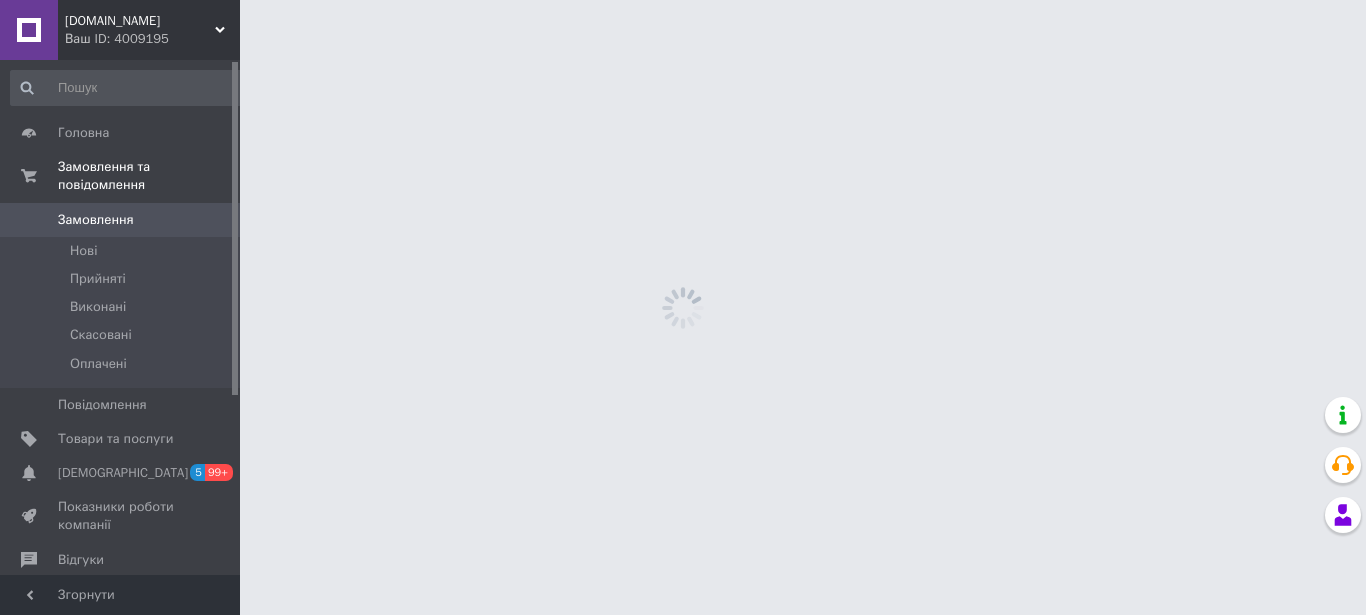 scroll, scrollTop: 0, scrollLeft: 0, axis: both 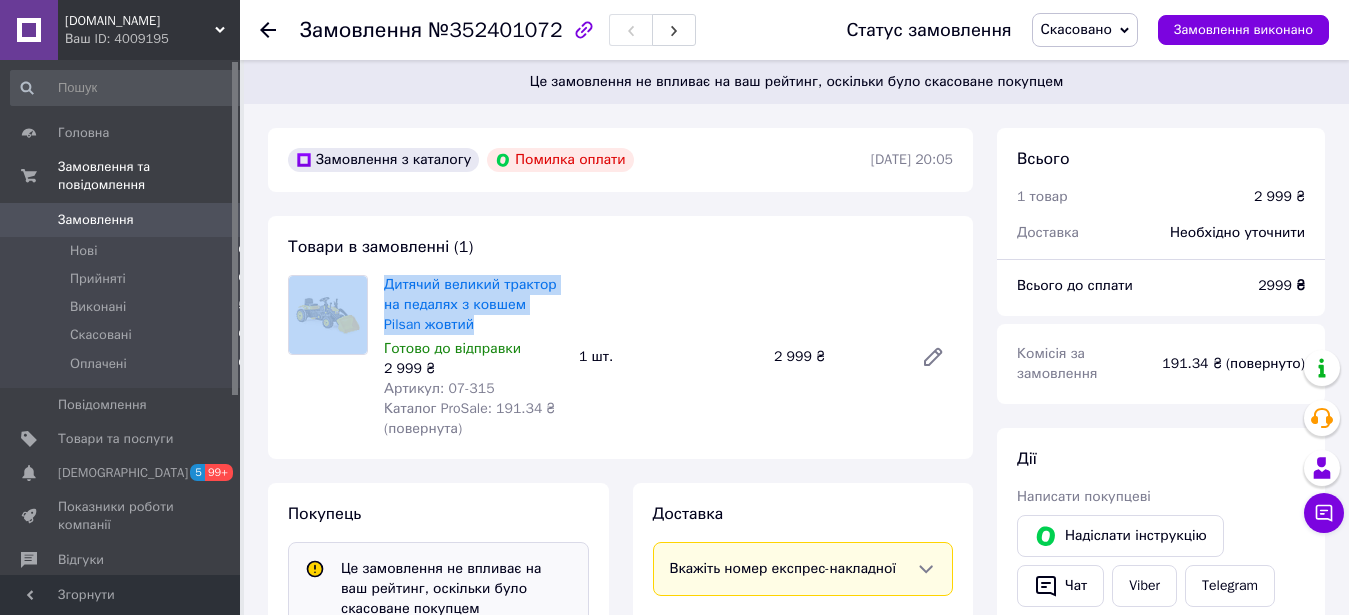 drag, startPoint x: 374, startPoint y: 271, endPoint x: 442, endPoint y: 323, distance: 85.60374 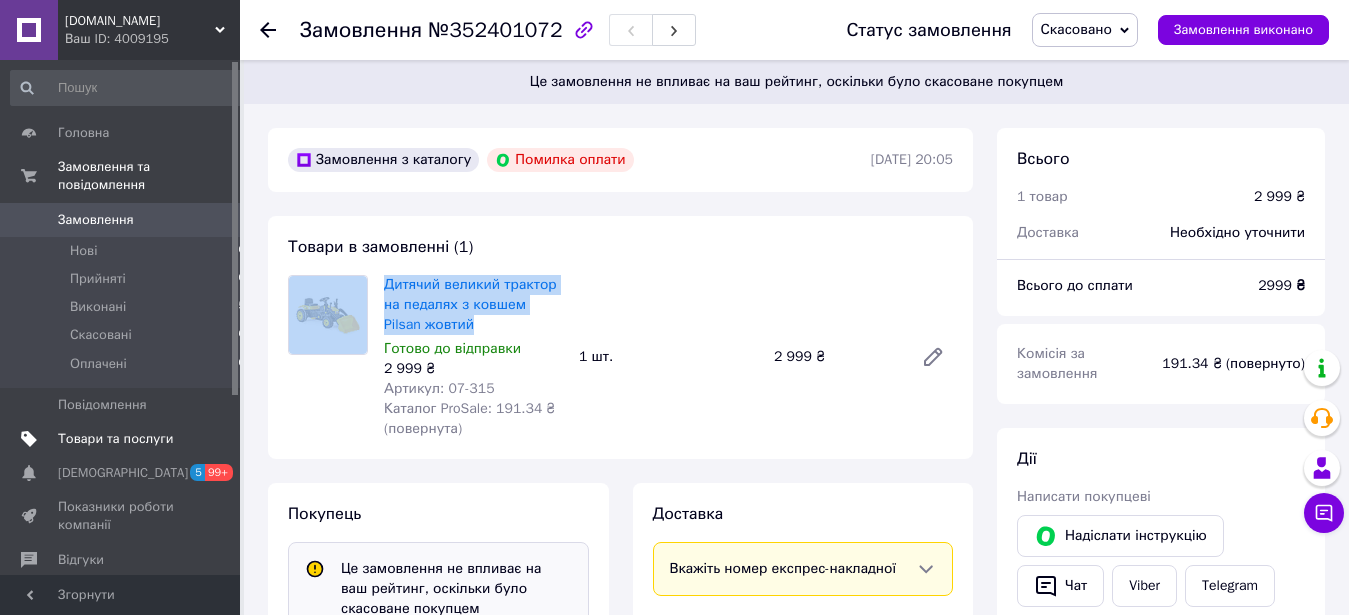 click on "Товари та послуги" at bounding box center [115, 439] 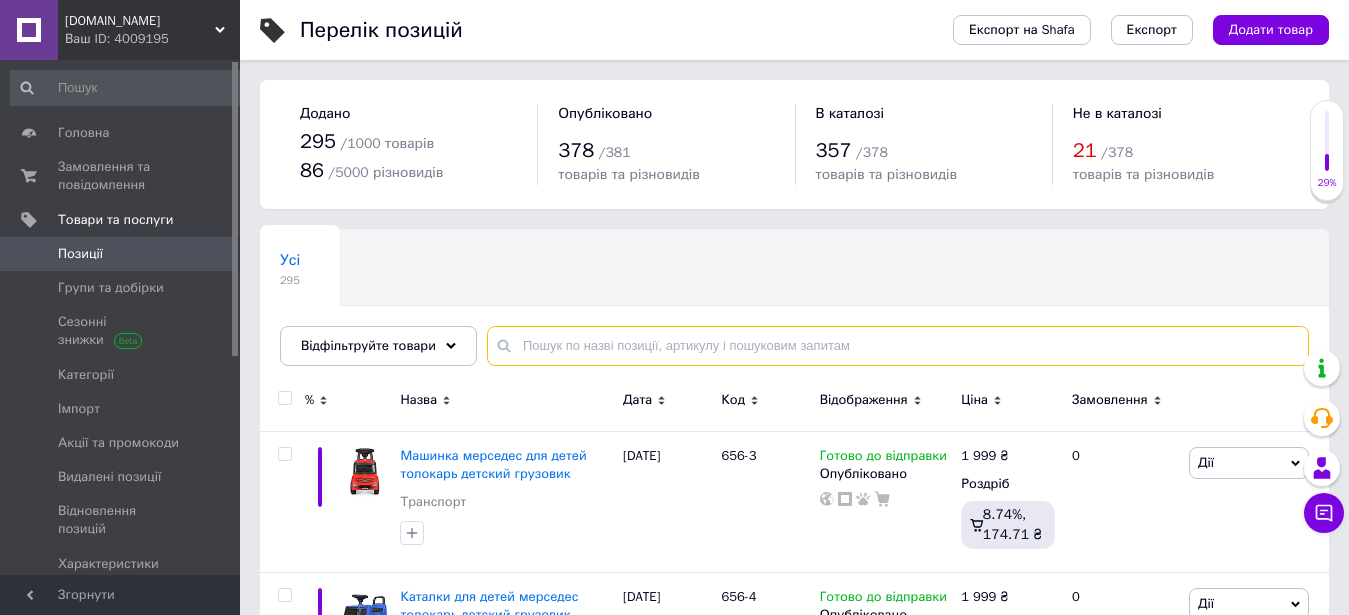 click at bounding box center [898, 346] 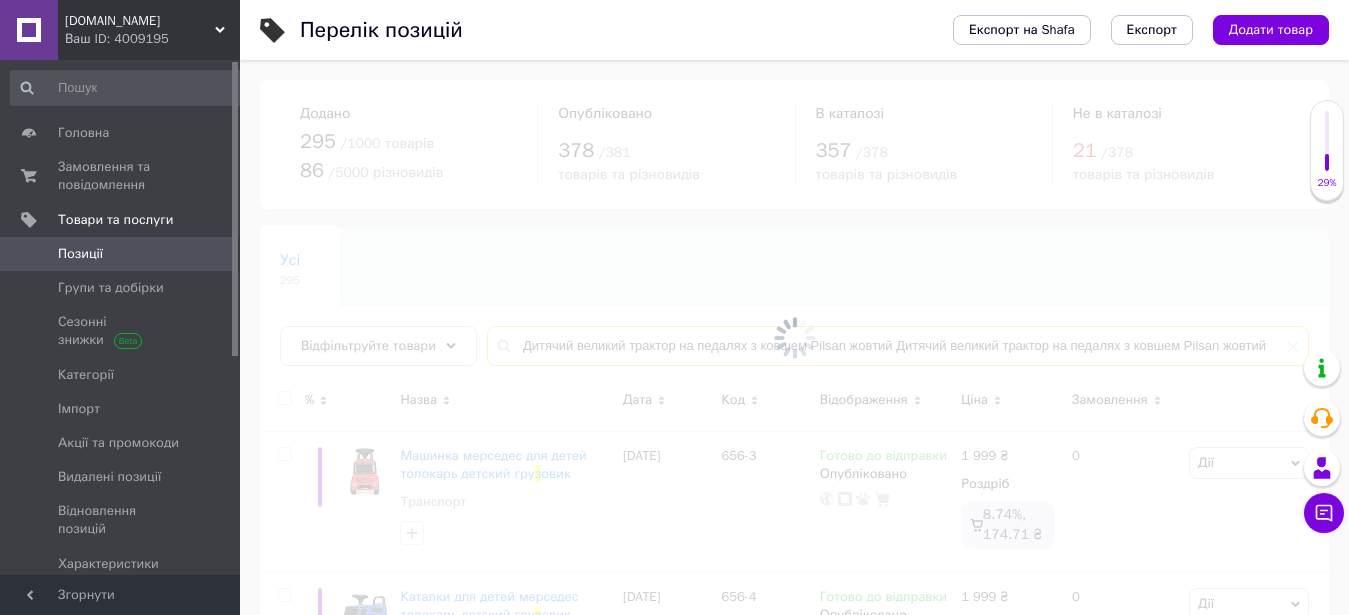 type on "Дитячий великий трактор на педалях з ковшем Pilsan жовтий Дитячий великий трактор на педалях з ковшем Pilsan жовтий" 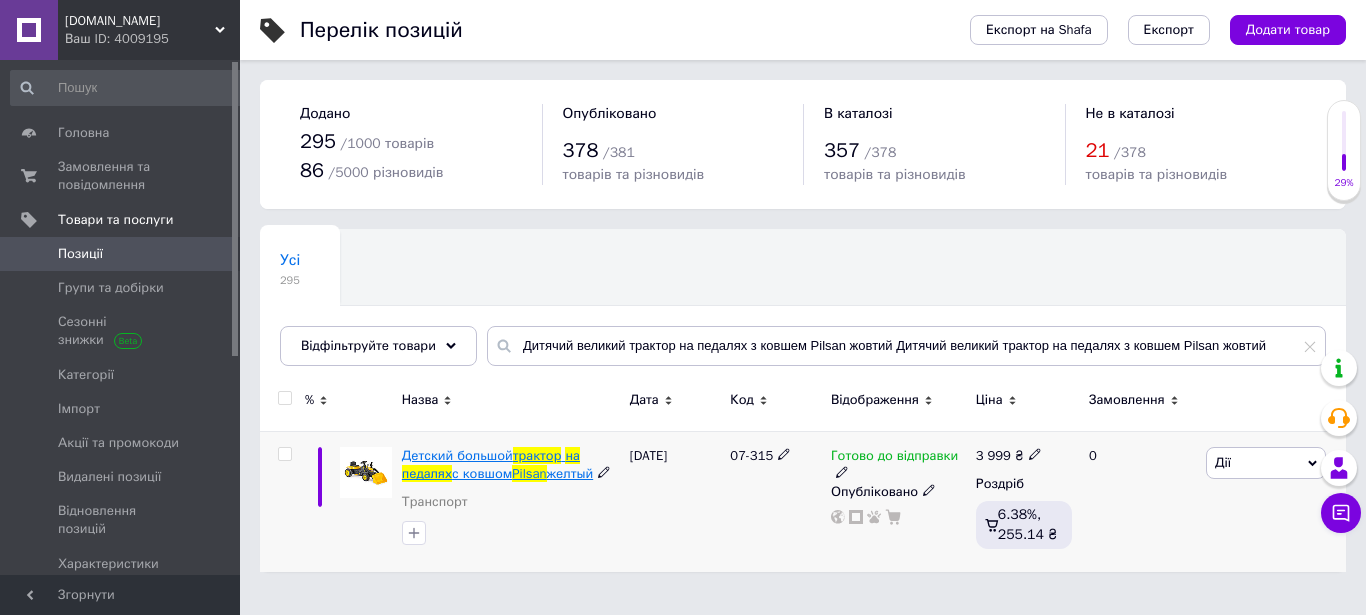 click on "с ковшом" at bounding box center [482, 473] 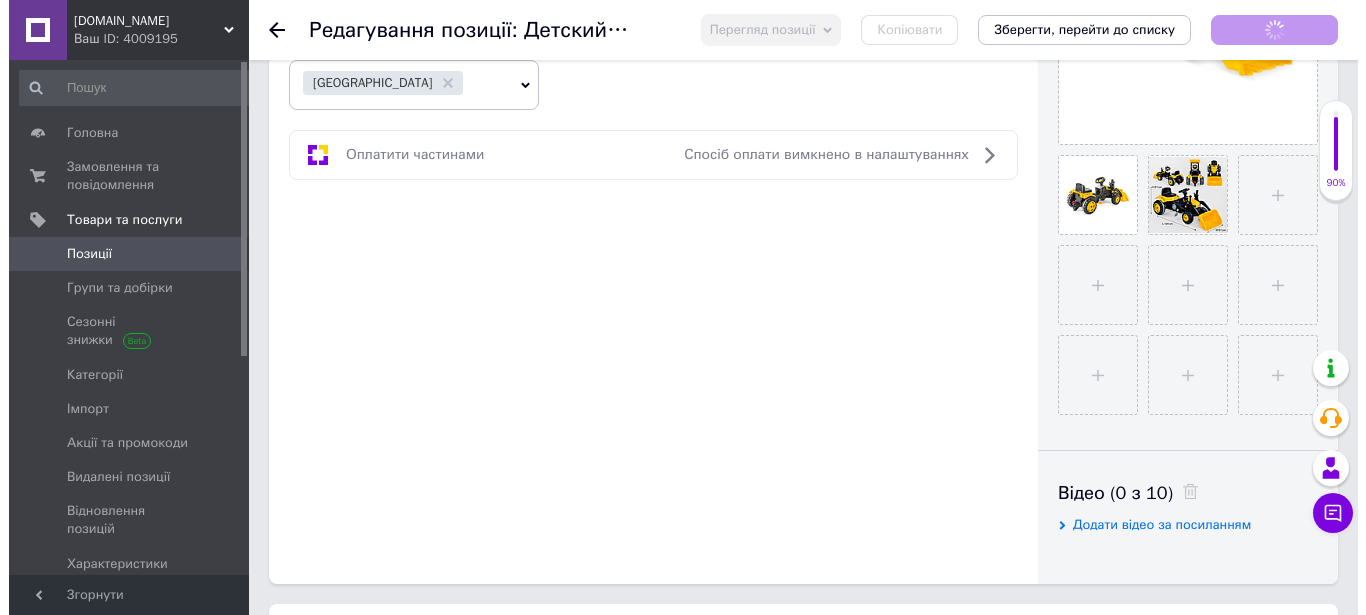 scroll, scrollTop: 1122, scrollLeft: 0, axis: vertical 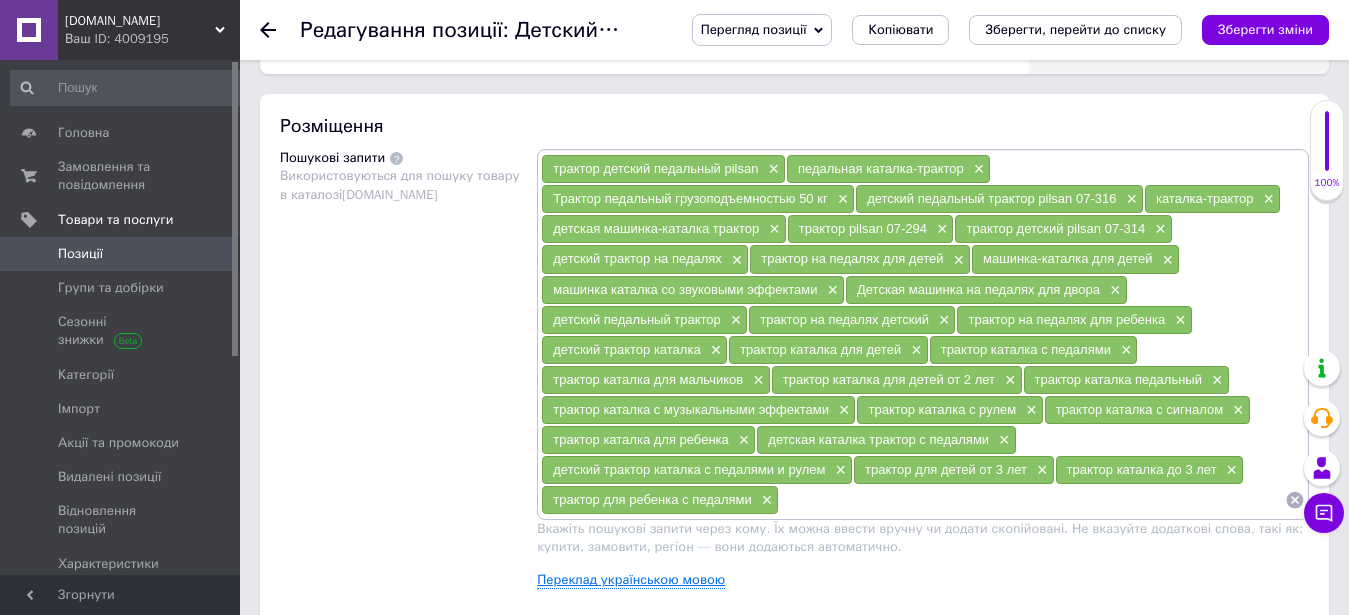 click on "Переклад українською мовою" at bounding box center [631, 580] 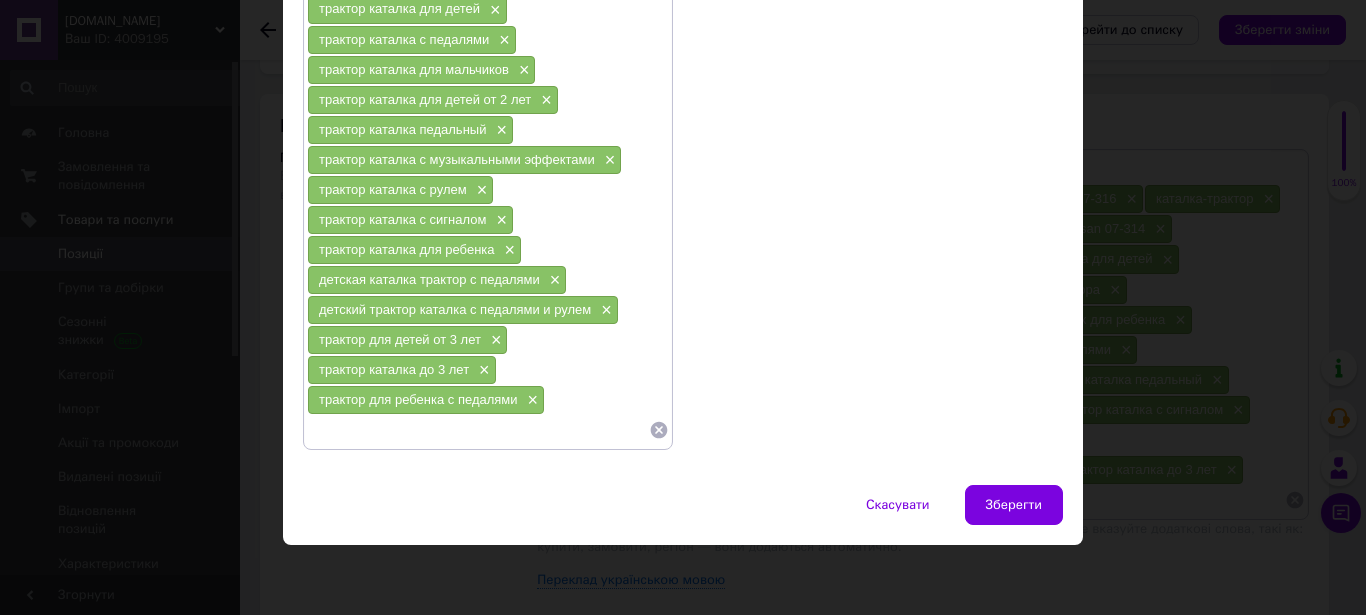 scroll, scrollTop: 0, scrollLeft: 0, axis: both 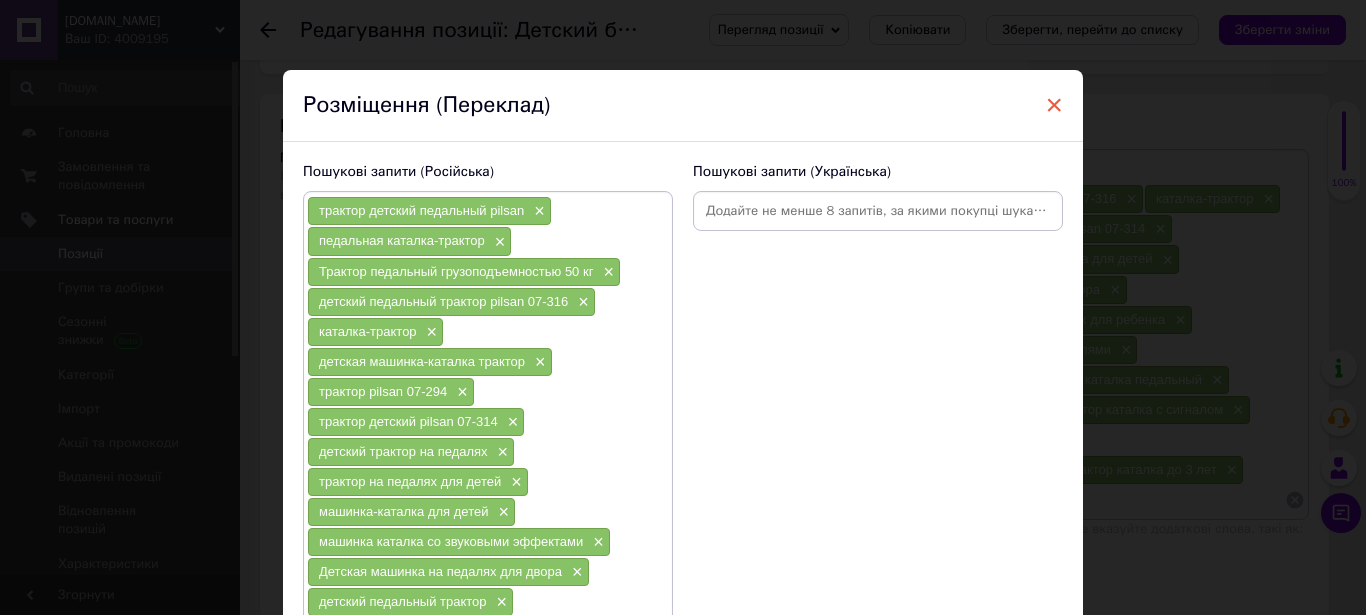 click on "×" at bounding box center (1054, 105) 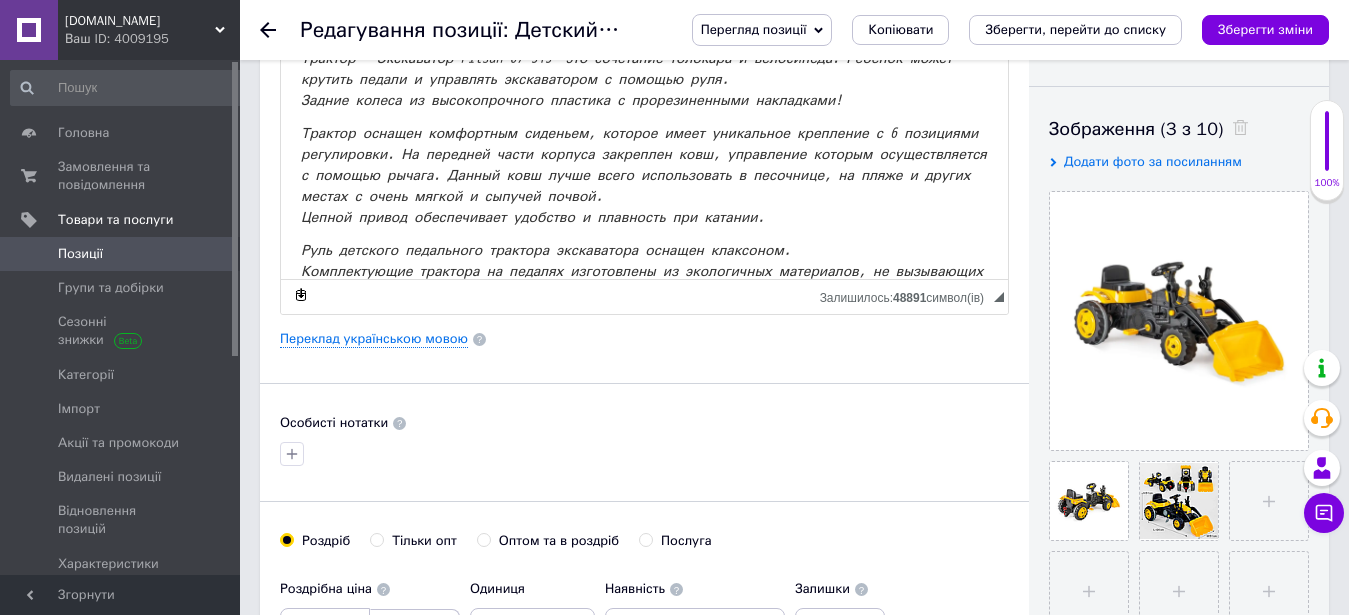 scroll, scrollTop: 0, scrollLeft: 0, axis: both 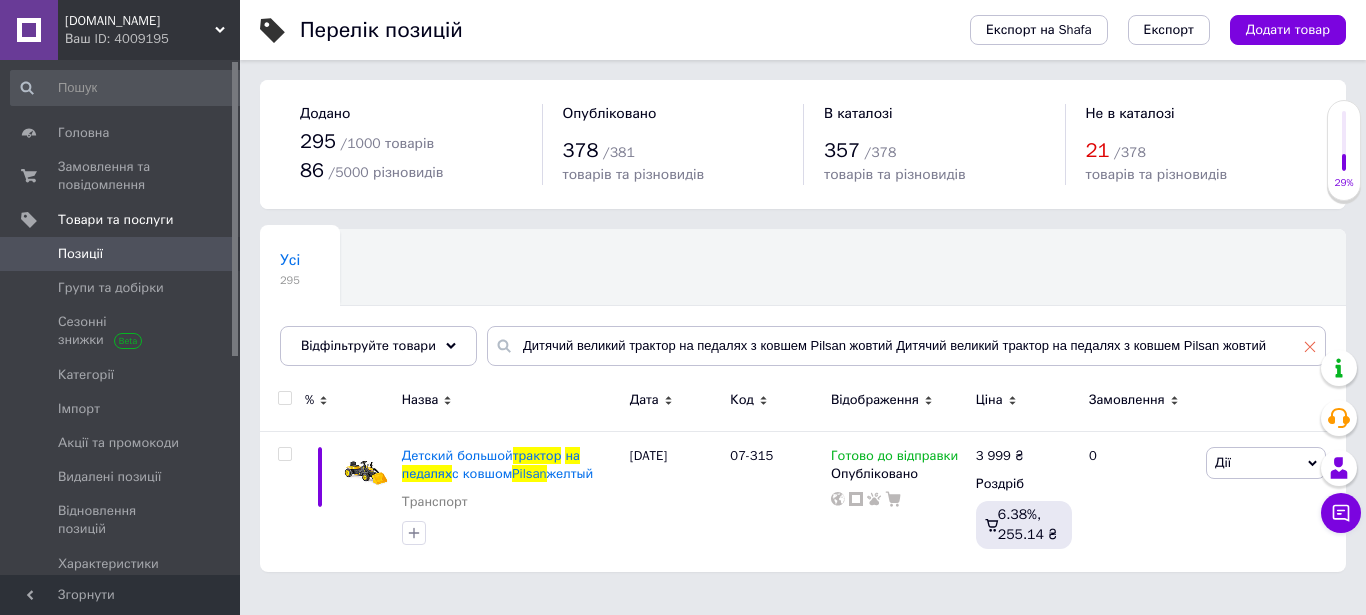 click 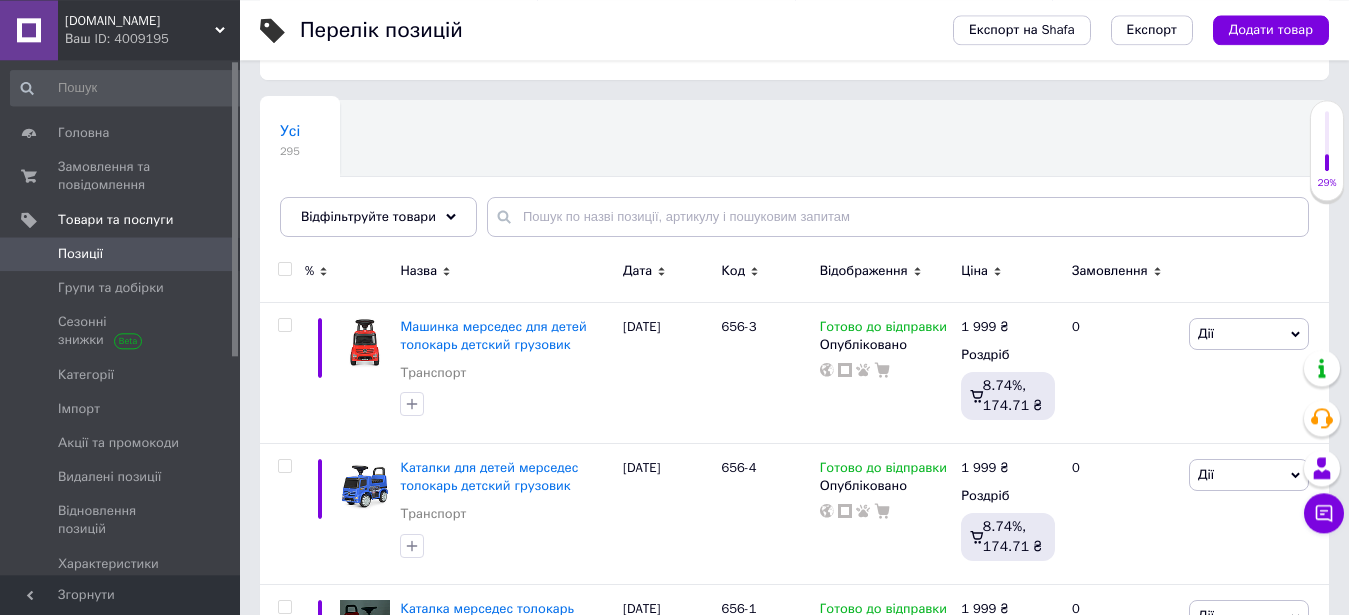 scroll, scrollTop: 102, scrollLeft: 0, axis: vertical 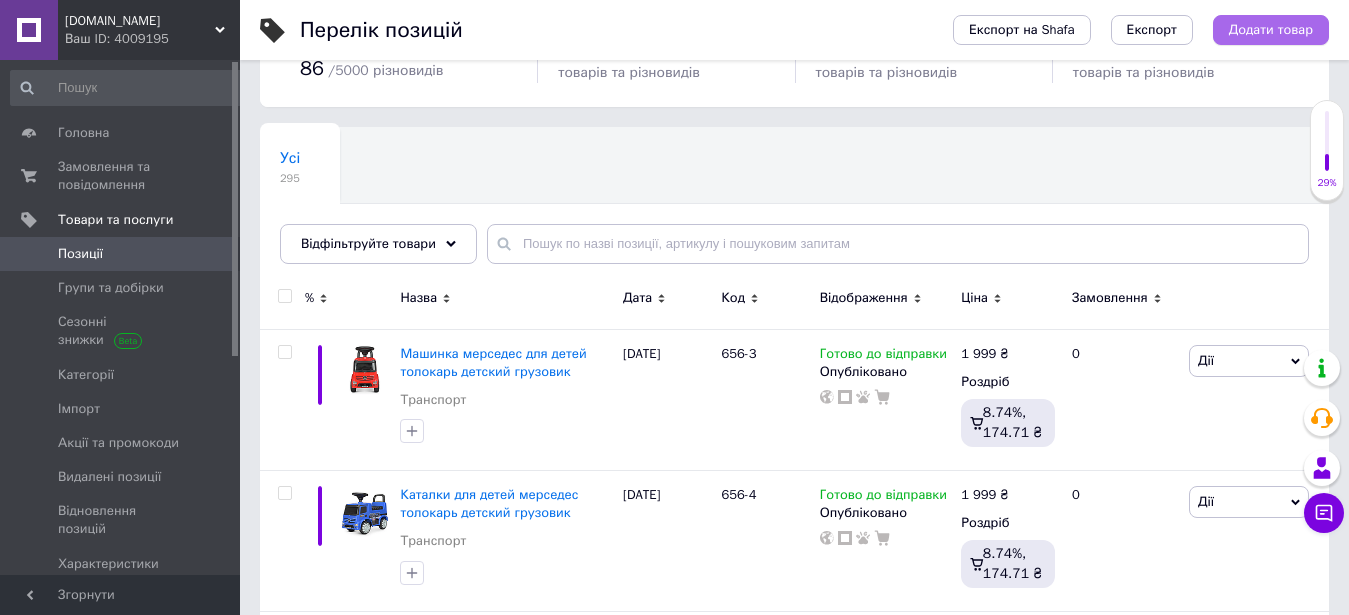 click on "Додати товар" at bounding box center [1271, 30] 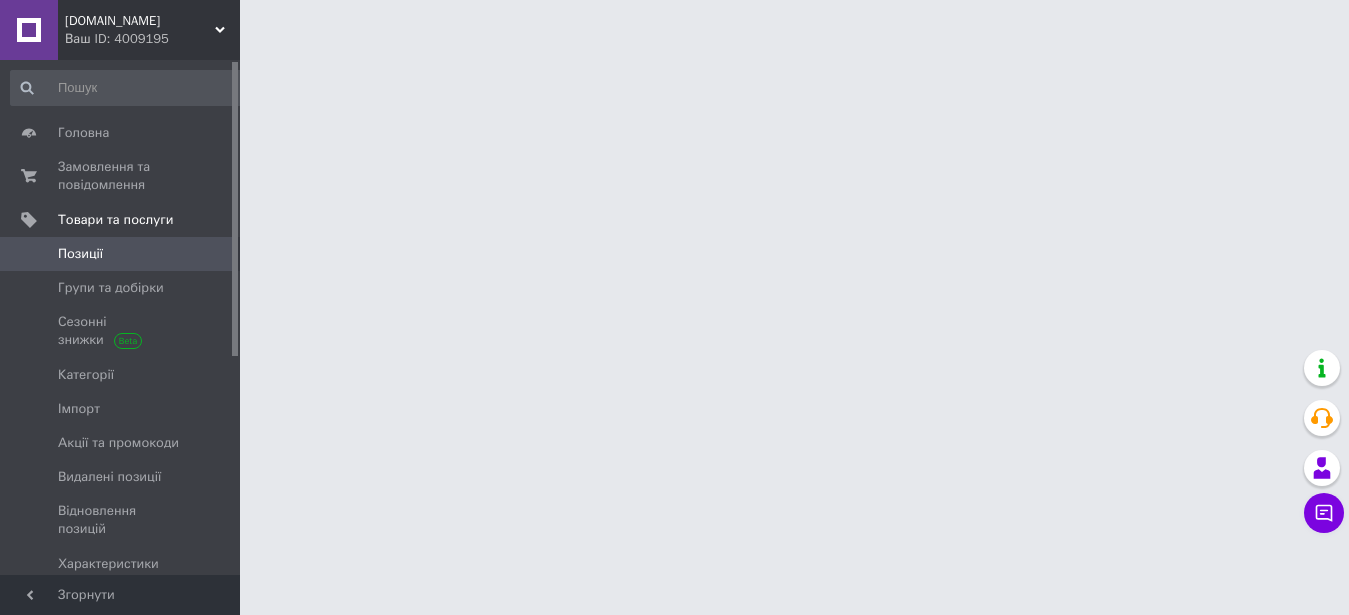 scroll, scrollTop: 0, scrollLeft: 0, axis: both 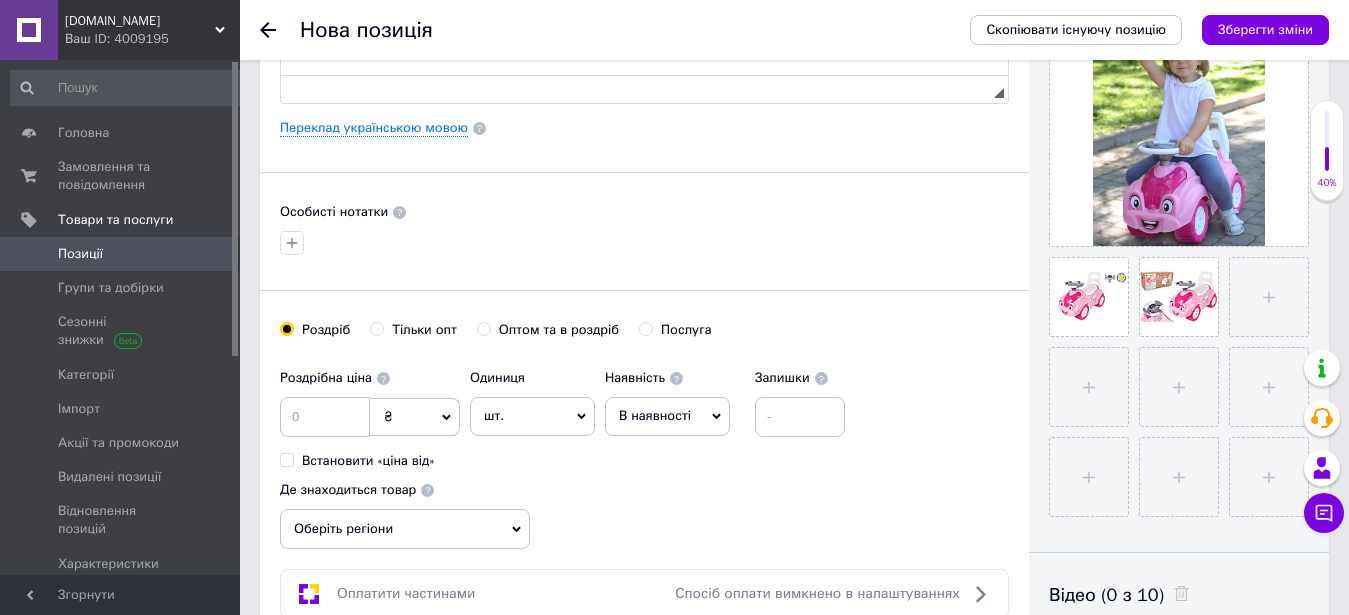 click 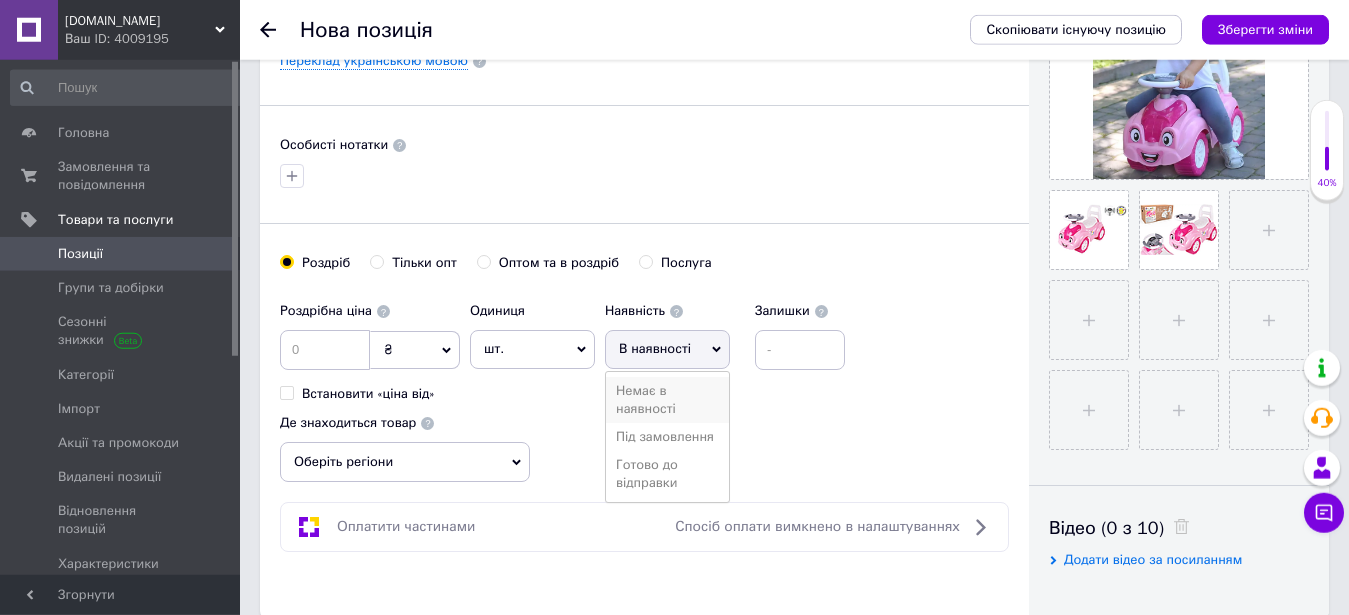 scroll, scrollTop: 612, scrollLeft: 0, axis: vertical 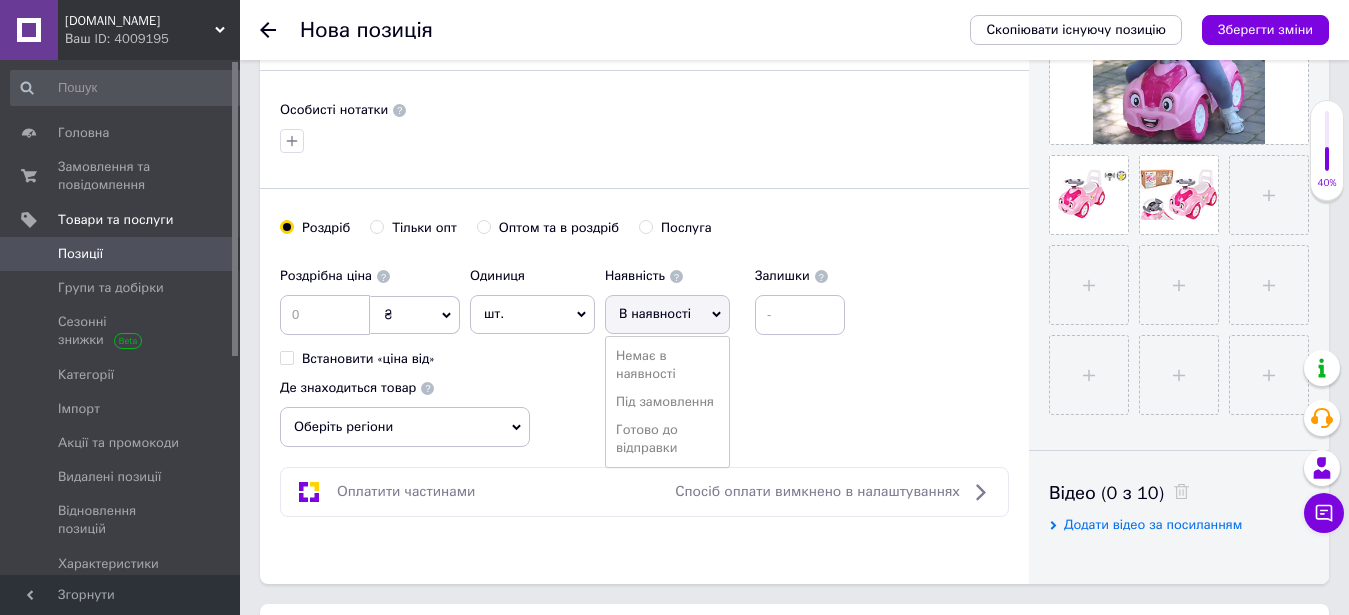 drag, startPoint x: 662, startPoint y: 440, endPoint x: 413, endPoint y: 351, distance: 264.42767 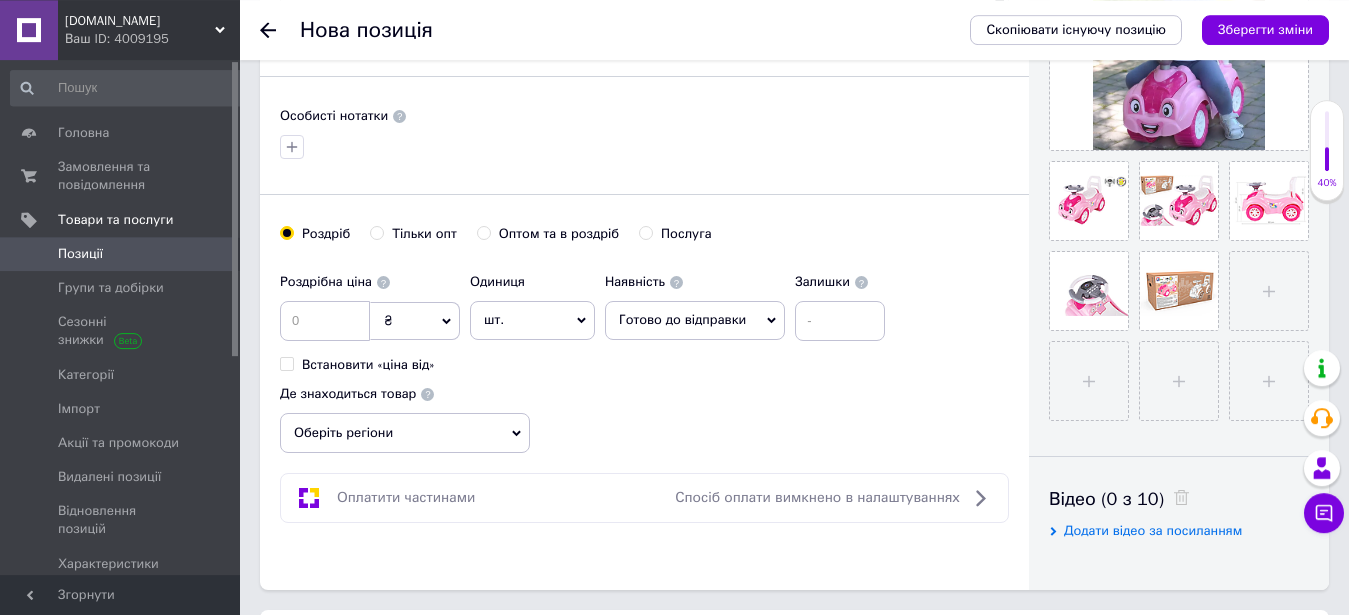 scroll, scrollTop: 0, scrollLeft: 0, axis: both 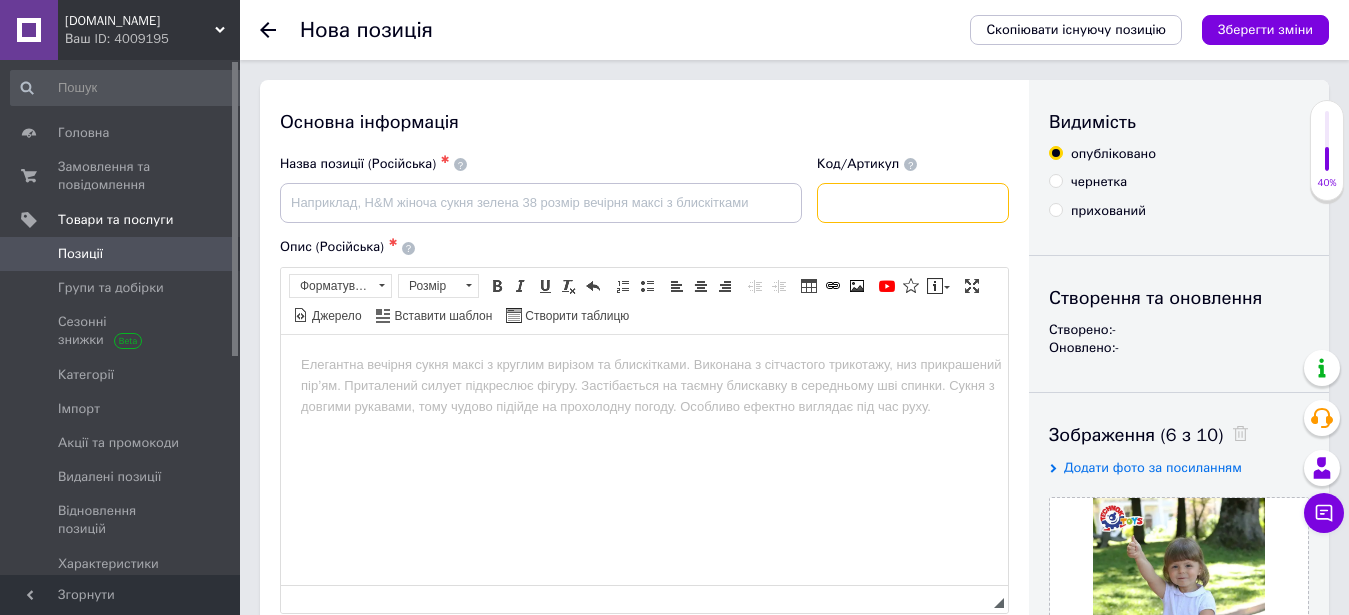 click at bounding box center (913, 203) 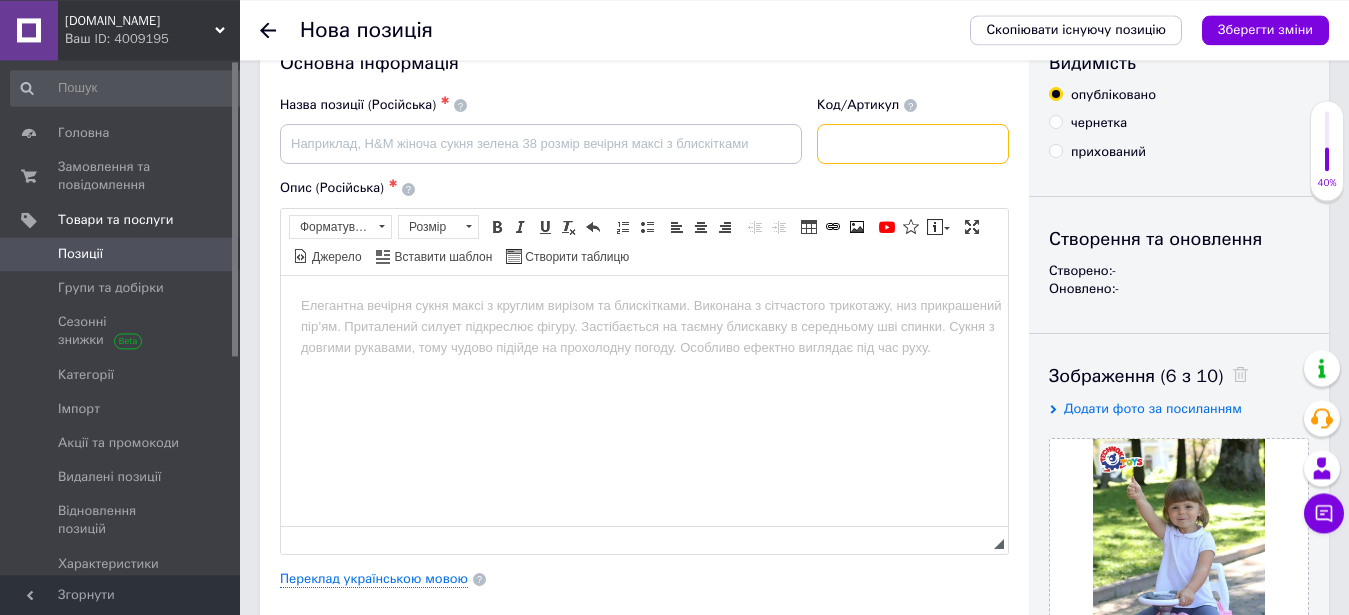 scroll, scrollTop: 0, scrollLeft: 0, axis: both 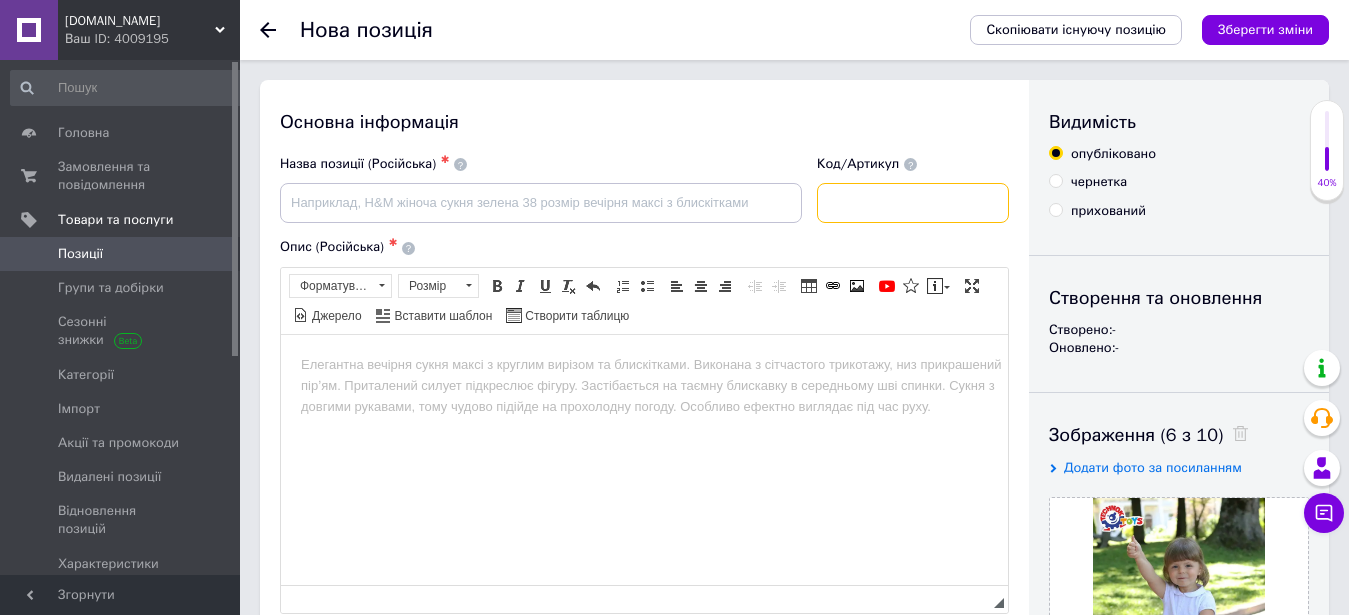 paste on "6658" 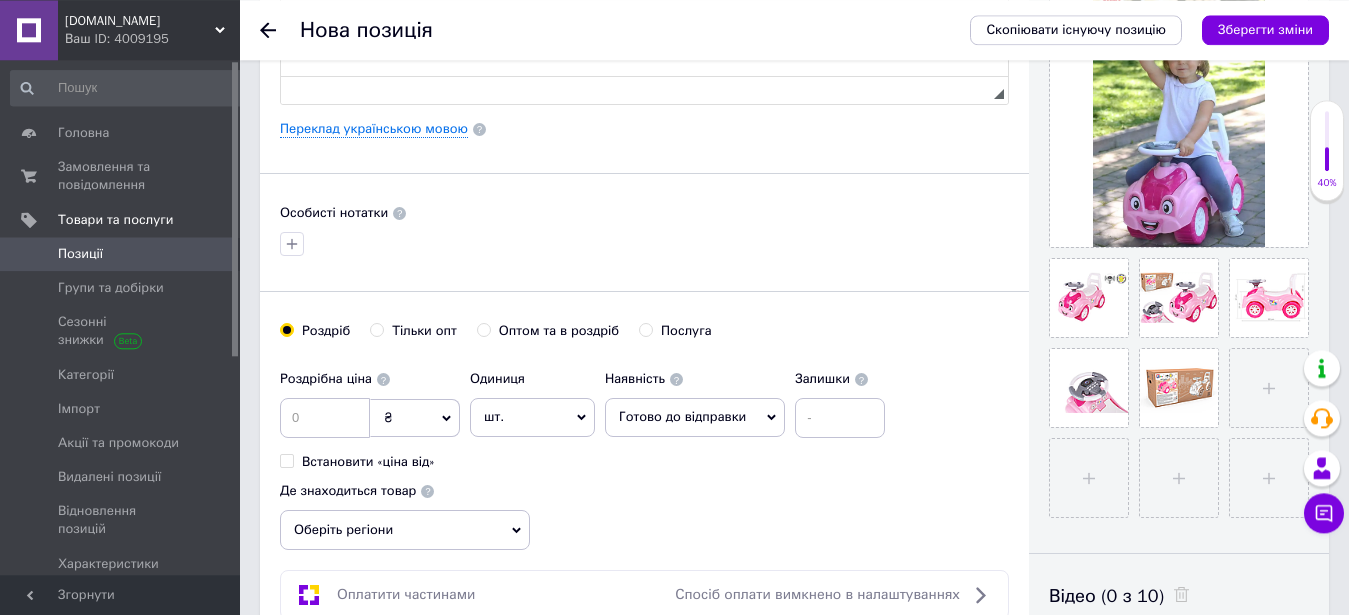 scroll, scrollTop: 510, scrollLeft: 0, axis: vertical 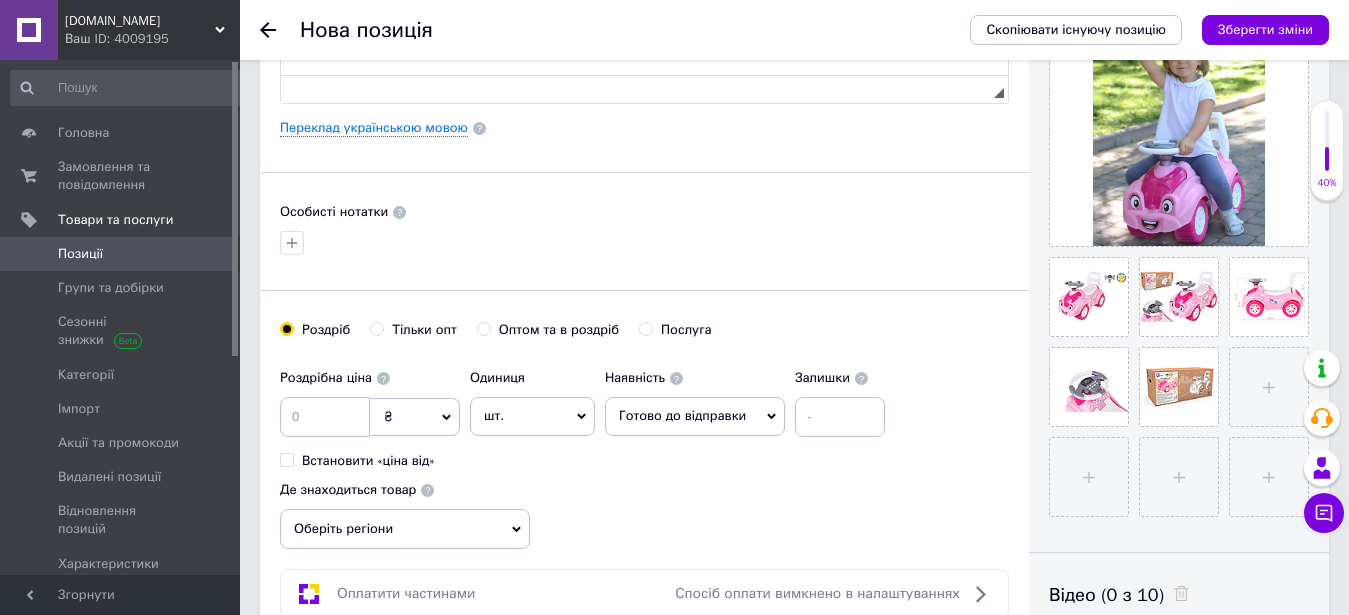 type on "6658" 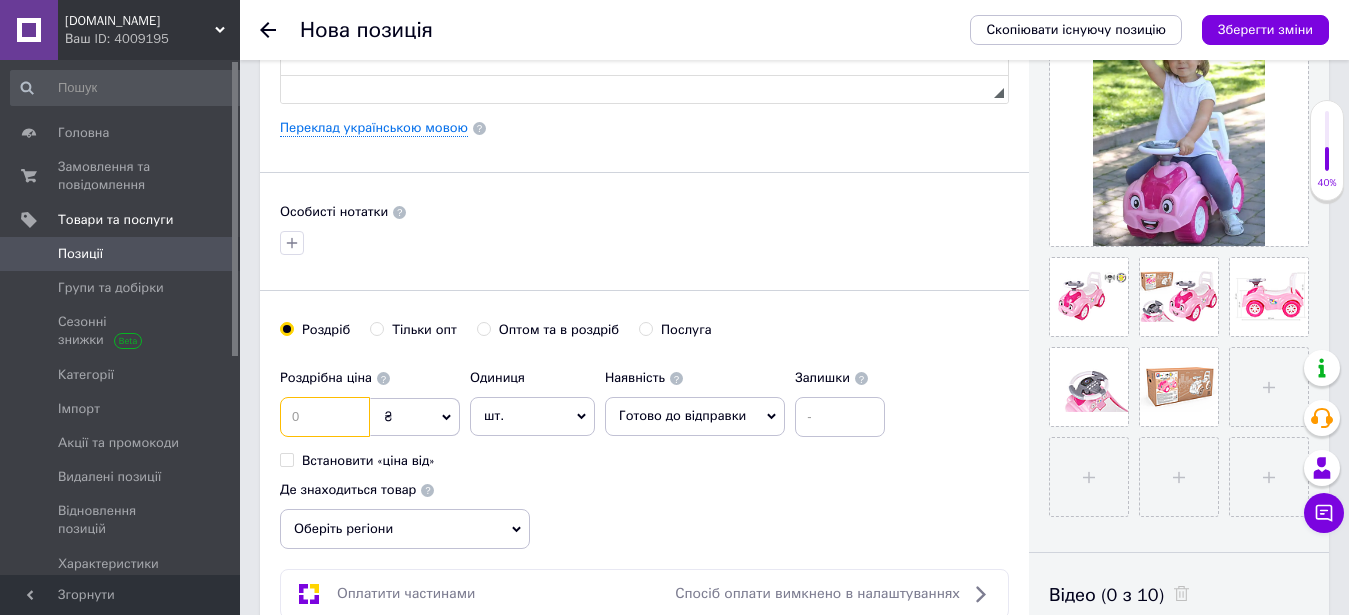 click at bounding box center [325, 417] 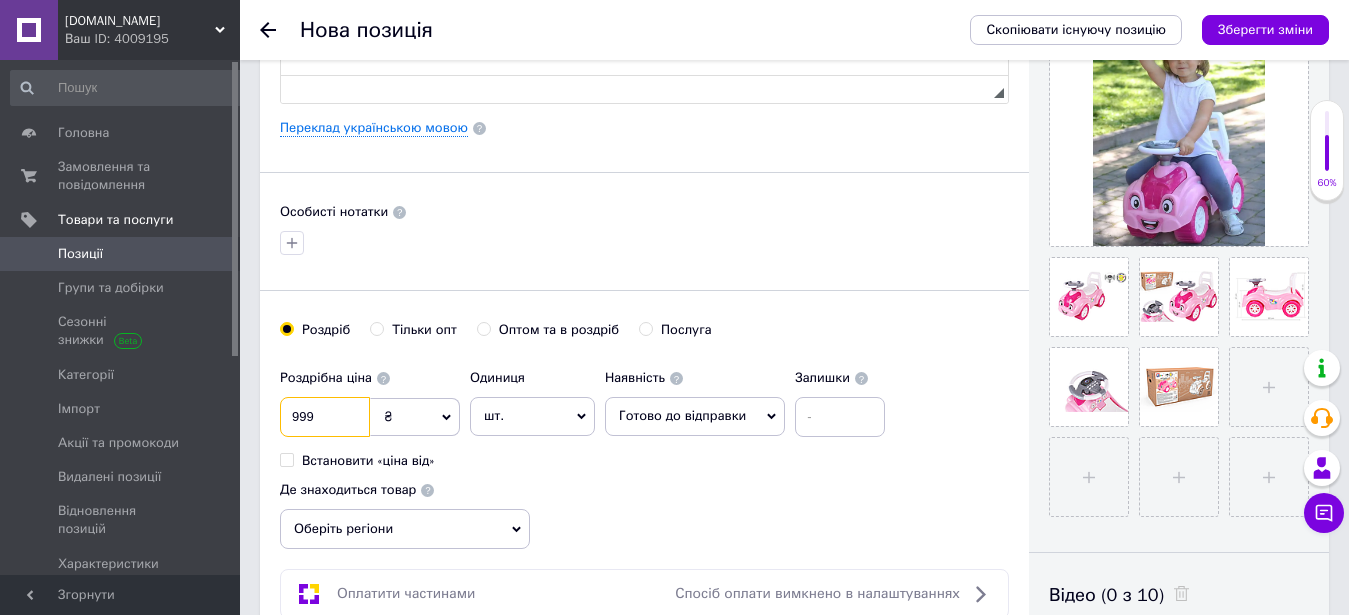 type on "999" 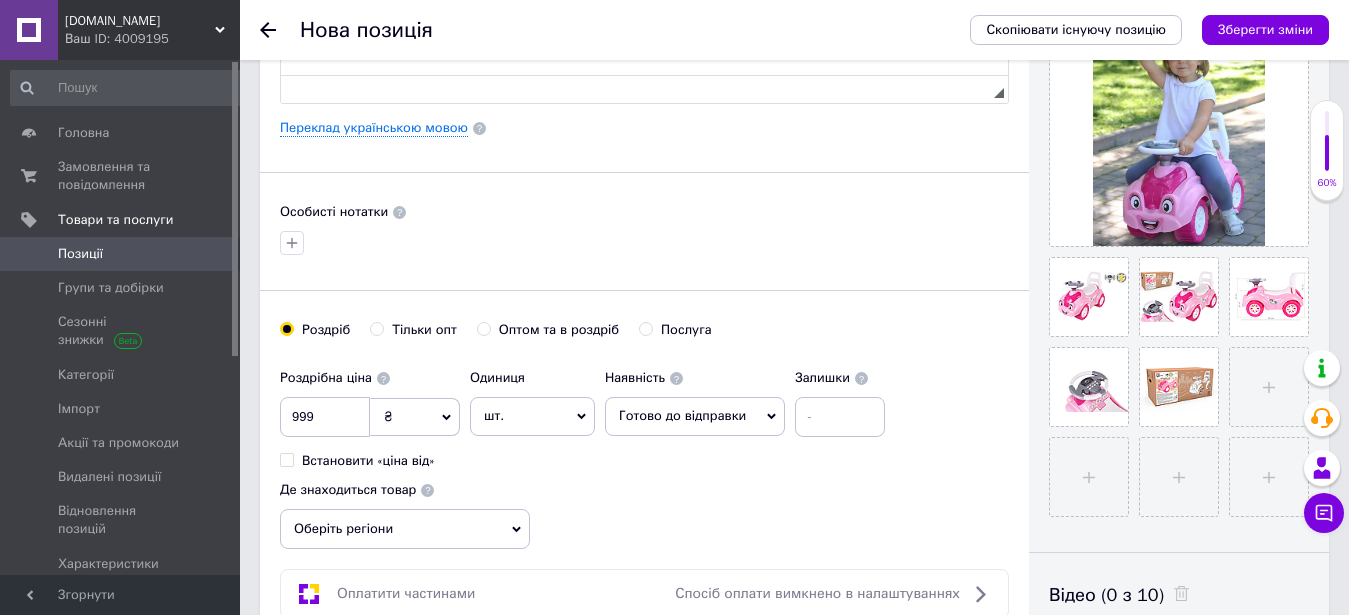 click on "Оберіть регіони" at bounding box center (405, 529) 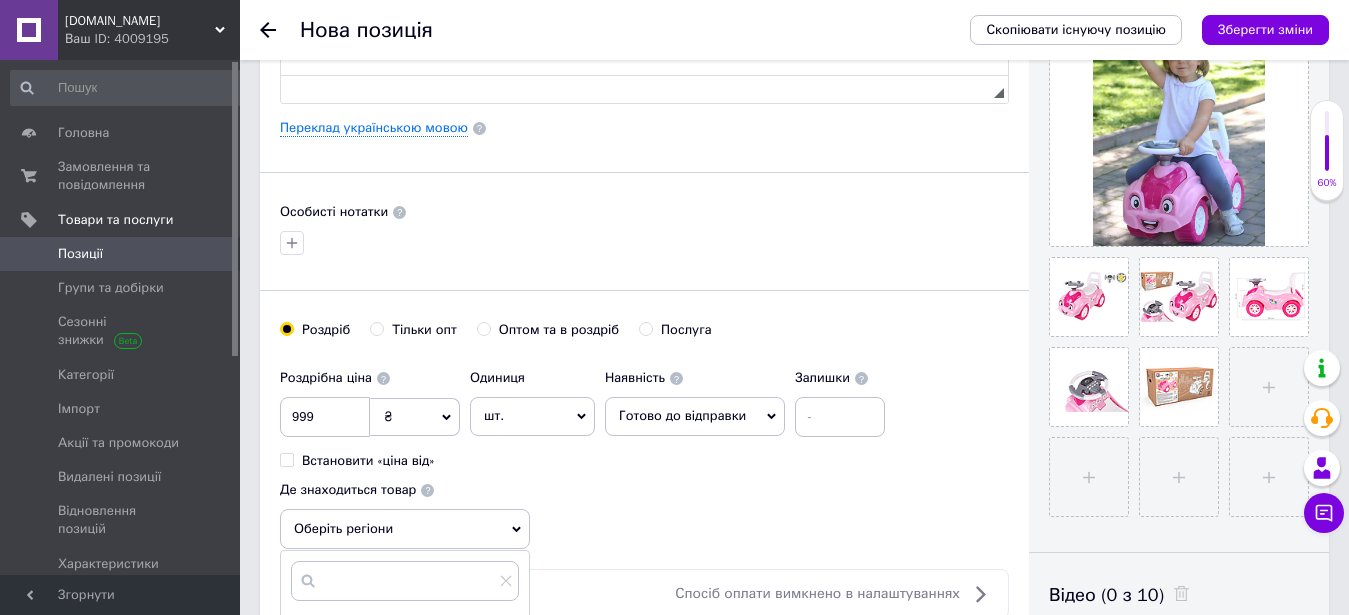scroll, scrollTop: 714, scrollLeft: 0, axis: vertical 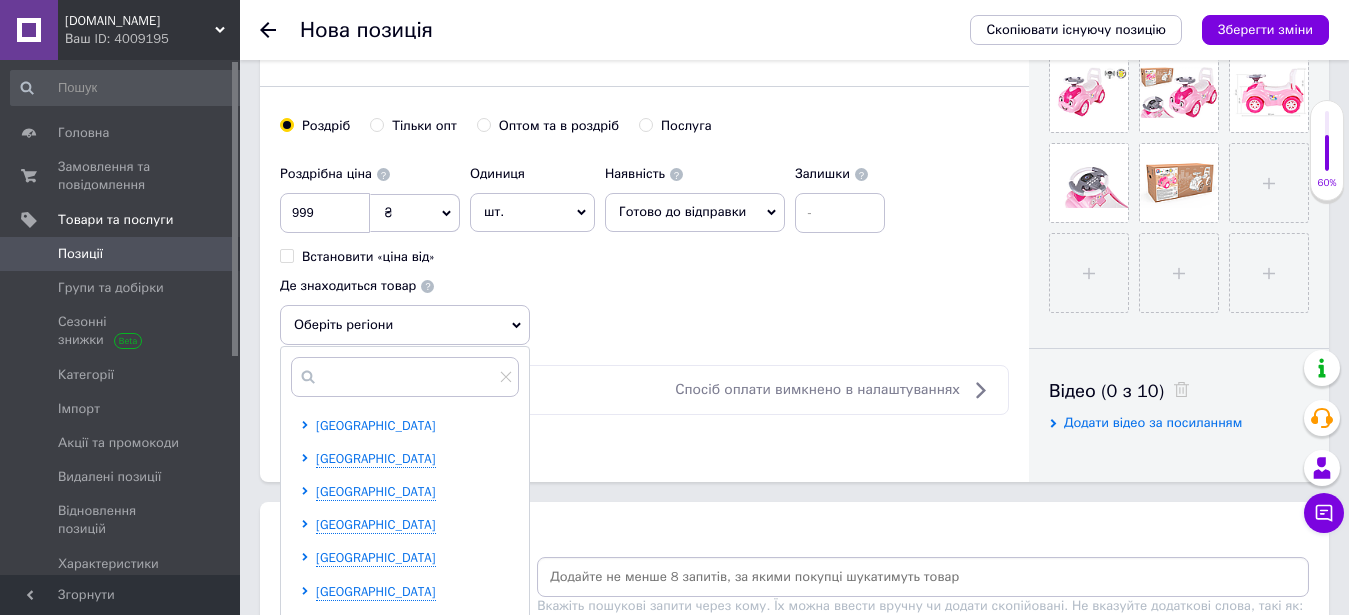 click on "[GEOGRAPHIC_DATA]" at bounding box center (376, 425) 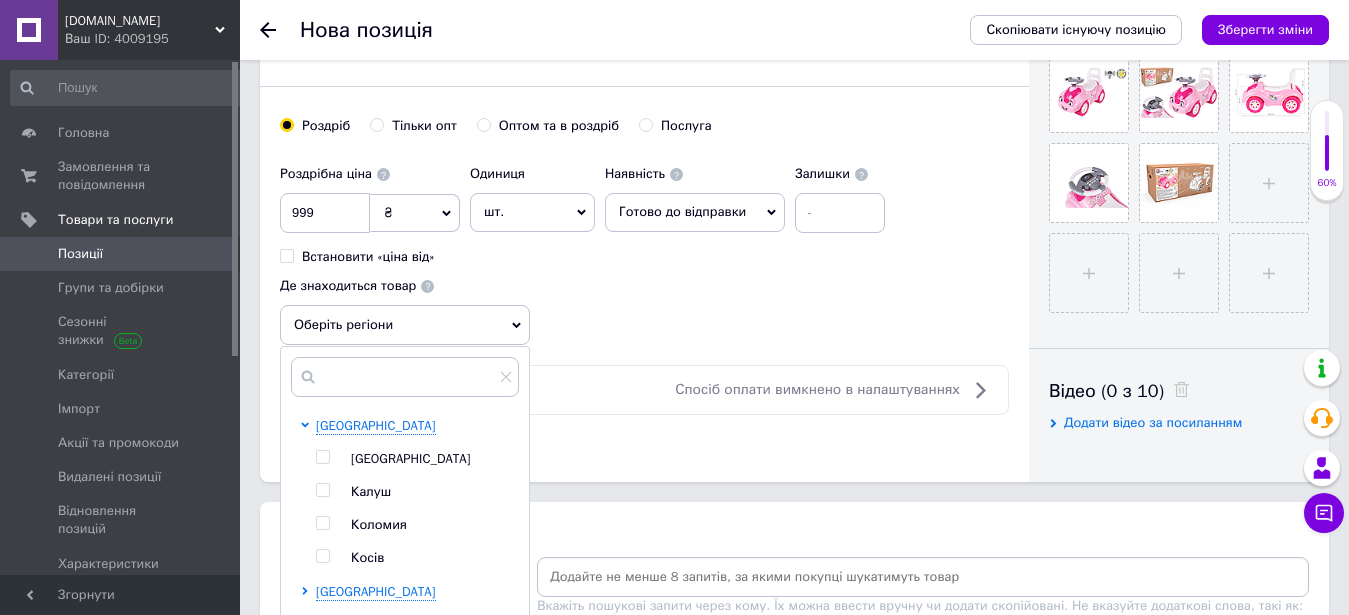 scroll, scrollTop: 918, scrollLeft: 0, axis: vertical 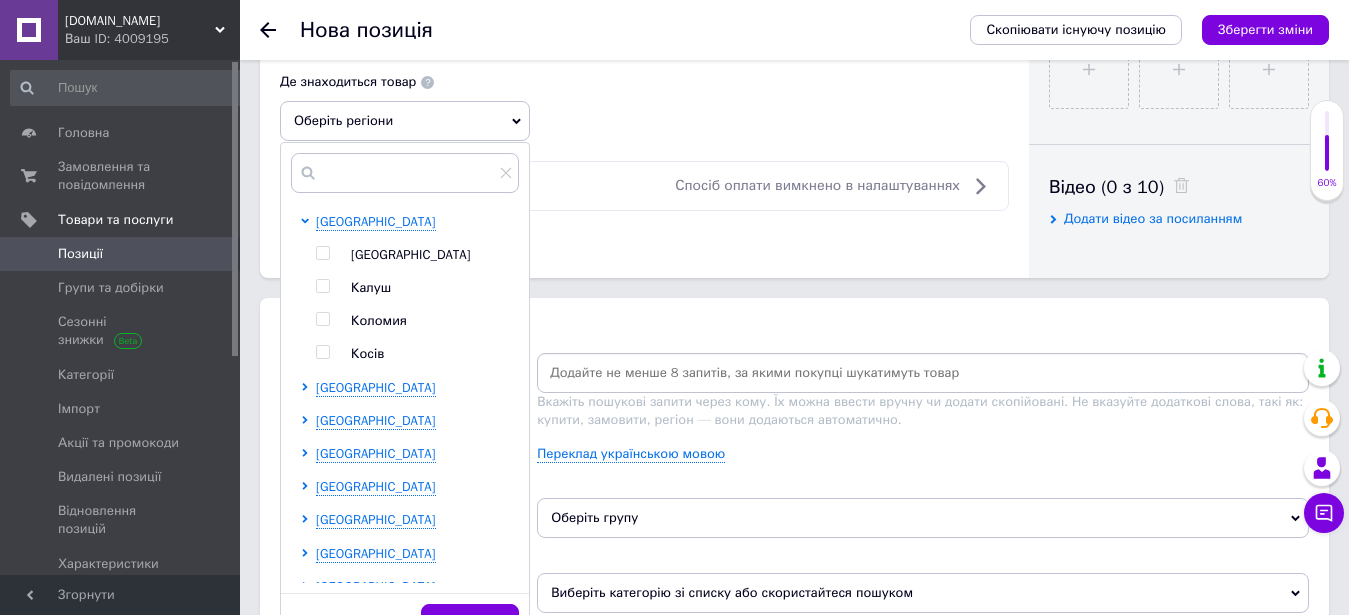 click on "[GEOGRAPHIC_DATA]" at bounding box center [411, 254] 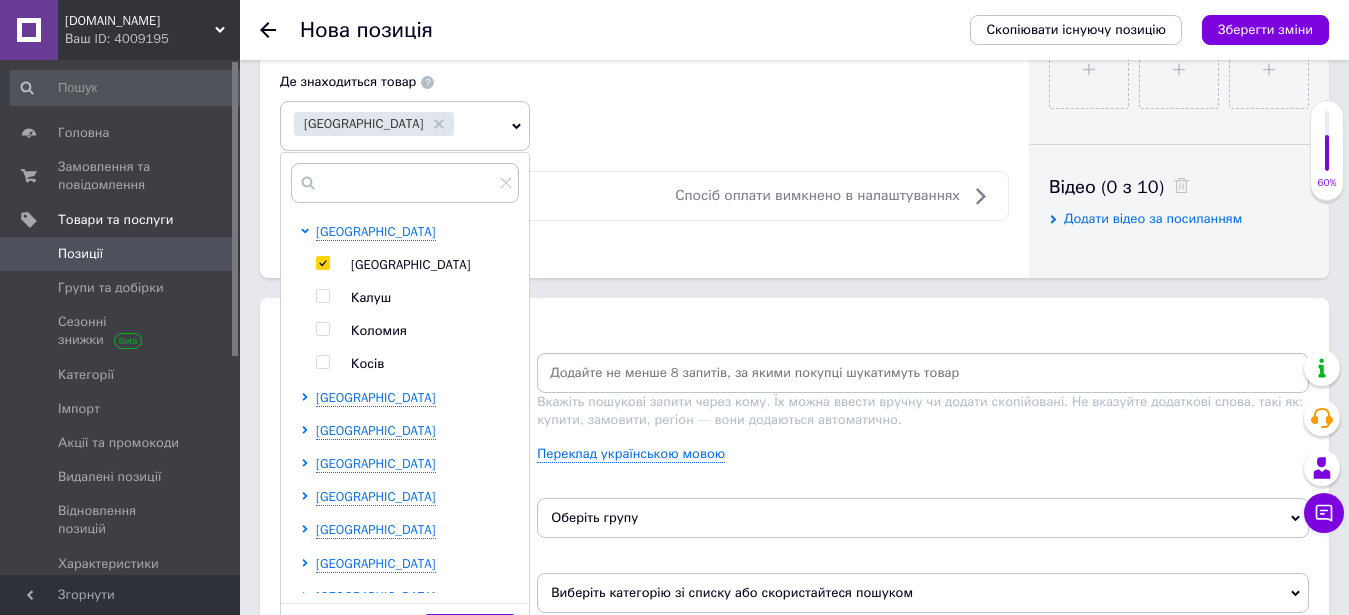 checkbox on "true" 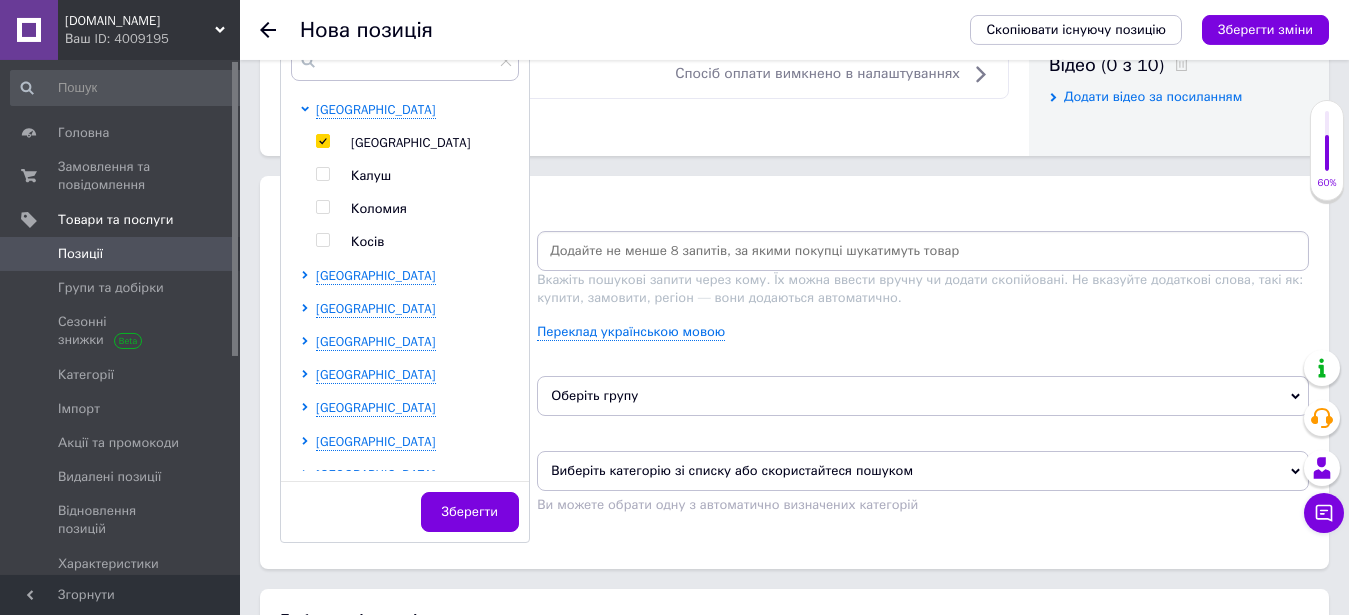scroll, scrollTop: 1122, scrollLeft: 0, axis: vertical 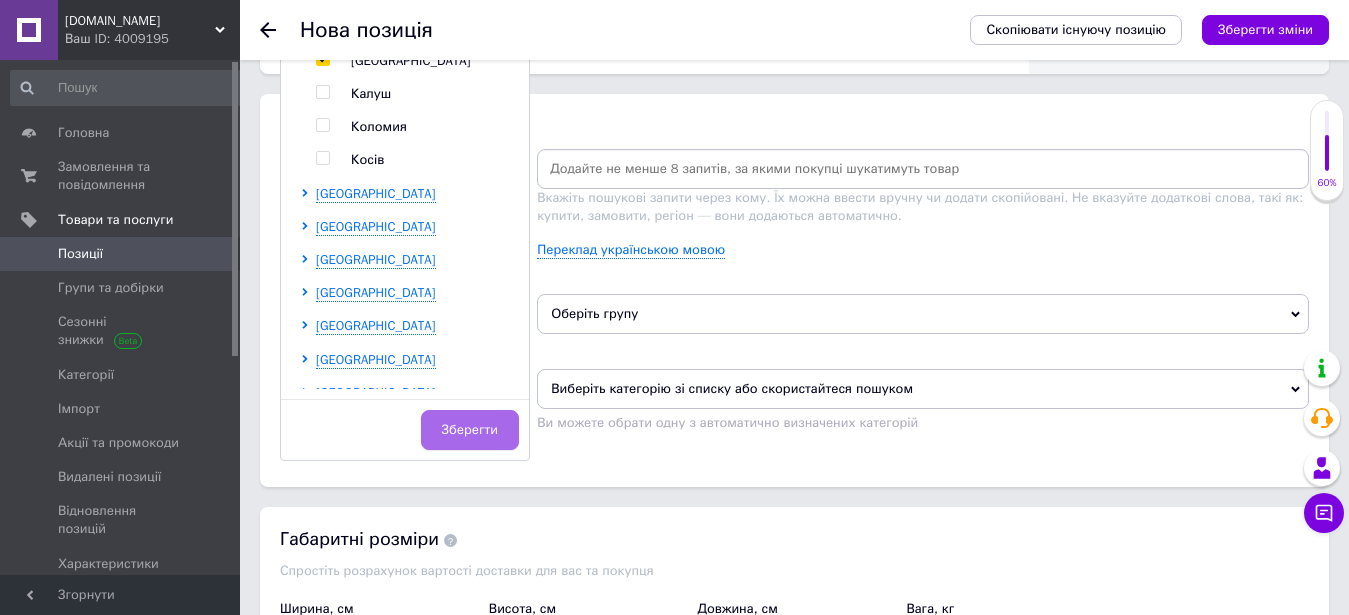 click on "Зберегти" at bounding box center (470, 430) 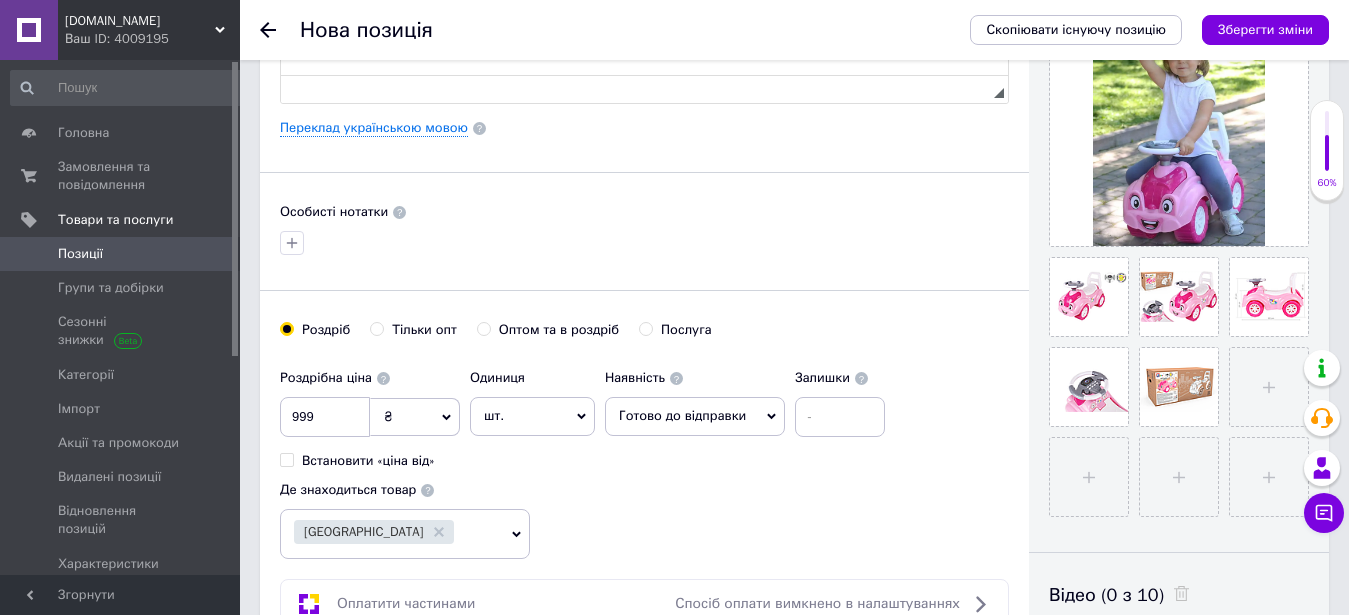 scroll, scrollTop: 0, scrollLeft: 0, axis: both 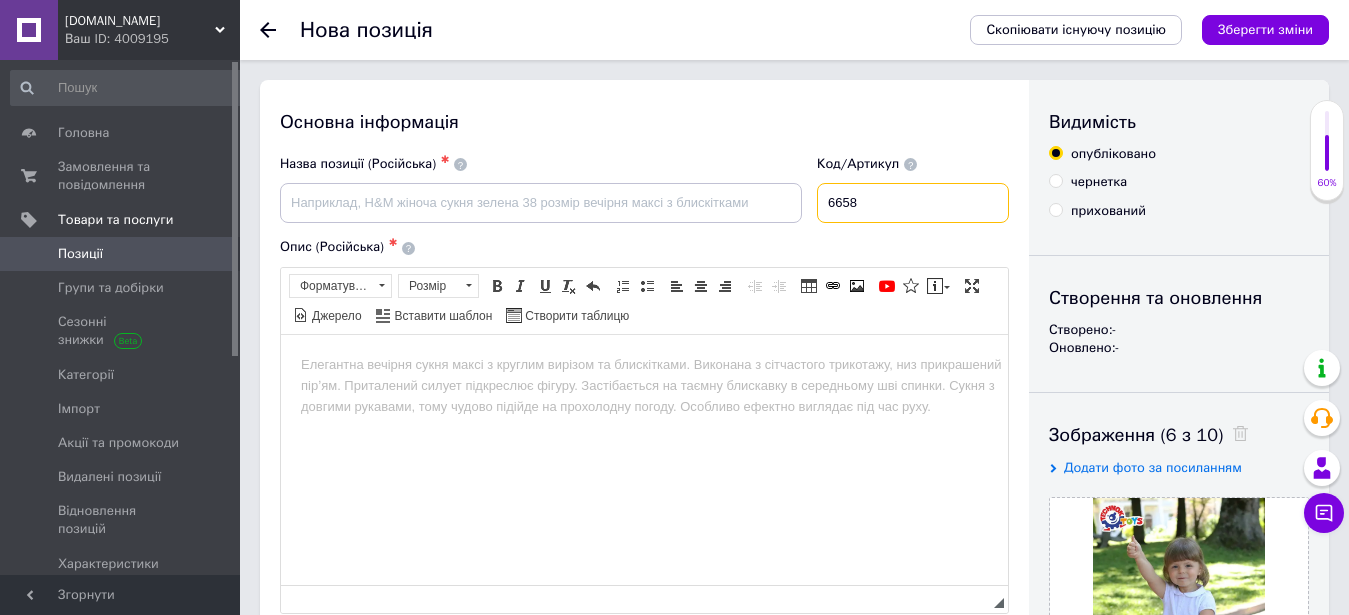 drag, startPoint x: 908, startPoint y: 211, endPoint x: 736, endPoint y: 208, distance: 172.02615 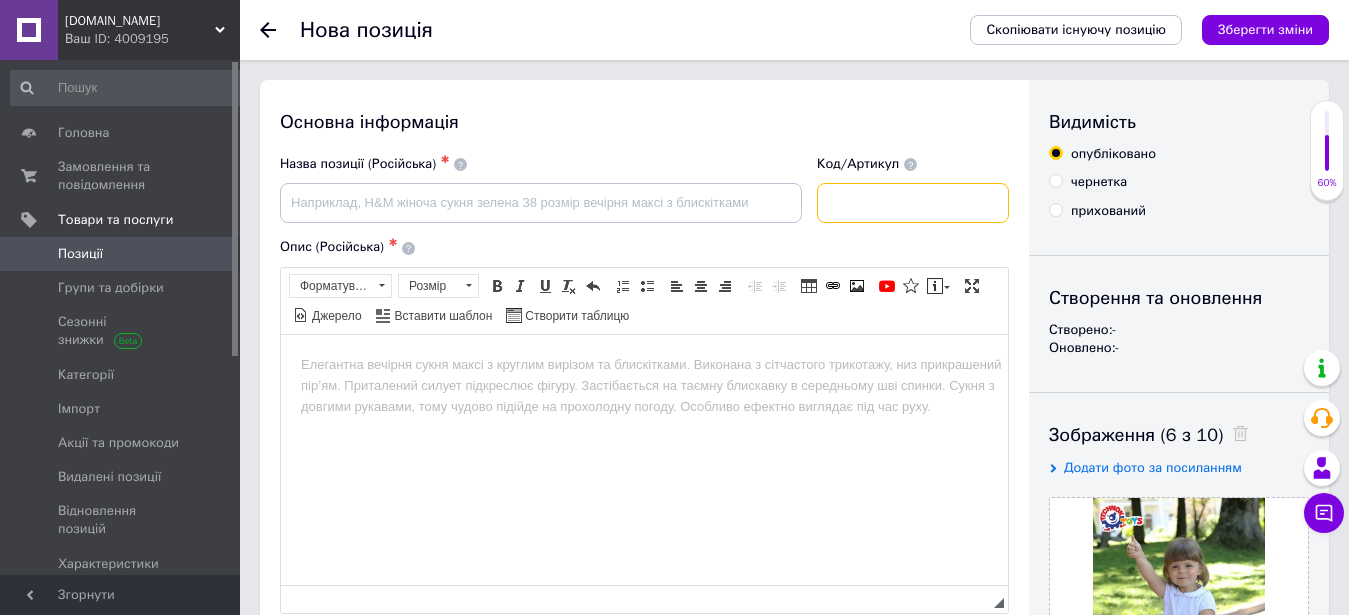 paste on "7433" 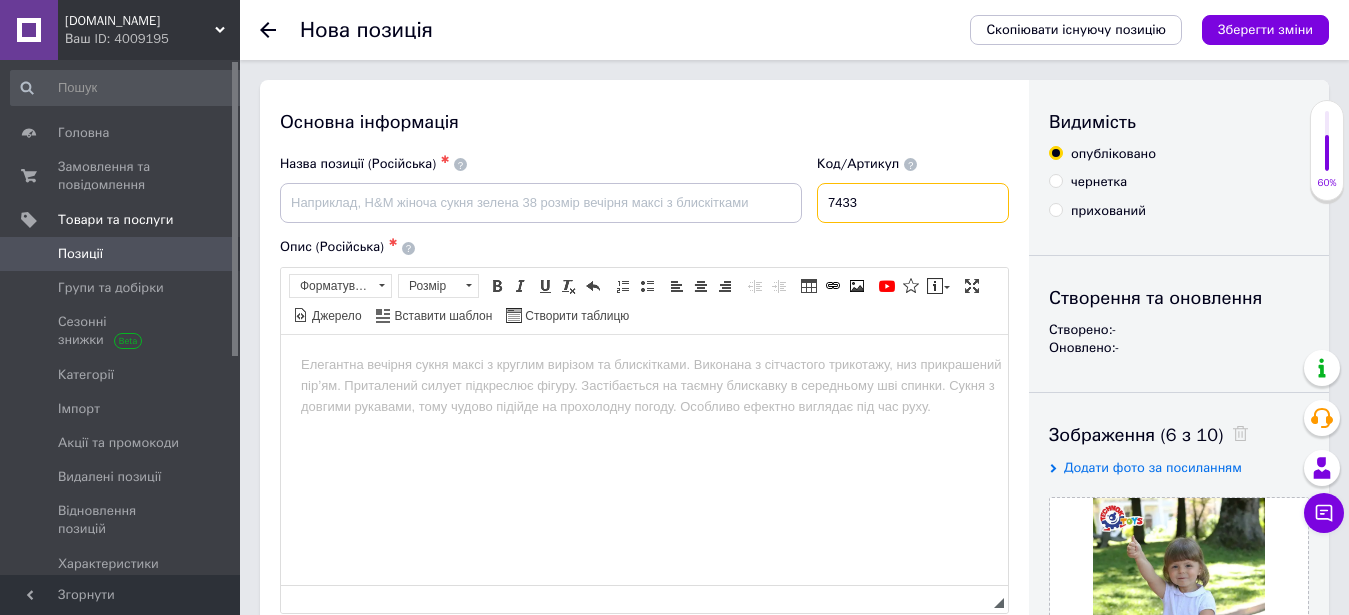 type on "7433" 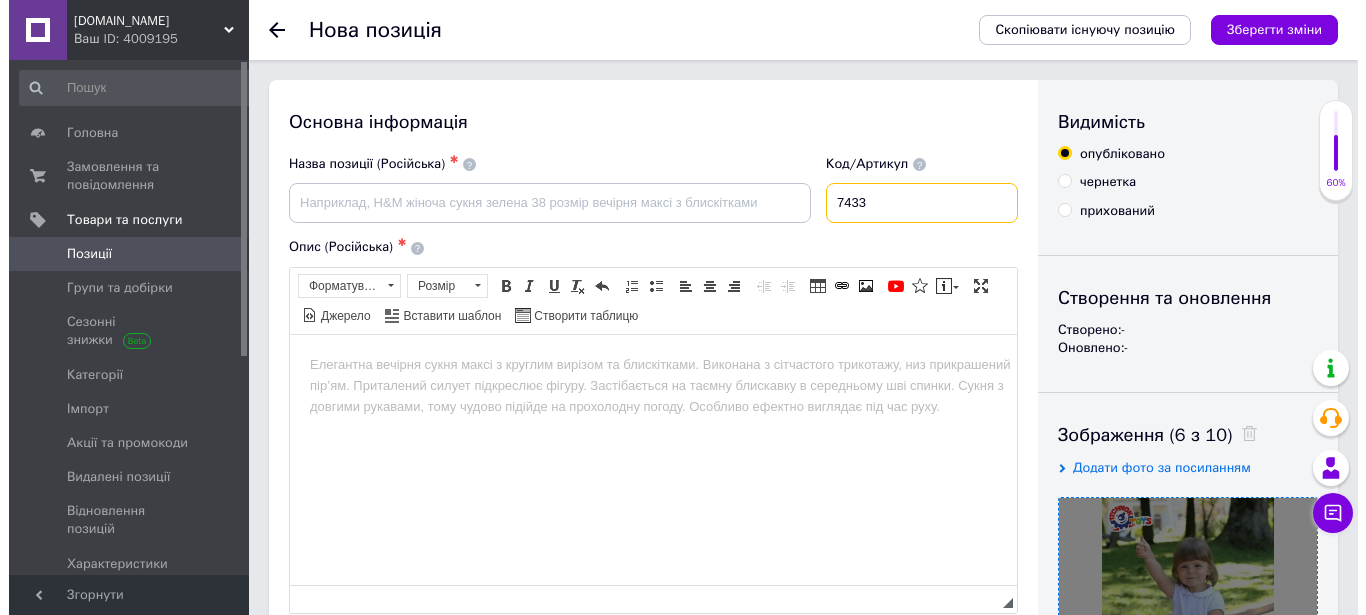 scroll, scrollTop: 306, scrollLeft: 0, axis: vertical 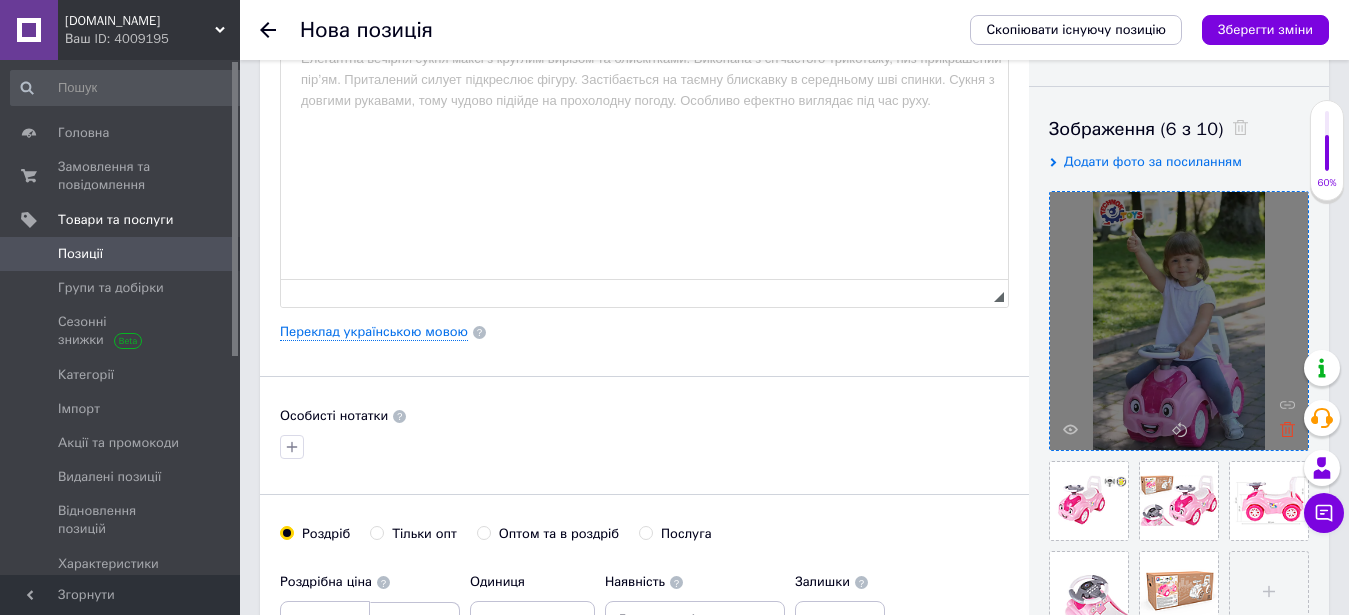 click 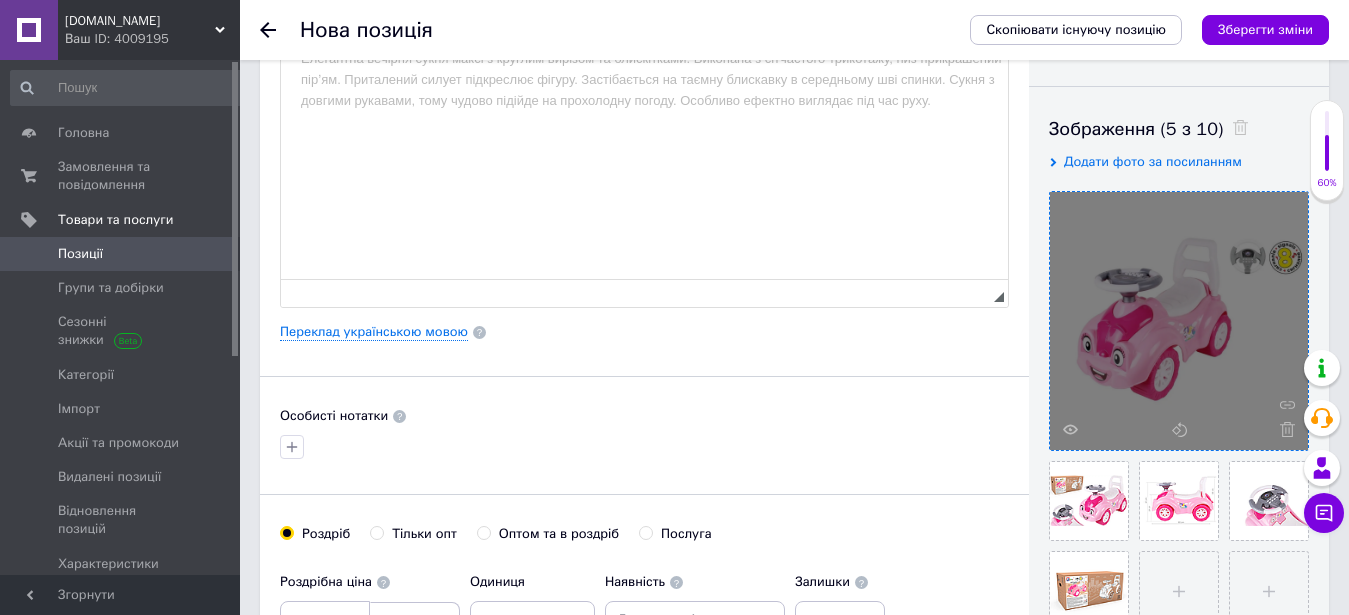click at bounding box center (1179, 321) 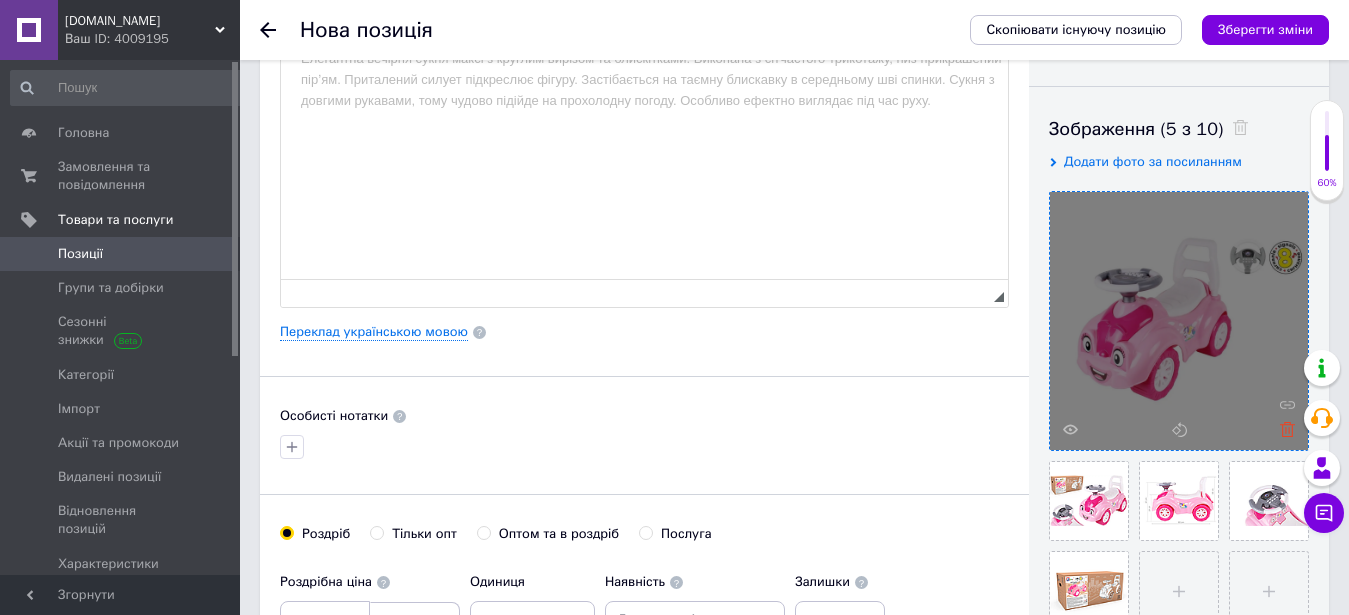 click 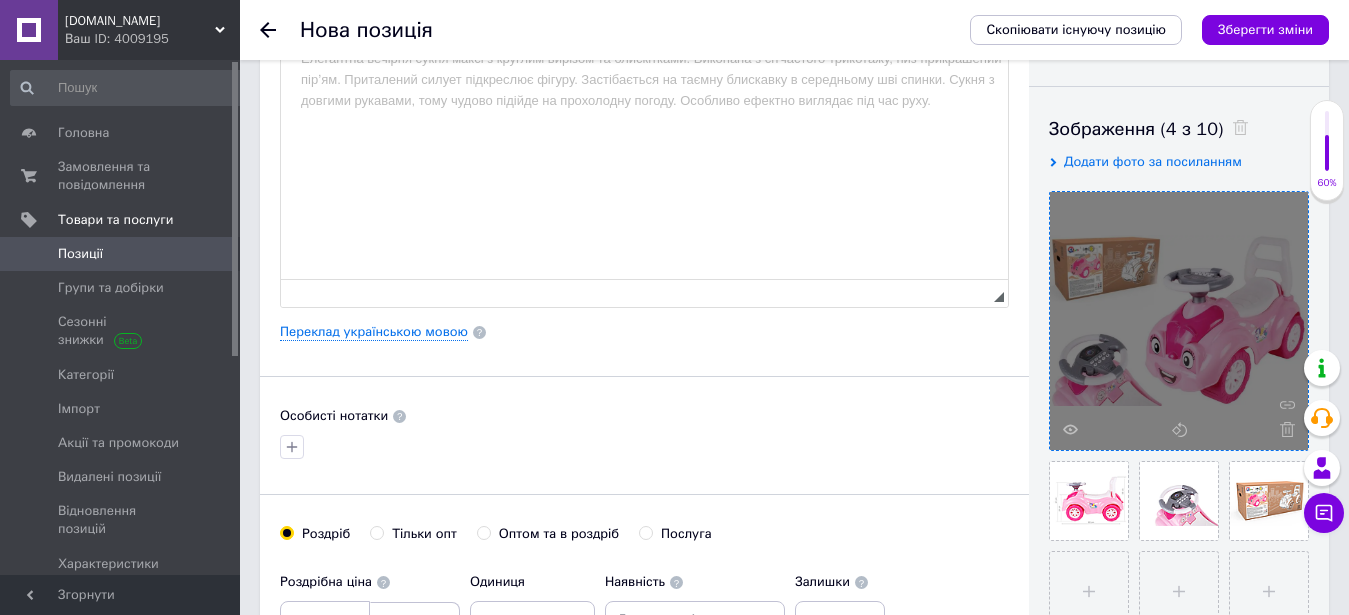 click 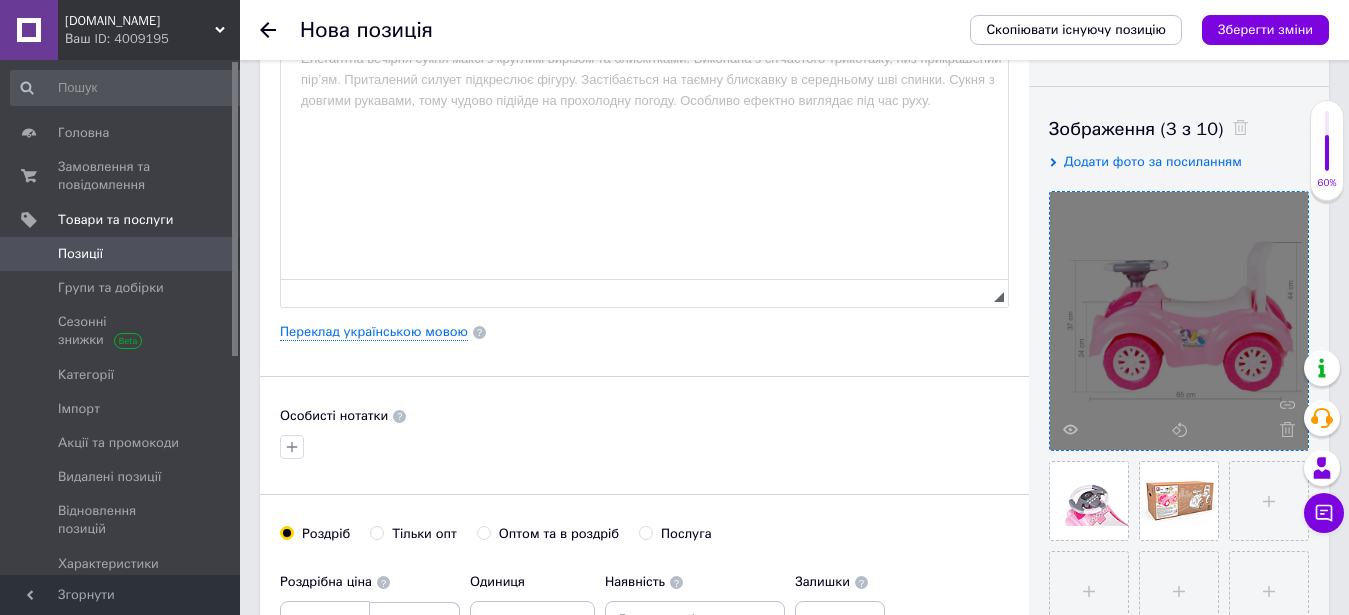 click 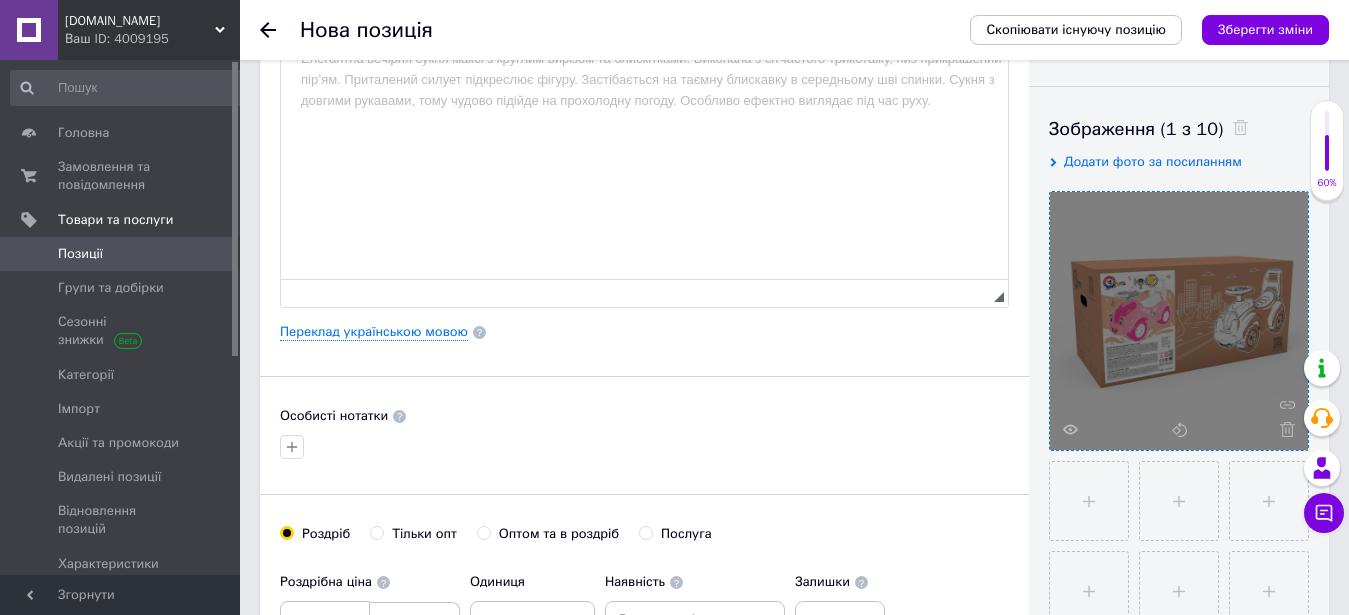 click 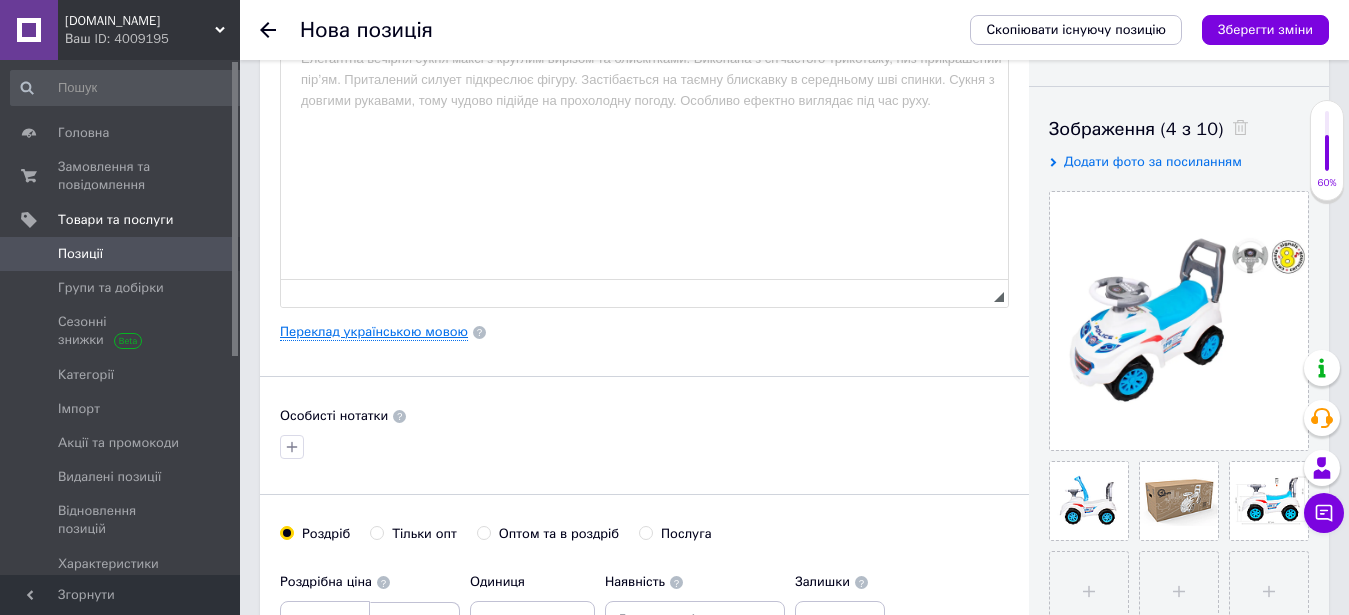 click on "Переклад українською мовою" at bounding box center [374, 332] 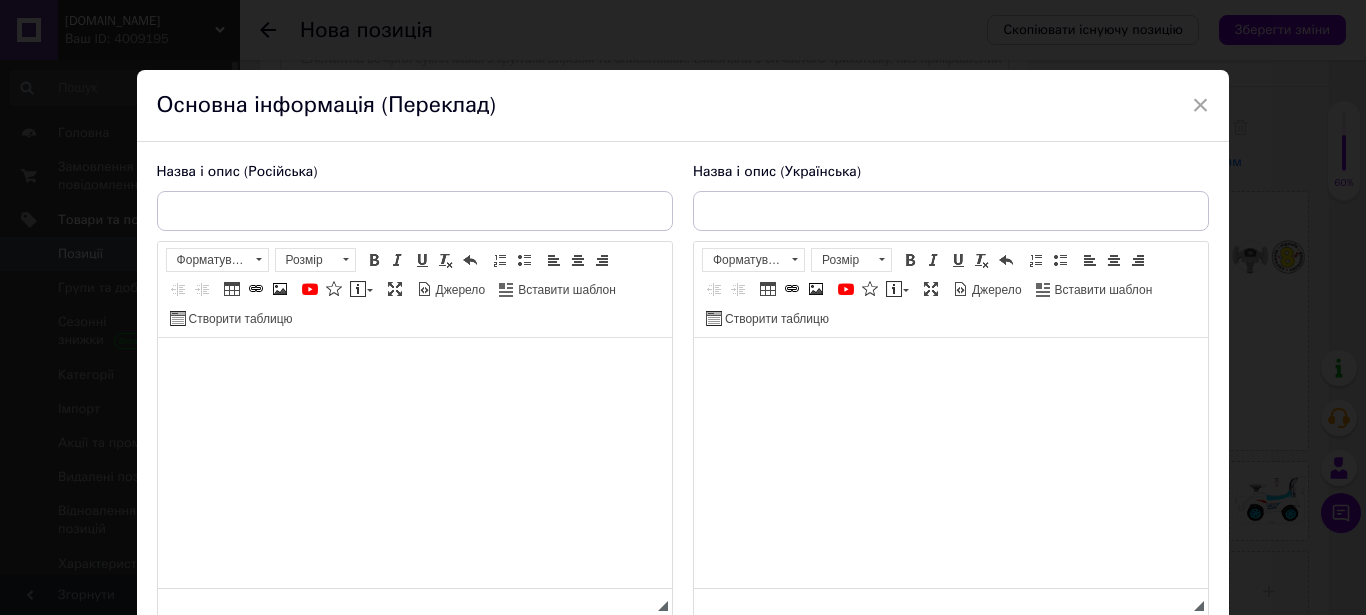 scroll, scrollTop: 0, scrollLeft: 0, axis: both 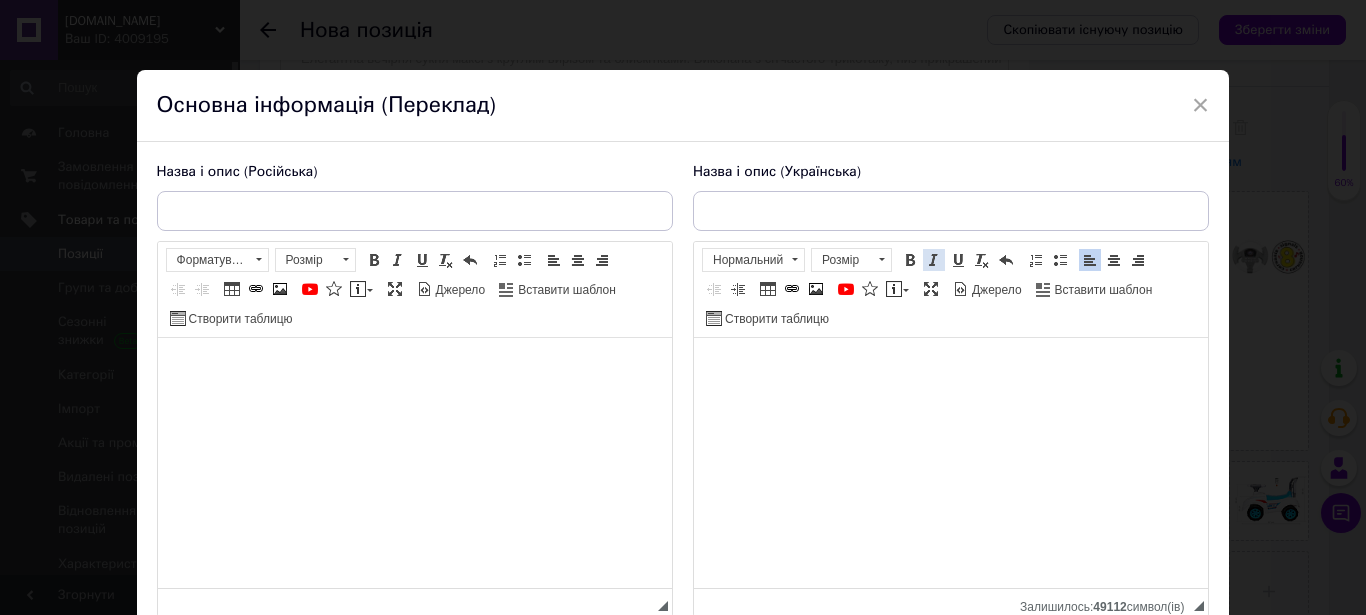 click at bounding box center (934, 260) 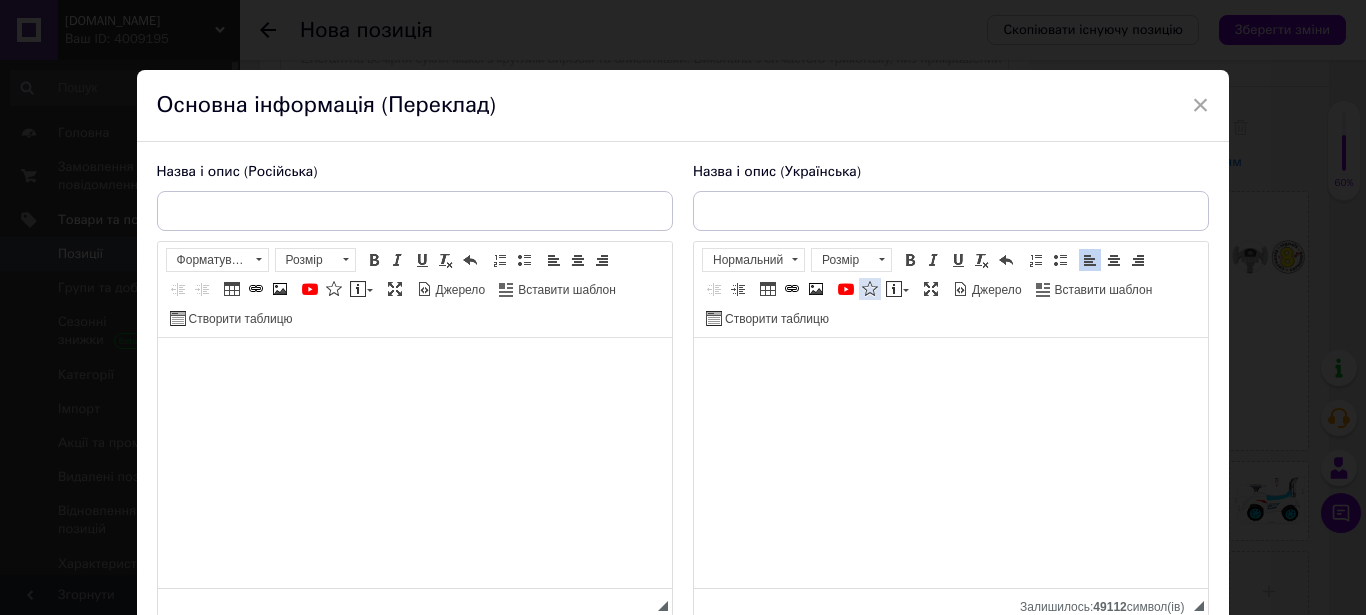 click at bounding box center (881, 260) 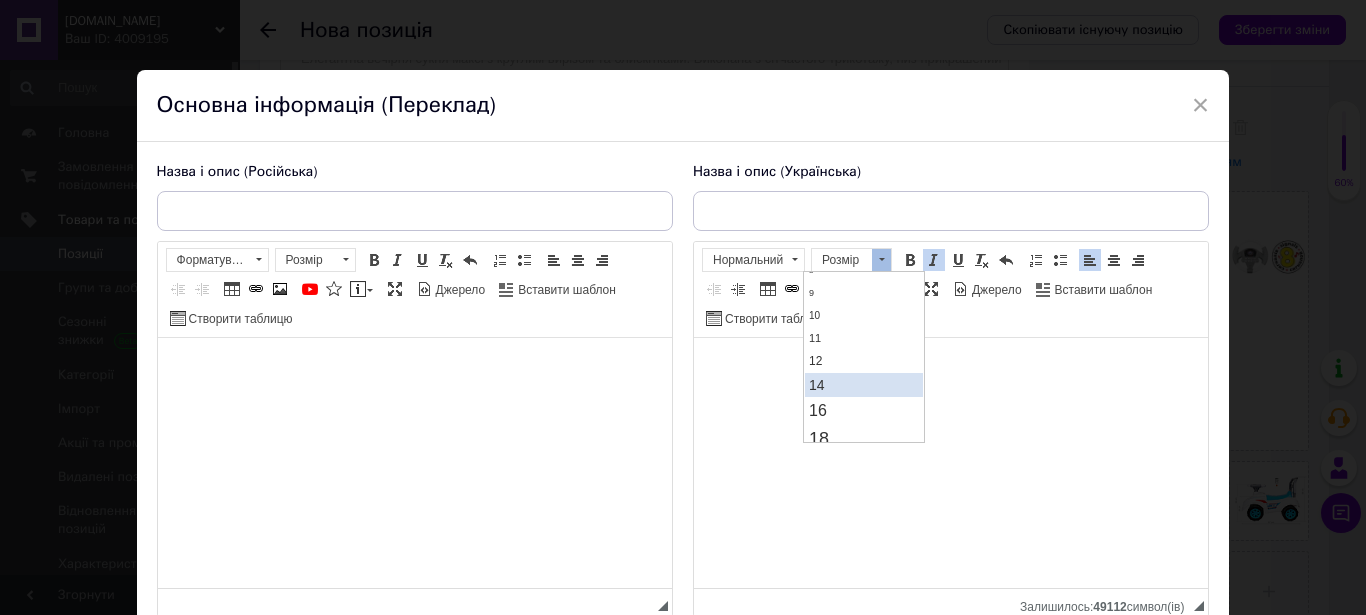 scroll, scrollTop: 102, scrollLeft: 0, axis: vertical 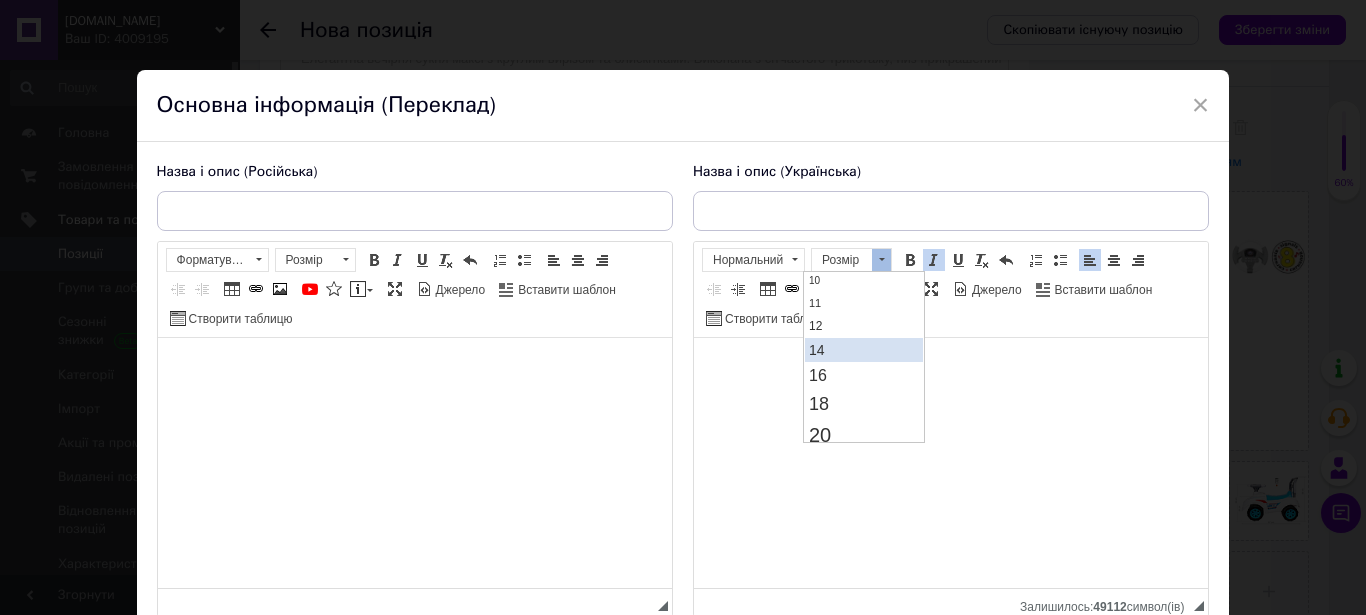 click on "14" at bounding box center (863, 350) 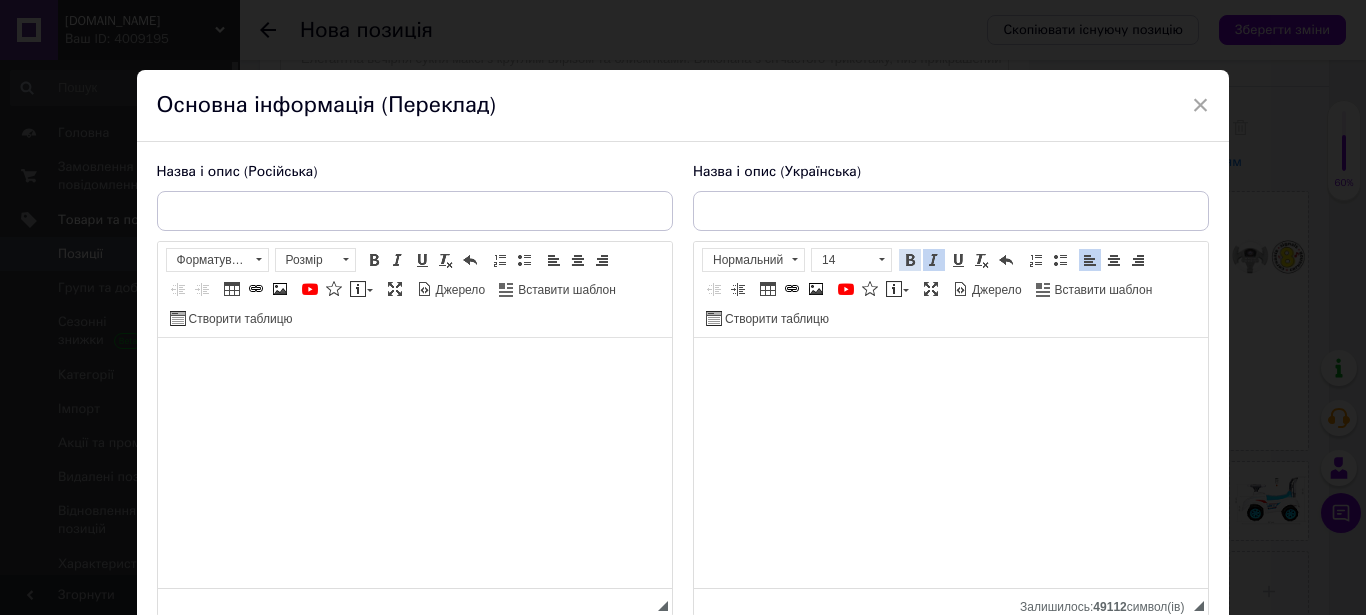 click at bounding box center (910, 260) 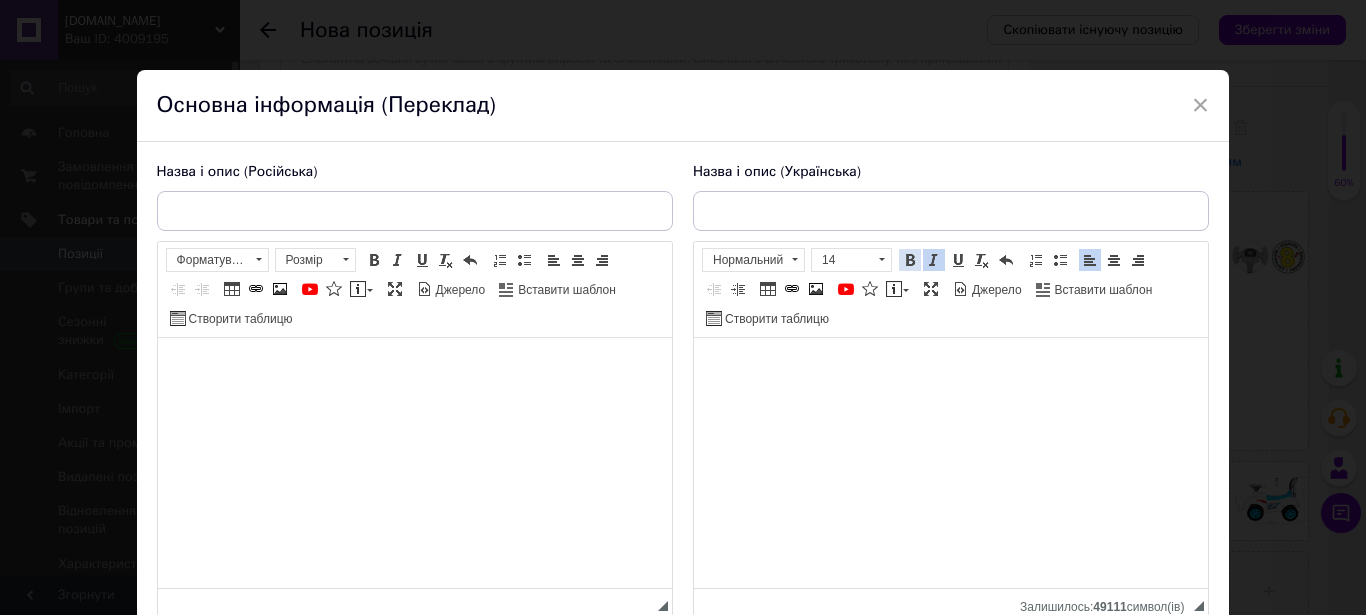 click at bounding box center (910, 260) 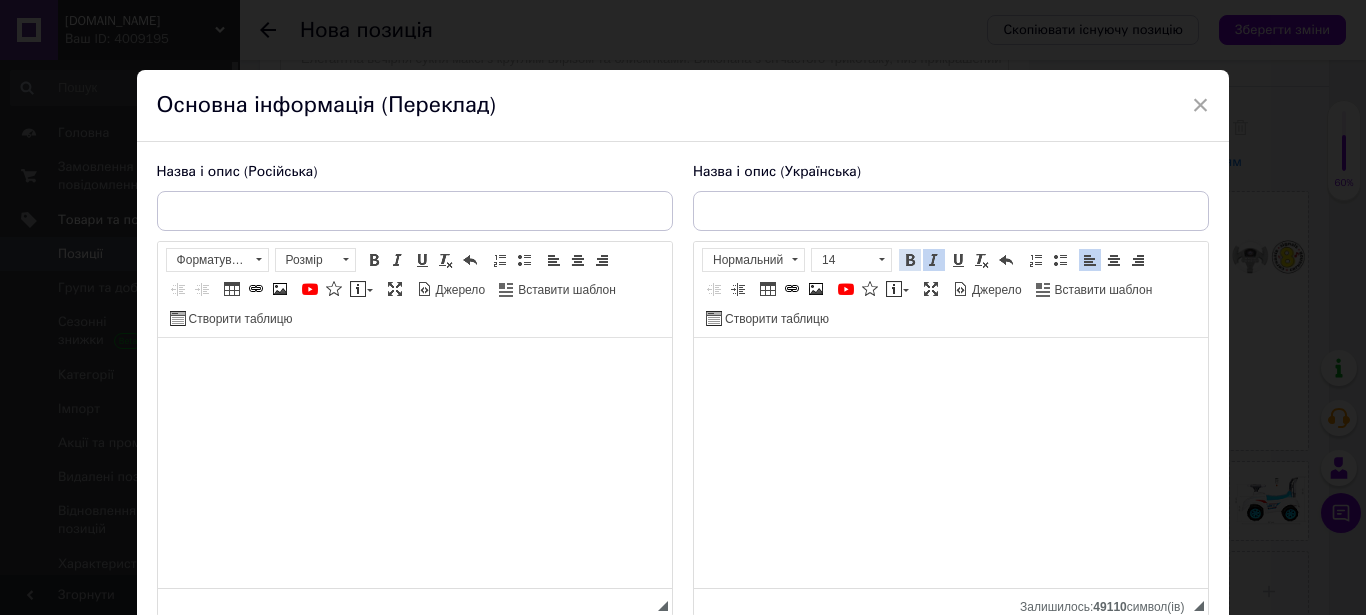 click at bounding box center (910, 260) 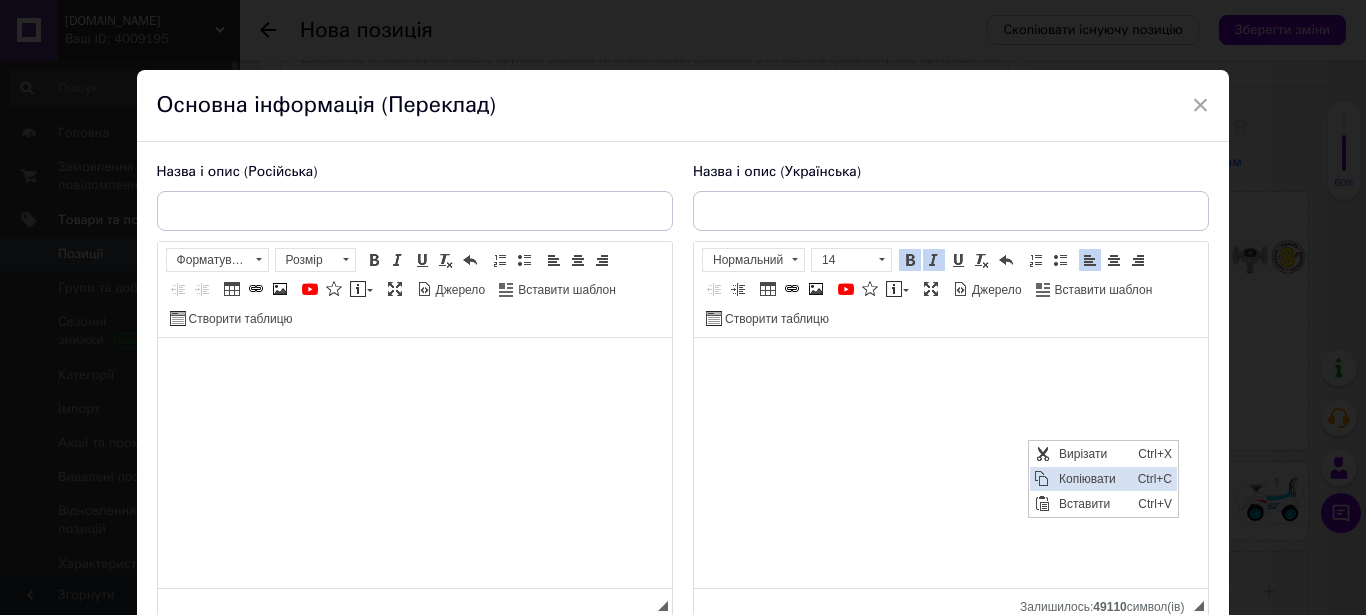 scroll, scrollTop: 0, scrollLeft: 0, axis: both 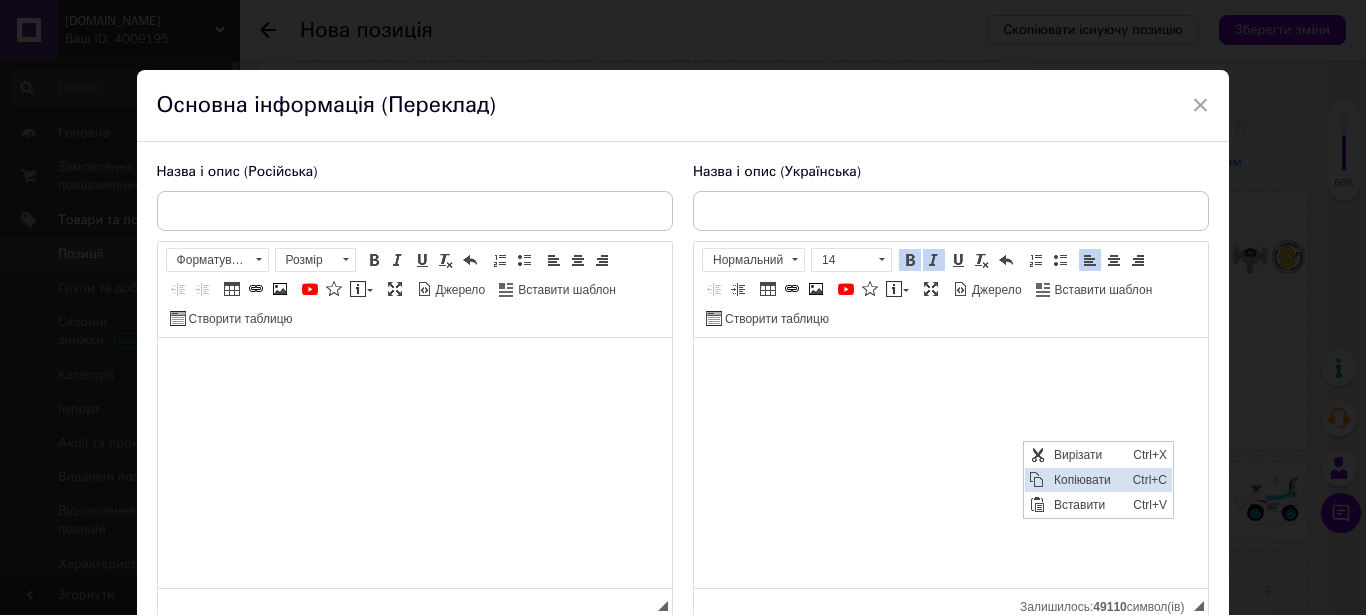click on "Копіювати" at bounding box center [1087, 480] 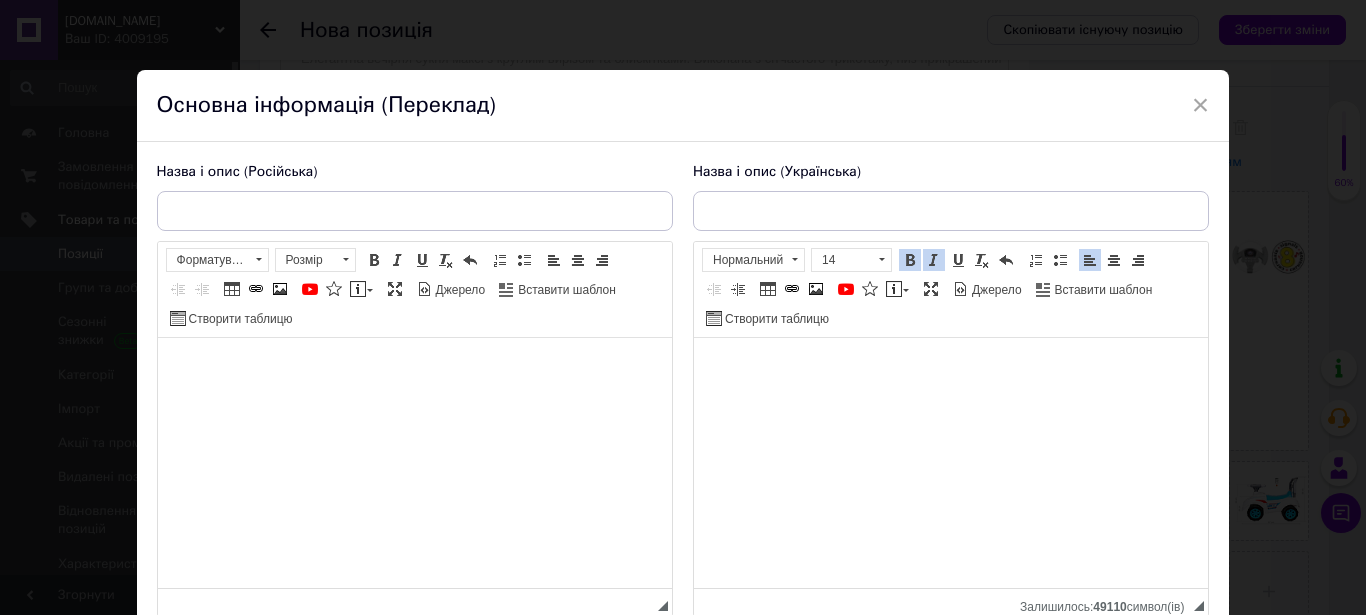 click at bounding box center (414, 368) 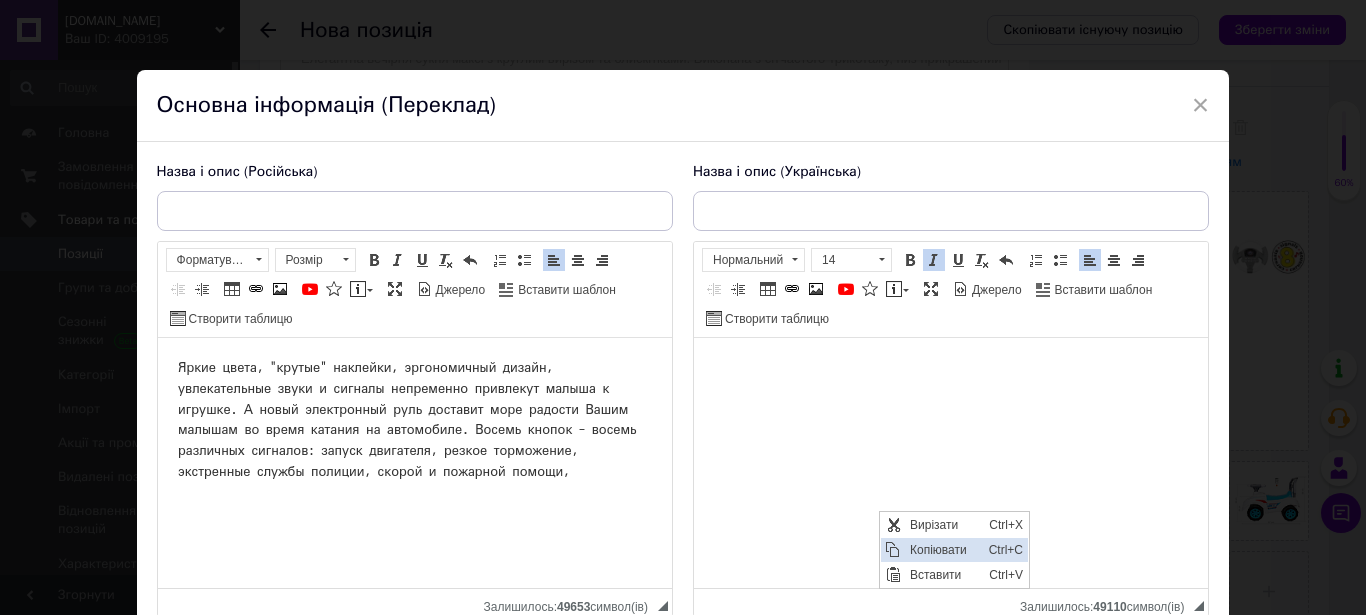 click on "Копіювати" at bounding box center (943, 550) 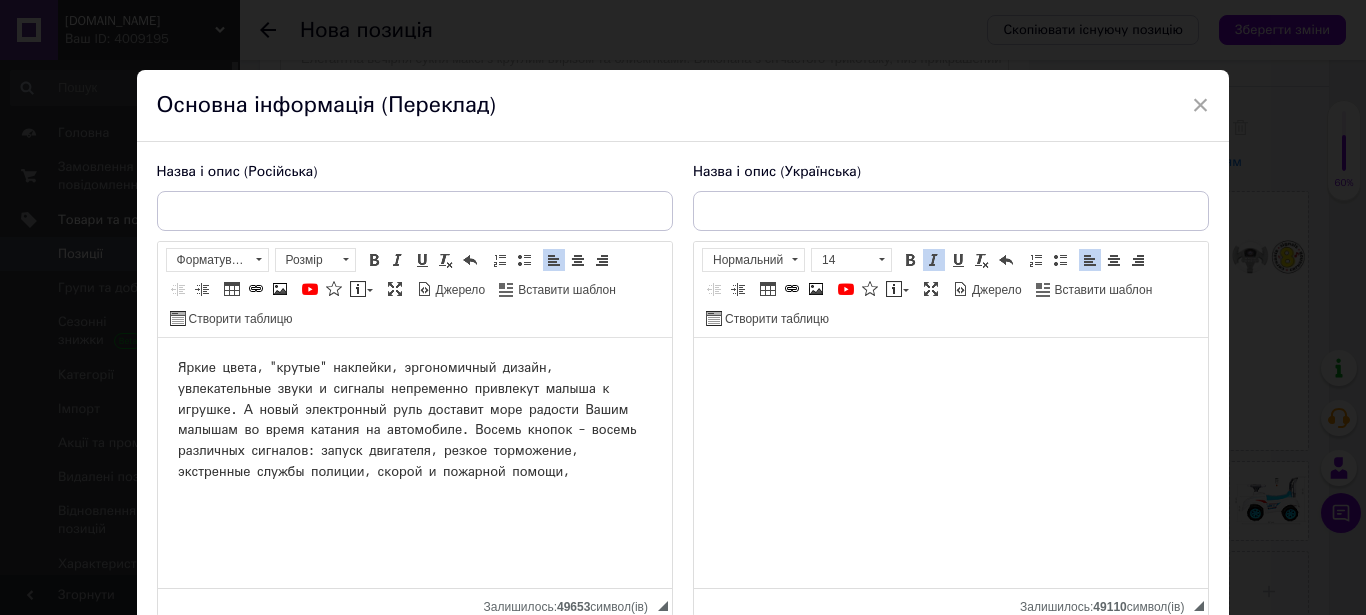 click on "Яркие цвета, "крутые" наклейки, эргономичный дизайн, увлекательные звуки и сигналы непременно привлекут малыша к игрушке. А новый электронный руль доставит море радости Вашим малышам во время катания на автомобиле. Восемь кнопок – восемь различных сигналов: запуск двигателя, резкое торможение, экстренные службы полиции, скорой и пожарной помощи," at bounding box center (414, 463) 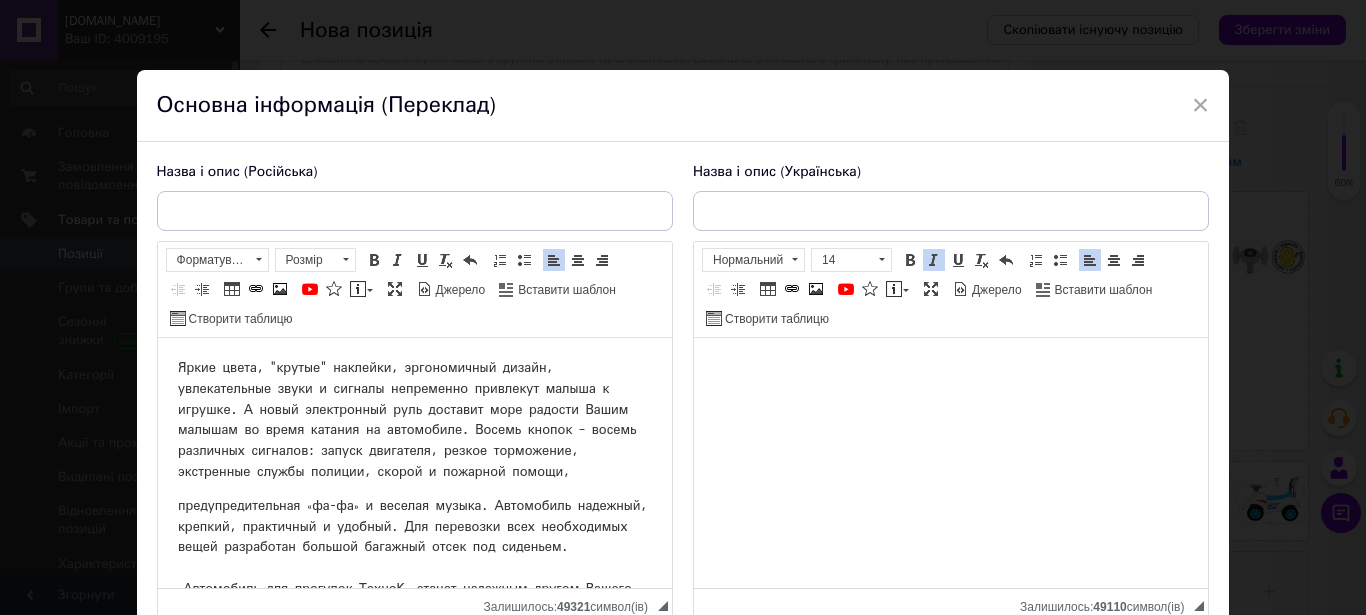 scroll, scrollTop: 50, scrollLeft: 0, axis: vertical 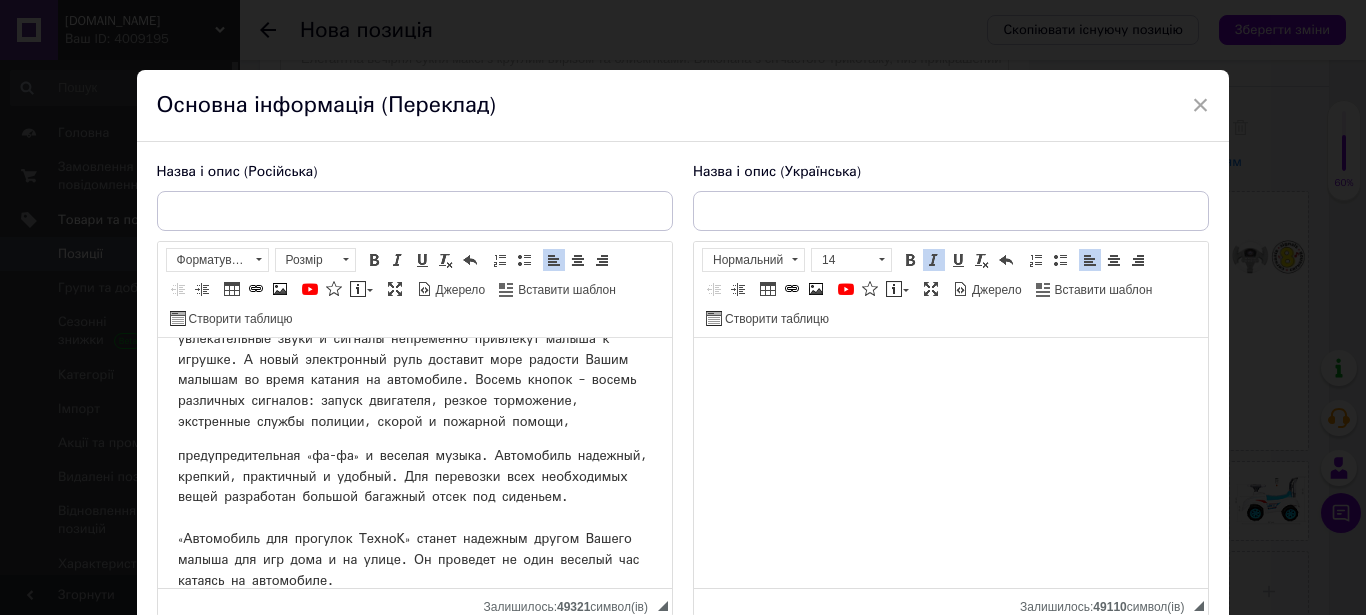 click on "предупредительная «фа-фа» и веселая музыка. Автомобиль надежный, крепкий, практичный и удобный. Для перевозки всех необходимых вещей разработан большой багажный отсек под сиденьем.
«Автомобиль для прогулок ТехноК» станет надежным другом Вашего малыша для игр дома и на улице. Он проведет не один веселый час катаясь на автомобиле." at bounding box center [409, 369] 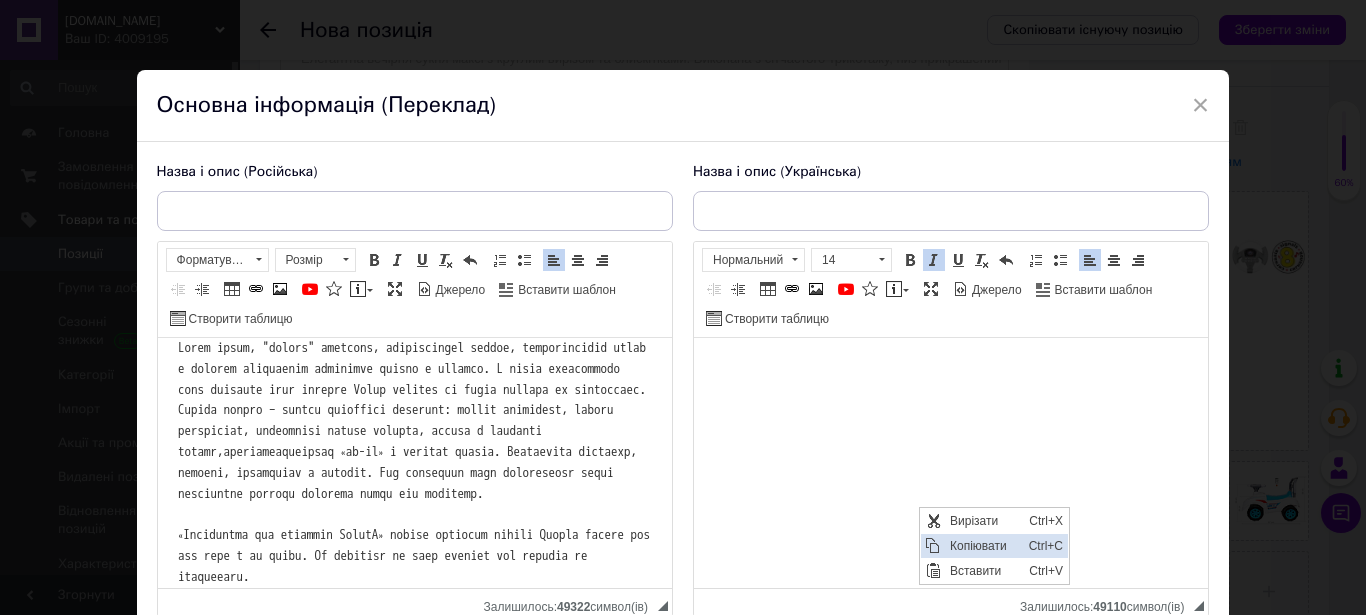 click on "Копіювати" at bounding box center (983, 546) 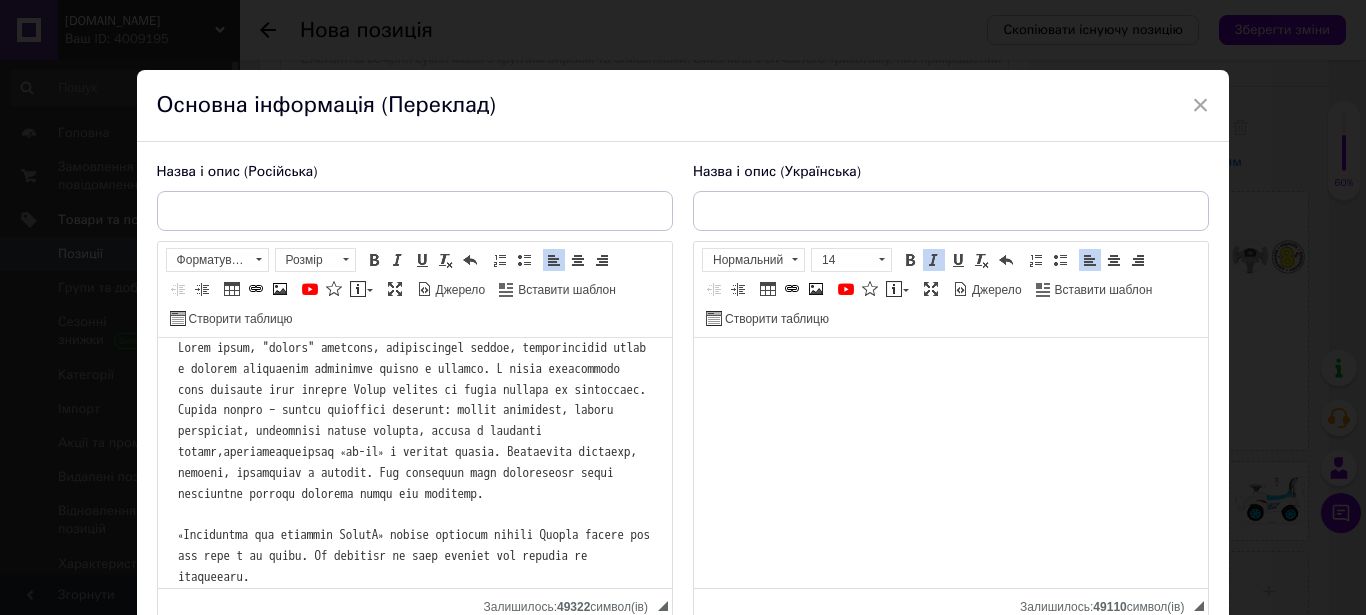 scroll, scrollTop: 93, scrollLeft: 0, axis: vertical 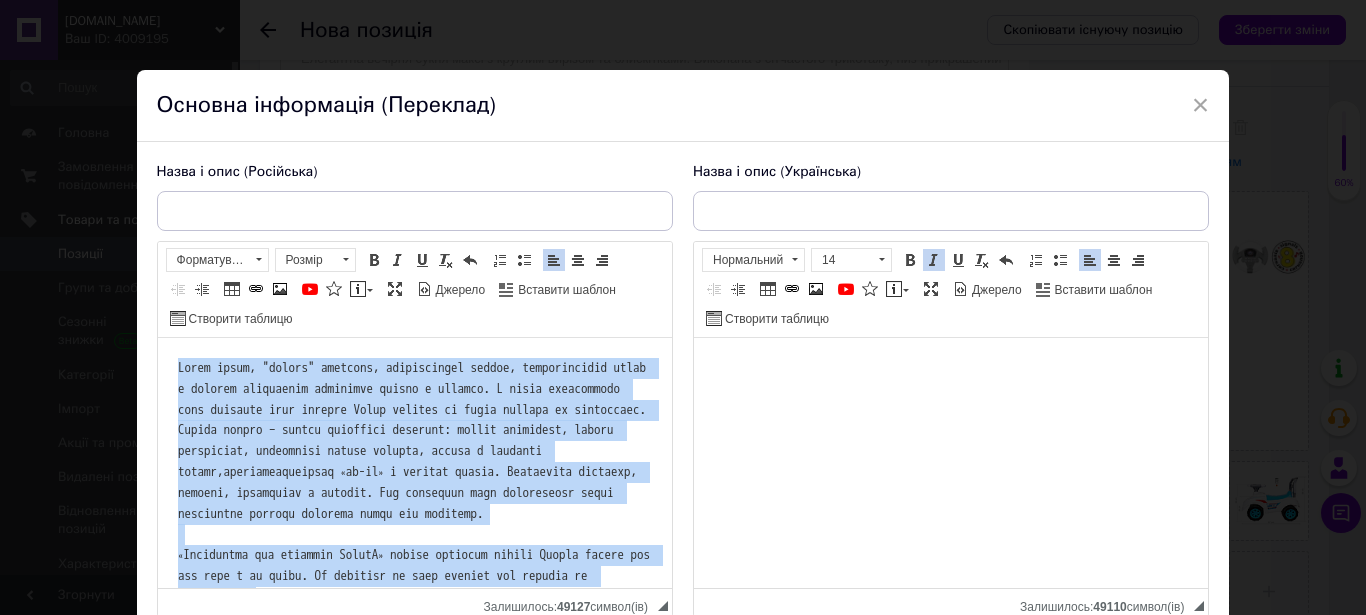 drag, startPoint x: 396, startPoint y: 583, endPoint x: 467, endPoint y: 606, distance: 74.63243 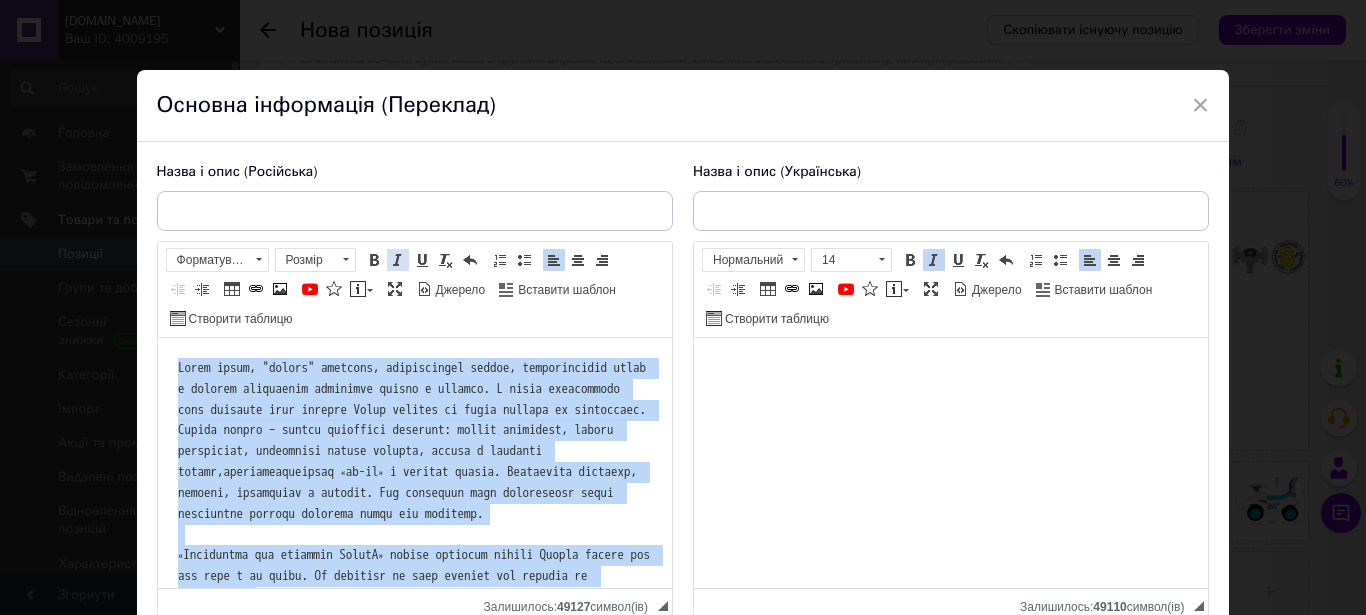 click at bounding box center (398, 260) 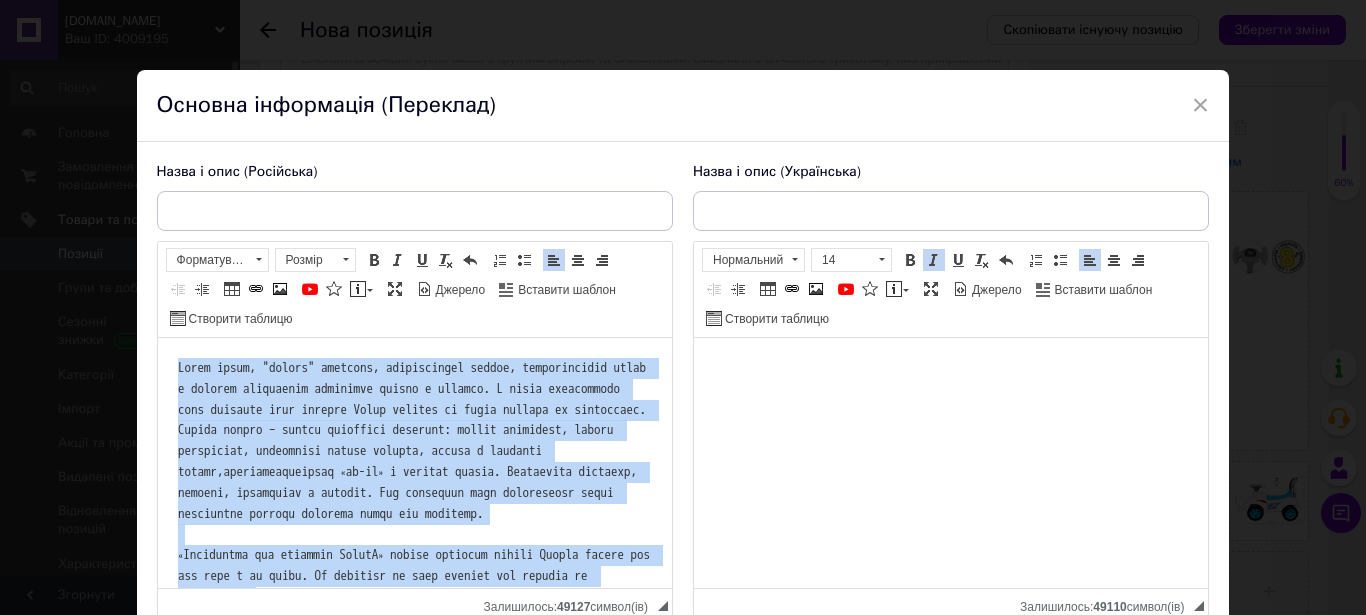 click at bounding box center (345, 260) 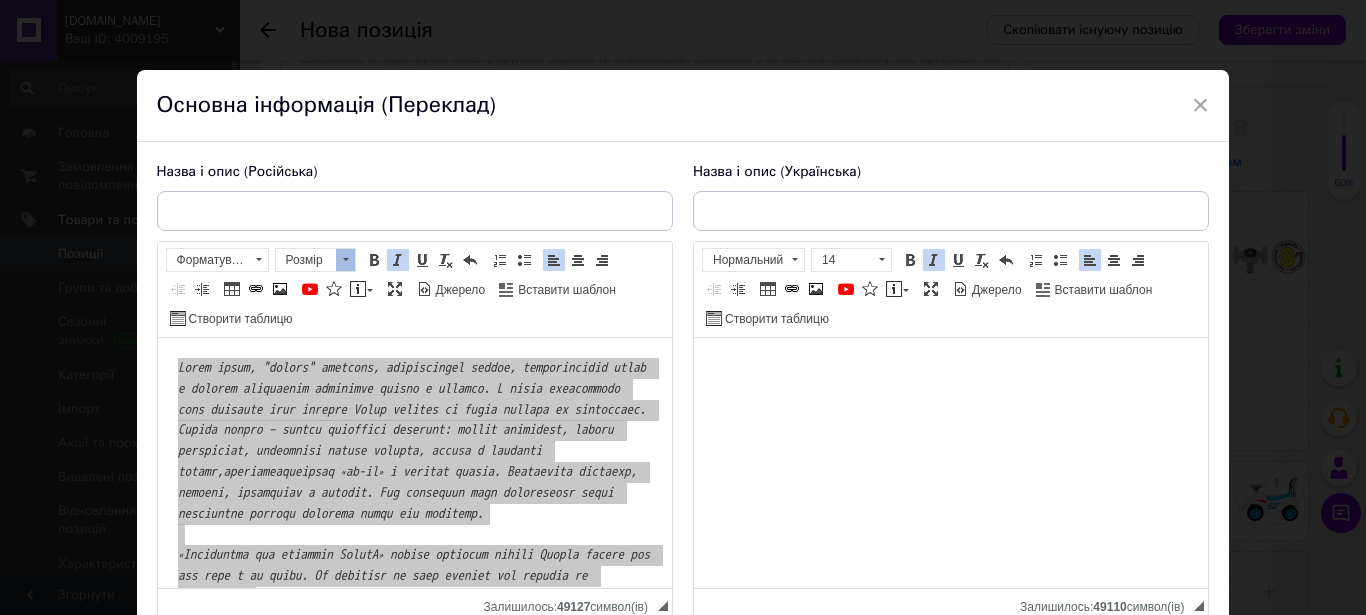 scroll, scrollTop: 30, scrollLeft: 0, axis: vertical 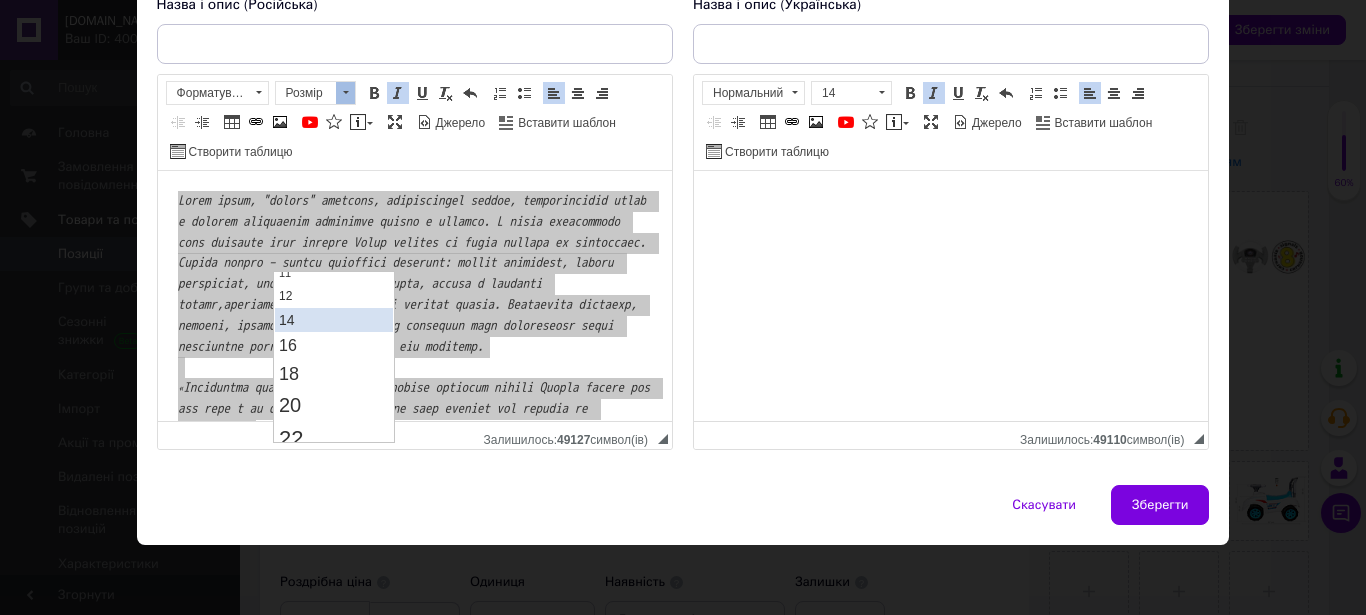 click on "14" at bounding box center [333, 320] 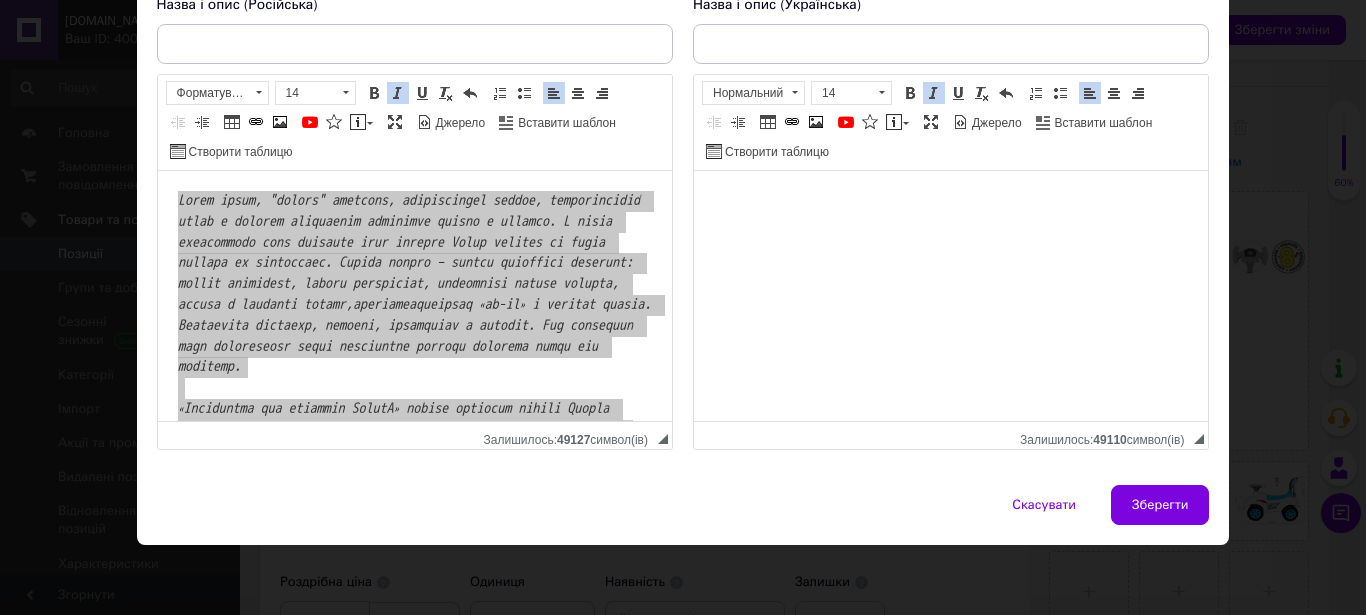 click on "◢ Залишилось:  49127  символ(iв)" at bounding box center [415, 435] 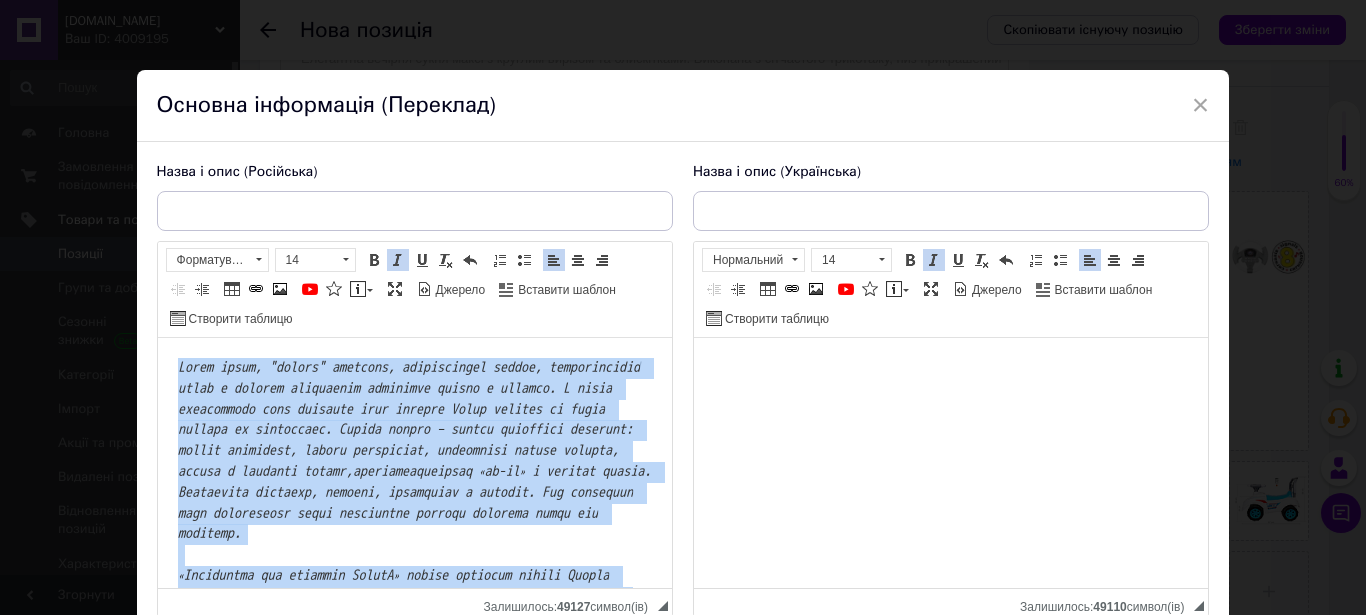 click at bounding box center [417, 492] 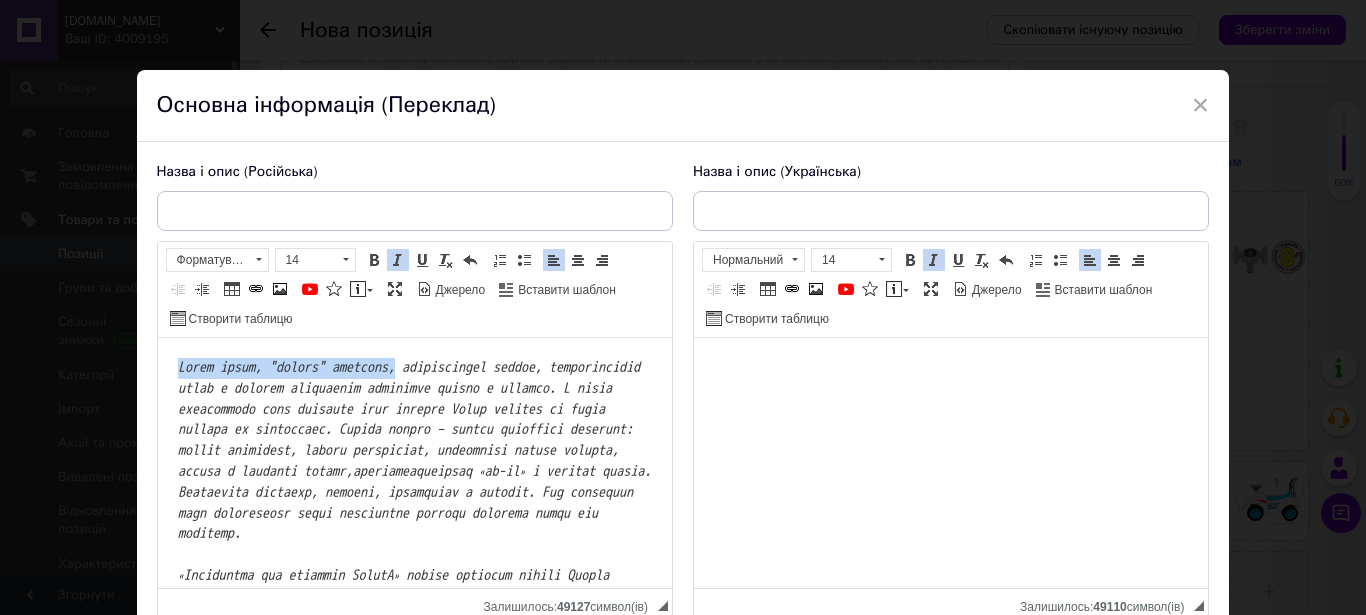 drag, startPoint x: 177, startPoint y: 369, endPoint x: 518, endPoint y: 621, distance: 424.01062 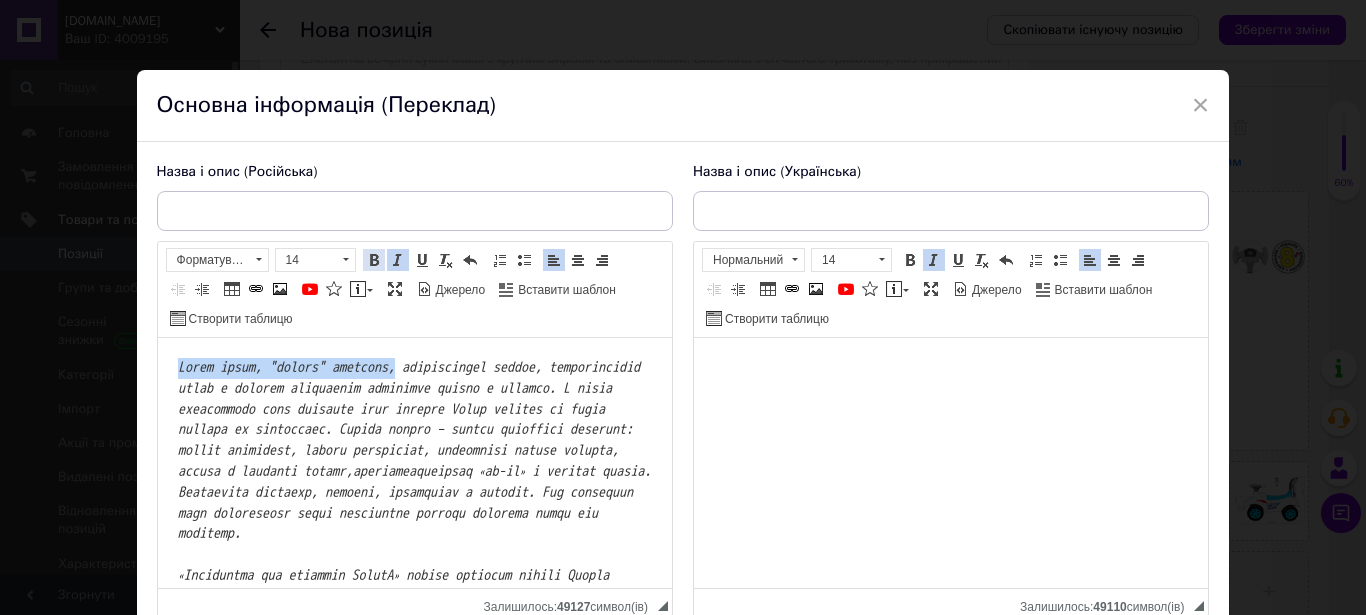 drag, startPoint x: 371, startPoint y: 261, endPoint x: 223, endPoint y: 57, distance: 252.03174 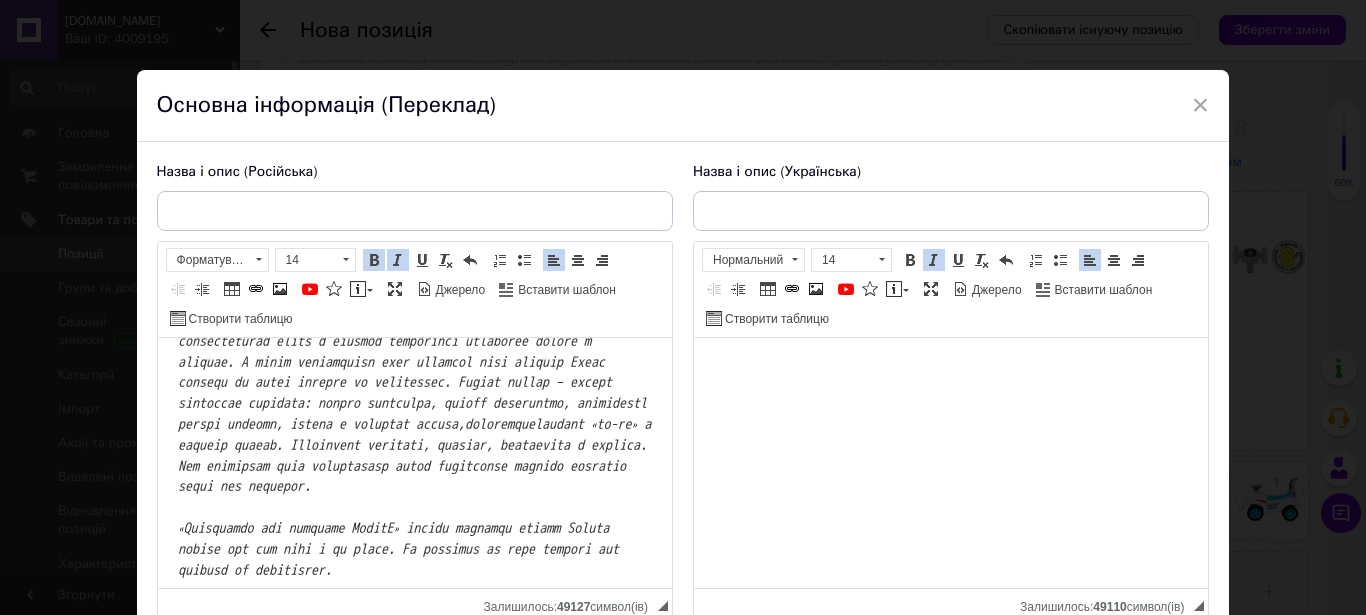 scroll, scrollTop: 102, scrollLeft: 0, axis: vertical 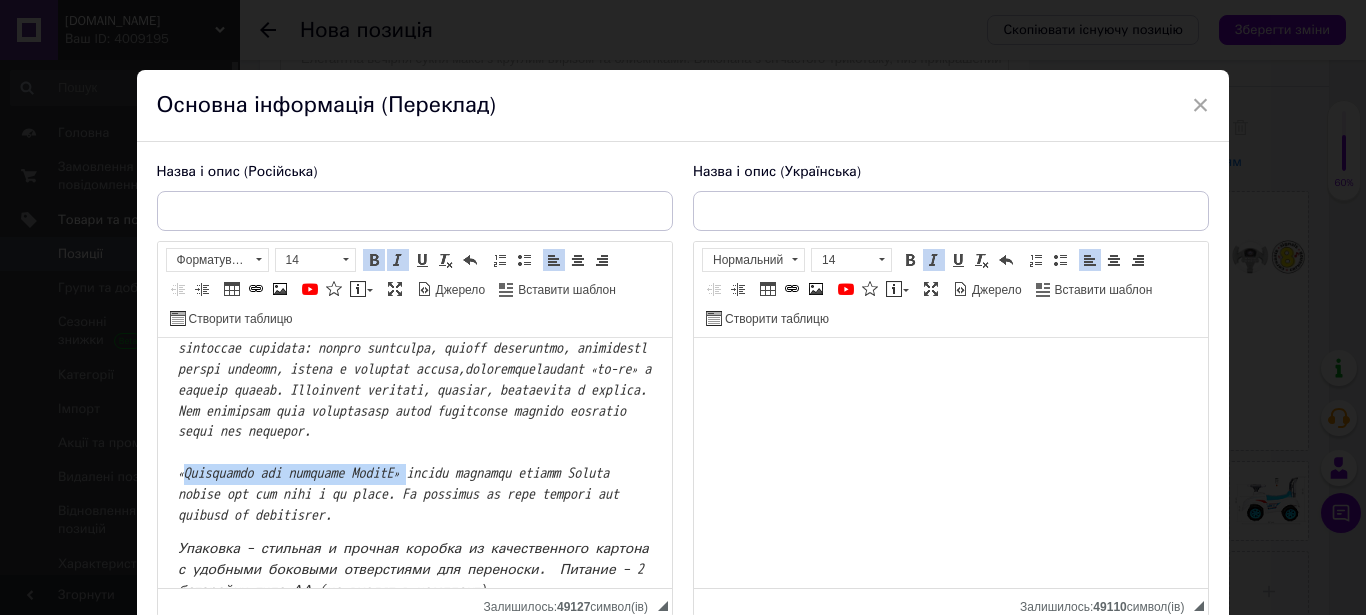 drag, startPoint x: 172, startPoint y: 489, endPoint x: 433, endPoint y: 495, distance: 261.06897 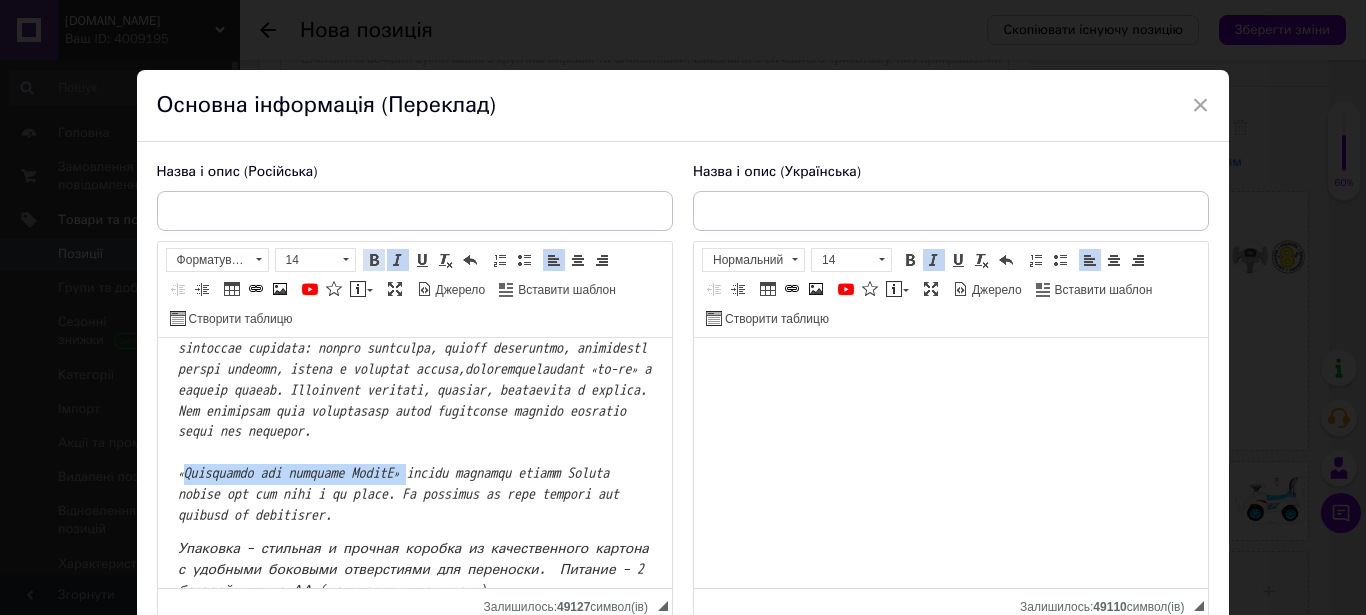 drag, startPoint x: 373, startPoint y: 262, endPoint x: 56, endPoint y: 165, distance: 331.50867 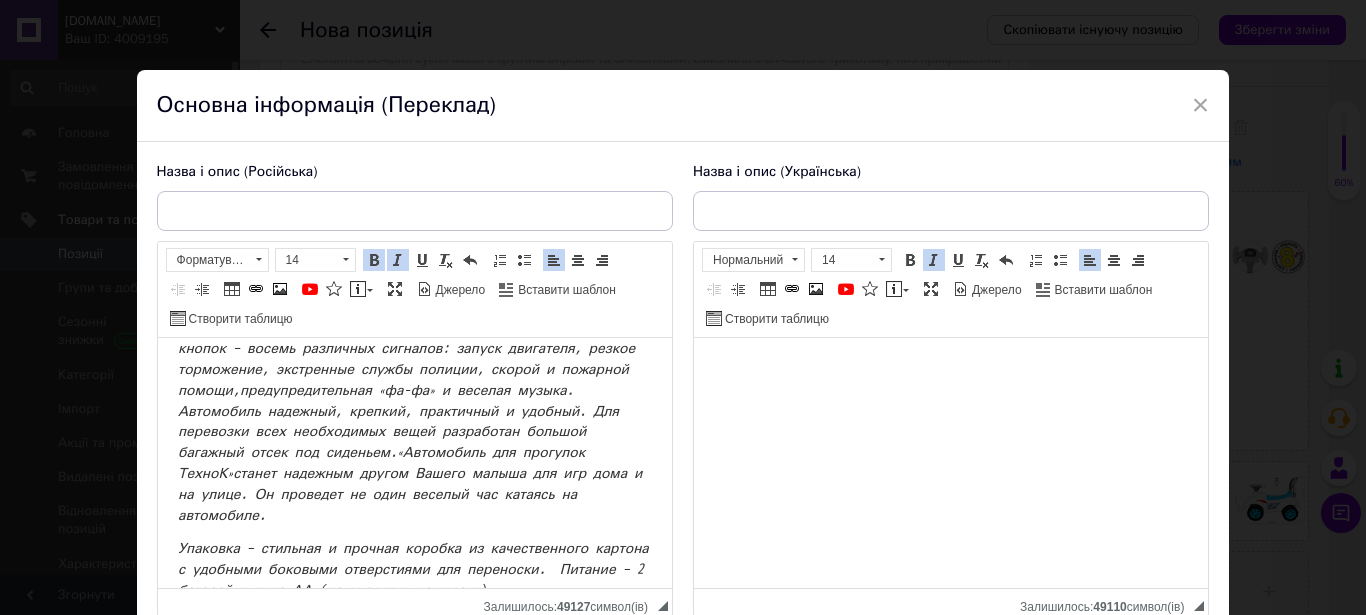 scroll, scrollTop: 204, scrollLeft: 0, axis: vertical 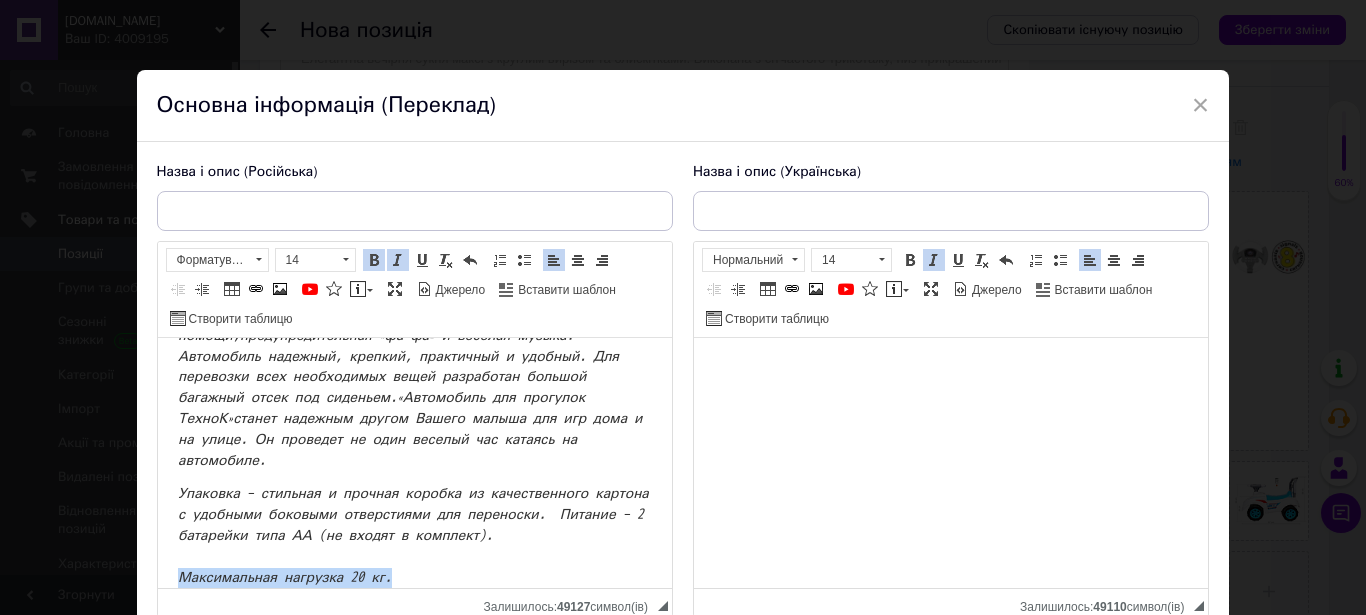 drag, startPoint x: 326, startPoint y: 554, endPoint x: 402, endPoint y: 512, distance: 86.833176 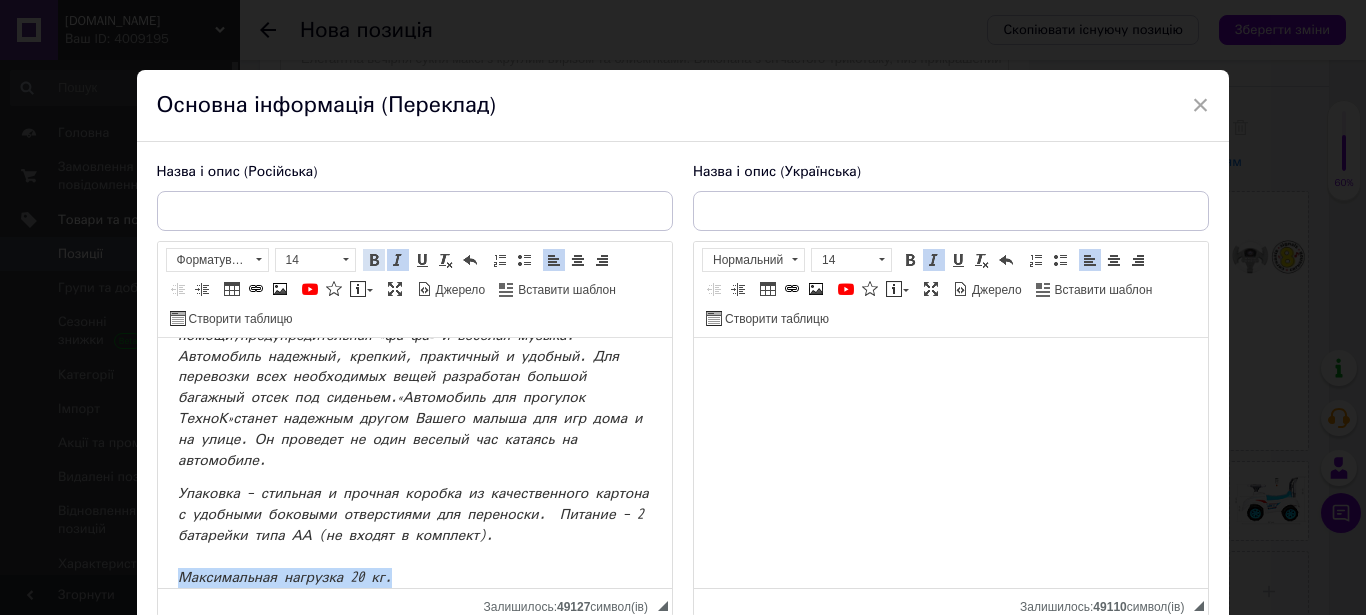 click at bounding box center [374, 260] 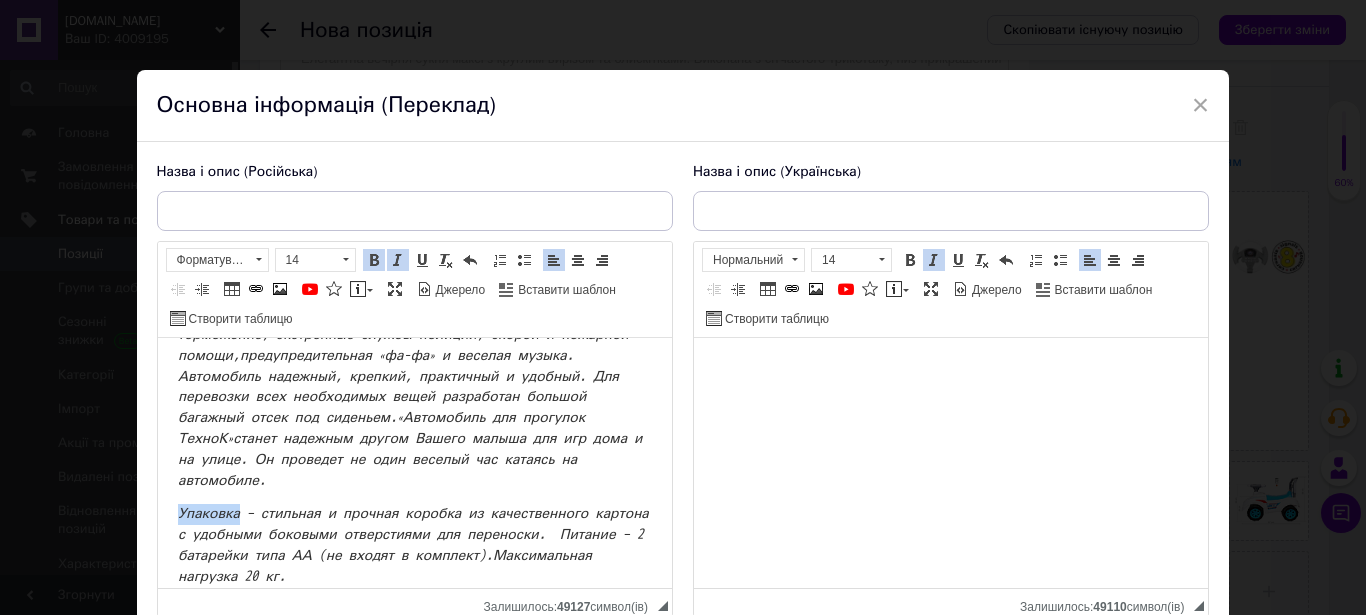drag, startPoint x: 169, startPoint y: 470, endPoint x: 250, endPoint y: 404, distance: 104.48445 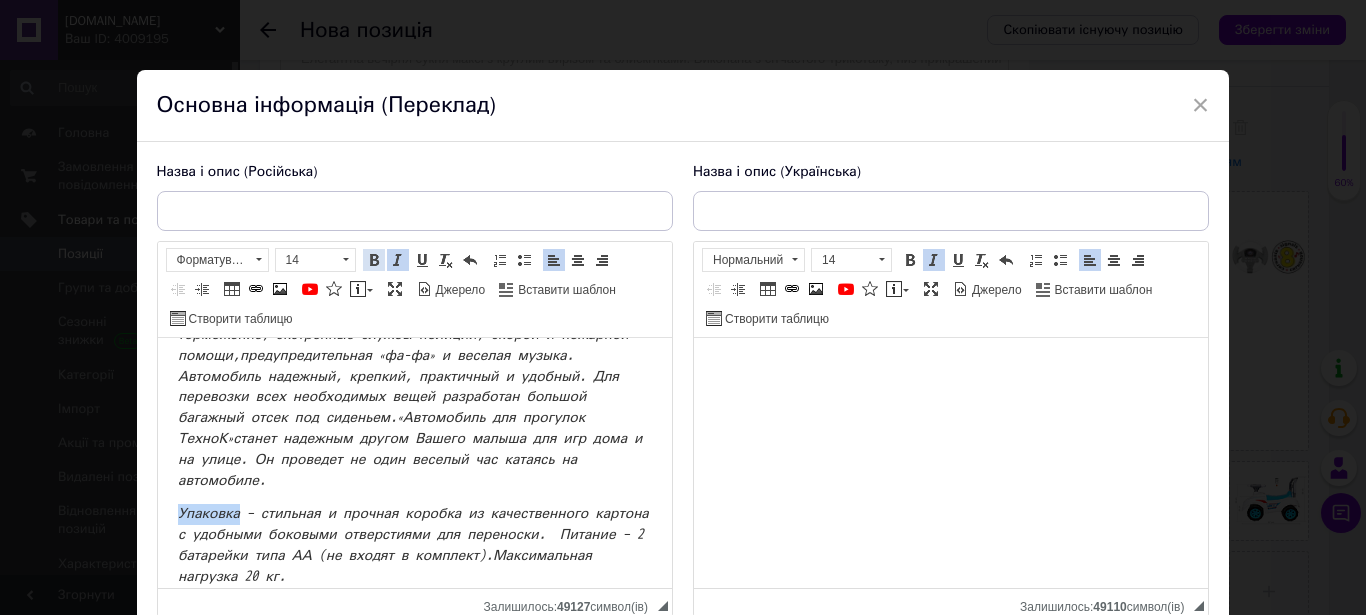 click at bounding box center (374, 260) 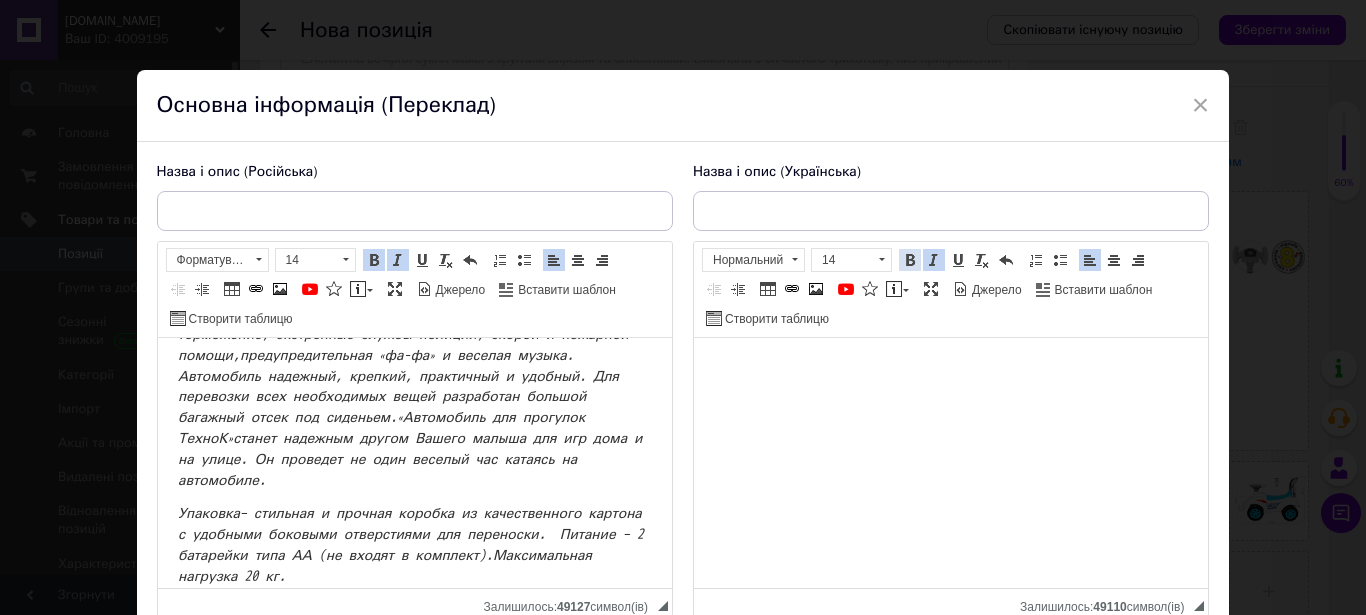 click at bounding box center (910, 260) 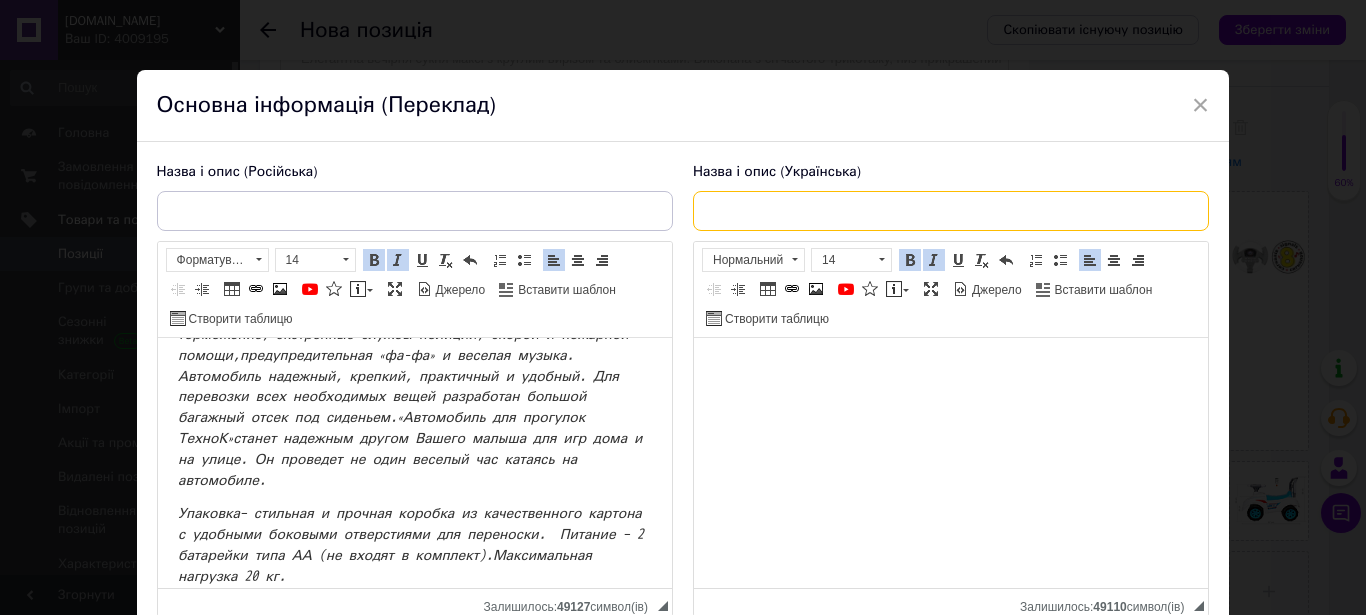 click at bounding box center [951, 211] 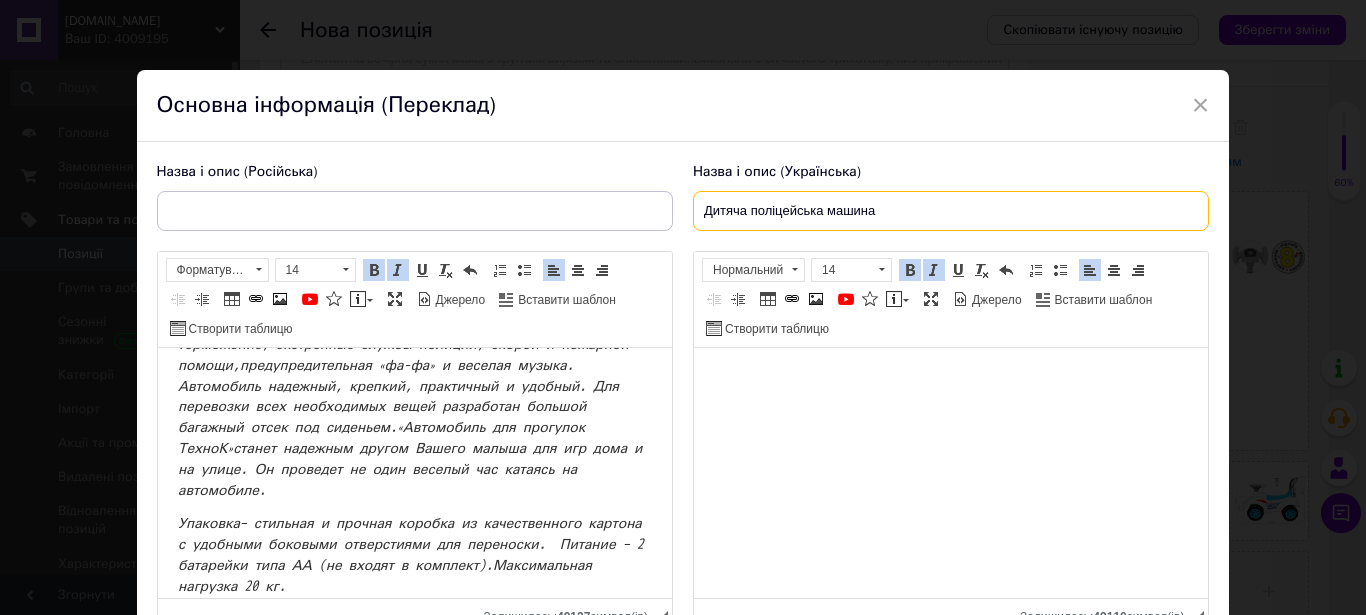 paste on "Автомобіль для прогулянок ТехноК Детальніше: [URL][DOMAIN_NAME]." 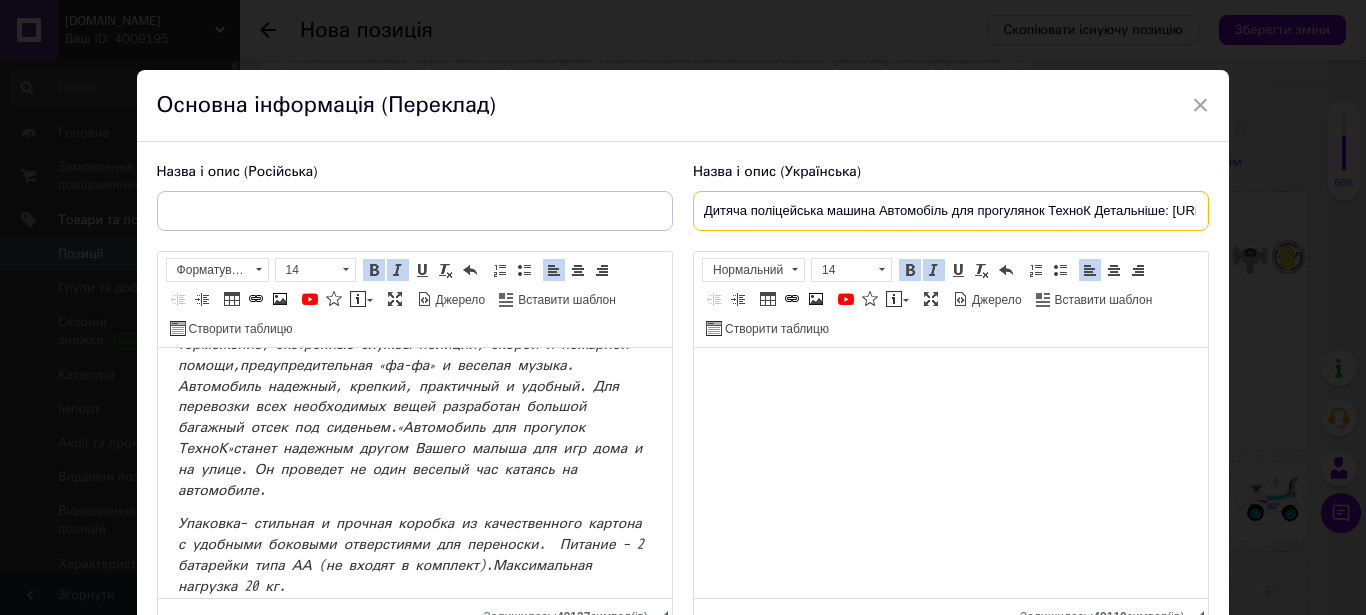 scroll, scrollTop: 0, scrollLeft: 320, axis: horizontal 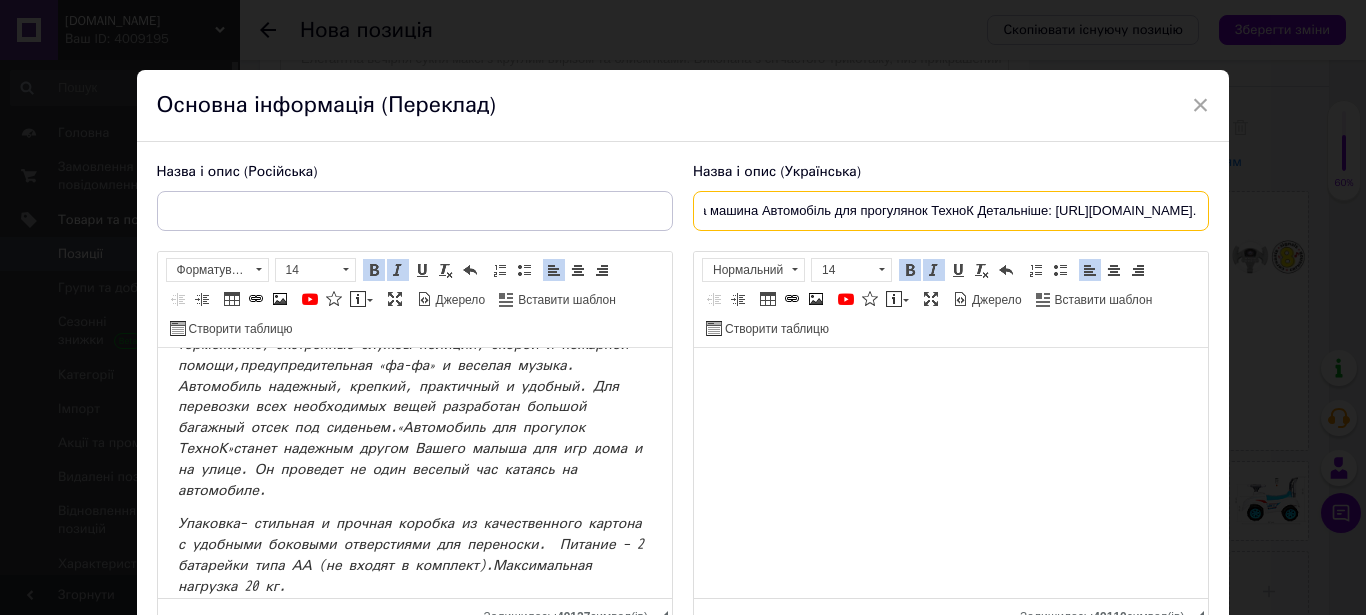 drag, startPoint x: 764, startPoint y: 211, endPoint x: 1328, endPoint y: 216, distance: 564.02216 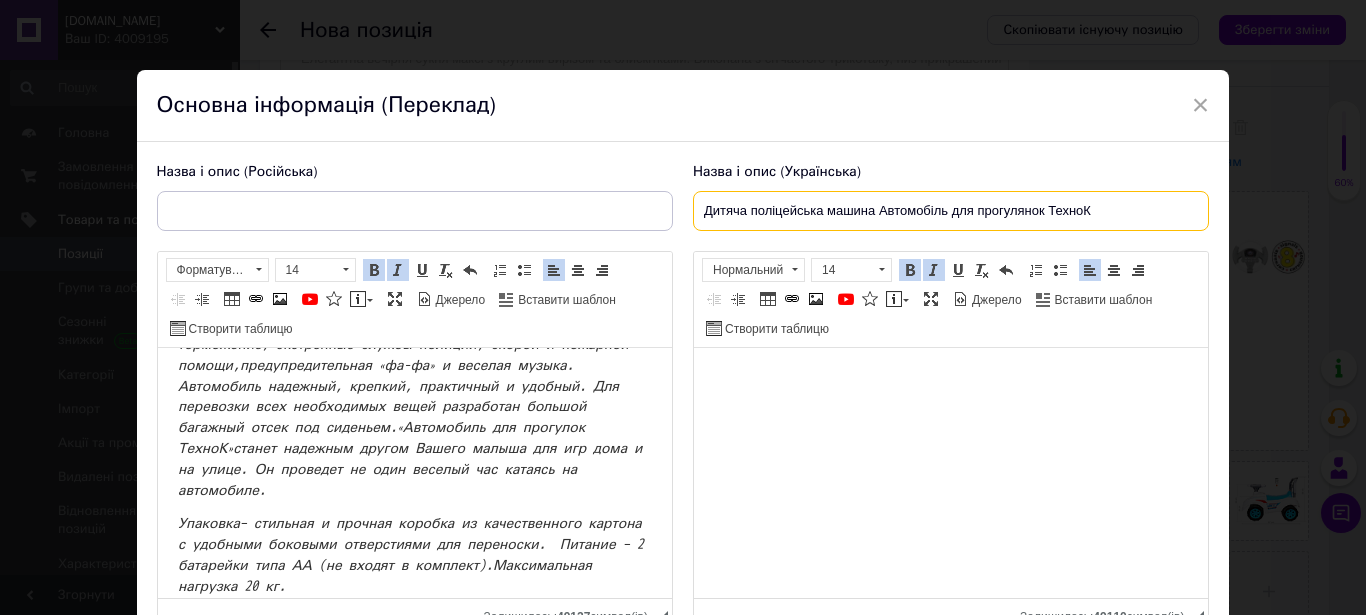 scroll, scrollTop: 0, scrollLeft: 0, axis: both 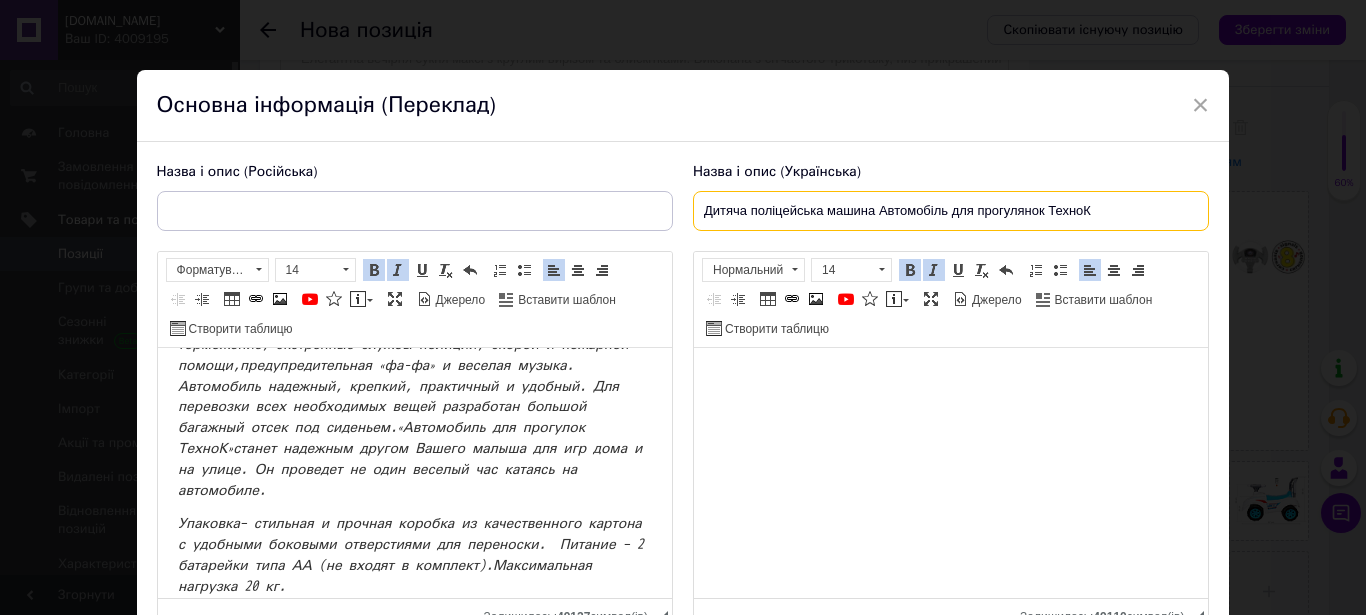 type on "Дитяча поліцейська машина Автомобіль для прогулянок ТехноК" 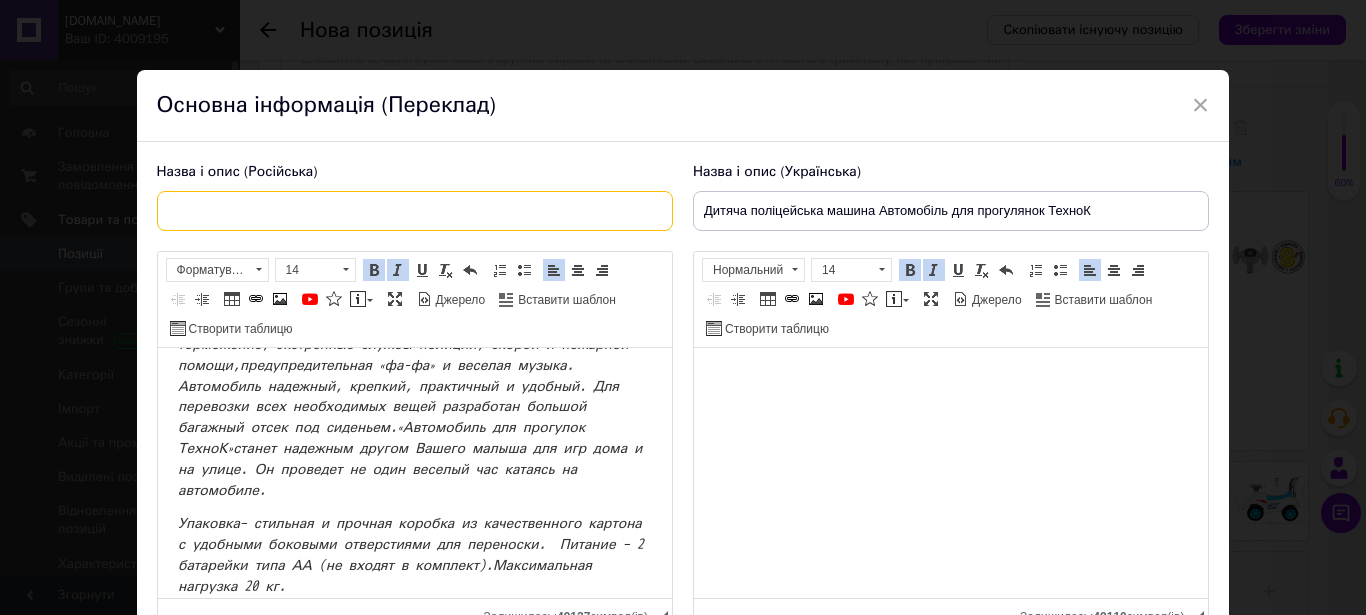 click at bounding box center [415, 211] 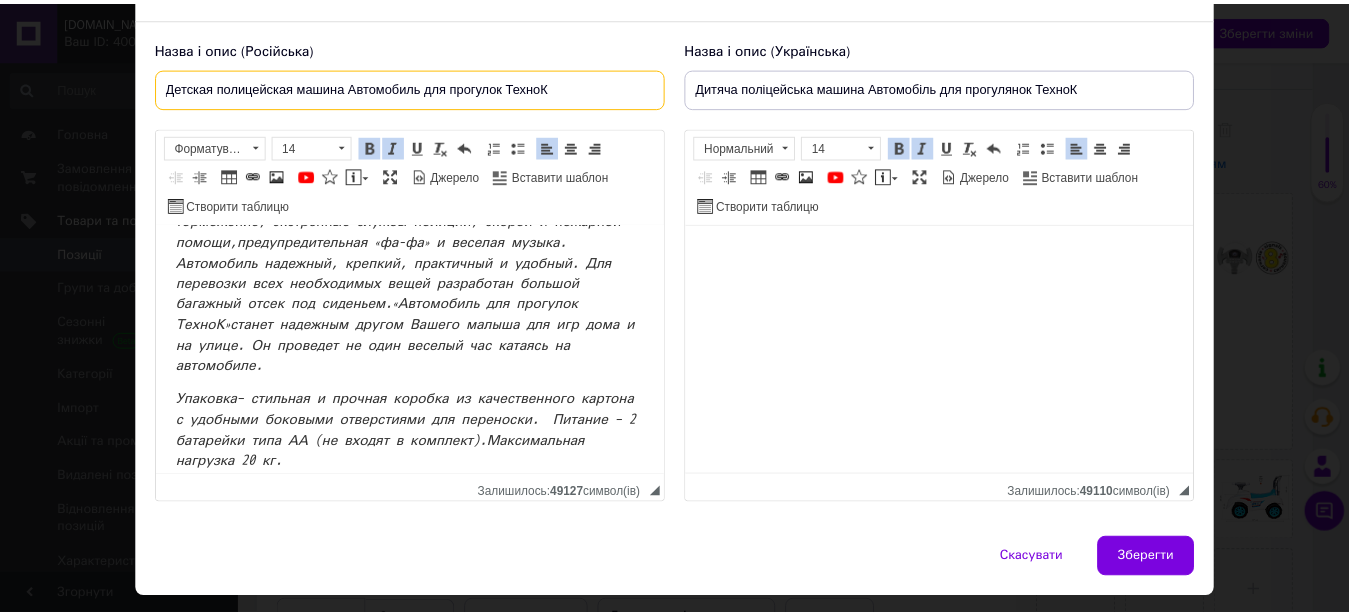 scroll, scrollTop: 178, scrollLeft: 0, axis: vertical 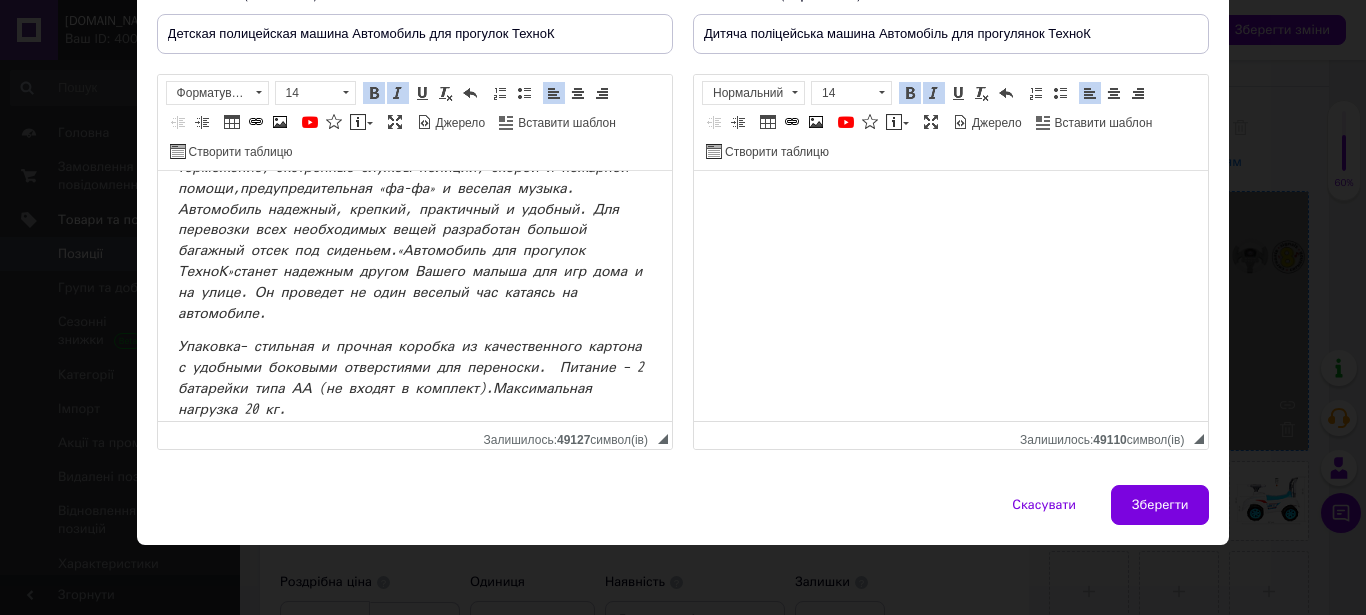 click on "Зберегти" at bounding box center (1160, 505) 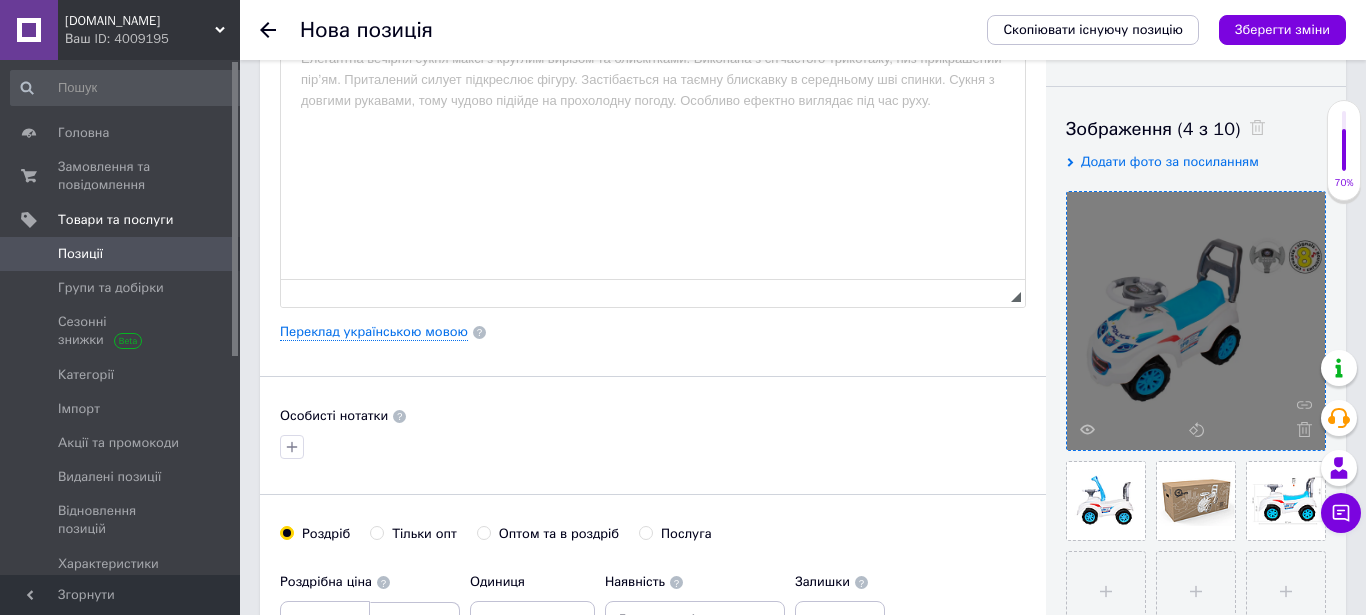 type on "Детская полицейская машина Автомобиль для прогулок ТехноК" 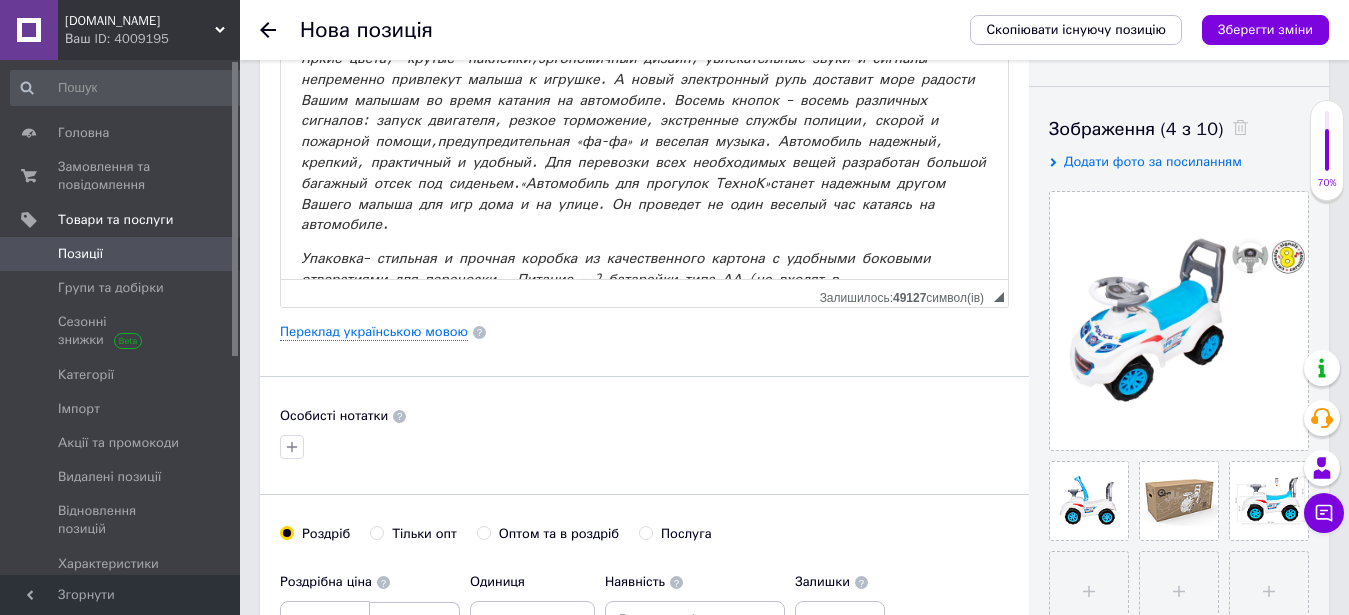 scroll, scrollTop: 46, scrollLeft: 0, axis: vertical 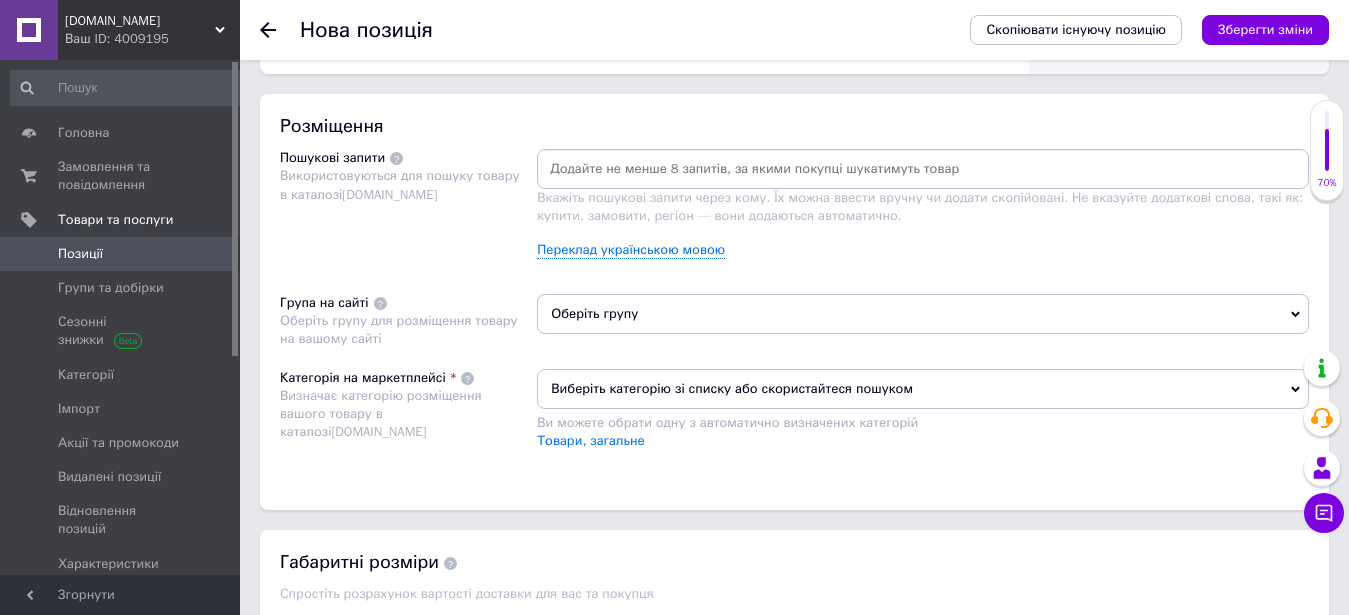 click at bounding box center (923, 169) 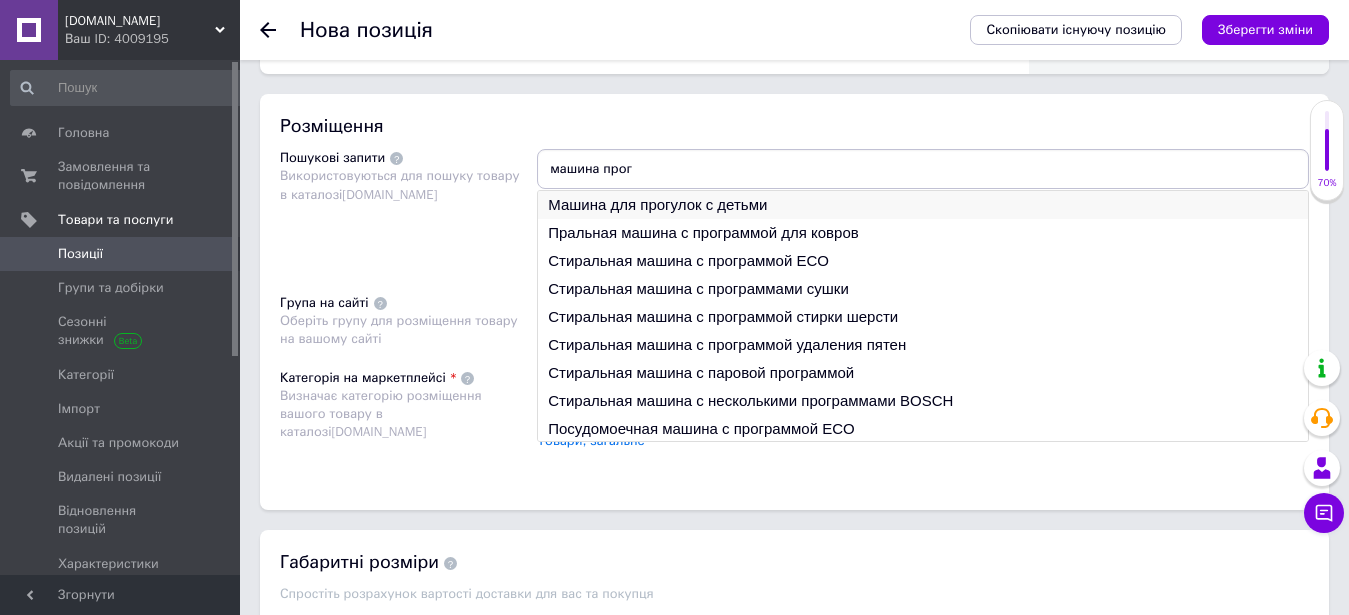 type on "машина прог" 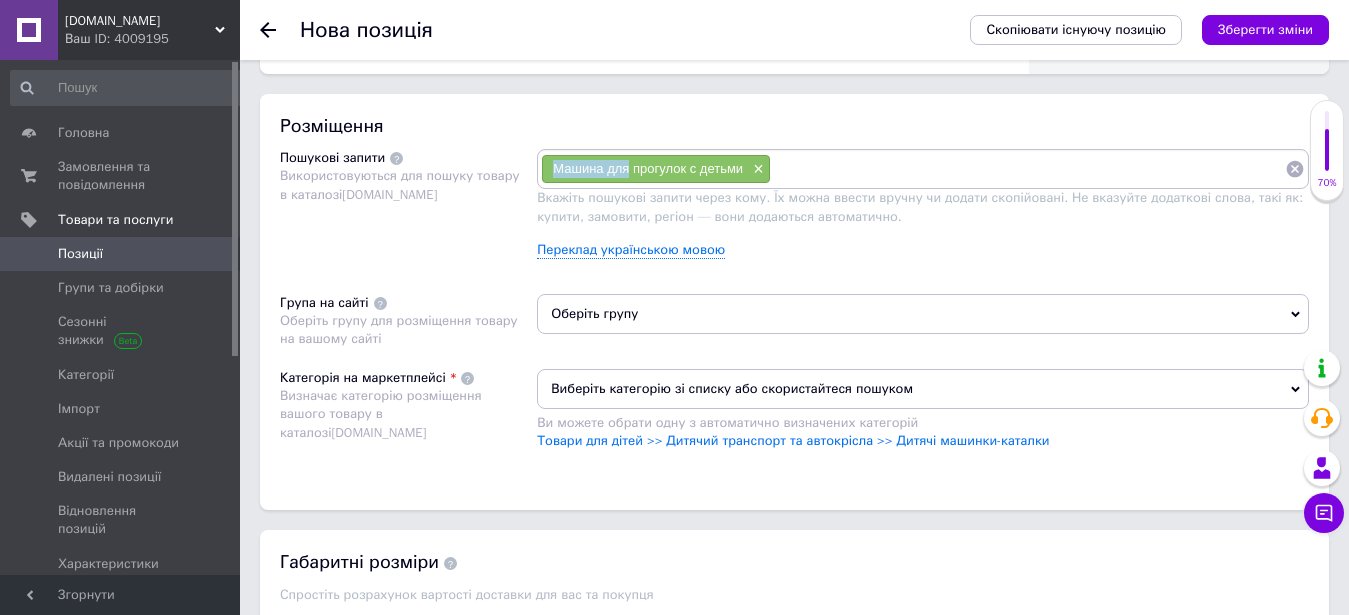 drag, startPoint x: 553, startPoint y: 169, endPoint x: 627, endPoint y: 169, distance: 74 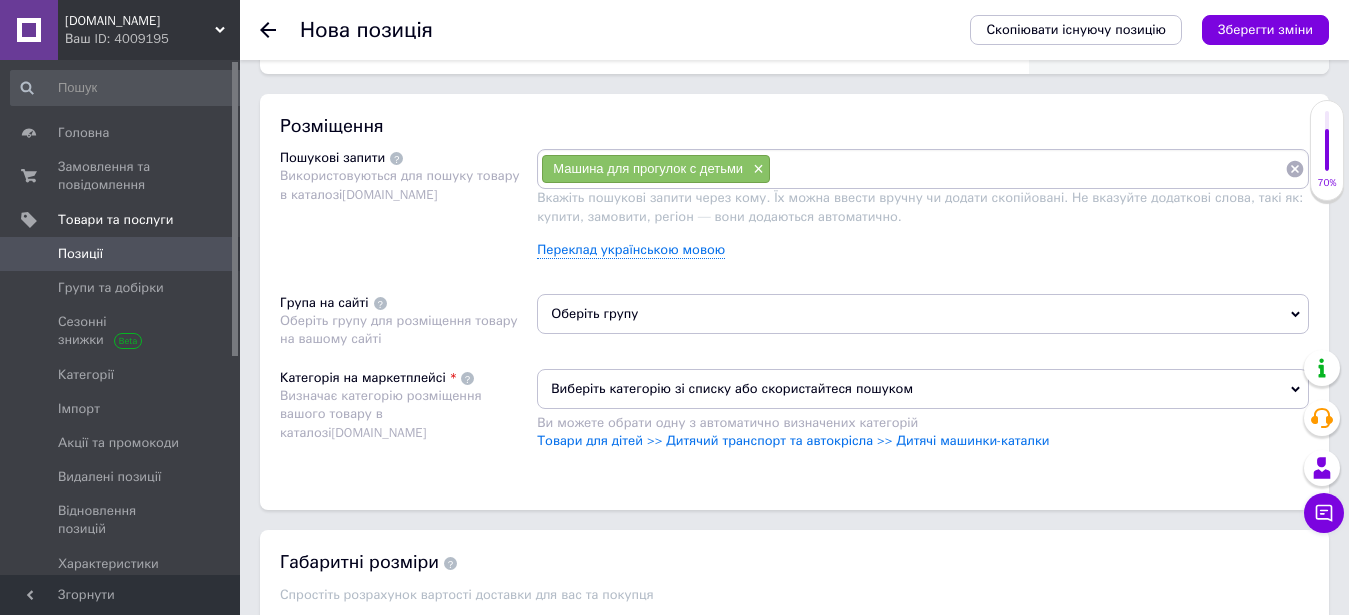 paste on "Машина для" 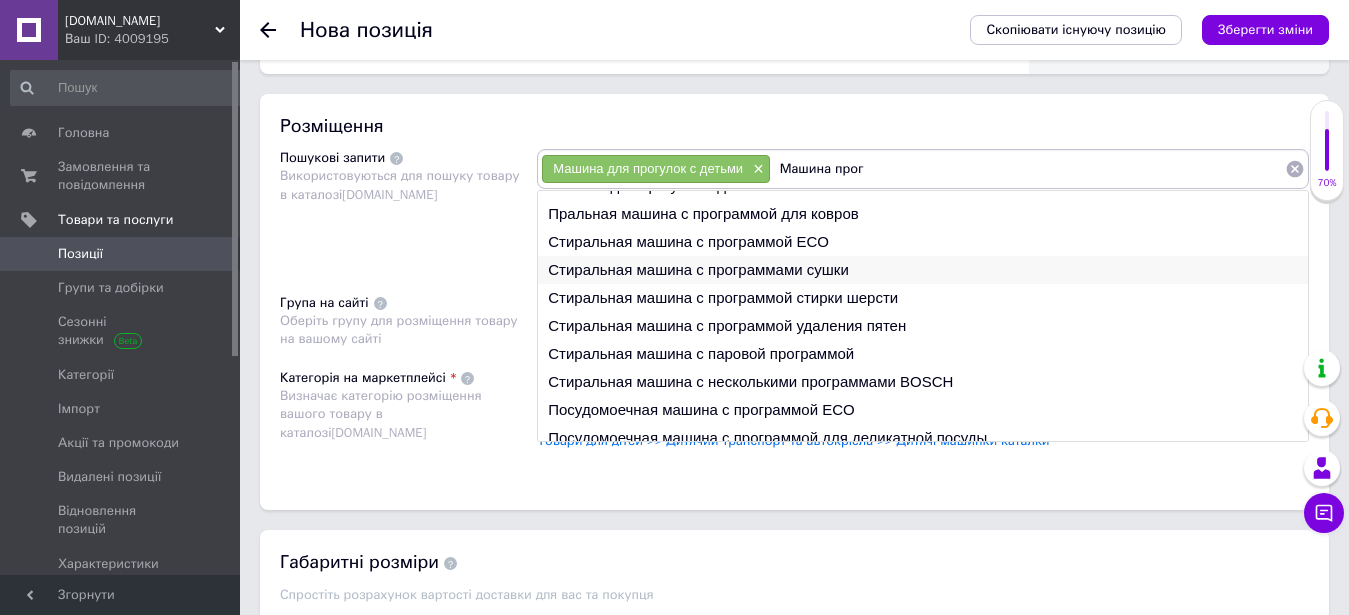 scroll, scrollTop: 30, scrollLeft: 0, axis: vertical 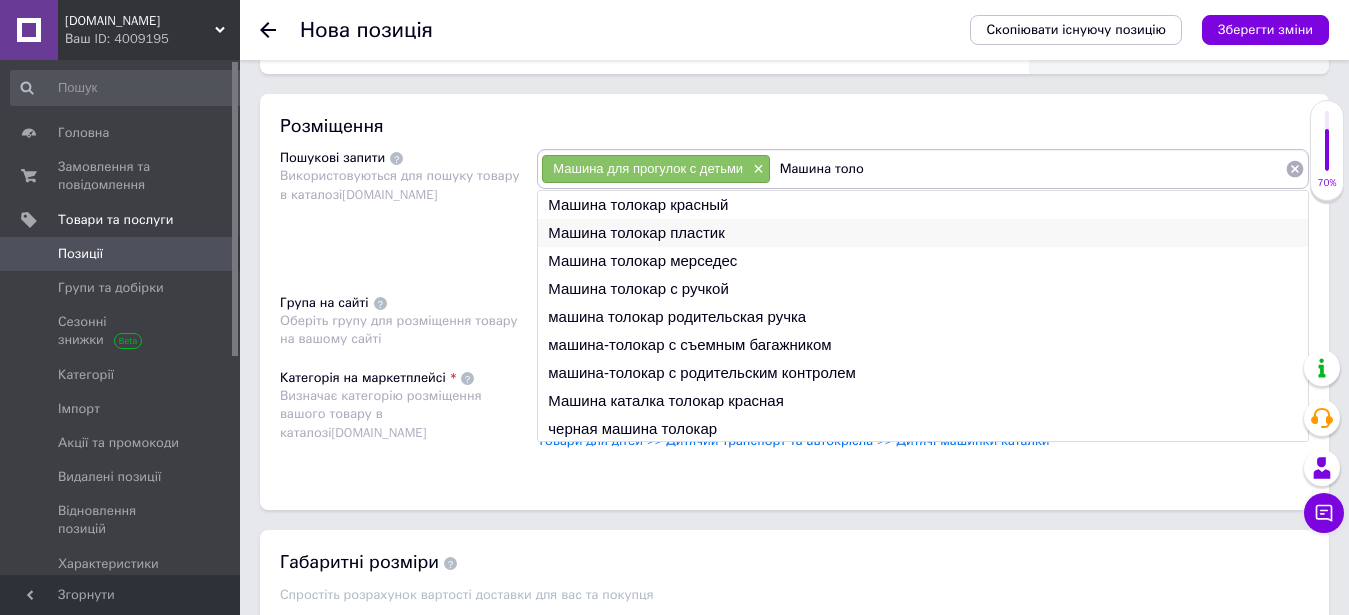 type on "Машина толо" 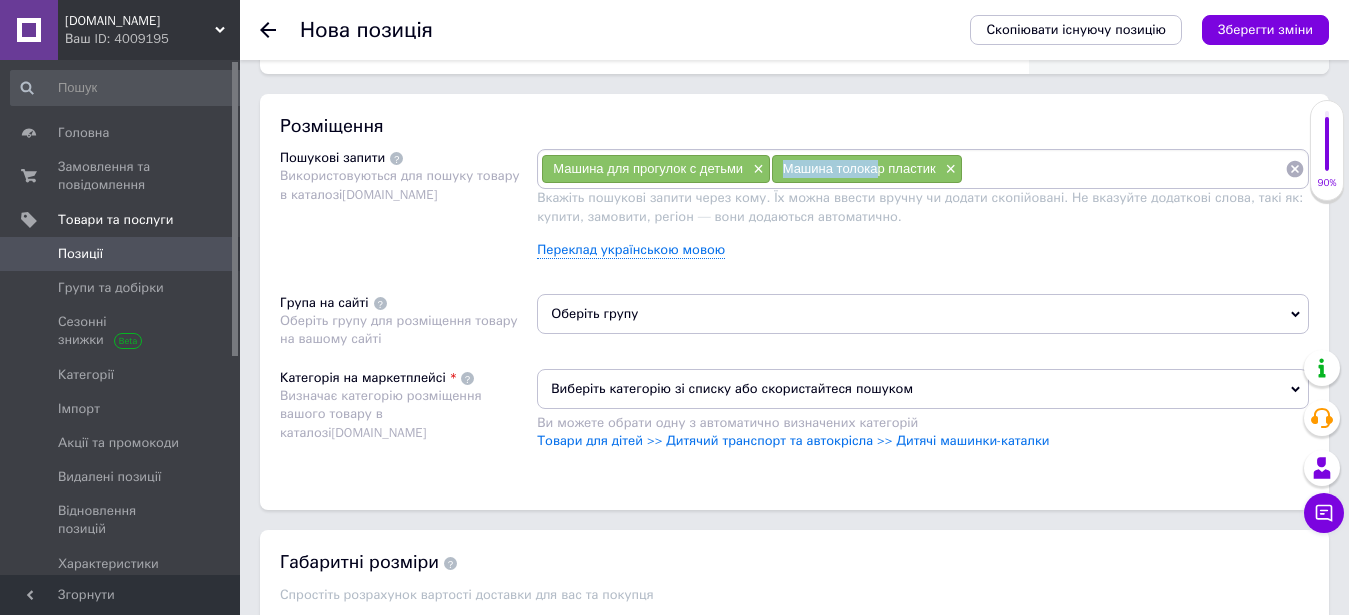 drag, startPoint x: 784, startPoint y: 175, endPoint x: 876, endPoint y: 171, distance: 92.086914 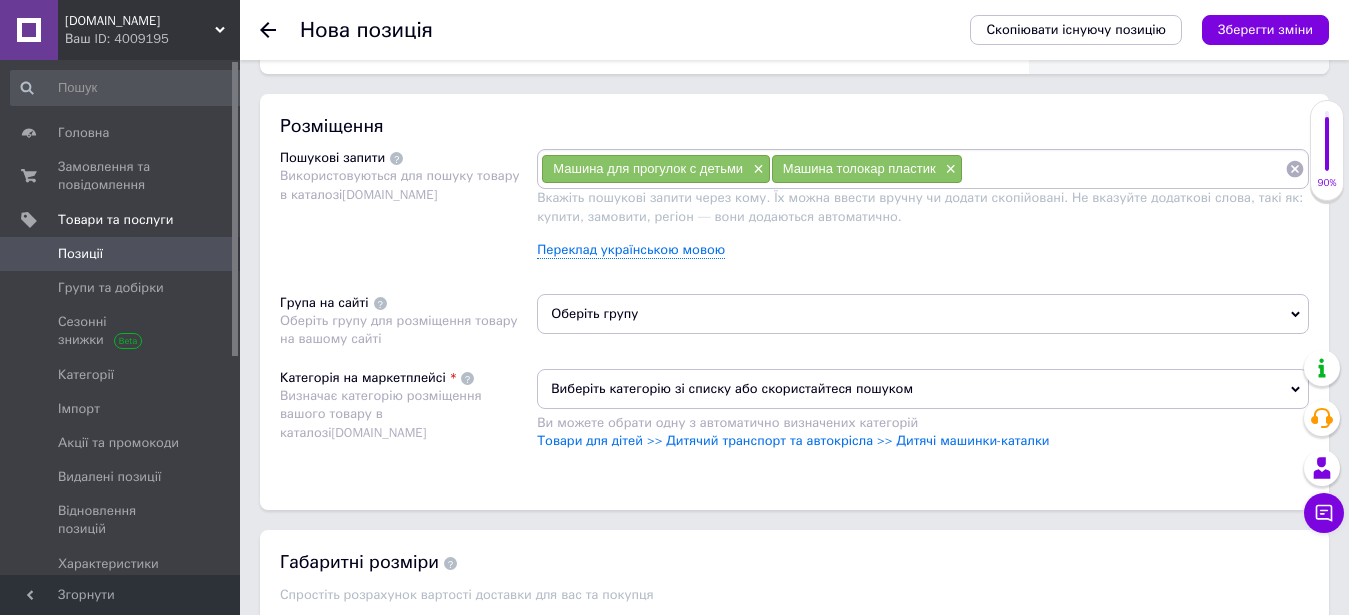 click at bounding box center [1124, 169] 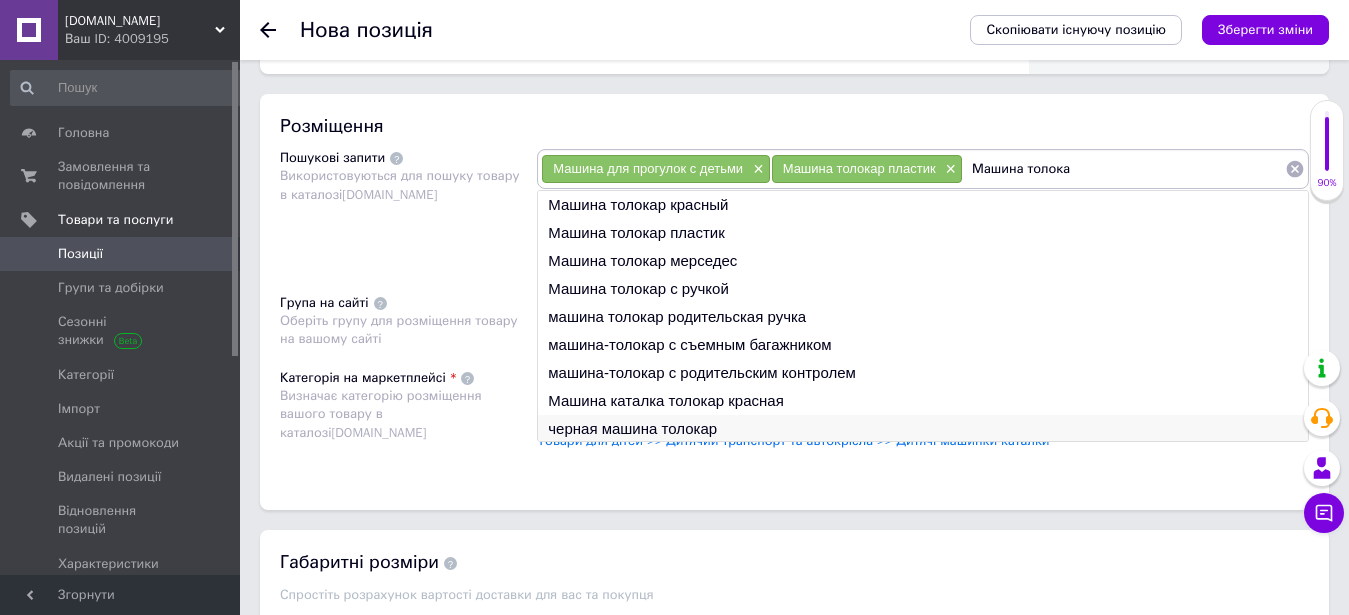 scroll, scrollTop: 30, scrollLeft: 0, axis: vertical 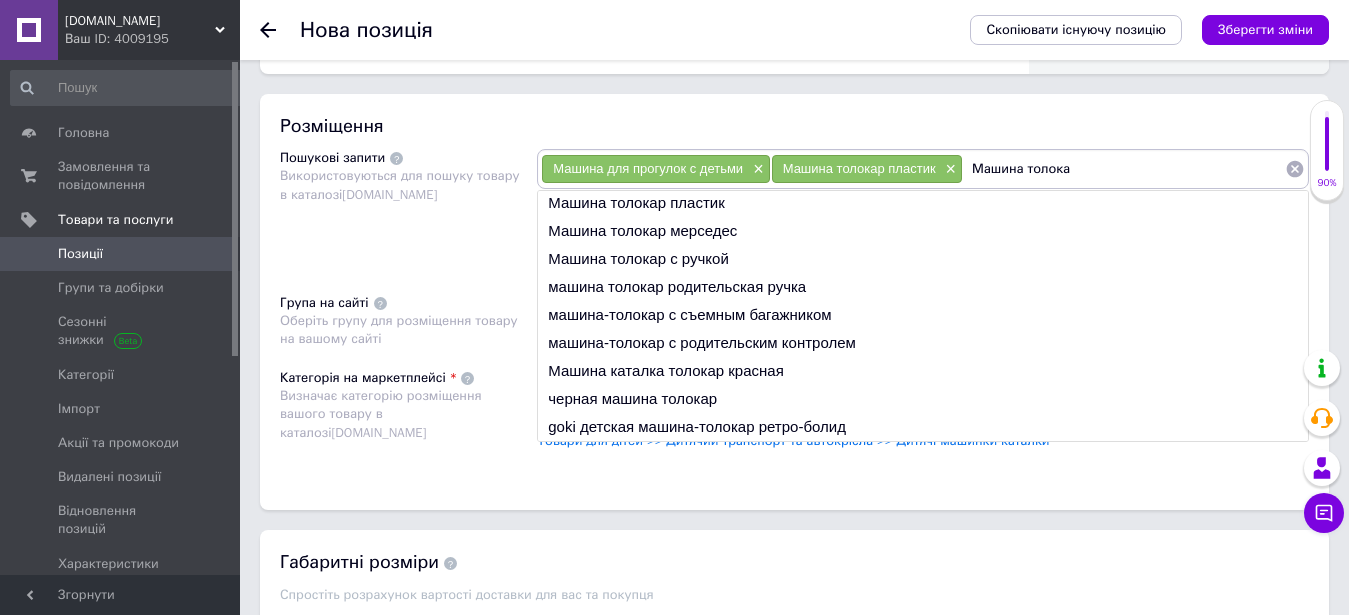 drag, startPoint x: 1102, startPoint y: 170, endPoint x: 1022, endPoint y: 188, distance: 82 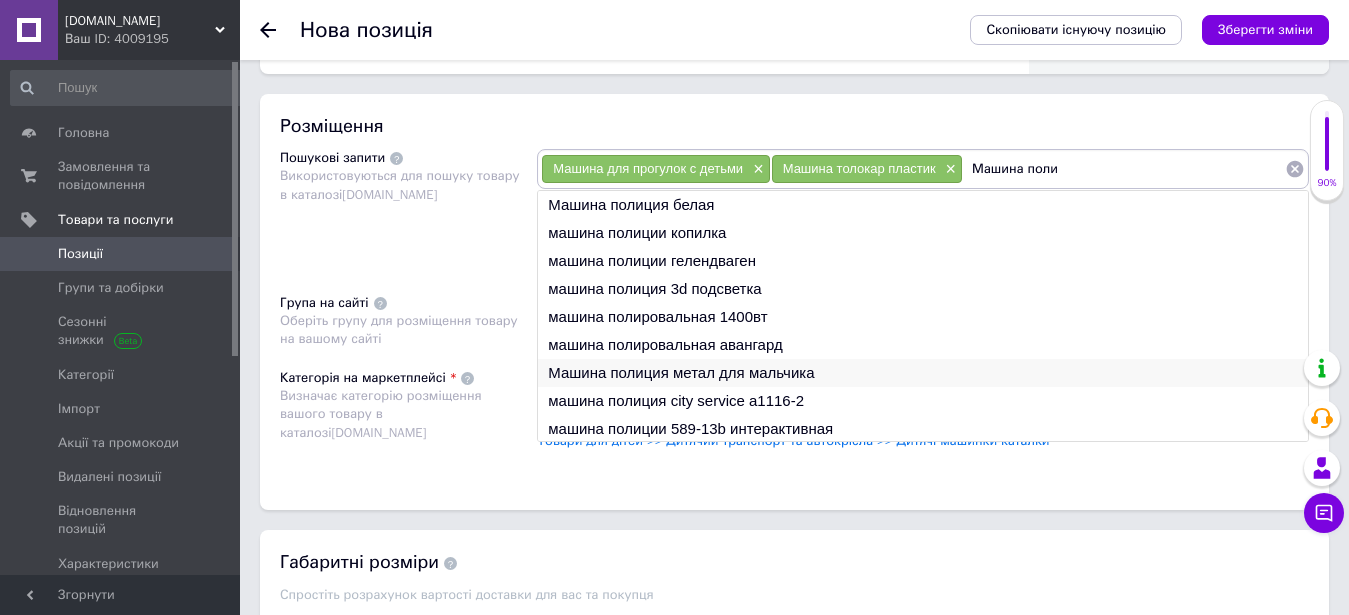 scroll, scrollTop: 30, scrollLeft: 0, axis: vertical 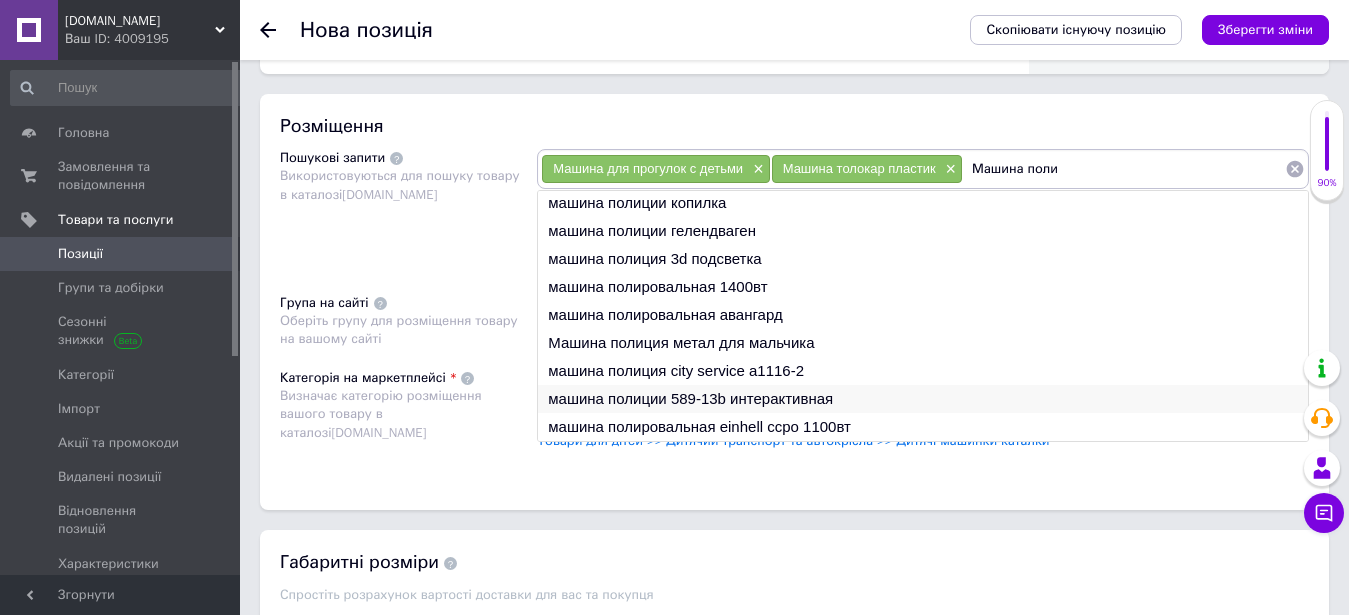 type on "Машина поли" 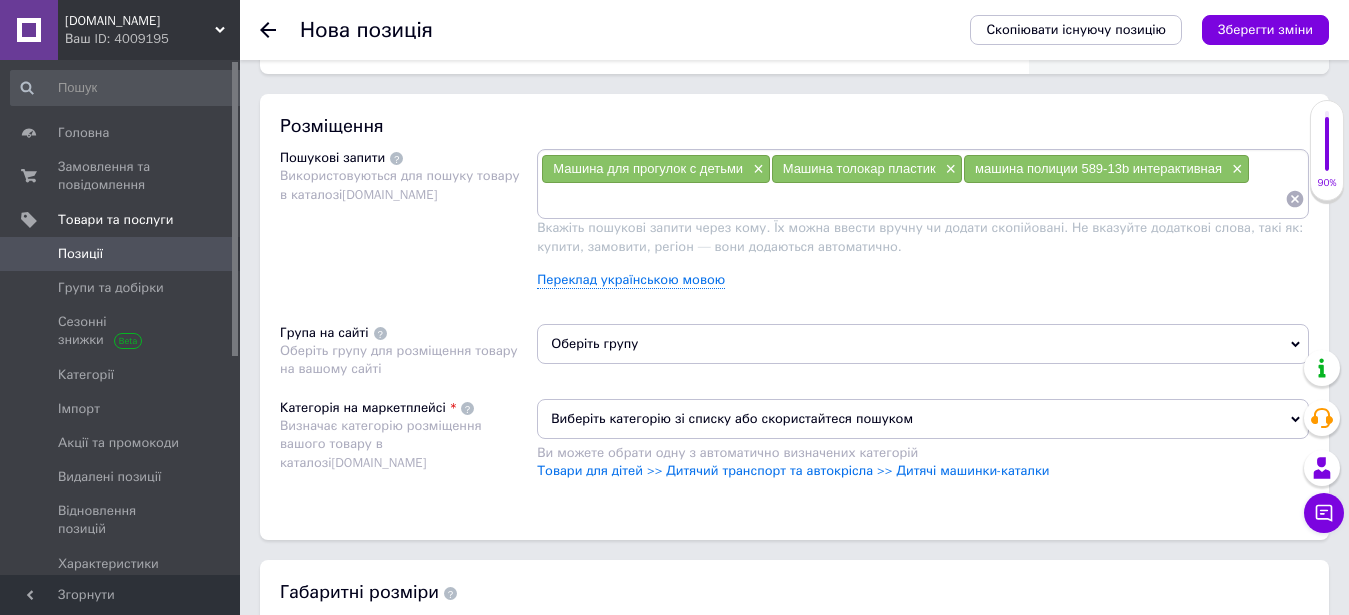 click at bounding box center (913, 199) 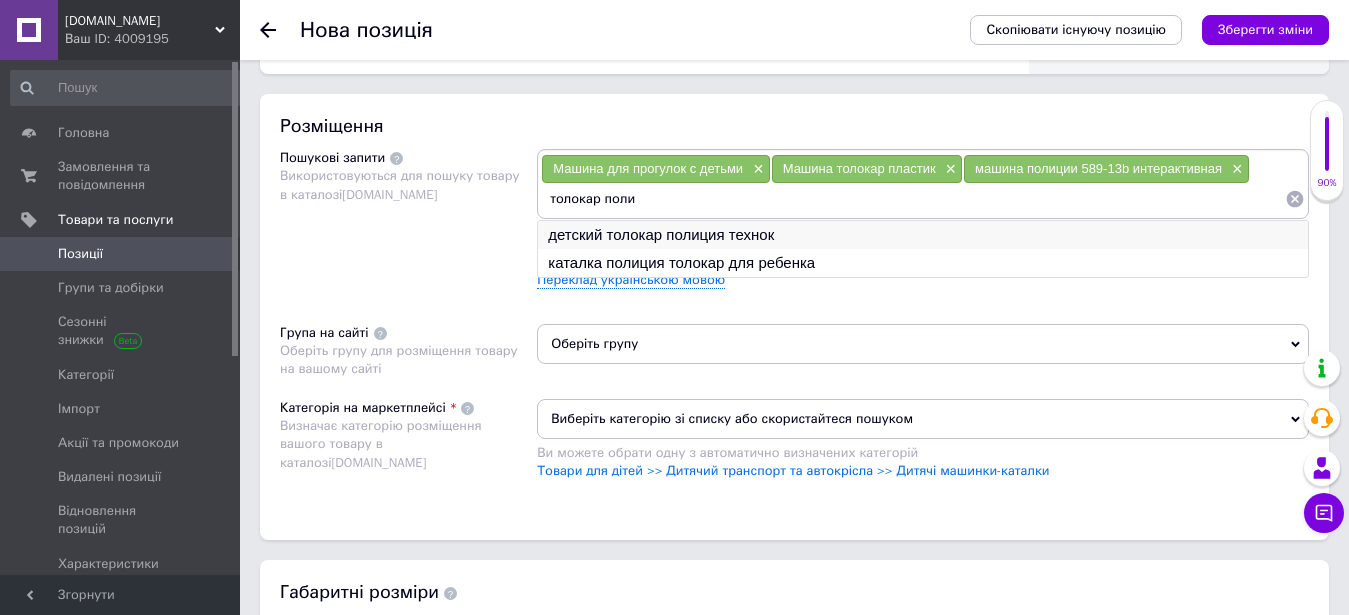 type on "толокар поли" 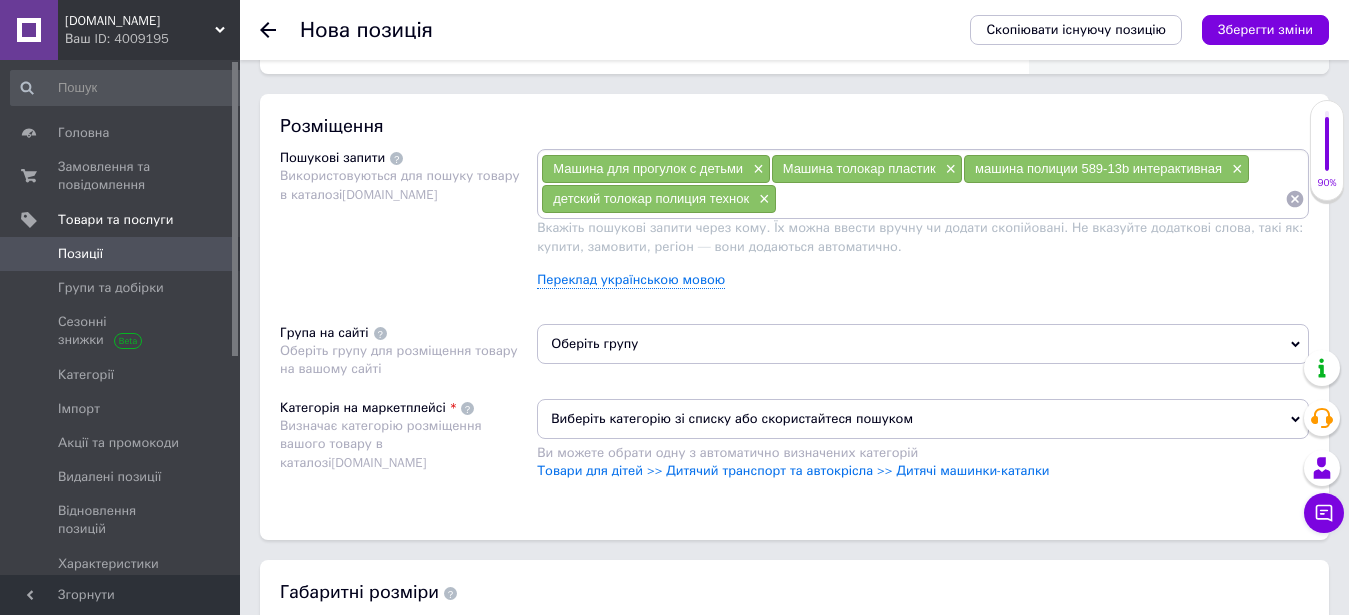 click at bounding box center [1031, 199] 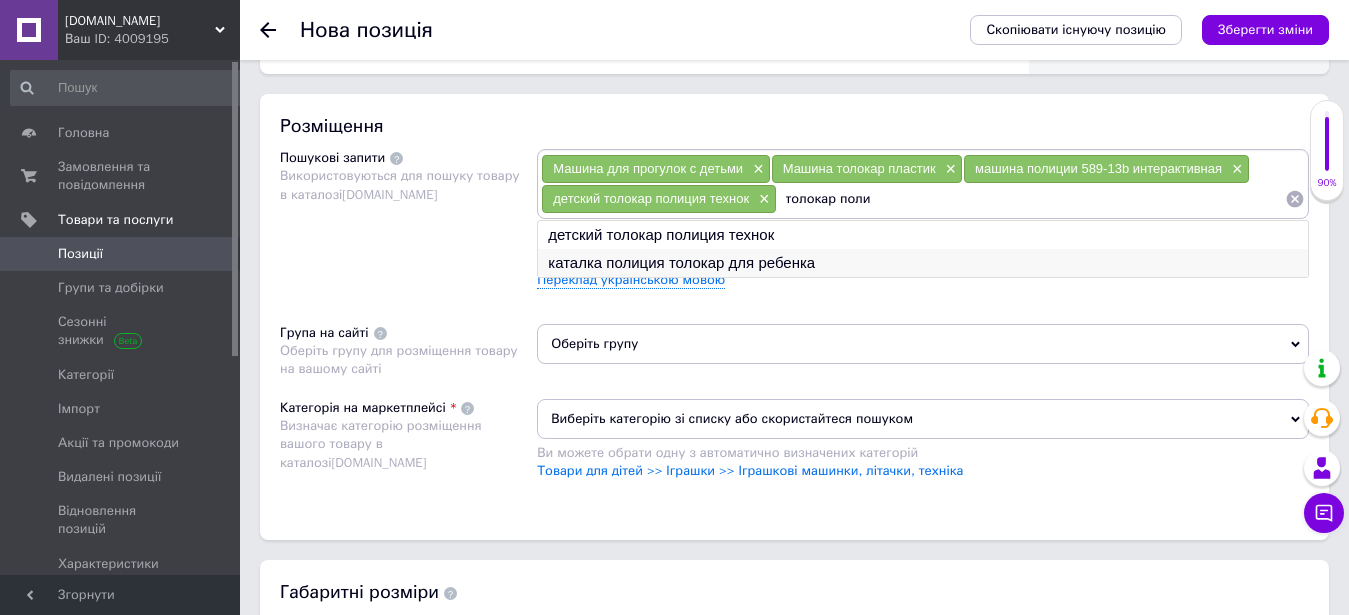 type on "толокар поли" 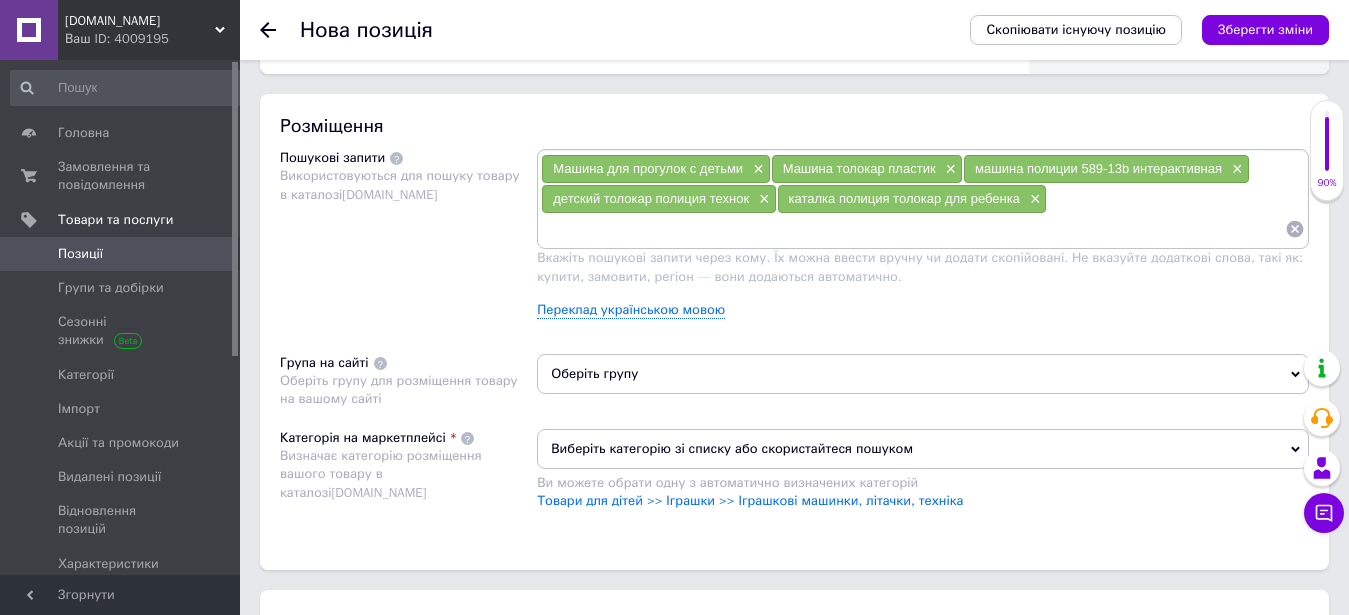 click at bounding box center [913, 229] 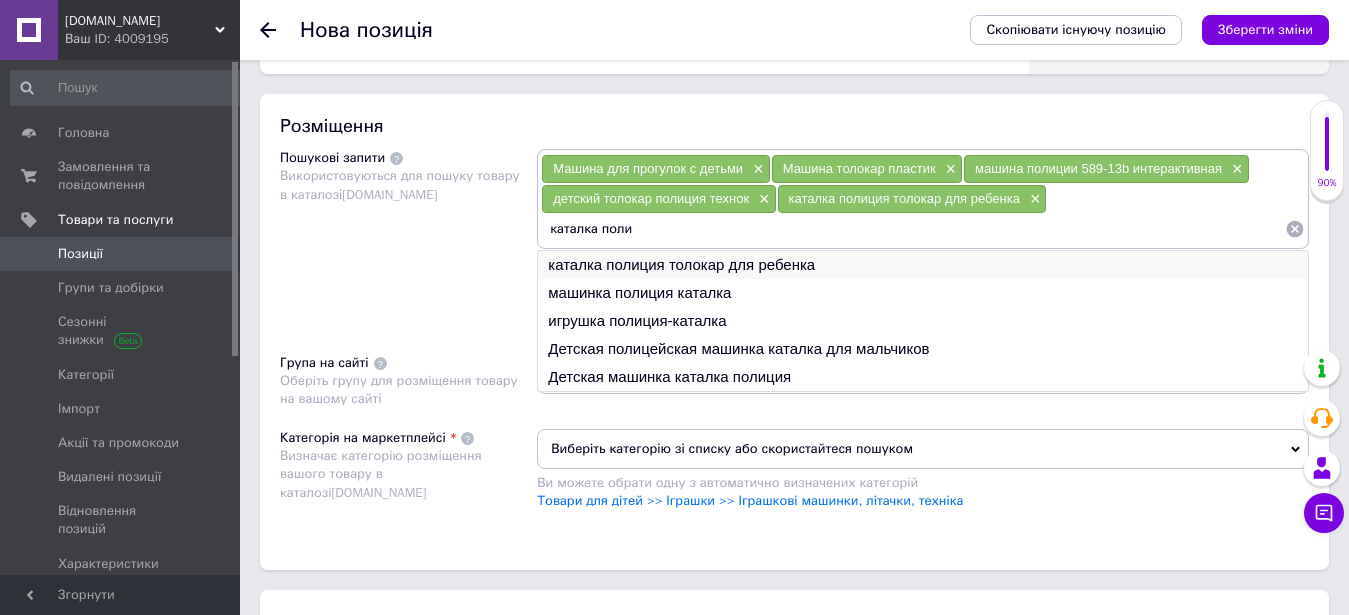 click on "каталка полиция толокар для ребенка" at bounding box center (923, 265) 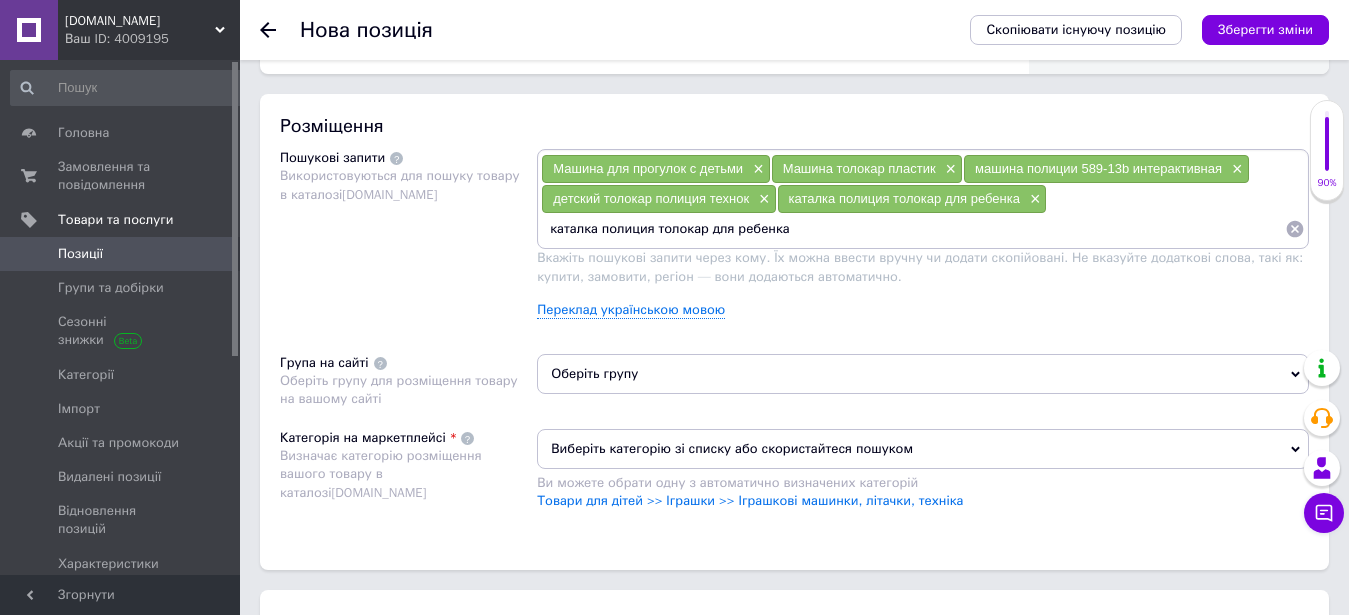 drag, startPoint x: 801, startPoint y: 240, endPoint x: 637, endPoint y: 247, distance: 164.14932 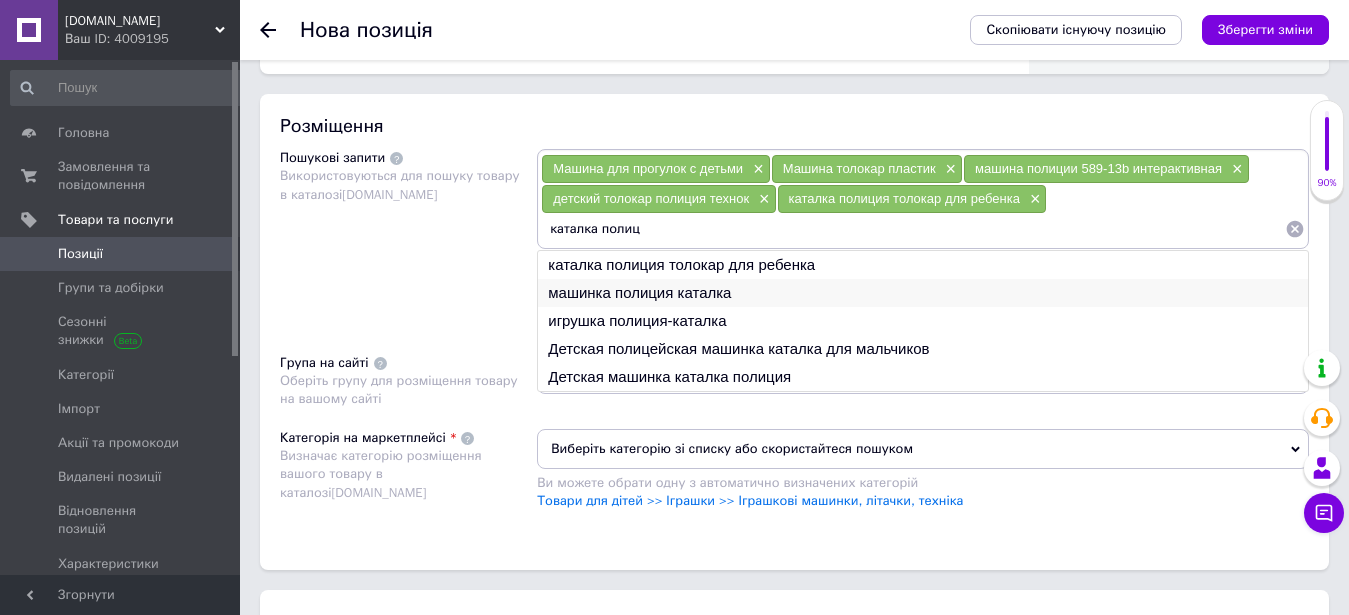 type on "каталка полиц" 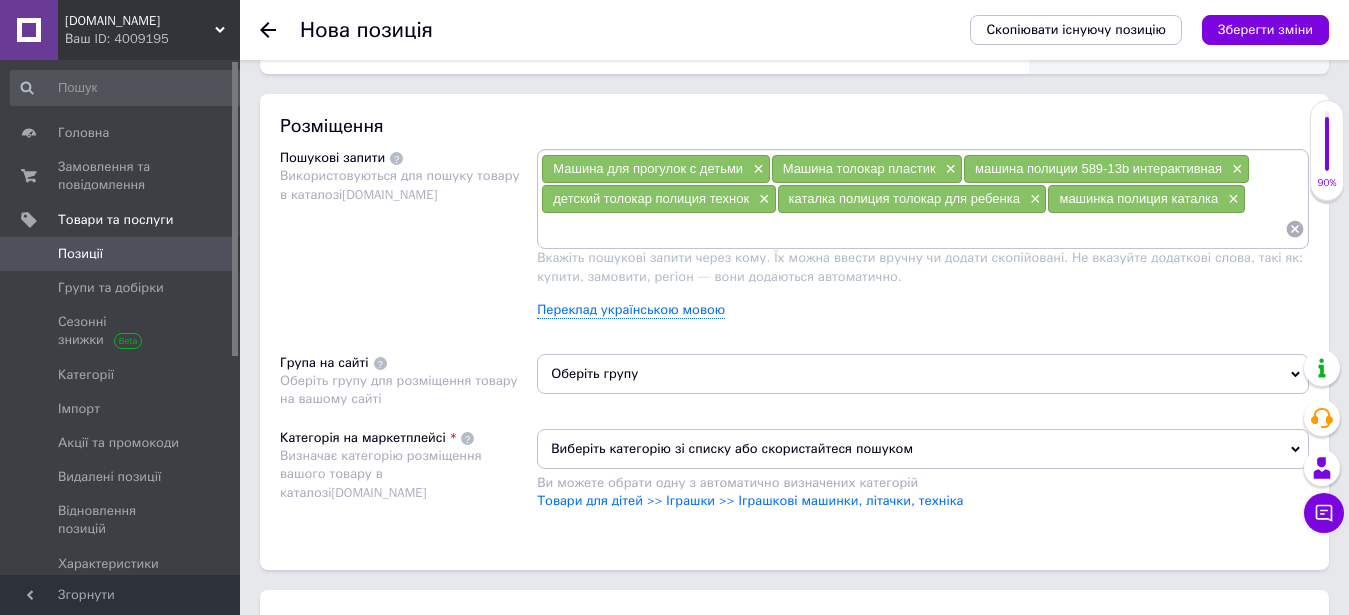 click at bounding box center [913, 229] 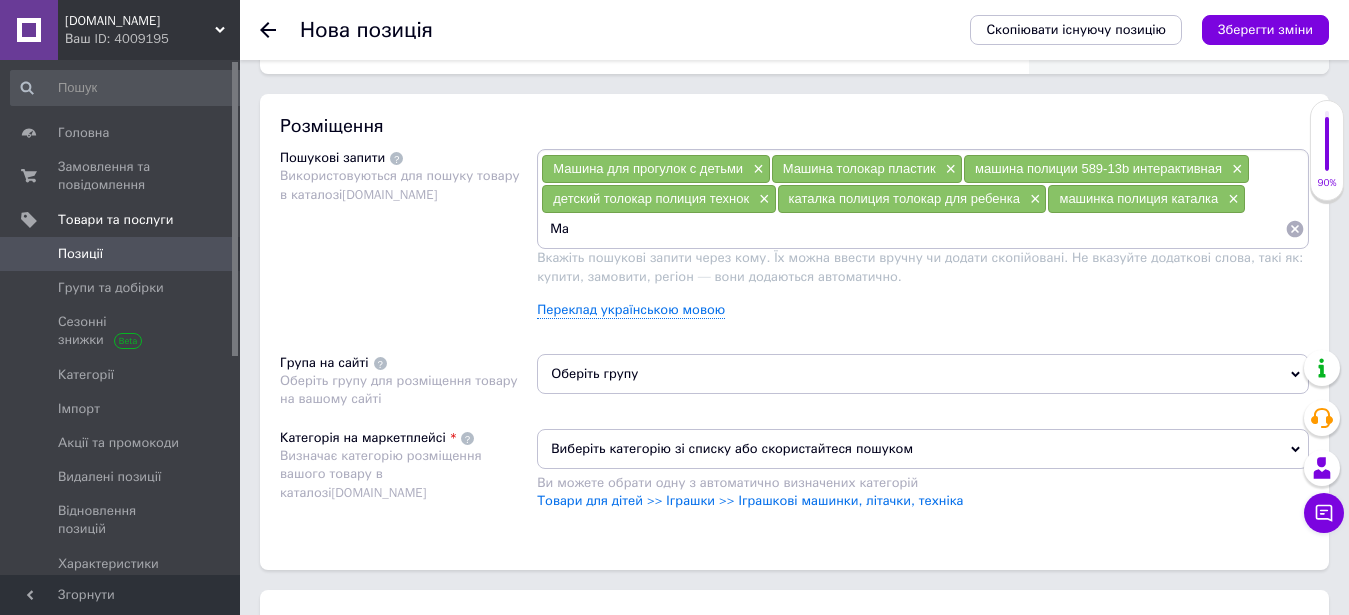 type on "М" 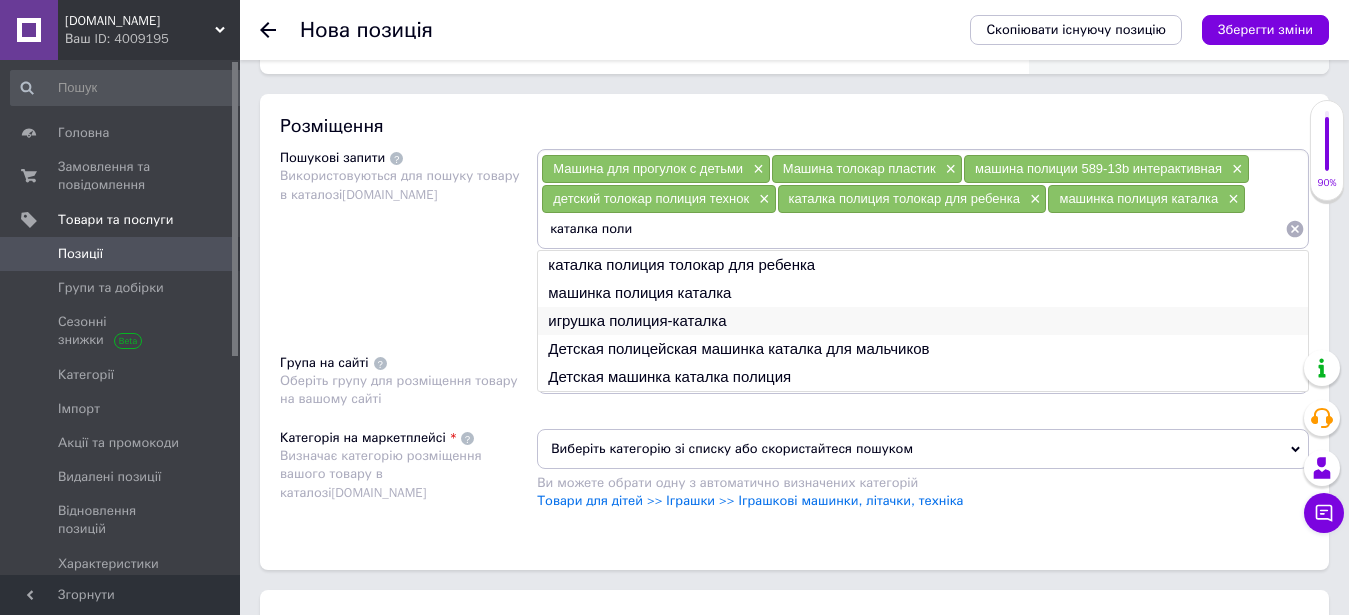 type on "каталка поли" 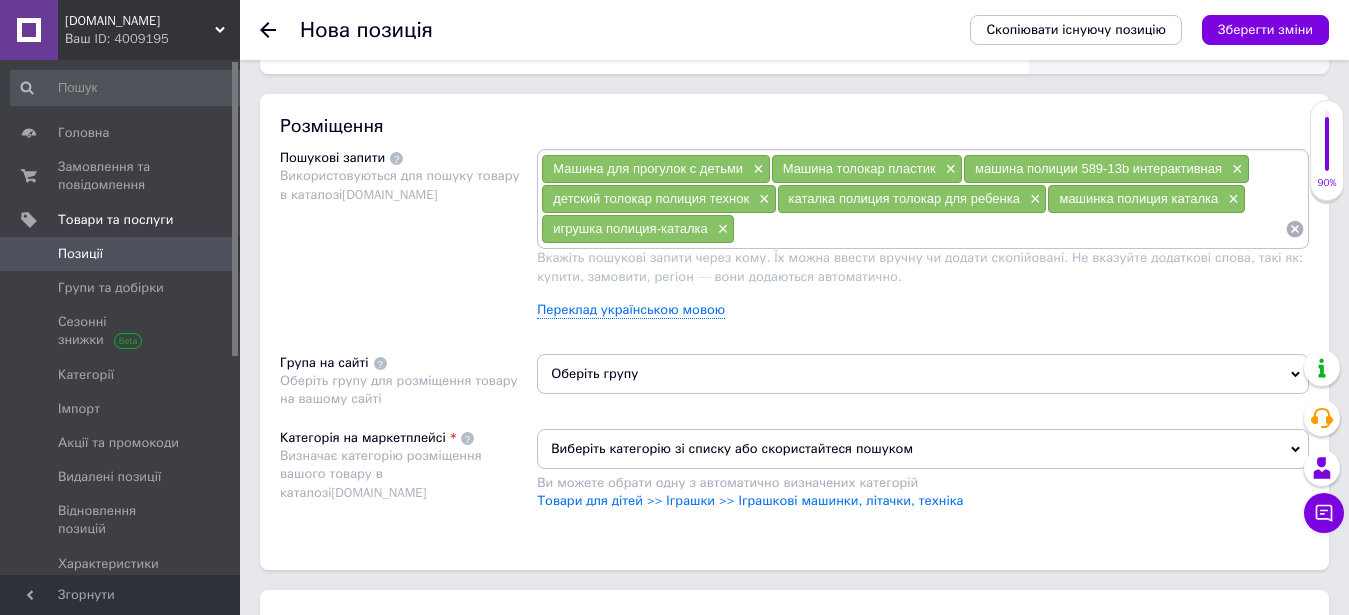 click at bounding box center (1010, 229) 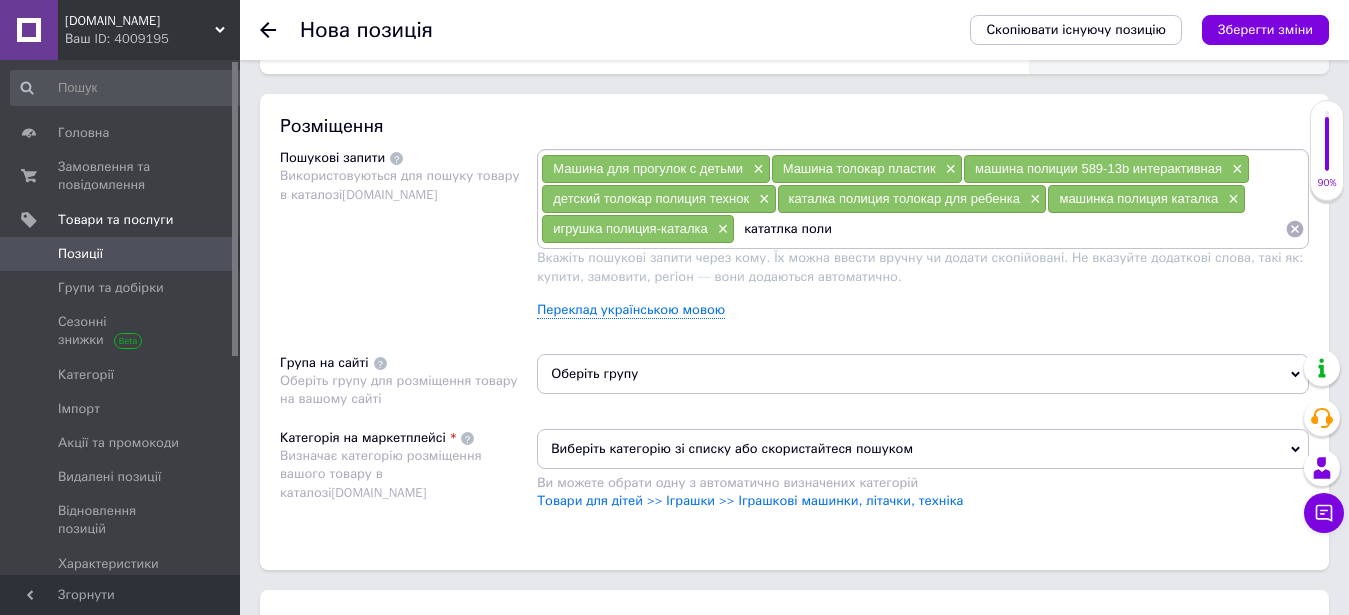 click on "кататлка поли" at bounding box center [1010, 229] 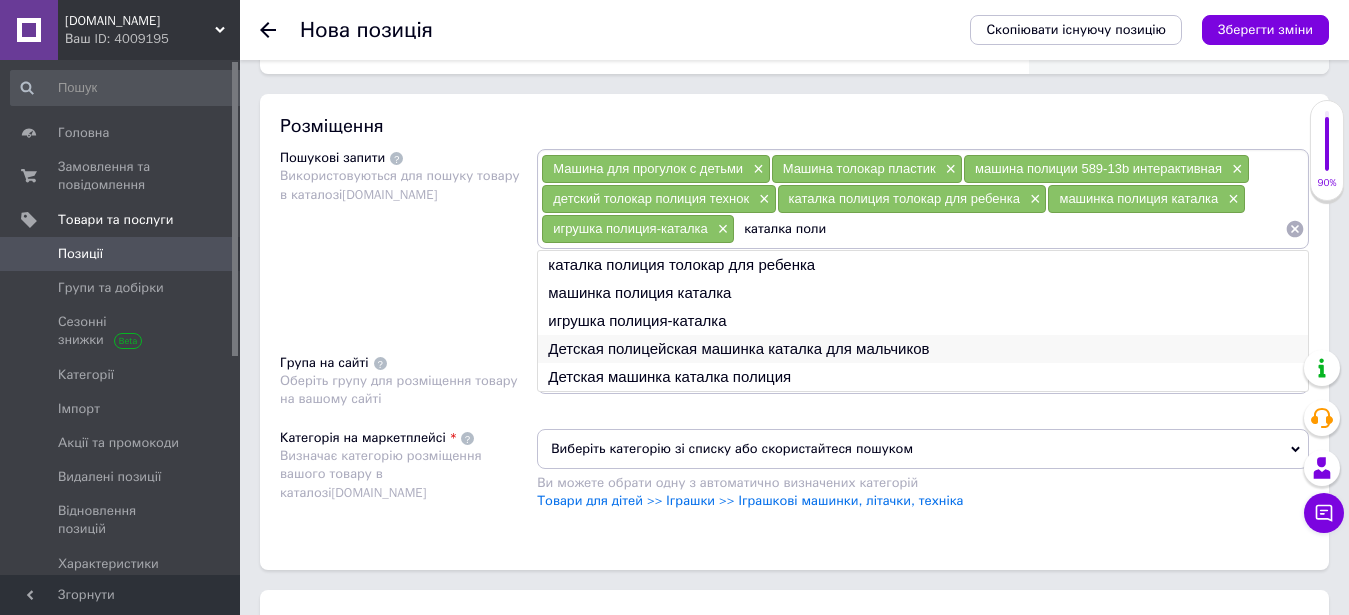 type on "каталка поли" 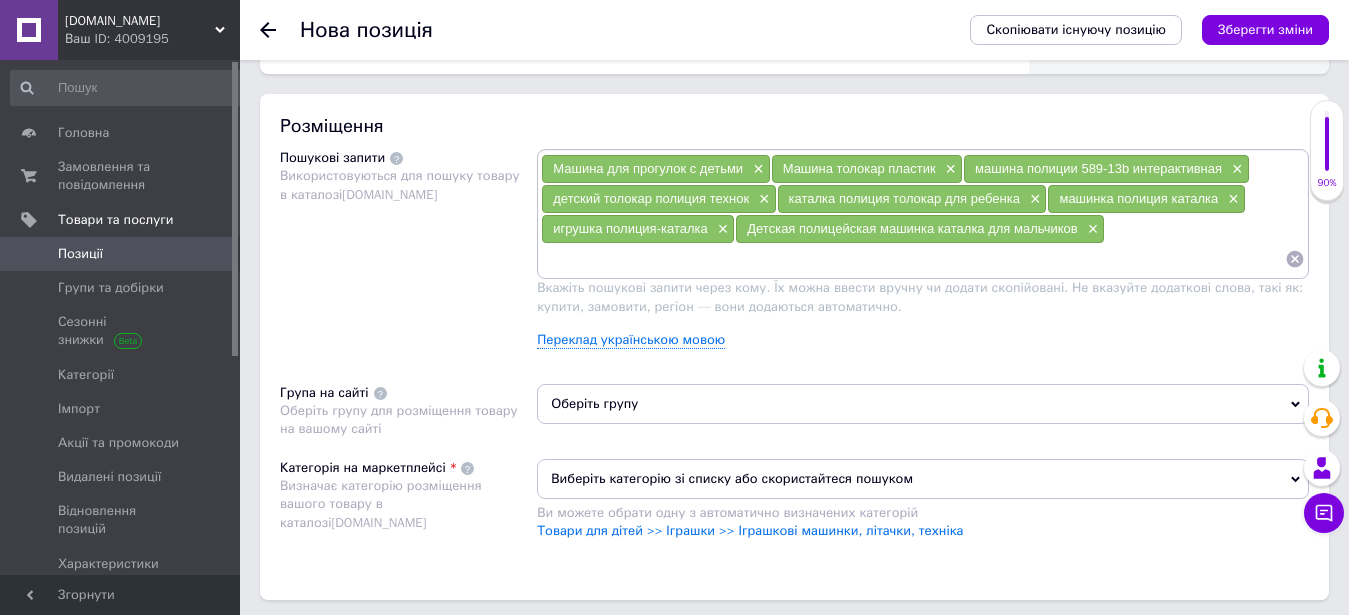 click at bounding box center [913, 259] 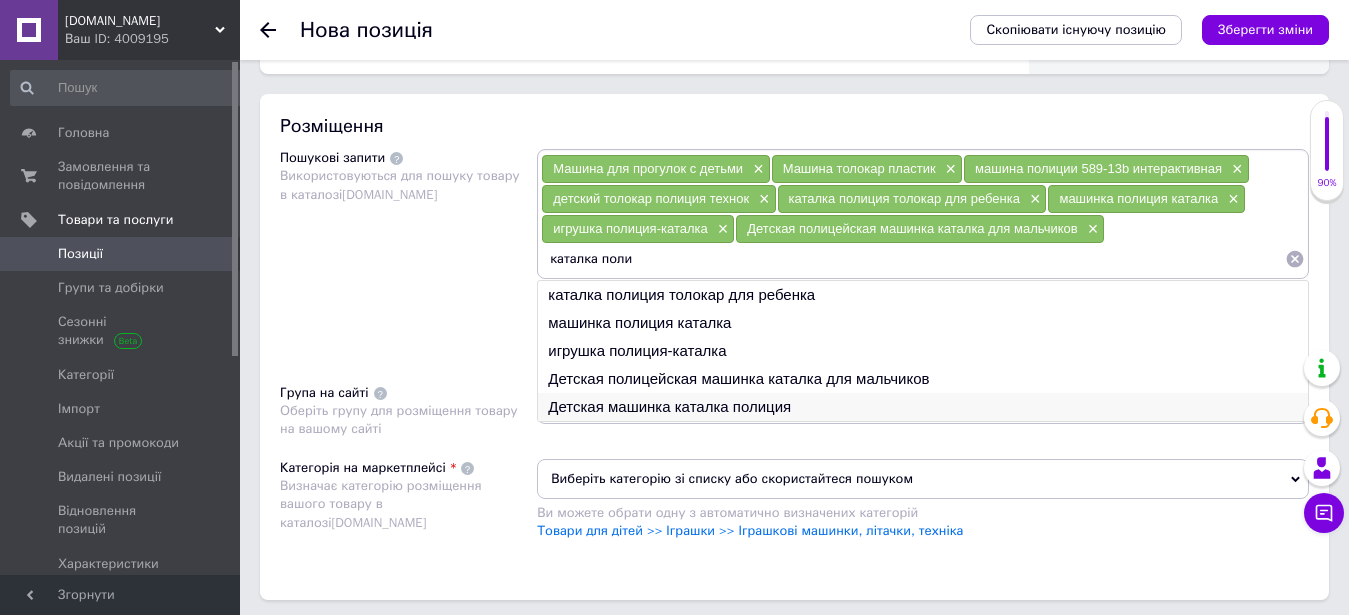 type on "каталка поли" 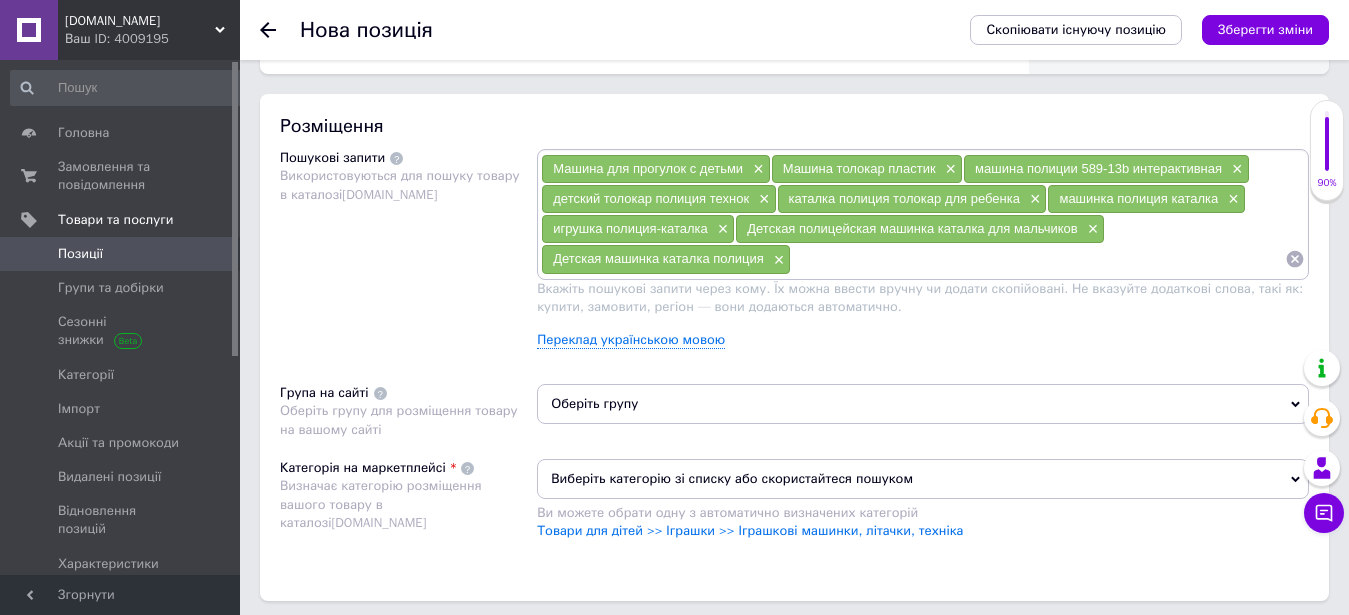 click at bounding box center [1038, 259] 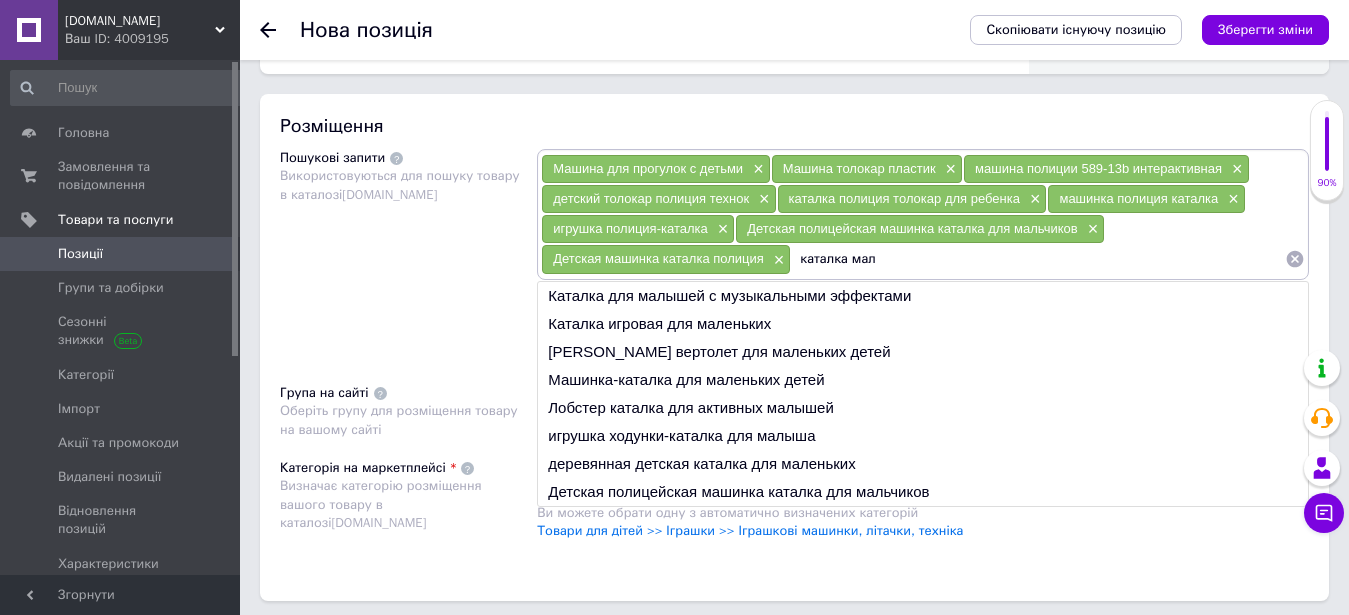 type on "каталка мал" 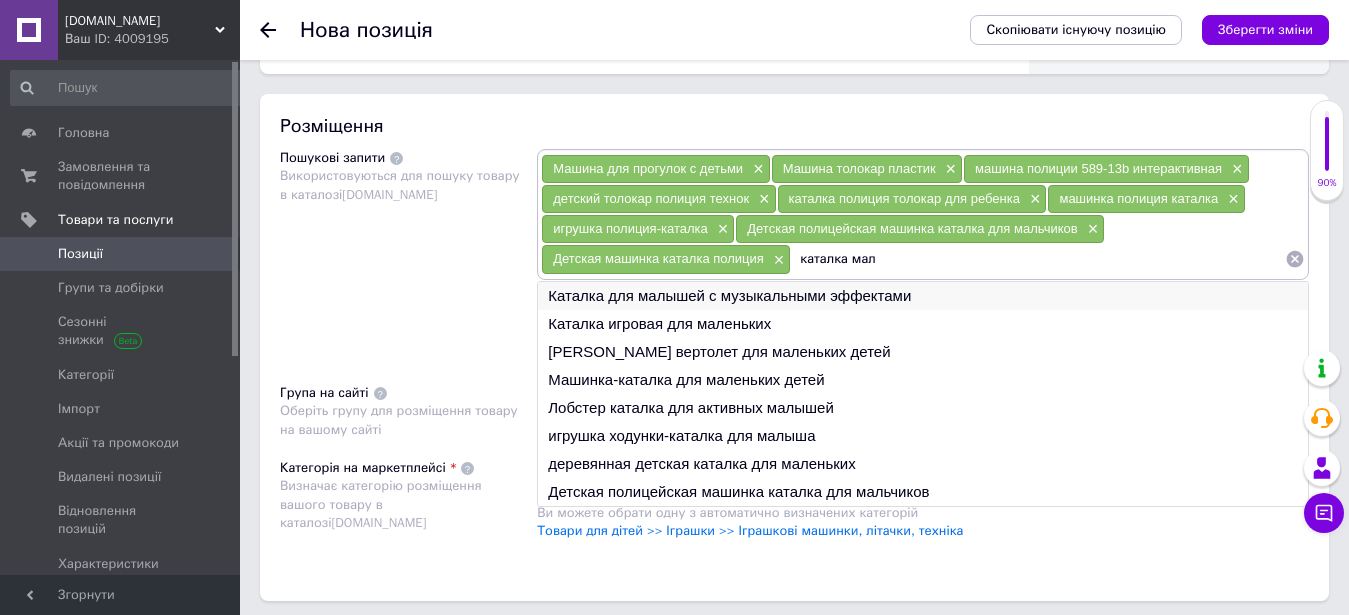 click on "Каталка для малышей с музыкальными эффектами" at bounding box center (923, 296) 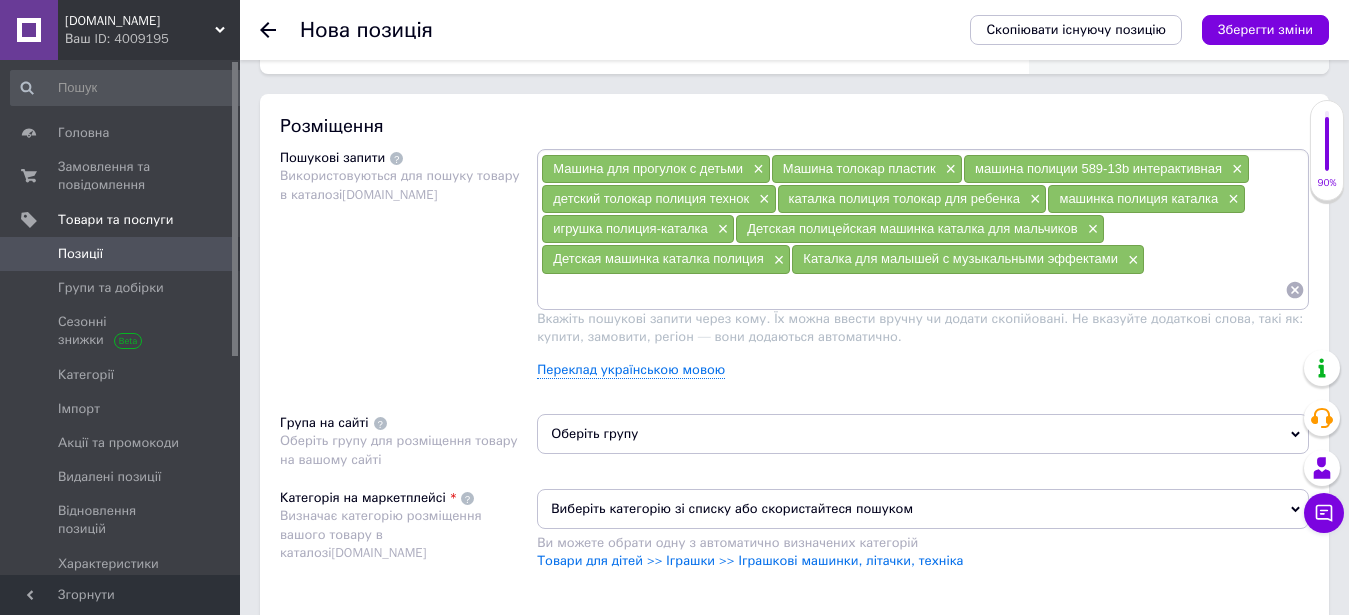 click at bounding box center (913, 290) 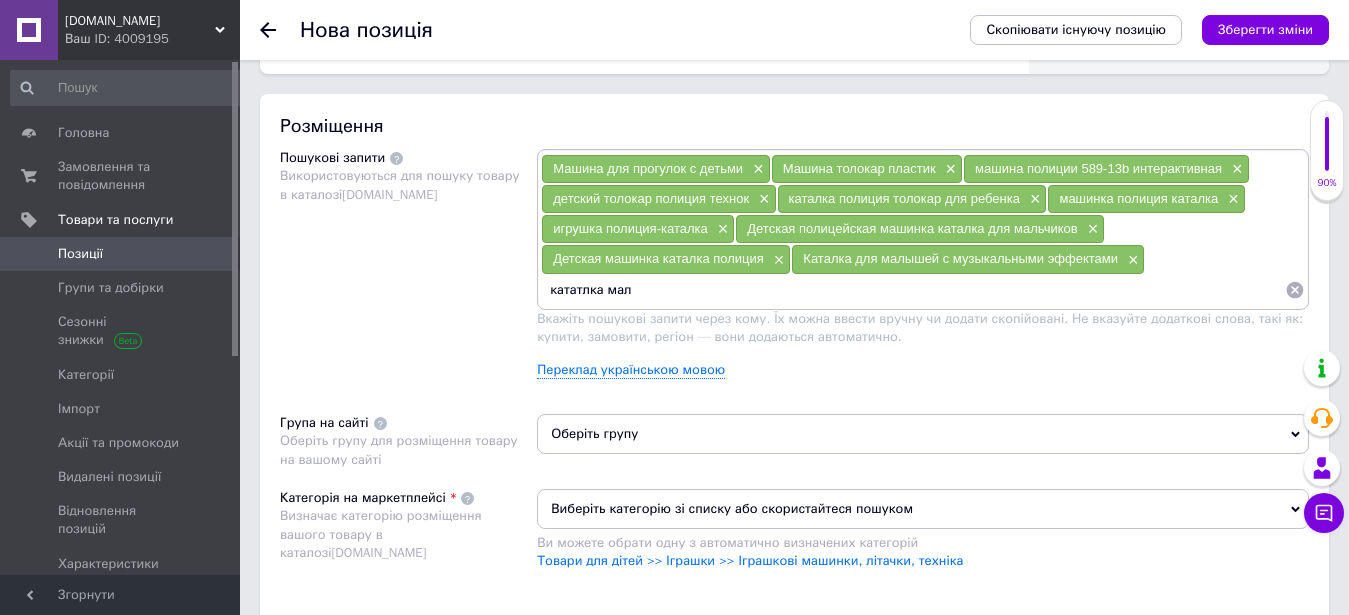 click on "кататлка мал" at bounding box center [913, 290] 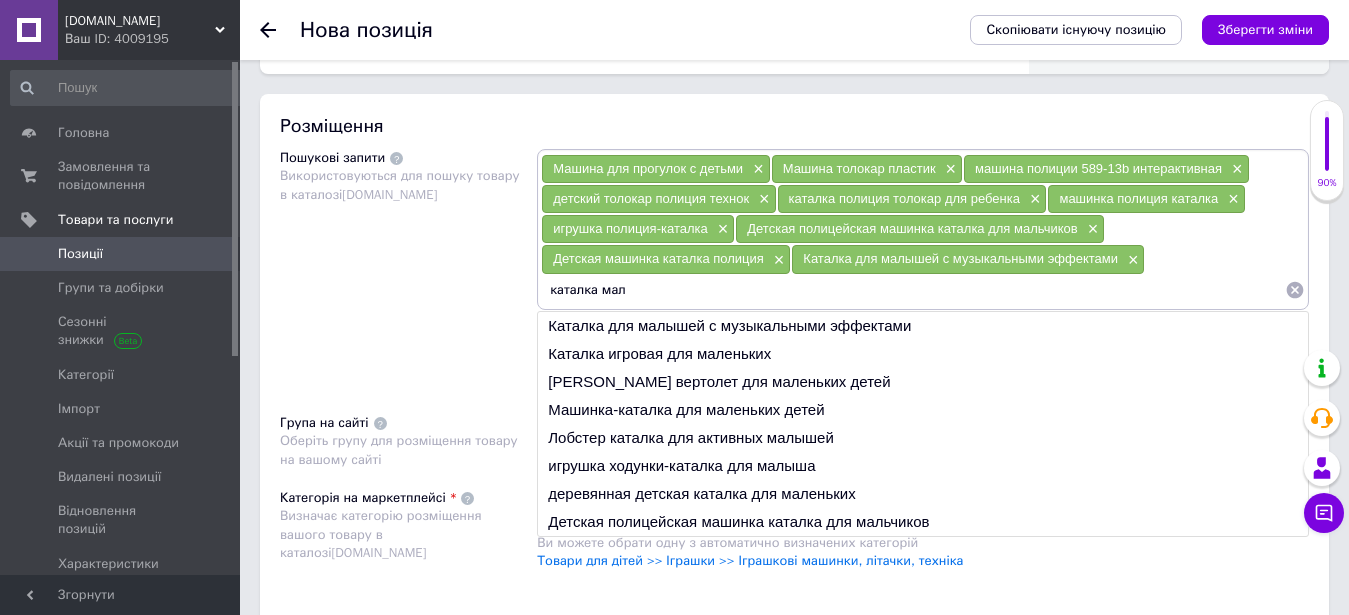 drag, startPoint x: 631, startPoint y: 291, endPoint x: 512, endPoint y: 291, distance: 119 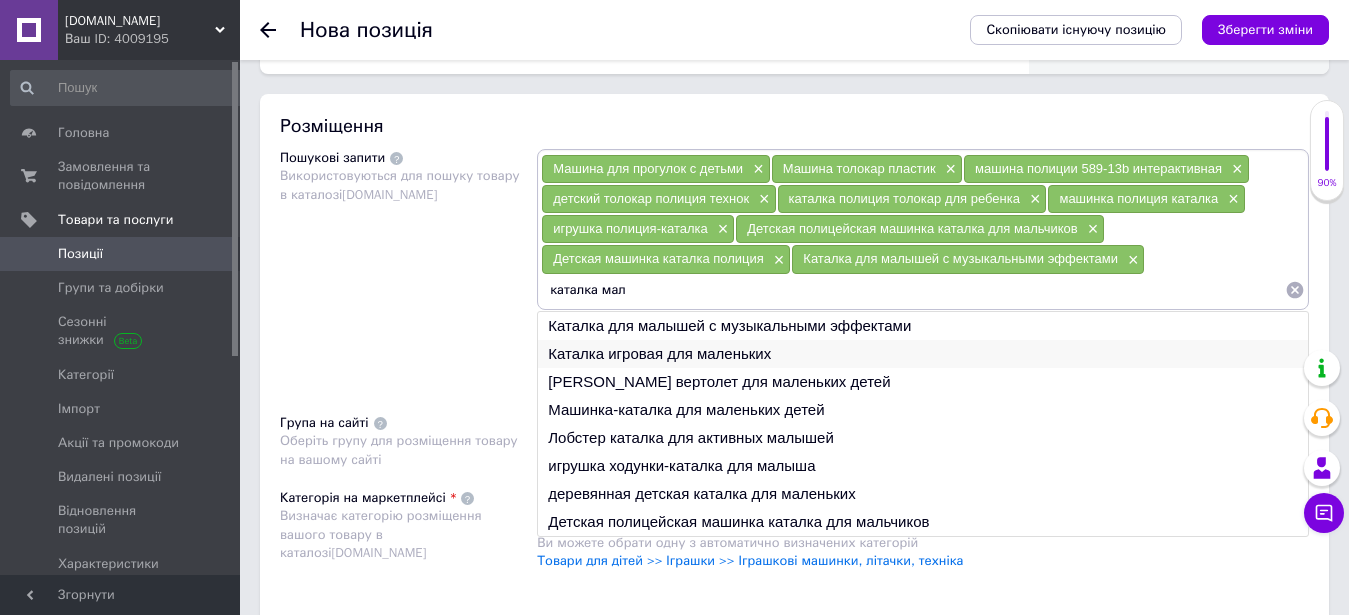 type on "каталка мал" 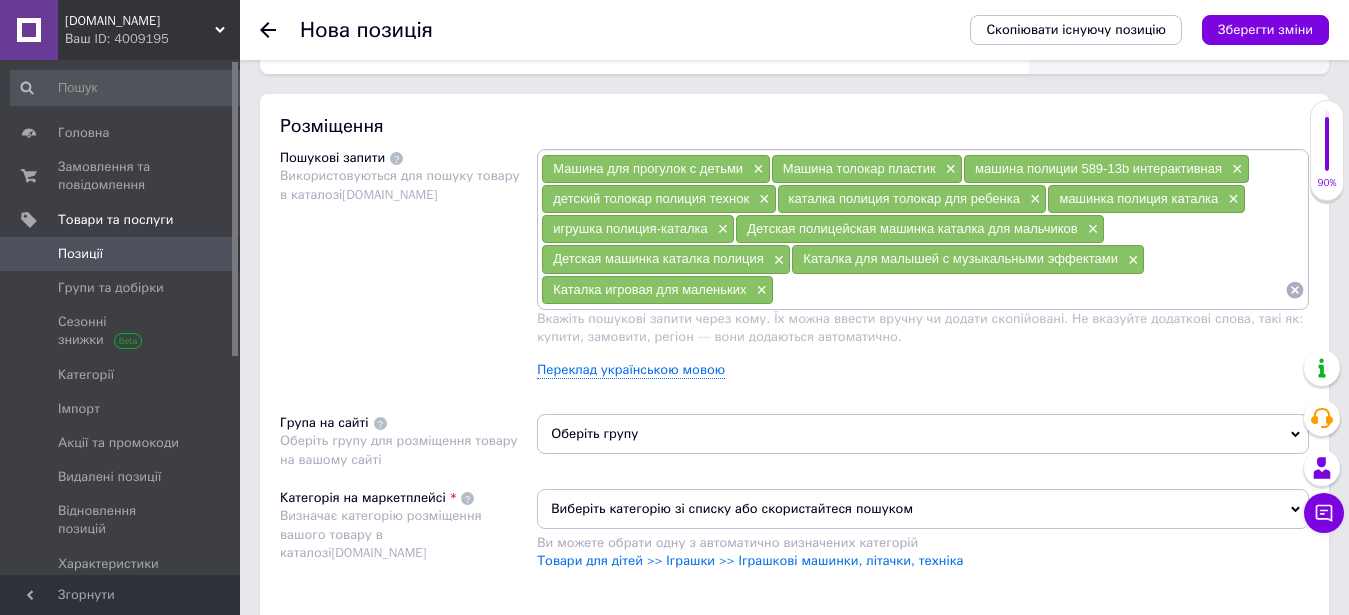 click at bounding box center [1029, 290] 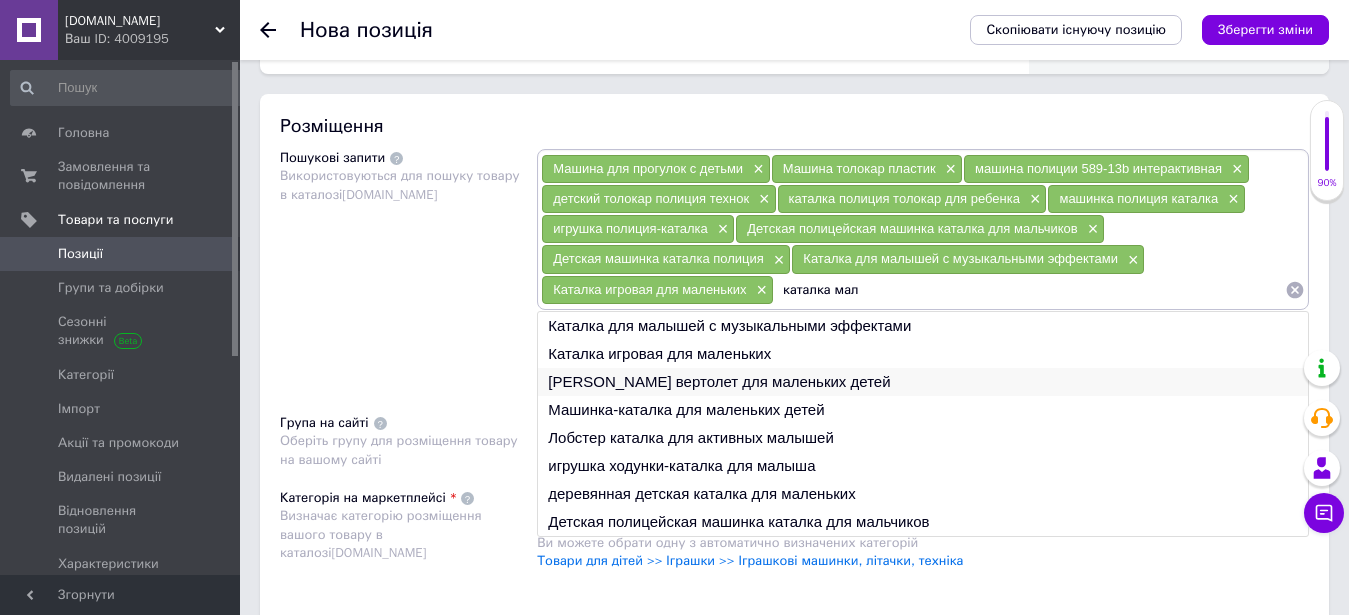 type on "каталка мал" 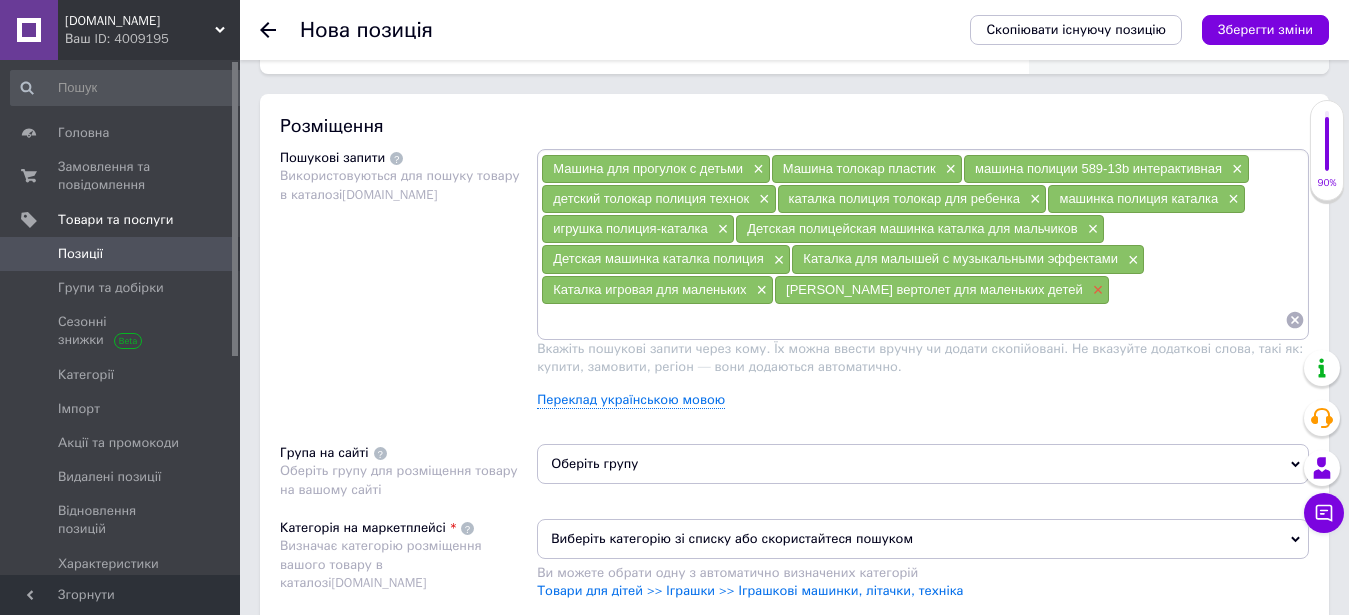 click on "×" at bounding box center (1096, 290) 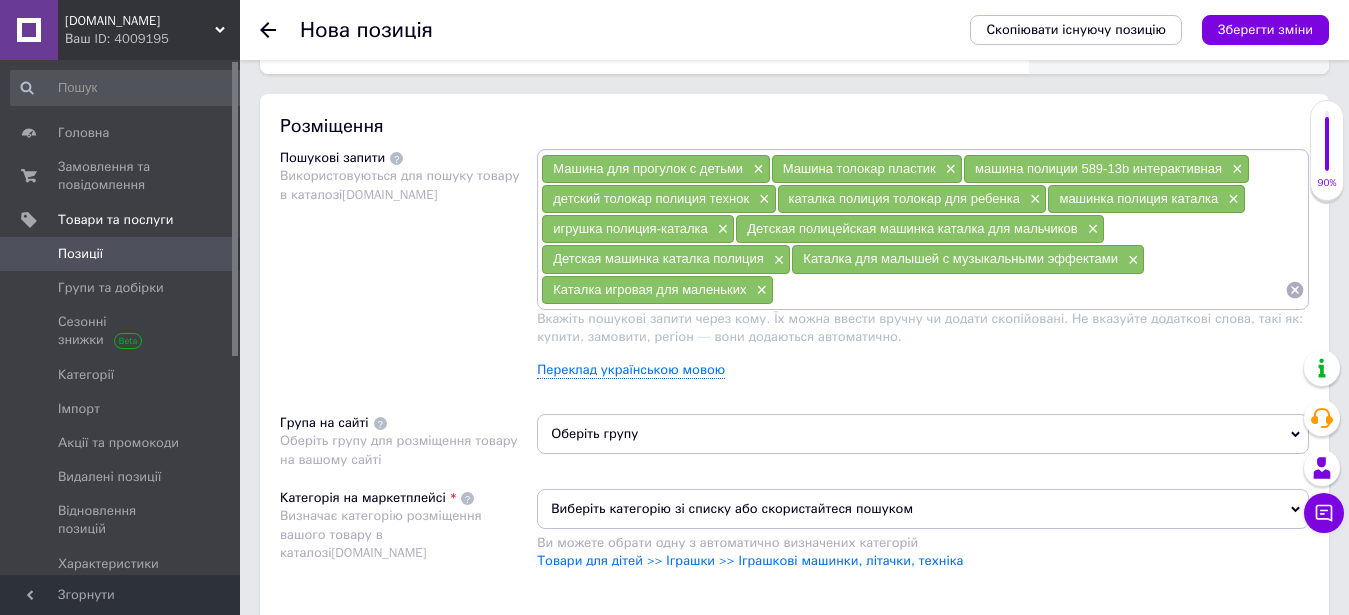 click on "Вкажіть пошукові запити через кому. Їх можна ввести вручну чи додати скопійовані. Не вказуйте додаткові слова, такі як: купити, замовити, регіон — вони додаються автоматично." at bounding box center (920, 327) 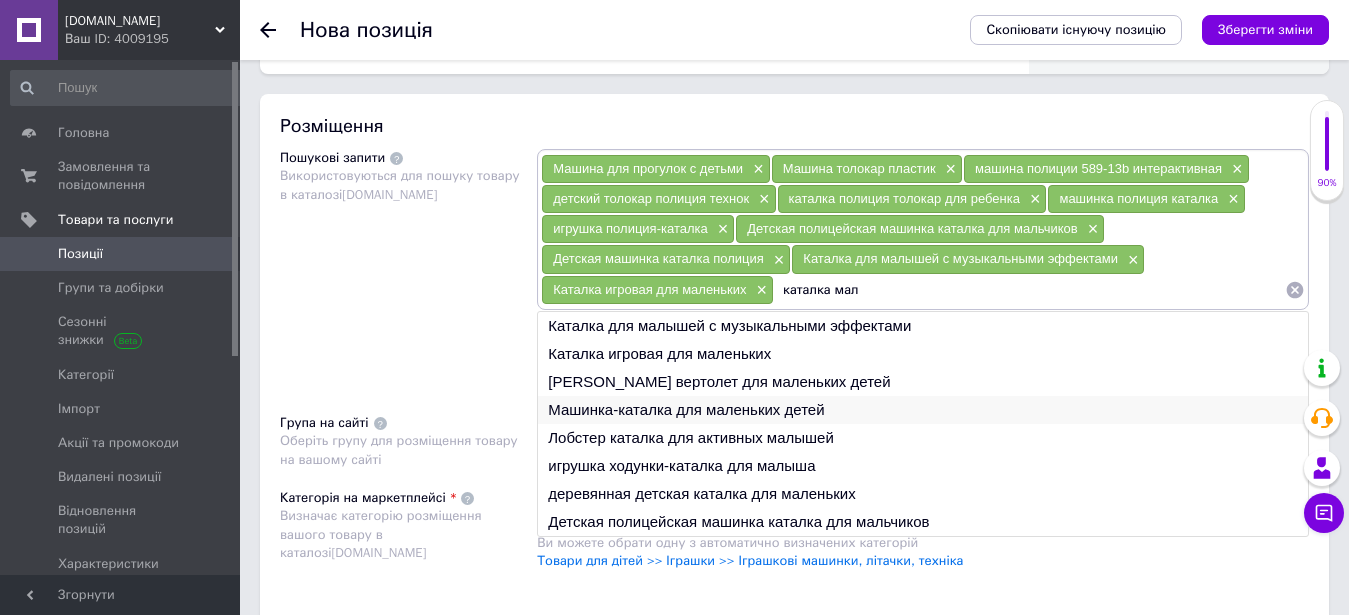type on "каталка мал" 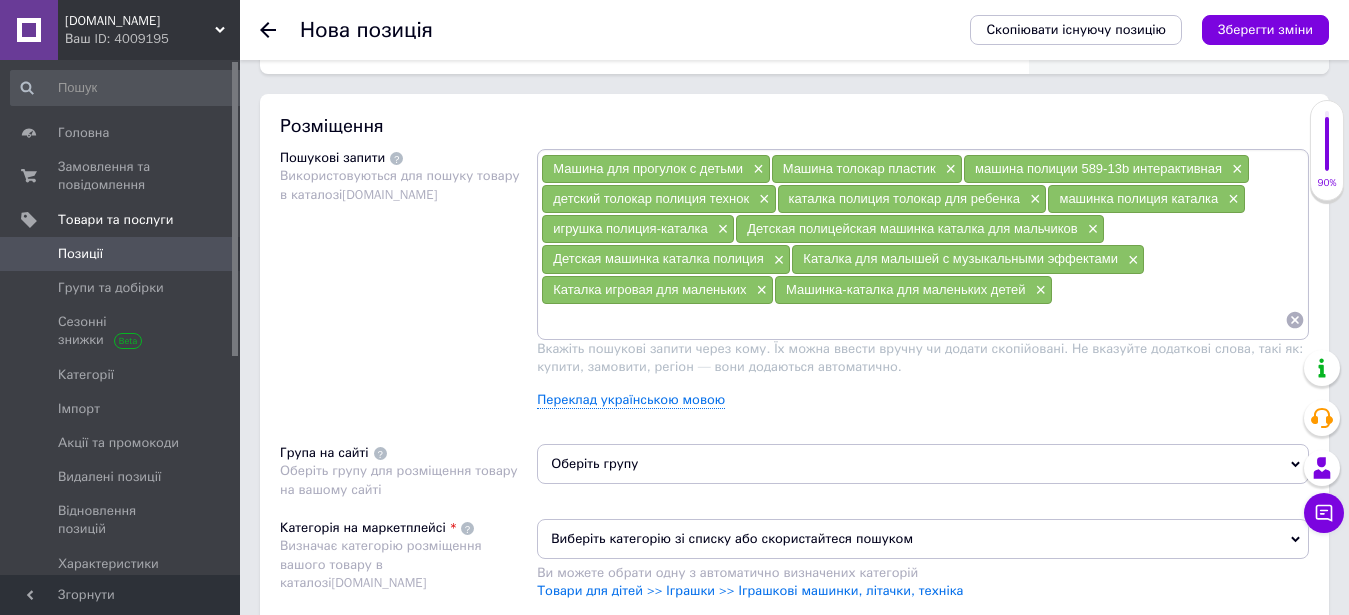 click at bounding box center [913, 320] 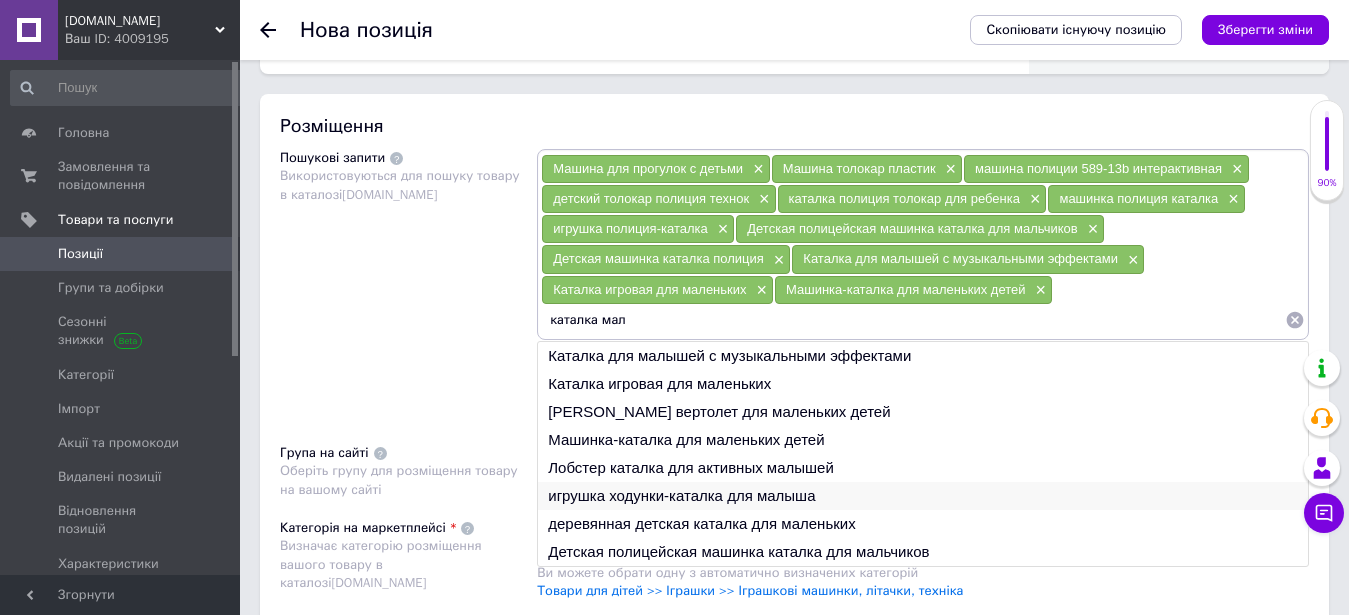 scroll, scrollTop: 1224, scrollLeft: 0, axis: vertical 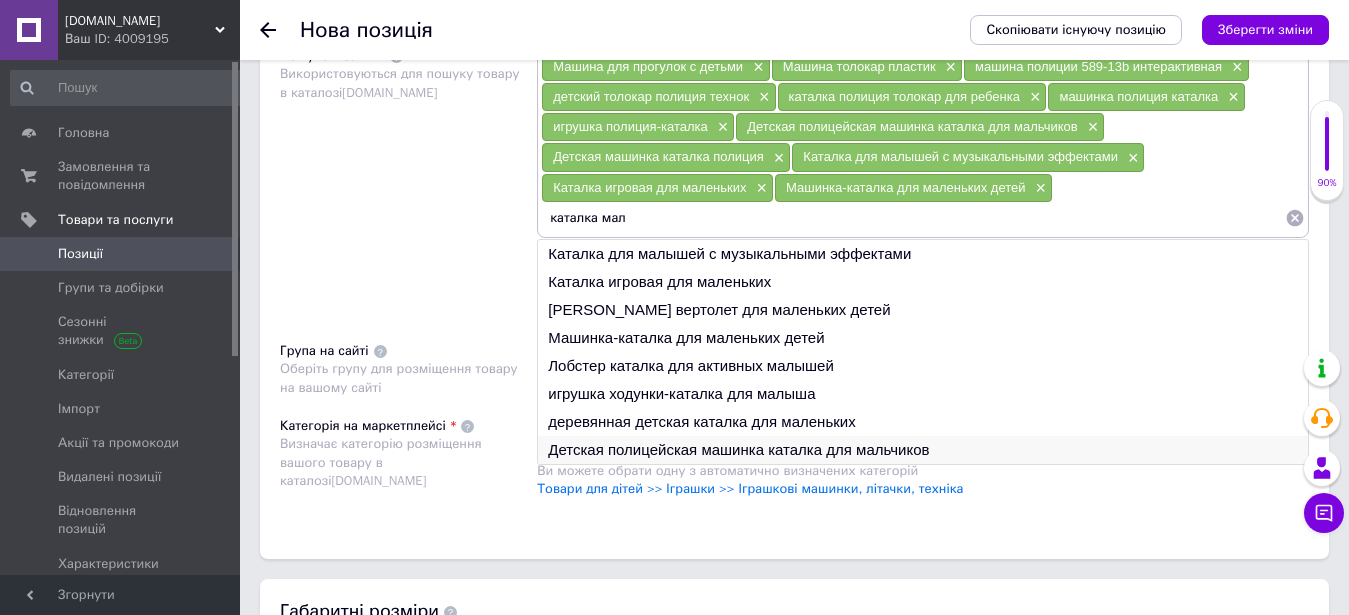 click on "Детская полицейская машинка каталка для мальчиков" at bounding box center [923, 450] 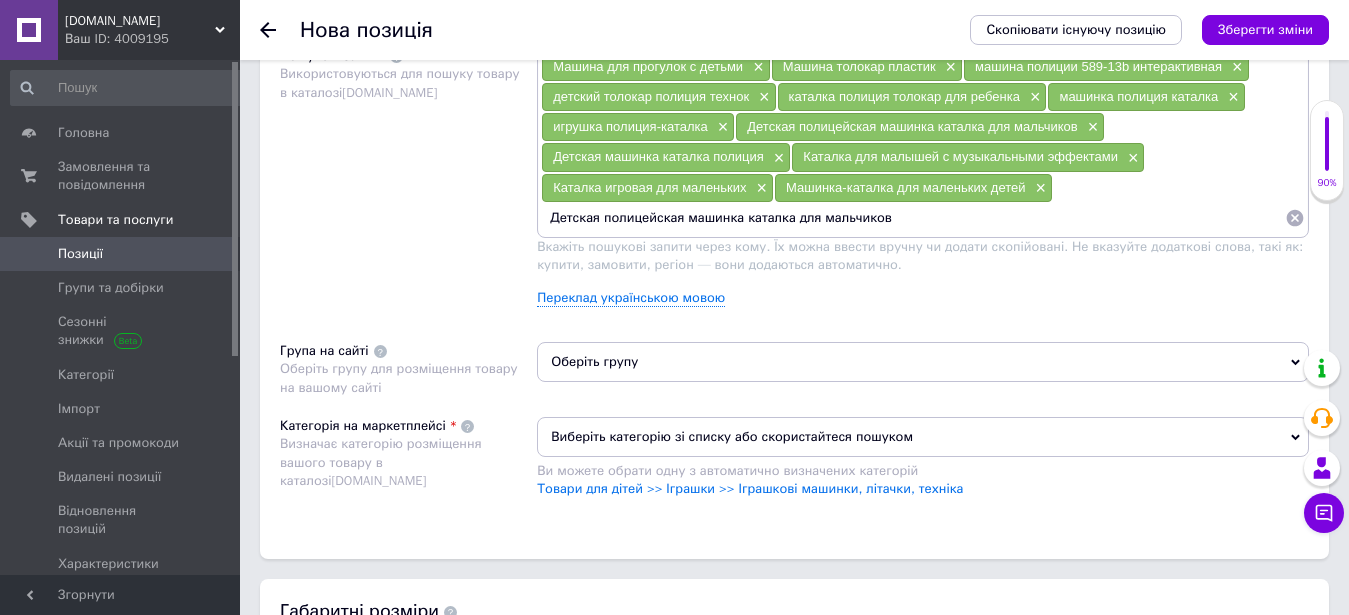 drag, startPoint x: 915, startPoint y: 209, endPoint x: 540, endPoint y: 215, distance: 375.048 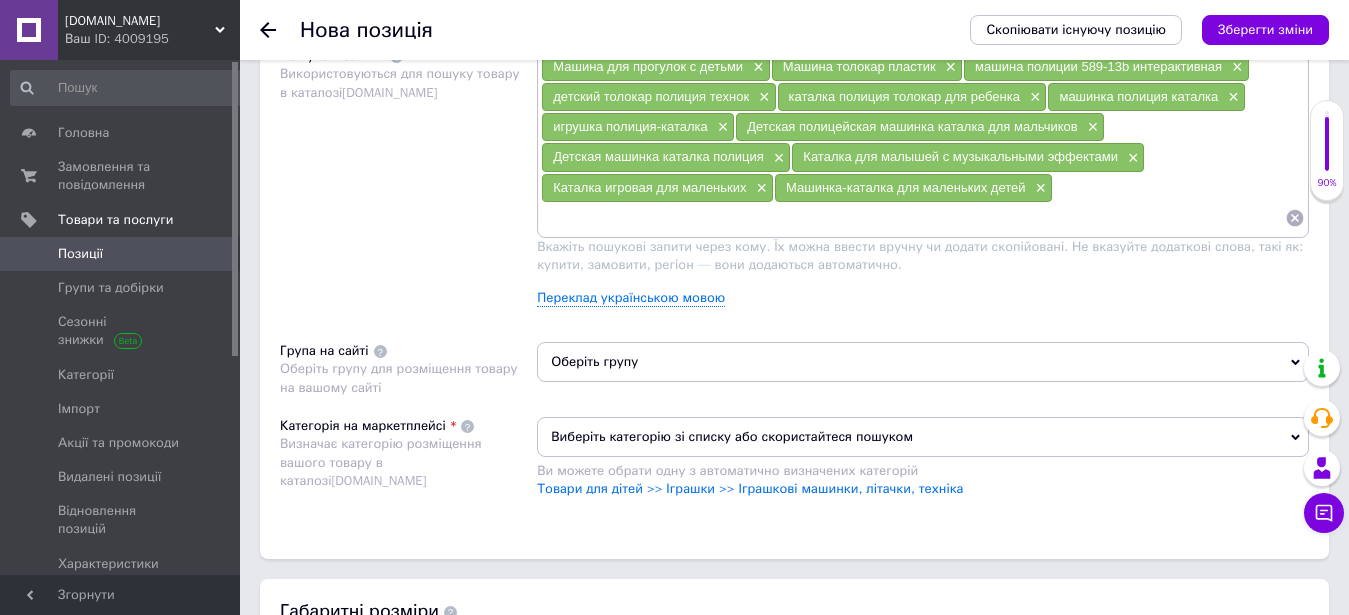 paste on "каталка мал" 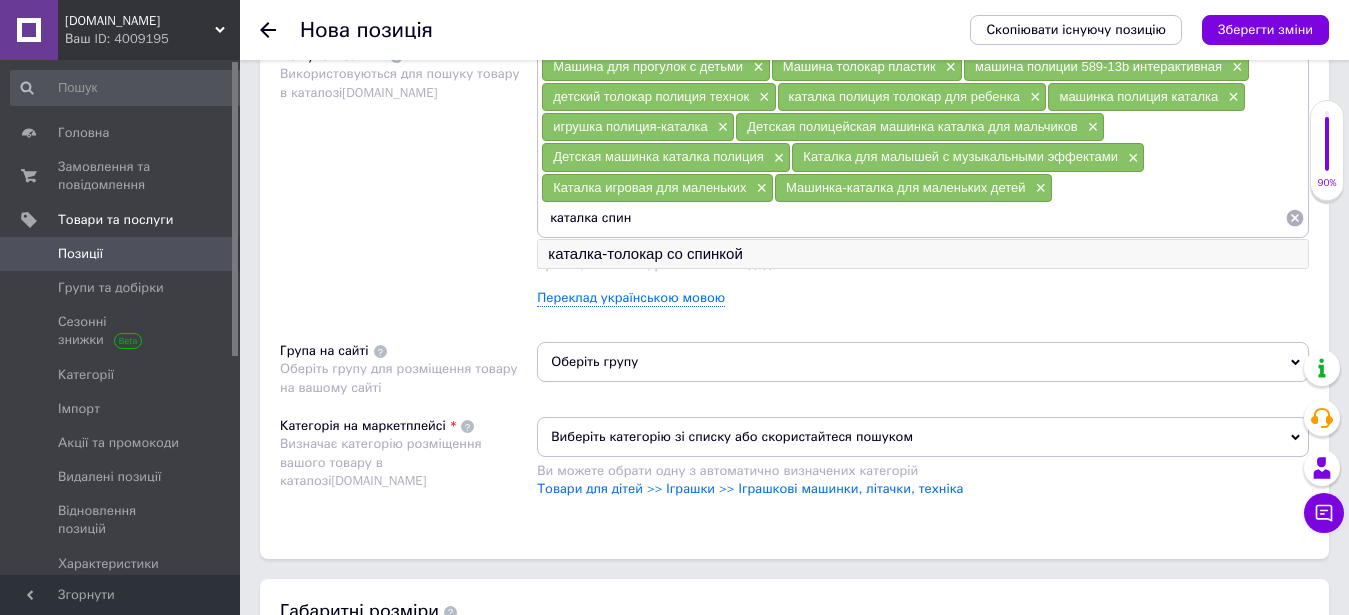 type on "каталка спин" 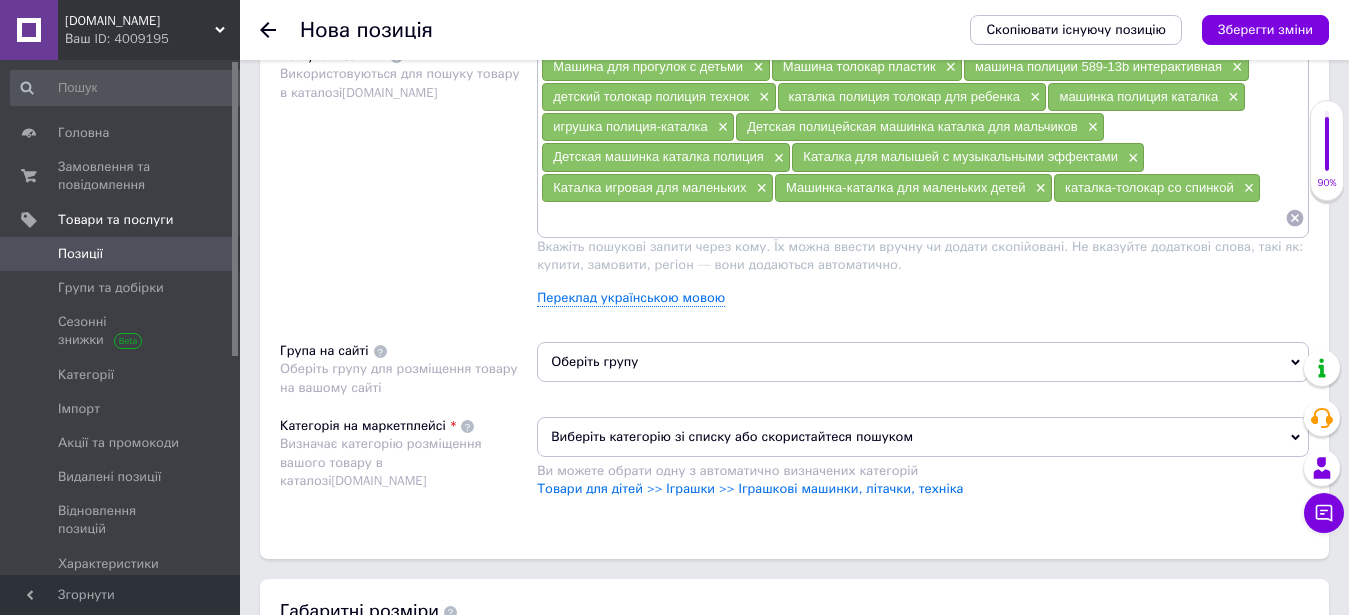 click at bounding box center [913, 218] 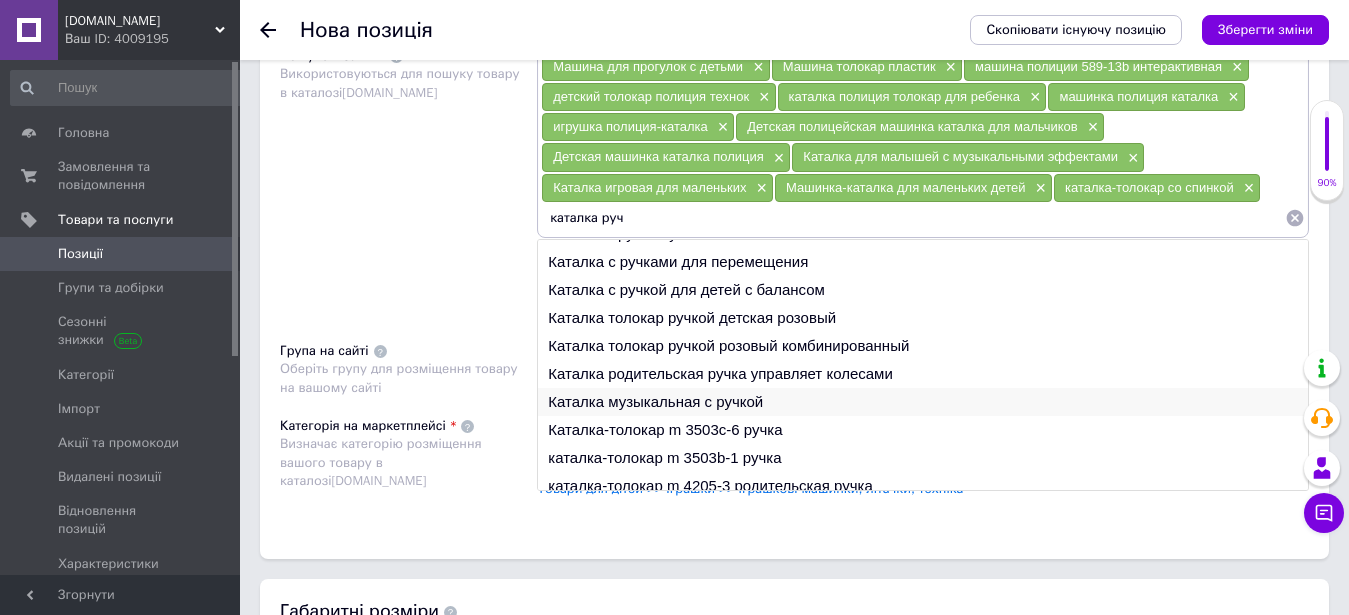 scroll, scrollTop: 30, scrollLeft: 0, axis: vertical 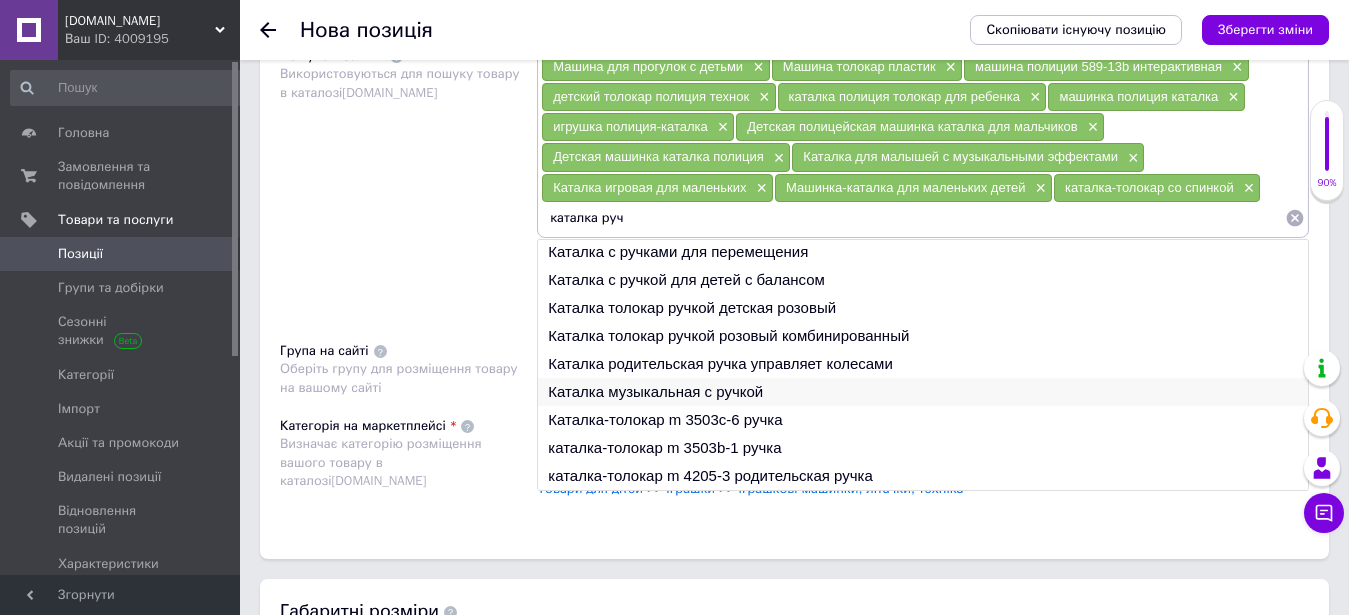 type on "каталка руч" 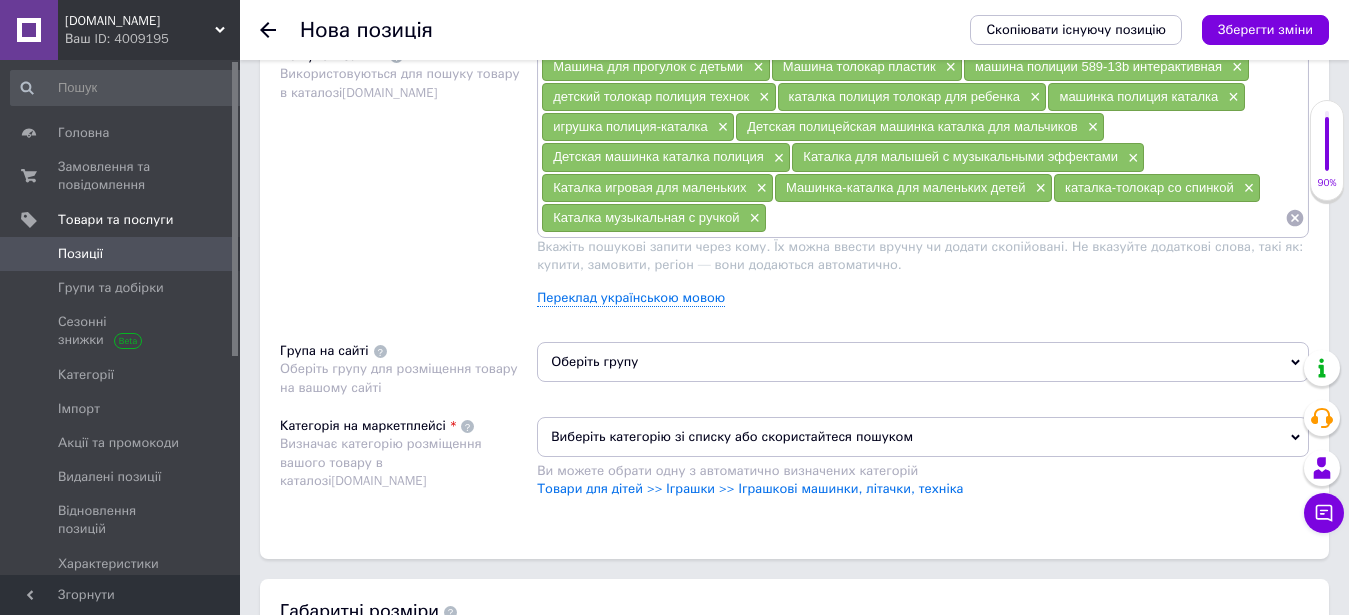 click at bounding box center (1026, 218) 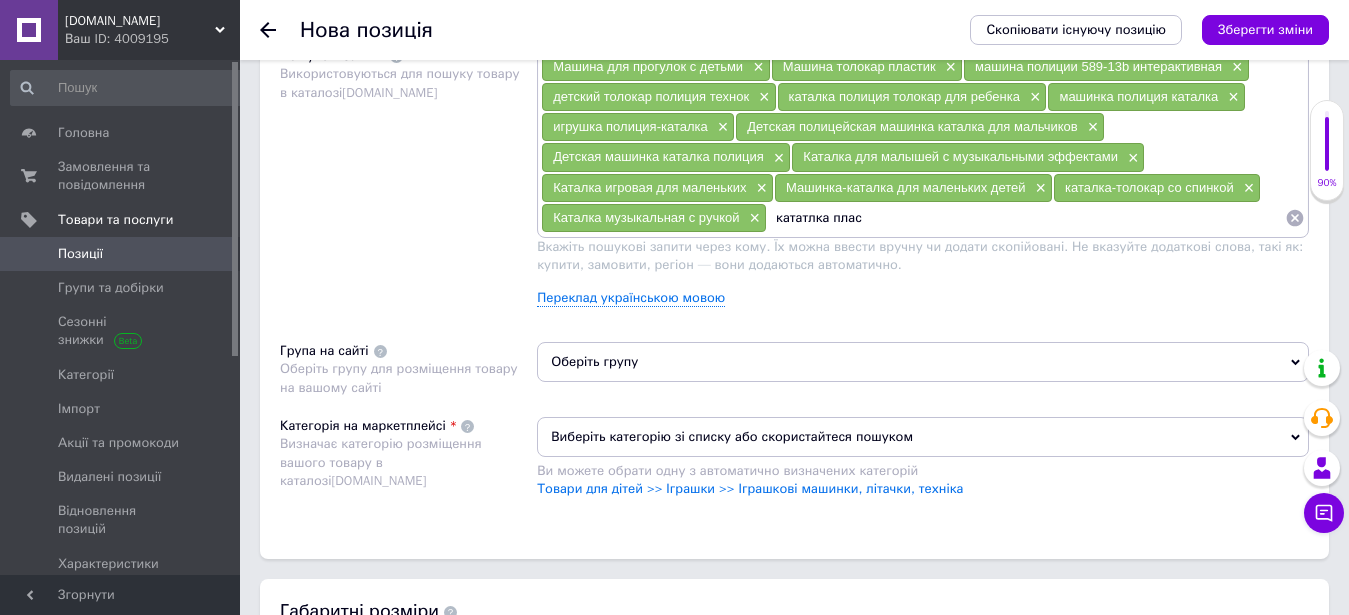 click on "кататлка плас" at bounding box center [1026, 218] 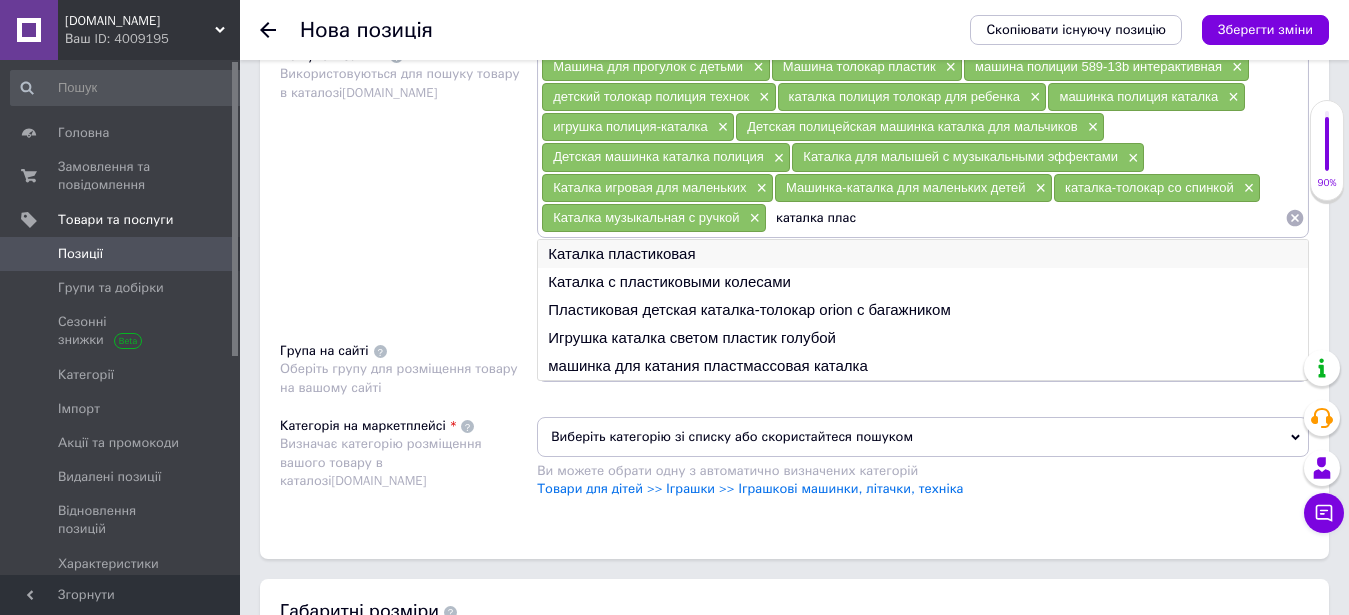 type on "каталка плас" 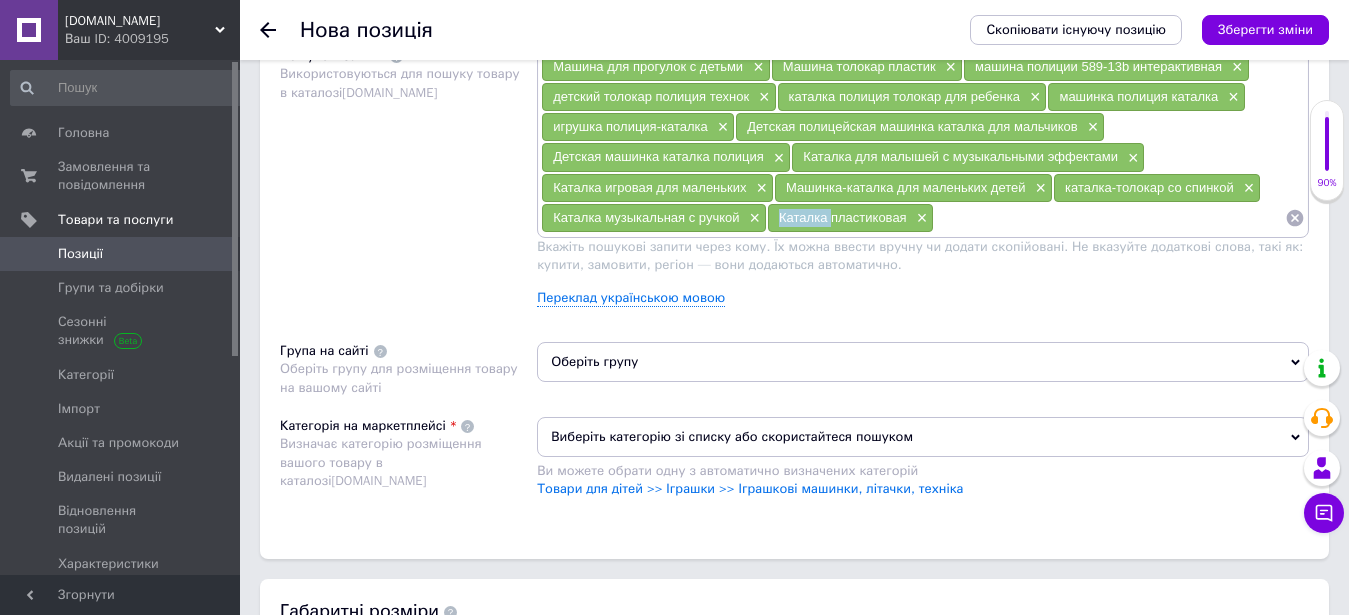 drag, startPoint x: 778, startPoint y: 223, endPoint x: 833, endPoint y: 223, distance: 55 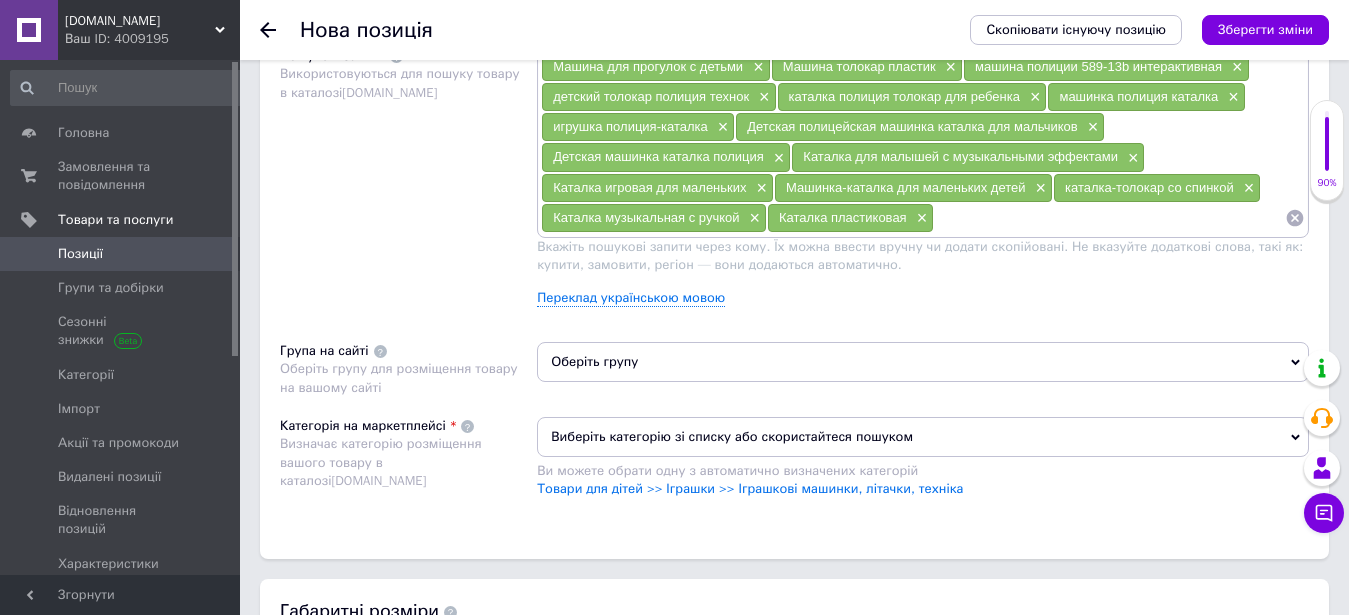 click at bounding box center [1109, 218] 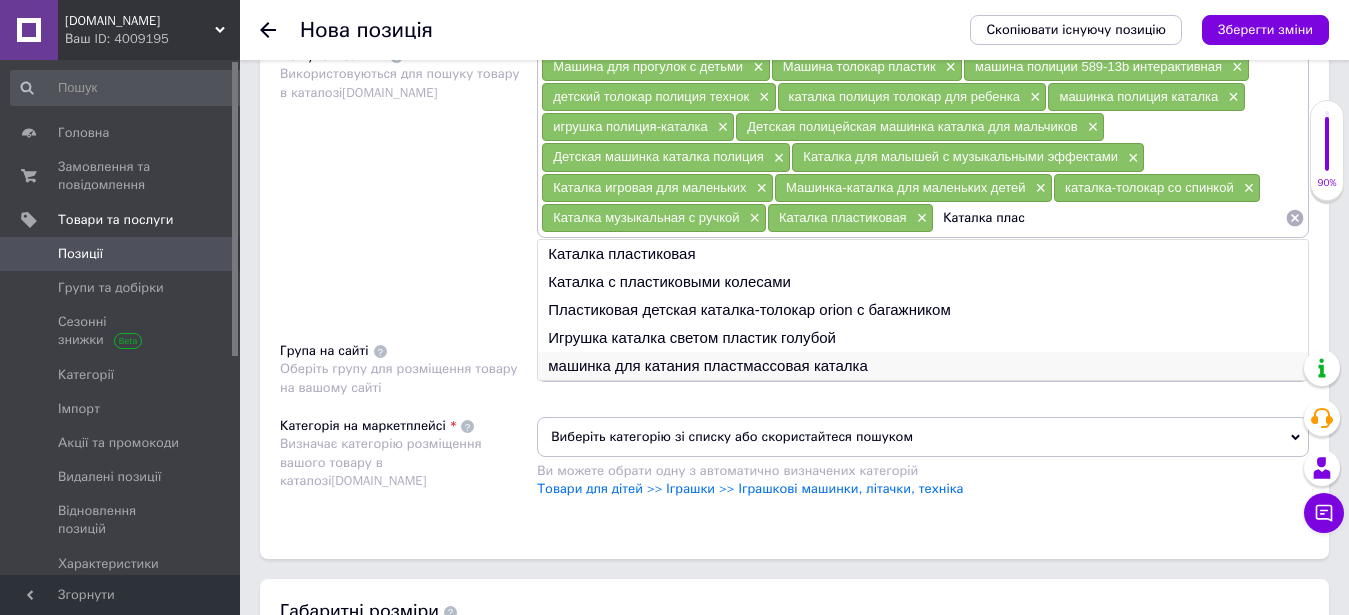 type on "Каталка плас" 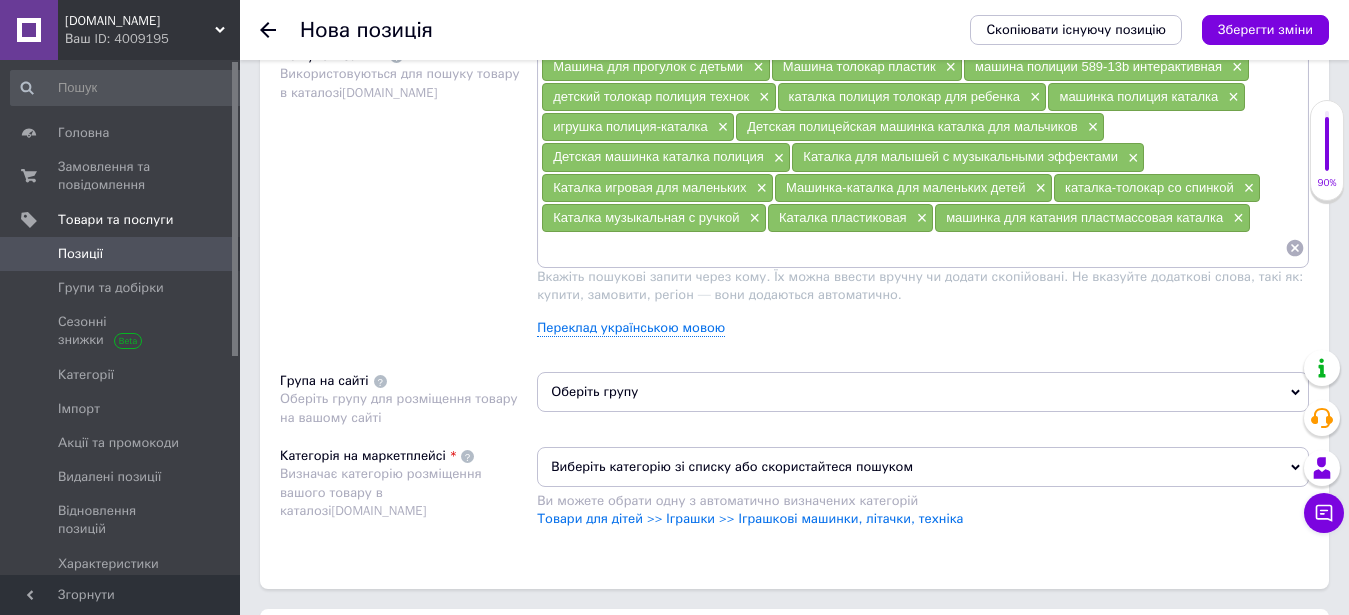 click at bounding box center (913, 248) 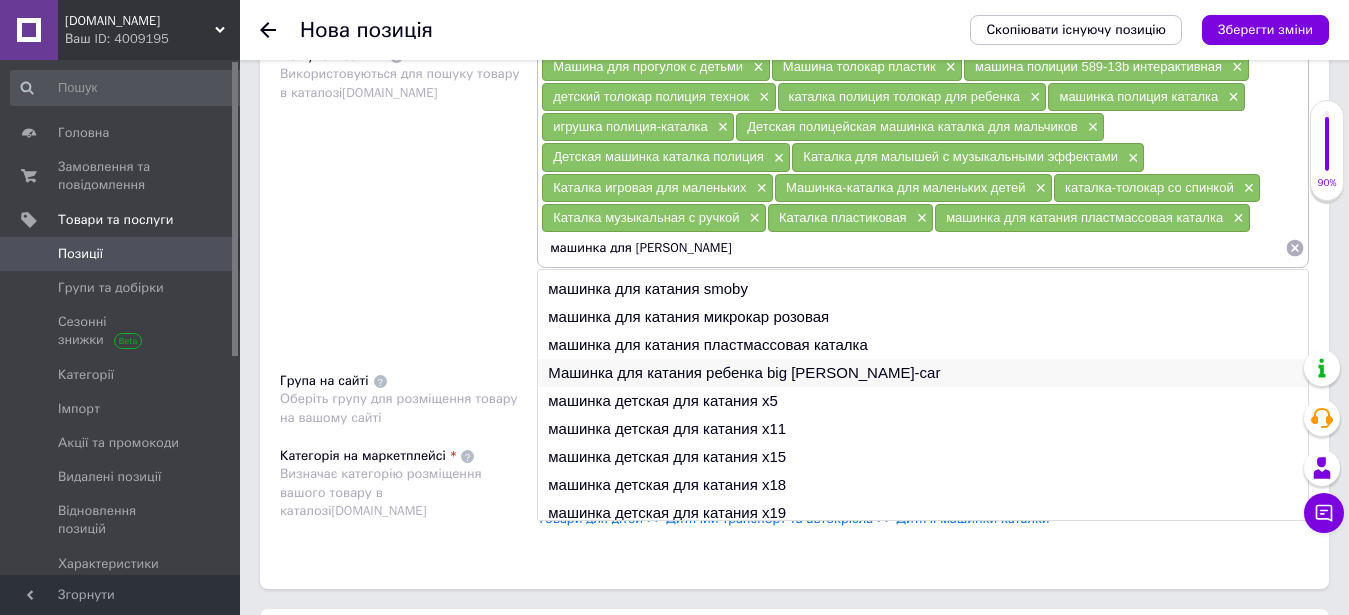 scroll, scrollTop: 30, scrollLeft: 0, axis: vertical 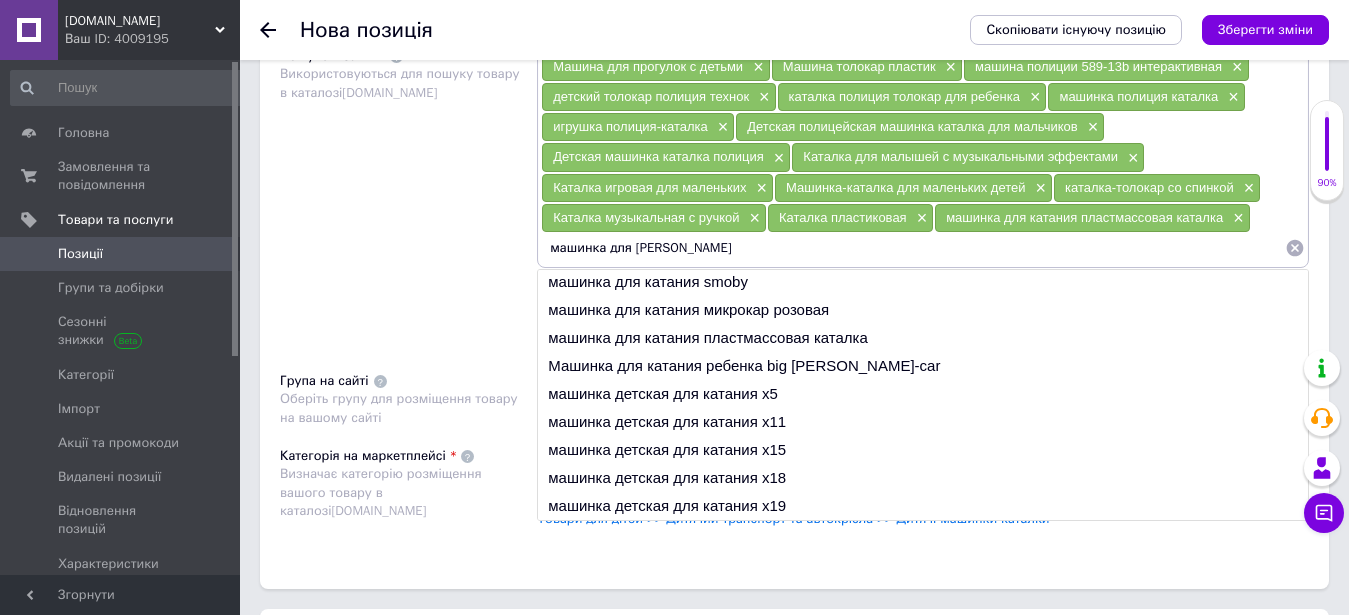 click on "машинка для [PERSON_NAME]" at bounding box center [913, 248] 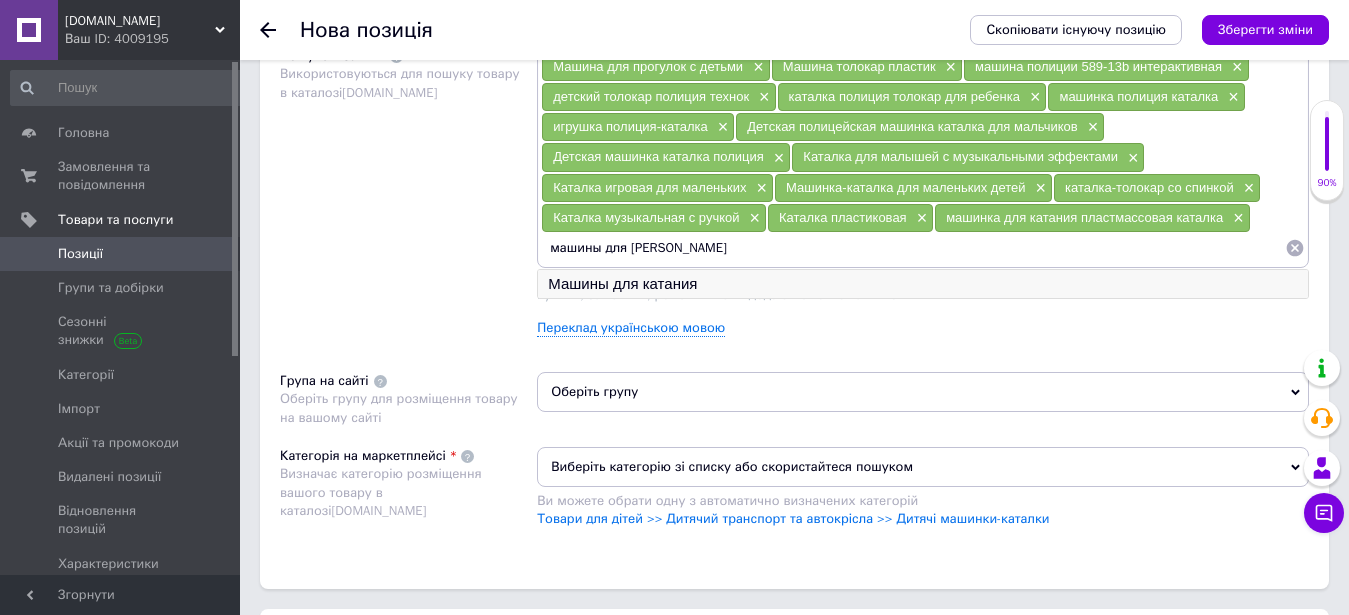 type on "машины для [PERSON_NAME]" 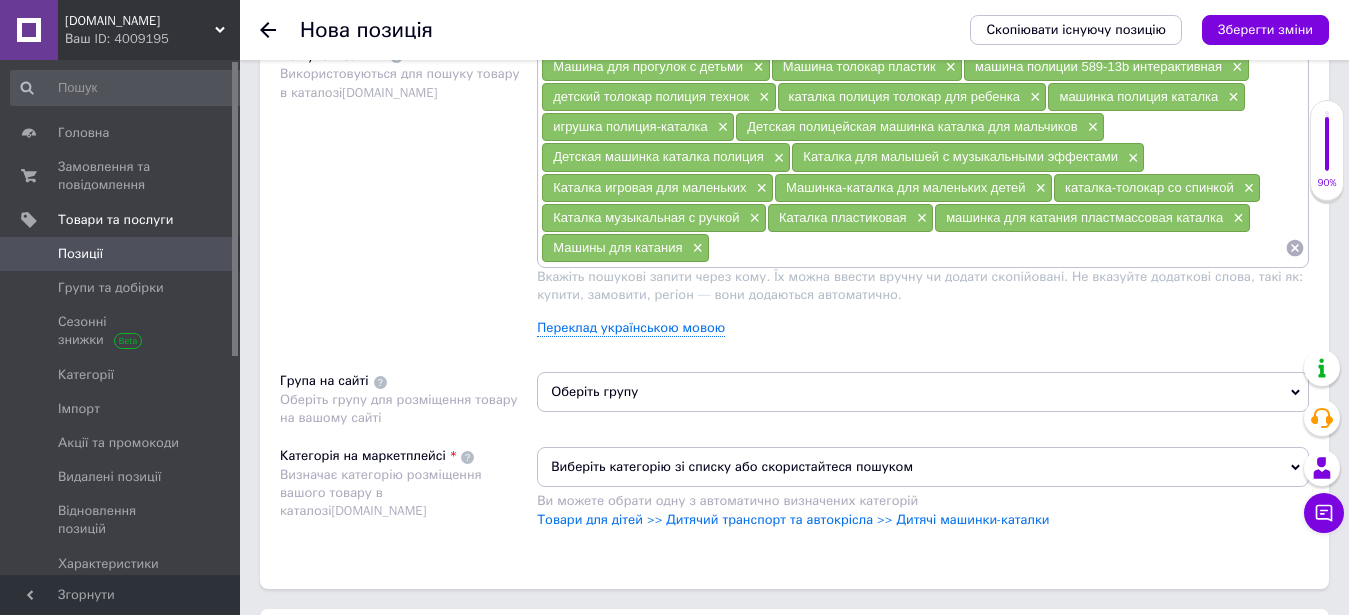click at bounding box center (997, 248) 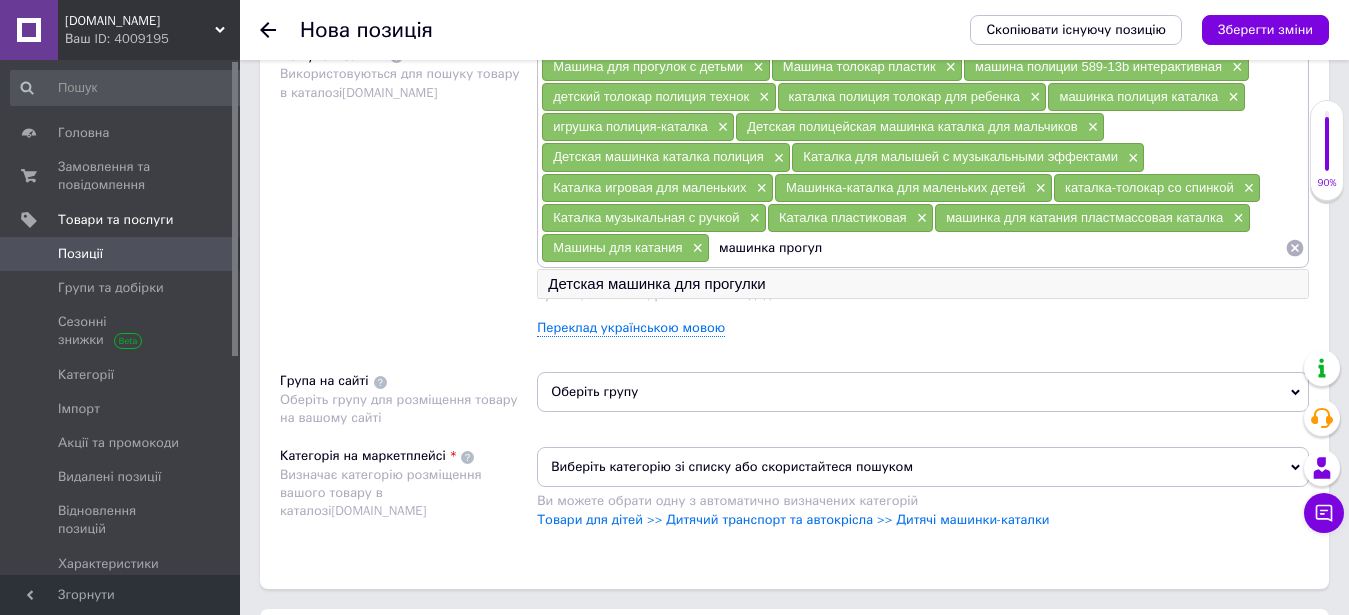 type on "машинка прогул" 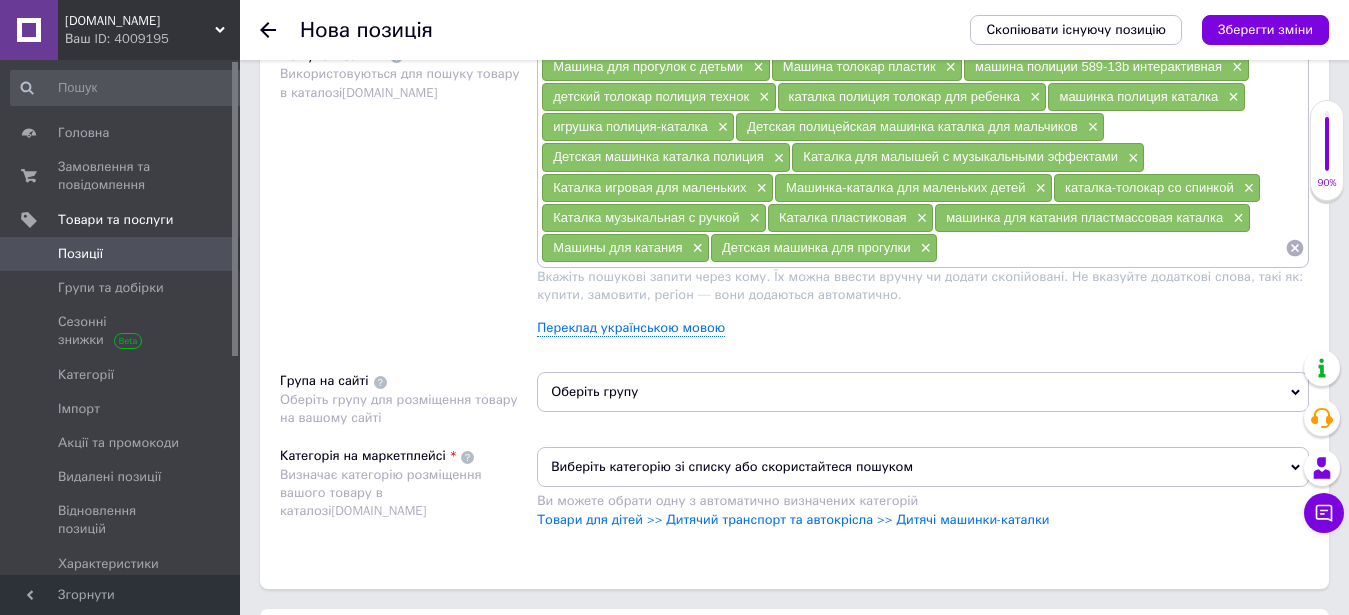 click at bounding box center (1111, 248) 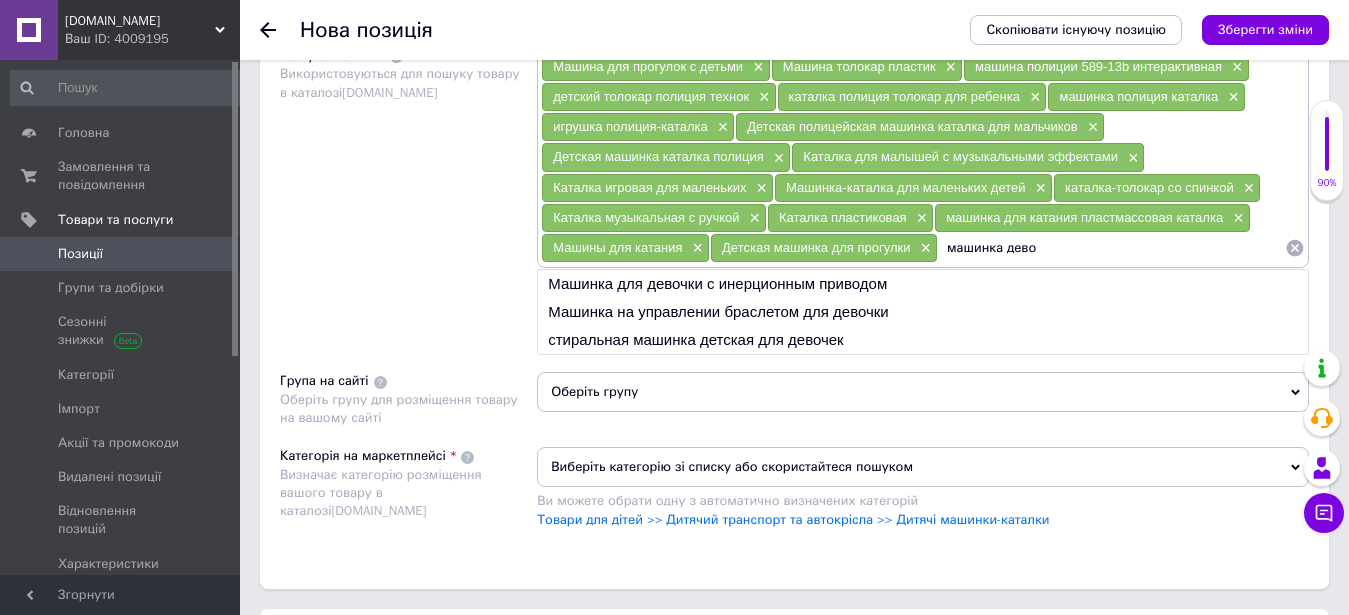 click on "машинка дево" at bounding box center [1111, 248] 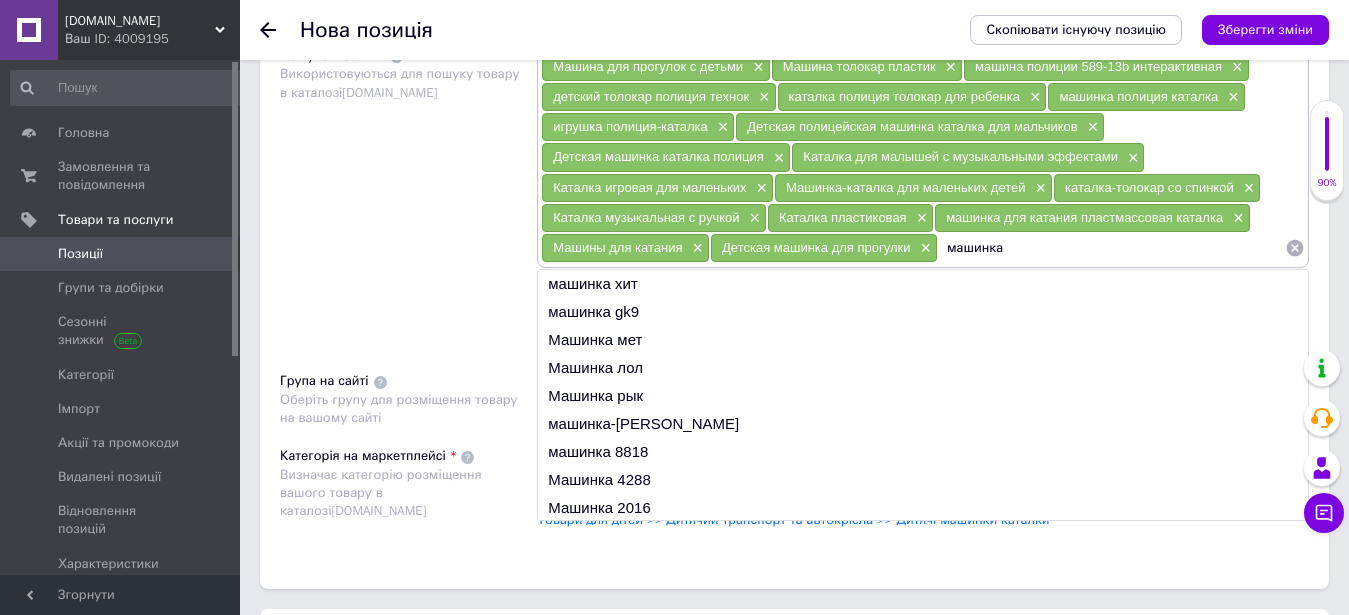 type on "машинка" 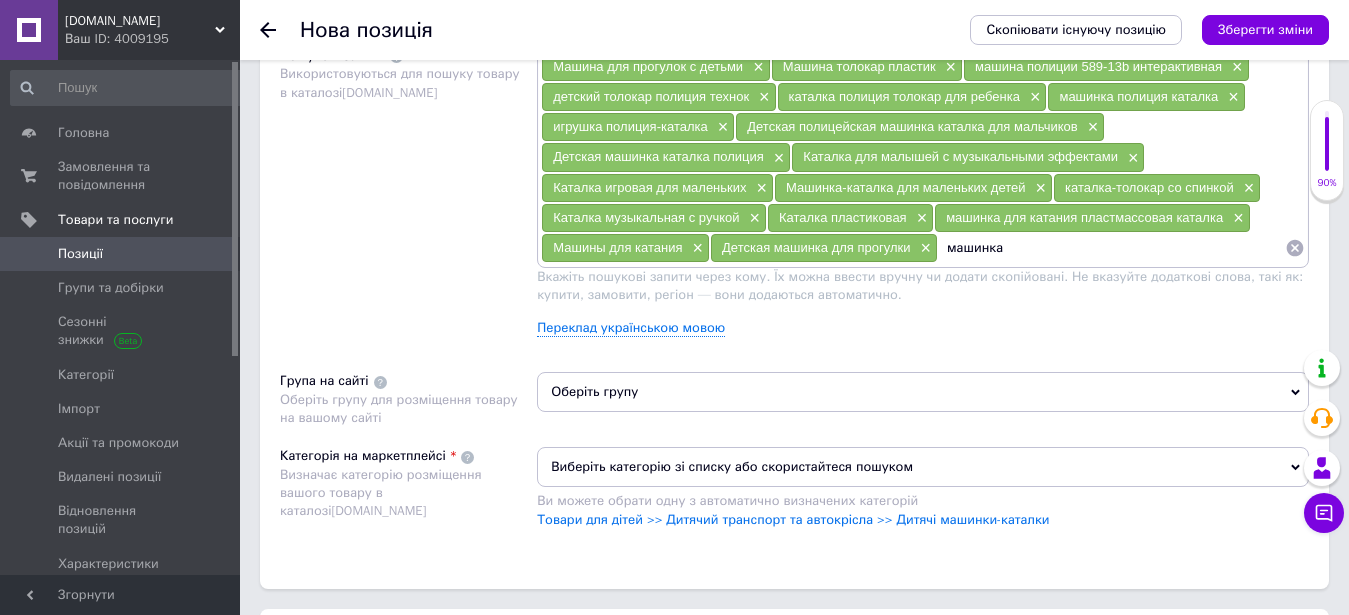 click on "Виберіть категорію зі списку або скористайтеся пошуком" at bounding box center [923, 467] 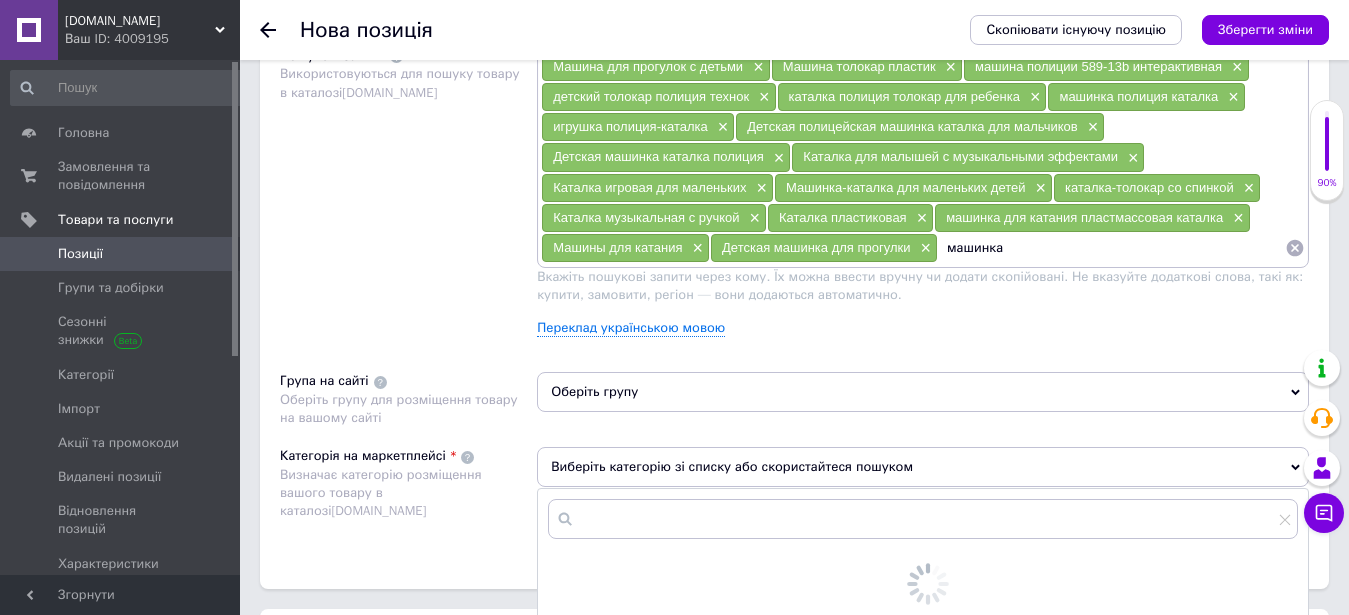 scroll, scrollTop: 1326, scrollLeft: 0, axis: vertical 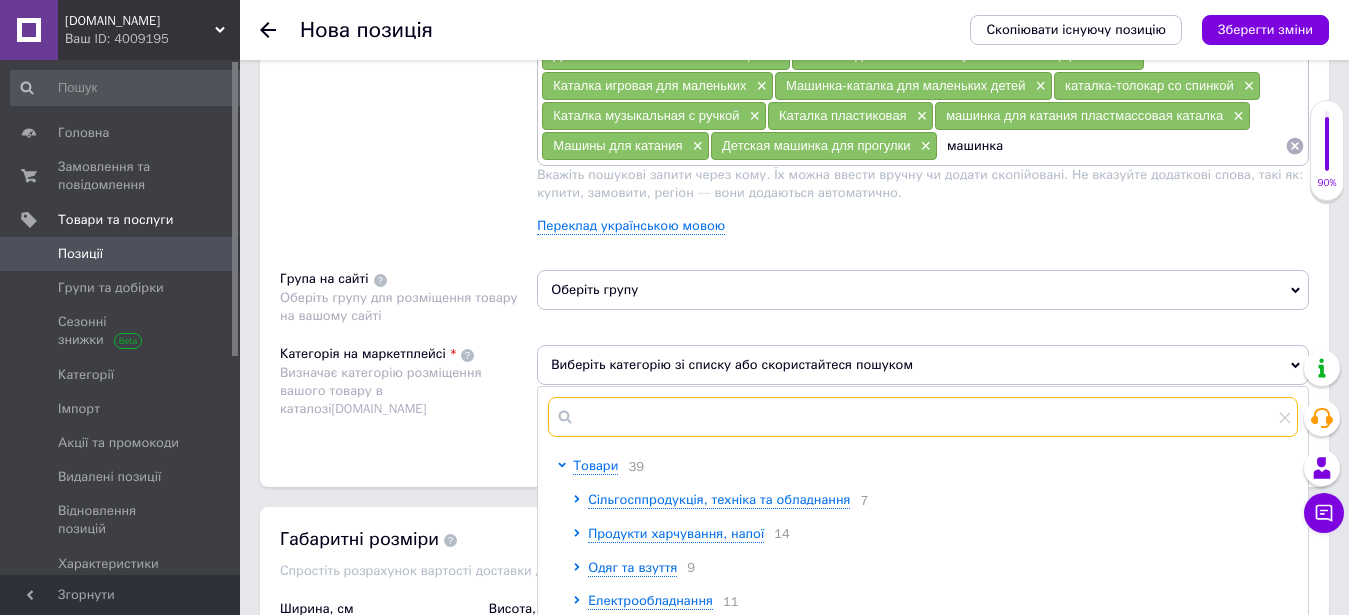 click at bounding box center (923, 417) 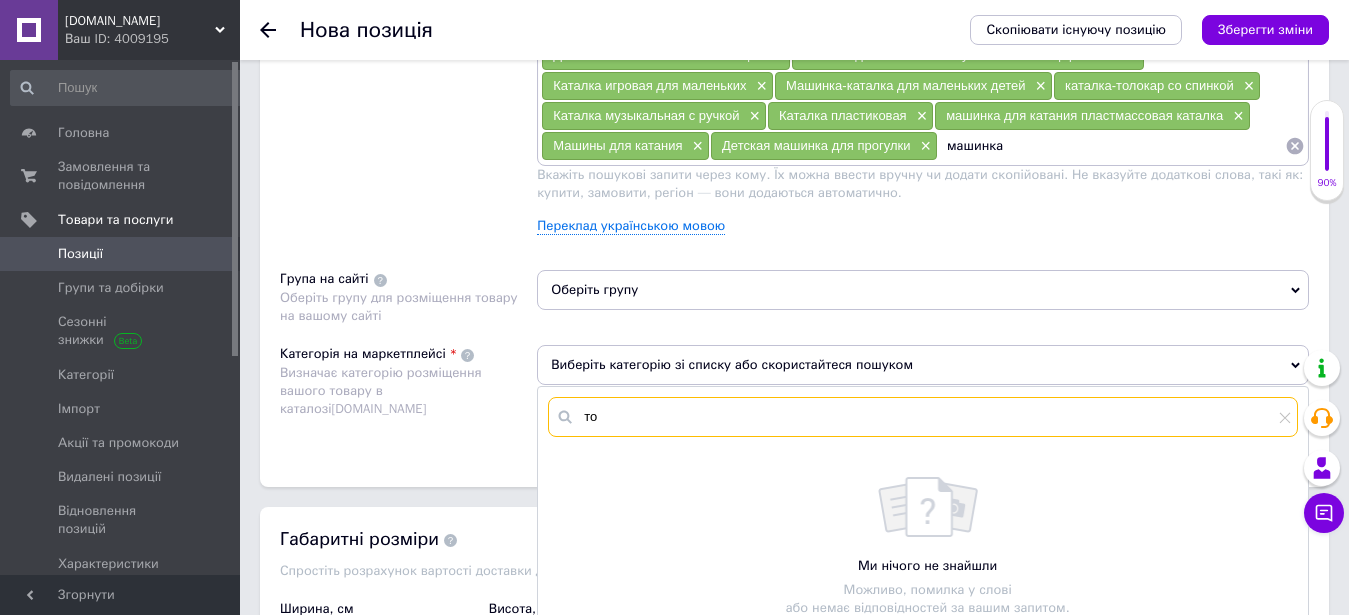 type on "т" 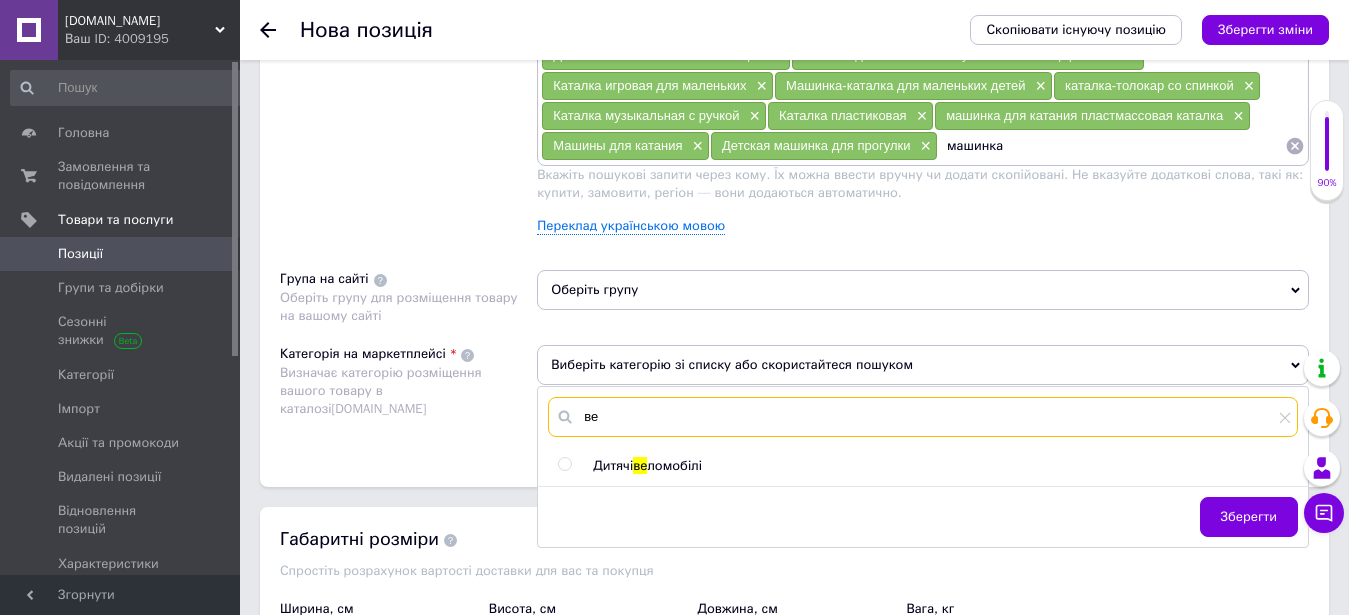 type on "в" 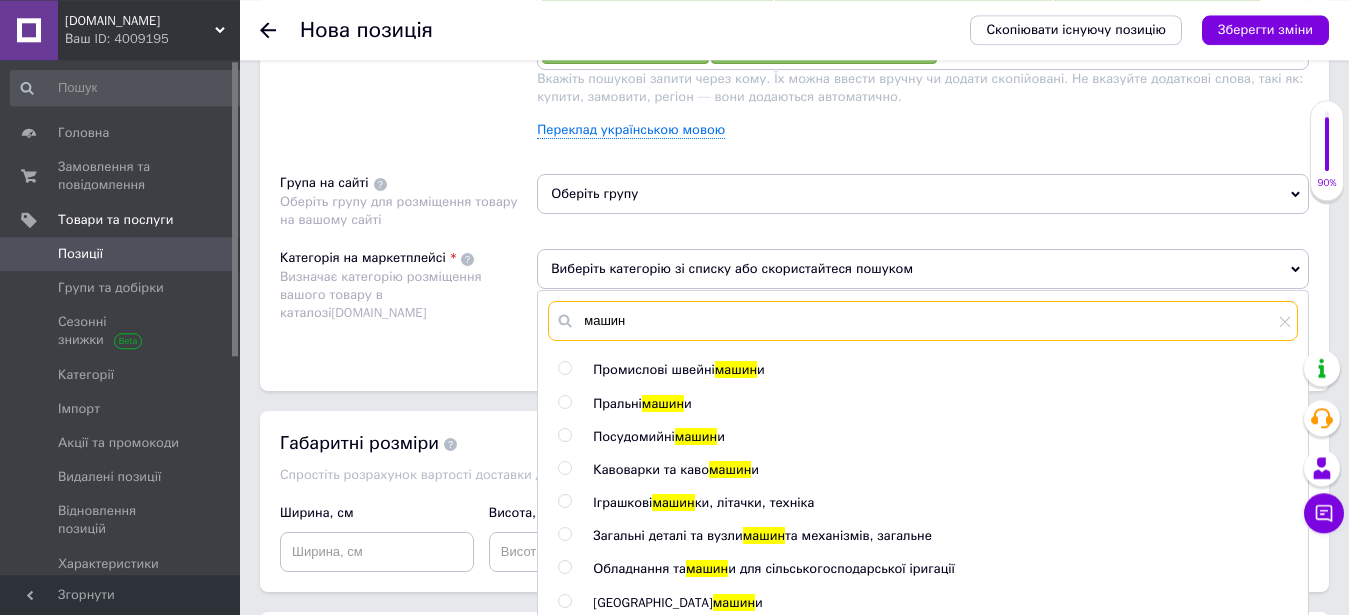 scroll, scrollTop: 1530, scrollLeft: 0, axis: vertical 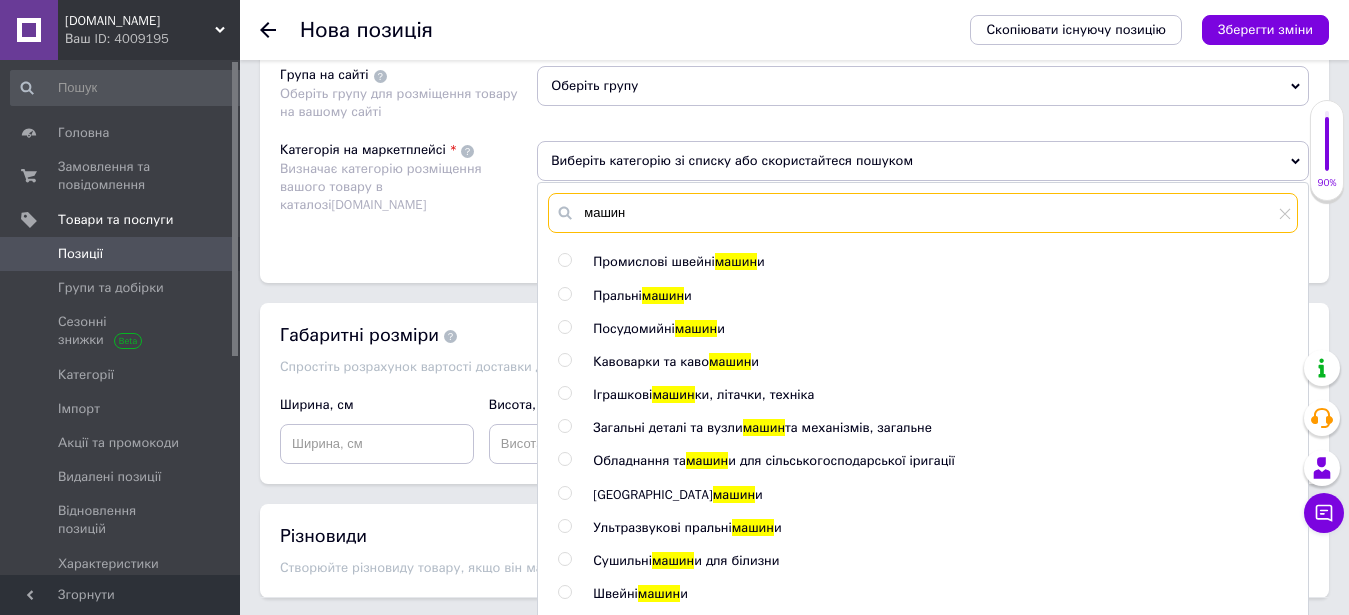 type on "машин" 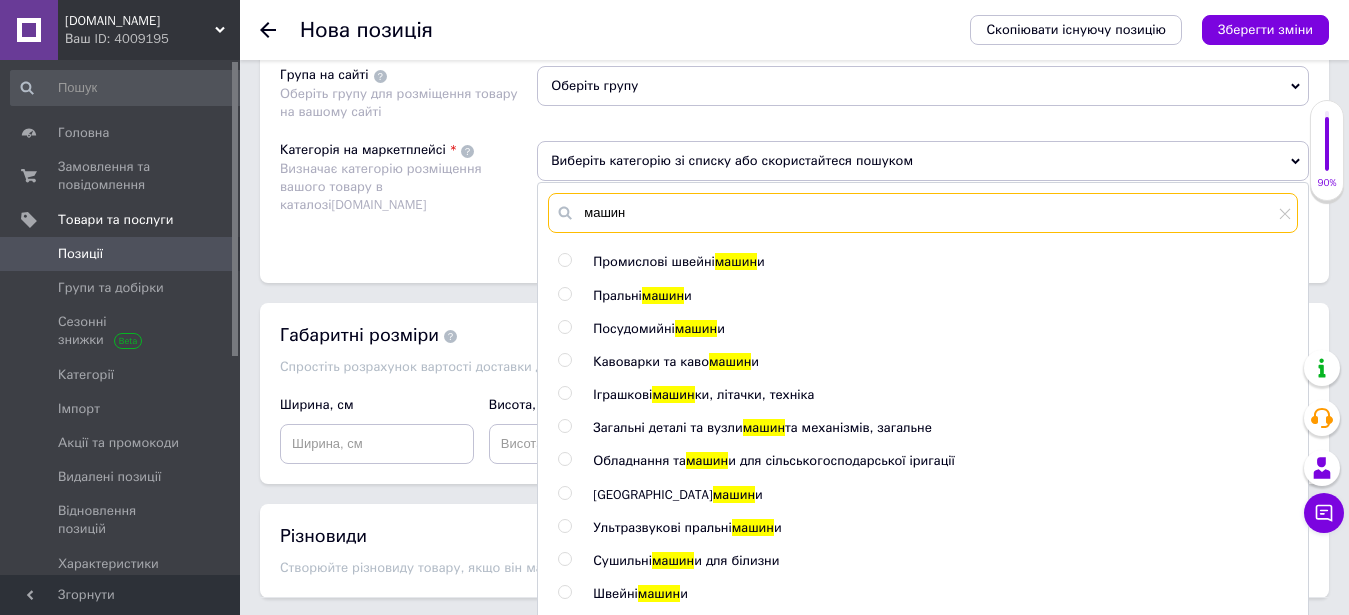 drag, startPoint x: 662, startPoint y: 211, endPoint x: 544, endPoint y: 221, distance: 118.42297 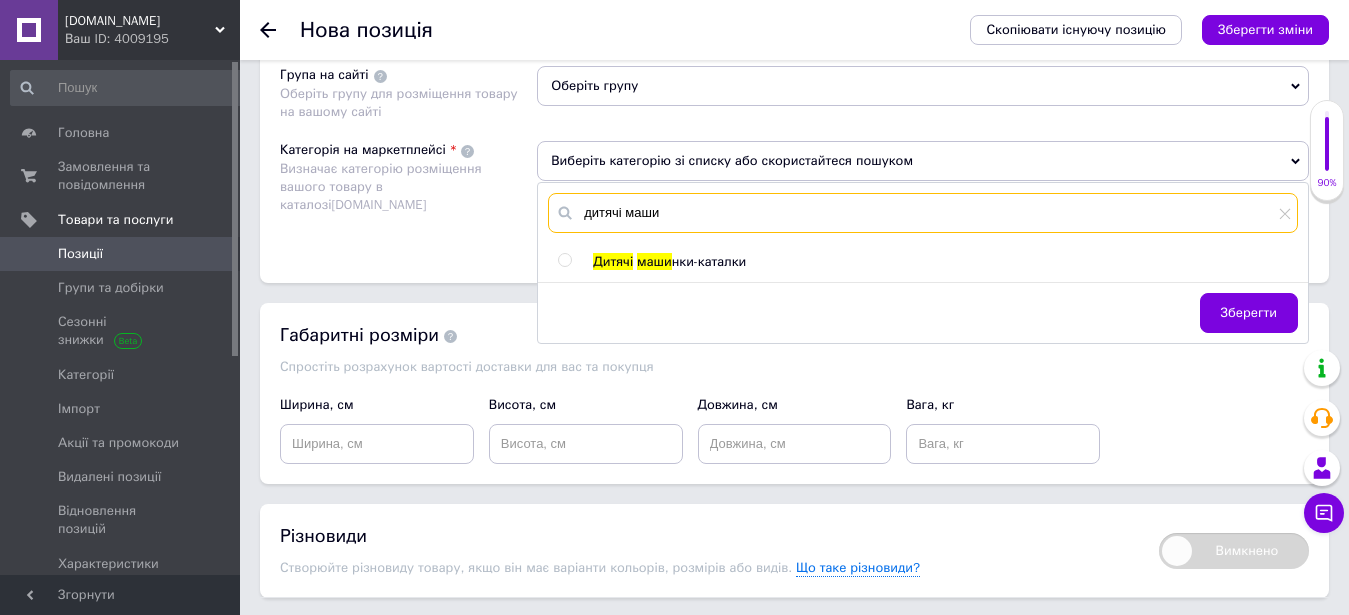 type on "дитячі маши" 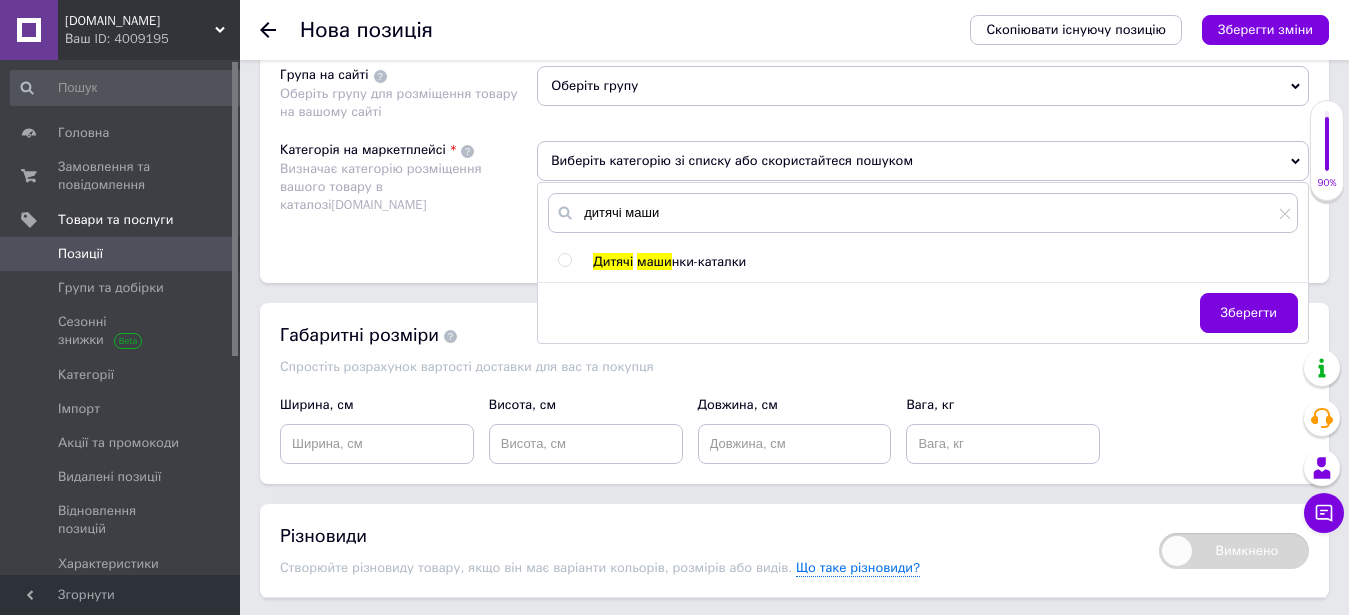 click on "Дитячі   маши нки-каталки" at bounding box center [945, 262] 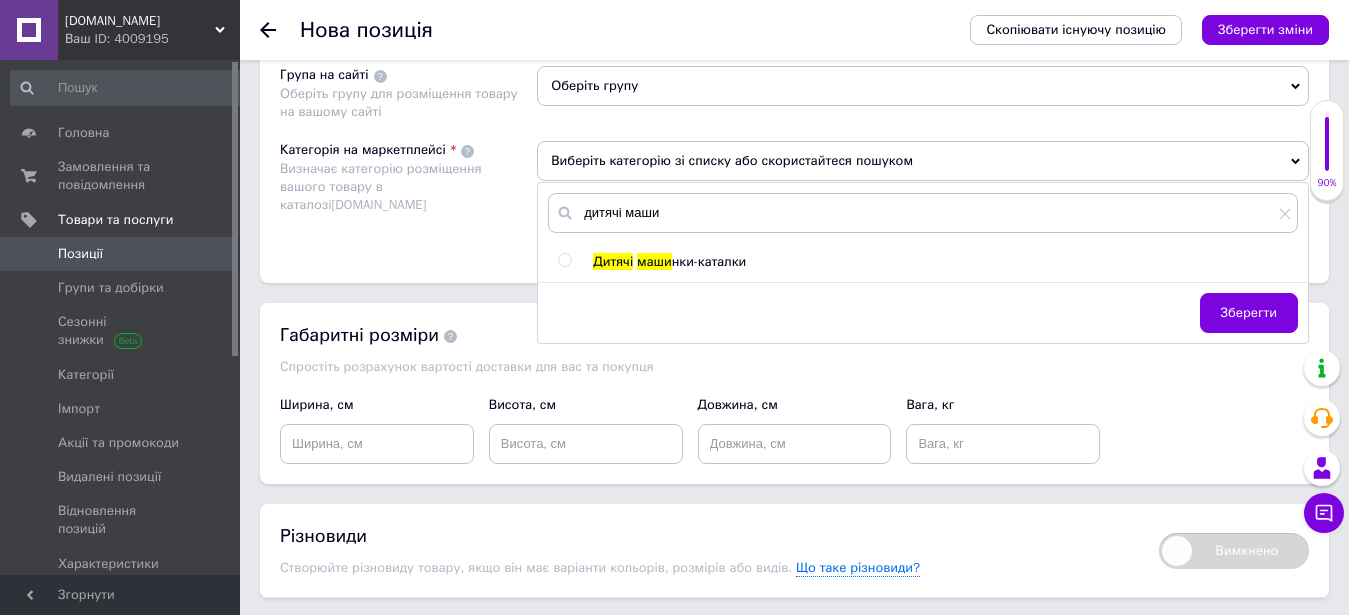 click on "нки-каталки" at bounding box center (709, 261) 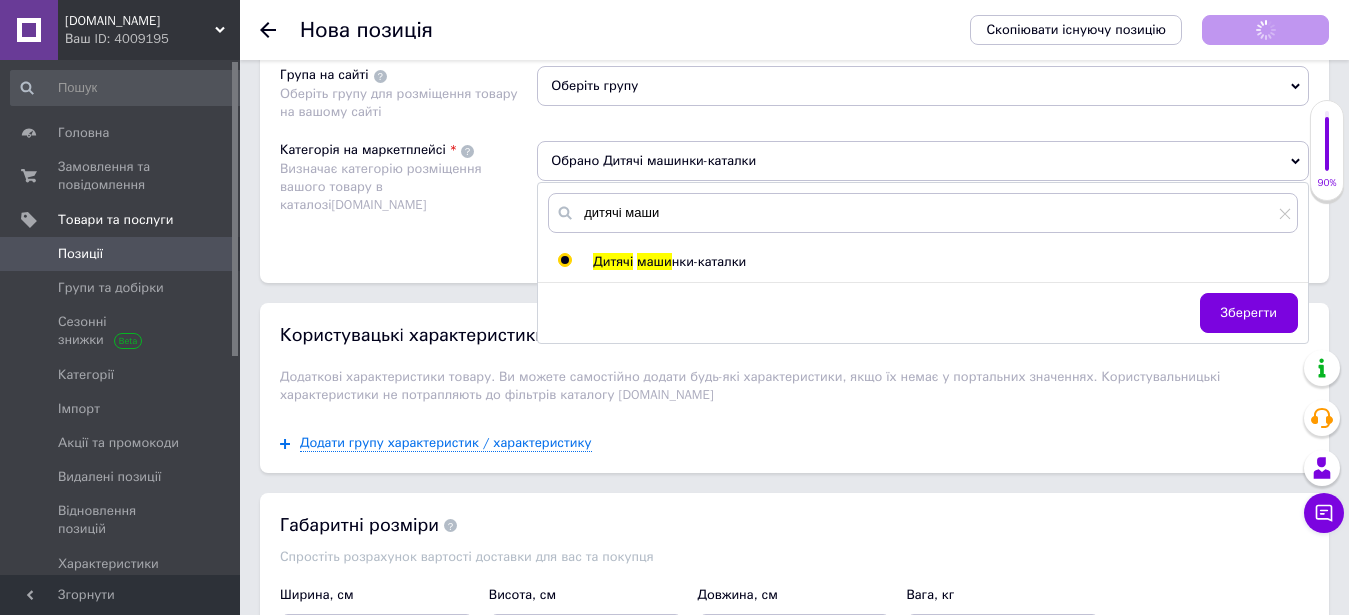 radio on "true" 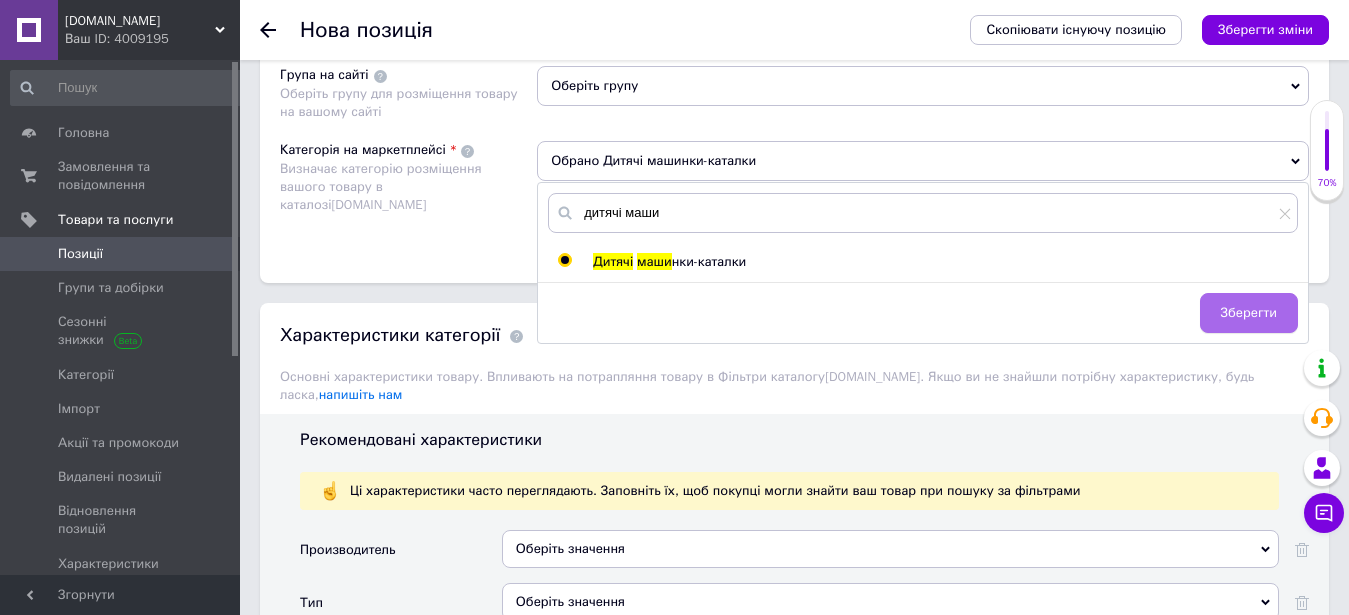 click on "Зберегти" at bounding box center [1249, 313] 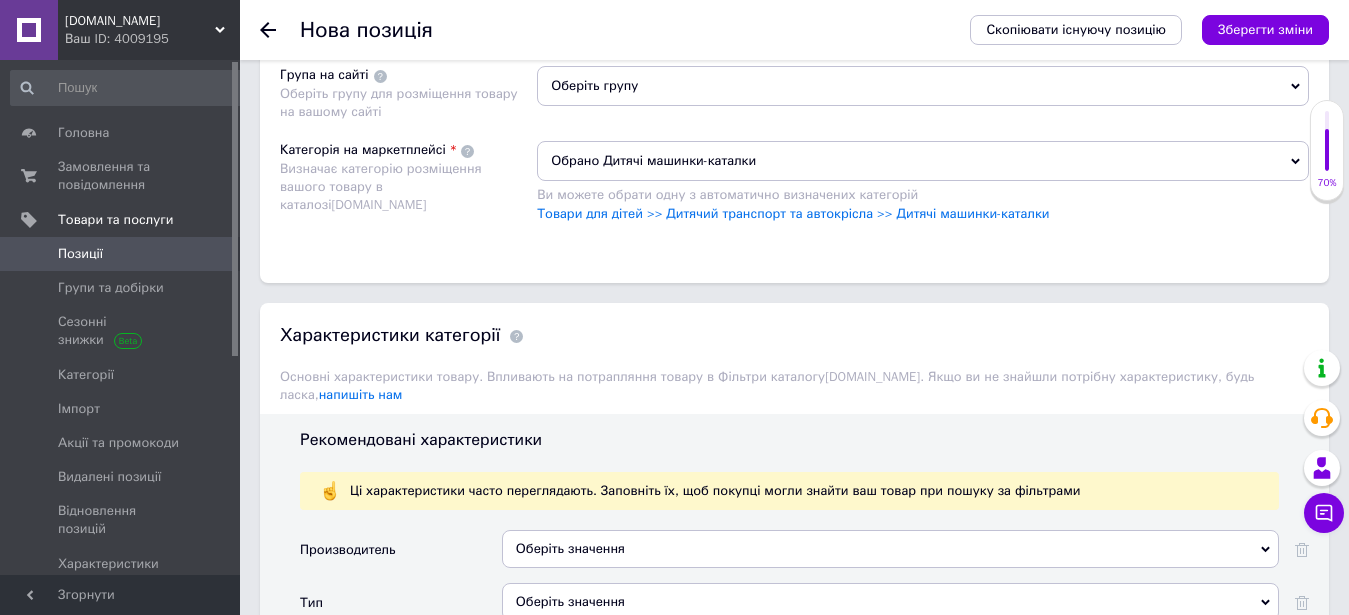 click on "Оберіть групу" at bounding box center [923, 86] 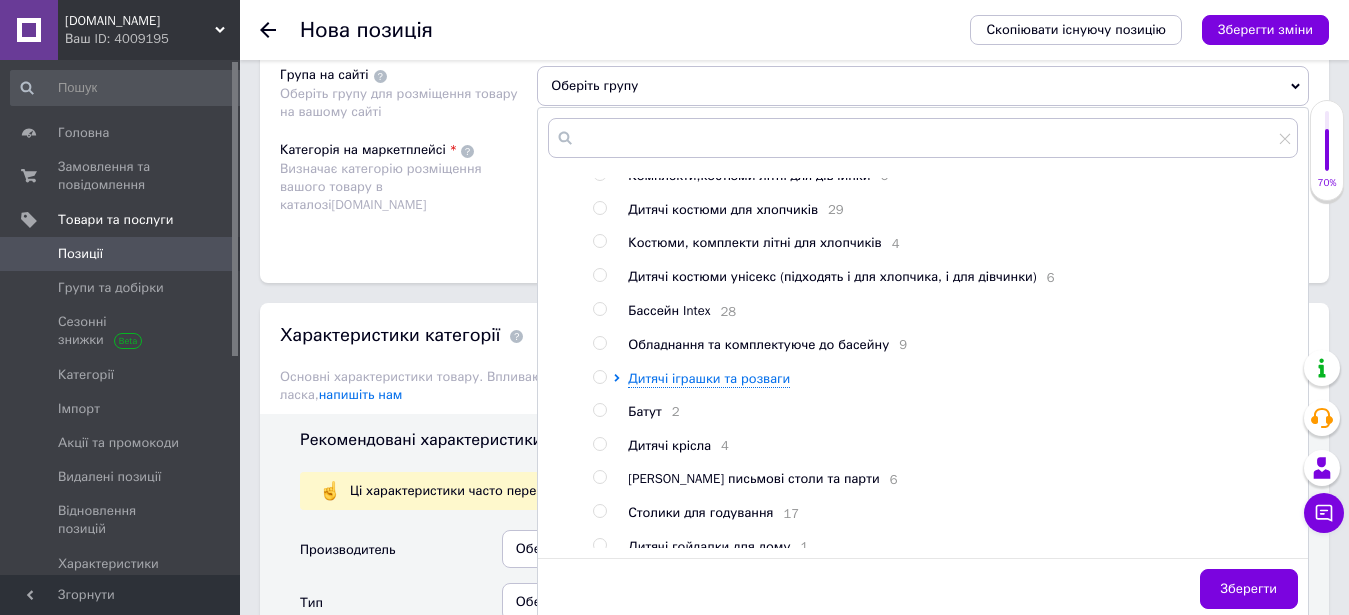 scroll, scrollTop: 102, scrollLeft: 0, axis: vertical 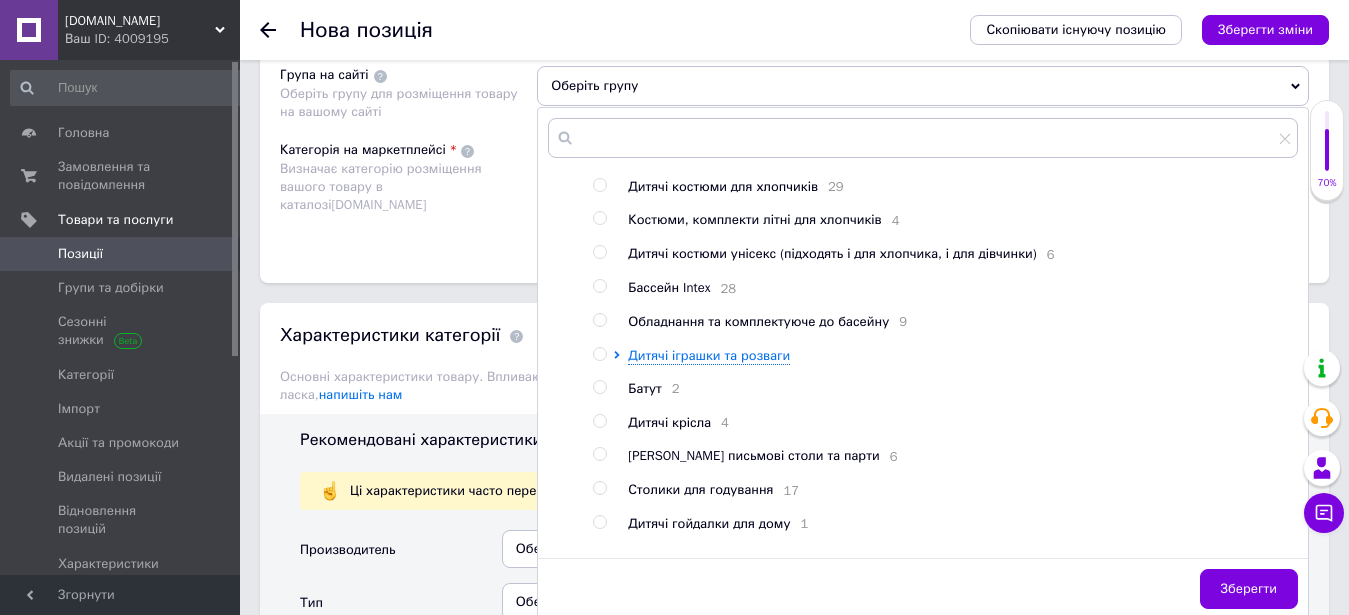 click on "Дитячі костюми для дівчаток 34 Комплекти,костюми літні для дівчинки 6 Дитячі костюми для хлопчиків 29 Костюми, комплекти літні для хлопчиків 4 Дитячі костюми унісекс (підходять і для хлопчика, і для дівчинки) 6 Бассейн Intex 28 Обладнання та комплектуюче до басейну 9 Дитячі іграшки та розваги Батут 2 Дитячі крісла 4 Дитячі письмові столи та парти 6 Столики для годування 17 Дитячі гойдалки для дому 1 Дитячі горщики 5 Дитячі ванночки 6 Автокресло для ребенка 2" at bounding box center (945, 372) 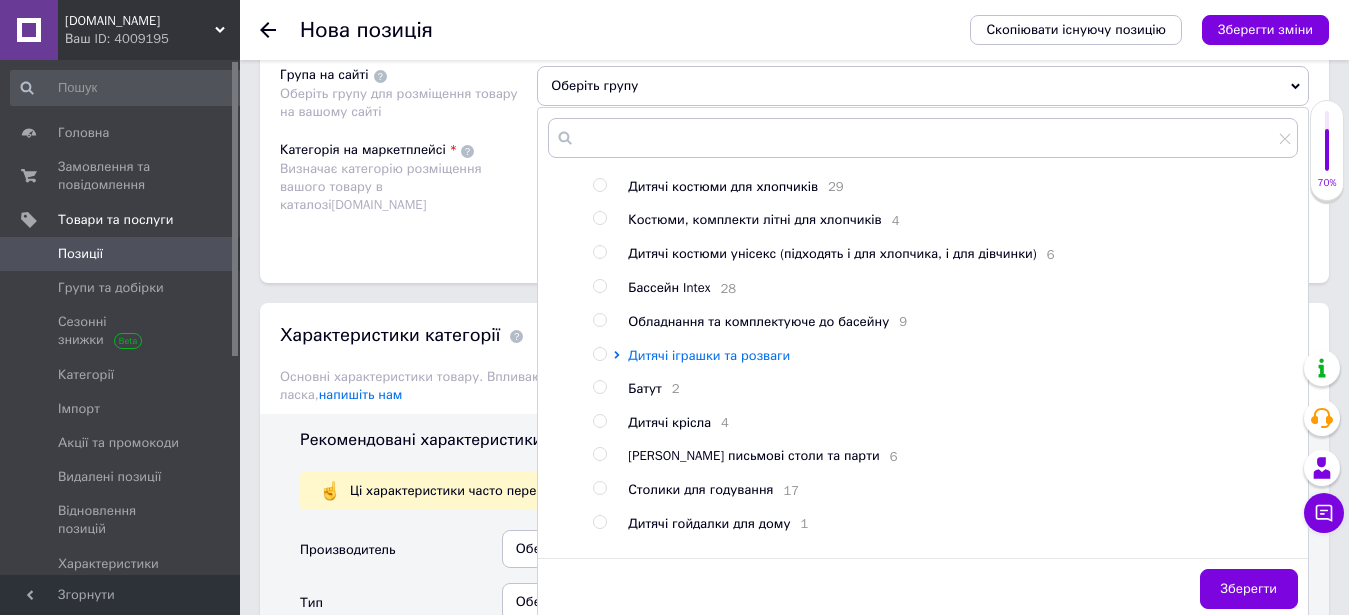 click on "Дитячі іграшки та розваги" at bounding box center (709, 355) 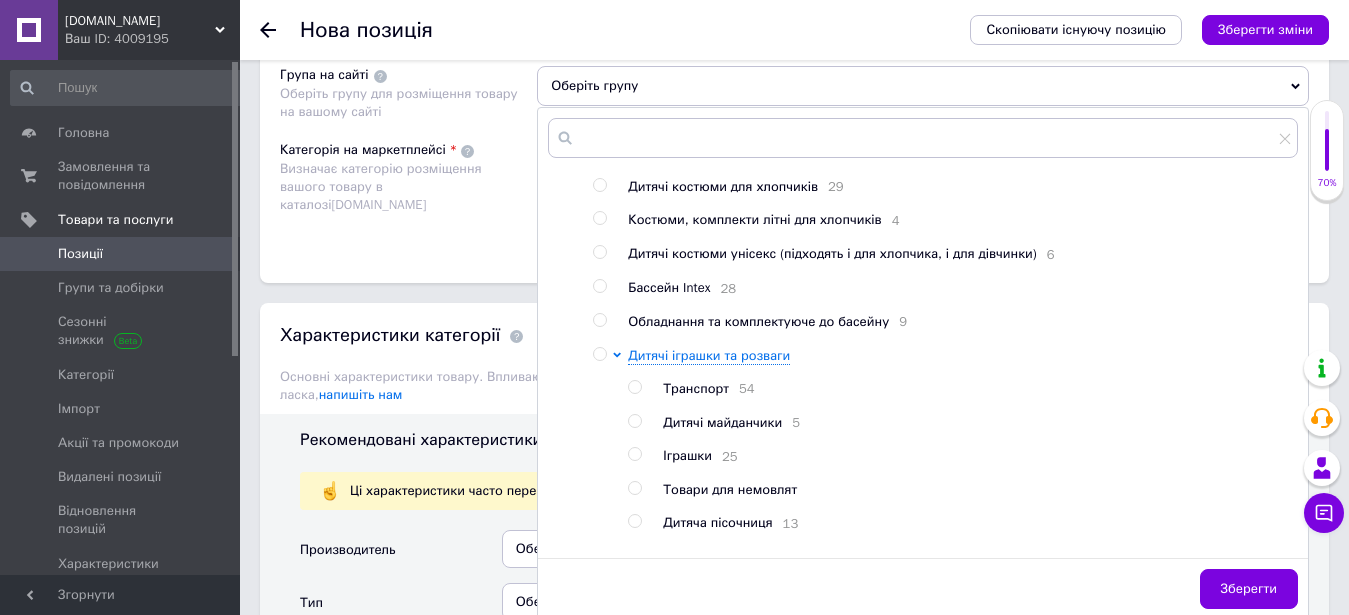 click on "Транспорт" at bounding box center [696, 388] 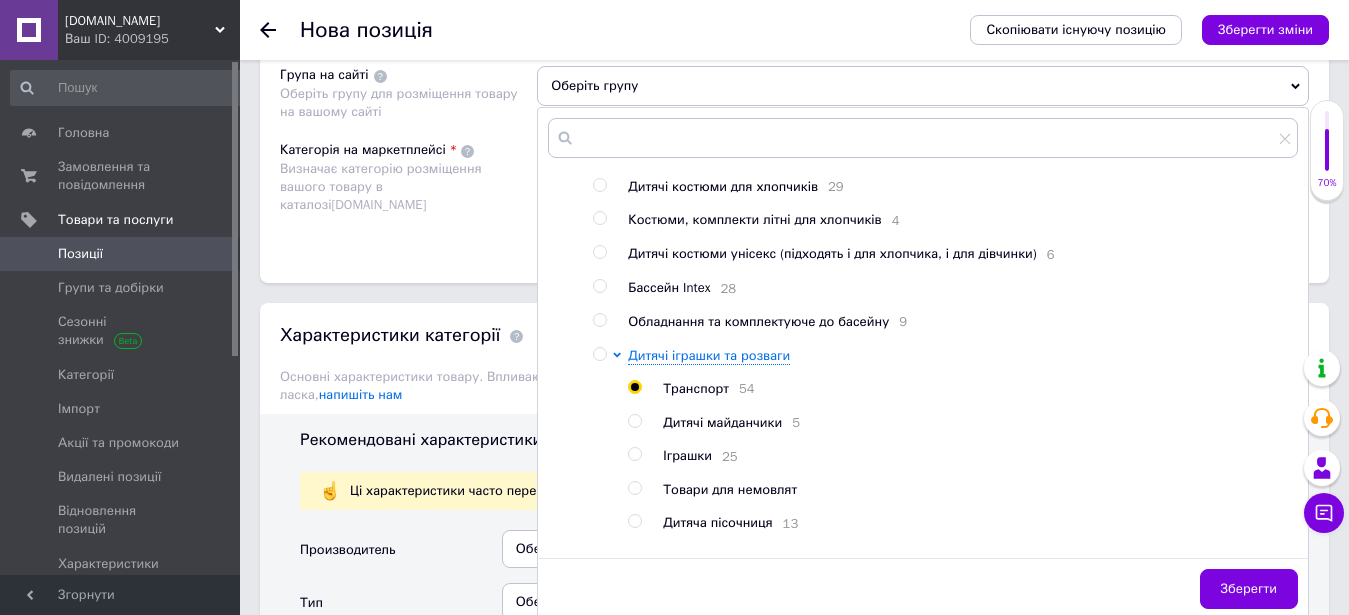 radio on "true" 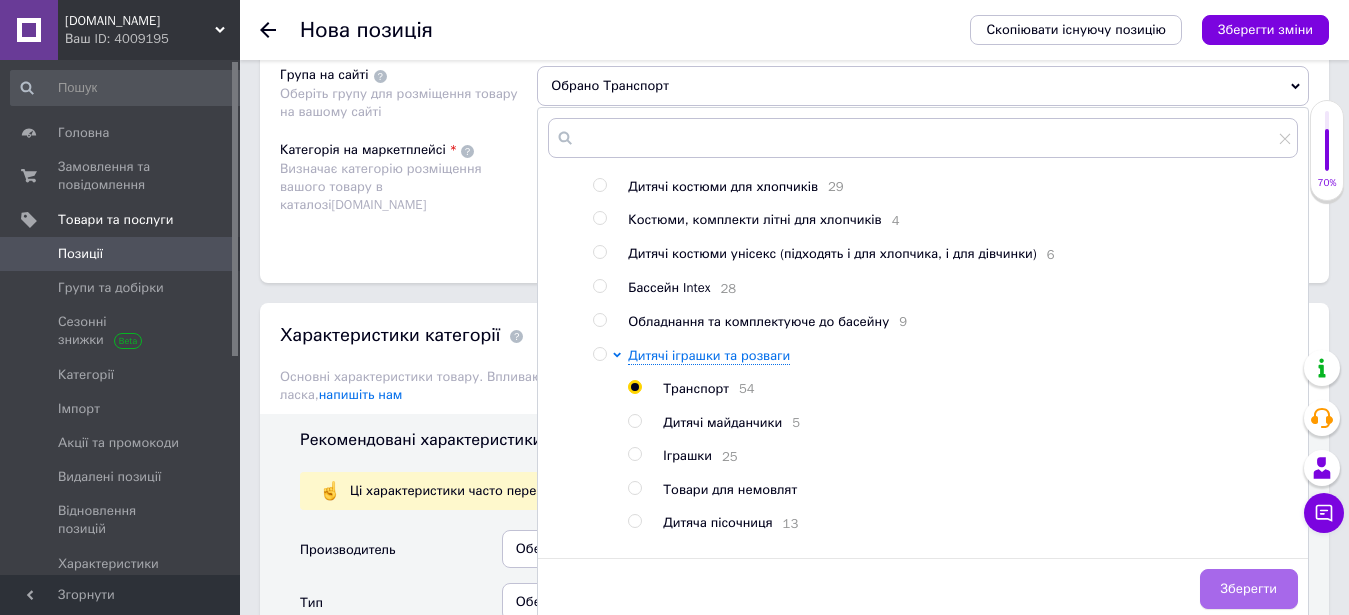 click on "Зберегти" at bounding box center [1249, 589] 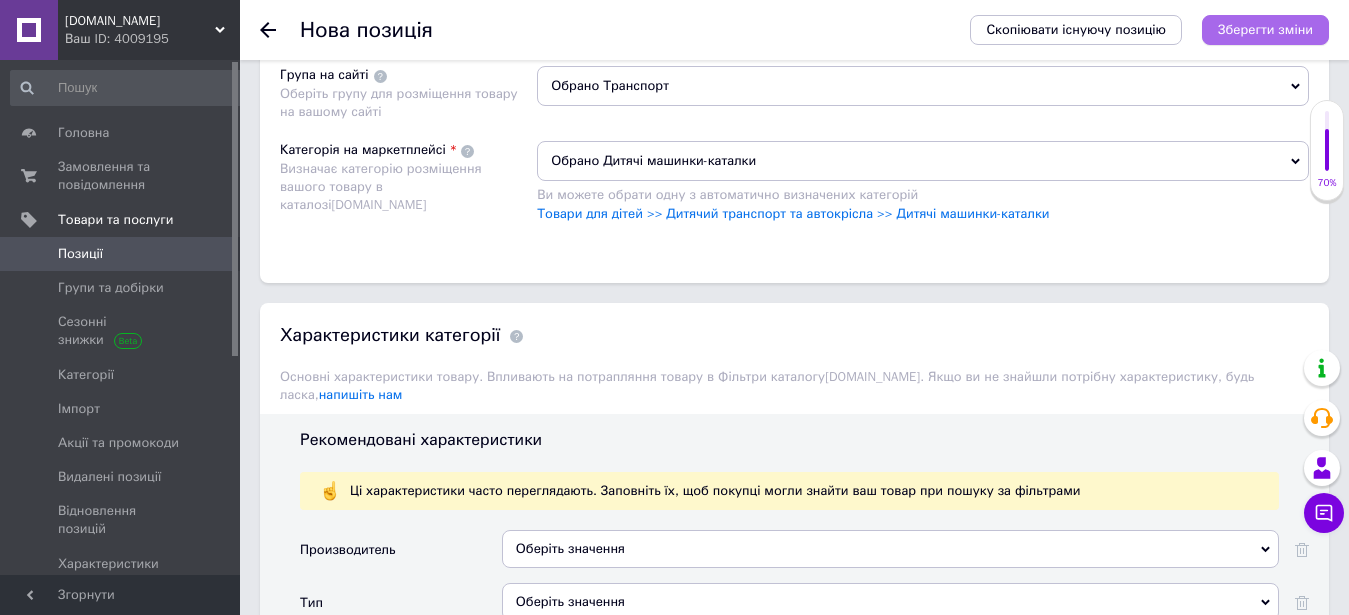 click on "Зберегти зміни" at bounding box center [1265, 29] 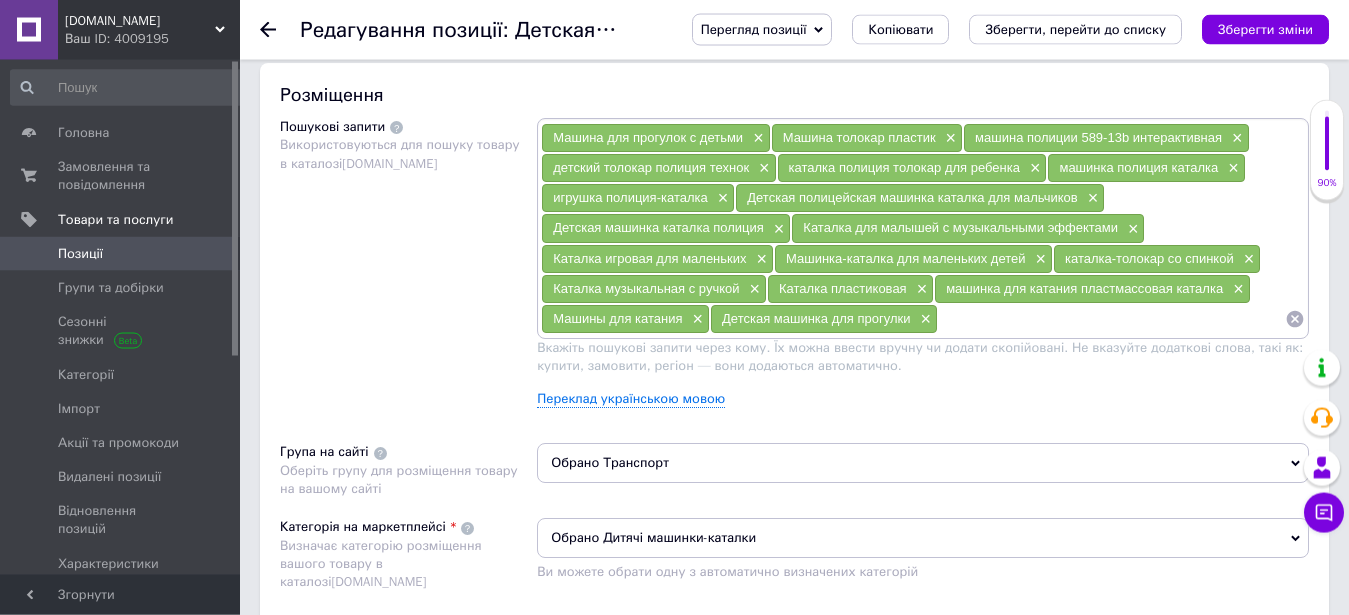 scroll, scrollTop: 1224, scrollLeft: 0, axis: vertical 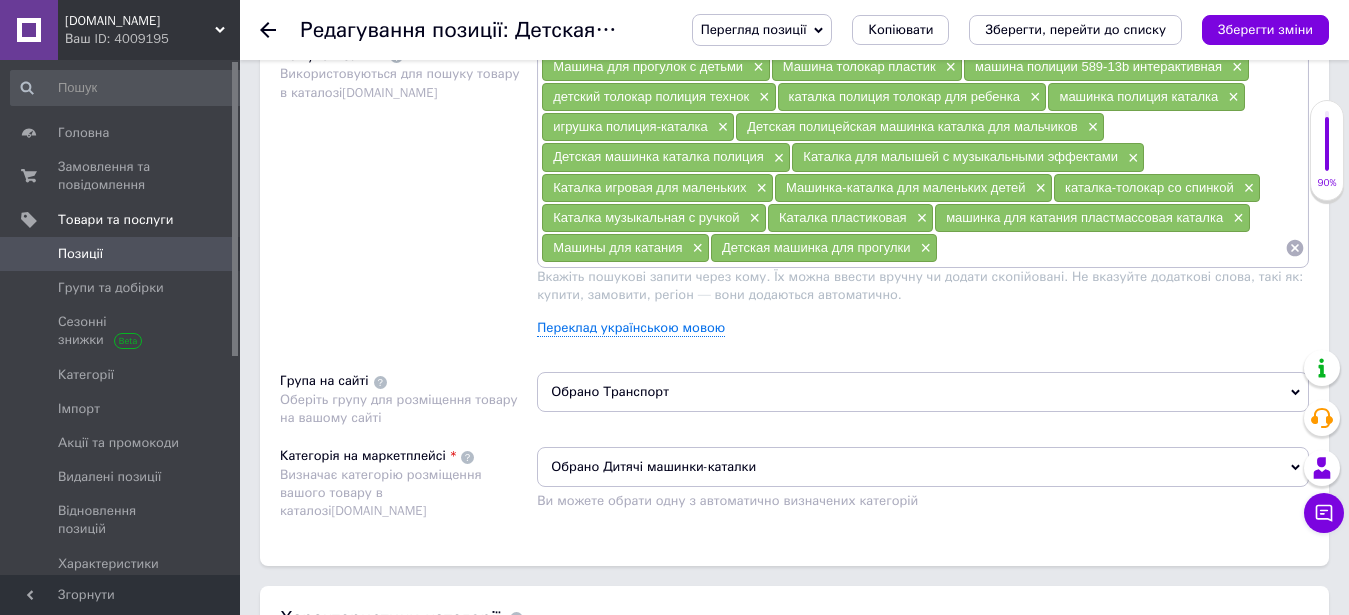 click at bounding box center (1111, 248) 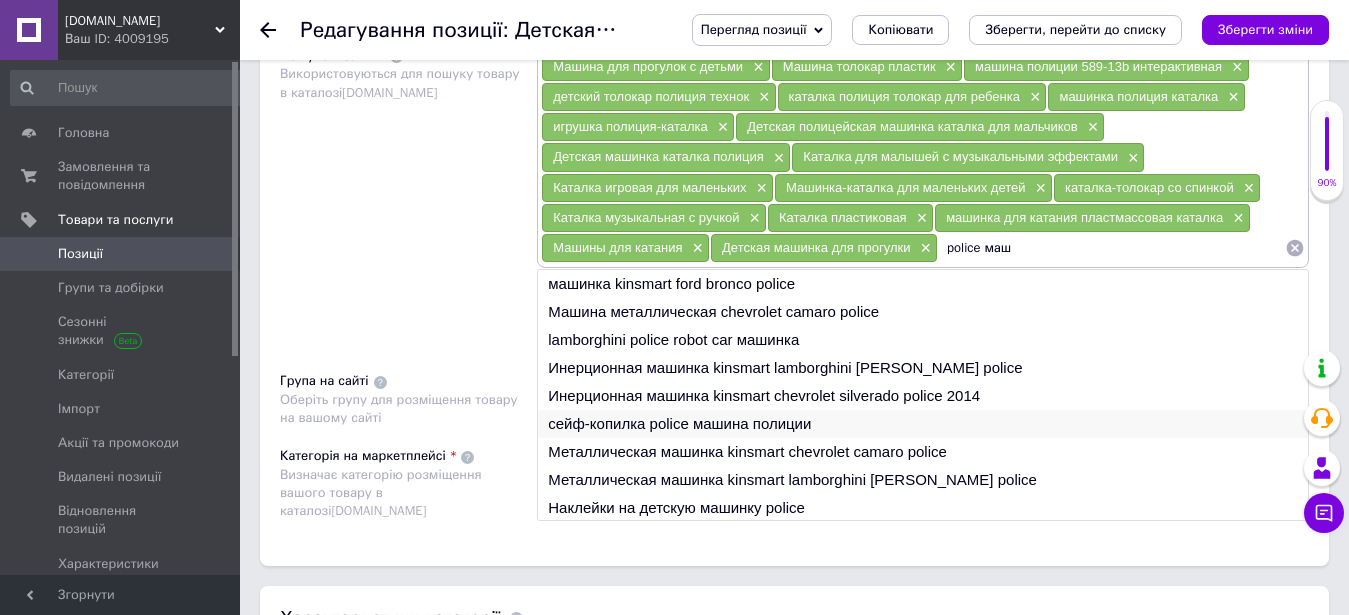 scroll, scrollTop: 2, scrollLeft: 0, axis: vertical 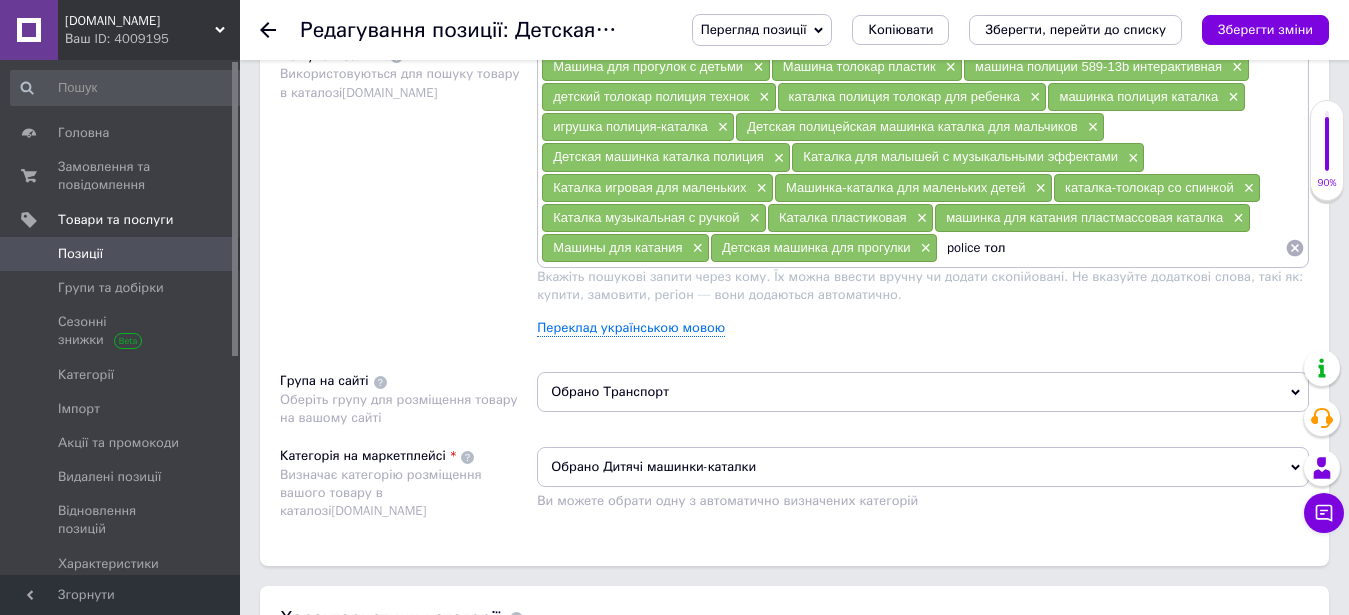 type on "police толо" 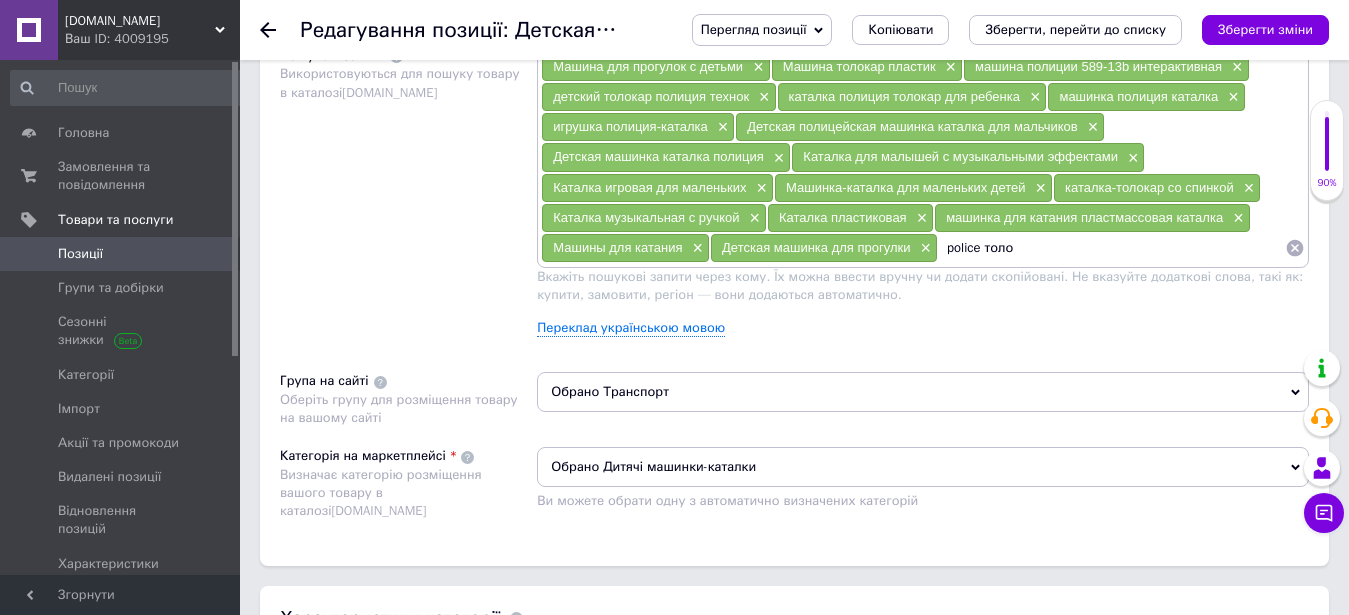 drag, startPoint x: 1019, startPoint y: 250, endPoint x: 947, endPoint y: 259, distance: 72.56032 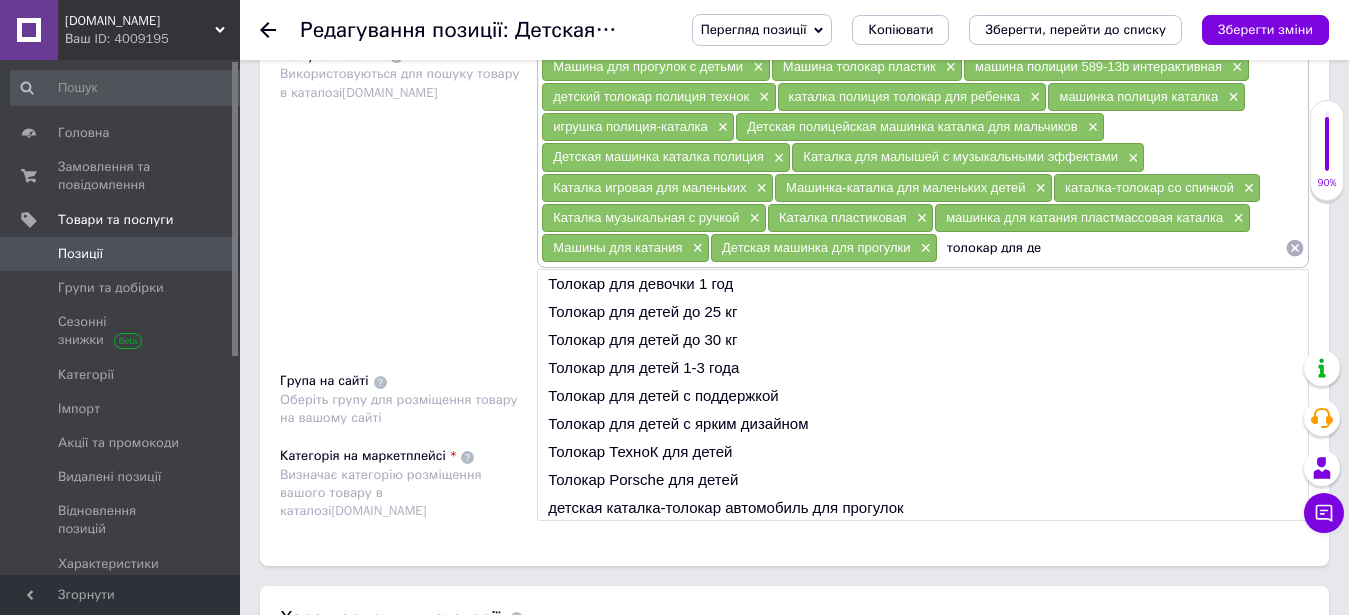 type on "толокар для де" 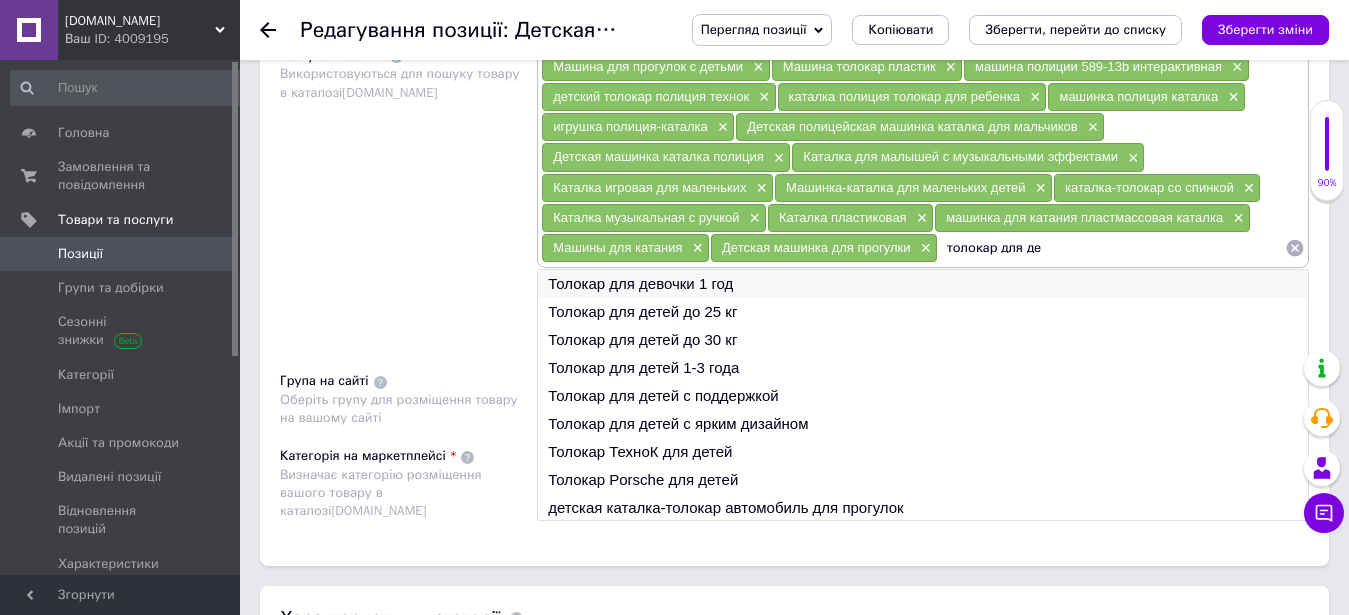 click on "Толокар для девочки 1 год" at bounding box center [923, 284] 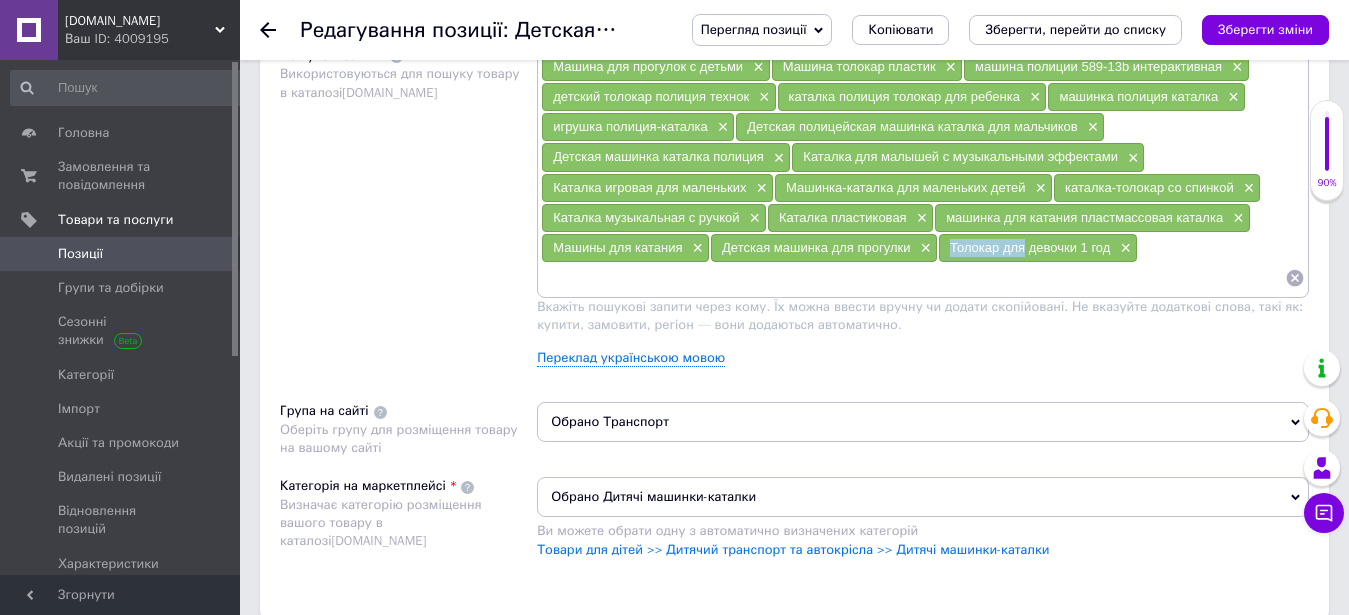 drag, startPoint x: 939, startPoint y: 255, endPoint x: 1021, endPoint y: 253, distance: 82.02438 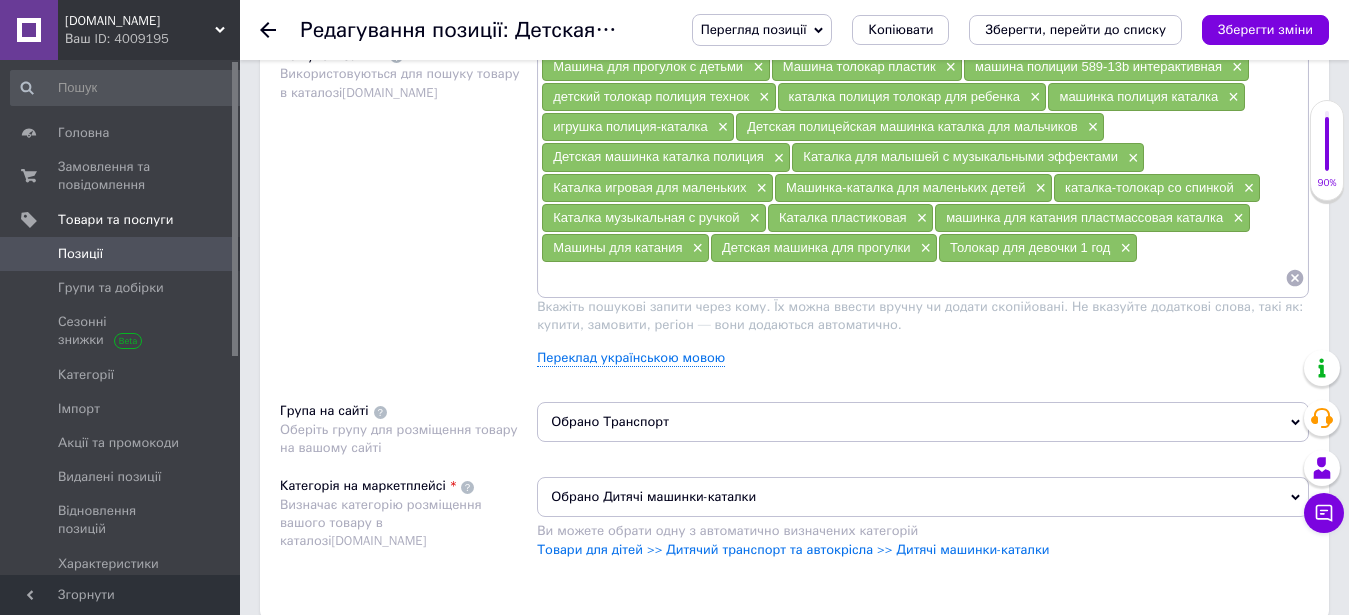 click at bounding box center [913, 278] 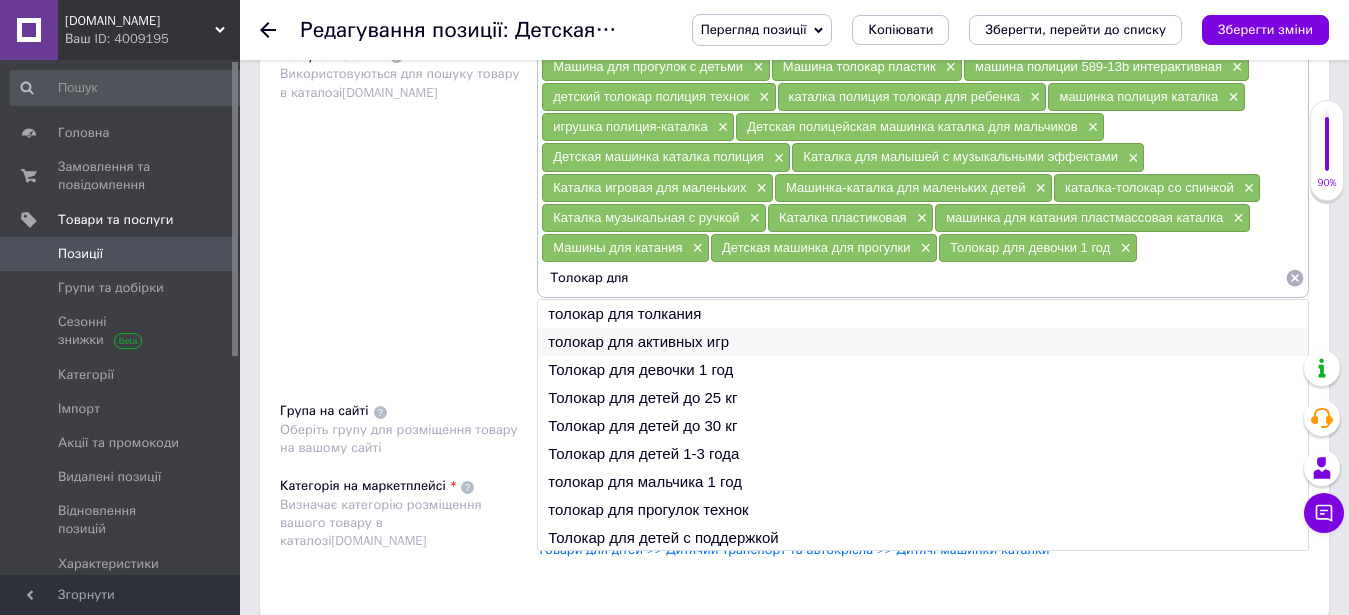 type on "Толокар для" 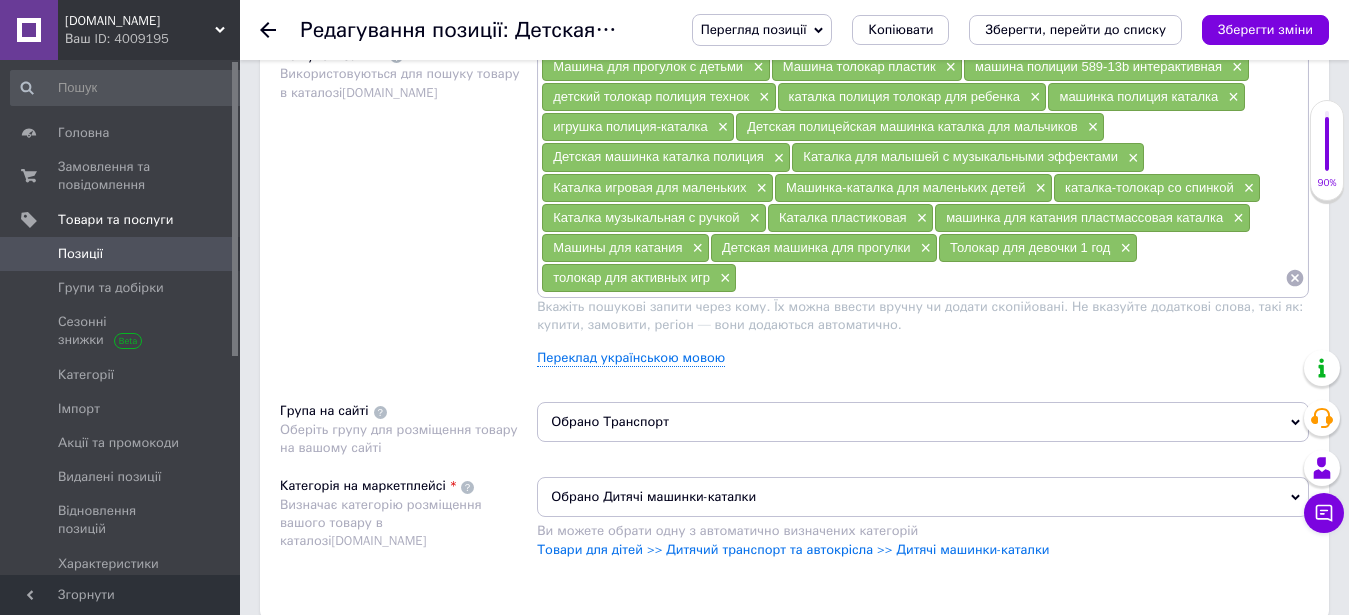 click at bounding box center [1011, 278] 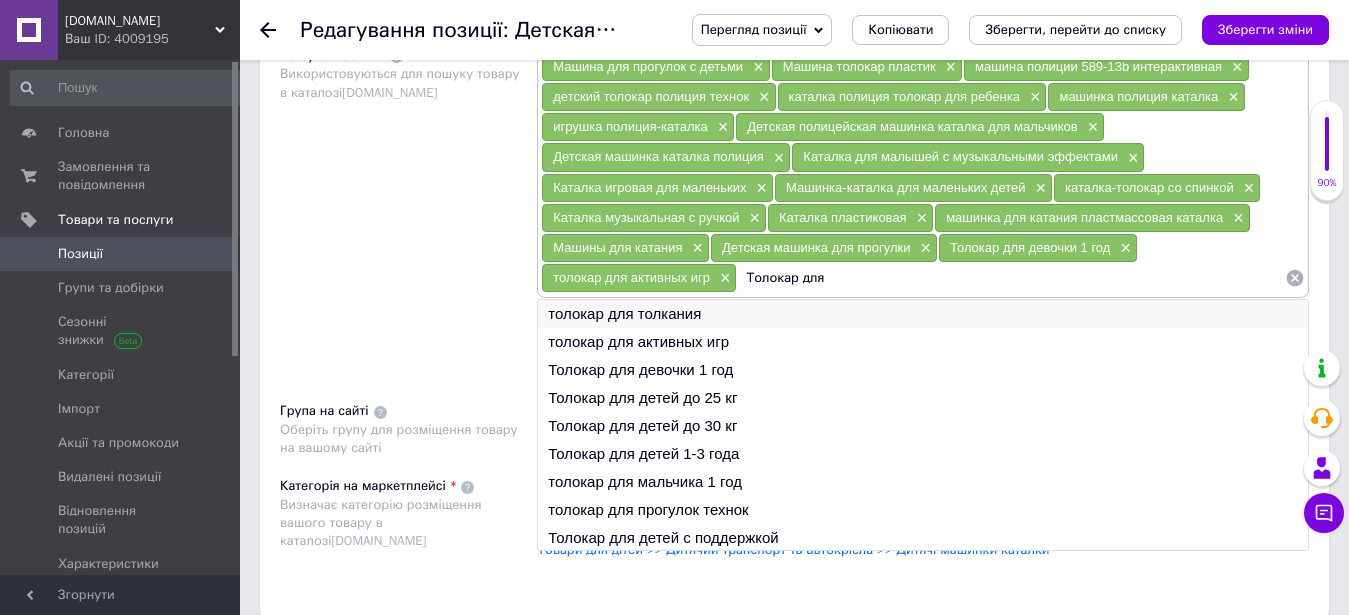type on "Толокар для" 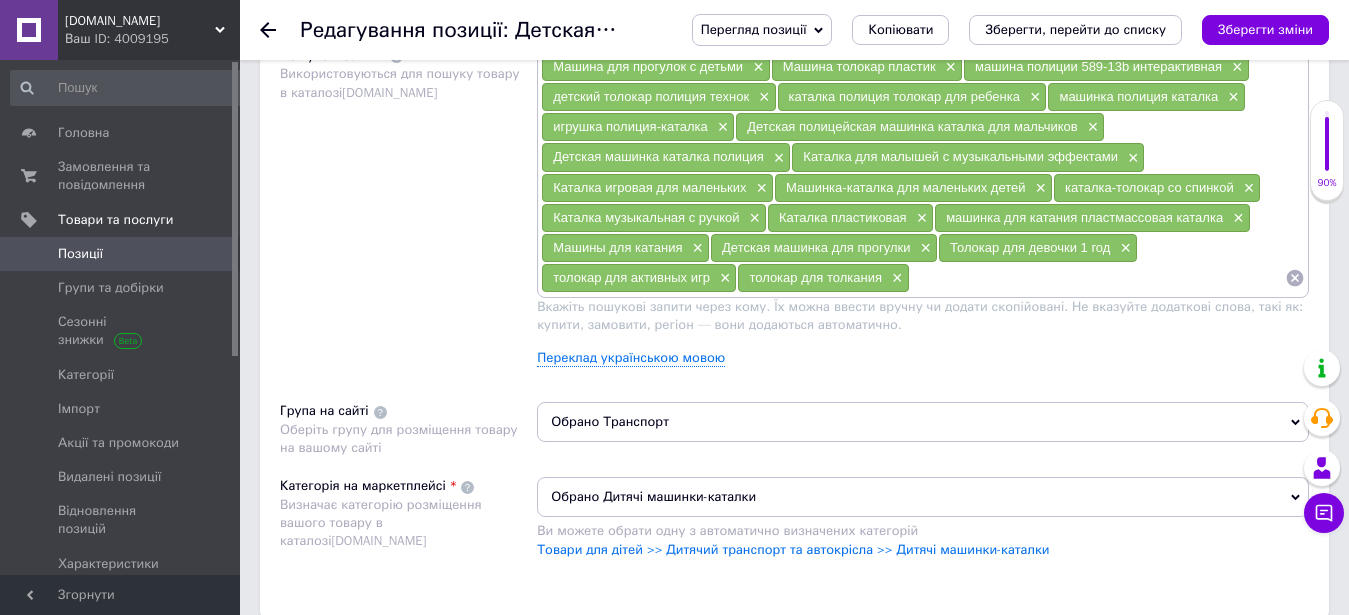 click at bounding box center (1097, 278) 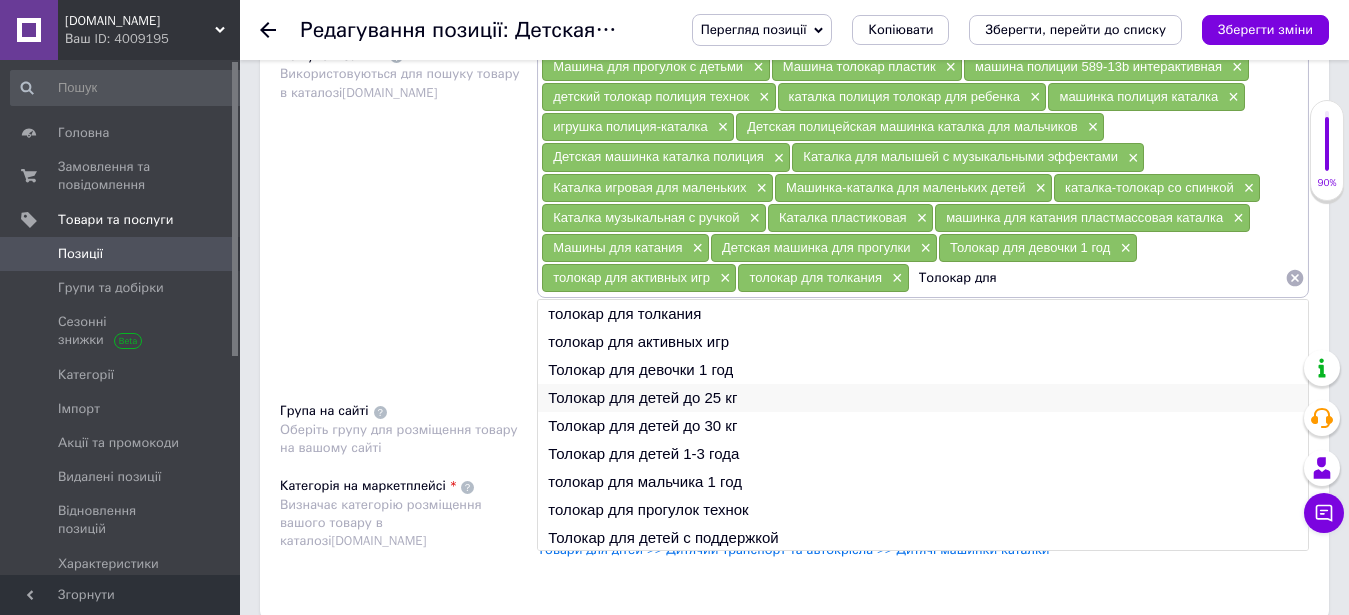 type on "Толокар для" 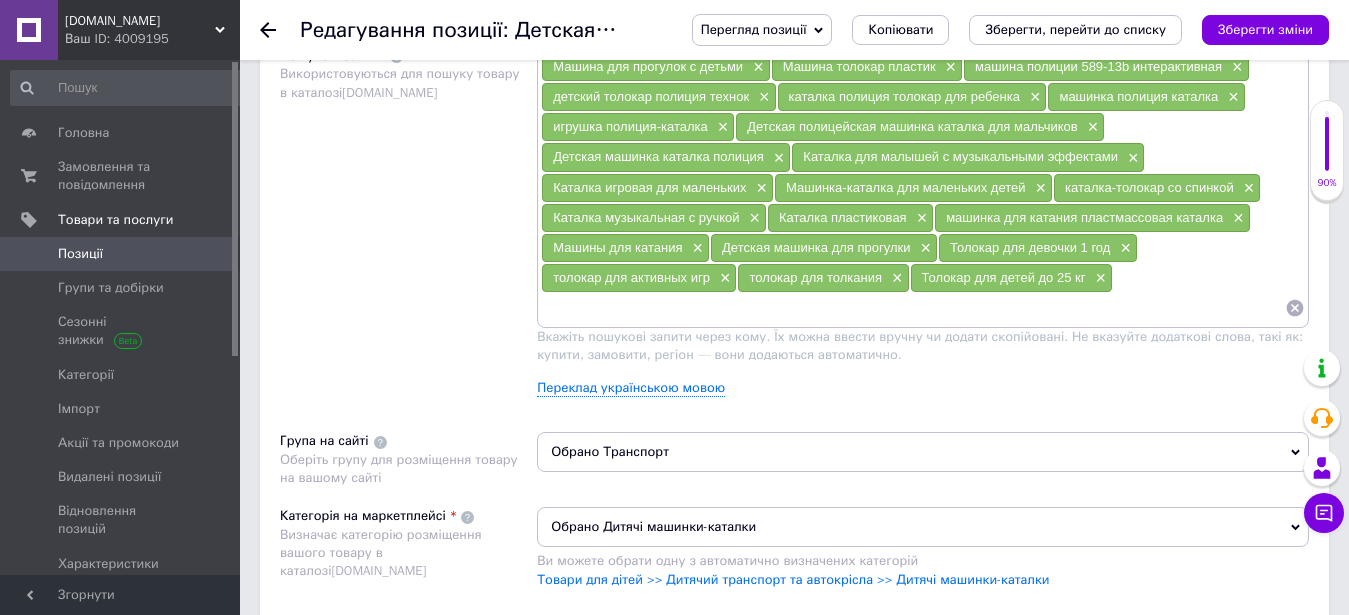 click at bounding box center [913, 308] 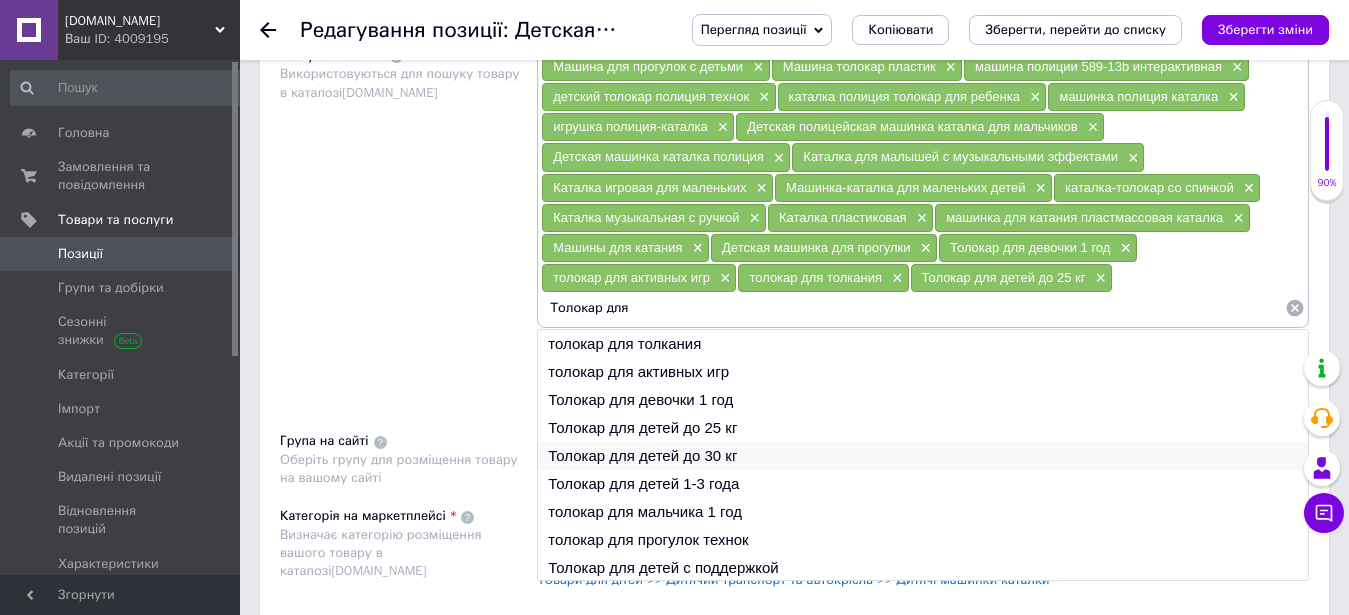 type on "Толокар для" 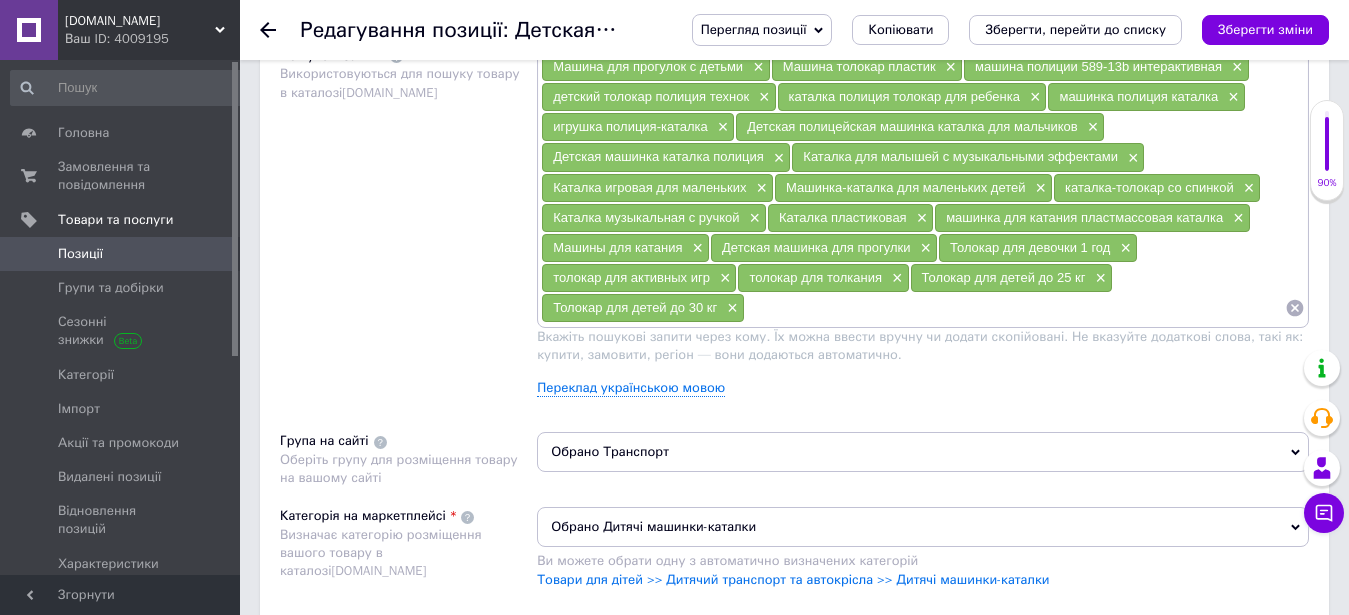 click at bounding box center [1015, 308] 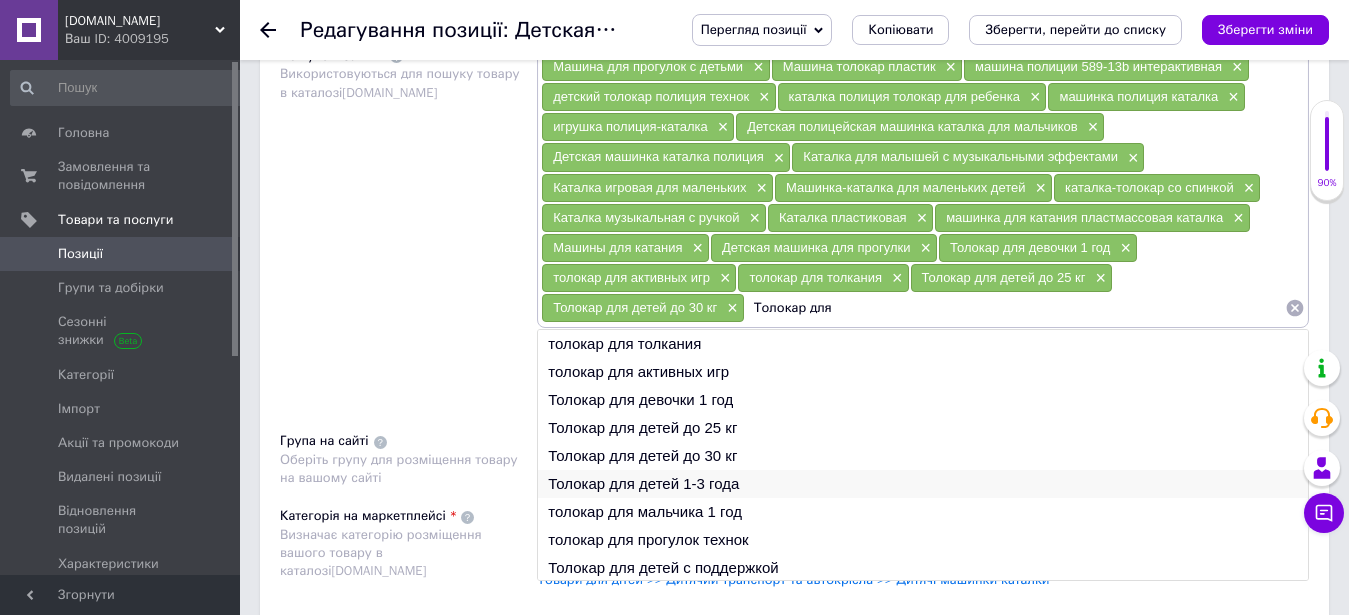type on "Толокар для" 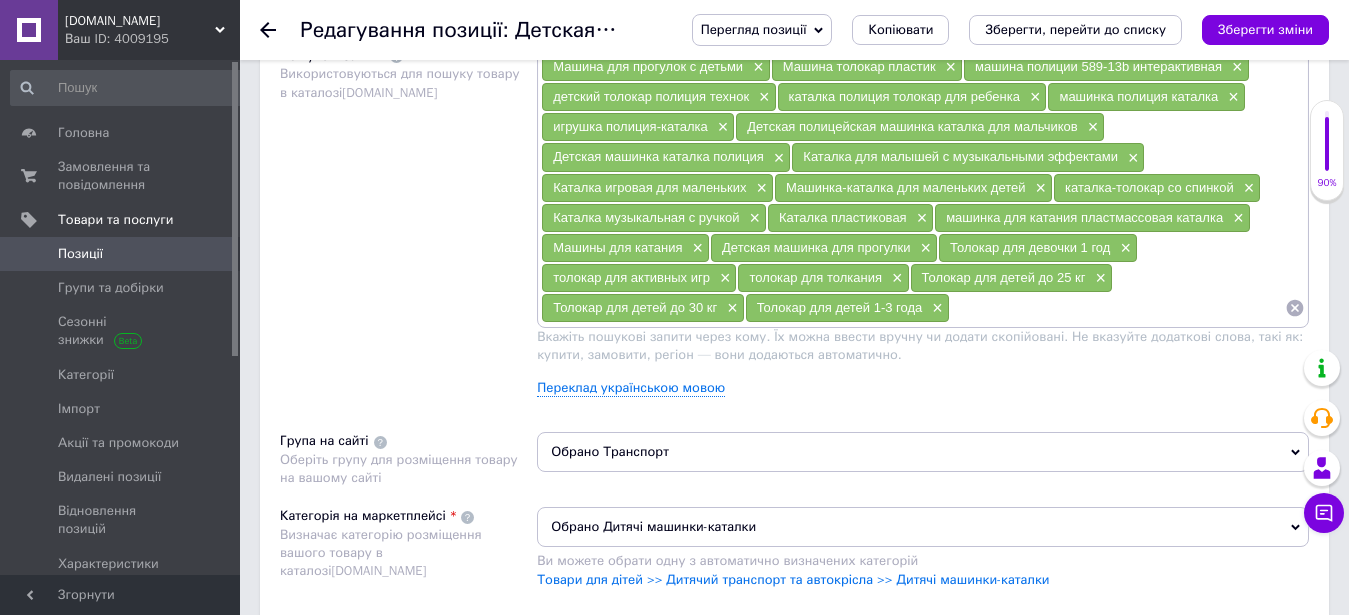 click at bounding box center (1117, 308) 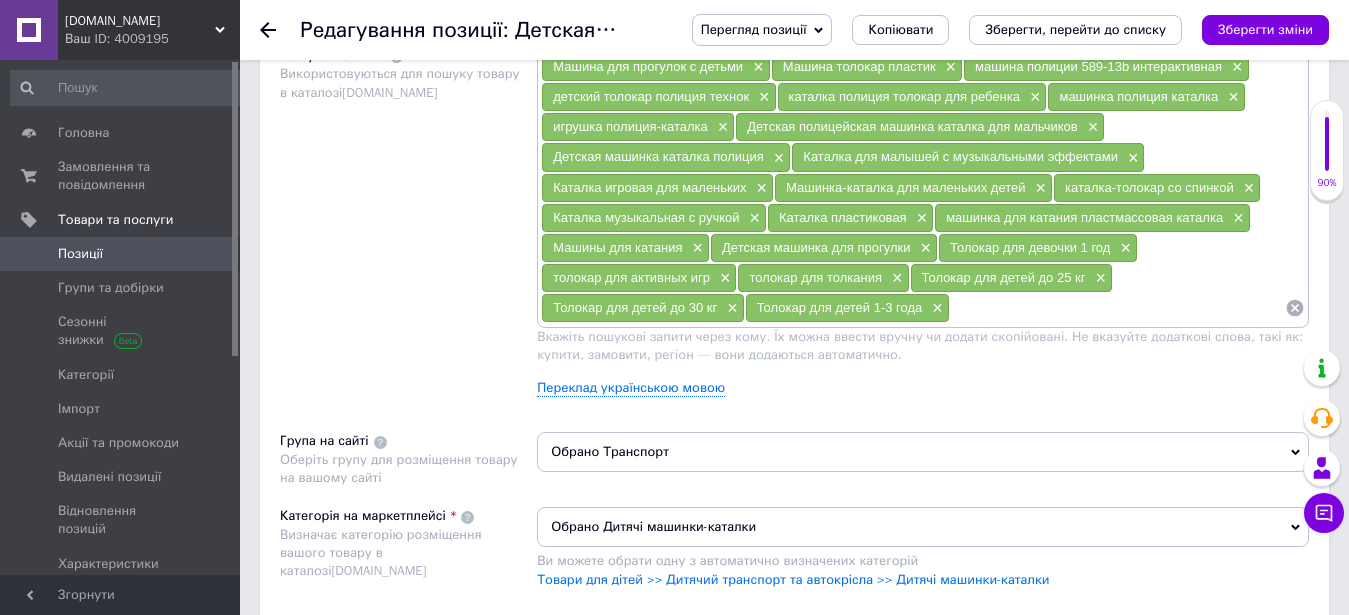 paste on "Толокар для" 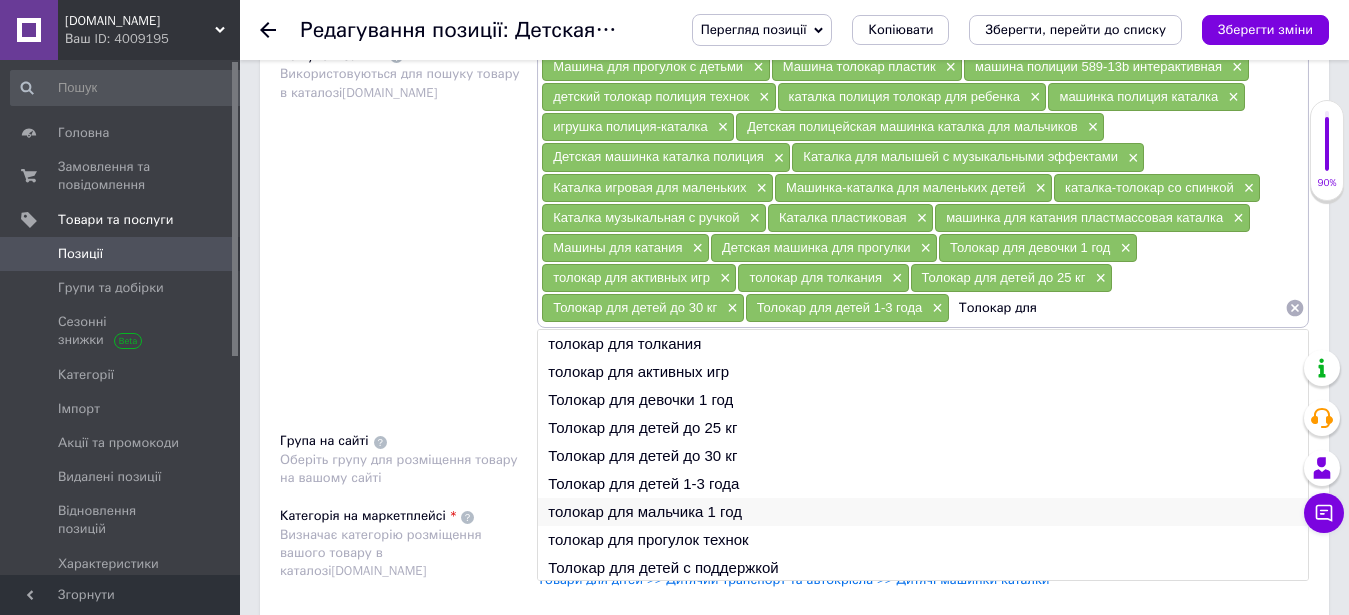 type on "Толокар для" 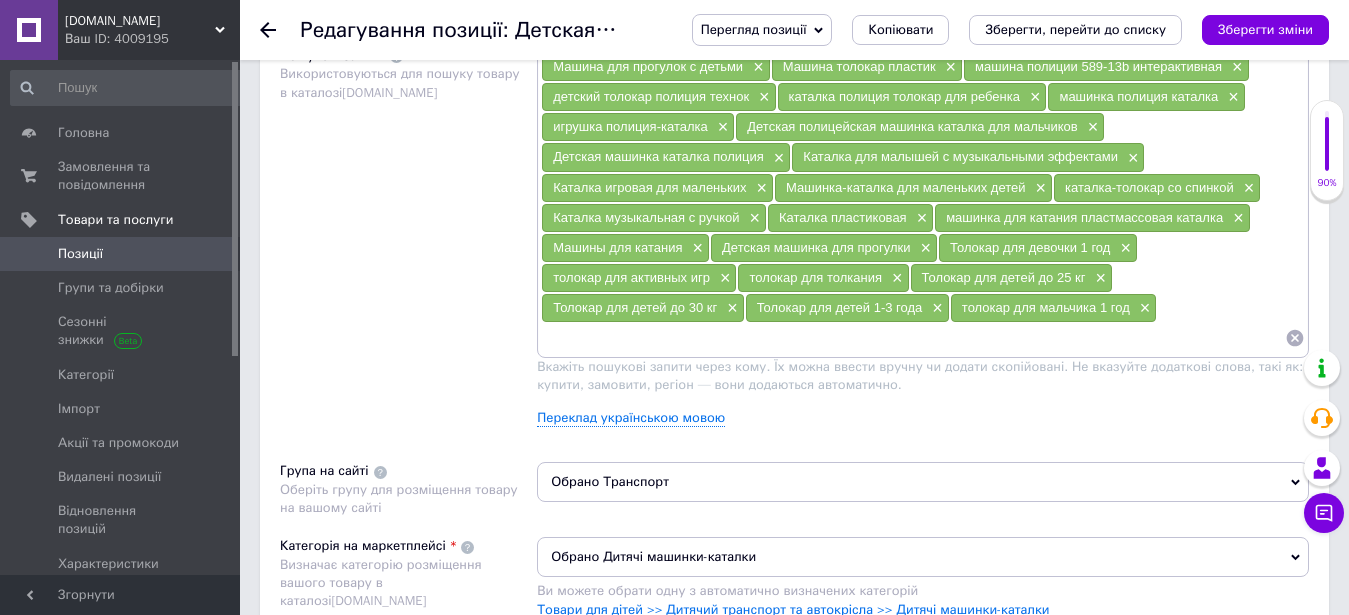 click at bounding box center [913, 338] 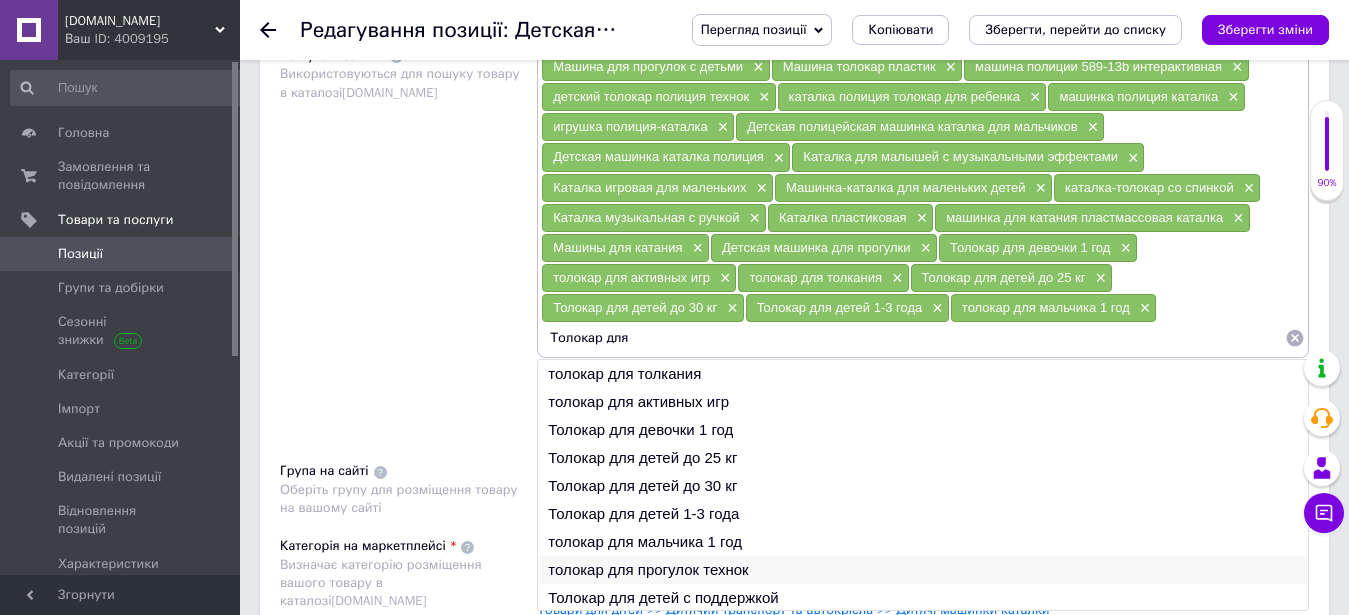 type on "Толокар для" 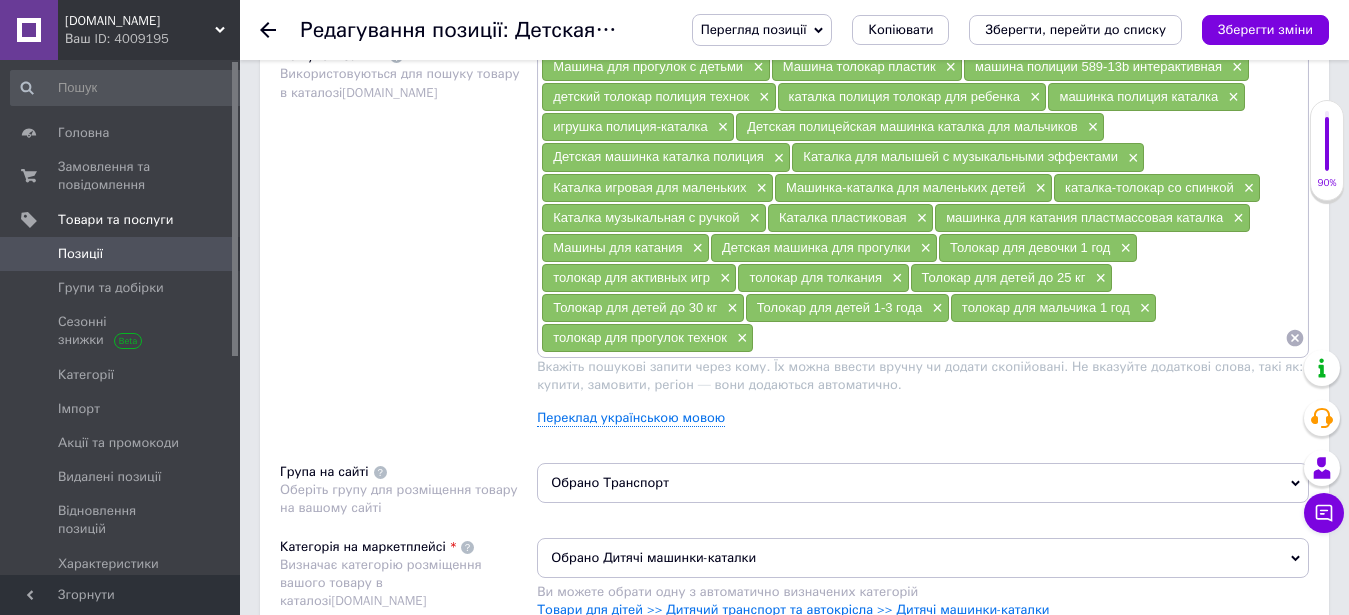 click at bounding box center [1019, 338] 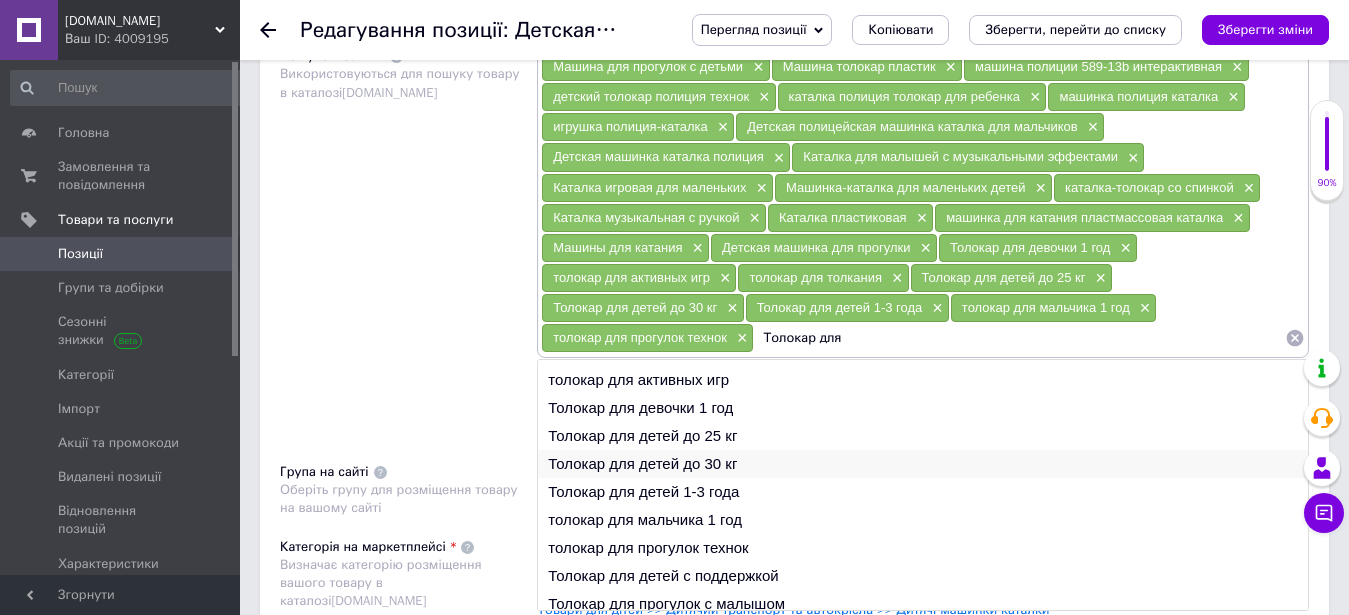 scroll, scrollTop: 30, scrollLeft: 0, axis: vertical 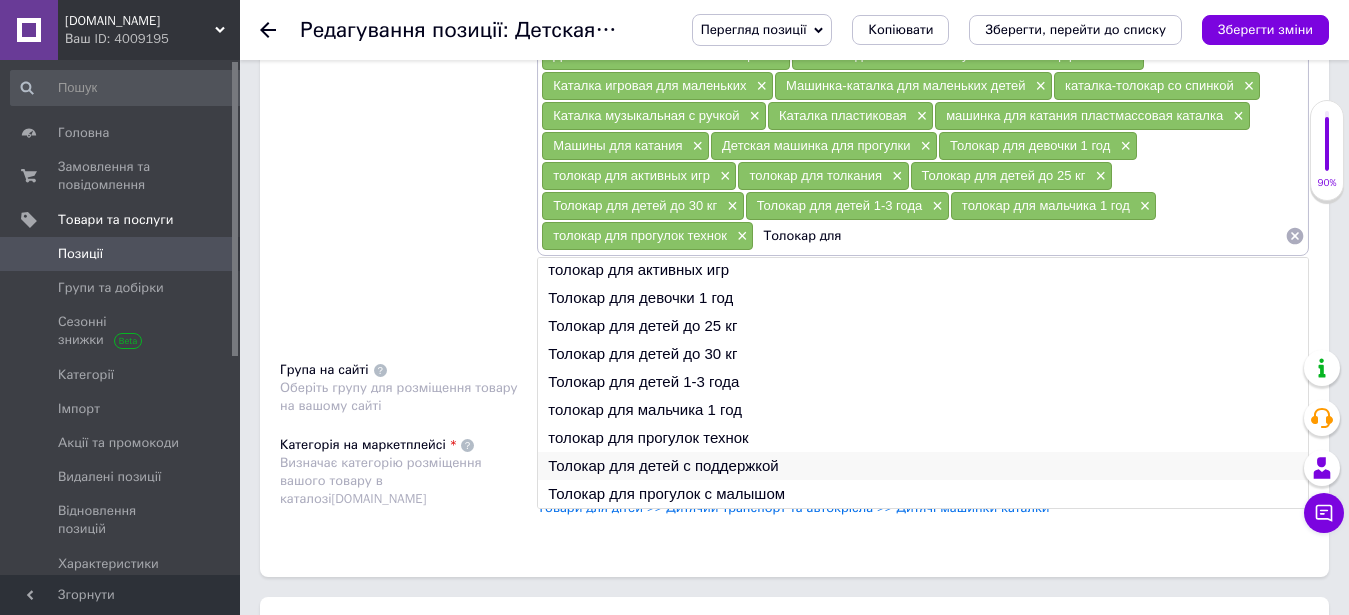 type on "Толокар для" 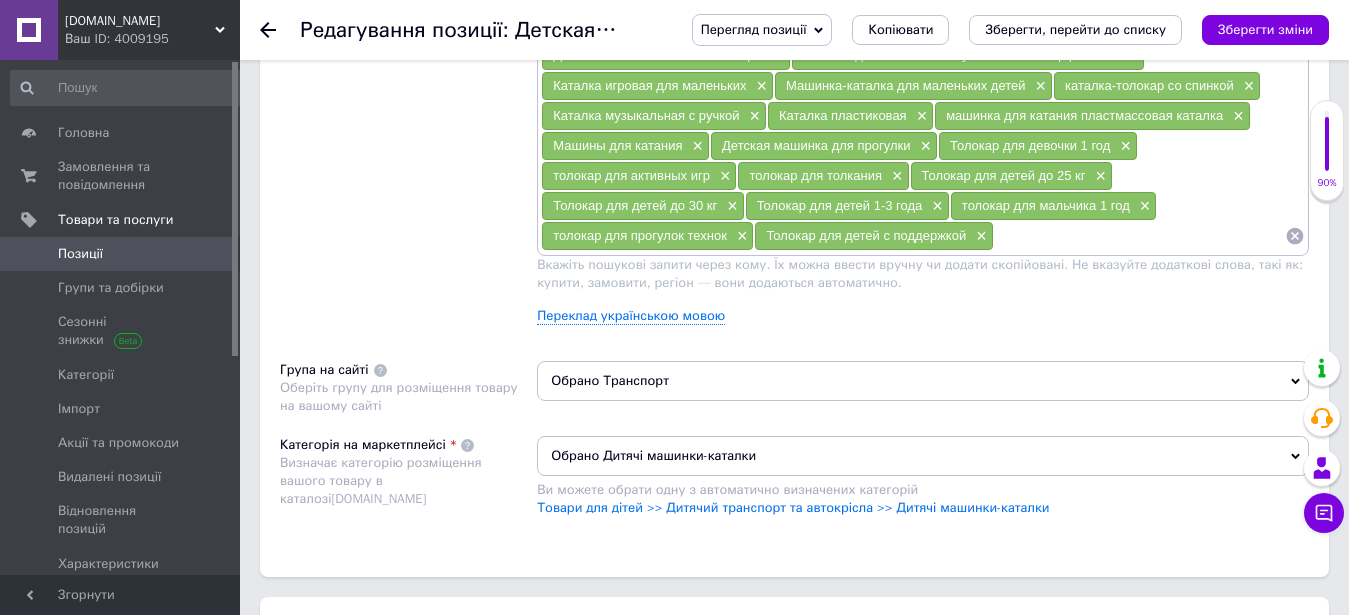 click at bounding box center [1139, 236] 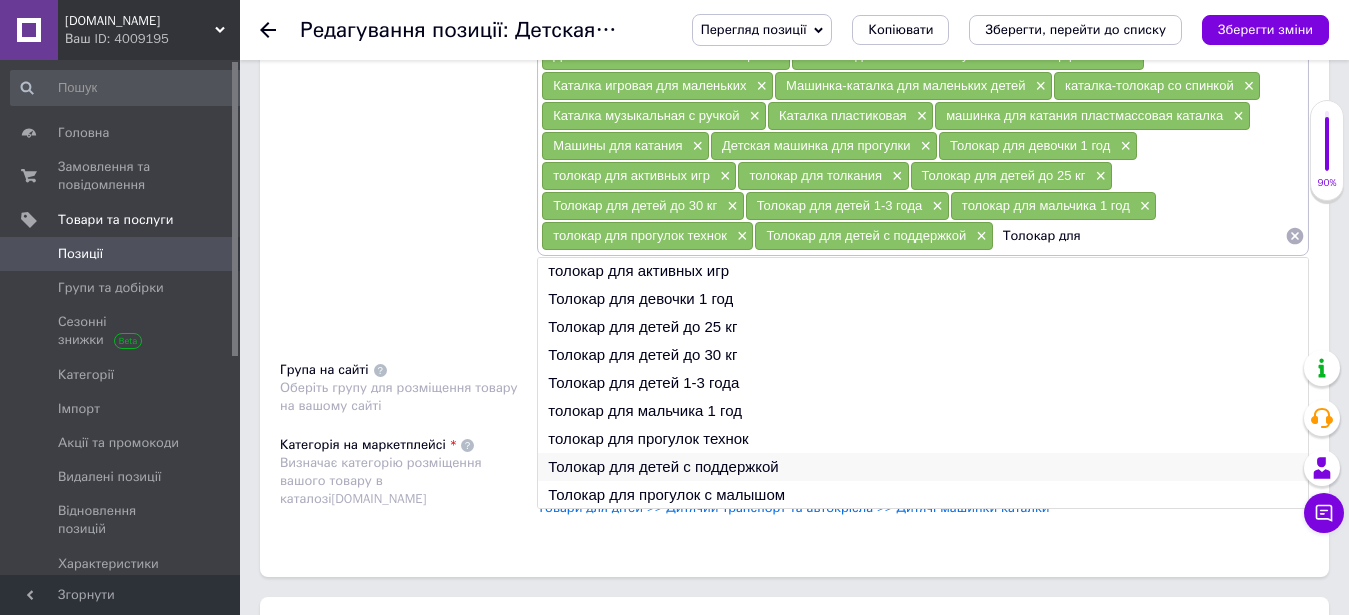 scroll, scrollTop: 30, scrollLeft: 0, axis: vertical 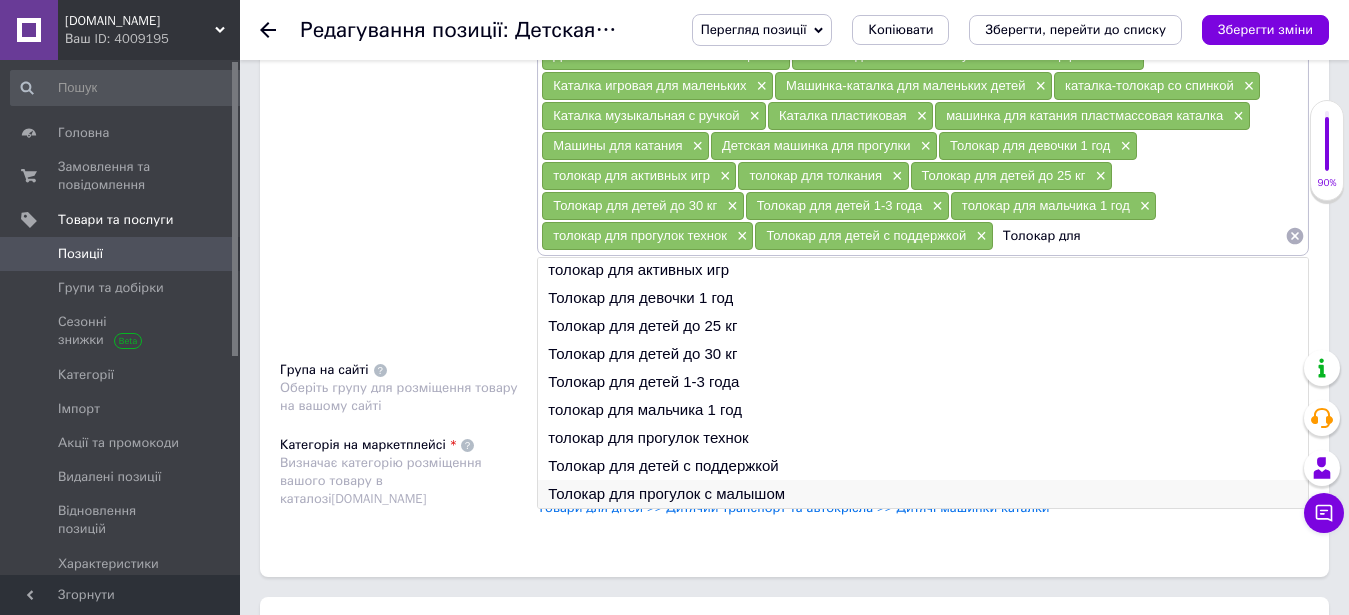type on "Толокар для" 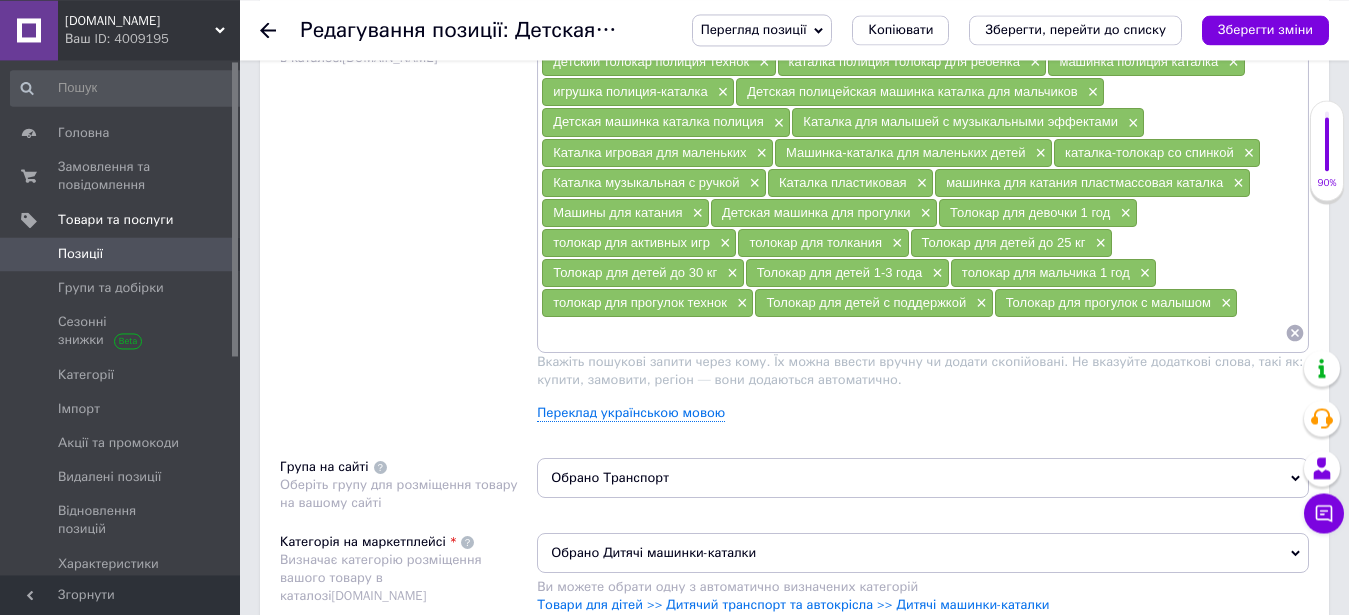 scroll, scrollTop: 1122, scrollLeft: 0, axis: vertical 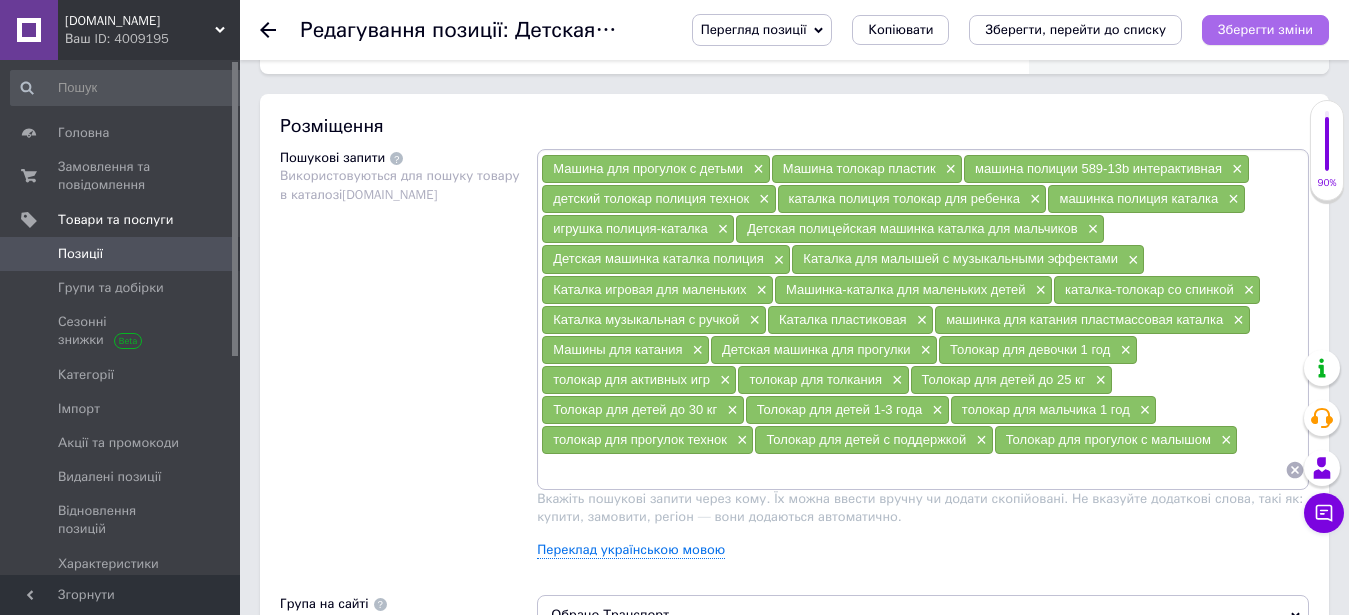 click on "Зберегти зміни" at bounding box center [1265, 30] 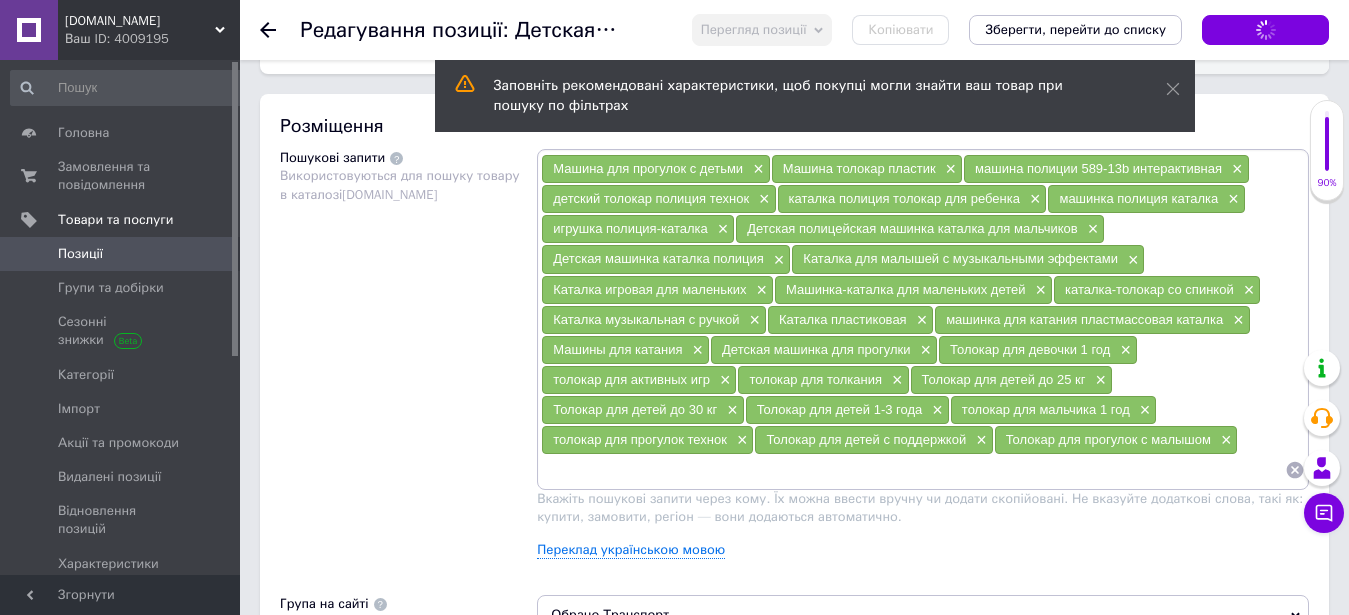 scroll, scrollTop: 1326, scrollLeft: 0, axis: vertical 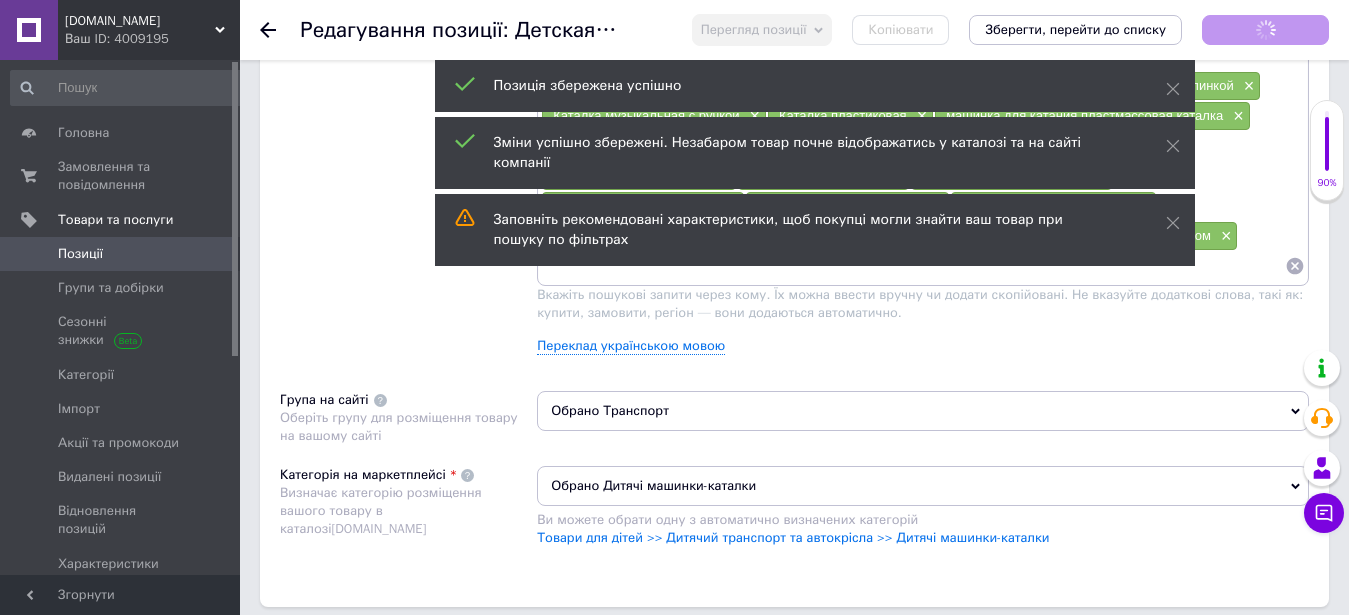 click at bounding box center [913, 266] 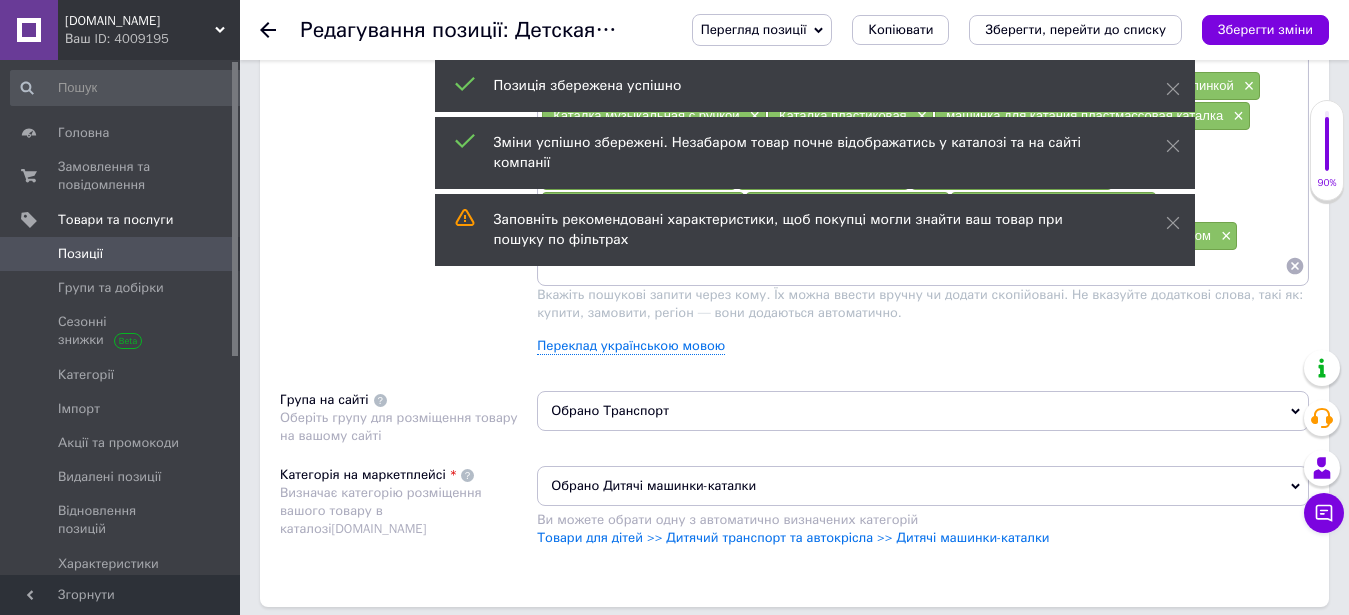 paste on "Толокар для" 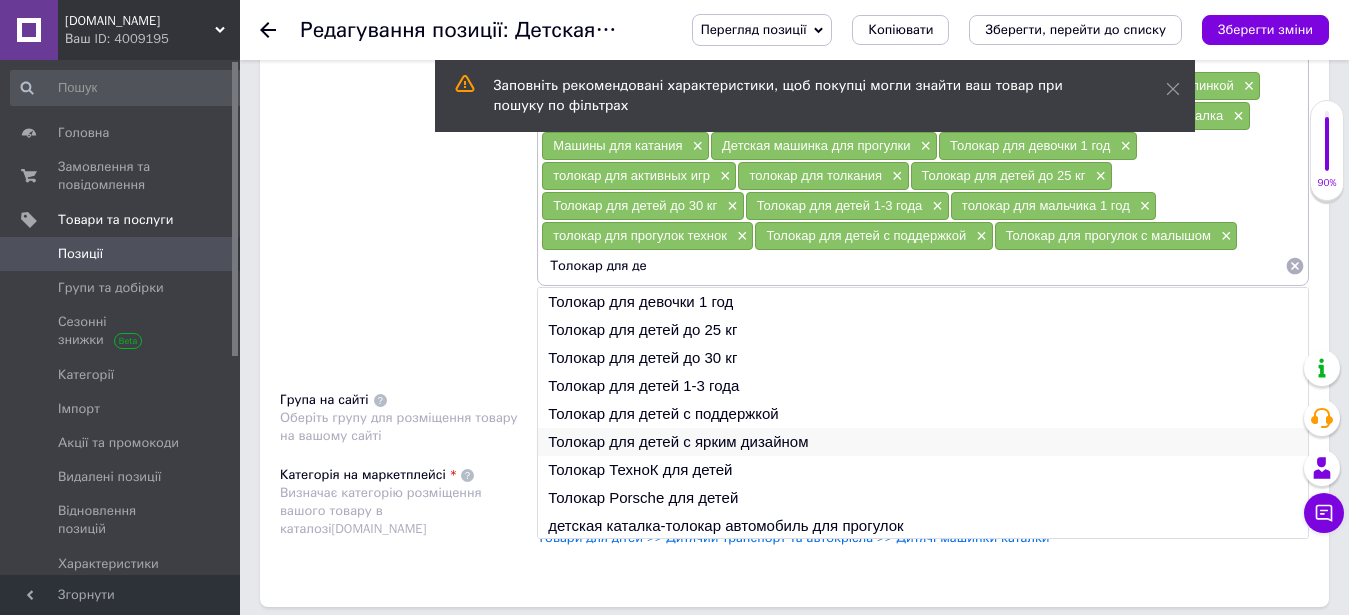 type on "Толокар для де" 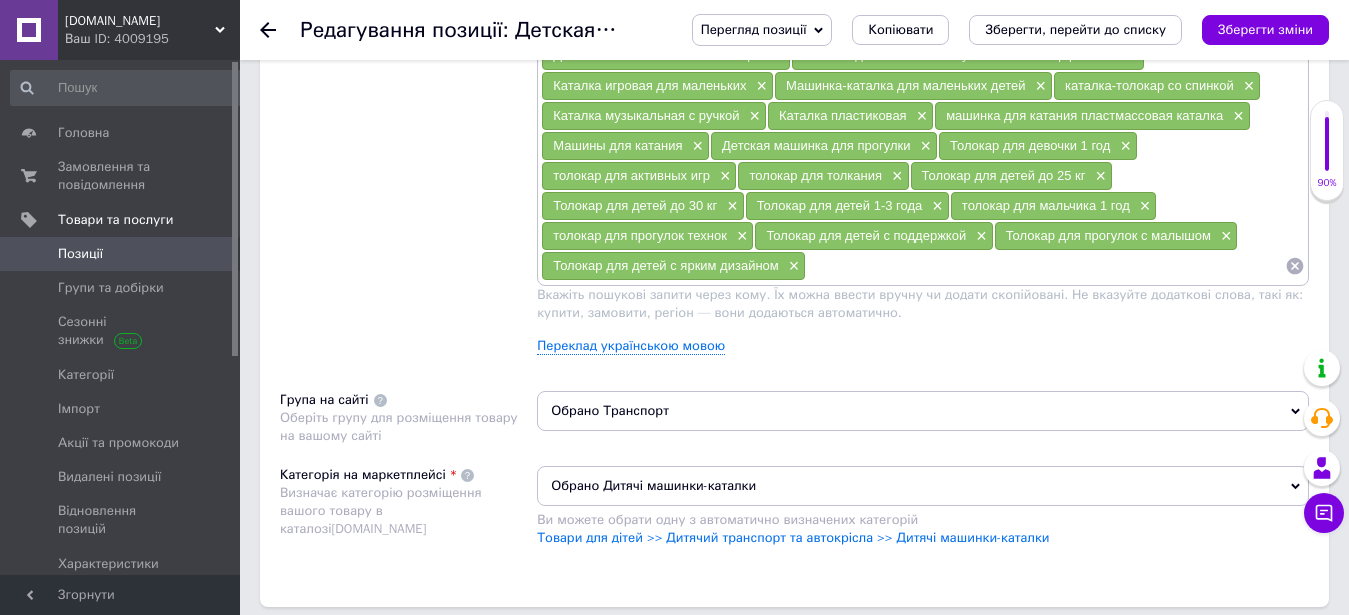 click at bounding box center (1045, 266) 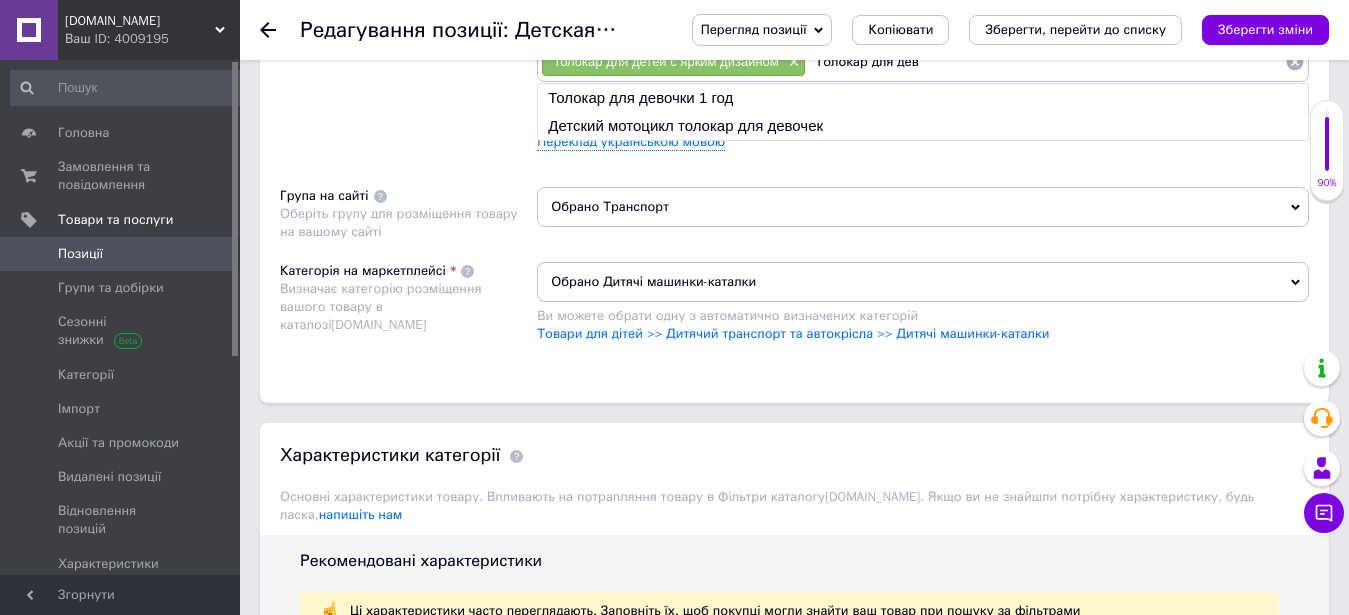 scroll, scrollTop: 1326, scrollLeft: 0, axis: vertical 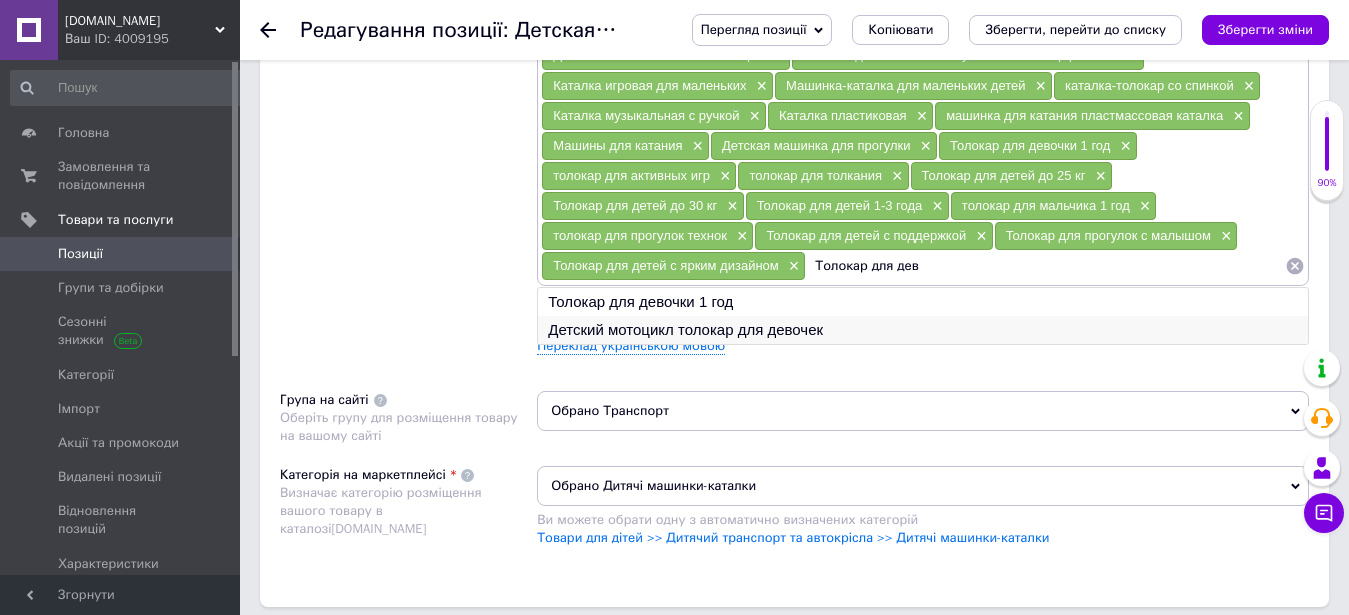 type on "Толокар для дев" 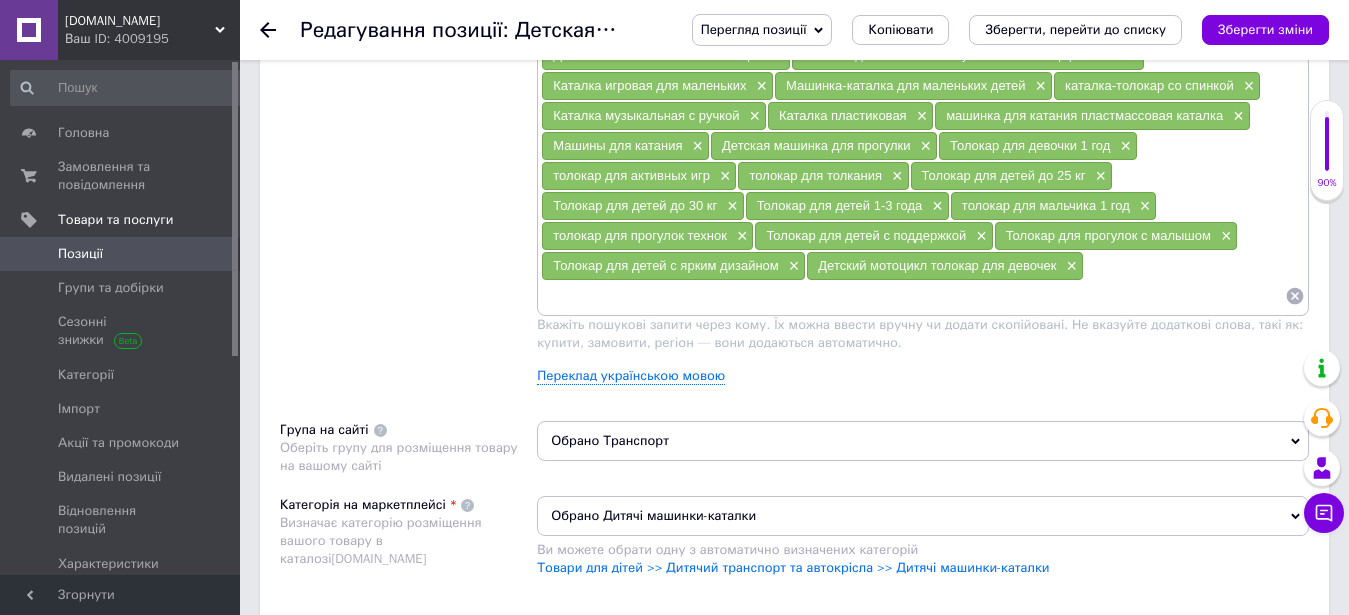 click at bounding box center (913, 296) 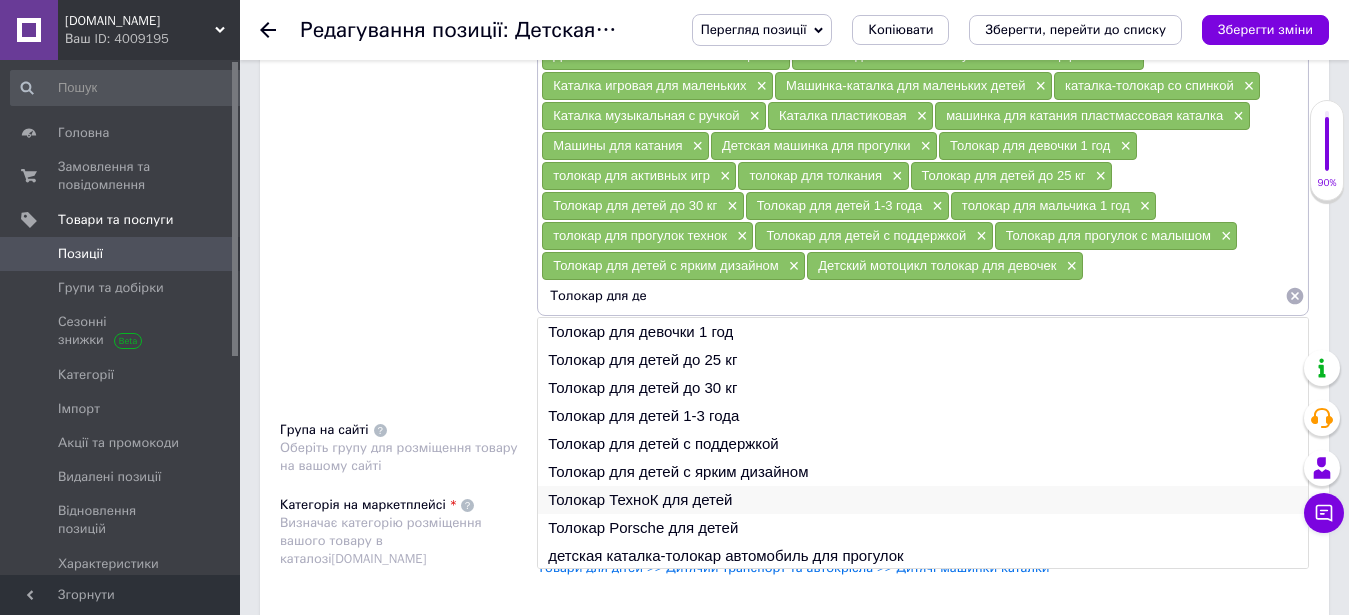 type on "Толокар для де" 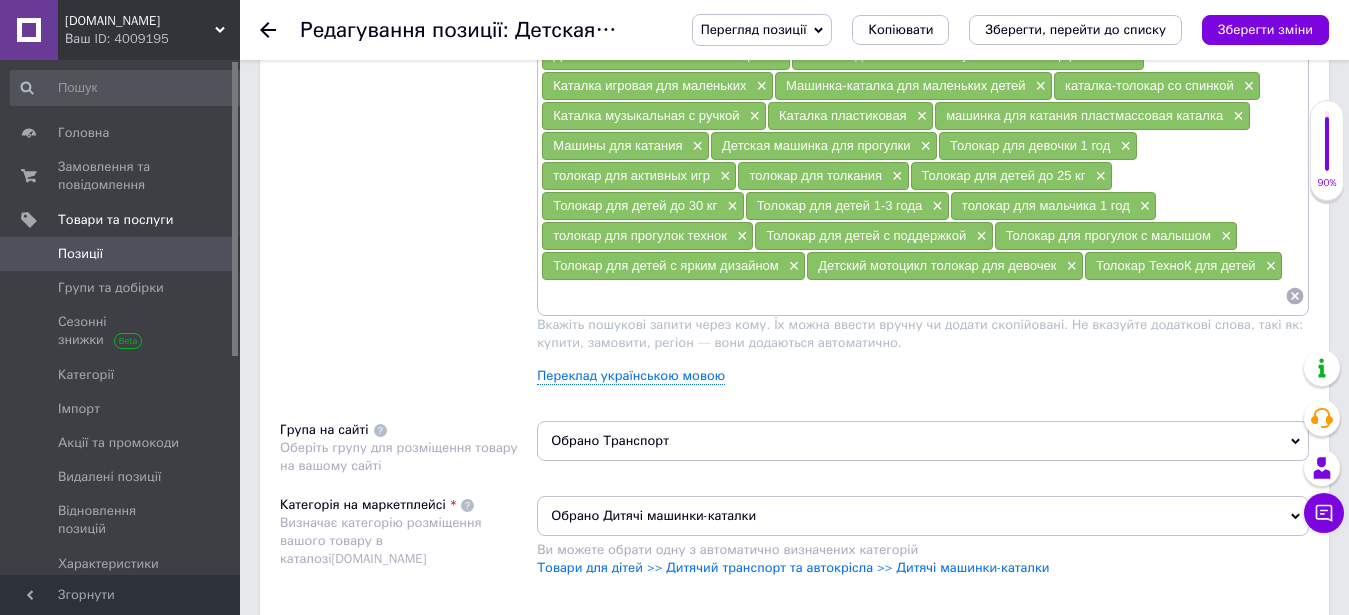click at bounding box center (913, 296) 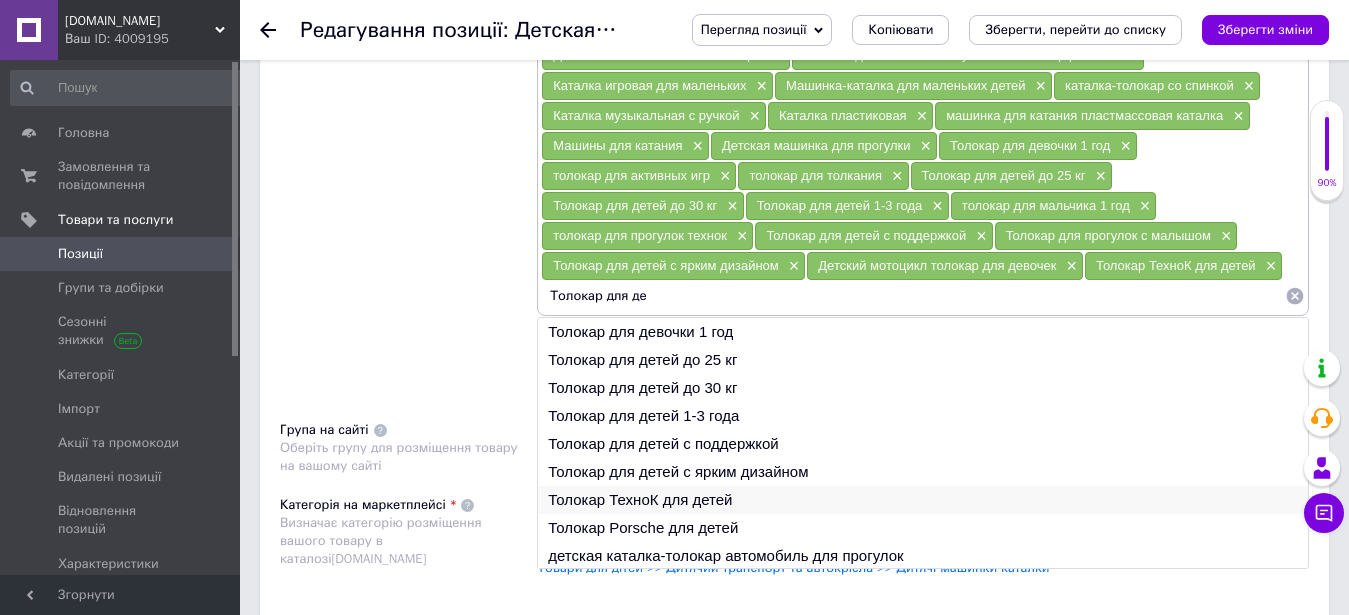 scroll, scrollTop: 30, scrollLeft: 0, axis: vertical 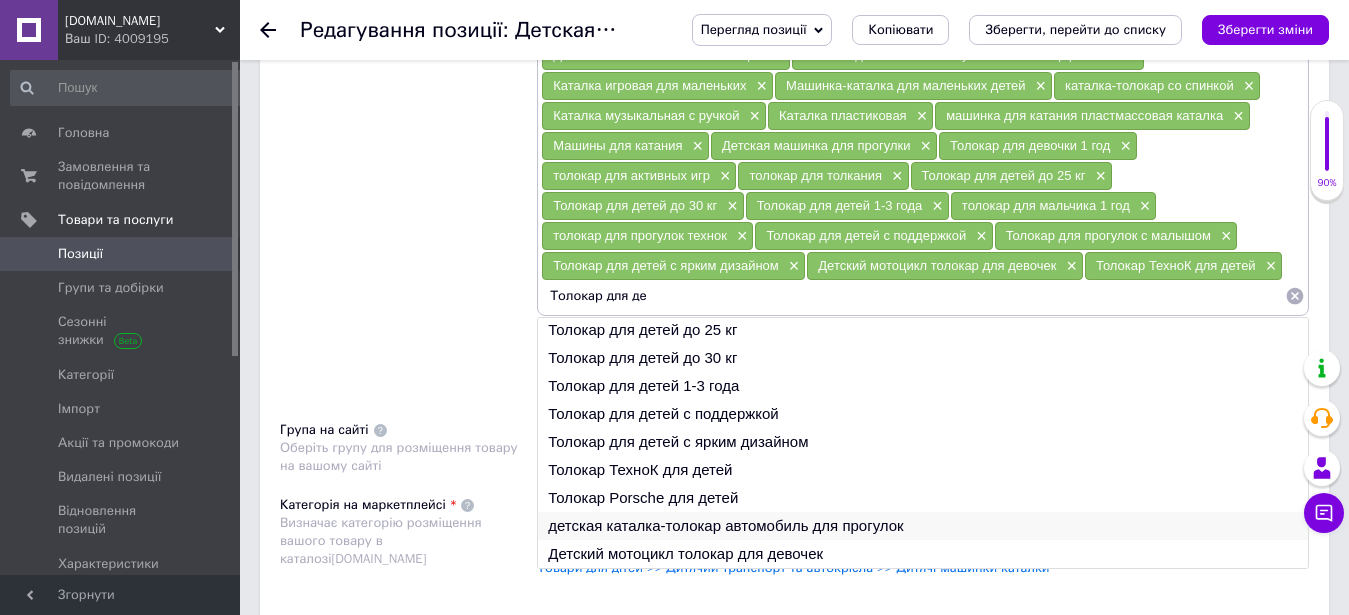 type on "Толокар для де" 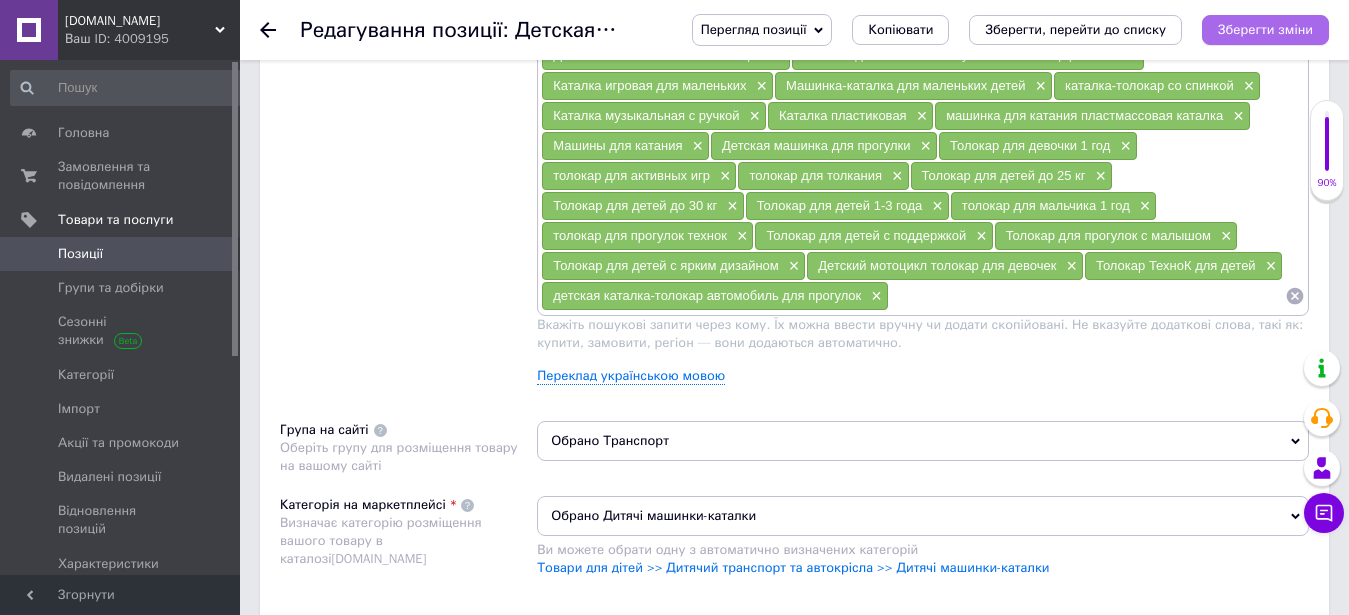 click on "Зберегти зміни" at bounding box center [1265, 29] 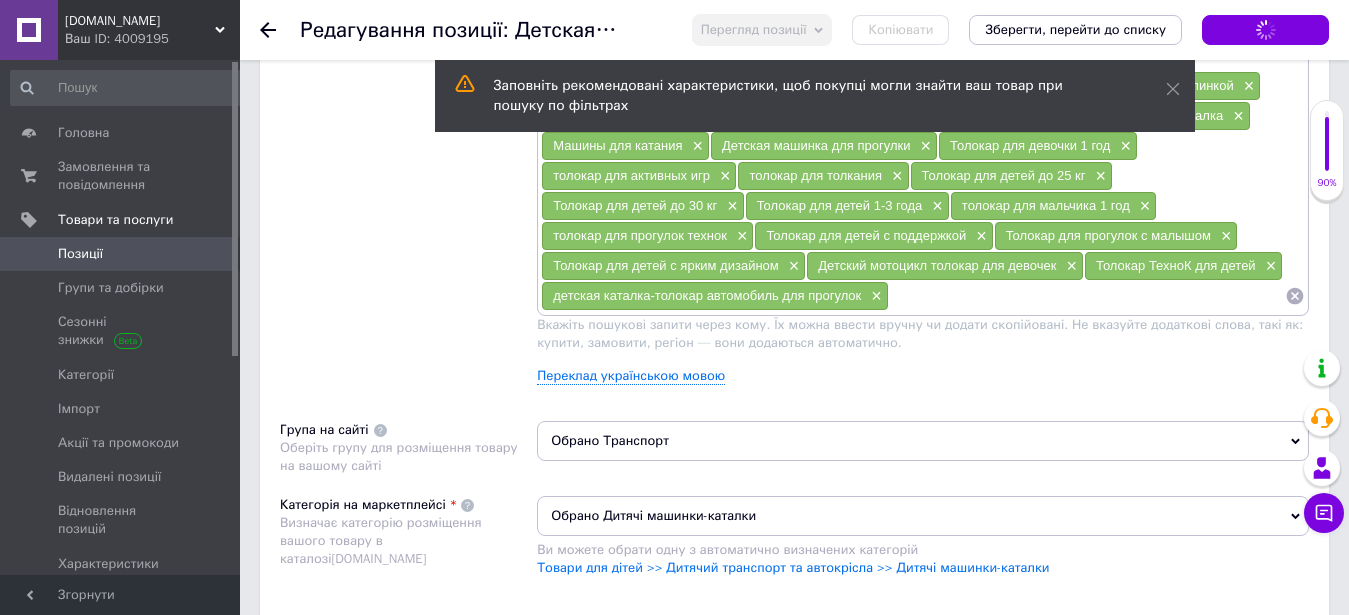 scroll, scrollTop: 1122, scrollLeft: 0, axis: vertical 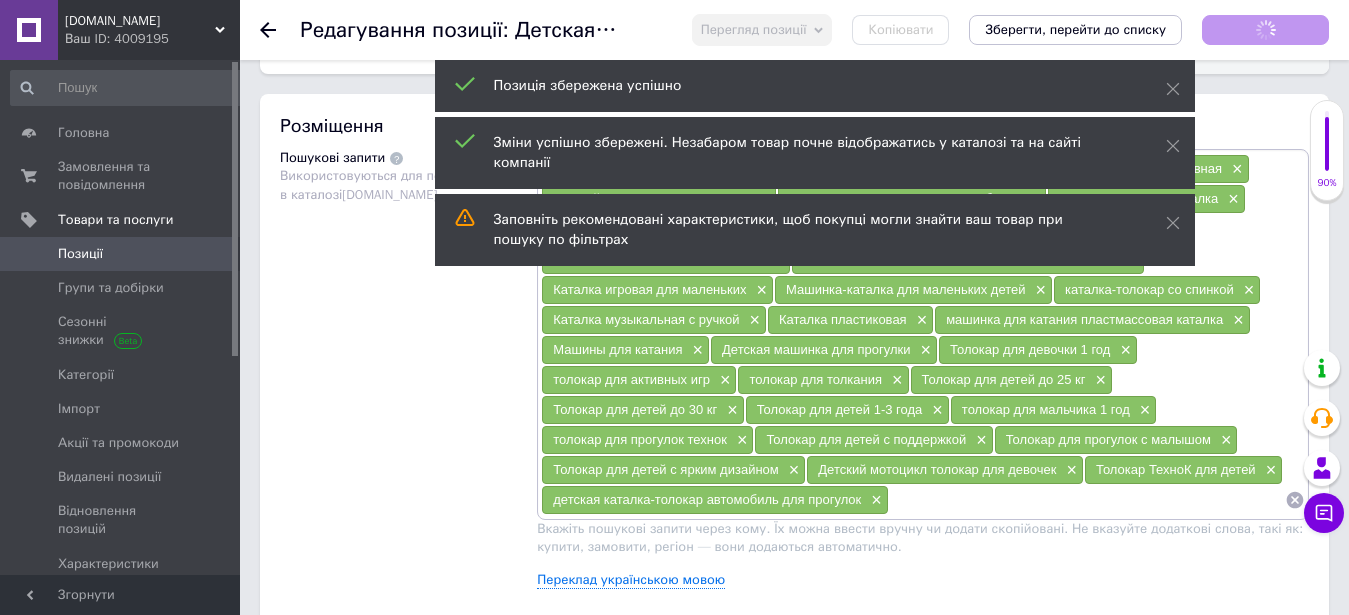 click at bounding box center (1087, 500) 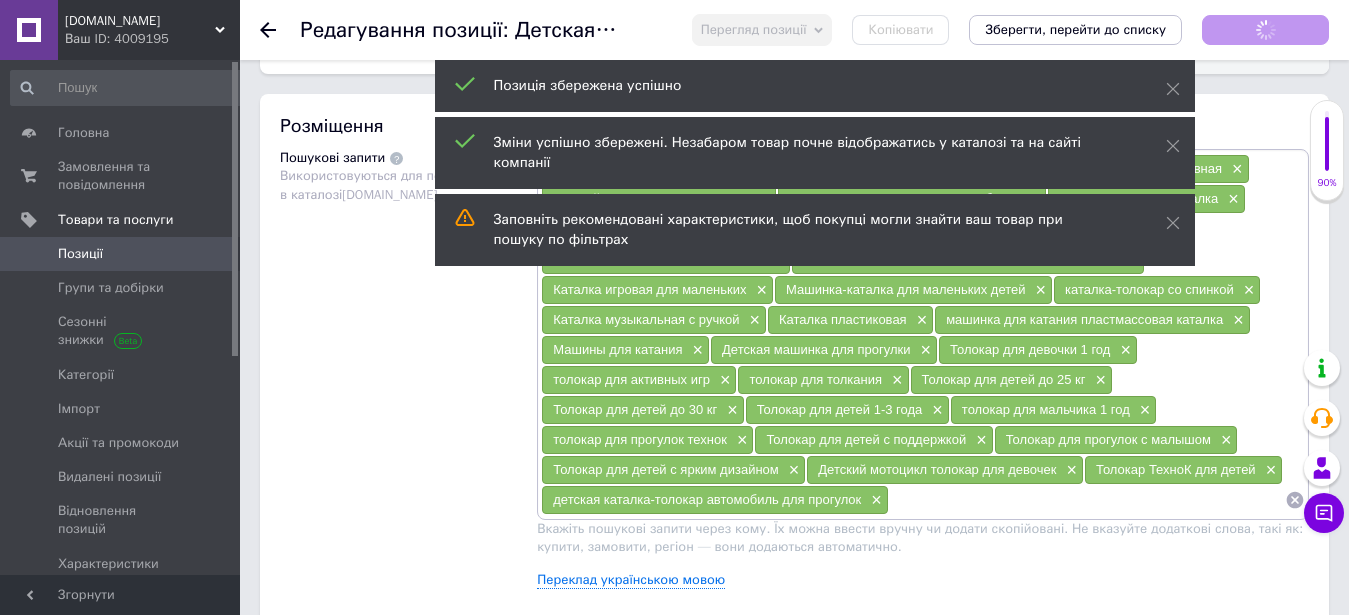 paste on "Толокар для" 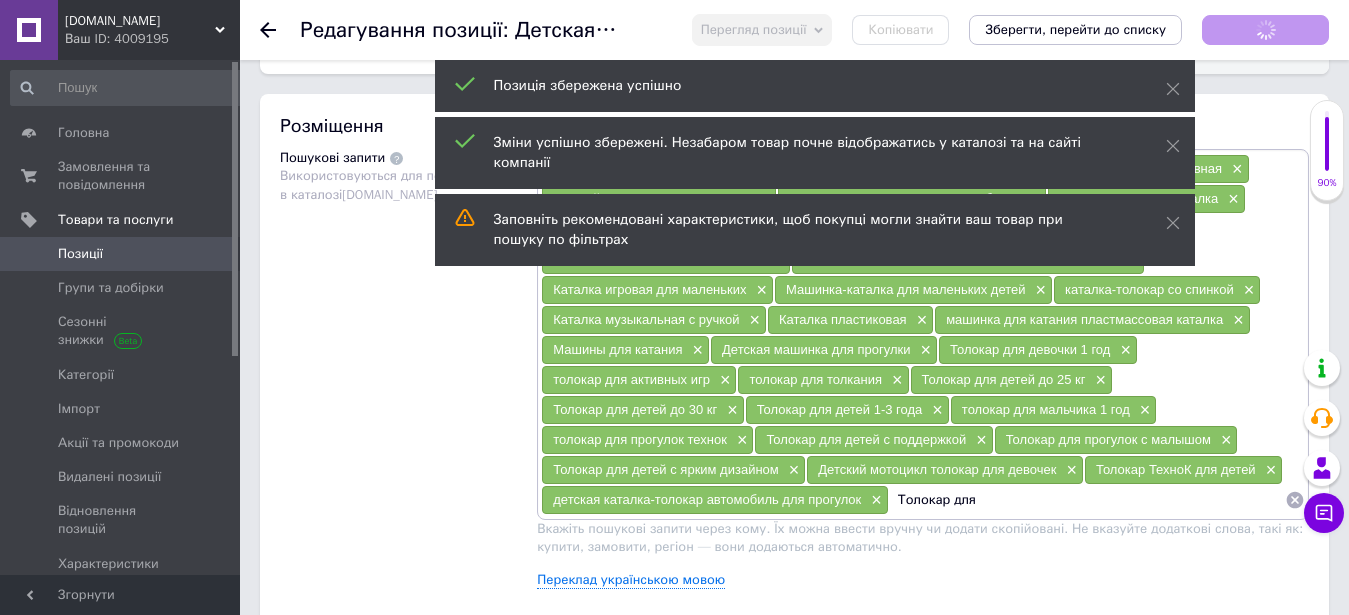 scroll, scrollTop: 1224, scrollLeft: 0, axis: vertical 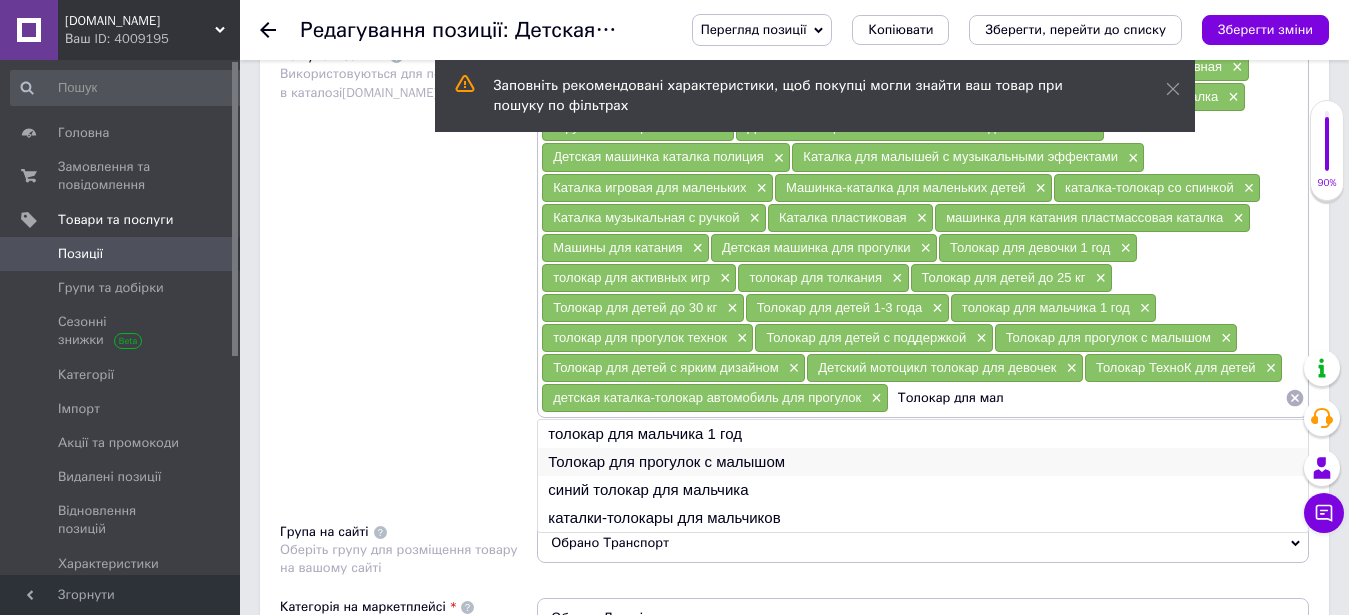 click on "Толокар для прогулок с малышом" at bounding box center (923, 462) 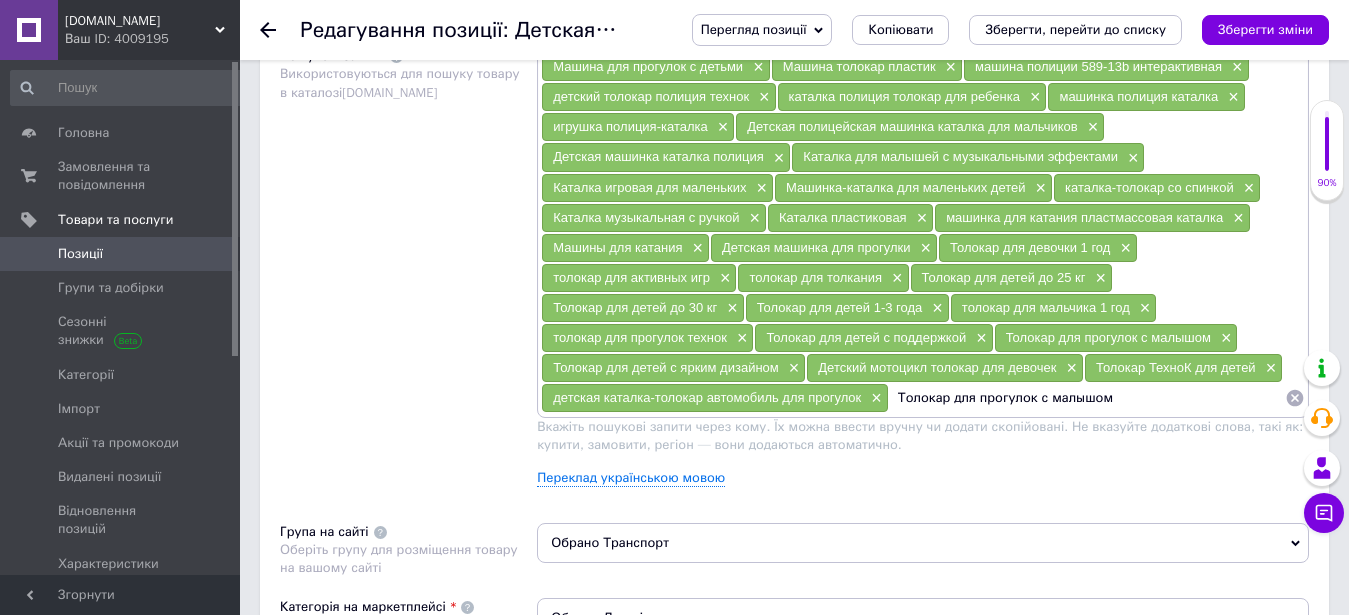 drag, startPoint x: 1117, startPoint y: 403, endPoint x: 977, endPoint y: 407, distance: 140.05713 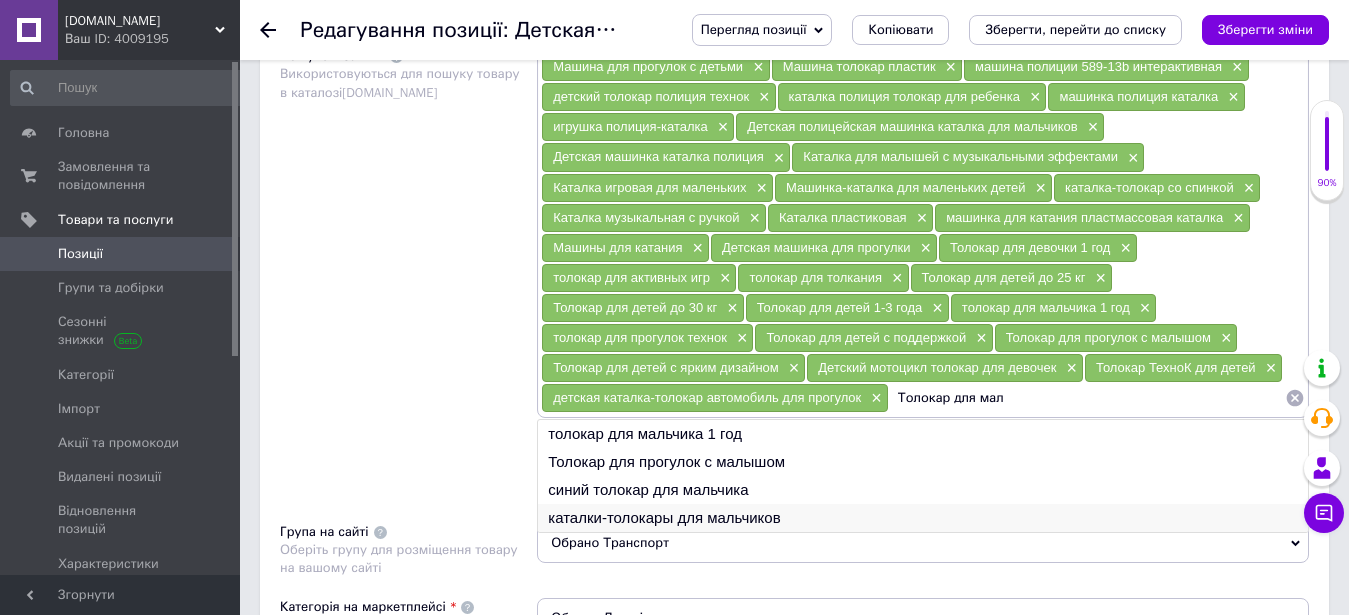 type on "Толокар для мал" 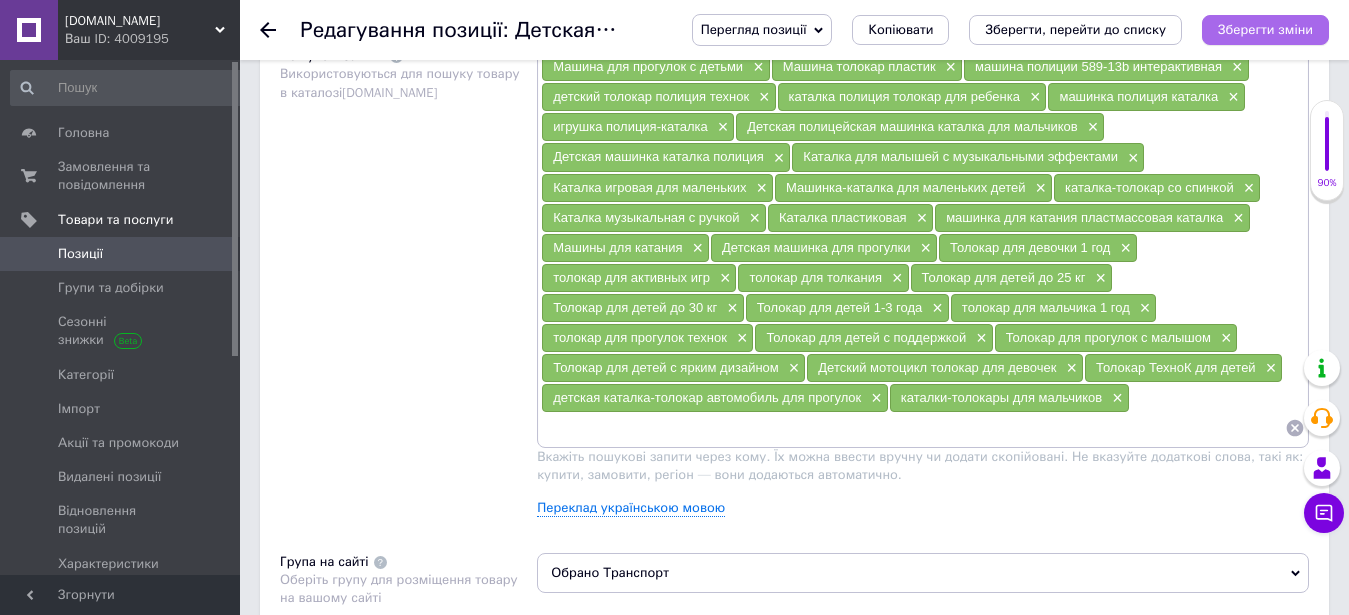 click on "Зберегти зміни" at bounding box center [1265, 29] 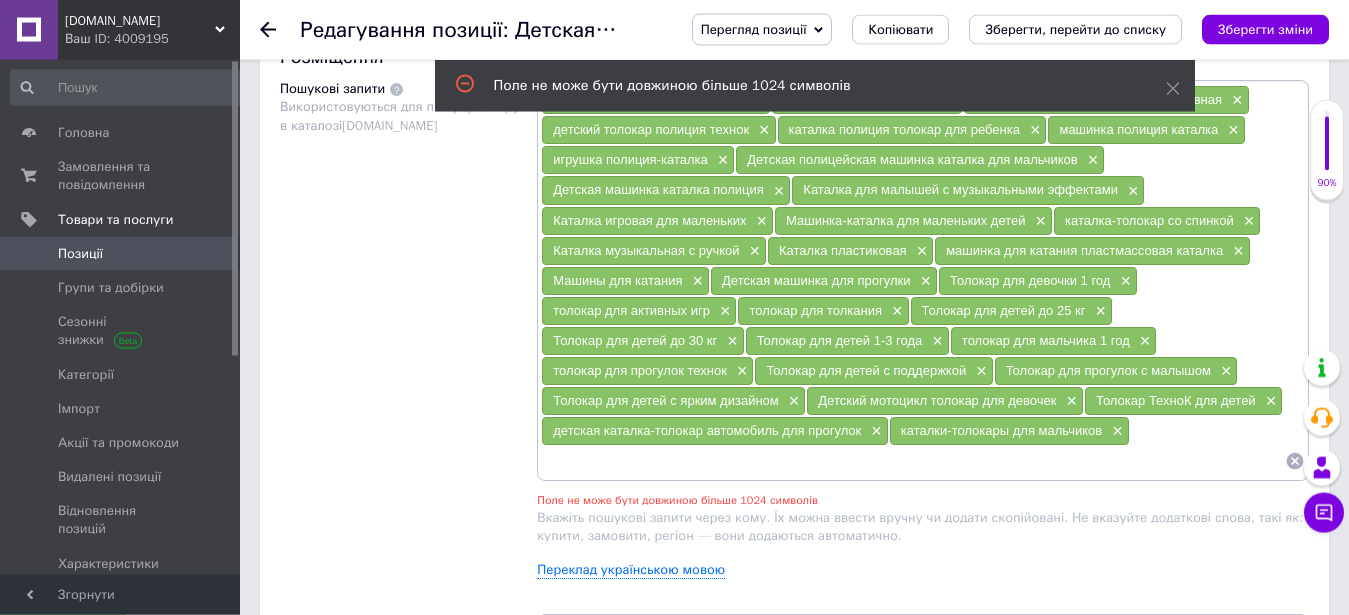 scroll, scrollTop: 1283, scrollLeft: 0, axis: vertical 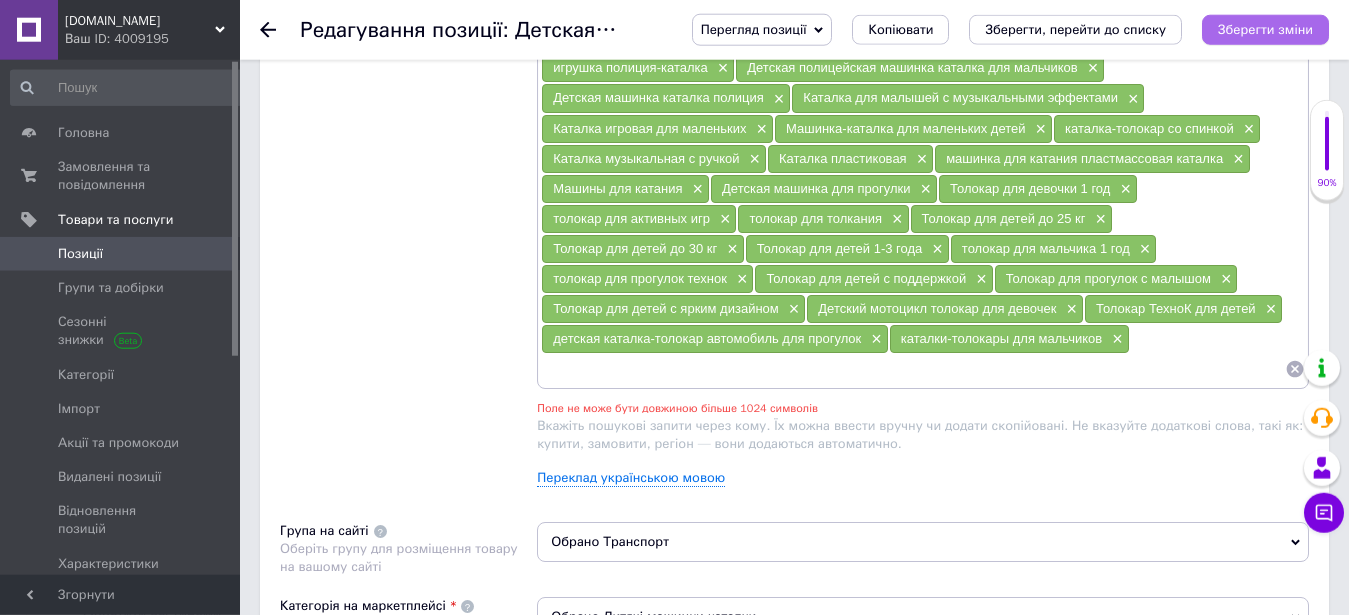 drag, startPoint x: 1107, startPoint y: 345, endPoint x: 1256, endPoint y: 30, distance: 348.46234 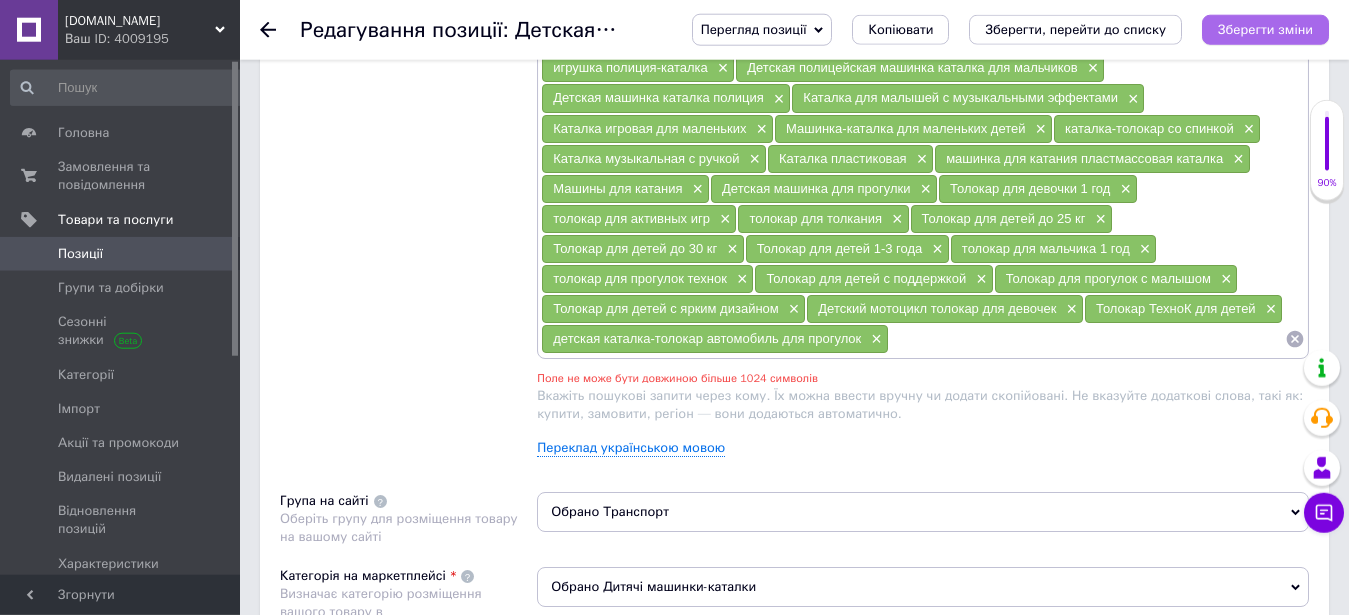 click on "Зберегти зміни" at bounding box center [1265, 29] 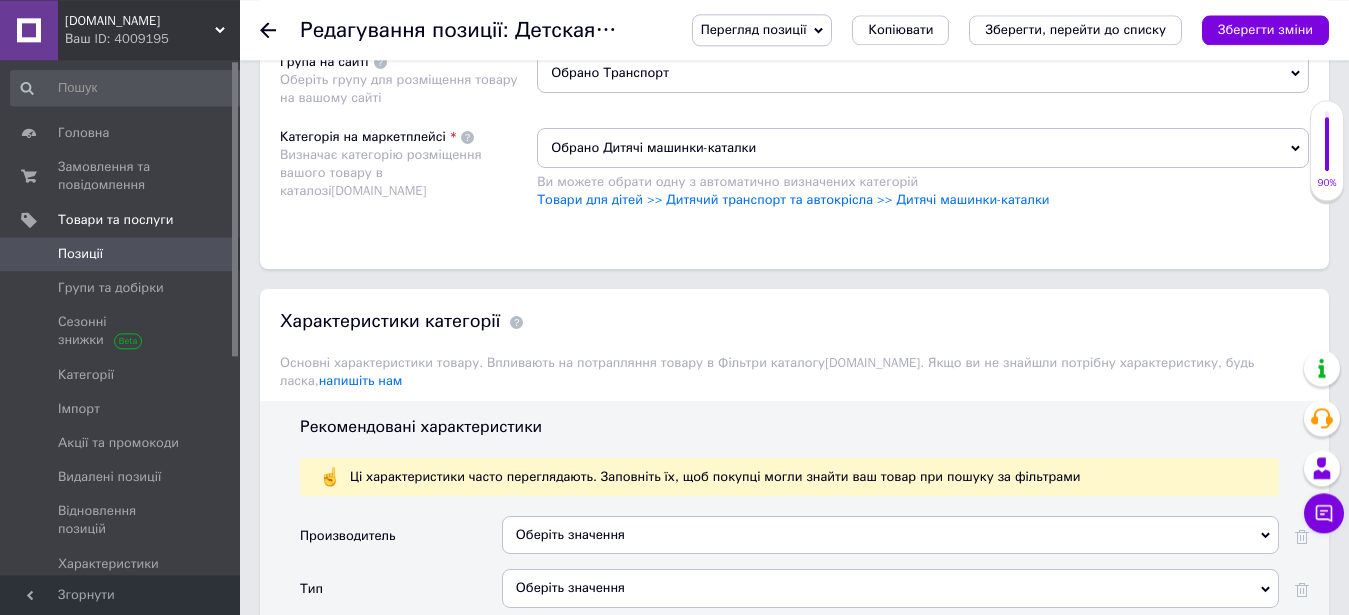 scroll, scrollTop: 1895, scrollLeft: 0, axis: vertical 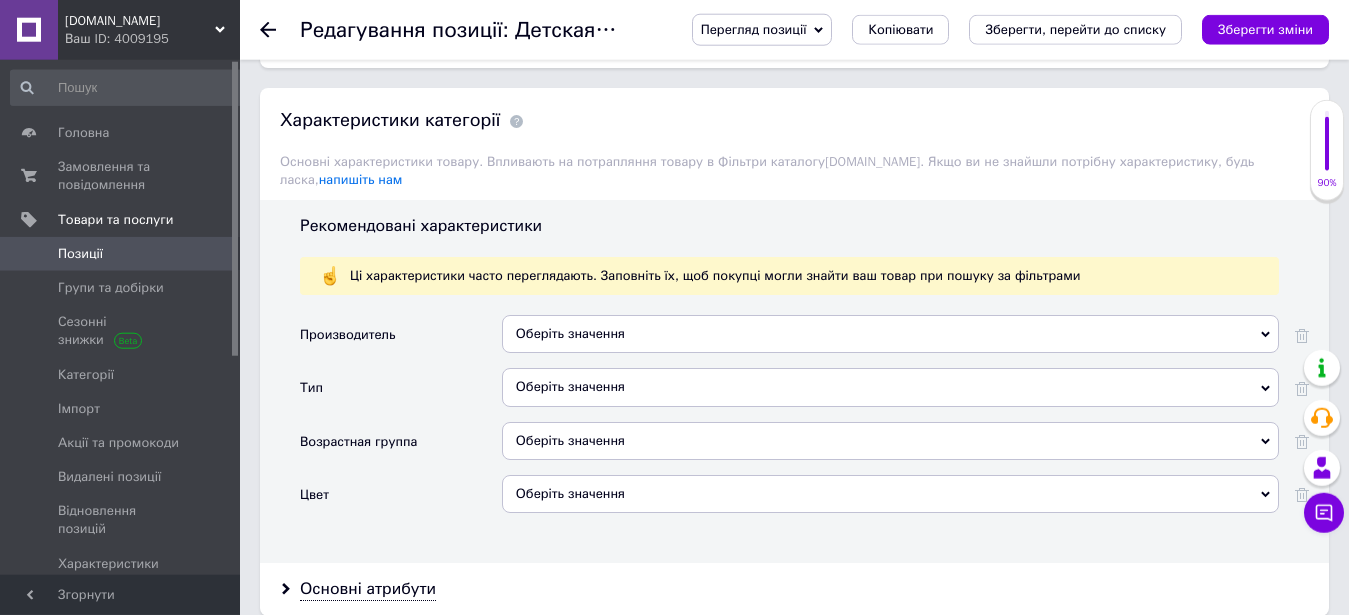 click on "Оберіть значення" at bounding box center [890, 334] 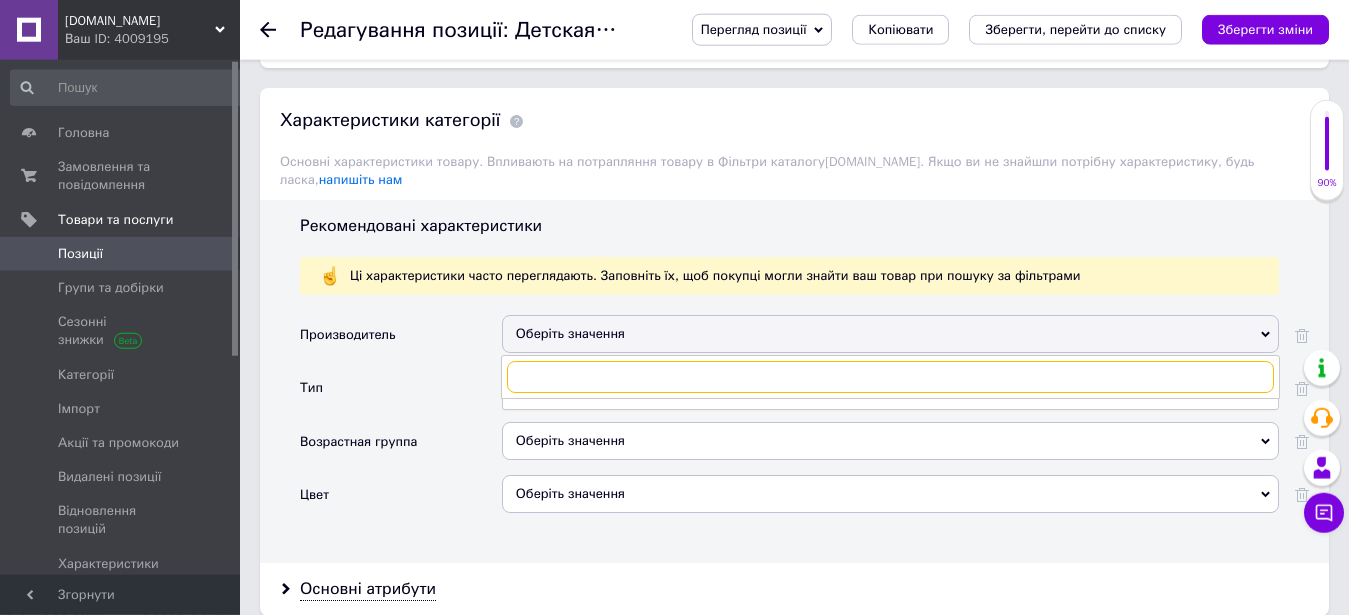 paste on "Технок" 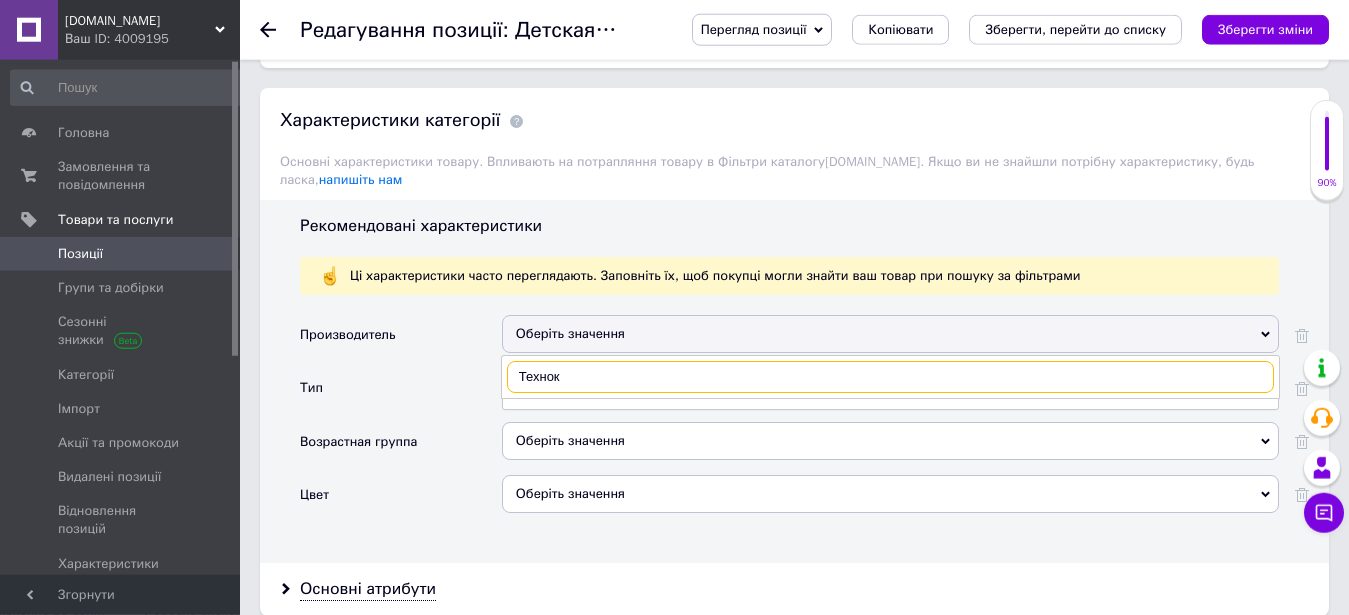 click on "Технок" at bounding box center (890, 377) 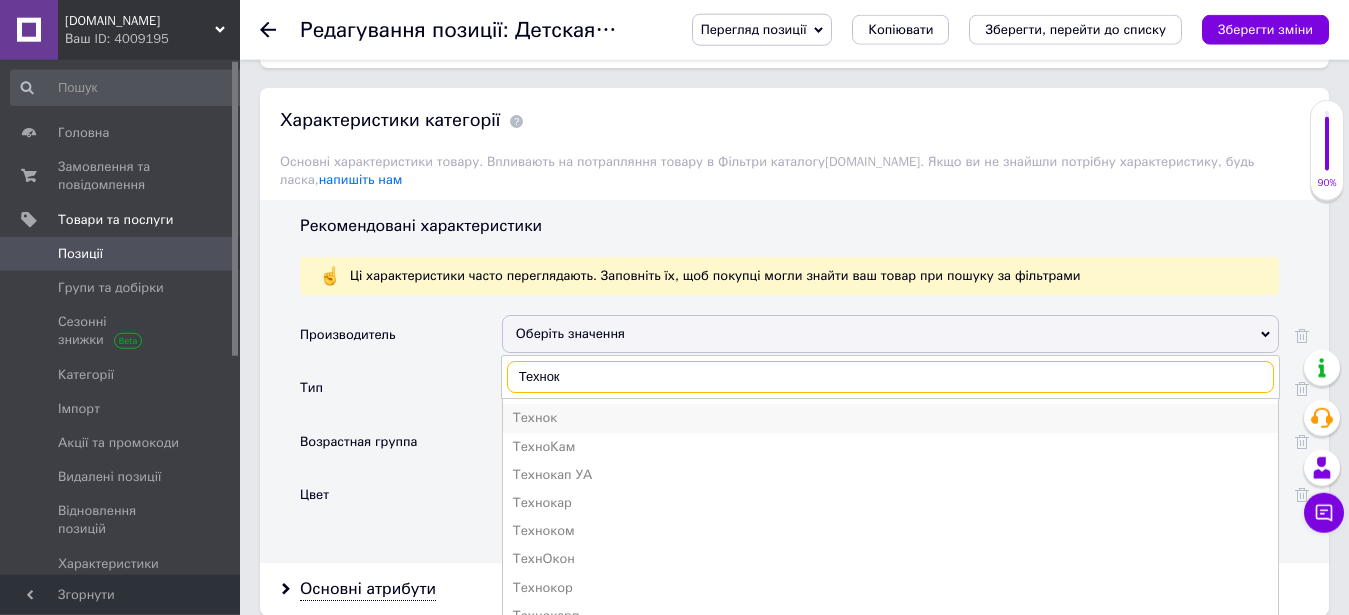 type on "Технок" 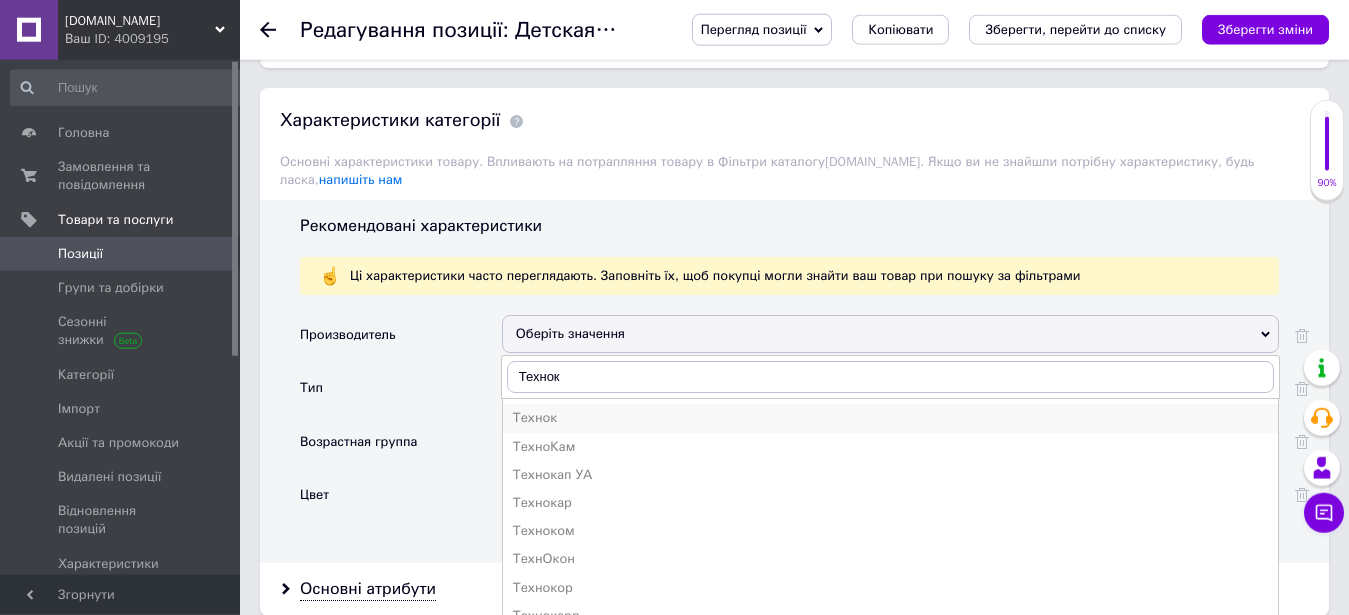 click on "Технок" at bounding box center [890, 418] 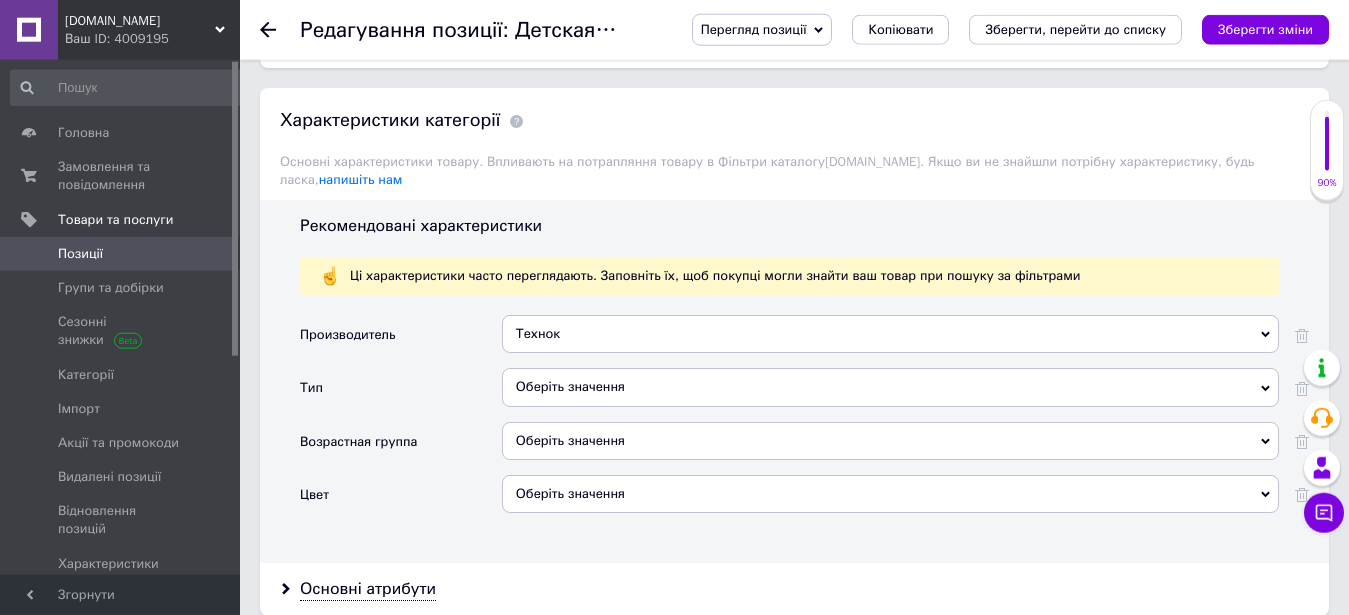 click on "Оберіть значення" at bounding box center (890, 387) 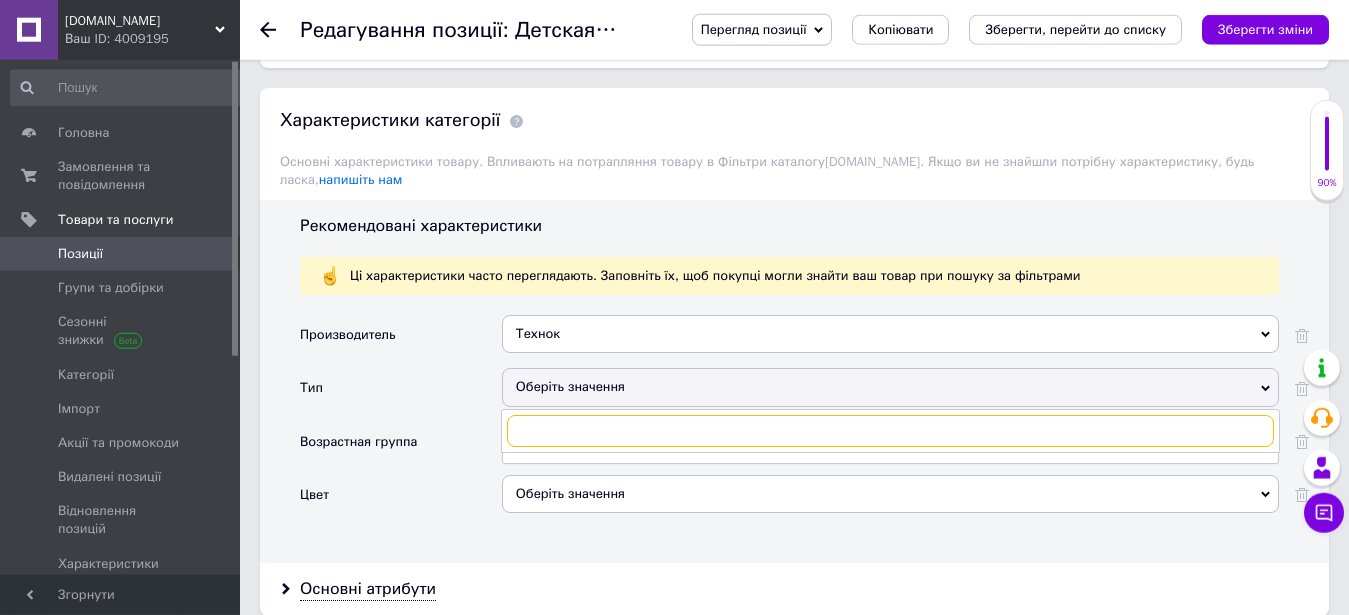 scroll, scrollTop: 1997, scrollLeft: 0, axis: vertical 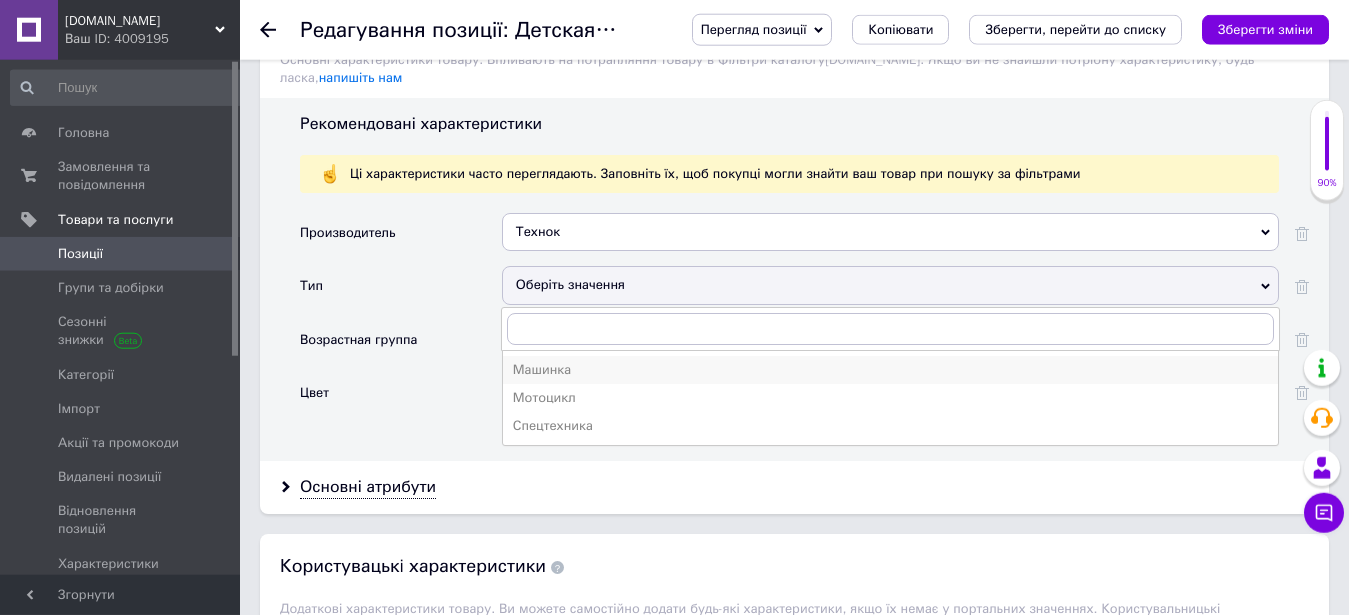 click on "Машинка" at bounding box center (890, 370) 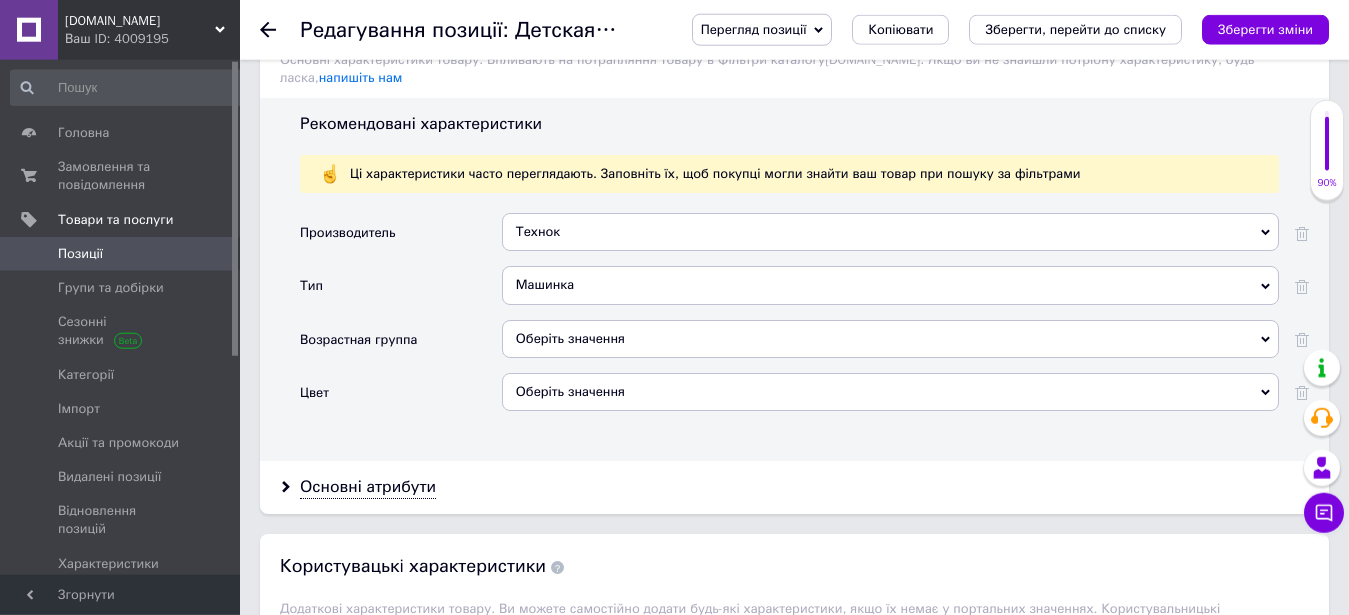 click on "Оберіть значення" at bounding box center [890, 339] 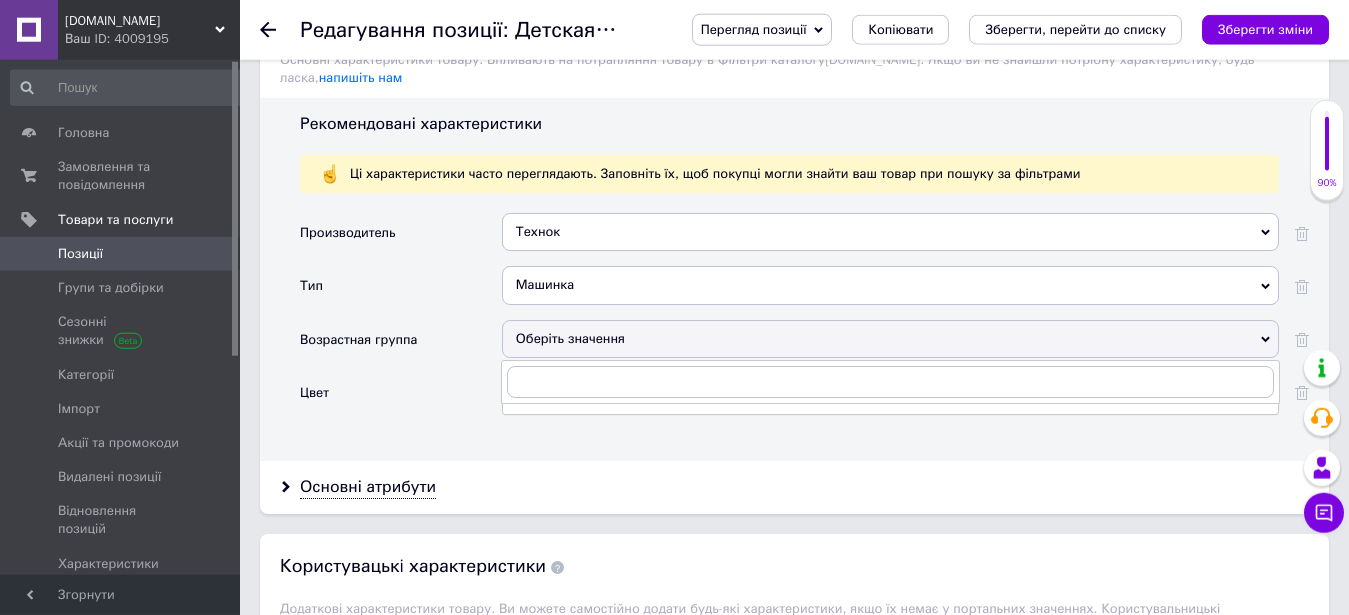 click on "Возрастная группа" at bounding box center [401, 346] 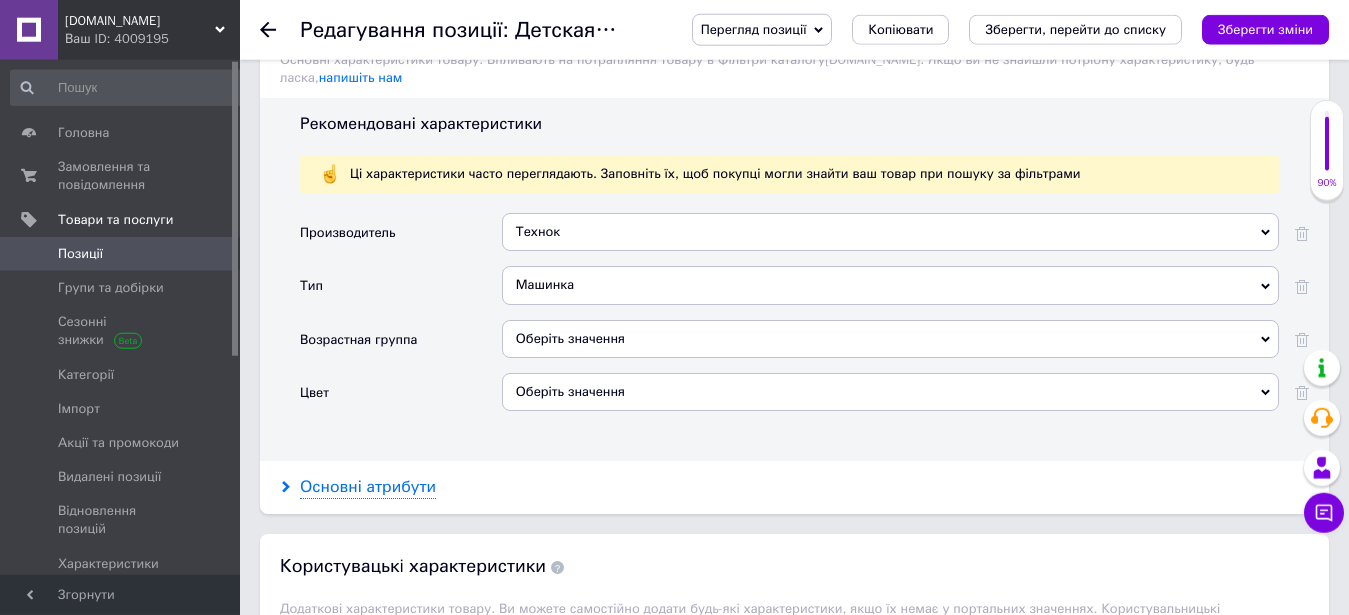 click on "Основні атрибути" at bounding box center (368, 487) 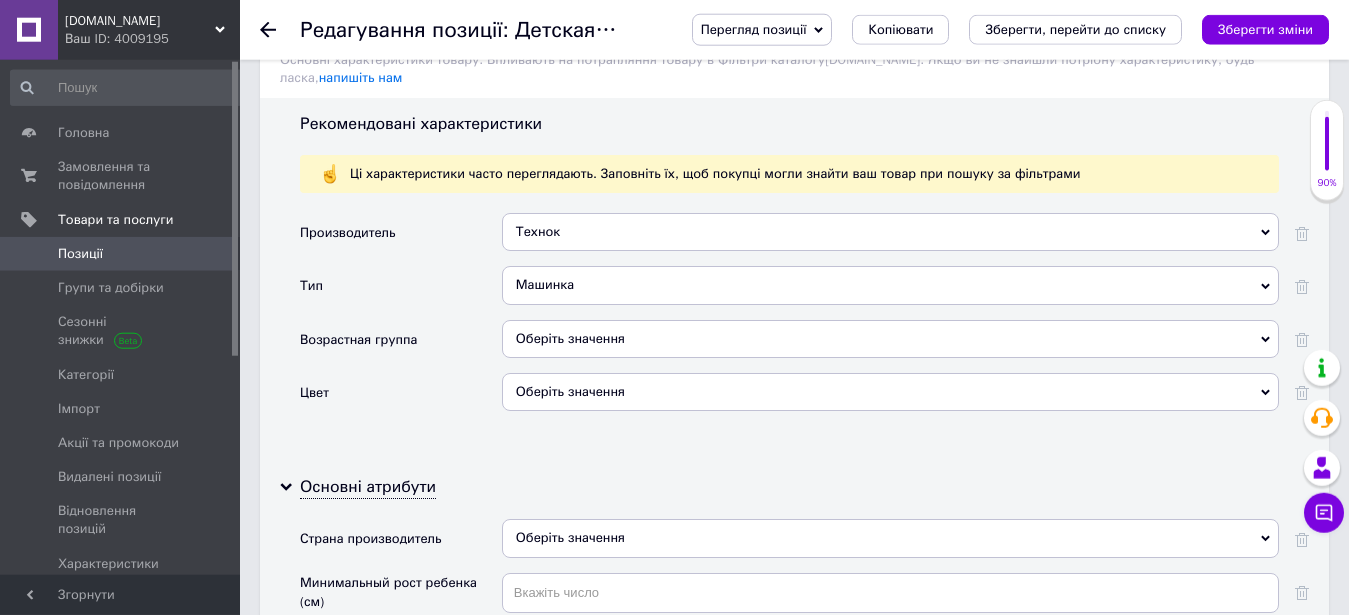scroll, scrollTop: 2303, scrollLeft: 0, axis: vertical 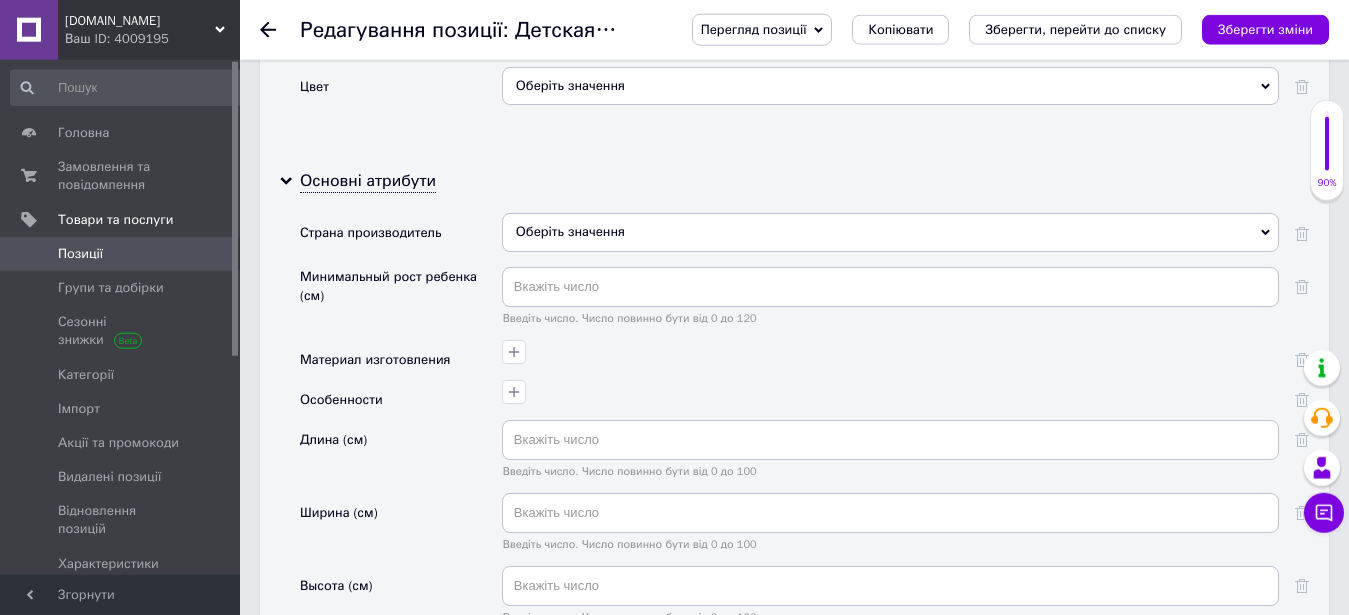 click on "Оберіть значення" at bounding box center [890, 232] 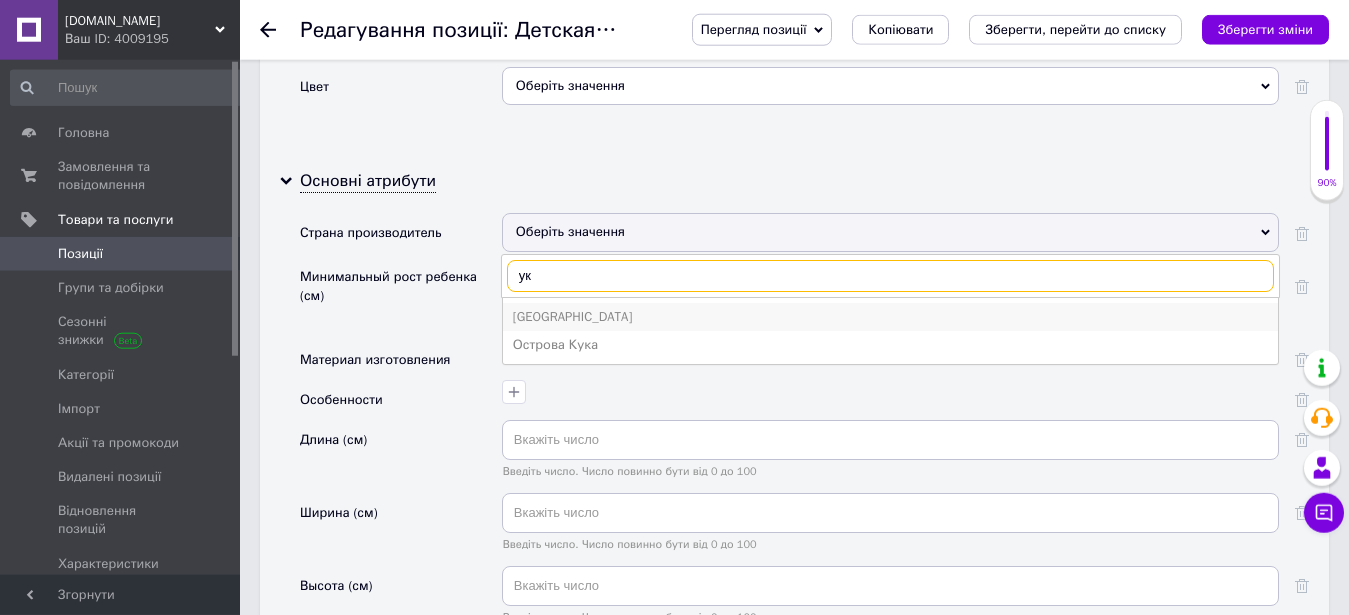 type on "ук" 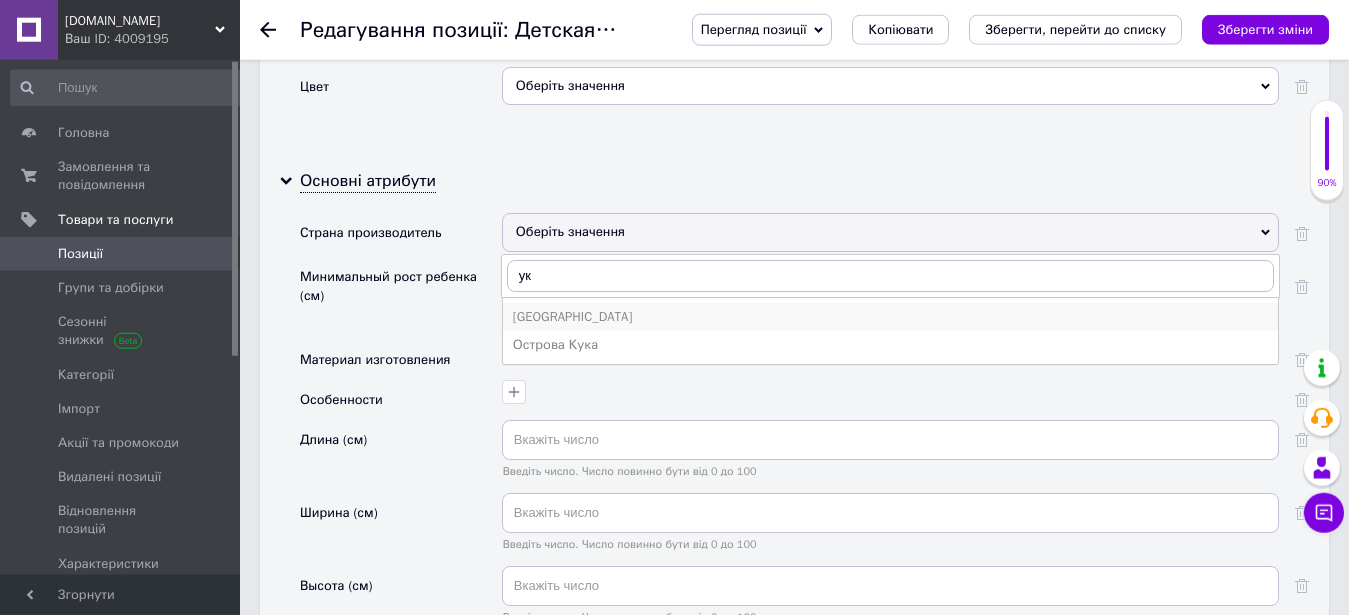 click on "[GEOGRAPHIC_DATA]" at bounding box center [890, 317] 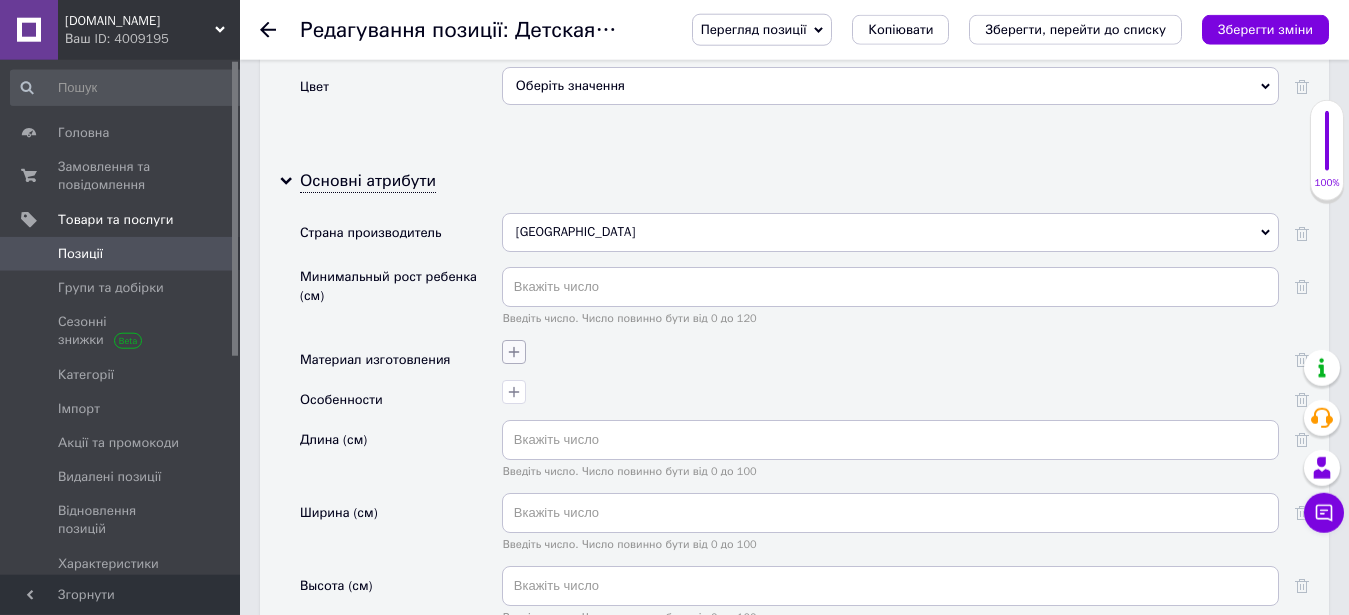click at bounding box center (514, 352) 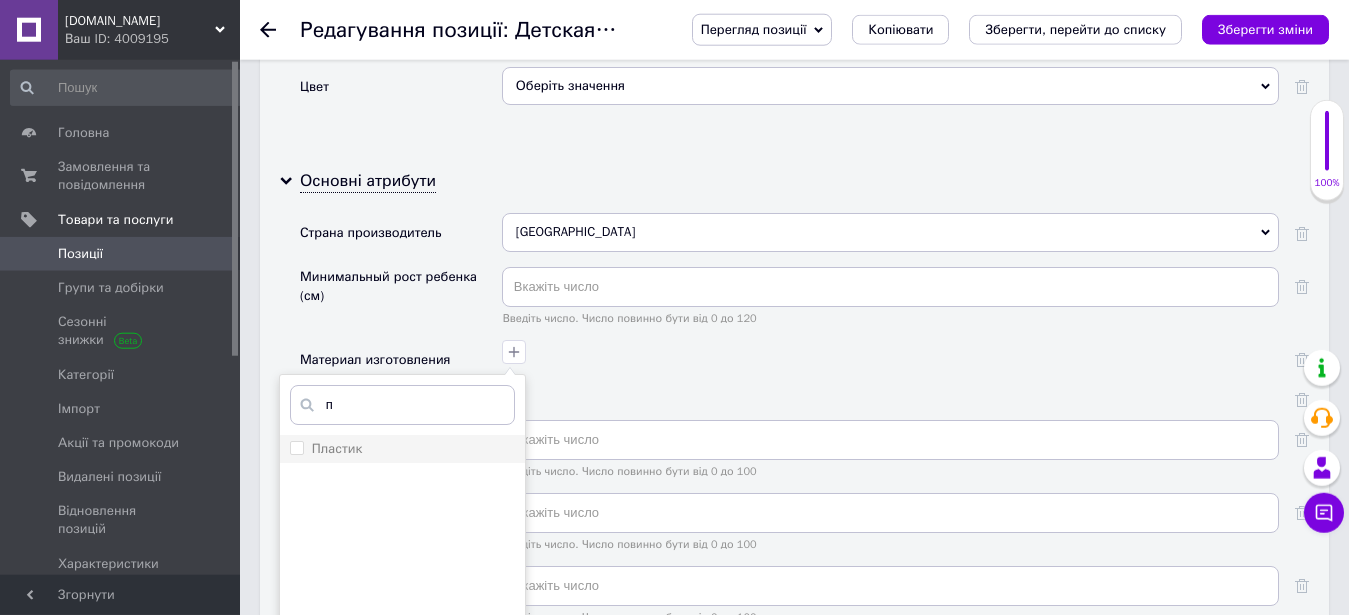 type on "п" 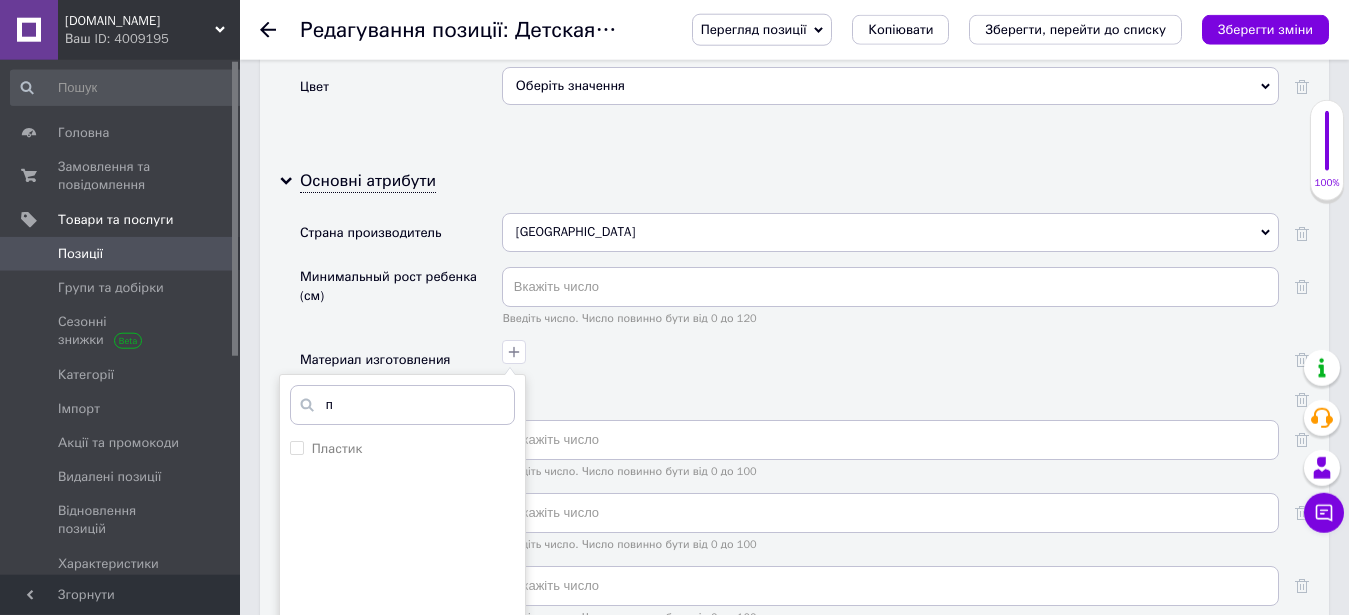 drag, startPoint x: 408, startPoint y: 445, endPoint x: 458, endPoint y: 437, distance: 50.635956 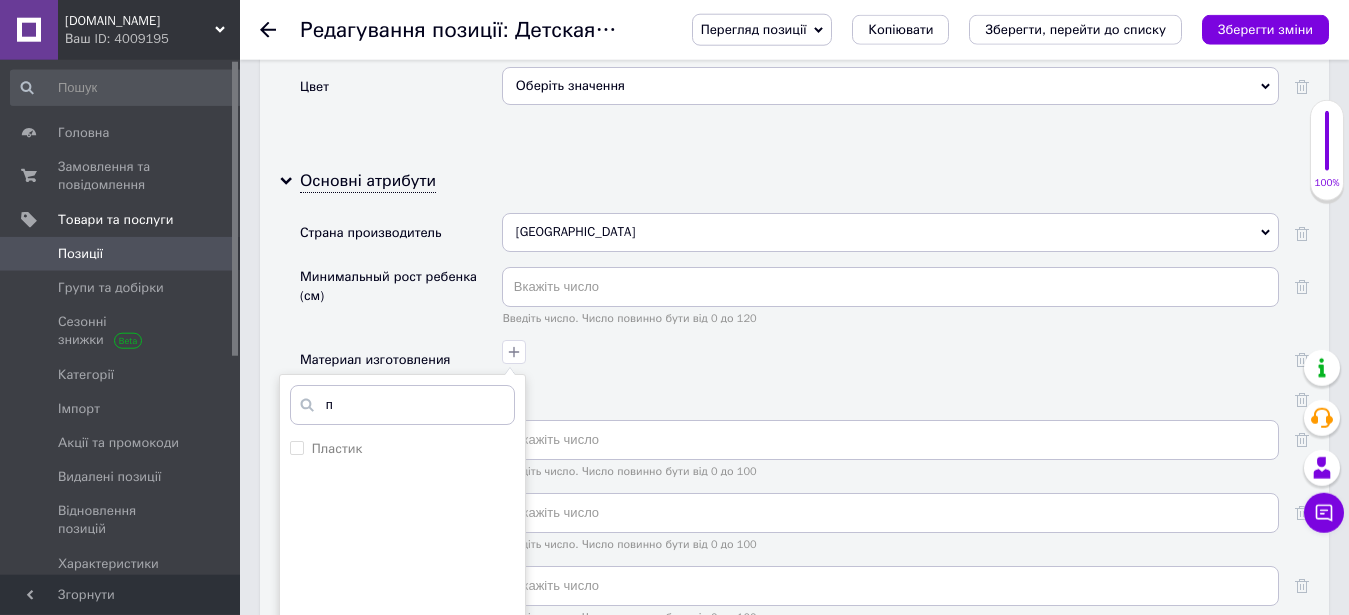 click on "Пластик" at bounding box center (402, 449) 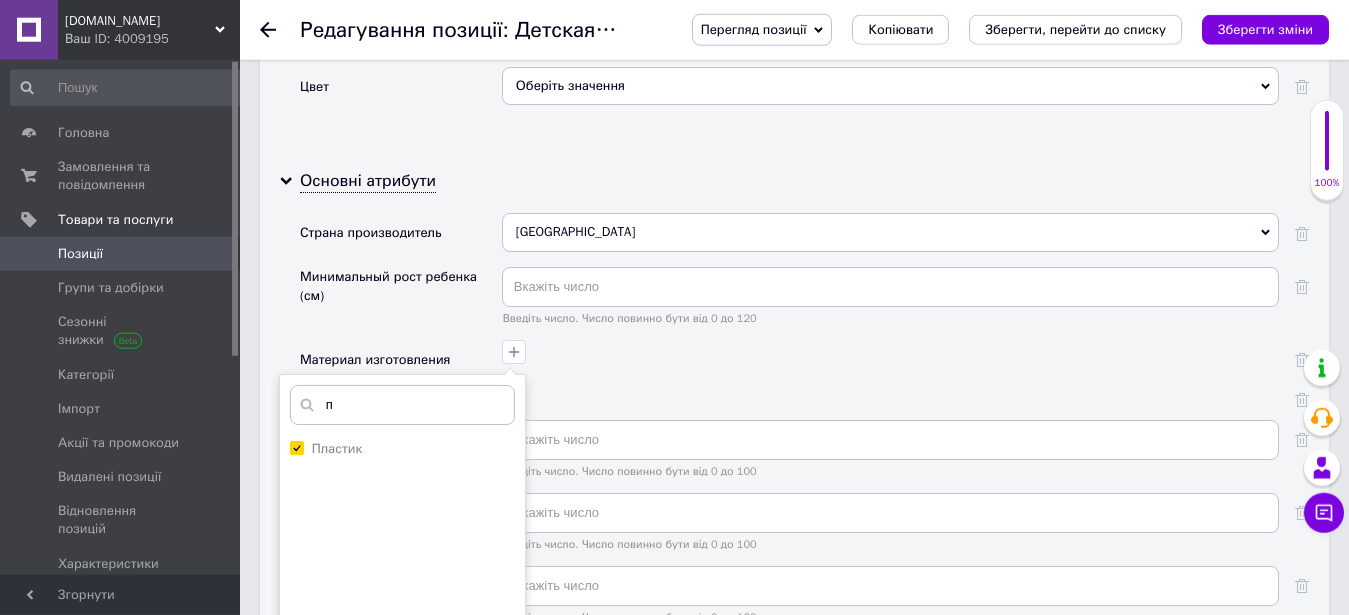 checkbox on "true" 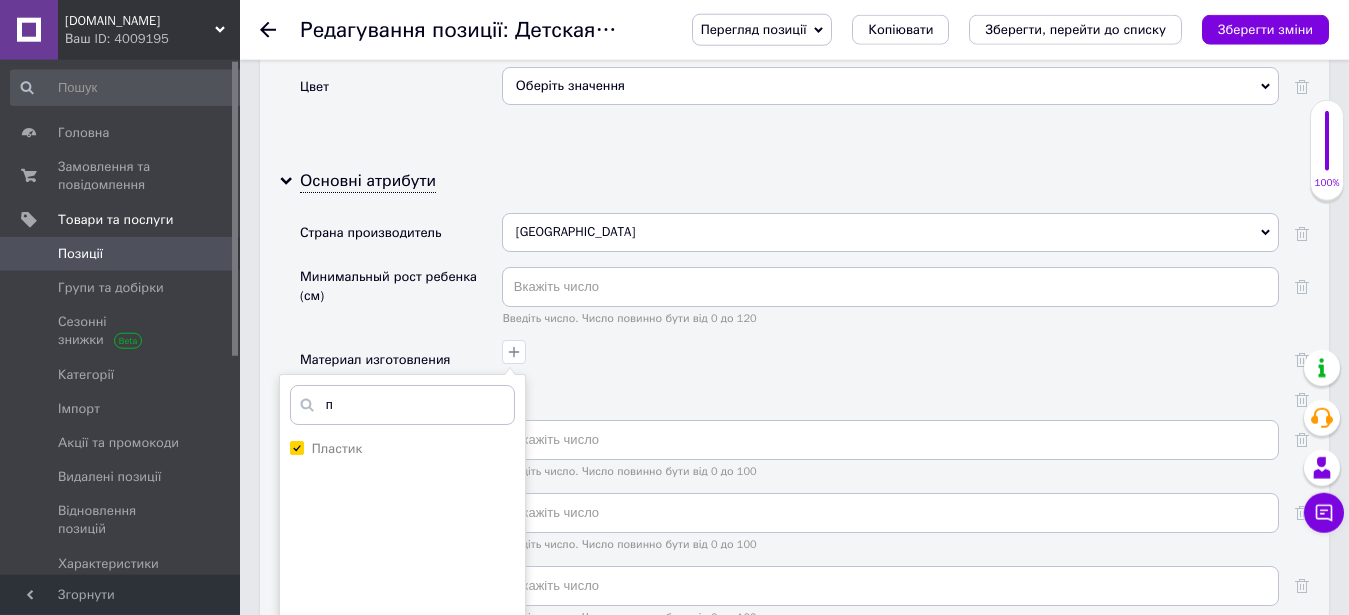 scroll, scrollTop: 2507, scrollLeft: 0, axis: vertical 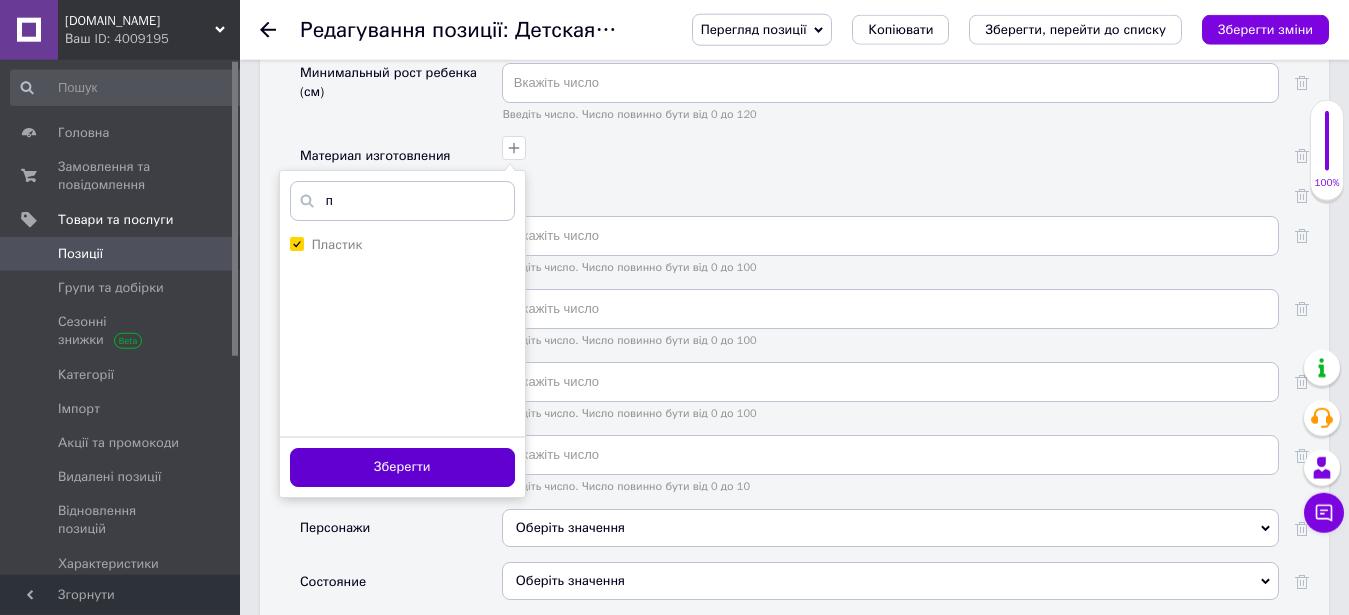 click on "Зберегти" at bounding box center [402, 467] 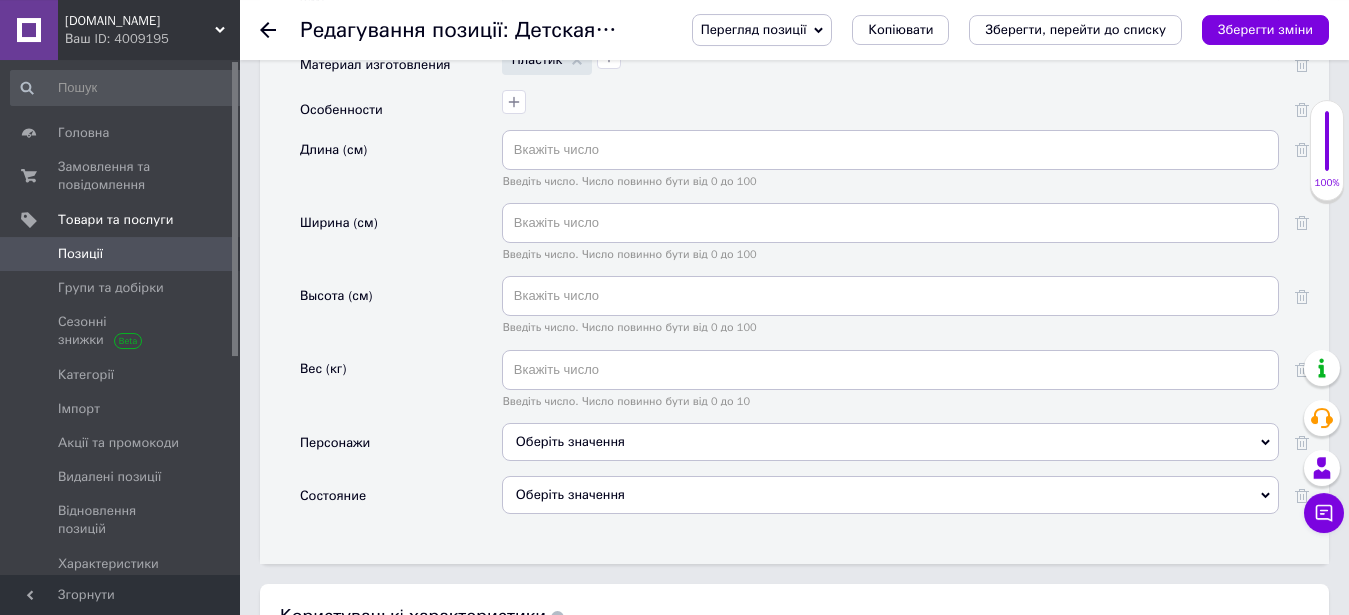 scroll, scrollTop: 2711, scrollLeft: 0, axis: vertical 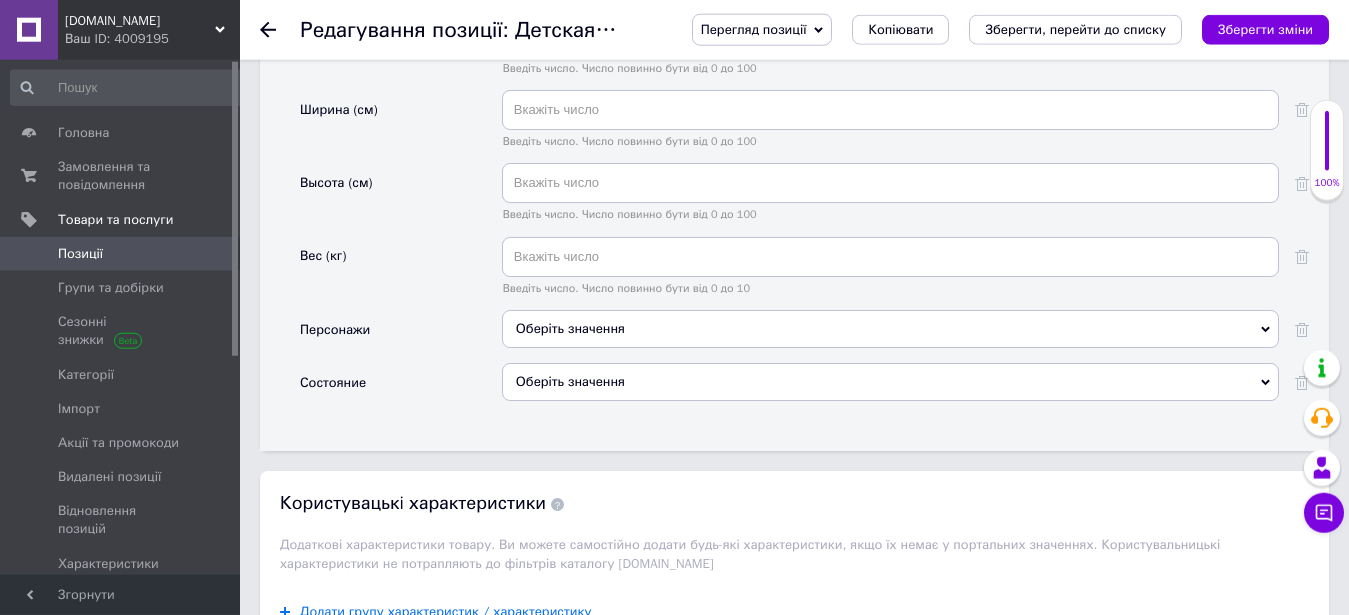 click on "Оберіть значення" at bounding box center (890, 382) 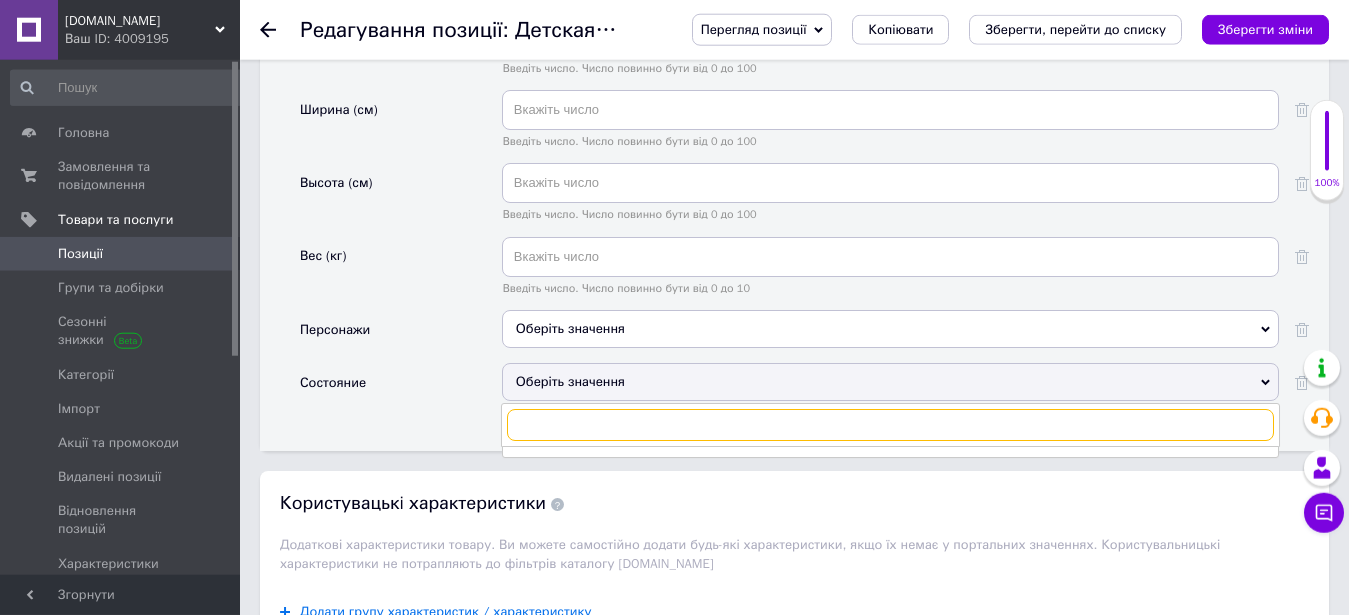 scroll, scrollTop: 2813, scrollLeft: 0, axis: vertical 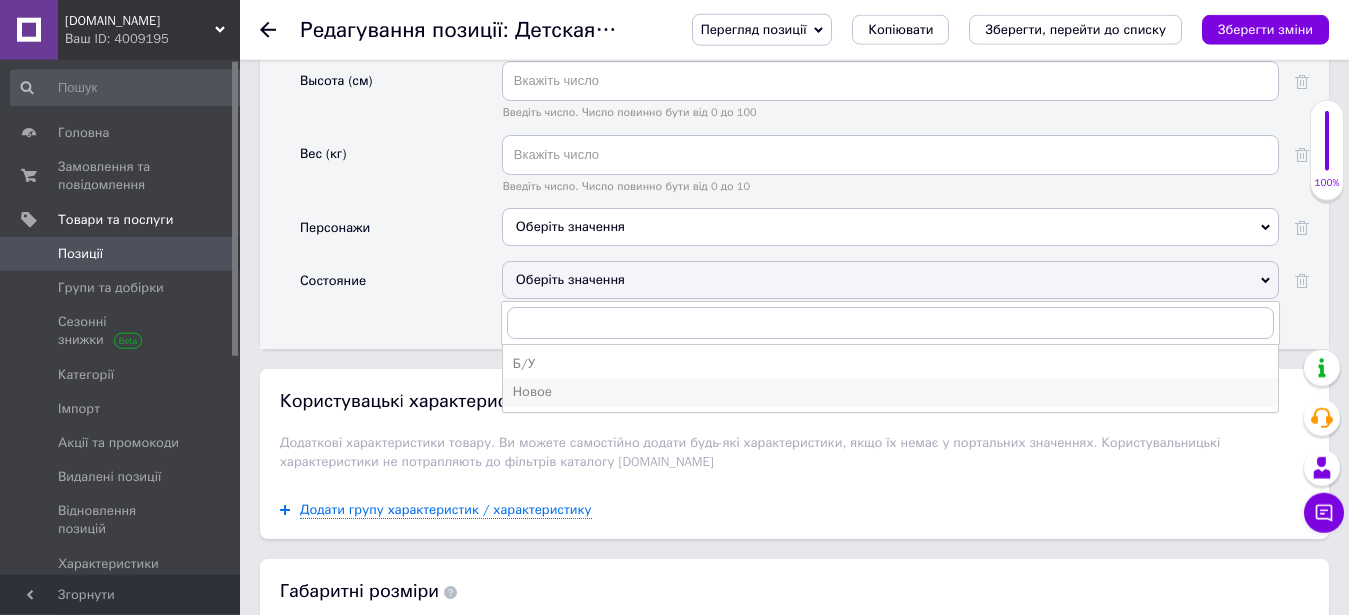 click on "Новое" at bounding box center (890, 392) 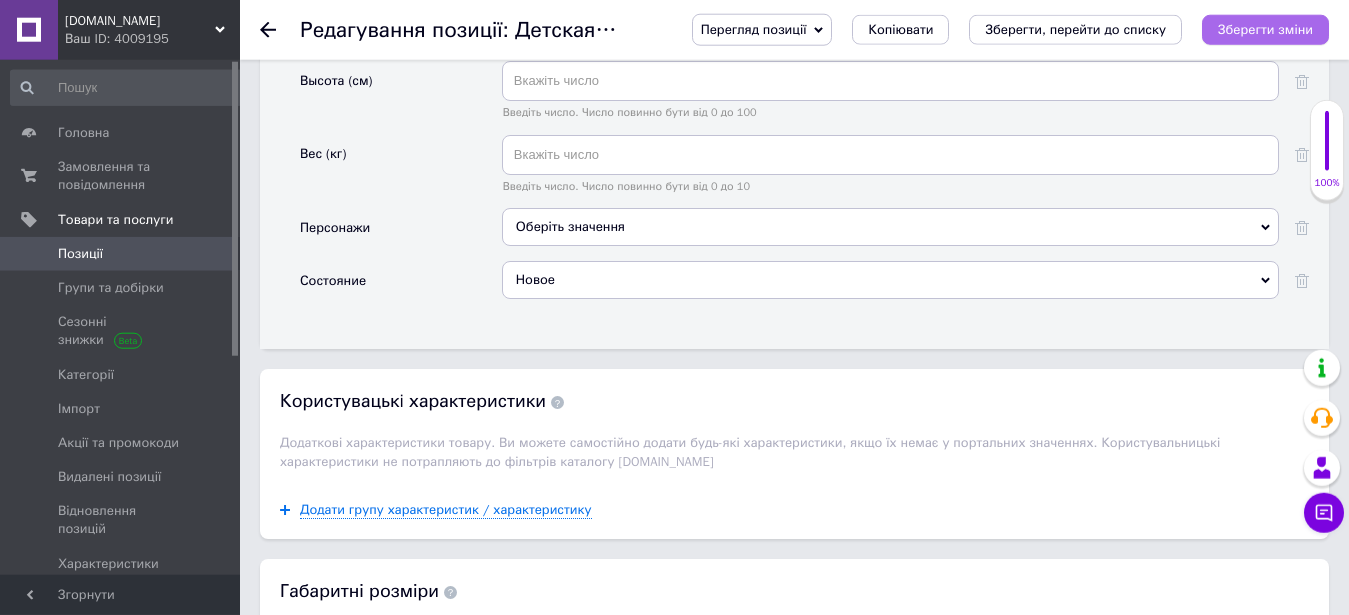 click on "Зберегти зміни" at bounding box center (1265, 29) 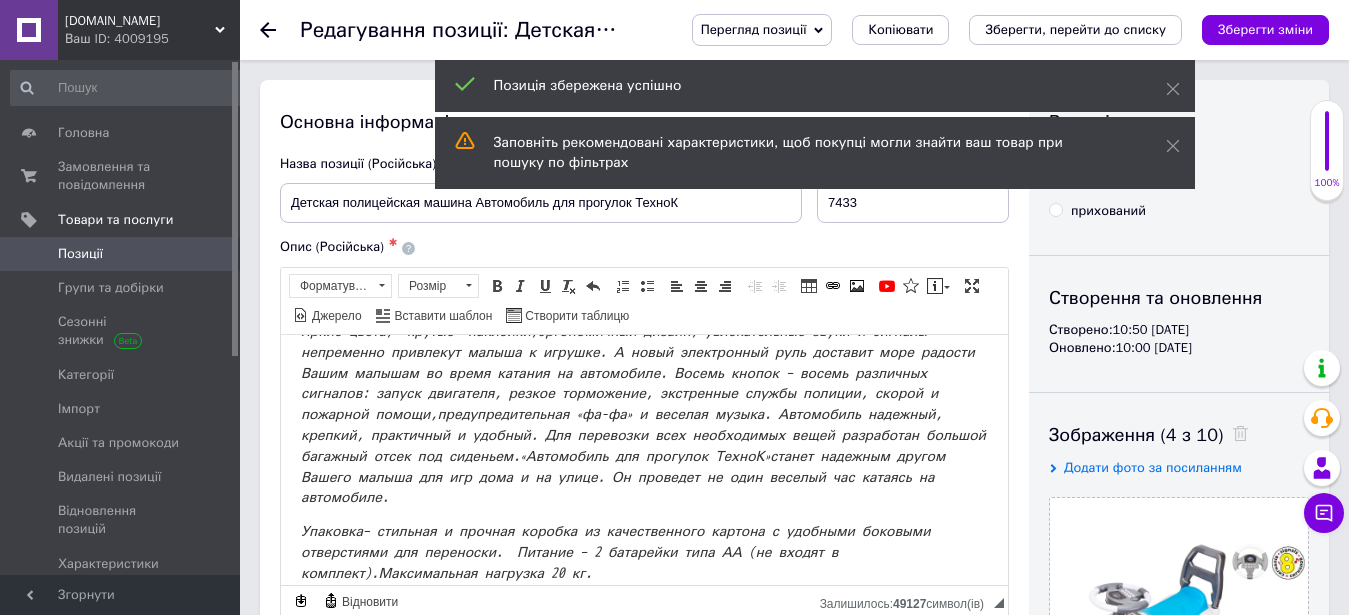 scroll, scrollTop: 0, scrollLeft: 0, axis: both 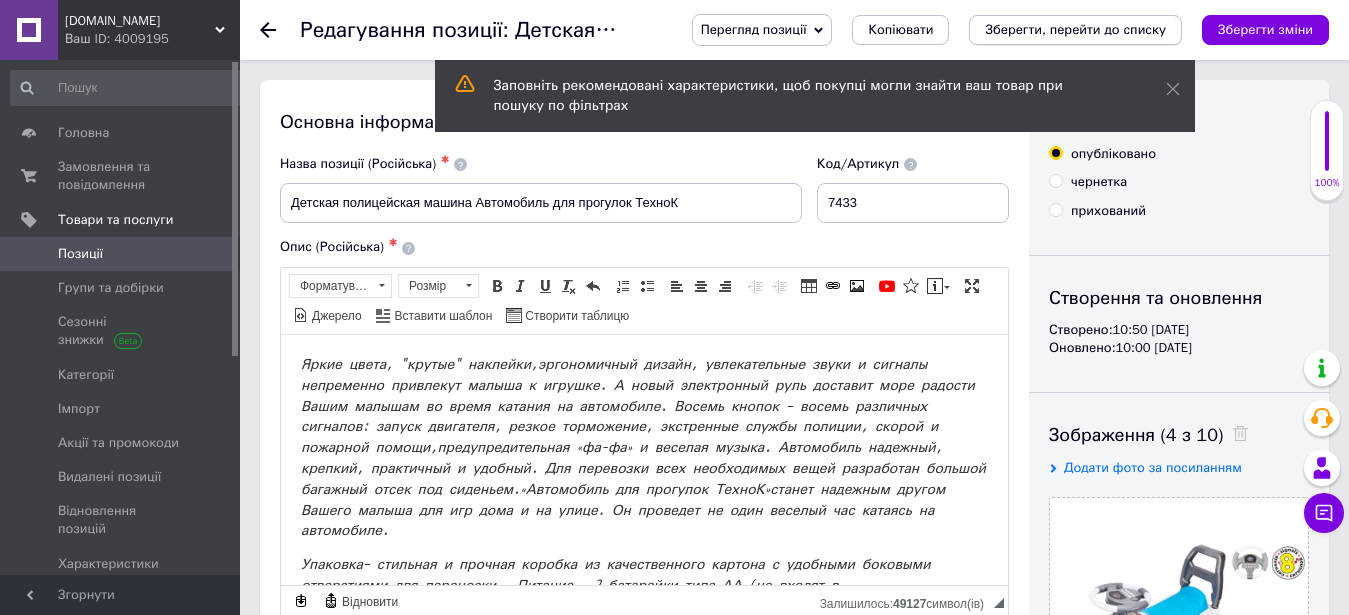 click on "Зберегти, перейти до списку" at bounding box center (1075, 29) 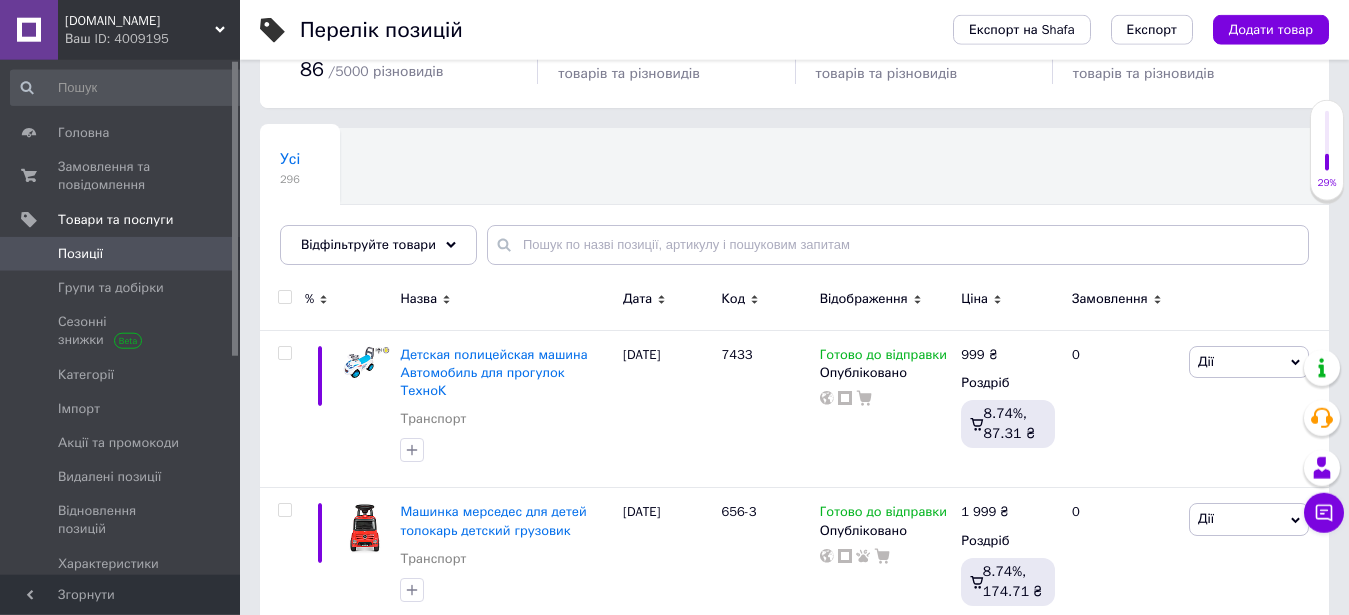 scroll, scrollTop: 204, scrollLeft: 0, axis: vertical 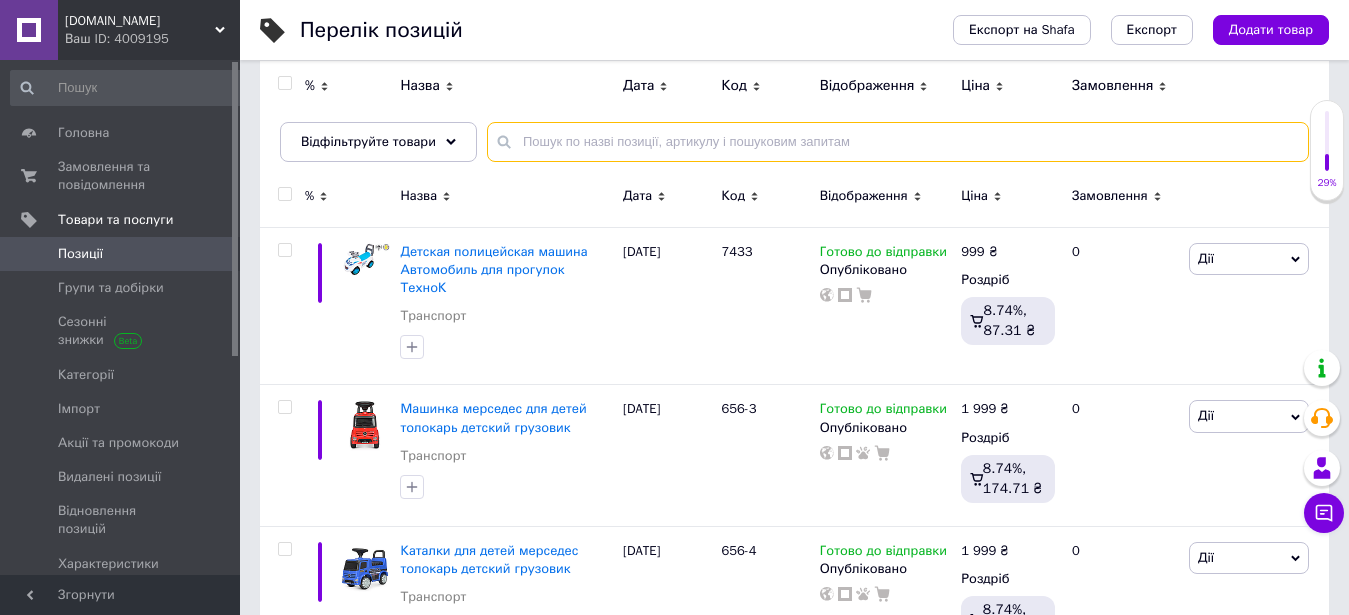 click at bounding box center [898, 142] 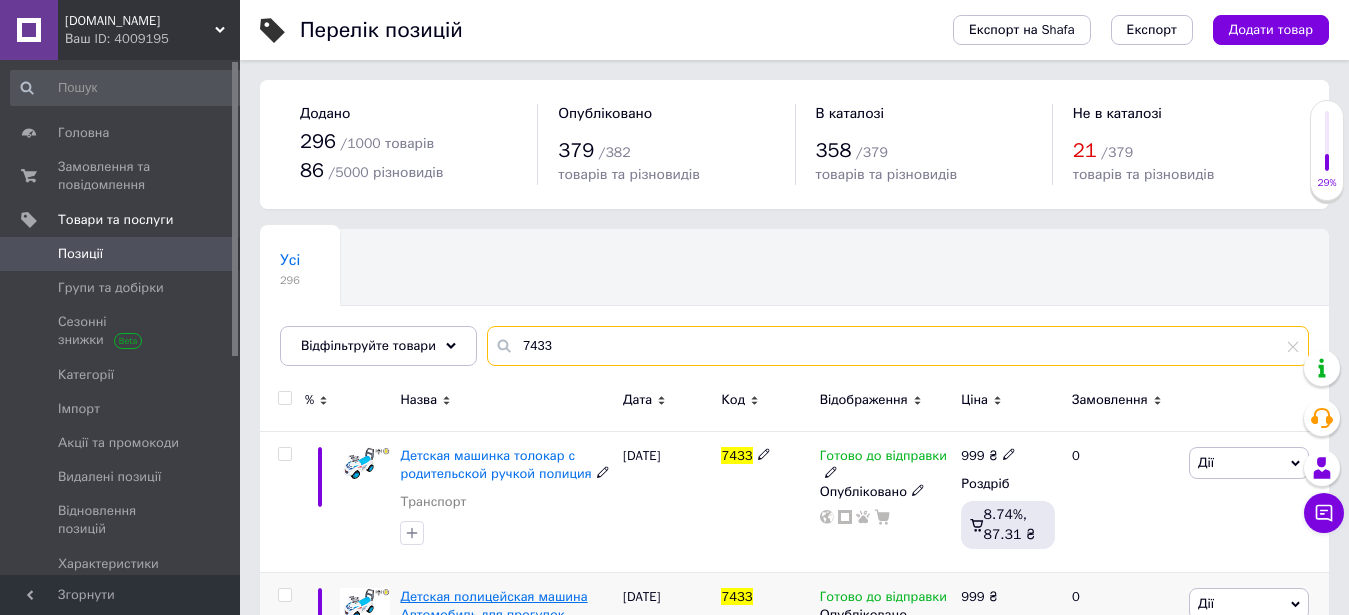 scroll, scrollTop: 118, scrollLeft: 0, axis: vertical 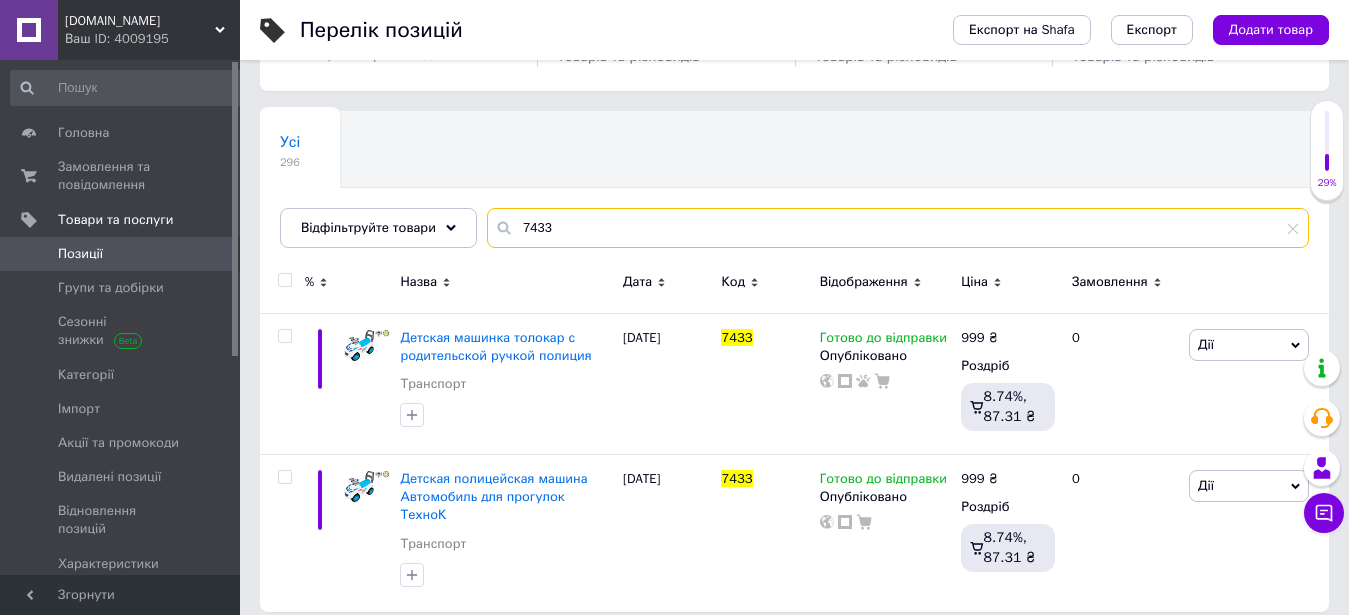 type on "7433" 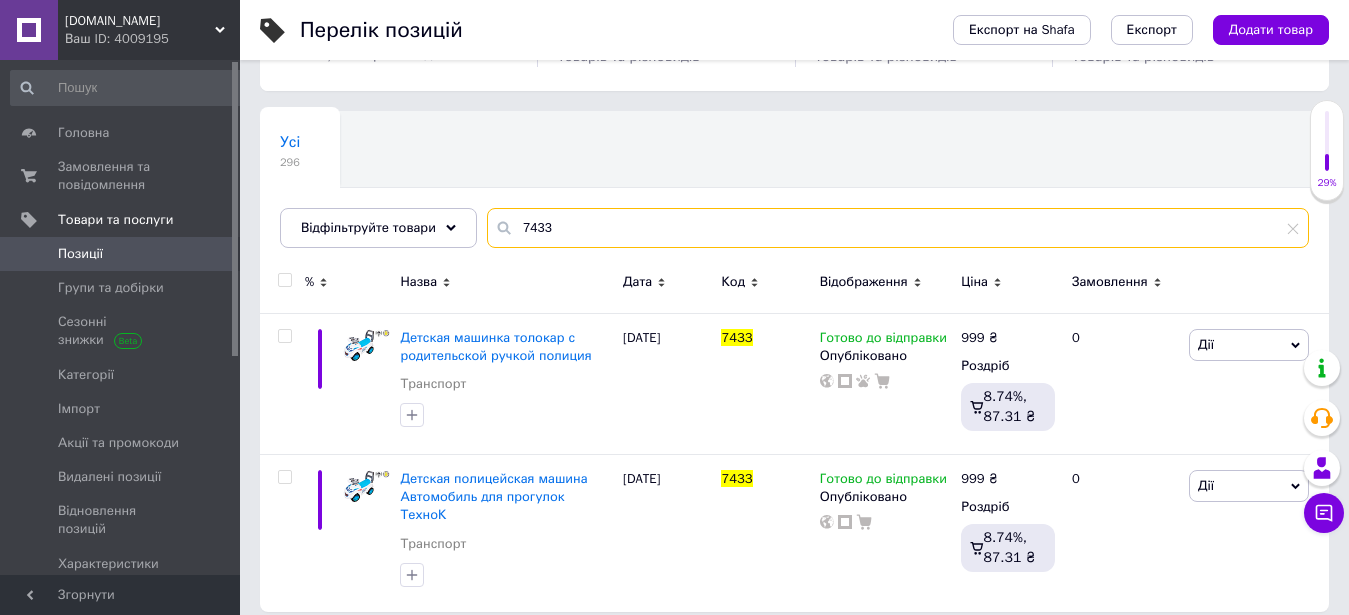 drag, startPoint x: 567, startPoint y: 223, endPoint x: 481, endPoint y: 231, distance: 86.37129 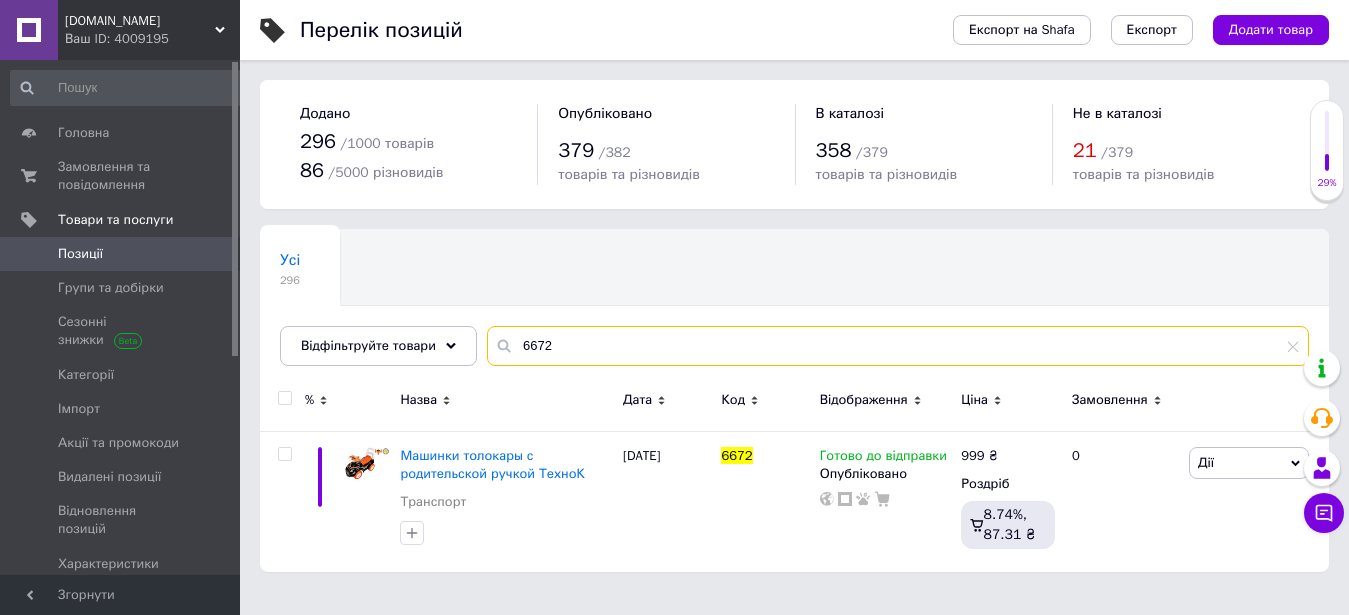scroll, scrollTop: 0, scrollLeft: 0, axis: both 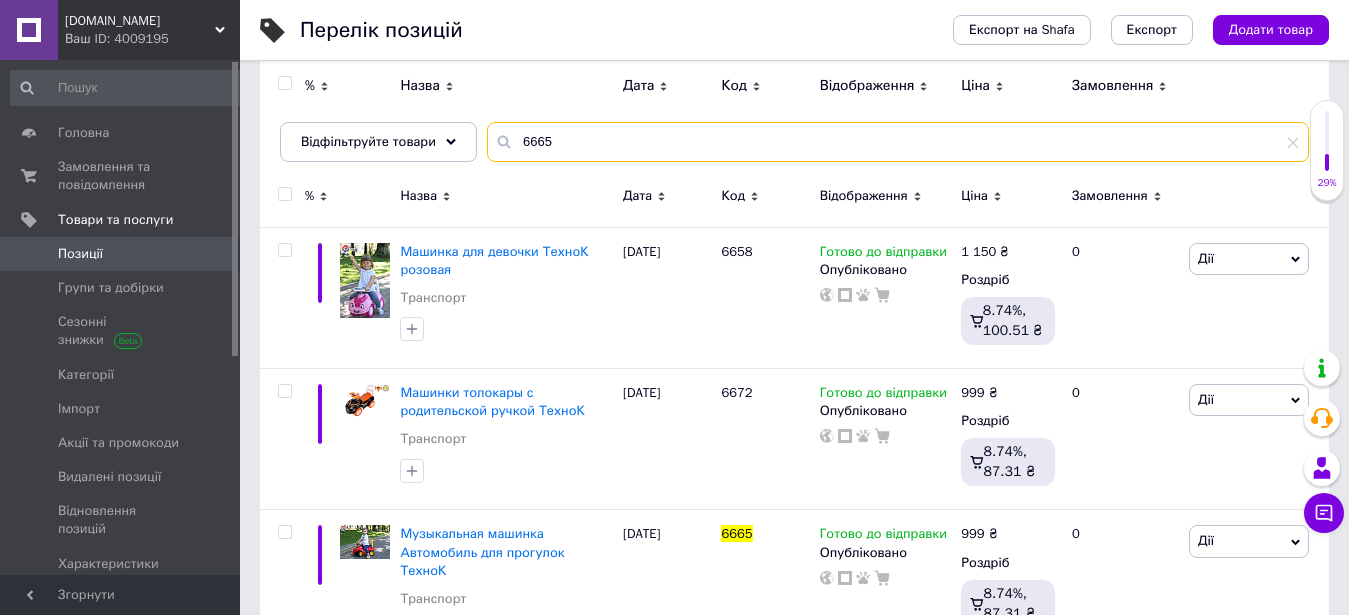 type on "6665" 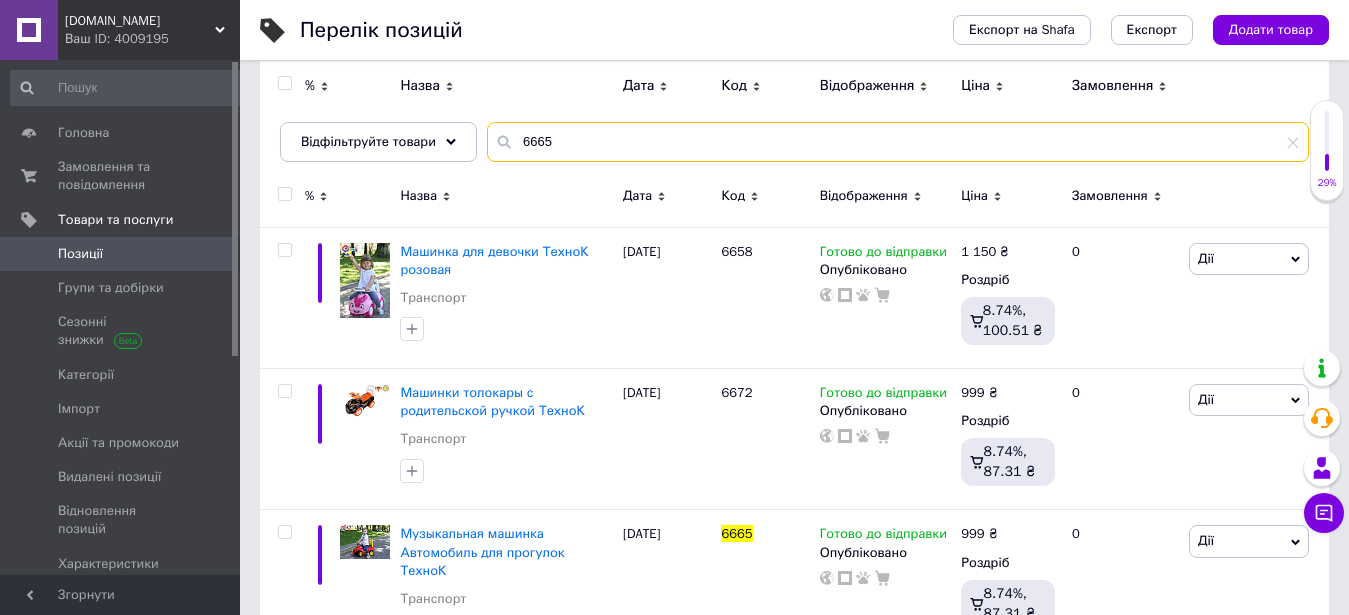 drag, startPoint x: 568, startPoint y: 145, endPoint x: 496, endPoint y: 145, distance: 72 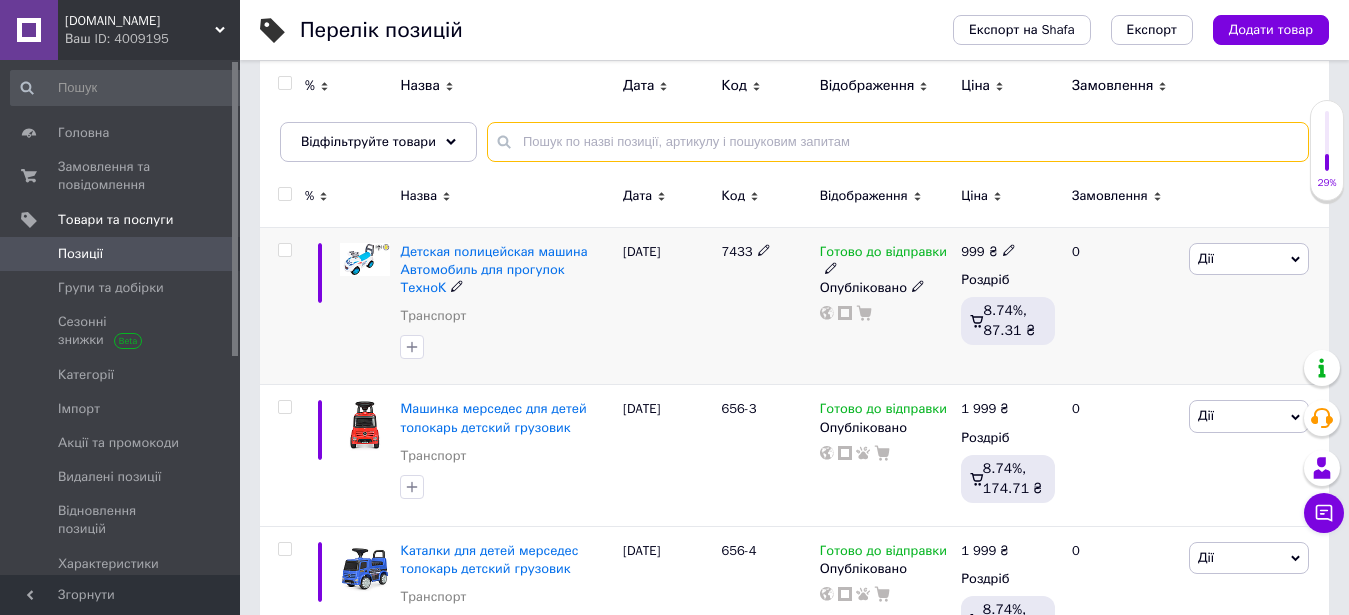 type 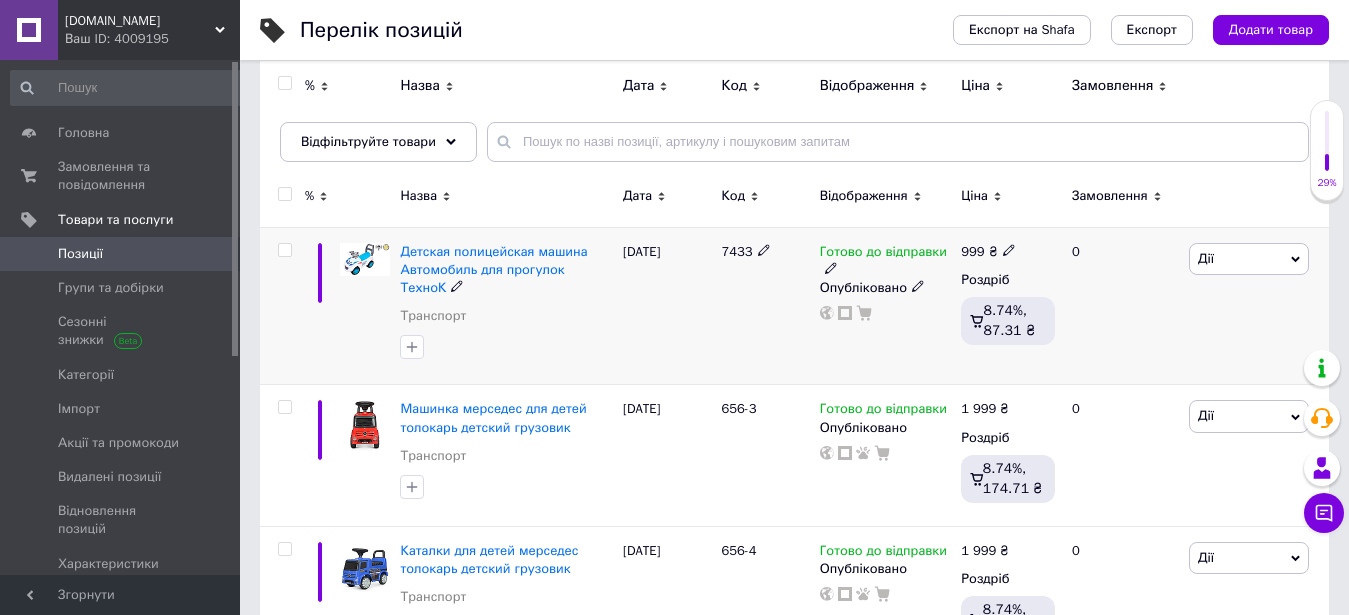 click at bounding box center [284, 250] 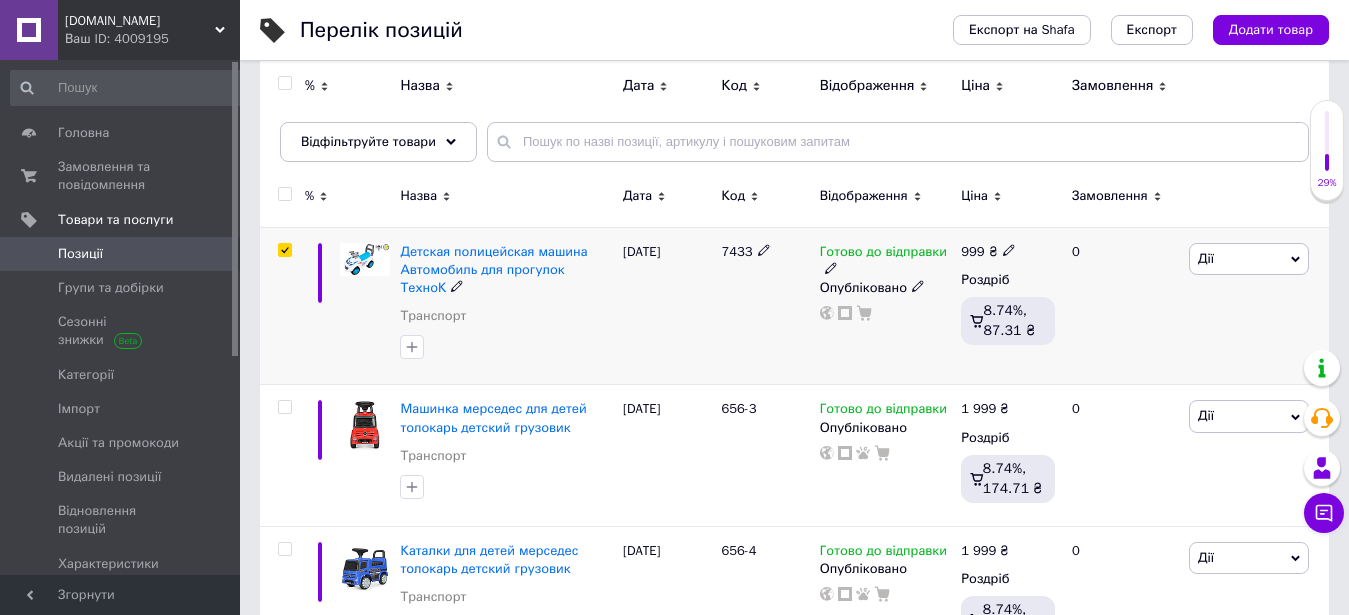 checkbox on "true" 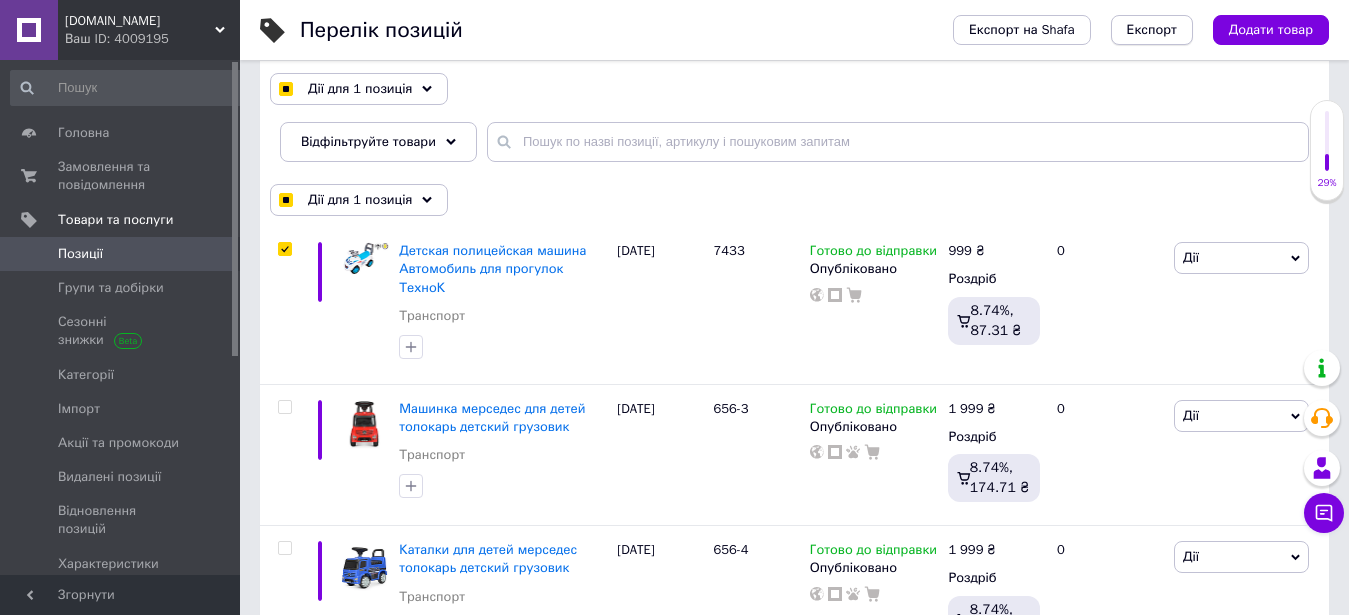 click on "Експорт" at bounding box center [1152, 30] 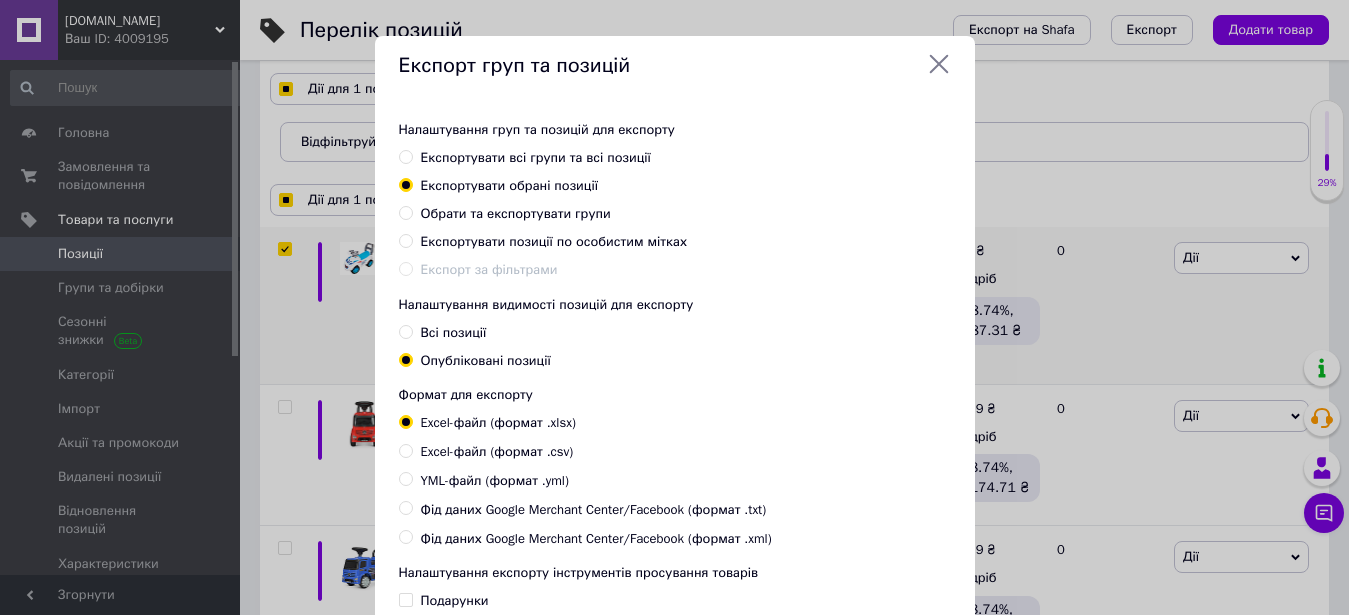 checkbox on "true" 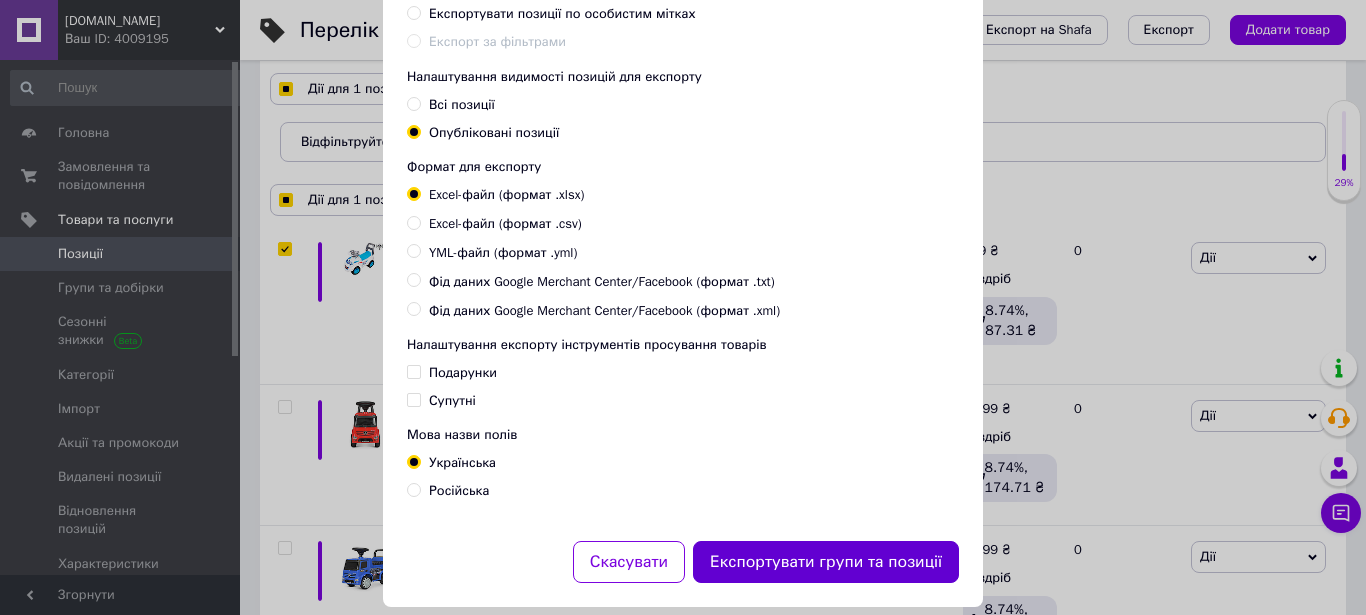 click on "Експортувати групи та позиції" at bounding box center [826, 562] 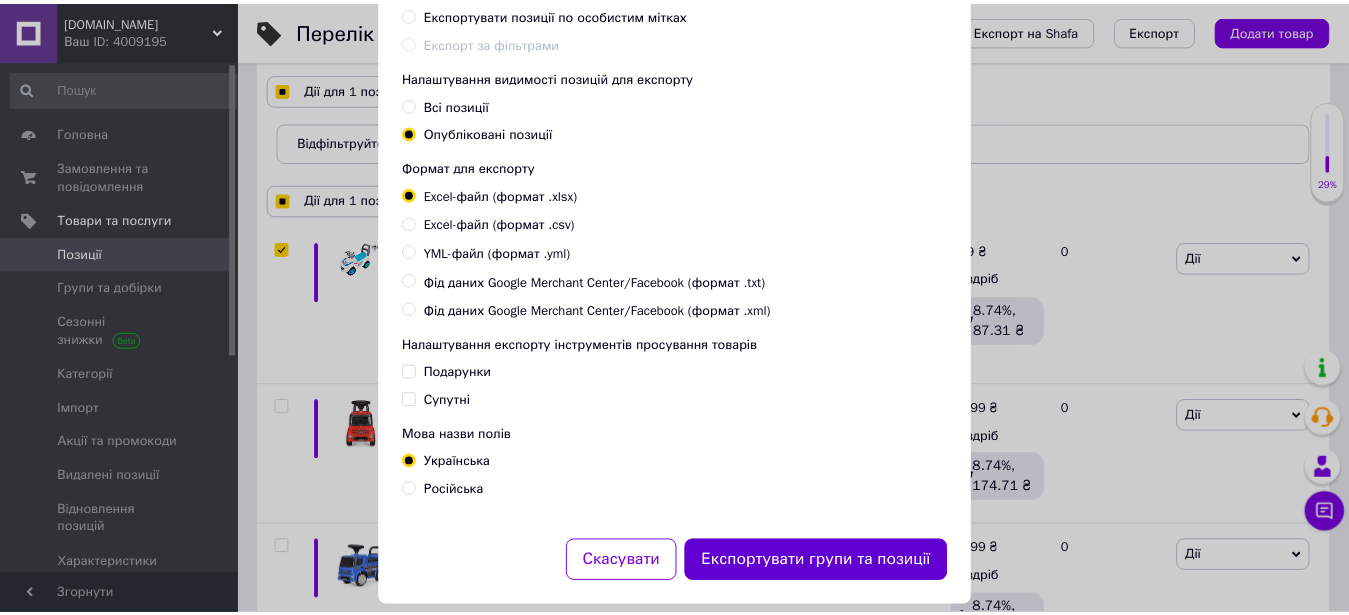 scroll, scrollTop: 260, scrollLeft: 0, axis: vertical 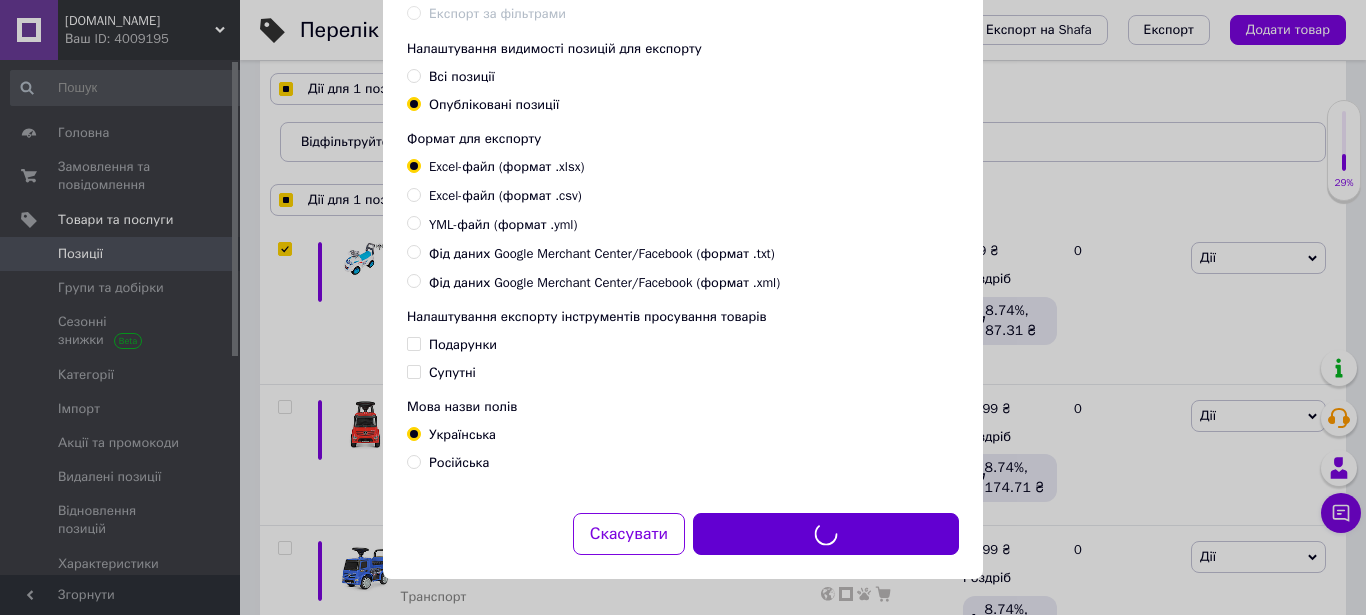 checkbox on "true" 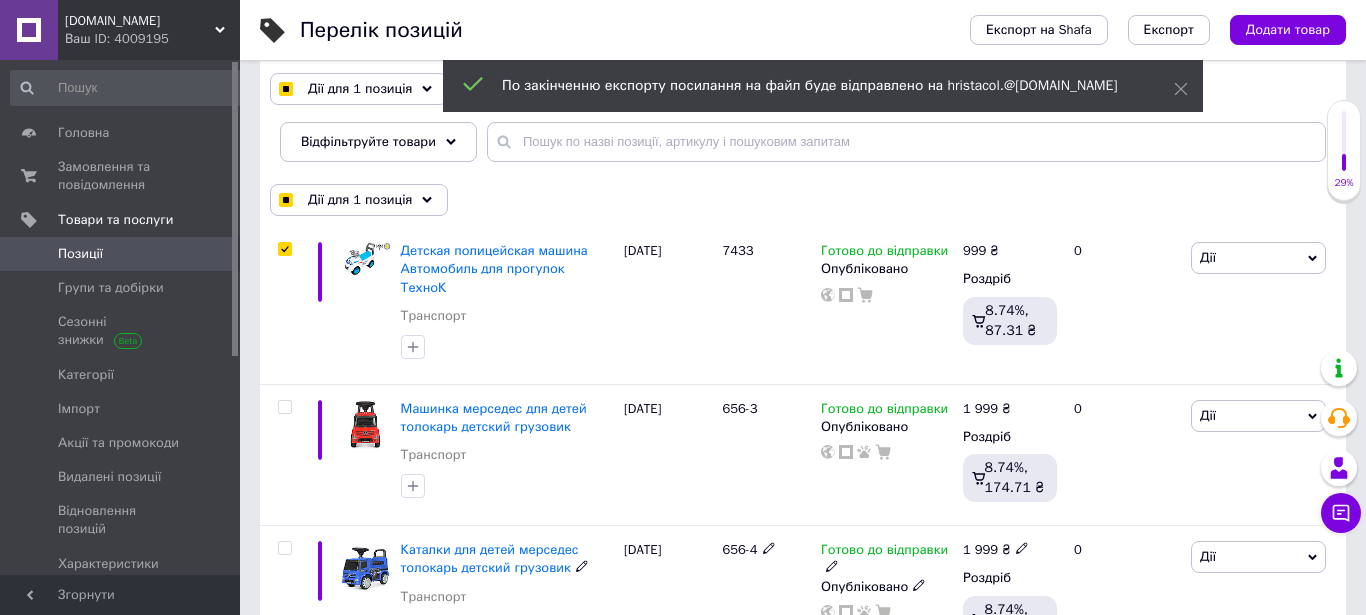 checkbox on "true" 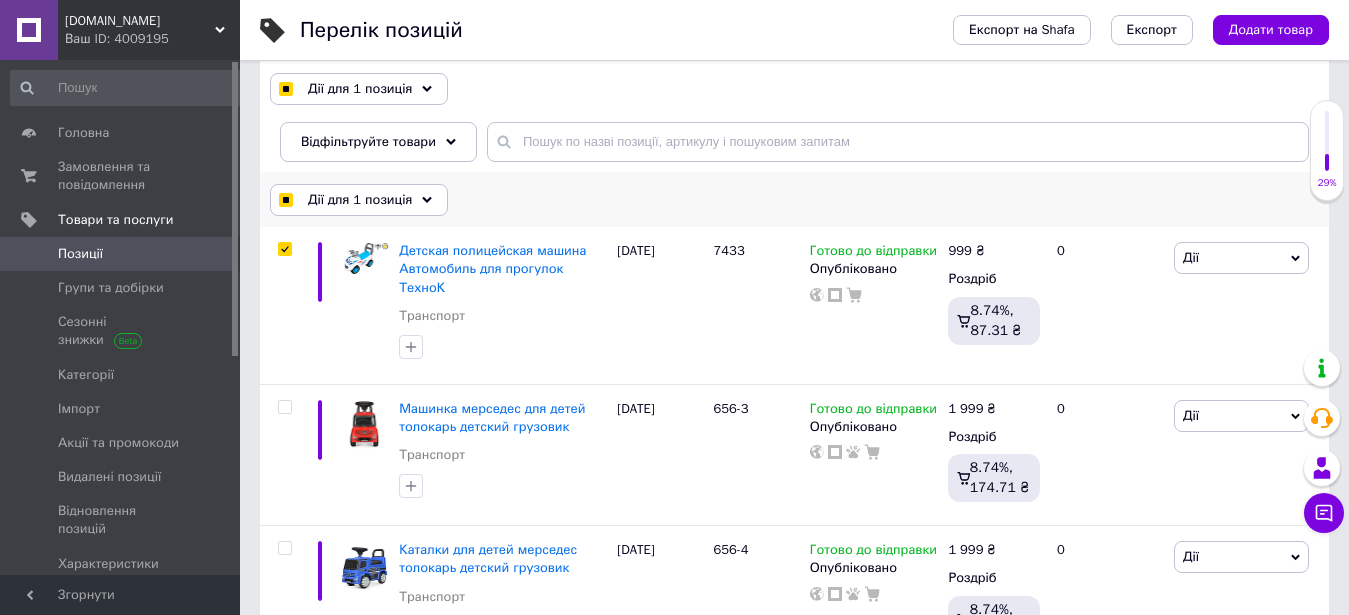 click on "Дії для 1 позиція" at bounding box center (359, 200) 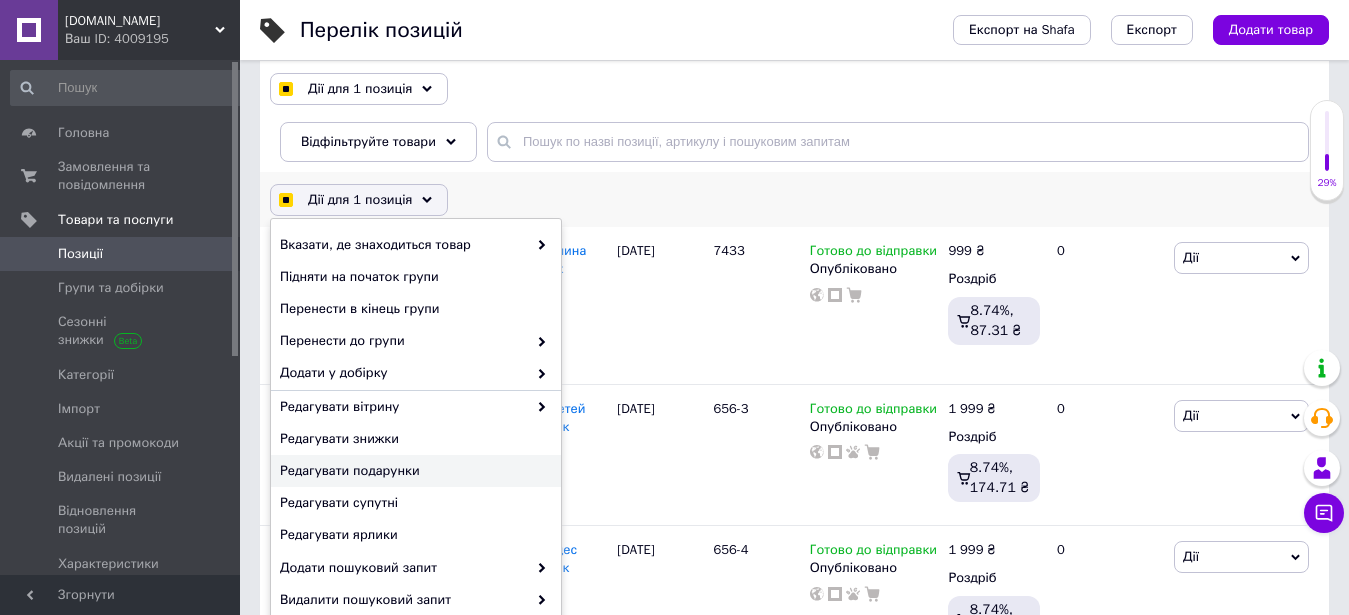 scroll, scrollTop: 204, scrollLeft: 0, axis: vertical 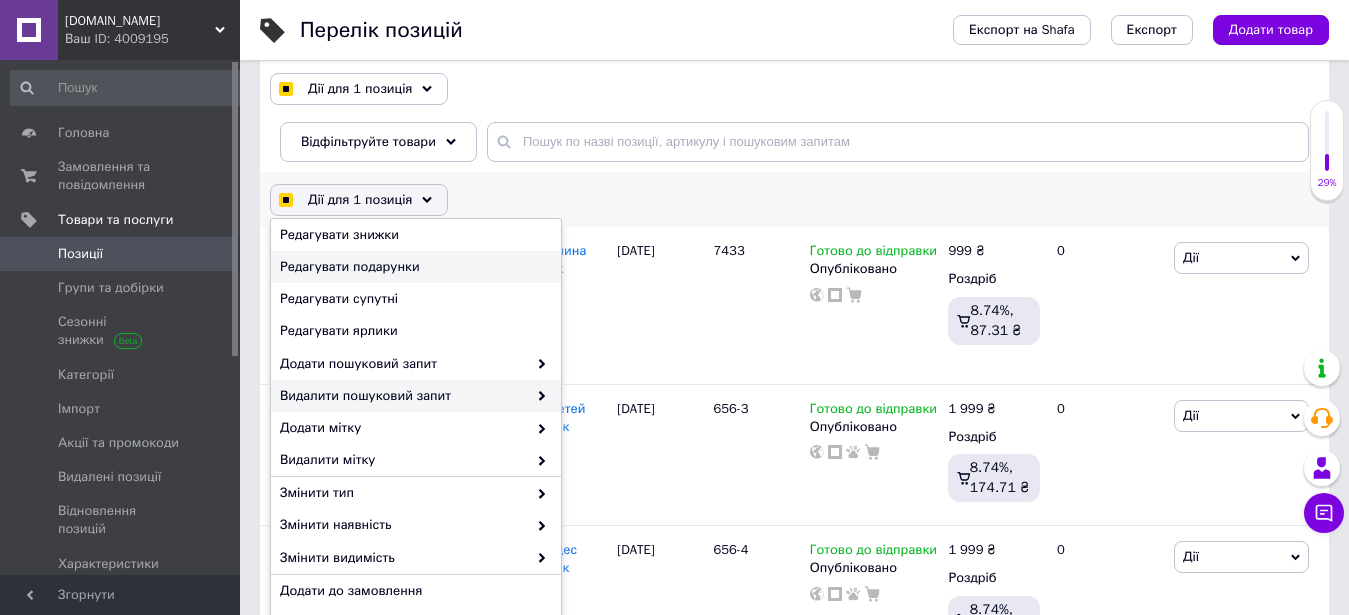 checkbox on "true" 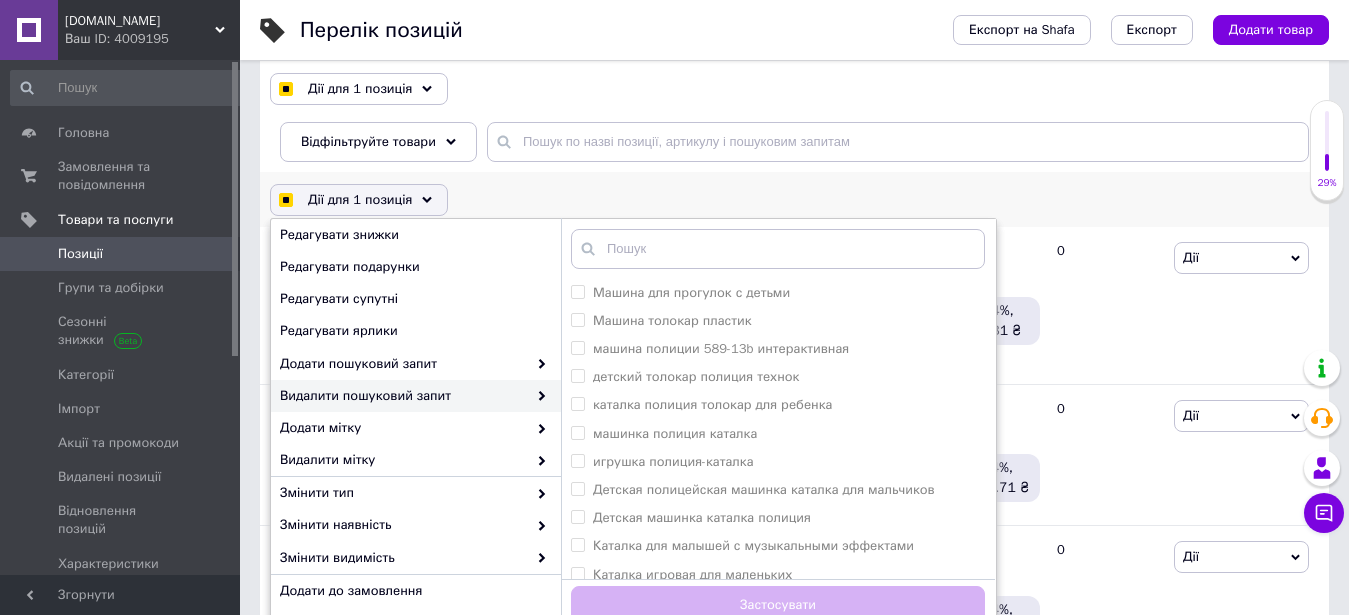 checkbox on "true" 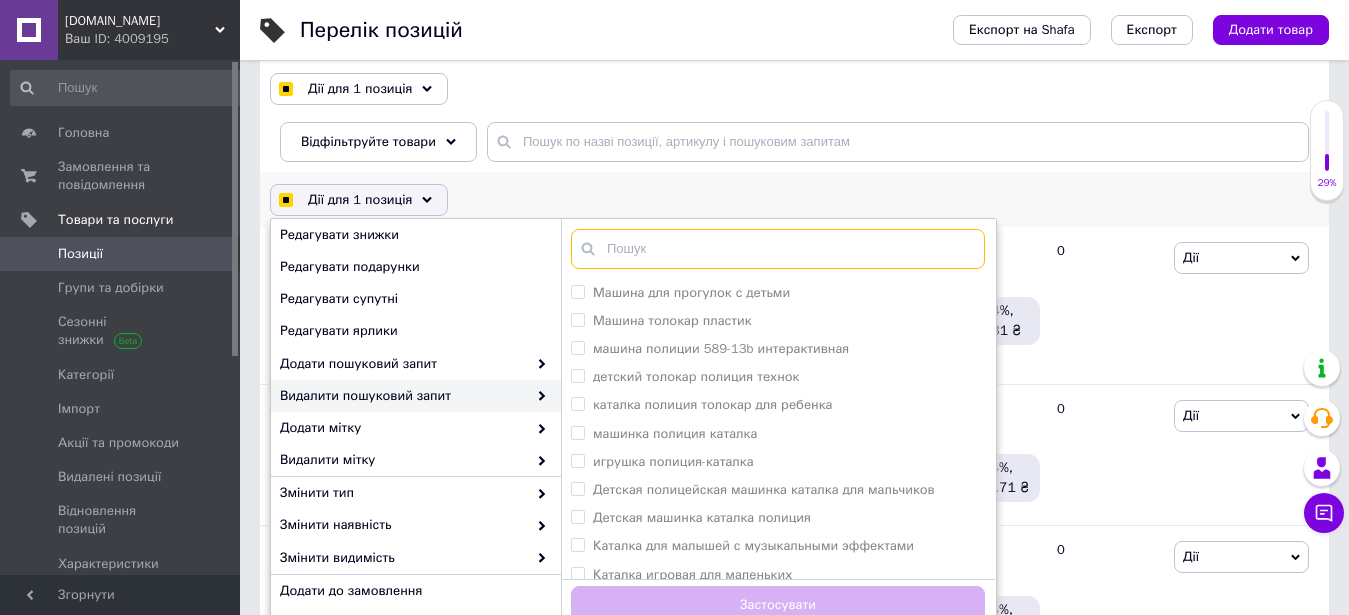 click at bounding box center [778, 249] 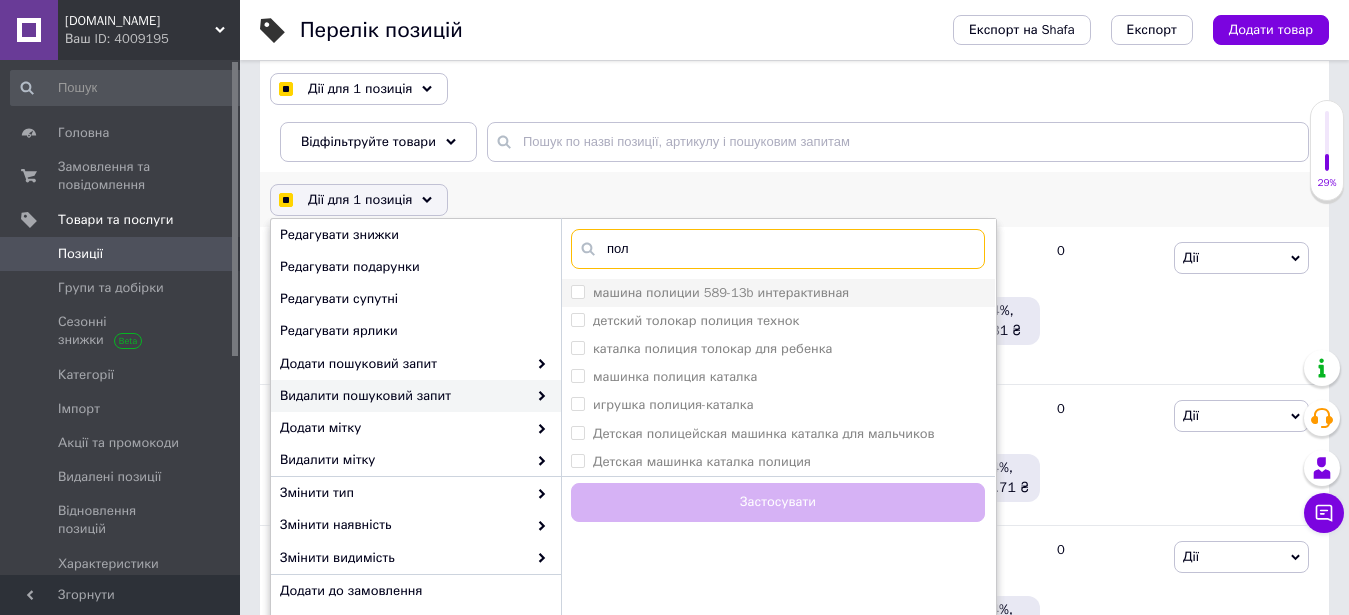 type on "пол" 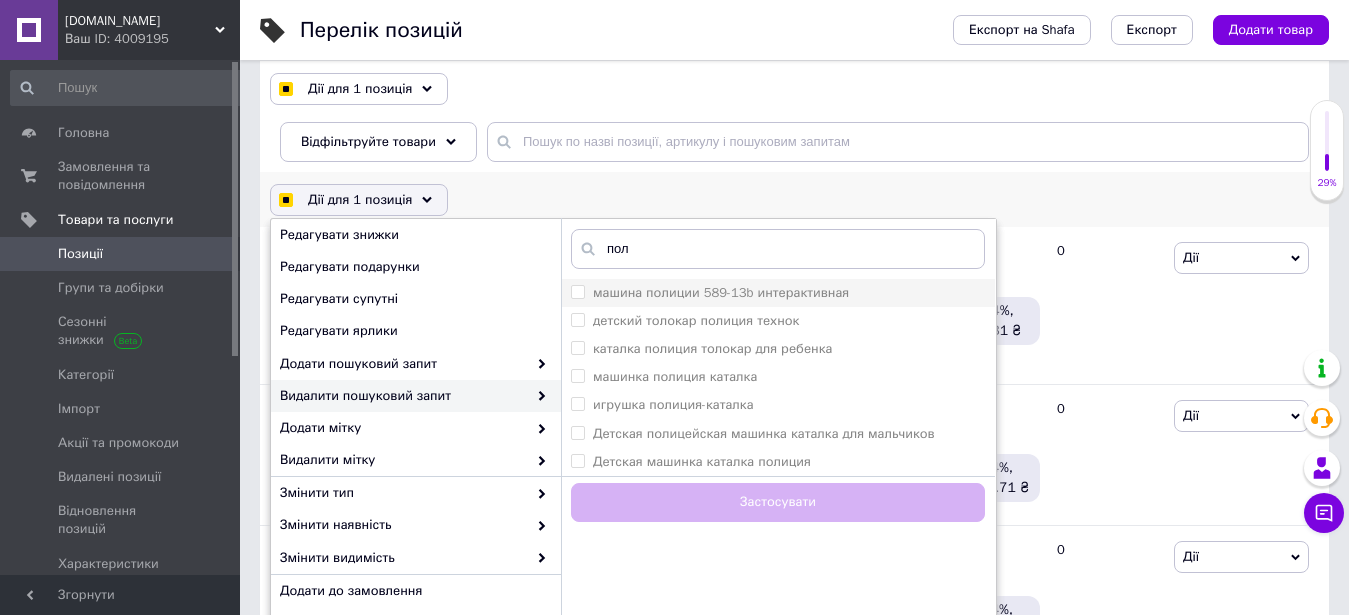 click on "машина полиции 589-13b интерактивная" at bounding box center (721, 292) 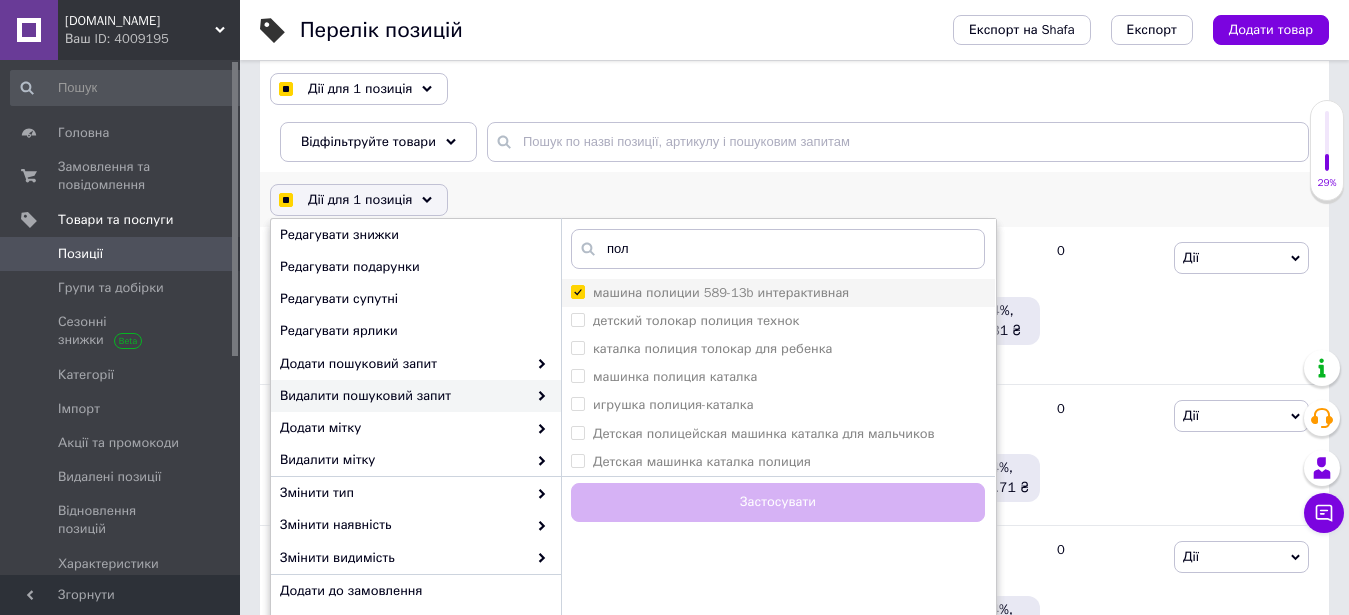 checkbox on "true" 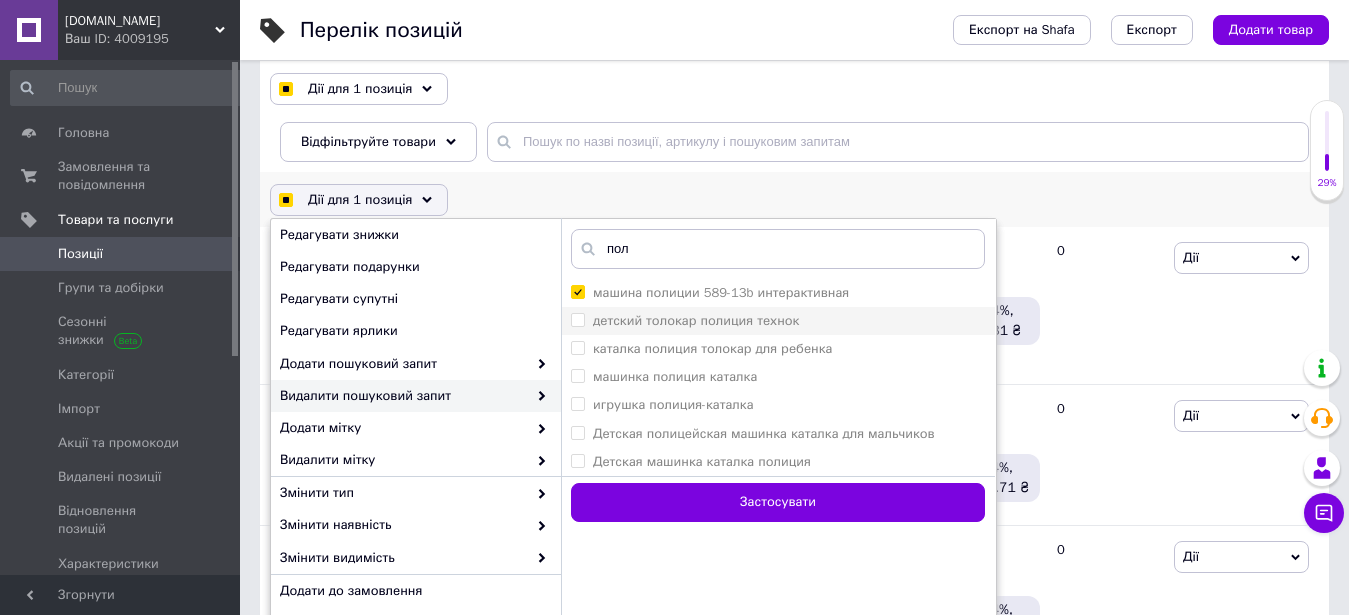 click on "детский толокар полиция технок" at bounding box center (696, 320) 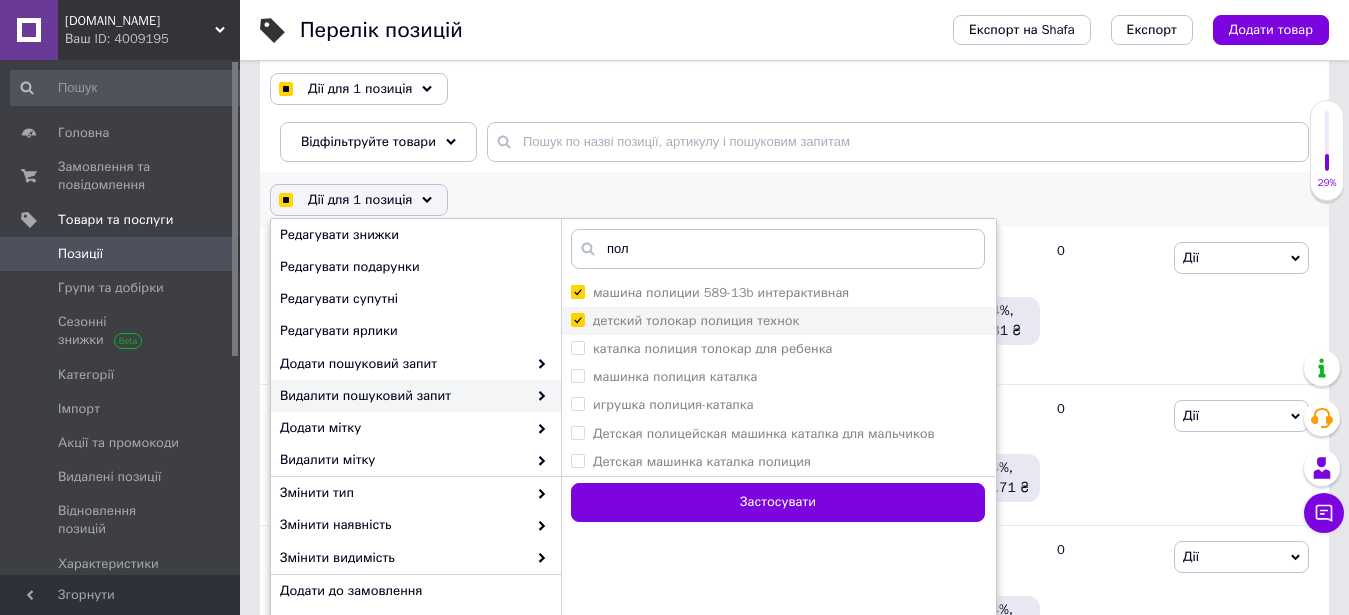 checkbox on "true" 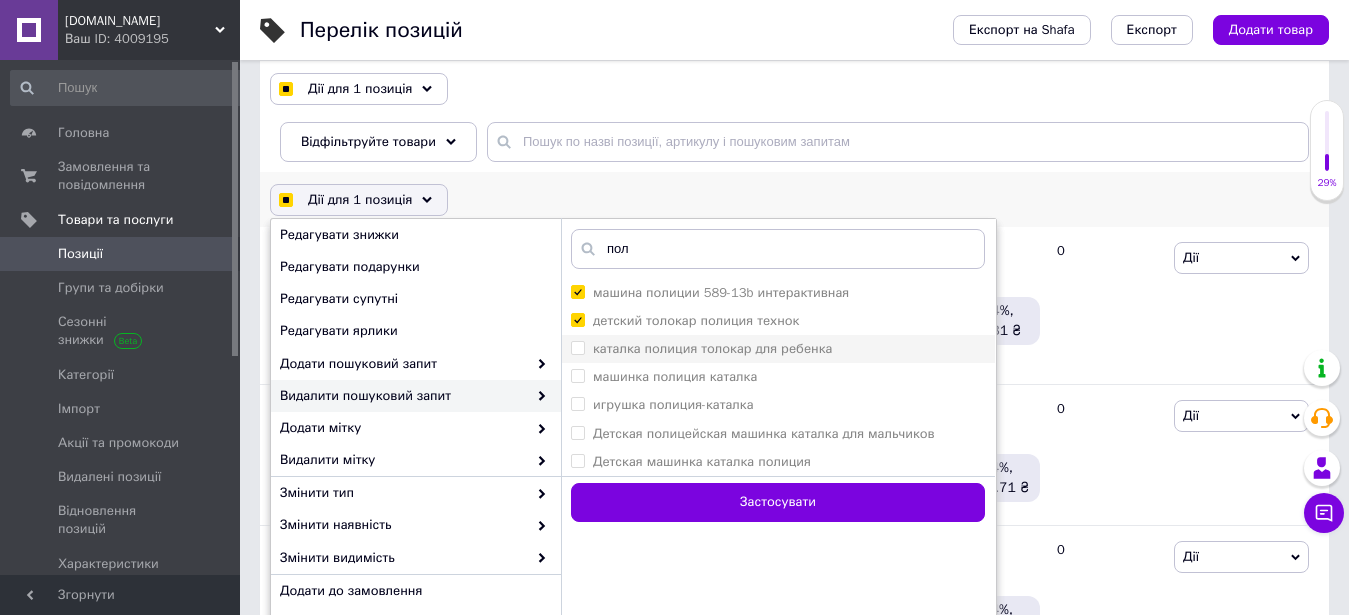 checkbox on "true" 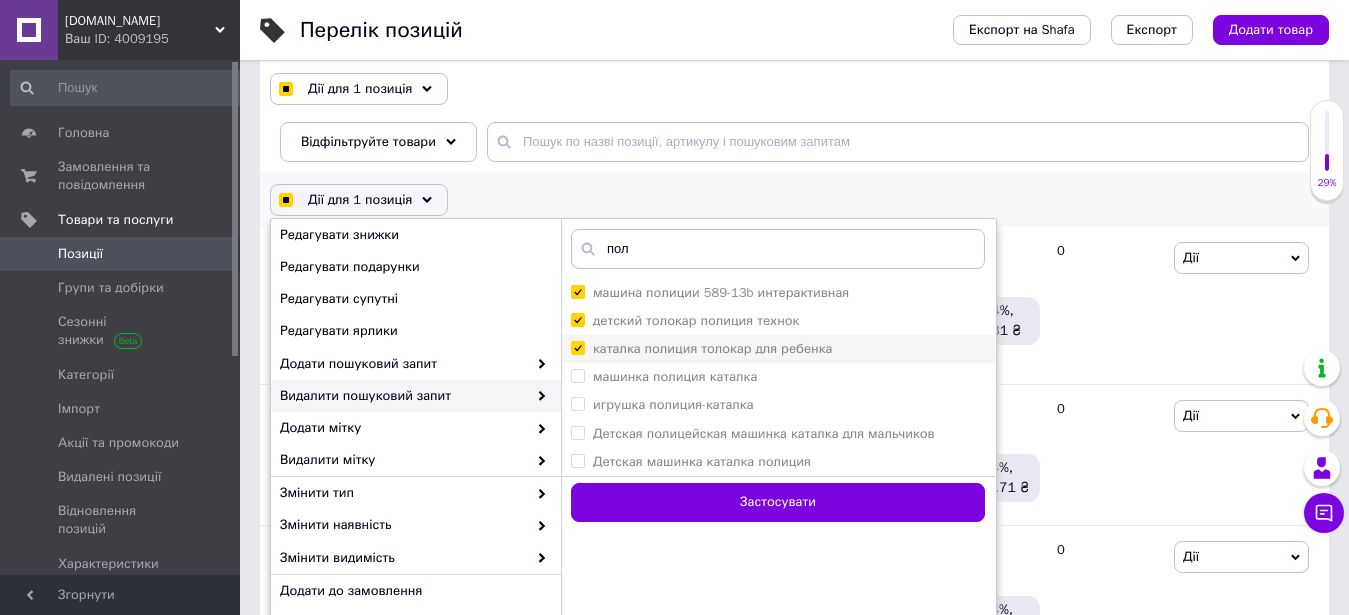 checkbox on "true" 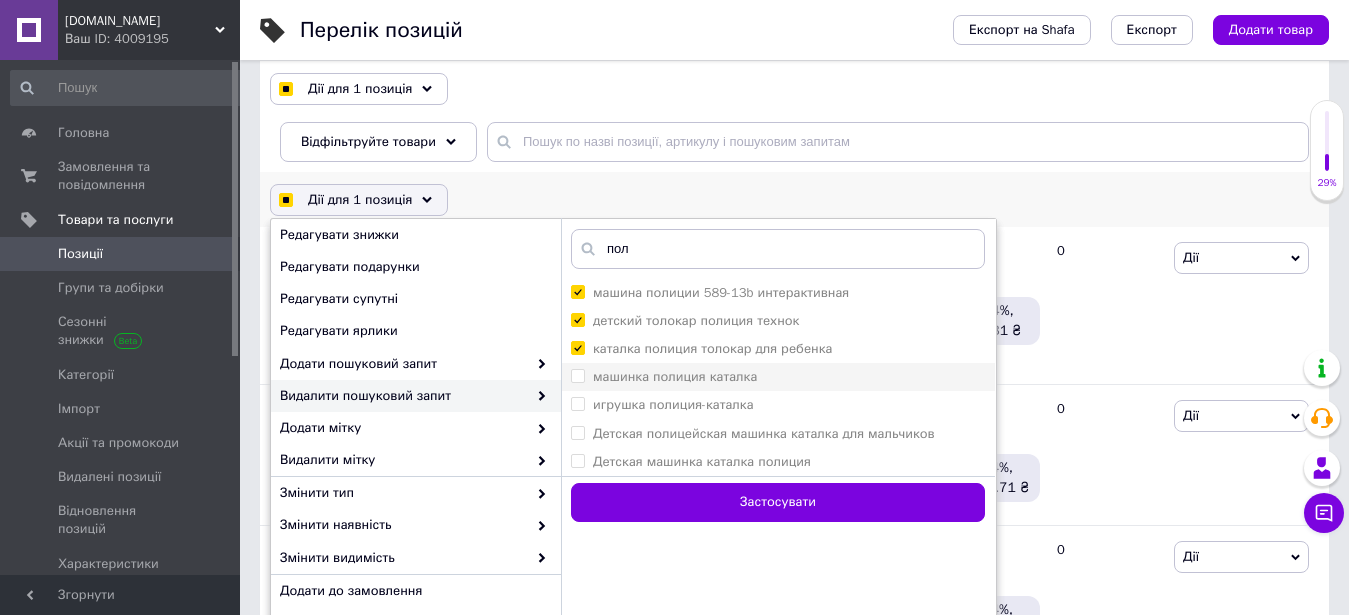 checkbox on "true" 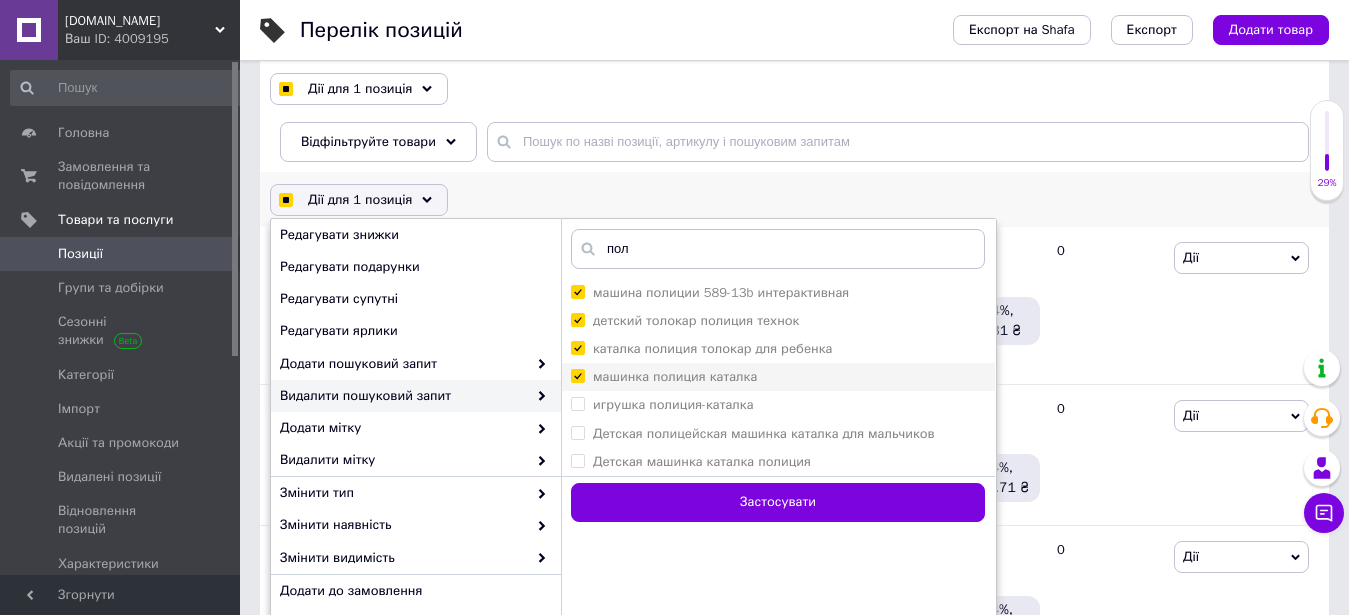 checkbox on "true" 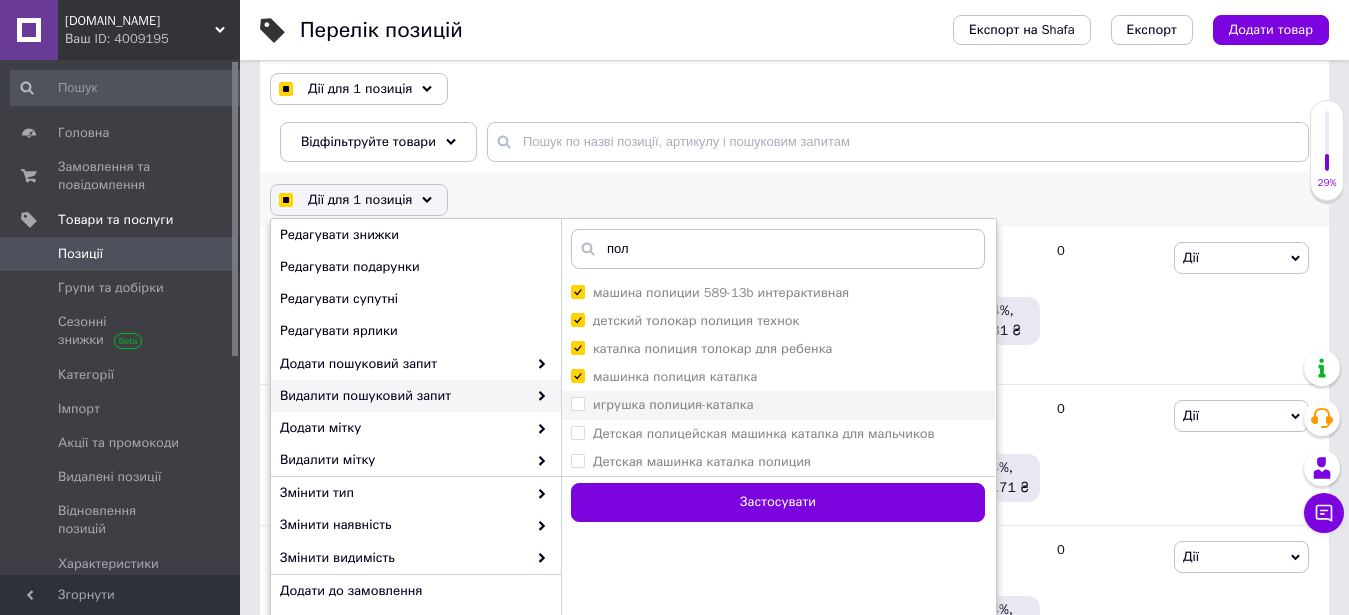 click on "игрушка полиция-каталка" at bounding box center [673, 404] 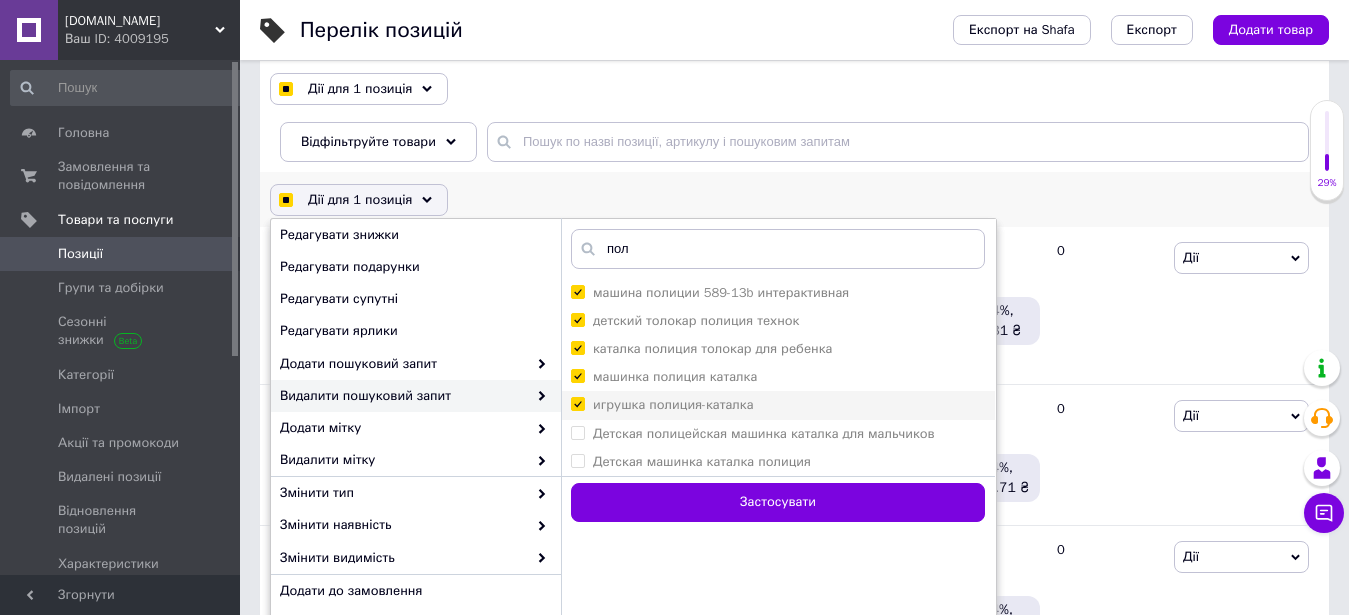 checkbox on "true" 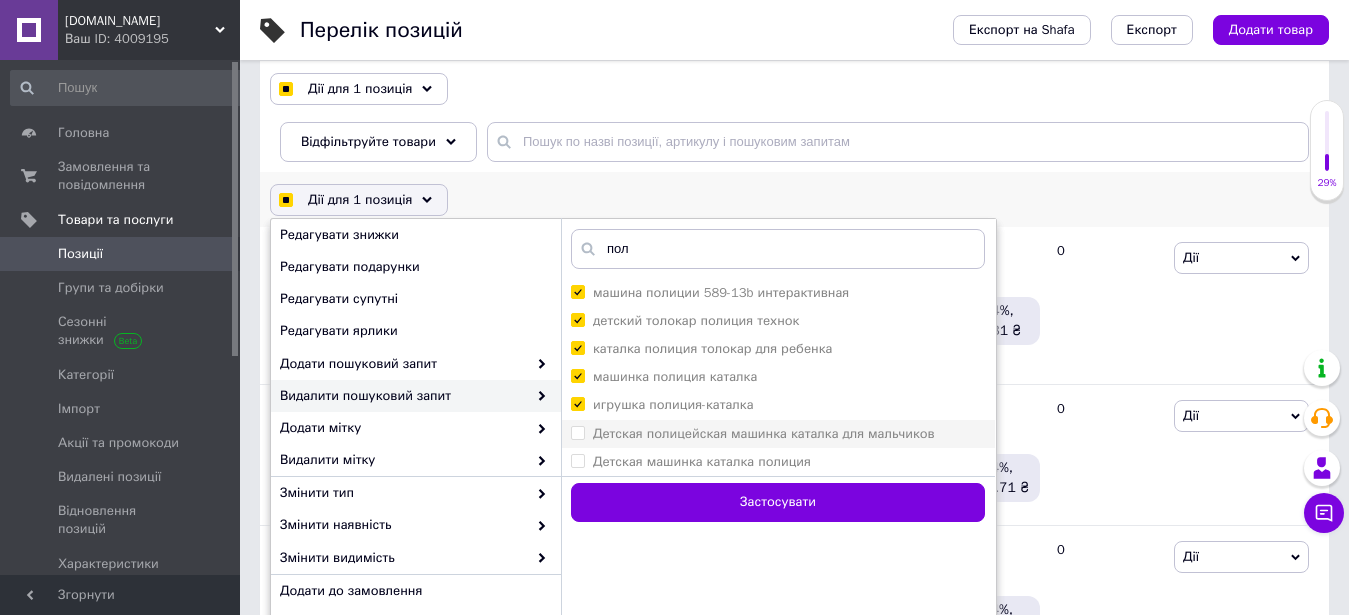 click on "Детская полицейская машинка каталка для мальчиков" at bounding box center [764, 433] 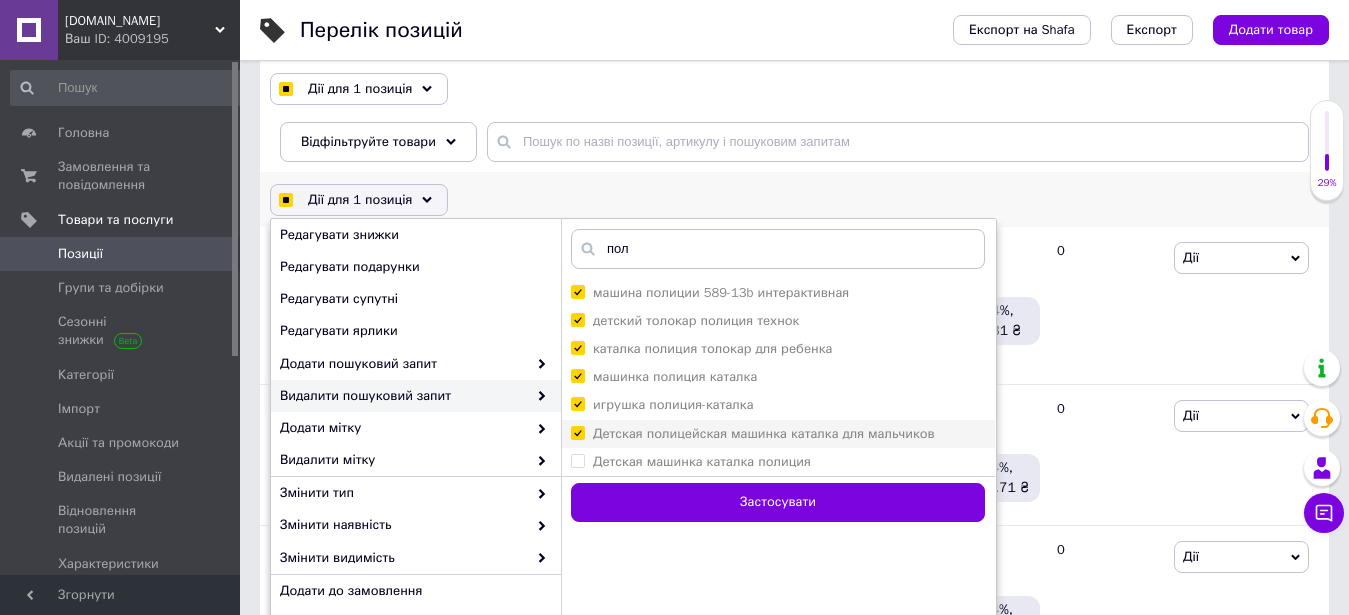 checkbox on "true" 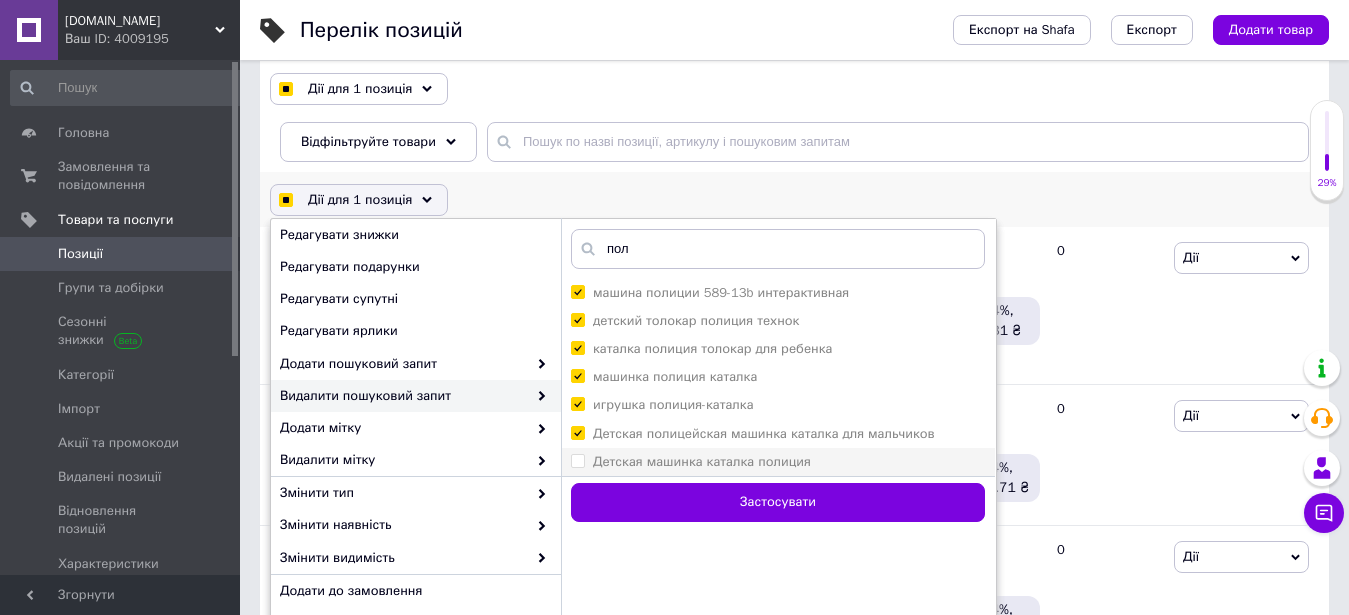 checkbox on "true" 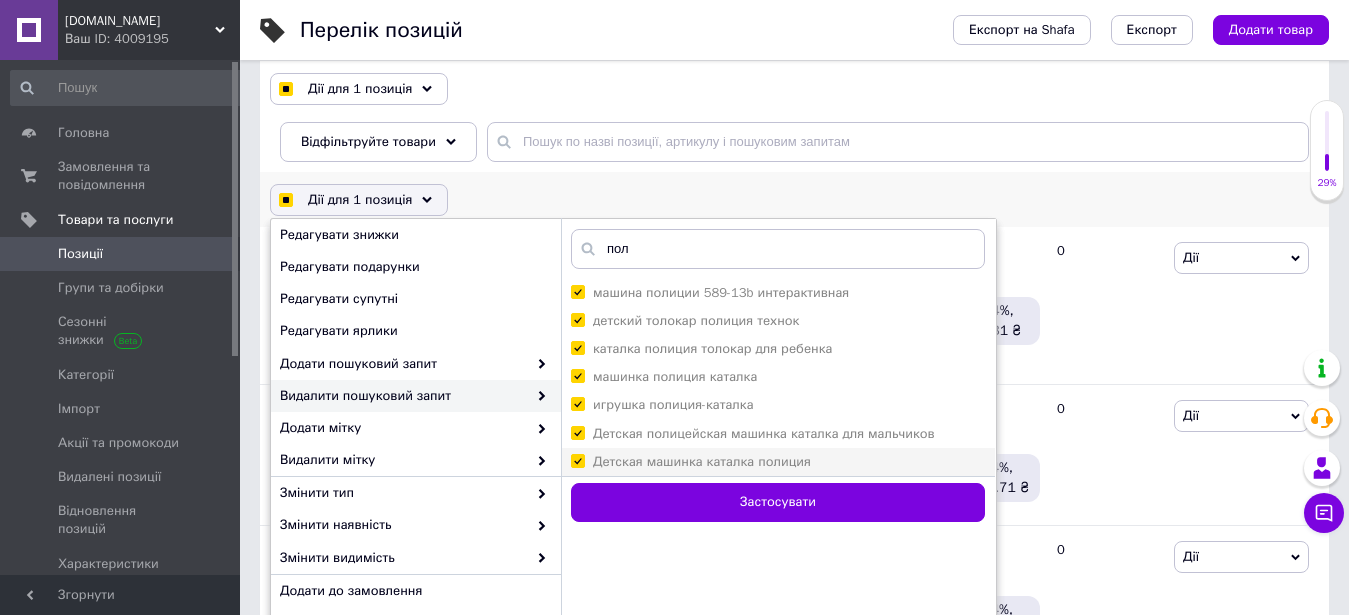 checkbox on "true" 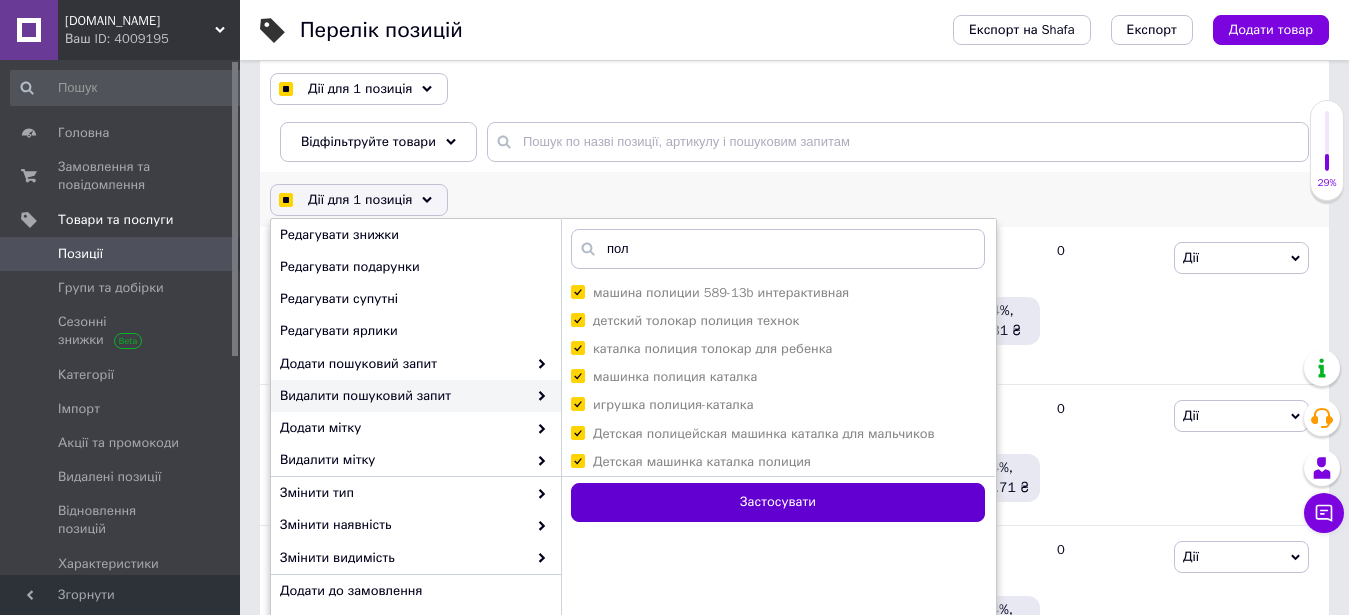 click on "Застосувати" at bounding box center (778, 502) 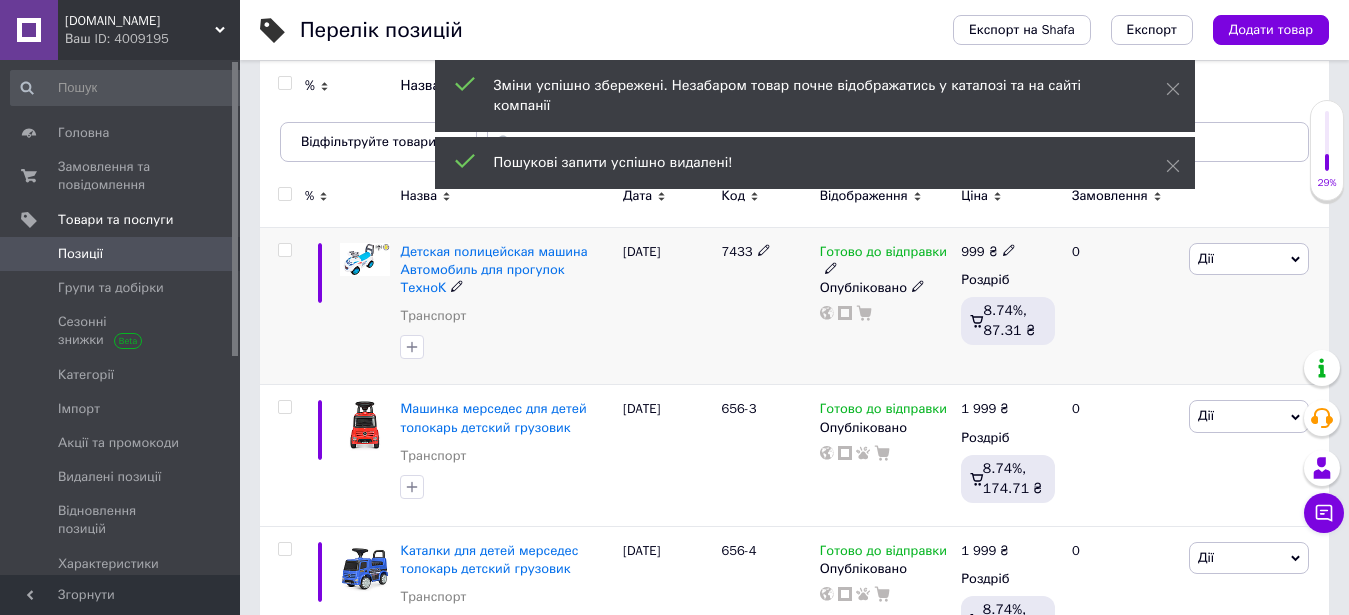 click at bounding box center (284, 250) 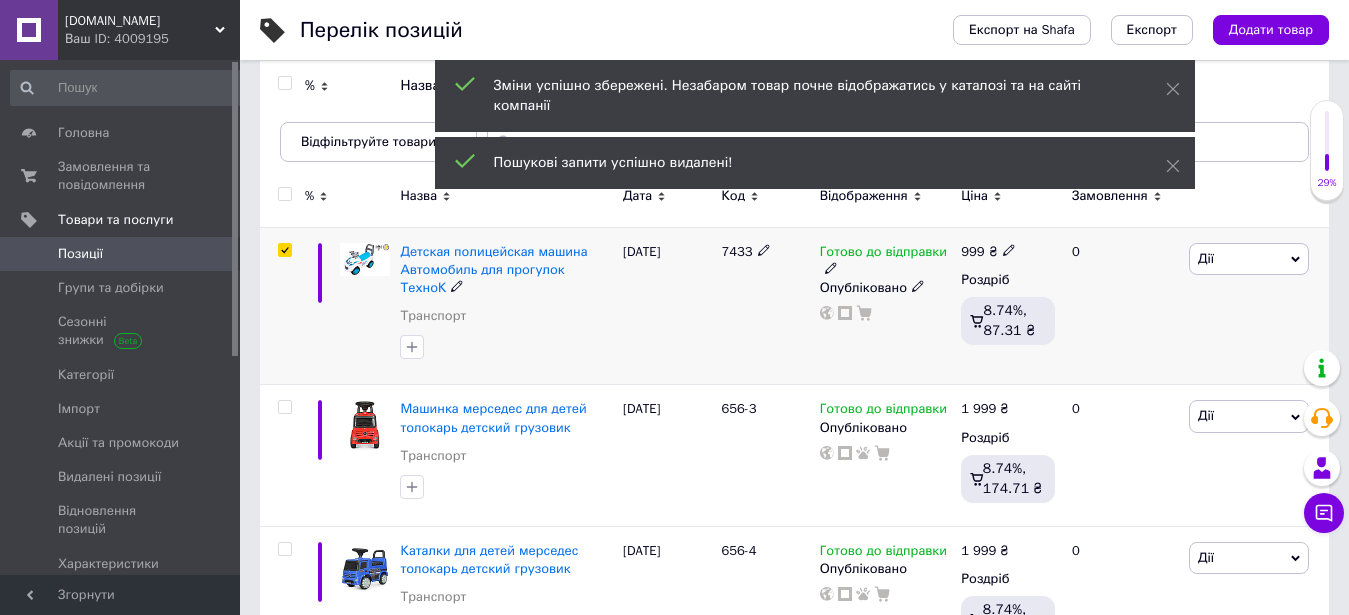 checkbox on "true" 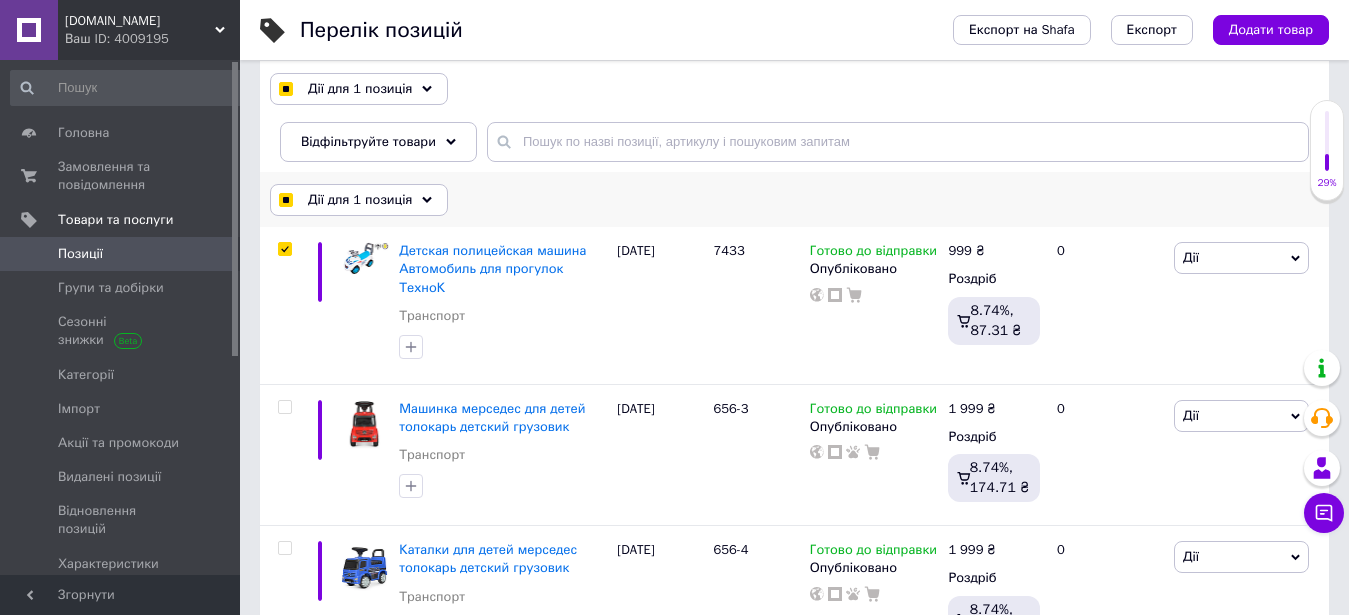 click on "Дії для 1 позиція" at bounding box center (359, 200) 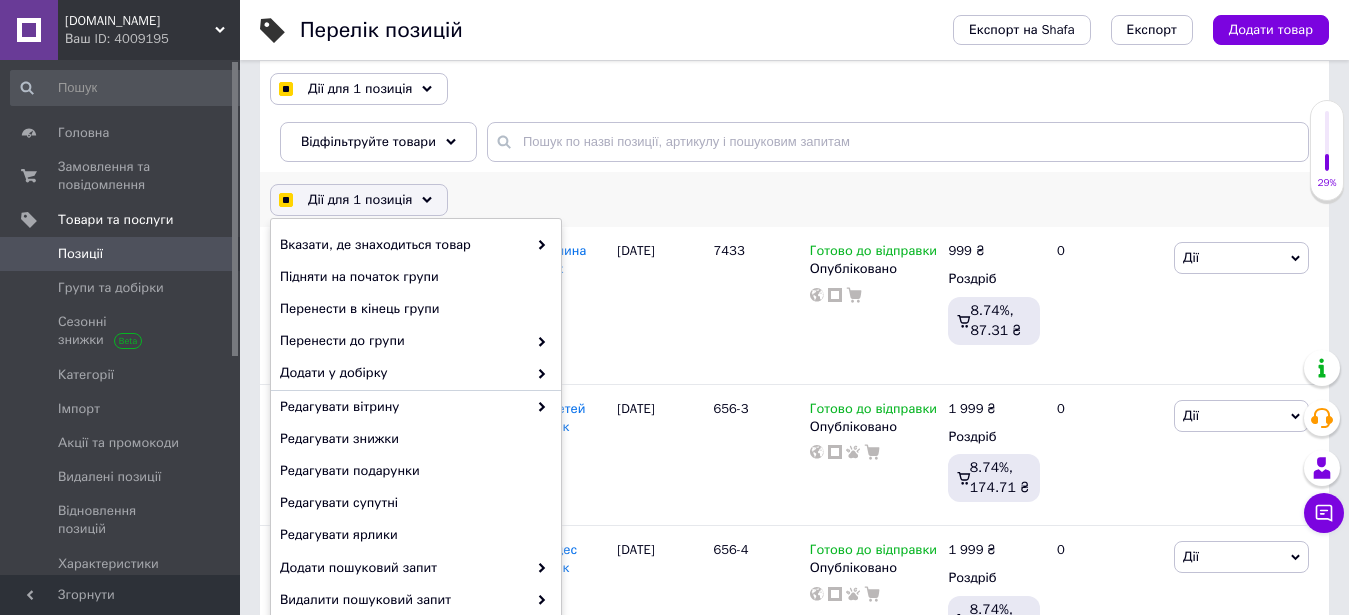 checkbox on "true" 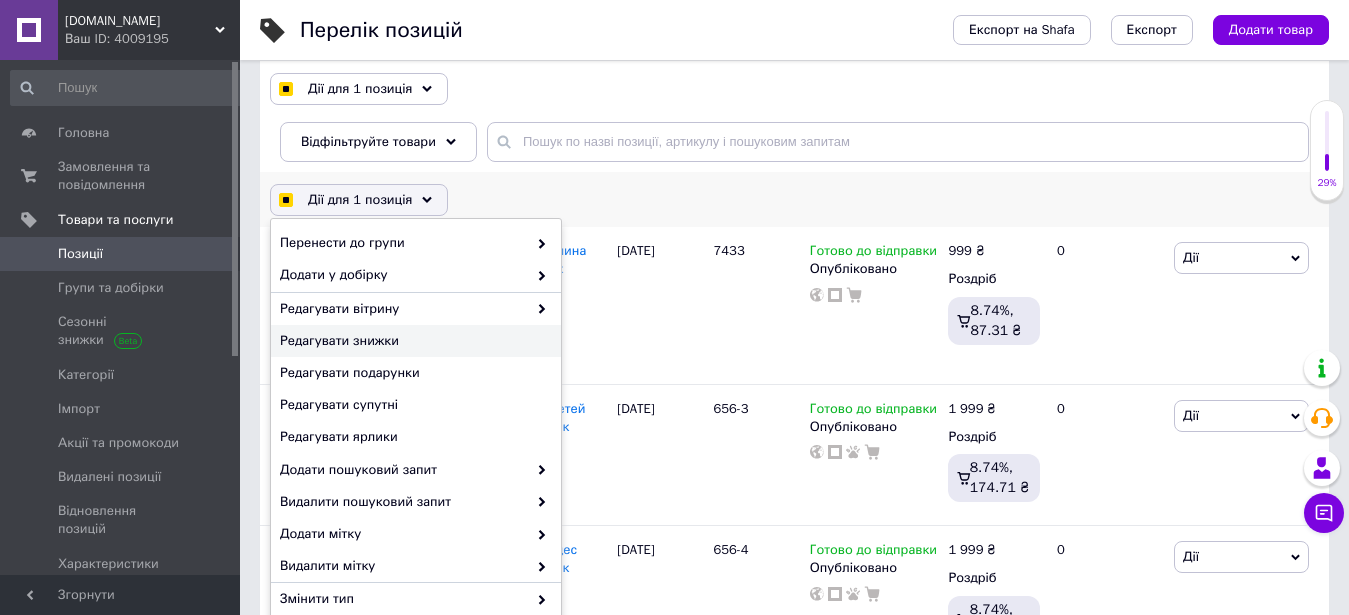 scroll, scrollTop: 219, scrollLeft: 0, axis: vertical 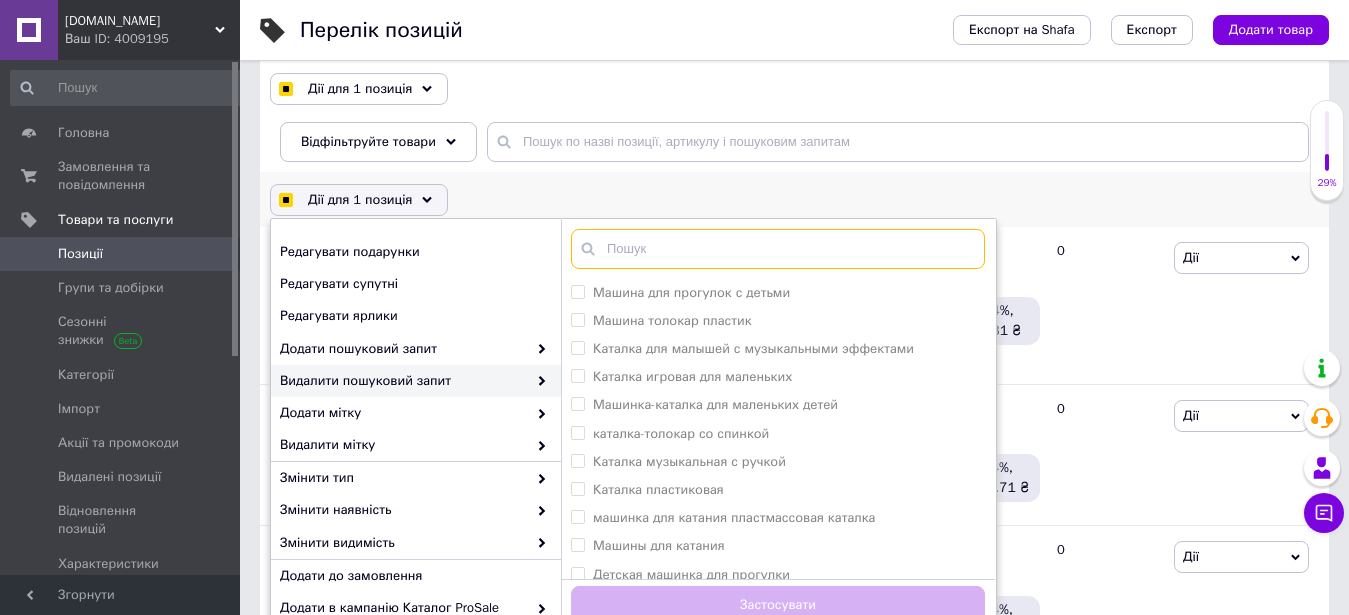 click at bounding box center [778, 249] 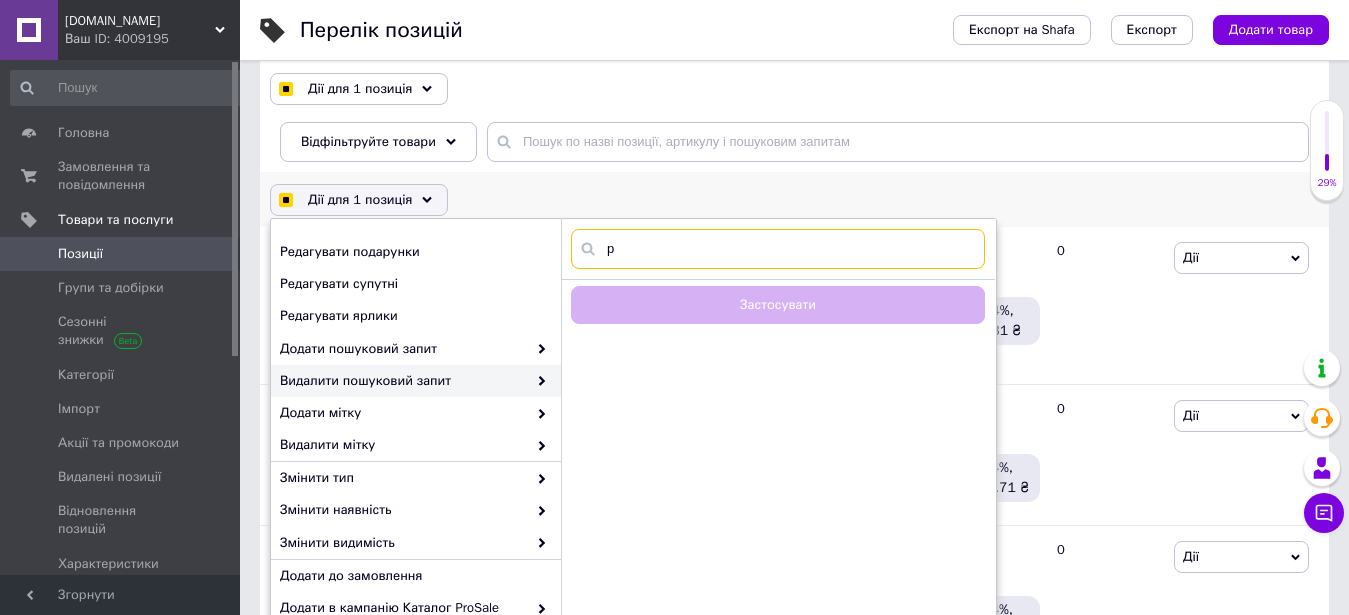 type on "po" 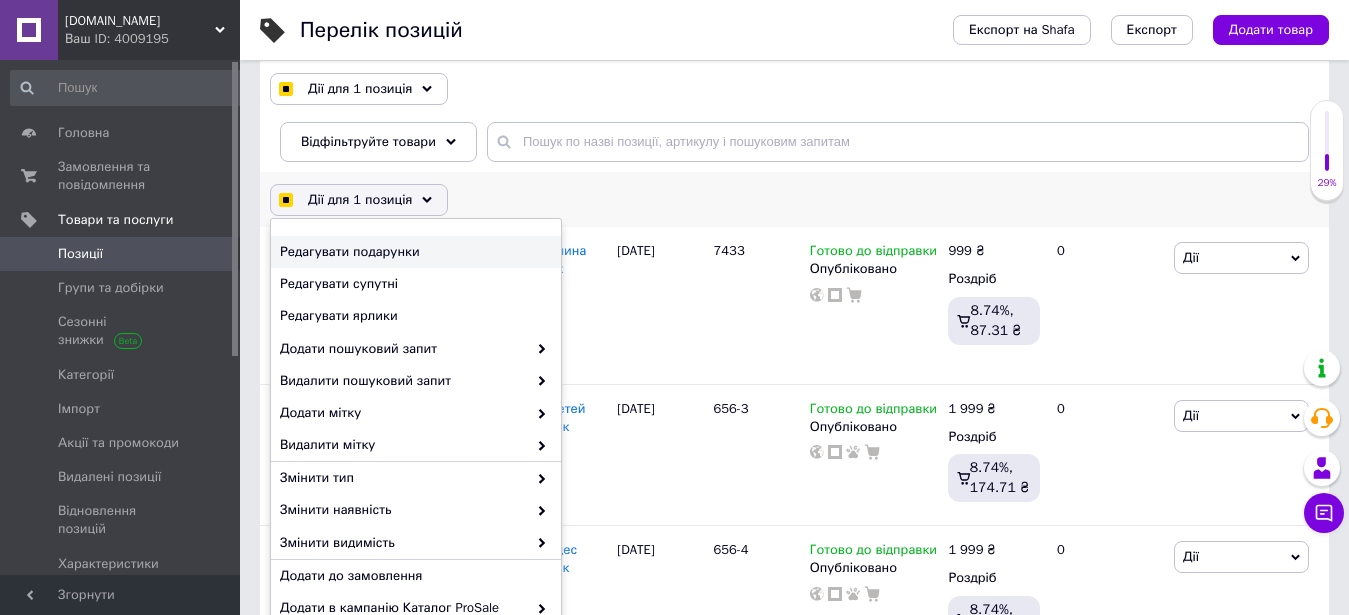 click on "Дії для 1 позиція Вибрати усі 296 позицій Вибрані всі 296 позицій Скасувати обрані Вказати, де знаходиться товар Підняти на початок групи Перенести в кінець групи Перенести до групи Додати у добірку Редагувати вітрину Редагувати знижки Редагувати подарунки Редагувати супутні Редагувати ярлики Додати пошуковий запит Видалити пошуковий запит Додати мітку Видалити мітку Змінити тип Змінити наявність Змінити видимість Додати до замовлення Додати в кампанію Каталог ProSale Експорт груп та позицій Видалити" at bounding box center [794, 200] 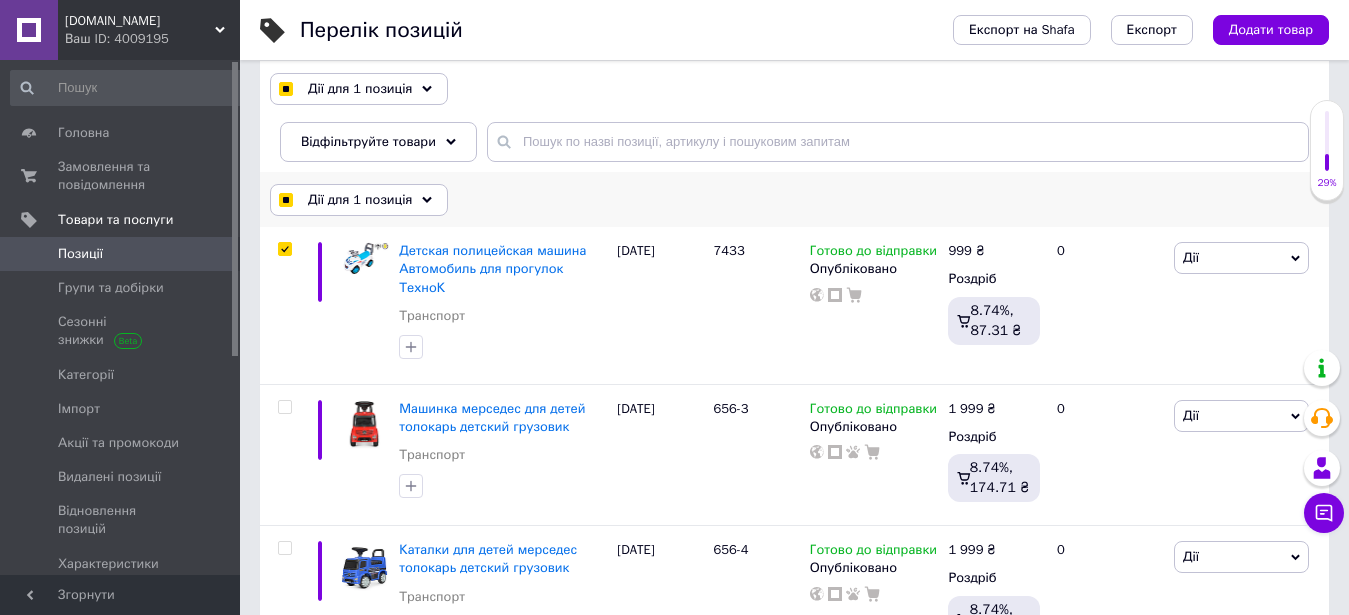 checkbox on "true" 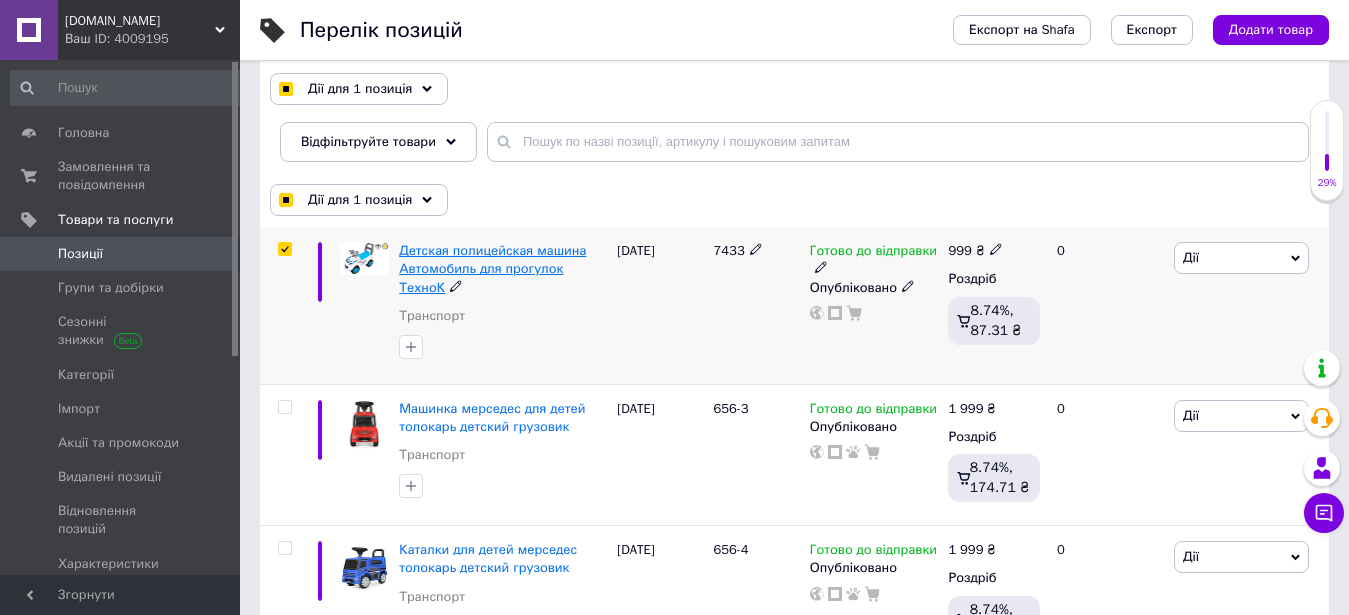 click on "Детская полицейская машина Автомобиль для прогулок ТехноК" at bounding box center (492, 268) 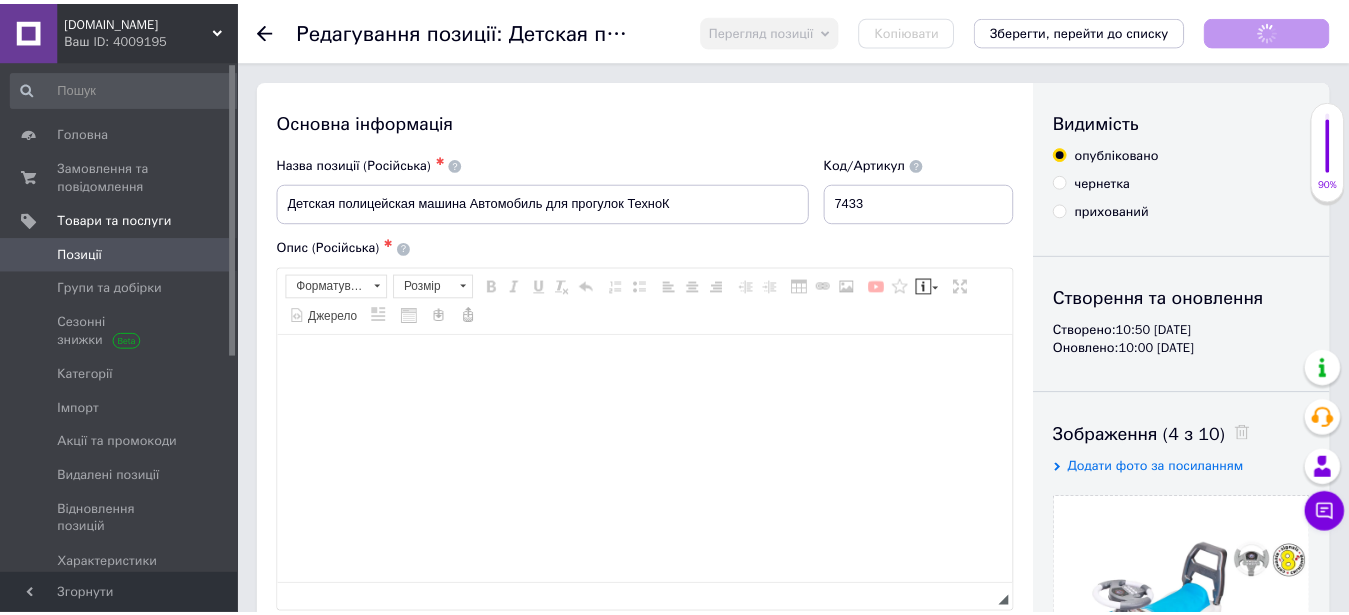 scroll, scrollTop: 1368, scrollLeft: 0, axis: vertical 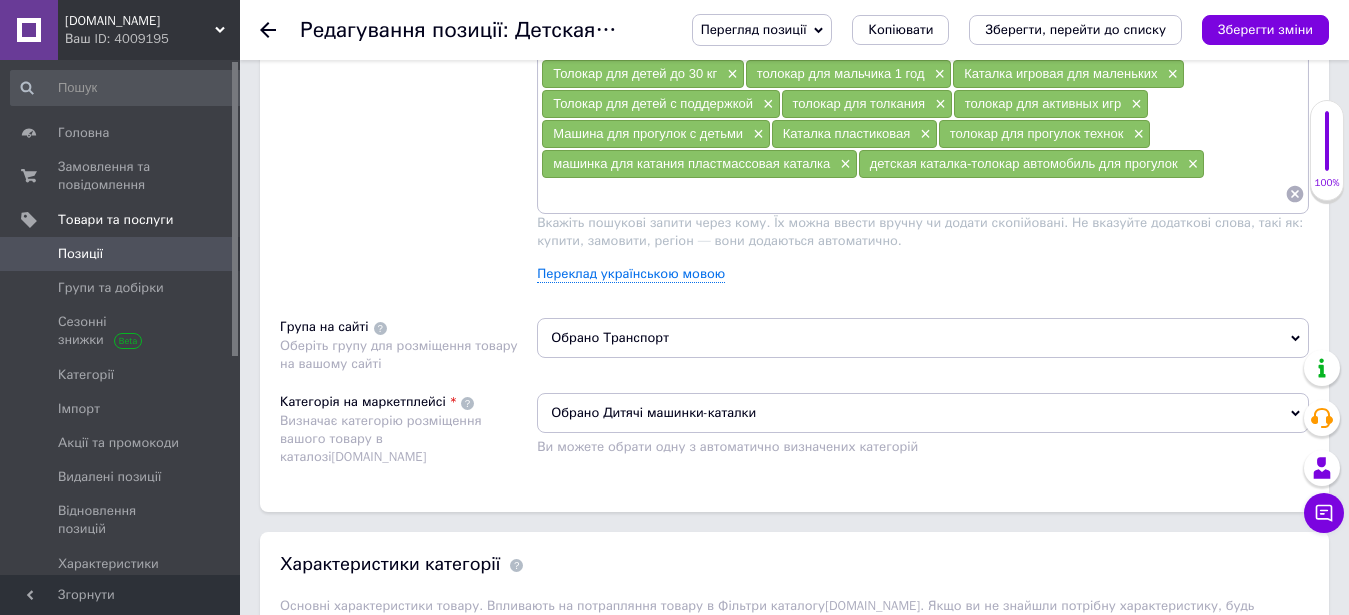 click at bounding box center (913, 194) 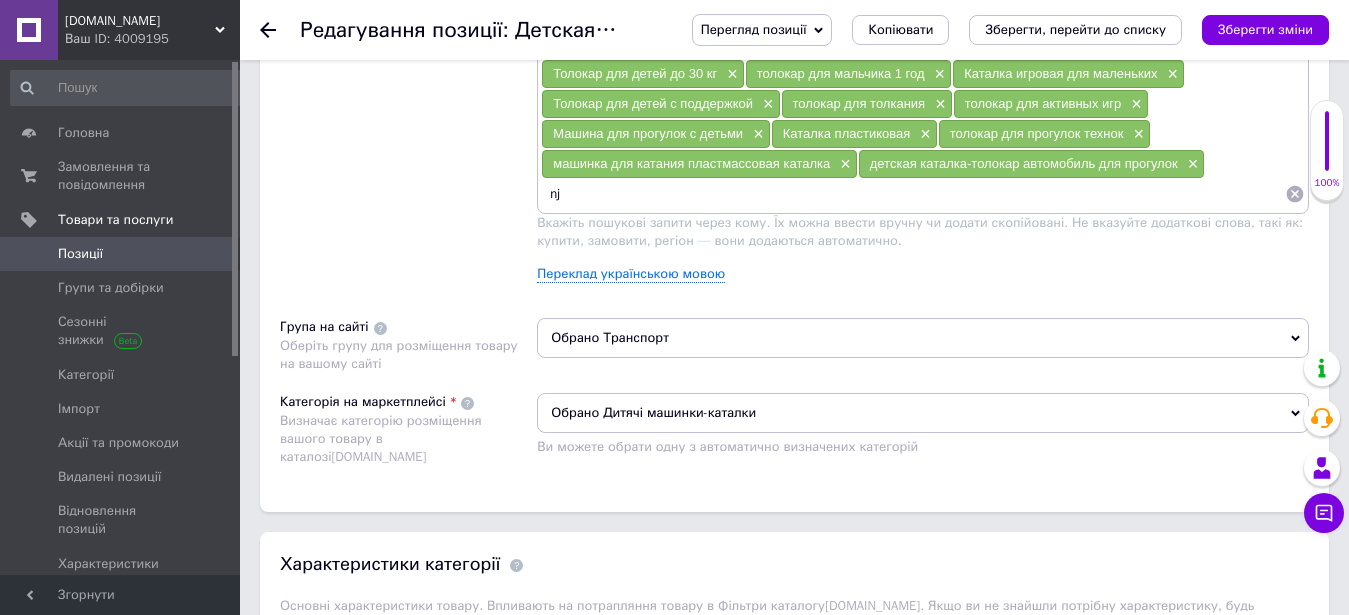 scroll, scrollTop: 0, scrollLeft: 0, axis: both 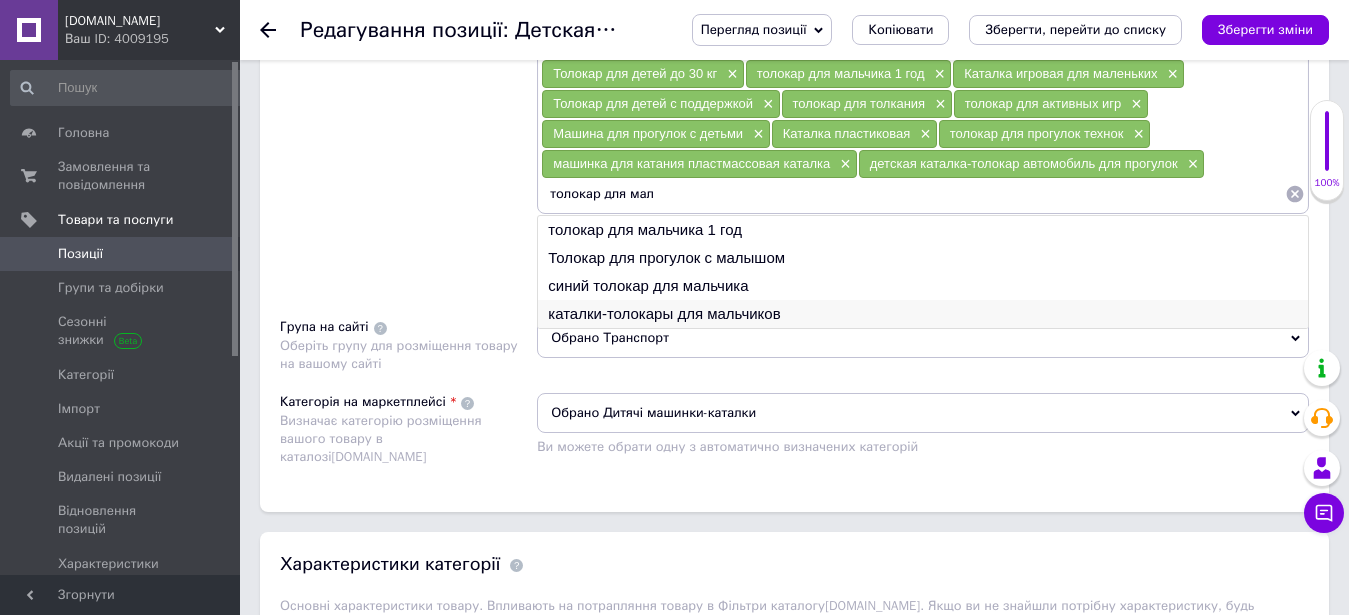type on "толокар для мал" 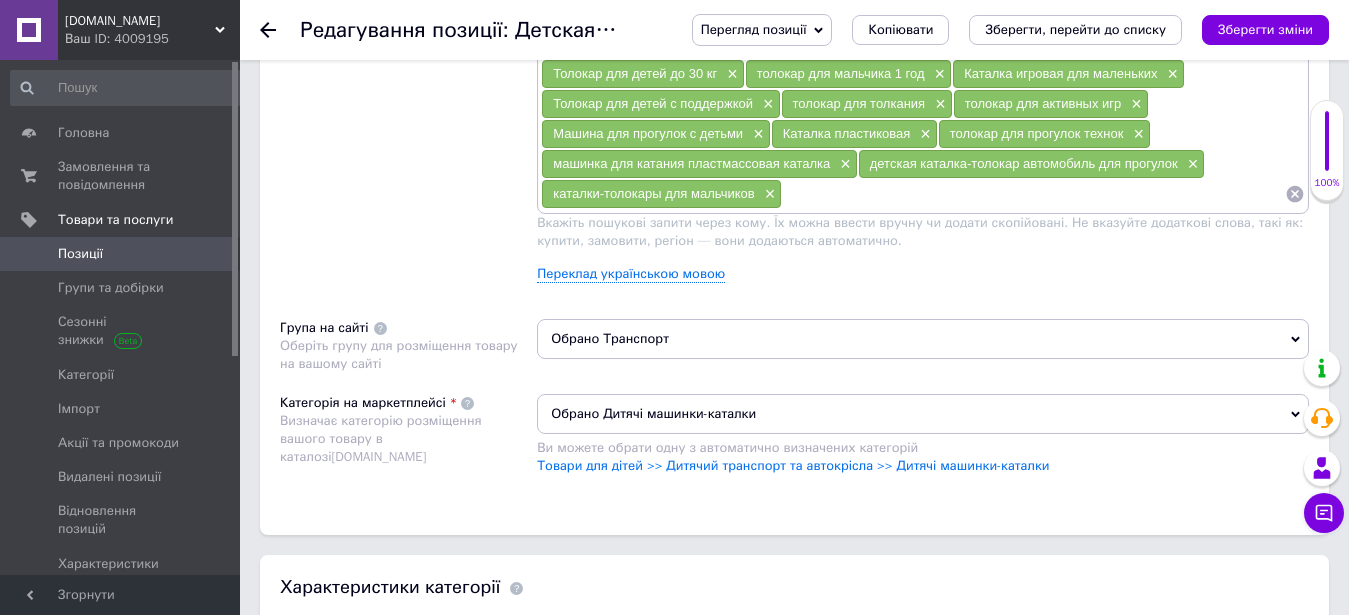 click at bounding box center [1033, 194] 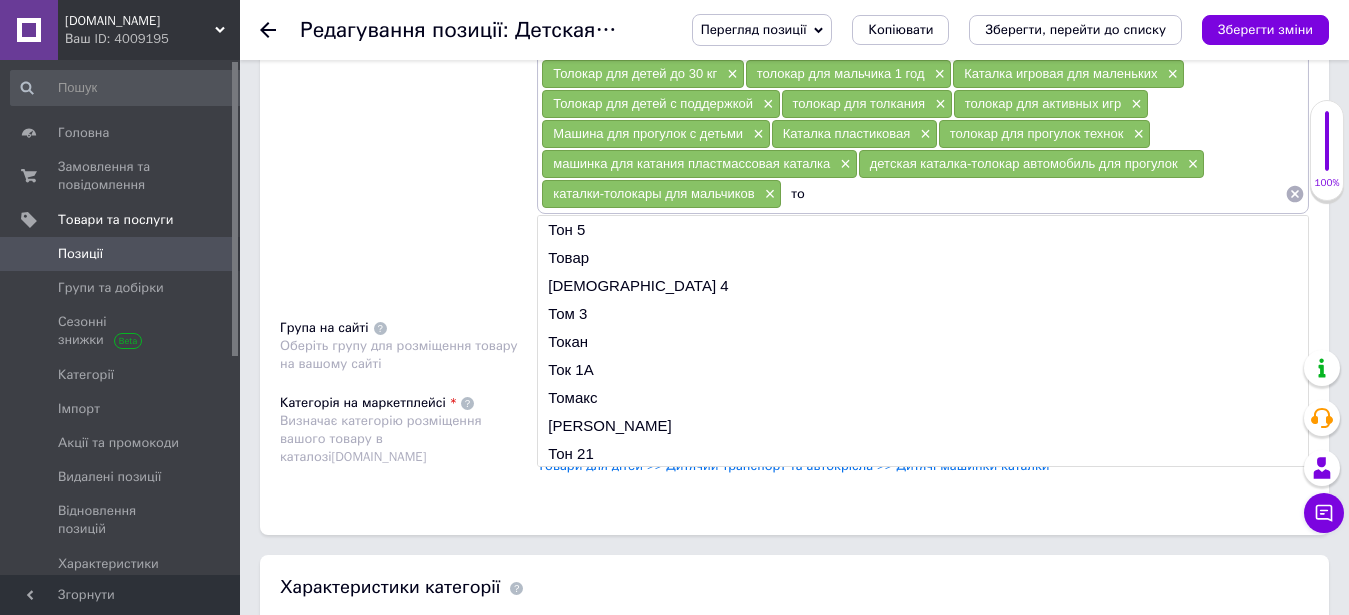 type on "т" 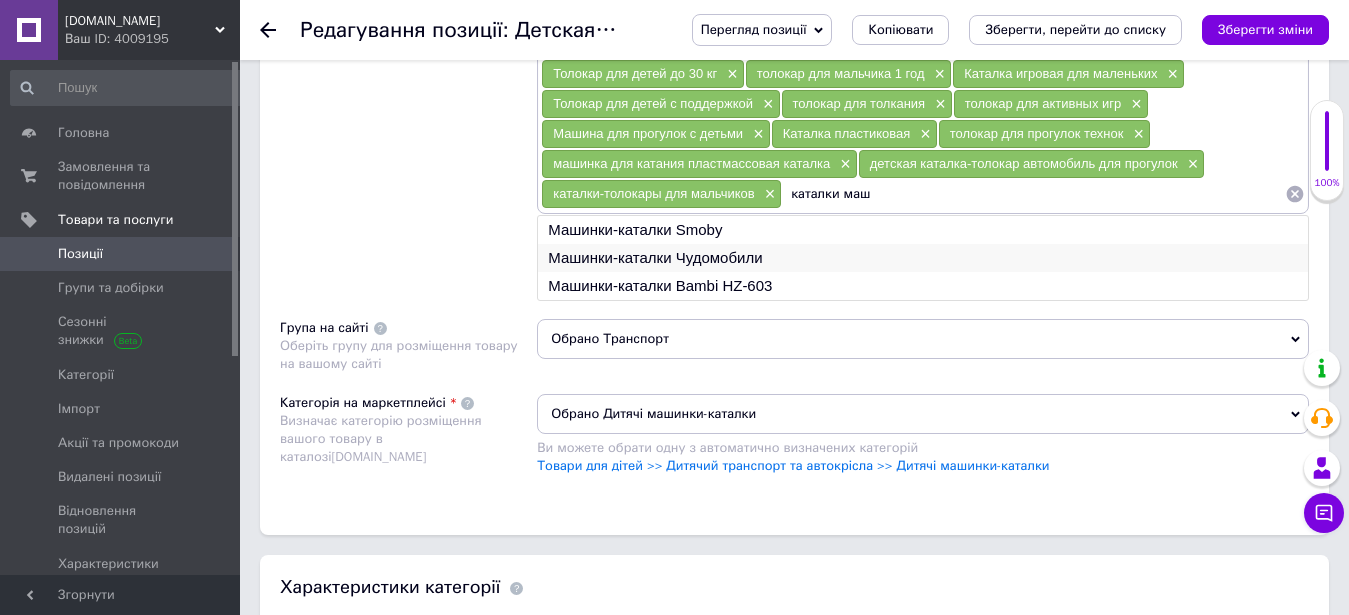 type on "каталки маш" 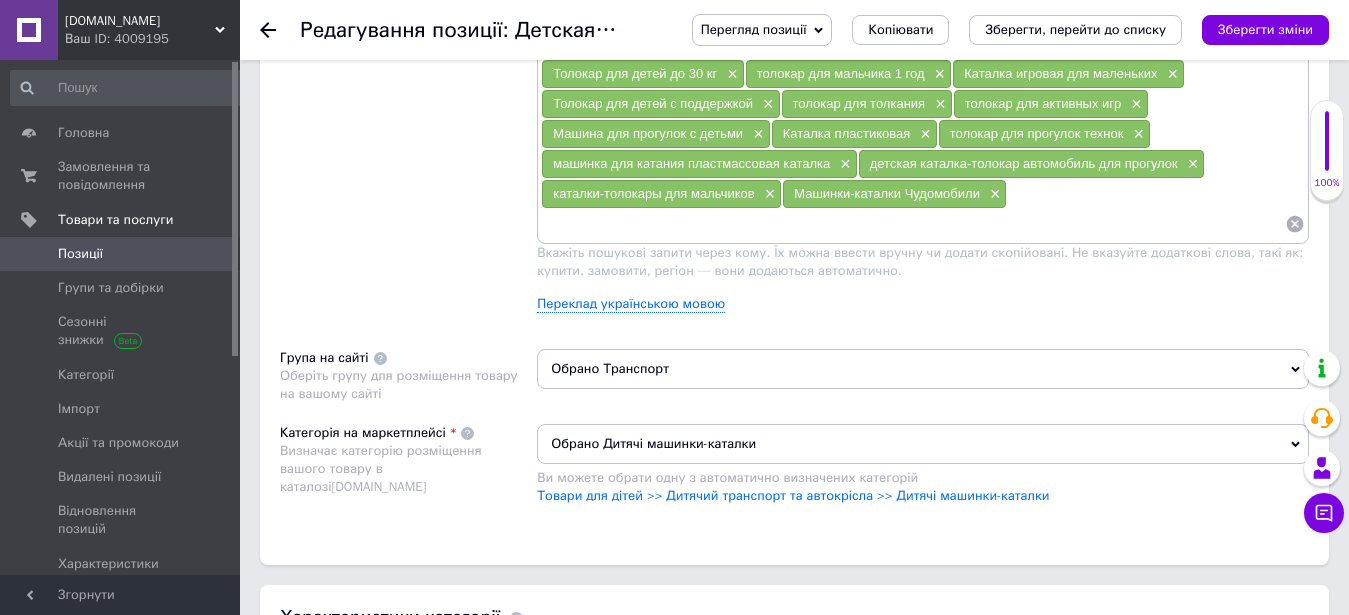 click at bounding box center (913, 224) 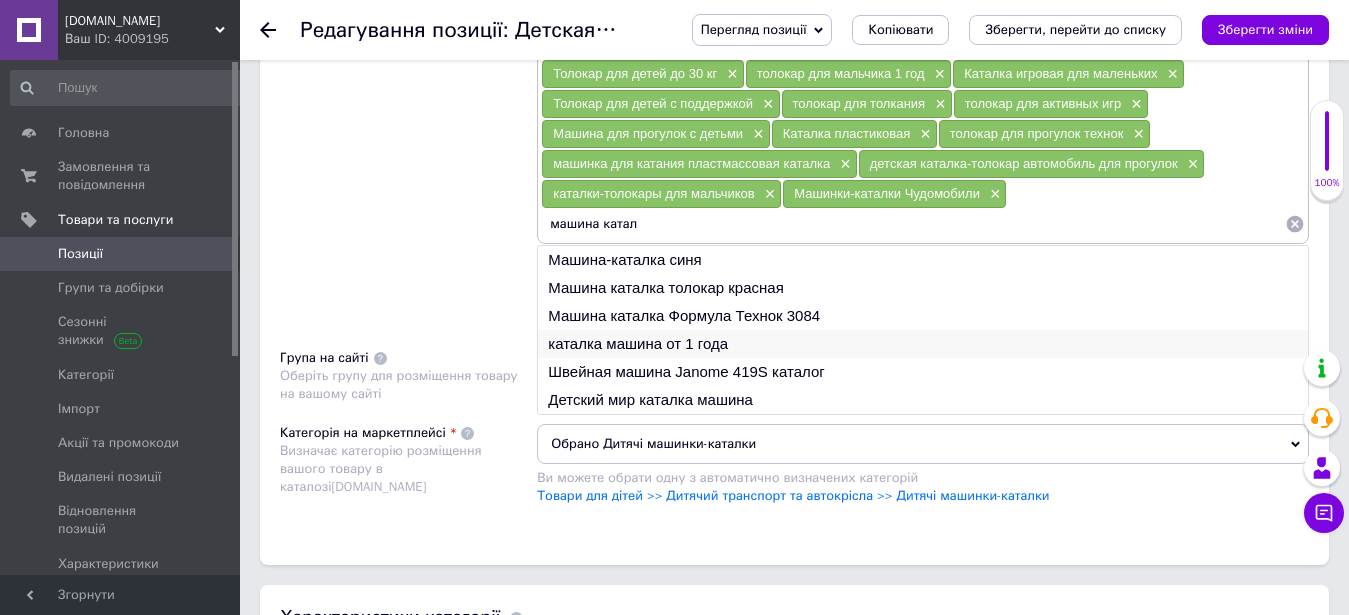 type on "машина катал" 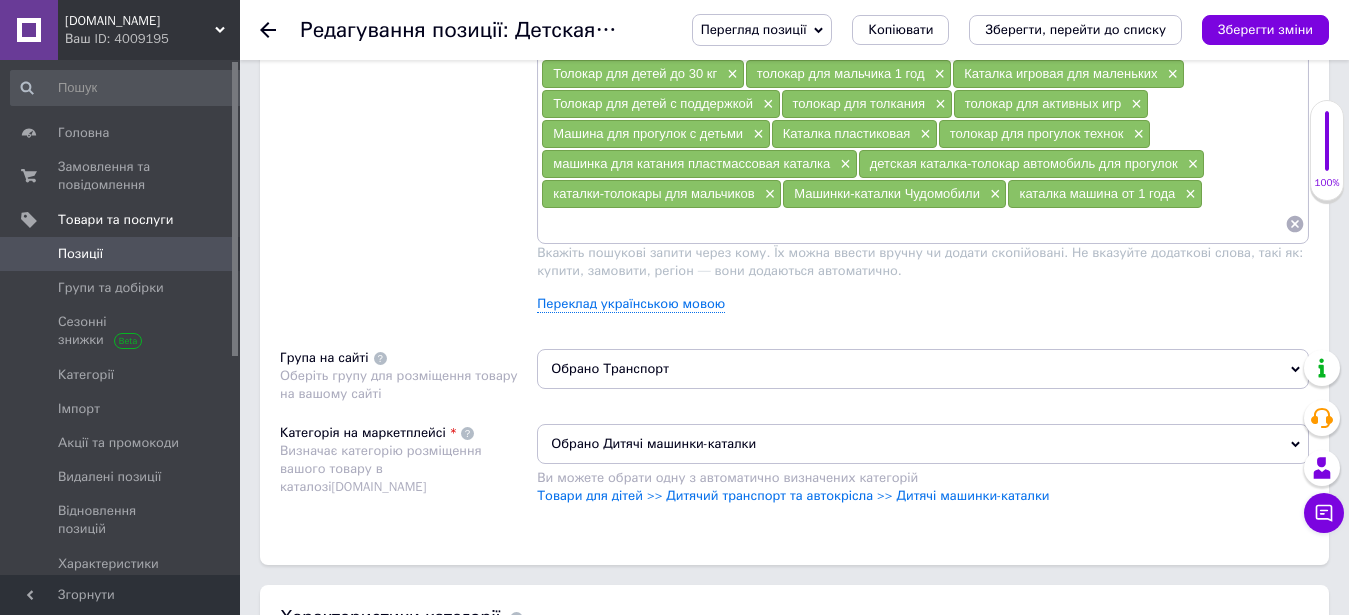 click at bounding box center [913, 224] 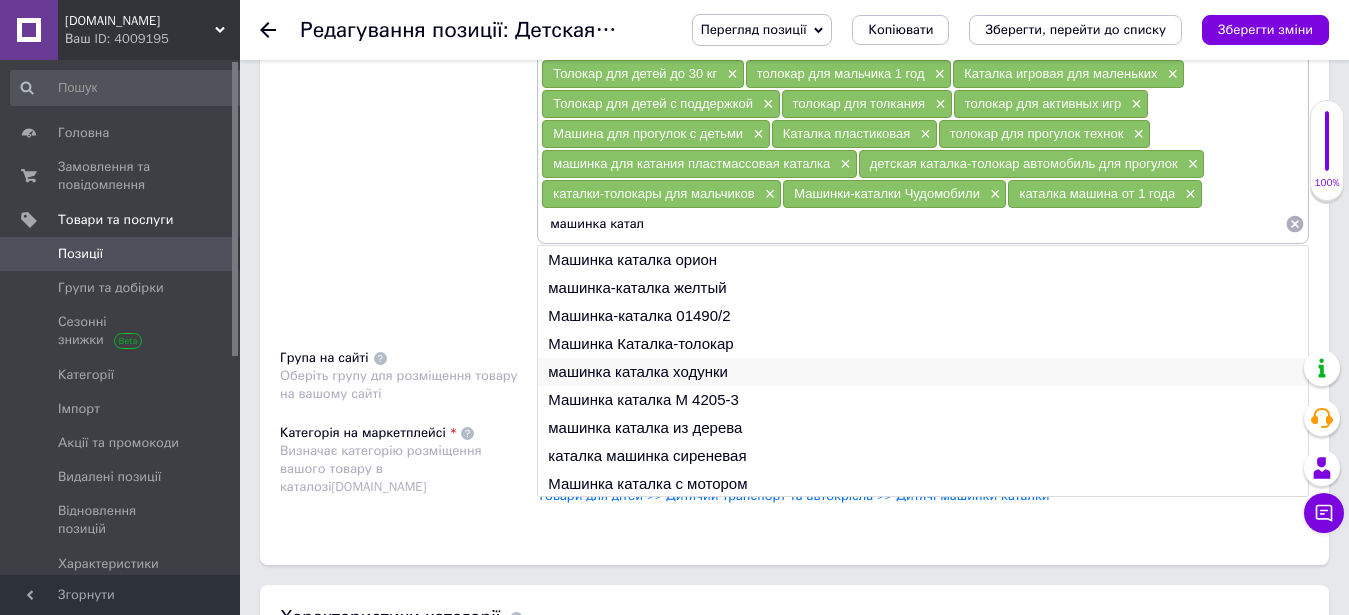 scroll, scrollTop: 30, scrollLeft: 0, axis: vertical 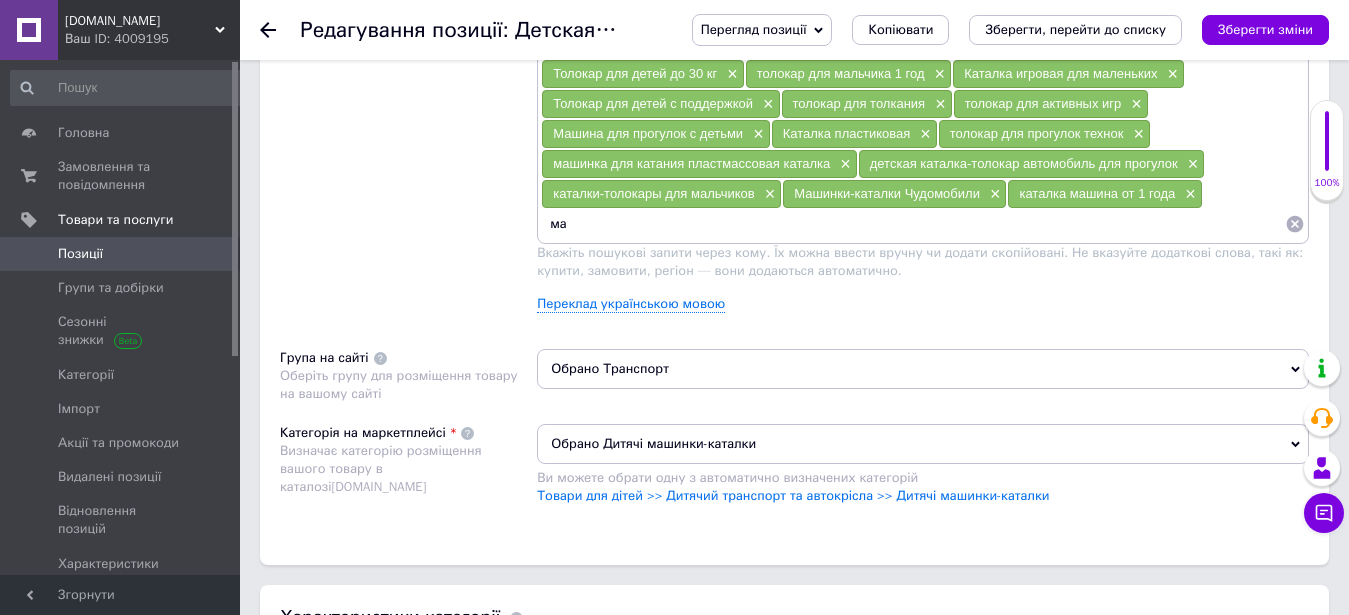 type on "м" 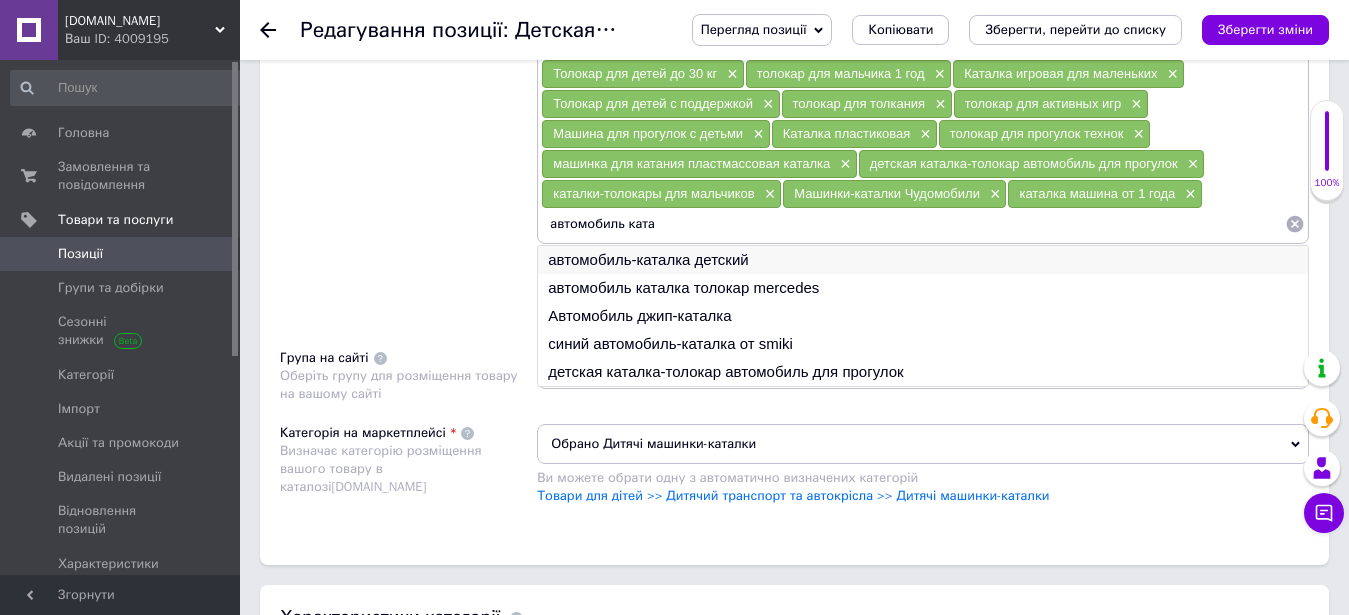type on "автомобиль ката" 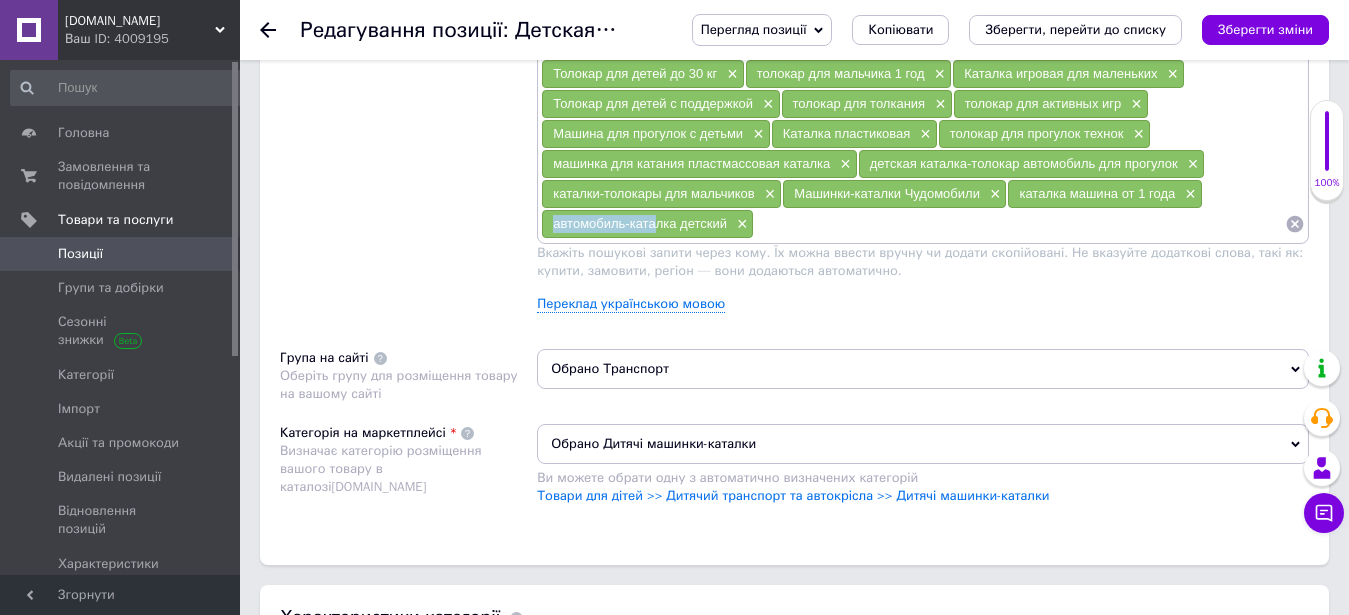 drag, startPoint x: 549, startPoint y: 224, endPoint x: 653, endPoint y: 223, distance: 104.00481 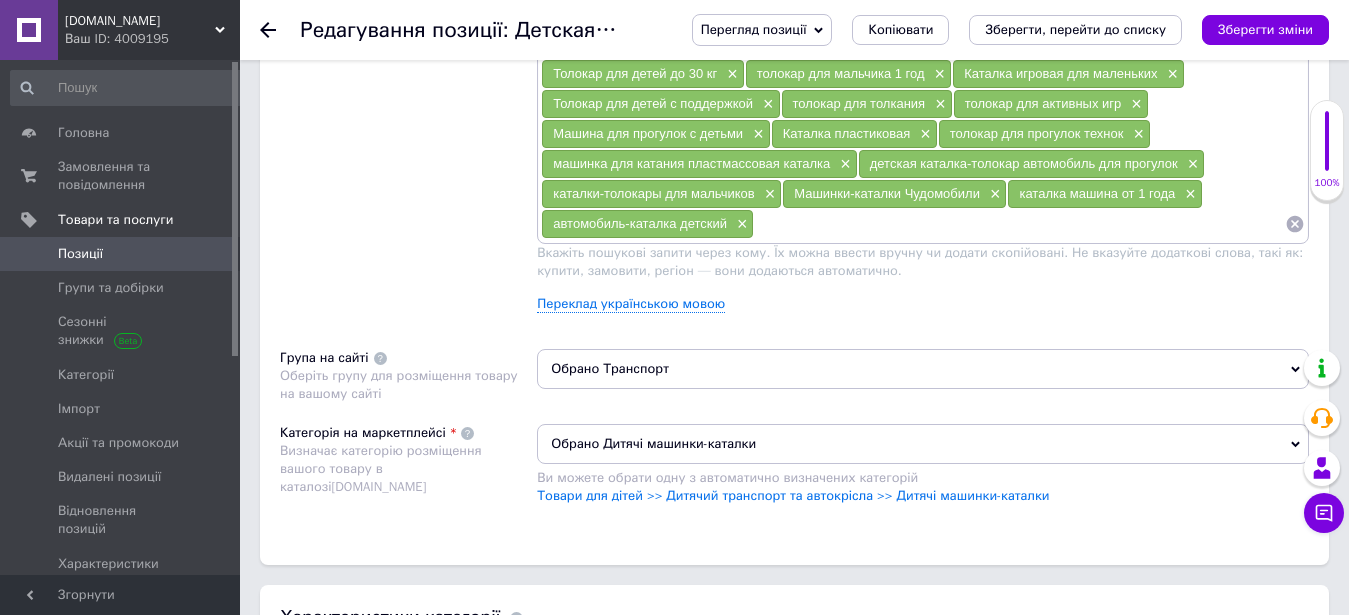 click at bounding box center [1019, 224] 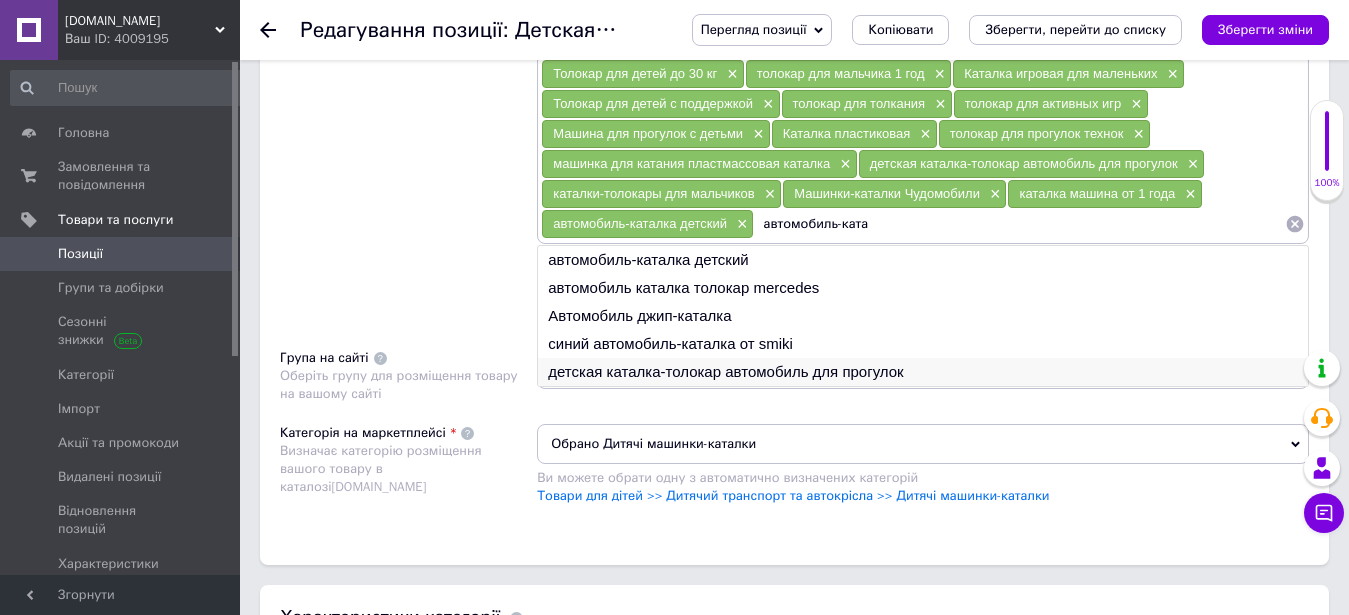 click on "детская каталка-толокар автомобиль для прогулок" at bounding box center [923, 372] 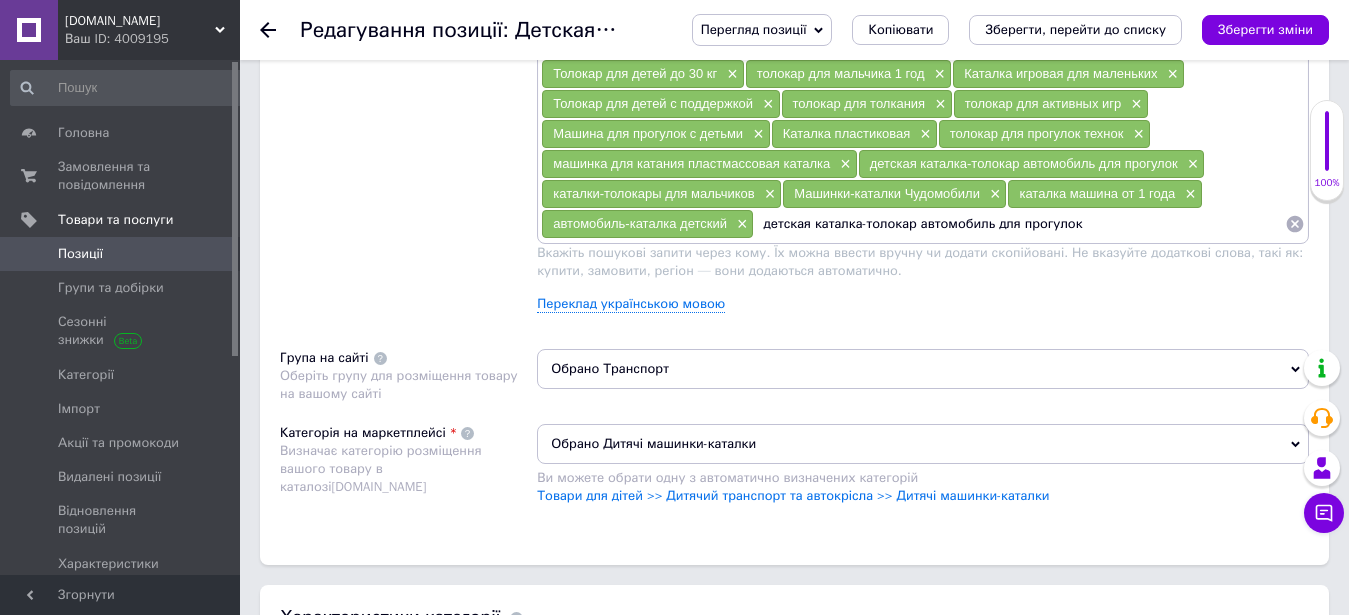 drag, startPoint x: 1107, startPoint y: 230, endPoint x: 735, endPoint y: 234, distance: 372.0215 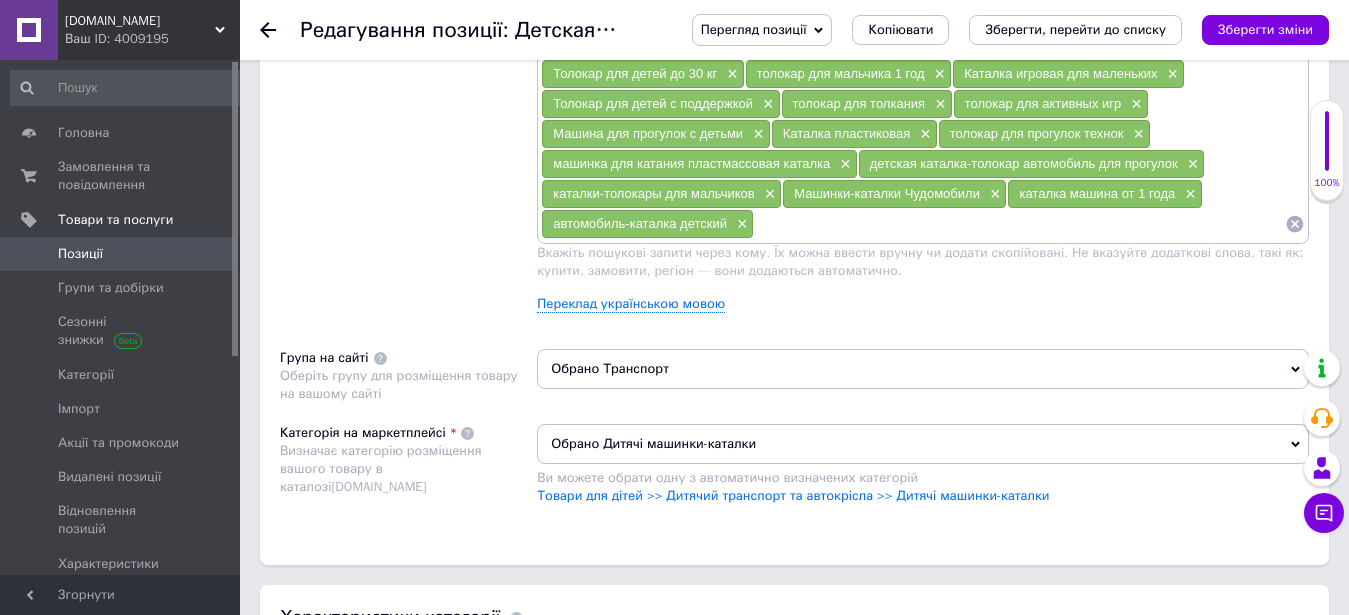 paste on "автомобиль-ката" 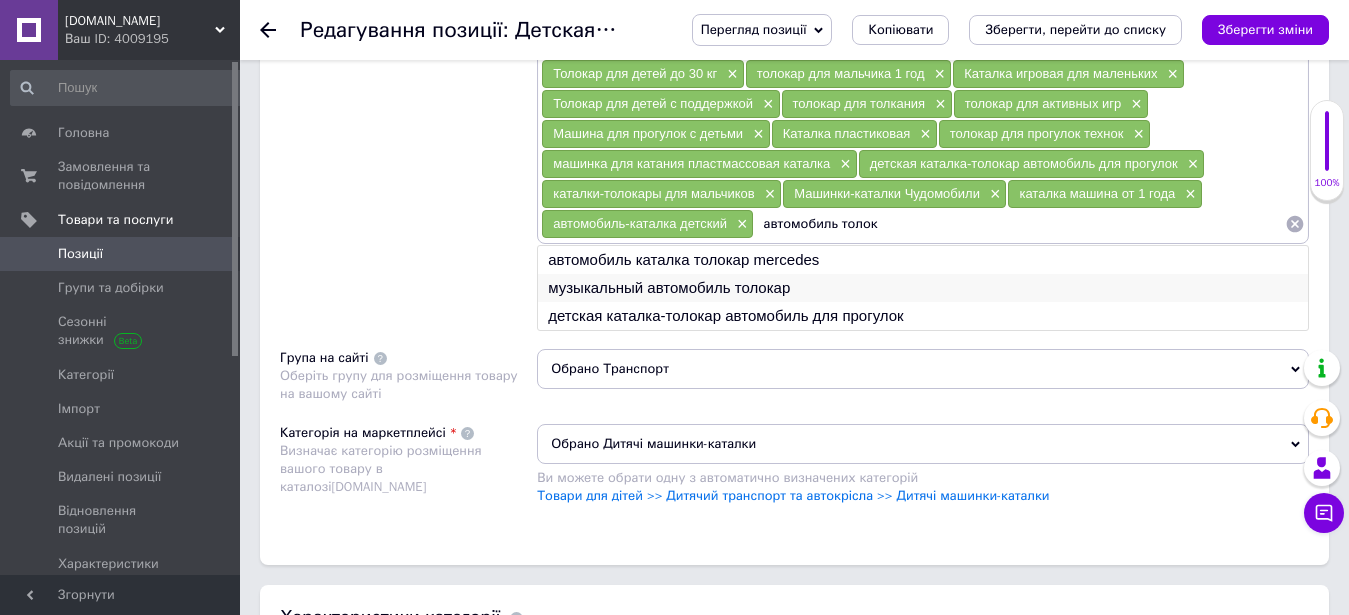 type on "автомобиль толок" 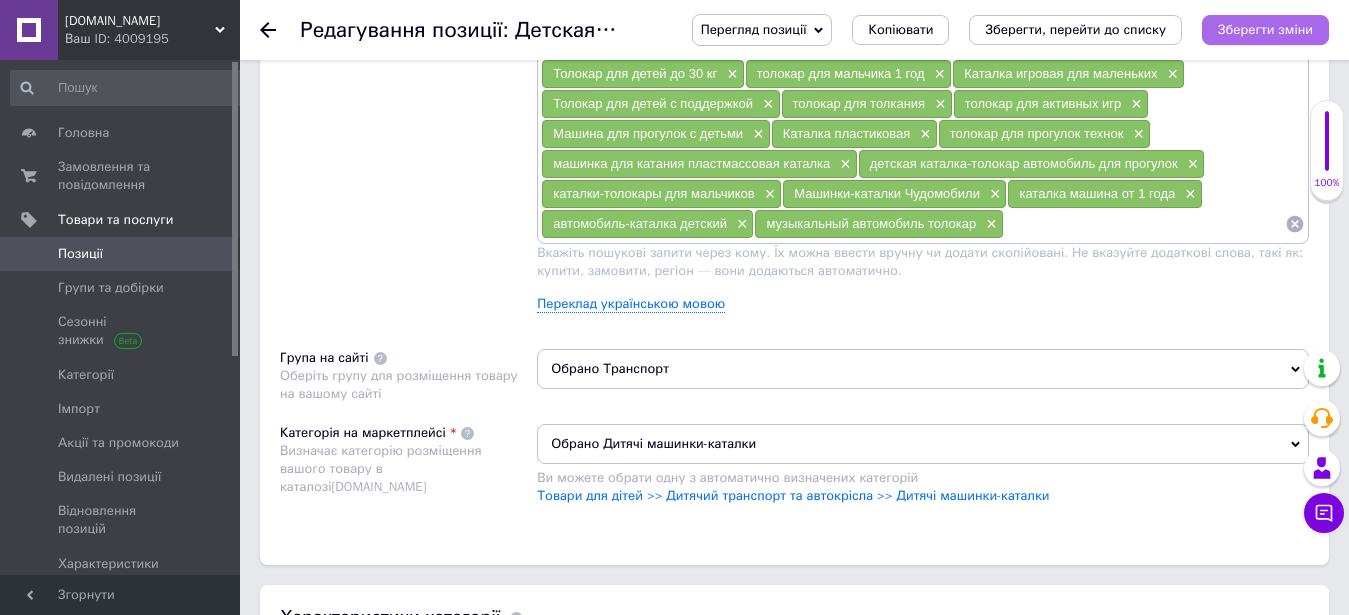 click on "Зберегти зміни" at bounding box center (1265, 29) 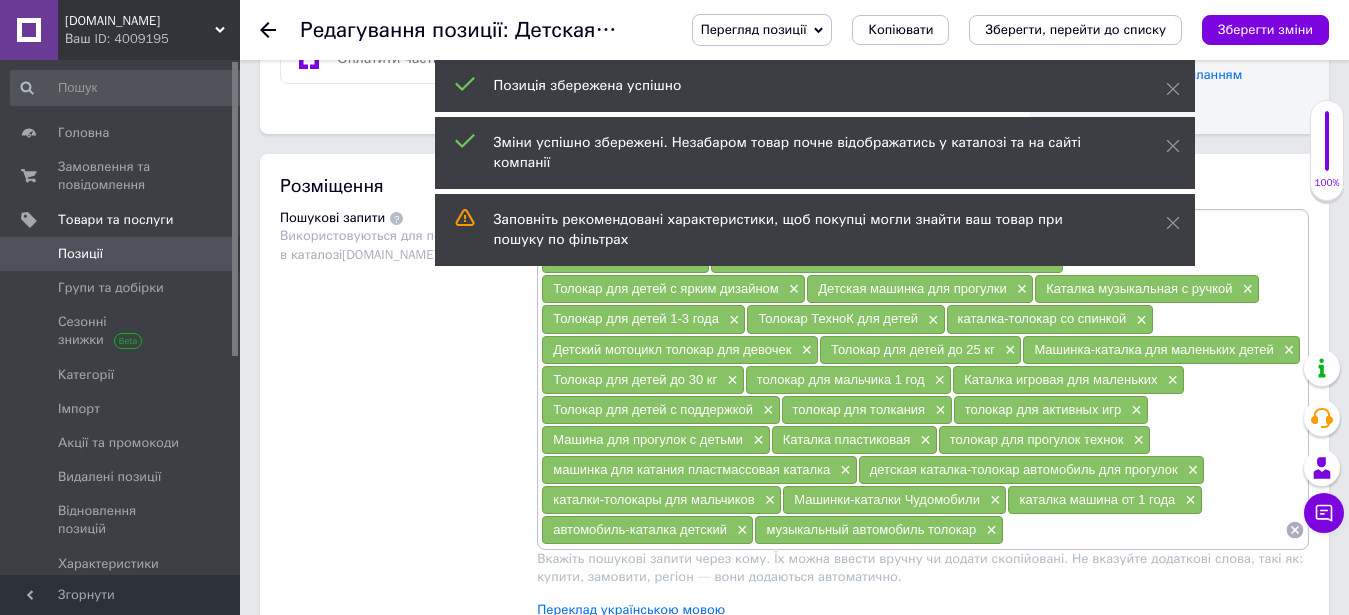 scroll, scrollTop: 1266, scrollLeft: 0, axis: vertical 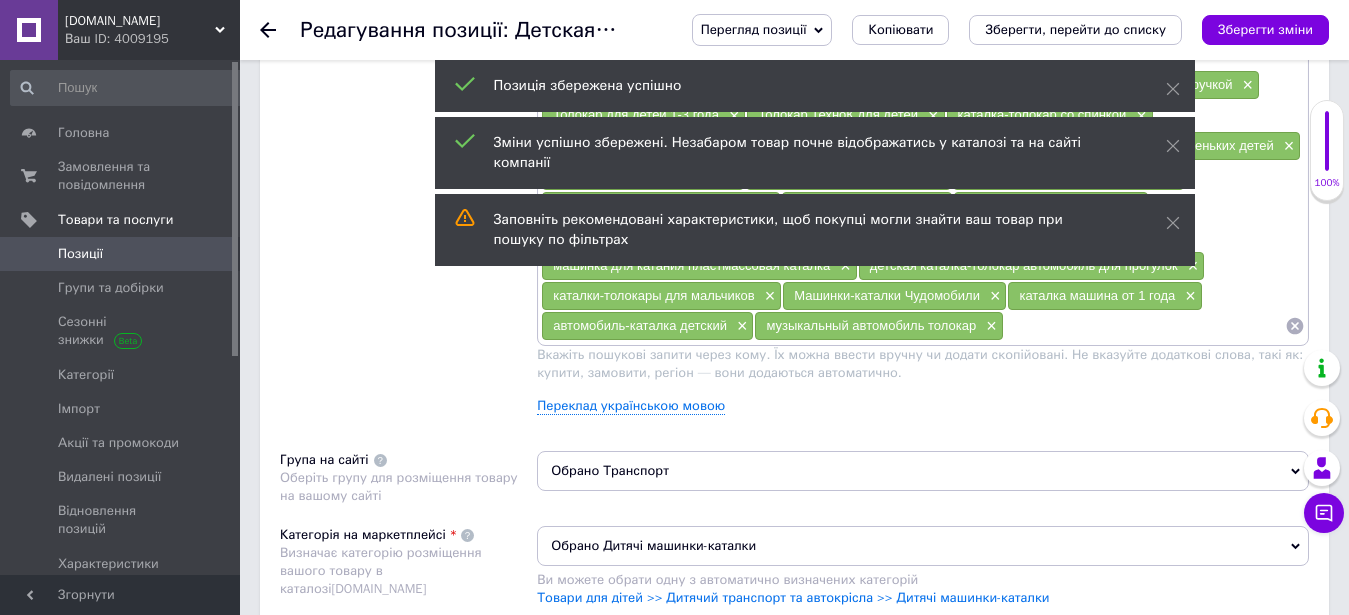 click at bounding box center (1144, 326) 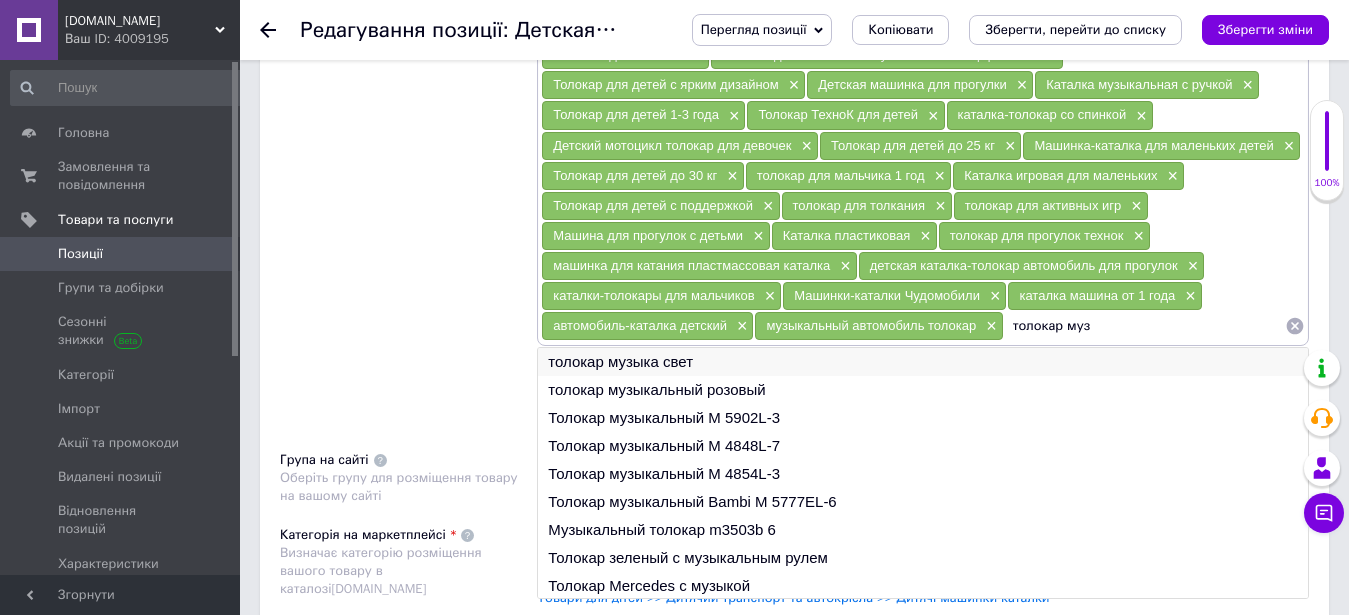 type on "толокар муз" 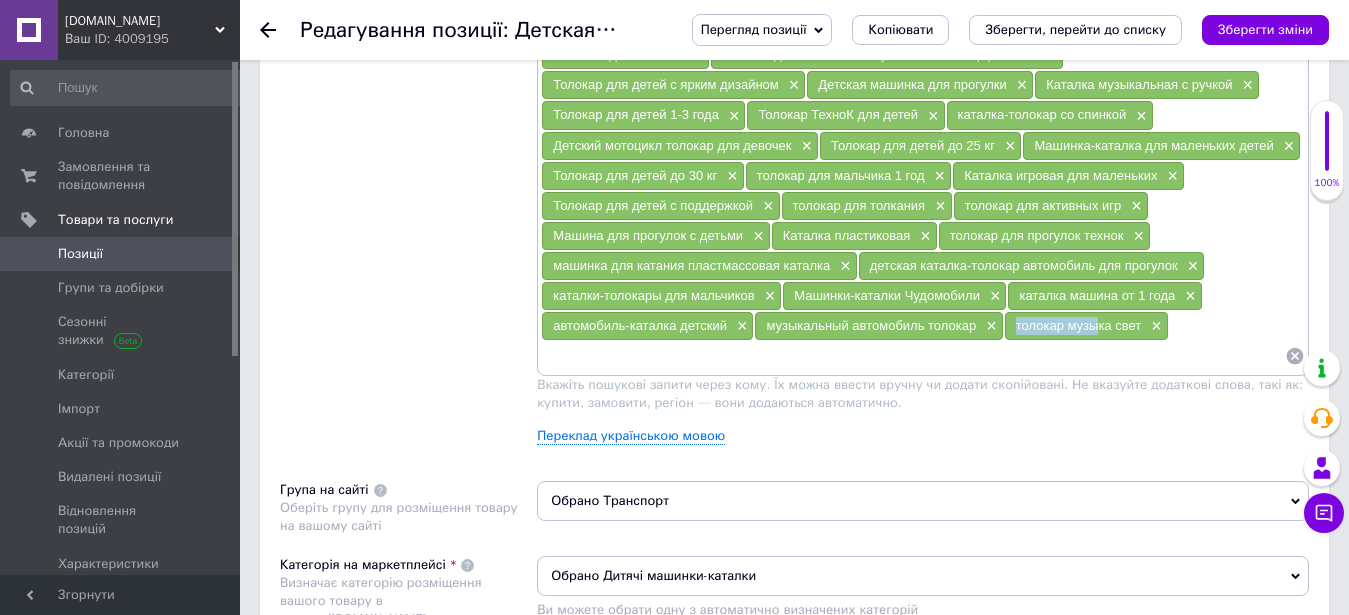 drag, startPoint x: 1000, startPoint y: 330, endPoint x: 1086, endPoint y: 329, distance: 86.00581 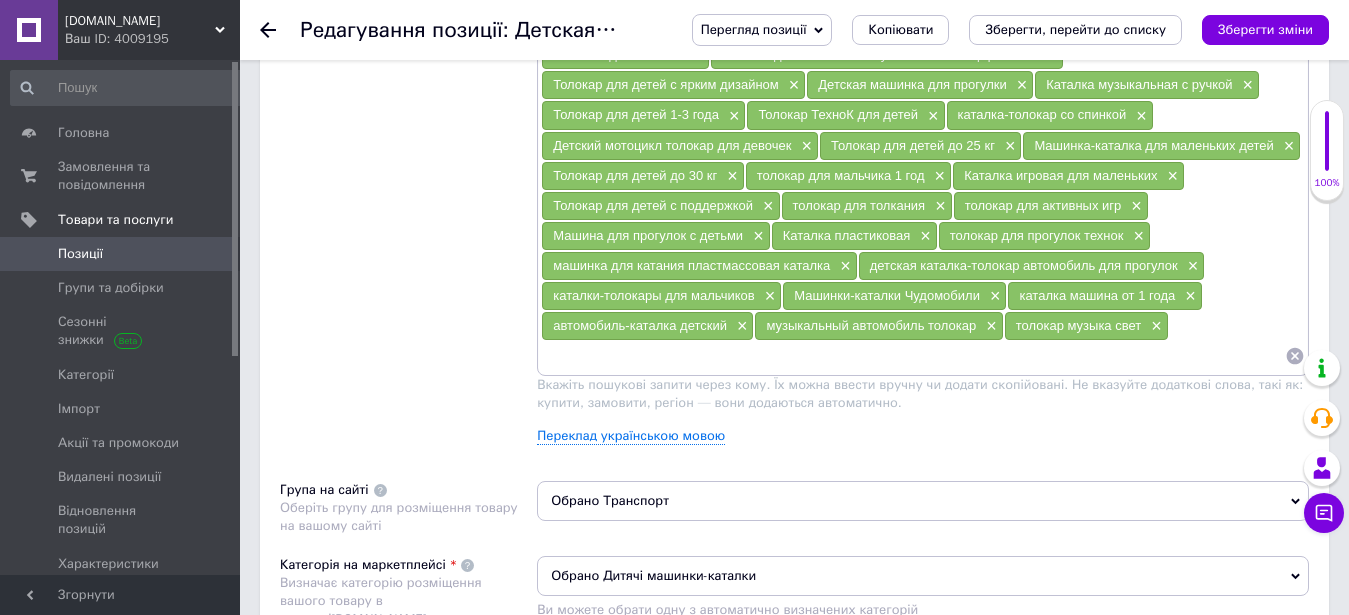 paste on "толокар музы" 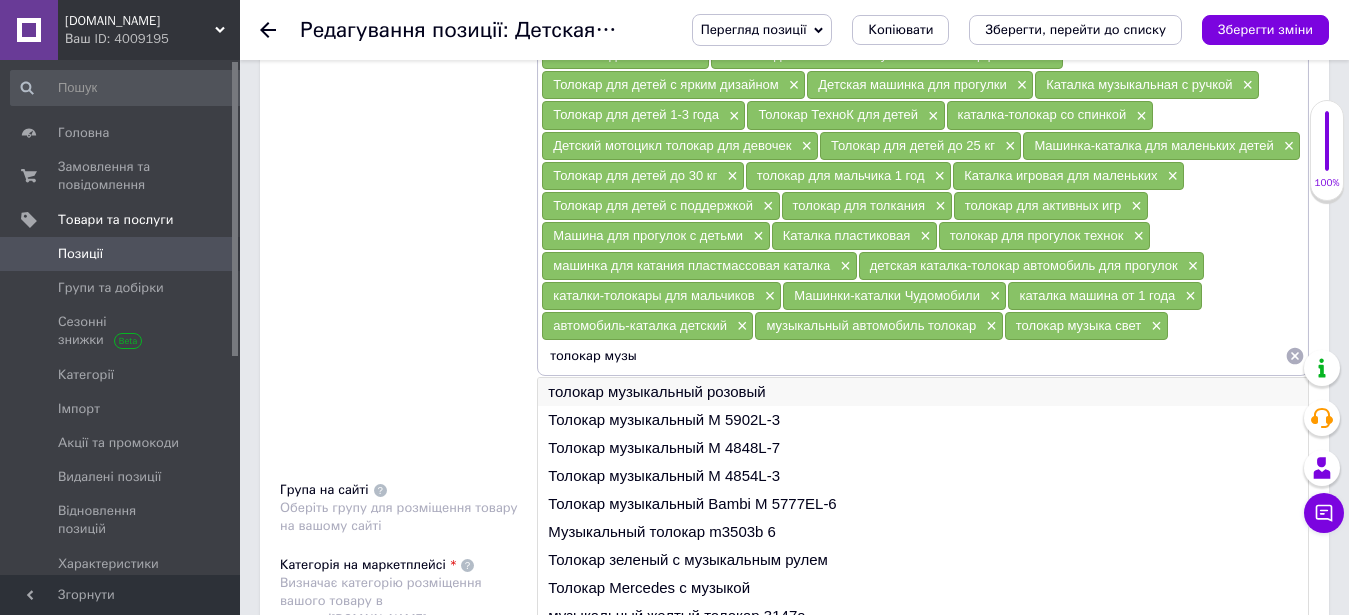 scroll, scrollTop: 30, scrollLeft: 0, axis: vertical 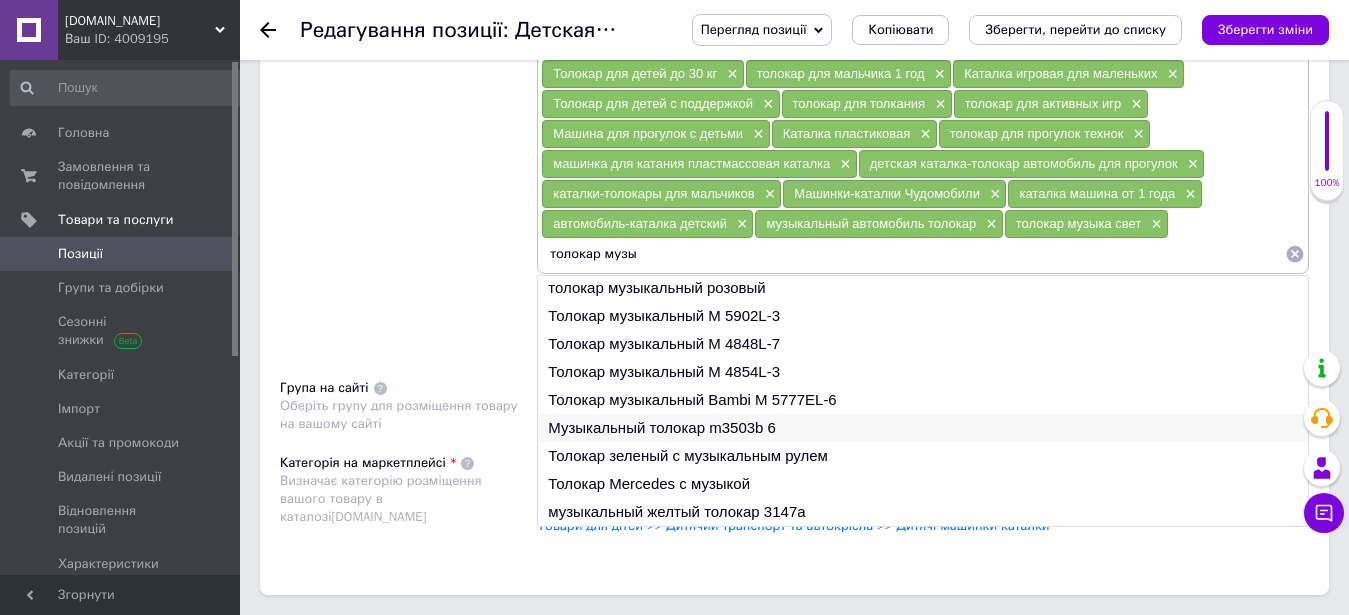 type on "толокар музы" 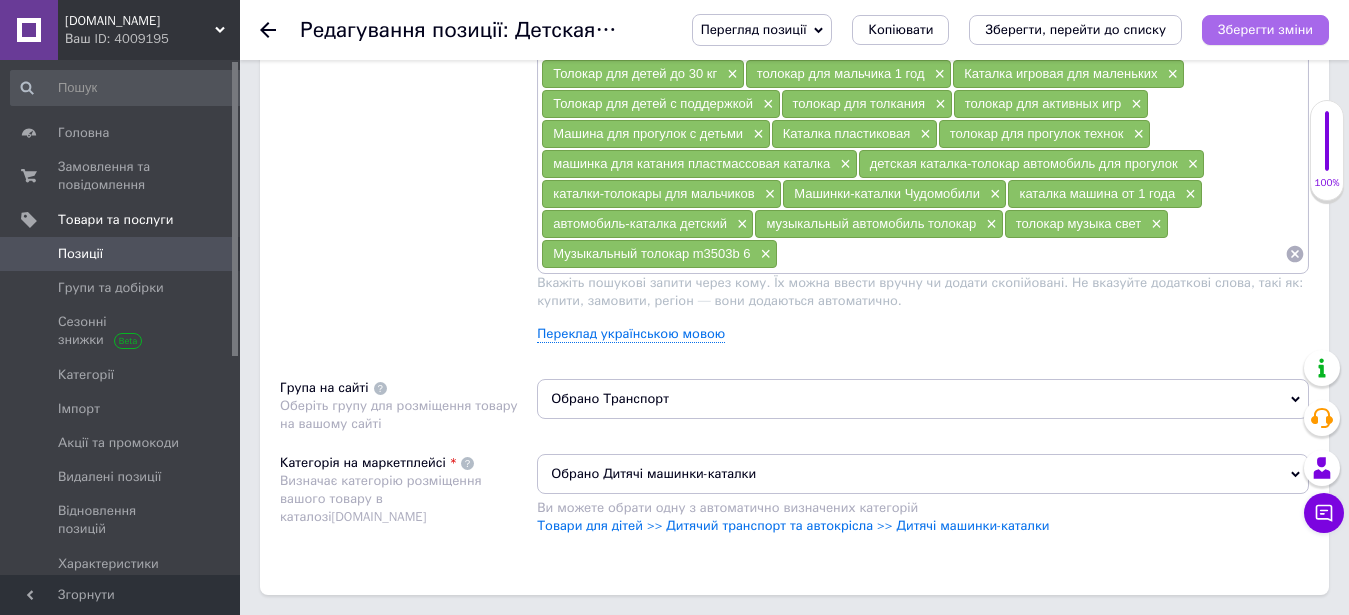 click on "Зберегти зміни" at bounding box center [1265, 29] 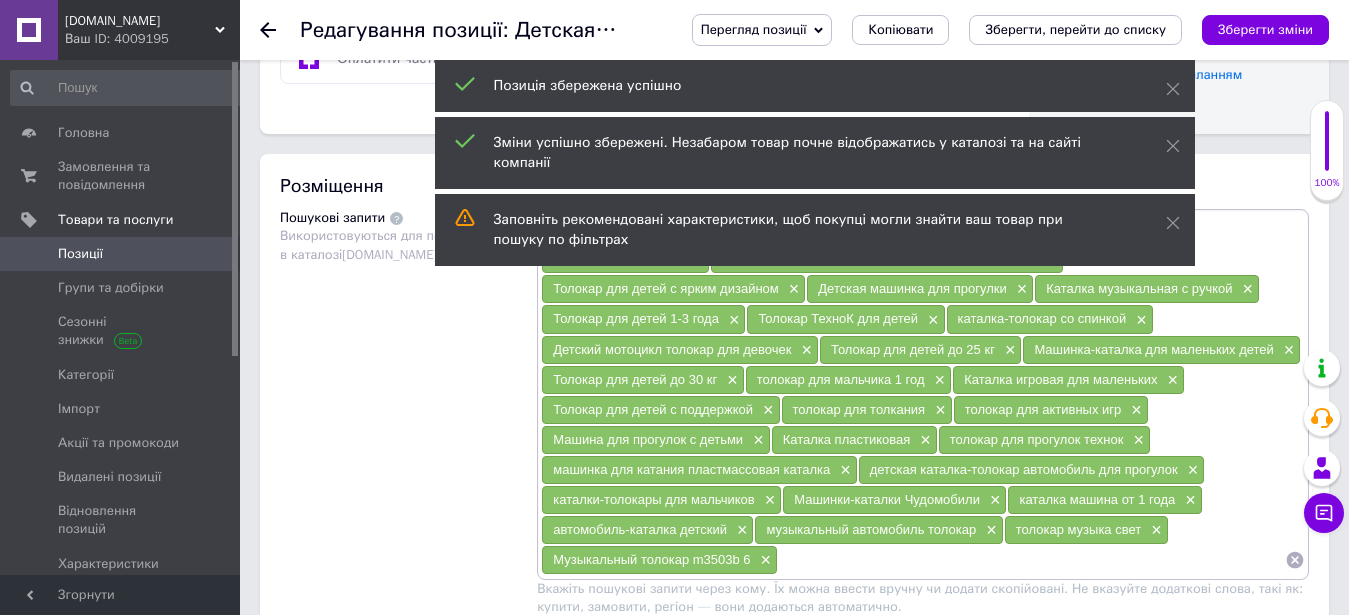 scroll, scrollTop: 1266, scrollLeft: 0, axis: vertical 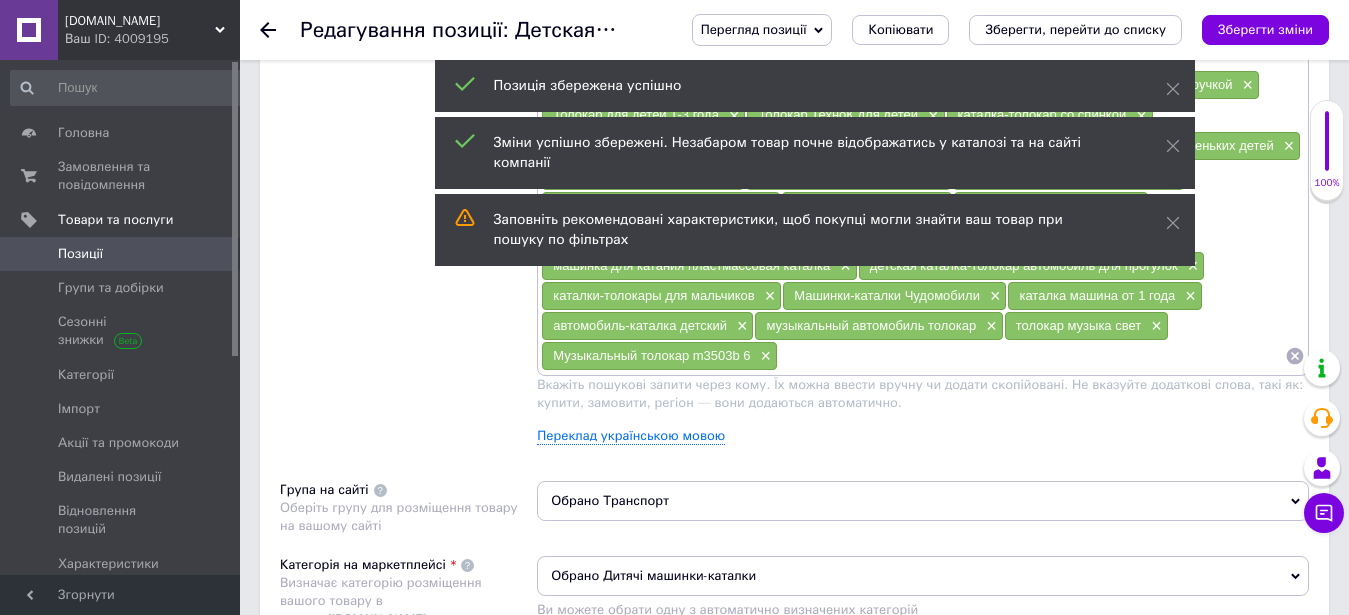 click at bounding box center (1031, 356) 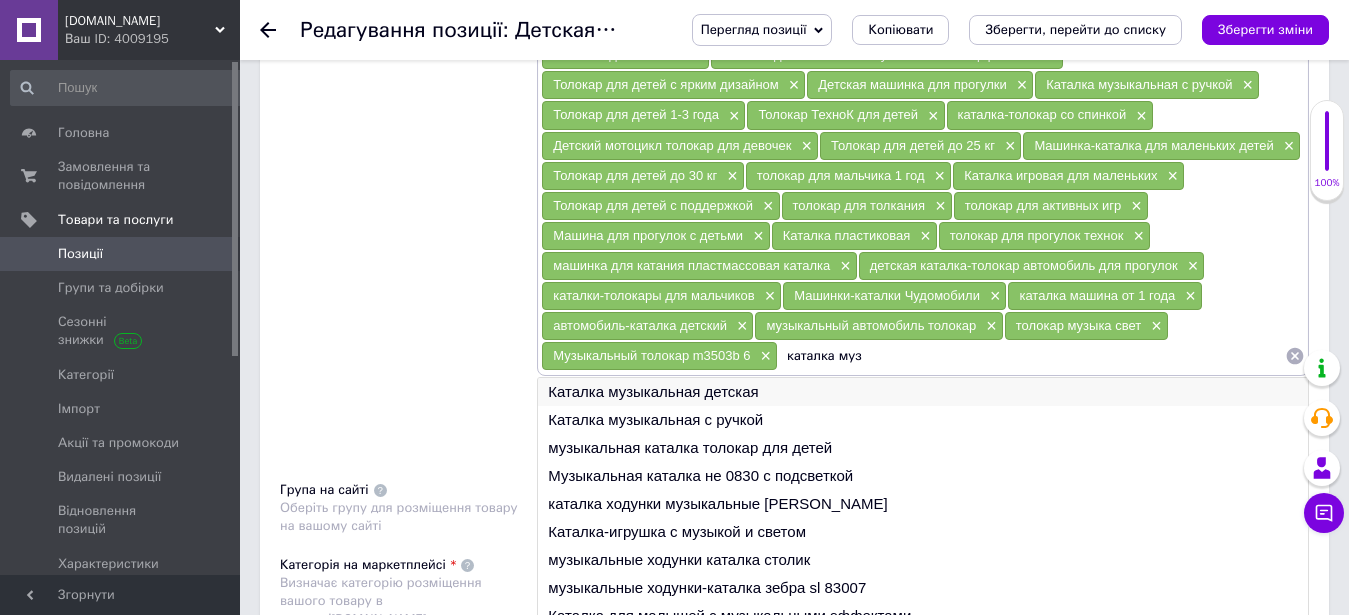 type on "каталка муз" 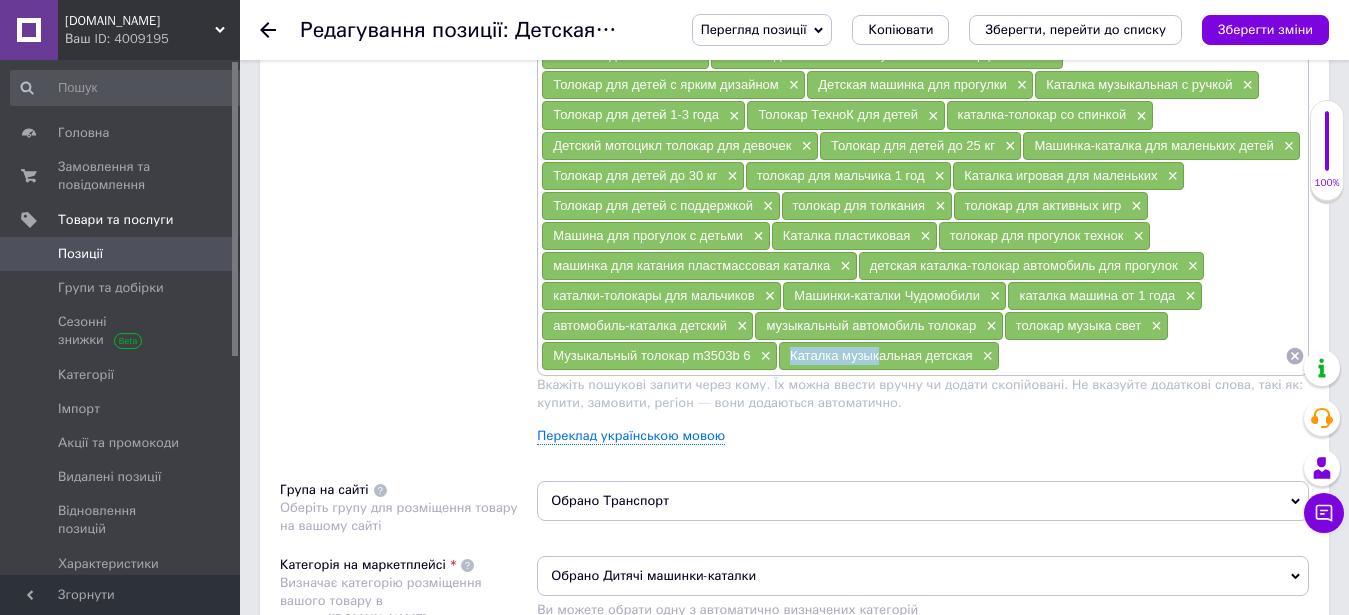 drag, startPoint x: 779, startPoint y: 348, endPoint x: 872, endPoint y: 359, distance: 93.64828 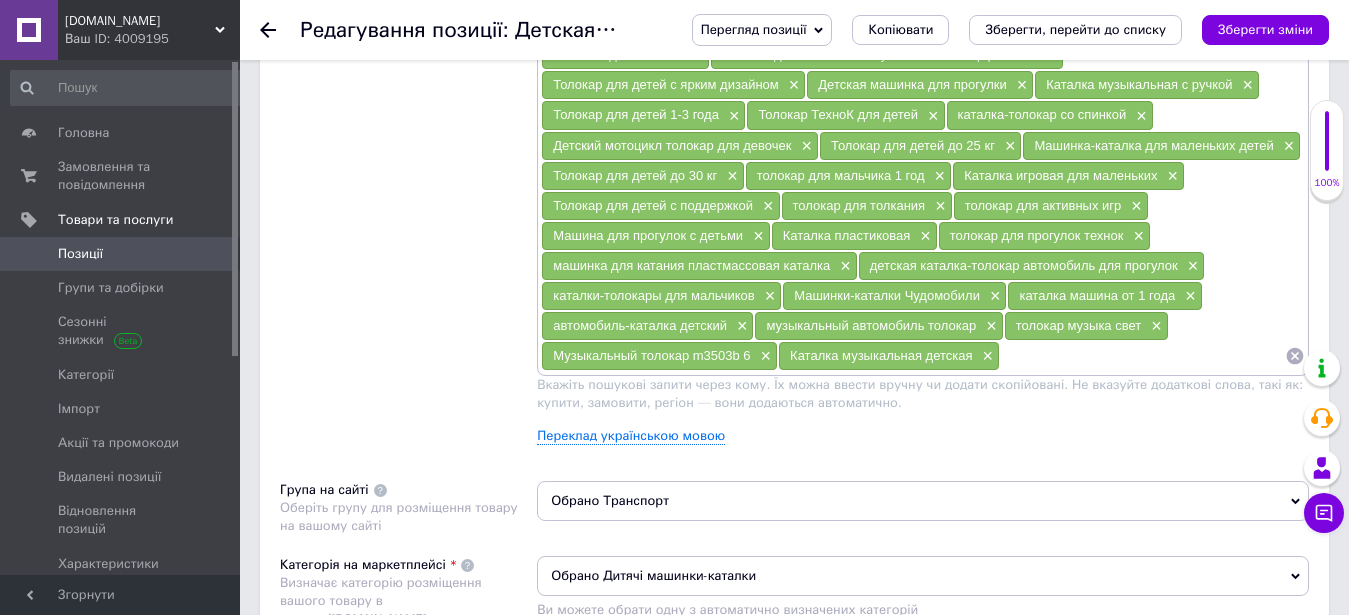 click at bounding box center (1142, 356) 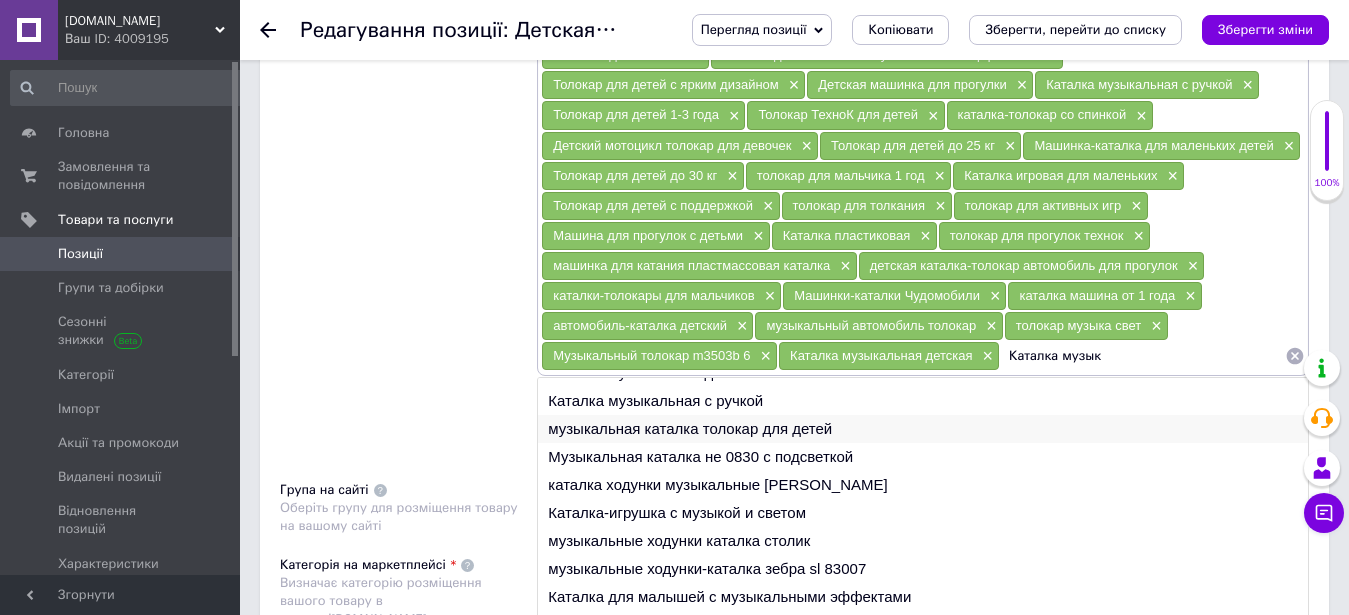 scroll, scrollTop: 30, scrollLeft: 0, axis: vertical 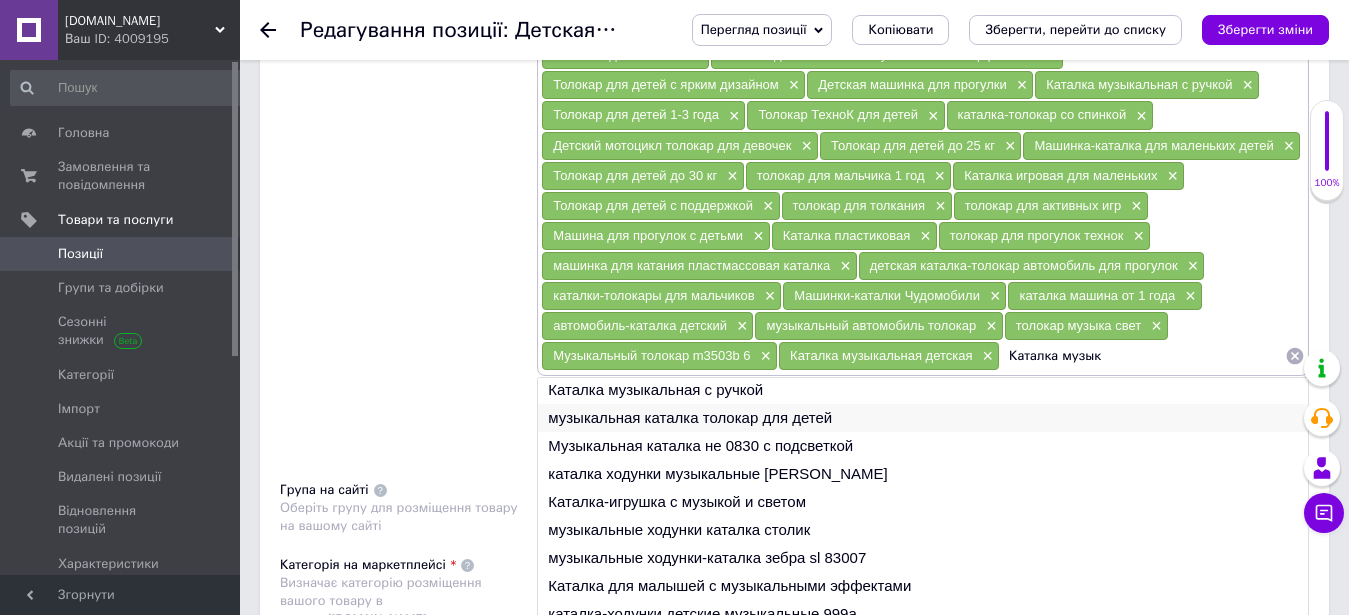type on "Каталка музык" 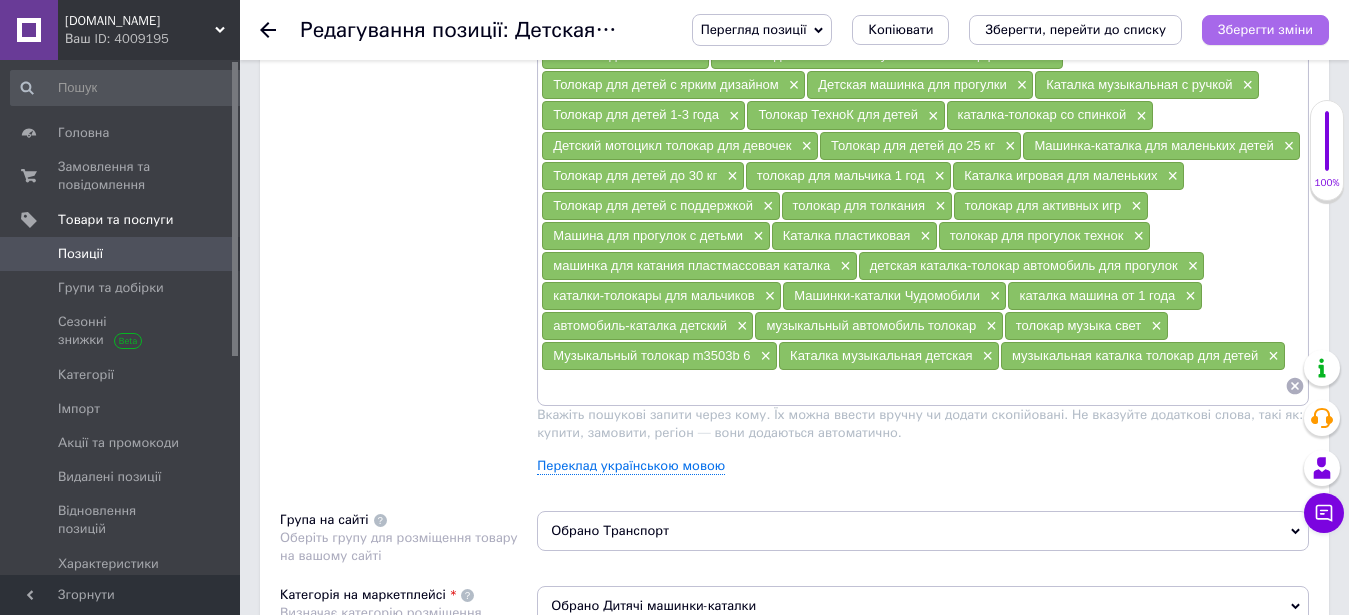 click on "Зберегти зміни" at bounding box center [1265, 29] 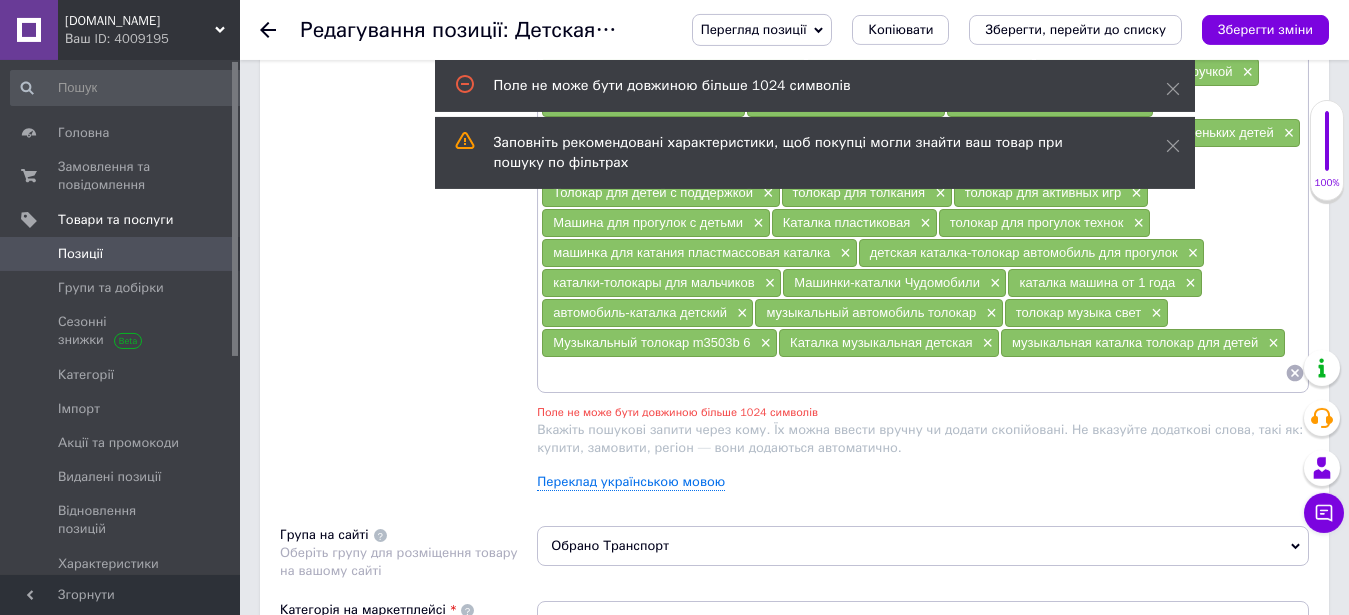 scroll, scrollTop: 1282, scrollLeft: 0, axis: vertical 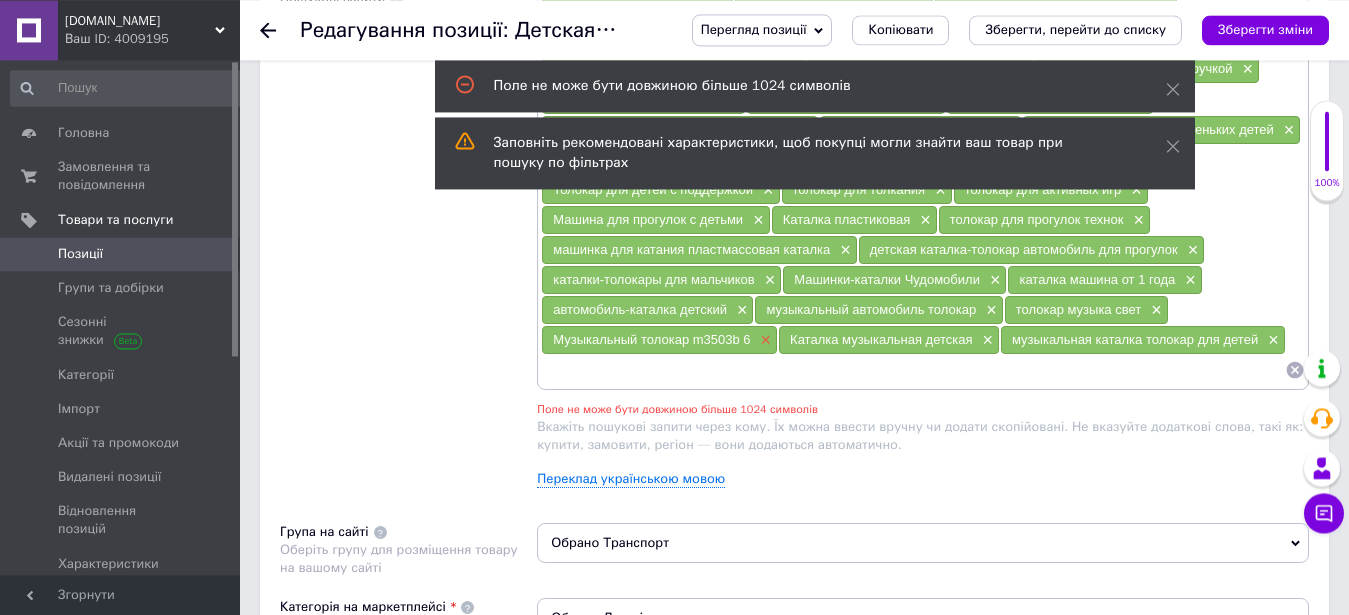 click on "×" at bounding box center [764, 340] 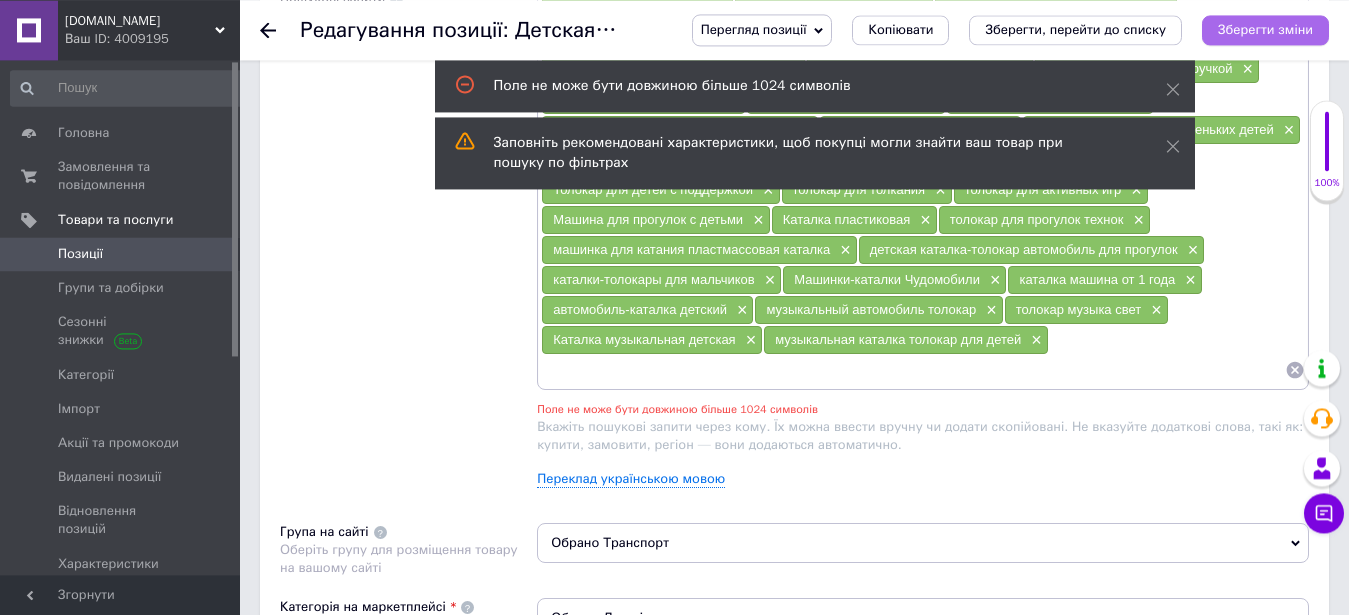 click on "Зберегти зміни" at bounding box center (1265, 29) 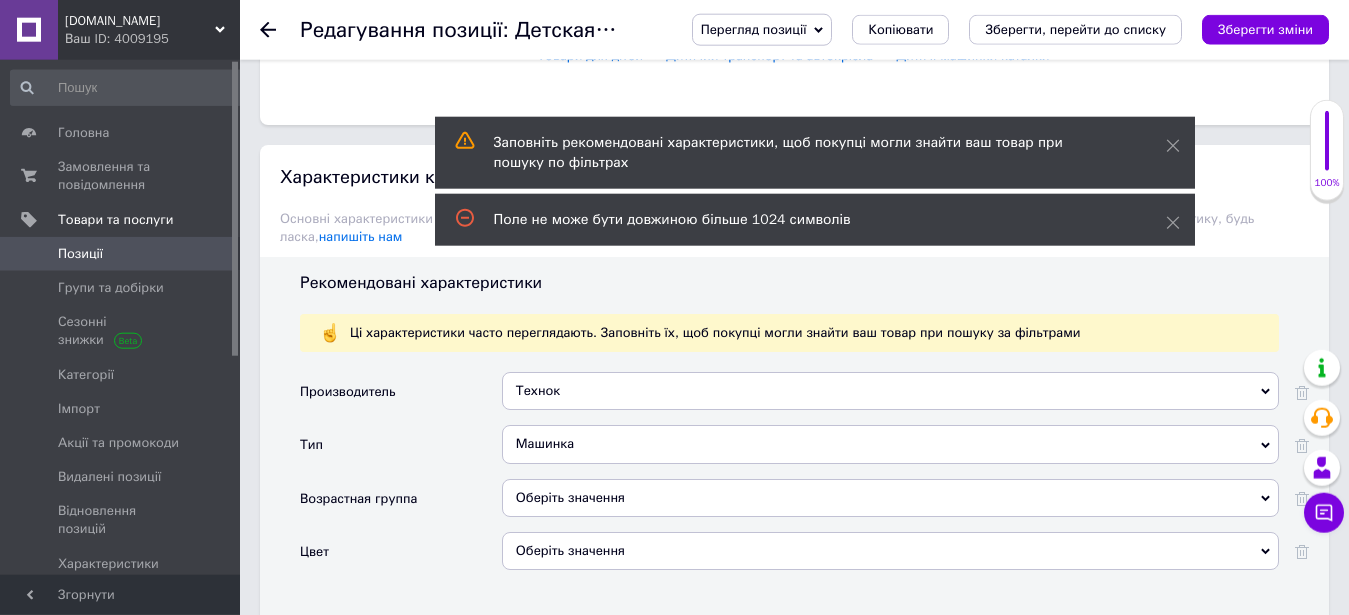 scroll, scrollTop: 1792, scrollLeft: 0, axis: vertical 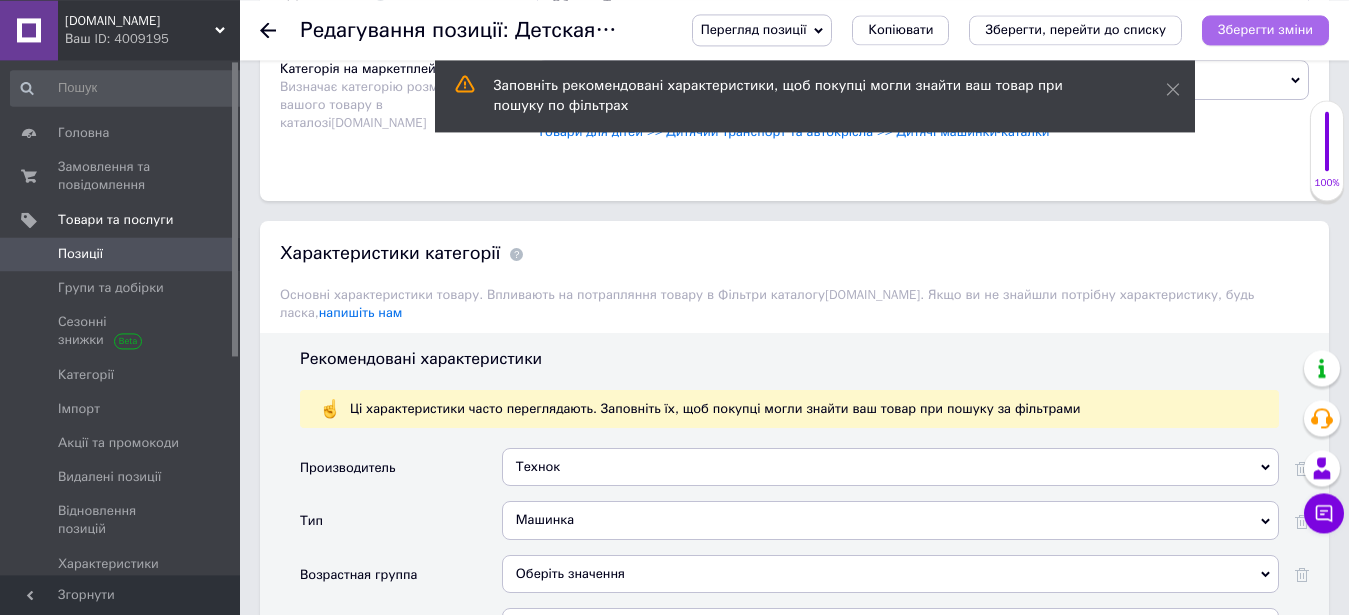 click on "Зберегти зміни" at bounding box center [1265, 29] 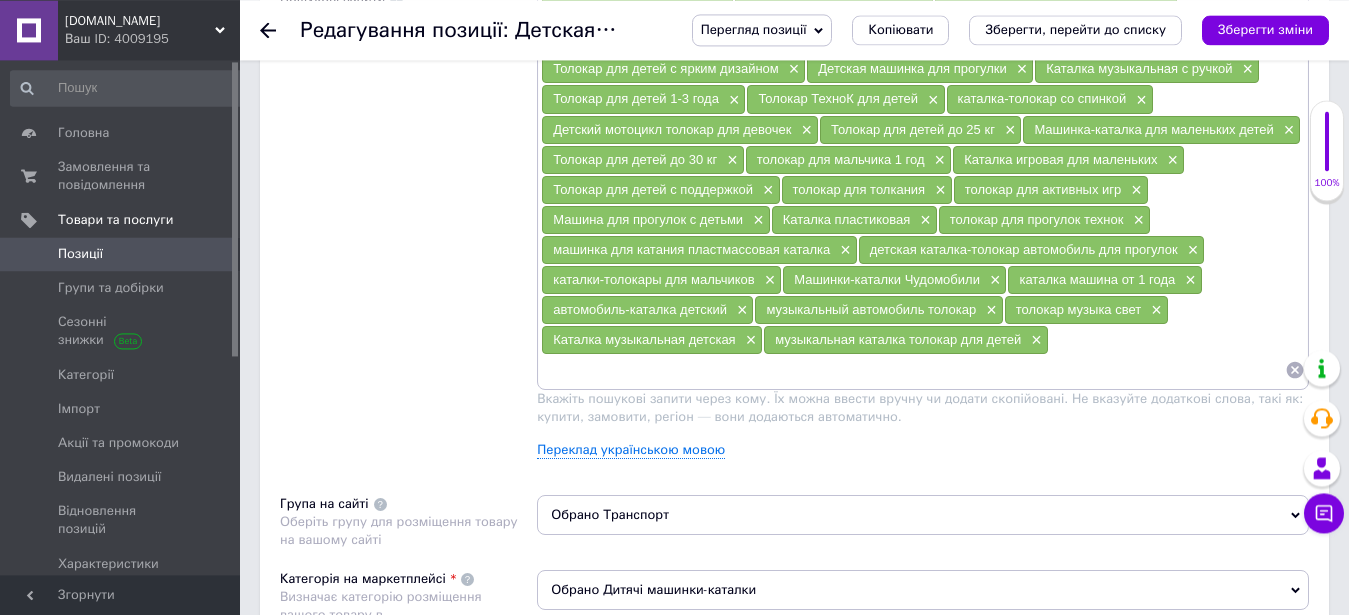 scroll, scrollTop: 568, scrollLeft: 0, axis: vertical 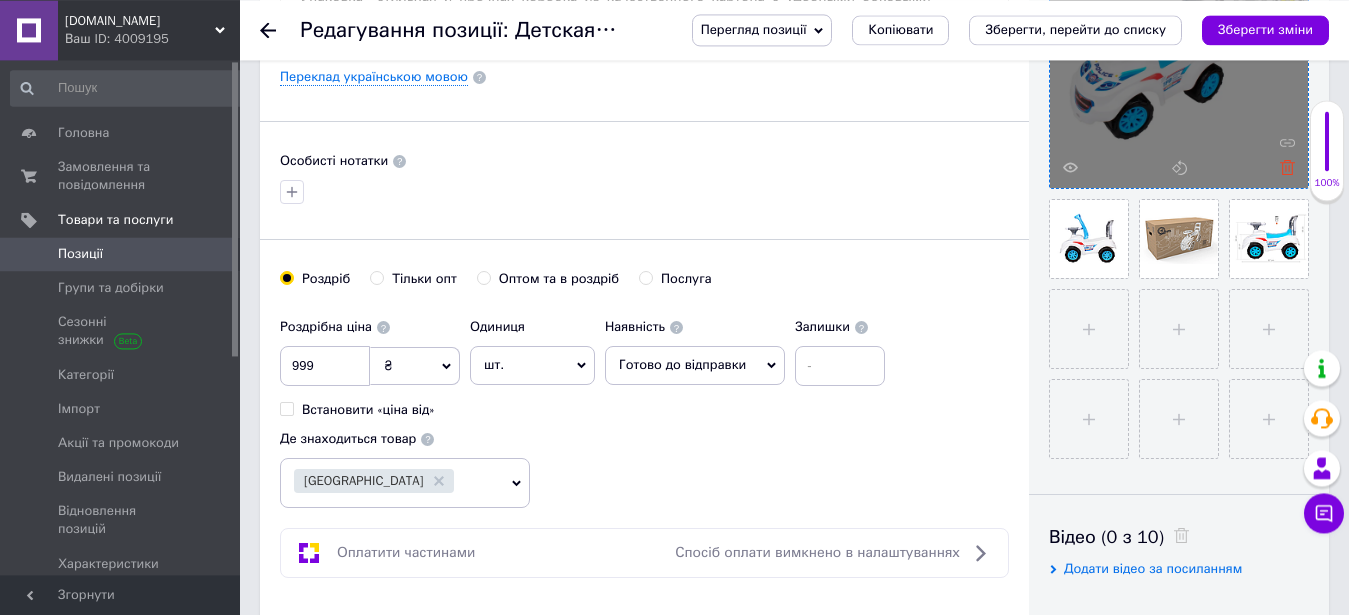 click 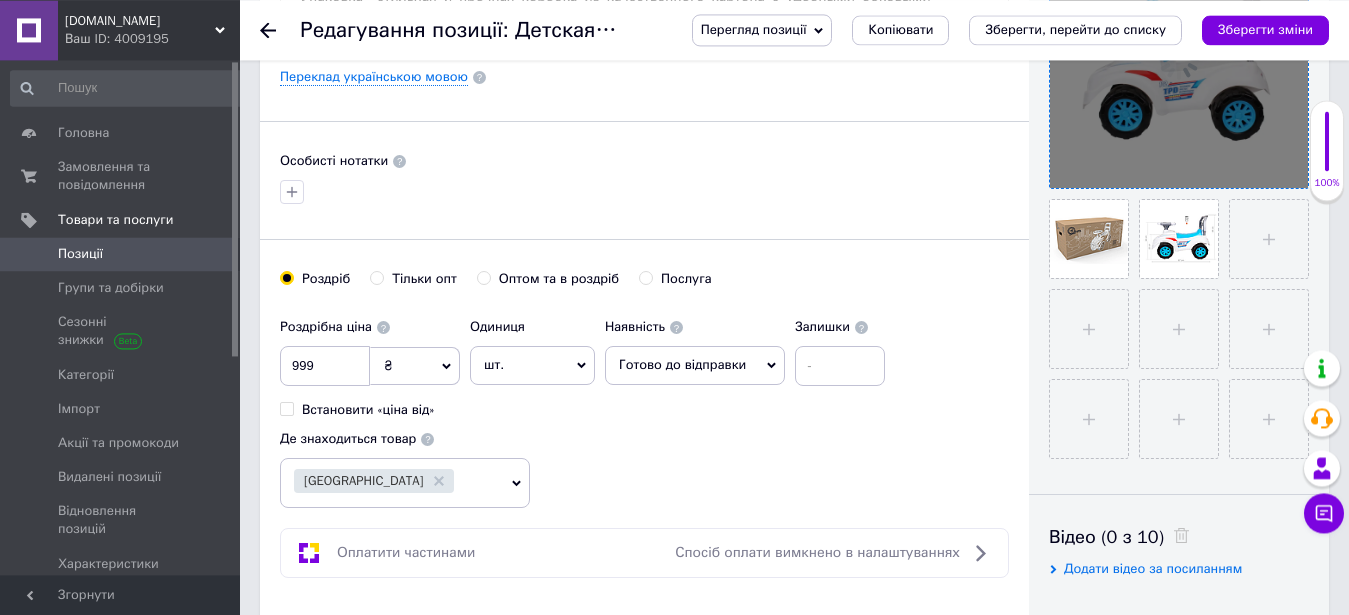 click at bounding box center (1179, 59) 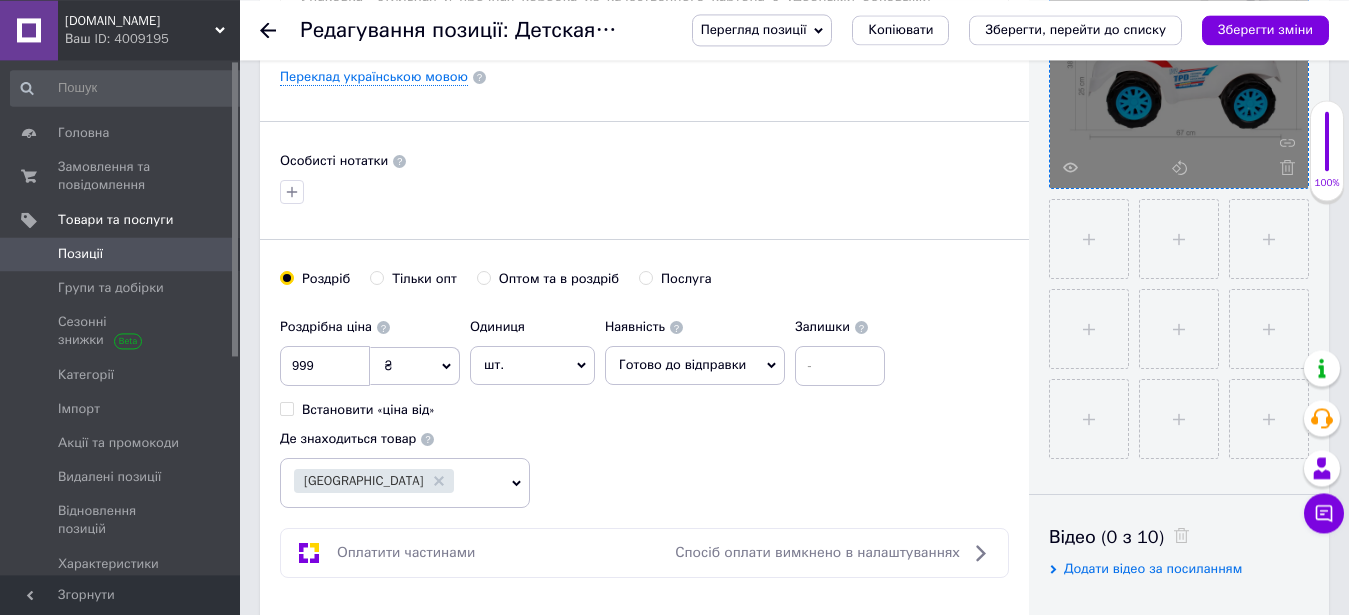click 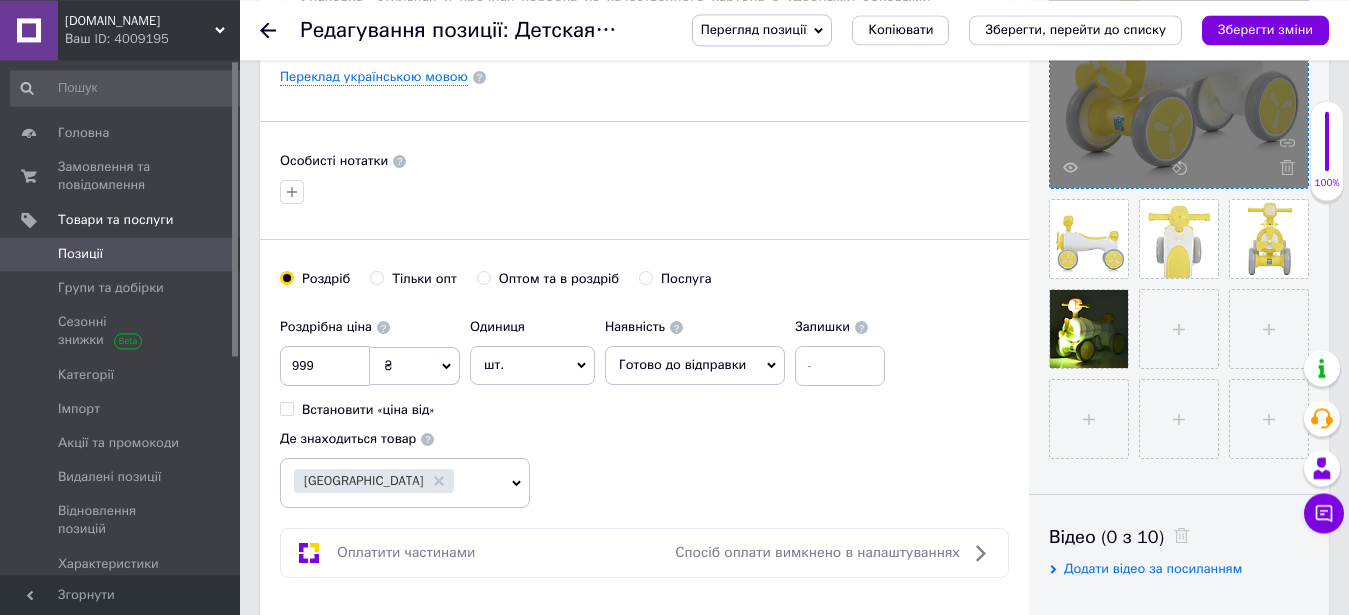 scroll, scrollTop: 1078, scrollLeft: 0, axis: vertical 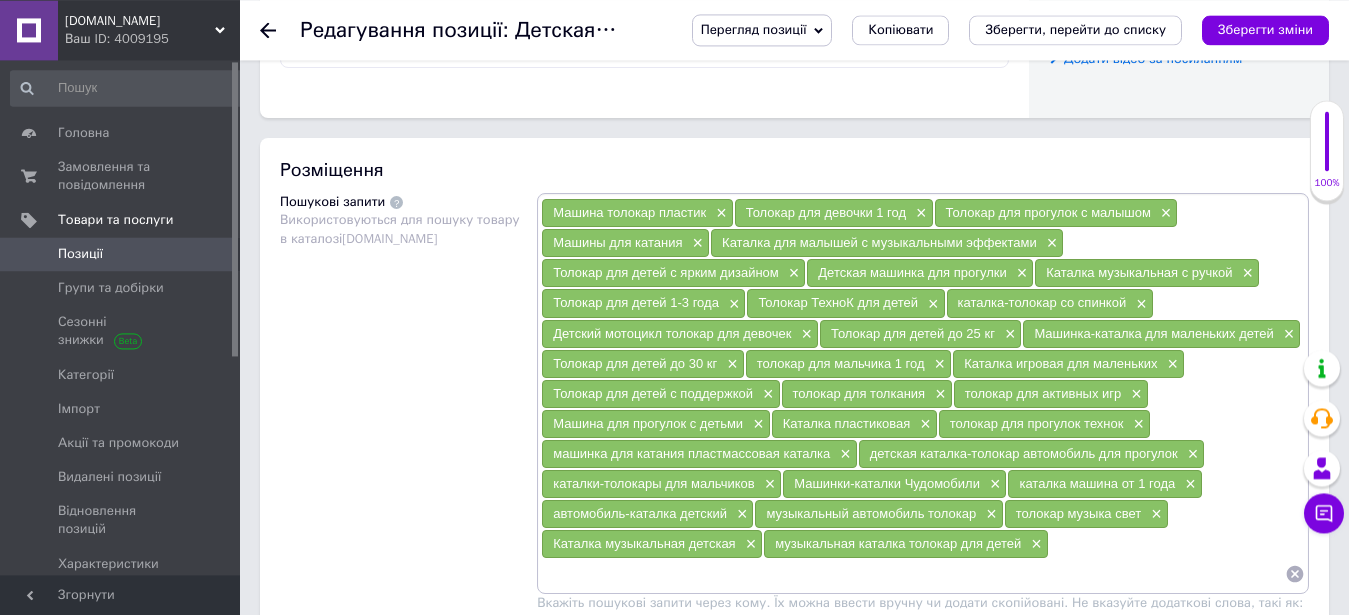click at bounding box center [913, 574] 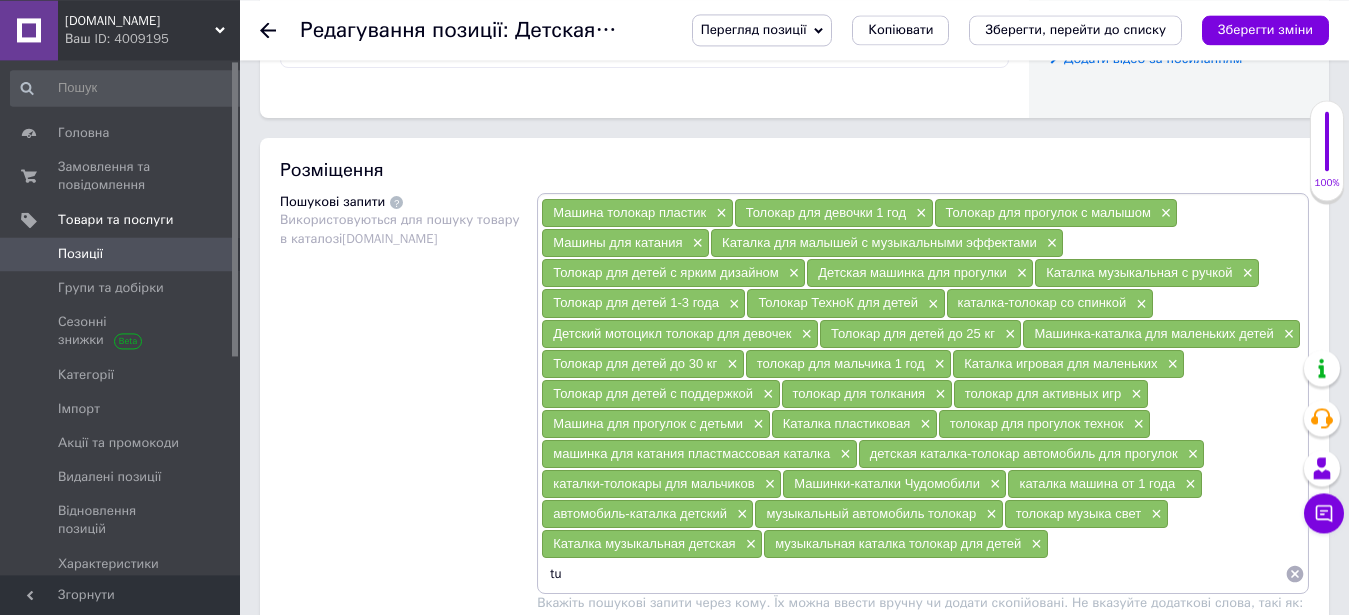 type on "t" 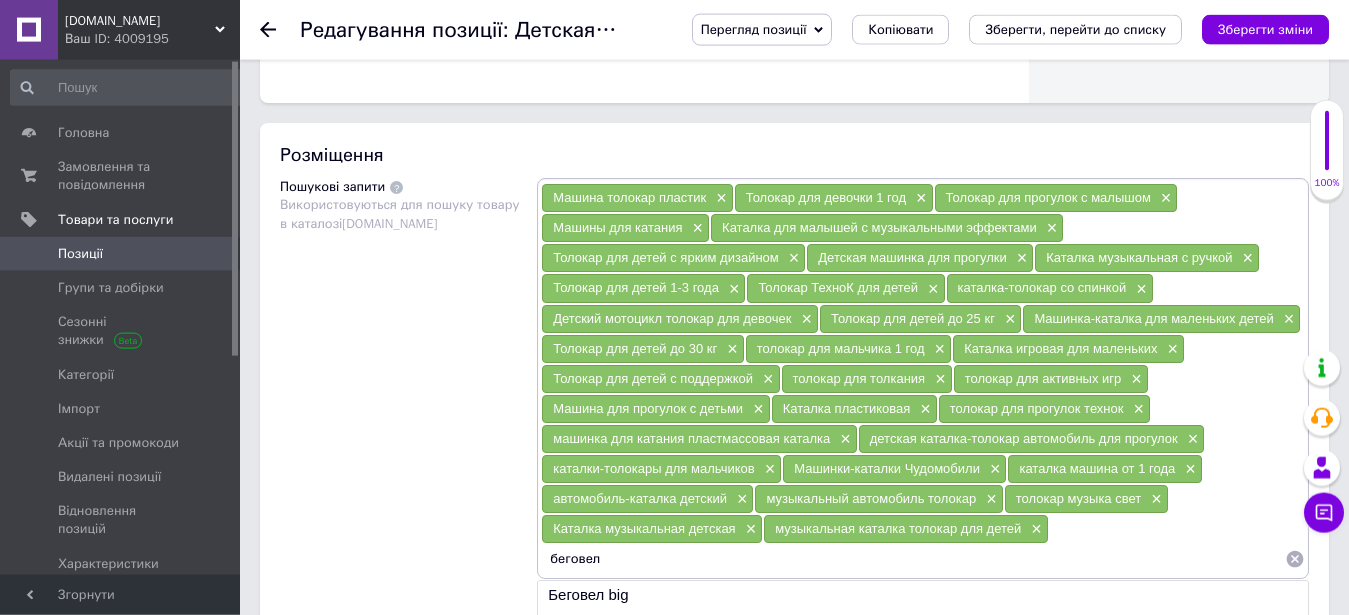 scroll, scrollTop: 1384, scrollLeft: 0, axis: vertical 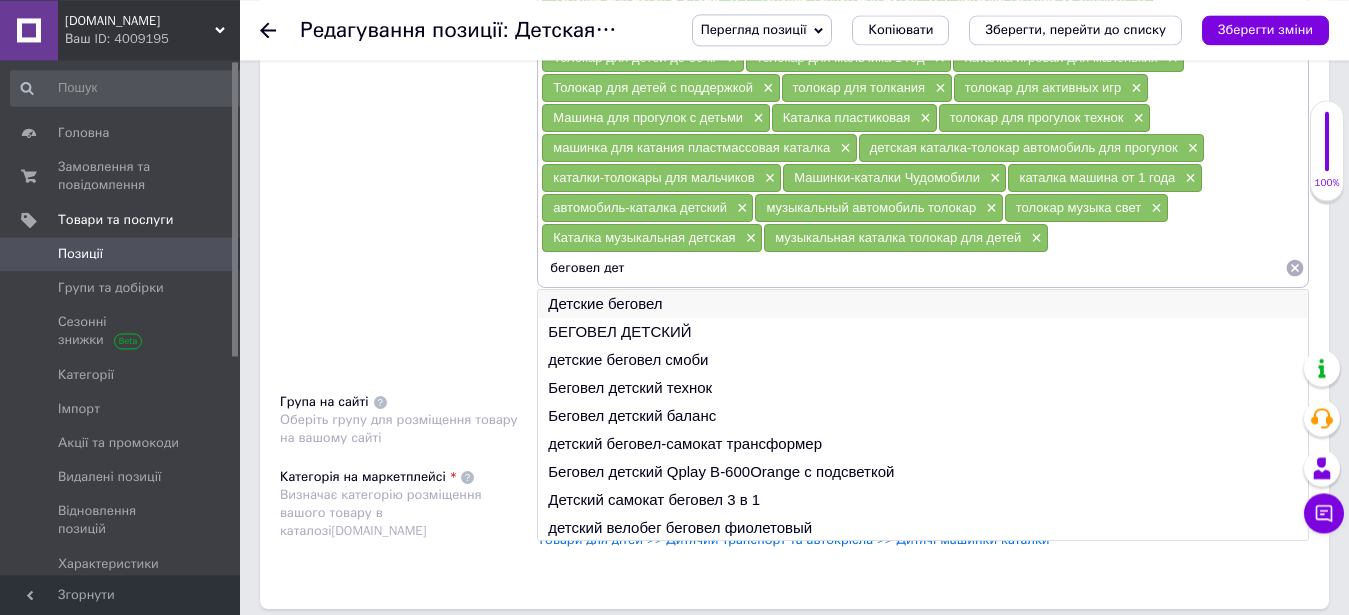 type on "беговел дет" 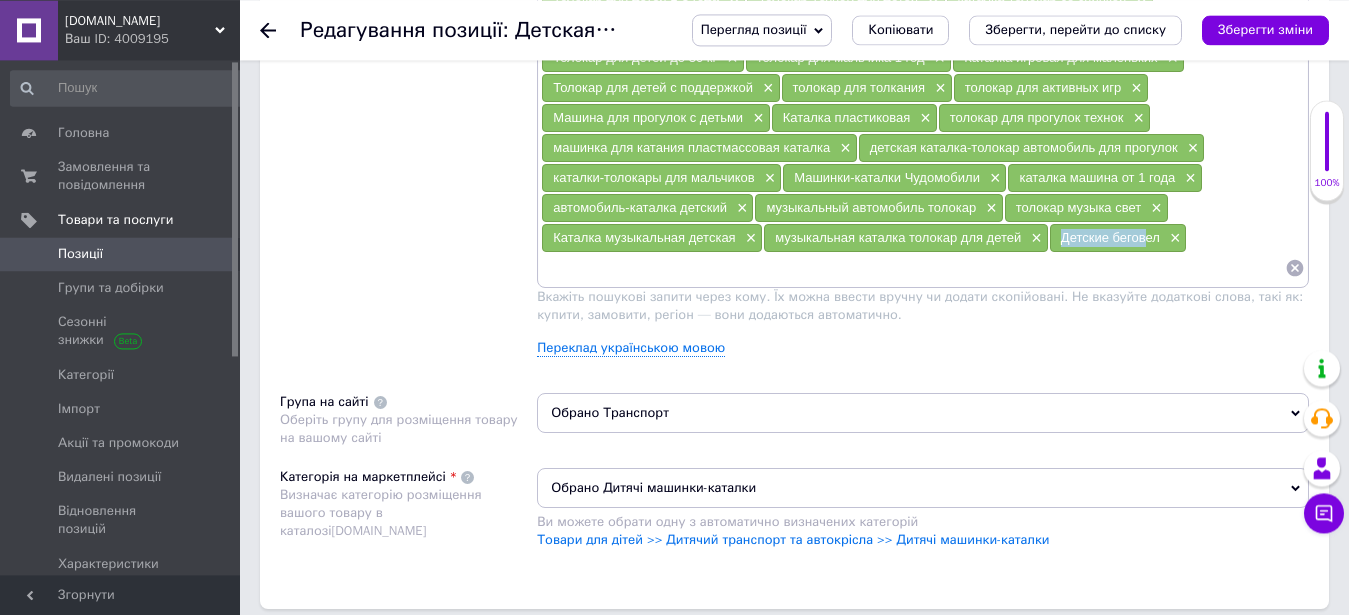 drag, startPoint x: 1092, startPoint y: 241, endPoint x: 1142, endPoint y: 241, distance: 50 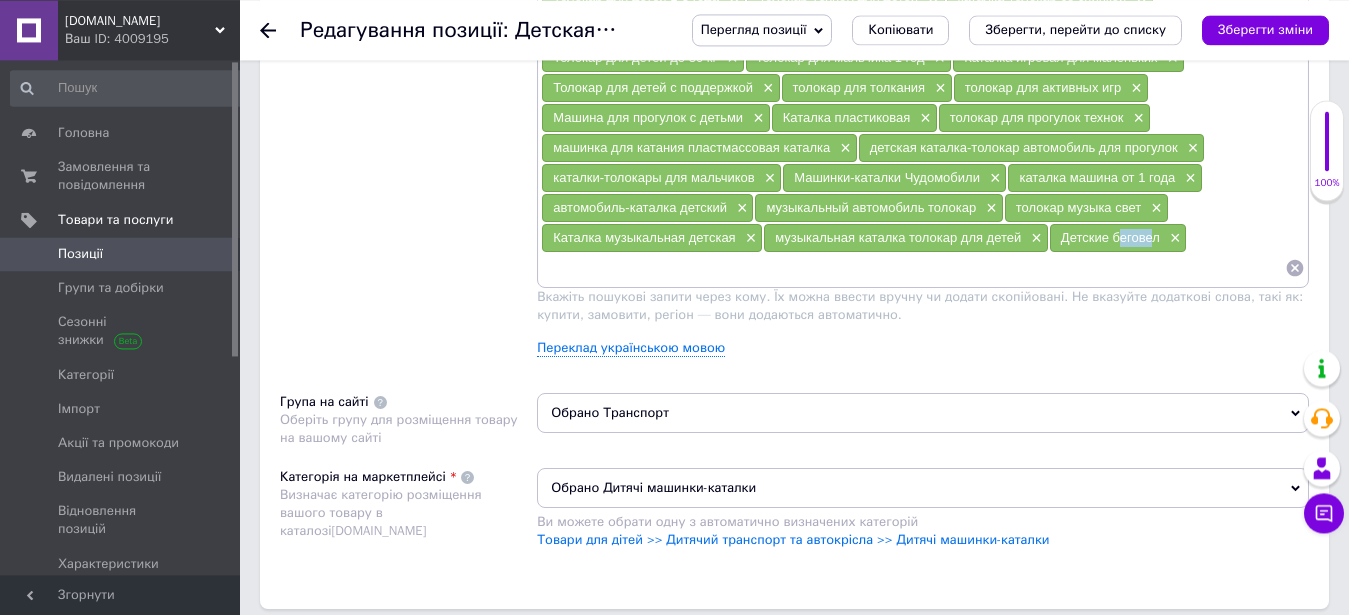 drag, startPoint x: 1111, startPoint y: 242, endPoint x: 1150, endPoint y: 239, distance: 39.115215 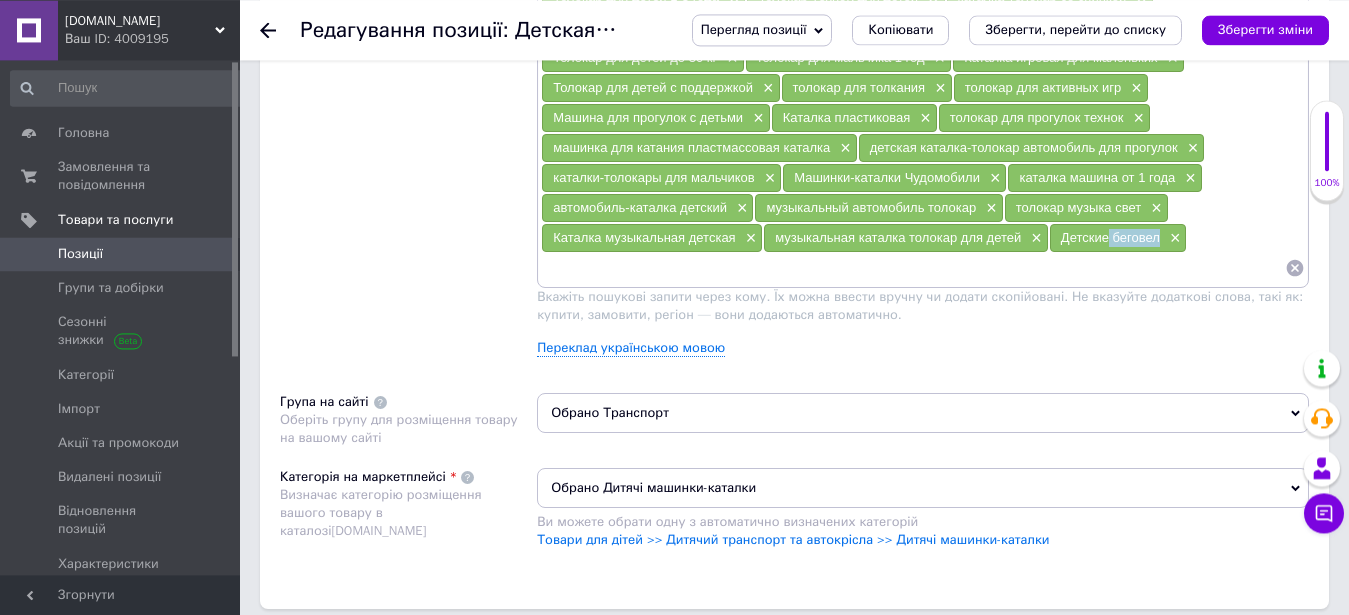 drag, startPoint x: 1104, startPoint y: 237, endPoint x: 1152, endPoint y: 237, distance: 48 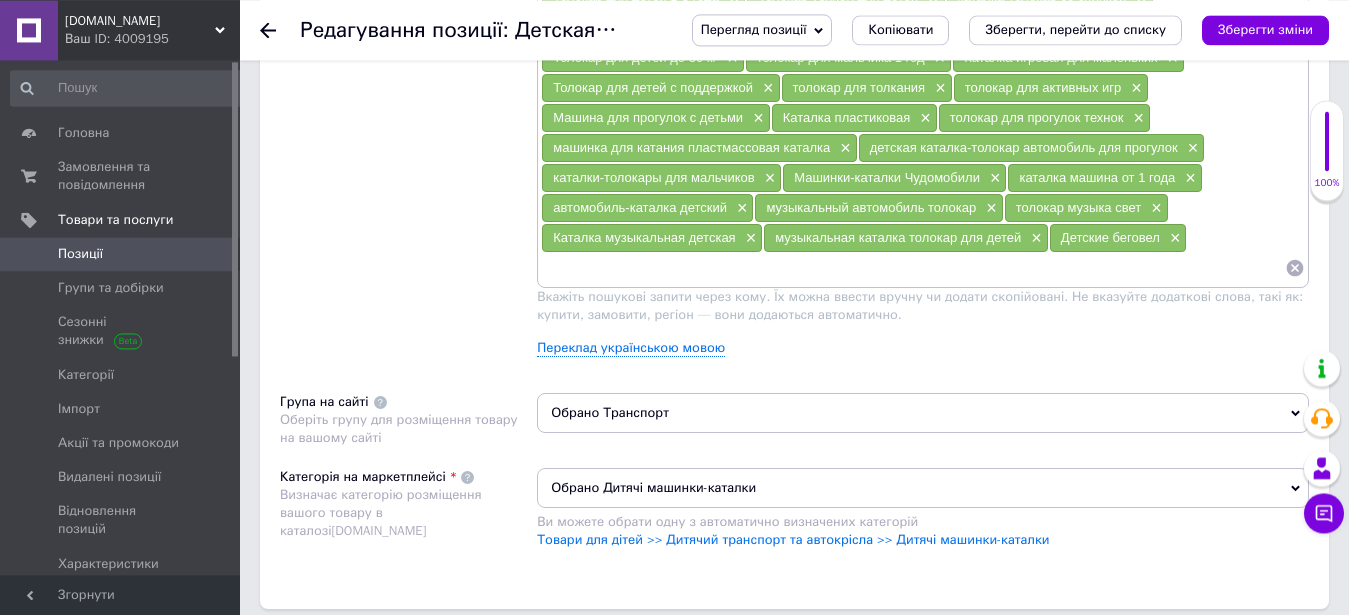 click at bounding box center [913, 268] 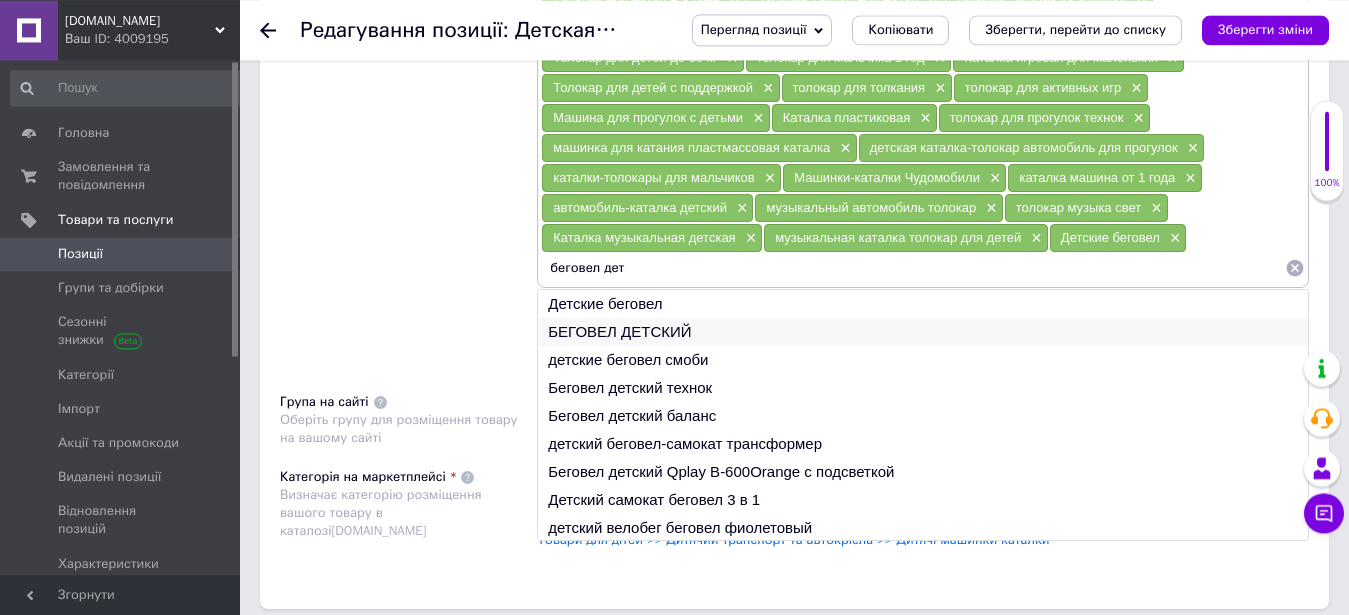 type on "беговел дет" 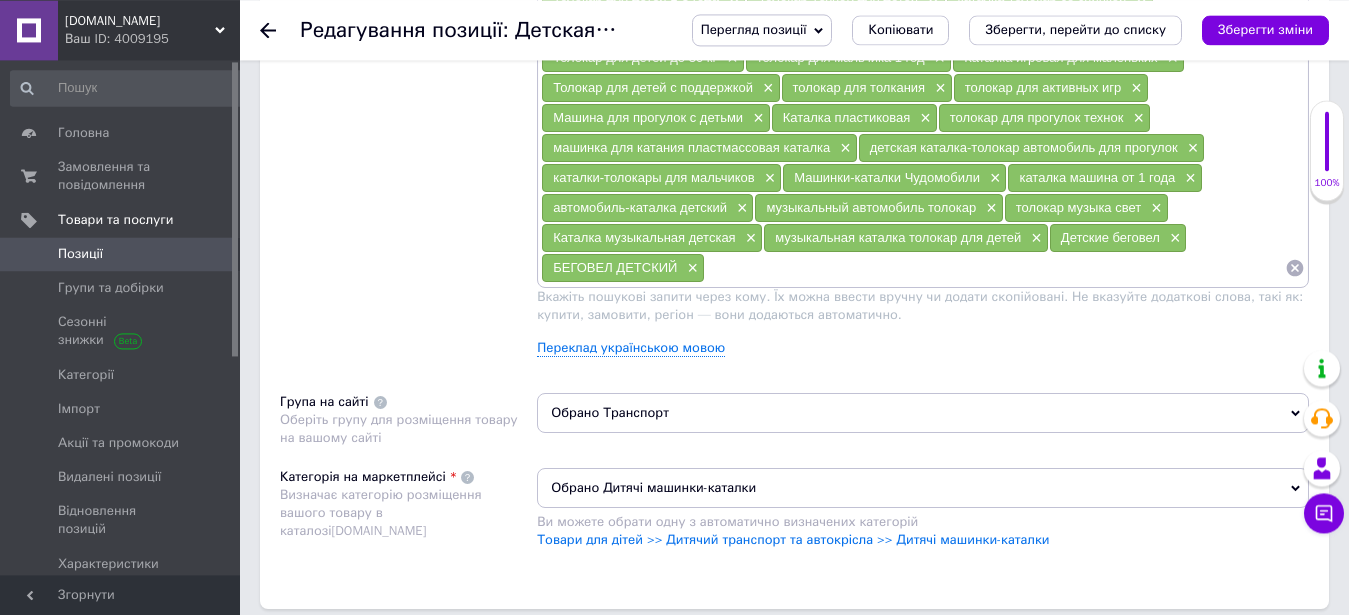 click at bounding box center [995, 268] 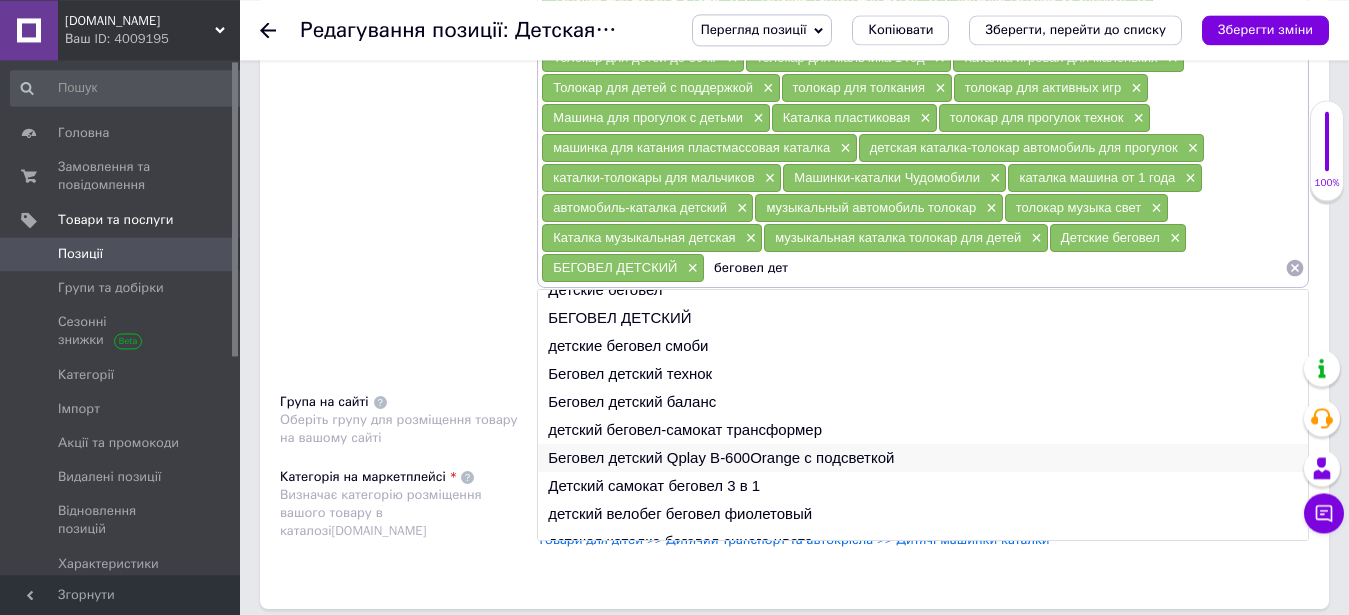 scroll, scrollTop: 30, scrollLeft: 0, axis: vertical 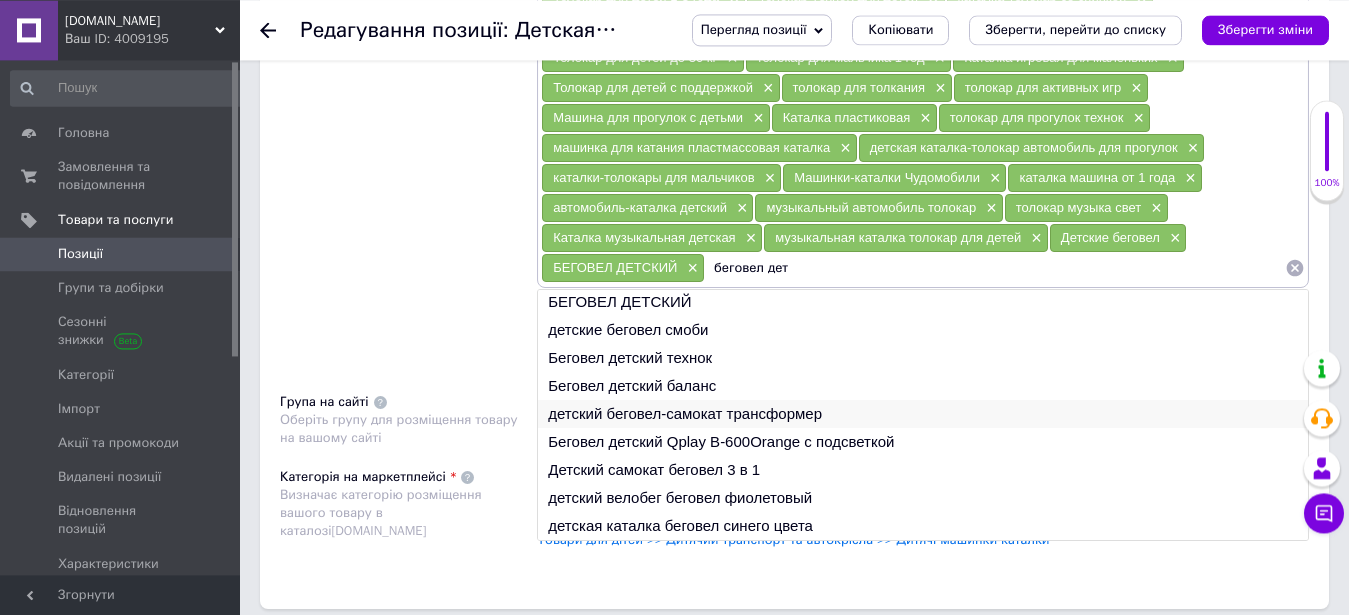 type on "беговел дет" 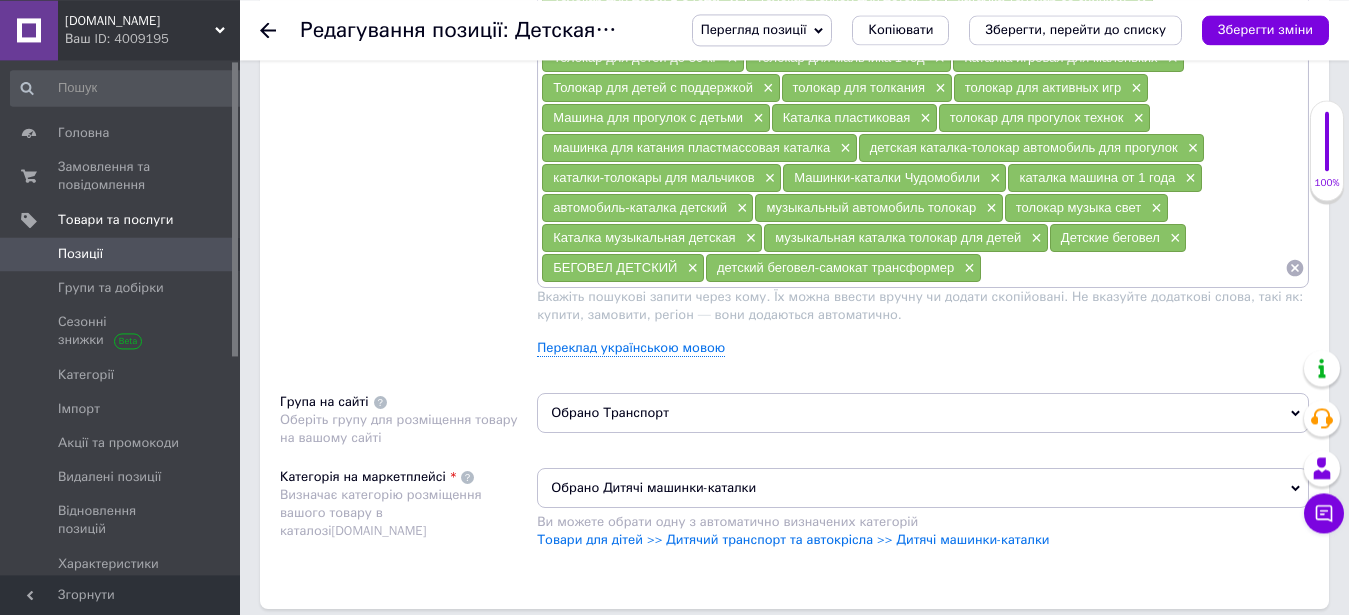 click at bounding box center [1133, 268] 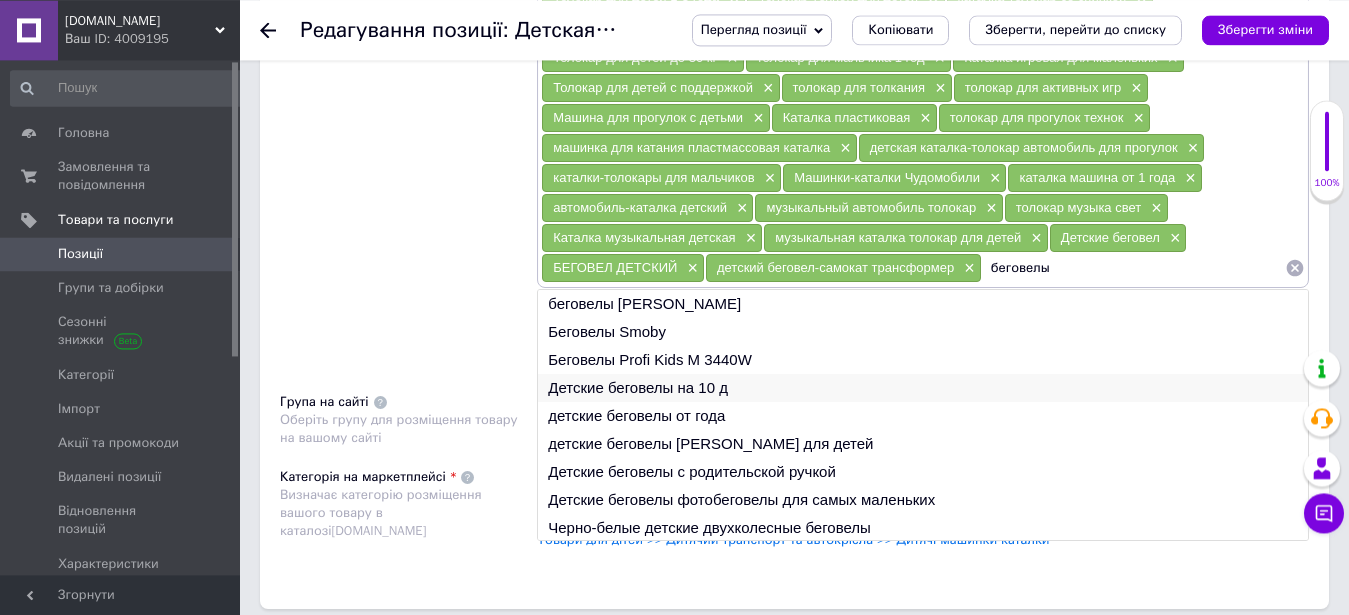 type on "беговелы" 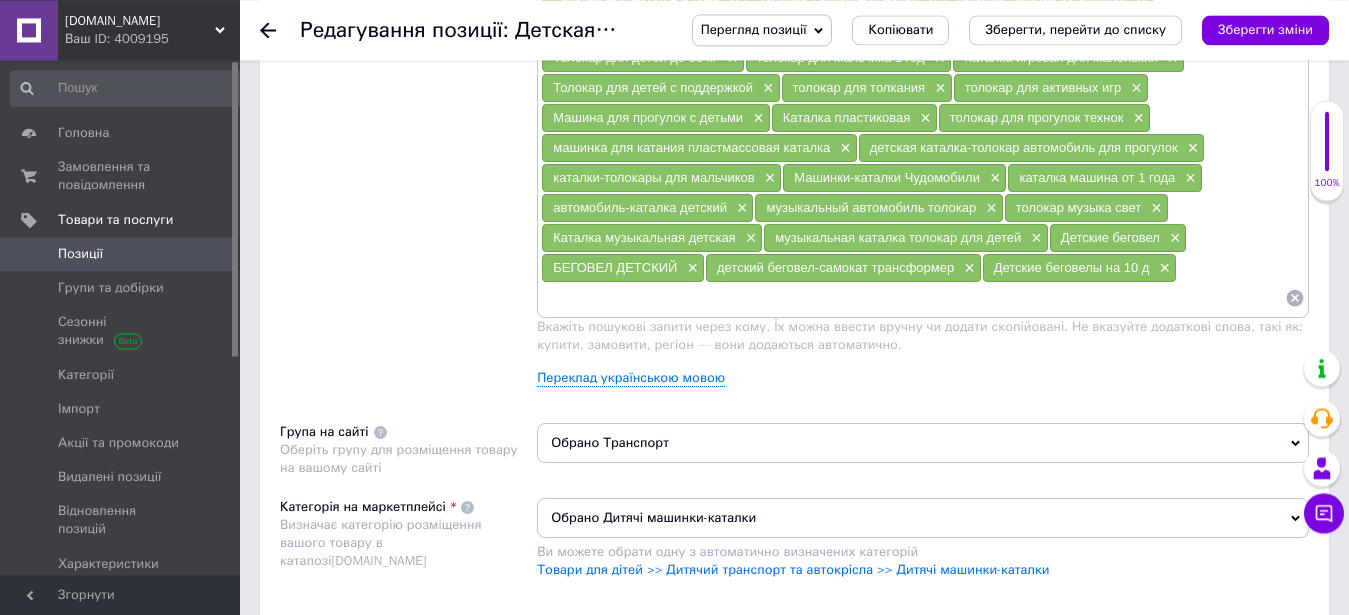 click on "Детские беговелы на 10 д ×" at bounding box center (1079, 268) 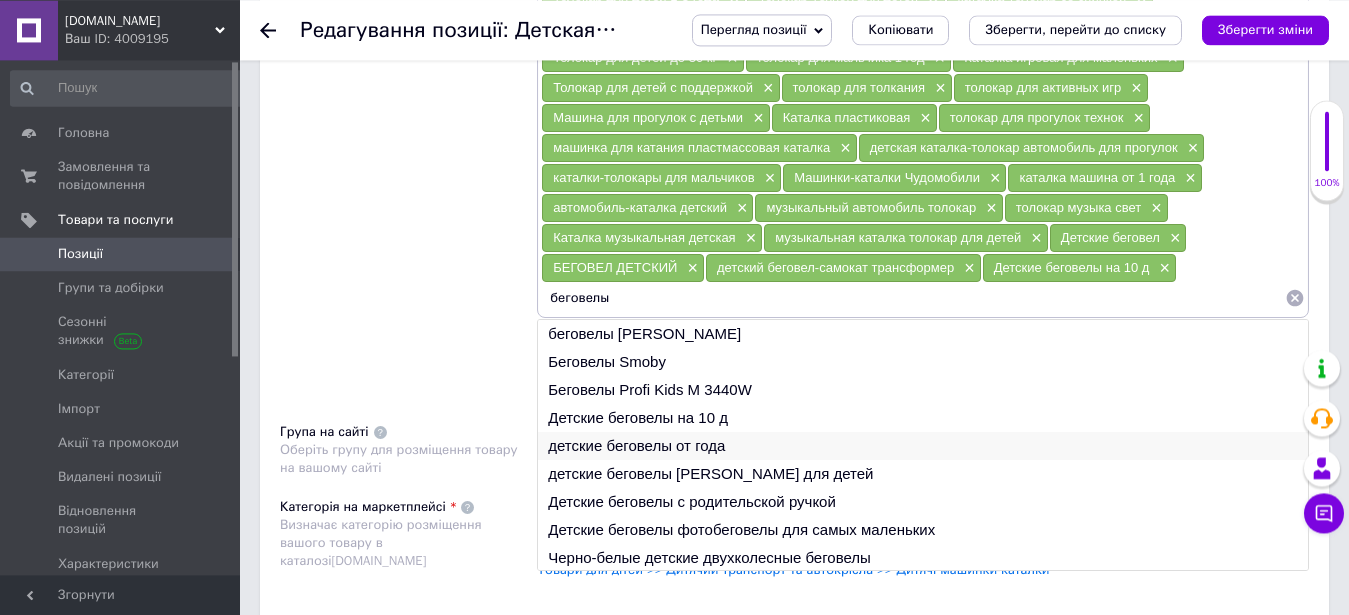 type on "беговелы" 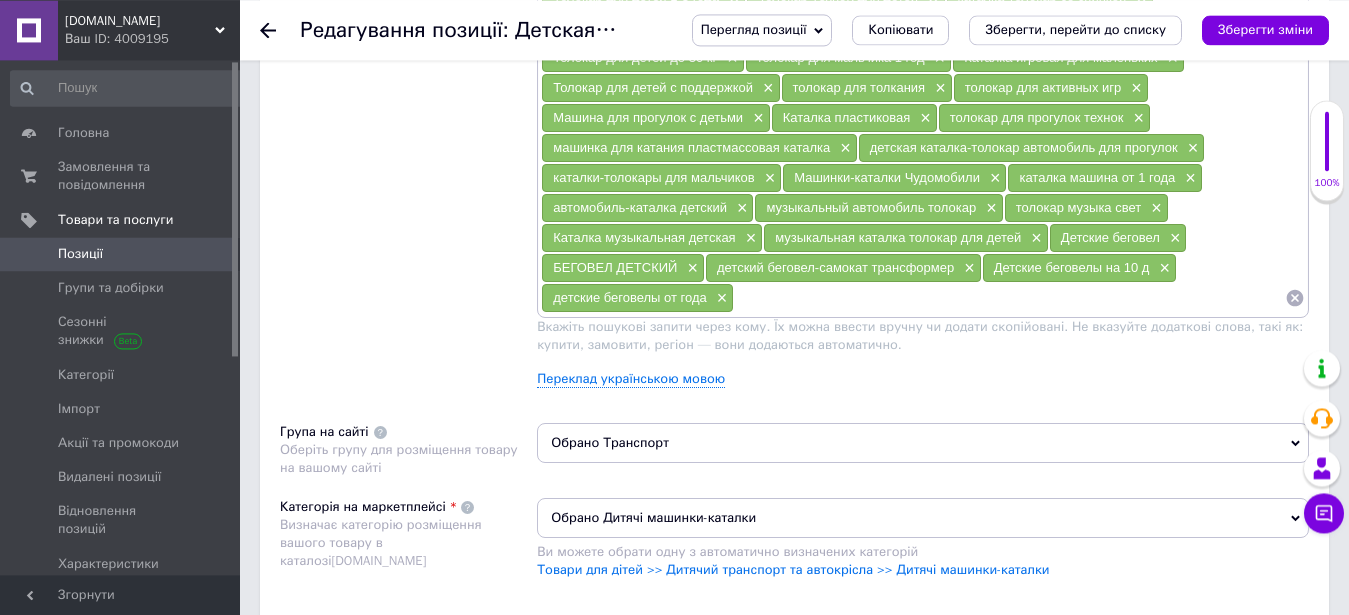click at bounding box center [1009, 298] 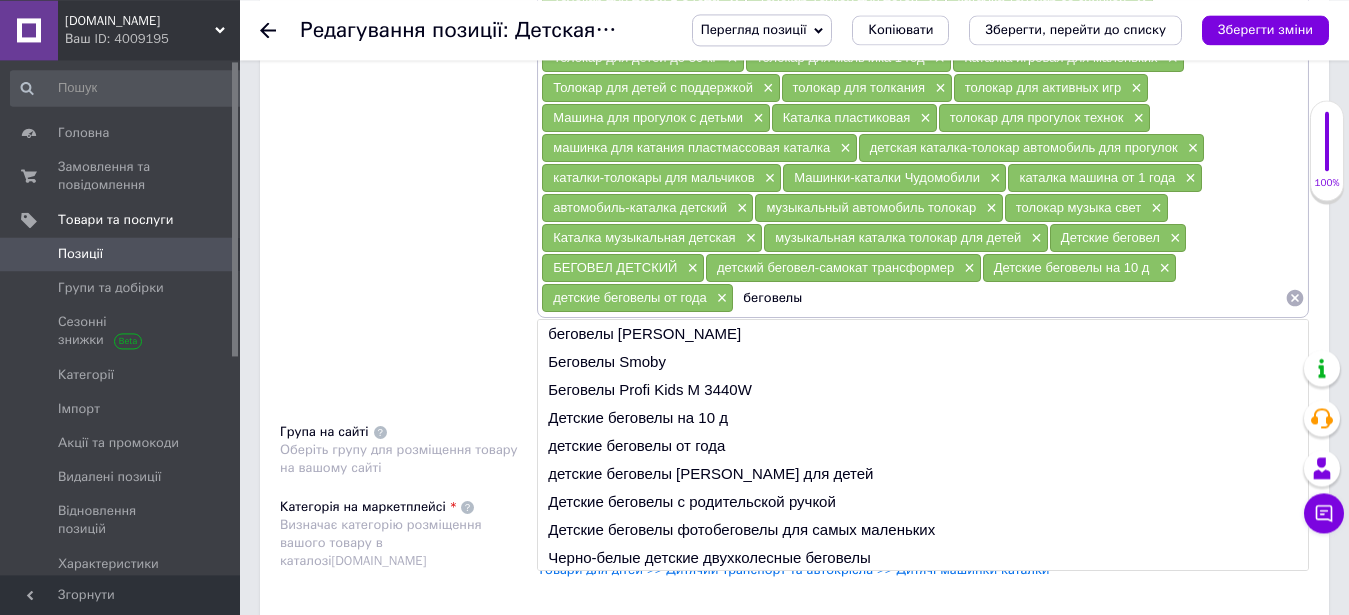scroll, scrollTop: 2, scrollLeft: 0, axis: vertical 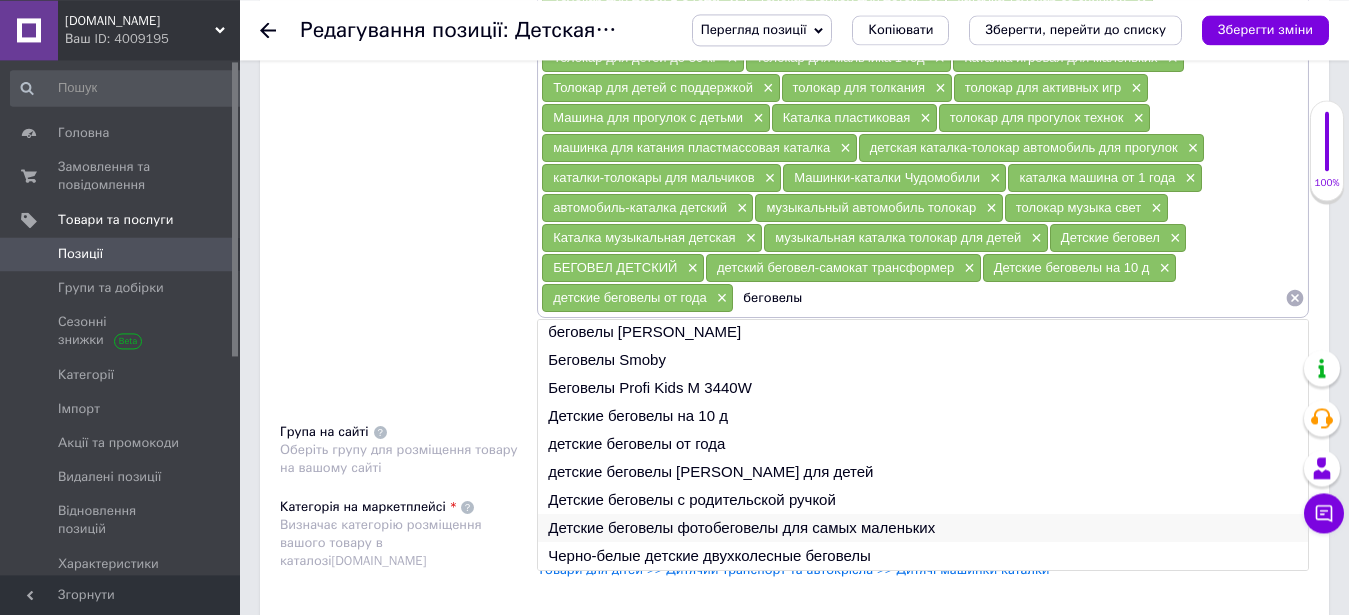 type on "беговелы" 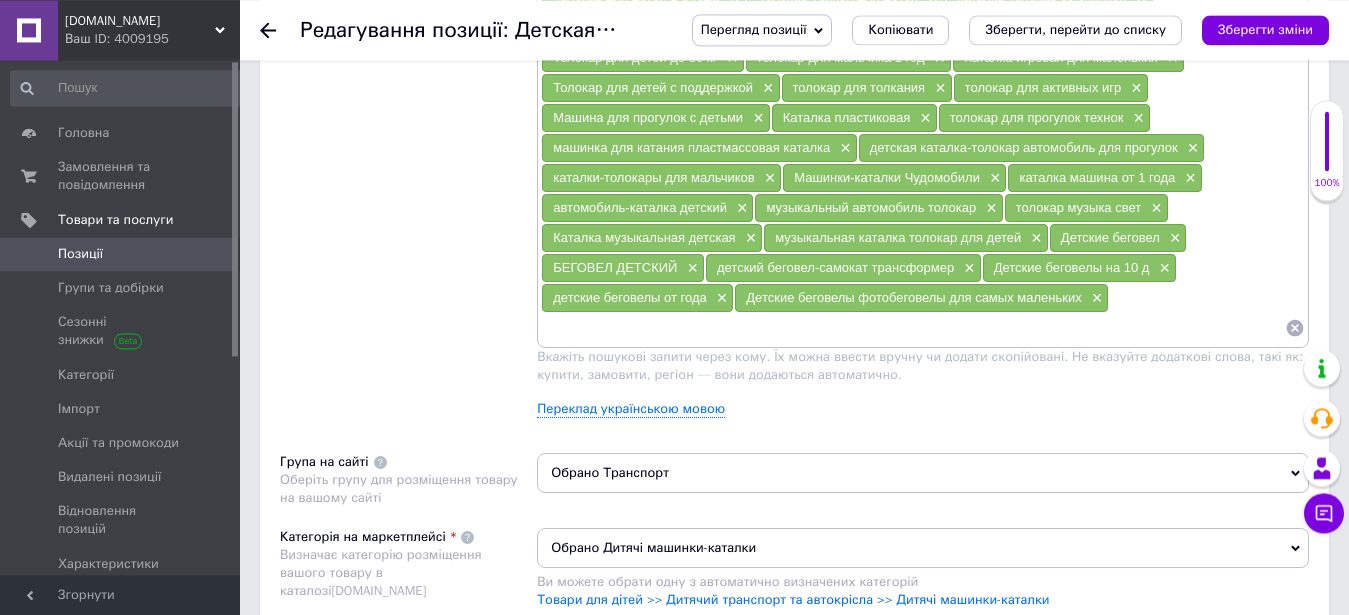 click at bounding box center (913, 328) 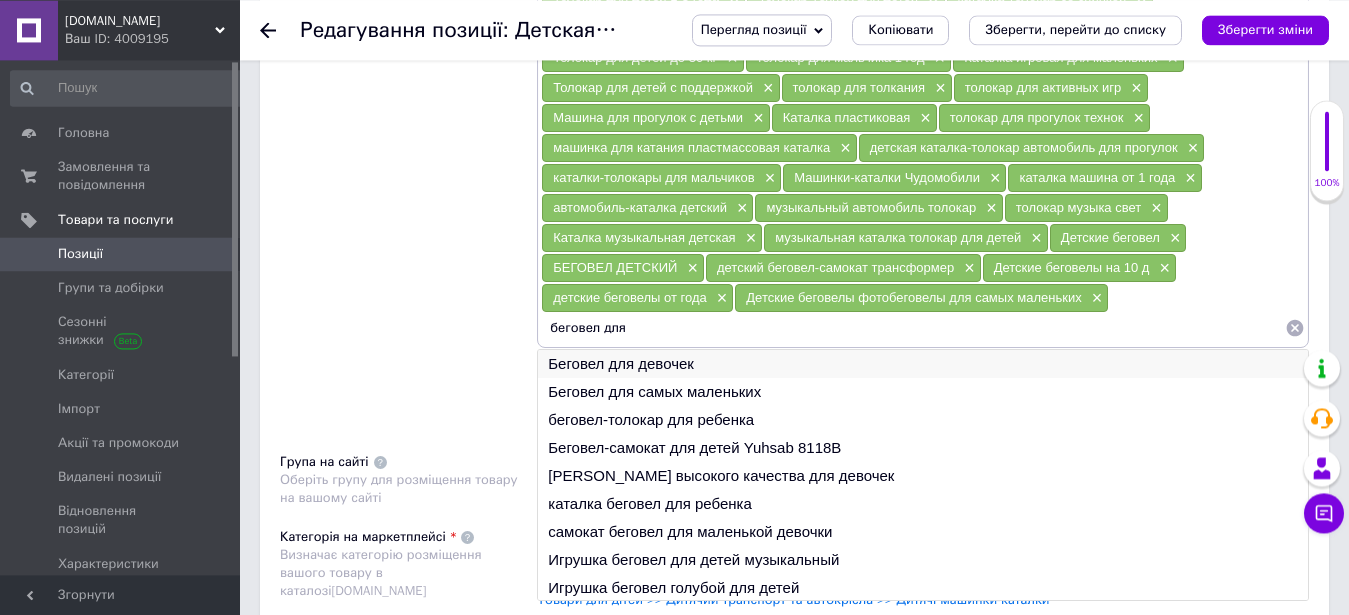 type on "беговел для" 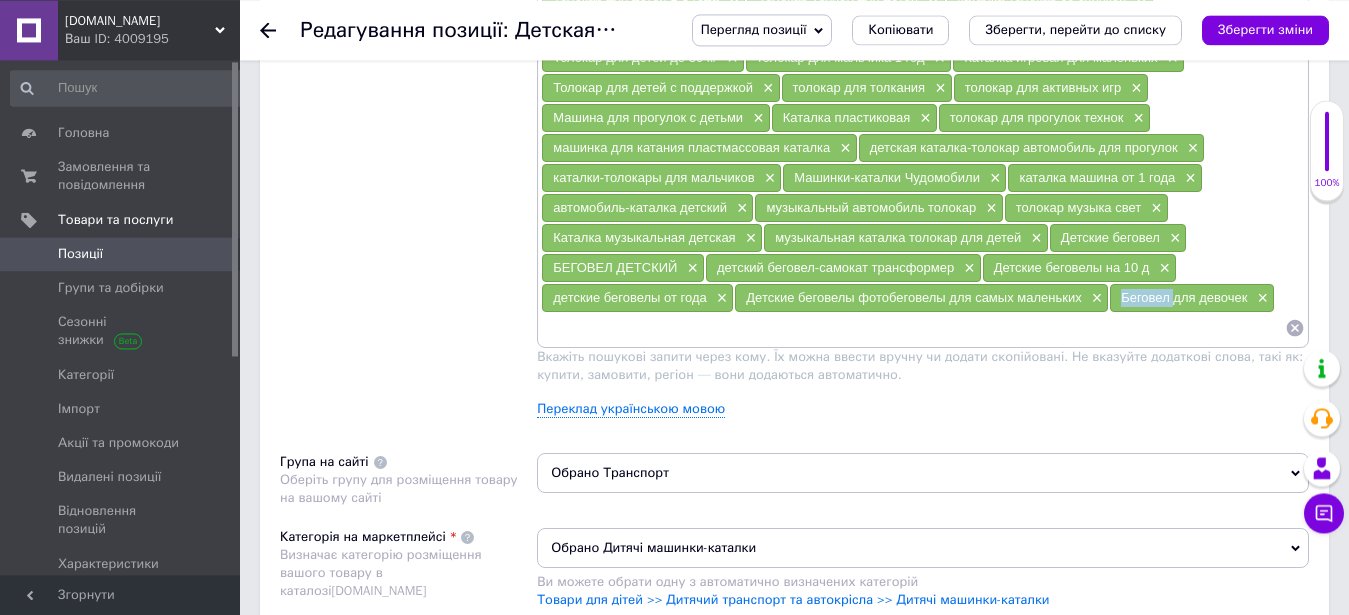 drag, startPoint x: 1158, startPoint y: 294, endPoint x: 1171, endPoint y: 294, distance: 13 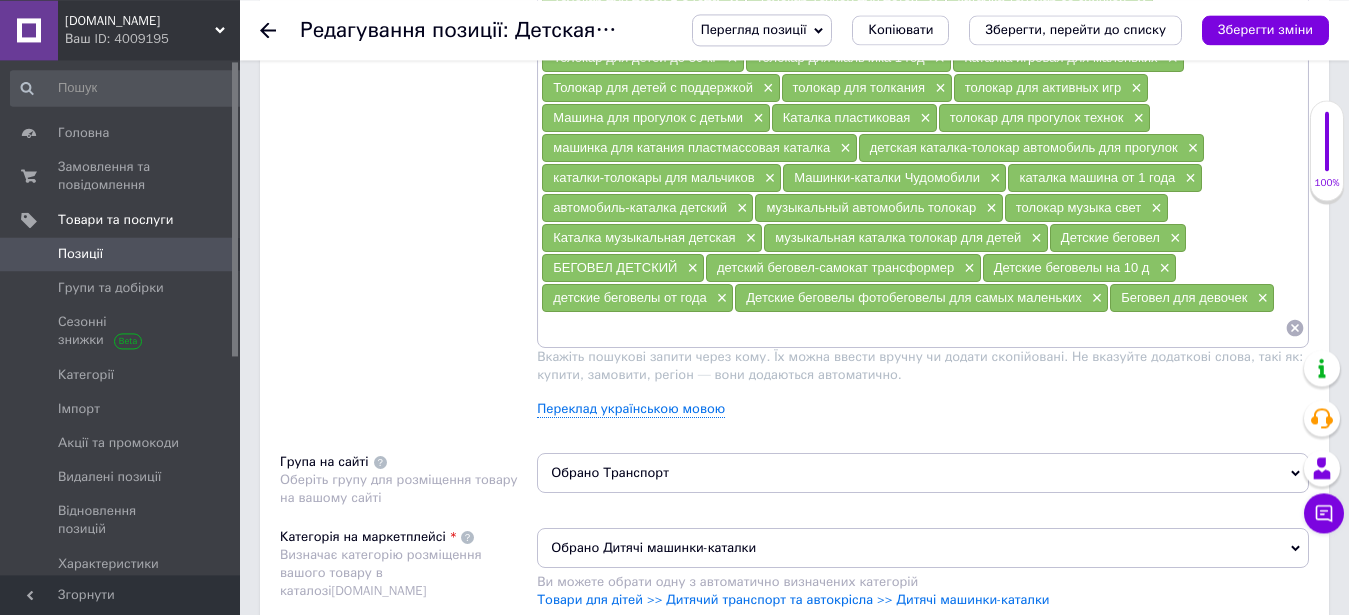 click at bounding box center [913, 328] 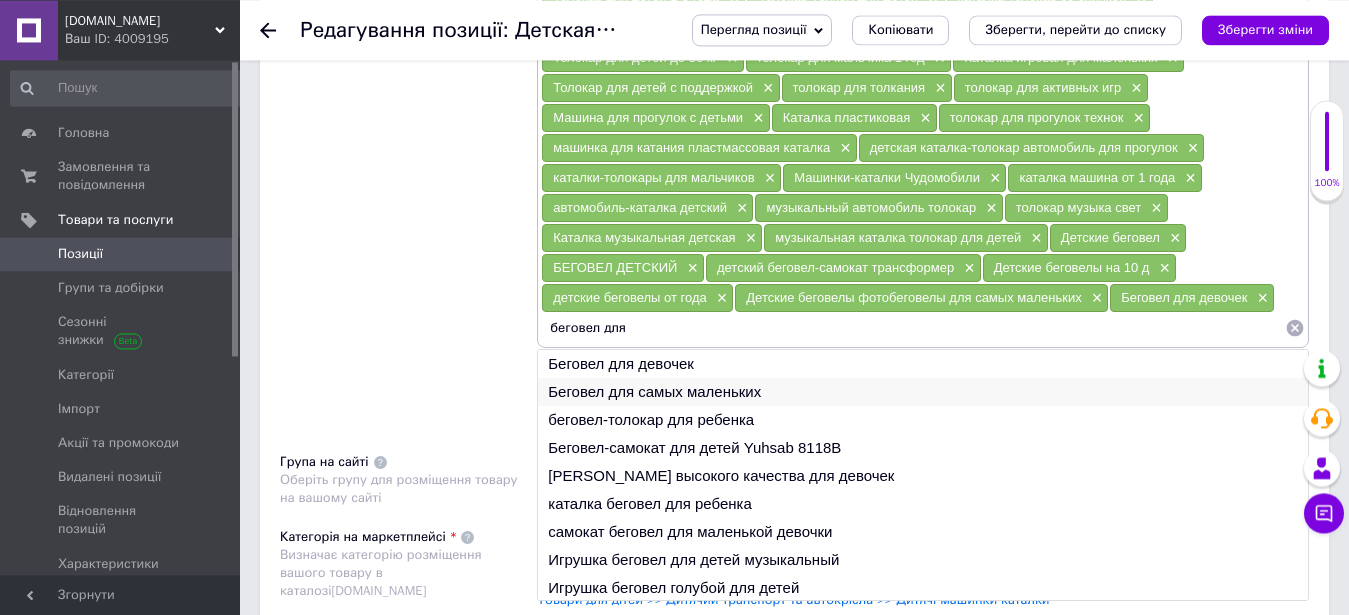 type on "беговел для" 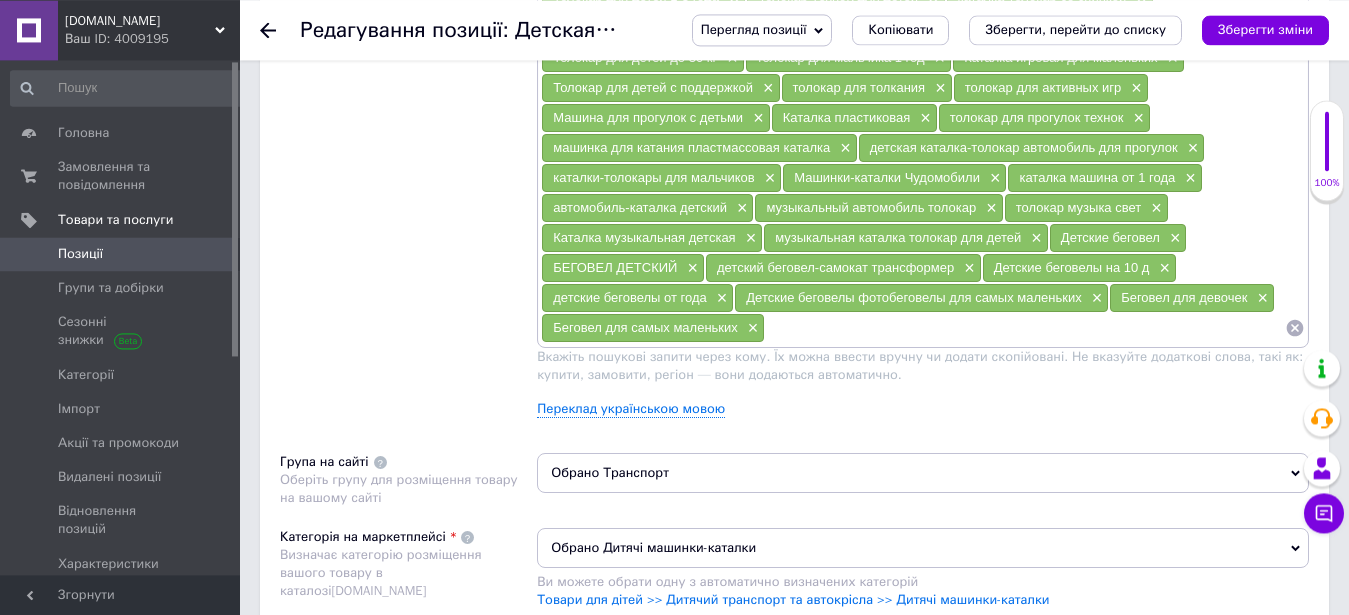 click at bounding box center [1025, 328] 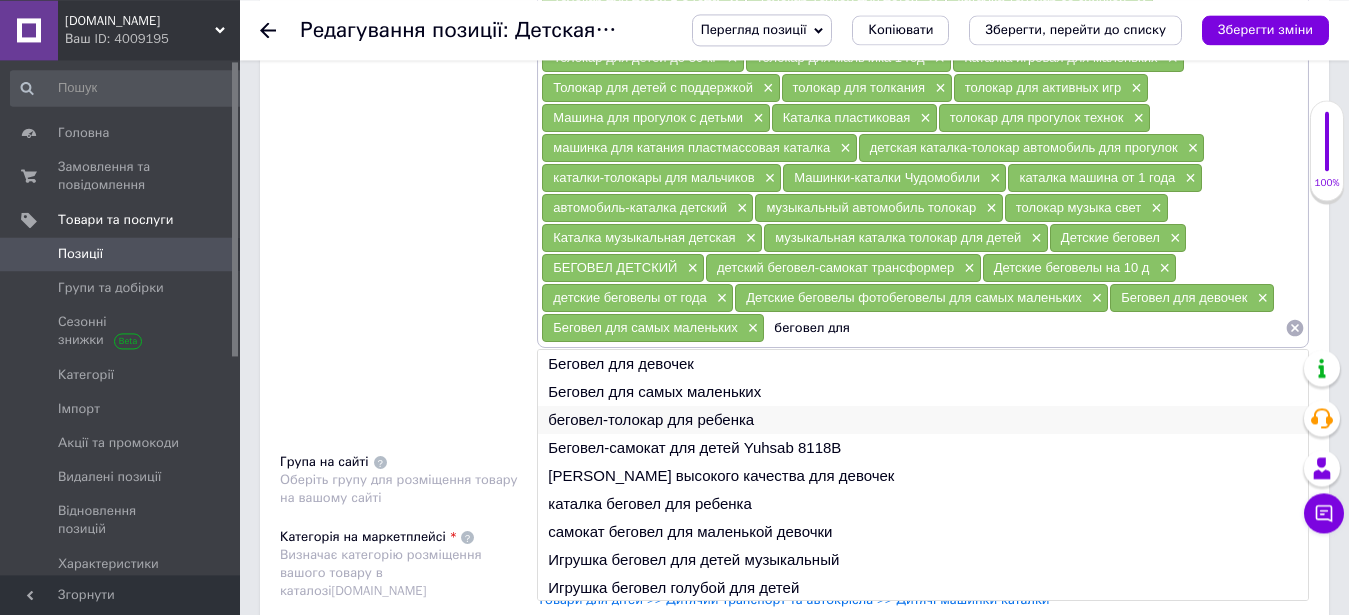 type on "беговел для" 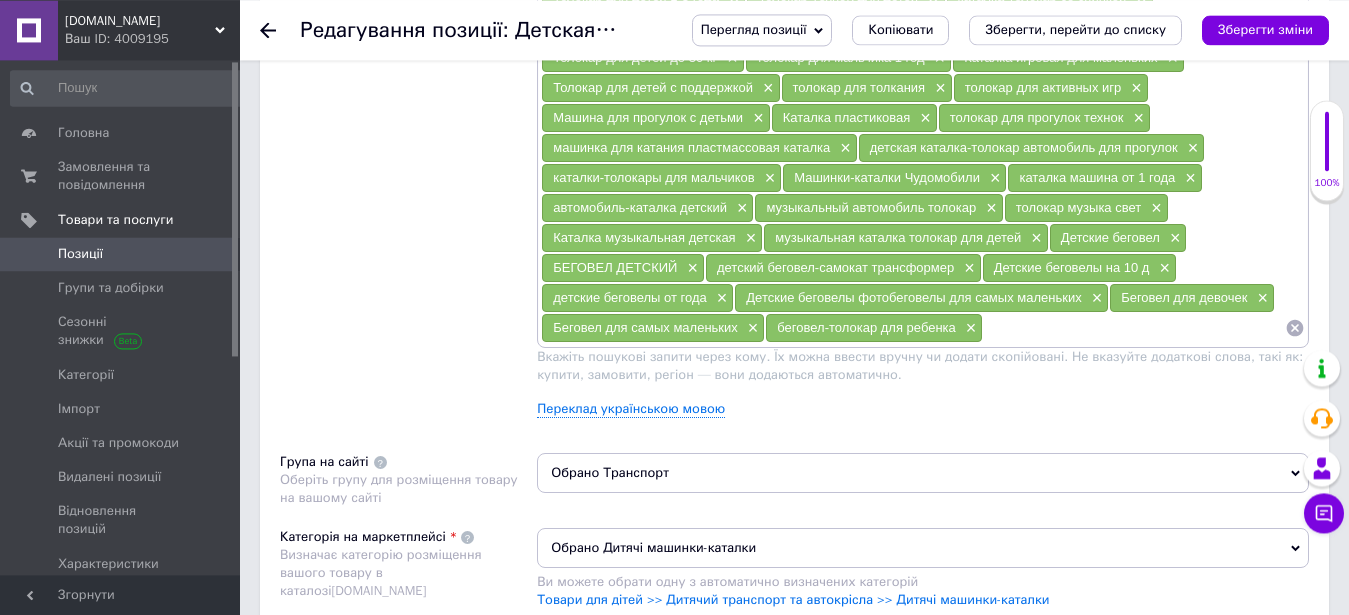 click at bounding box center [1134, 328] 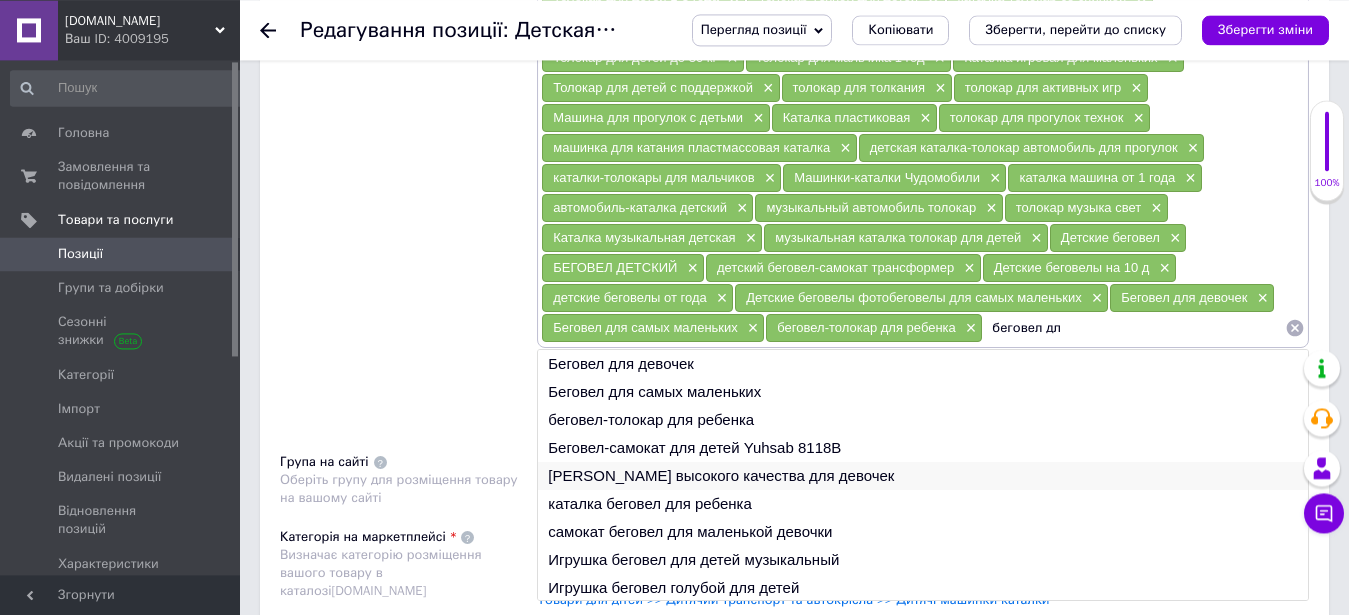 type on "беговел дл" 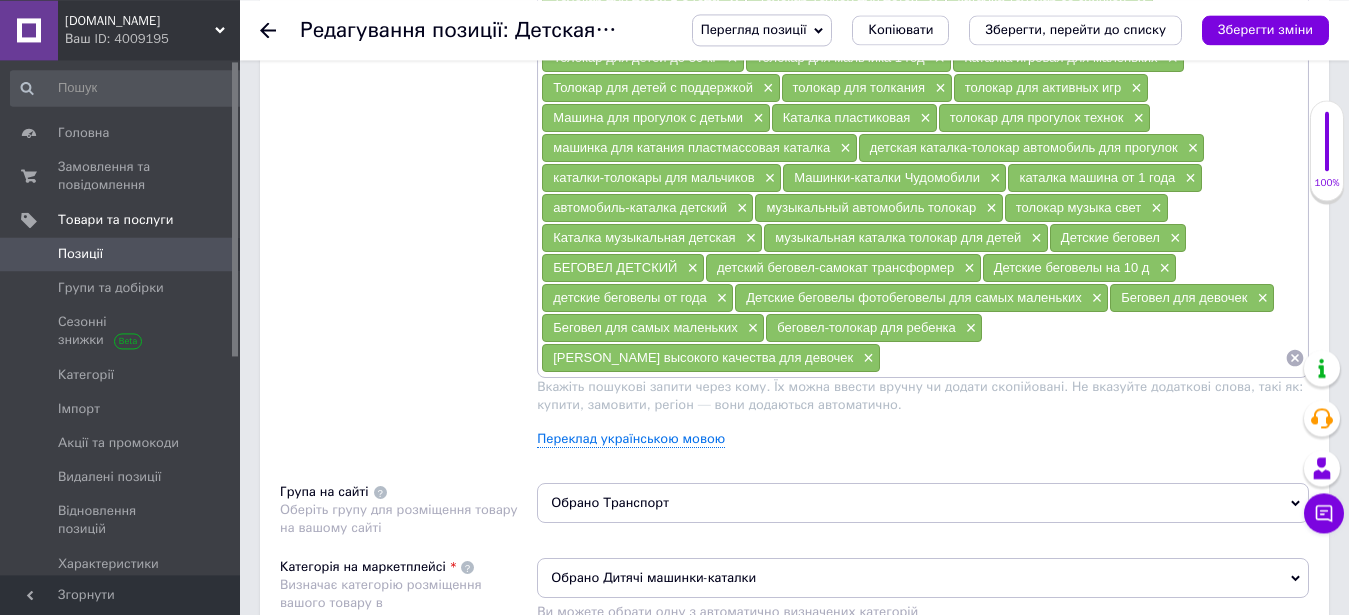 click at bounding box center [1083, 358] 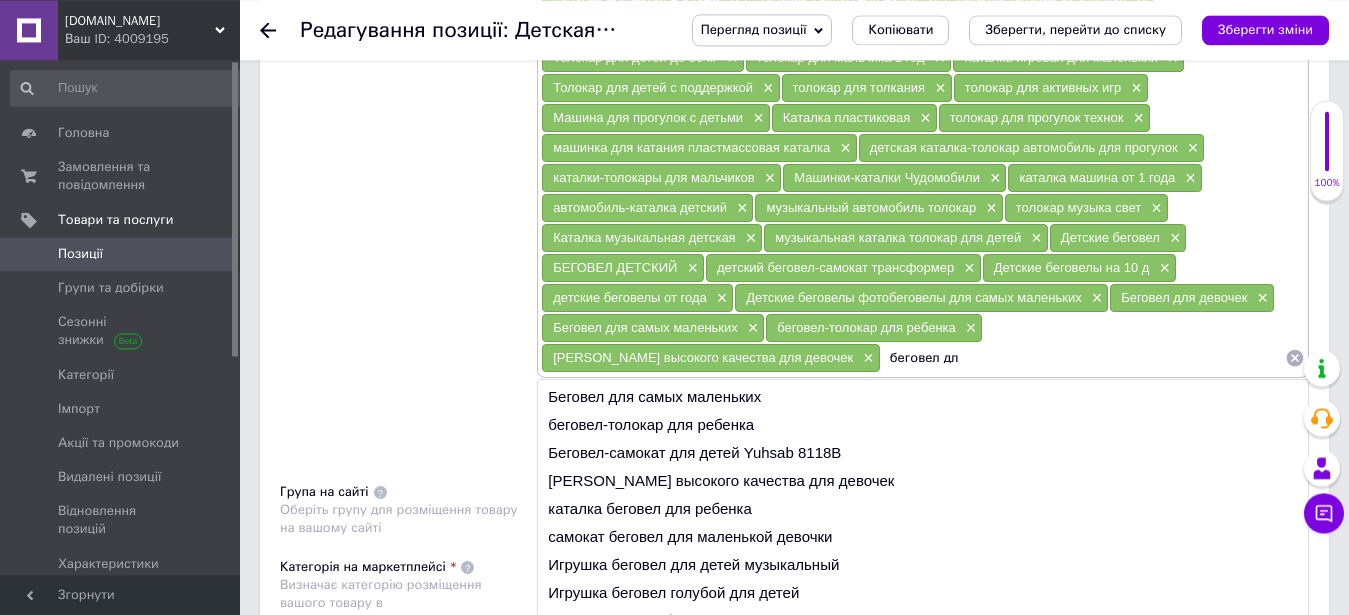 scroll, scrollTop: 30, scrollLeft: 0, axis: vertical 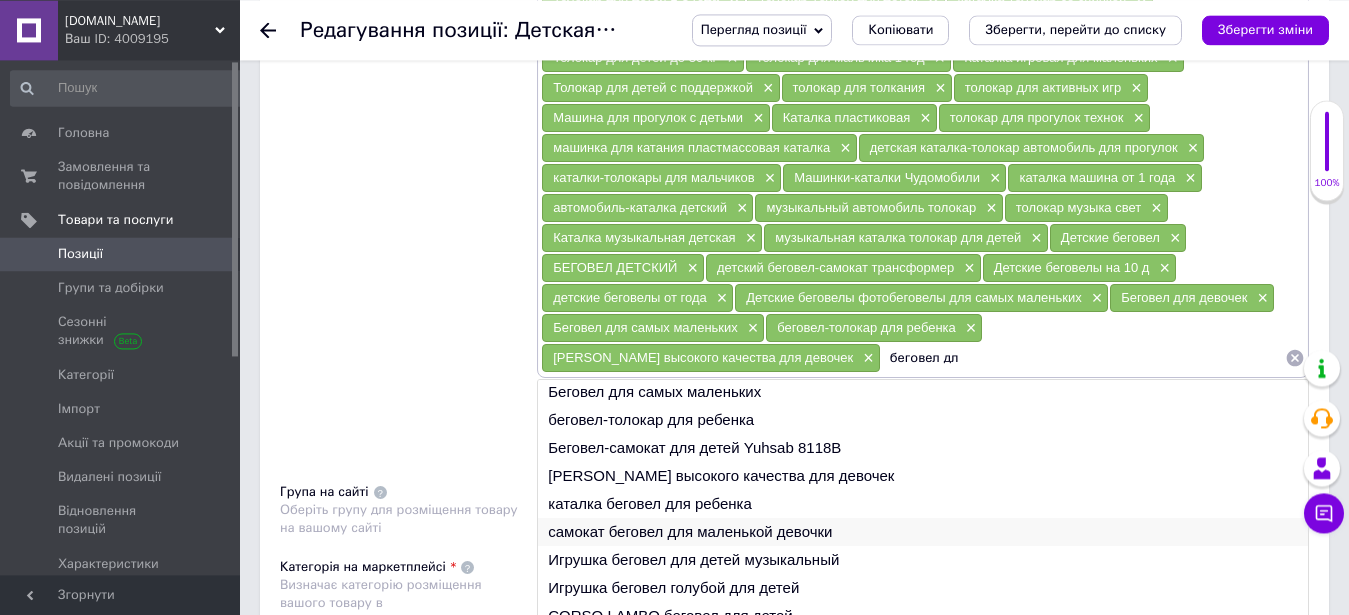 type on "беговел дл" 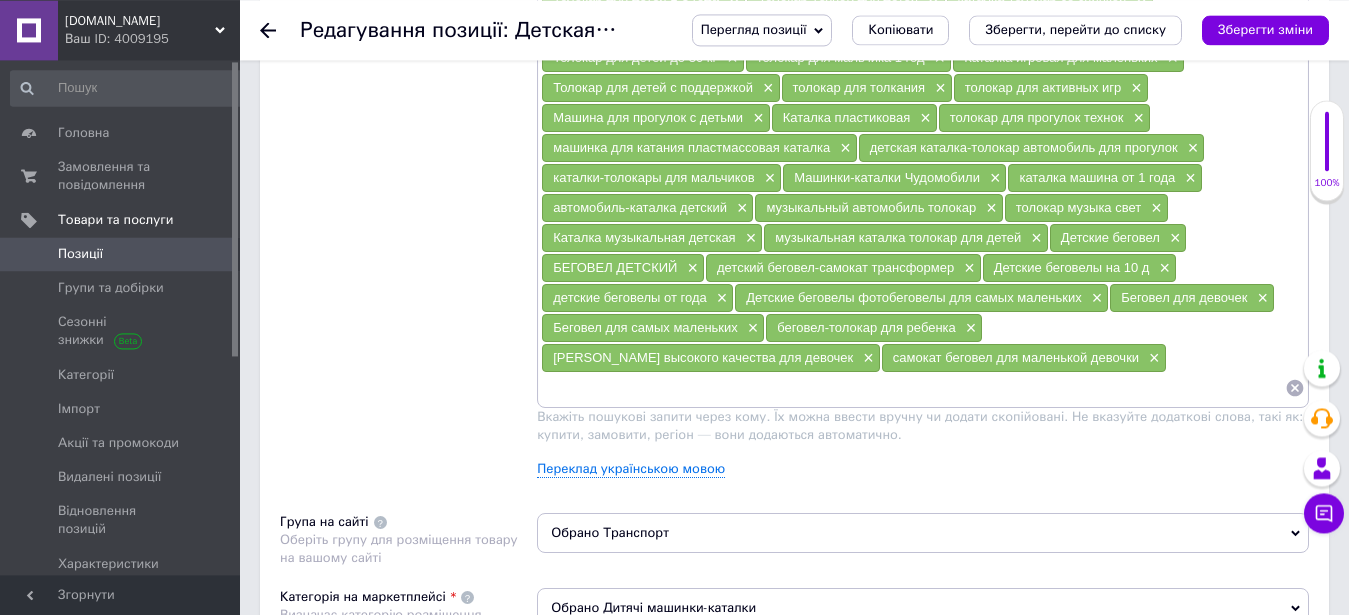 click at bounding box center [913, 388] 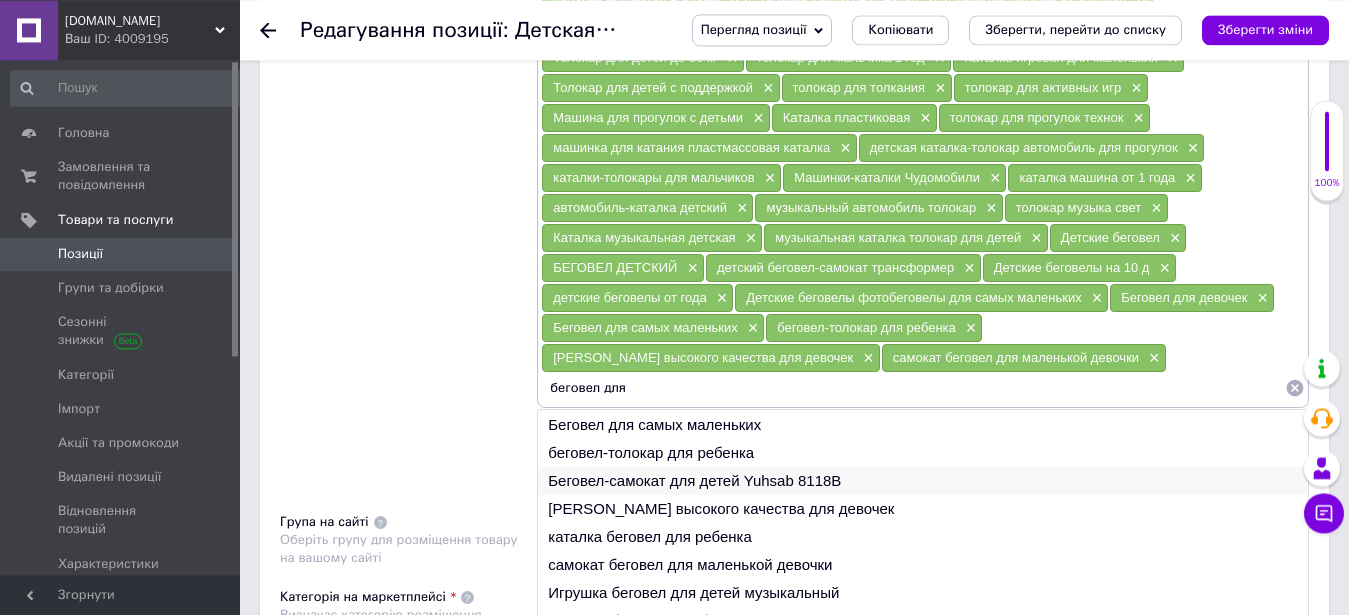 scroll, scrollTop: 30, scrollLeft: 0, axis: vertical 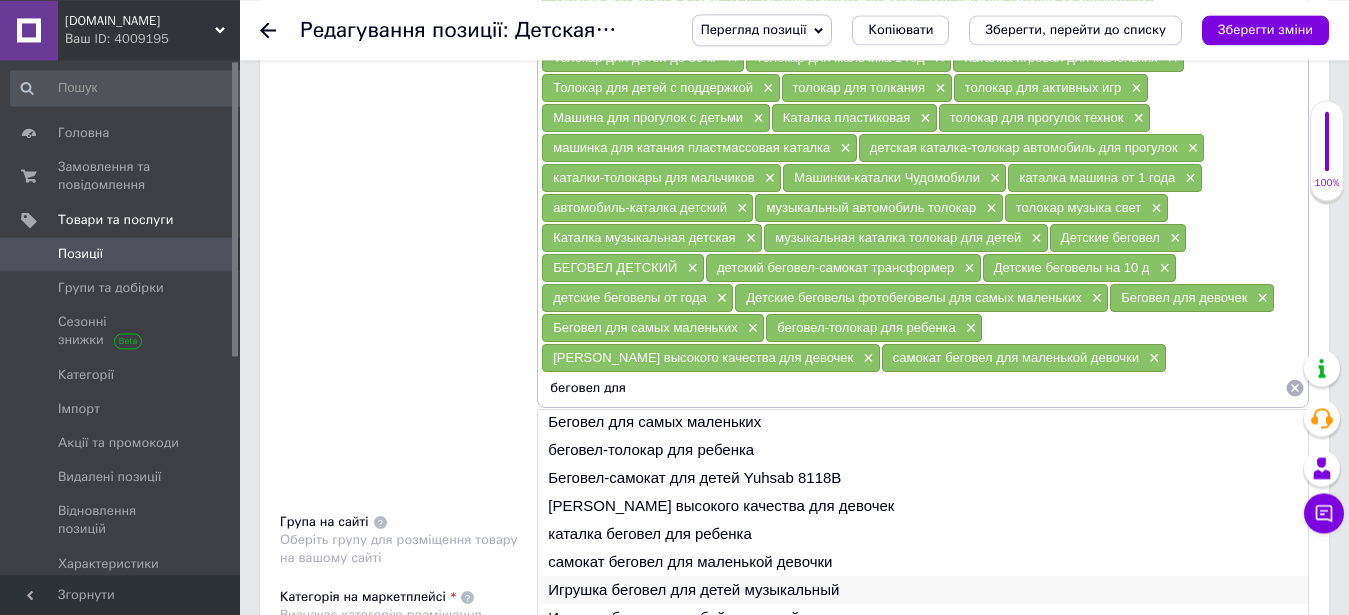 type on "беговел для" 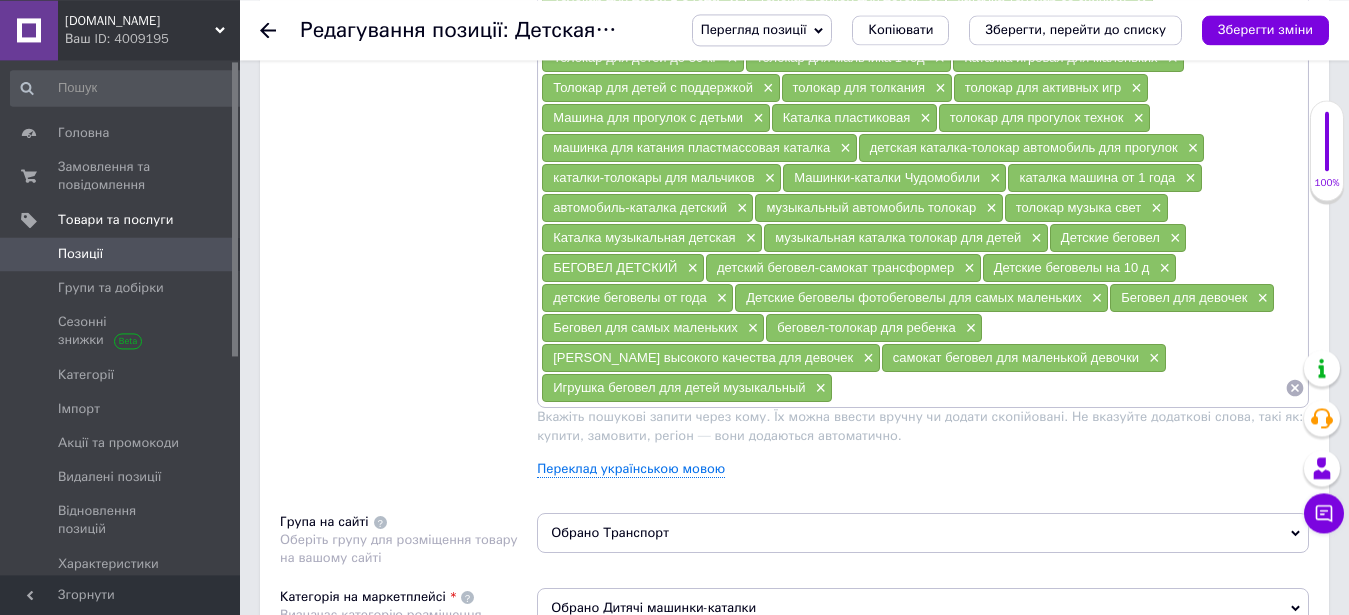 click at bounding box center (1059, 388) 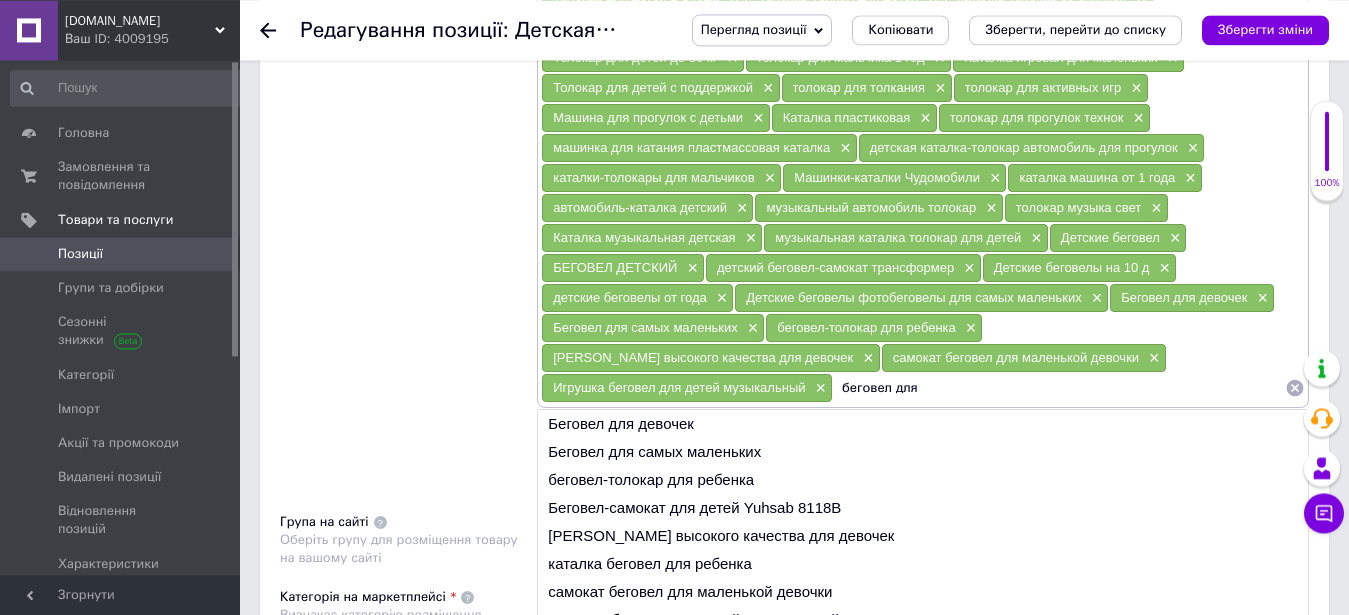 scroll, scrollTop: 30, scrollLeft: 0, axis: vertical 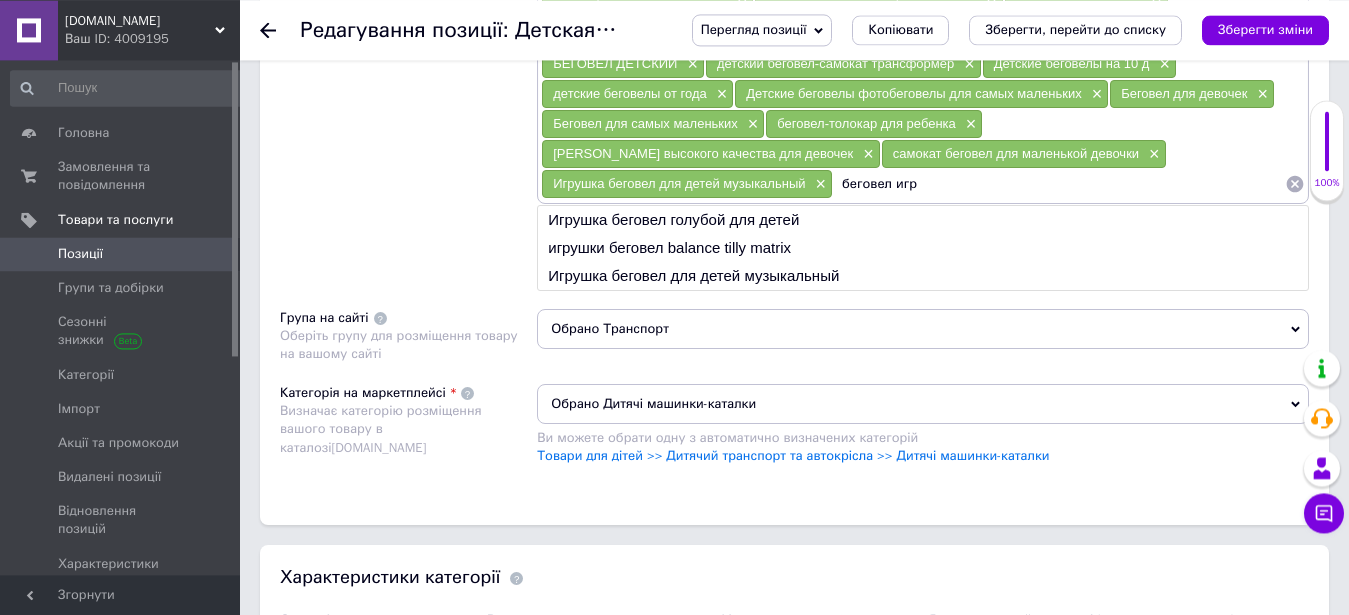 type on "беговел игр" 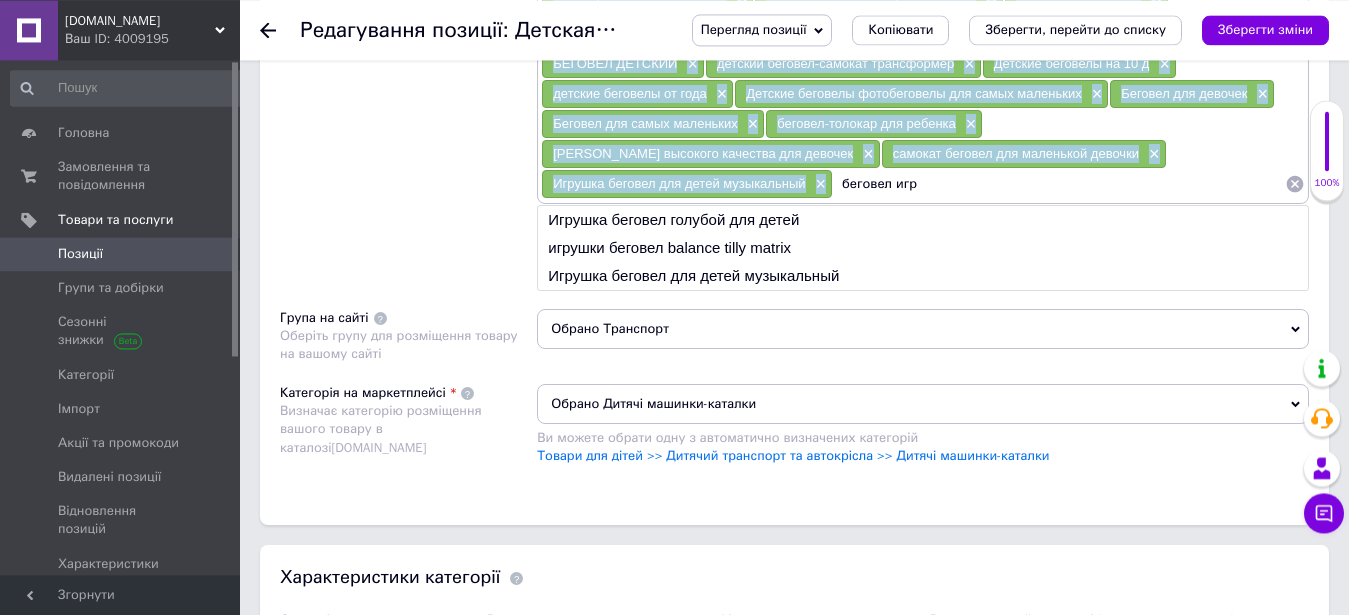 drag, startPoint x: 569, startPoint y: 179, endPoint x: 509, endPoint y: 182, distance: 60.074955 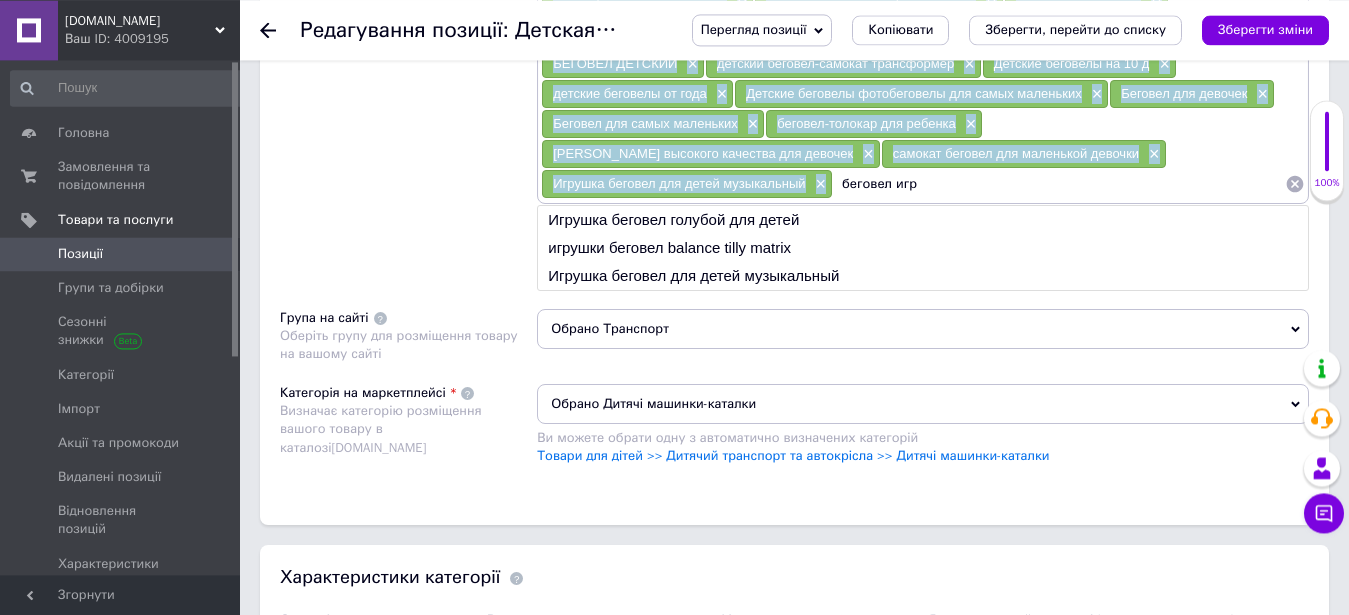 click on "беговел игр" at bounding box center [1059, 184] 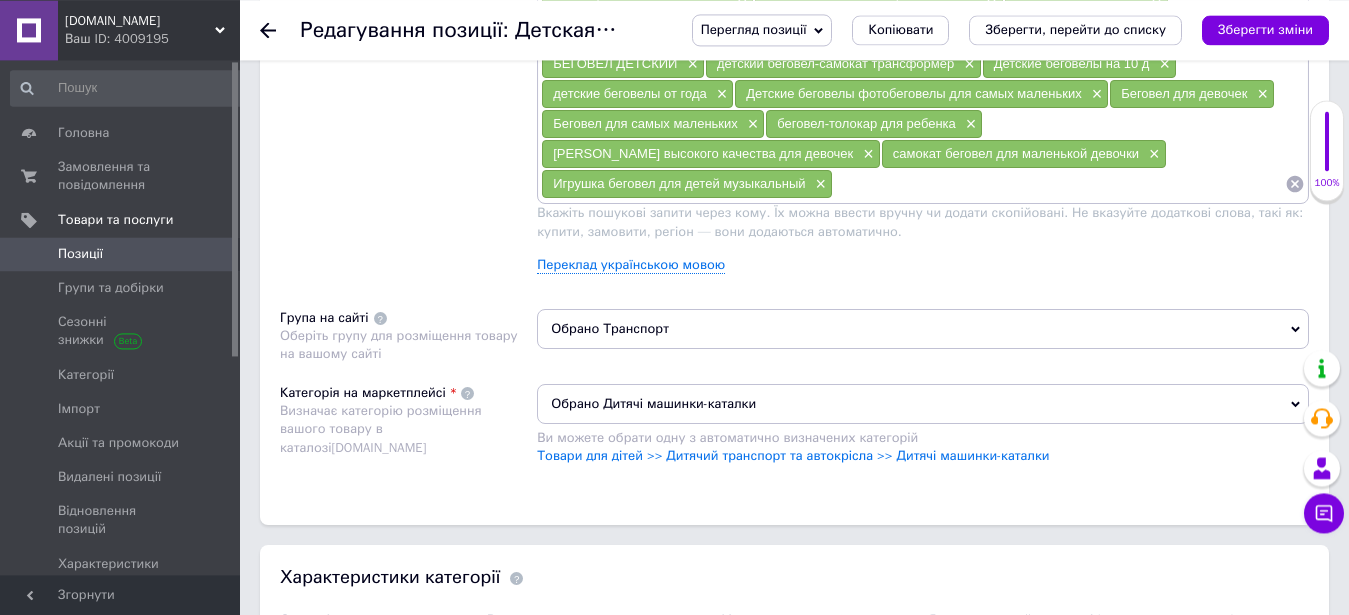 scroll, scrollTop: 1180, scrollLeft: 0, axis: vertical 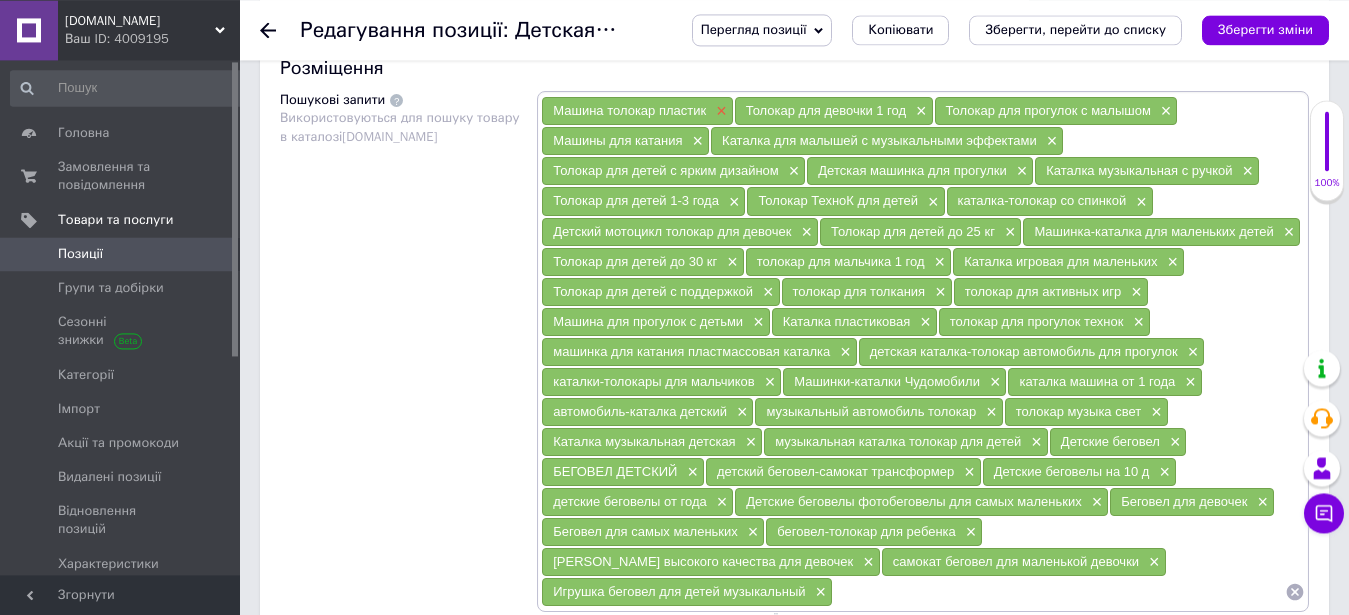 type 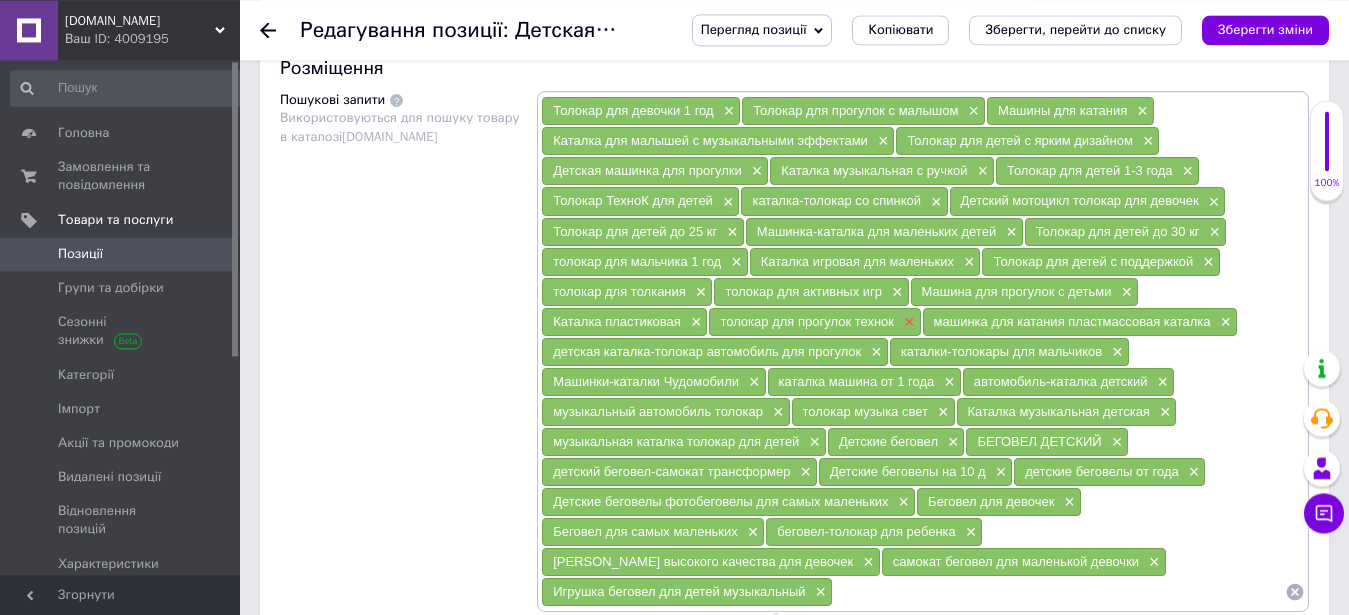 click on "×" at bounding box center [907, 322] 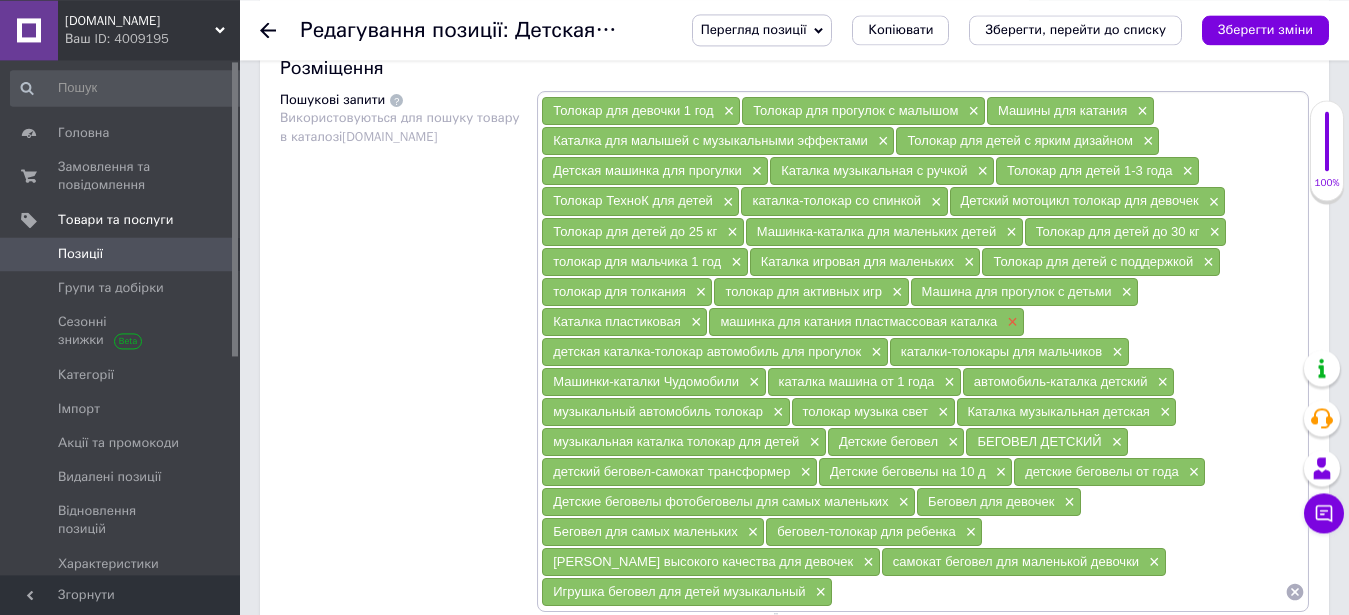 click on "×" at bounding box center (1010, 322) 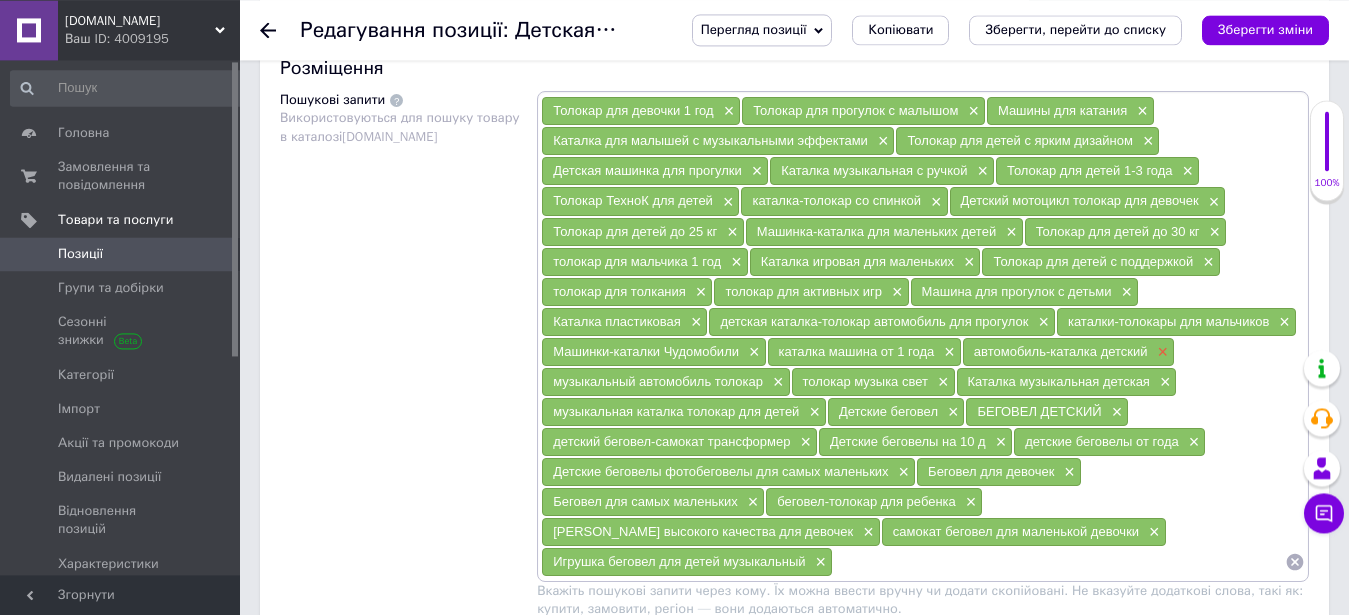 click on "×" at bounding box center (1161, 352) 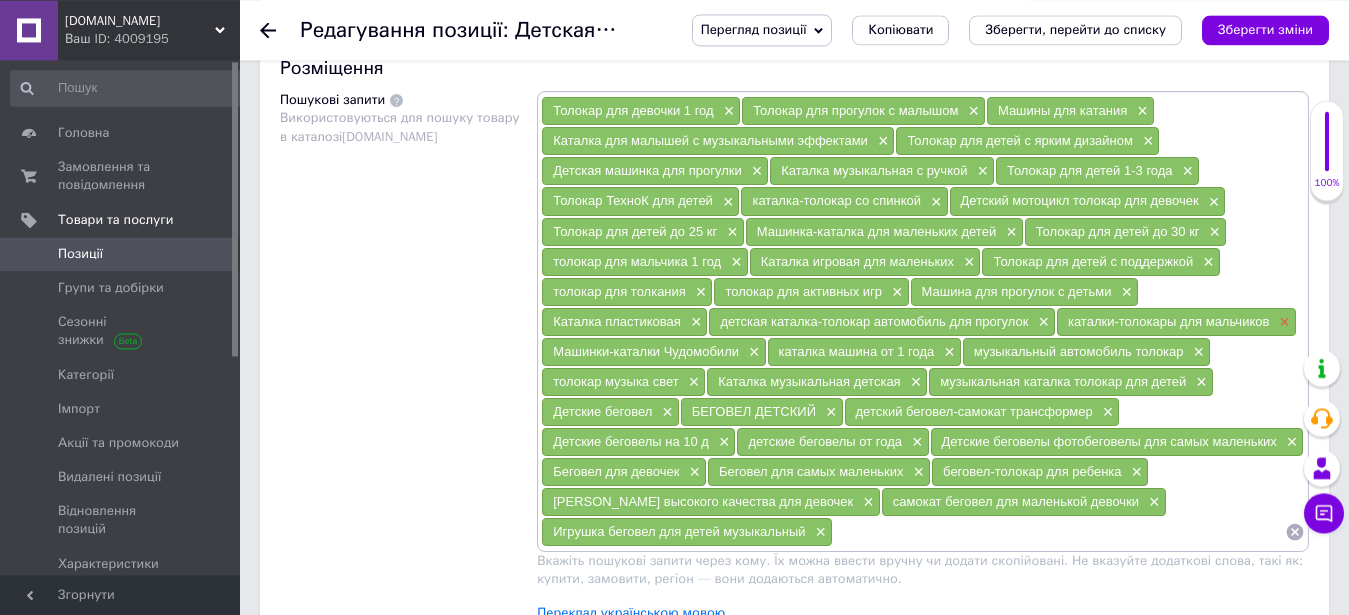 click on "×" at bounding box center [1282, 322] 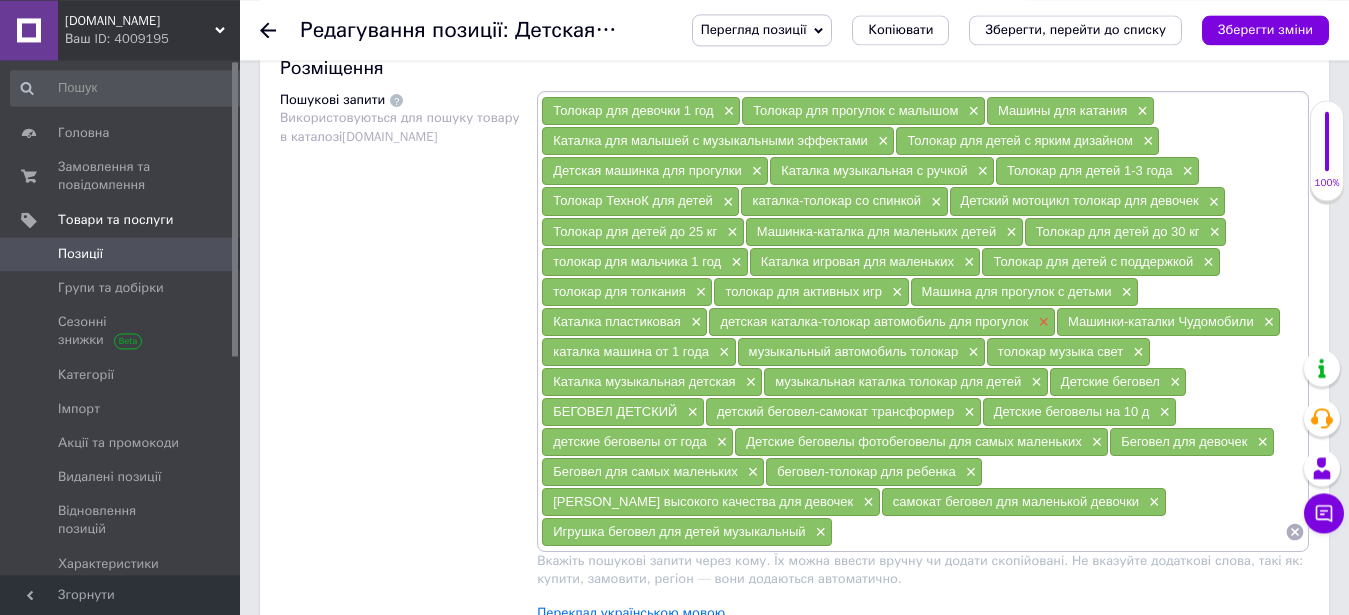 click on "×" at bounding box center (1041, 322) 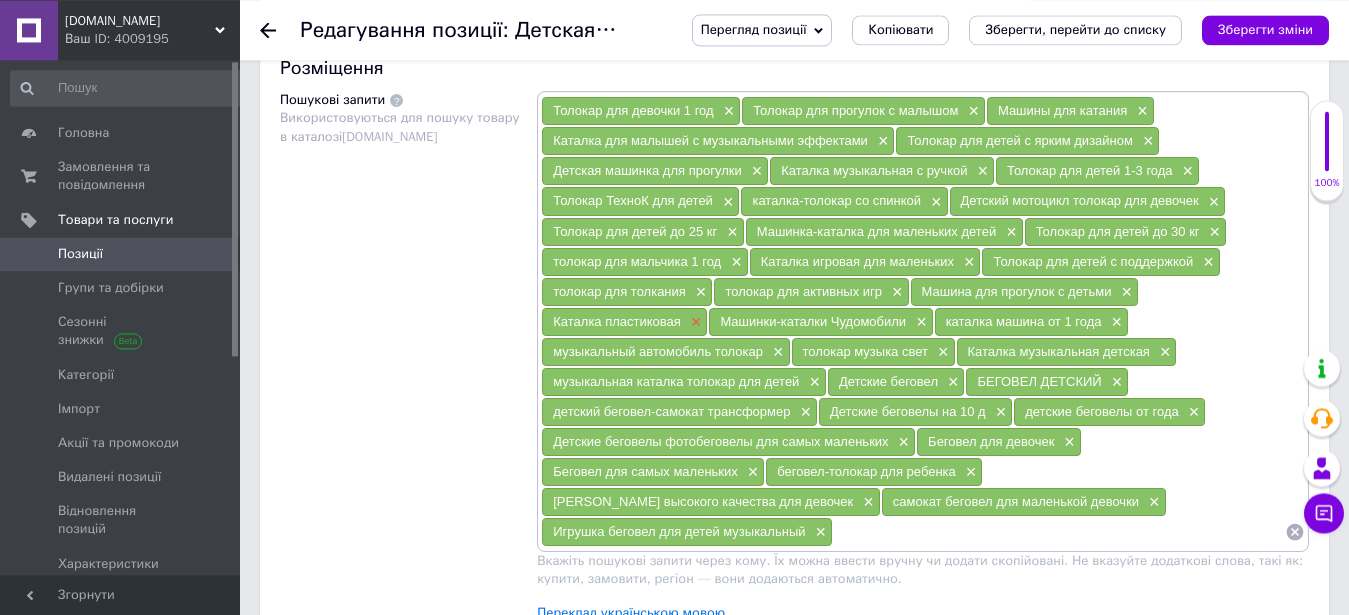 click on "×" at bounding box center (694, 322) 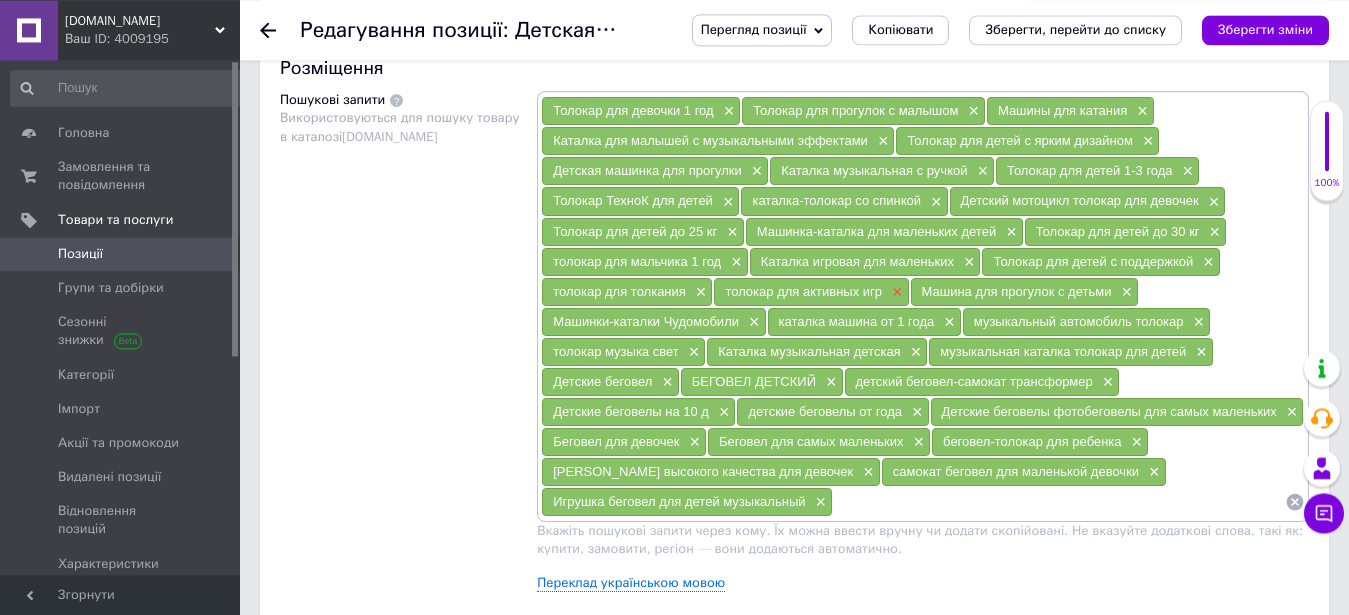click on "×" at bounding box center (895, 292) 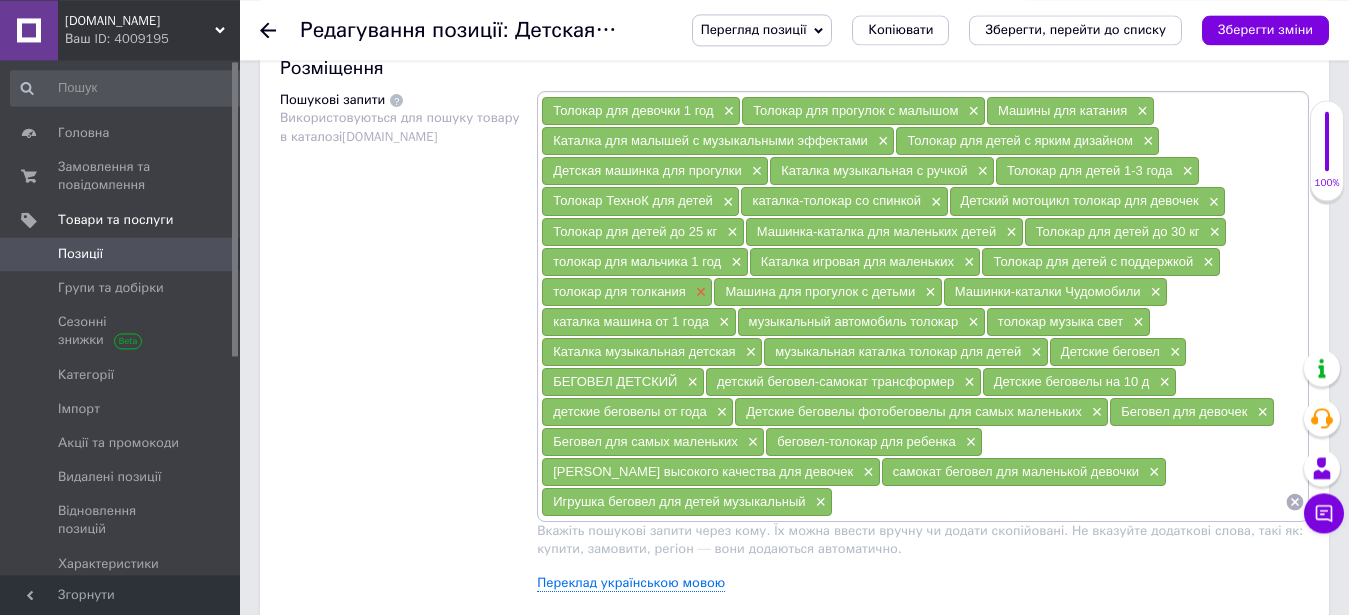 click on "×" at bounding box center (699, 292) 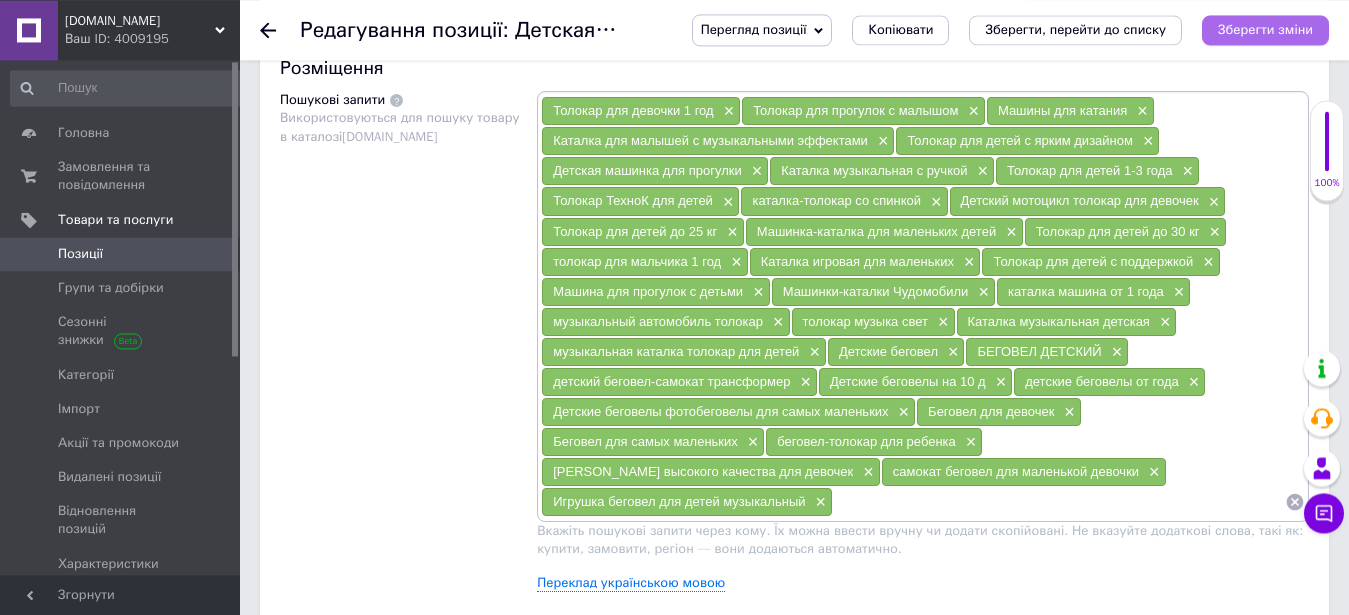 click on "Зберегти зміни" at bounding box center [1265, 29] 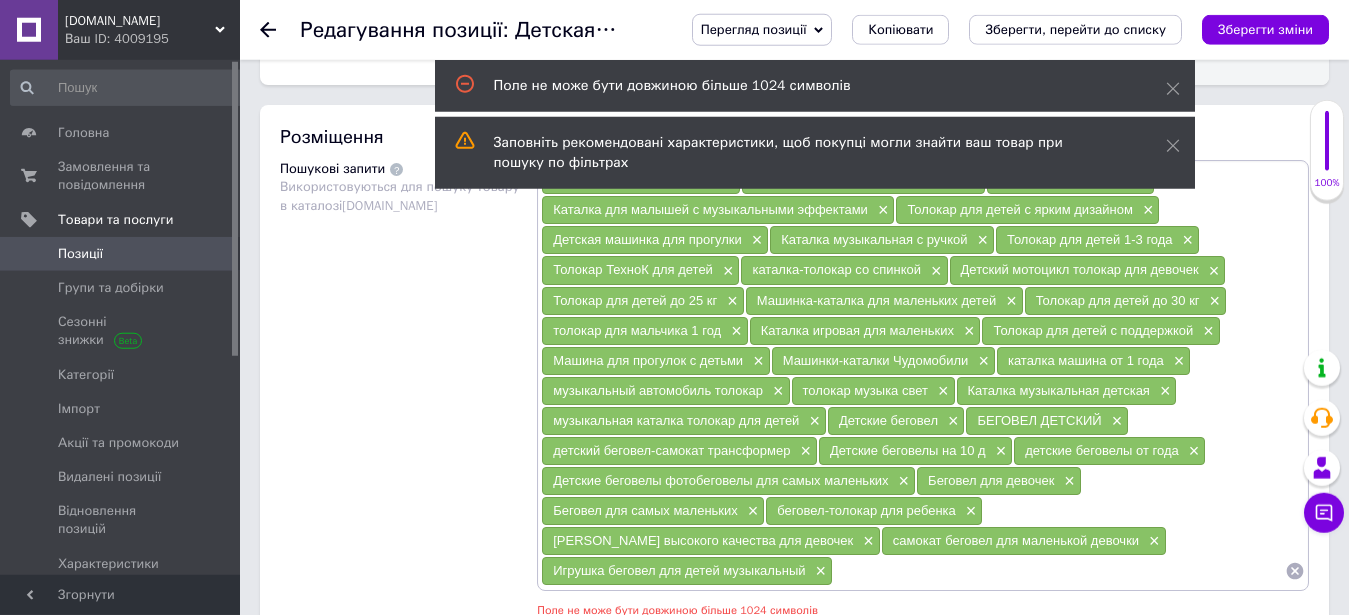 scroll, scrollTop: 1108, scrollLeft: 0, axis: vertical 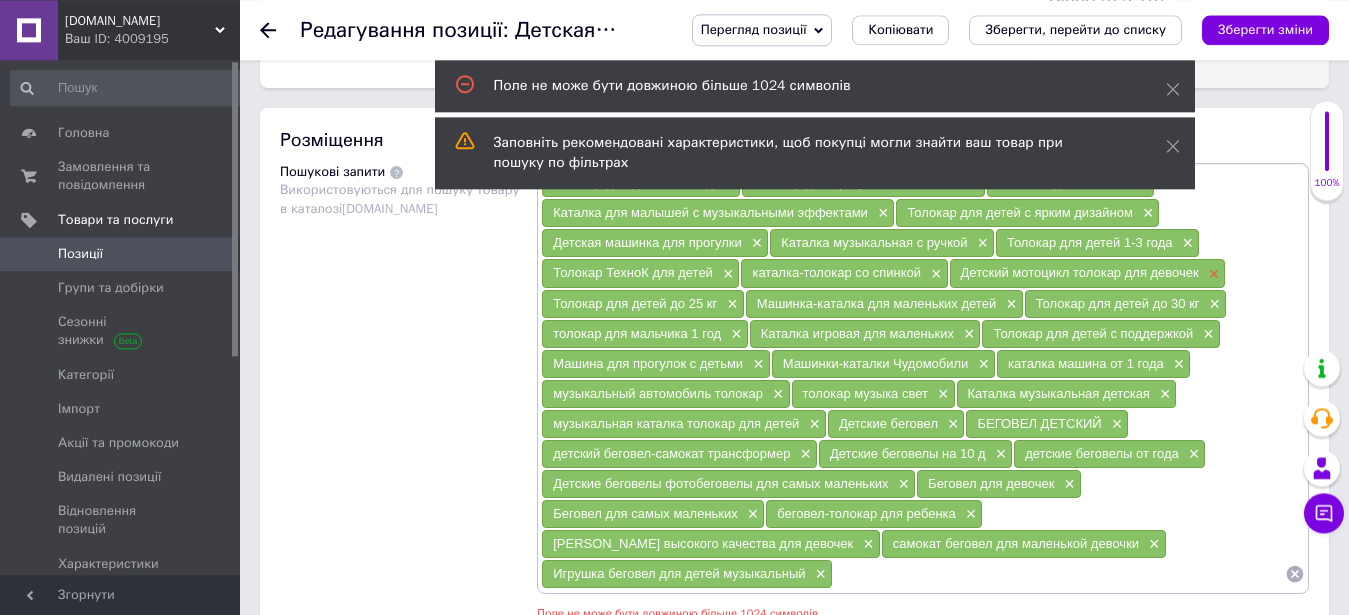 click on "×" at bounding box center (1212, 274) 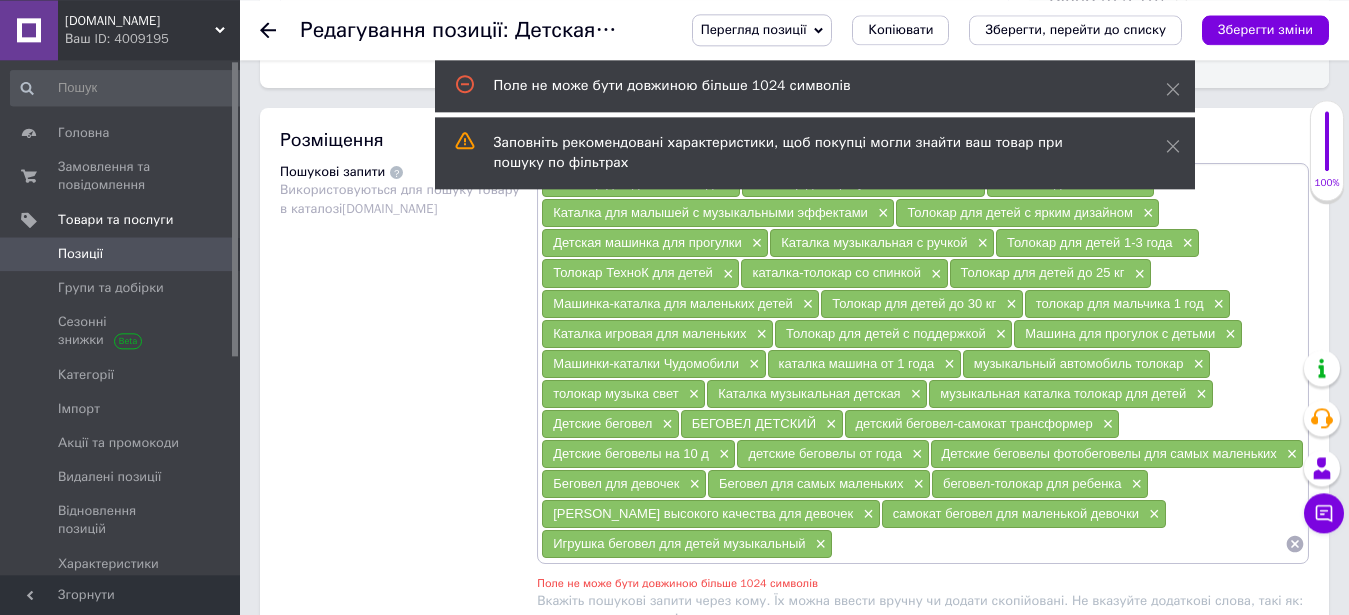 click on "Зберегти зміни" at bounding box center (1265, 29) 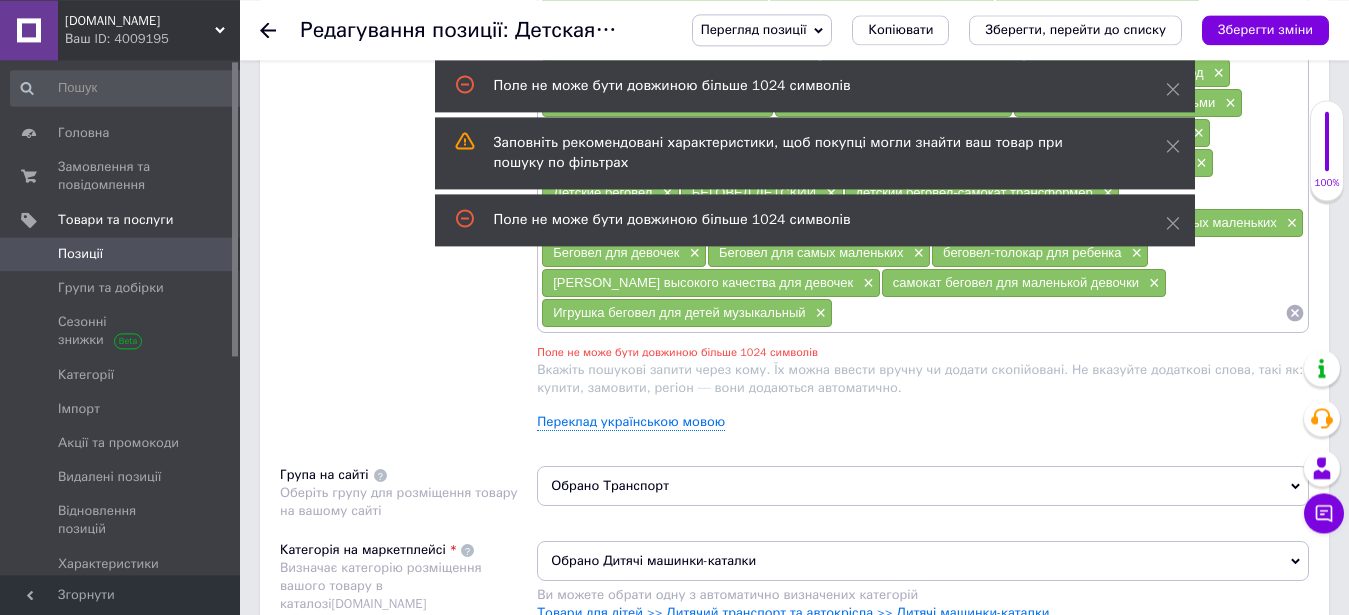 scroll, scrollTop: 1158, scrollLeft: 0, axis: vertical 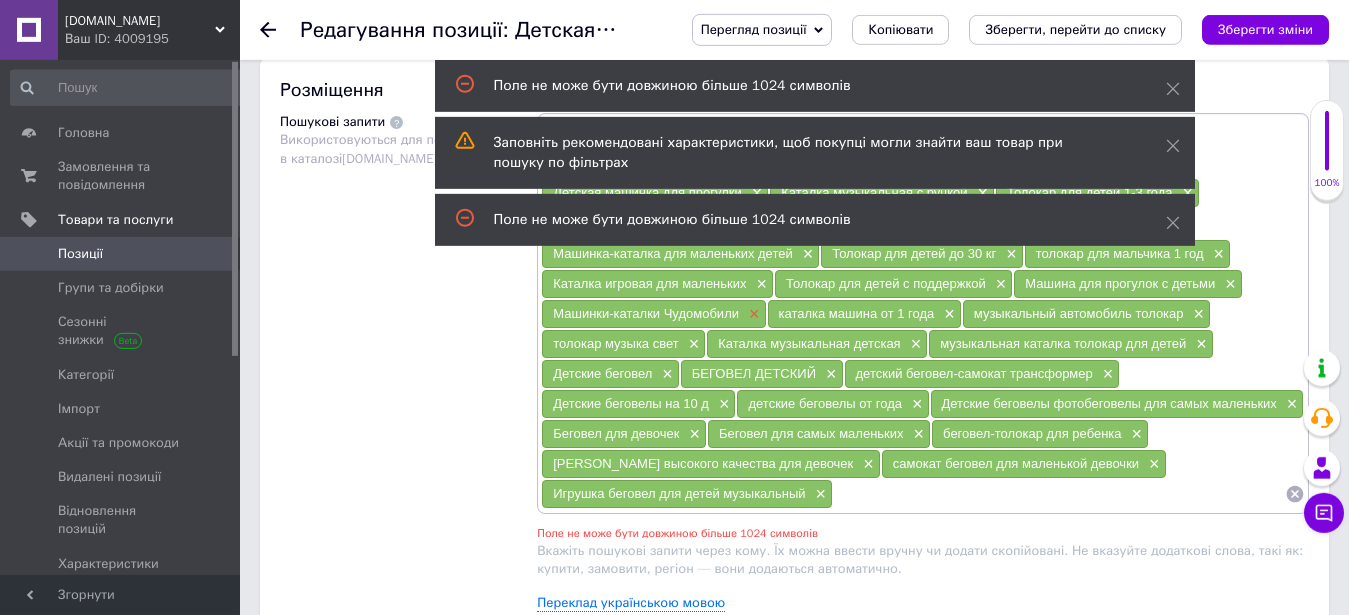 click on "×" at bounding box center (752, 314) 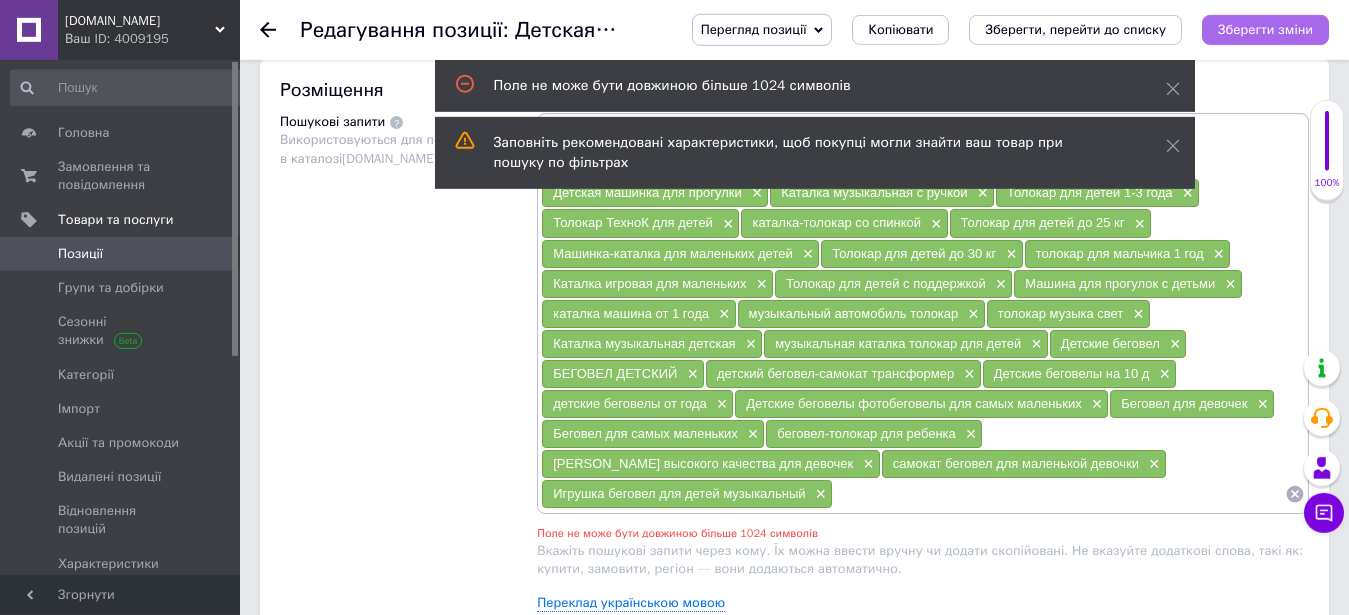 click on "Зберегти зміни" at bounding box center (1265, 30) 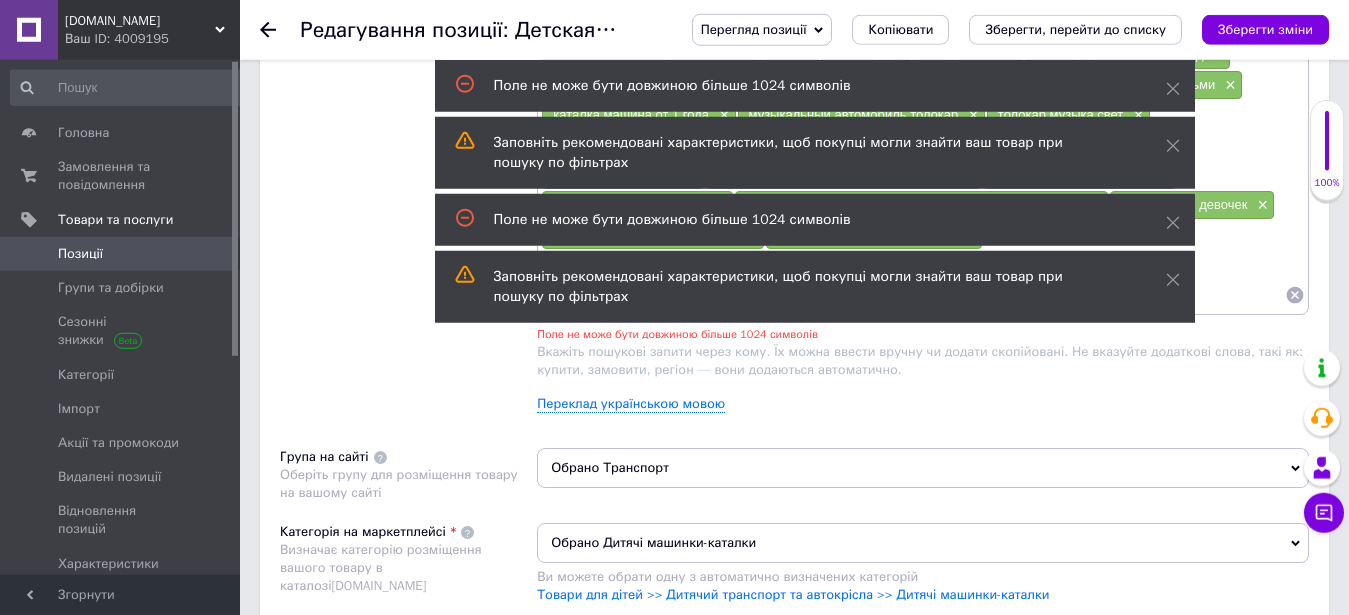 scroll, scrollTop: 1078, scrollLeft: 0, axis: vertical 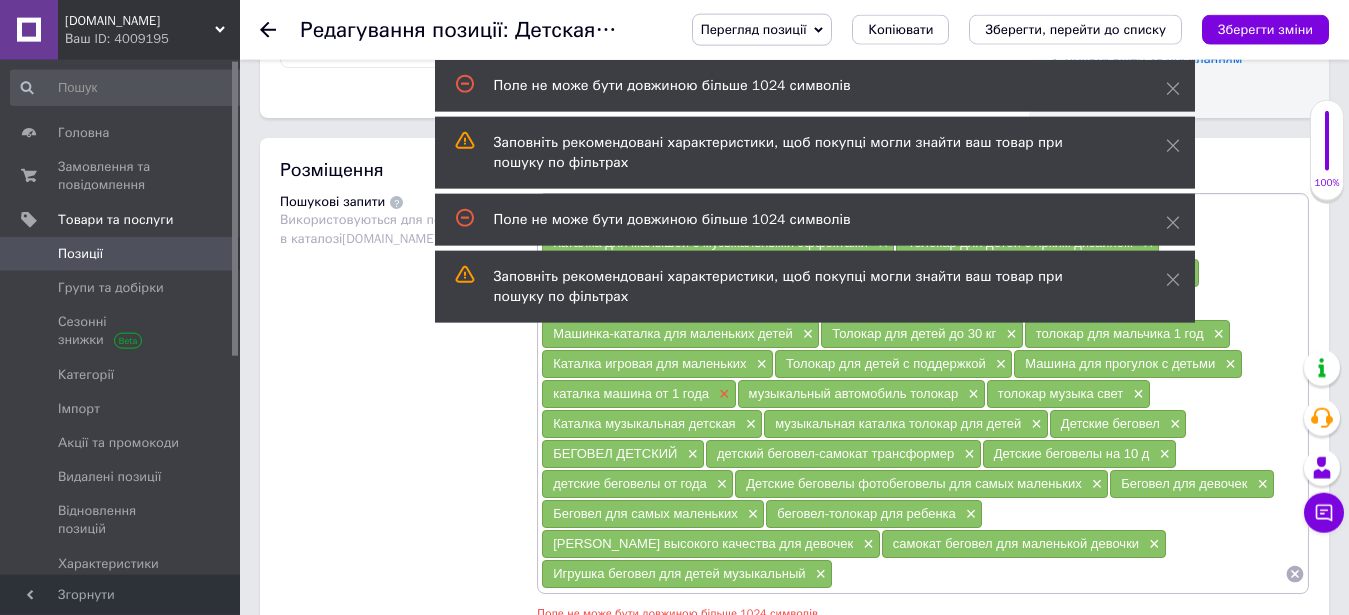 click on "×" at bounding box center [722, 394] 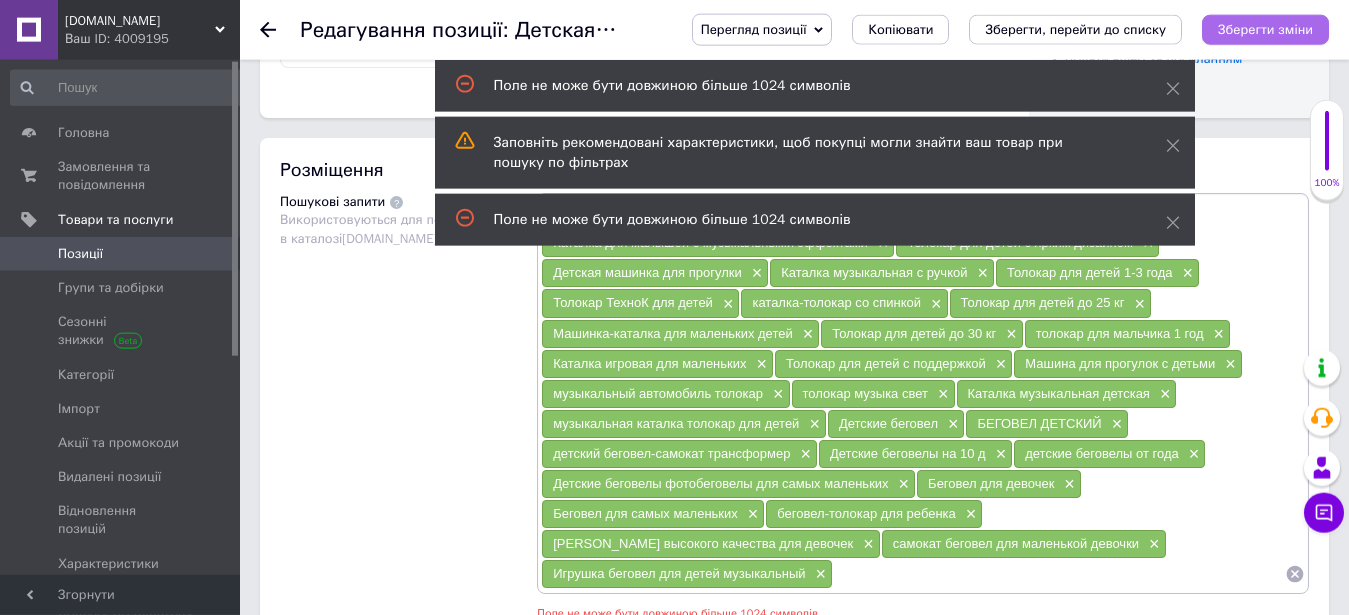 click on "Зберегти зміни" at bounding box center (1265, 30) 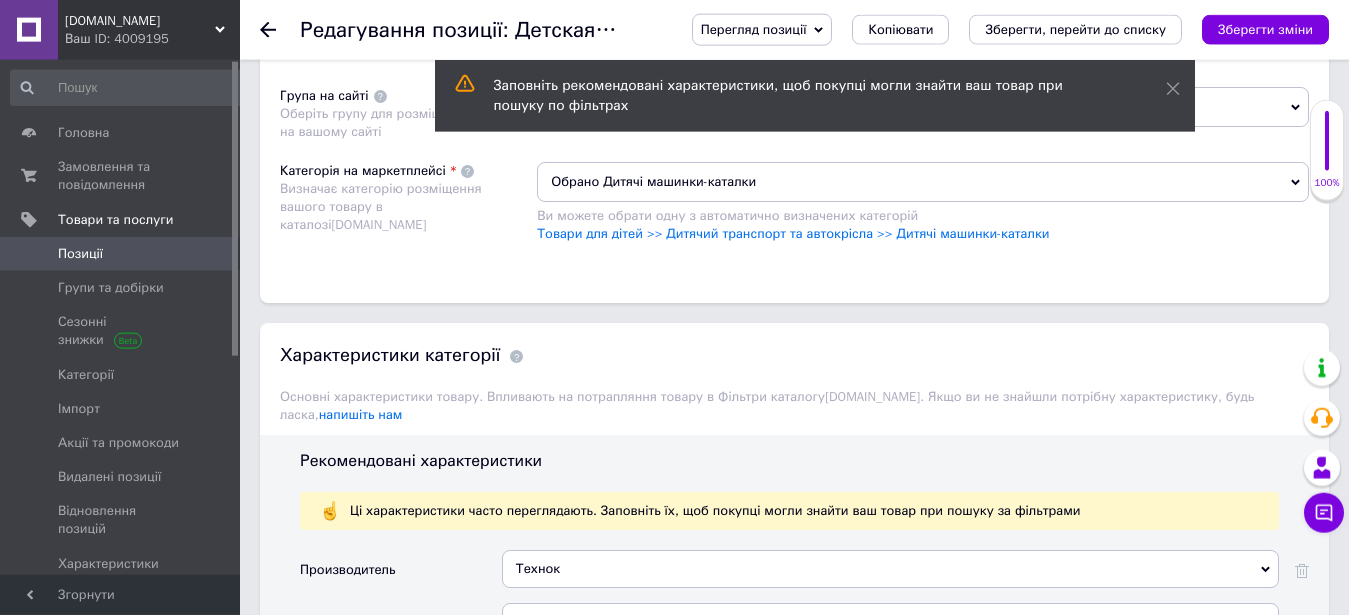 scroll, scrollTop: 1894, scrollLeft: 0, axis: vertical 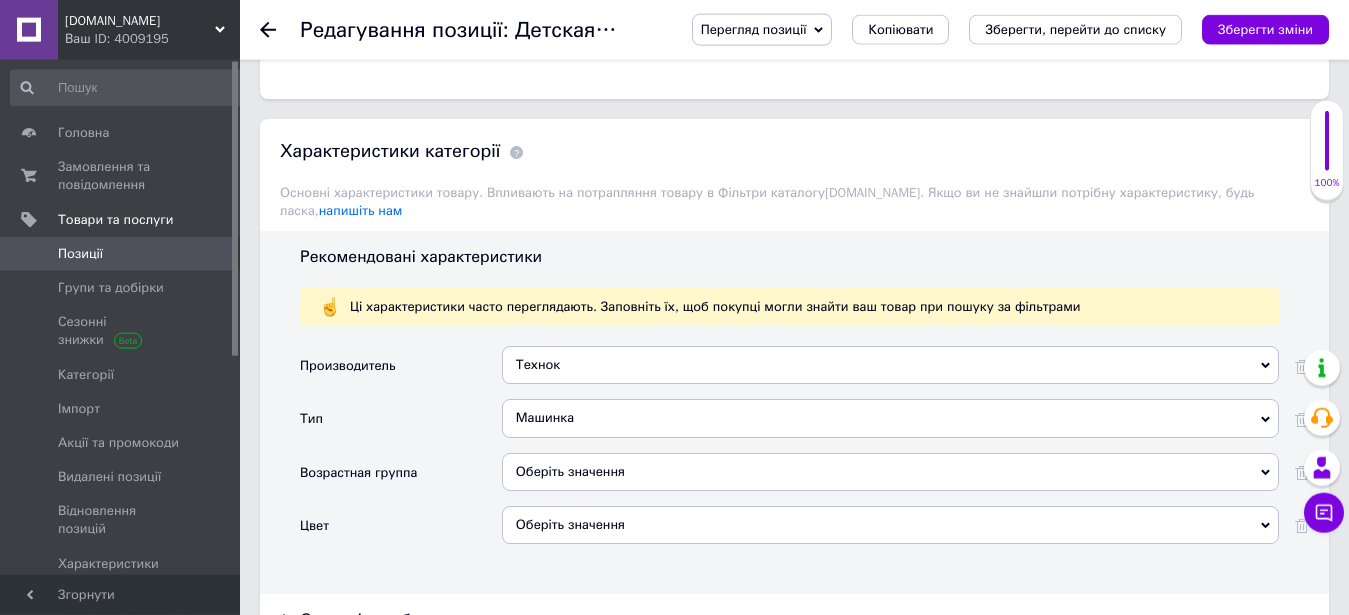 click on "Технок" at bounding box center (890, 365) 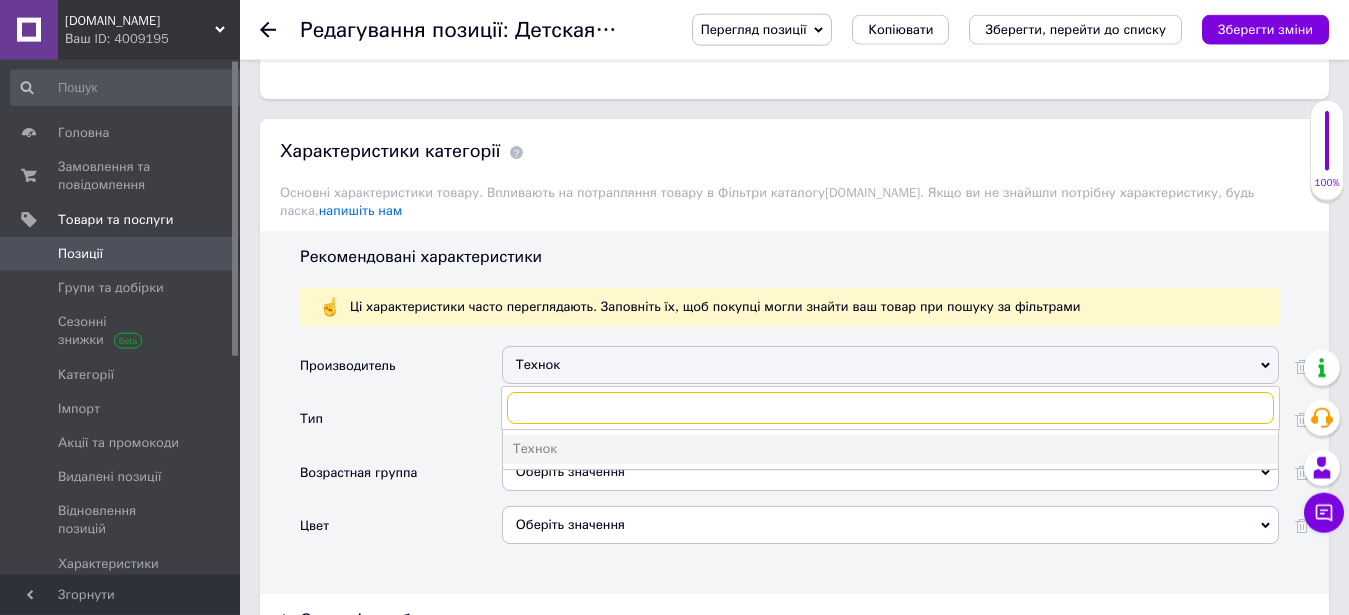 paste on "Bambi" 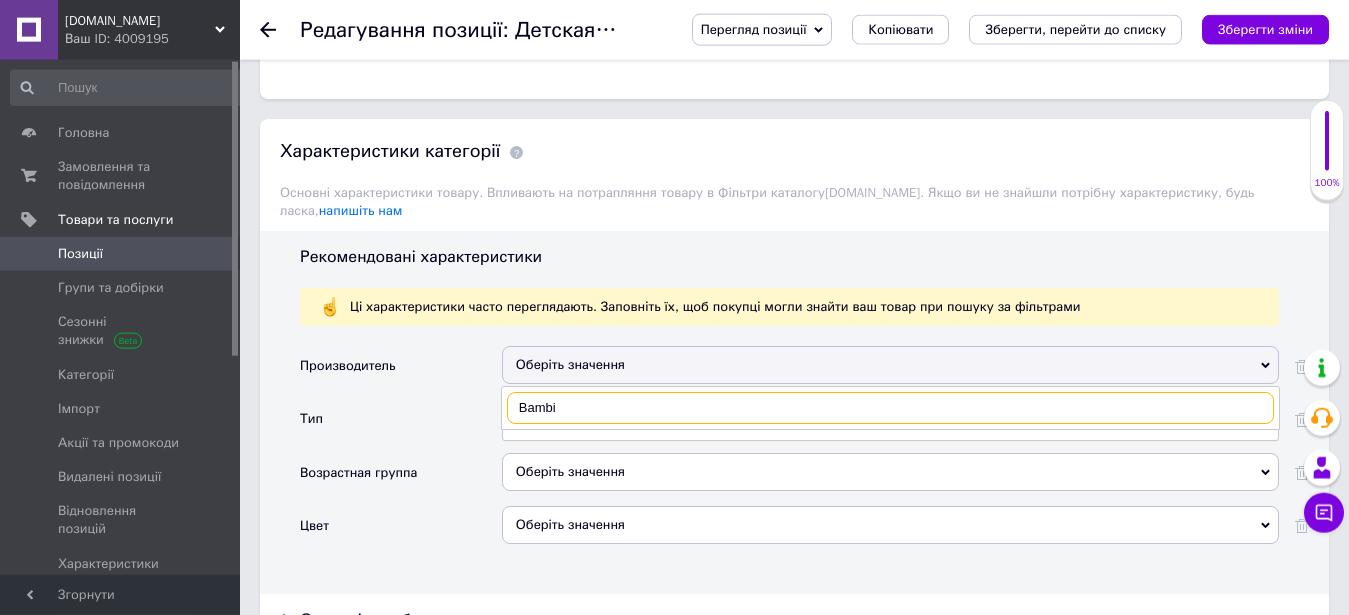scroll, scrollTop: 2098, scrollLeft: 0, axis: vertical 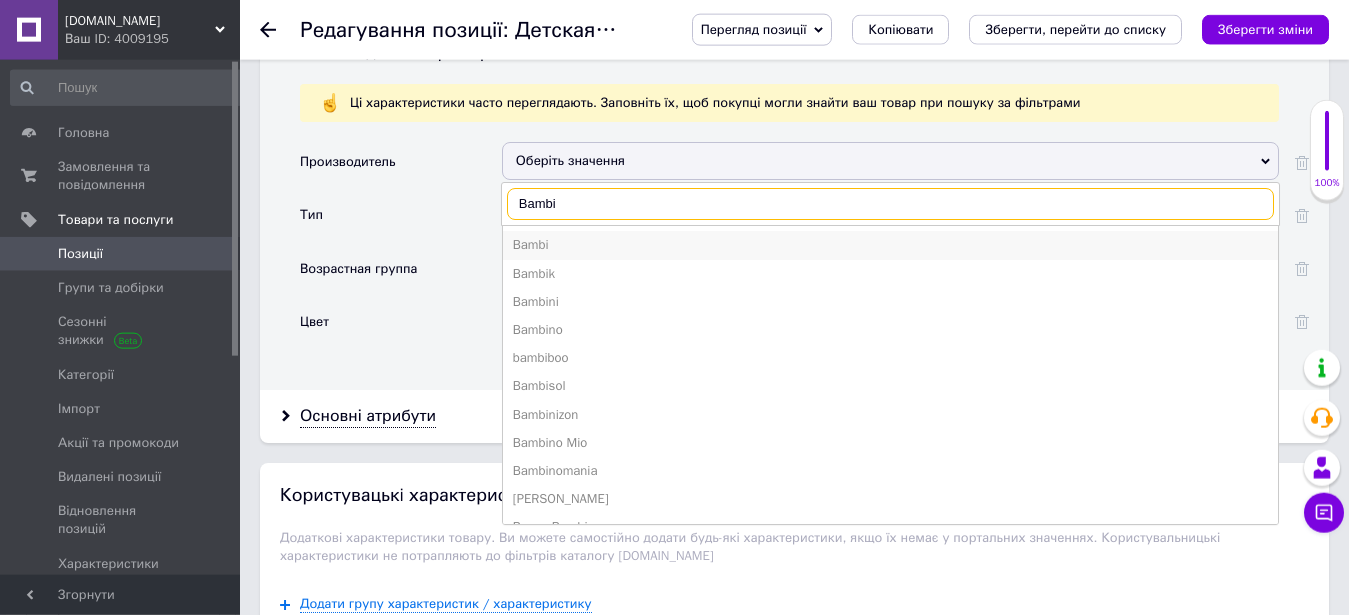 type on "Bambi" 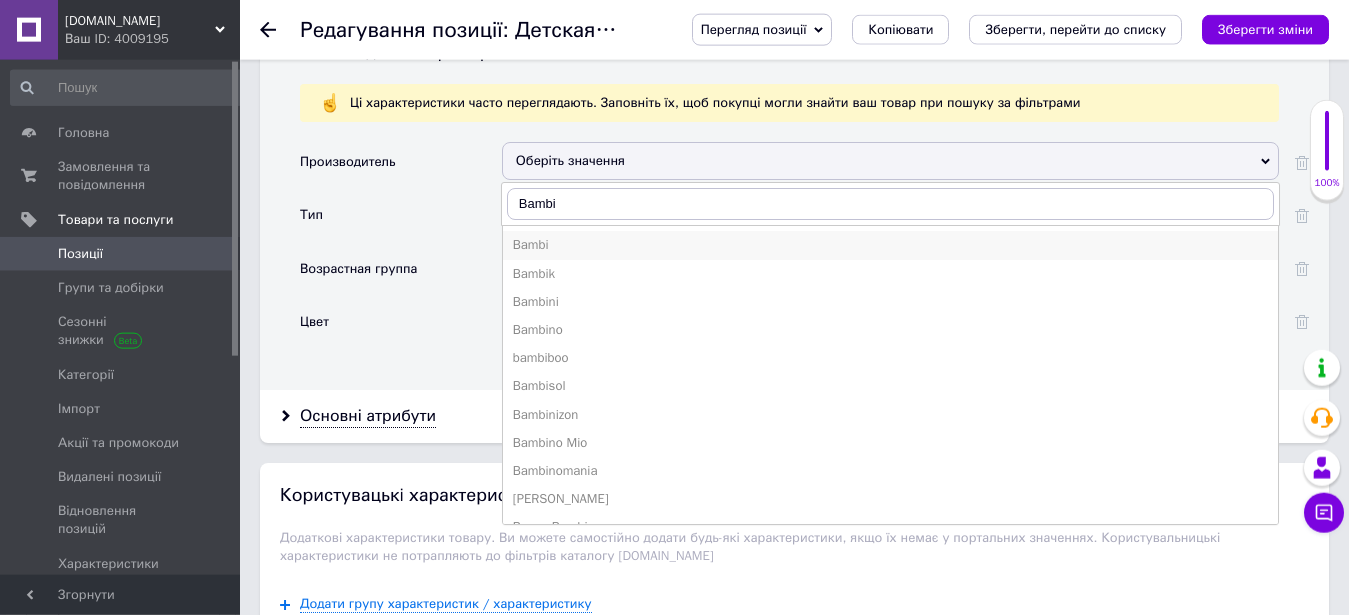 click on "Bambi" at bounding box center [890, 245] 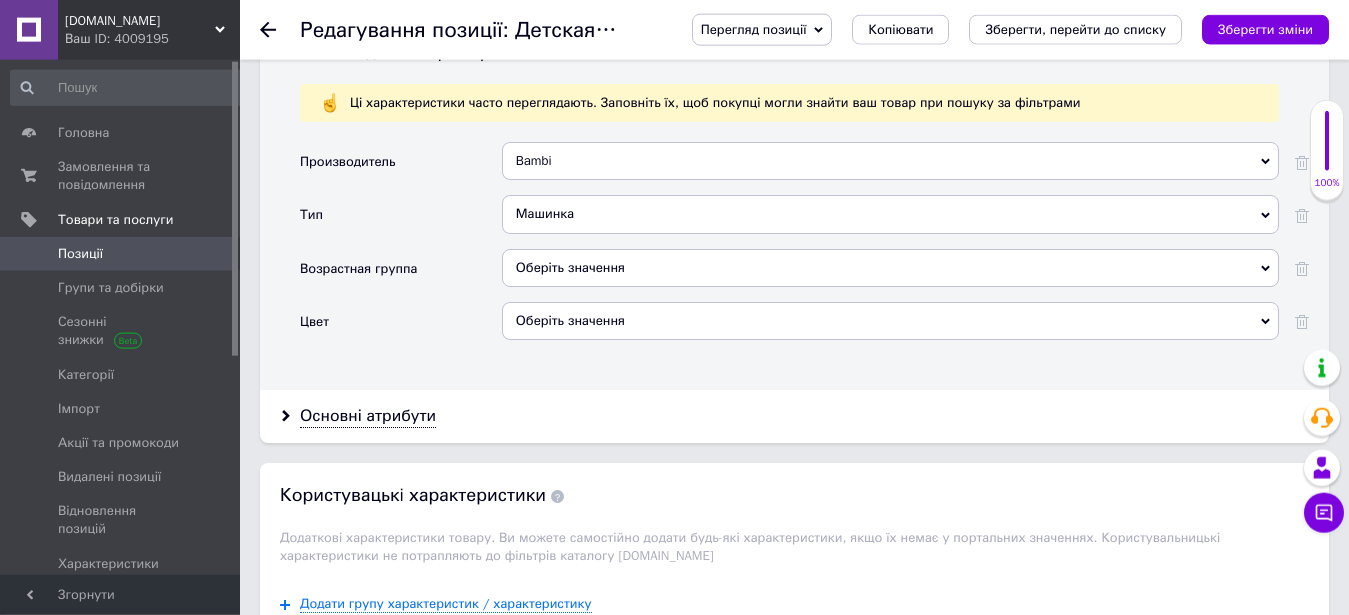 click on "Машинка" at bounding box center [890, 214] 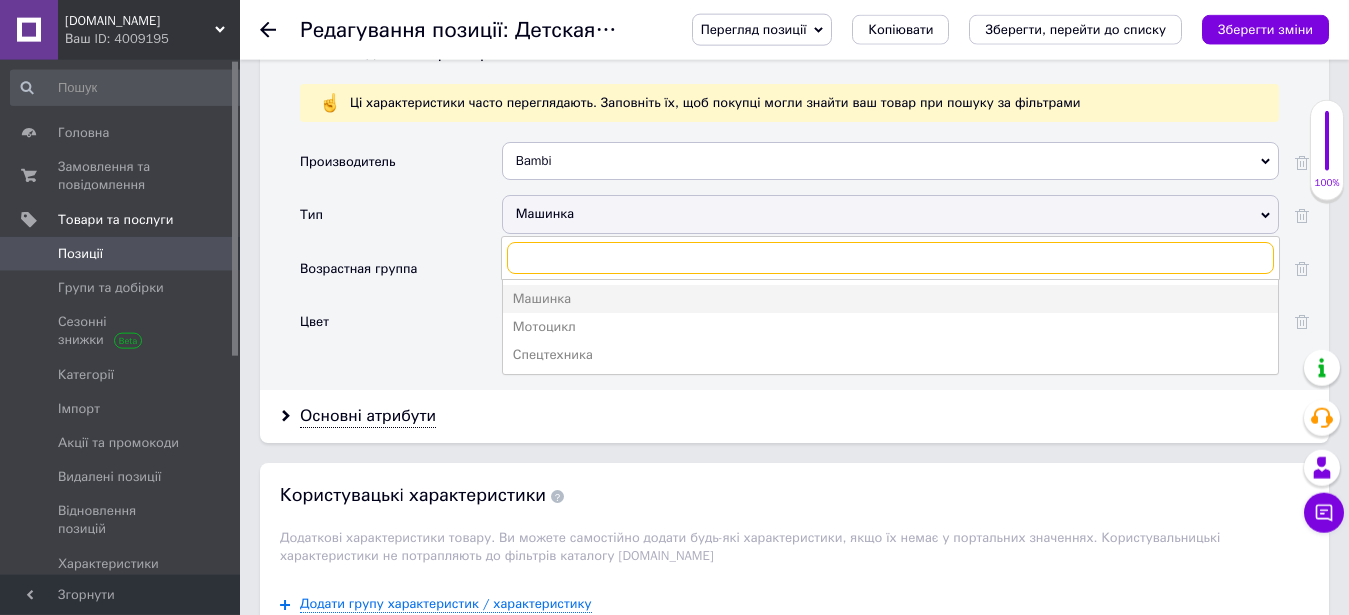 scroll, scrollTop: 1792, scrollLeft: 0, axis: vertical 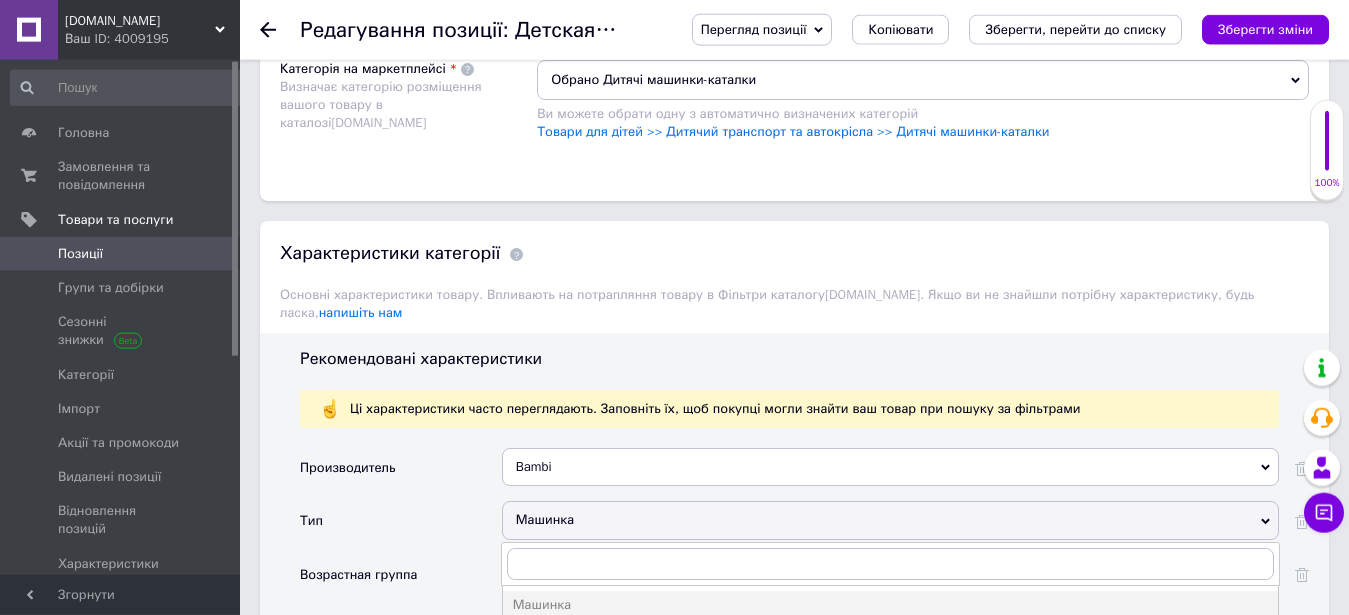 click on "Обрано Дитячі машинки-каталки" at bounding box center (923, 80) 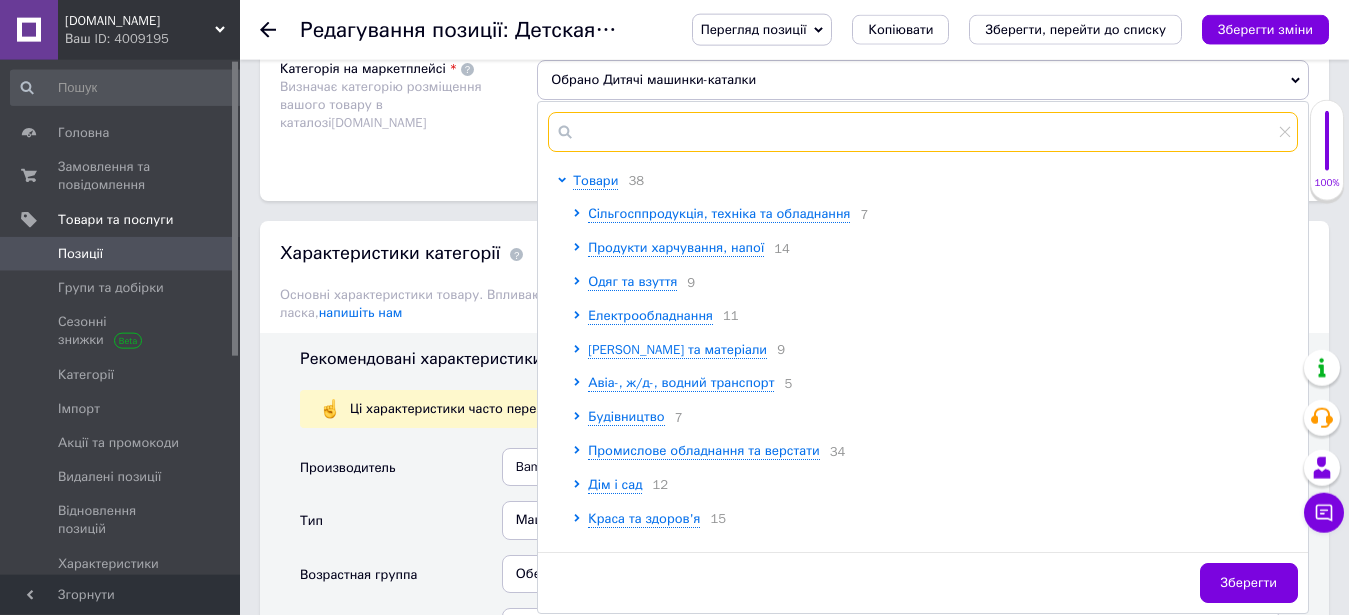 click at bounding box center (923, 132) 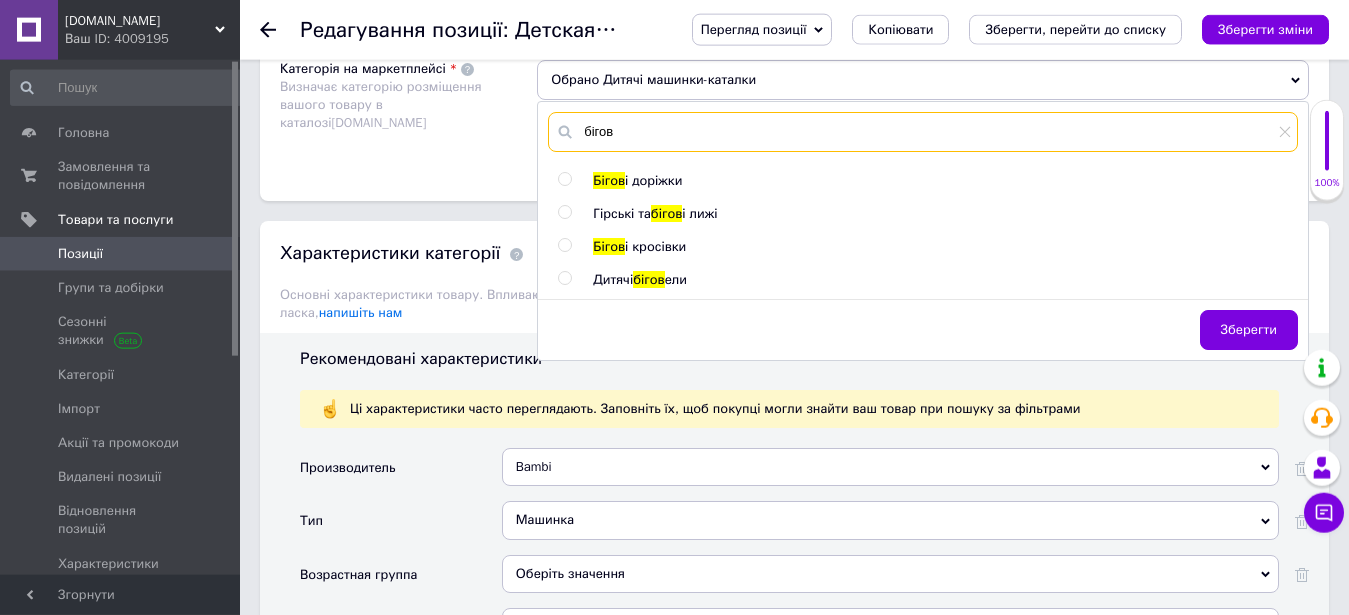 type on "бігов" 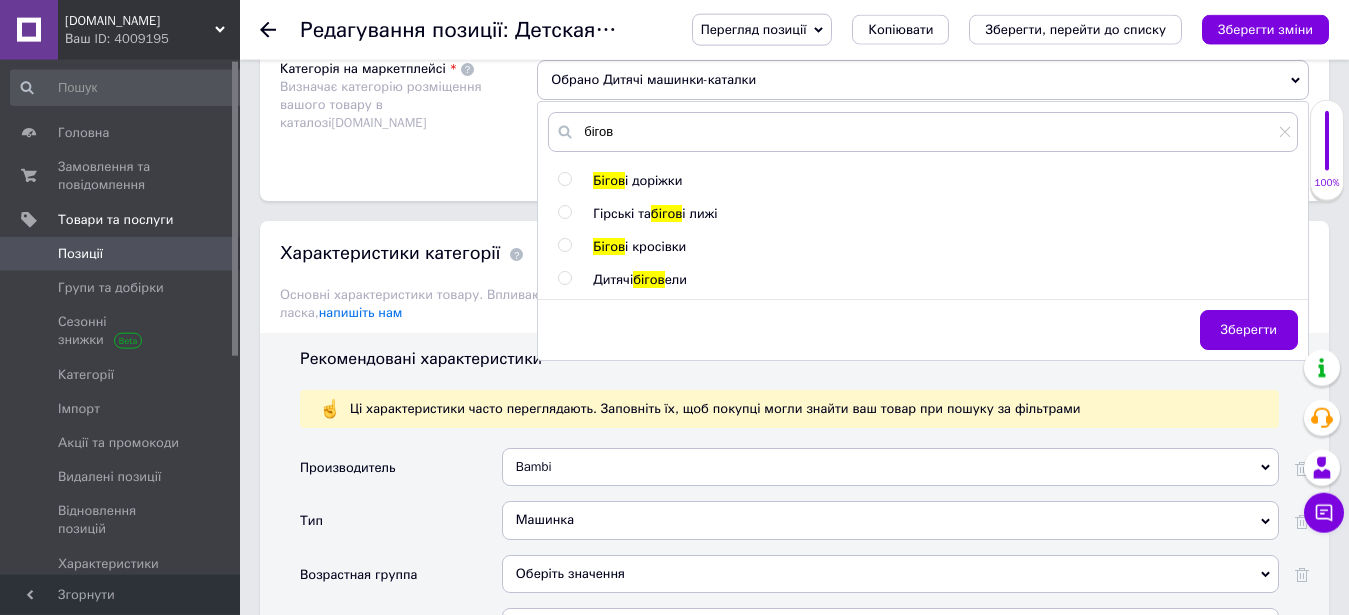 click on "бігов" at bounding box center [649, 279] 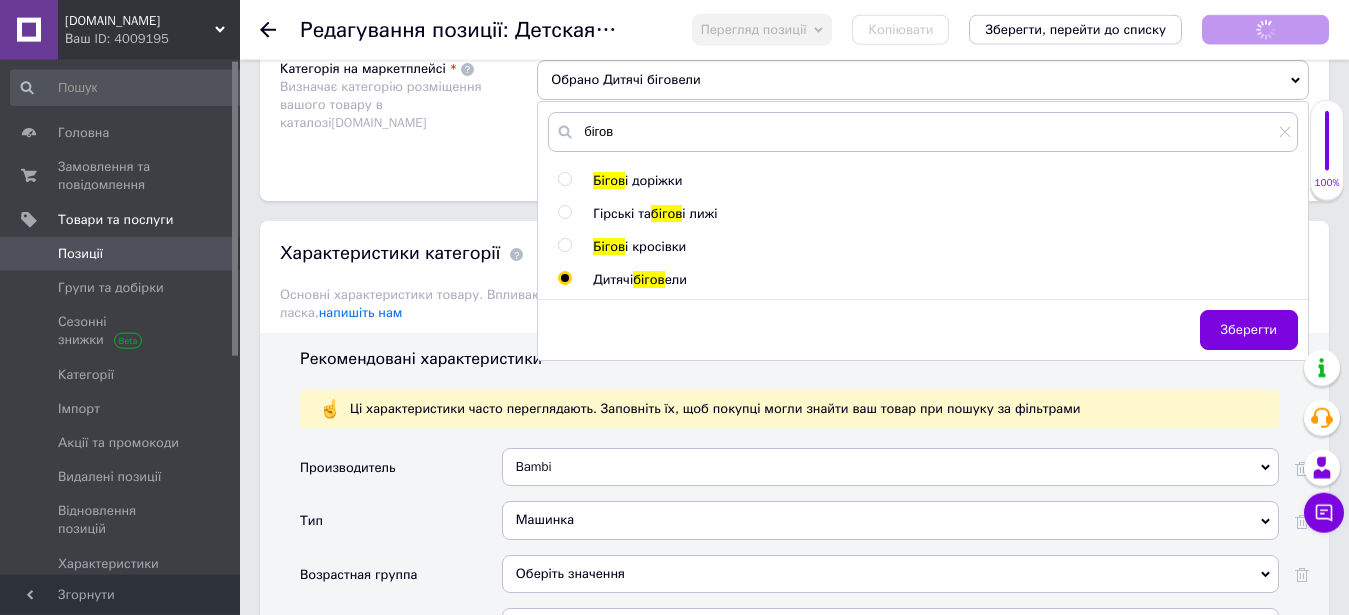 radio on "true" 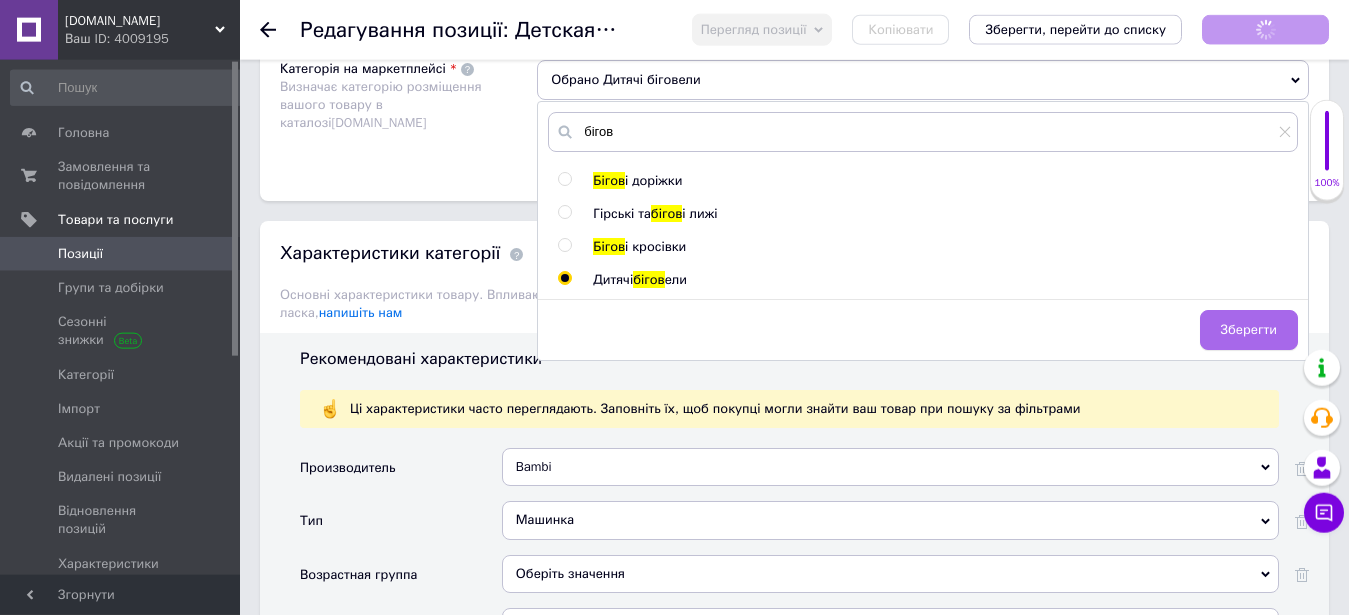 click on "Зберегти" at bounding box center [1249, 330] 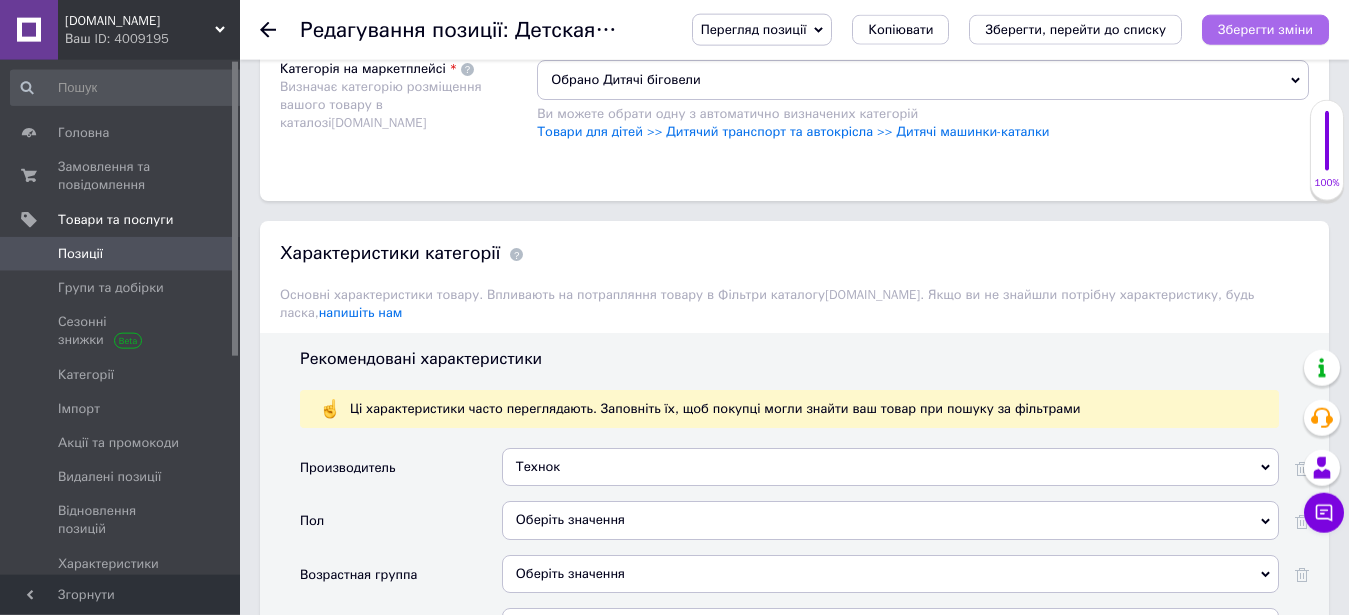 click on "Зберегти зміни" at bounding box center (1265, 30) 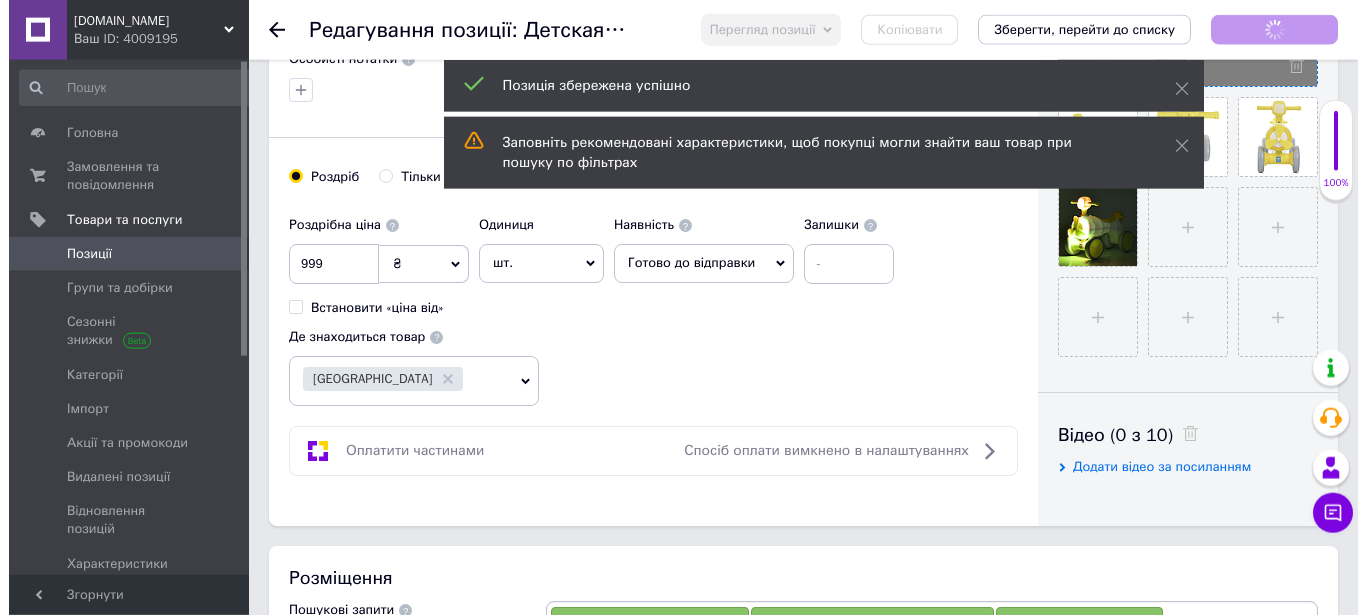 scroll, scrollTop: 160, scrollLeft: 0, axis: vertical 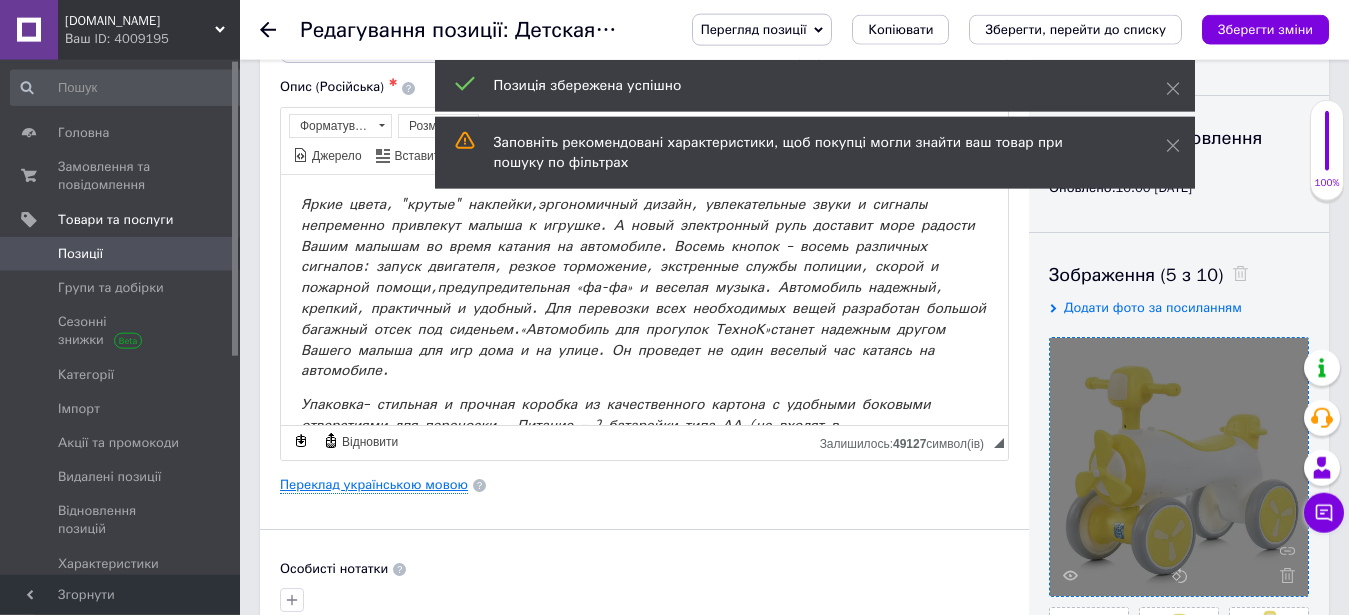 click on "Переклад українською мовою" at bounding box center (374, 485) 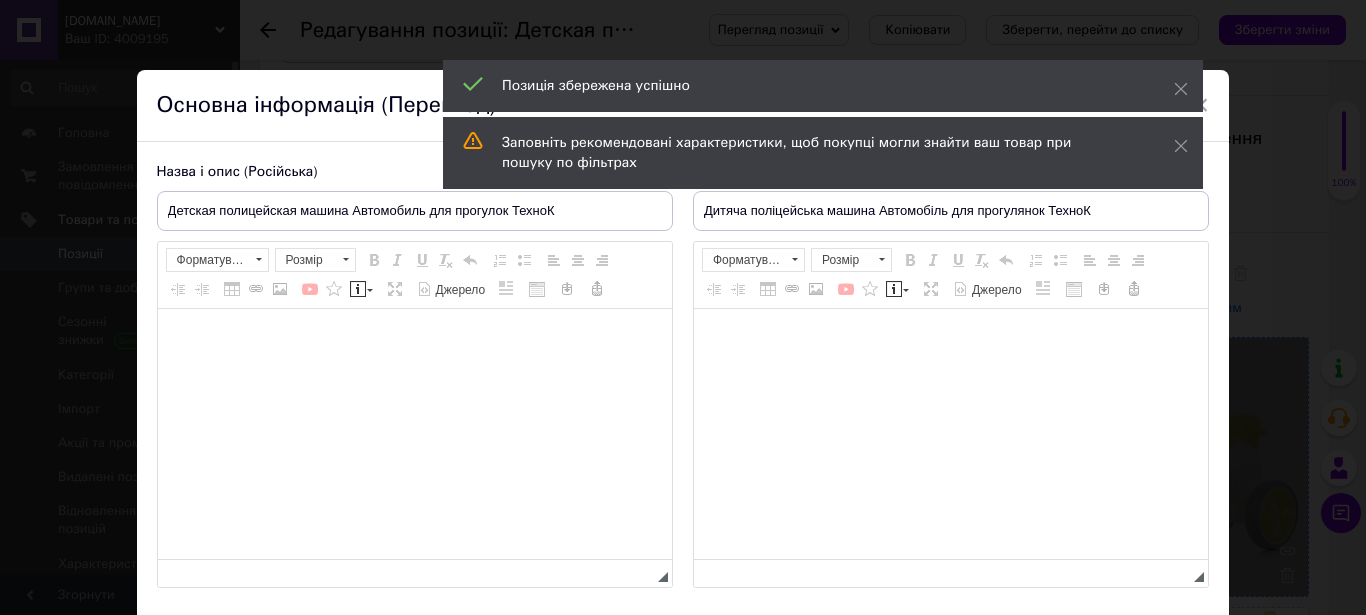 type on "Дитяча поліцейська машина Автомобіль для прогулянок ТехноК" 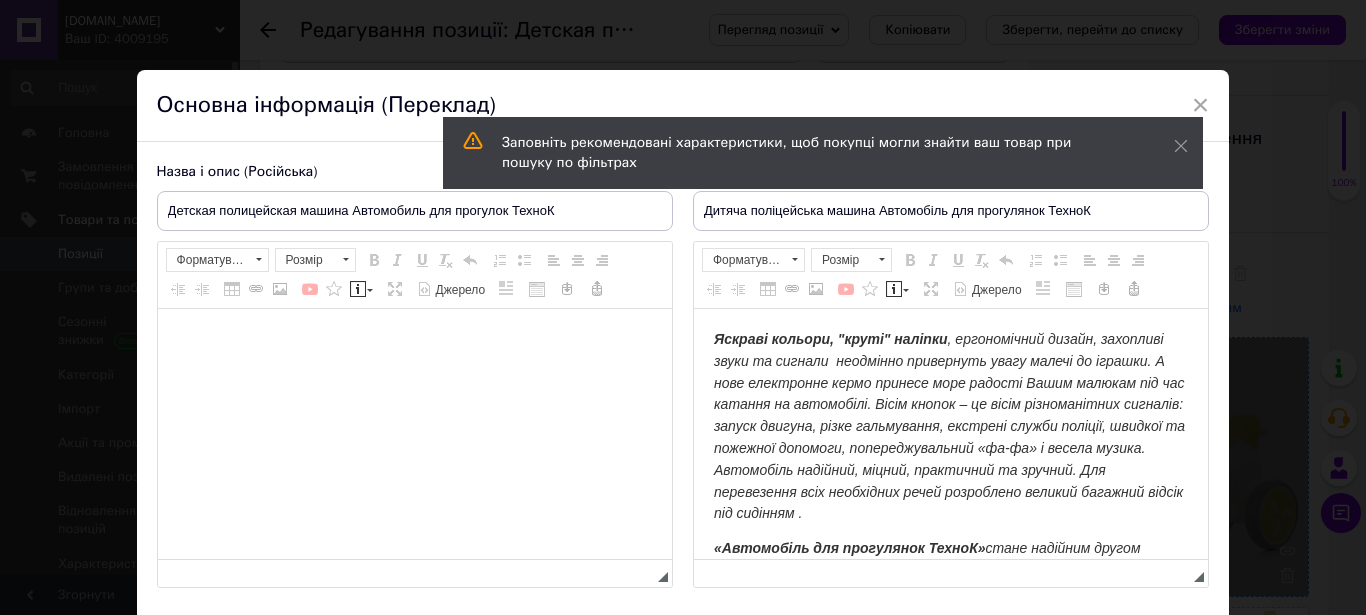 scroll, scrollTop: 0, scrollLeft: 0, axis: both 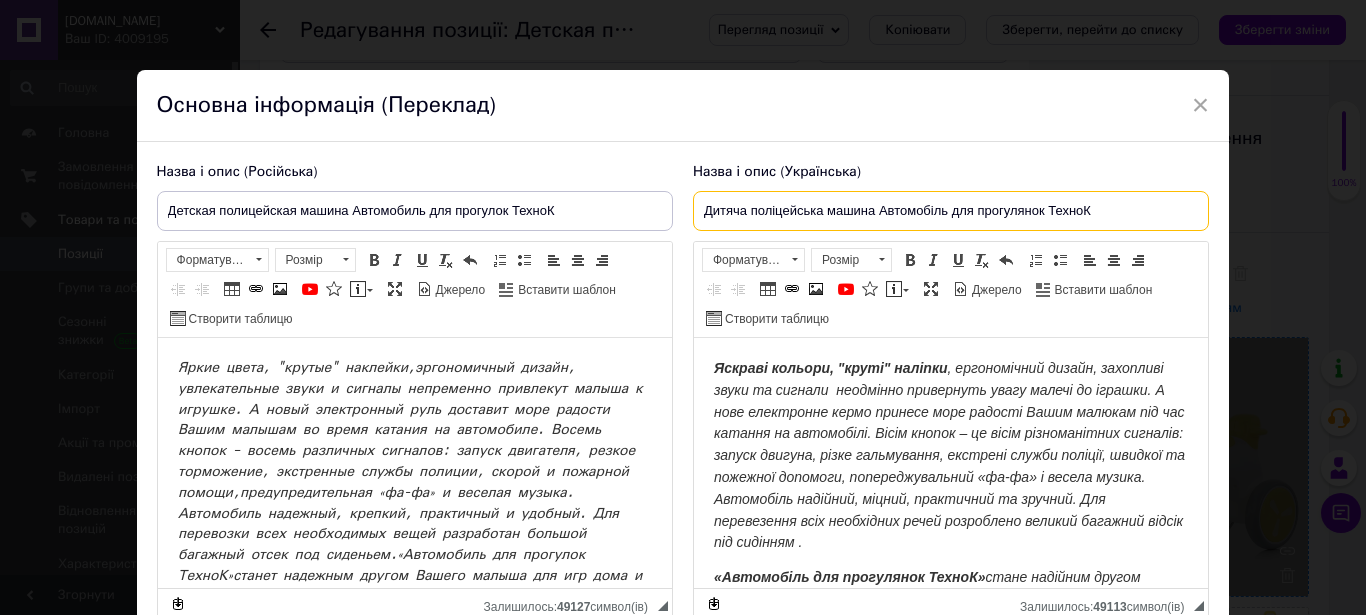 drag, startPoint x: 694, startPoint y: 217, endPoint x: 1110, endPoint y: 207, distance: 416.12018 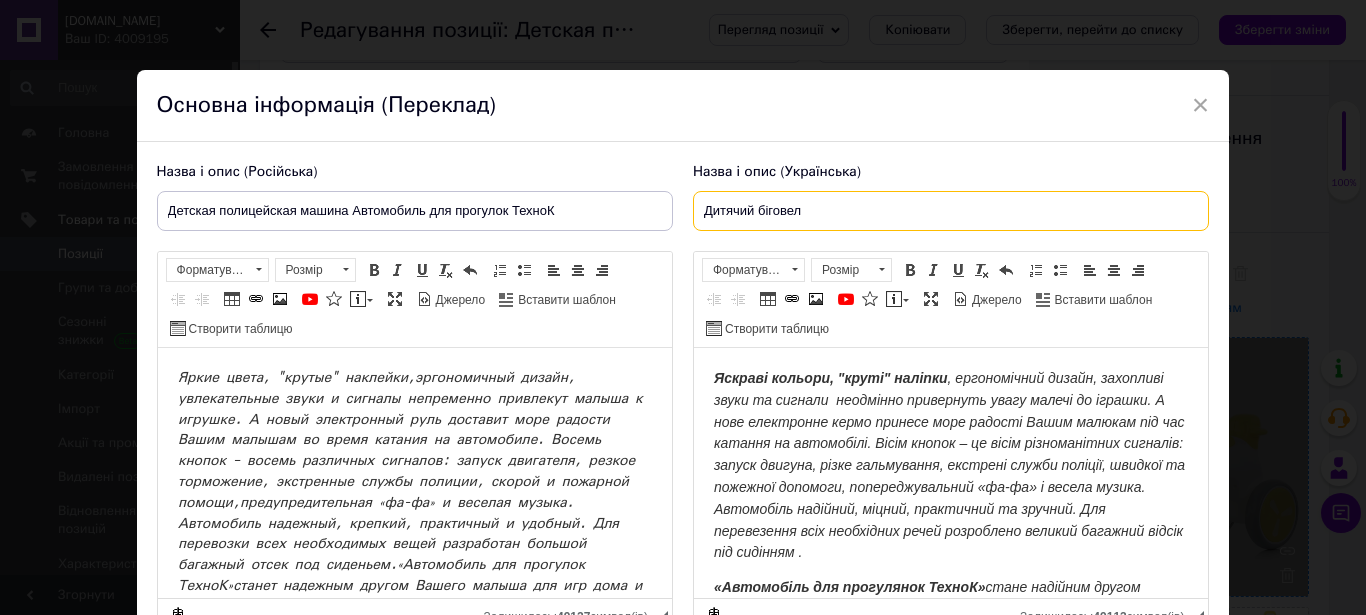 paste on "Bambi" 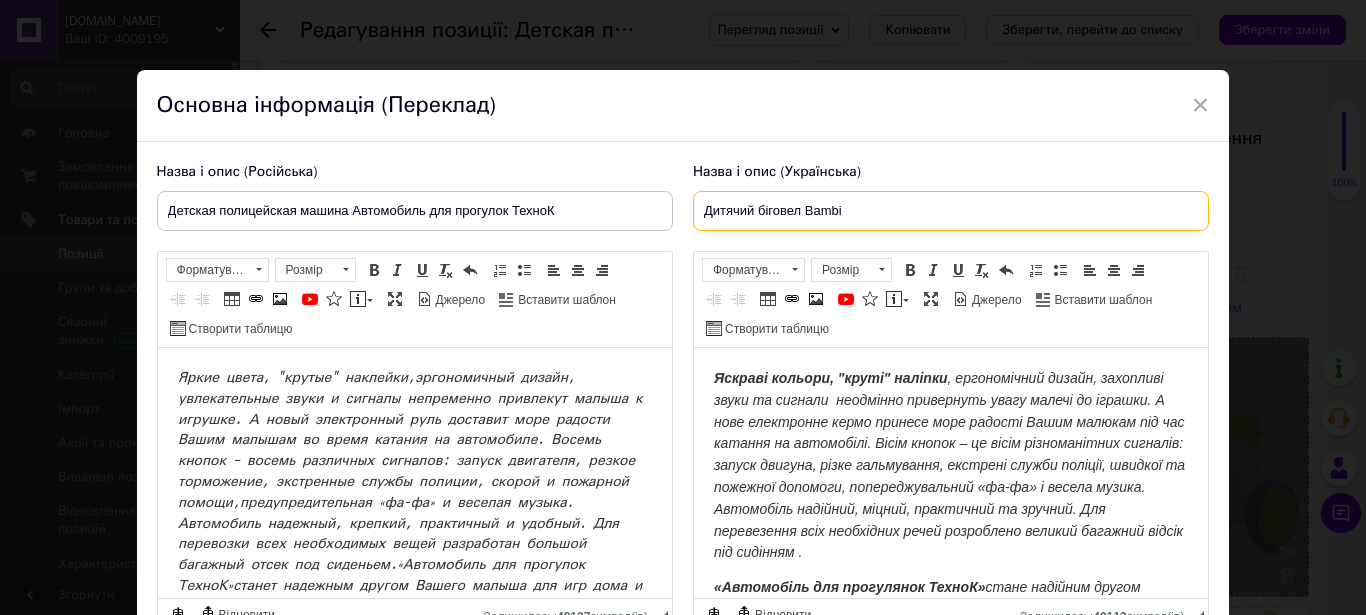 paste on "літак зі світловими та музичними ефектами Детальніше: [URL][DOMAIN_NAME]" 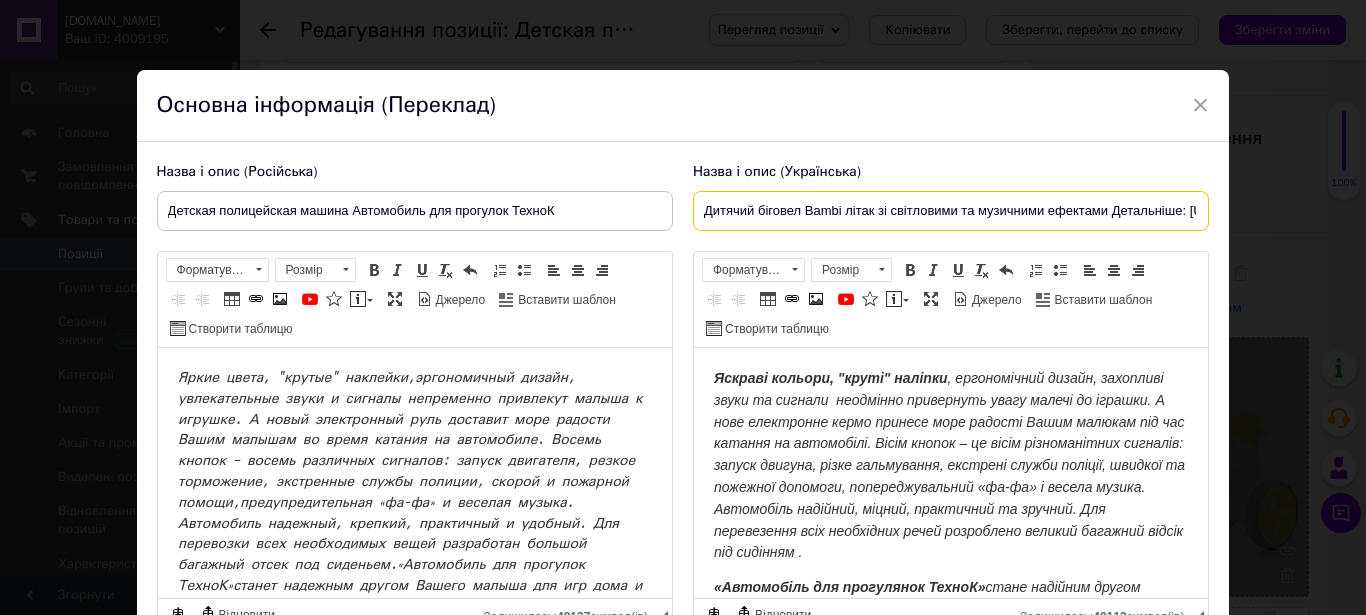 scroll, scrollTop: 0, scrollLeft: 309, axis: horizontal 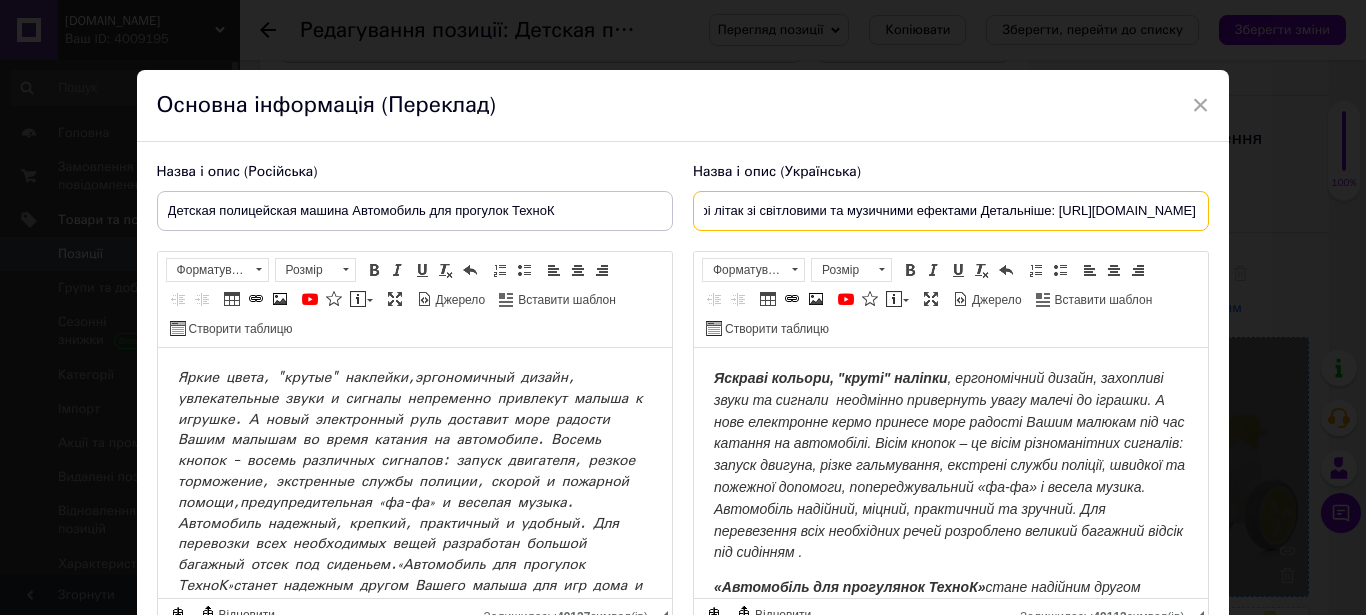 drag, startPoint x: 793, startPoint y: 207, endPoint x: 1357, endPoint y: 209, distance: 564.00354 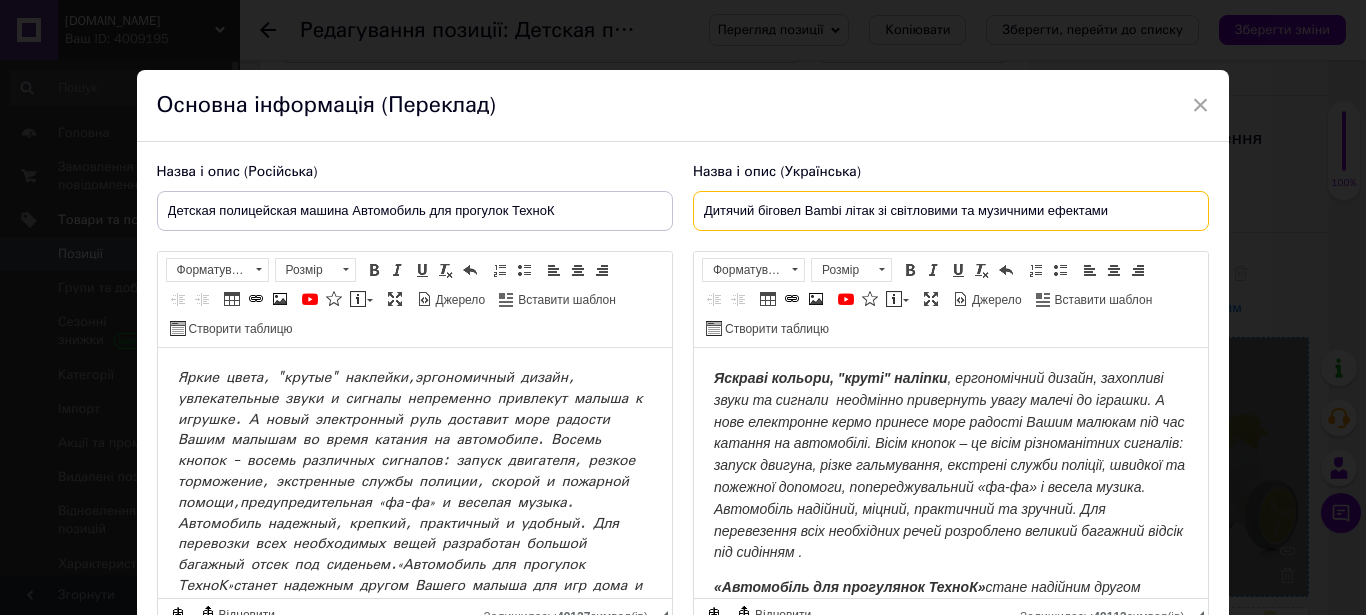 scroll, scrollTop: 0, scrollLeft: 0, axis: both 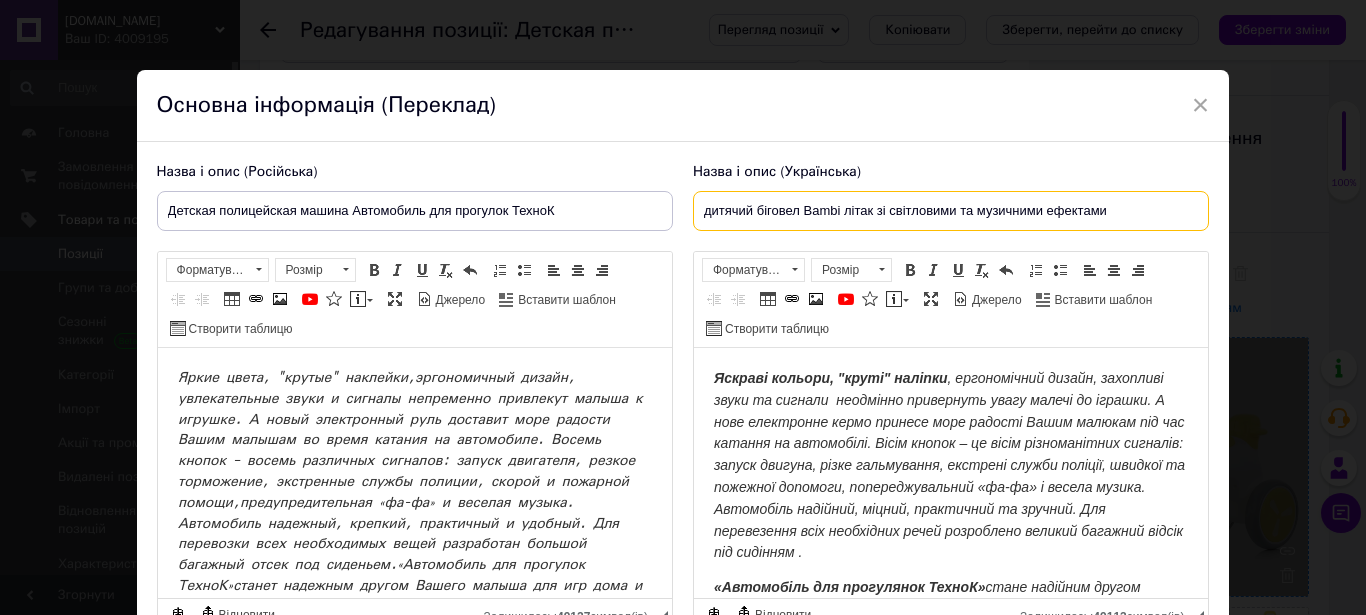 click on "дитячий біговел Bambi літак зі світловими та музичними ефектами" at bounding box center (951, 211) 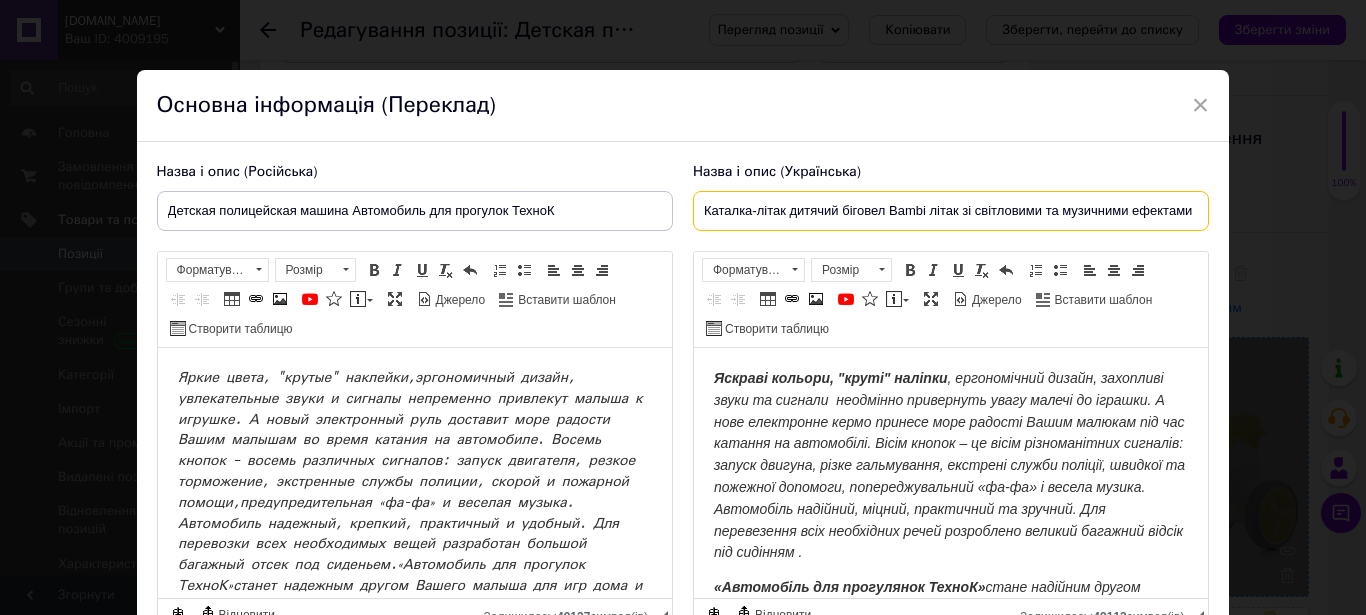 type on "Каталка-літак дитячий біговел Bambi літак зі світловими та музичними ефектами" 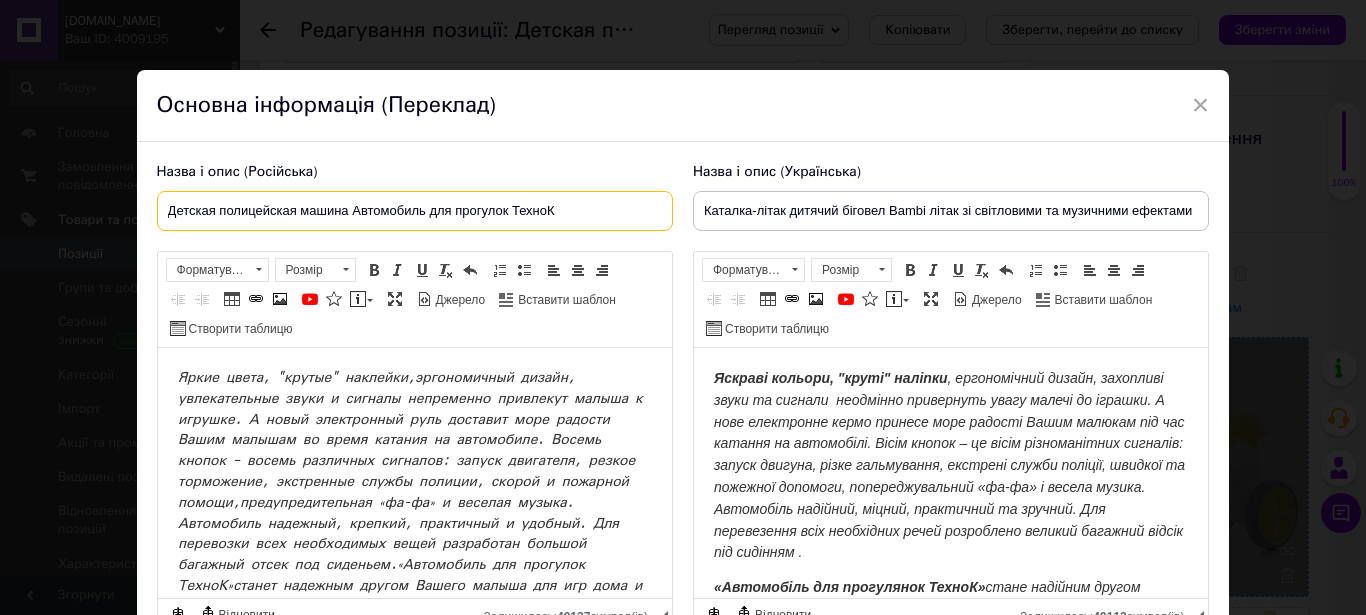 drag, startPoint x: 571, startPoint y: 214, endPoint x: 1, endPoint y: 212, distance: 570.0035 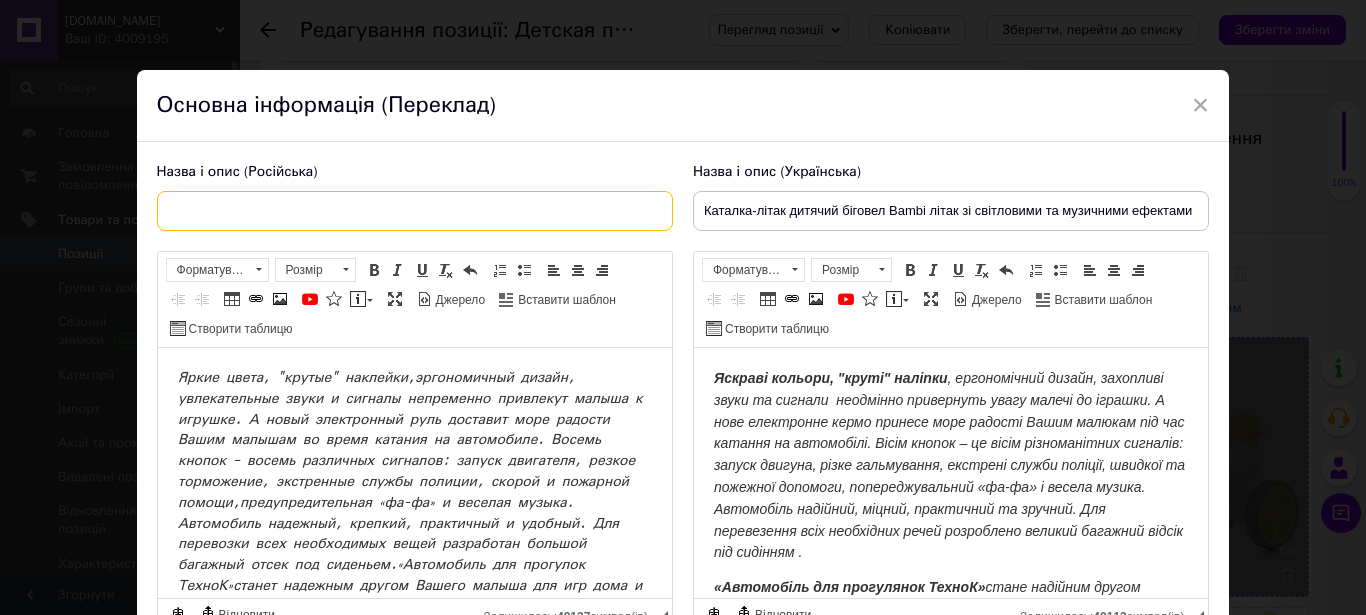 paste on "Каталка-самолет детский биговел Bambi самолет со световыми и музыкальными эффектами" 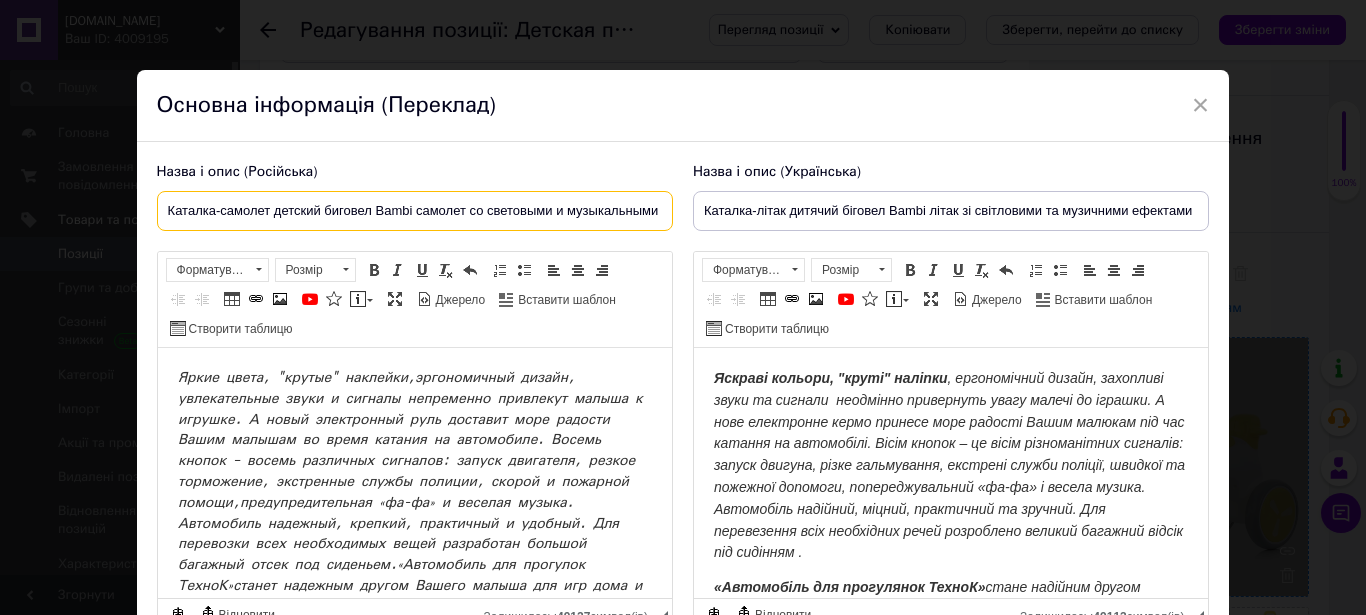 scroll, scrollTop: 0, scrollLeft: 72, axis: horizontal 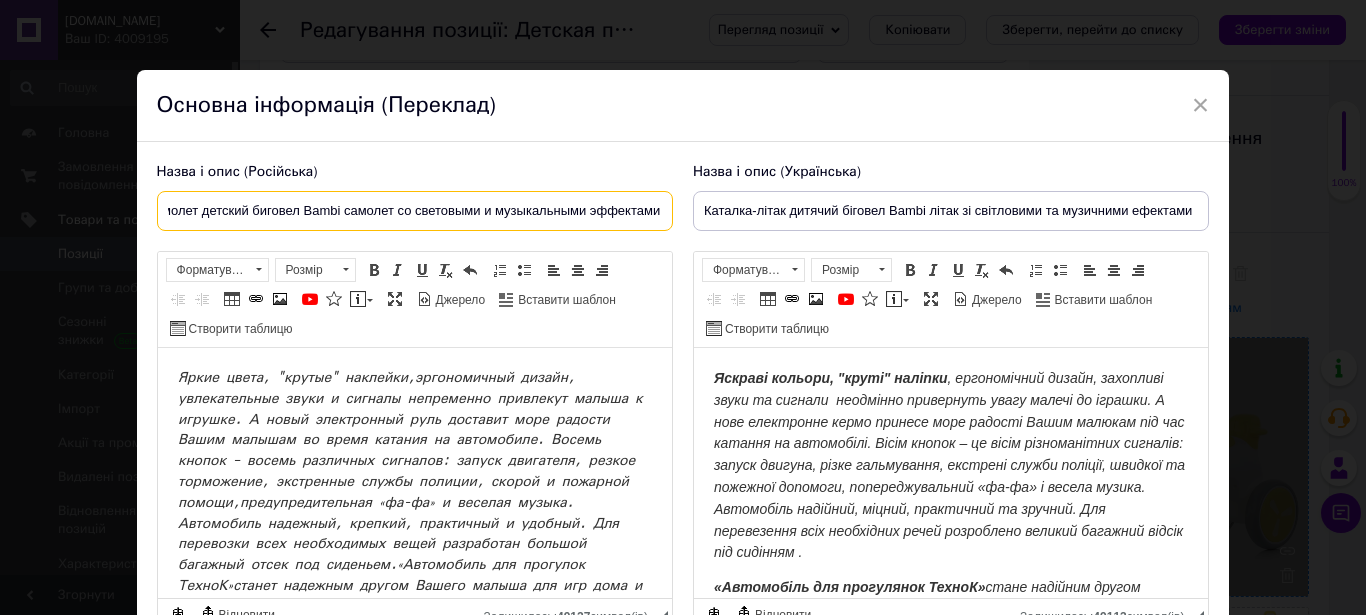 type on "Каталка-самолет детский биговел Bambi самолет со световыми и музыкальными эффектами" 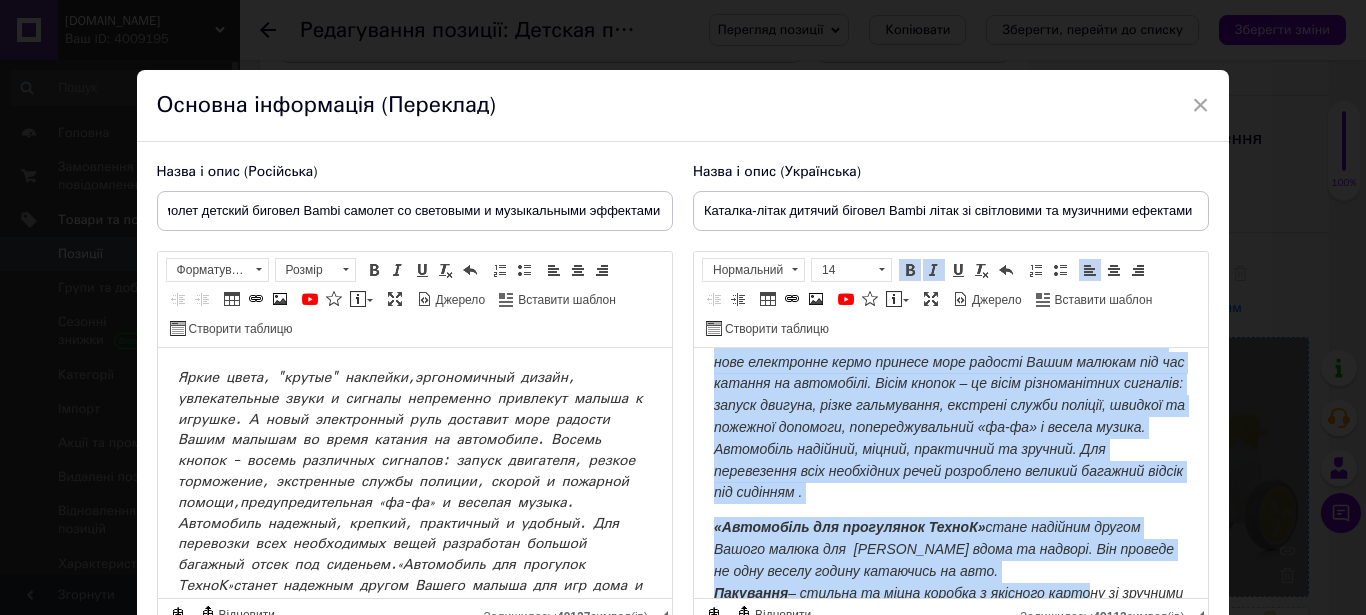 drag, startPoint x: 712, startPoint y: 381, endPoint x: 1763, endPoint y: 948, distance: 1194.1901 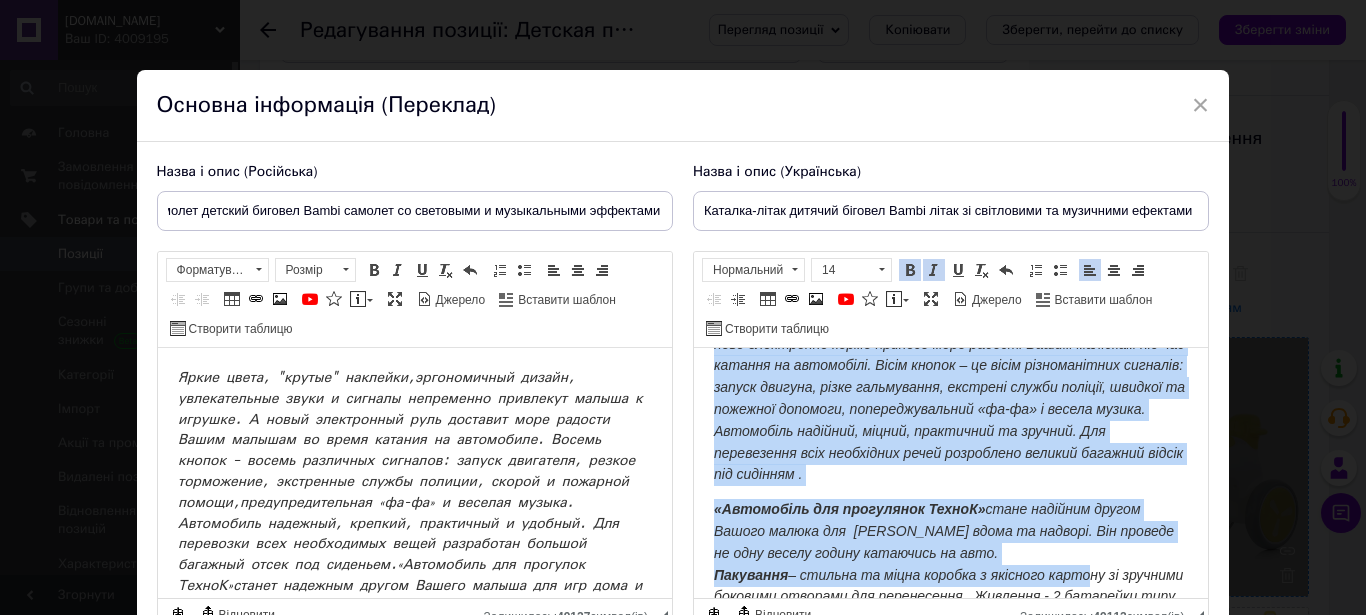type 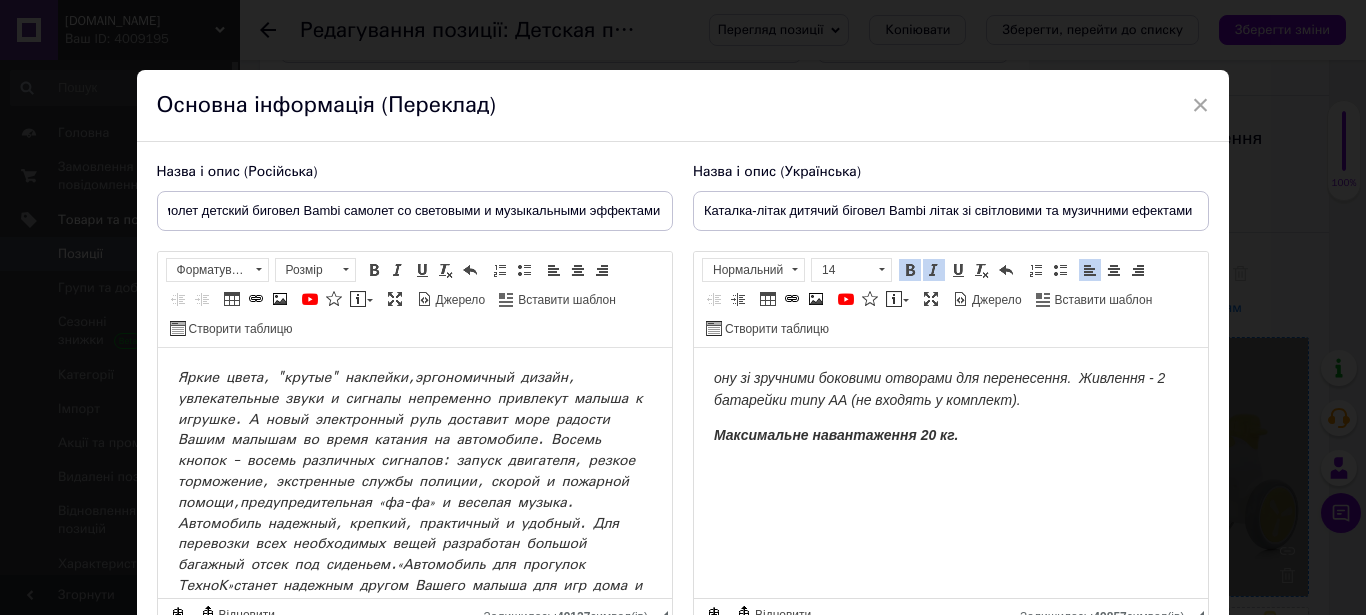 scroll, scrollTop: 0, scrollLeft: 0, axis: both 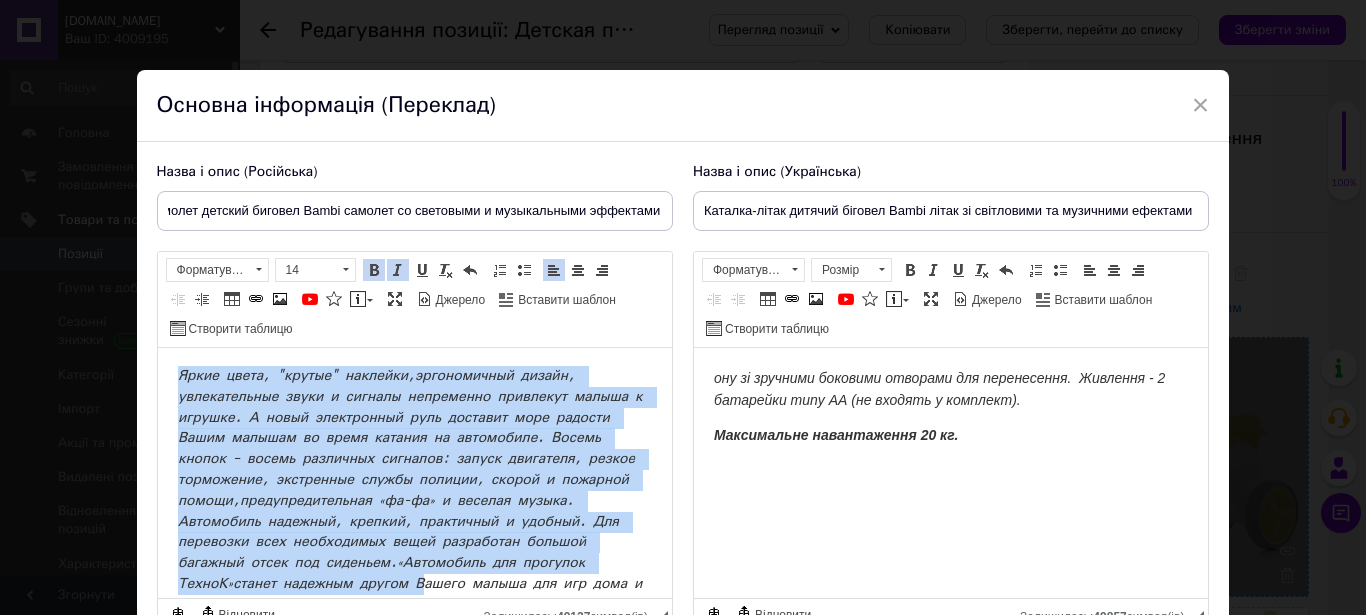 drag, startPoint x: 607, startPoint y: 594, endPoint x: 648, endPoint y: 556, distance: 55.9017 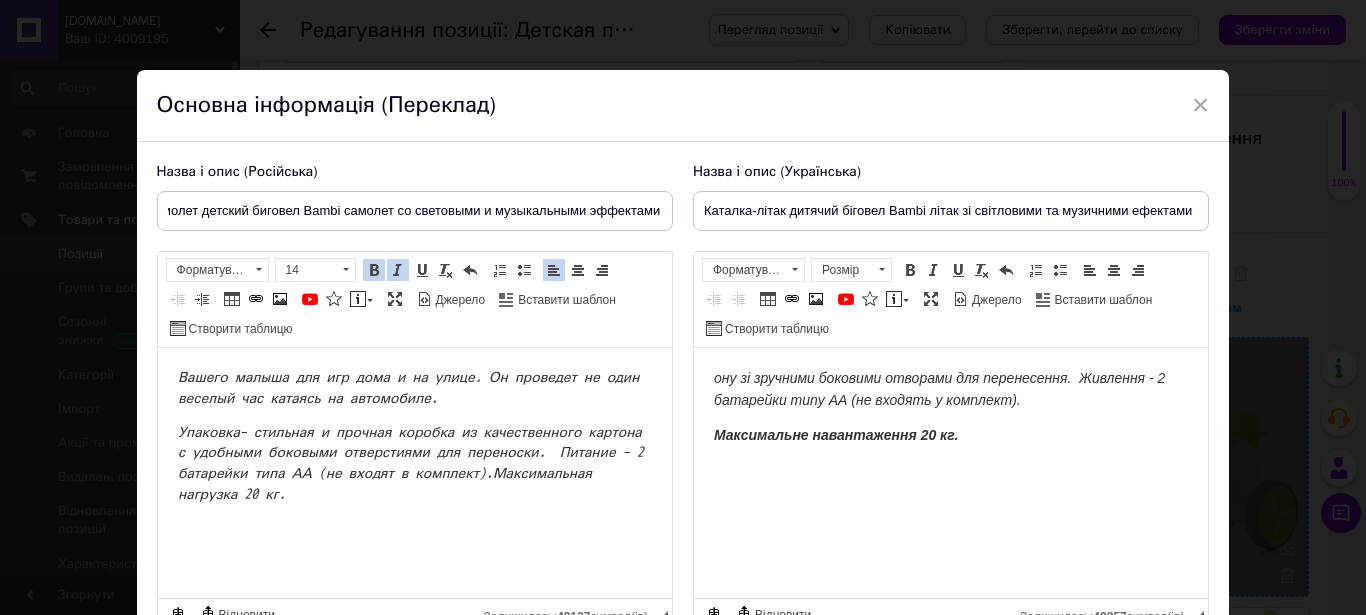 scroll, scrollTop: 0, scrollLeft: 0, axis: both 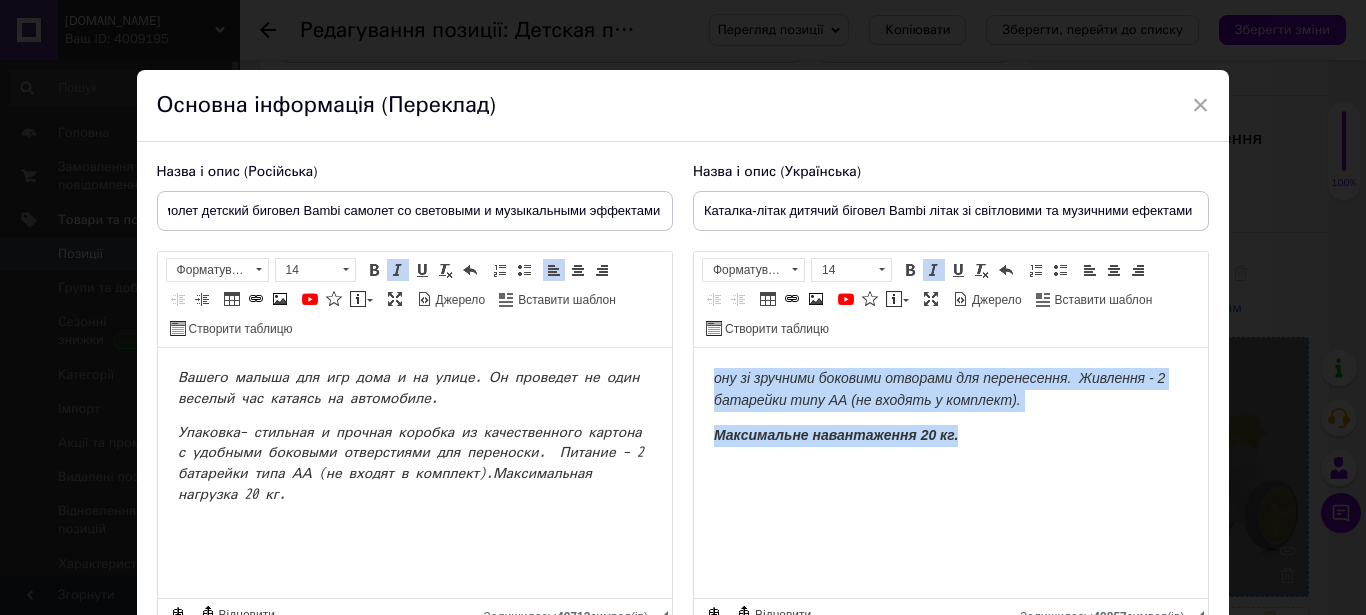 drag, startPoint x: 710, startPoint y: 381, endPoint x: 708, endPoint y: 351, distance: 30.066593 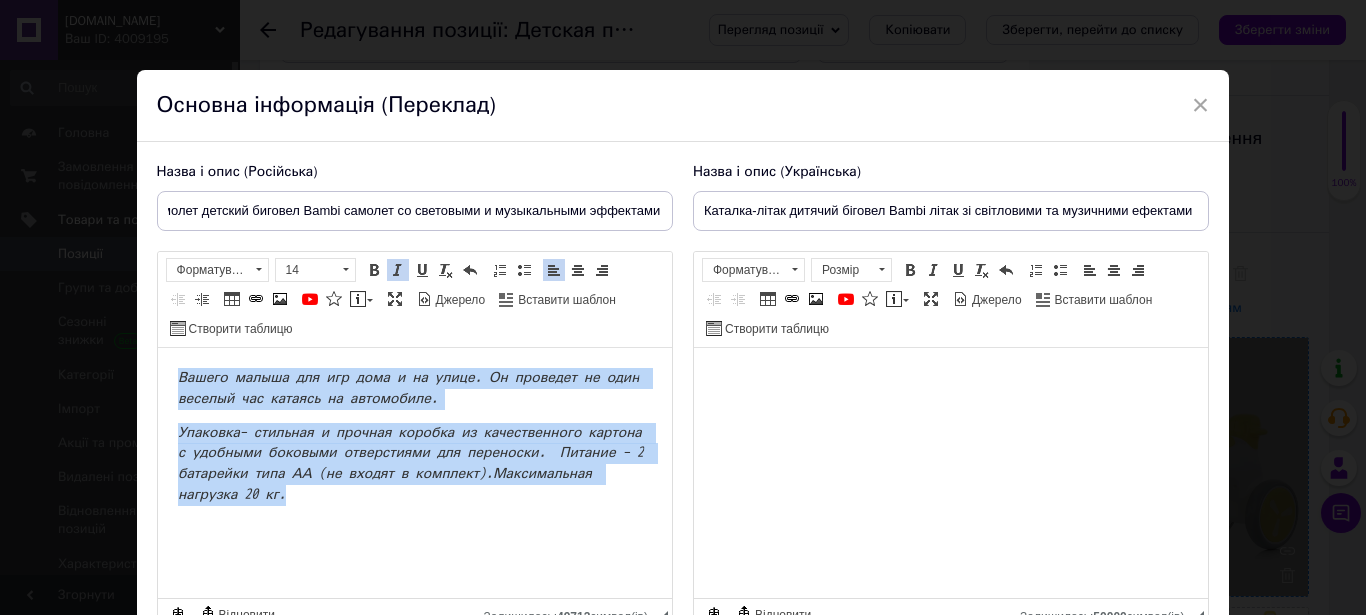 click on "Вашего малыша для игр дома и на улице. Он проведет не один веселый час катаясь на автомобиле. Упаковка  – стильная и прочная коробка из качественного картона с удобными боковыми отверстиями для переноски.  Питание – 2 батарейки типа АА (не входят в комплект).
Максимальная нагрузка 20 кг." at bounding box center (414, 473) 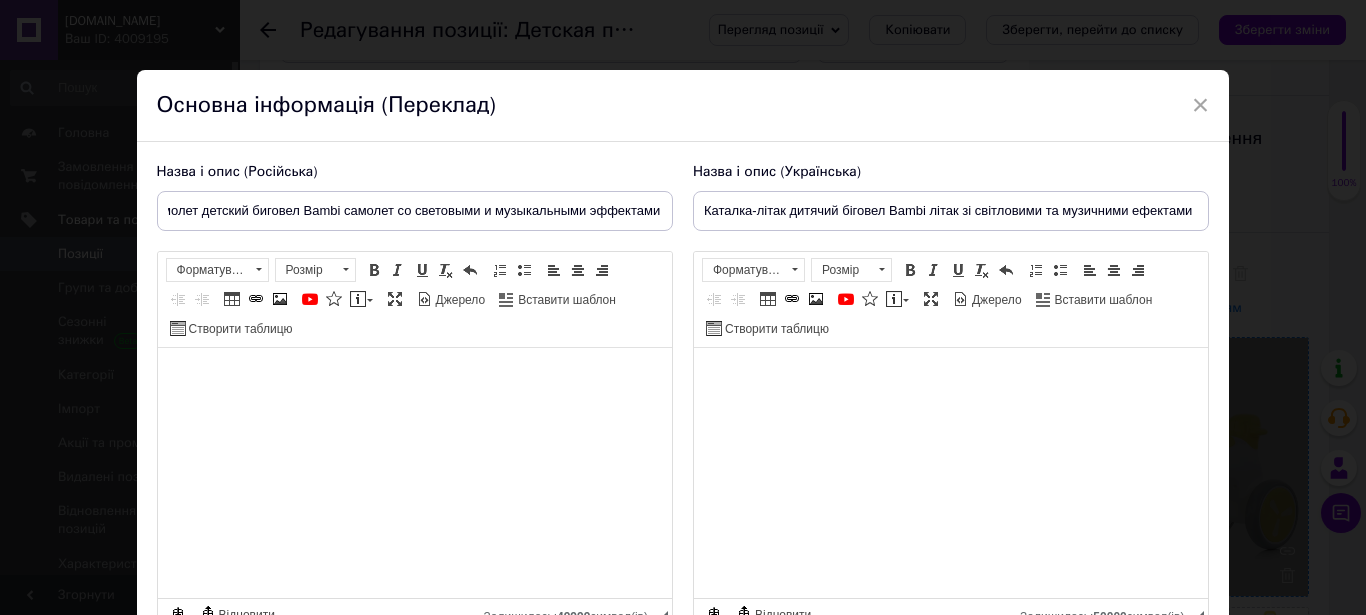 click at bounding box center [950, 378] 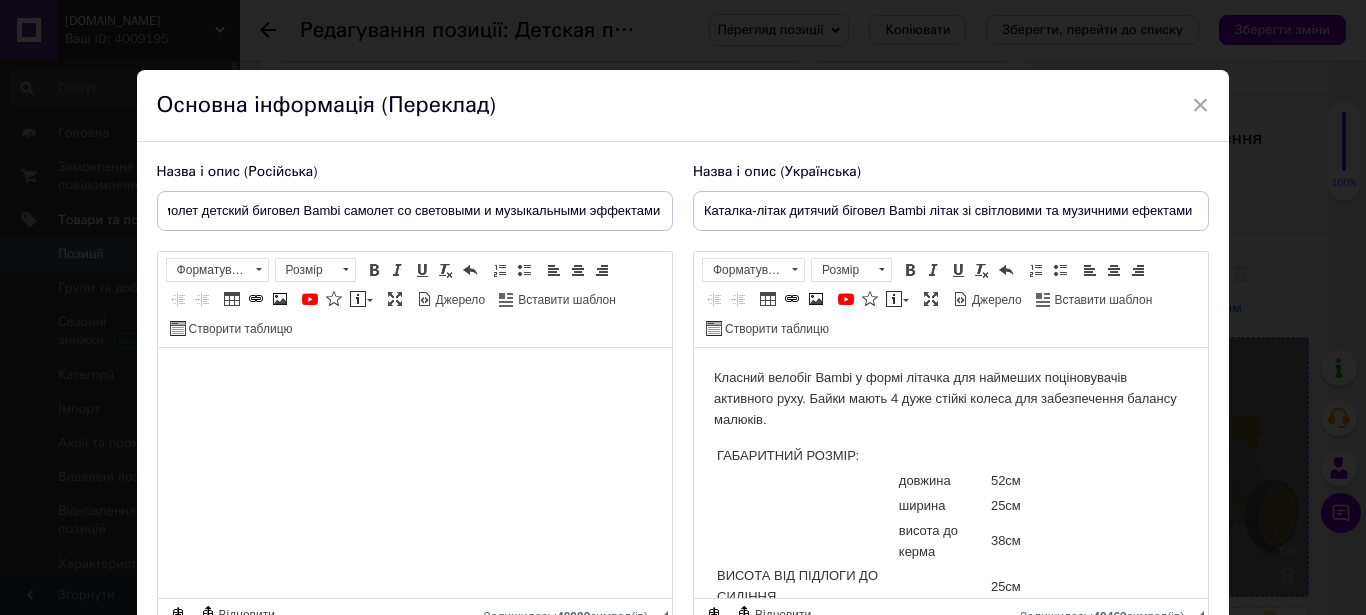 scroll, scrollTop: 250, scrollLeft: 0, axis: vertical 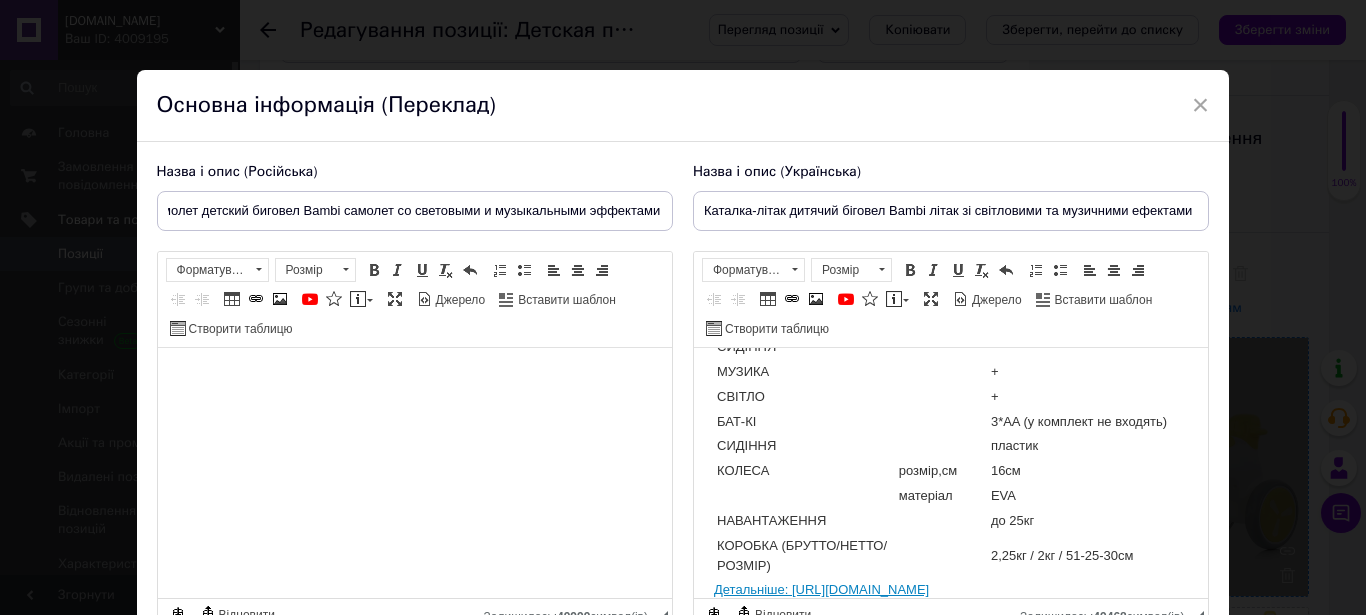 drag, startPoint x: 713, startPoint y: 590, endPoint x: 1163, endPoint y: 590, distance: 450 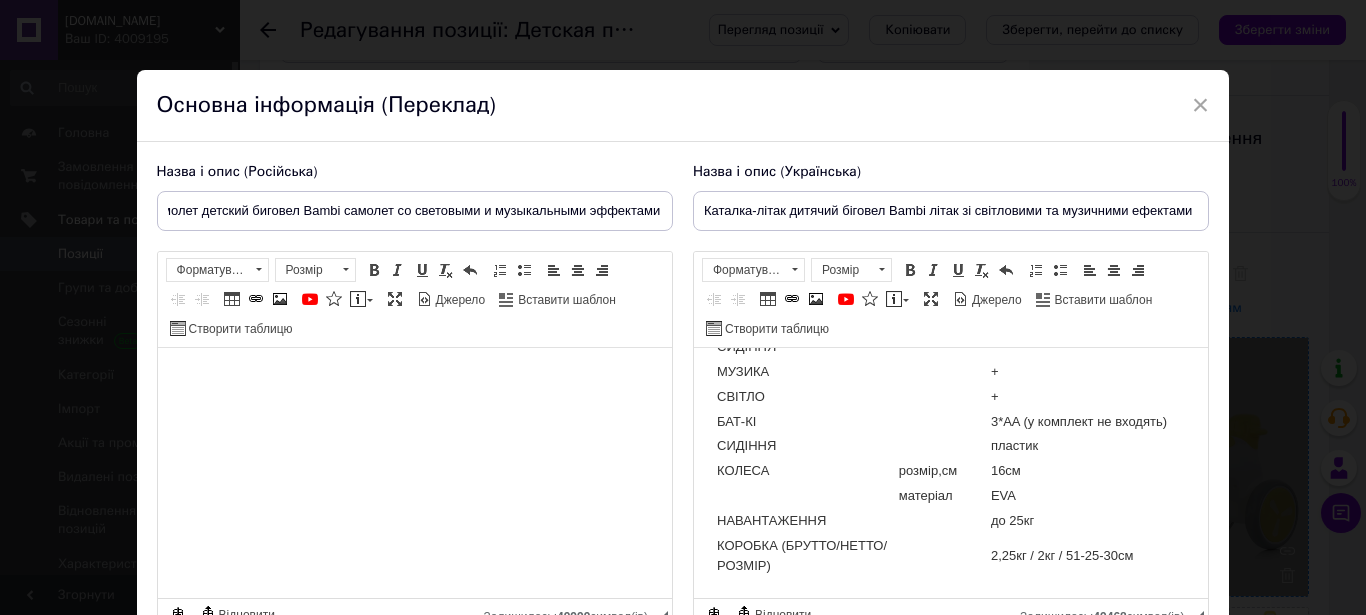 scroll, scrollTop: 253, scrollLeft: 0, axis: vertical 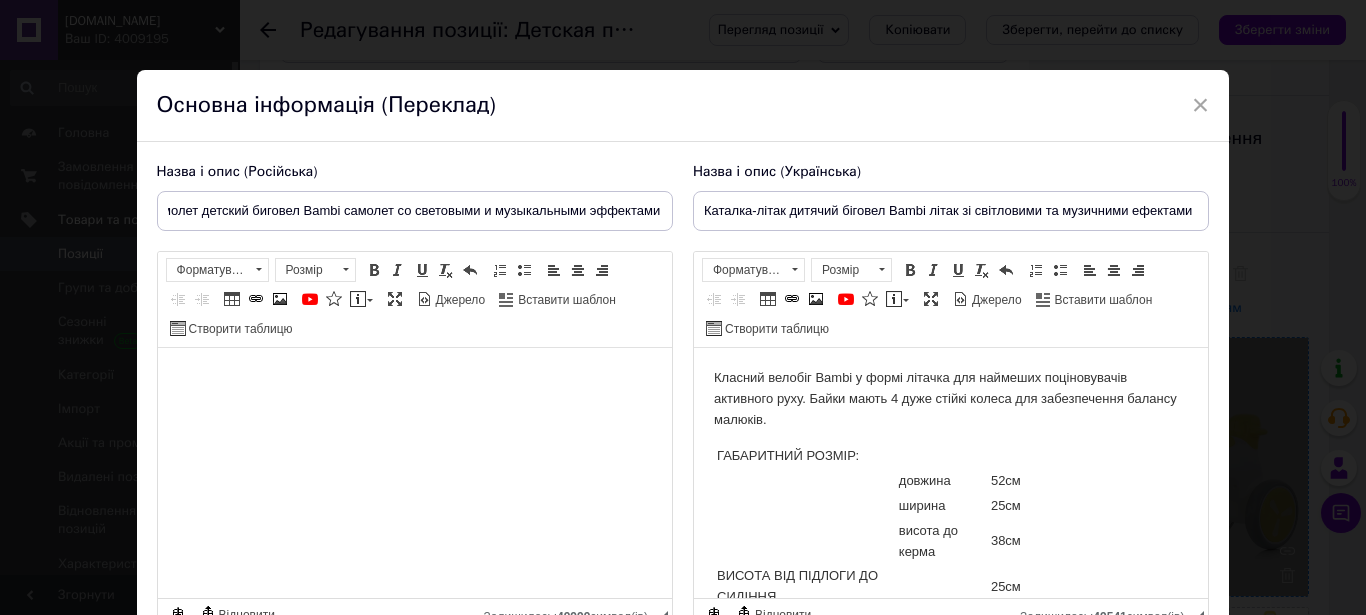 drag, startPoint x: 834, startPoint y: 566, endPoint x: 1539, endPoint y: 668, distance: 712.3405 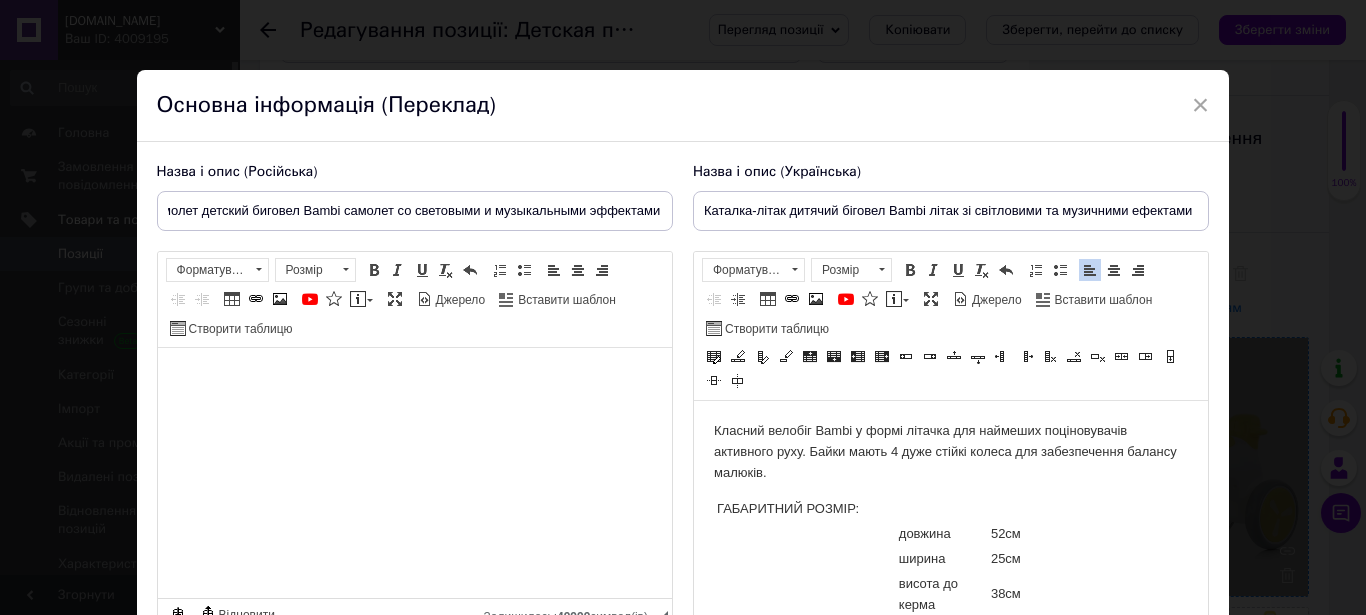 click at bounding box center [934, 270] 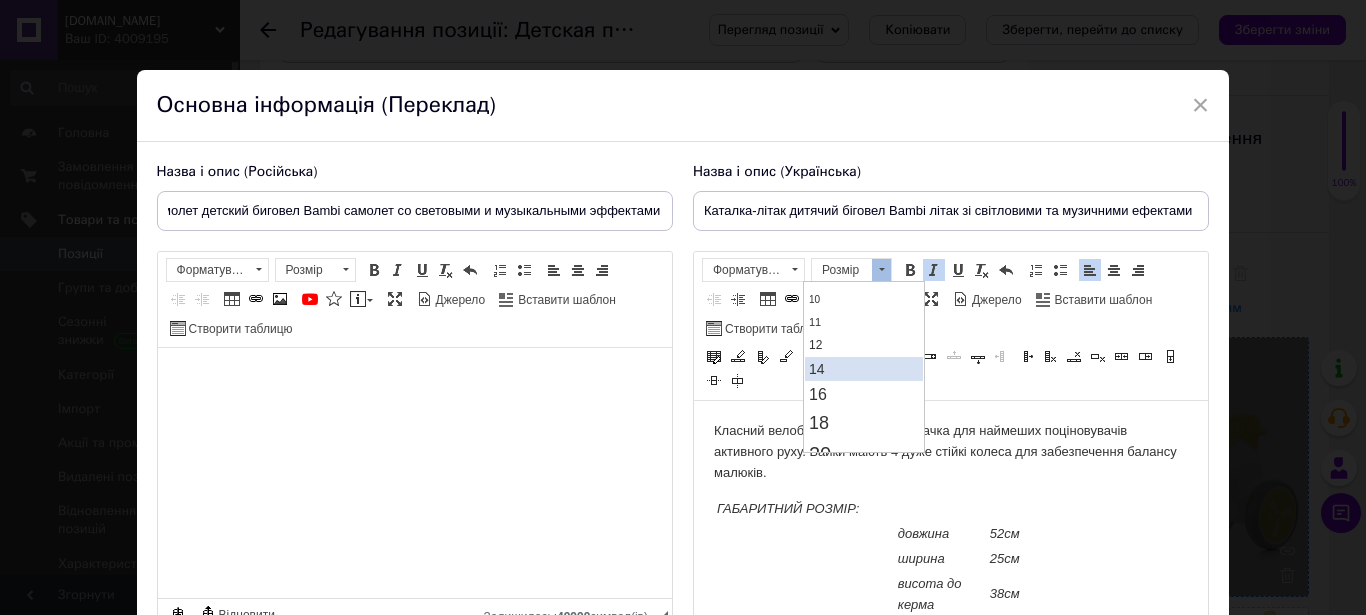 scroll, scrollTop: 102, scrollLeft: 0, axis: vertical 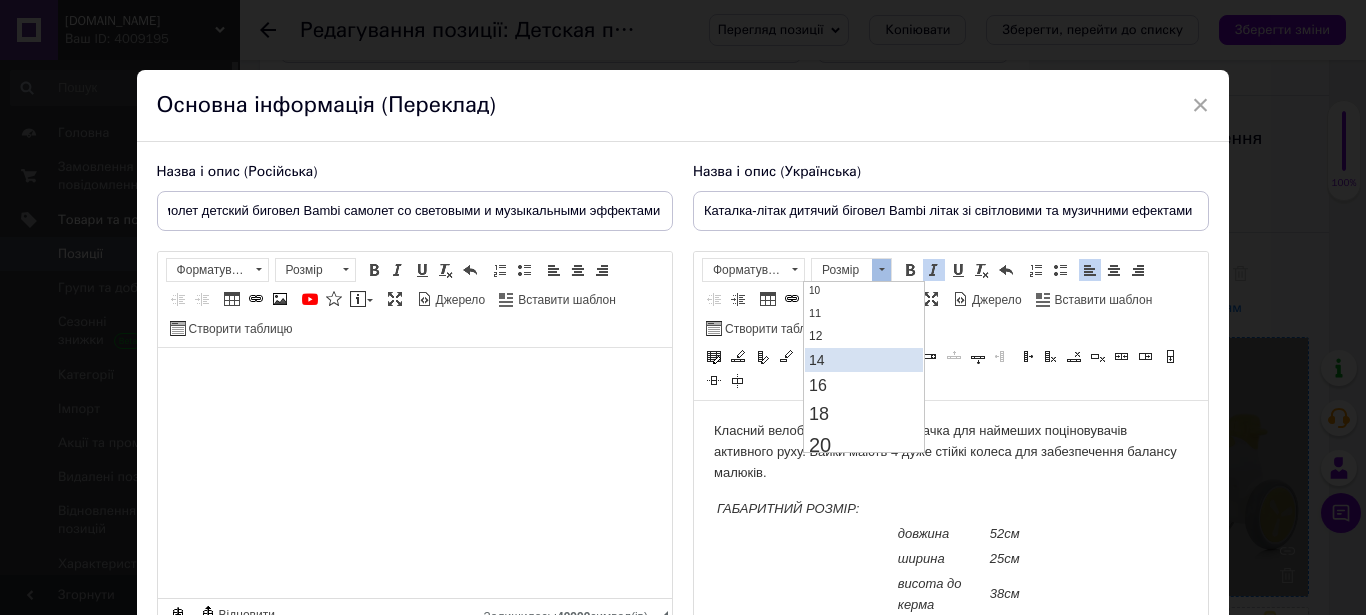click on "14" at bounding box center (863, 360) 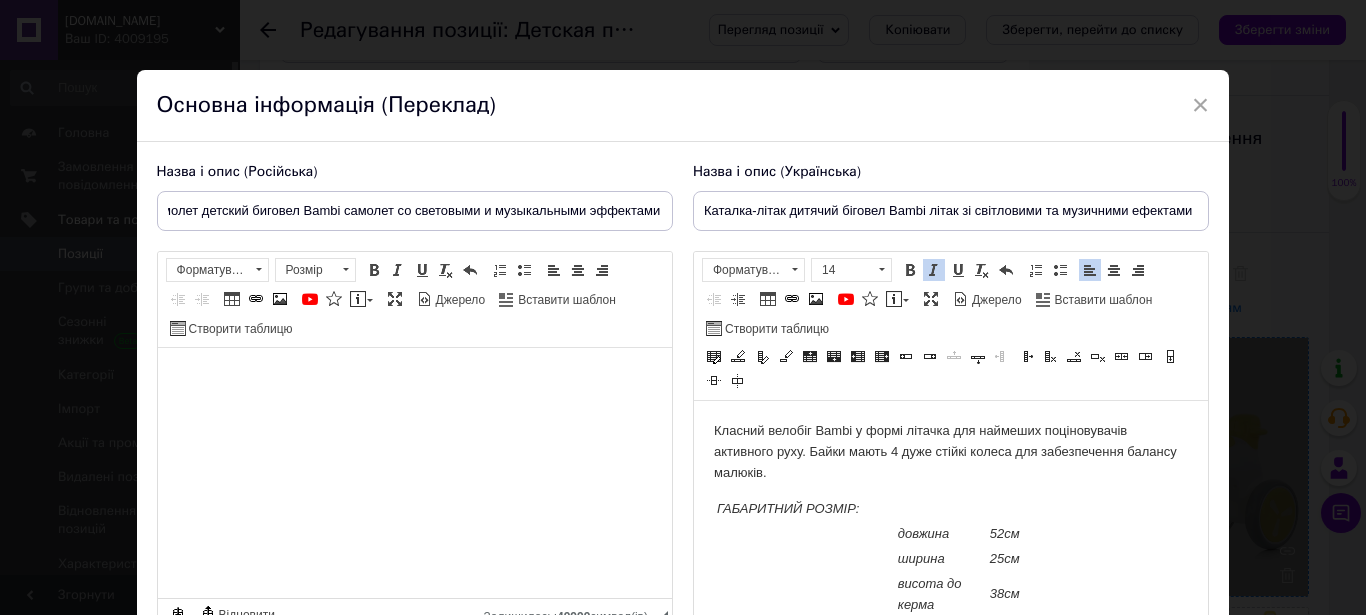 click at bounding box center (804, 534) 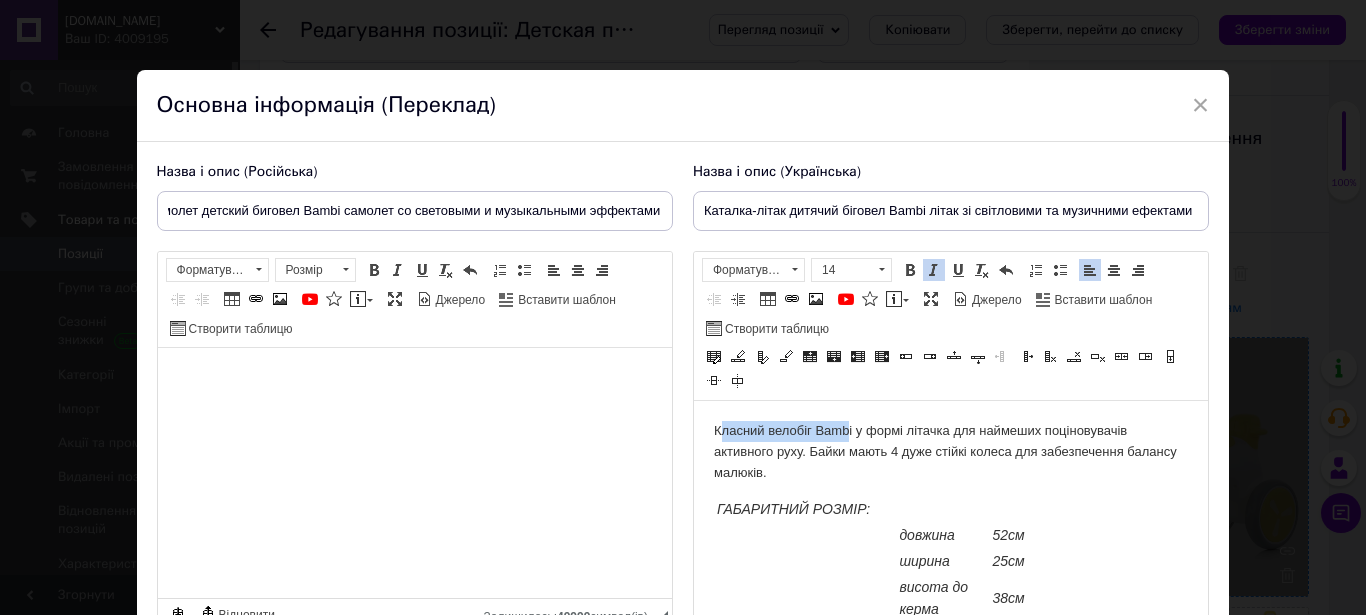 click on "Класний велобіг Bambi у формі літачка для наймеших поціновувачів активного руху. Байки мають 4 дуже стійкі колеса для забезпечення балансу малюків." at bounding box center (950, 452) 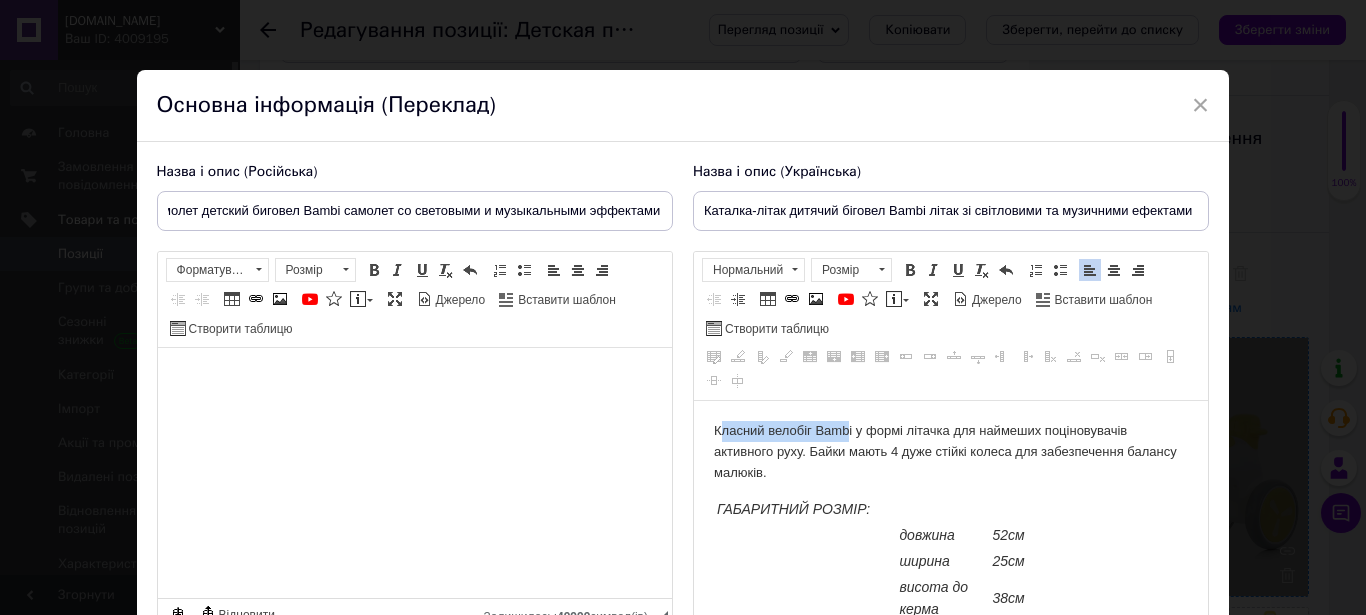 click on "Класний велобіг Bambi у формі літачка для наймеших поціновувачів активного руху. Байки мають 4 дуже стійкі колеса для забезпечення балансу малюків." at bounding box center (950, 452) 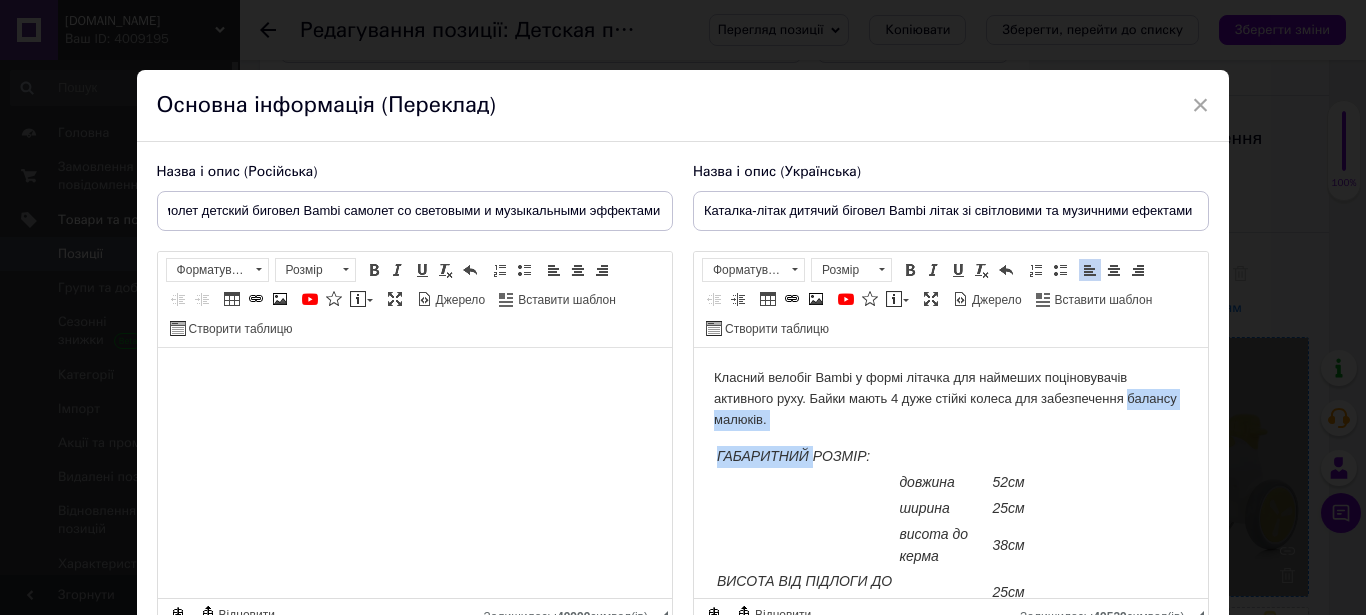 drag, startPoint x: 714, startPoint y: 376, endPoint x: 828, endPoint y: 420, distance: 122.19656 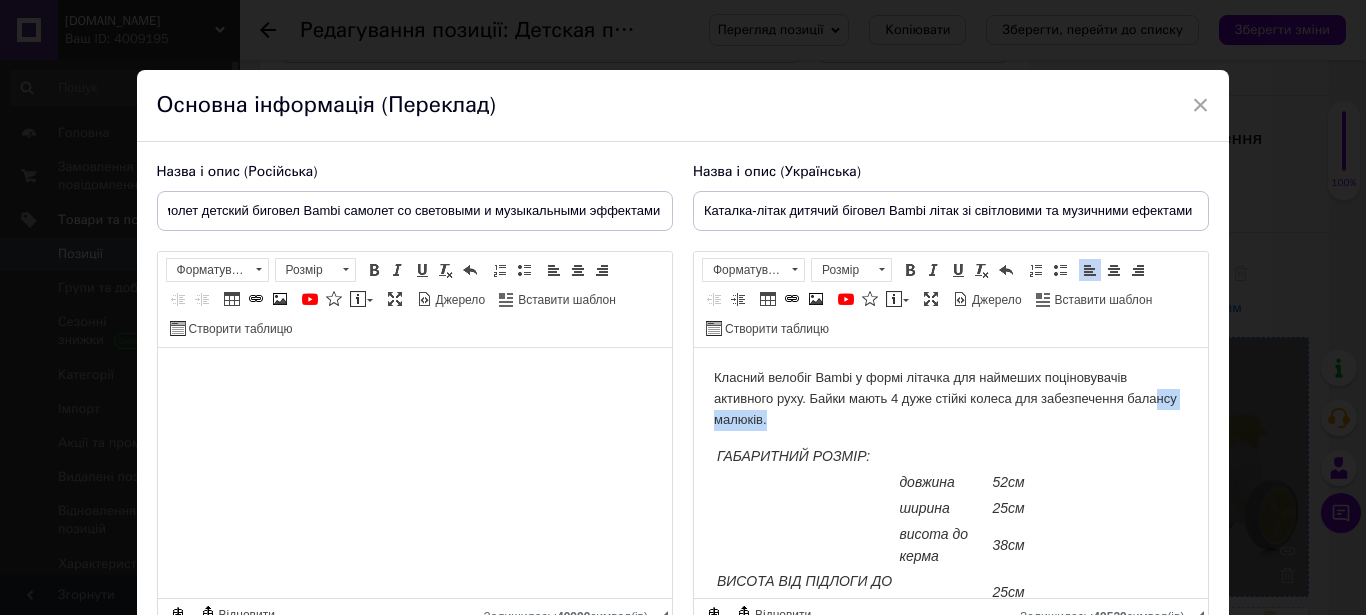drag, startPoint x: 848, startPoint y: 421, endPoint x: 676, endPoint y: 349, distance: 186.46179 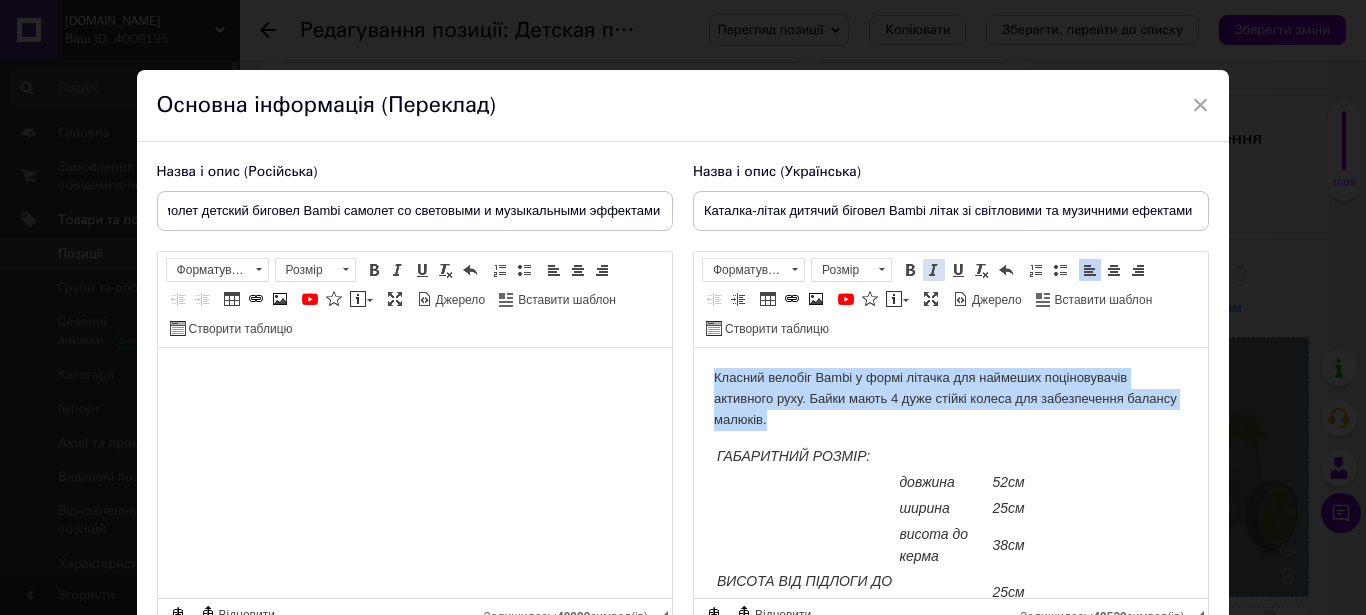 click at bounding box center [934, 270] 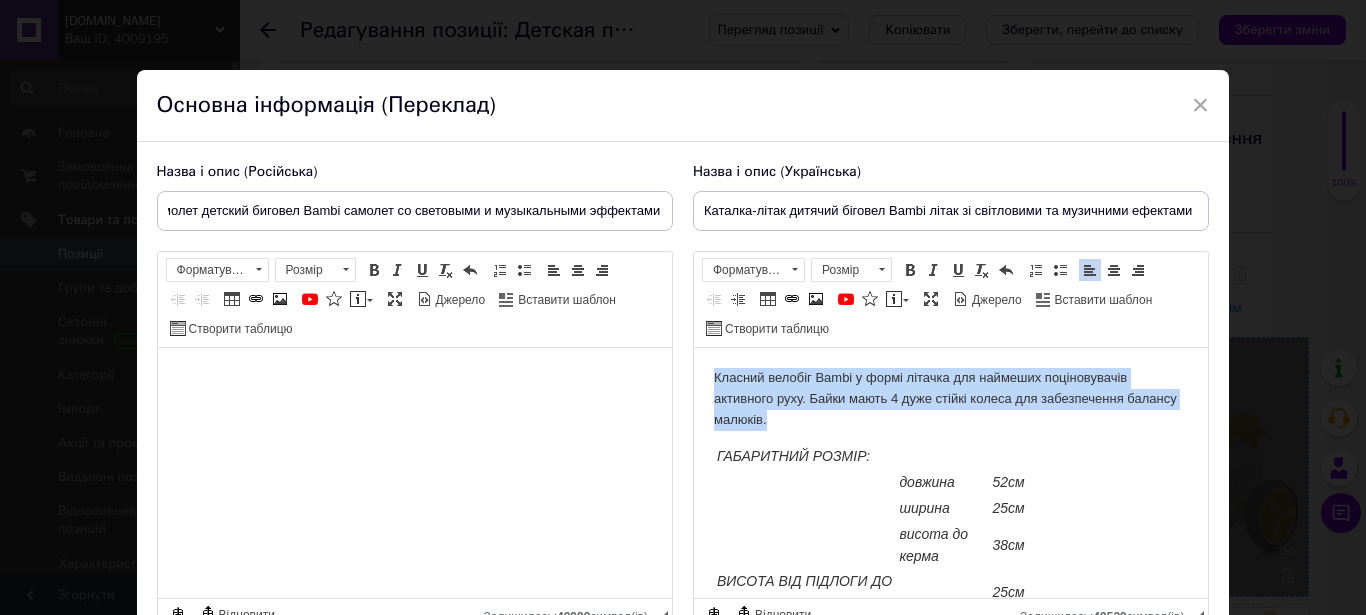 click on "Розмір" at bounding box center (842, 270) 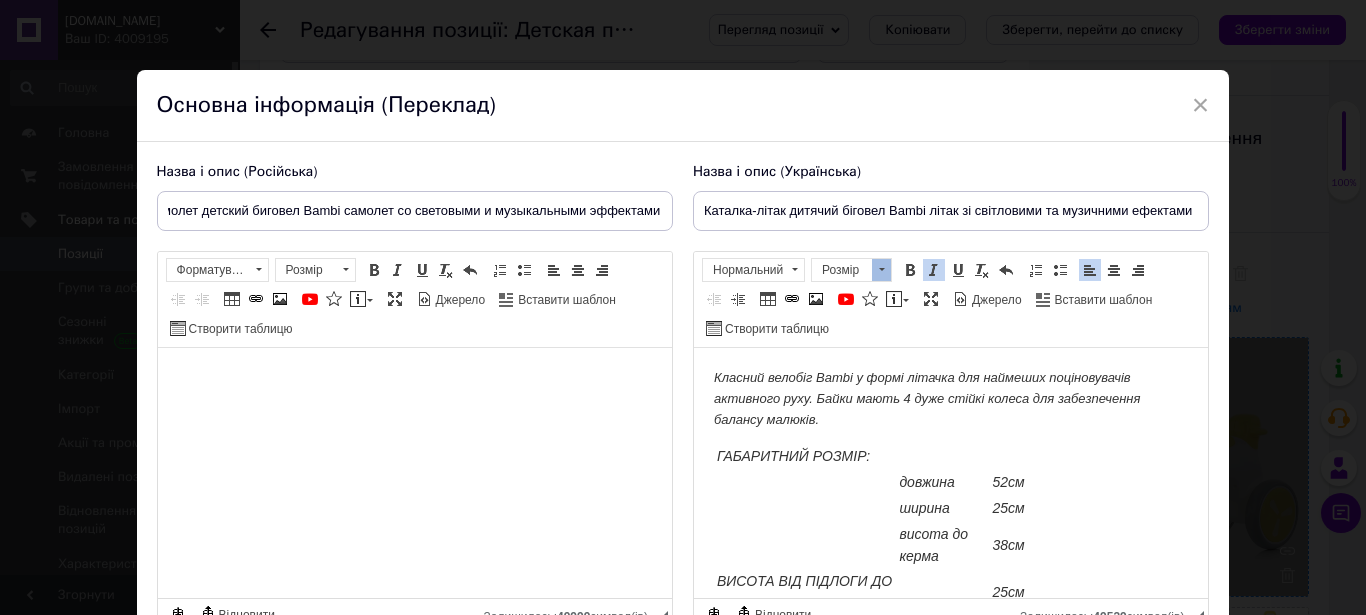scroll, scrollTop: 30, scrollLeft: 0, axis: vertical 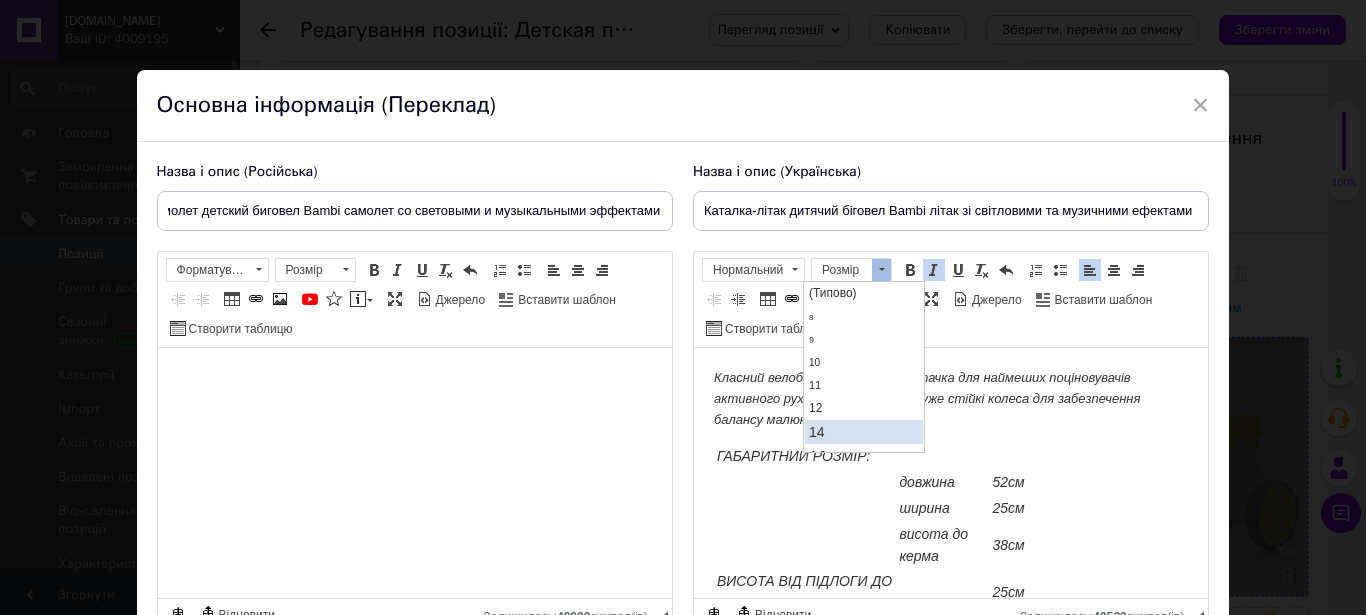 click on "14" at bounding box center (863, 432) 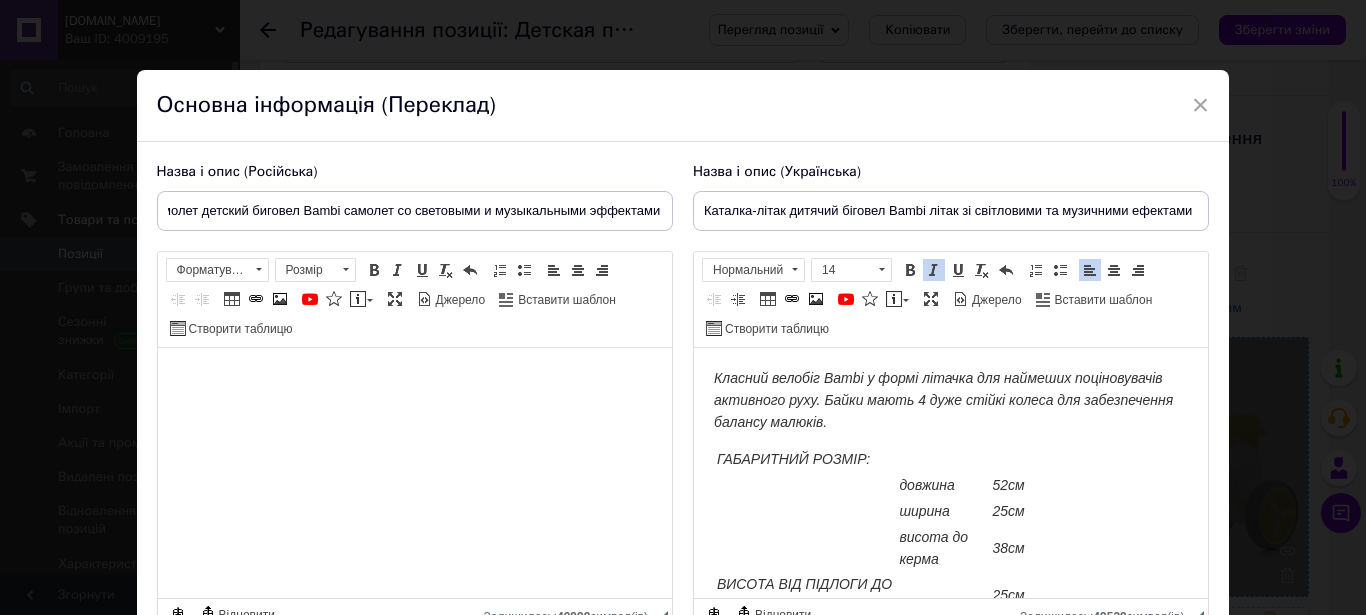 click on "Класний велобіг Bambi у формі літачка для наймеших поціновувачів активного руху. Байки мають 4 дуже стійкі колеса для забезпечення балансу малюків." at bounding box center [942, 400] 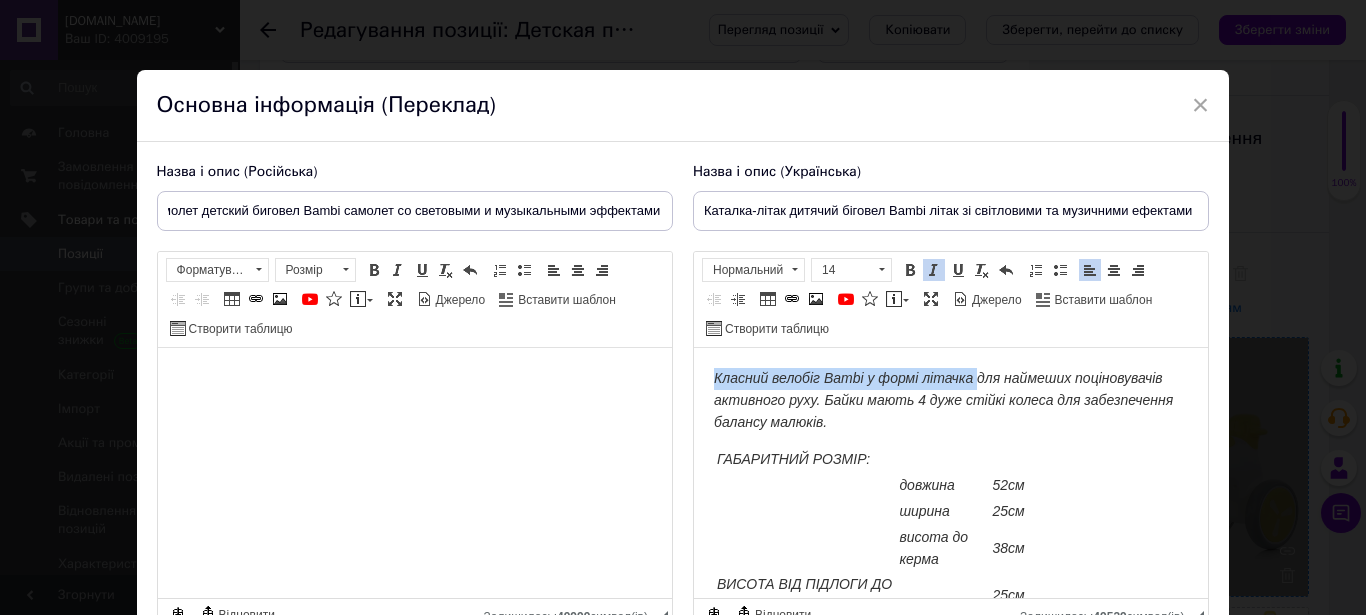 drag, startPoint x: 714, startPoint y: 378, endPoint x: 980, endPoint y: 377, distance: 266.0019 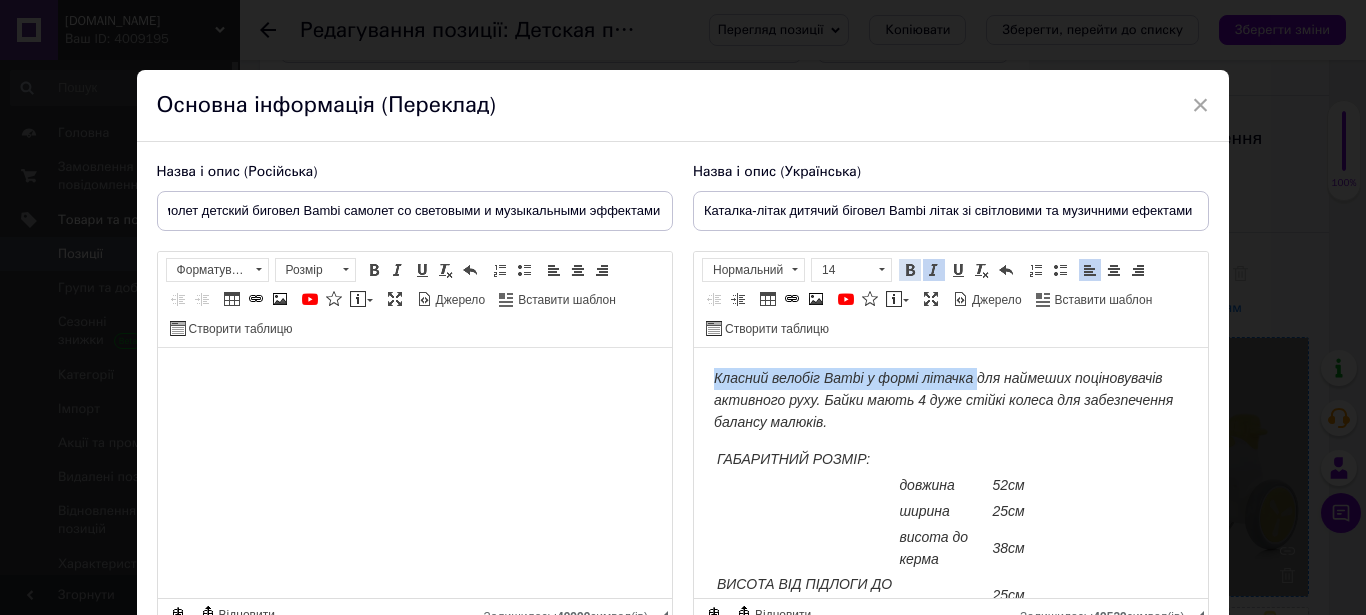 drag, startPoint x: 904, startPoint y: 269, endPoint x: 224, endPoint y: 118, distance: 696.5637 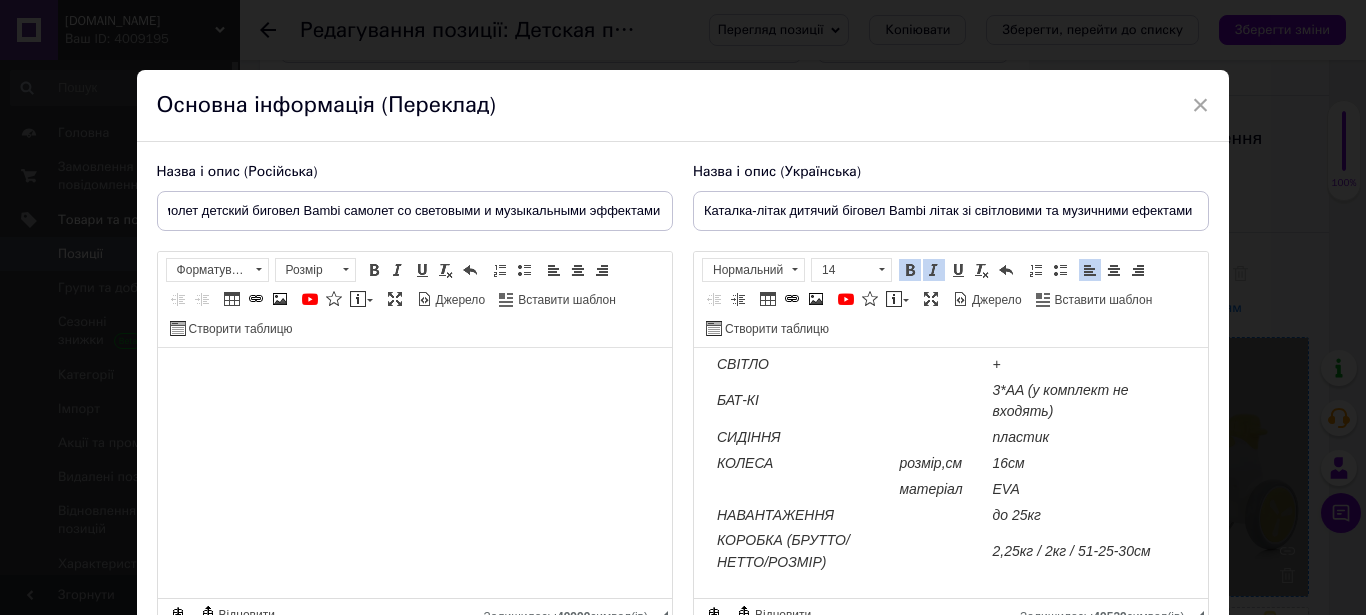 scroll, scrollTop: 326, scrollLeft: 0, axis: vertical 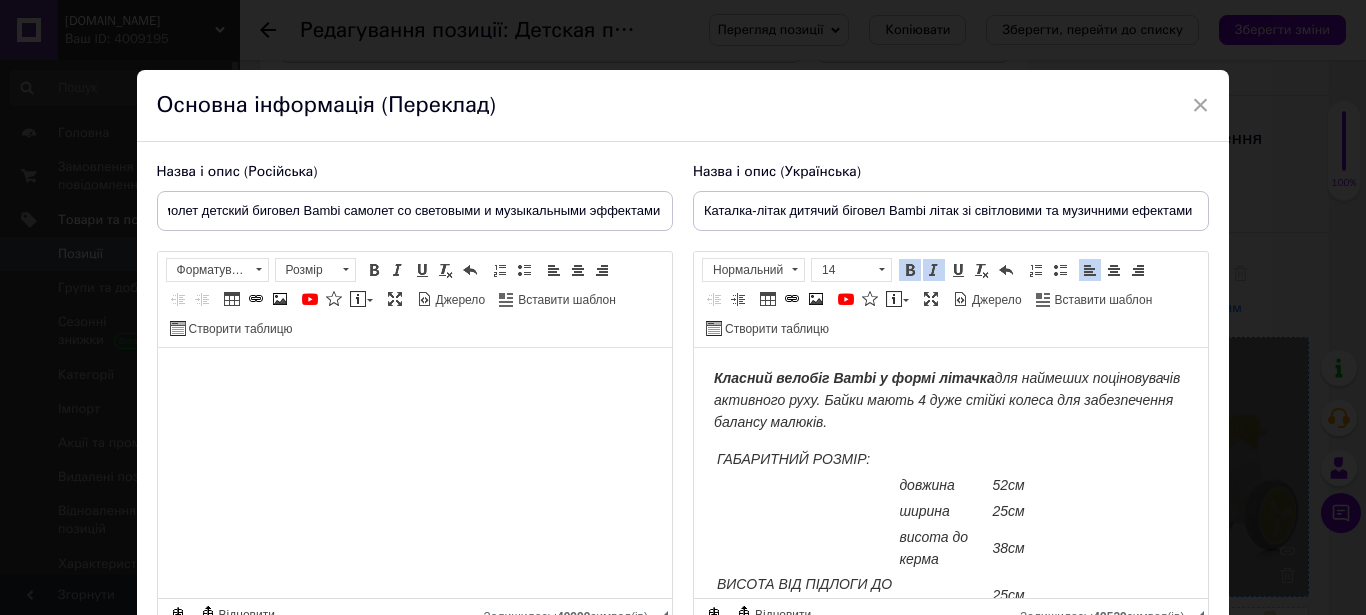 click on "Класний велобіг Bambi у формі літачка  для наймеших поціновувачів активного руху. Байки мають 4 дуже стійкі колеса для забезпечення балансу малюків. ГАБАРИТНИЙ РОЗМІР: довжина 52см ширина 25см висота до керма 38см ВИСОТА ВІД ПІДЛОГИ ДО СИДІННЯ  25см МУЗИКА + СВІТЛО + БАТ-КІ 3*АA (у комплект не входять) СИДІННЯ пластик КОЛЕСА розмір,см 16см матеріал EVA НАВАНТАЖЕННЯ до 25кг КОРОБКА (БРУТТО/НЕТТО/РОЗМІР) 2,25кг / 2кг / 51-25-30см" at bounding box center [950, 473] 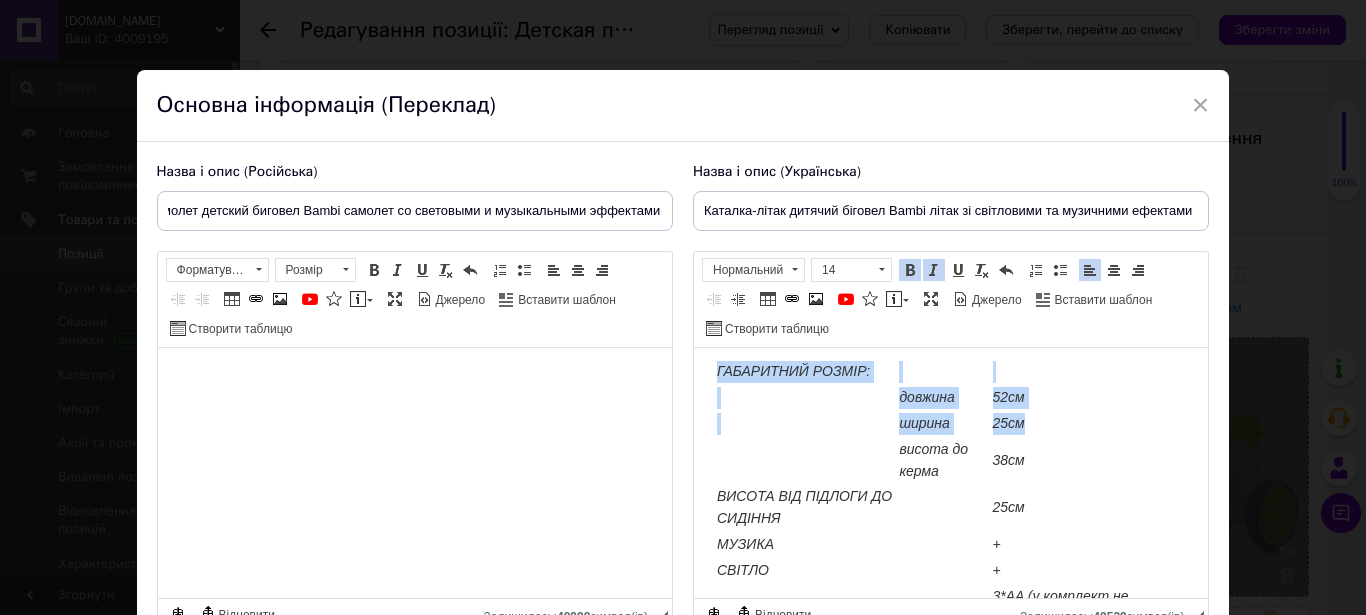 scroll, scrollTop: 102, scrollLeft: 0, axis: vertical 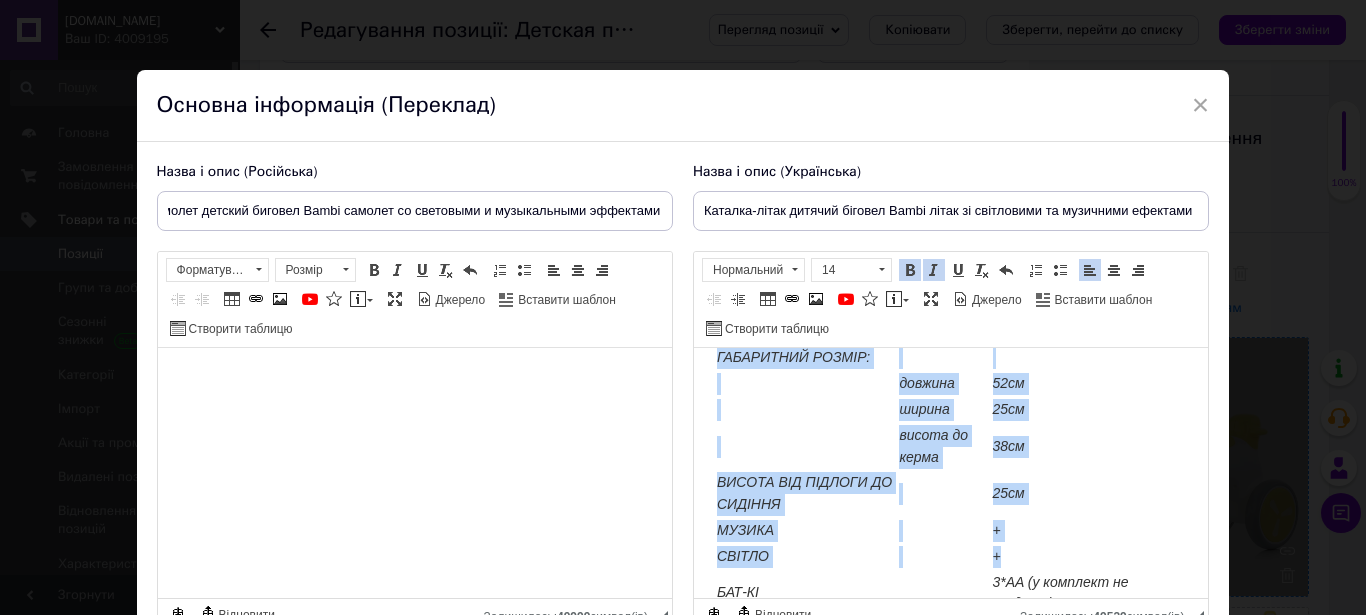 drag, startPoint x: 707, startPoint y: 374, endPoint x: 1034, endPoint y: 541, distance: 367.17572 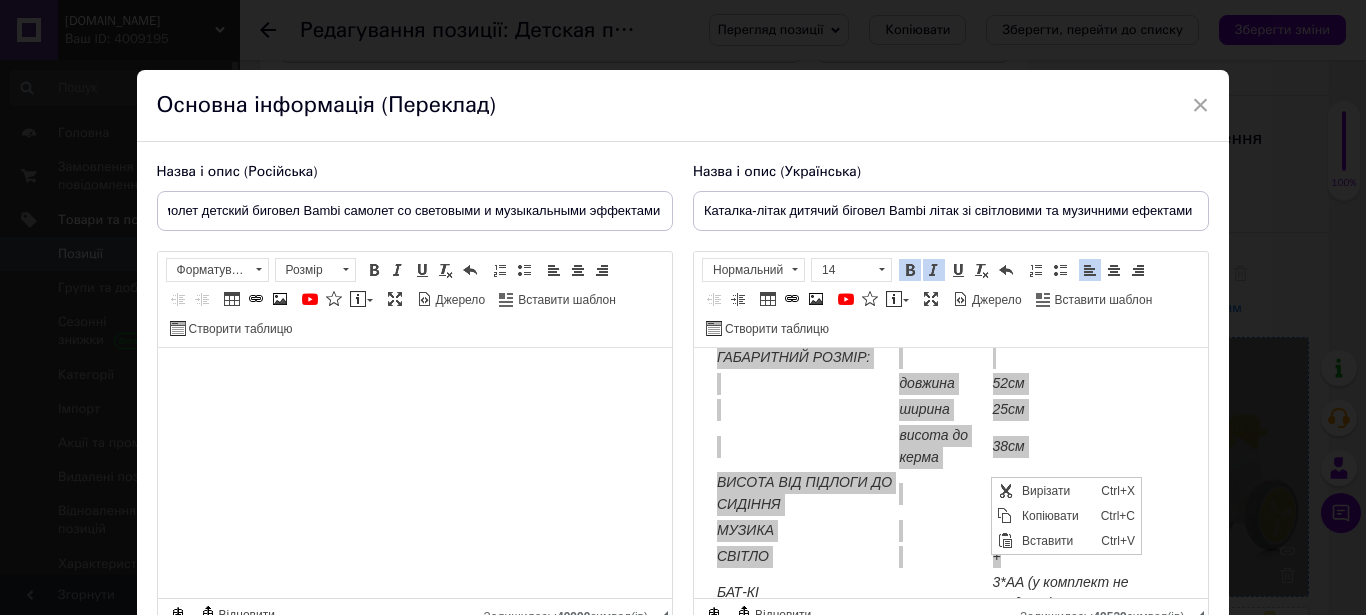 click on "Копіювати" at bounding box center [1055, 516] 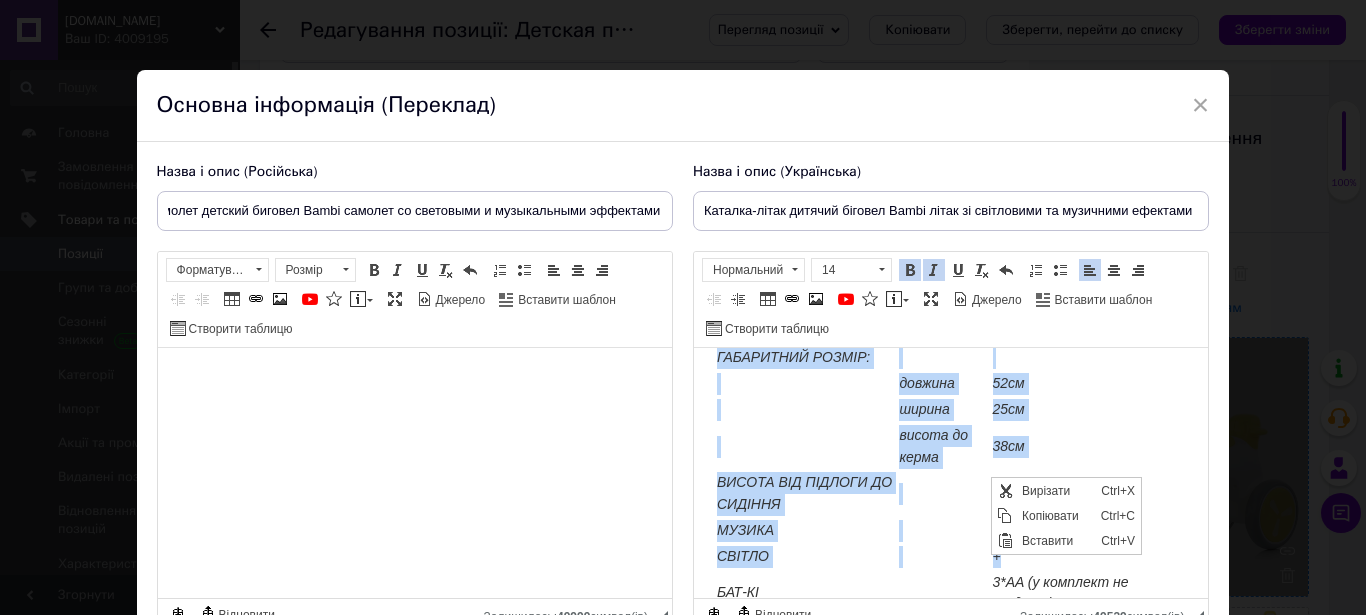 copy on "Класний велобіг Bambi у формі літачка  для наймеших поціновувачів активного руху. Байки мають 4 дуже стійкі колеса для забезпечення балансу малюків. ГАБАРИТНИЙ РОЗМІР: довжина 52см ширина 25см висота до керма 38см ВИСОТА ВІД ПІДЛОГИ ДО СИДІННЯ  25см МУЗИКА + СВІТЛО +" 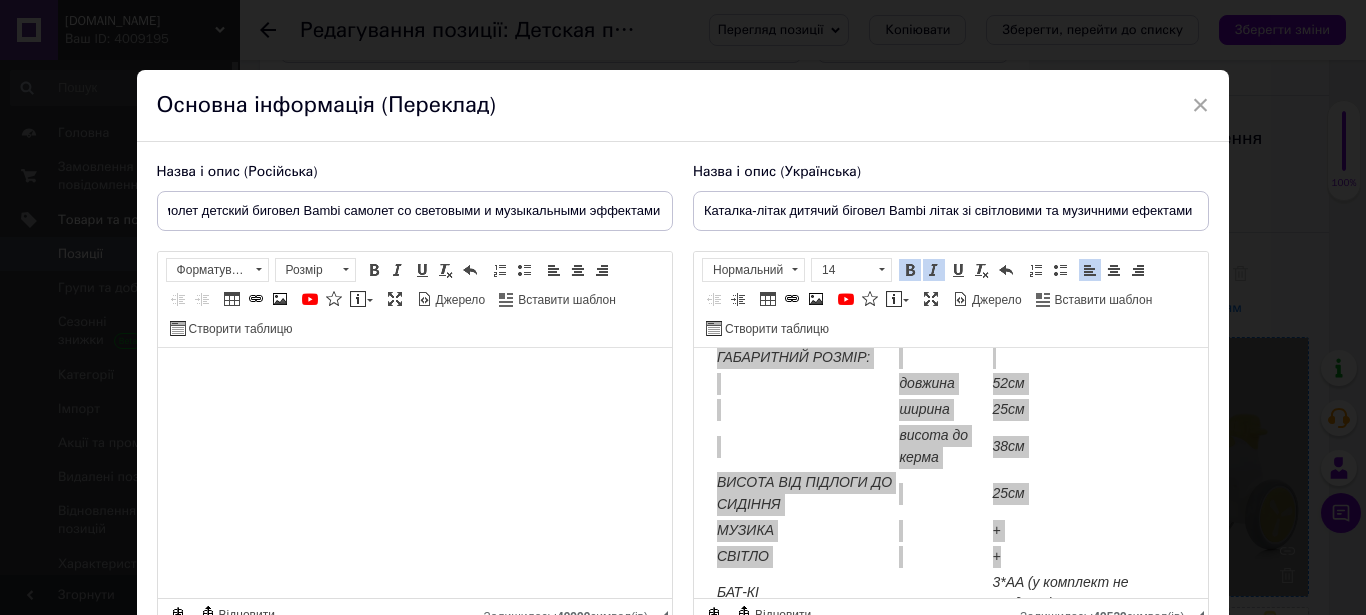 click at bounding box center [414, 473] 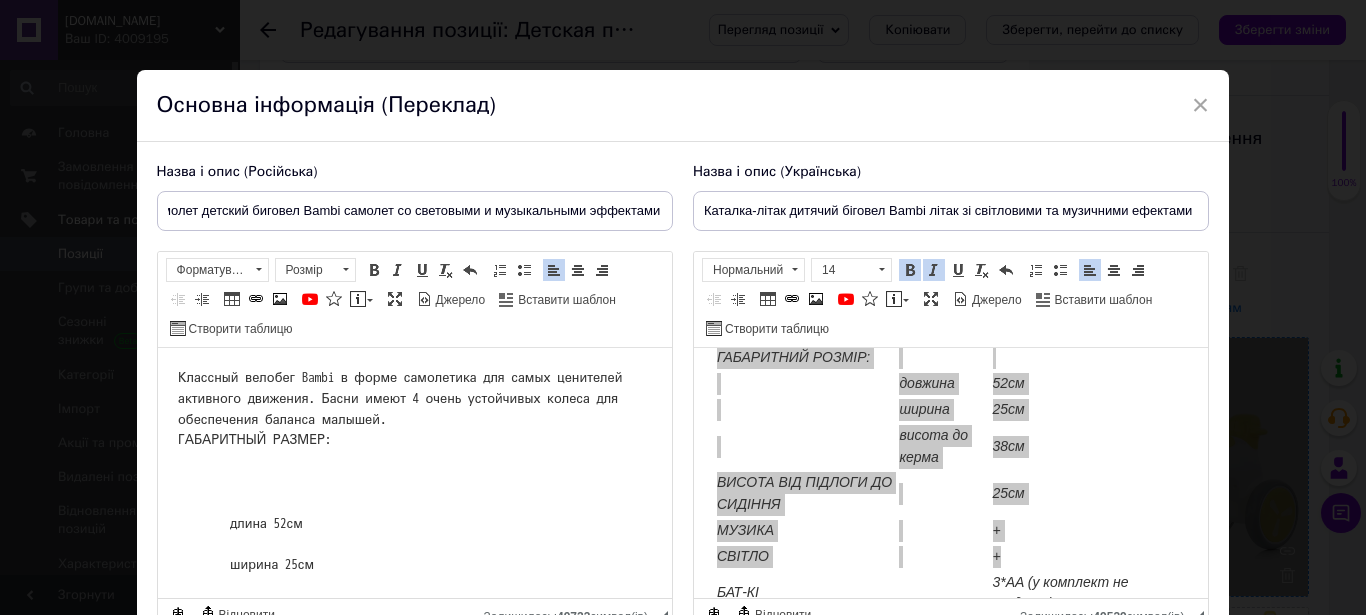 scroll, scrollTop: 141, scrollLeft: 0, axis: vertical 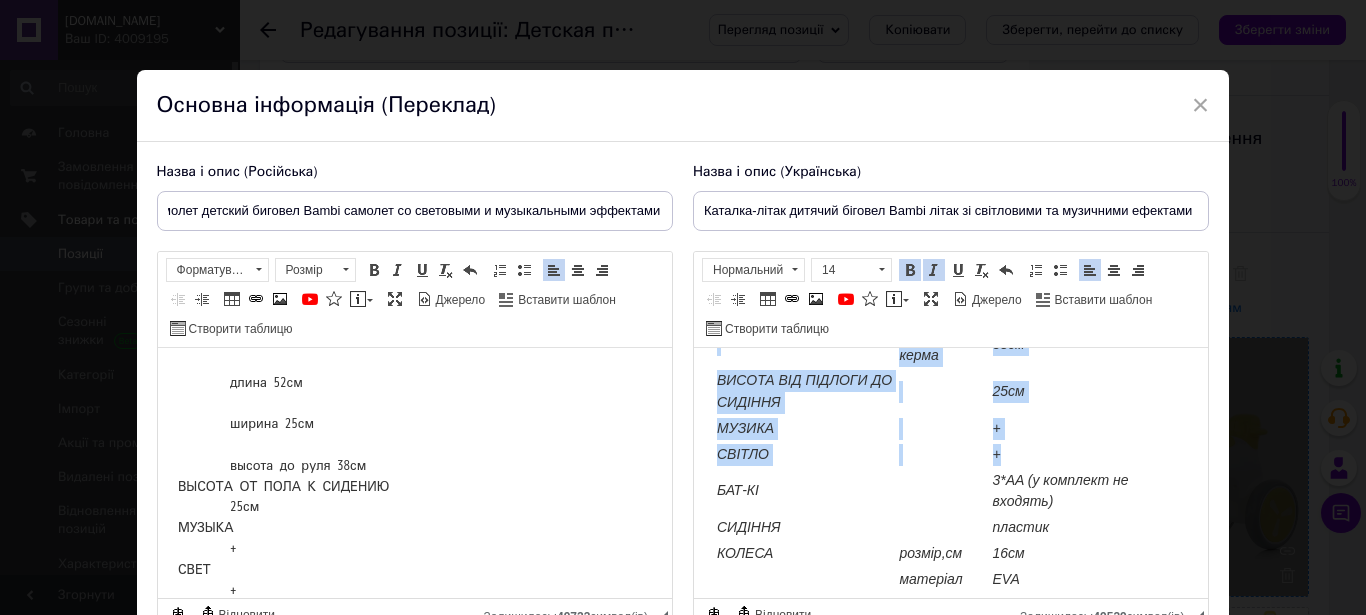 click on "БАТ-КІ" at bounding box center [737, 490] 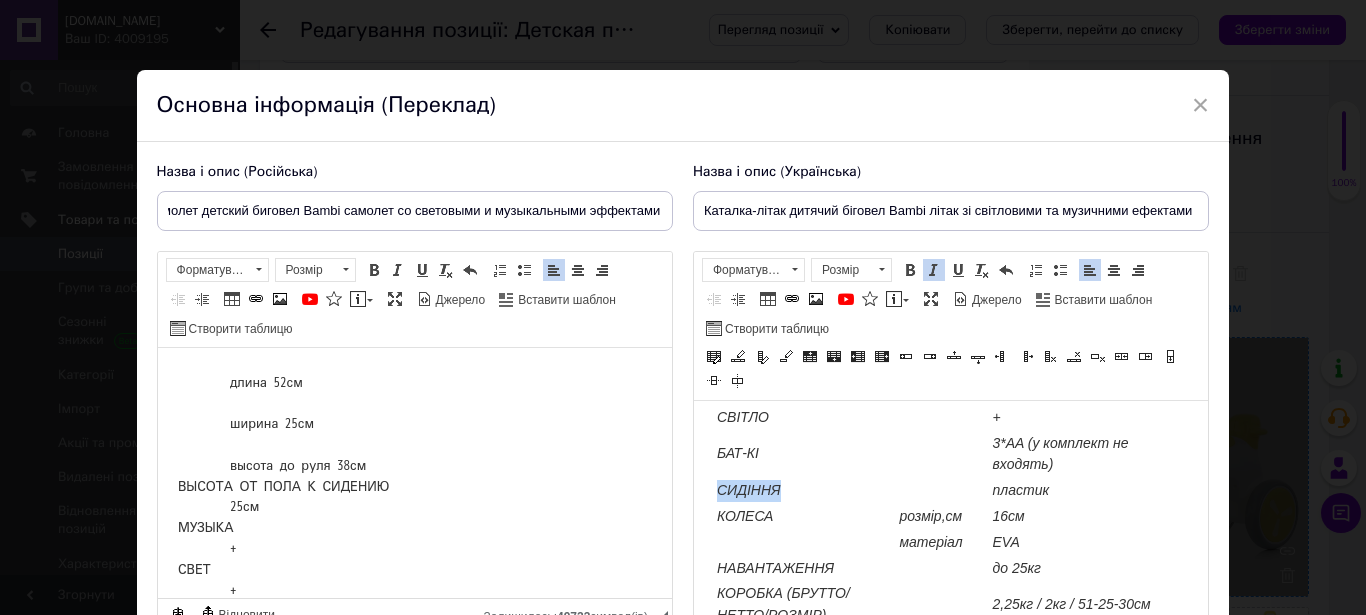 scroll, scrollTop: 326, scrollLeft: 0, axis: vertical 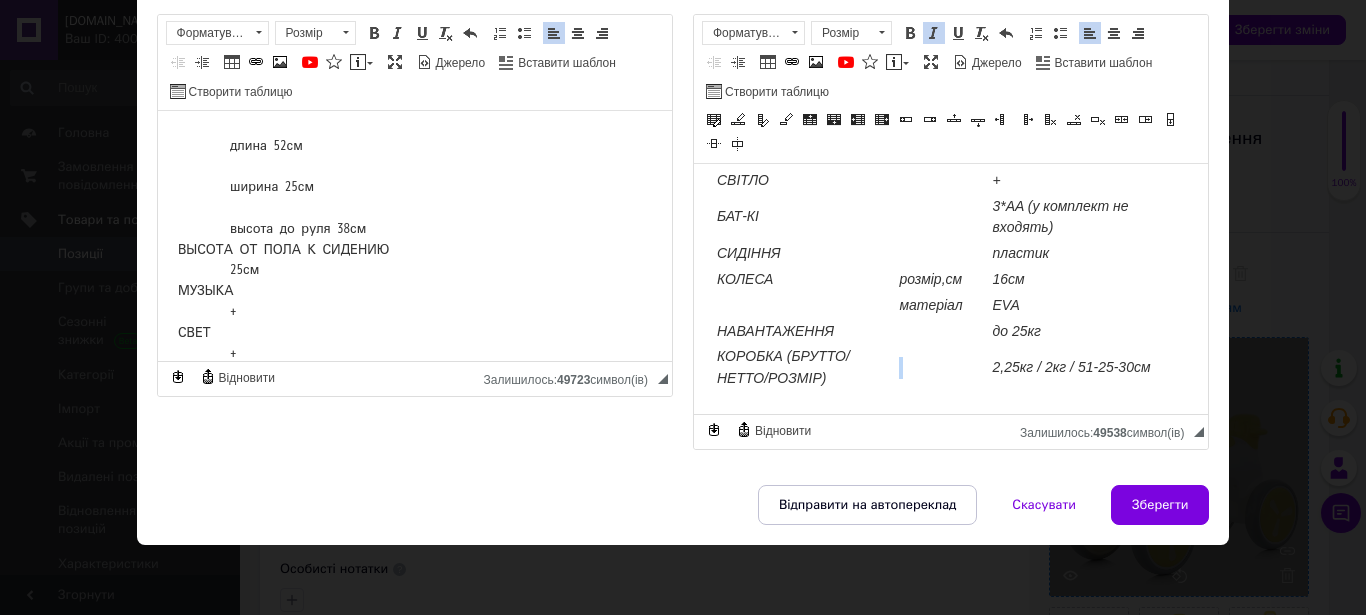 drag, startPoint x: 718, startPoint y: 198, endPoint x: 1037, endPoint y: 359, distance: 357.32617 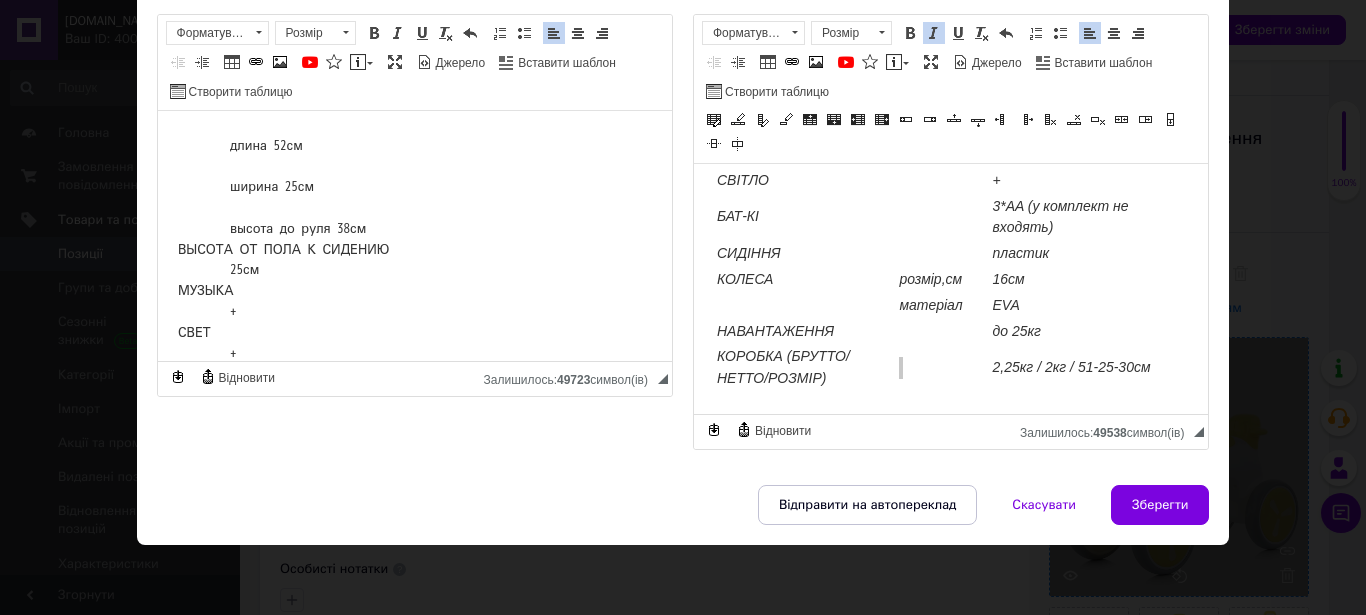 scroll, scrollTop: 0, scrollLeft: 0, axis: both 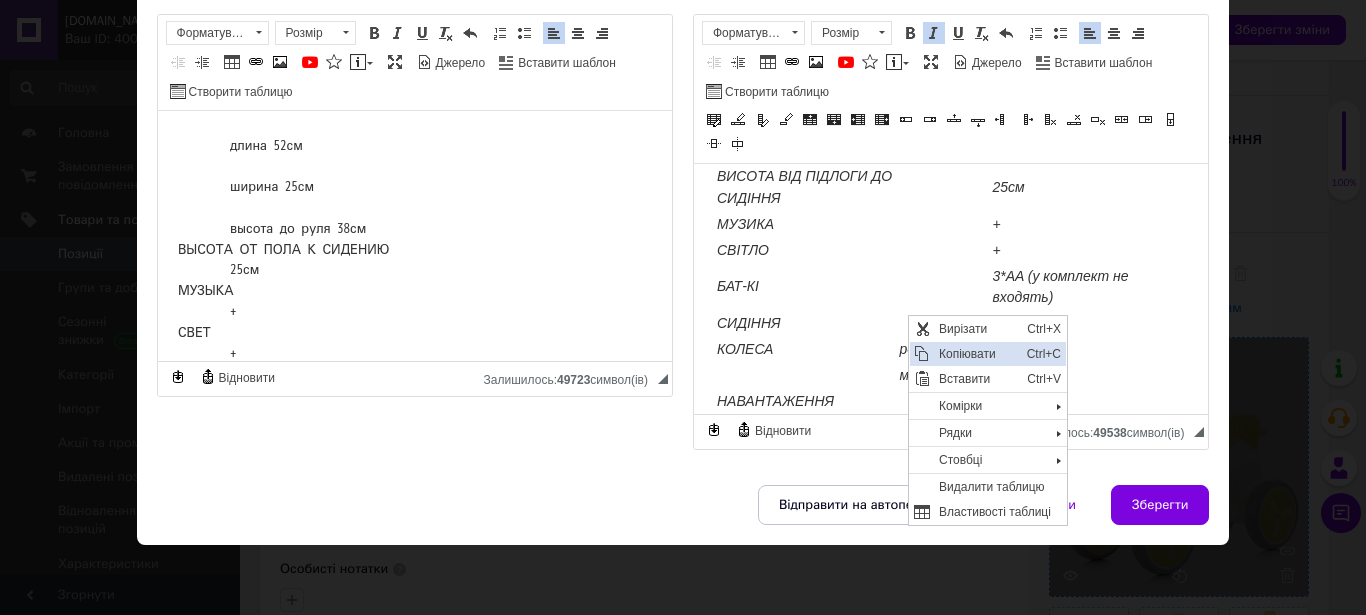 click on "Копіювати" at bounding box center (977, 354) 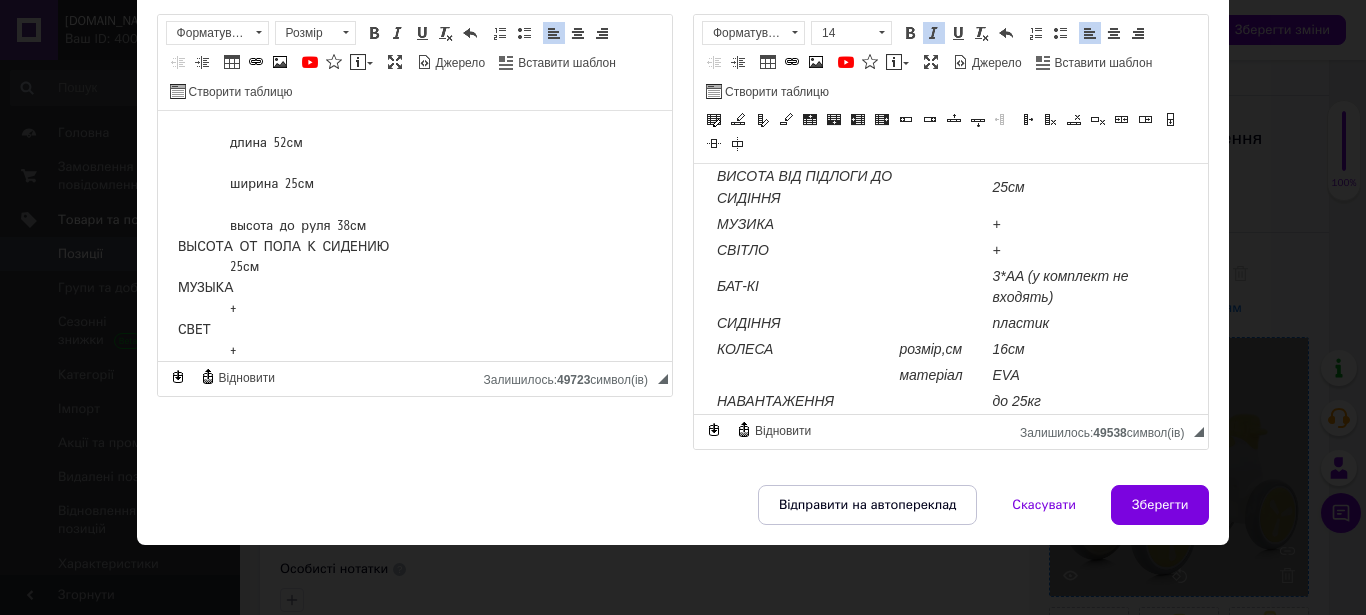 scroll, scrollTop: 176, scrollLeft: 0, axis: vertical 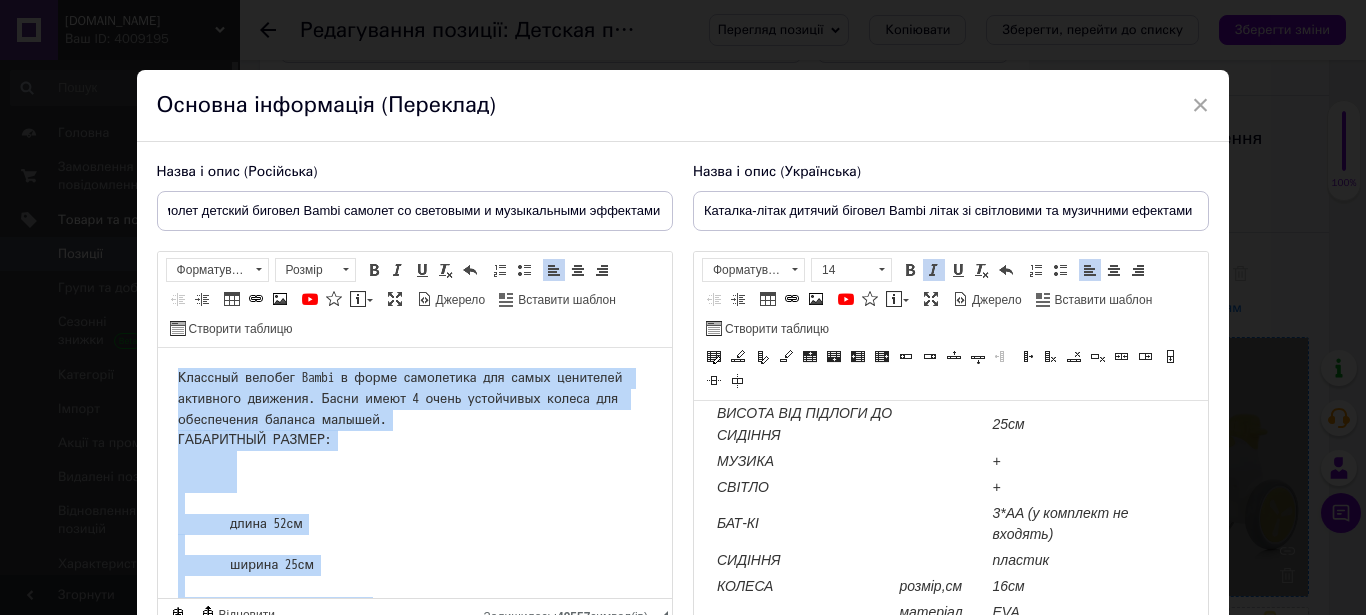 drag, startPoint x: 407, startPoint y: 589, endPoint x: 132, endPoint y: 359, distance: 358.50385 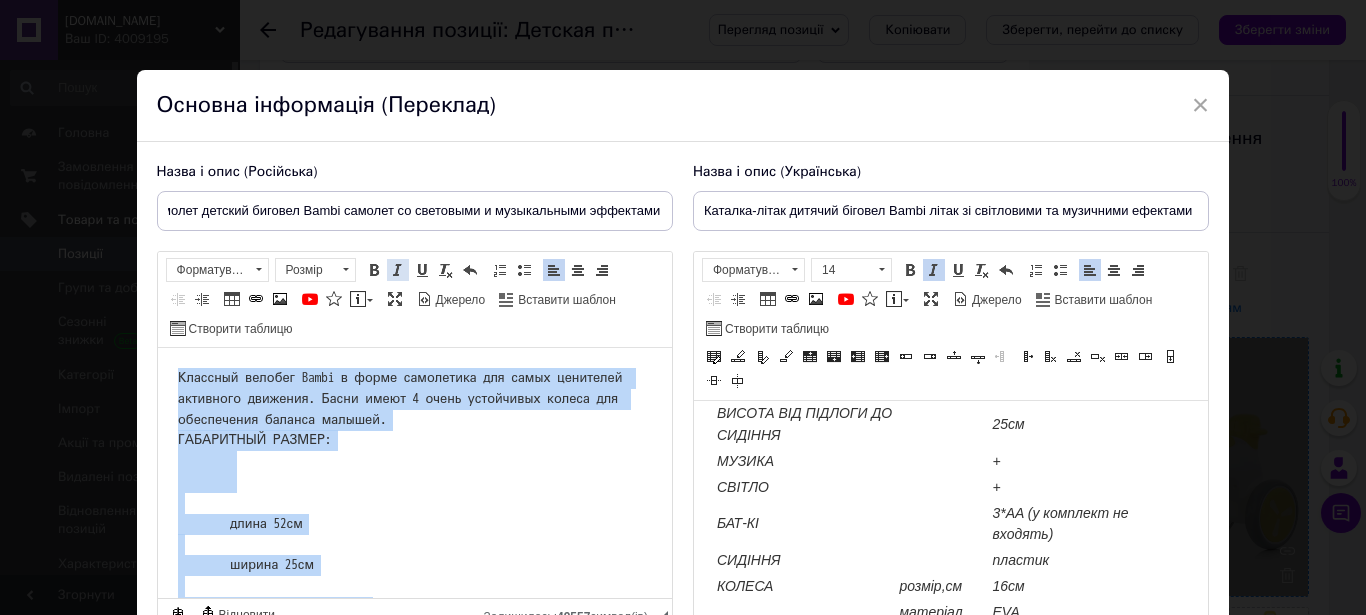 click at bounding box center [398, 270] 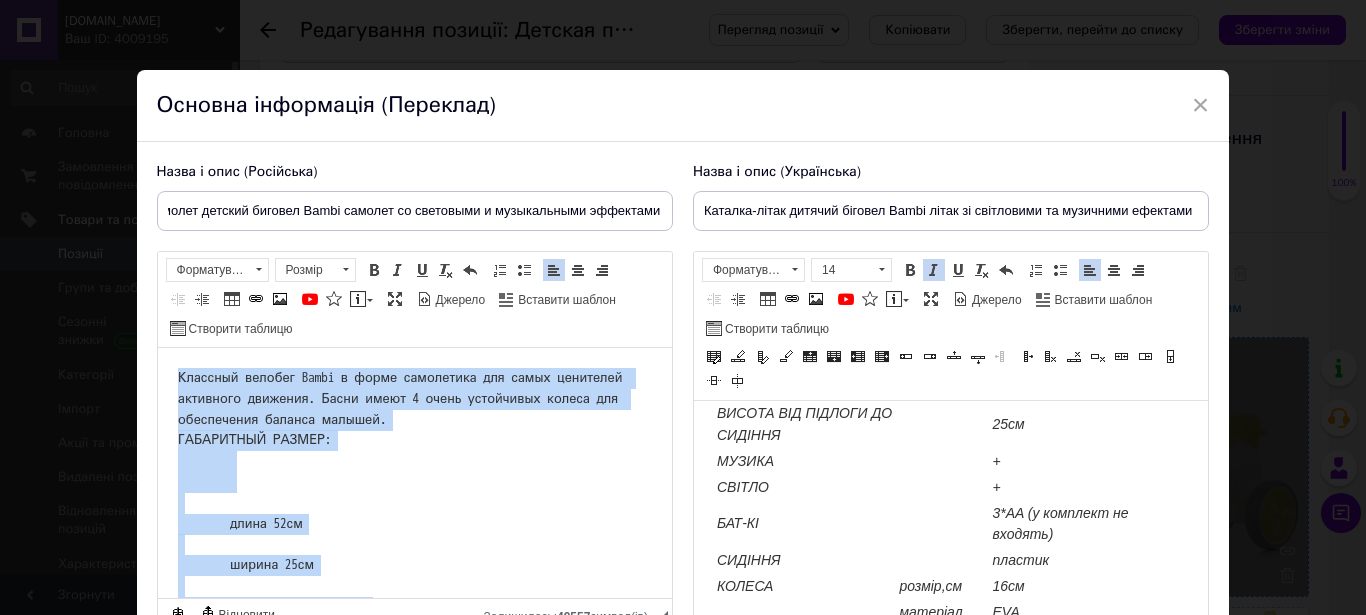click at bounding box center [345, 270] 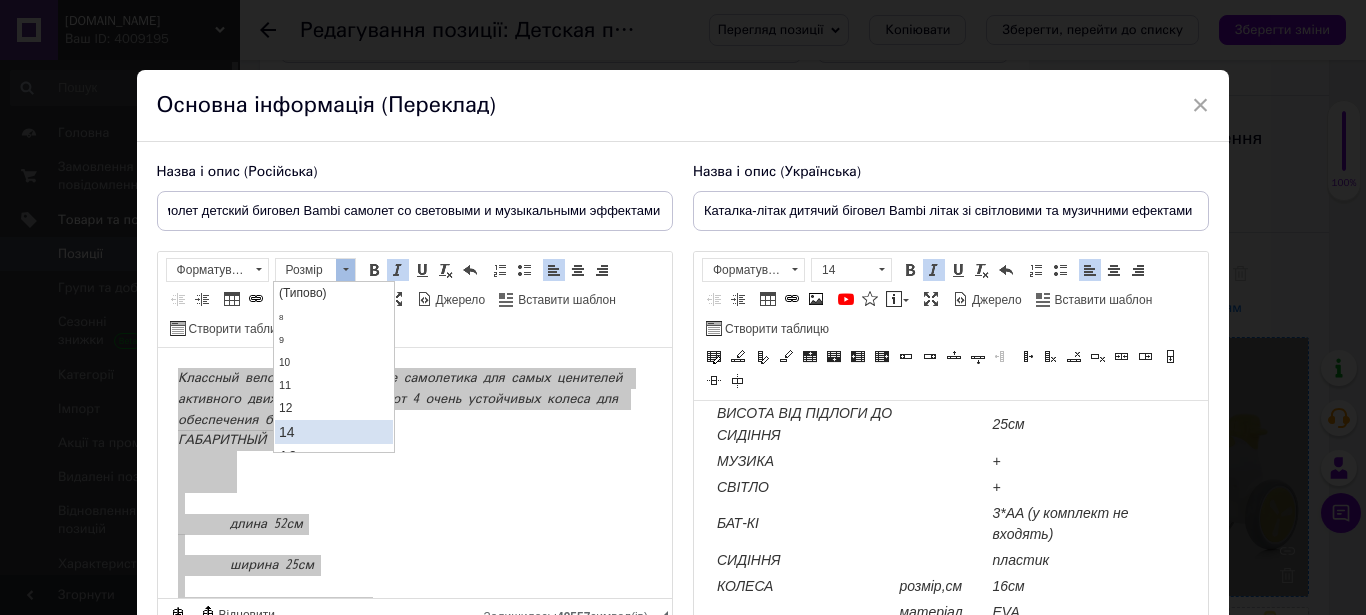 drag, startPoint x: 426, startPoint y: 710, endPoint x: 316, endPoint y: 436, distance: 295.25583 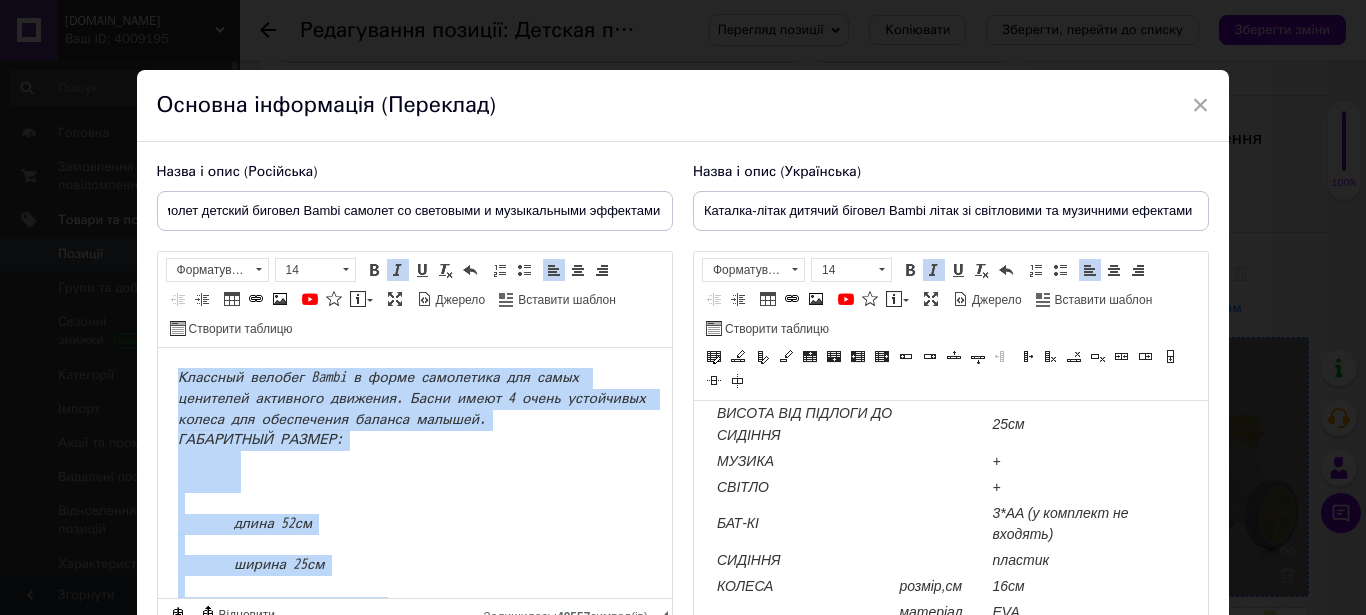 click on "Классный велобег Bambi в форме самолетика для самых ценителей активного движения. Басни имеют 4 очень устойчивых колеса для обеспечения баланса малышей.
ГАБАРИТНЫЙ РАЗМЕР:
длина 52см
ширина 25см
высота до руля 38см
ВЫСОТА ОТ ПОЛА К СИДЕНИЮ
25см
МУЗЫКА
+
СВЕТ
+" at bounding box center [414, 554] 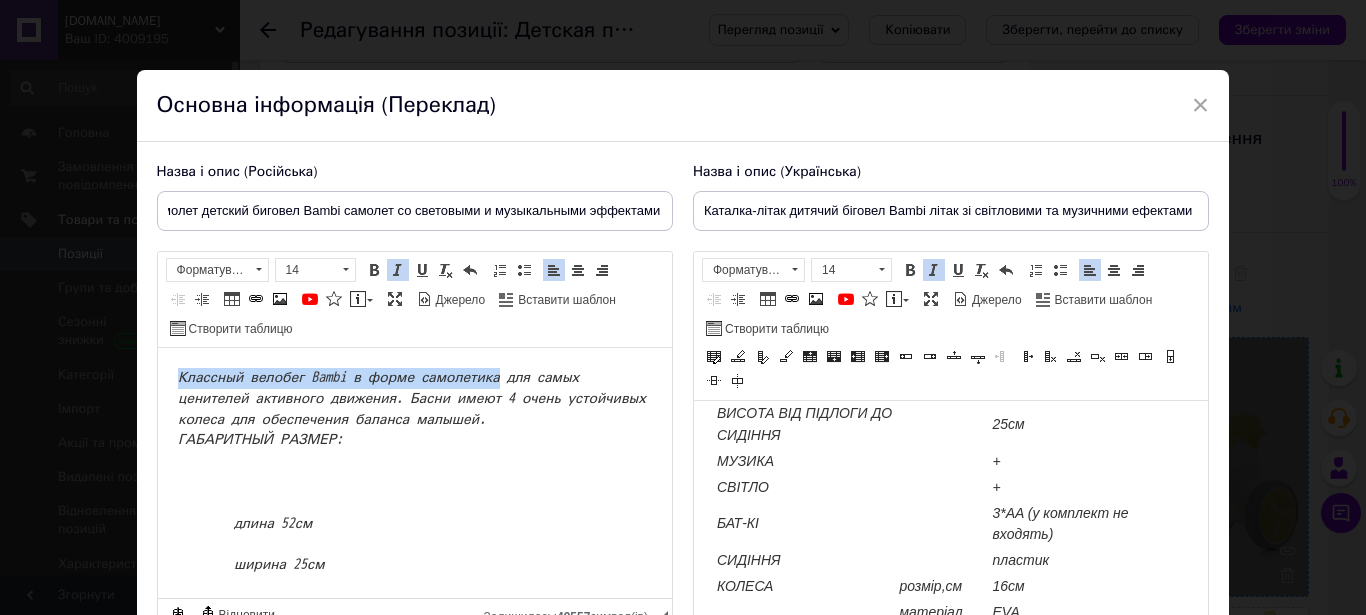 drag, startPoint x: 170, startPoint y: 373, endPoint x: 503, endPoint y: 375, distance: 333.006 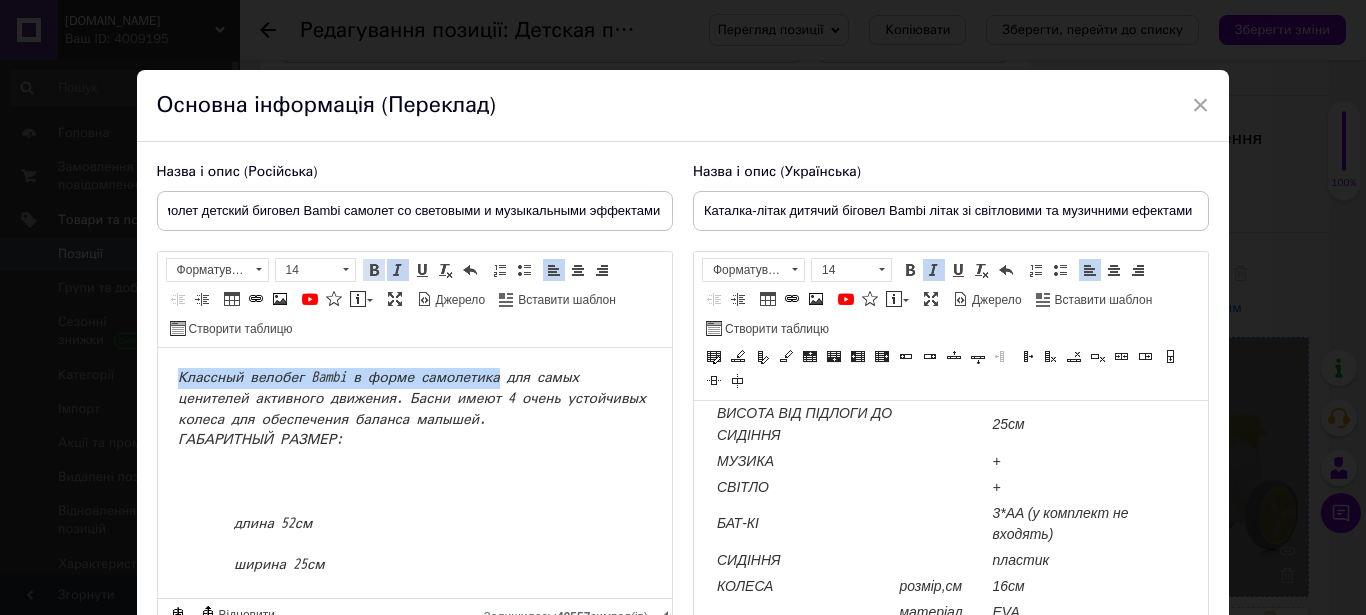 click at bounding box center [374, 270] 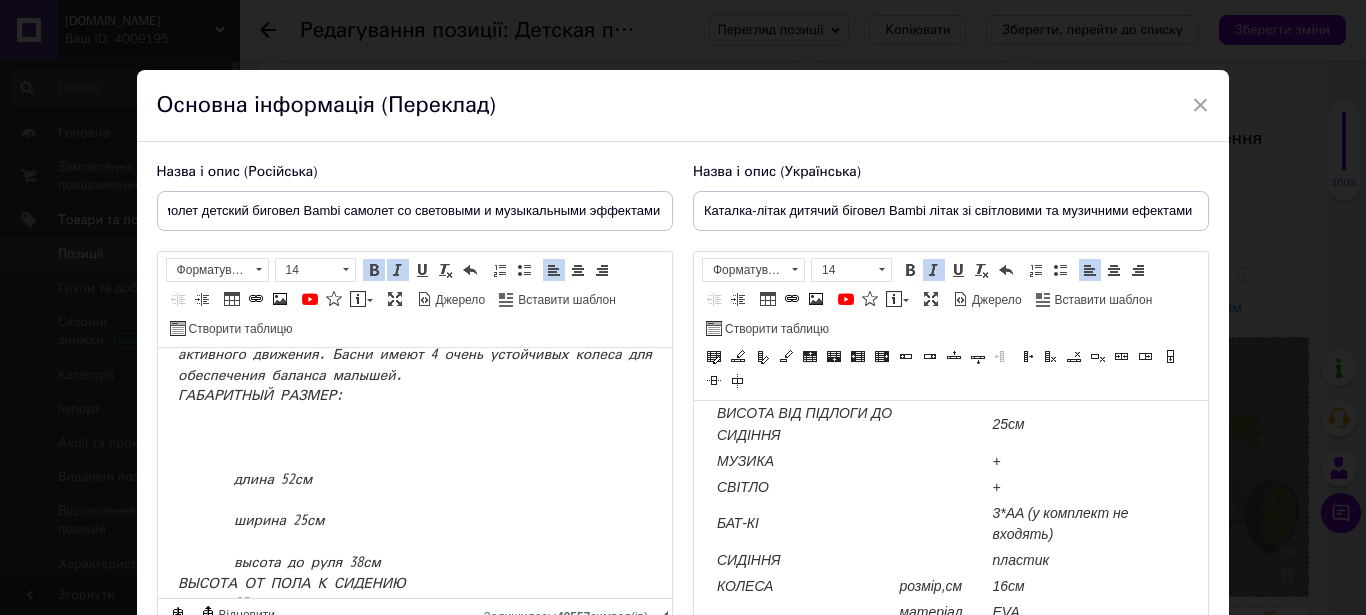 scroll, scrollTop: 0, scrollLeft: 0, axis: both 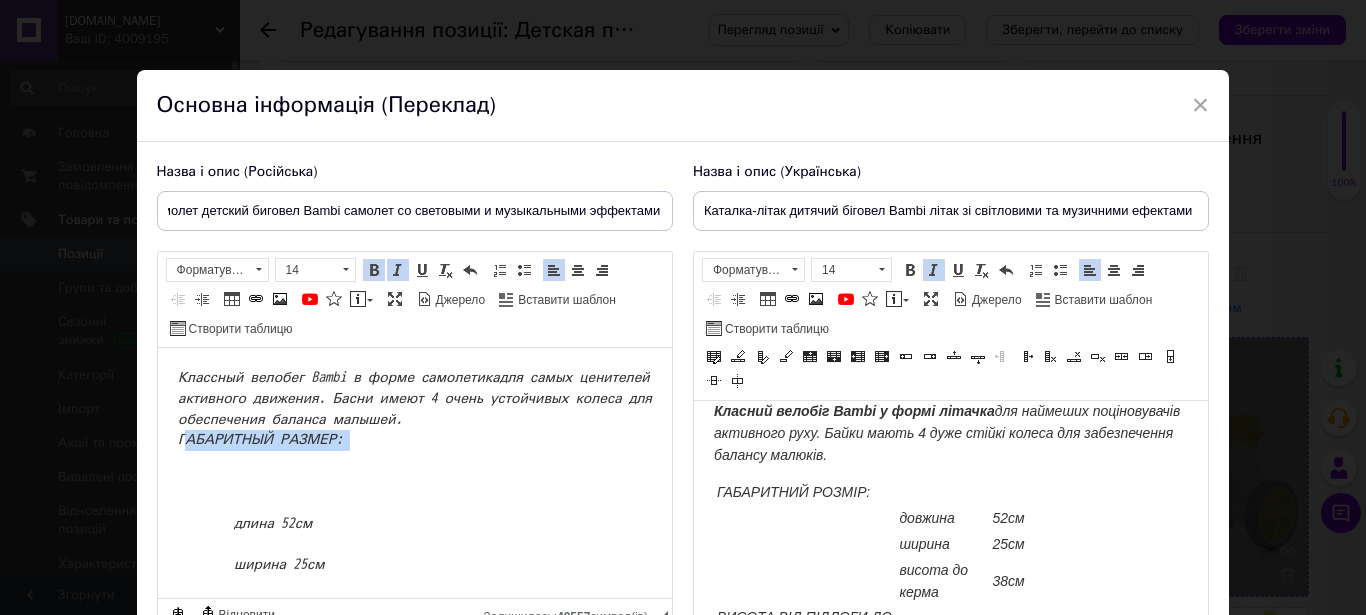 drag, startPoint x: 343, startPoint y: 451, endPoint x: 147, endPoint y: 441, distance: 196.25494 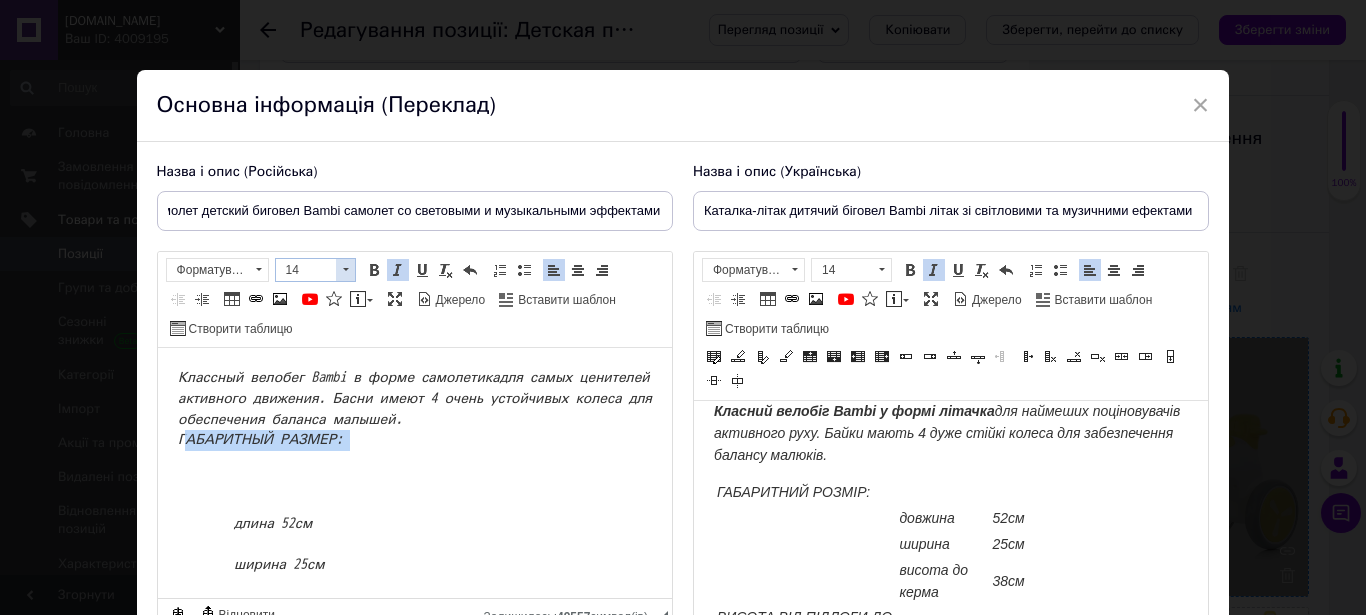 click at bounding box center (345, 270) 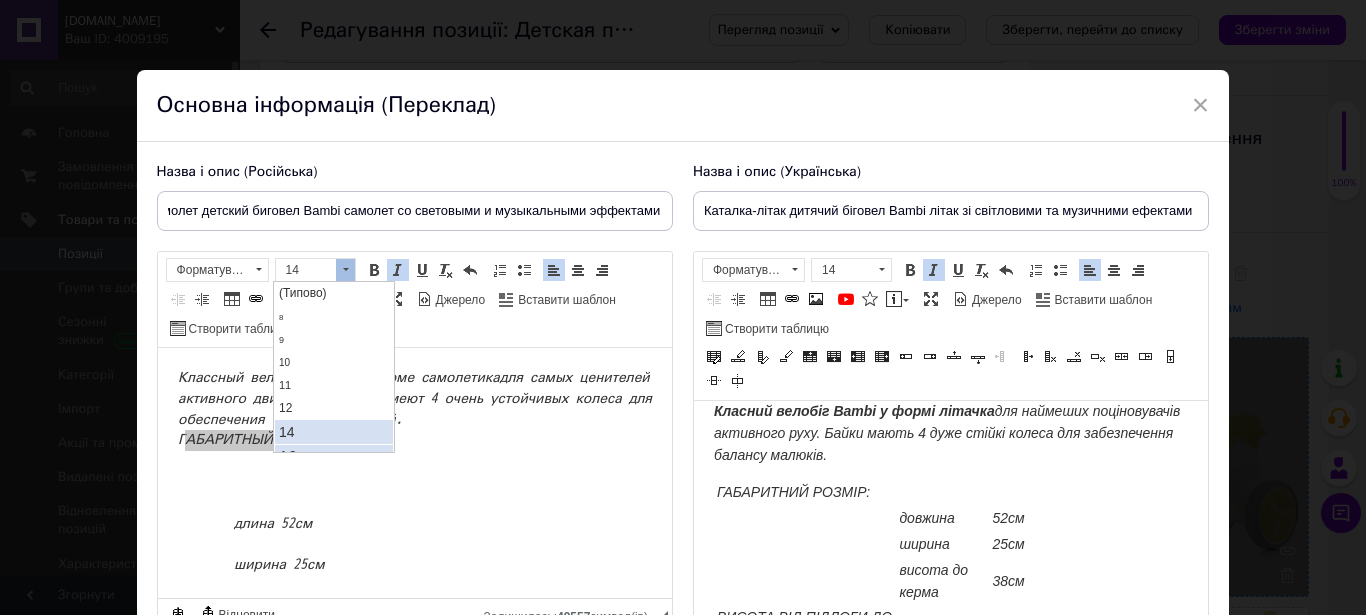 scroll, scrollTop: 132, scrollLeft: 0, axis: vertical 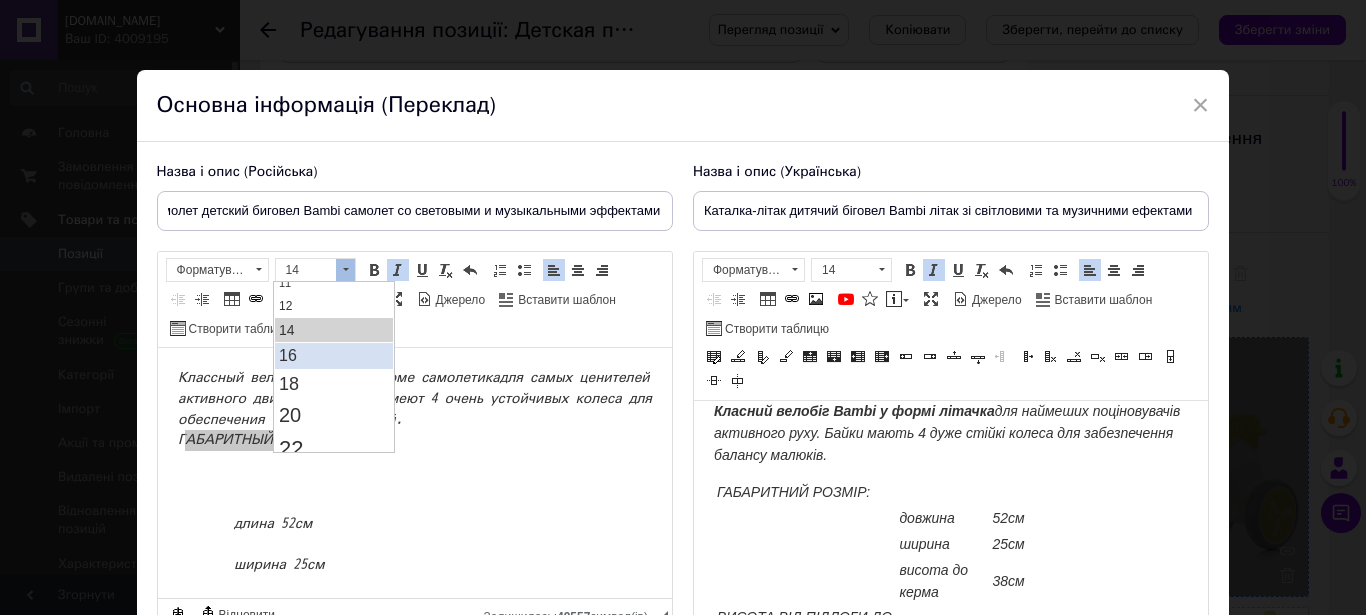 drag, startPoint x: 312, startPoint y: 362, endPoint x: 603, endPoint y: 384, distance: 291.83044 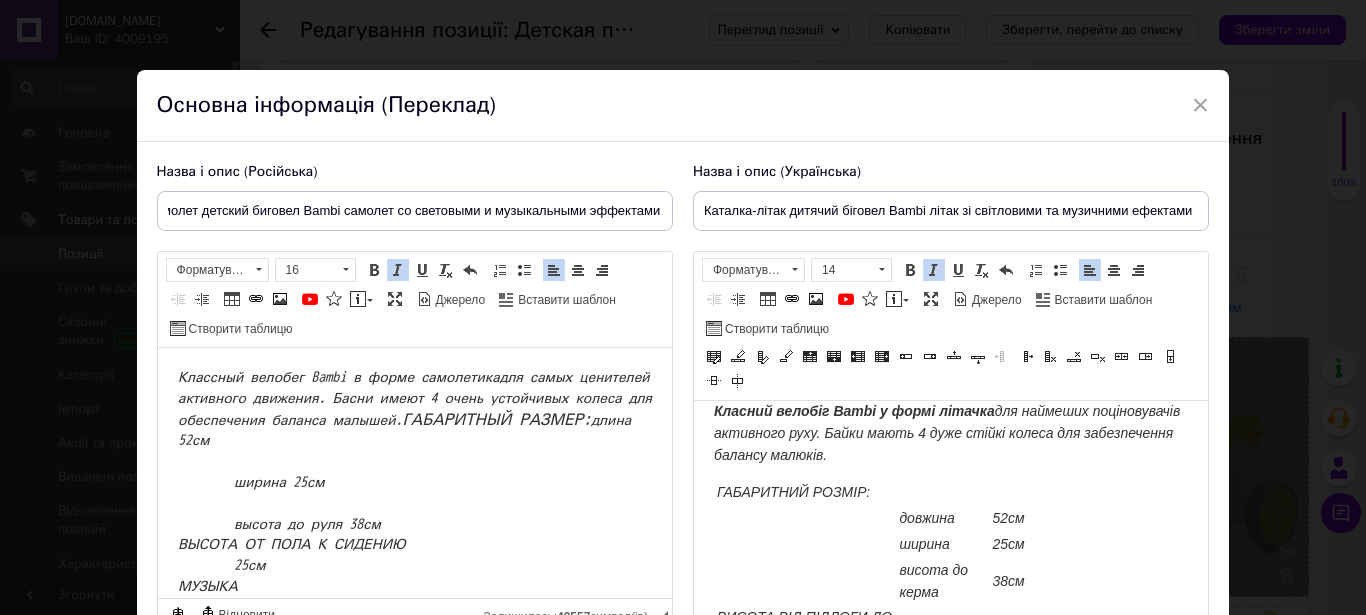 click on "Классный велобег Bambi в форме самолетика  для самых ценителей активного движения. Басни имеют 4 очень устойчивых колеса для обеспечения баланса малышей.
ГАБАРИТНЫЙ РАЗМЕР:
длина 52см
ширина 25см
высота до руля 38см
ВЫСОТА ОТ ПОЛА К СИДЕНИЮ
25см
МУЗЫКА
+
СВЕТ
+" at bounding box center [414, 514] 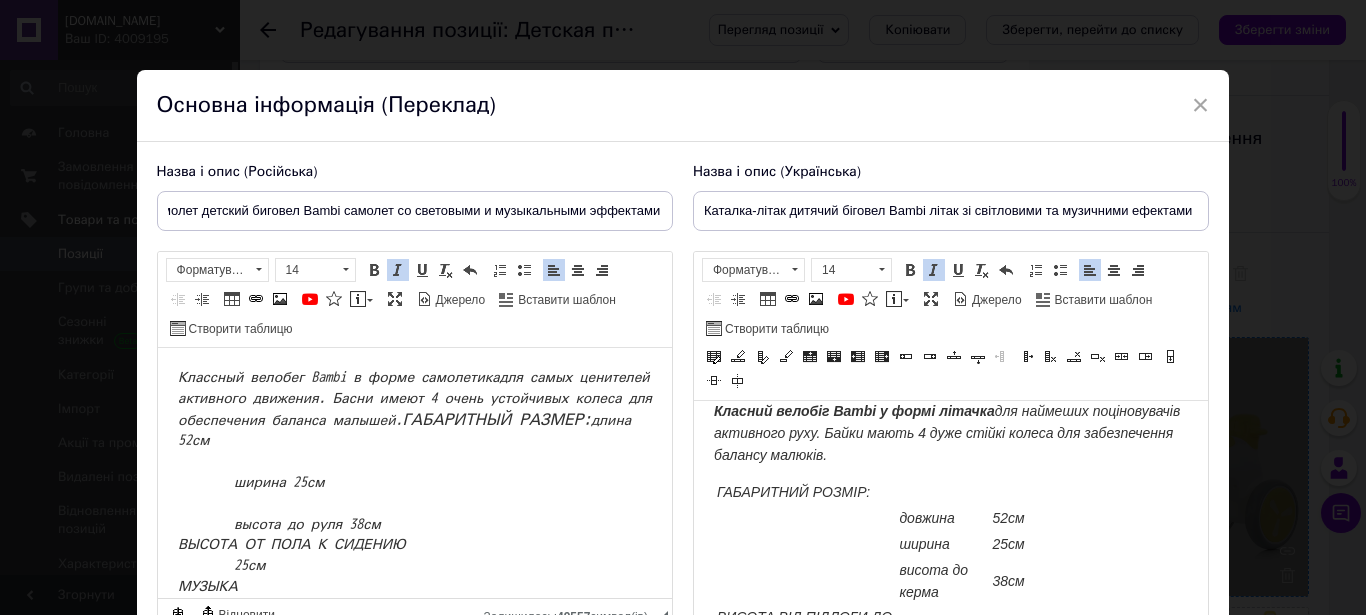 click on "Классный велобег Bambi в форме самолетика  для самых ценителей активного движения. Басни имеют 4 очень устойчивых колеса для обеспечения баланса малышей.
ГАБАРИТНЫЙ РАЗМЕР:
длина 52см
ширина 25см
высота до руля 38см
ВЫСОТА ОТ ПОЛА К СИДЕНИЮ
25см
МУЗЫКА
+
СВЕТ
+" at bounding box center (414, 514) 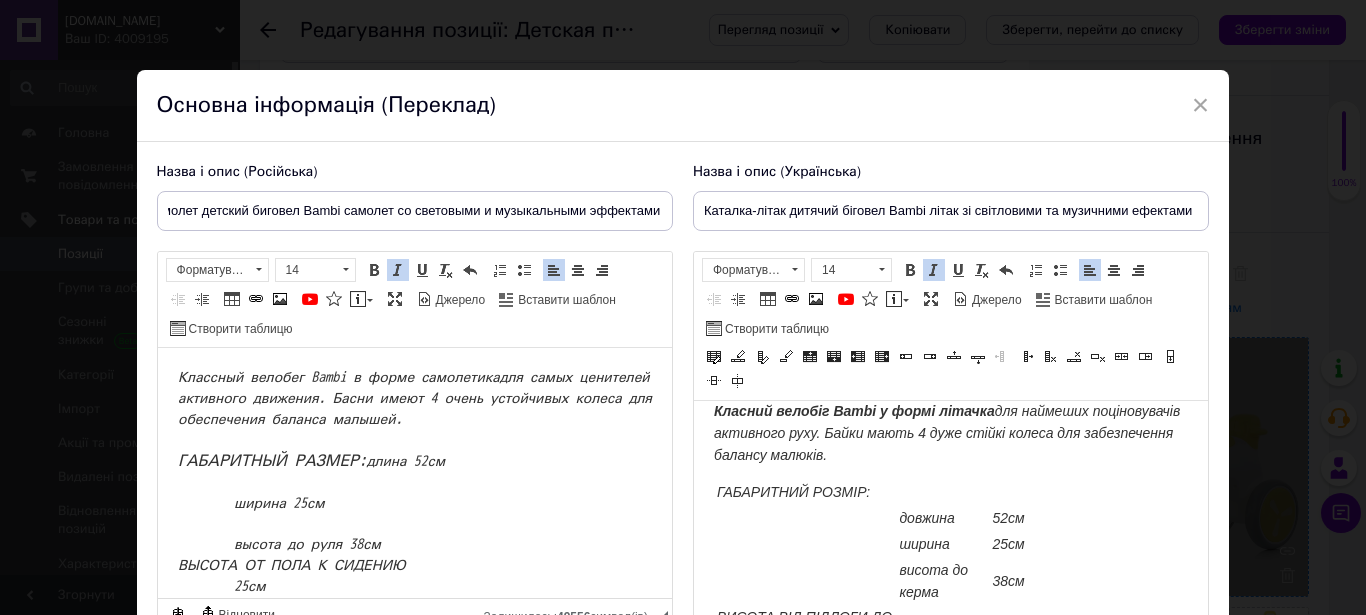 click on "Классный велобег Bambi в форме самолетика  для самых ценителей активного движения. Басни имеют 4 очень устойчивых колеса для обеспечения баланса малышей.
ГАБАРИТНЫЙ РАЗМЕР:
длина 52см
ширина 25см
высота до руля 38см
ВЫСОТА ОТ ПОЛА К СИДЕНИЮ
25см
МУЗЫКА
+
СВЕТ
+" at bounding box center (414, 524) 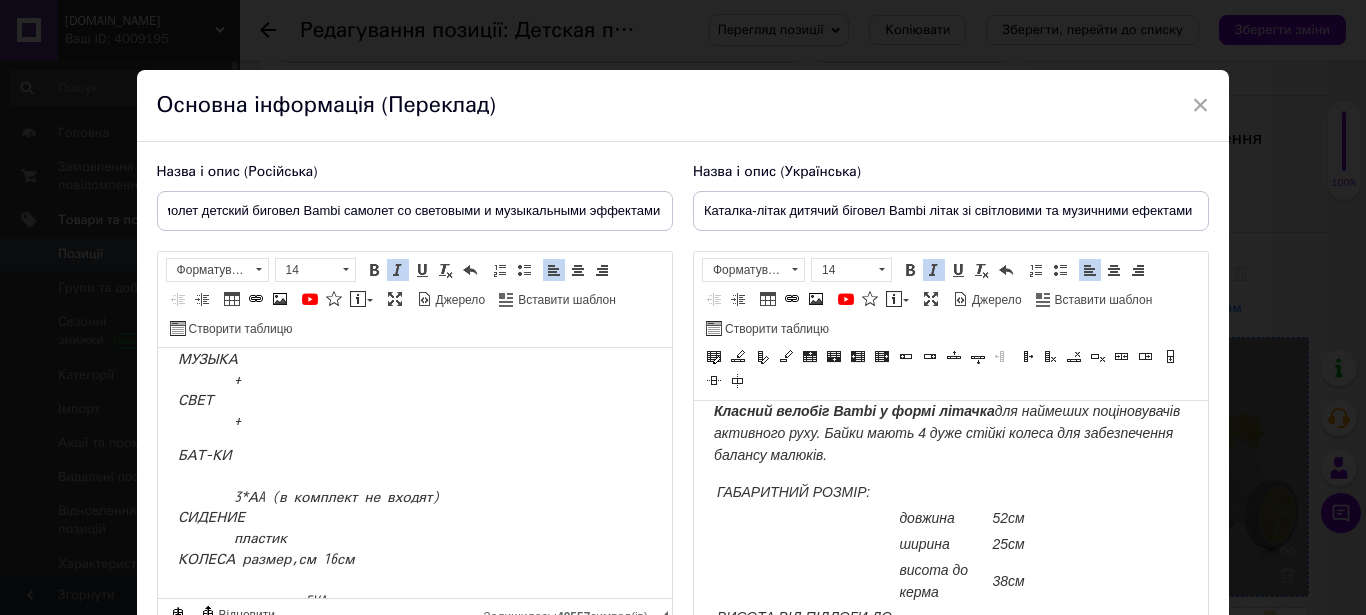 scroll, scrollTop: 408, scrollLeft: 0, axis: vertical 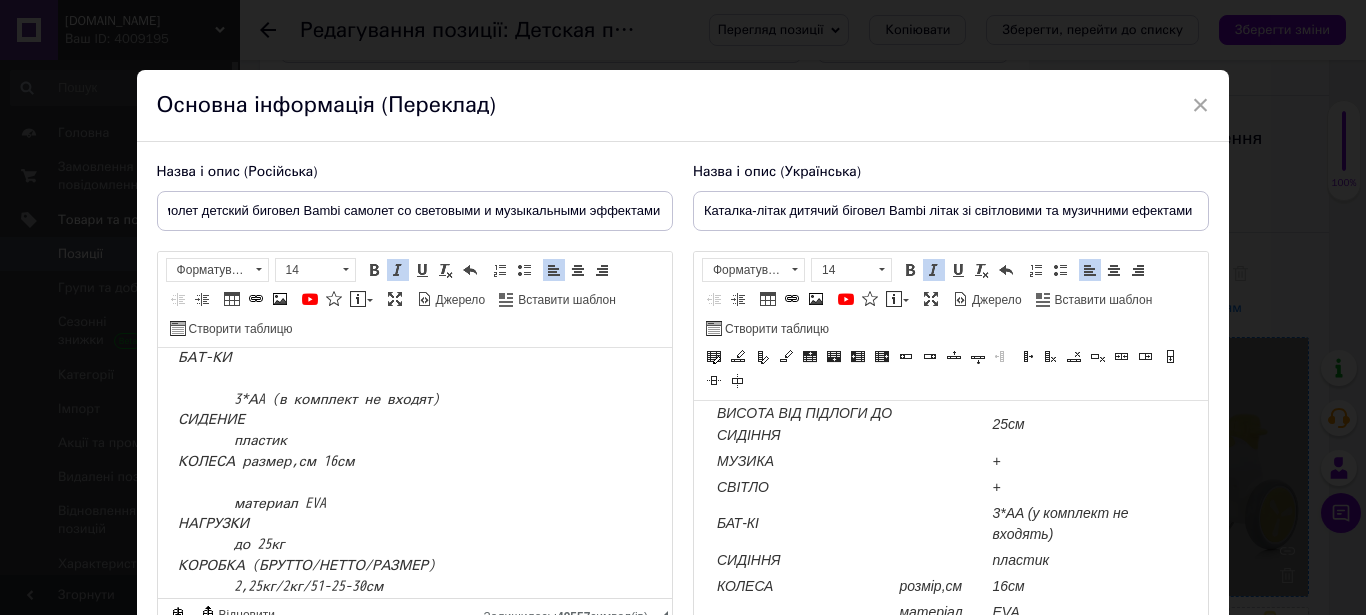 click on "БАТ-КИ
3*АA (в комплект не входят)
СИДЕНИЕ
пластик
КОЛЕСА размер,см 16см
материал EVA
НАГРУЗКИ
до 25кг
КОРОБКА (БРУТТО/НЕТТО/РАЗМЕР)
2,25кг/2кг/51-25-30см" at bounding box center [417, 52] 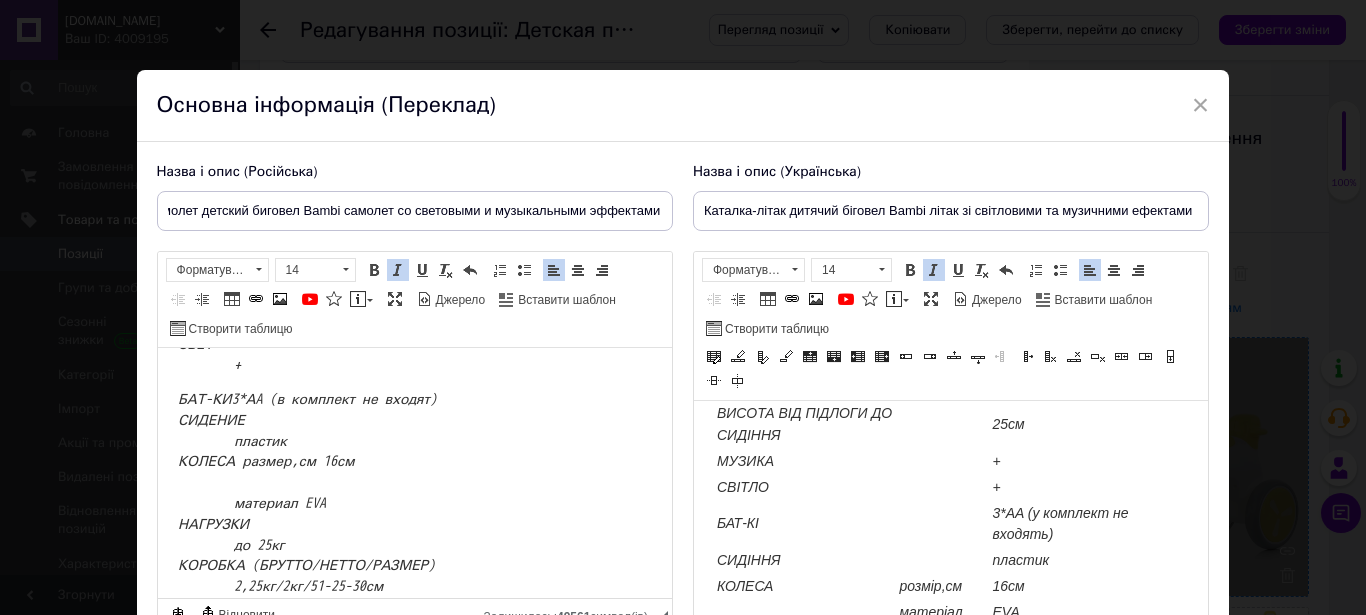 scroll, scrollTop: 398, scrollLeft: 0, axis: vertical 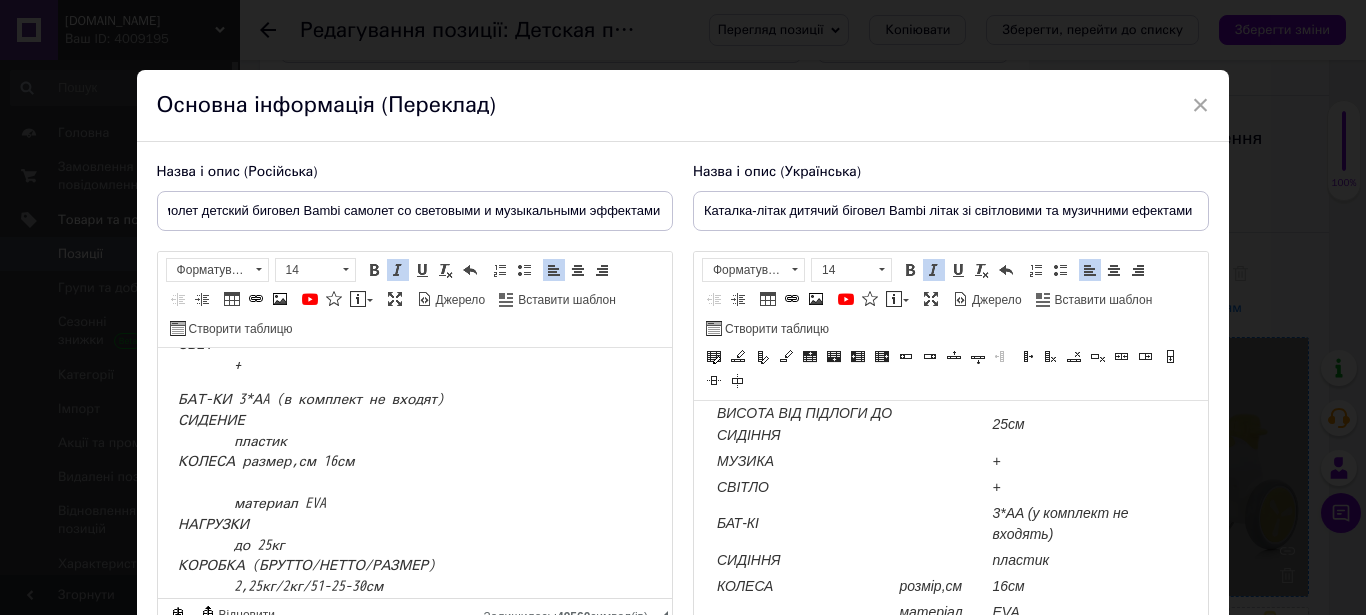 click on "БАТ-КИ 3*АA (в комплект не входят)
СИДЕНИЕ
пластик
КОЛЕСА размер,см 16см
материал EVA
НАГРУЗКИ
до 25кг
КОРОБКА (БРУТТО/НЕТТО/РАЗМЕР)
2,25кг/2кг/51-25-30см" at bounding box center [417, 94] 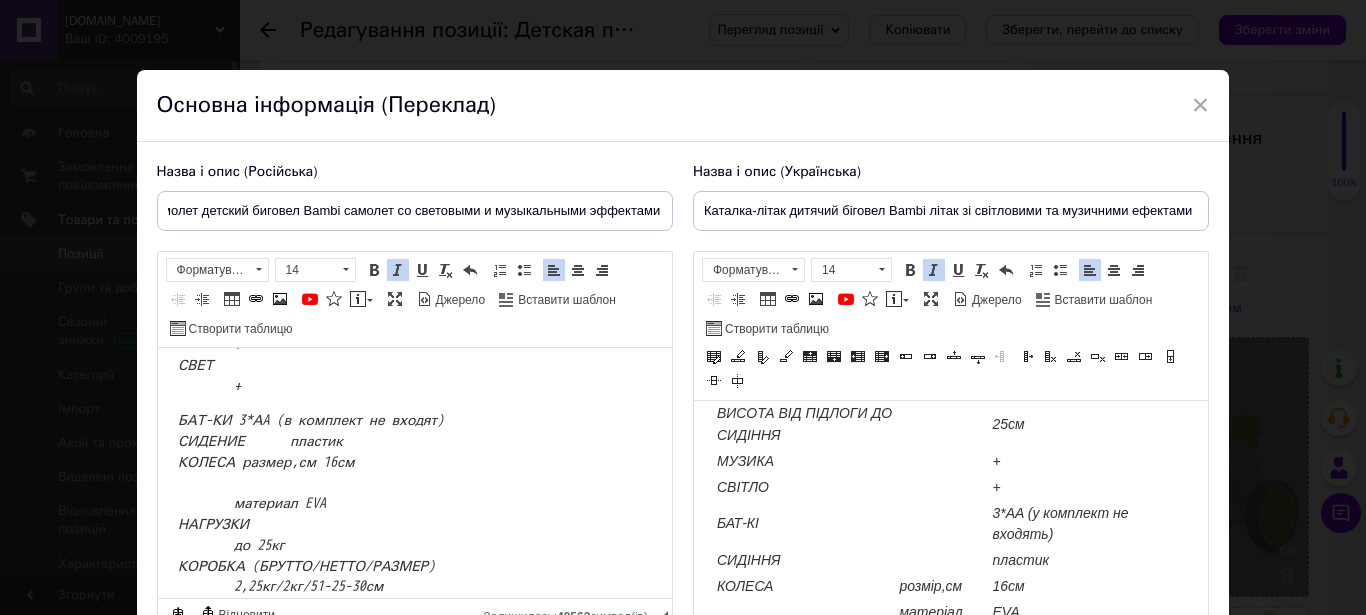 scroll, scrollTop: 377, scrollLeft: 0, axis: vertical 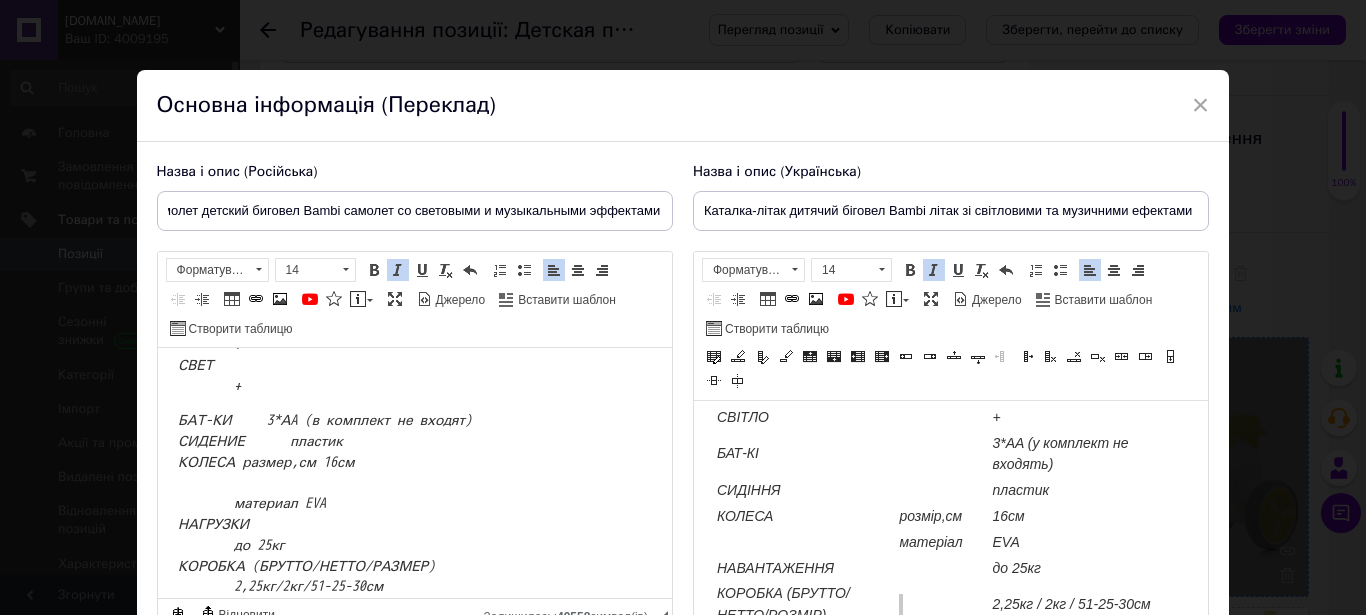 click on "БАТ-КИ     3*АA (в комплект не входят)
СИДЕНИЕ	пластик
КОЛЕСА размер,см 16см
материал EVA
НАГРУЗКИ
до 25кг
КОРОБКА (БРУТТО/НЕТТО/РАЗМЕР)
2,25кг/2кг/51-25-30см" at bounding box center [417, 115] 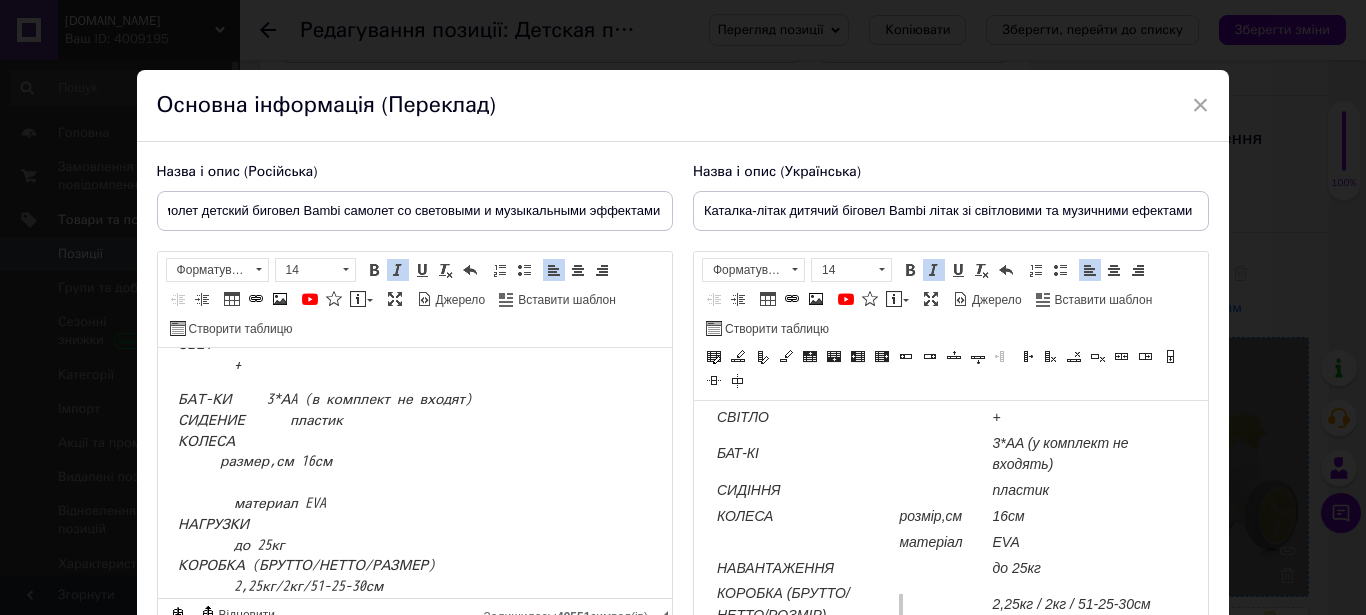 click on "БАТ-КИ     3*АA (в комплект не входят)
СИДЕНИЕ	пластик
КОЛЕСА         размер,см 16см
материал EVA
НАГРУЗКИ
до 25кг
КОРОБКА (БРУТТО/НЕТТО/РАЗМЕР)
2,25кг/2кг/51-25-30см" at bounding box center [414, 494] 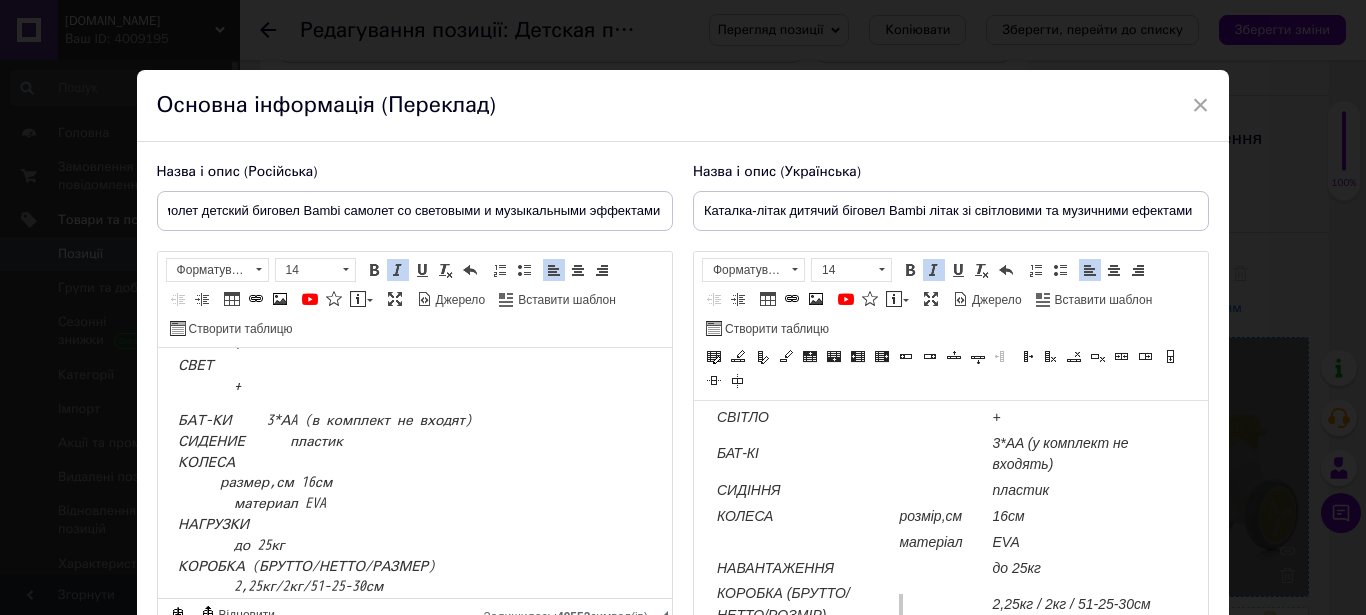 click on "БАТ-КИ     3*АA (в комплект не входят)
СИДЕНИЕ	пластик
КОЛЕСА         размер,см 16см
материал EVA
НАГРУЗКИ
до 25кг
КОРОБКА (БРУТТО/НЕТТО/РАЗМЕР)
2,25кг/2кг/51-25-30см" at bounding box center [414, 504] 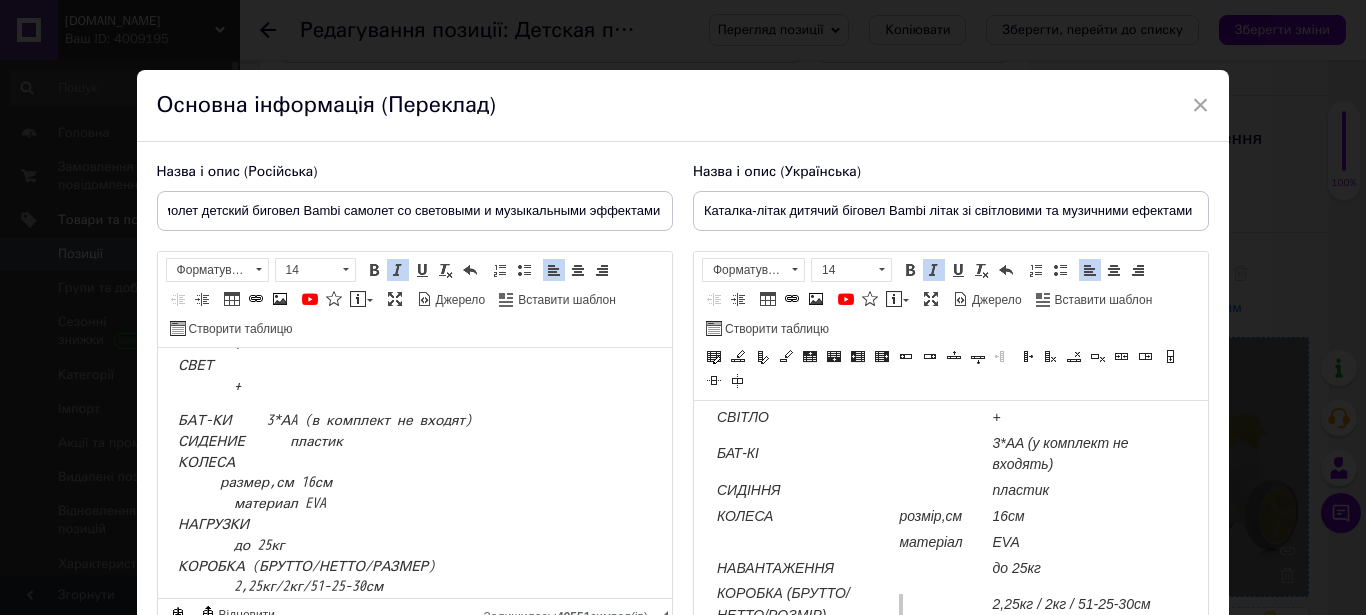 click on "БАТ-КИ     3*АA (в комплект не входят)
СИДЕНИЕ	пластик
КОЛЕСА         размер,см 16см
материал EVA
НАГРУЗКИ
до 25кг
КОРОБКА (БРУТТО/НЕТТО/РАЗМЕР)
2,25кг/2кг/51-25-30см" at bounding box center (417, 115) 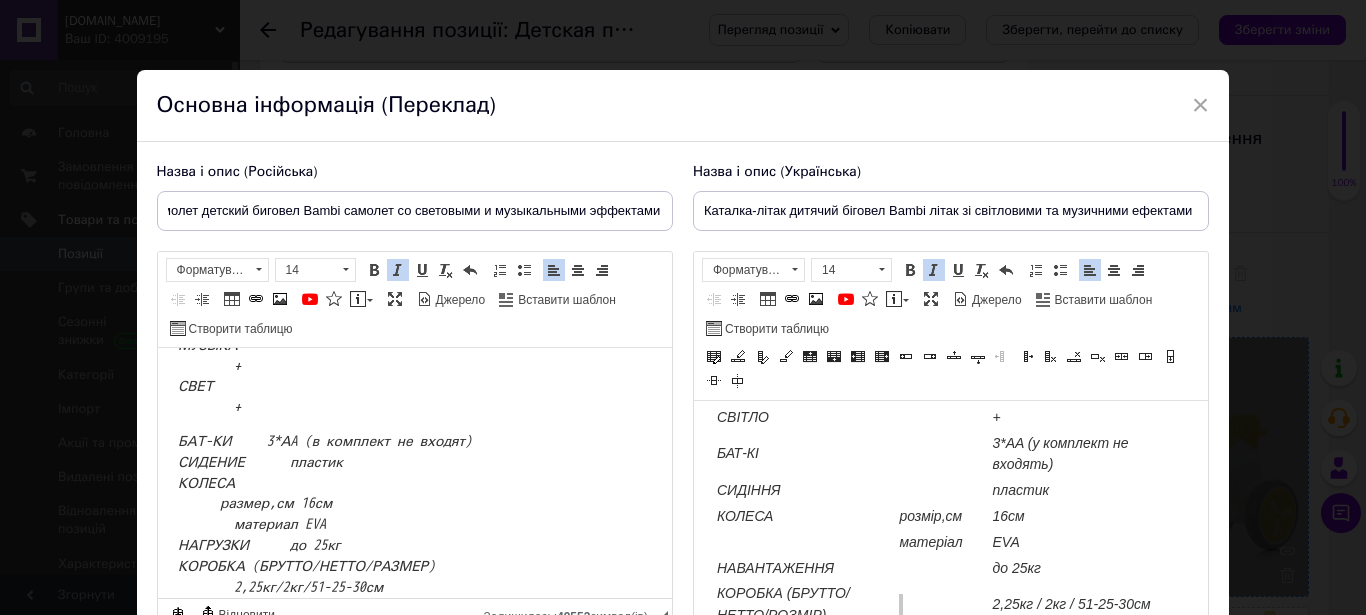 scroll, scrollTop: 114, scrollLeft: 0, axis: vertical 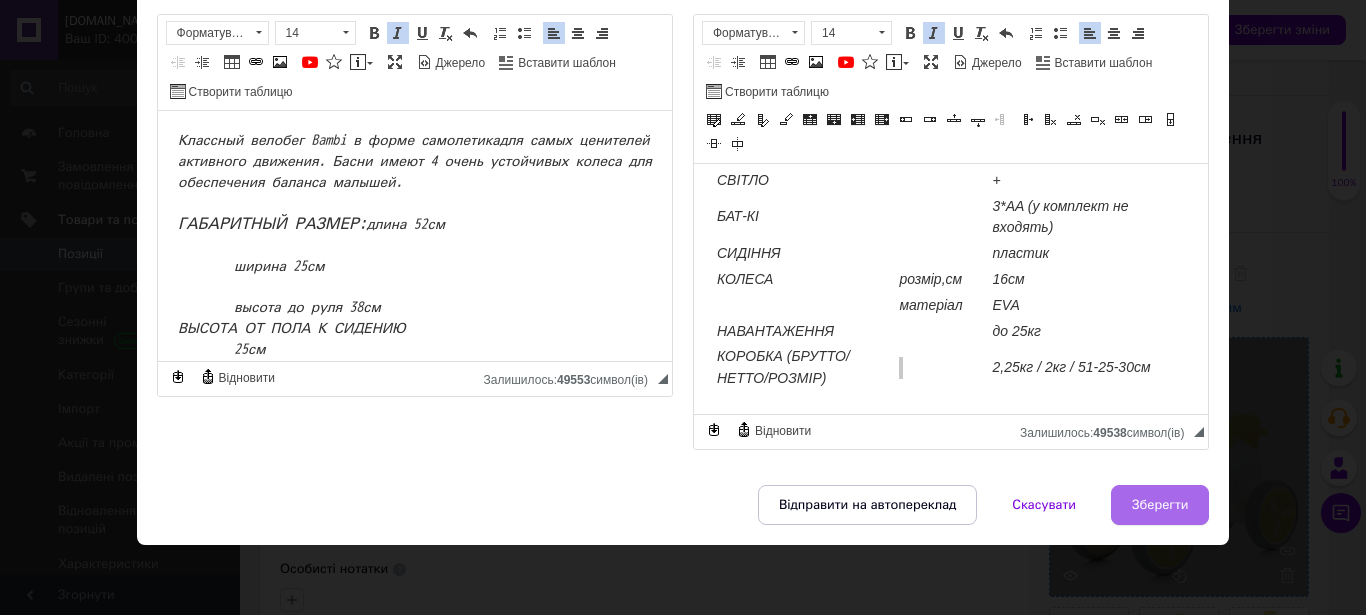 click on "Зберегти" at bounding box center [1160, 505] 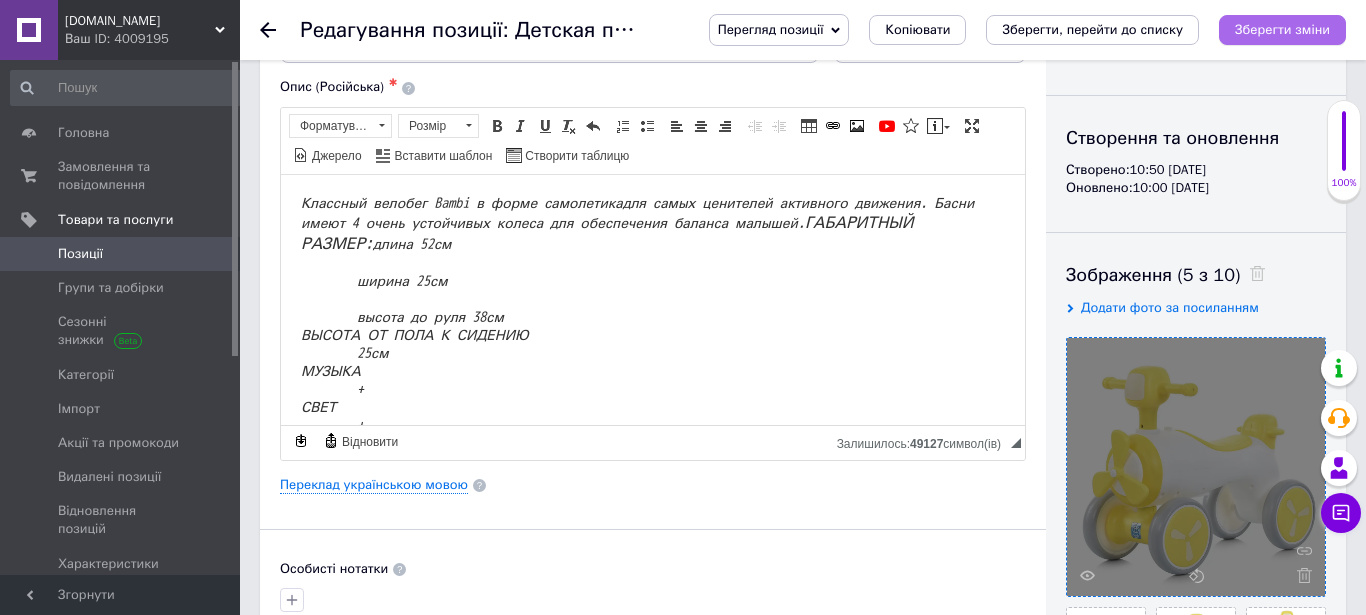 type on "Каталка-самолет детский биговел Bambi самолет со световыми и музыкальными эффектами" 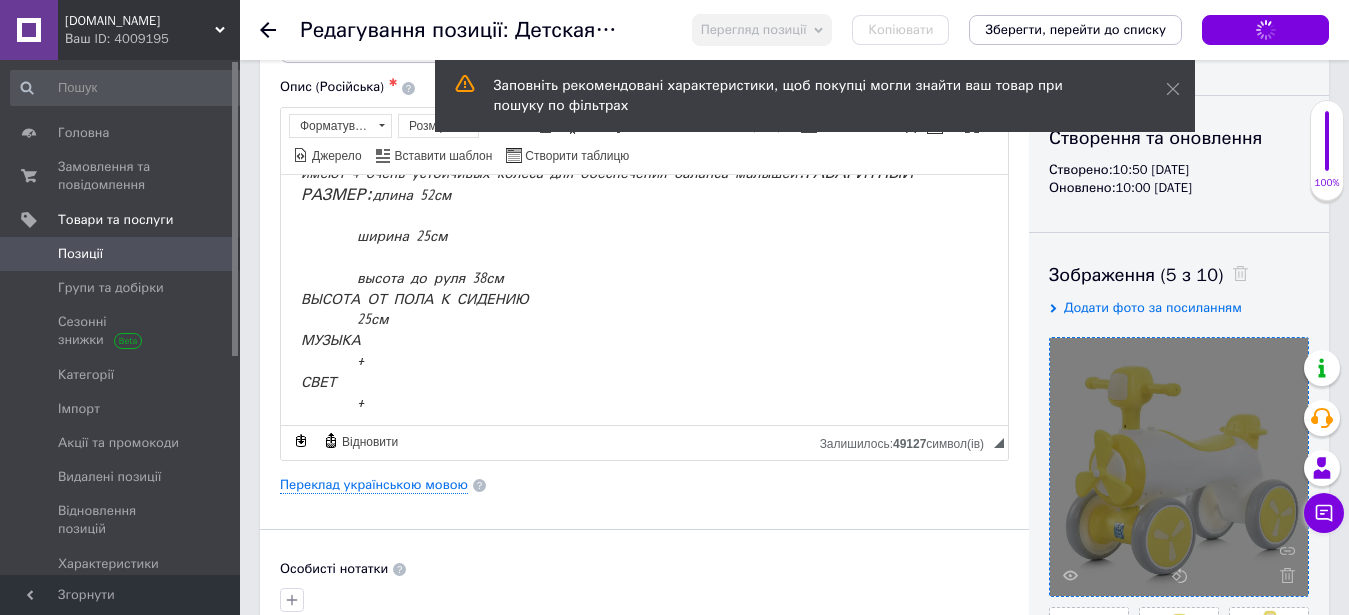 scroll, scrollTop: 0, scrollLeft: 0, axis: both 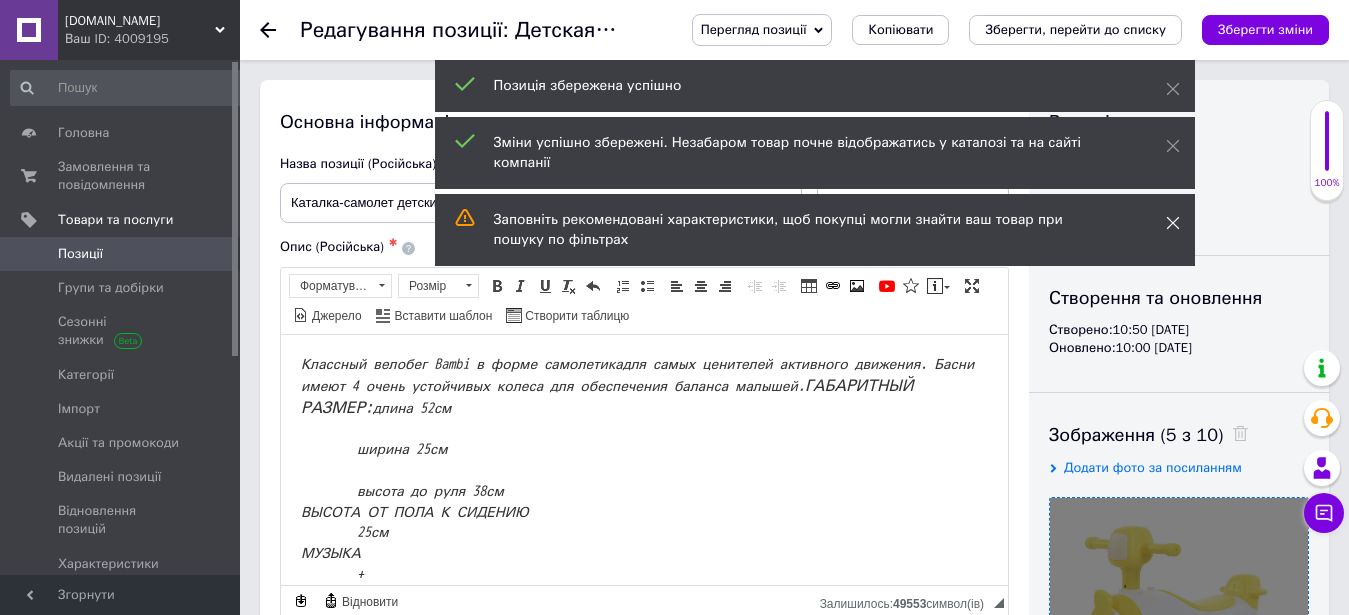 click at bounding box center (1173, 223) 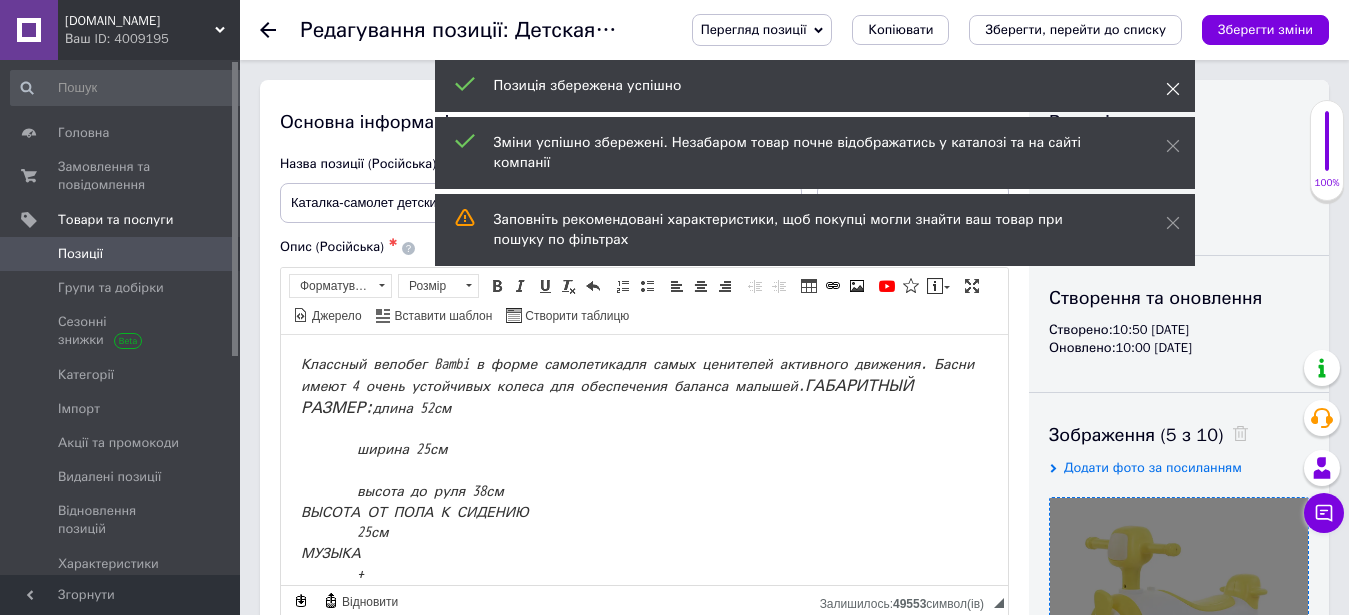 click at bounding box center [1173, 146] 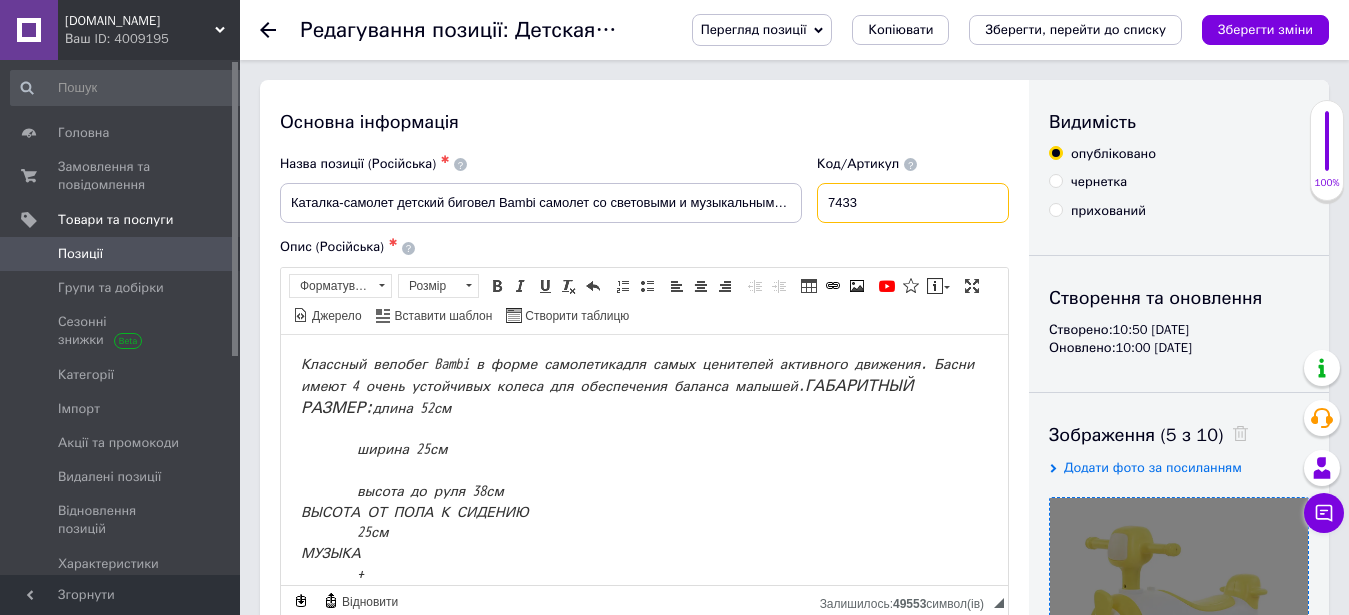 click on "7433" at bounding box center [913, 203] 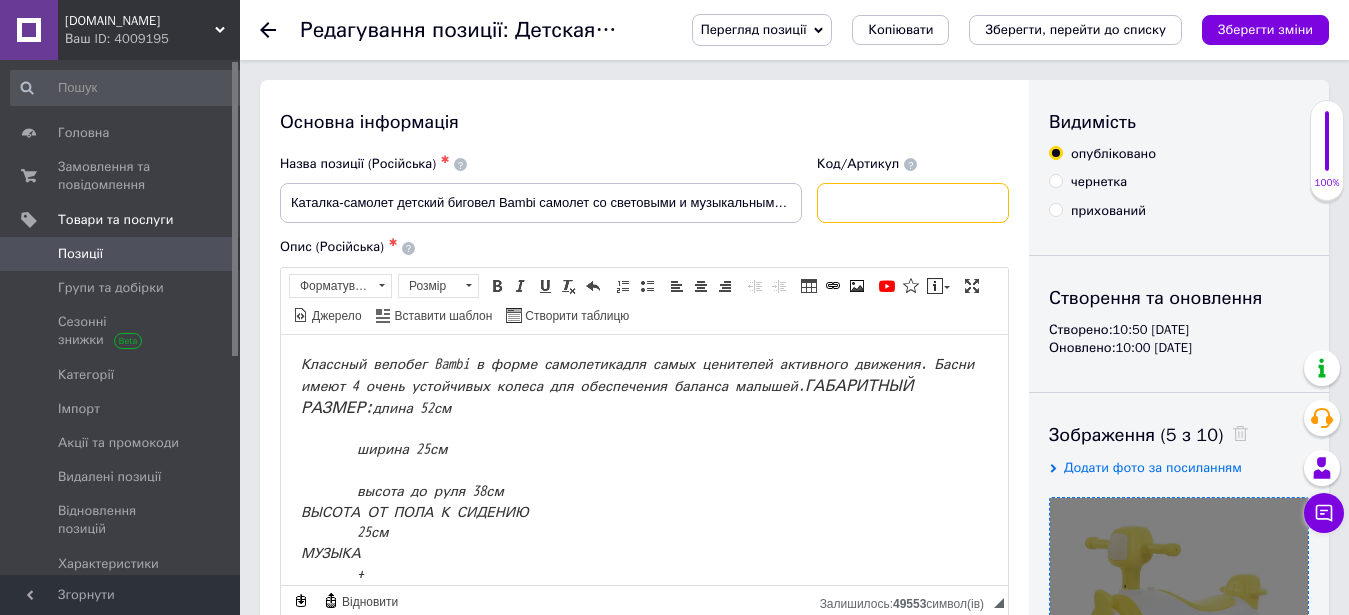 paste on "M 5854E-6" 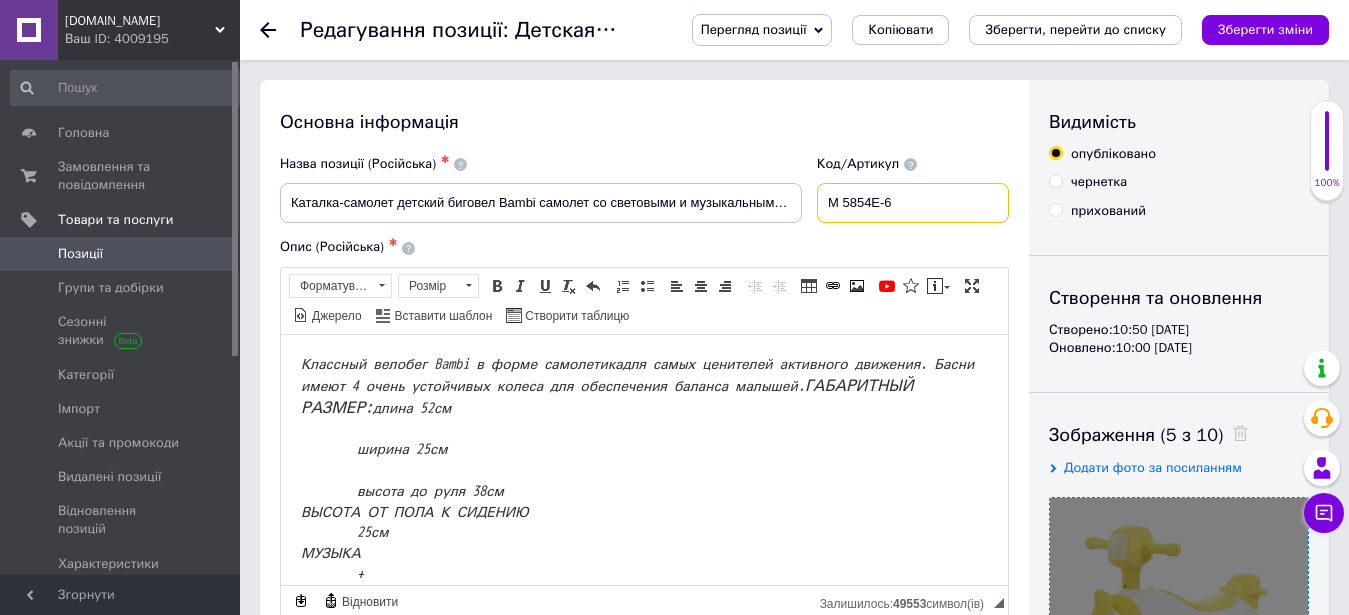 scroll, scrollTop: 102, scrollLeft: 0, axis: vertical 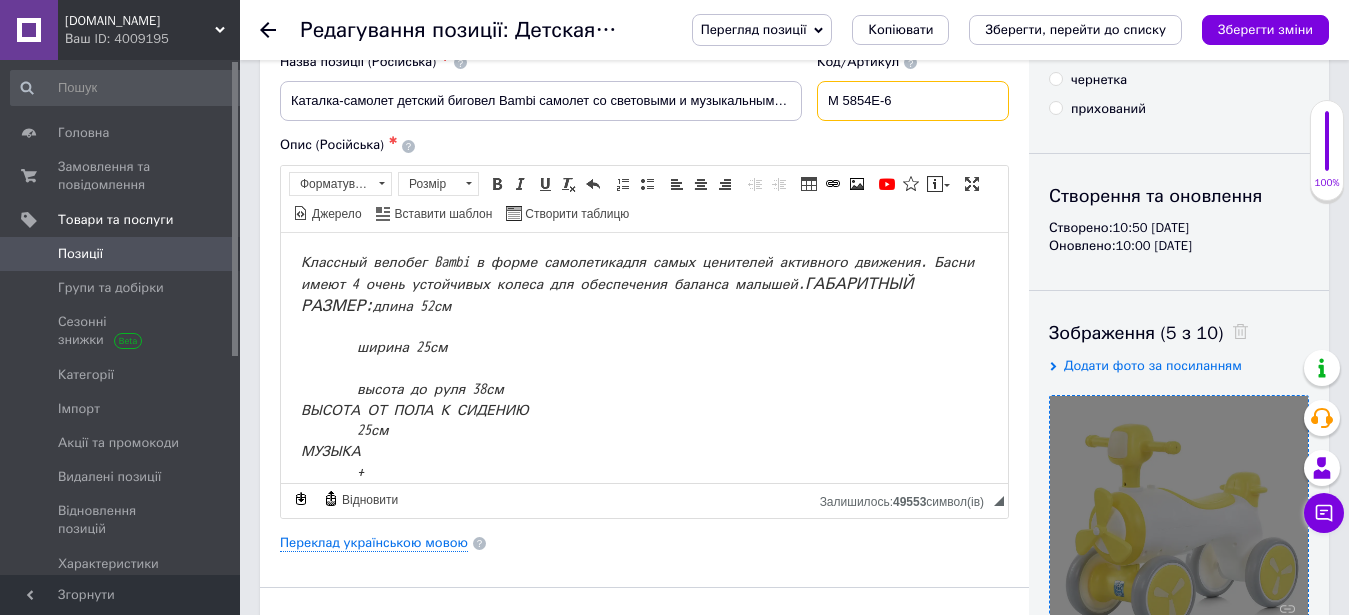 type on "M 5854E-6" 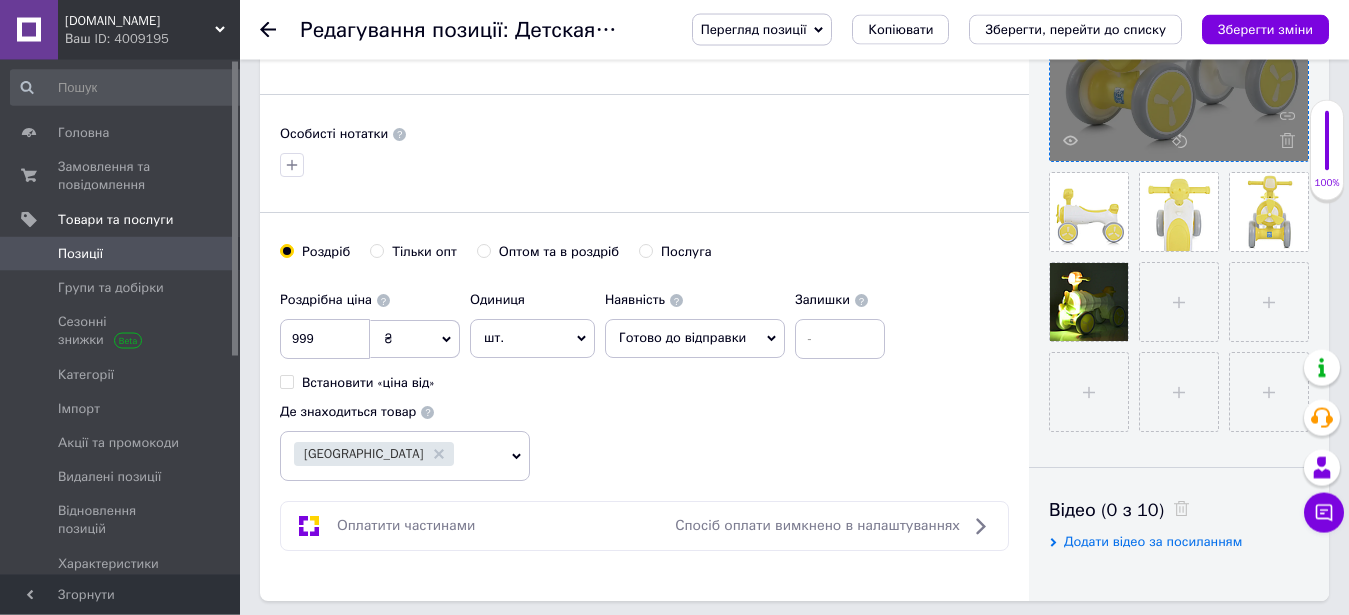 scroll, scrollTop: 612, scrollLeft: 0, axis: vertical 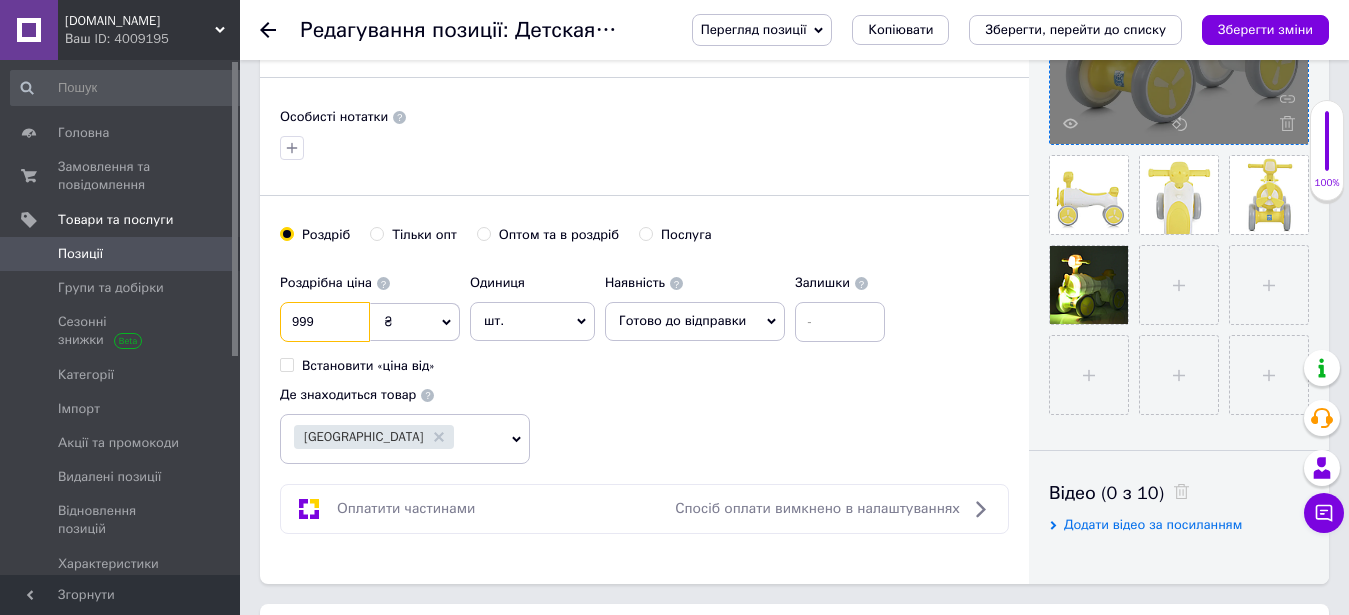 drag, startPoint x: 330, startPoint y: 331, endPoint x: 275, endPoint y: 324, distance: 55.443665 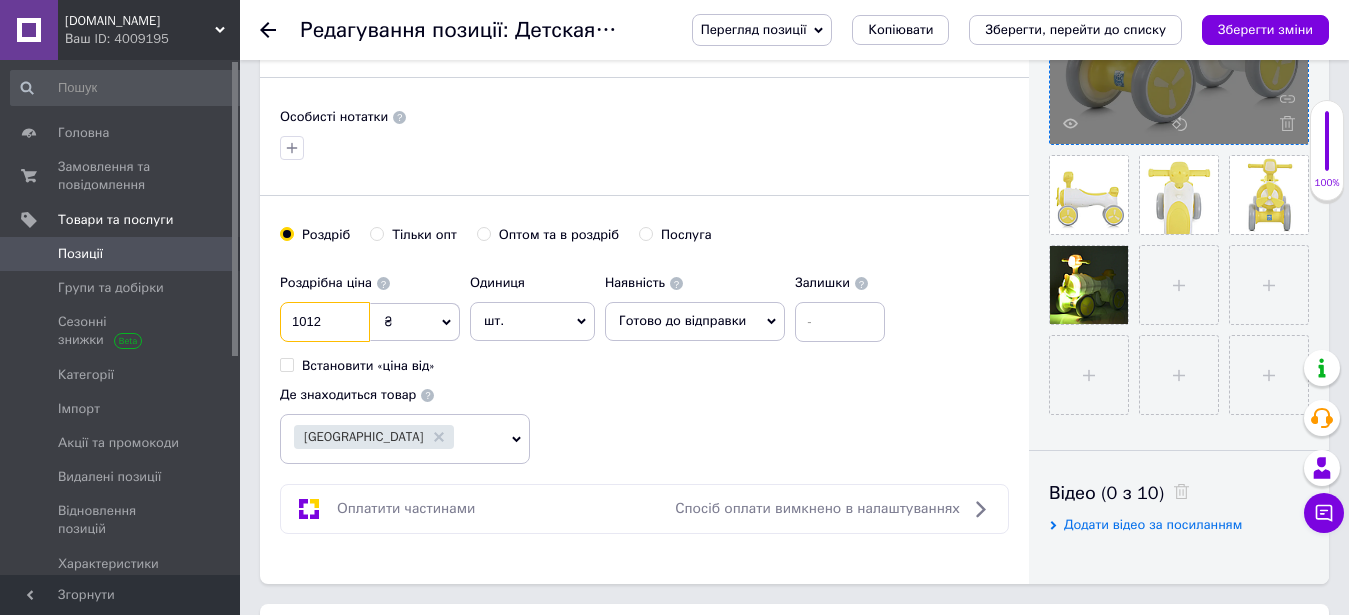type on "1012" 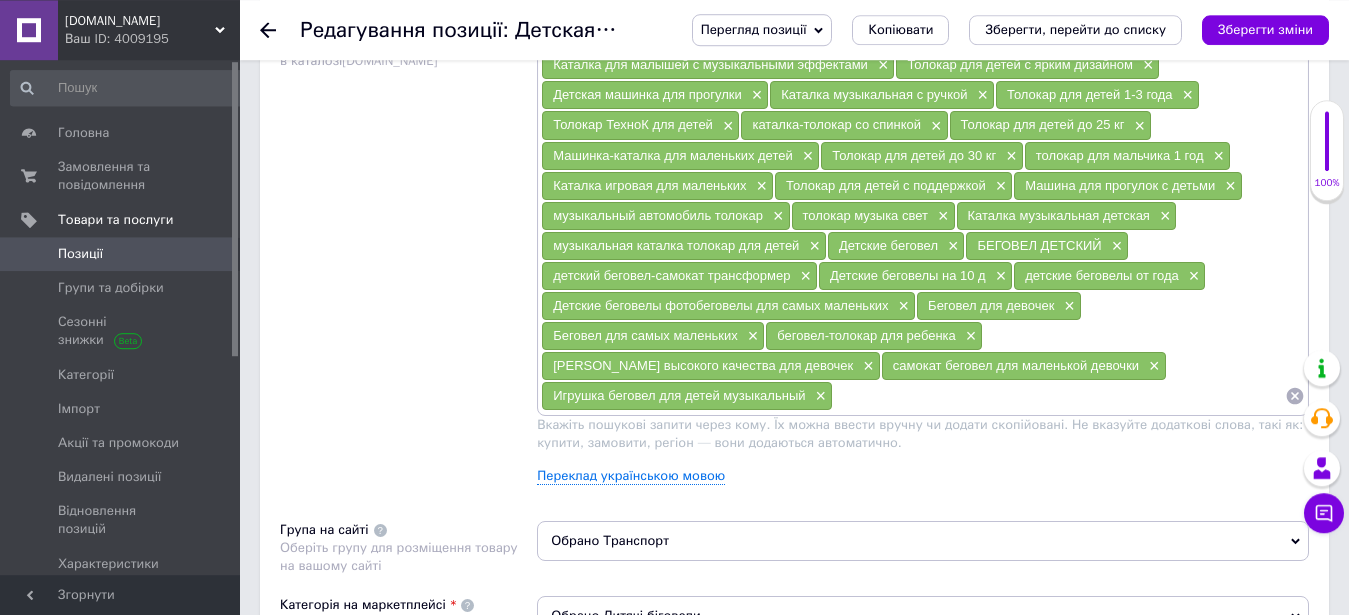 scroll, scrollTop: 1836, scrollLeft: 0, axis: vertical 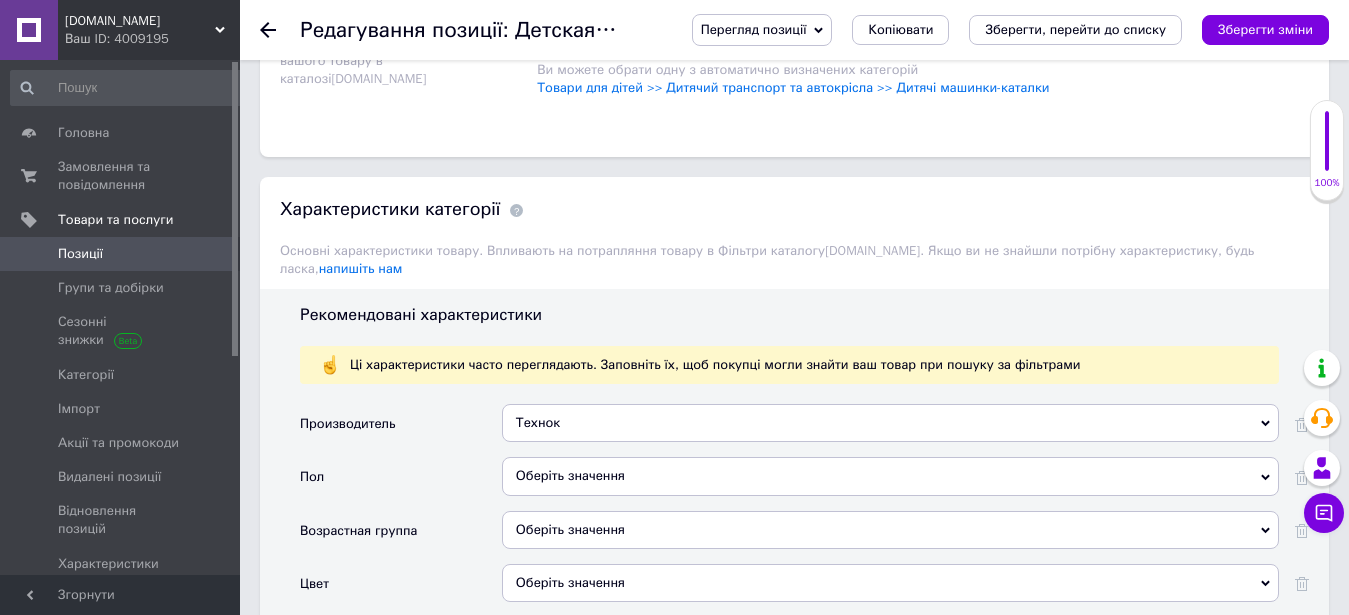 click on "Технок" at bounding box center (890, 423) 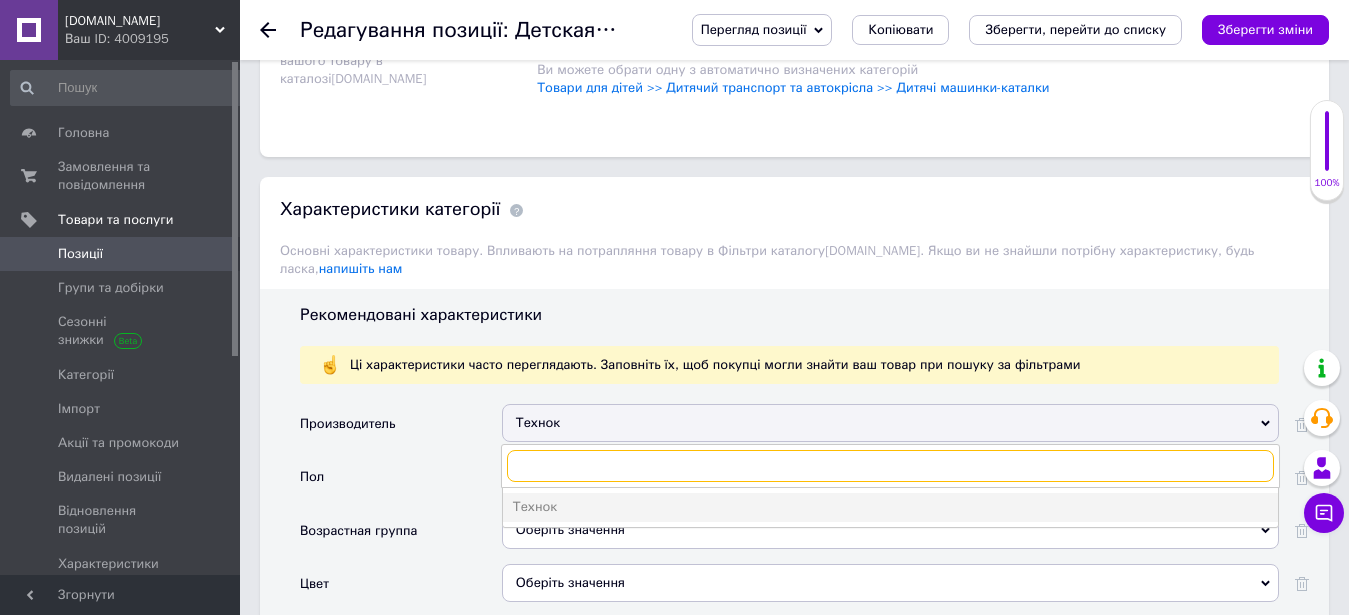 paste on "Bambi" 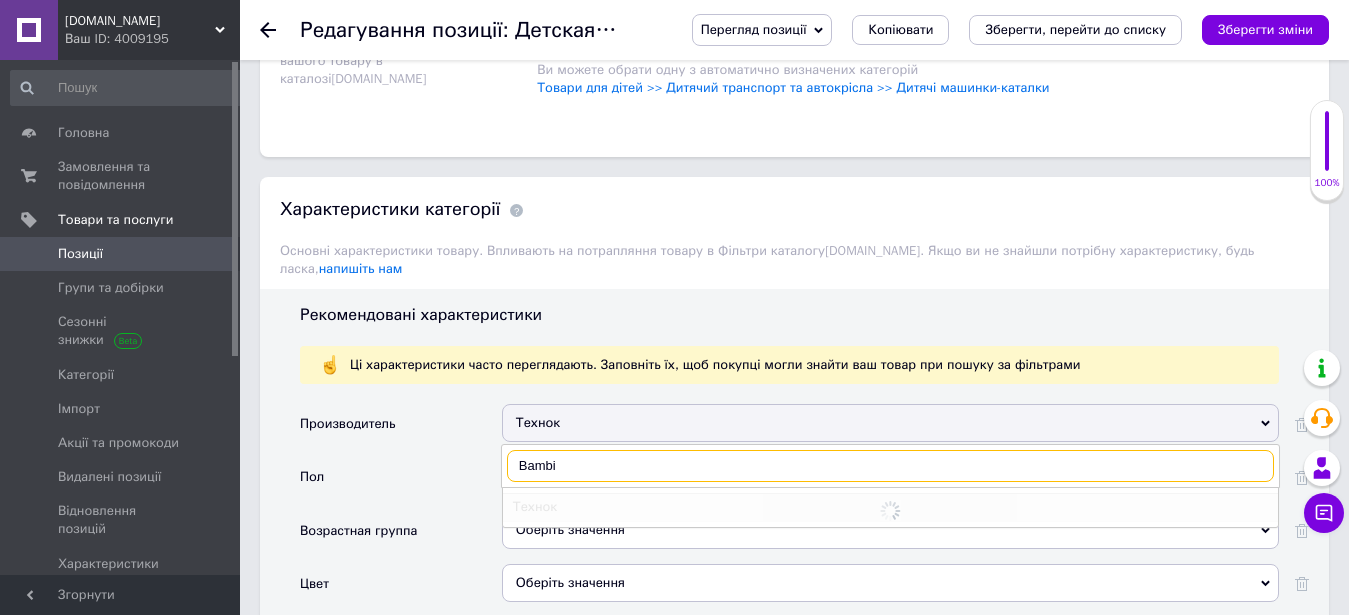 click on "Bambi" at bounding box center (890, 466) 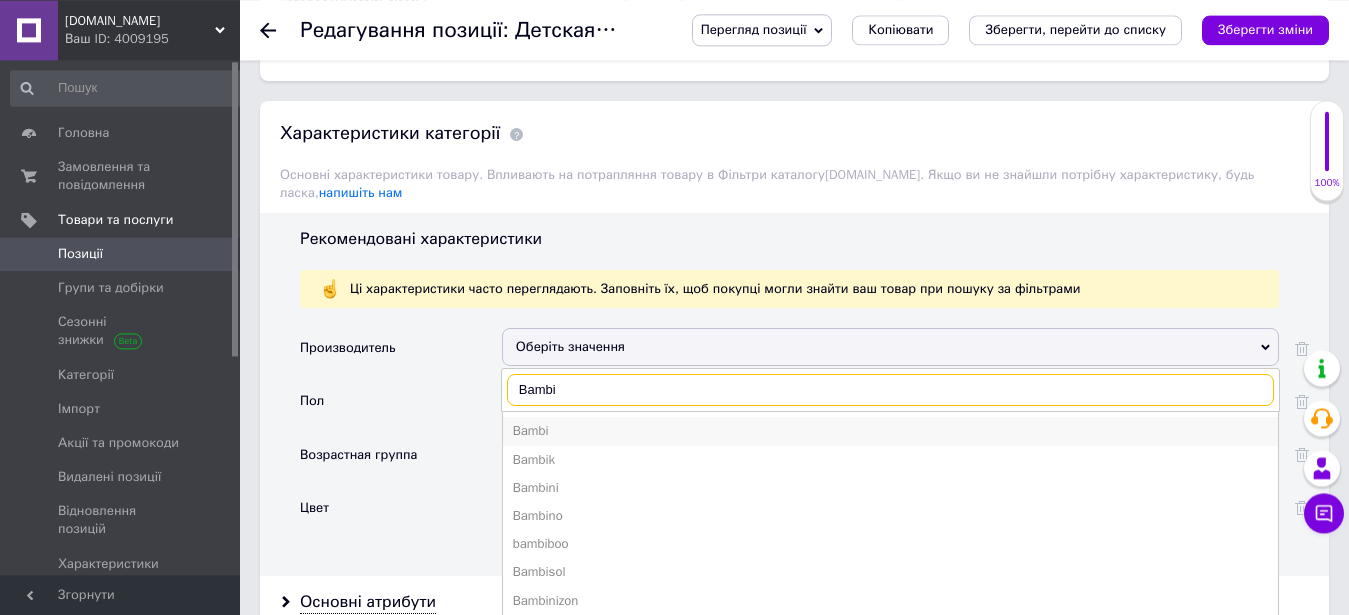 scroll, scrollTop: 2040, scrollLeft: 0, axis: vertical 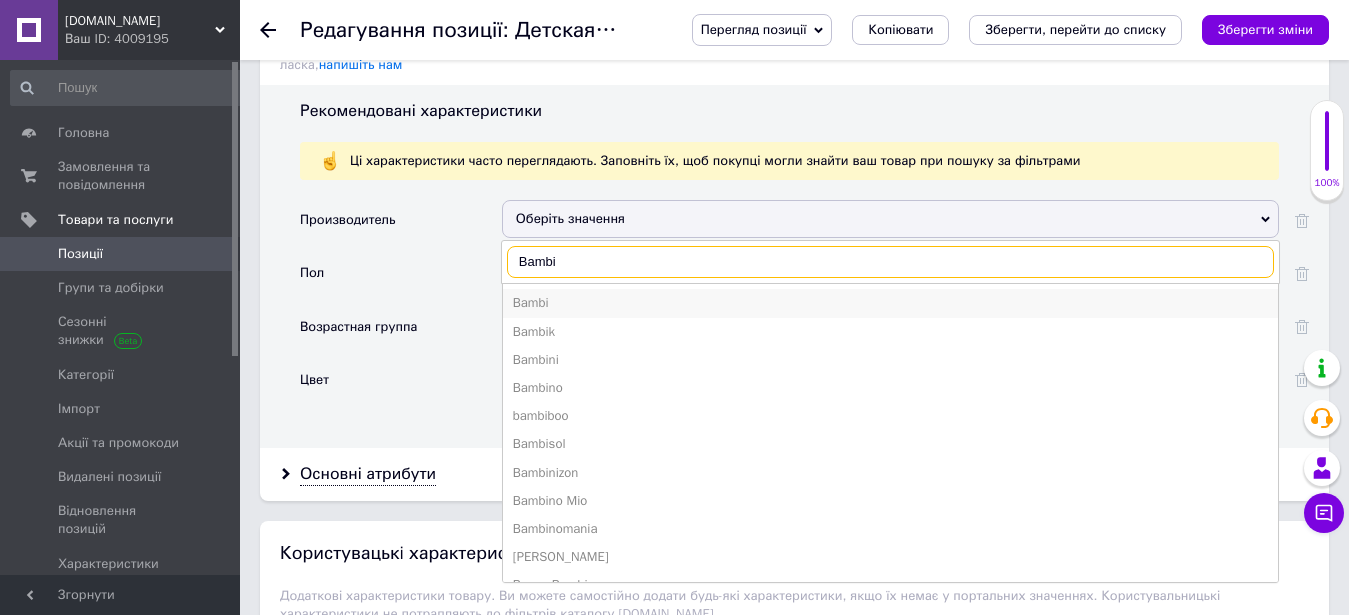 type on "Bambi" 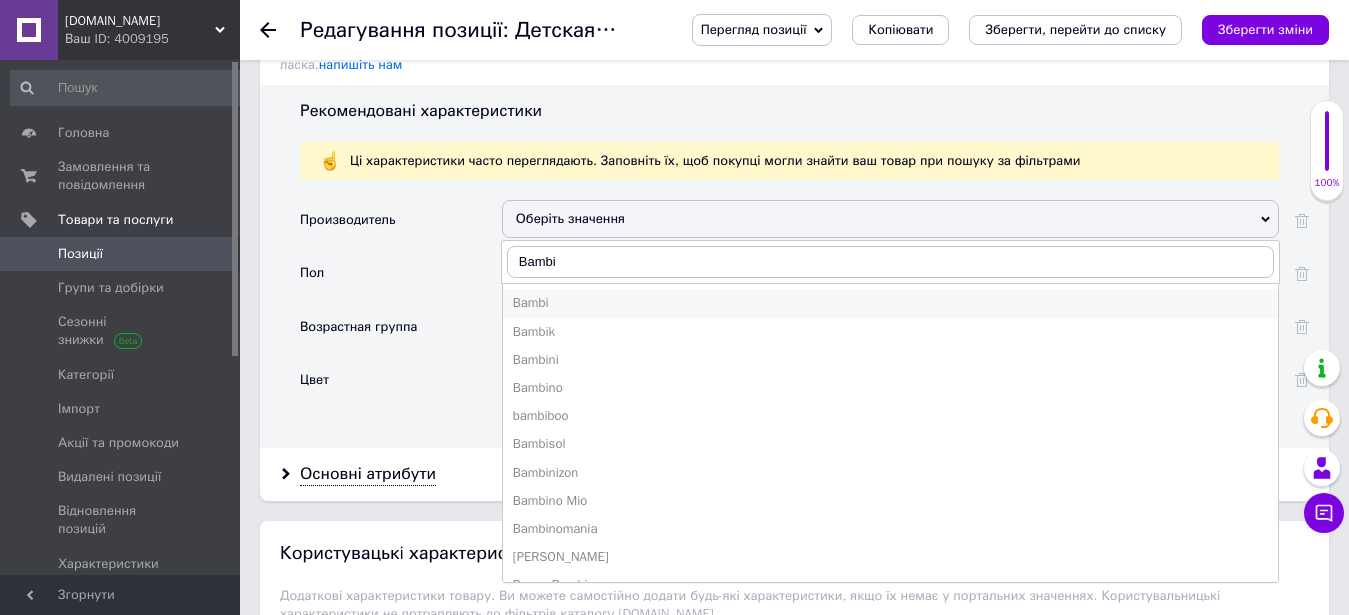 click on "Bambi" at bounding box center [890, 303] 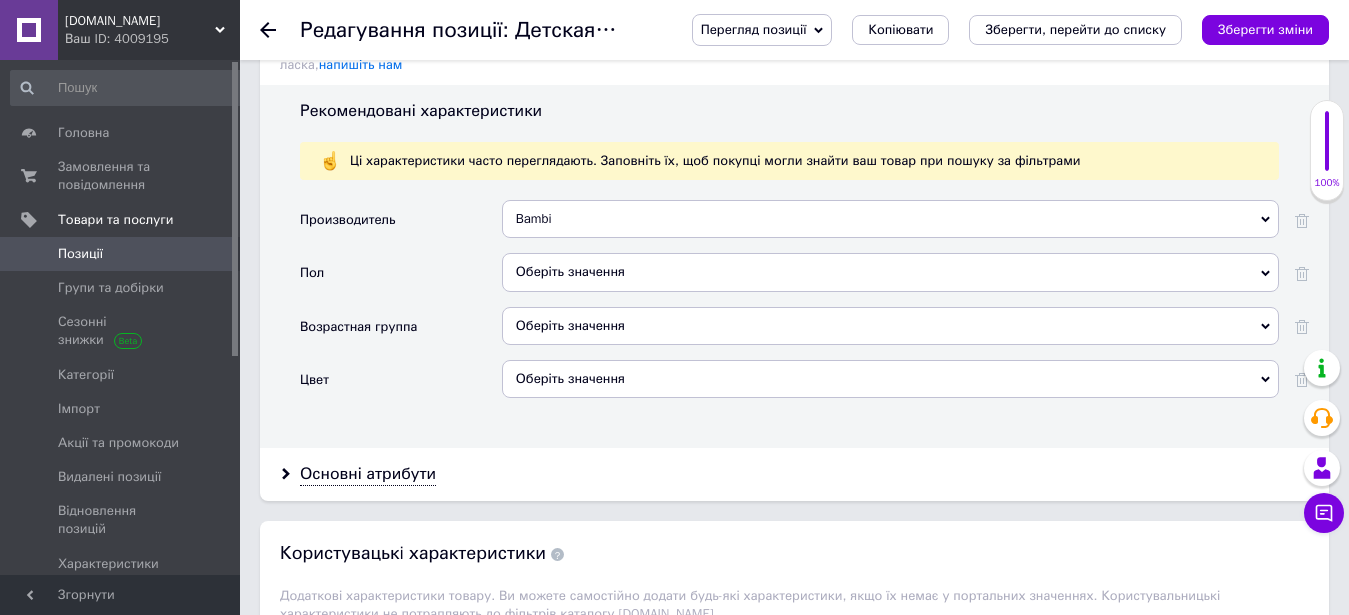 click on "Оберіть значення" at bounding box center [890, 272] 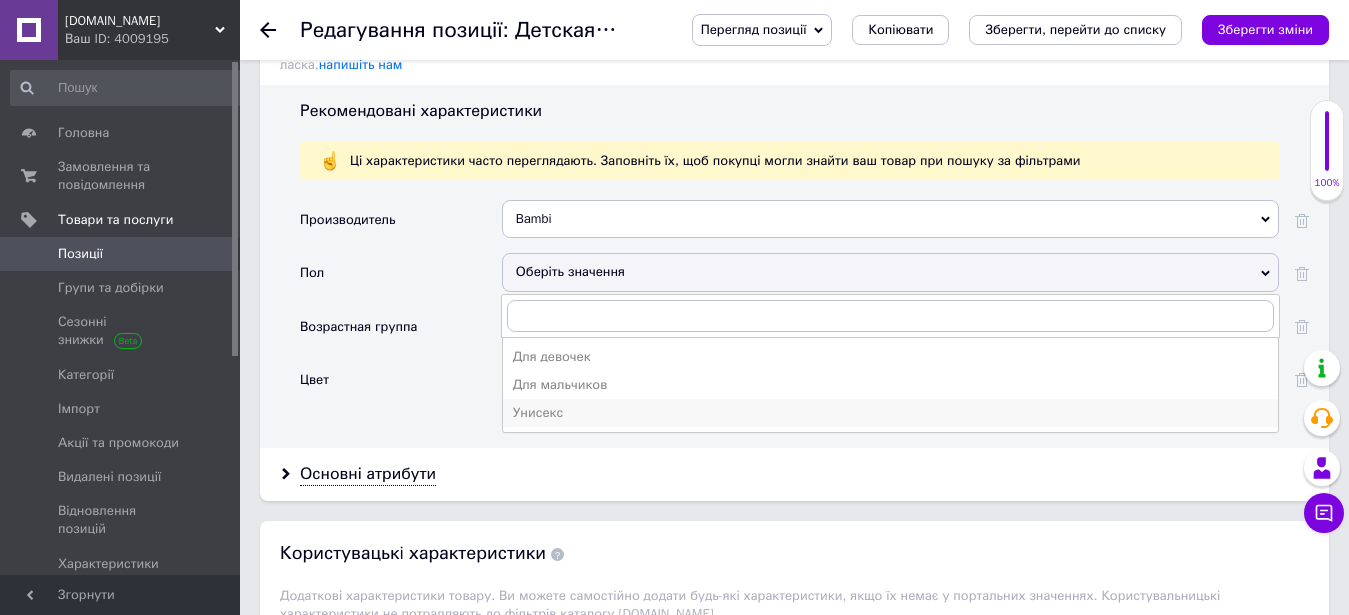 click on "Унисекс" at bounding box center [890, 413] 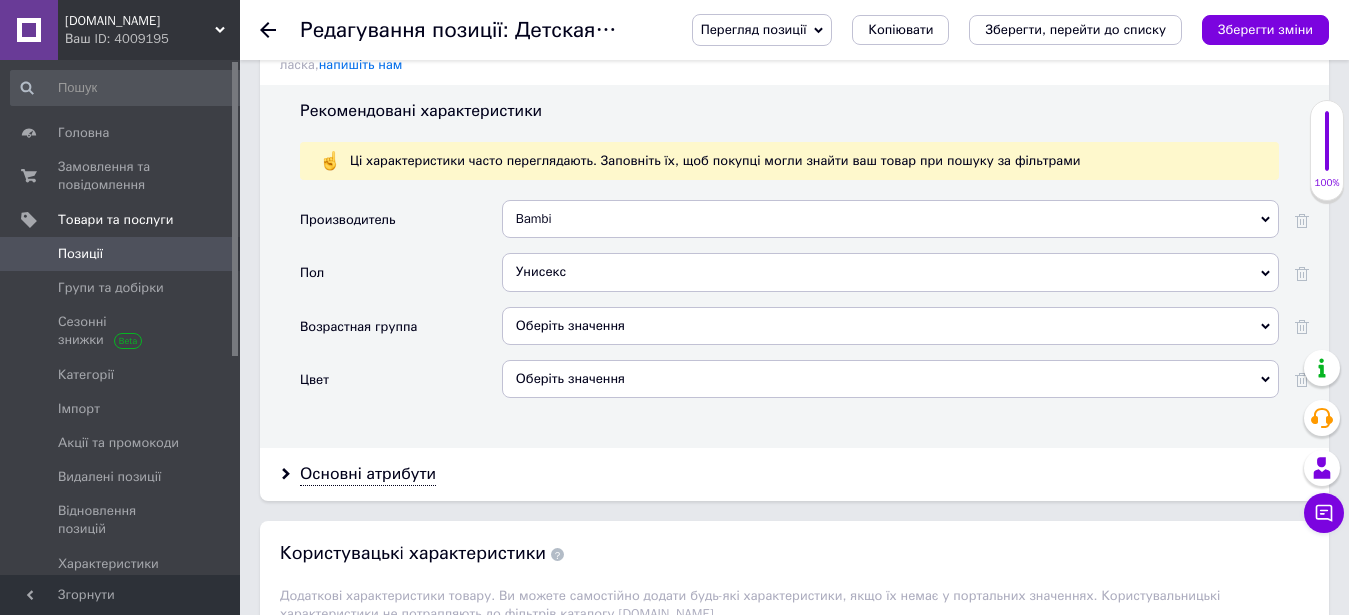 click on "Оберіть значення" at bounding box center [890, 326] 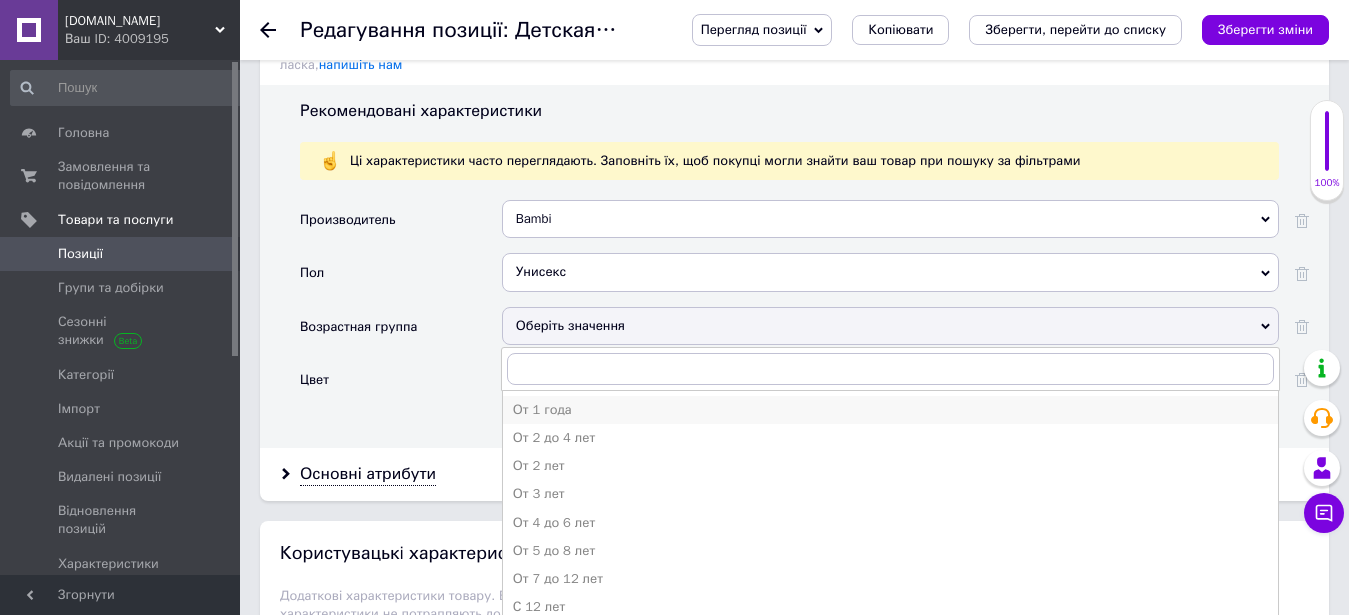 click on "От 1 года" at bounding box center [890, 410] 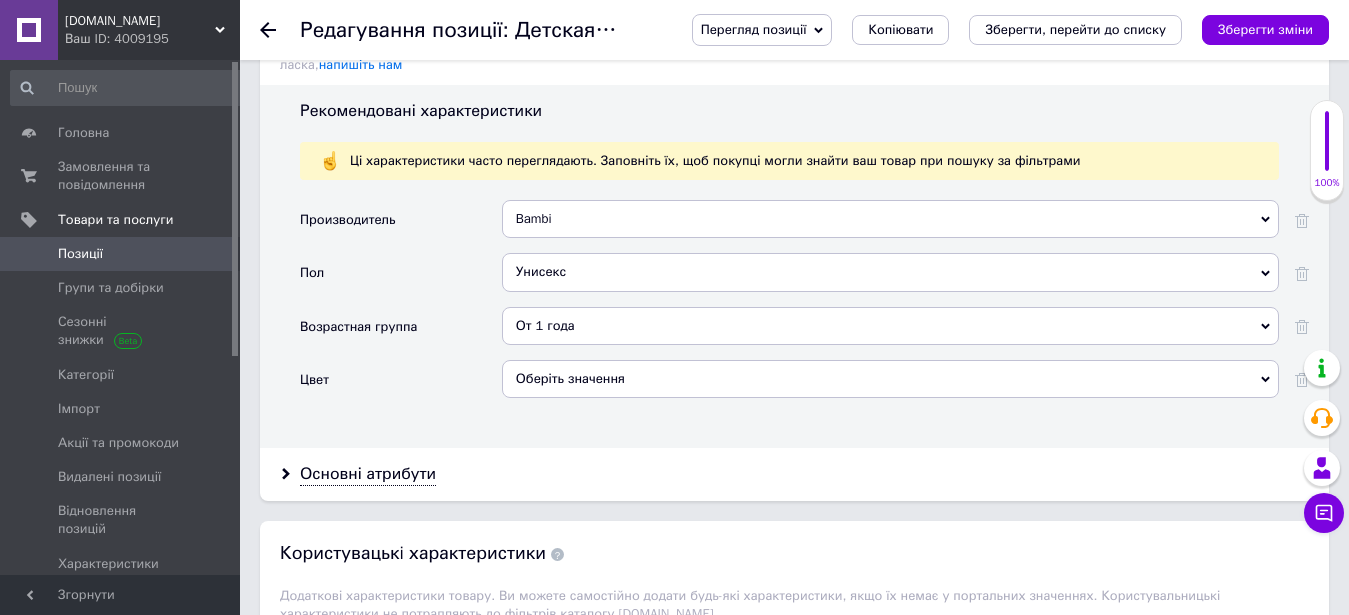 click on "Оберіть значення" at bounding box center (890, 379) 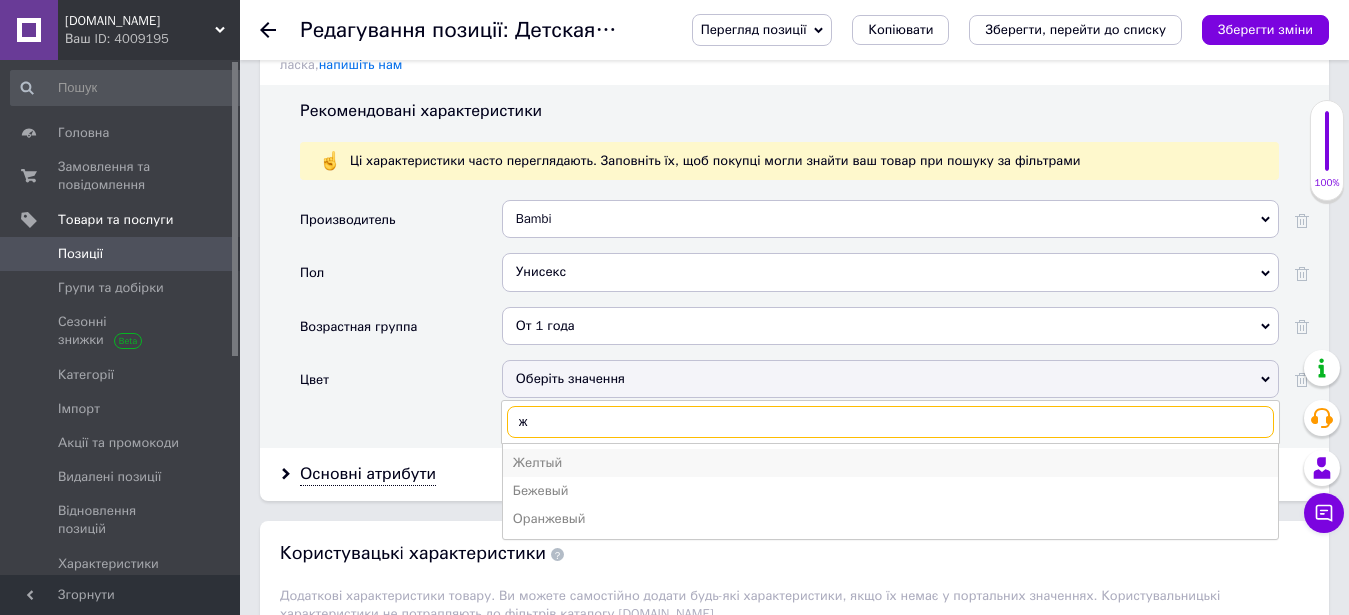 type on "ж" 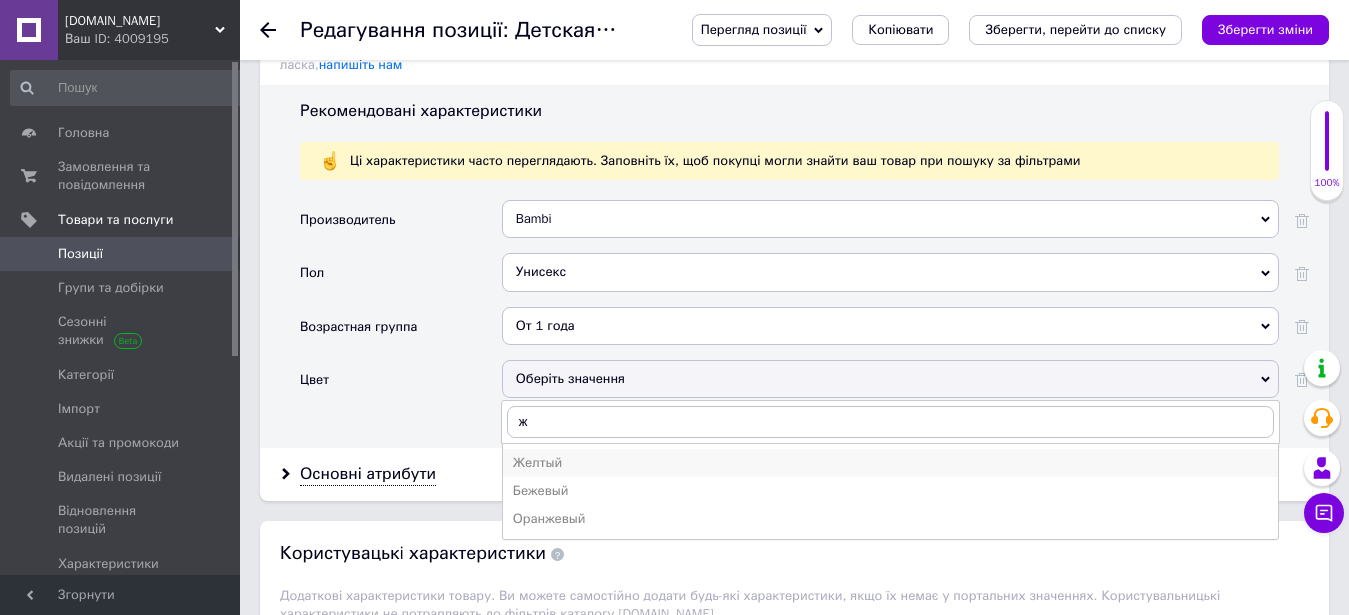click on "Желтый" at bounding box center [890, 463] 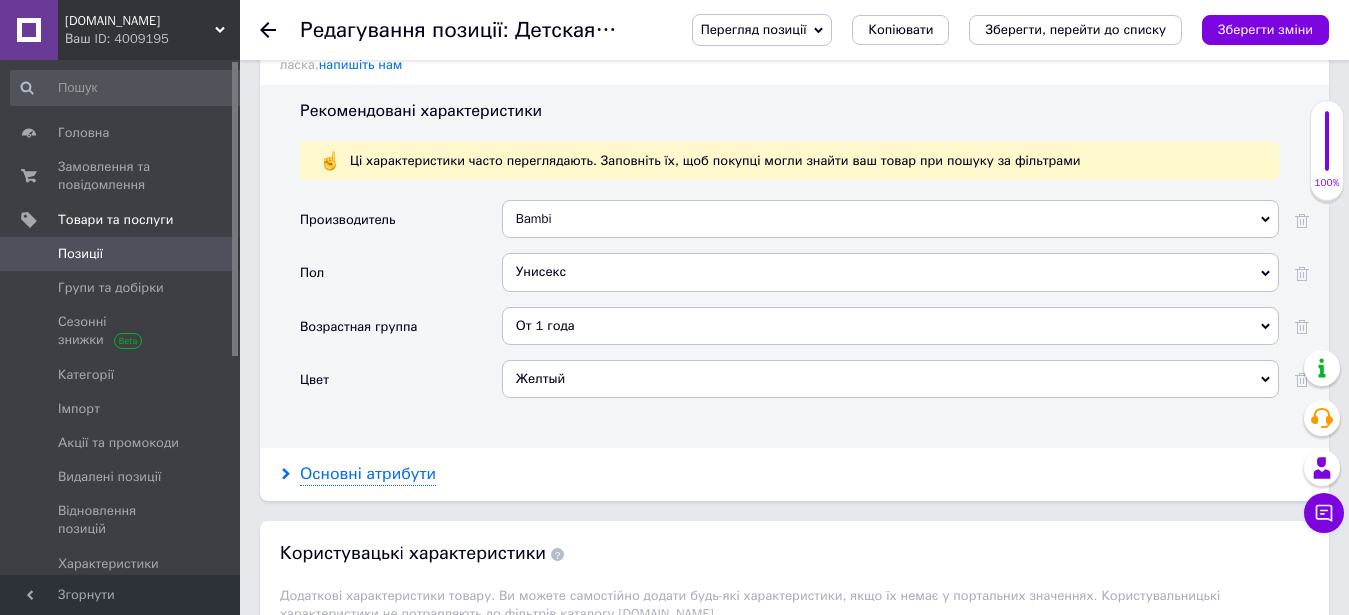 click on "Основні атрибути" at bounding box center (368, 474) 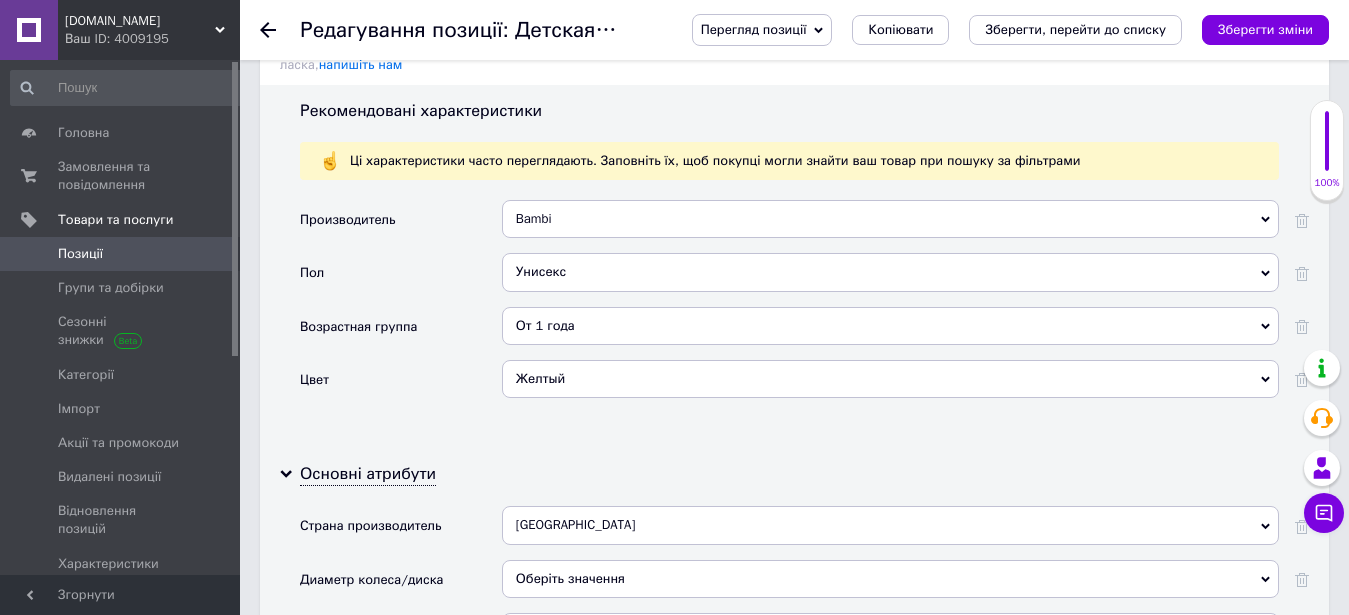 scroll, scrollTop: 2244, scrollLeft: 0, axis: vertical 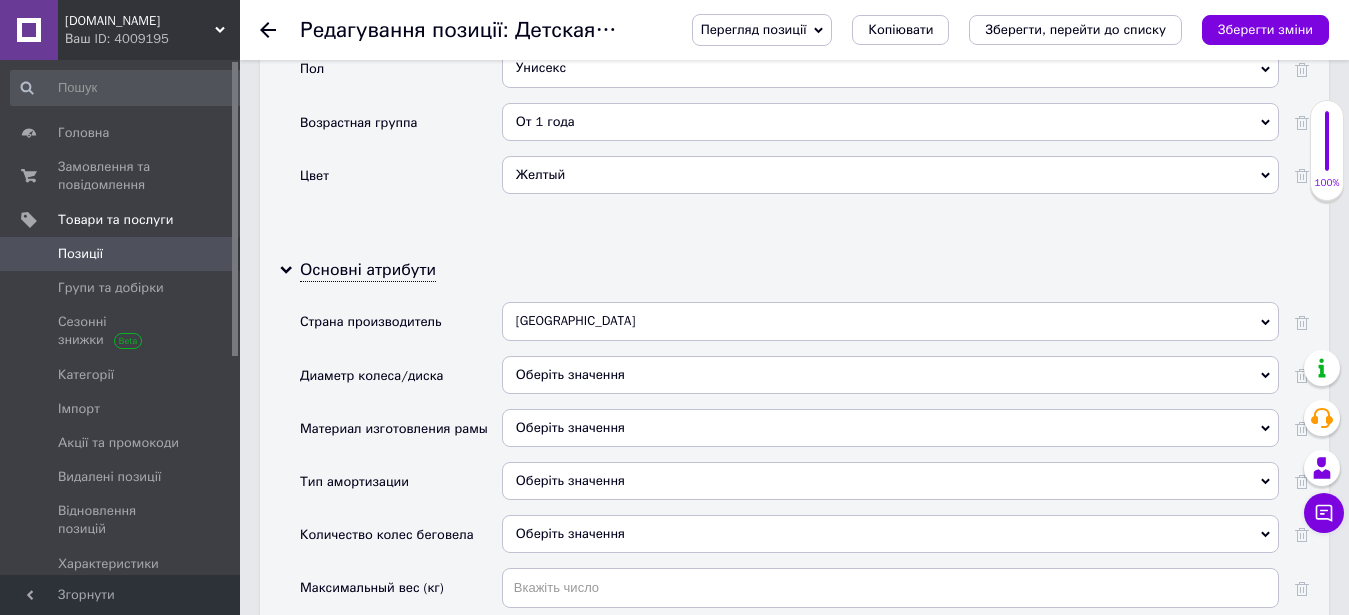 click on "[GEOGRAPHIC_DATA]" at bounding box center [890, 321] 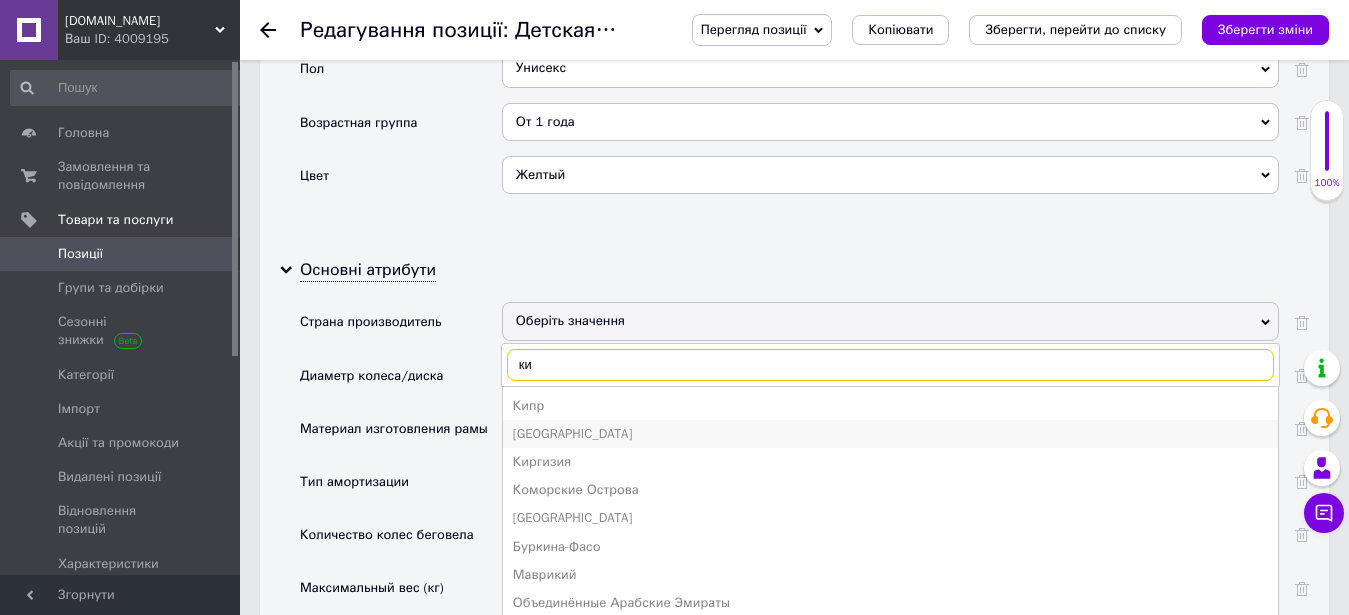 type on "ки" 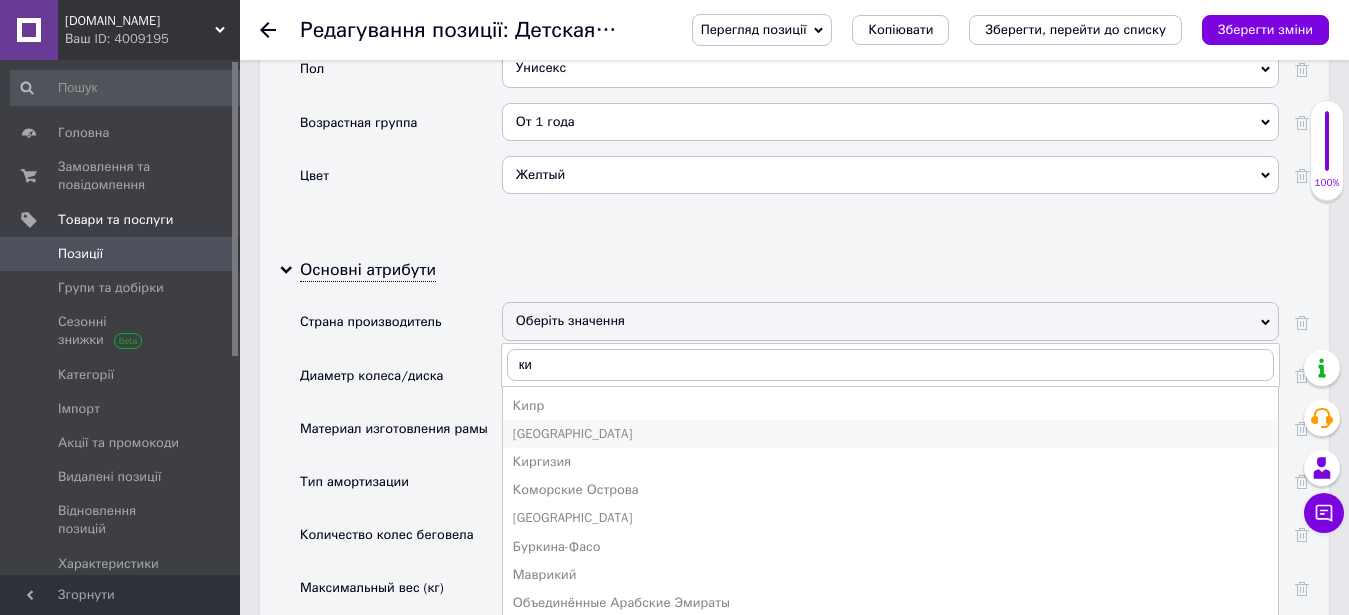 click on "[GEOGRAPHIC_DATA]" at bounding box center [890, 434] 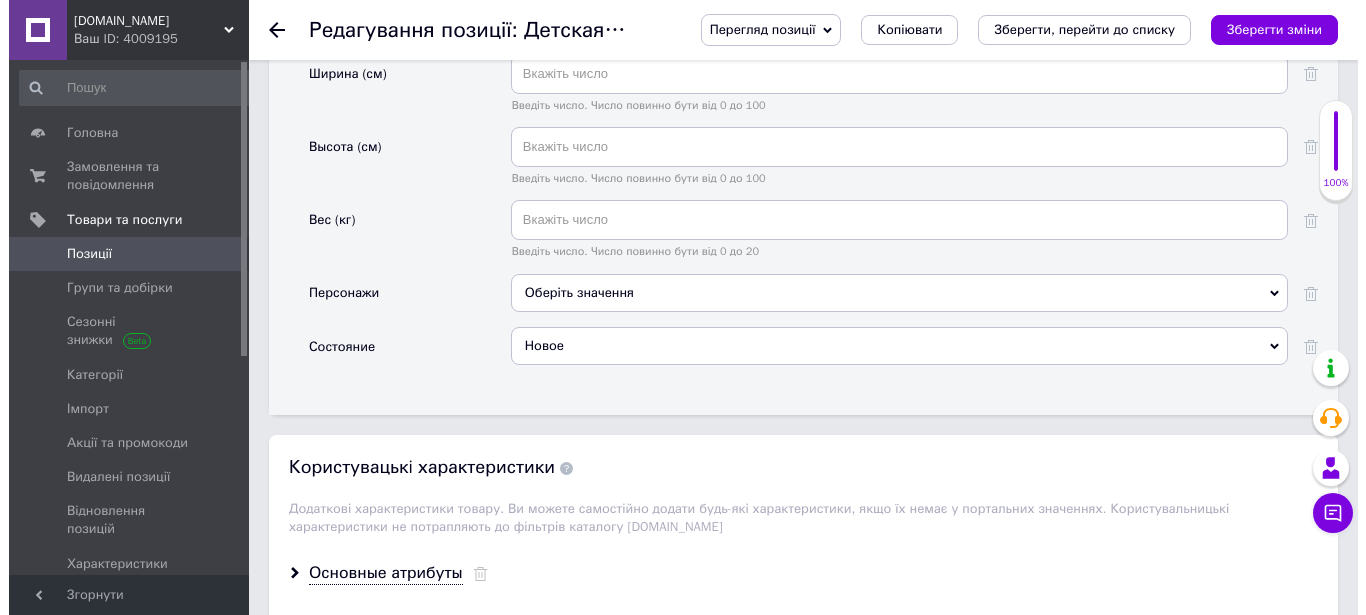 scroll, scrollTop: 3162, scrollLeft: 0, axis: vertical 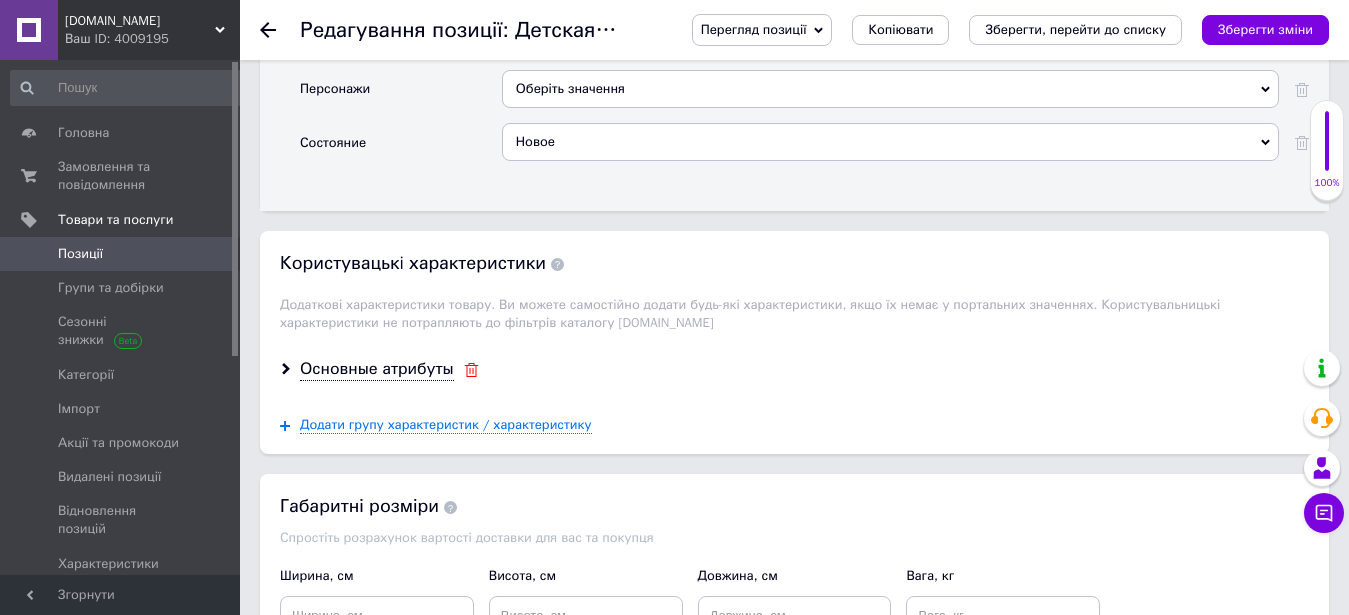 click 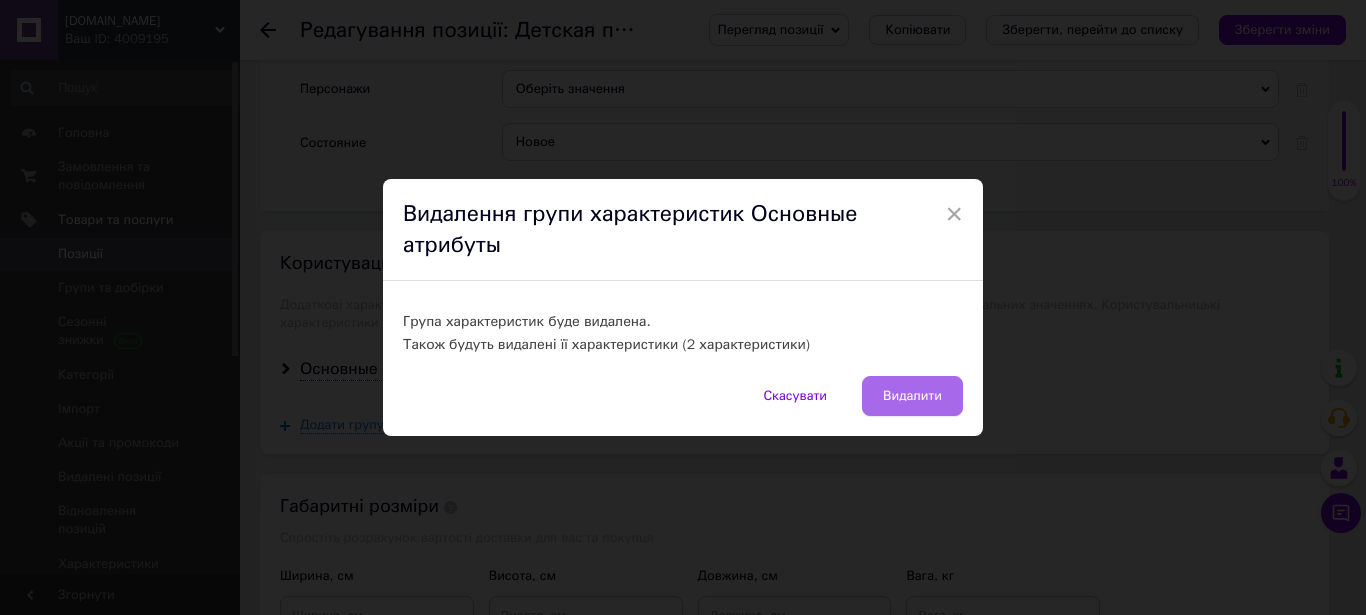 click on "Видалити" at bounding box center (912, 396) 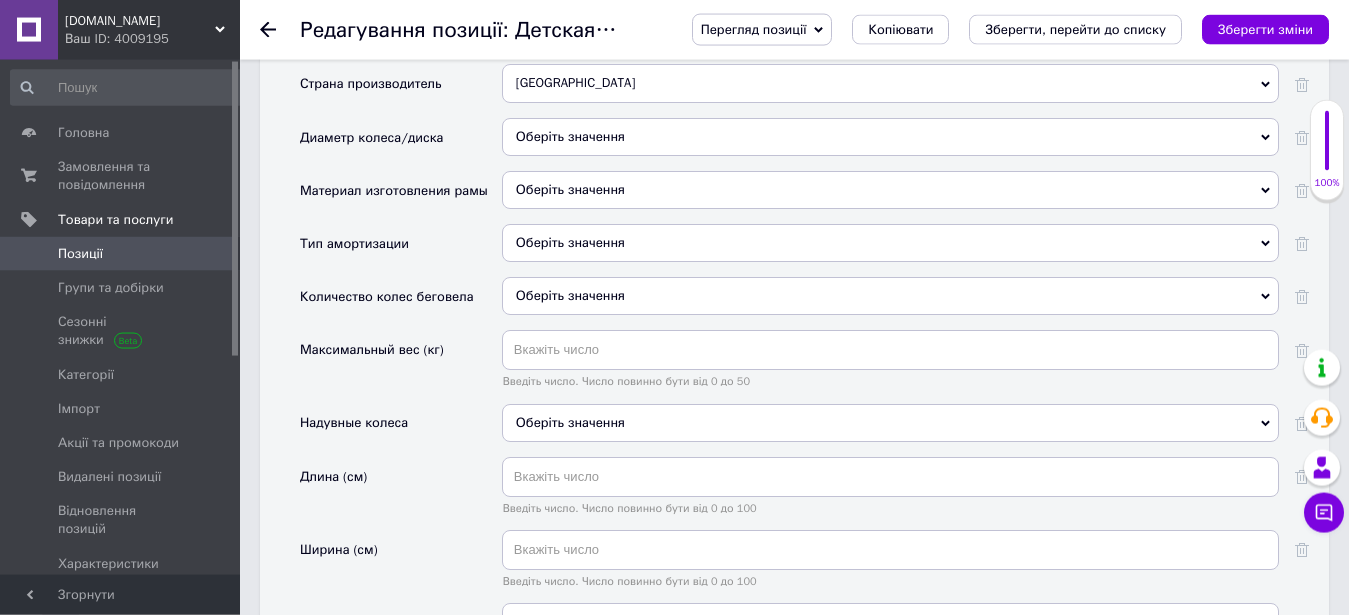 scroll, scrollTop: 2448, scrollLeft: 0, axis: vertical 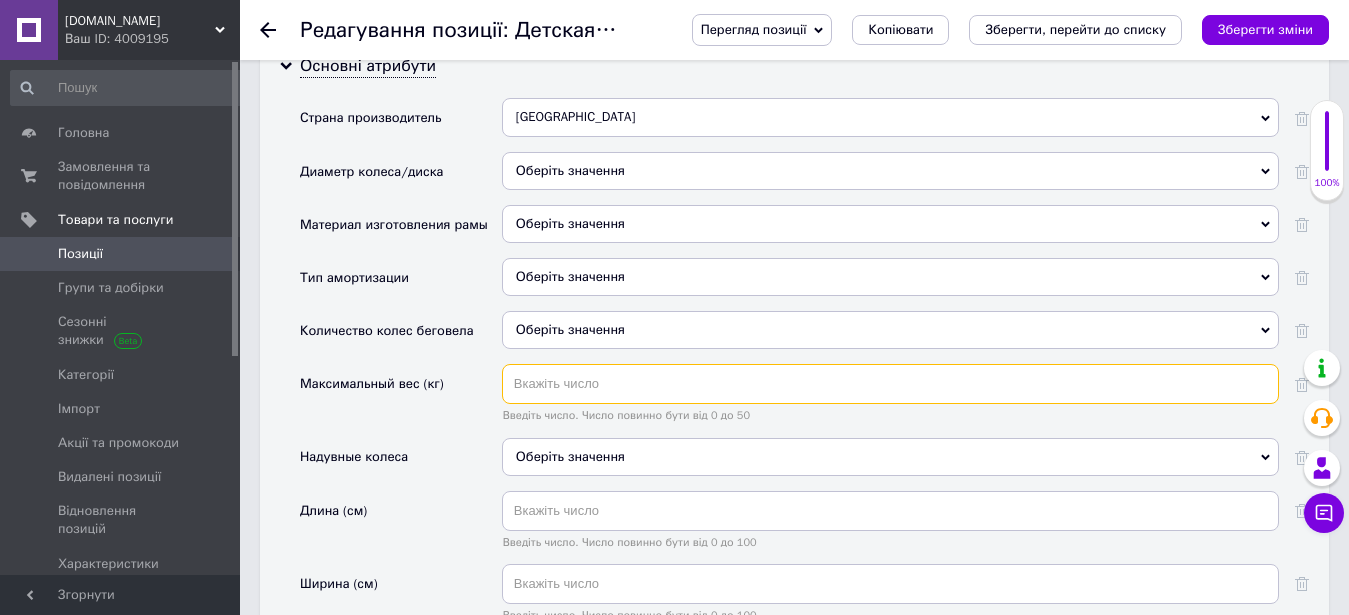 click at bounding box center [890, 384] 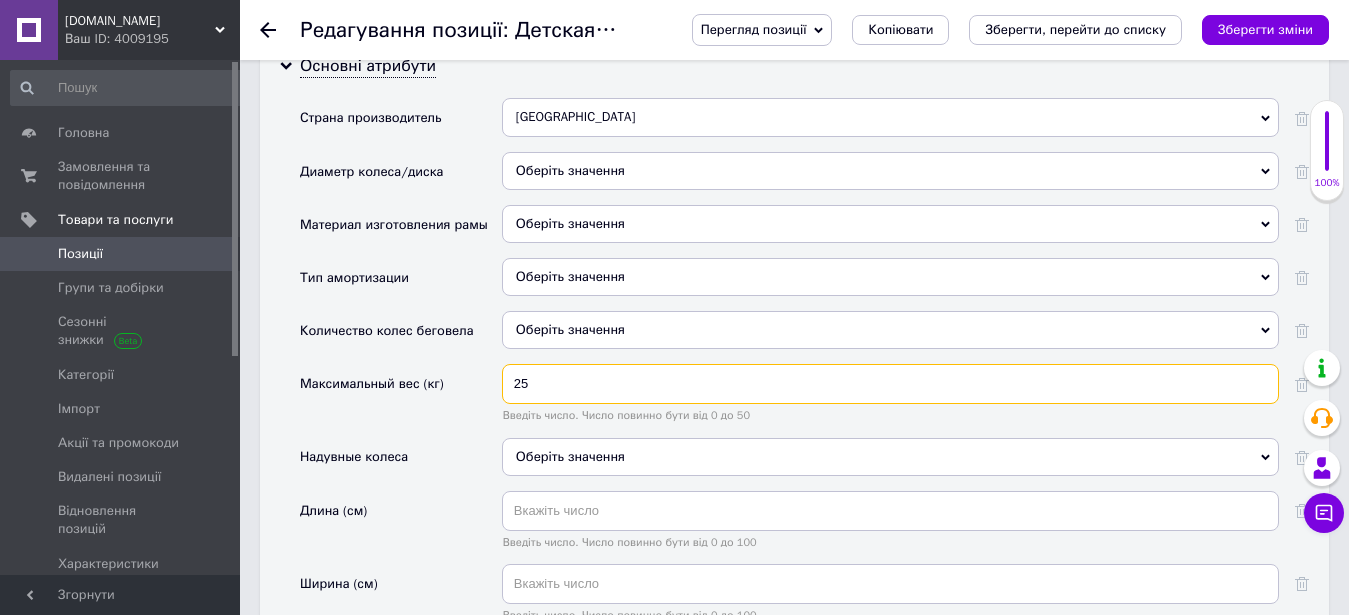 type on "25" 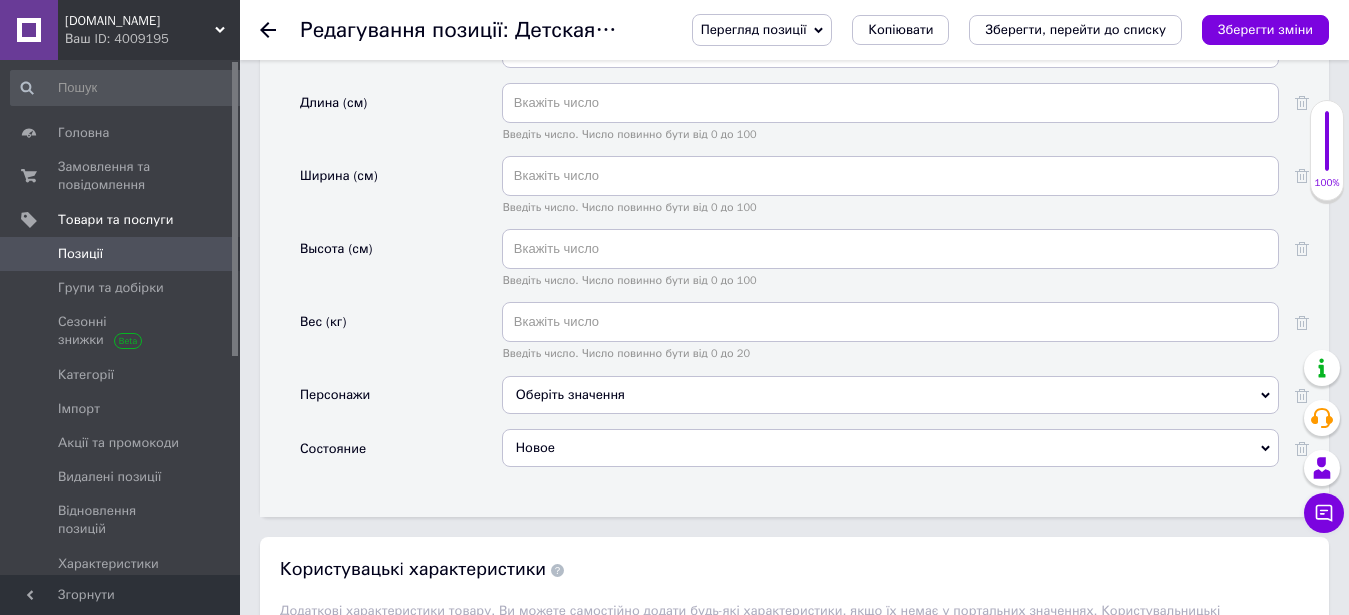 scroll, scrollTop: 2448, scrollLeft: 0, axis: vertical 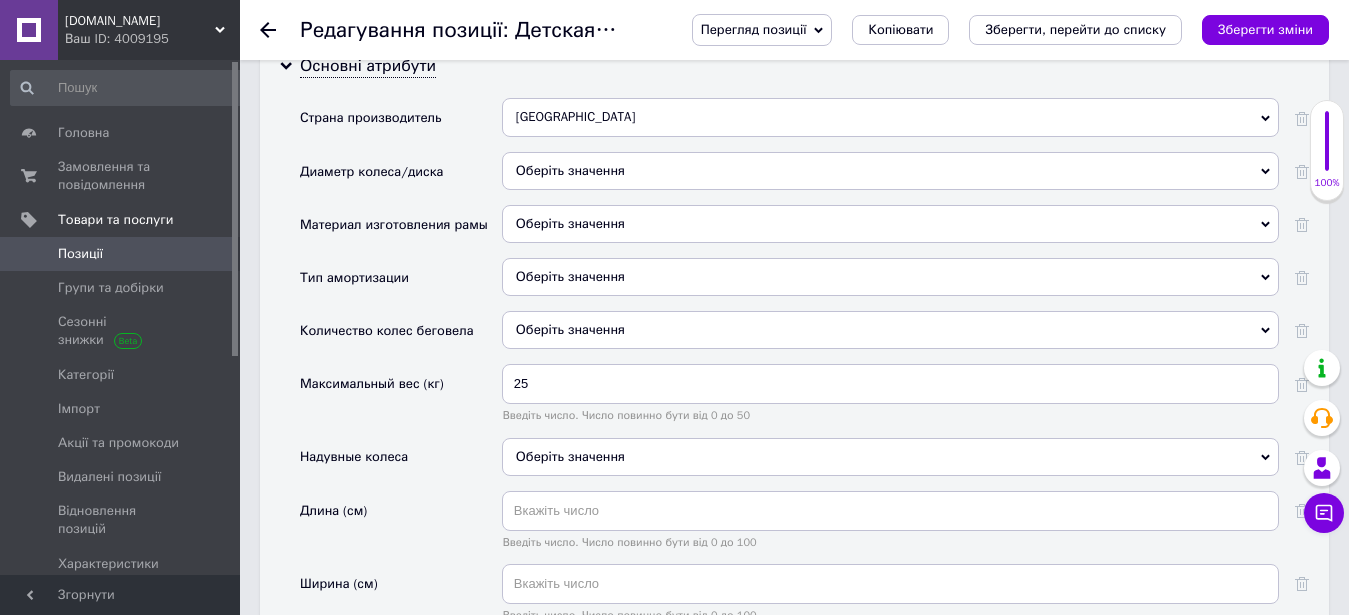 click on "Оберіть значення" at bounding box center [890, 171] 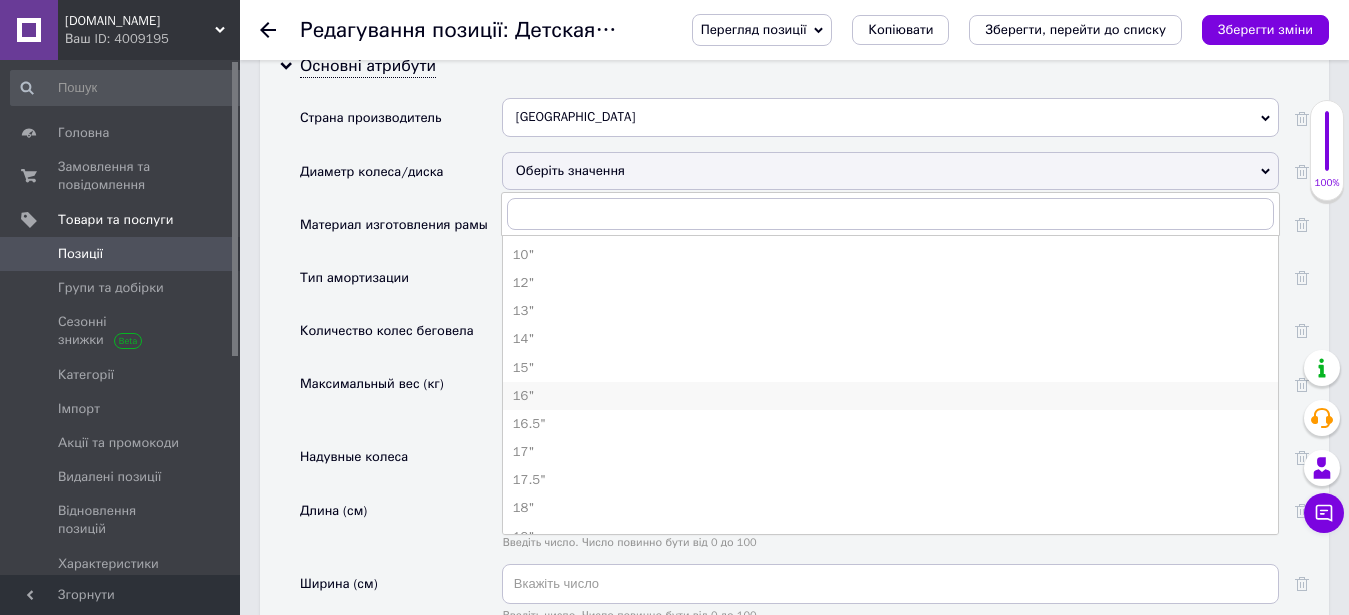click on "16"" at bounding box center (890, 396) 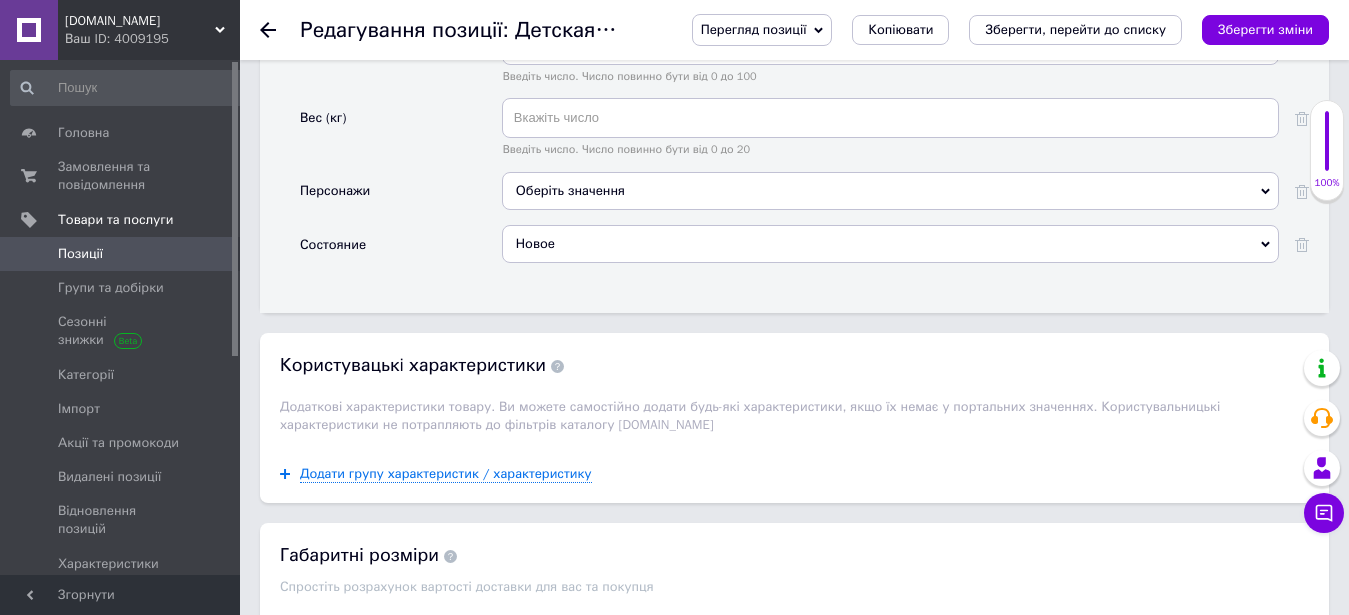 scroll, scrollTop: 3468, scrollLeft: 0, axis: vertical 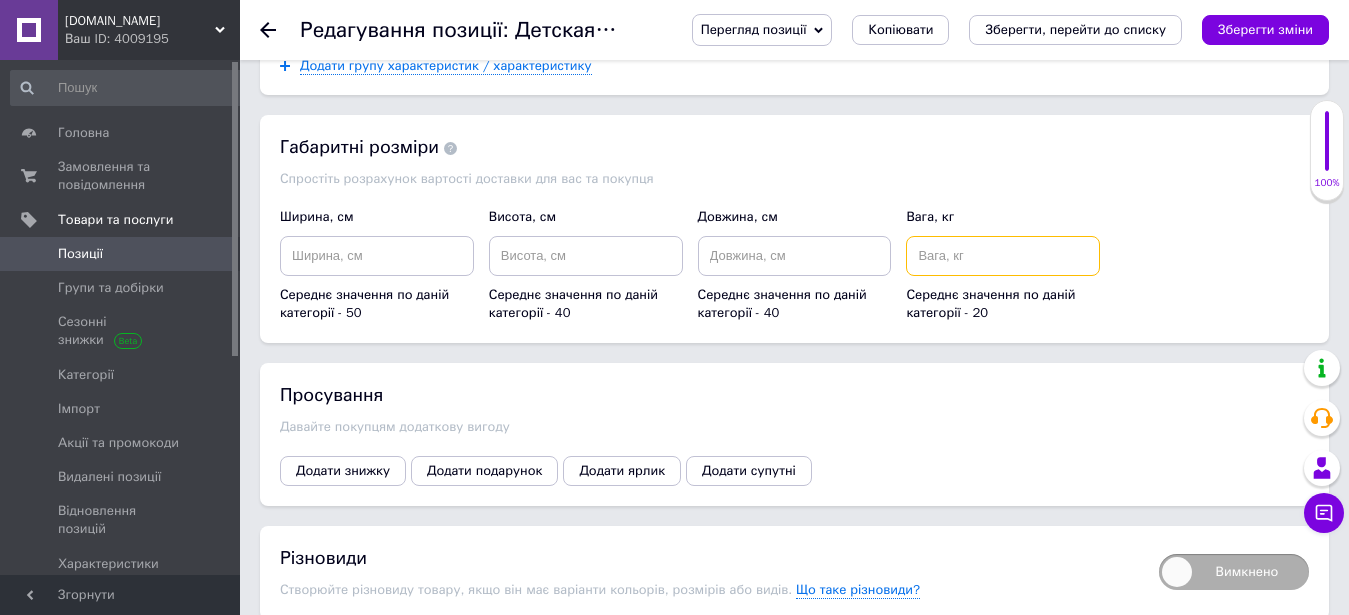 click at bounding box center [1003, 256] 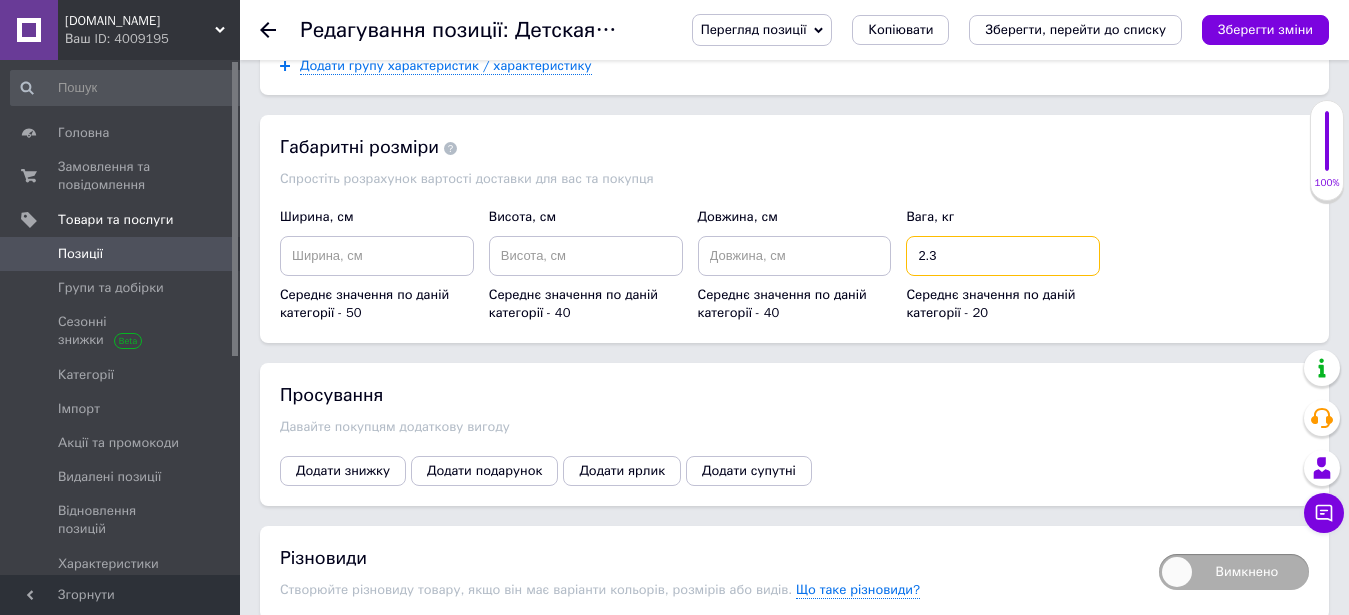 type on "2.3" 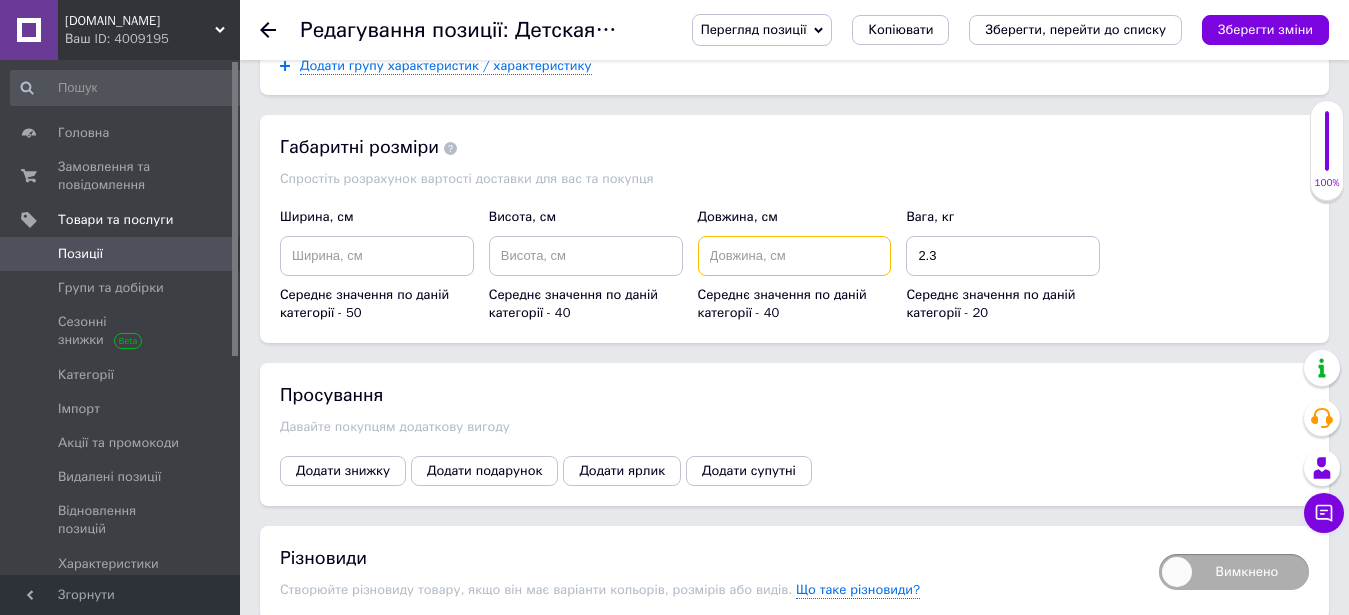 click at bounding box center (795, 256) 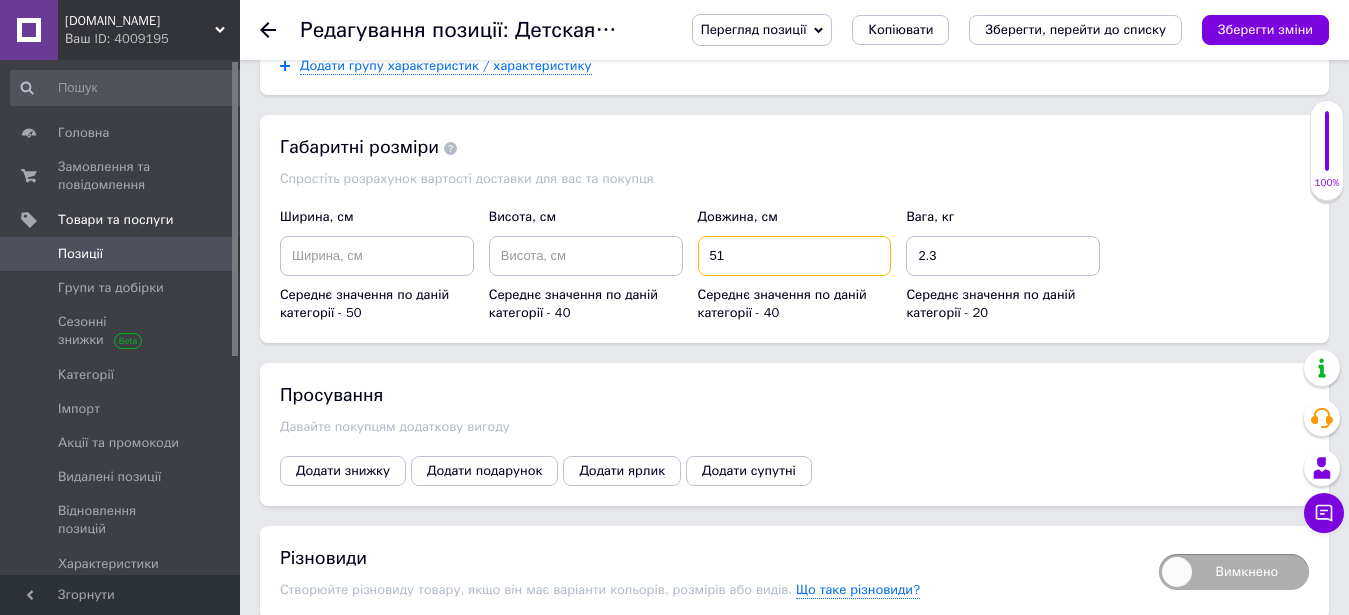 type on "51" 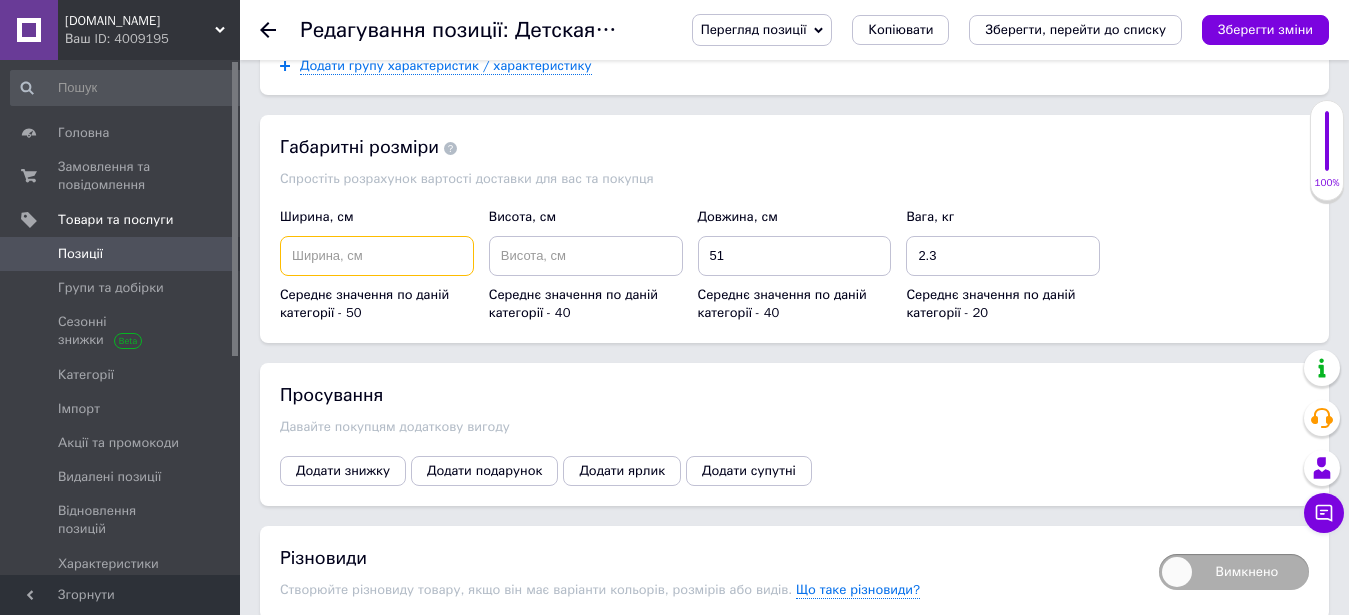 click at bounding box center [377, 256] 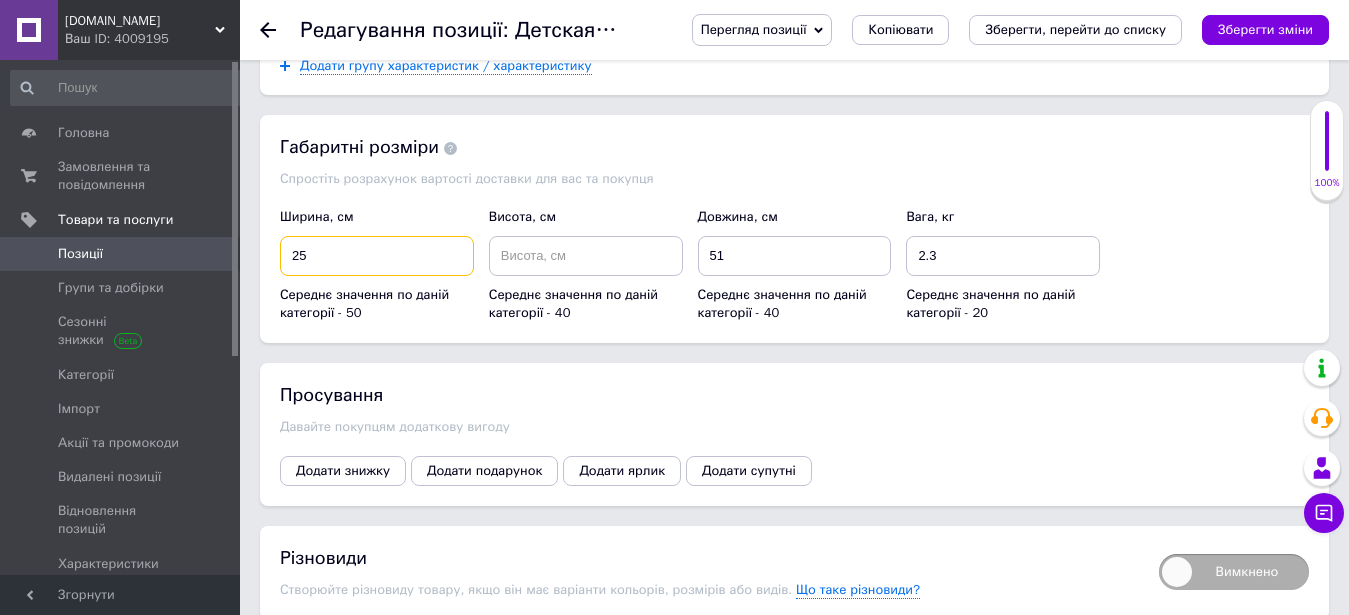 type on "25" 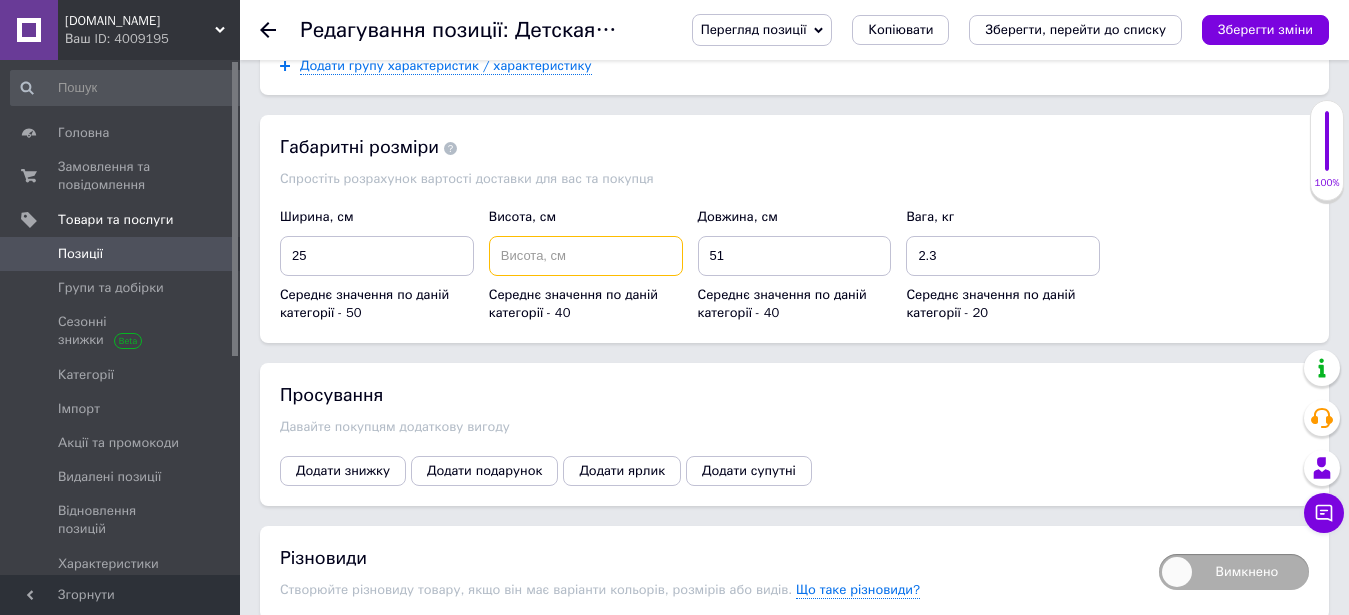 click at bounding box center [586, 256] 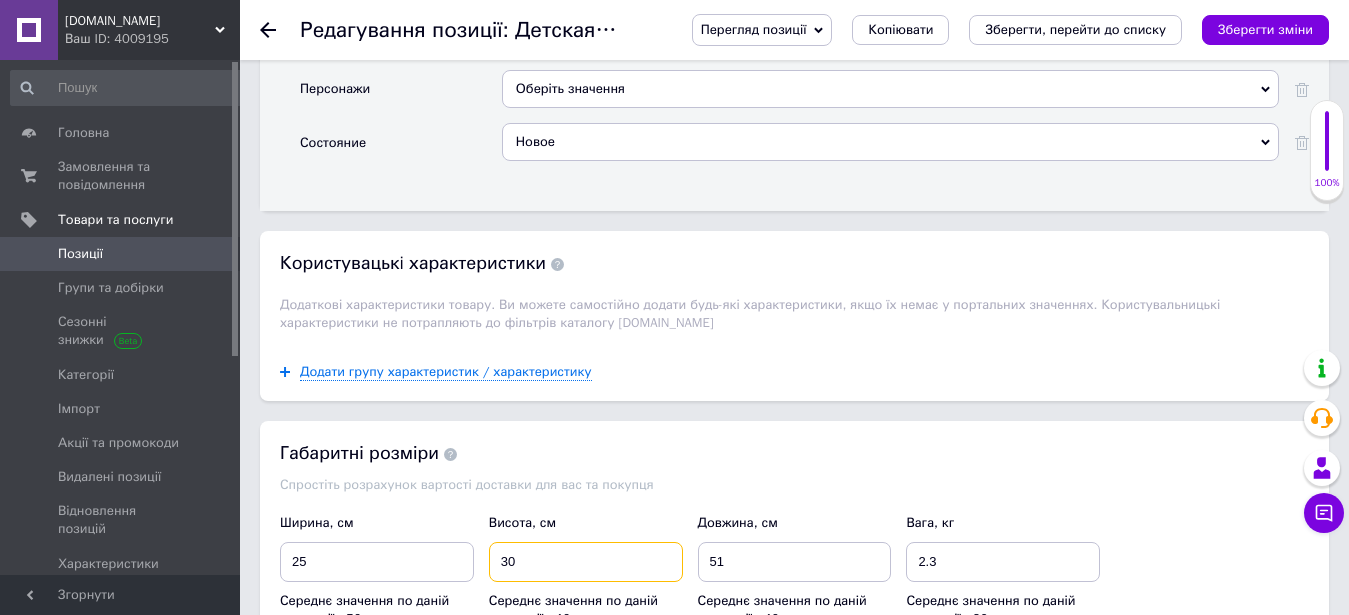 scroll, scrollTop: 2856, scrollLeft: 0, axis: vertical 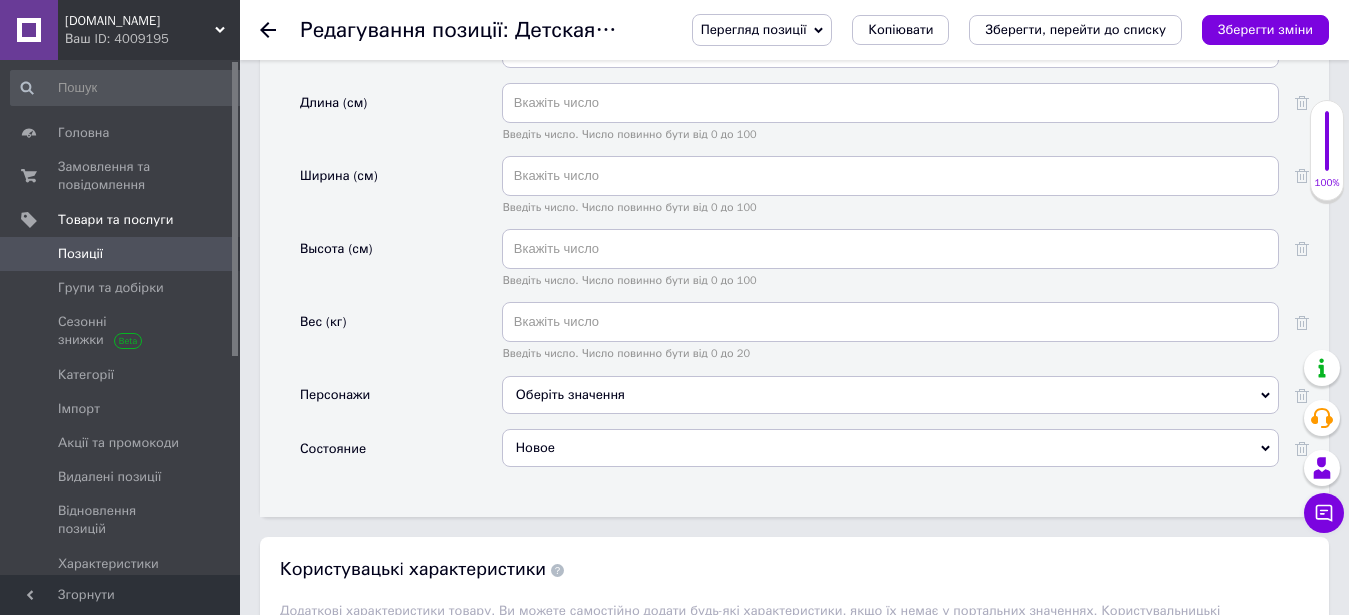 type on "30" 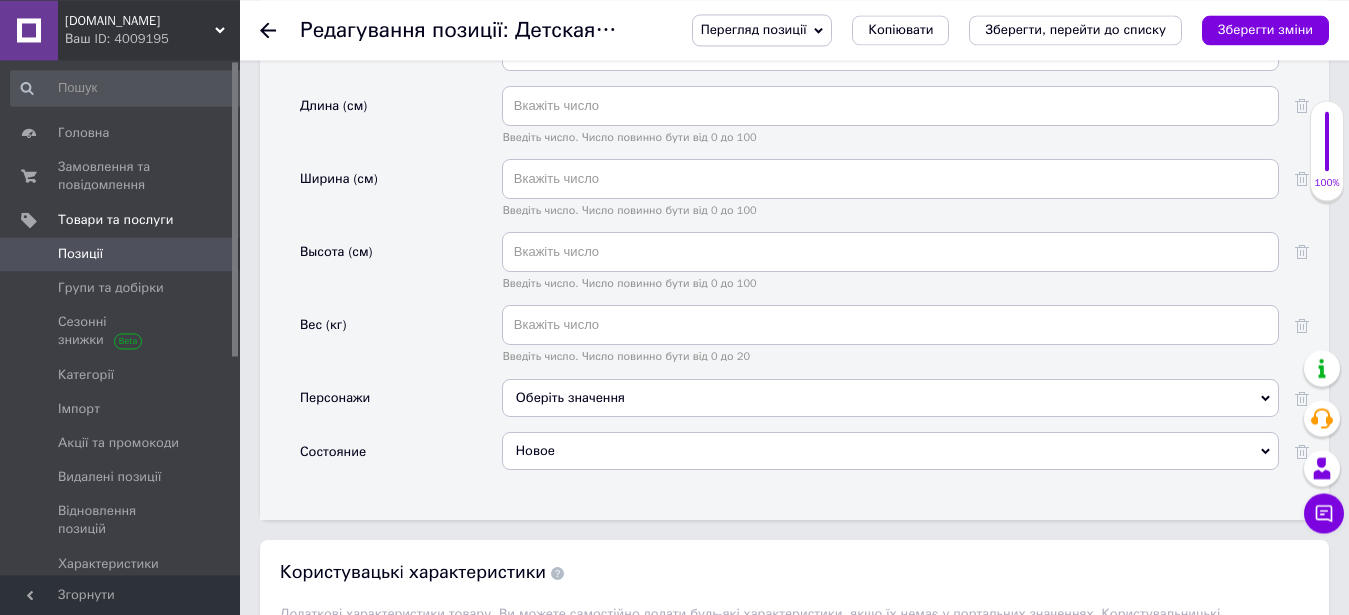scroll, scrollTop: 2346, scrollLeft: 0, axis: vertical 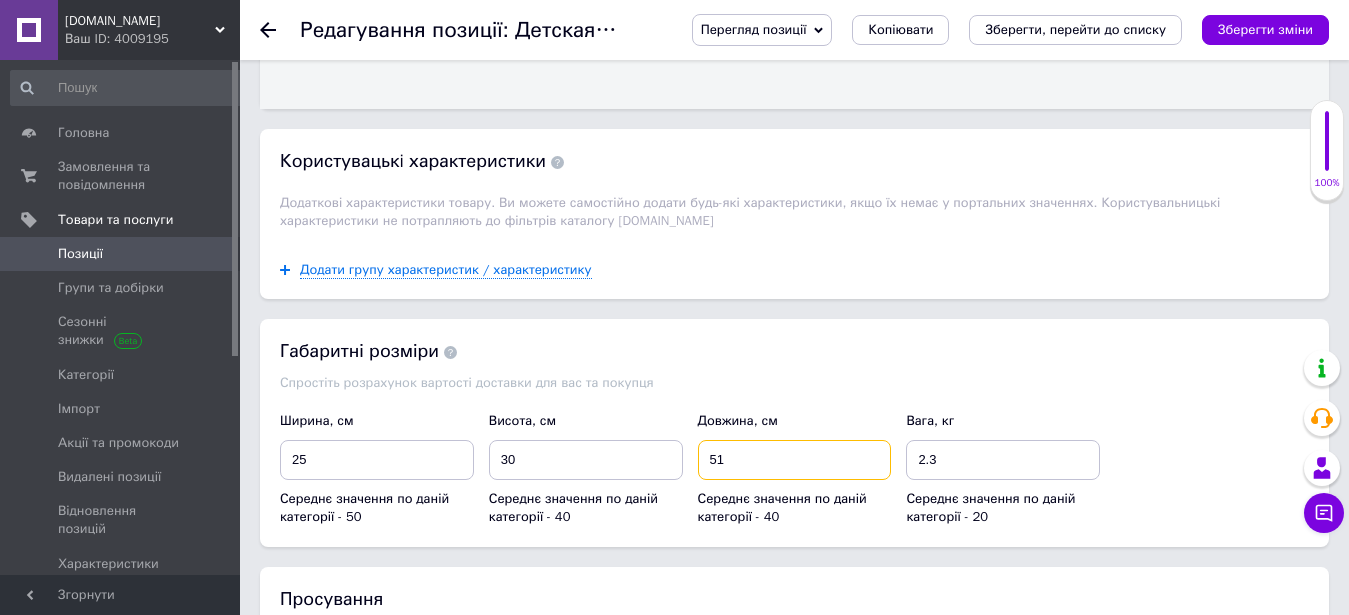 click on "51" at bounding box center (795, 460) 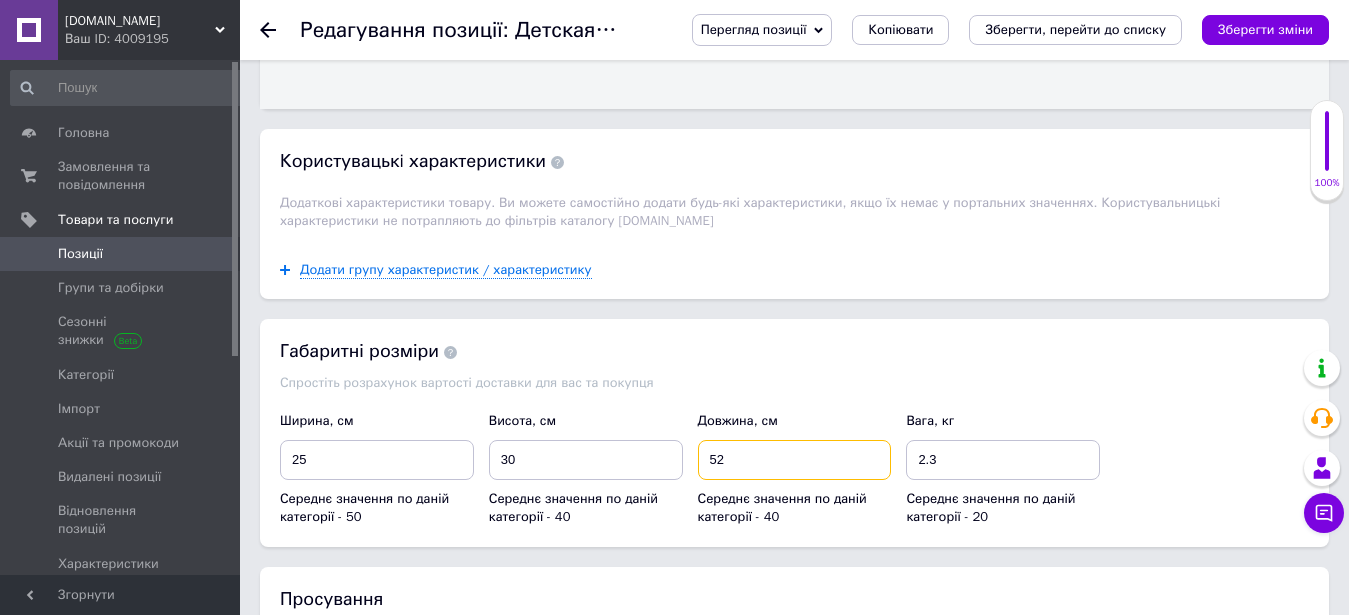 click on "52" at bounding box center [795, 460] 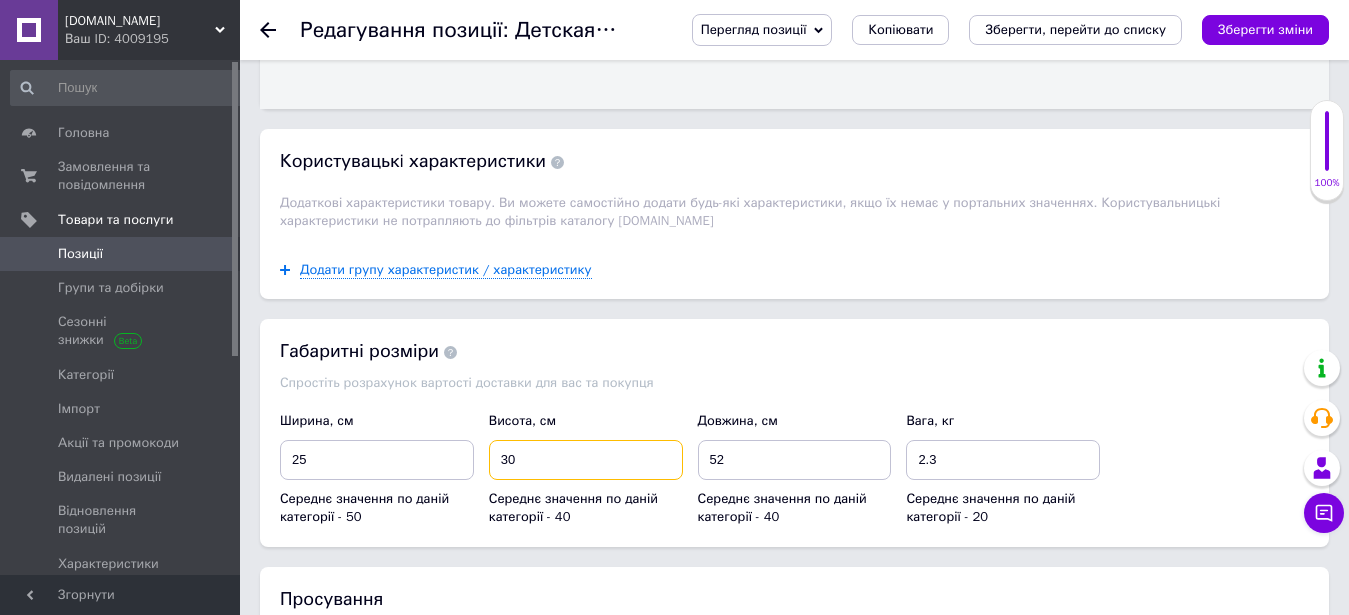 click on "30" at bounding box center (586, 460) 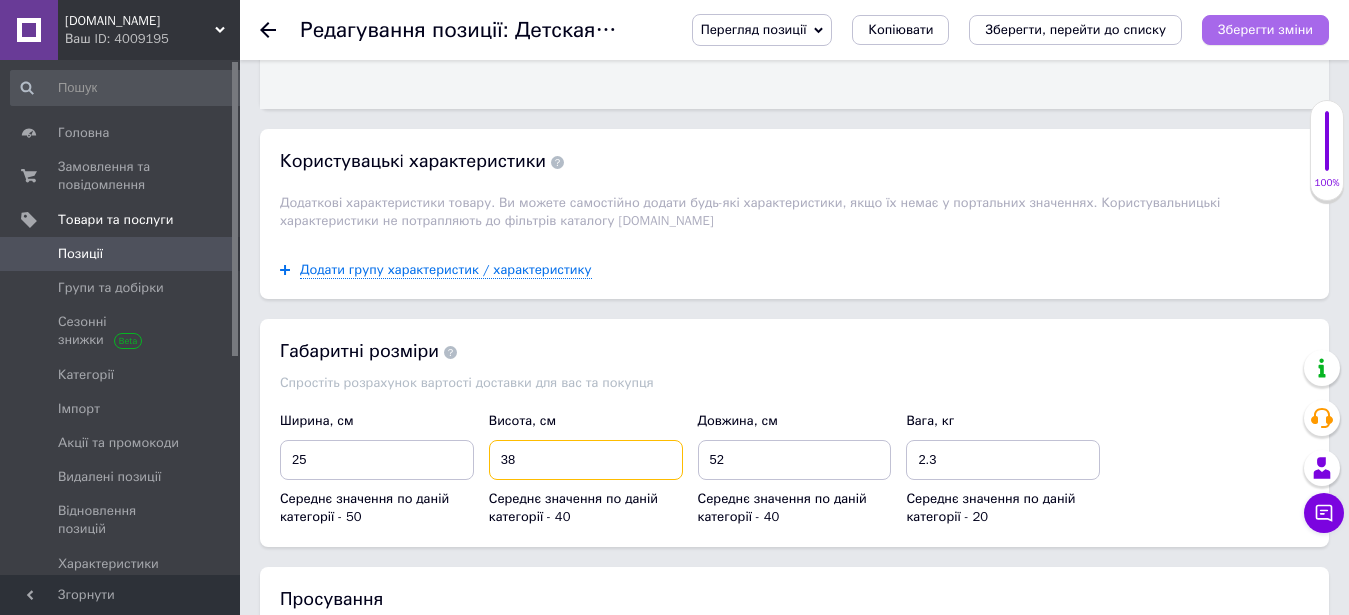 type on "38" 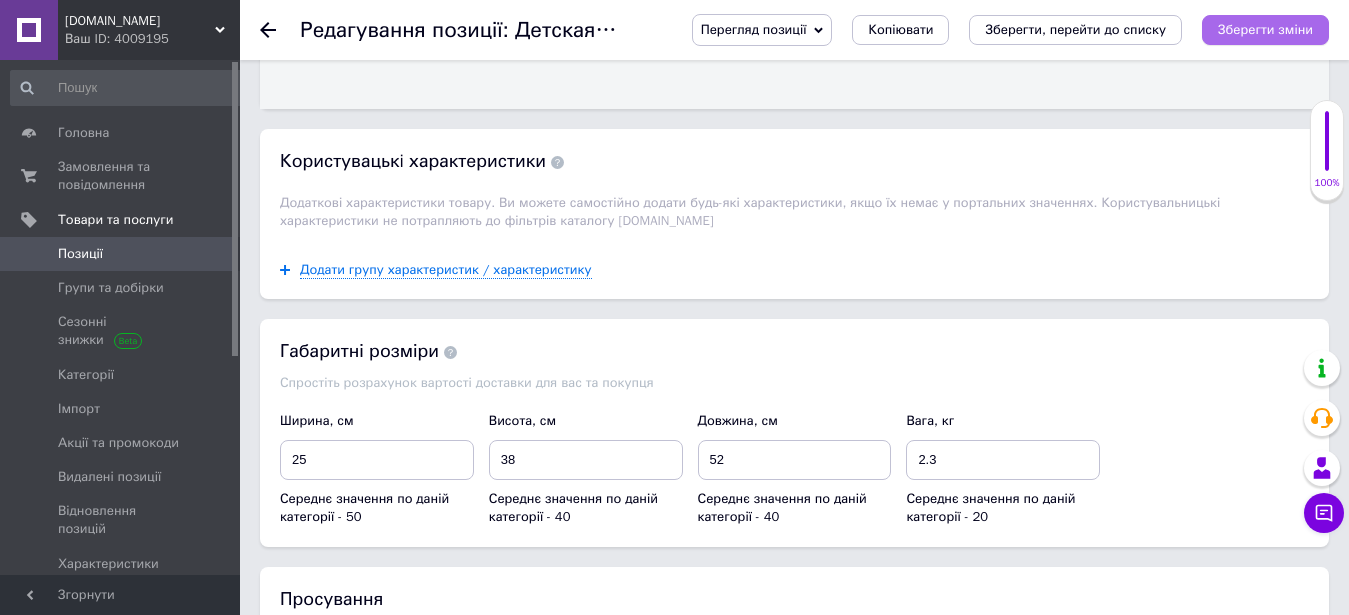 click on "Зберегти зміни" at bounding box center [1265, 29] 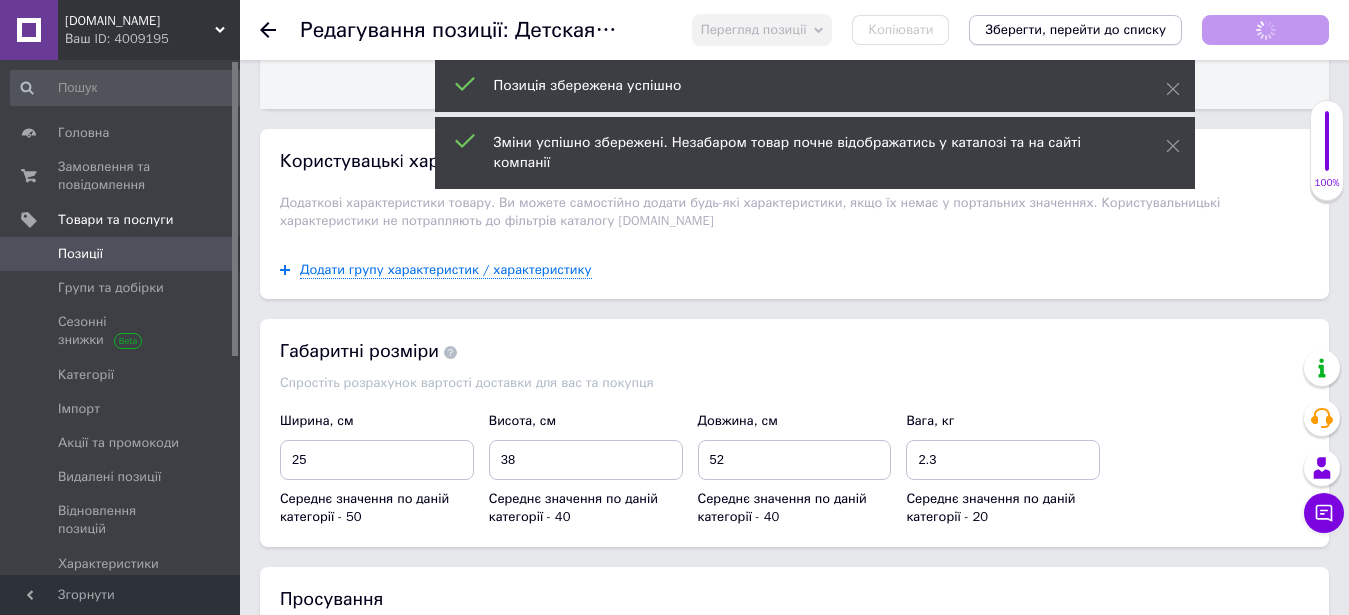 click on "Зберегти, перейти до списку" at bounding box center (1075, 29) 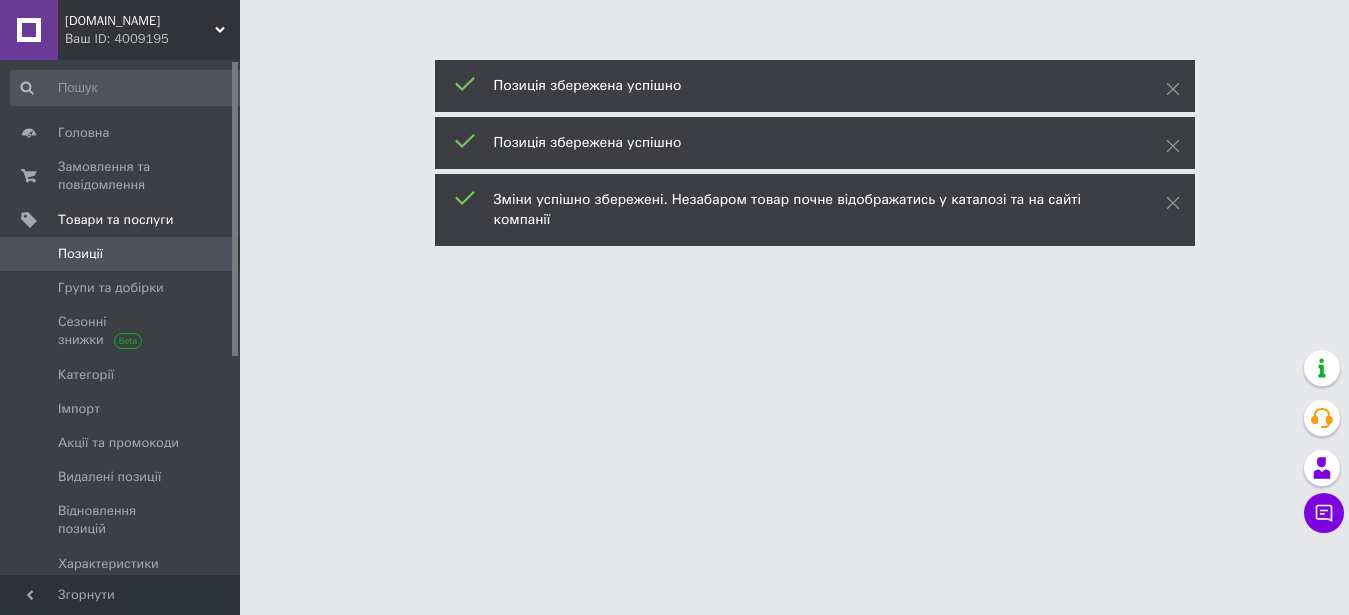 scroll, scrollTop: 0, scrollLeft: 0, axis: both 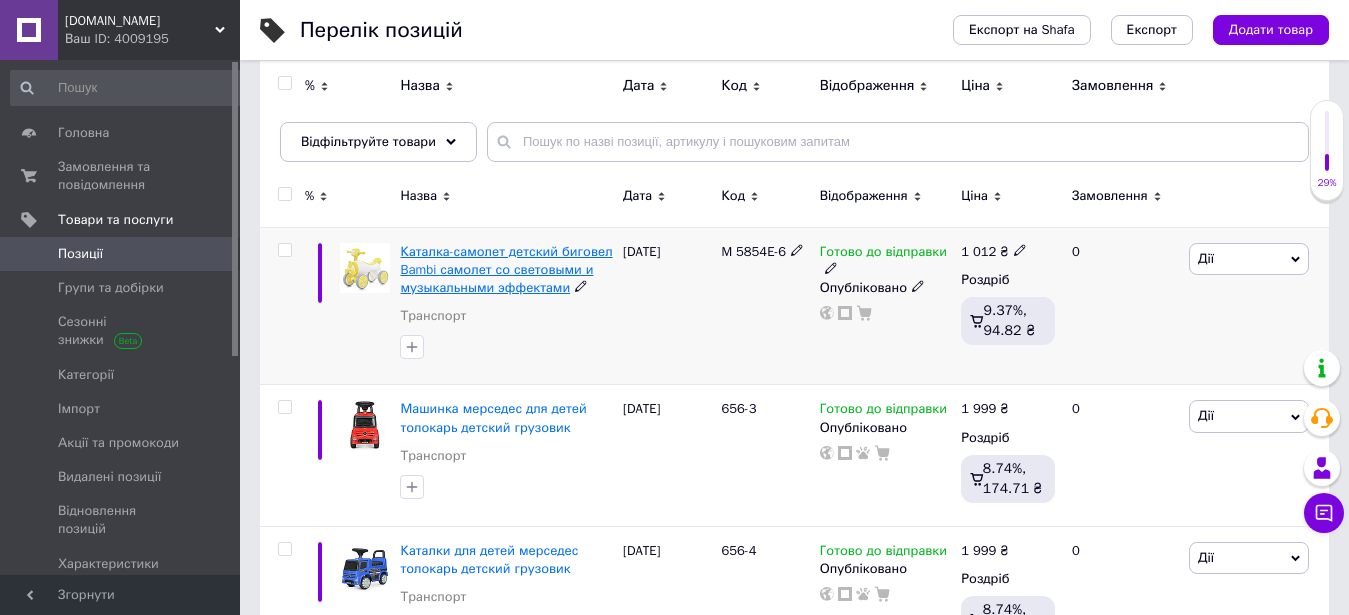 click on "Каталка-самолет детский биговел Bambi самолет со световыми и музыкальными эффектами" at bounding box center (506, 269) 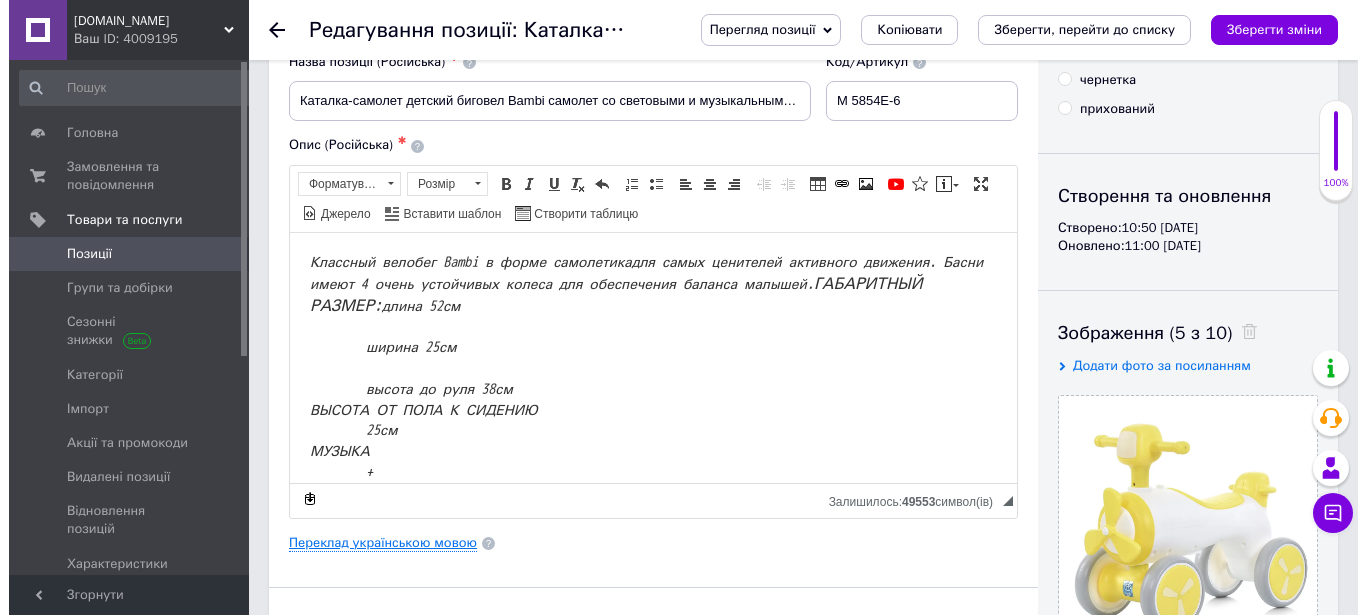 scroll, scrollTop: 0, scrollLeft: 0, axis: both 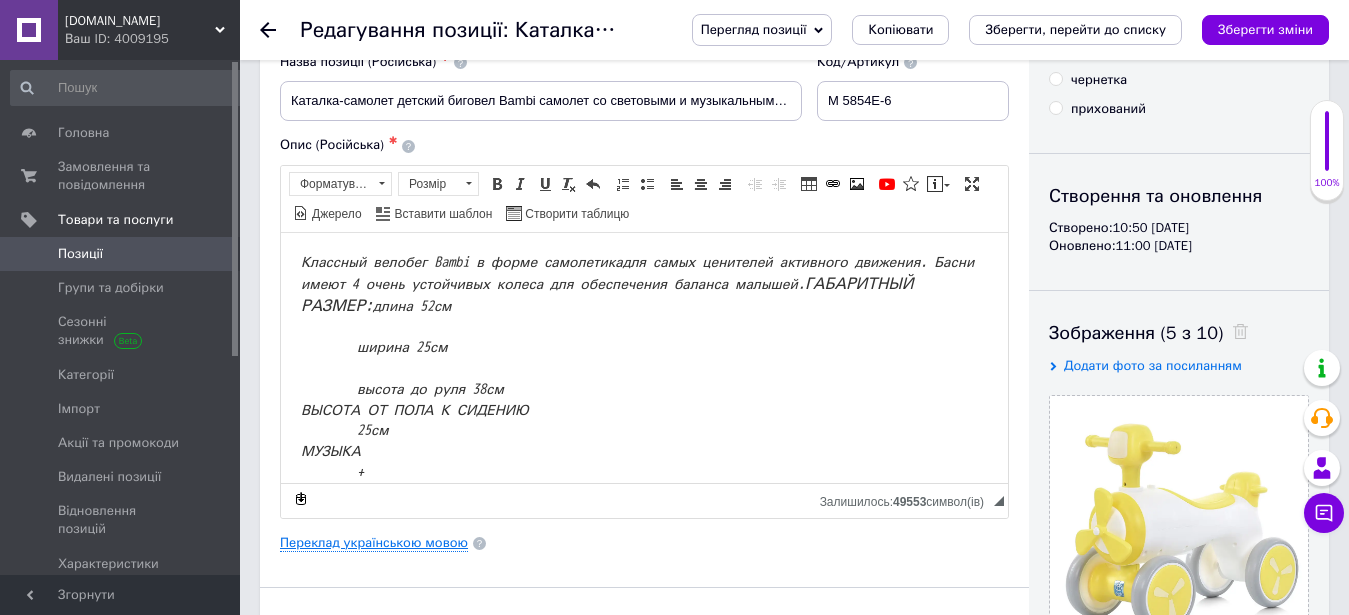 click on "Переклад українською мовою" at bounding box center (374, 543) 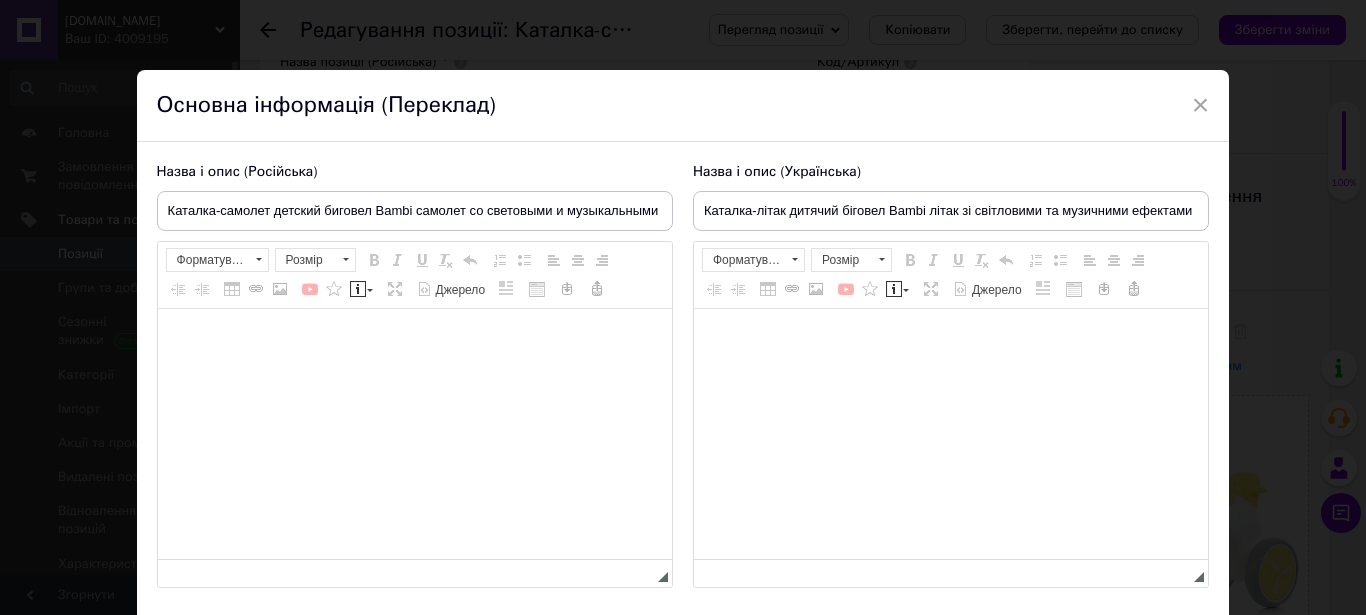 type on "Каталка-літак дитячий біговел Bambi літак зі світловими та музичними ефектами" 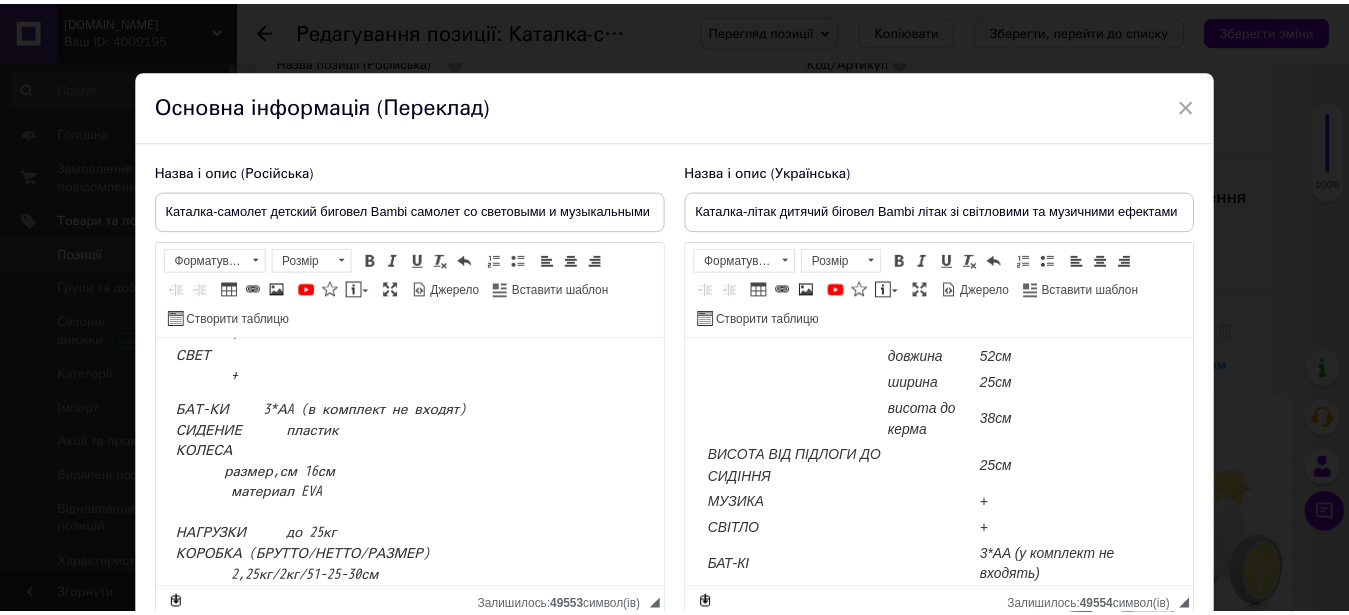 scroll, scrollTop: 0, scrollLeft: 0, axis: both 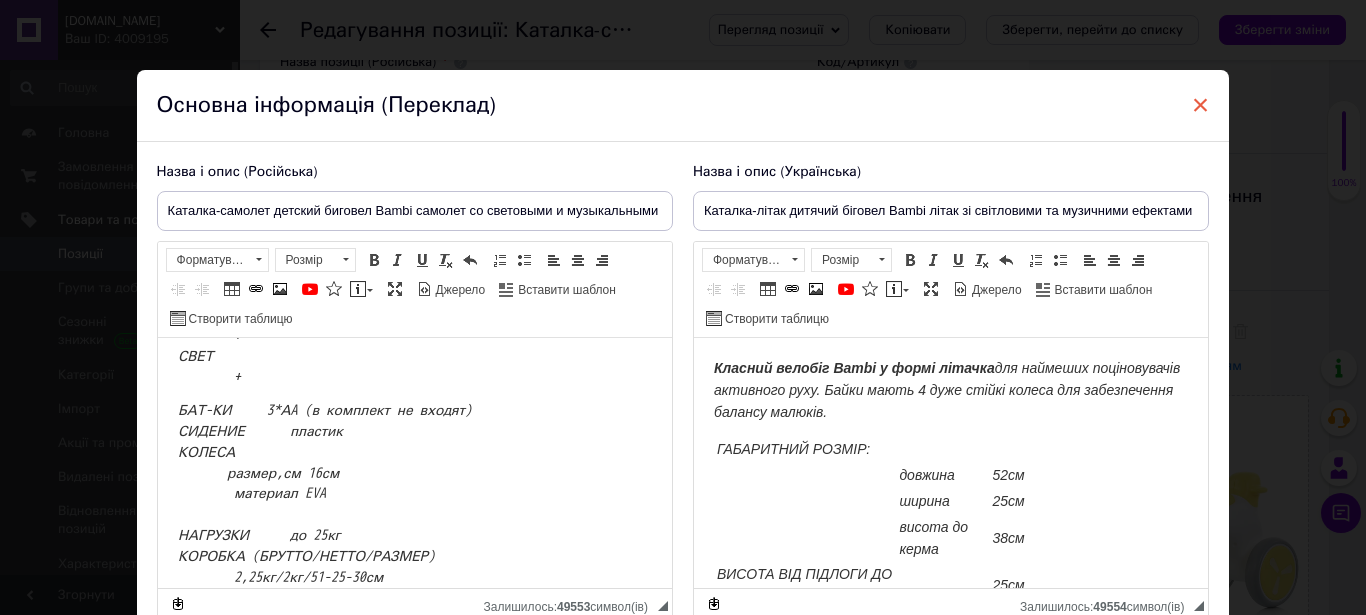 drag, startPoint x: 1188, startPoint y: 113, endPoint x: 534, endPoint y: 101, distance: 654.1101 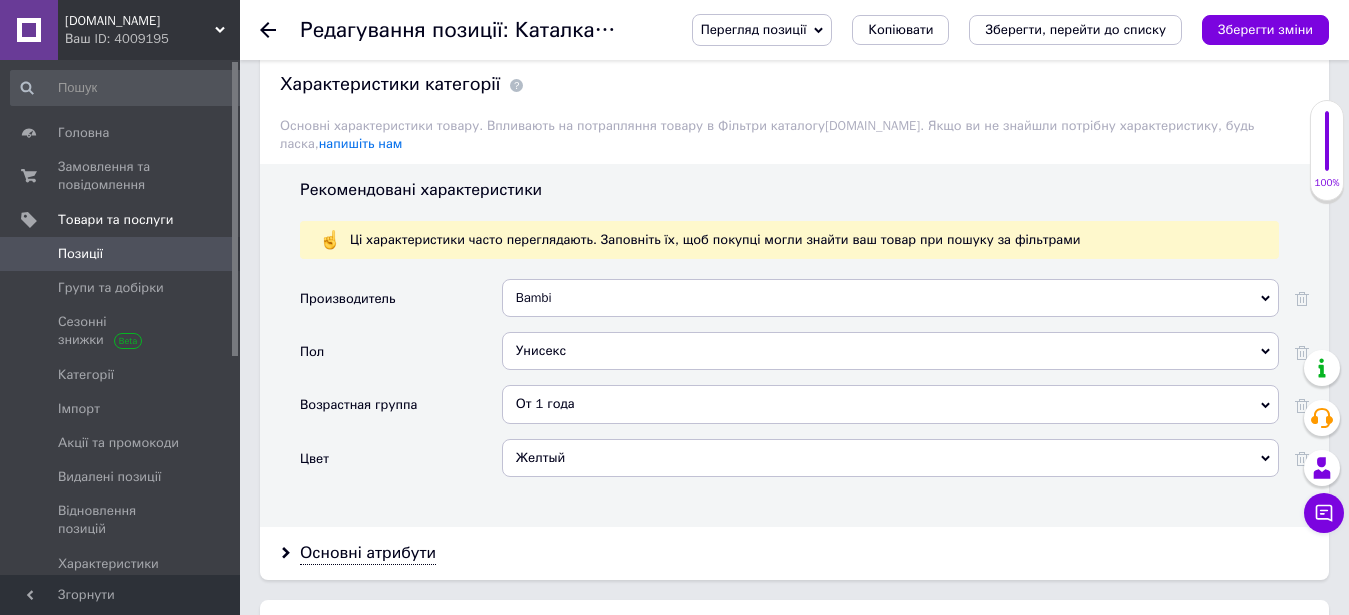 scroll, scrollTop: 2142, scrollLeft: 0, axis: vertical 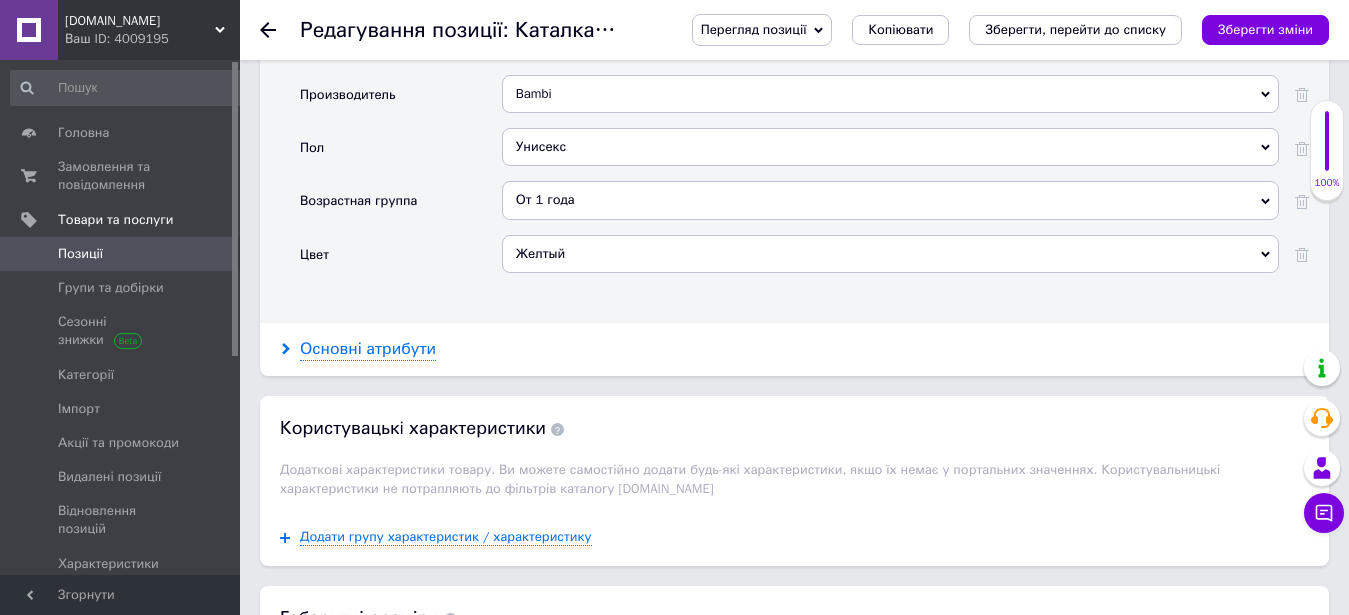 click on "Основні атрибути" at bounding box center [368, 349] 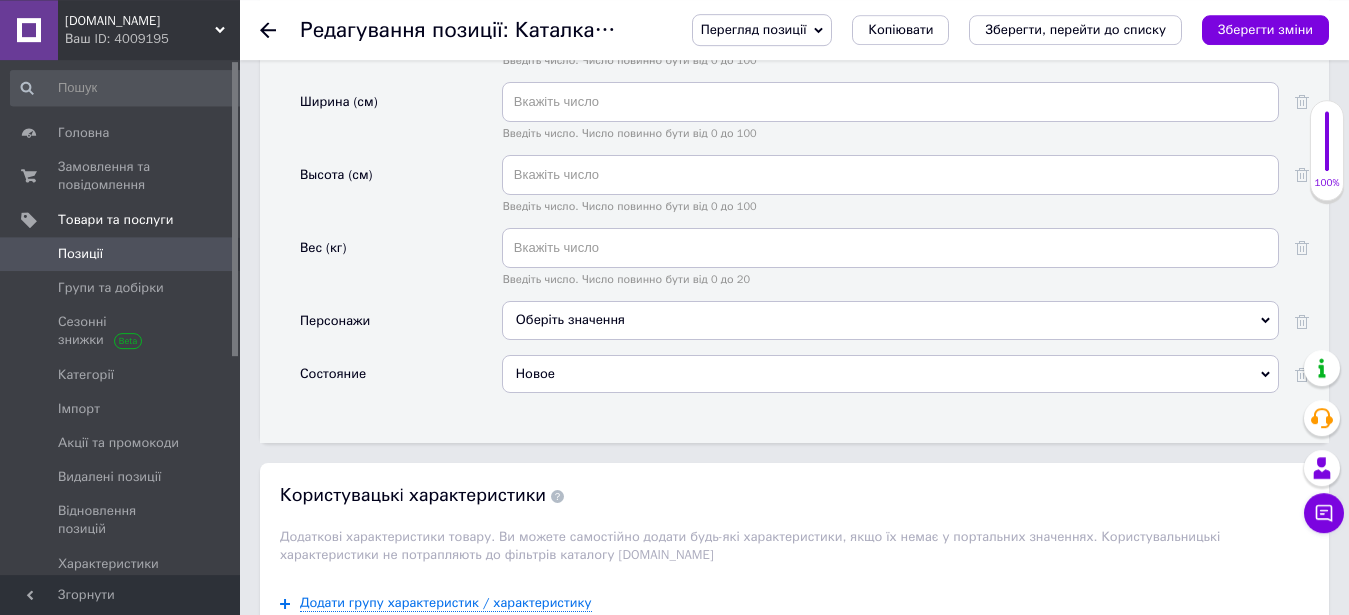 scroll, scrollTop: 2958, scrollLeft: 0, axis: vertical 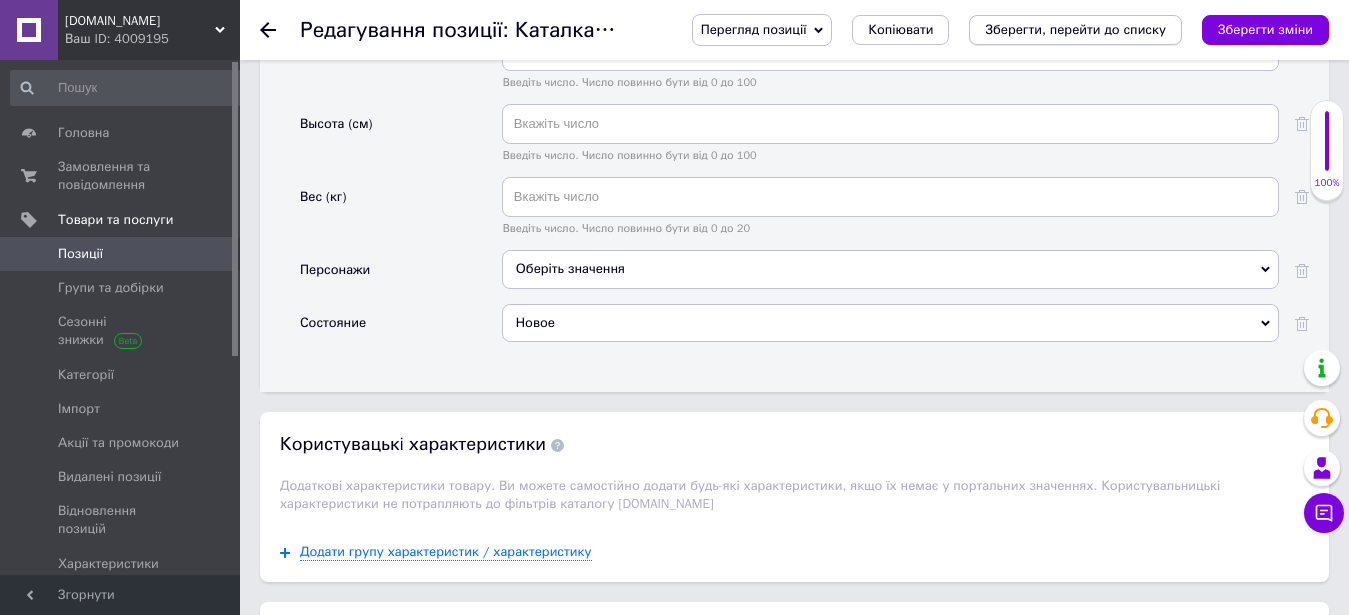 click on "Зберегти, перейти до списку" at bounding box center (1075, 30) 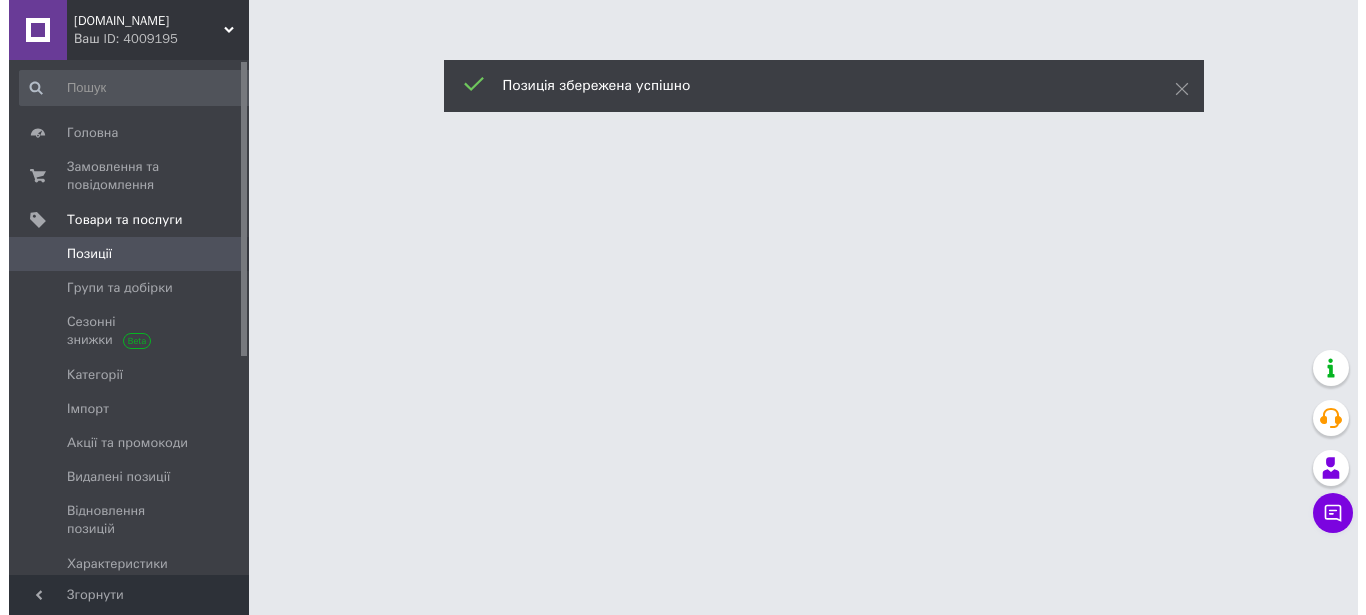 scroll, scrollTop: 0, scrollLeft: 0, axis: both 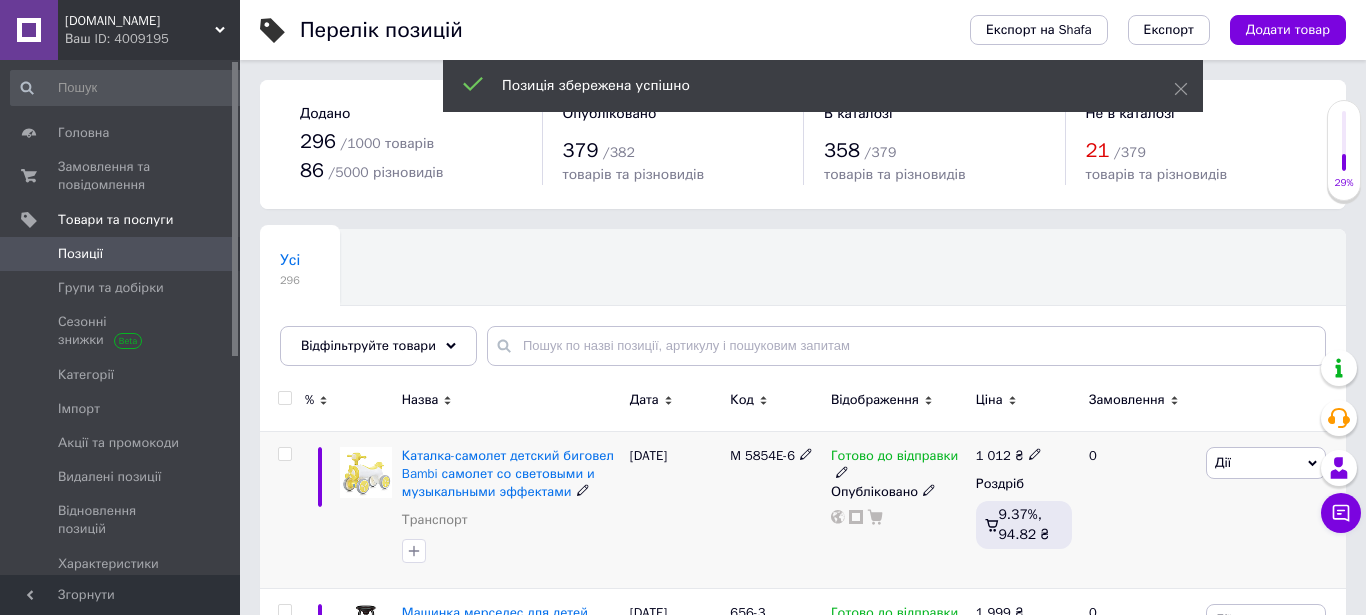 click at bounding box center (284, 454) 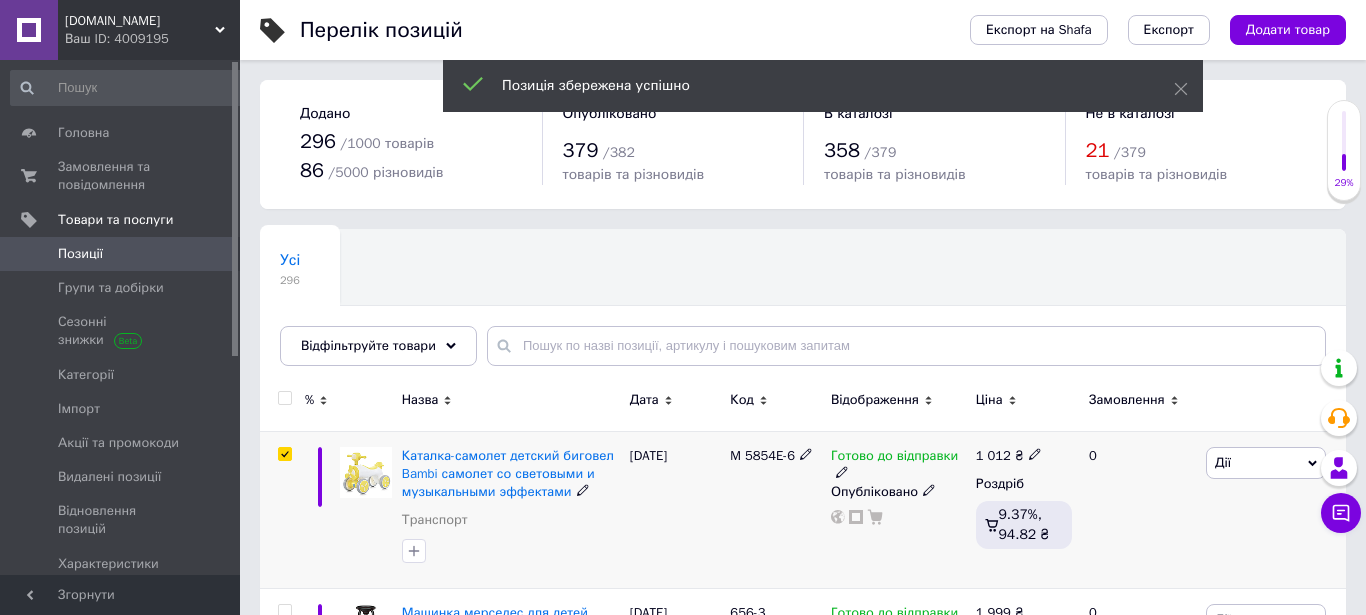 checkbox on "true" 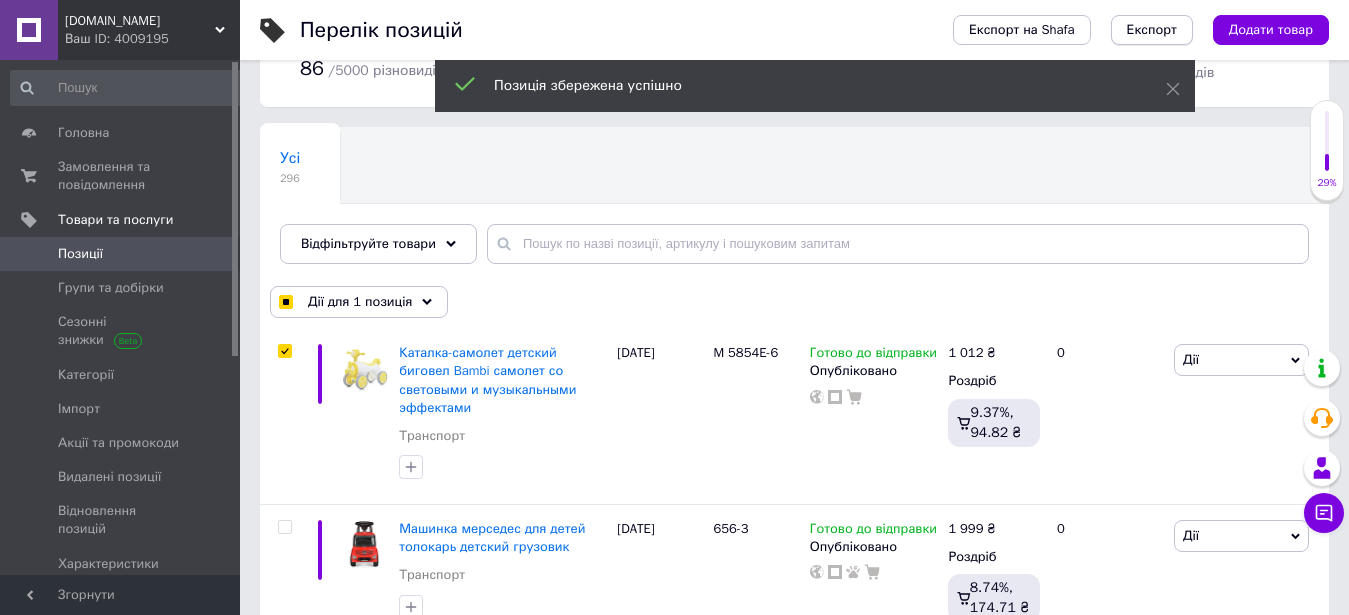 click on "Експорт" at bounding box center [1152, 30] 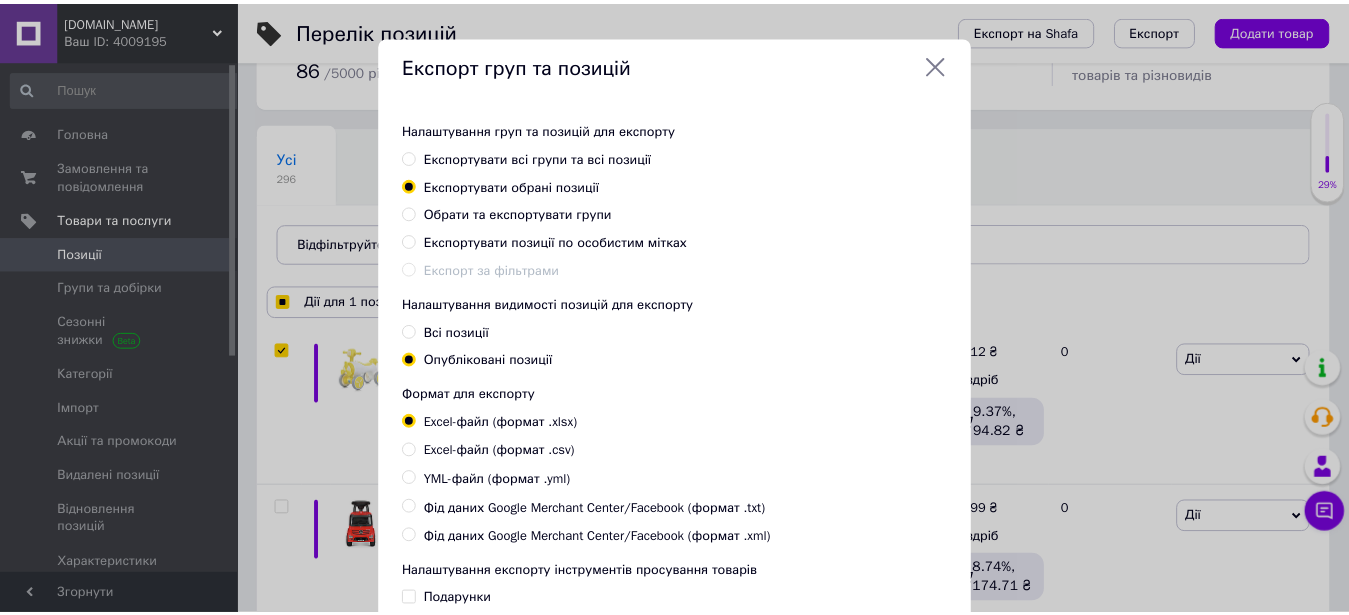 scroll, scrollTop: 260, scrollLeft: 0, axis: vertical 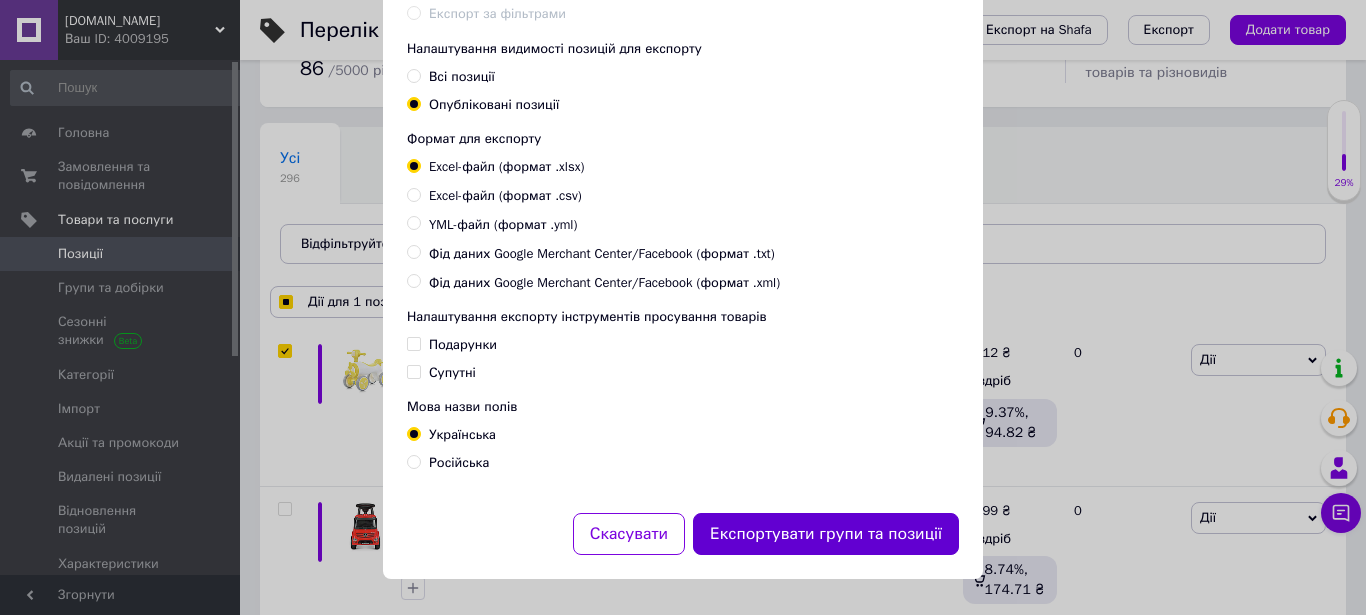 click on "Експортувати групи та позиції" at bounding box center (826, 534) 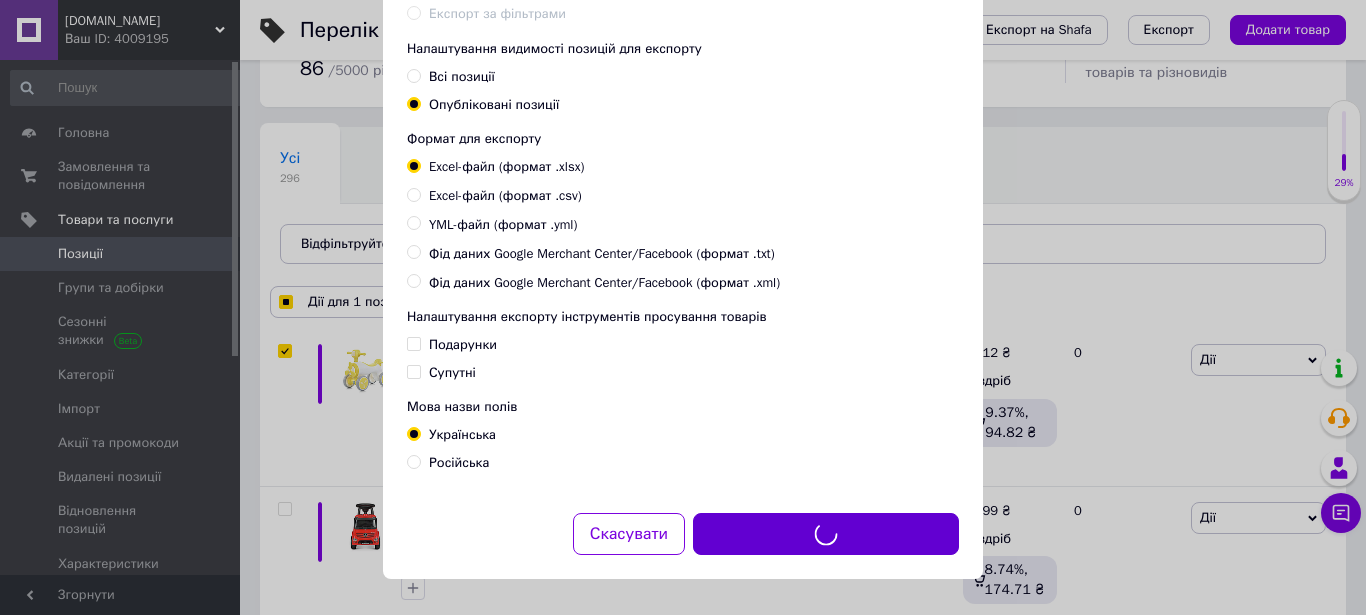checkbox on "true" 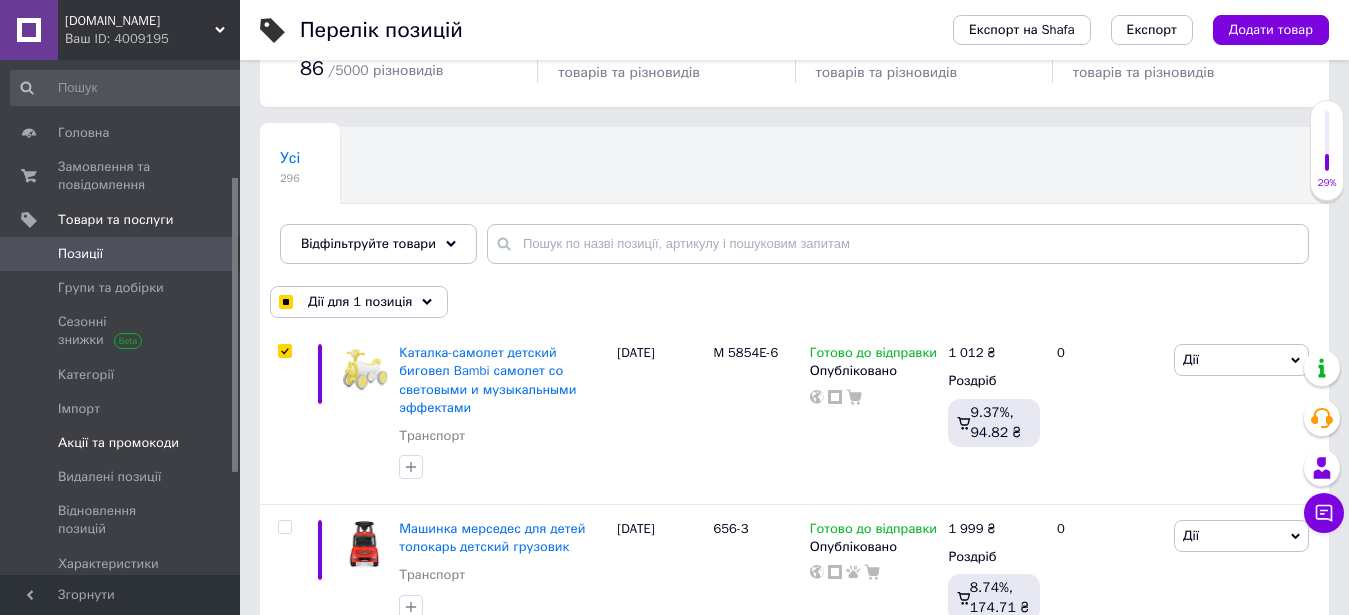 scroll, scrollTop: 204, scrollLeft: 0, axis: vertical 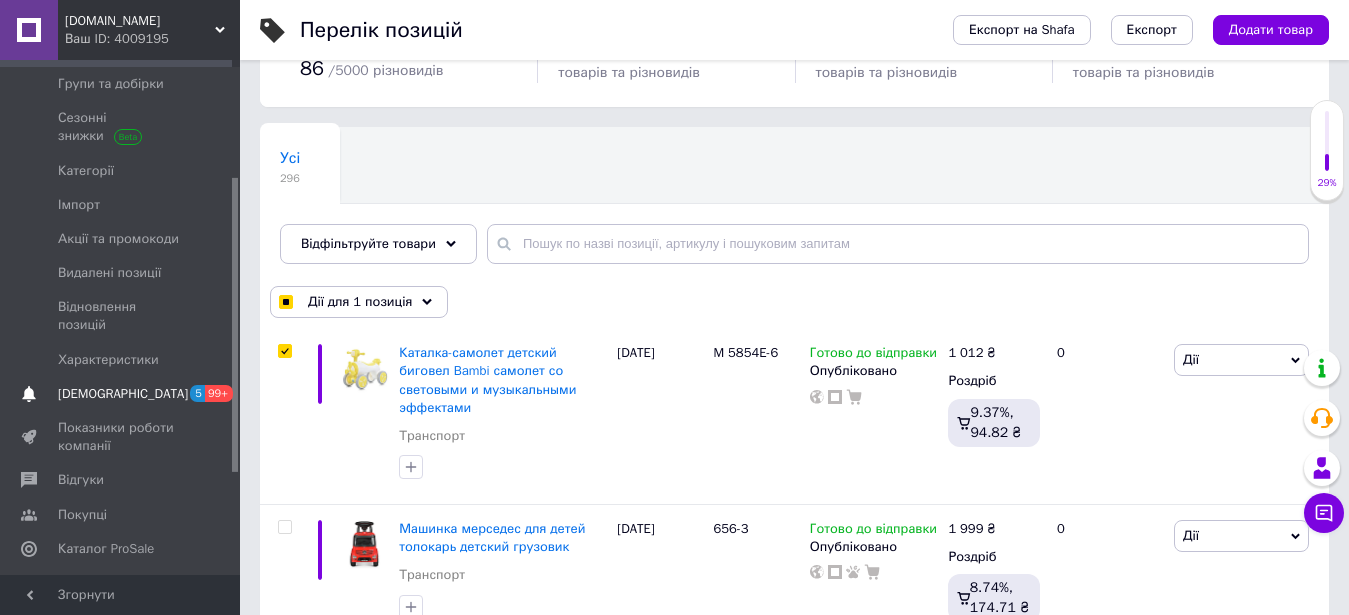click on "[DEMOGRAPHIC_DATA]" at bounding box center [123, 394] 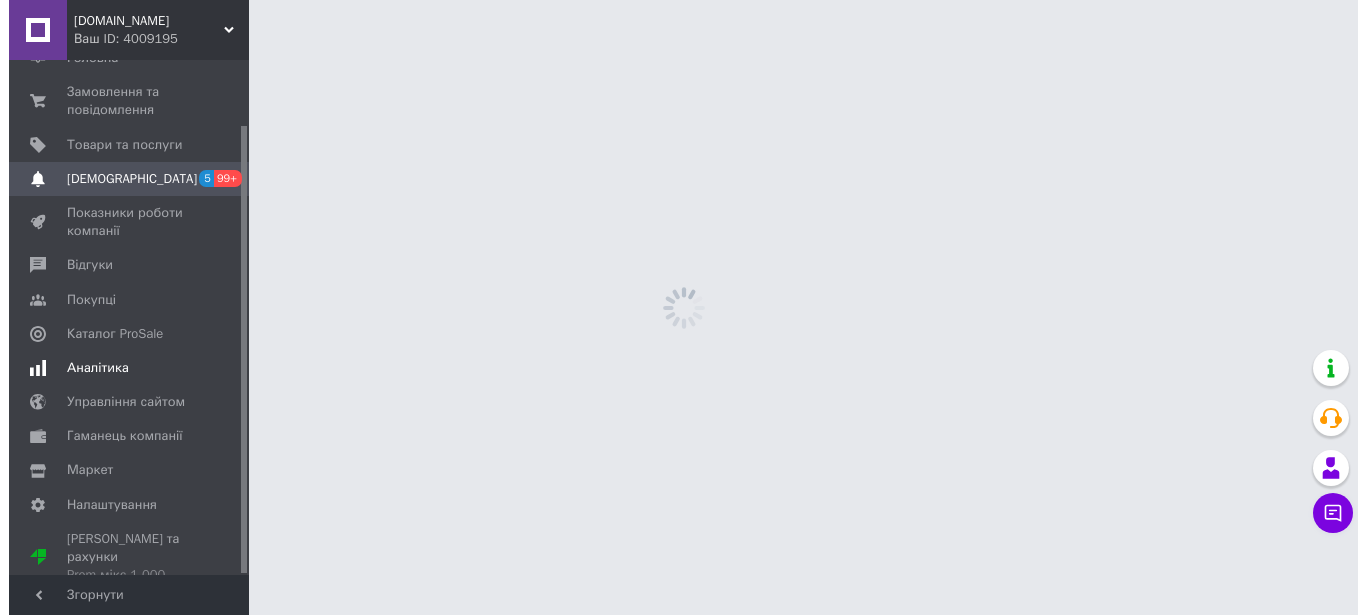 scroll, scrollTop: 0, scrollLeft: 0, axis: both 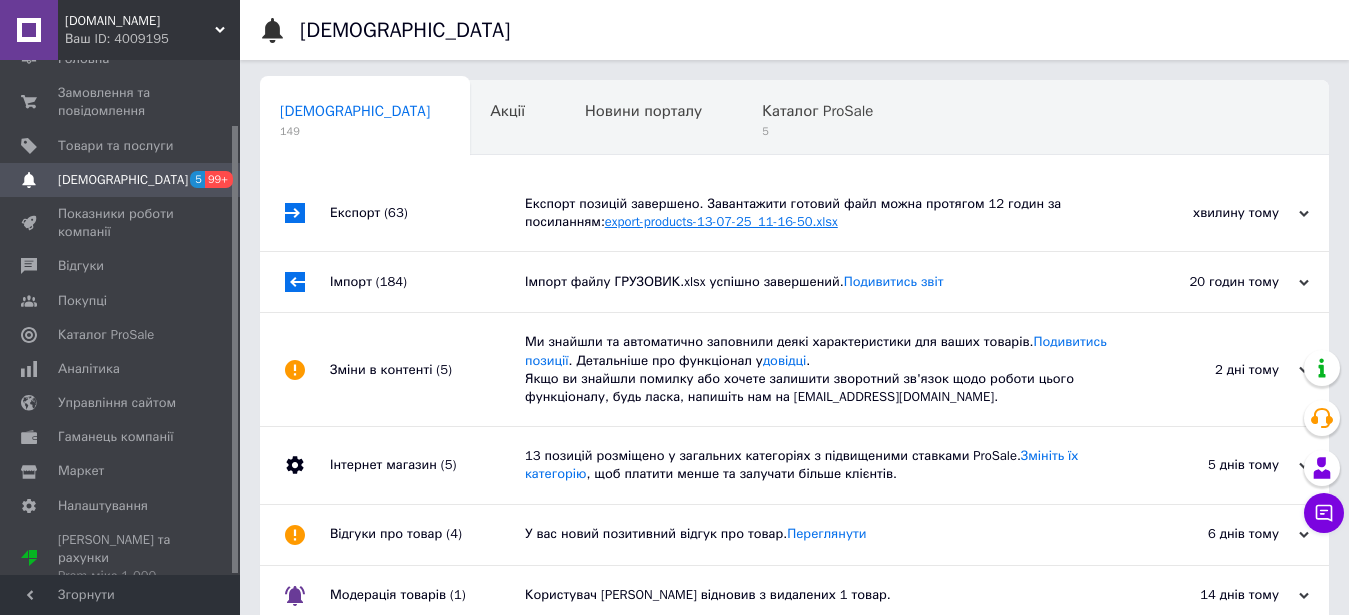 click on "export-products-13-07-25_11-16-50.xlsx" at bounding box center [721, 221] 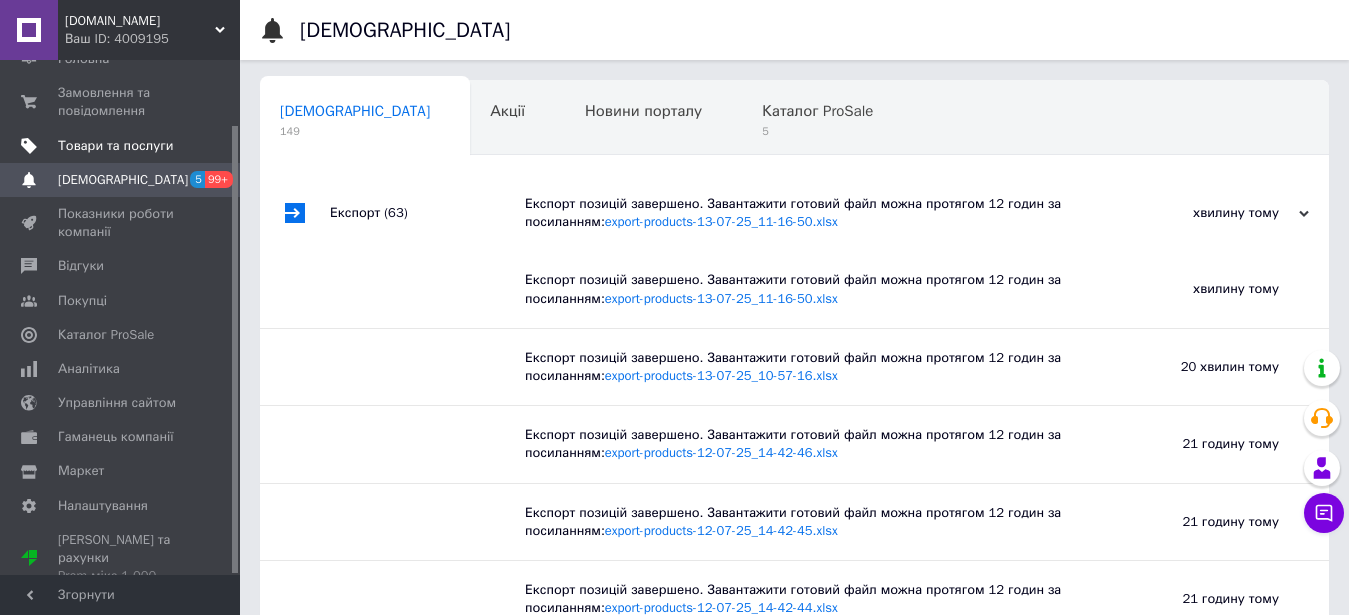 click on "Товари та послуги" at bounding box center [115, 146] 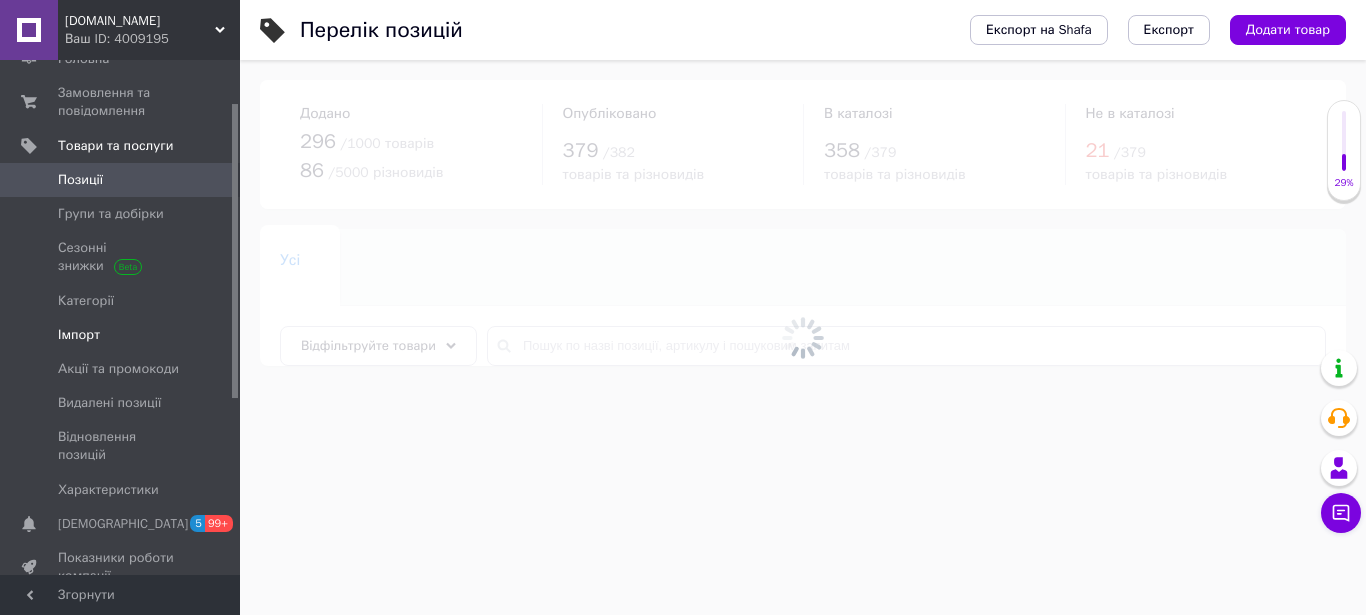 click on "Імпорт" at bounding box center [121, 335] 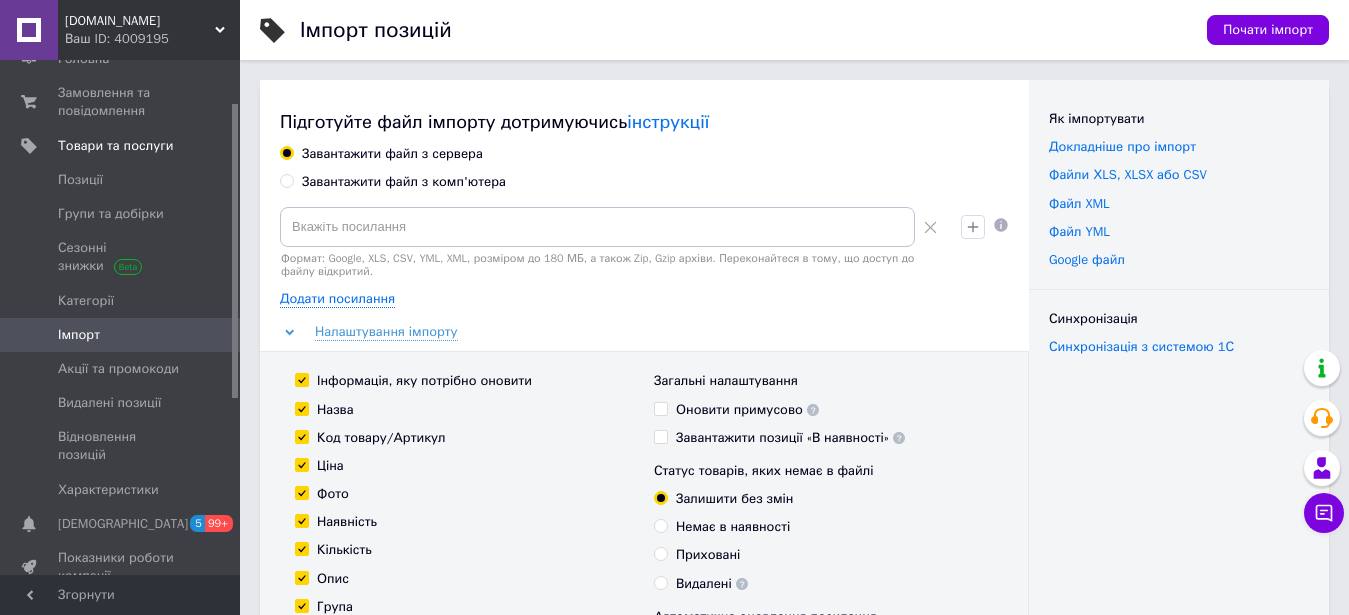 click on "Завантажити файл з комп'ютера" at bounding box center [404, 182] 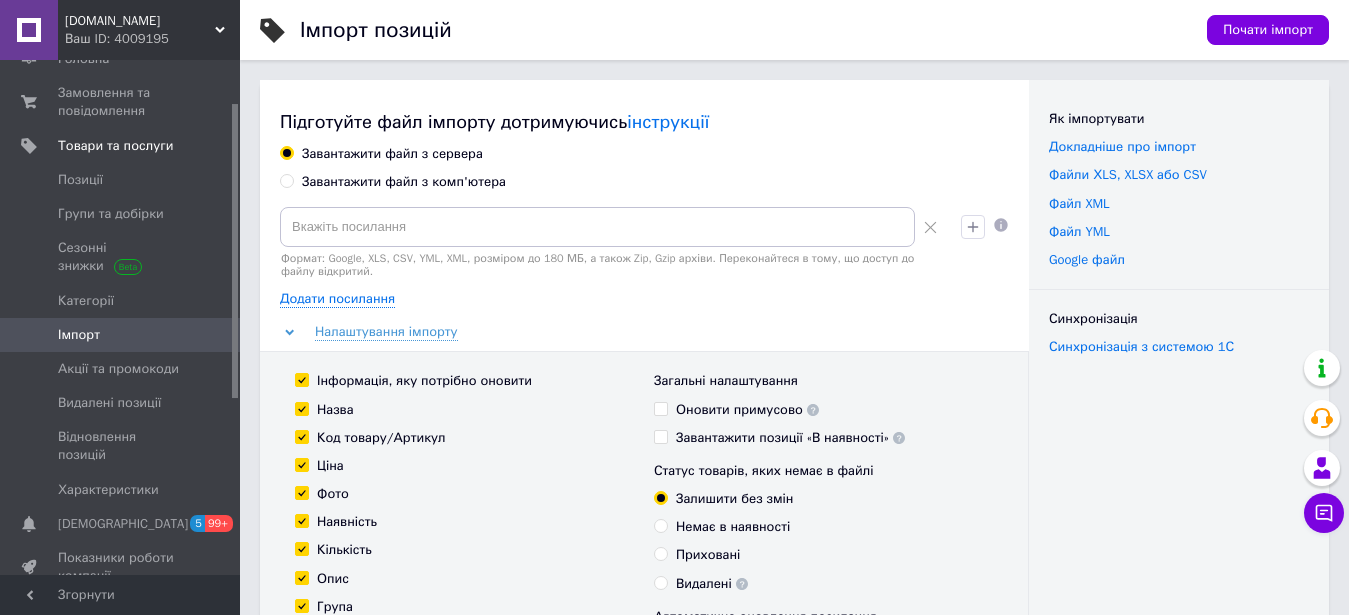 radio on "true" 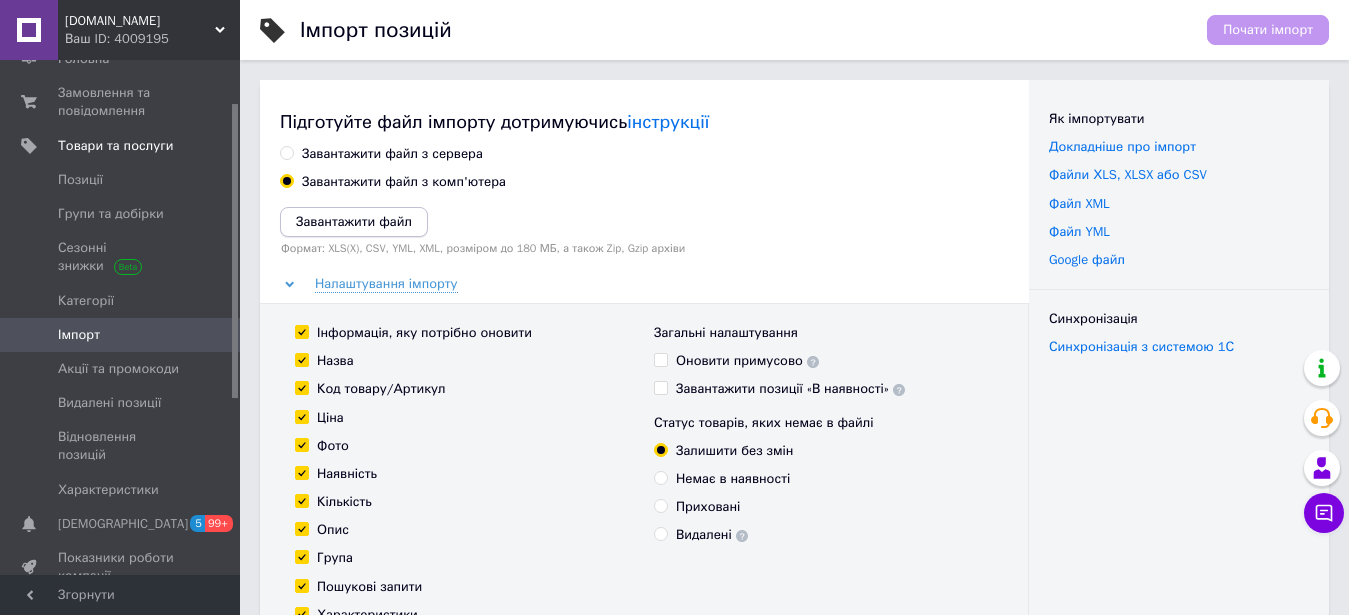 click on "Завантажити файл" at bounding box center [354, 221] 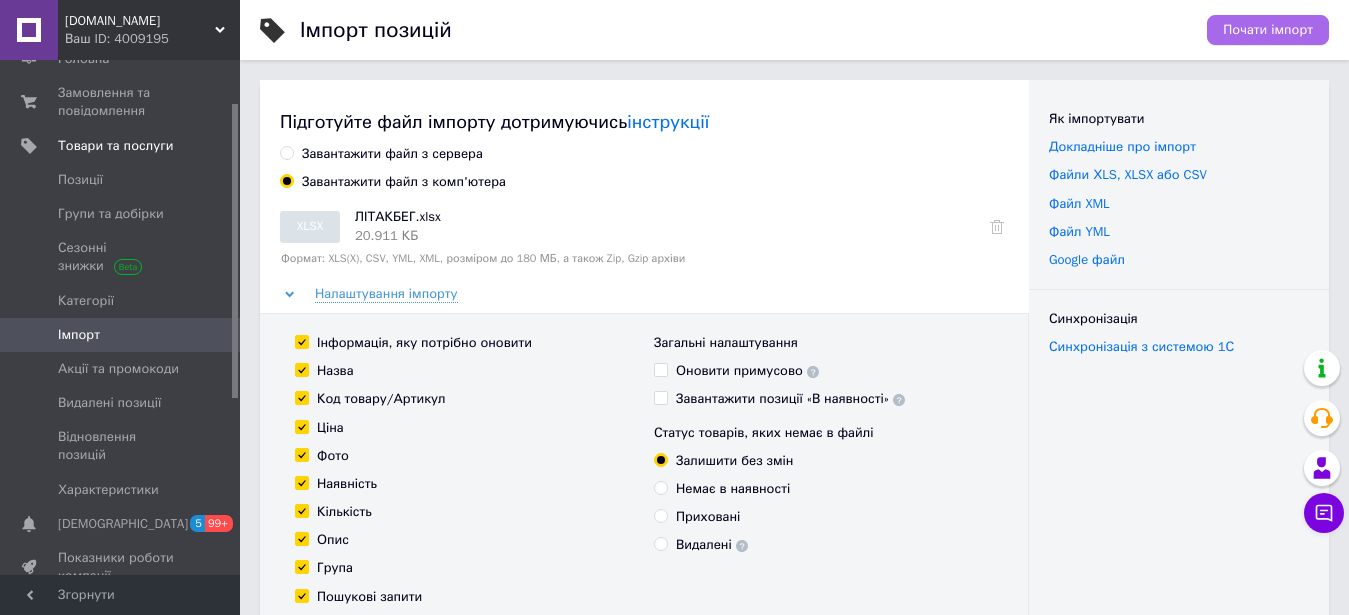 click on "Почати імпорт" at bounding box center (1268, 30) 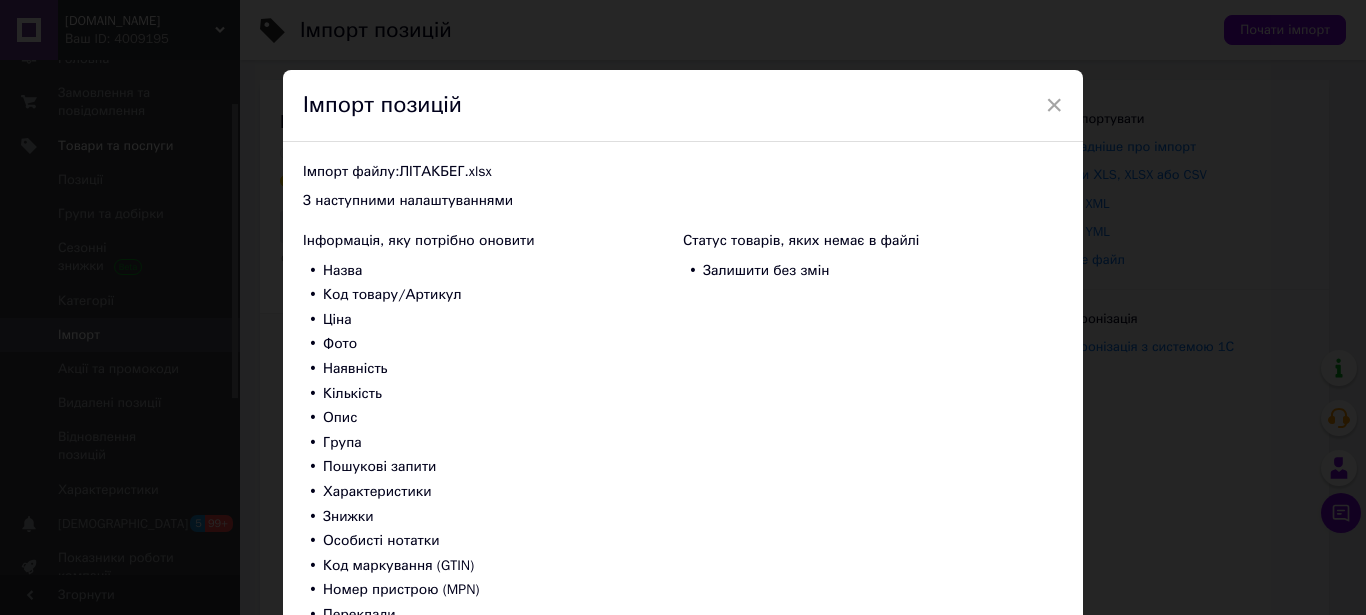 scroll, scrollTop: 160, scrollLeft: 0, axis: vertical 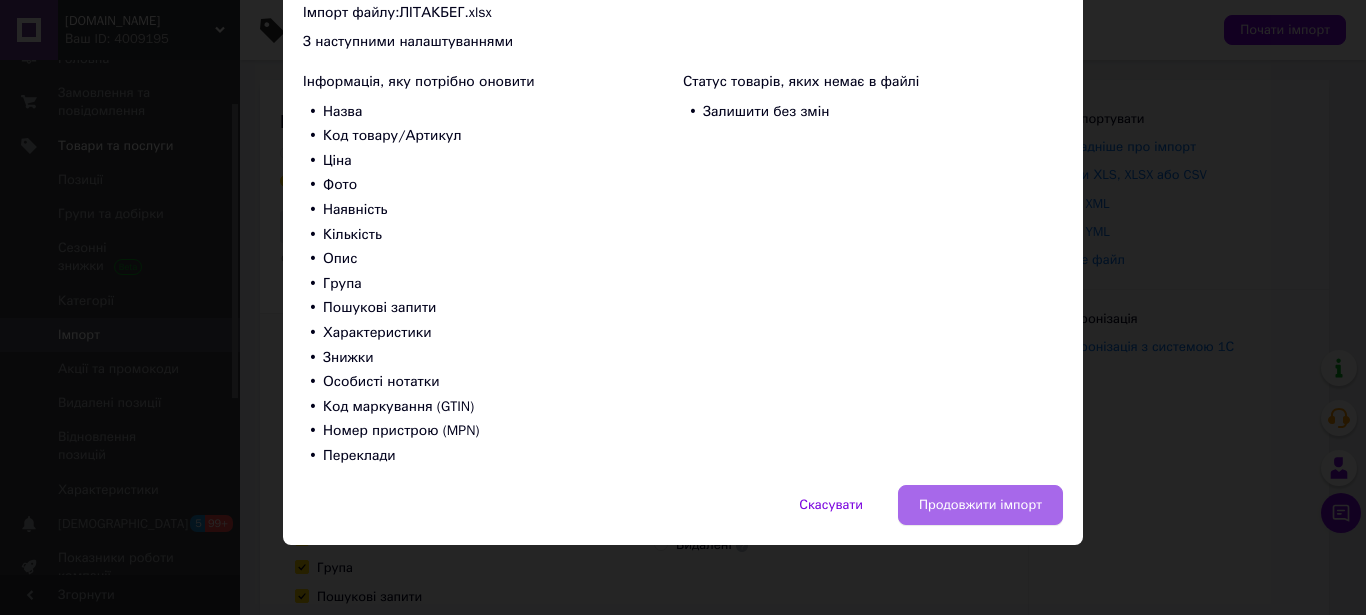 click on "Продовжити імпорт" at bounding box center (980, 505) 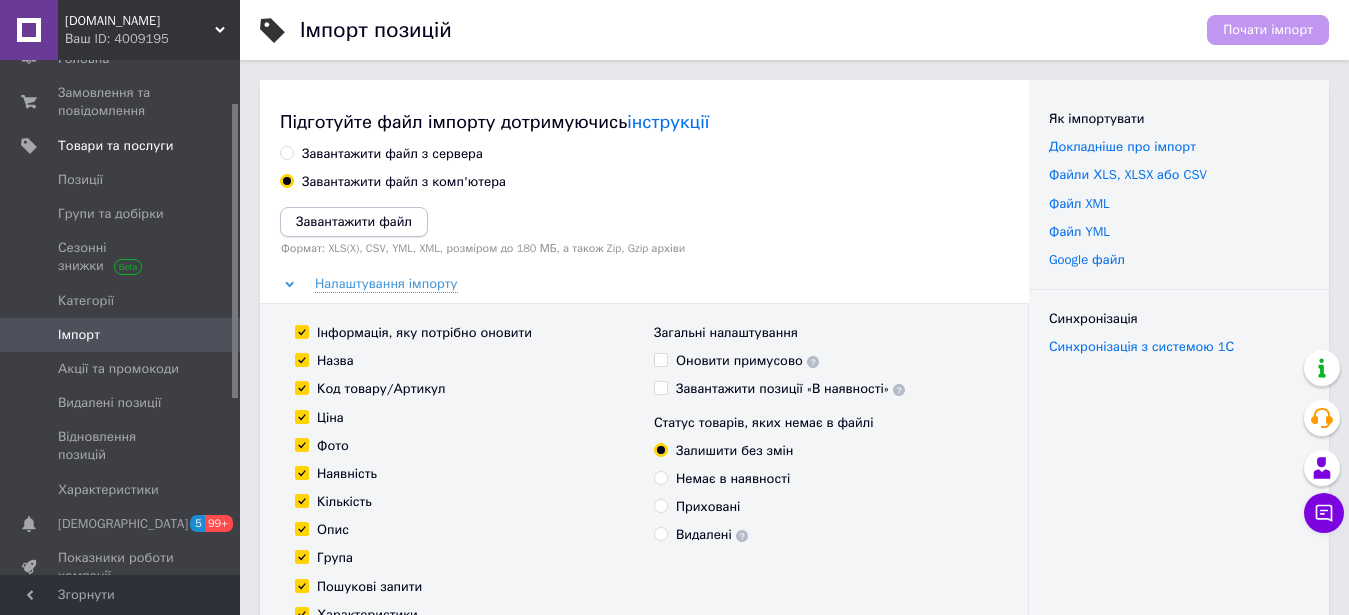 click on "Завантажити файл" at bounding box center [354, 221] 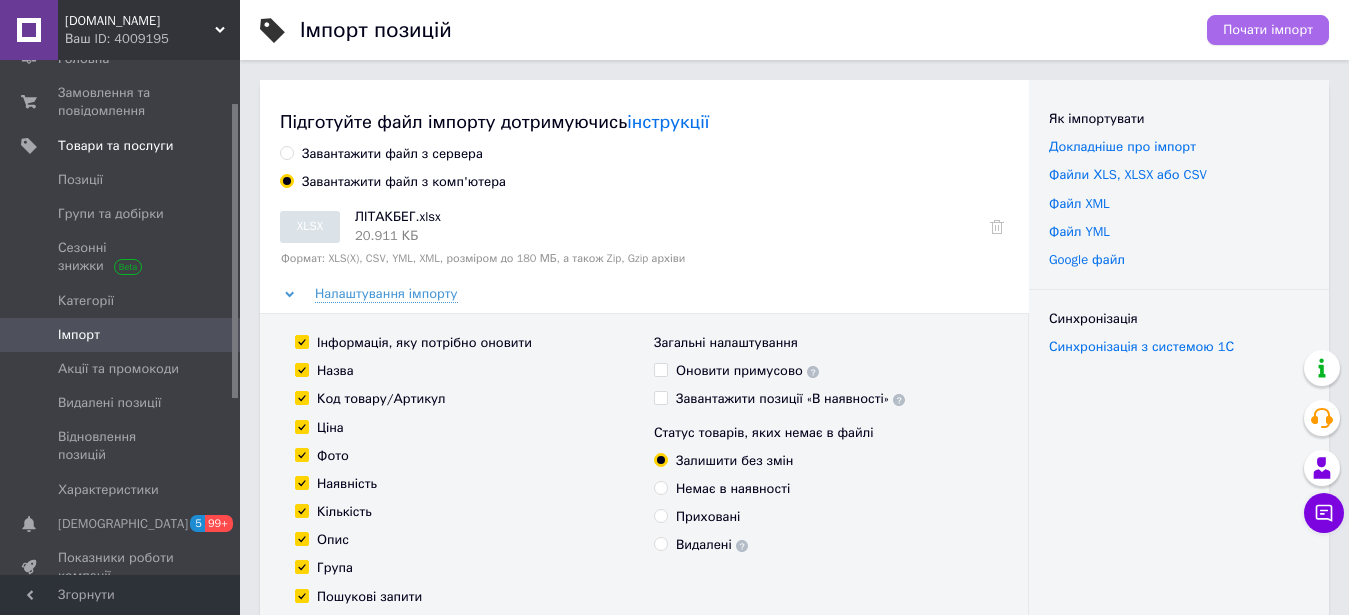 click on "Почати імпорт" at bounding box center (1268, 30) 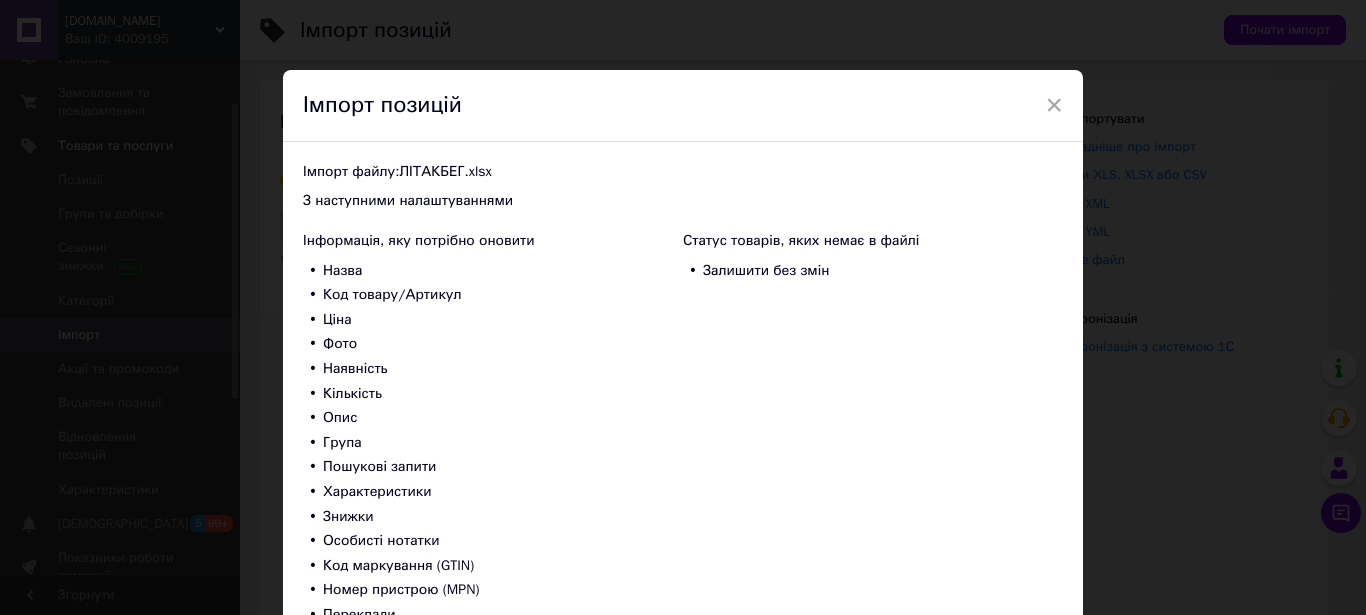 scroll, scrollTop: 160, scrollLeft: 0, axis: vertical 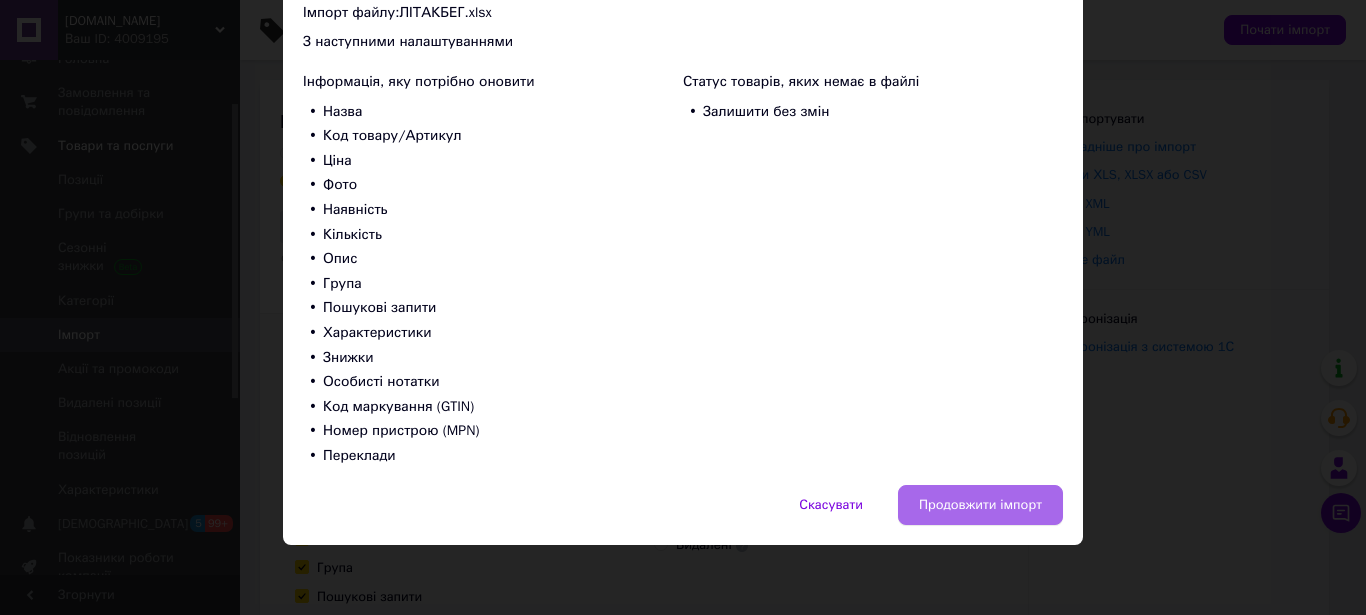 click on "Продовжити імпорт" at bounding box center [980, 505] 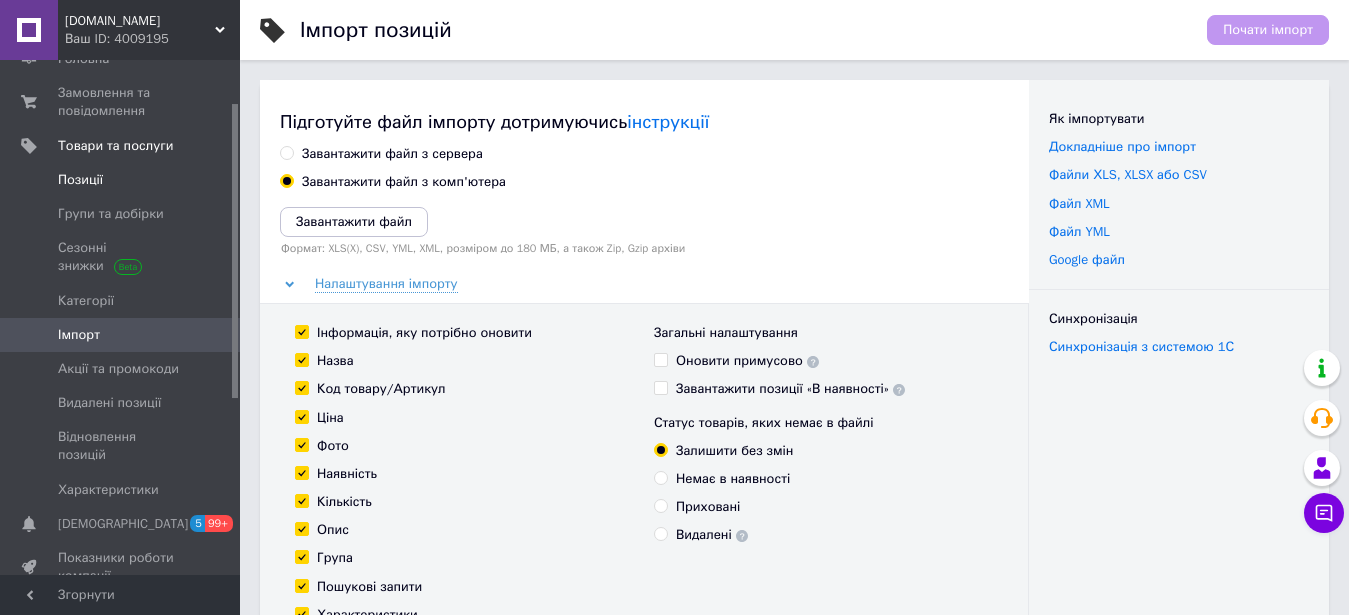 click on "Позиції" at bounding box center [121, 180] 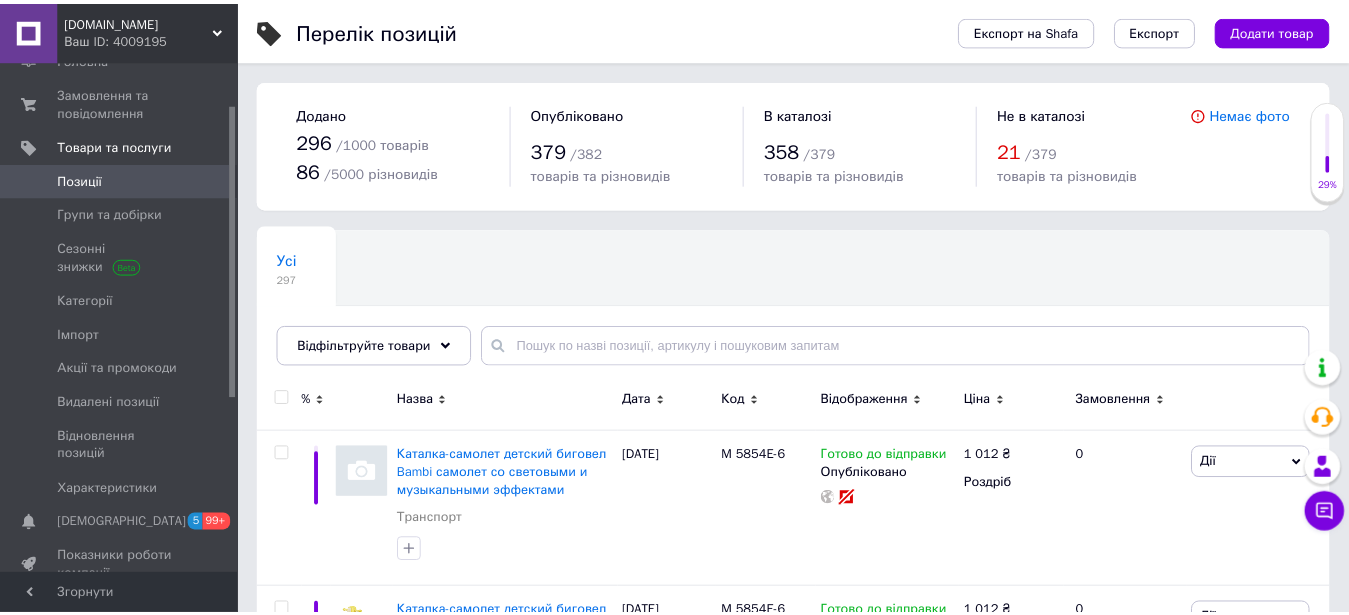 scroll, scrollTop: 204, scrollLeft: 0, axis: vertical 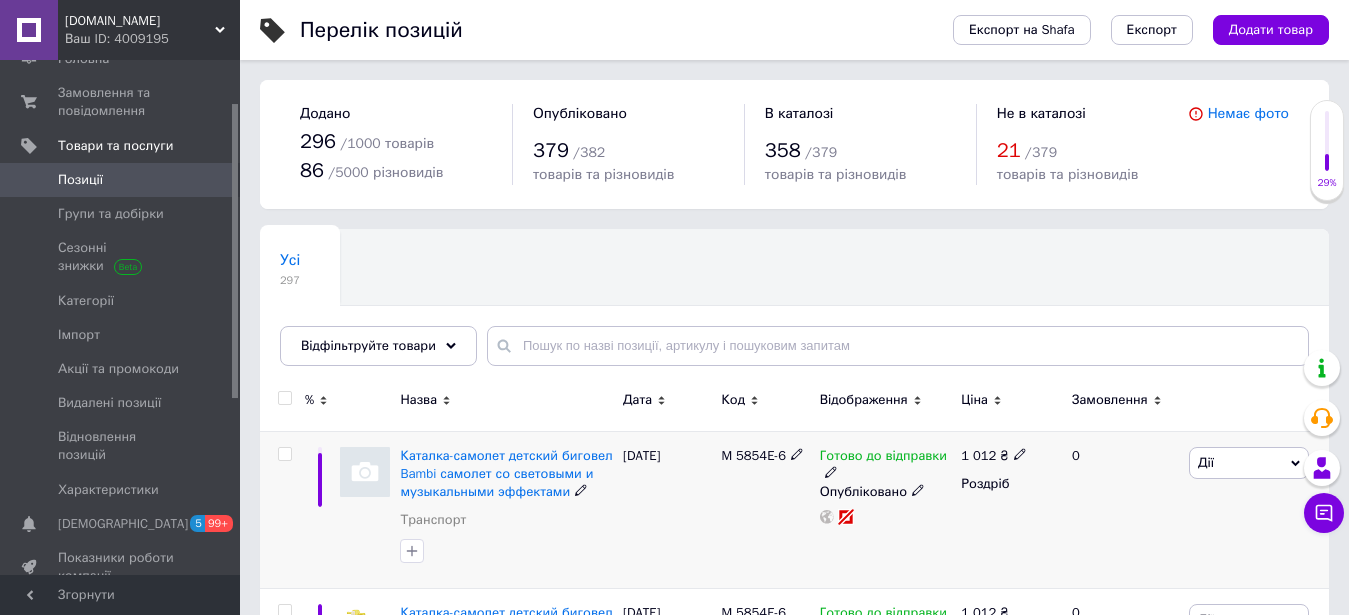 click 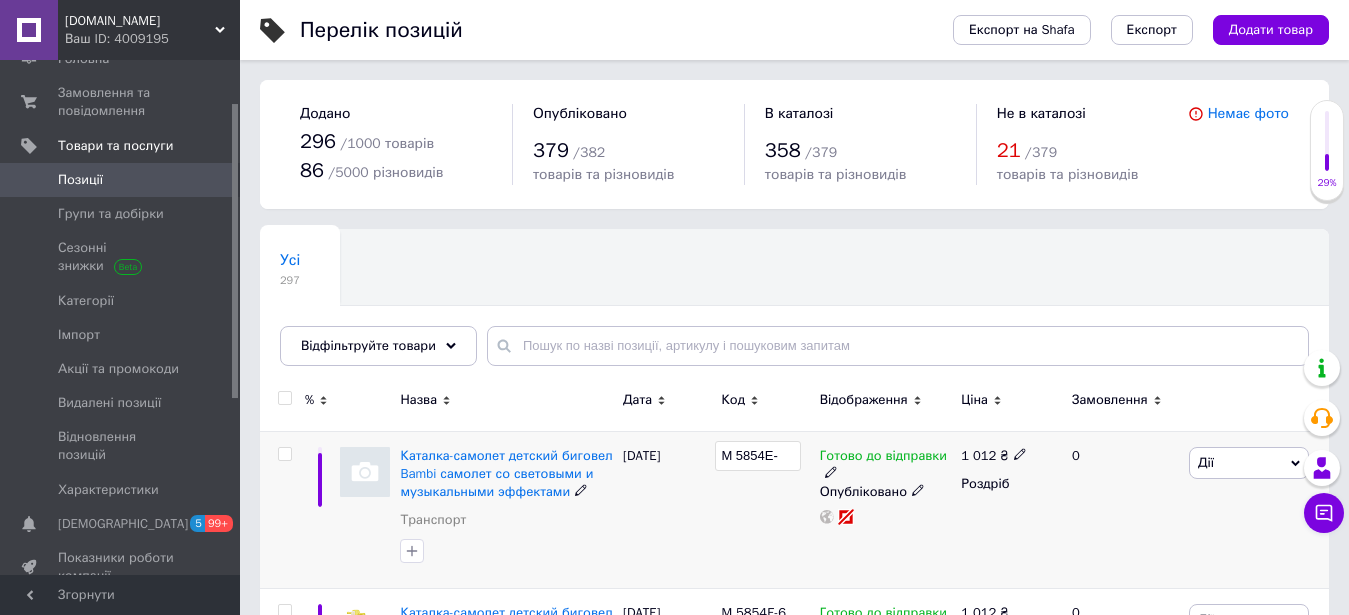 type on "M 5854E-4" 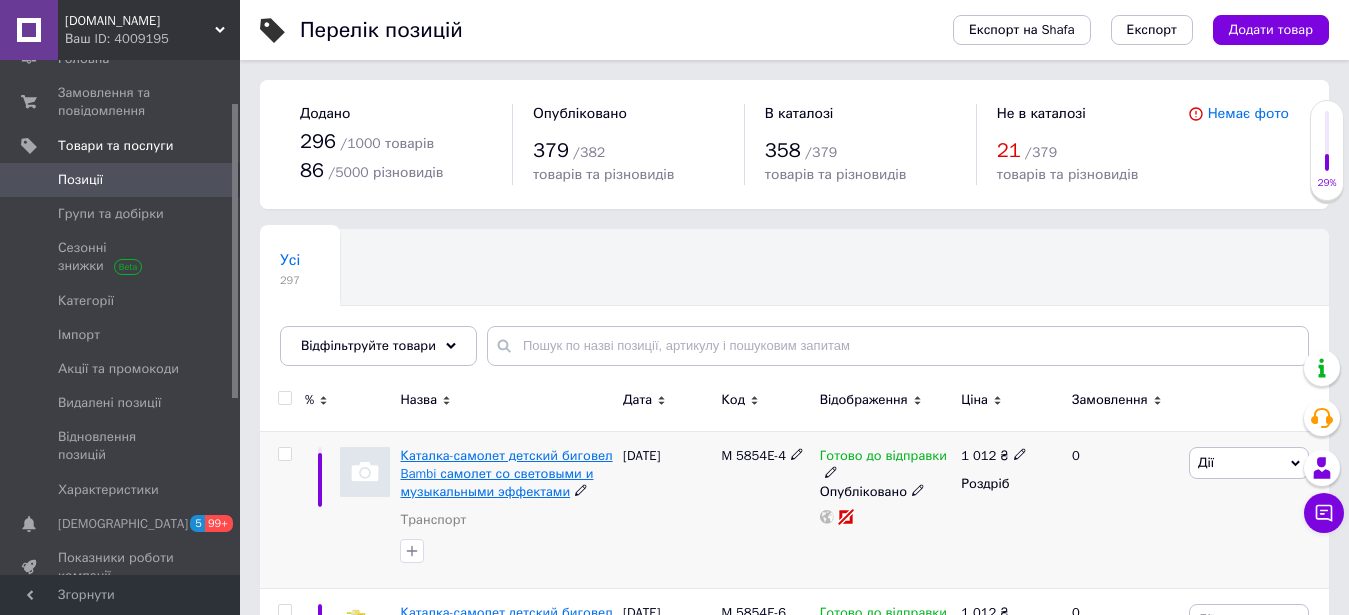 click on "Каталка-самолет детский биговел Bambi самолет со световыми и музыкальными эффектами" at bounding box center (506, 473) 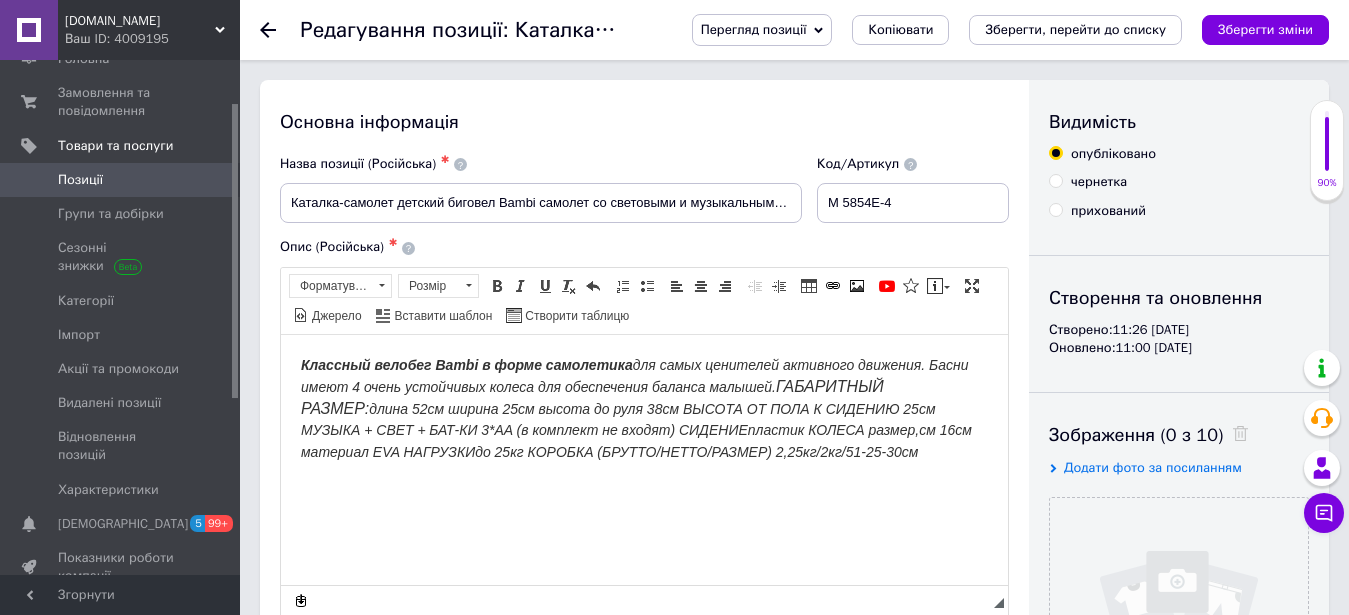 scroll, scrollTop: 0, scrollLeft: 0, axis: both 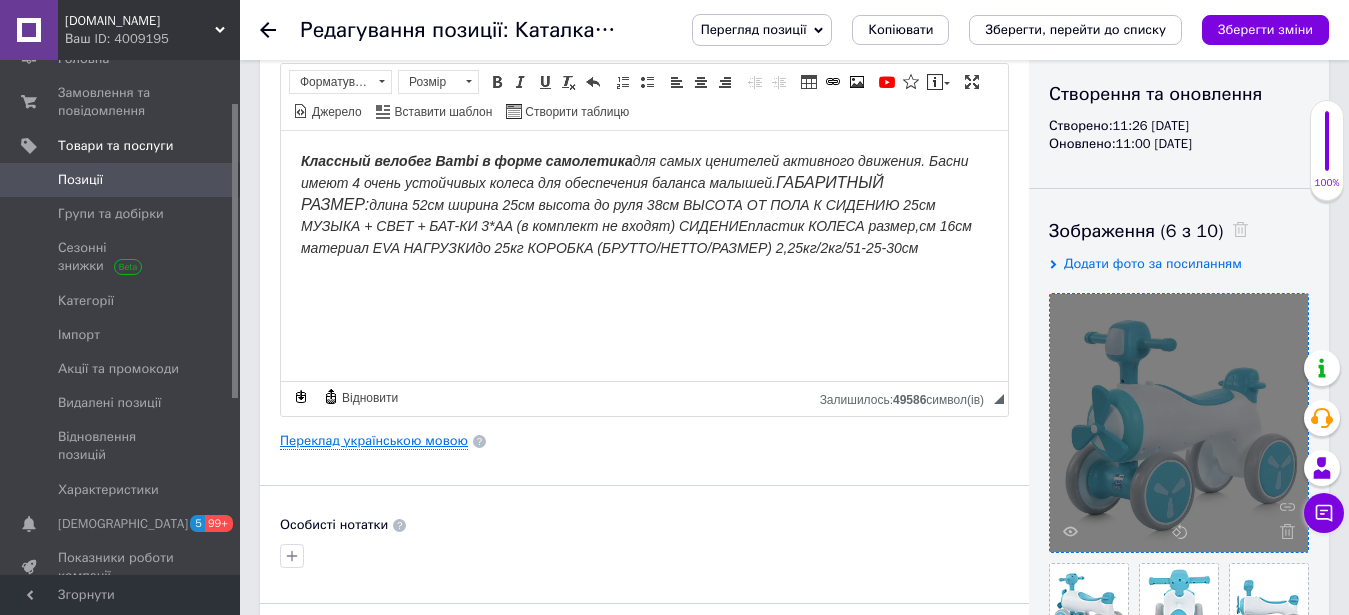 click on "Переклад українською мовою" at bounding box center (374, 441) 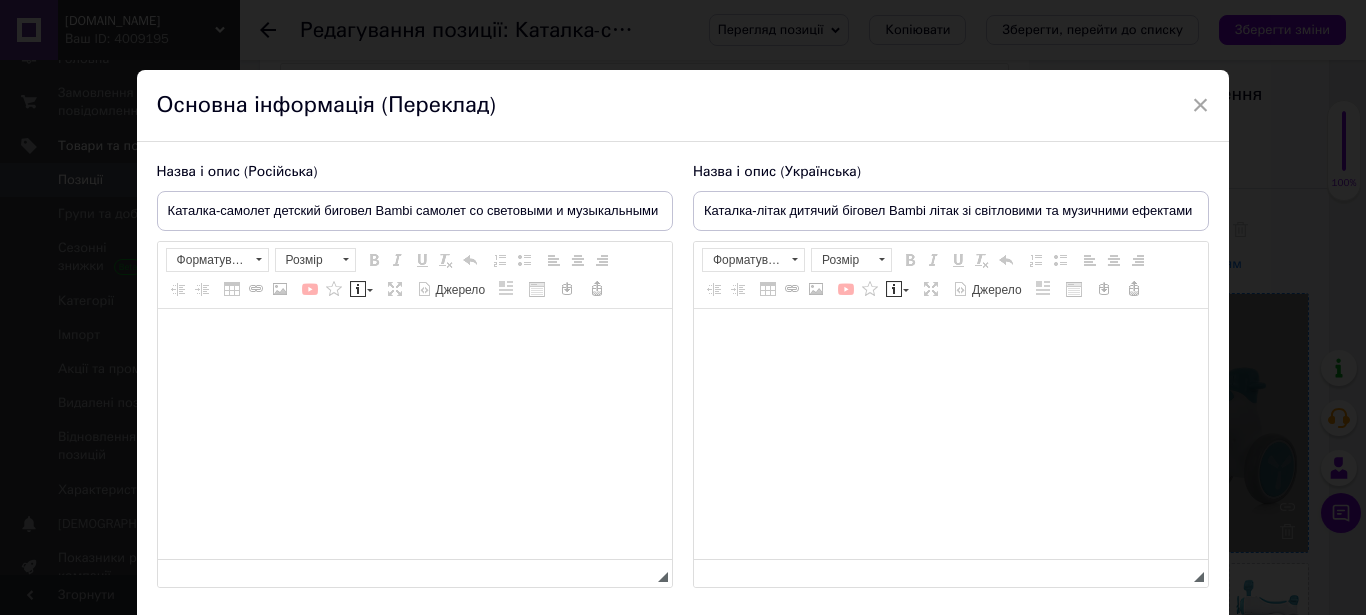 type on "Каталка-літак дитячий біговел Bambi літак зі світловими та музичними ефектами" 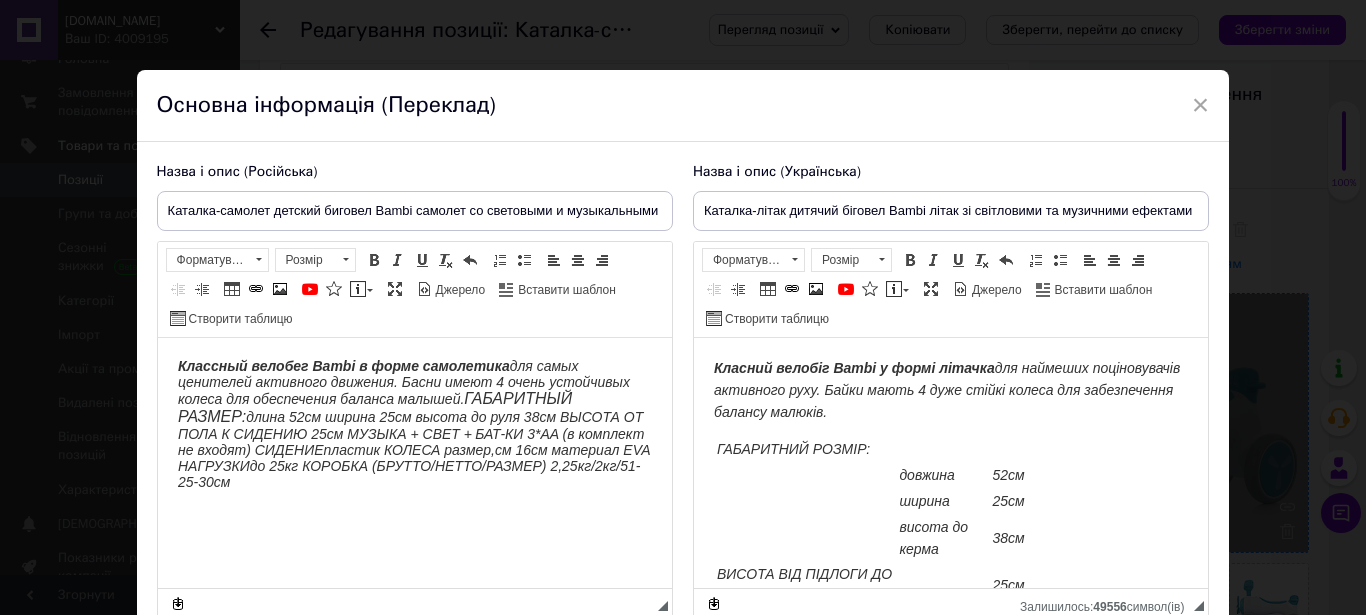 scroll, scrollTop: 0, scrollLeft: 0, axis: both 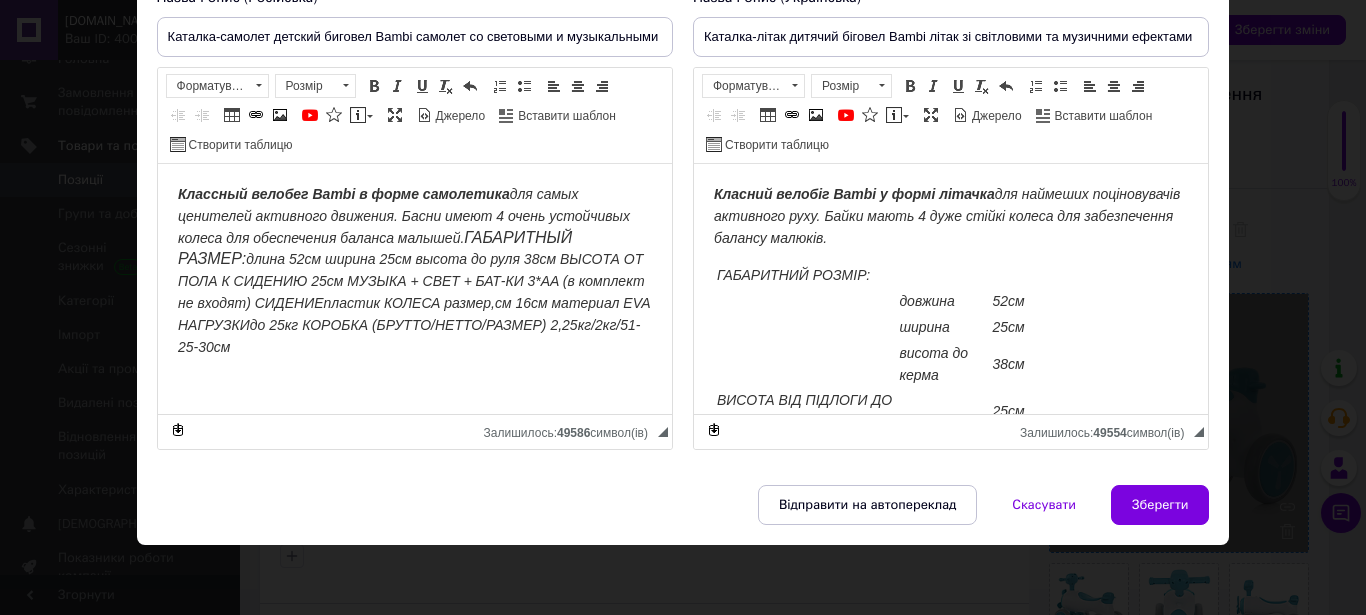 click on "ГАБАРИТНЫЙ РАЗМЕР:" at bounding box center [374, 248] 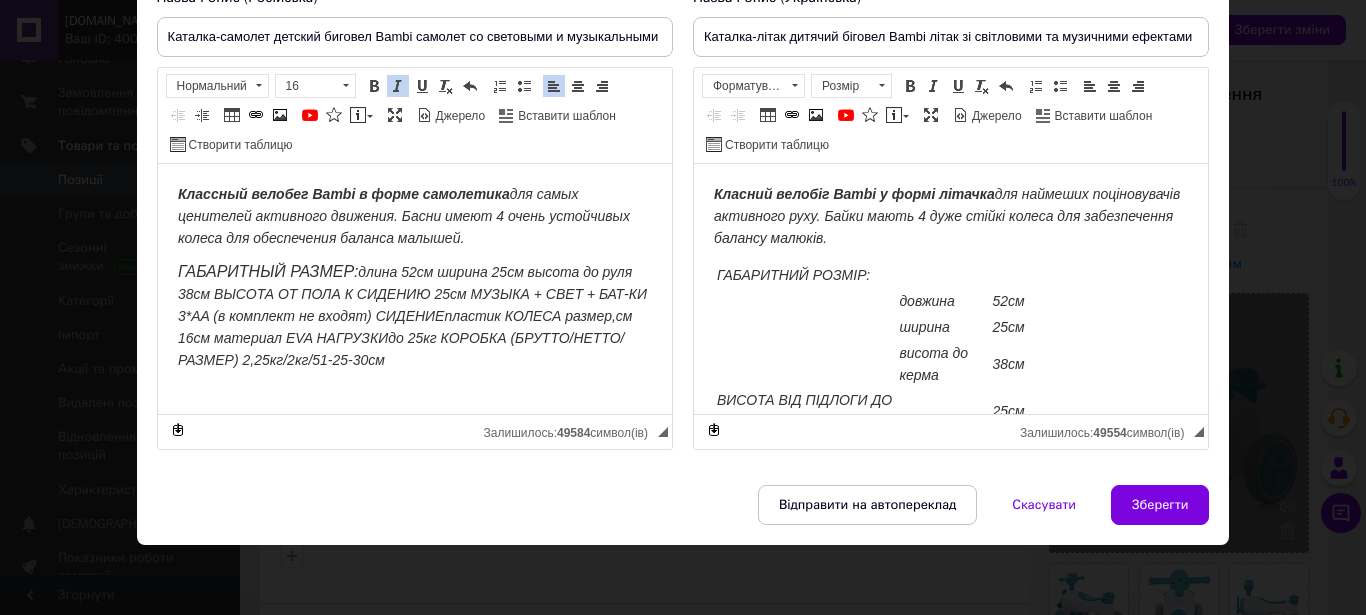 click on "длина 52см ширина 25см высота до руля 38см ВЫСОТА ОТ ПОЛА К СИДЕНИЮ 25см МУЗЫКА + СВЕТ +" at bounding box center (404, 283) 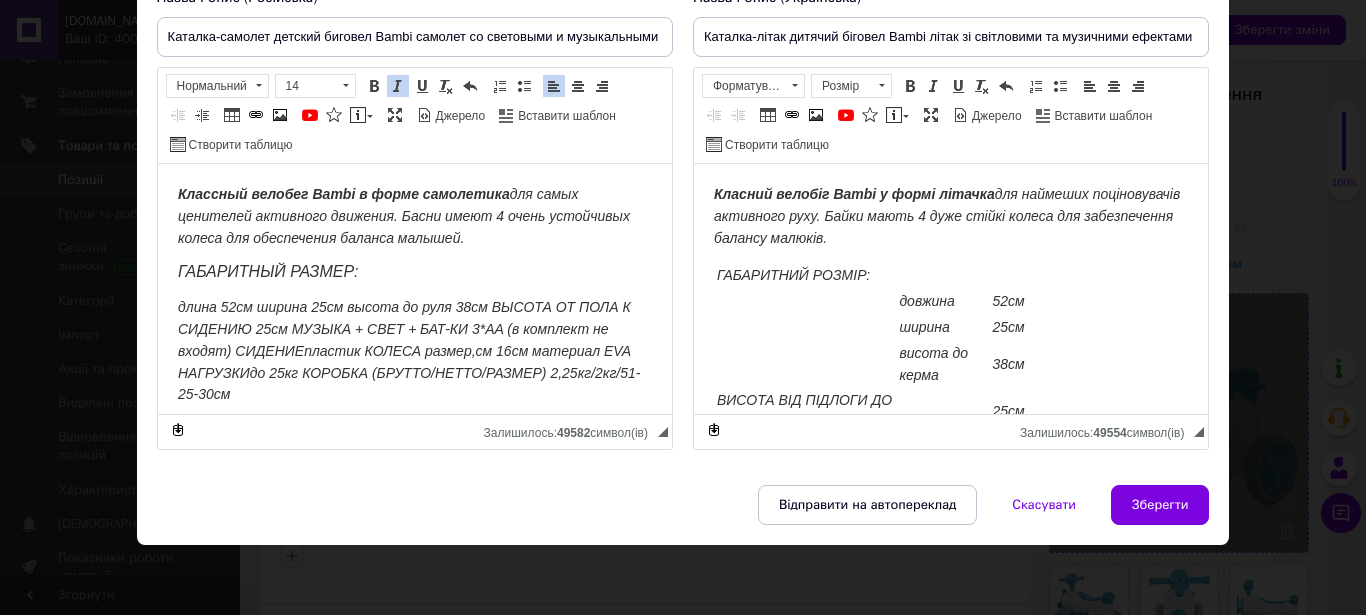 click on "Классный велобег Bambi в форме самолетика  для самых ценителей активного движения. Басни имеют 4 очень устойчивых колеса для обеспечения баланса малышей.  ГАБАРИТНЫЙ РАЗМЕР:   длина 52см ширина 25см высота до руля 38см ВЫСОТА ОТ ПОЛА К СИДЕНИЮ 25см МУЗЫКА + СВЕТ +   БАТ-КИ 3*АA (в комплект не входят) СИДЕНИЕпластик КОЛЕСА размер,см 16см материал EVA НАГРУЗКИдо 25кг КОРОБКА (БРУТТО/НЕТТО/РАЗМЕР) 2,25кг/2кг/51-25-30см" at bounding box center (414, 295) 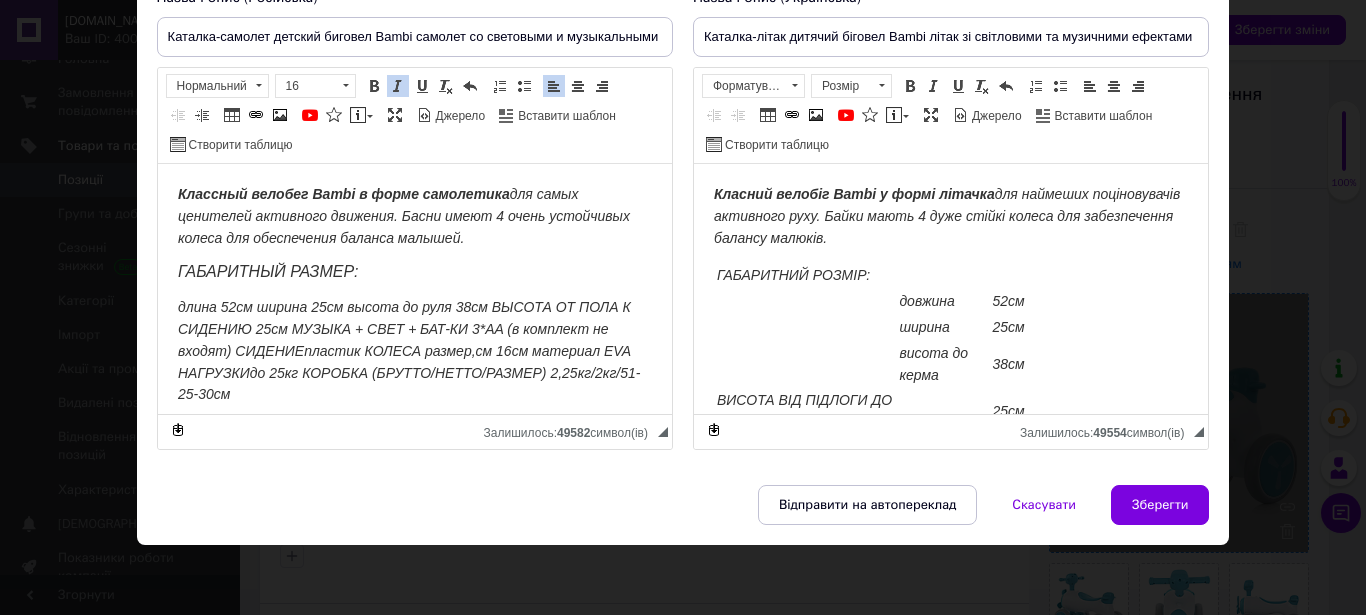 click on "длина 52см ширина 25см высота до руля 38см ВЫСОТА ОТ ПОЛА К СИДЕНИЮ 25см МУЗЫКА + СВЕТ +" at bounding box center [403, 318] 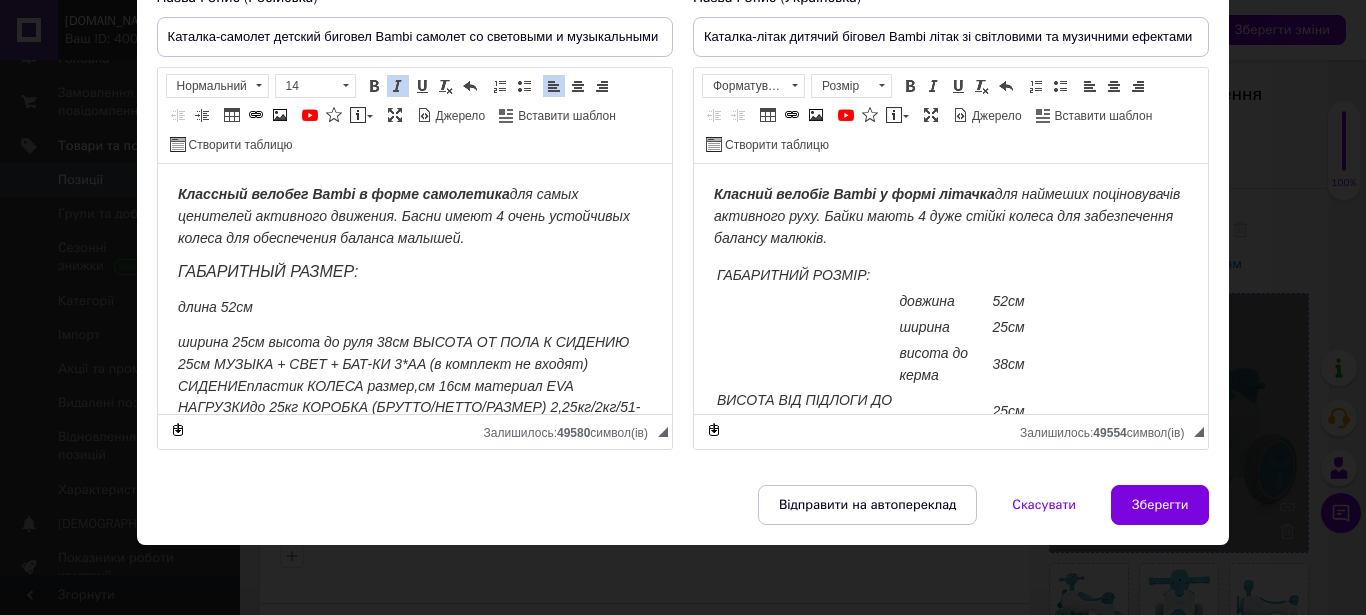 click on "ширина 25см высота до руля 38см ВЫСОТА ОТ ПОЛА К СИДЕНИЮ 25см МУЗЫКА + СВЕТ +" at bounding box center (402, 353) 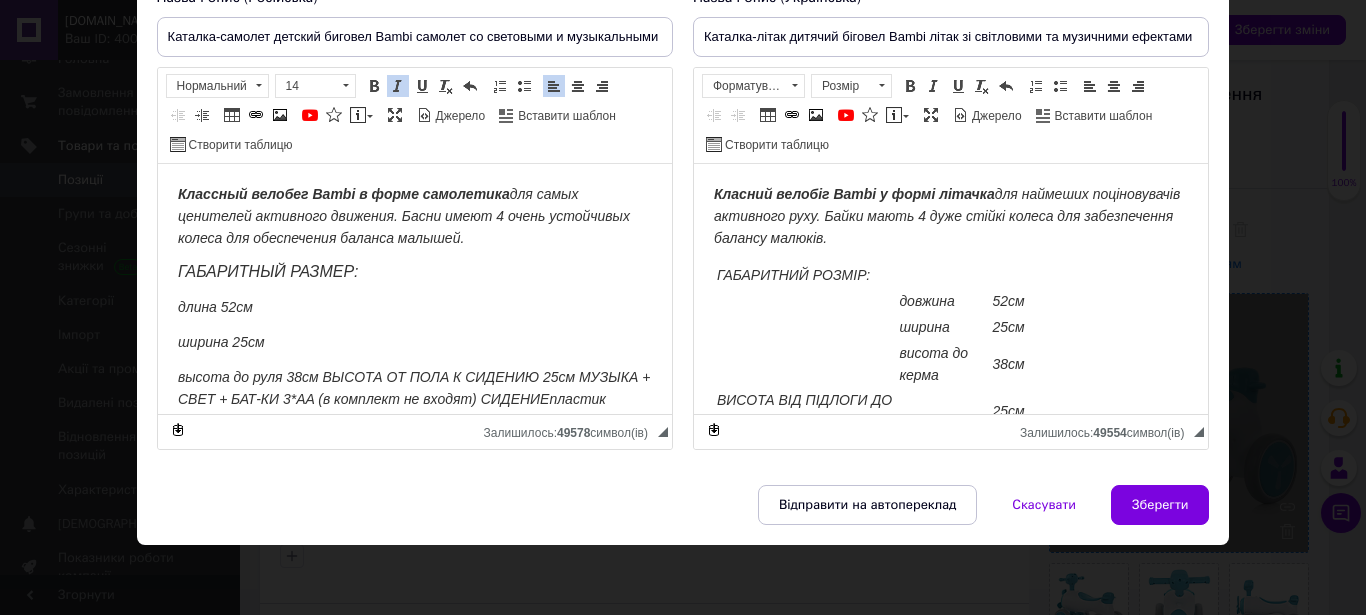 click on "высота до руля 38см ВЫСОТА ОТ ПОЛА К СИДЕНИЮ 25см МУЗЫКА + СВЕТ +" at bounding box center (413, 388) 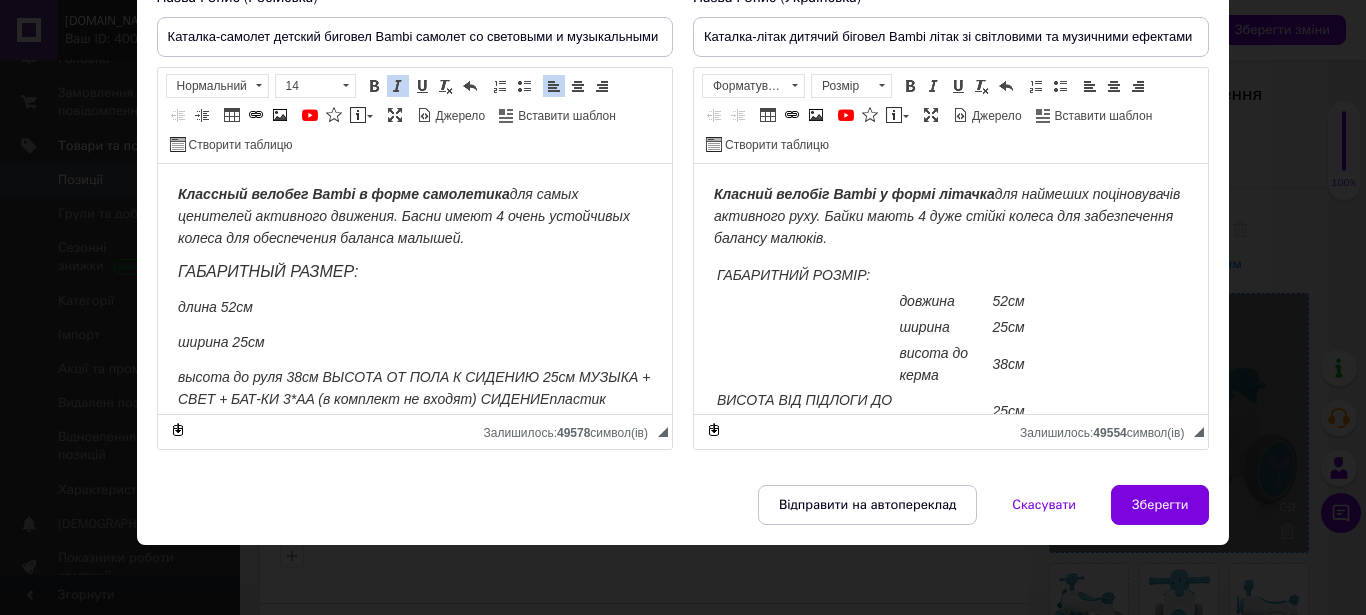 scroll, scrollTop: 3, scrollLeft: 0, axis: vertical 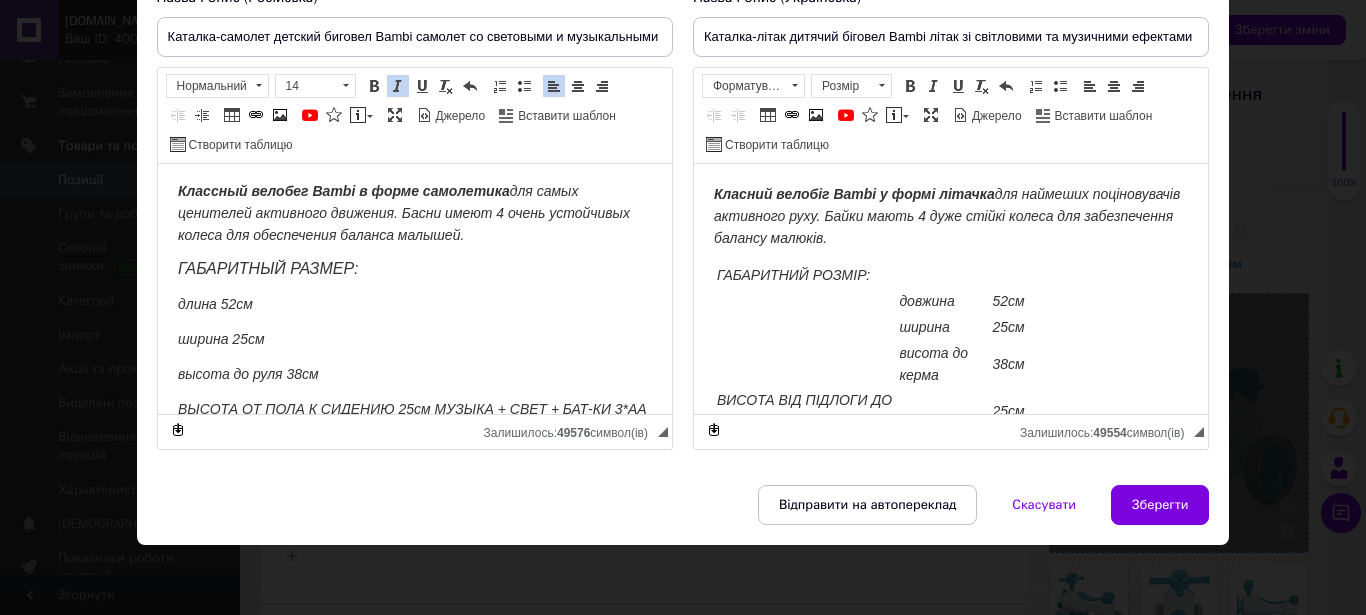 click on "Классный велобег Bambi в форме самолетика  для самых ценителей активного движения. Басни имеют 4 очень устойчивых колеса для обеспечения баланса малышей.  ГАБАРИТНЫЙ РАЗМЕР:   длина 52см  ширина 25см  высота до руля 38см  ВЫСОТА ОТ ПОЛА К СИДЕНИЮ 25см МУЗЫКА + СВЕТ +   БАТ-КИ 3*АA (в комплект не входят) СИДЕНИЕпластик КОЛЕСА размер,см 16см материал EVA НАГРУЗКИдо 25кг КОРОБКА (БРУТТО/НЕТТО/РАЗМЕР) 2,25кг/2кг/51-25-30см" at bounding box center [414, 286] 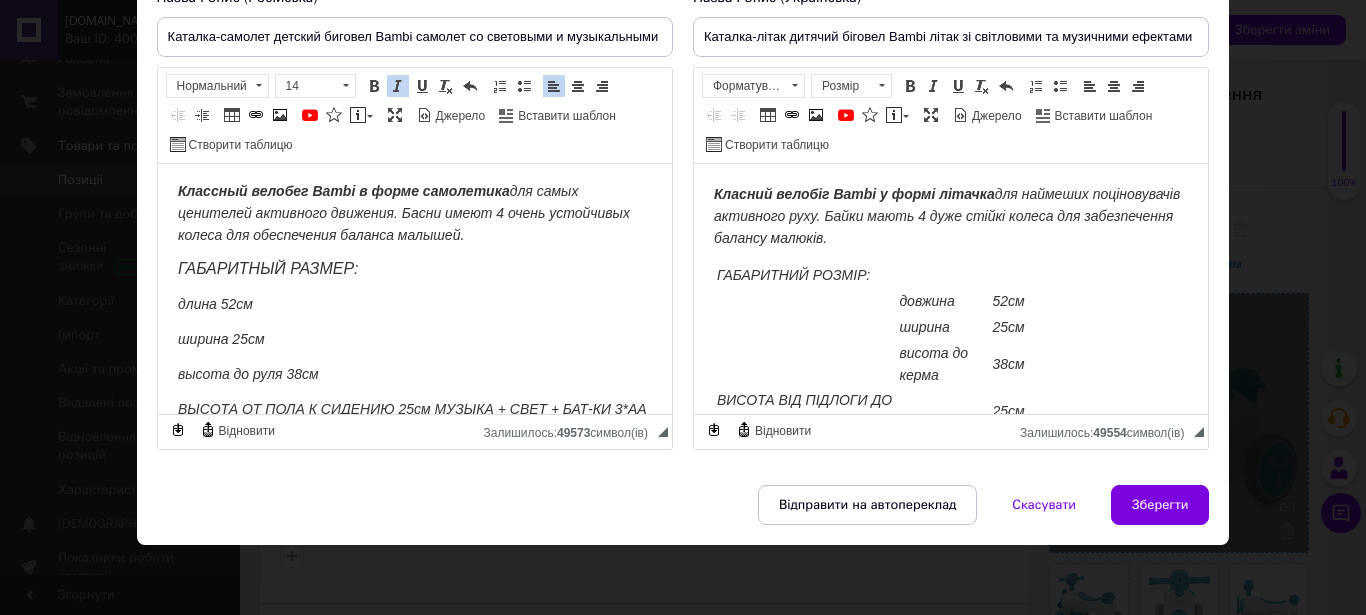 click on "Классный велобег Bambi в форме самолетика  для самых ценителей активного движения. Басни имеют 4 очень устойчивых колеса для обеспечения баланса малышей.  ГАБАРИТНЫЙ РАЗМЕР:      длина 52см  ширина 25см  высота до руля 38см  ВЫСОТА ОТ ПОЛА К СИДЕНИЮ 25см МУЗЫКА + СВЕТ +   БАТ-КИ 3*АA (в комплект не входят) СИДЕНИЕпластик КОЛЕСА размер,см 16см материал EVA НАГРУЗКИдо 25кг КОРОБКА (БРУТТО/НЕТТО/РАЗМЕР) 2,25кг/2кг/51-25-30см" at bounding box center (414, 286) 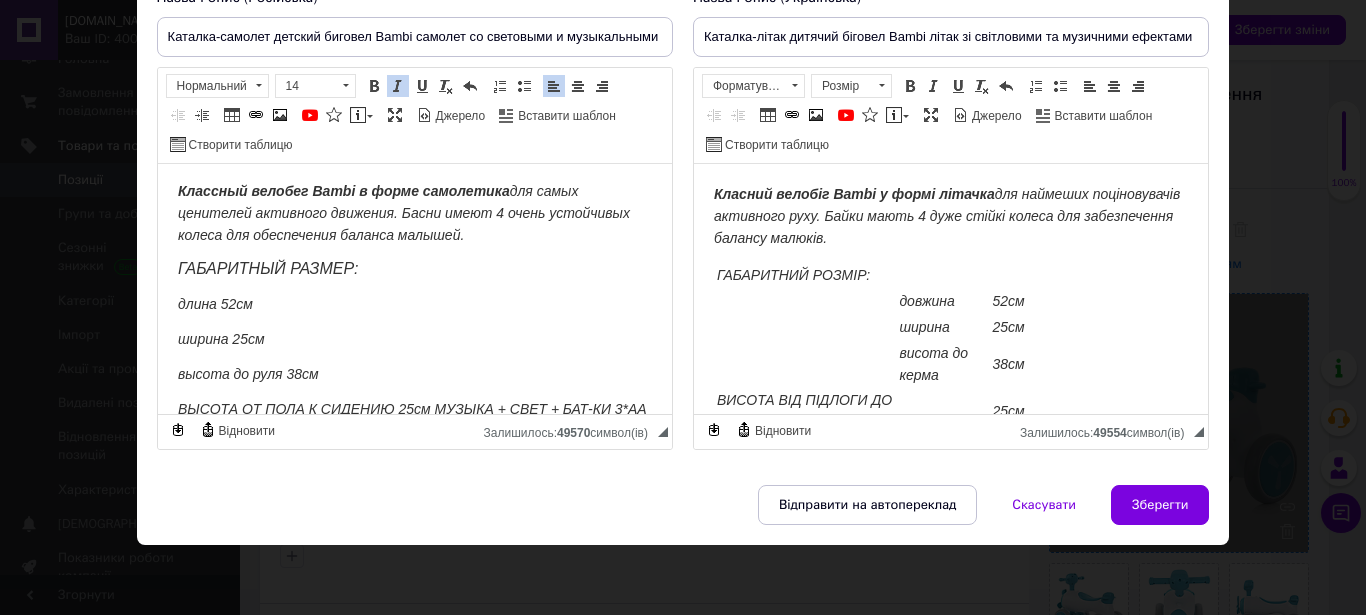 click on "Классный велобег Bambi в форме самолетика  для самых ценителей активного движения. Басни имеют 4 очень устойчивых колеса для обеспечения баланса малышей.  ГАБАРИТНЫЙ РАЗМЕР:      длина 52см     ширина 25см  высота до руля 38см  ВЫСОТА ОТ ПОЛА К СИДЕНИЮ 25см МУЗЫКА + СВЕТ +   БАТ-КИ 3*АA (в комплект не входят) СИДЕНИЕпластик КОЛЕСА размер,см 16см материал EVA НАГРУЗКИдо 25кг КОРОБКА (БРУТТО/НЕТТО/РАЗМЕР) 2,25кг/2кг/51-25-30см" at bounding box center [414, 286] 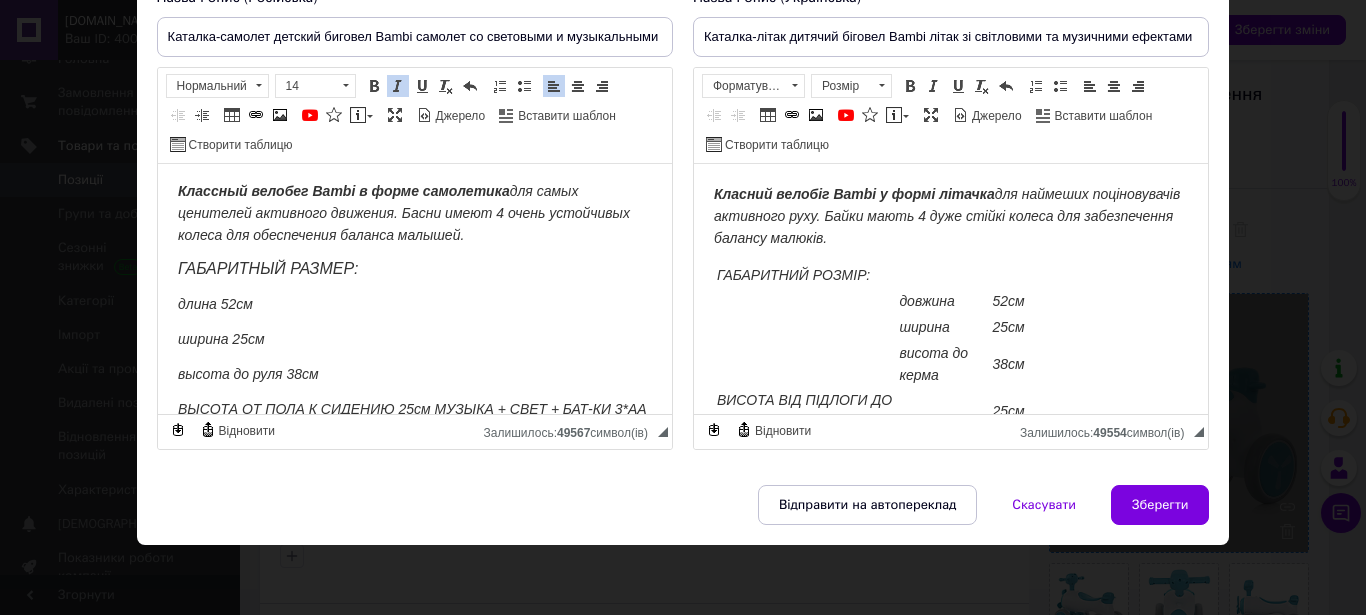 scroll, scrollTop: 91, scrollLeft: 0, axis: vertical 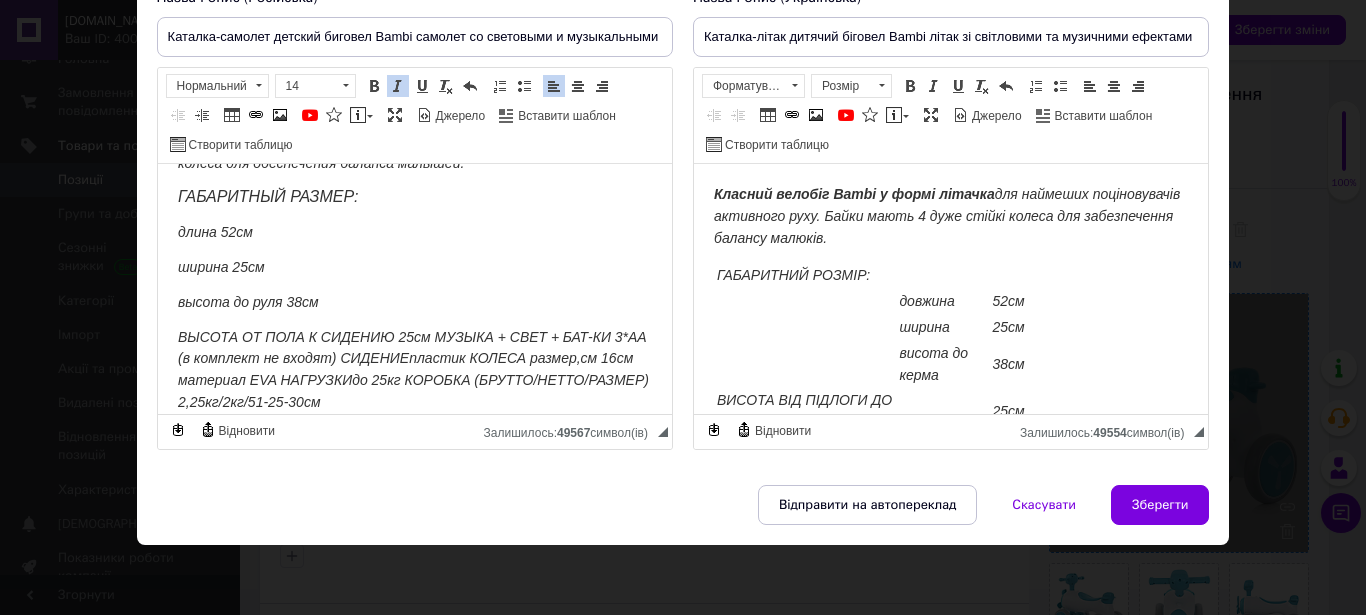 click on "ВЫСОТА ОТ ПОЛА К СИДЕНИЮ 25см МУЗЫКА + СВЕТ +" at bounding box center (367, 337) 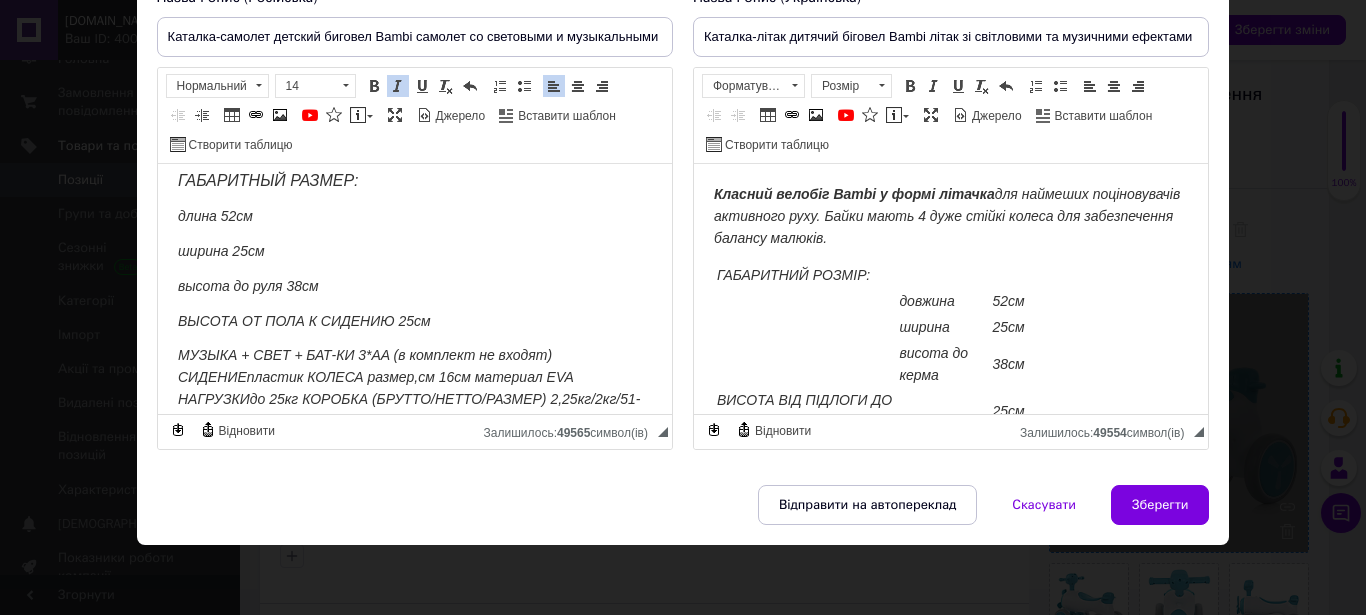 scroll, scrollTop: 204, scrollLeft: 0, axis: vertical 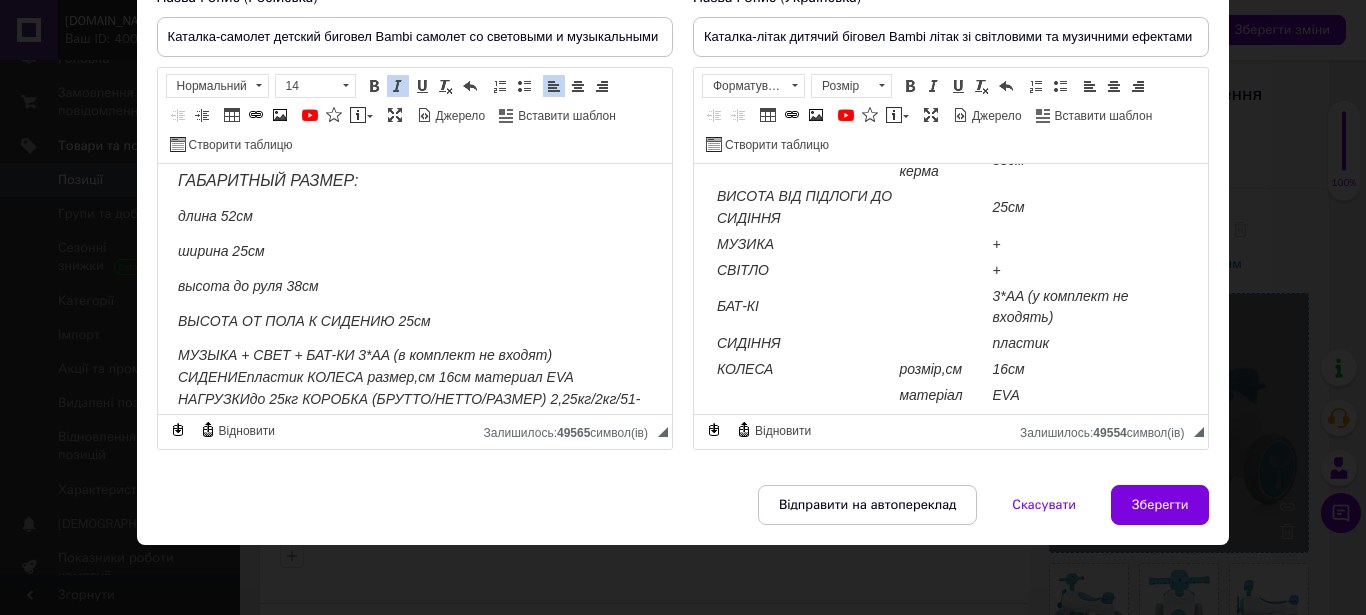 click on "МУЗЫКА + СВЕТ +" at bounding box center [239, 355] 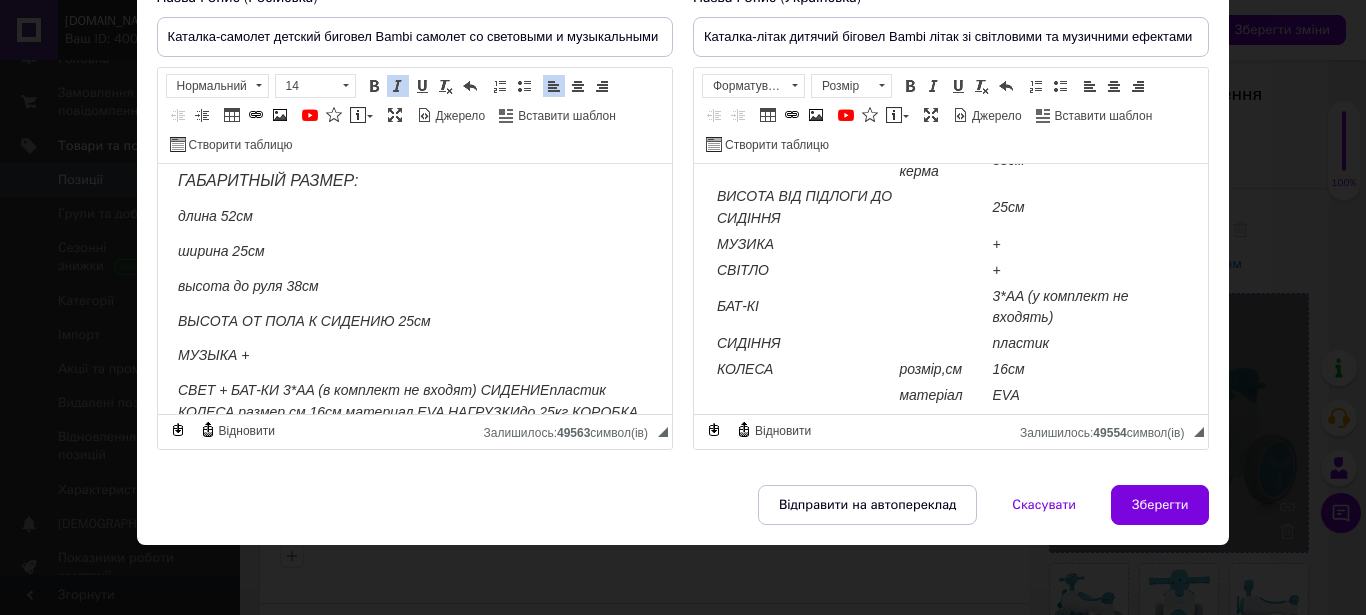 click on "Классный велобег Bambi в форме самолетика  для самых ценителей активного движения. Басни имеют 4 очень устойчивых колеса для обеспечения баланса малышей.  ГАБАРИТНЫЙ РАЗМЕР:      длина 52см     ширина 25см     высота до руля 38см  ВЫСОТА ОТ ПОЛА К СИДЕНИЮ 25см  МУЗЫКА +  СВЕТ +   БАТ-КИ 3*АA (в комплект не входят) СИДЕНИЕпластик КОЛЕСА размер,см 16см материал EVA НАГРУЗКИдо 25кг КОРОБКА (БРУТТО/НЕТТО/РАЗМЕР) 2,25кг/2кг/51-25-30см" at bounding box center (414, 269) 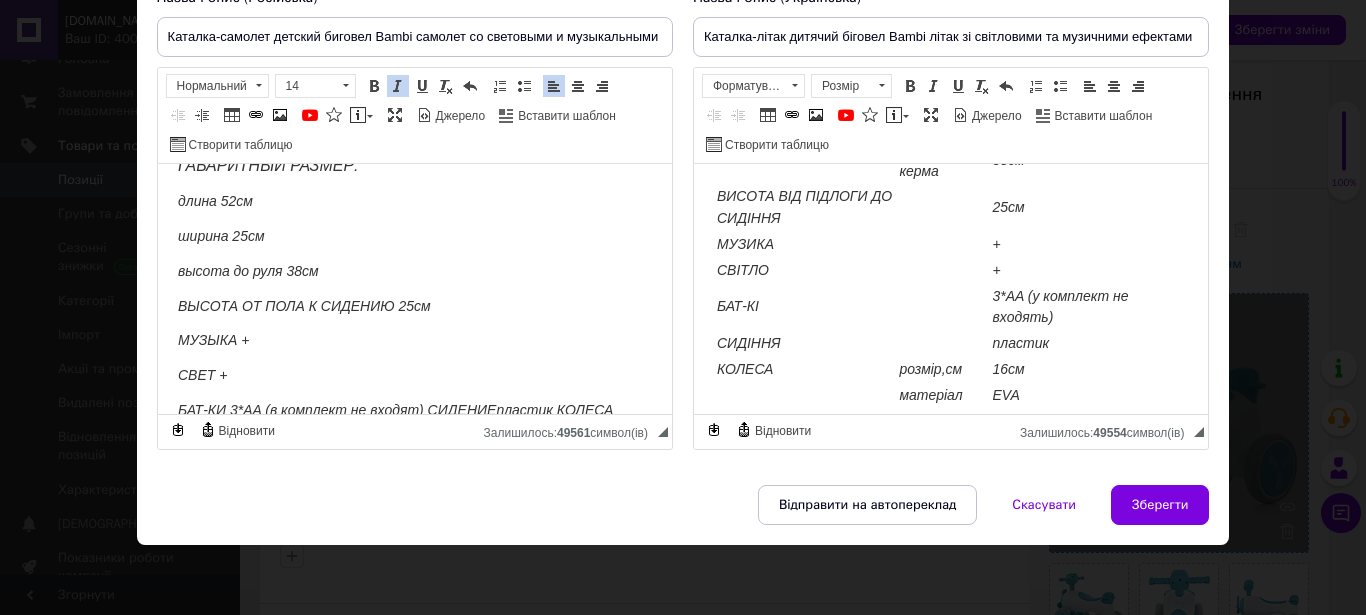 scroll, scrollTop: 172, scrollLeft: 0, axis: vertical 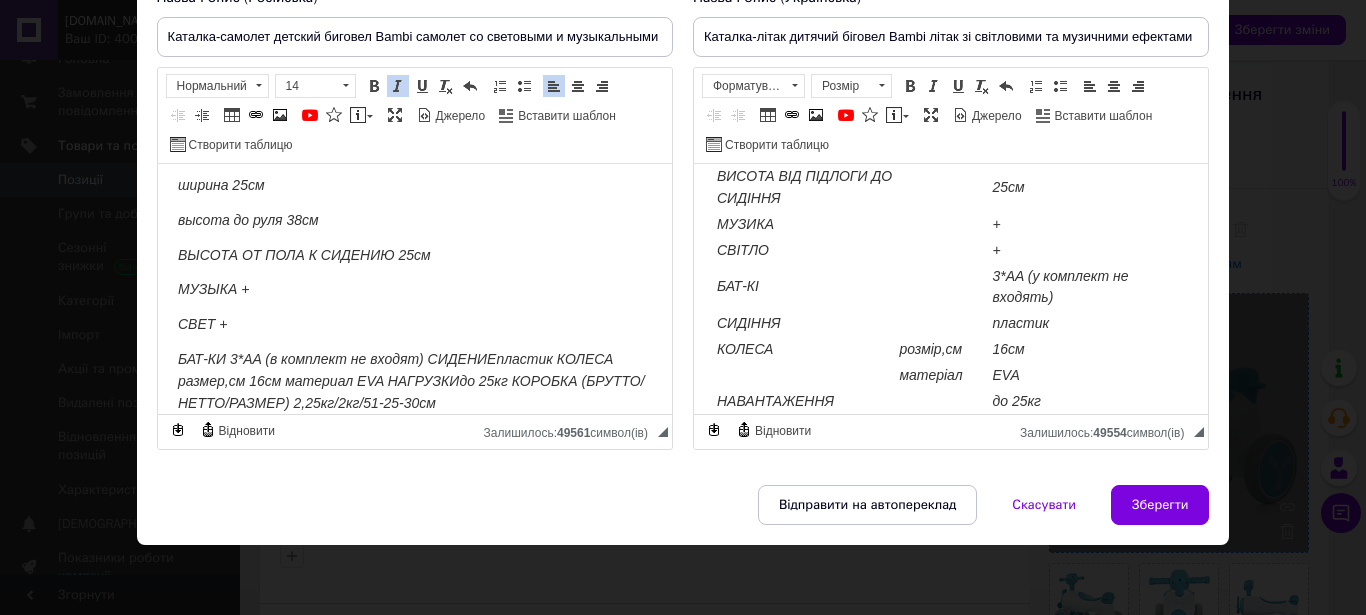 click on "БАТ-КИ 3*АA (в комплект не входят) СИДЕНИЕпластик КОЛЕСА размер,см 16см материал EVA НАГРУЗКИдо 25кг КОРОБКА (БРУТТО/НЕТТО/РАЗМЕР) 2,25кг/2кг/51-25-30см" at bounding box center (410, 381) 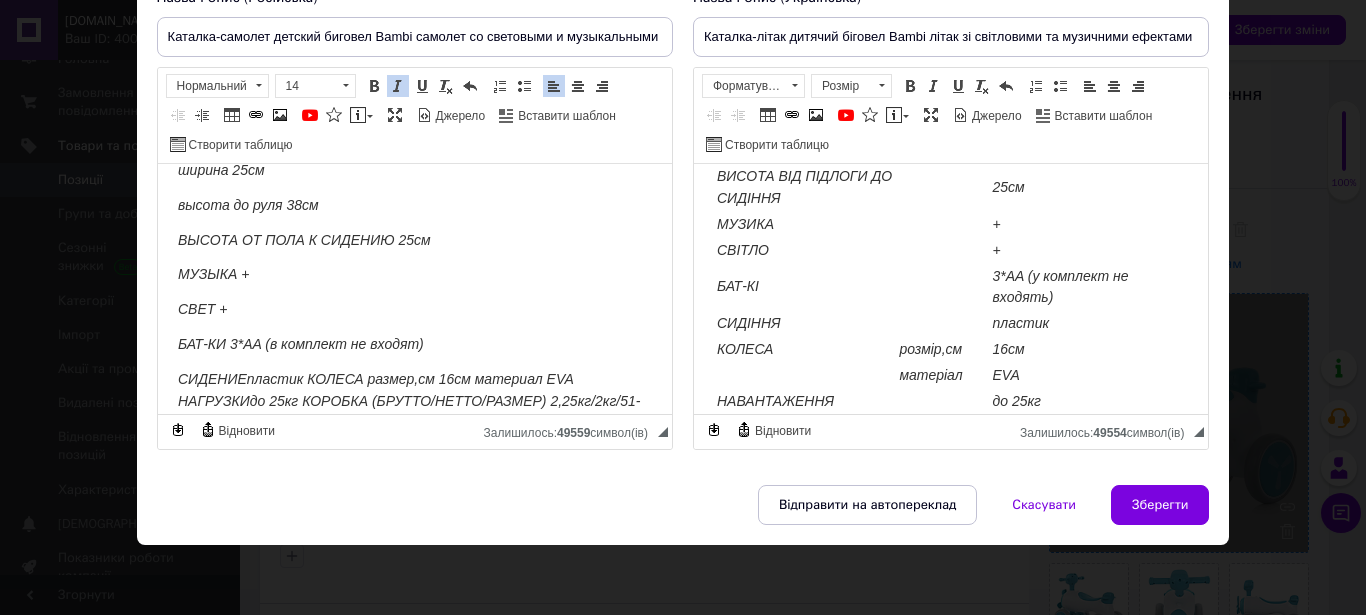 click on "Классный велобег Bambi в форме самолетика  для самых ценителей активного движения. Басни имеют 4 очень устойчивых колеса для обеспечения баланса малышей.  ГАБАРИТНЫЙ РАЗМЕР:      длина 52см     ширина 25см     высота до руля 38см  ВЫСОТА ОТ ПОЛА К СИДЕНИЮ 25см  МУЗЫКА +  СВЕТ +   БАТ-КИ 3*АA (в комплект не входят)  СИДЕНИЕпластик КОЛЕСА размер,см 16см материал EVA НАГРУЗКИдо 25кг КОРОБКА (БРУТТО/НЕТТО/РАЗМЕР) 2,25кг/2кг/51-25-30см" at bounding box center (414, 223) 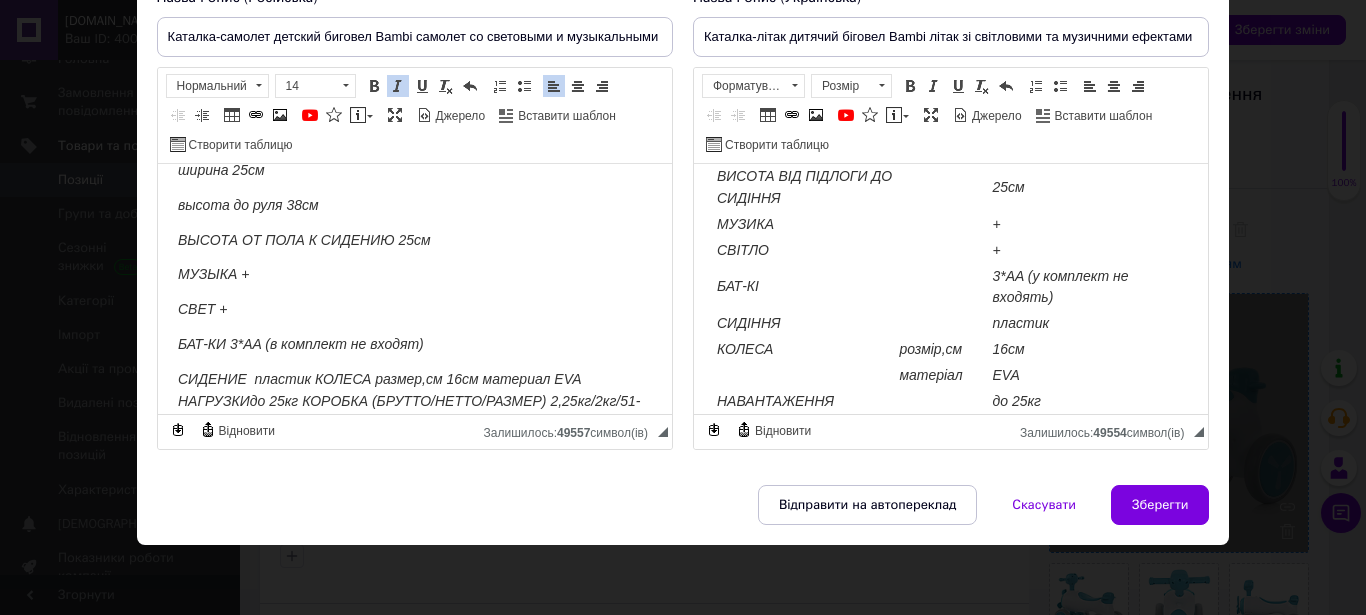 click on "БАТ-КИ 3*АA (в комплект не входят)" at bounding box center [300, 344] 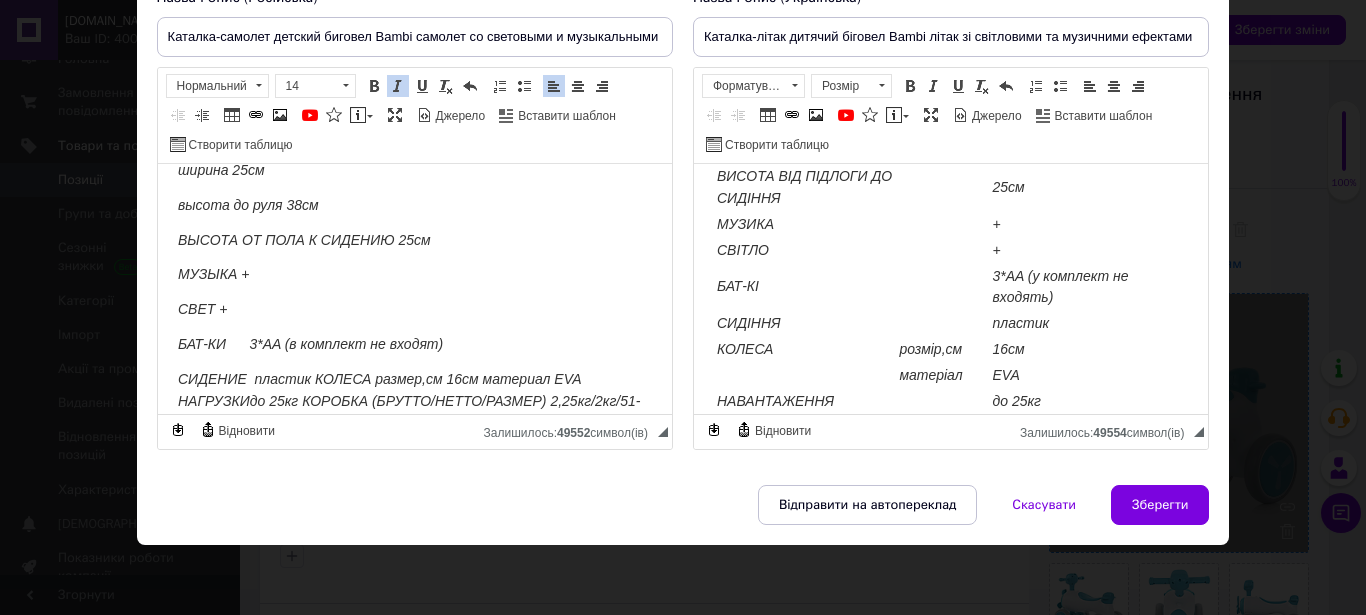 scroll, scrollTop: 326, scrollLeft: 0, axis: vertical 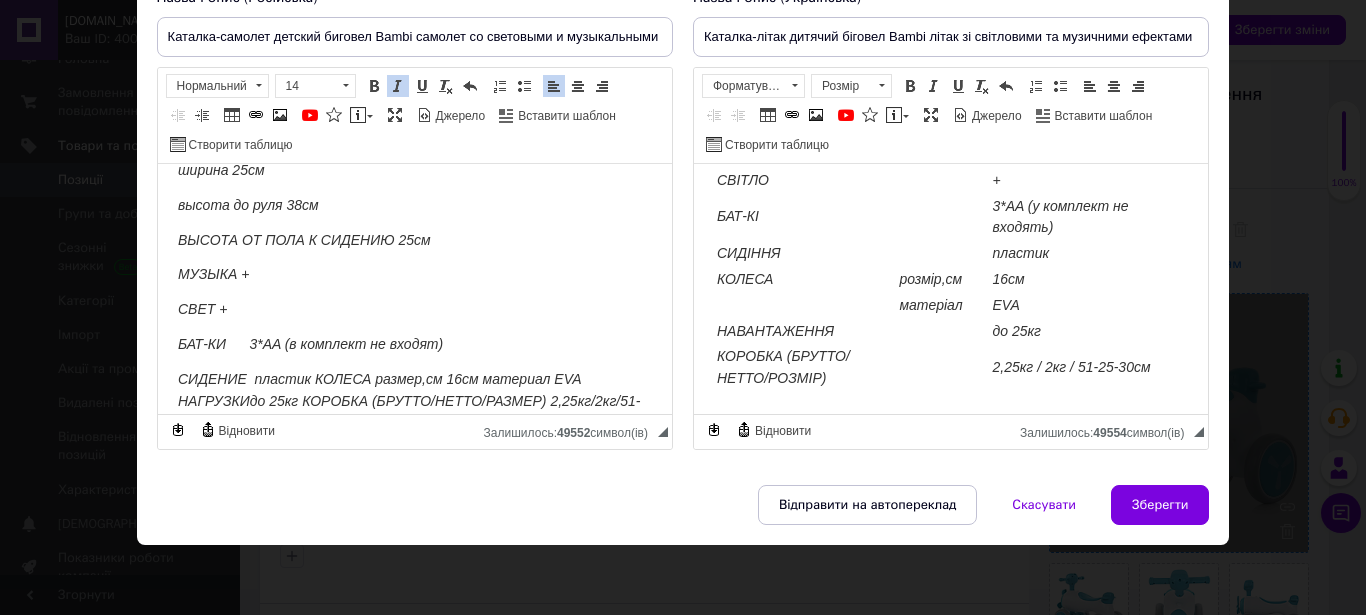 click on "СИДЕНИЕ  пластик КОЛЕСА размер,см 16см материал EVA НАГРУЗКИдо 25кг КОРОБКА (БРУТТО/НЕТТО/РАЗМЕР) 2,25кг/2кг/51-25-30см" at bounding box center [408, 401] 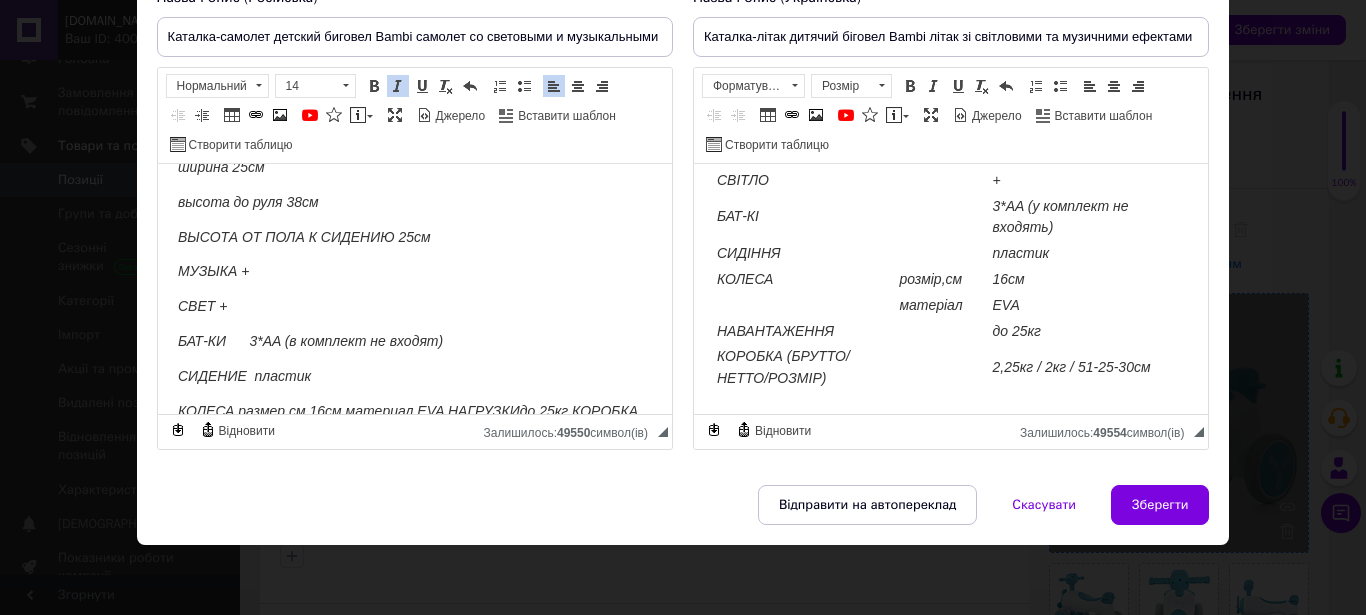 click on "КОЛЕСА размер,см 16см материал EVA НАГРУЗКИдо 25кг КОРОБКА (БРУТТО/НЕТТО/РАЗМЕР) 2,25кг/2кг/51-25-30см" at bounding box center (407, 422) 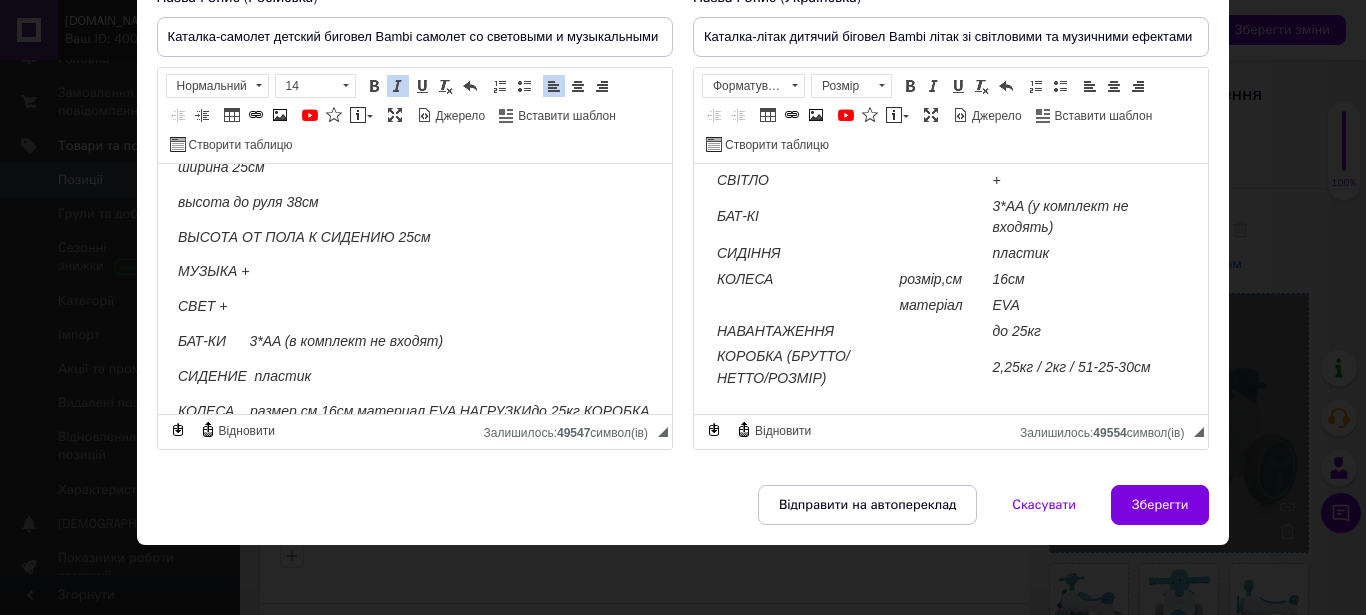 click on "КОЛЕСА    размер,см 16см материал EVA НАГРУЗКИдо 25кг КОРОБКА (БРУТТО/НЕТТО/РАЗМЕР) 2,25кг/2кг/51-25-30см" at bounding box center (413, 422) 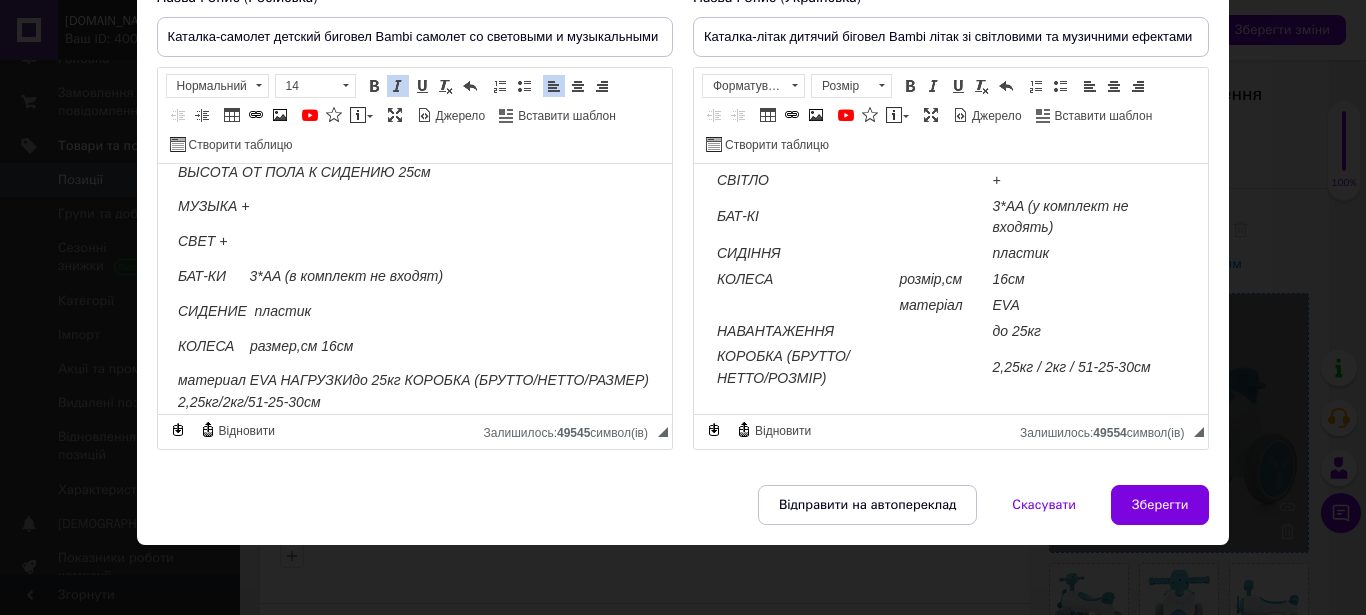 scroll, scrollTop: 254, scrollLeft: 0, axis: vertical 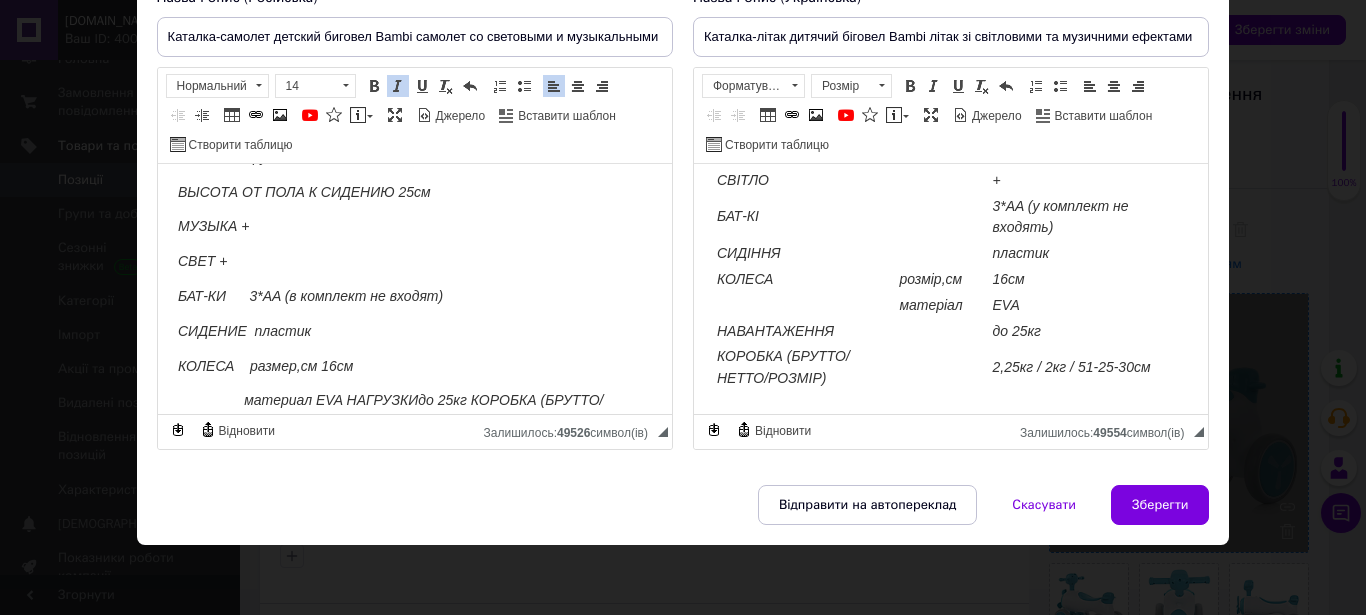 click on "материал EVA НАГРУЗКИдо 25кг КОРОБКА (БРУТТО/НЕТТО/РАЗМЕР) 2,25кг/2кг/51-25-30см" at bounding box center [390, 411] 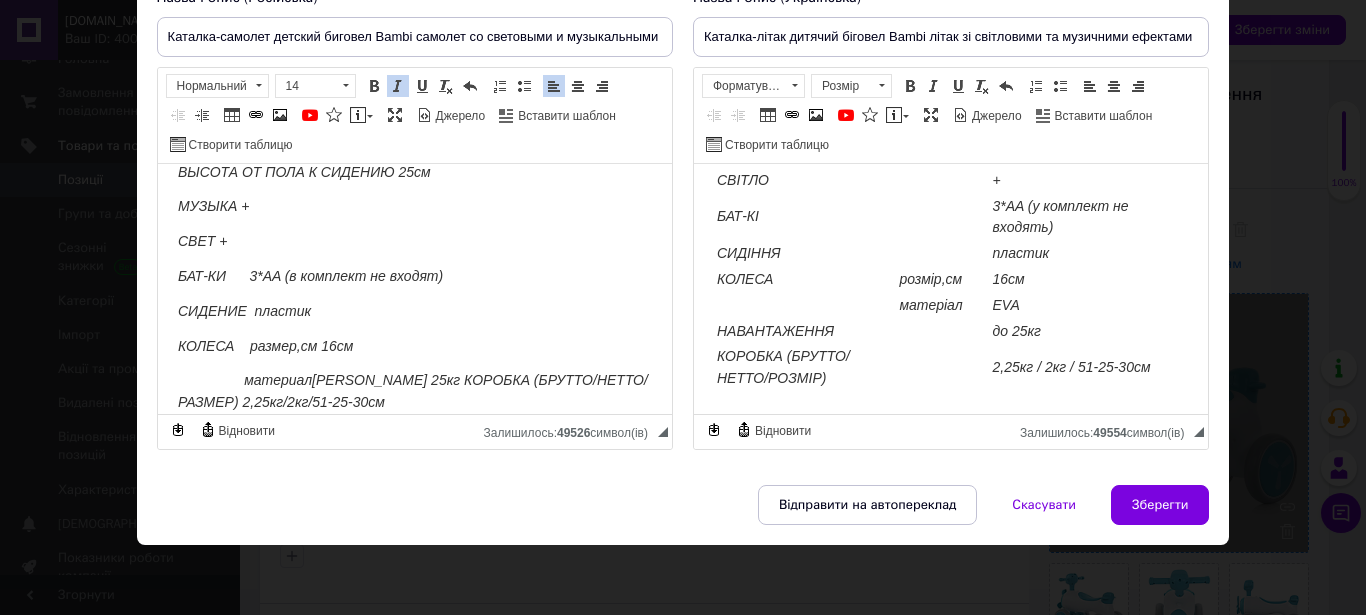 scroll, scrollTop: 254, scrollLeft: 0, axis: vertical 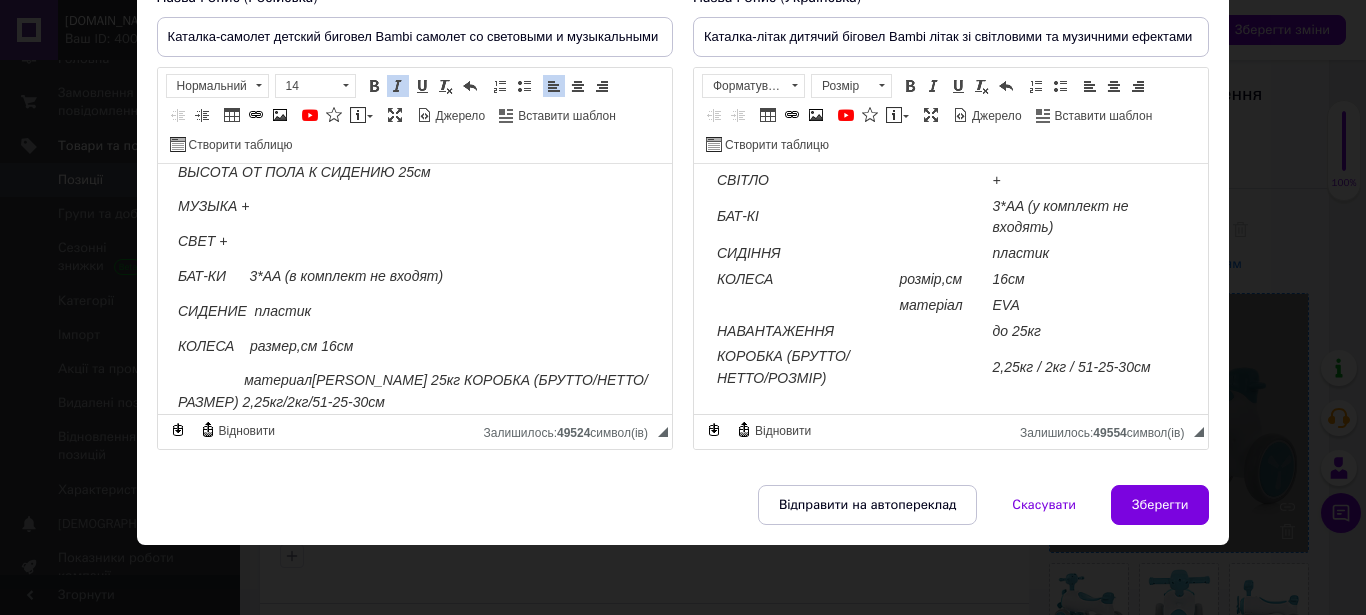click on "Классный велобег Bambi в форме самолетика  для самых ценителей активного движения. Басни имеют 4 очень устойчивых колеса для обеспечения баланса малышей.  ГАБАРИТНЫЙ РАЗМЕР:      длина 52см     ширина 25см     высота до руля 38см  ВЫСОТА ОТ ПОЛА К СИДЕНИЮ 25см  МУЗЫКА +  СВЕТ +   БАТ-КИ      3*АA (в комплект не входят)  СИДЕНИЕ  пластик  КОЛЕСА    размер,см 16см                      материал    EVA НАГРУЗКИдо 25кг КОРОБКА (БРУТТО/НЕТТО/РАЗМЕР) 2,25кг/2кг/51-25-30см" at bounding box center (414, 179) 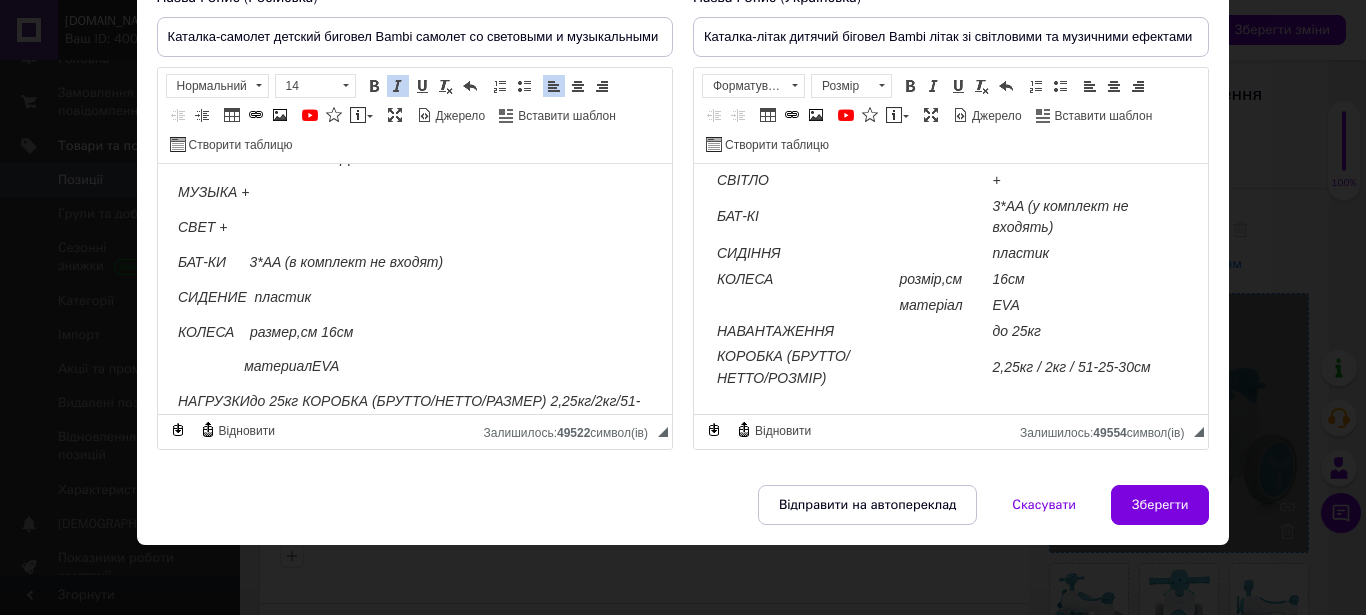 click on "НАГРУЗКИдо 25кг КОРОБКА (БРУТТО/НЕТТО/РАЗМЕР) 2,25кг/2кг/51-25-30см" at bounding box center (408, 412) 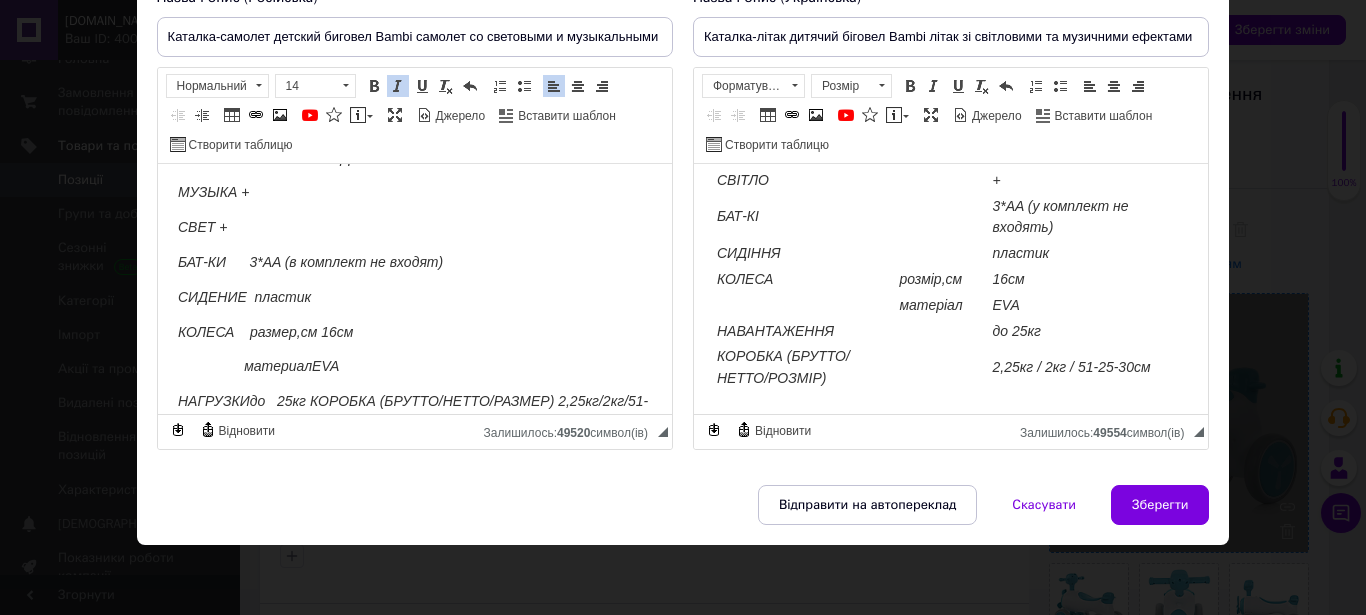 click on "НАГРУЗКИдо   25кг КОРОБКА (БРУТТО/НЕТТО/РАЗМЕР) 2,25кг/2кг/51-25-30см" at bounding box center (412, 412) 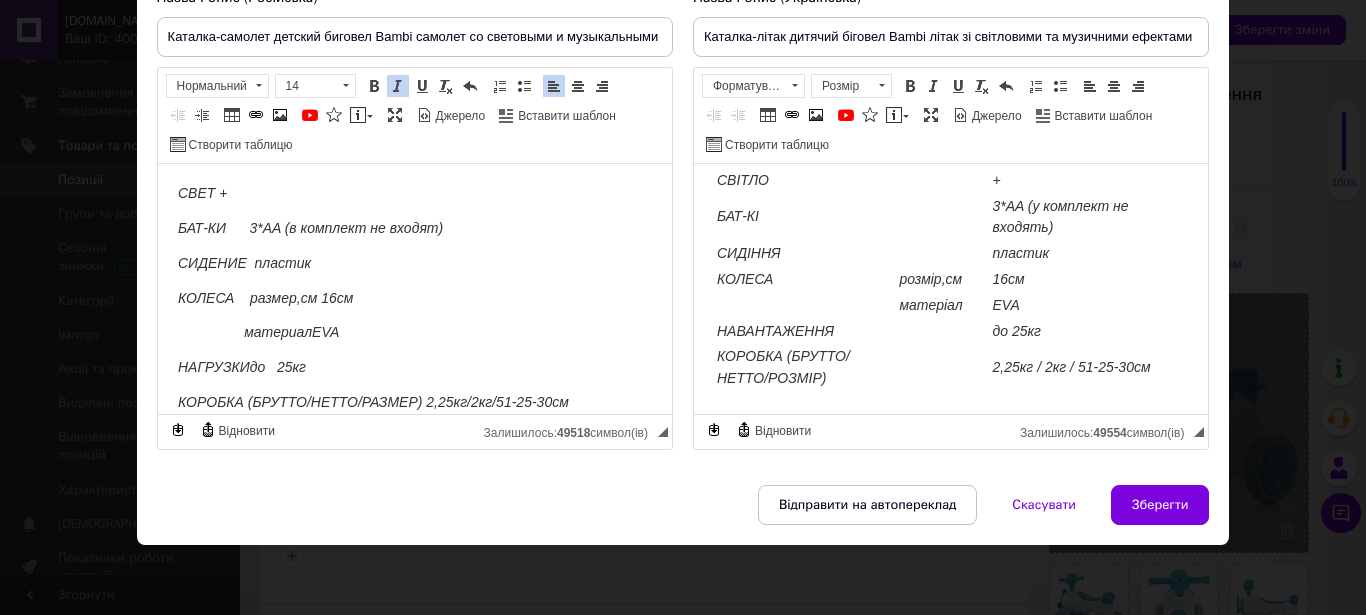scroll, scrollTop: 301, scrollLeft: 0, axis: vertical 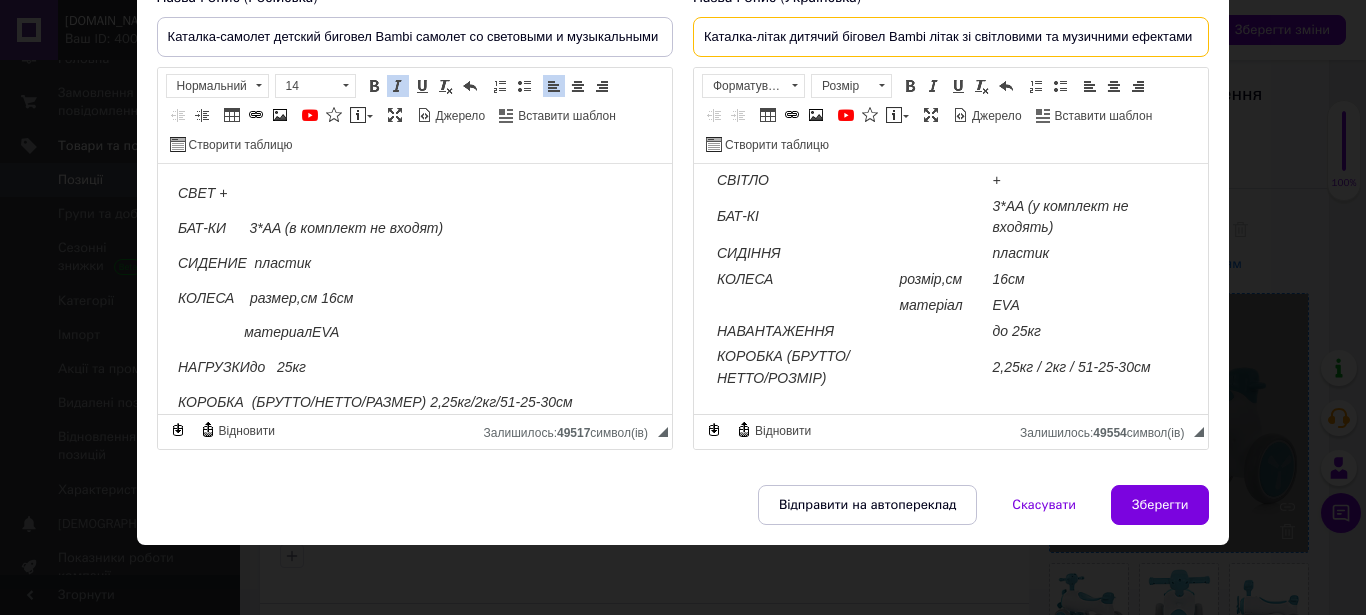 drag, startPoint x: 687, startPoint y: 32, endPoint x: 836, endPoint y: 34, distance: 149.01343 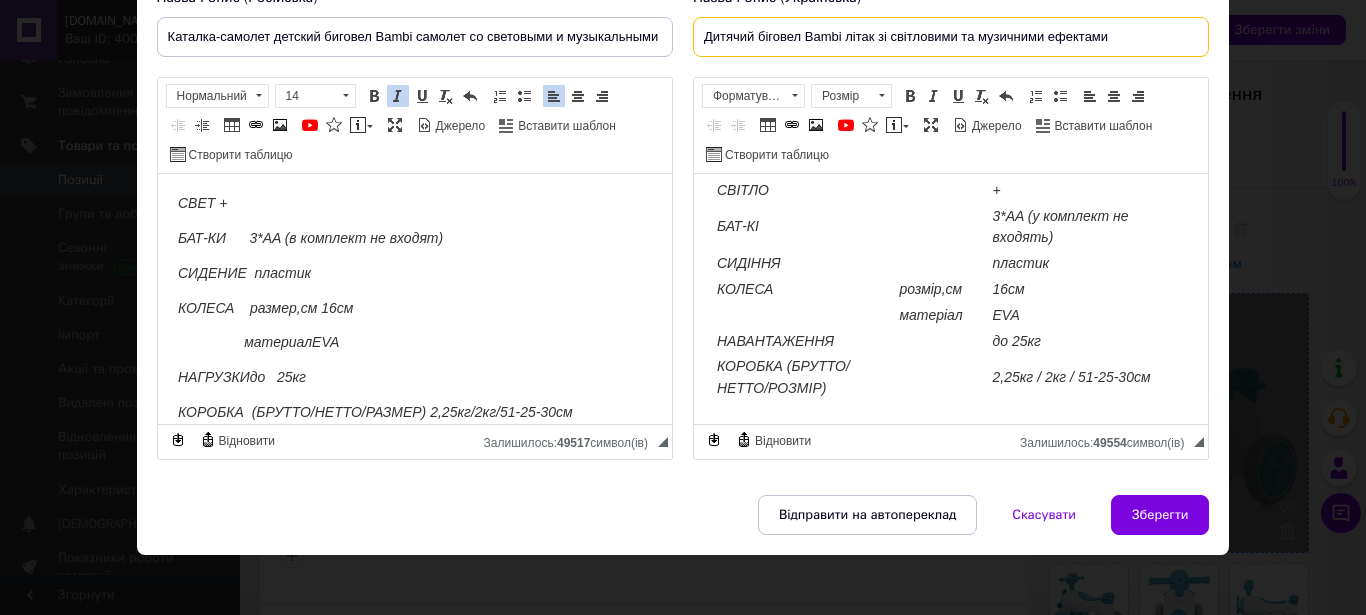 click on "Дитячий біговел Bambi літак зі світловими та музичними ефектами" at bounding box center [951, 37] 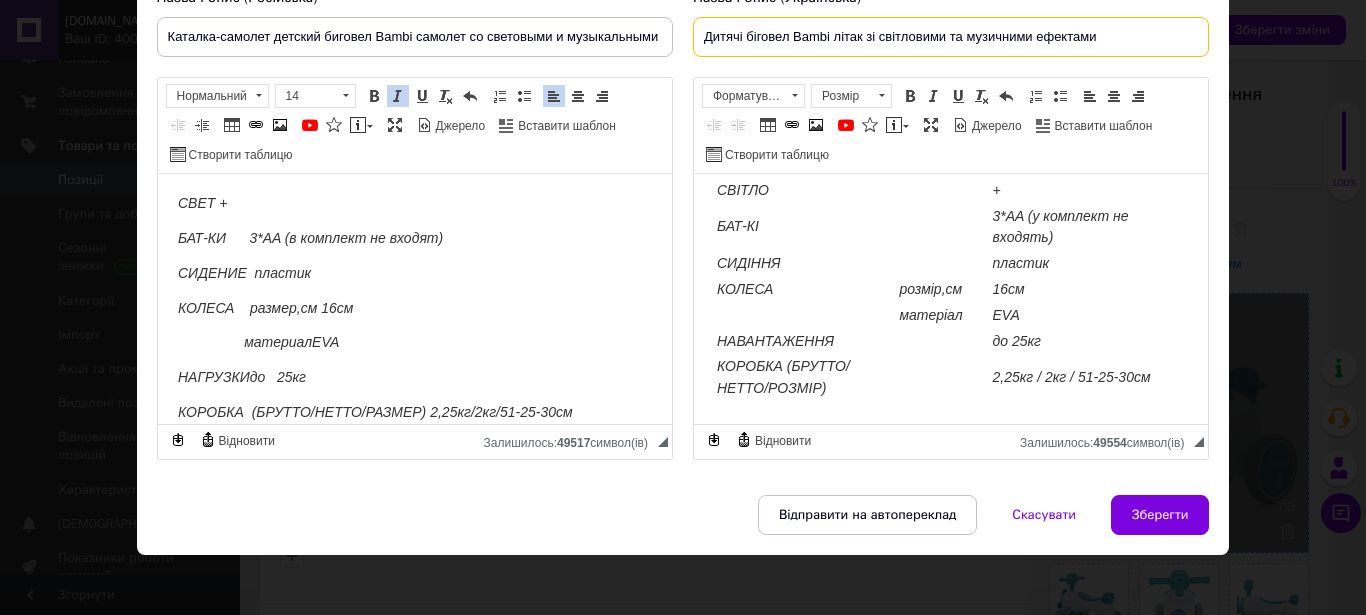 click on "Дитячі біговел Bambi літак зі світловими та музичними ефектами" at bounding box center (951, 37) 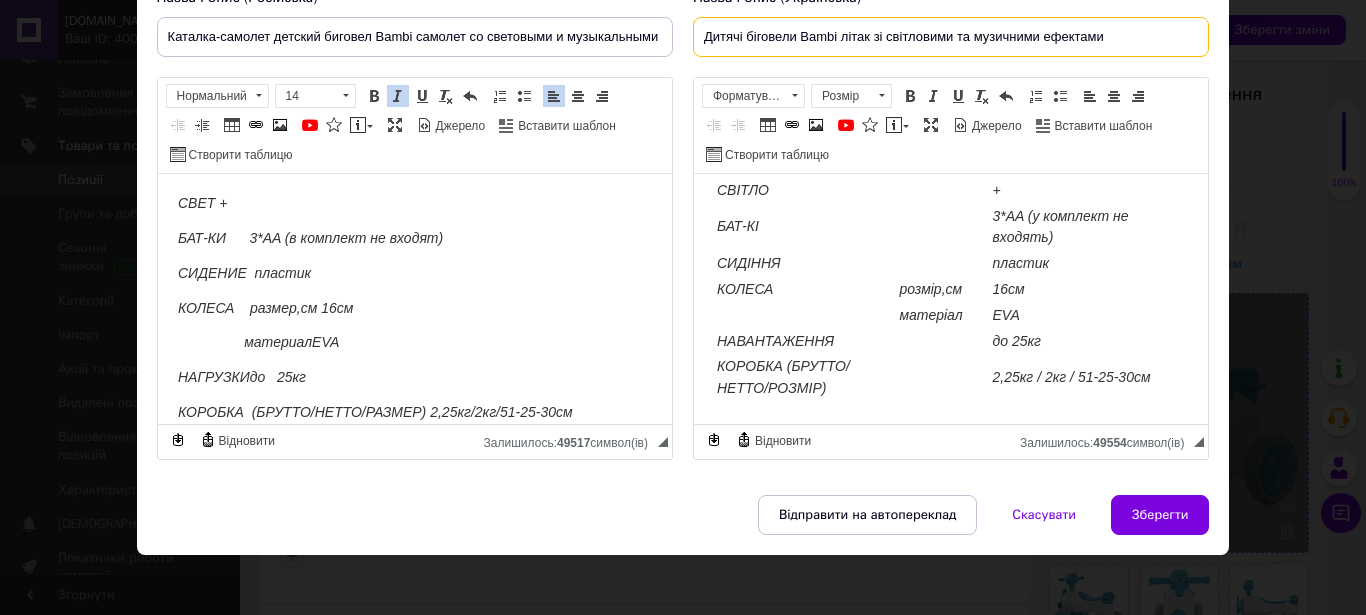 click on "Дитячі біговели Bambi літак зі світловими та музичними ефектами" at bounding box center [951, 37] 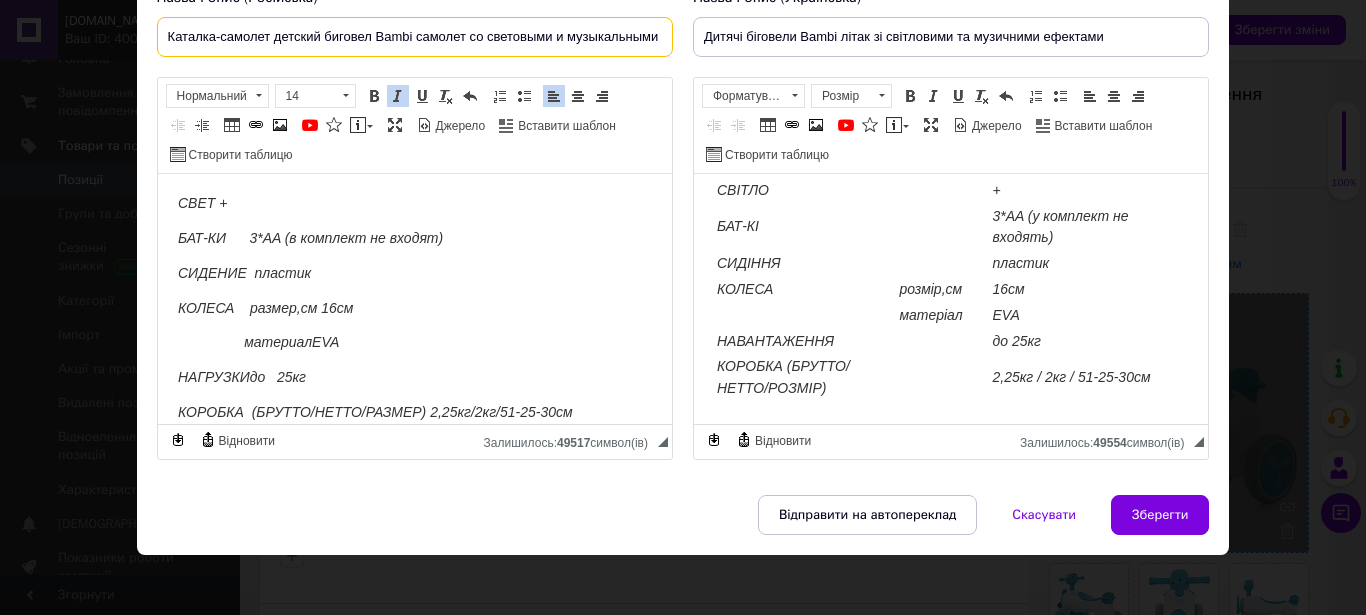 scroll, scrollTop: 0, scrollLeft: 72, axis: horizontal 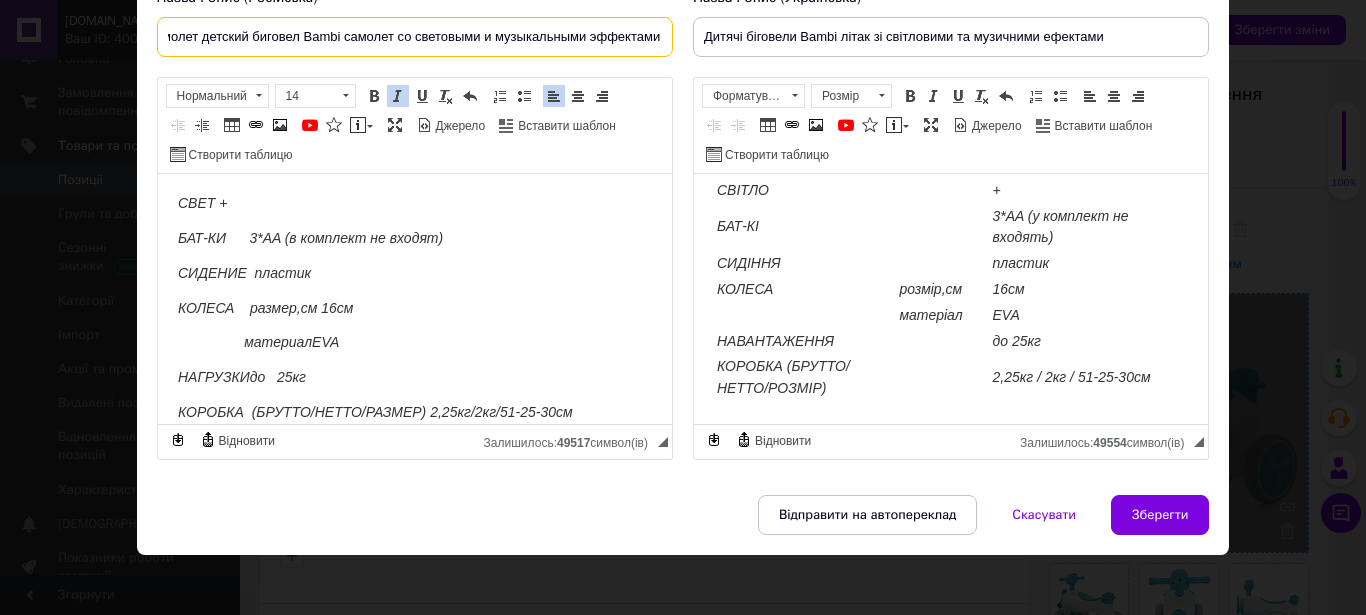 drag, startPoint x: 159, startPoint y: 28, endPoint x: 717, endPoint y: 53, distance: 558.55975 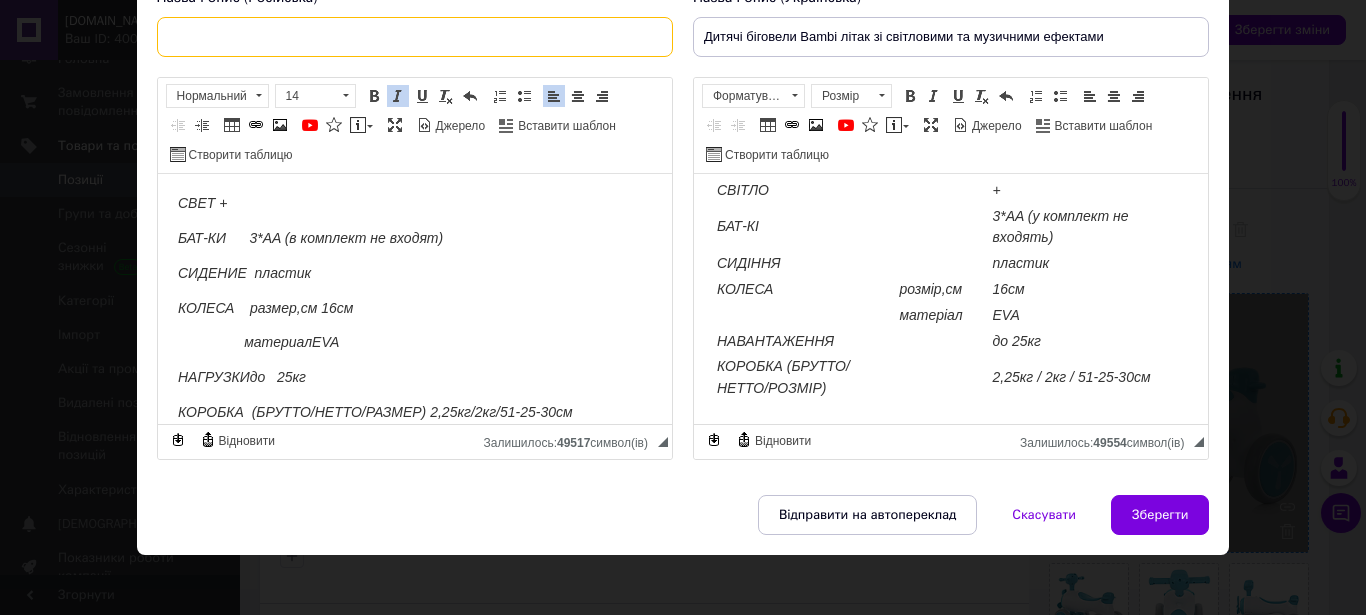scroll, scrollTop: 0, scrollLeft: 0, axis: both 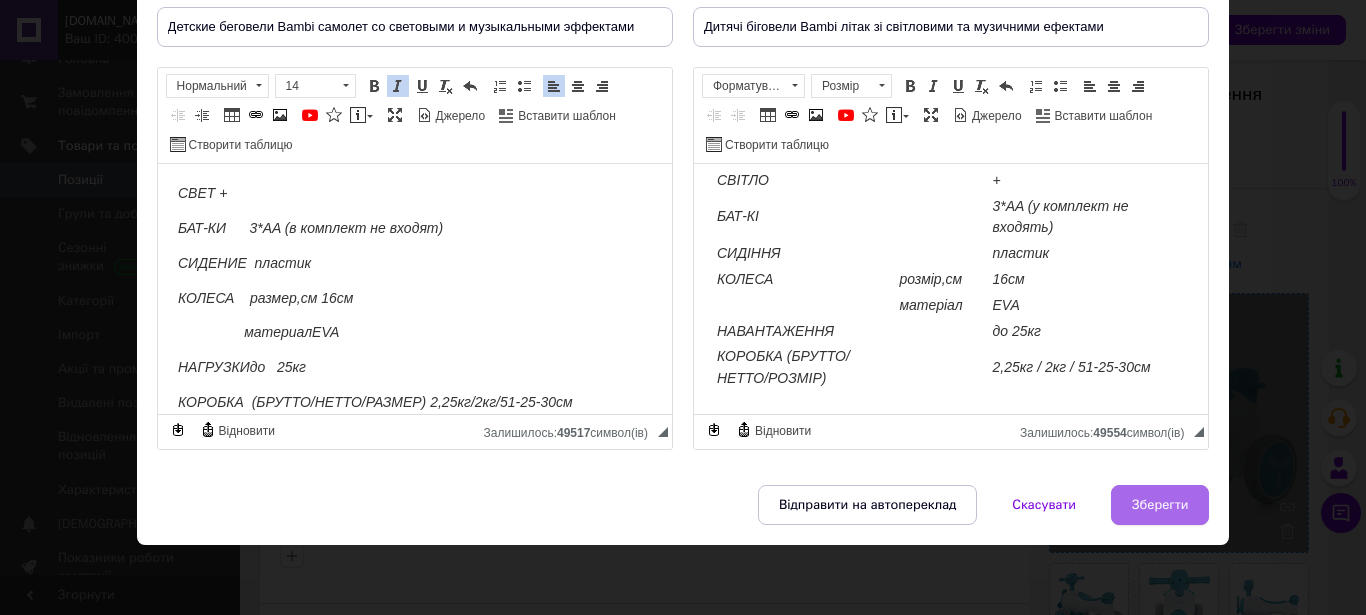 click on "Зберегти" at bounding box center (1160, 505) 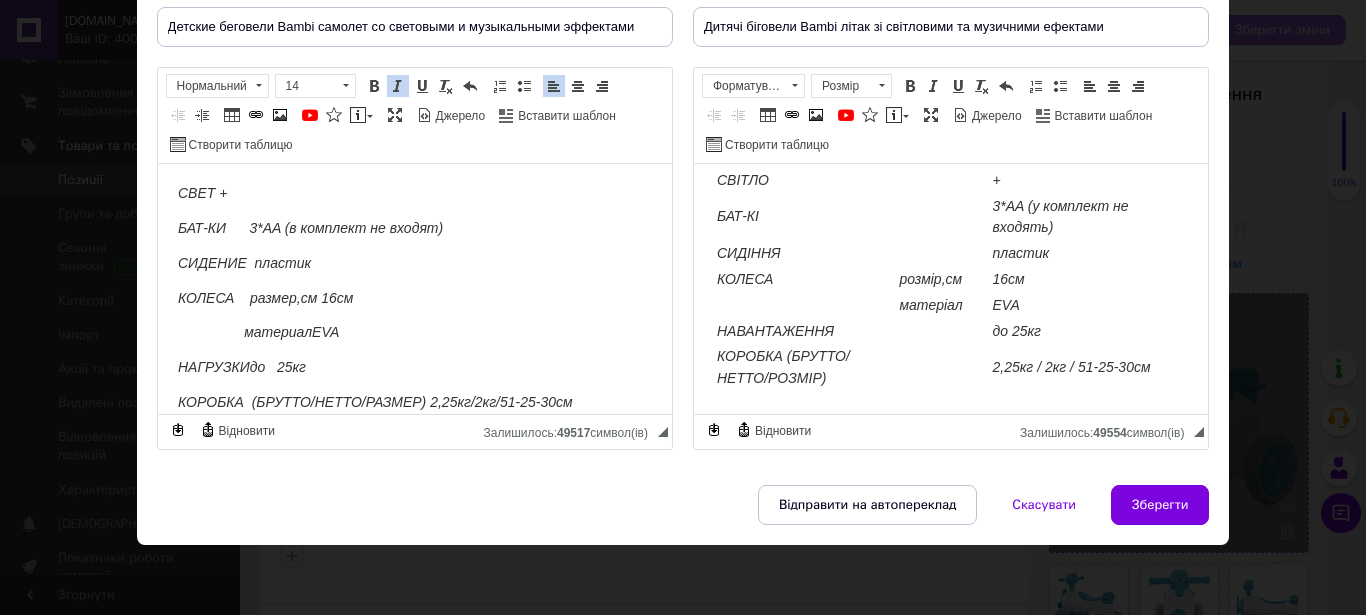 click on "Зберегти зміни" at bounding box center [1282, 29] 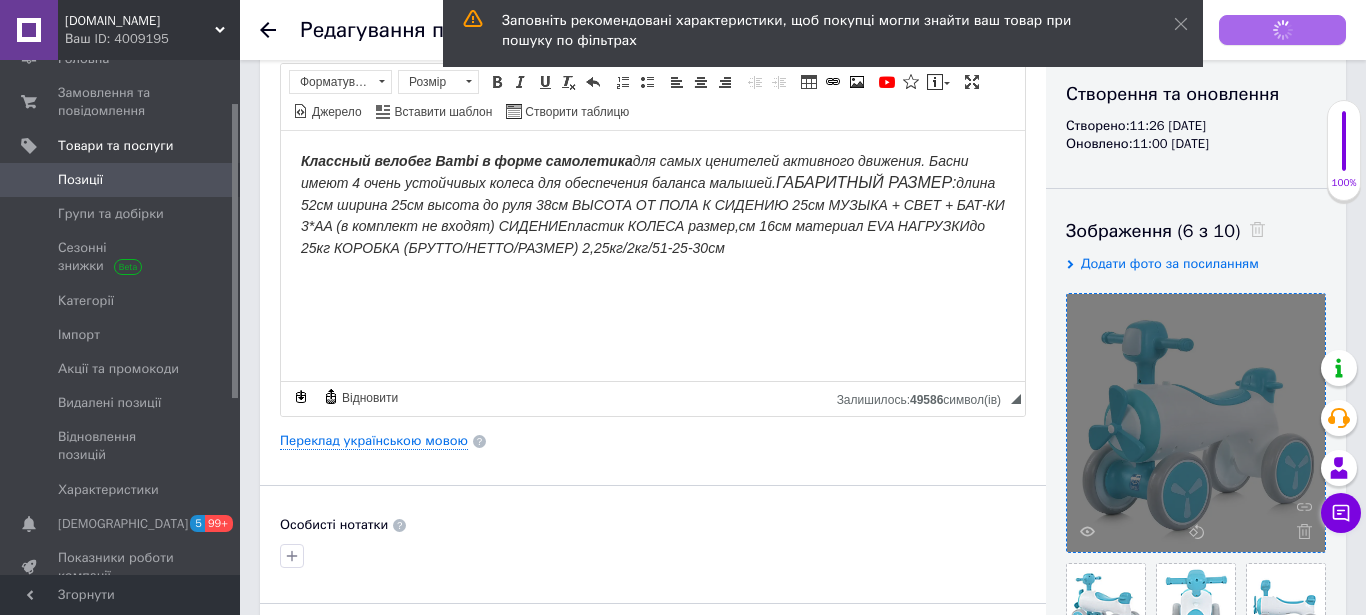 type on "Детские беговели Bambi самолет со световыми и музыкальными эффектами" 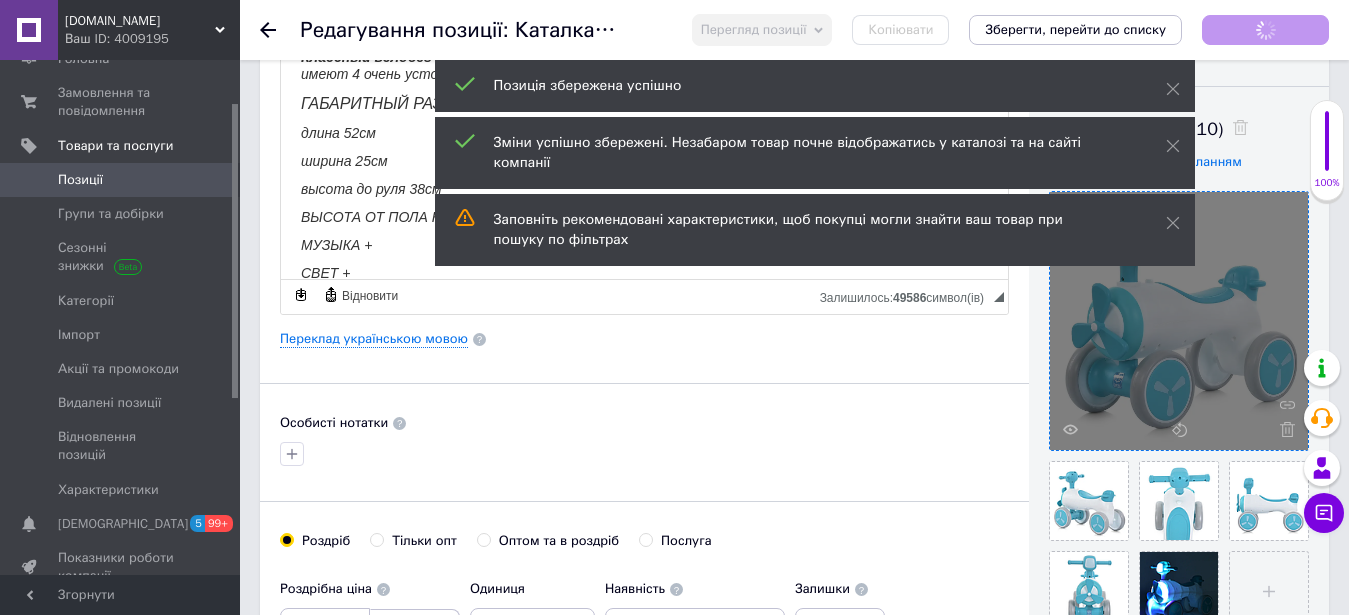 scroll, scrollTop: 0, scrollLeft: 0, axis: both 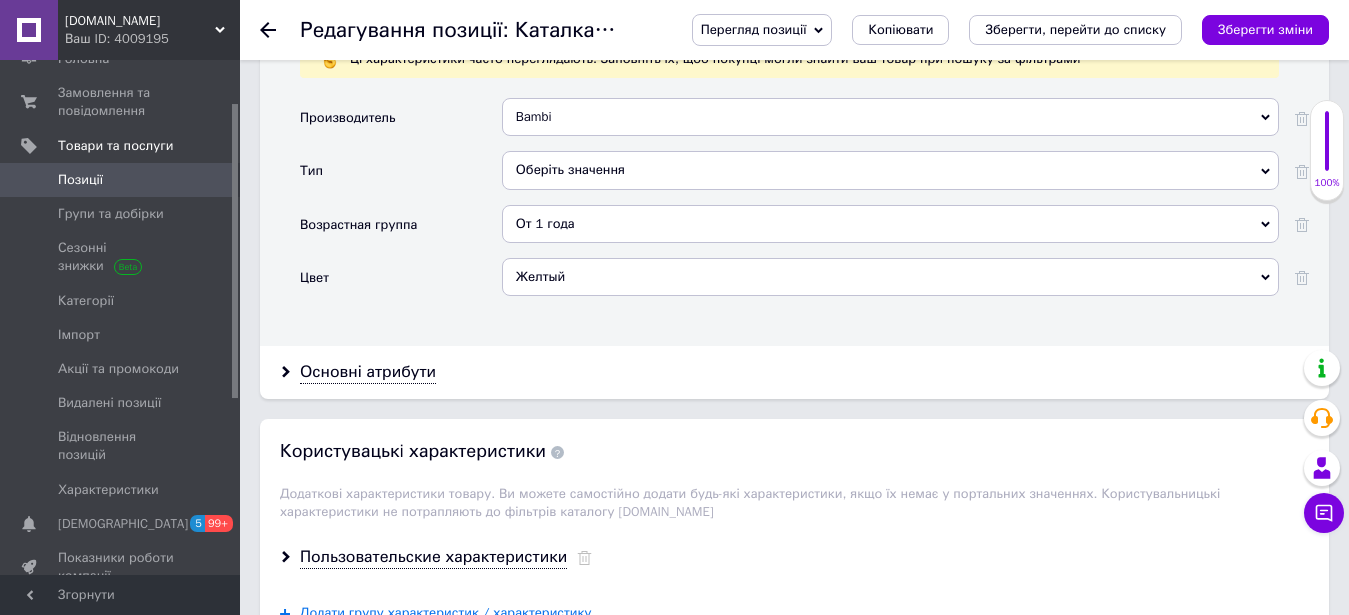 click on "Желтый" at bounding box center [890, 277] 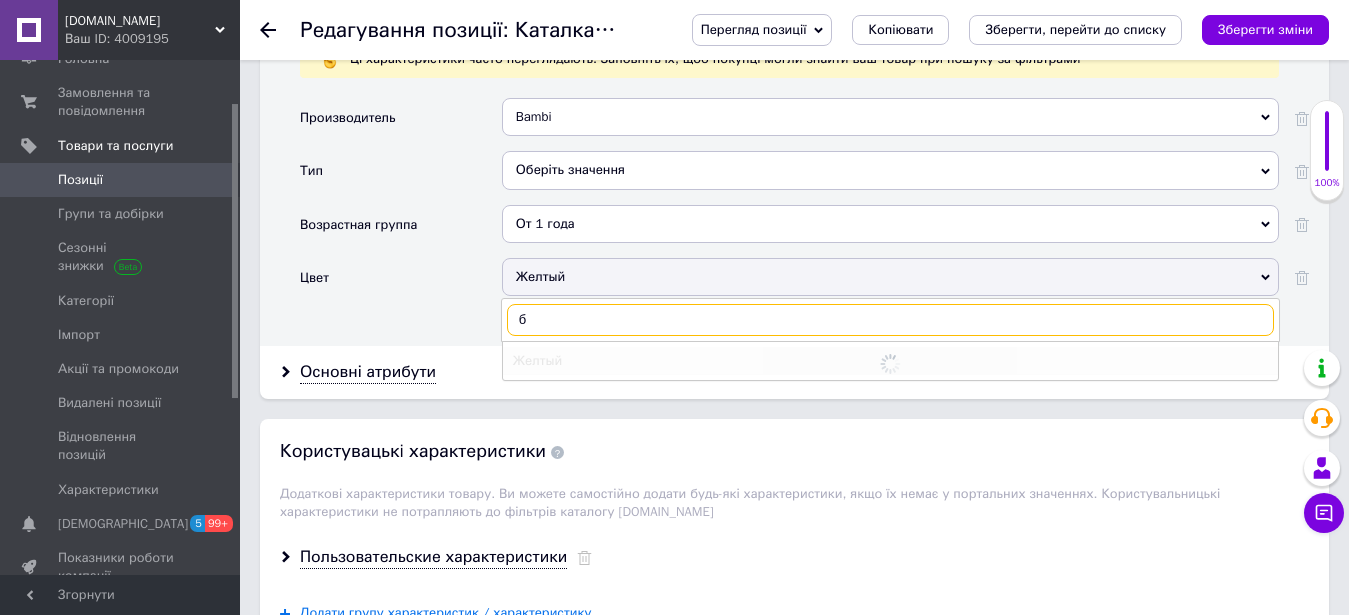 type on "б" 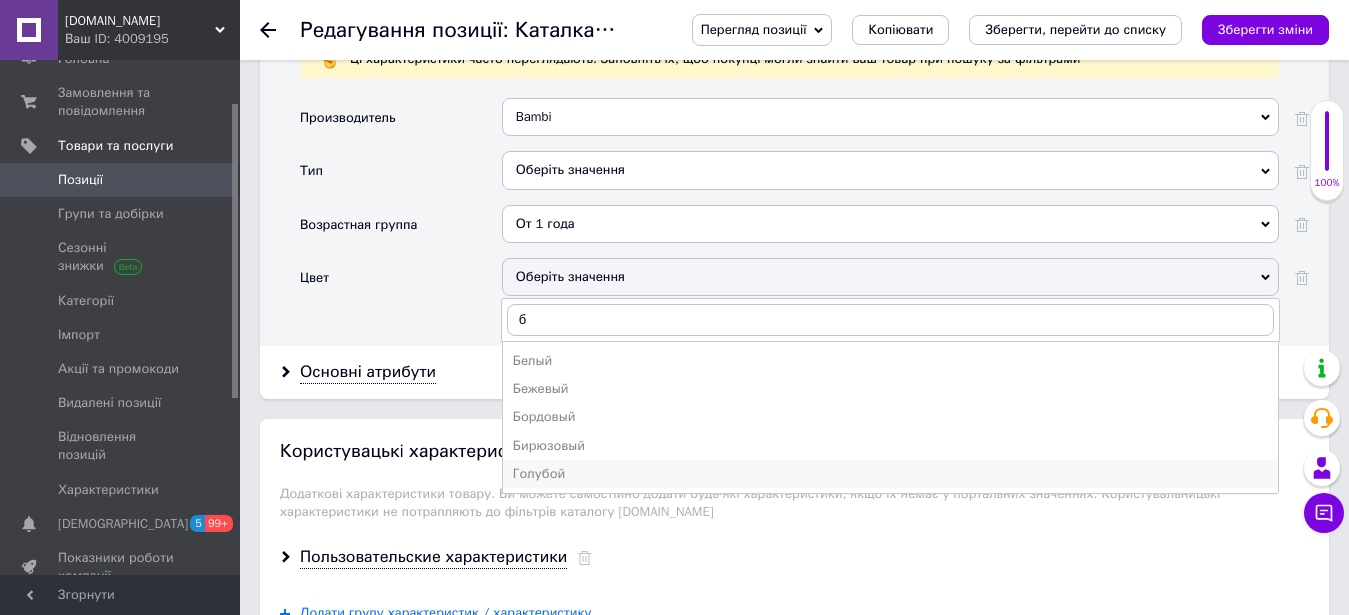 click on "Голубой" at bounding box center [890, 474] 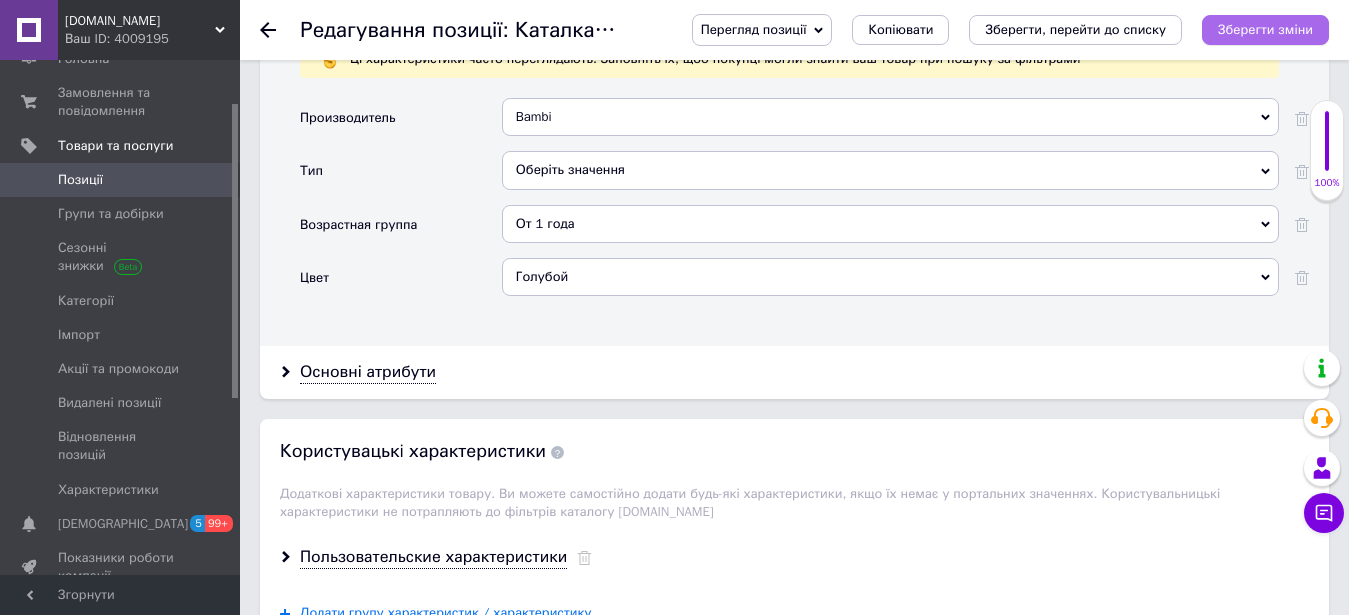 click on "Зберегти зміни" at bounding box center [1265, 30] 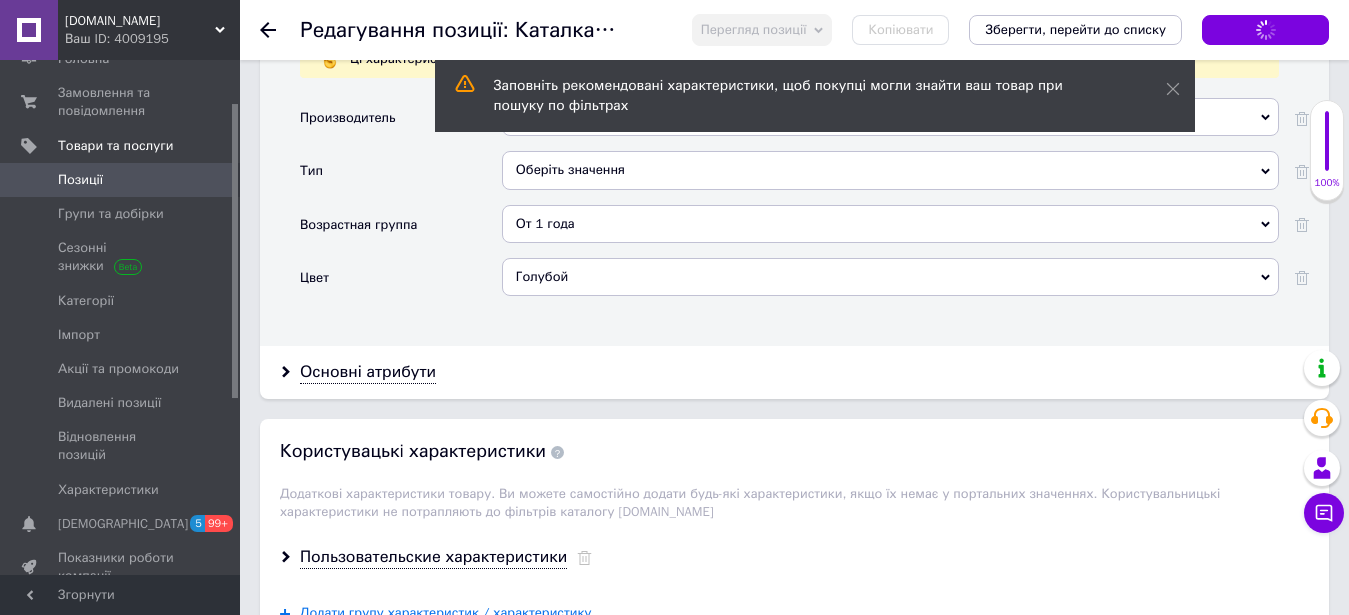 scroll, scrollTop: 2244, scrollLeft: 0, axis: vertical 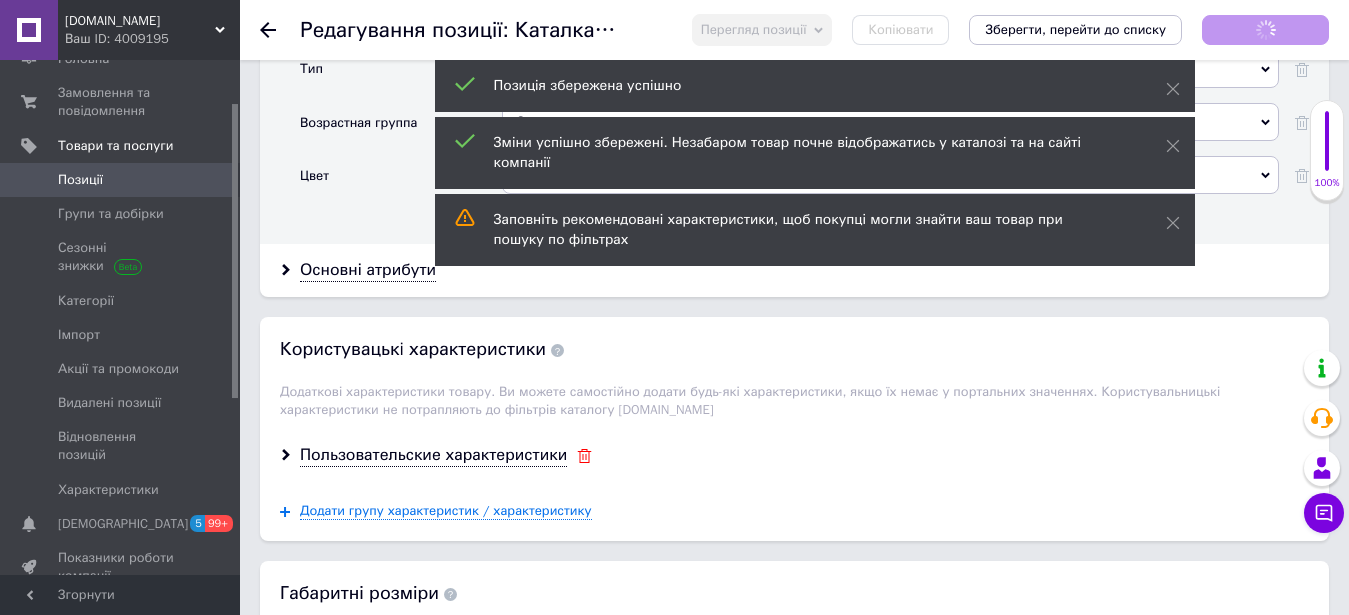 click 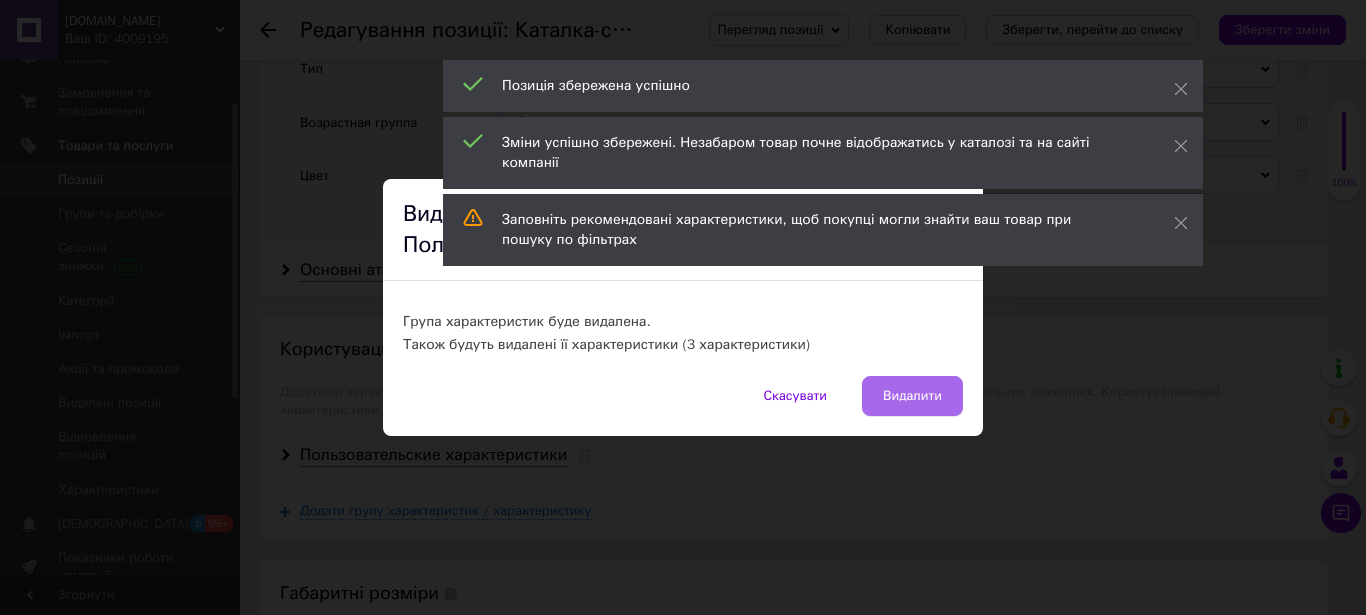 click on "Скасувати   Видалити" at bounding box center (683, 406) 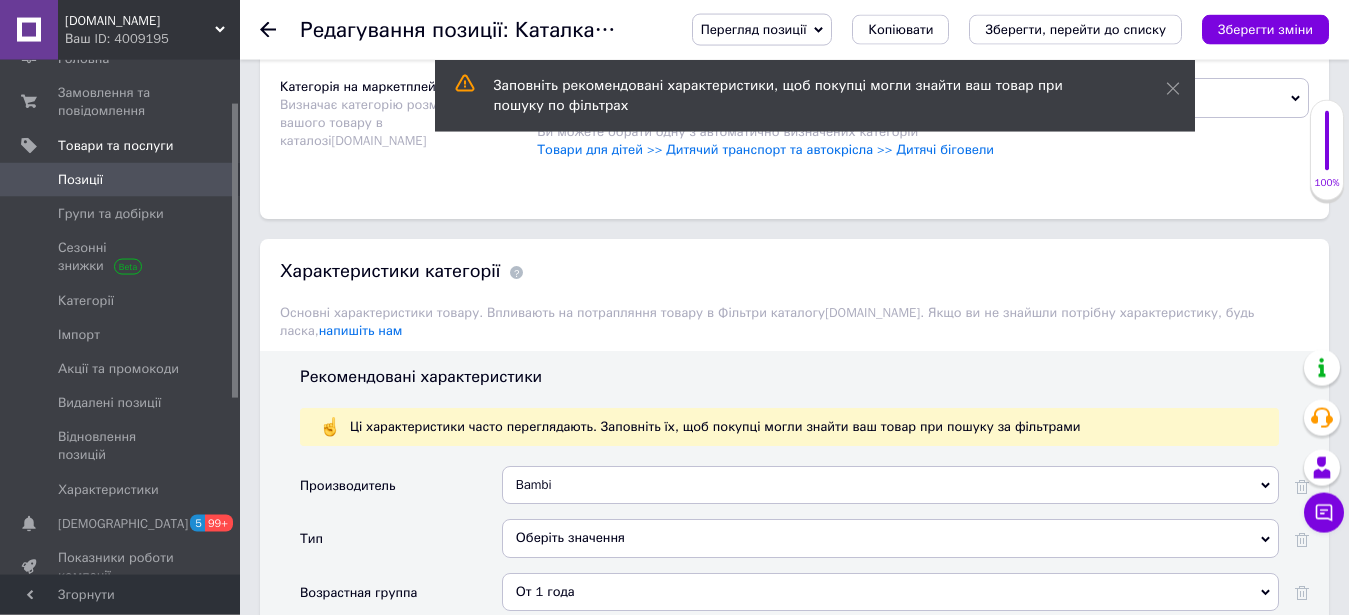scroll, scrollTop: 2244, scrollLeft: 0, axis: vertical 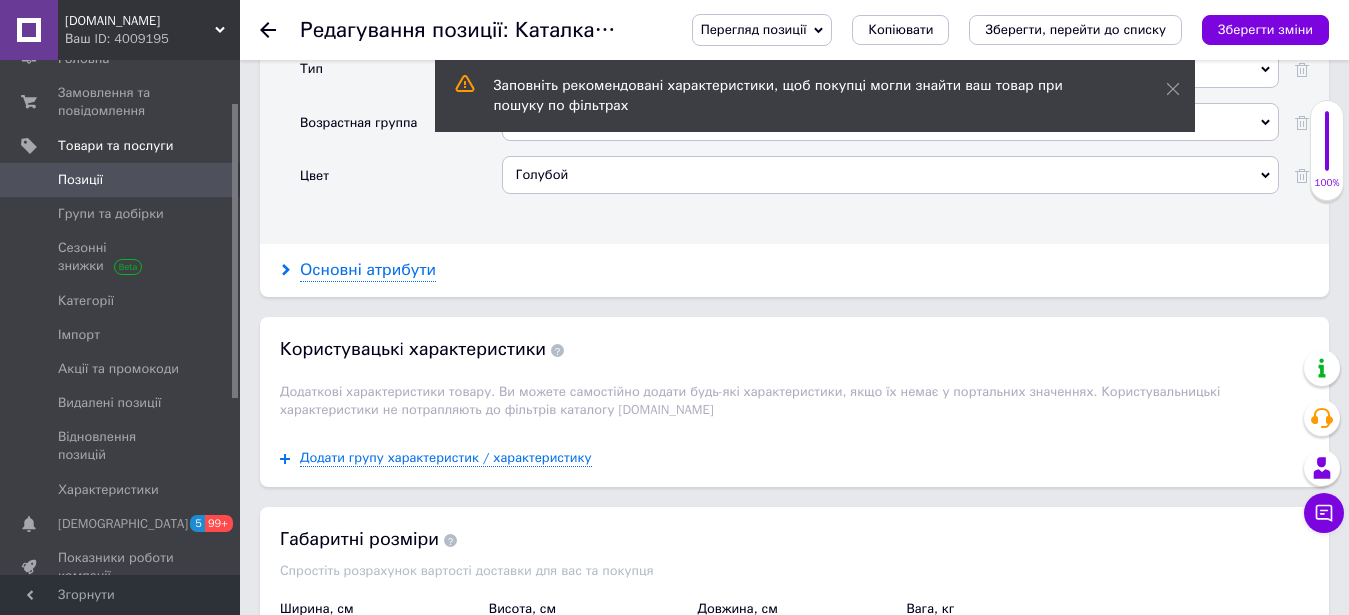click on "Основні атрибути" at bounding box center (368, 270) 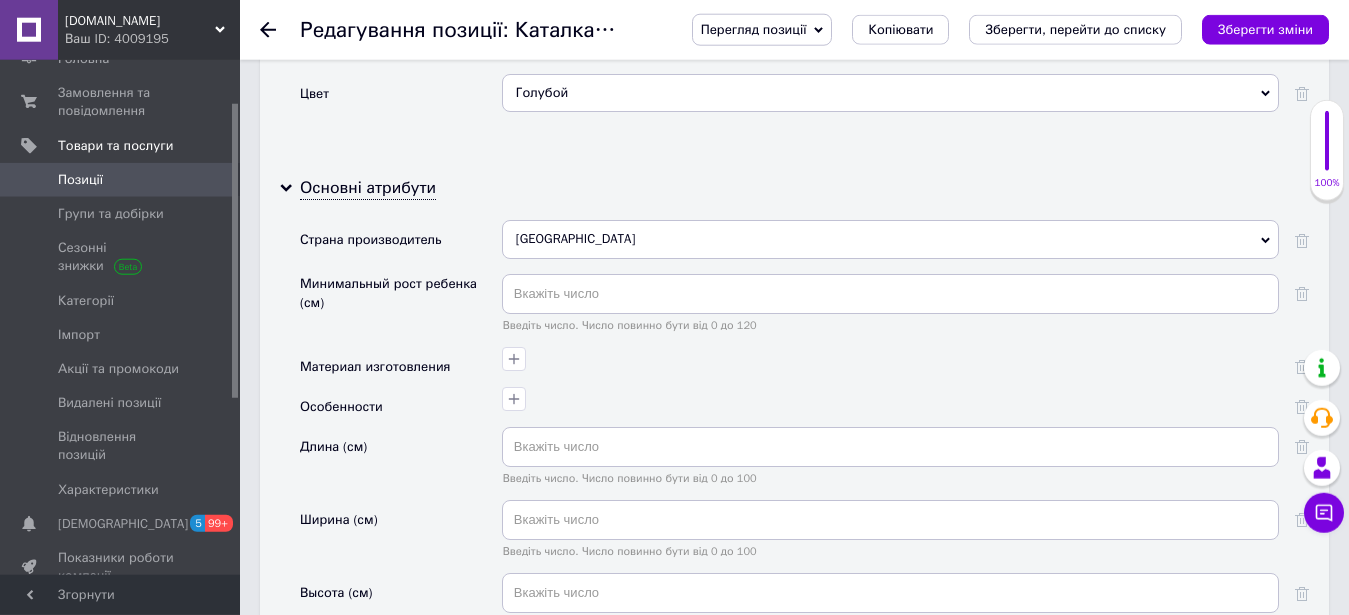 scroll, scrollTop: 2448, scrollLeft: 0, axis: vertical 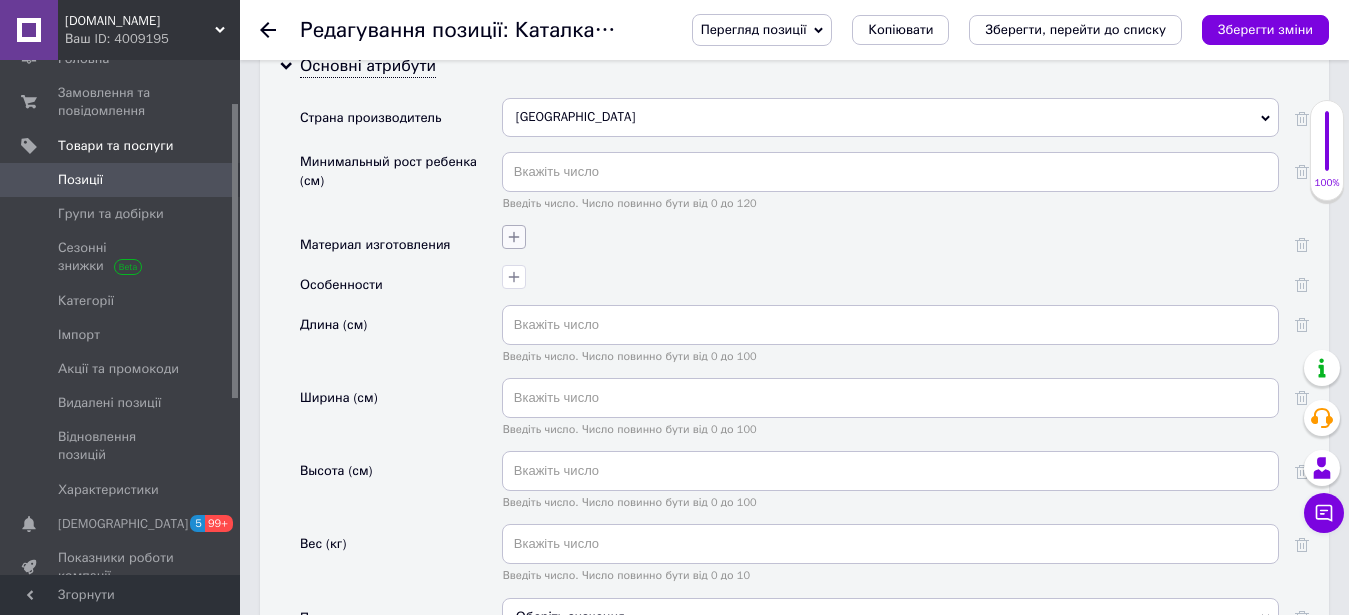 click 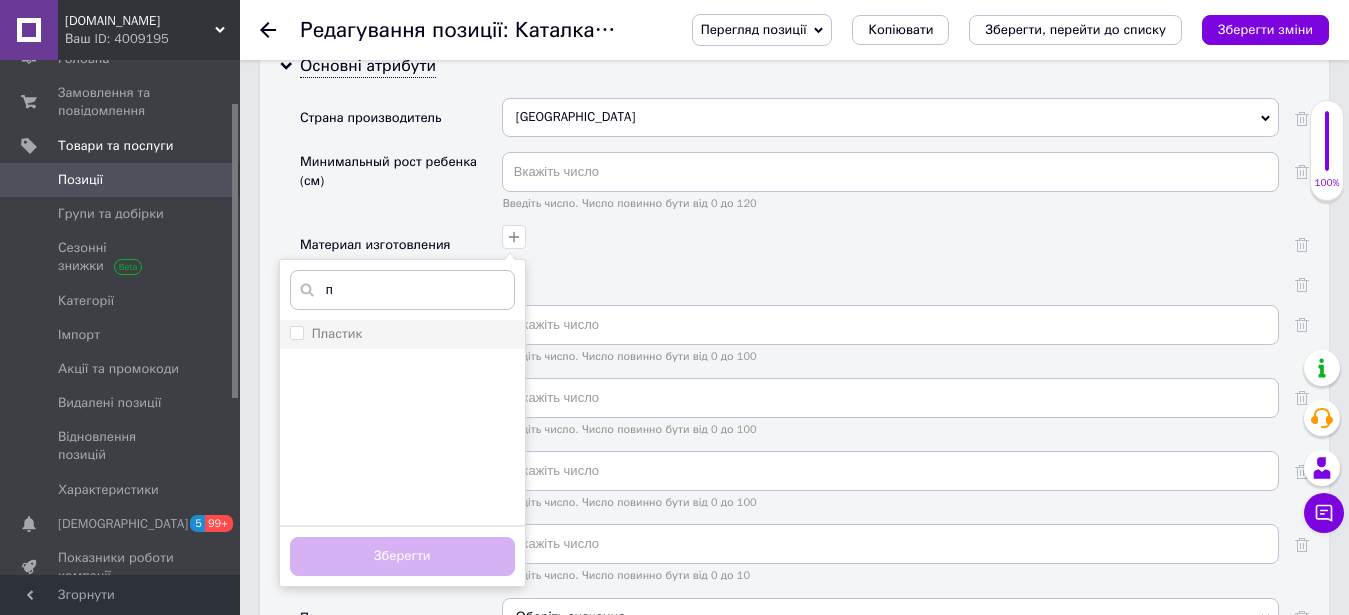 type on "п" 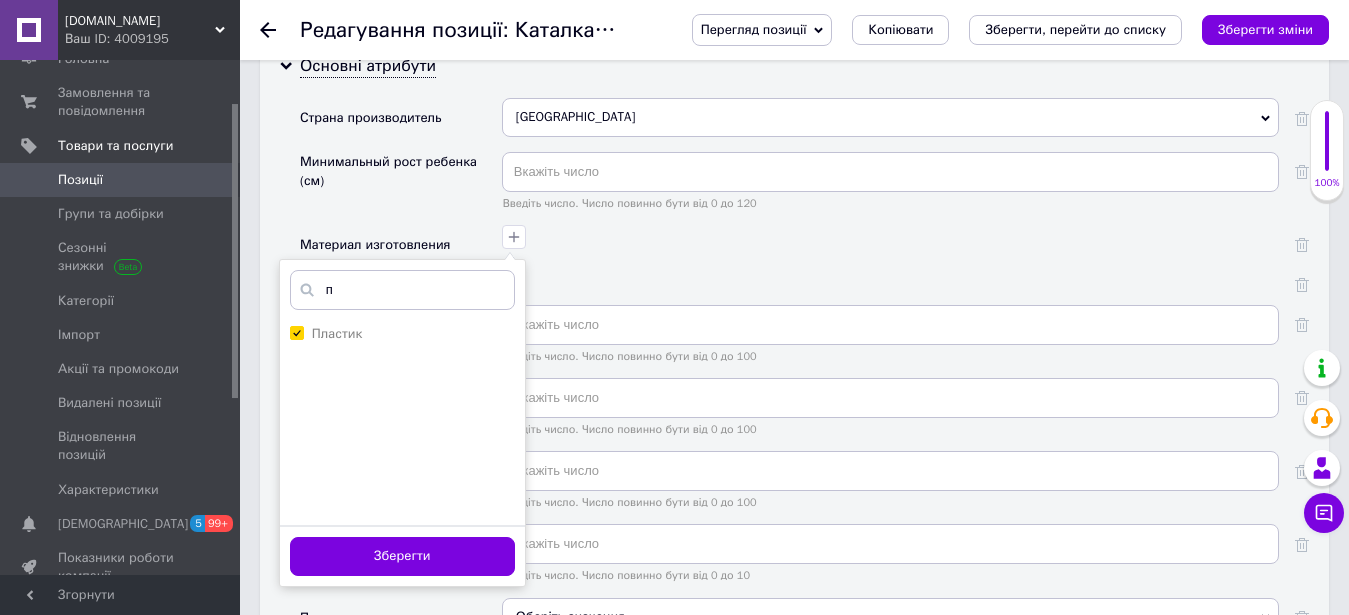 click on "Зберегти" at bounding box center [402, 556] 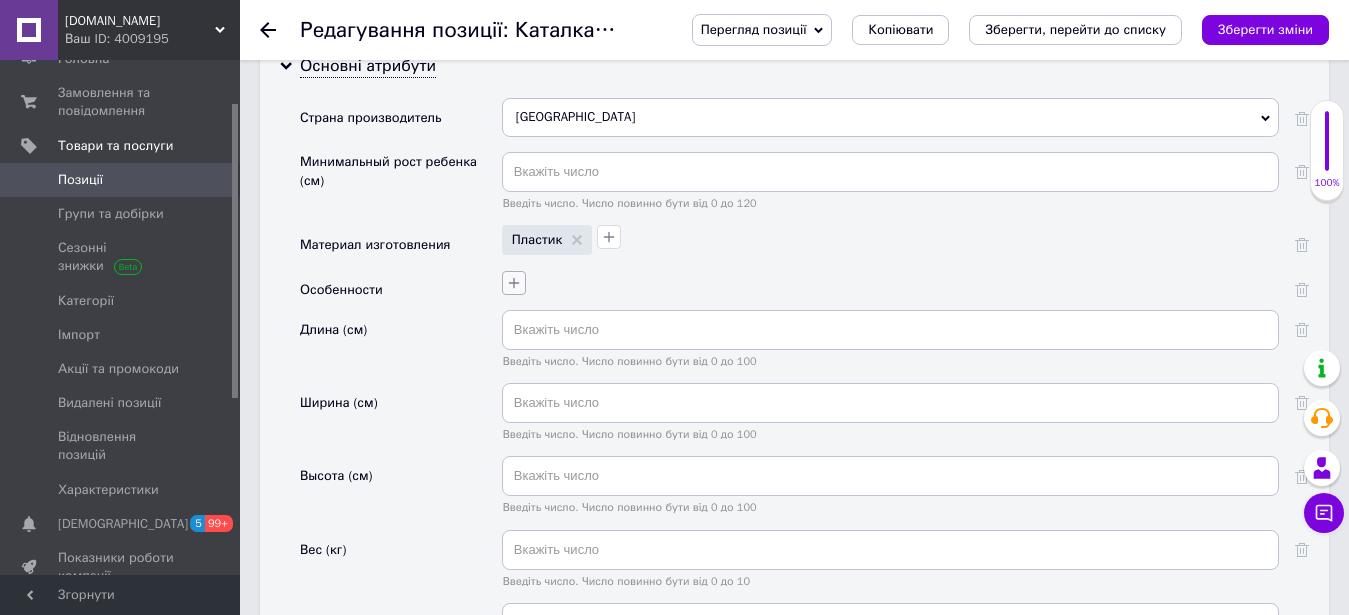 click 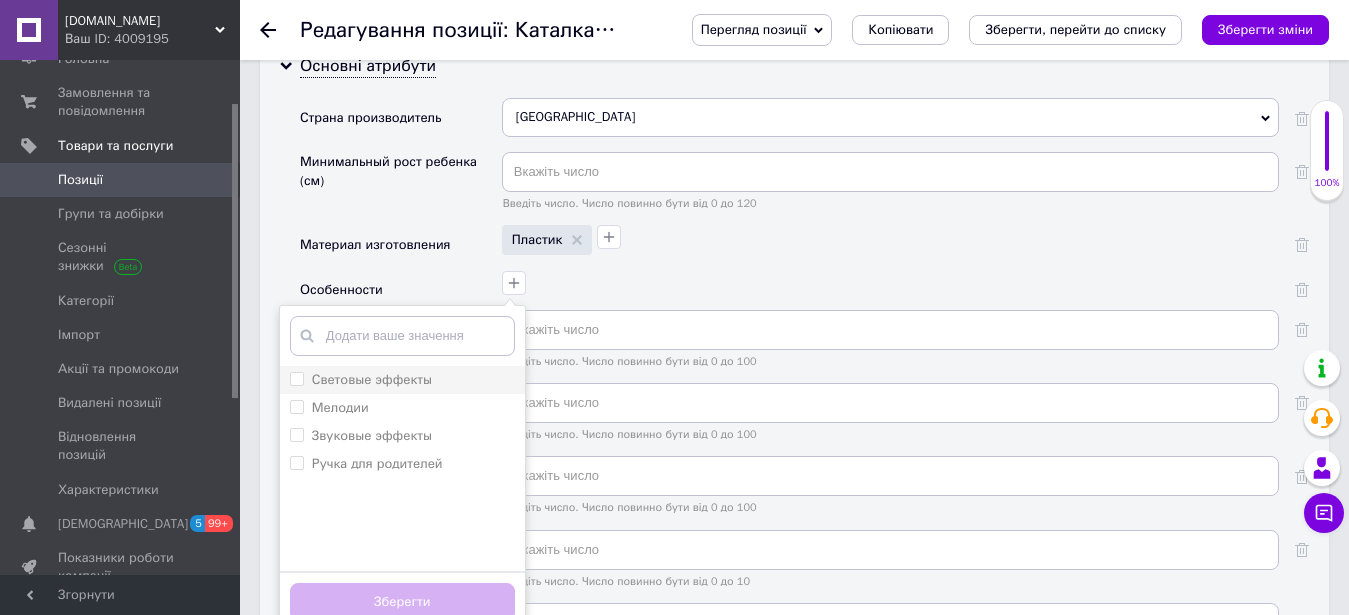 click on "Световые эффекты" at bounding box center [402, 380] 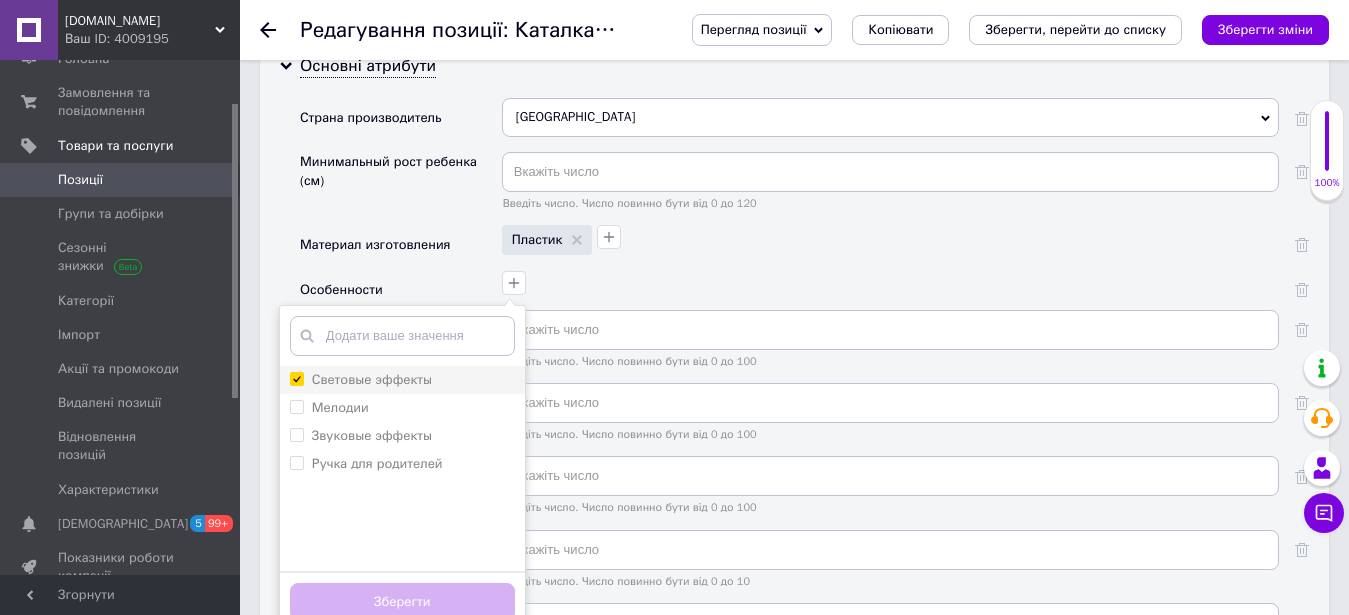 checkbox on "true" 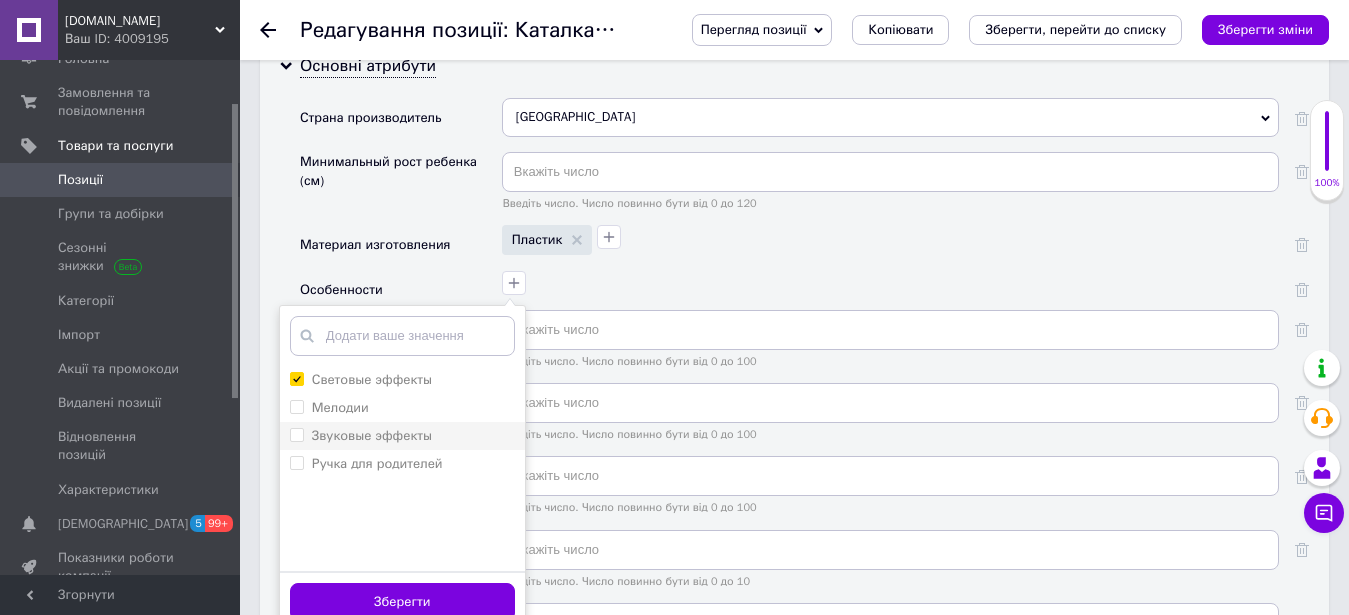 click on "Звуковые эффекты" at bounding box center (372, 435) 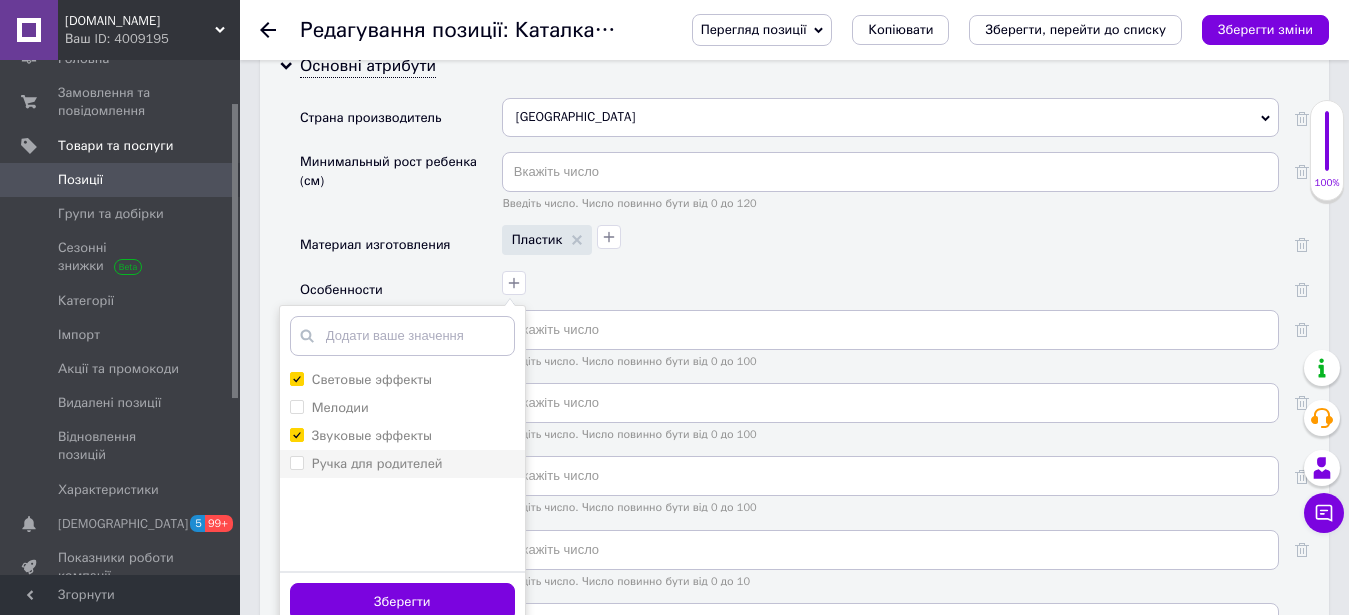 checkbox on "true" 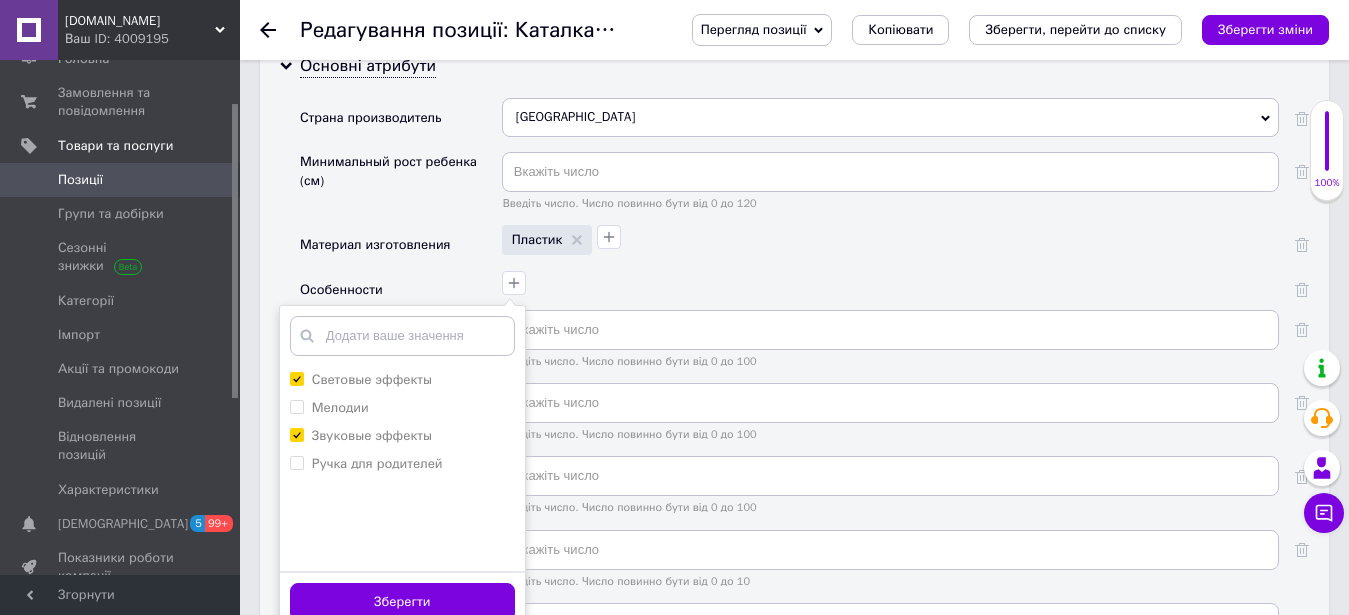 drag, startPoint x: 438, startPoint y: 583, endPoint x: 585, endPoint y: 255, distance: 359.43427 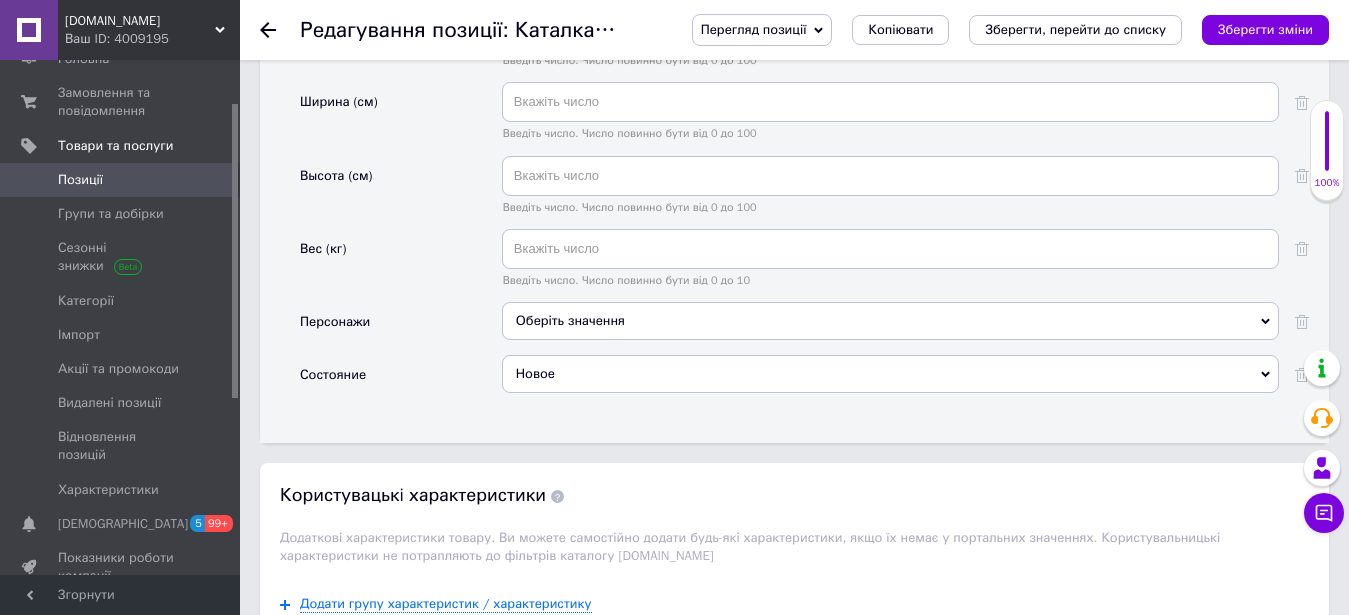 scroll, scrollTop: 3060, scrollLeft: 0, axis: vertical 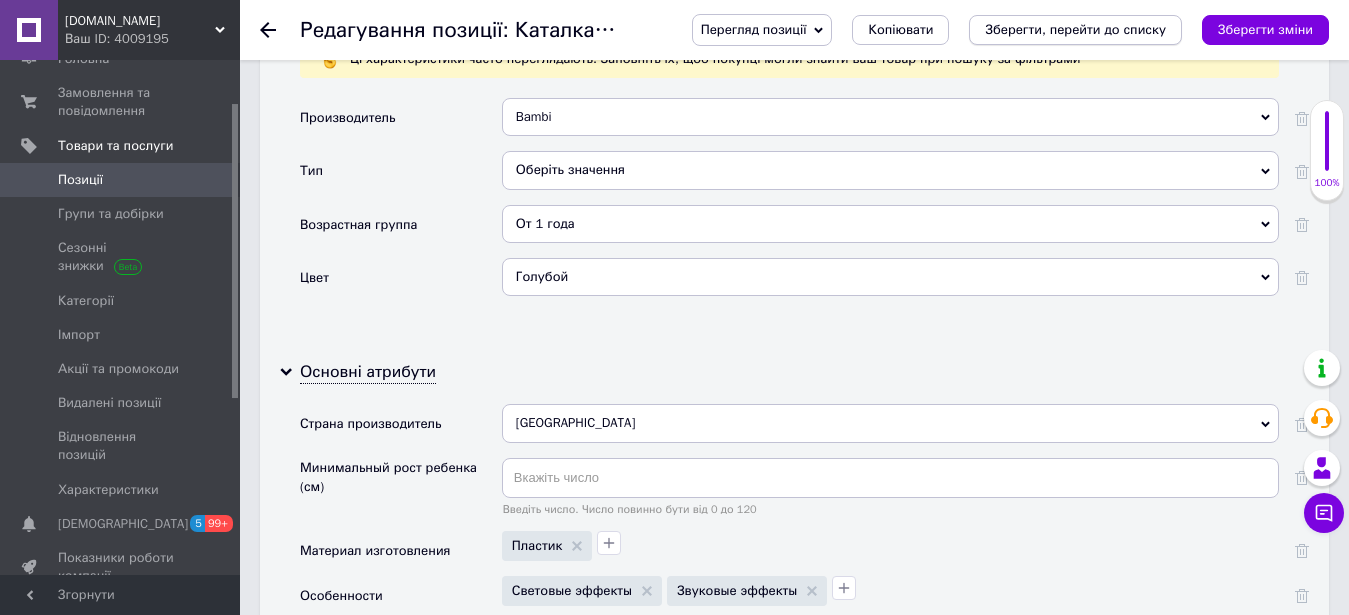 click on "Зберегти, перейти до списку" at bounding box center (1075, 29) 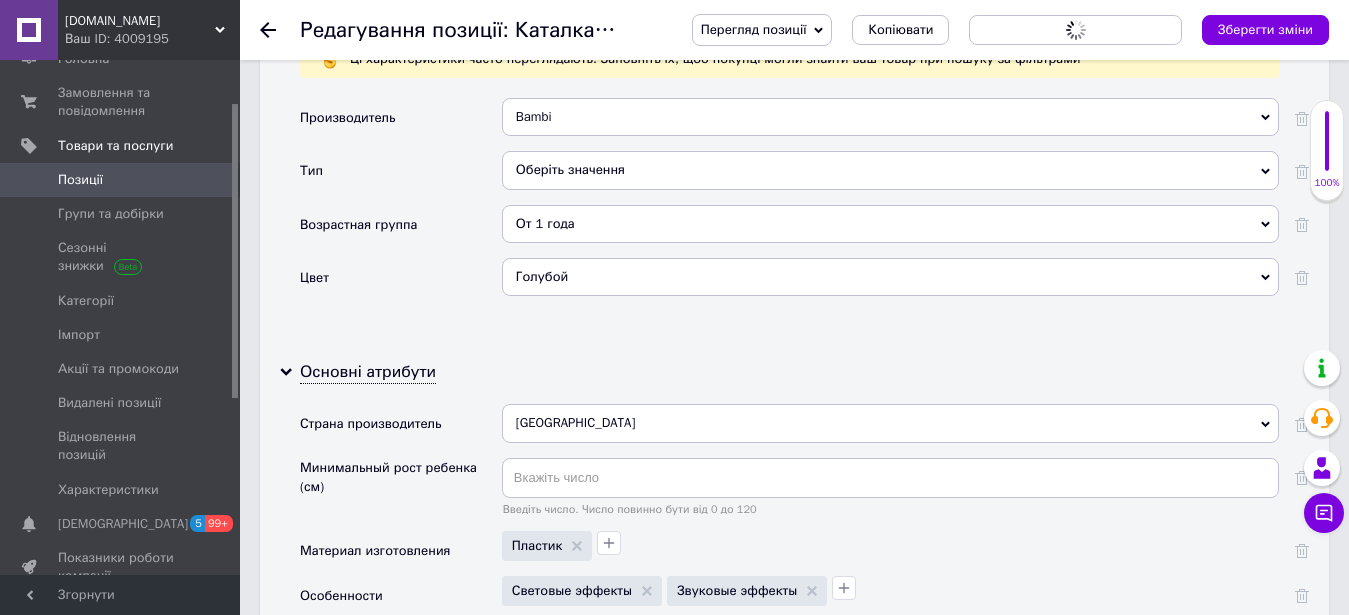 scroll, scrollTop: 0, scrollLeft: 0, axis: both 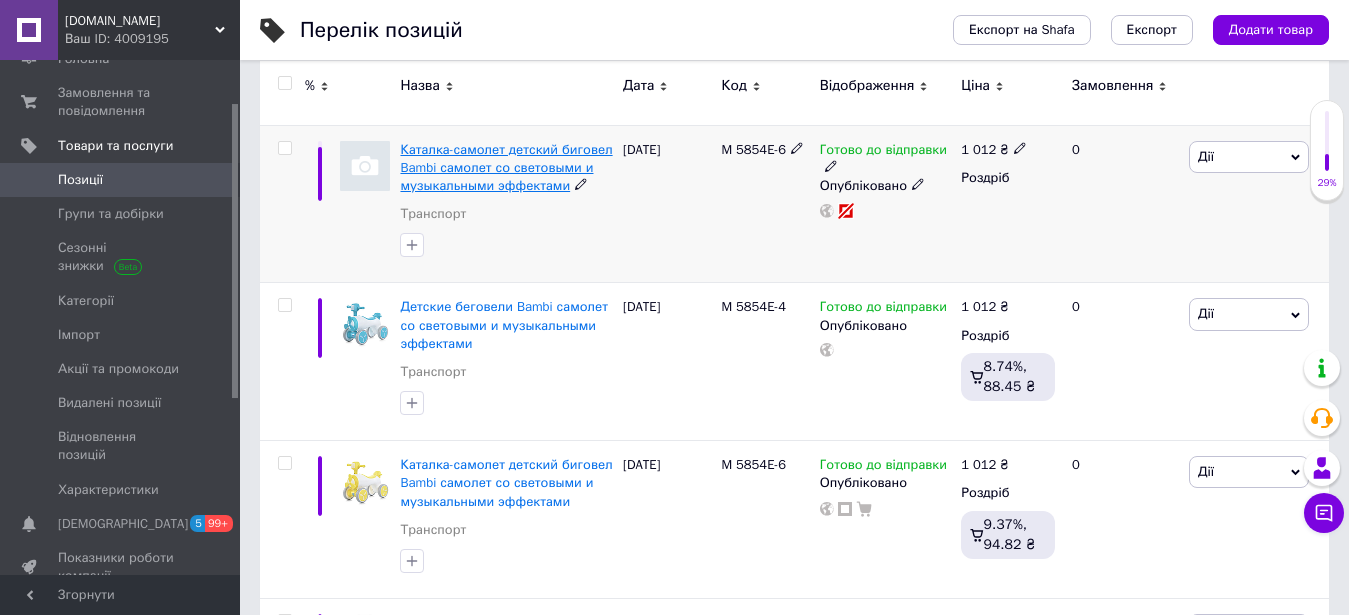 click on "Каталка-самолет детский биговел Bambi самолет со световыми и музыкальными эффектами" at bounding box center [506, 167] 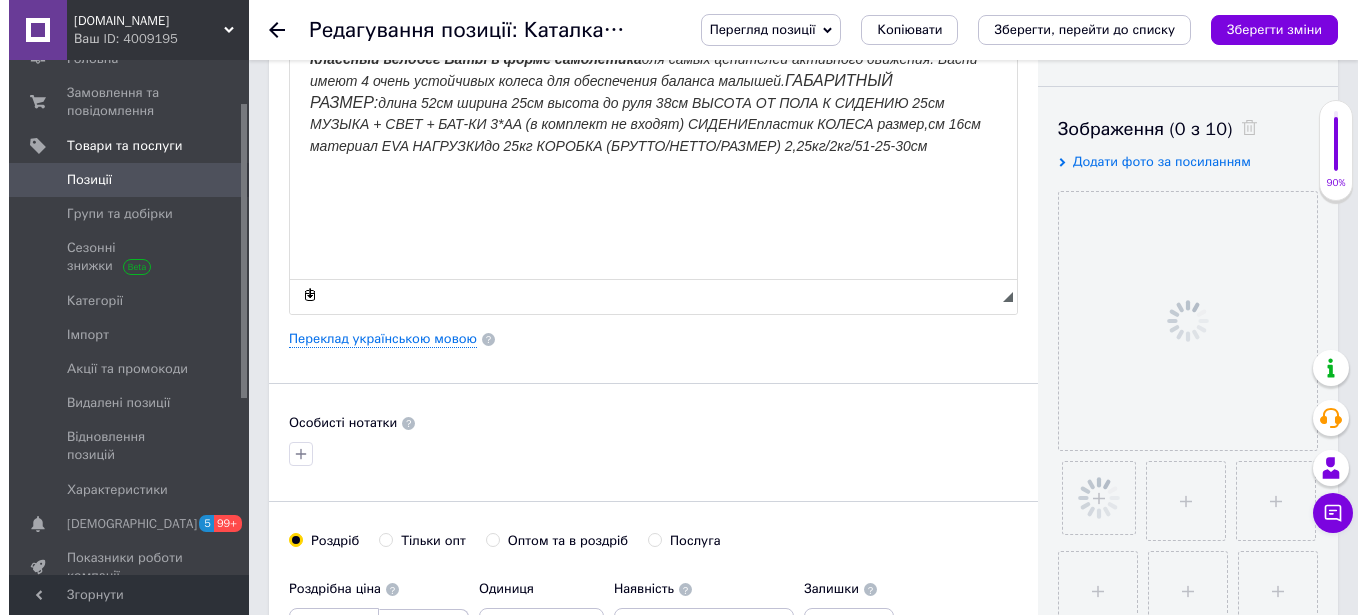 scroll, scrollTop: 0, scrollLeft: 0, axis: both 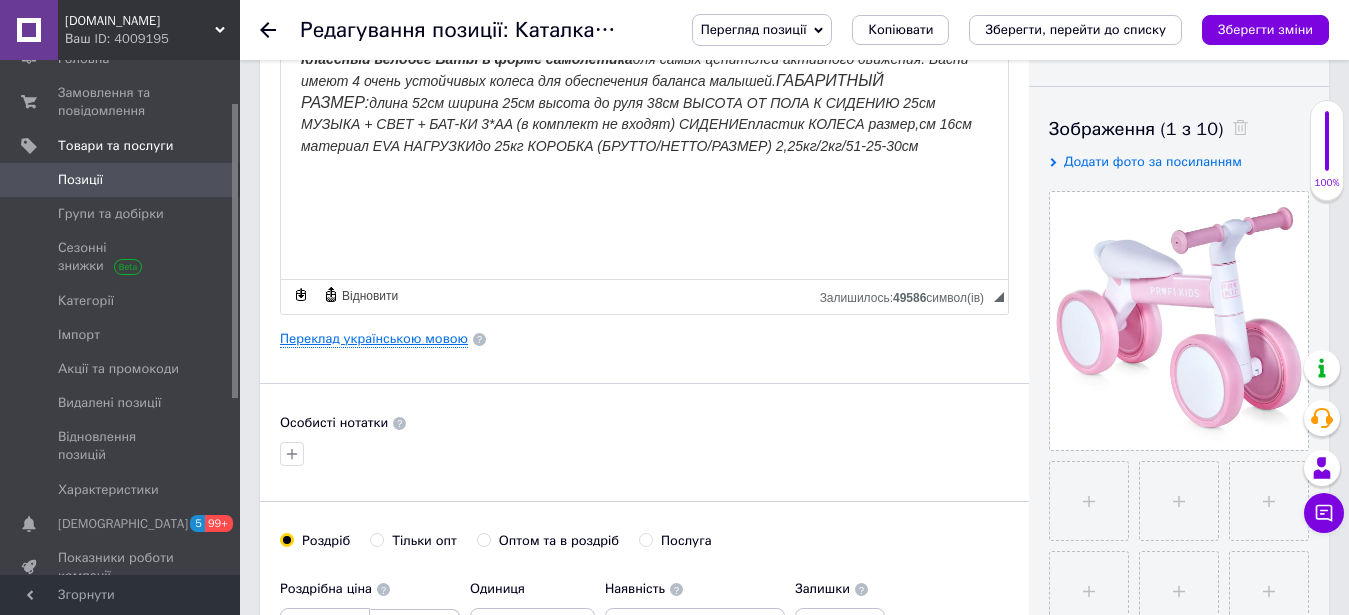 click on "Переклад українською мовою" at bounding box center (374, 339) 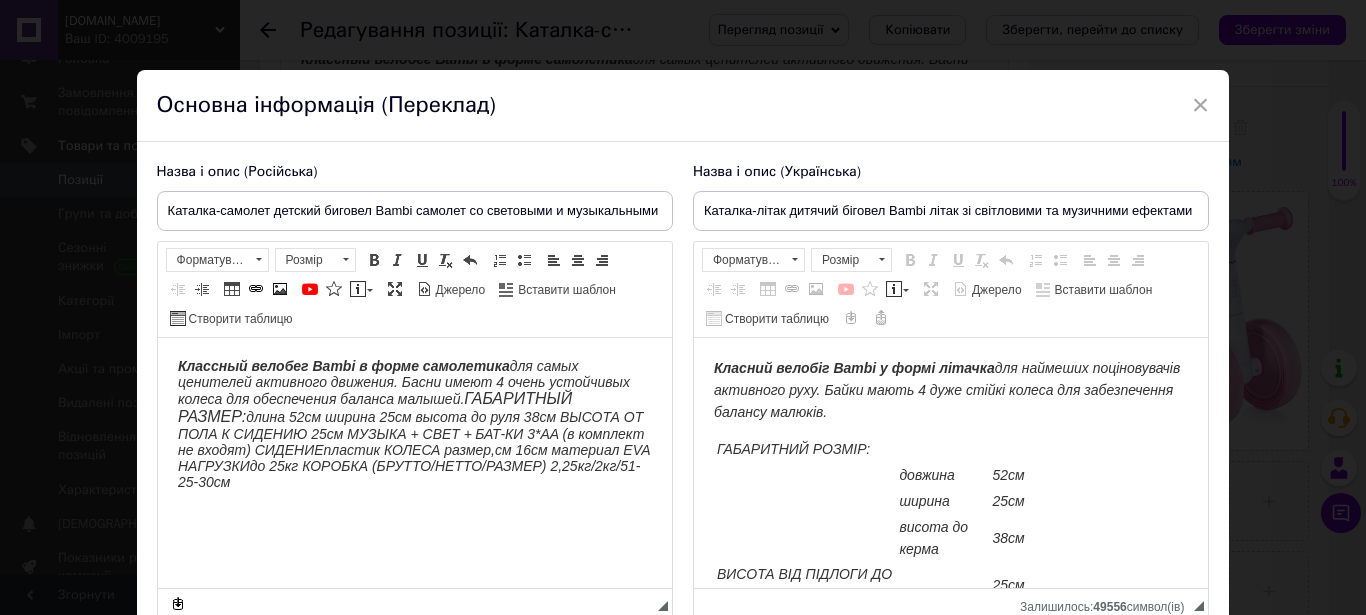 scroll, scrollTop: 0, scrollLeft: 0, axis: both 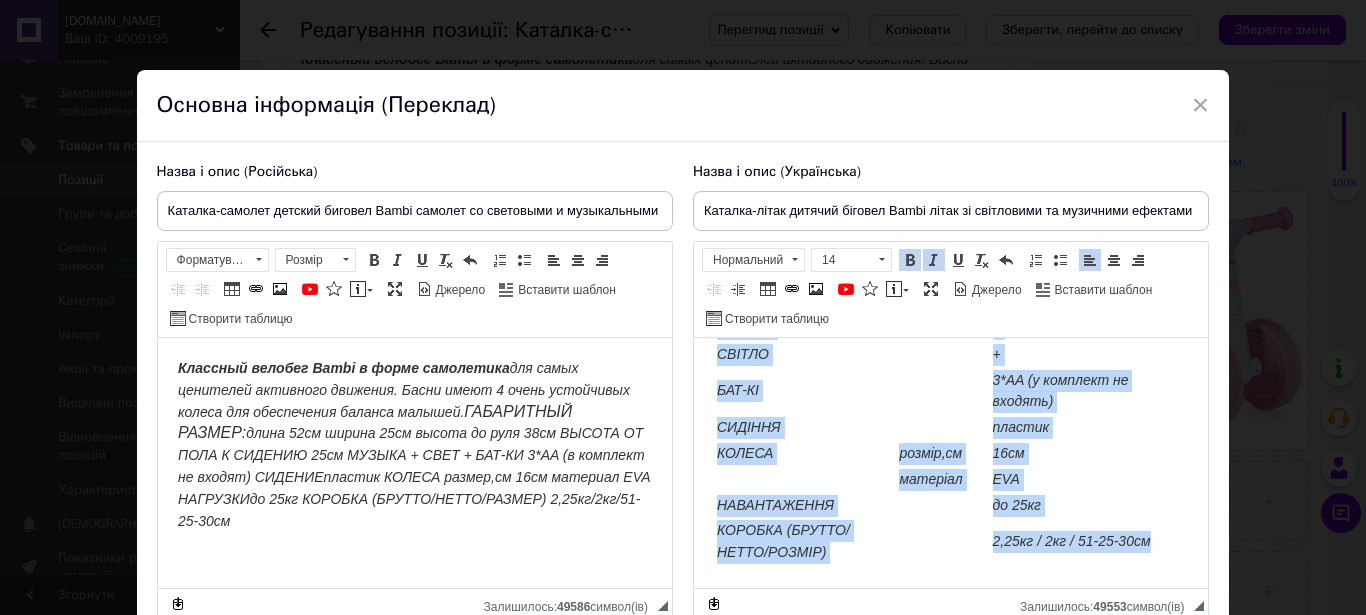 drag, startPoint x: 716, startPoint y: 341, endPoint x: 1125, endPoint y: 563, distance: 465.36545 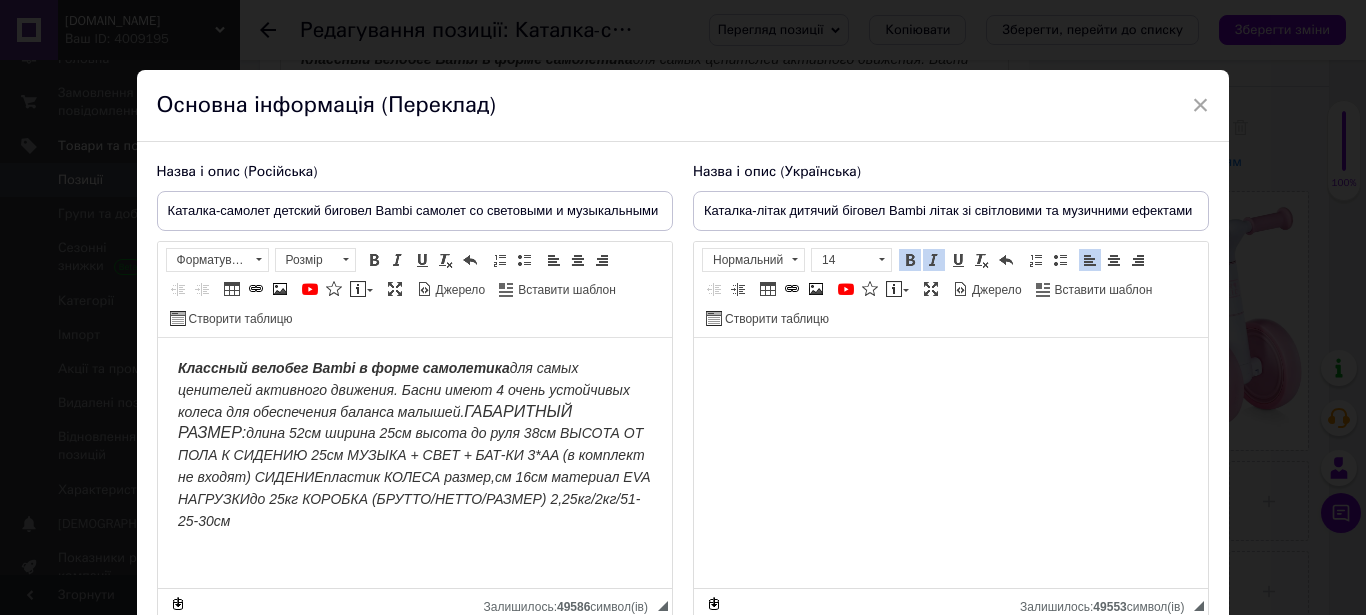 type 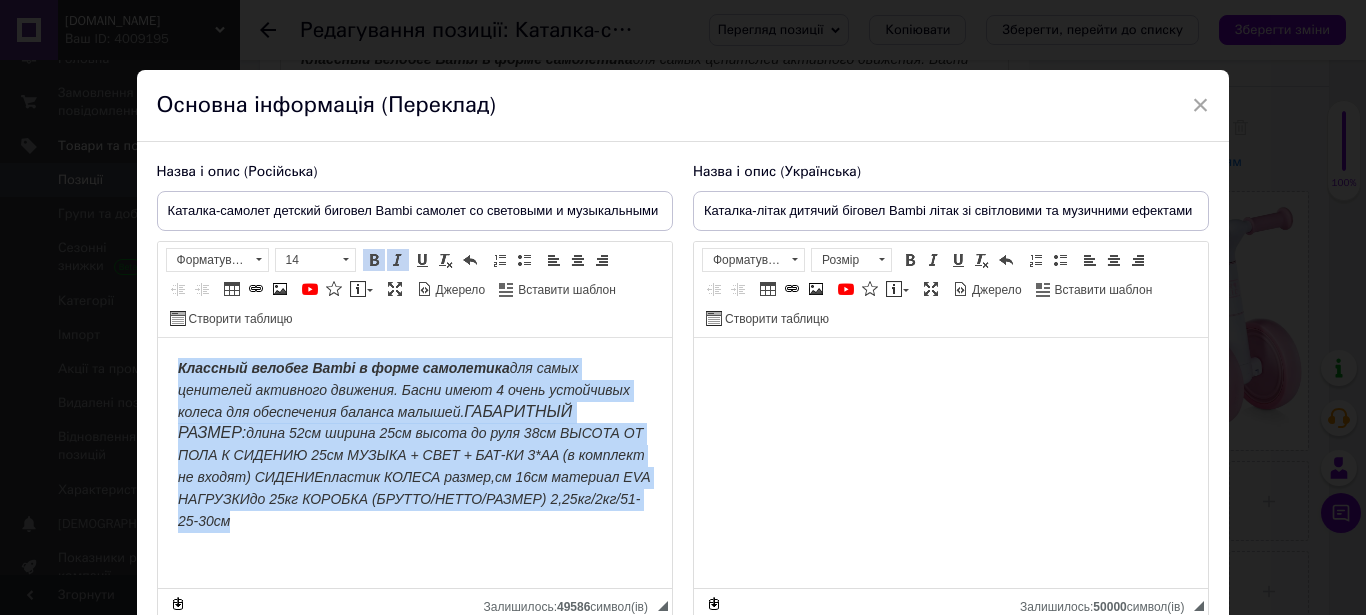 type 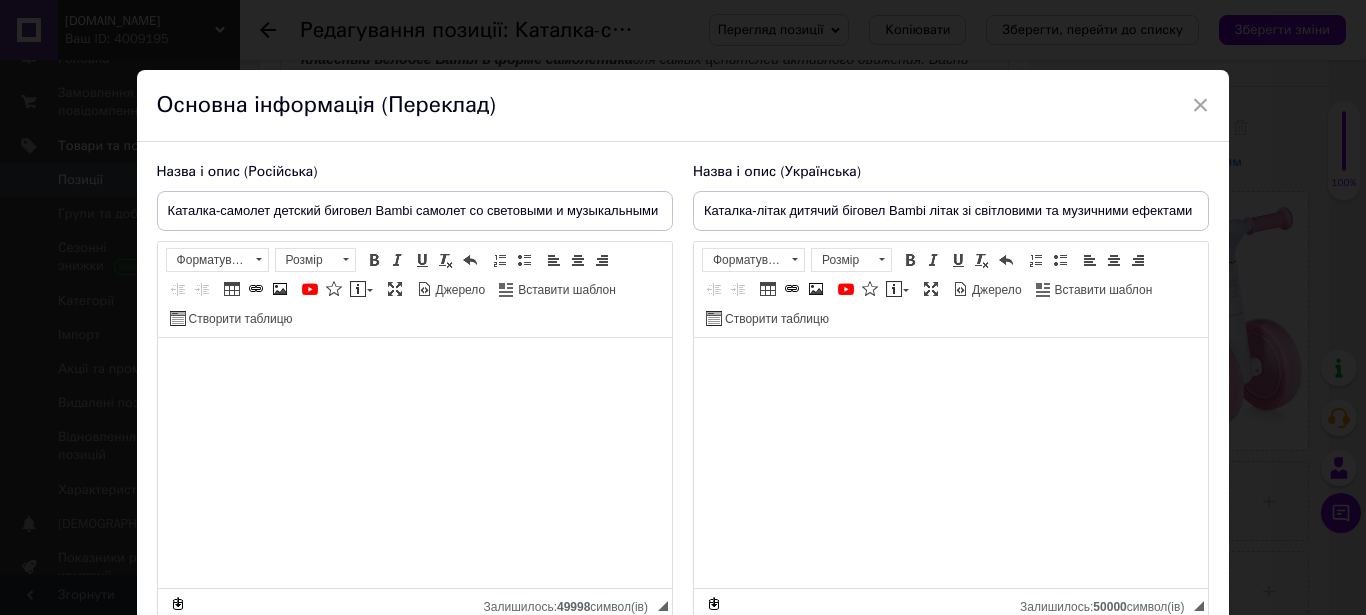click at bounding box center (950, 463) 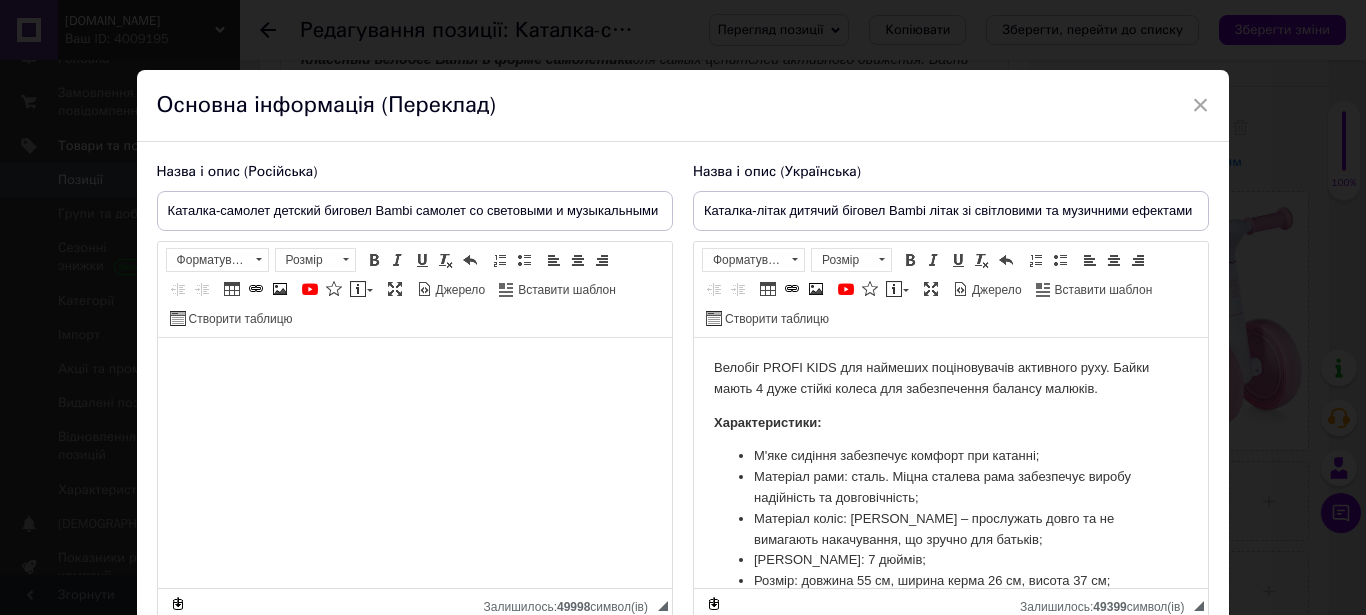 scroll, scrollTop: 97, scrollLeft: 0, axis: vertical 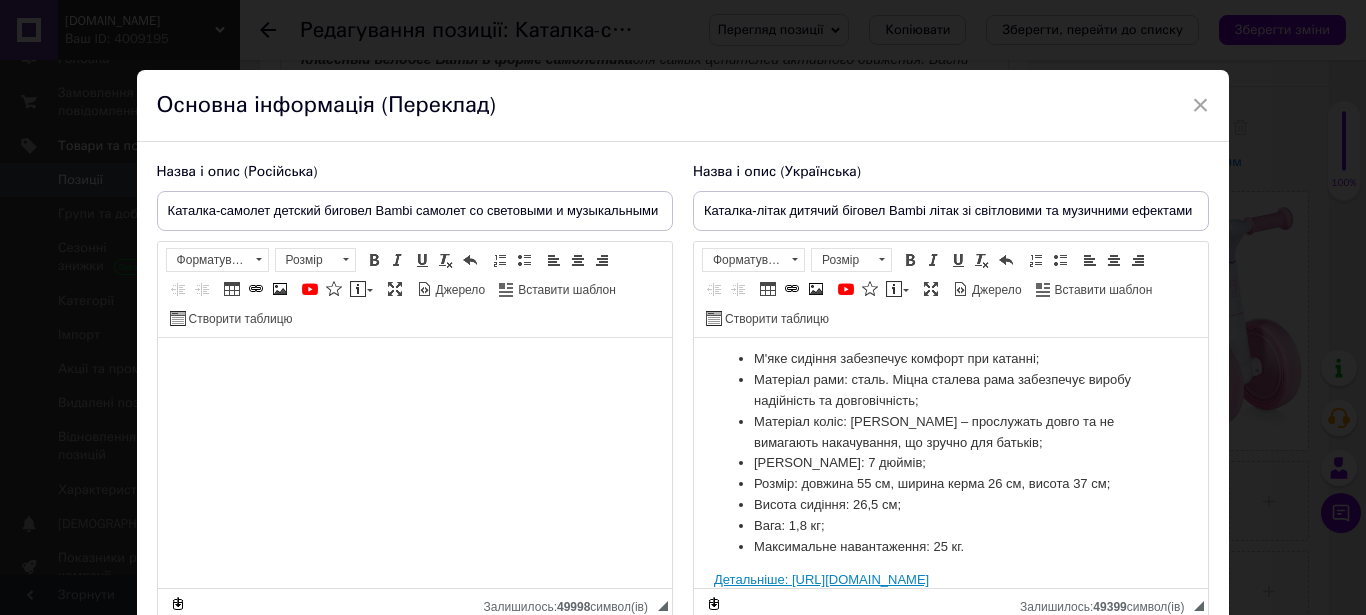 drag, startPoint x: 714, startPoint y: 574, endPoint x: 1151, endPoint y: 572, distance: 437.00458 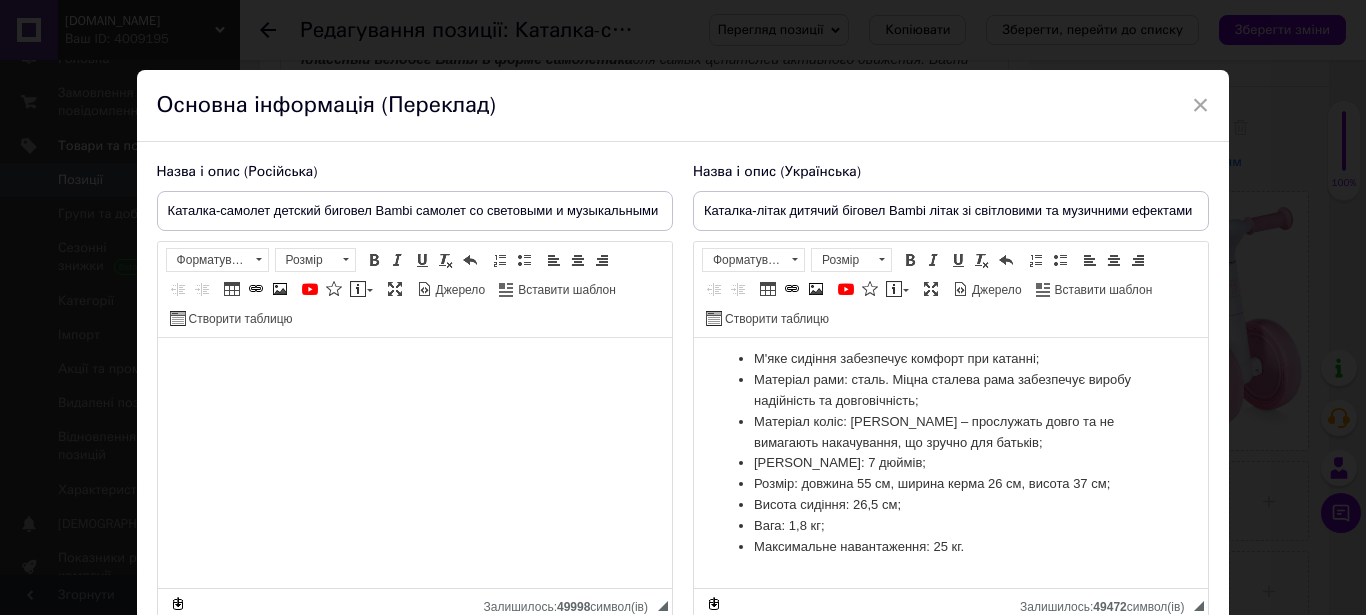 scroll, scrollTop: 101, scrollLeft: 0, axis: vertical 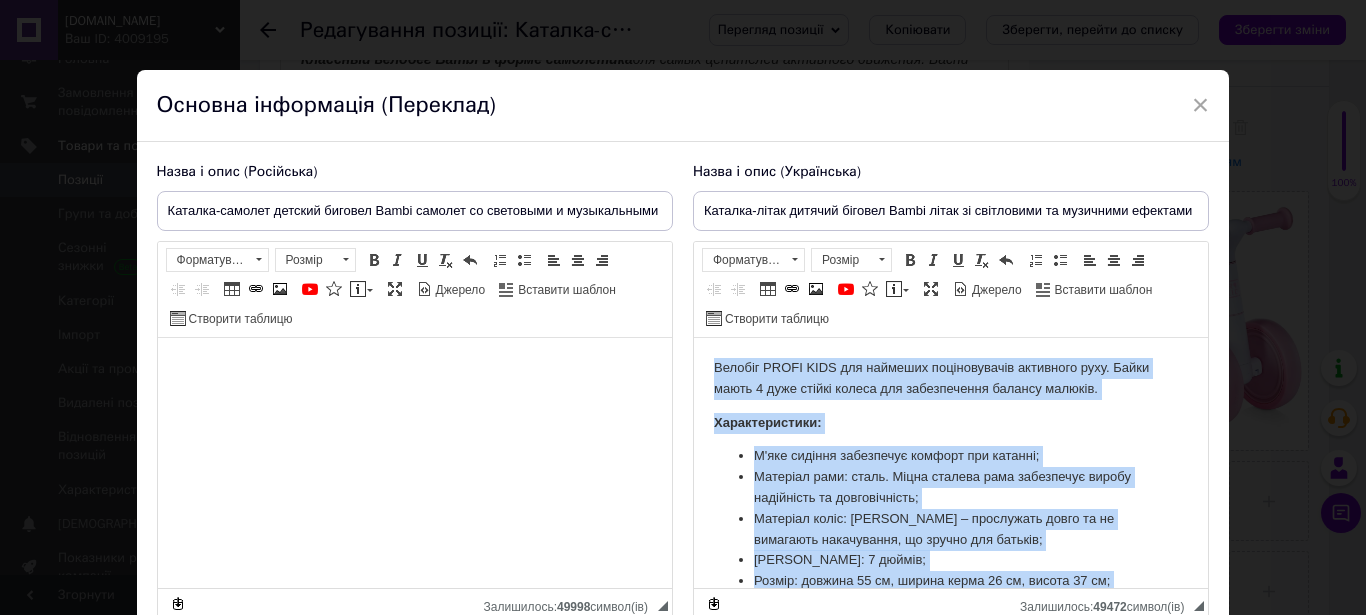 drag, startPoint x: 1008, startPoint y: 546, endPoint x: 671, endPoint y: 273, distance: 433.70267 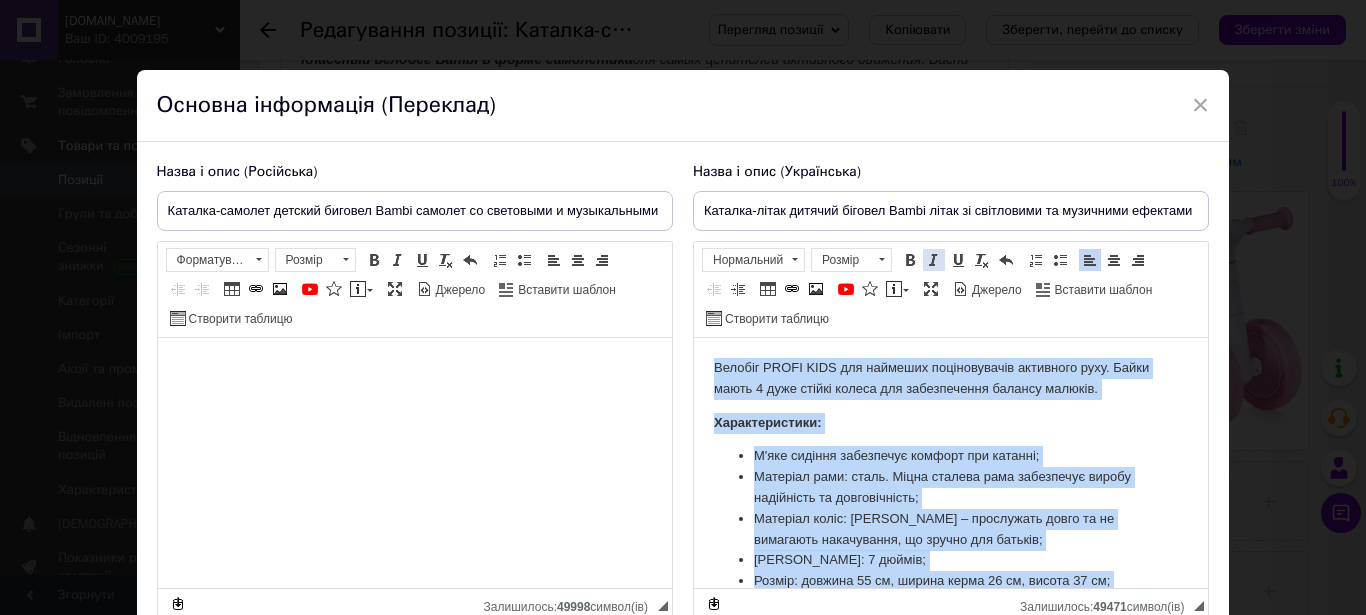 click at bounding box center (934, 260) 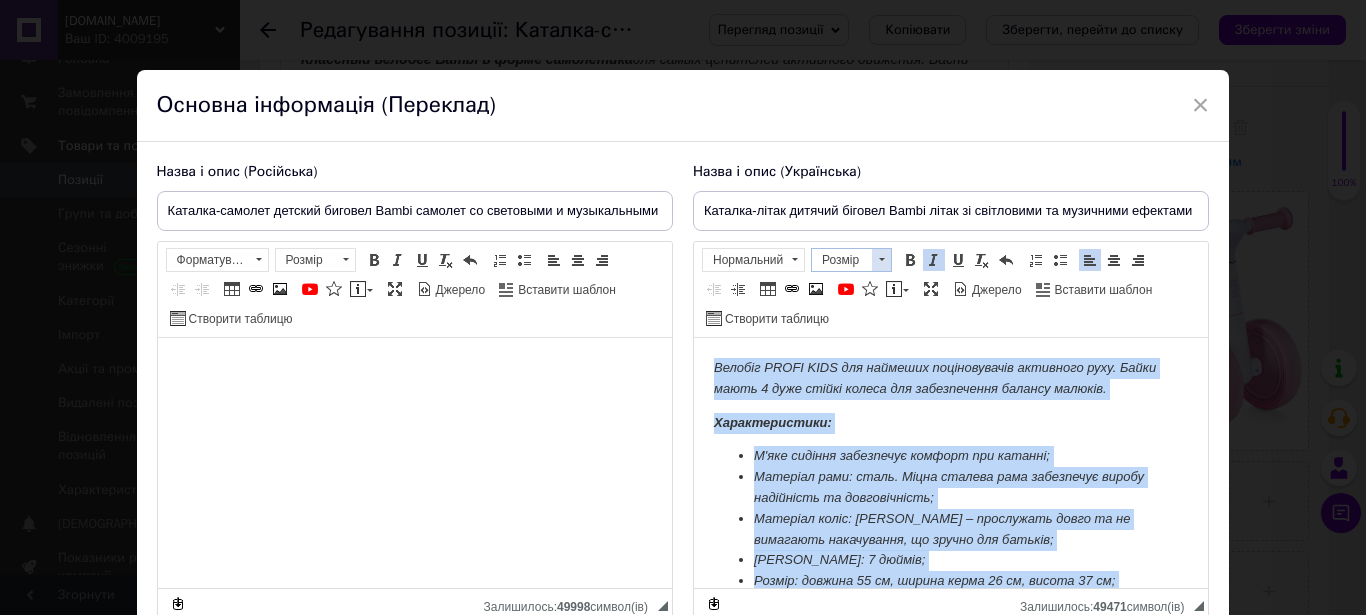 click at bounding box center [881, 260] 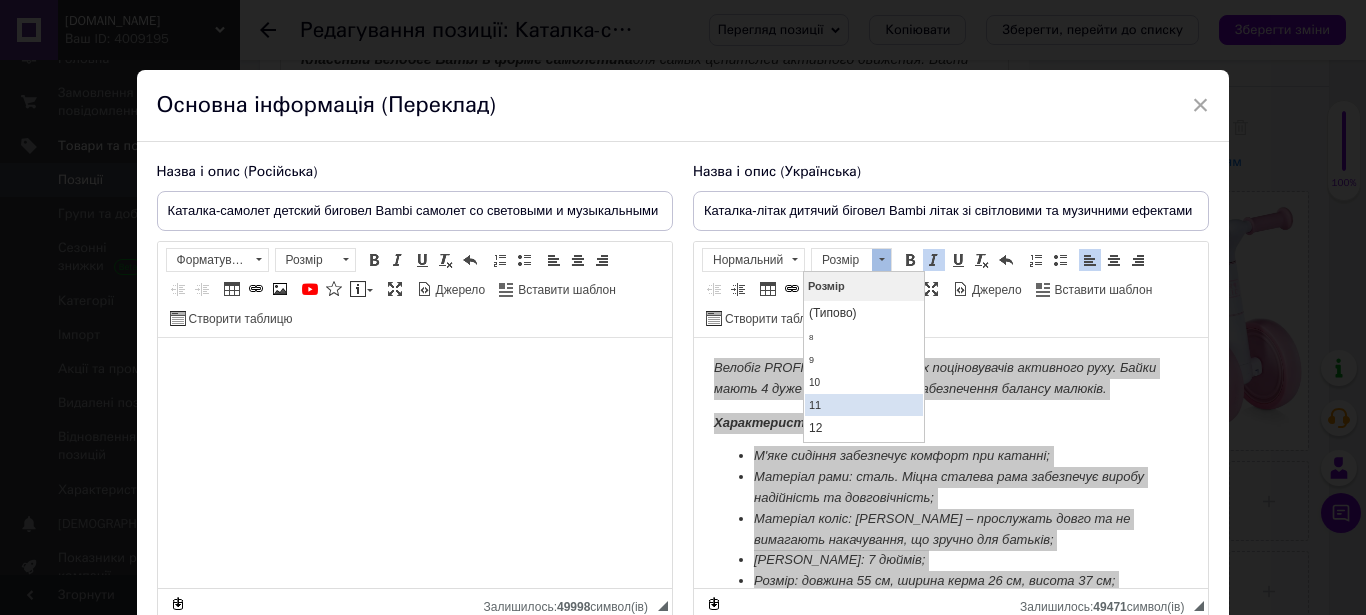 scroll, scrollTop: 102, scrollLeft: 0, axis: vertical 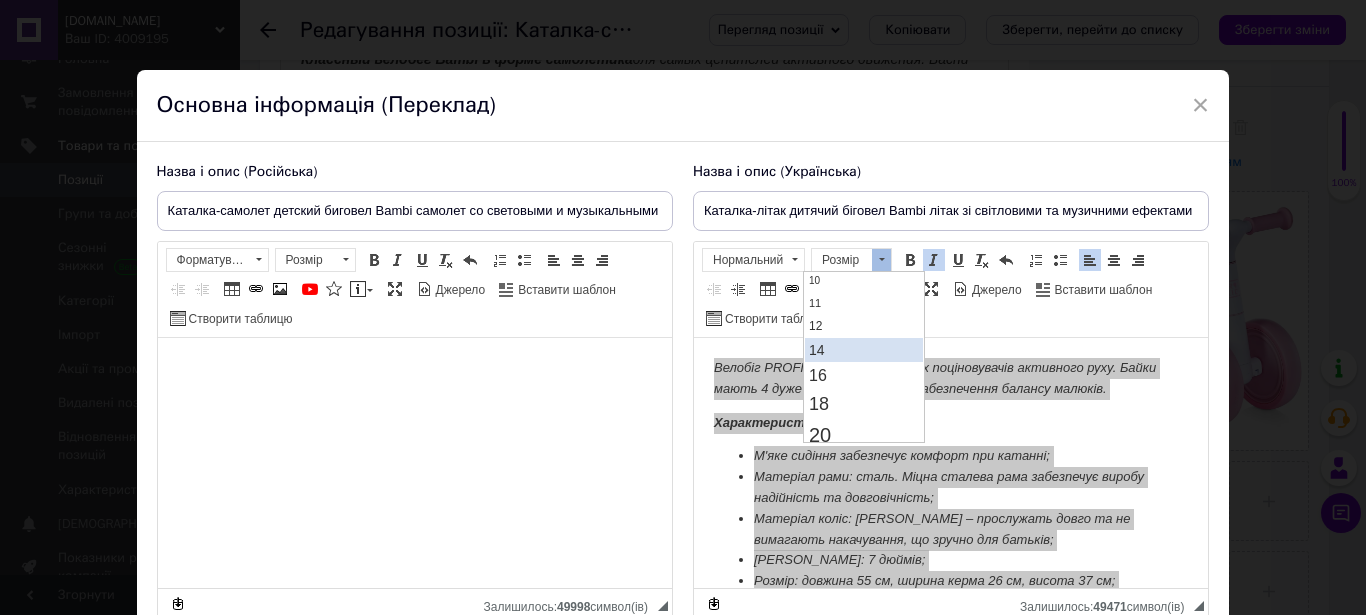 drag, startPoint x: 847, startPoint y: 353, endPoint x: 966, endPoint y: 352, distance: 119.0042 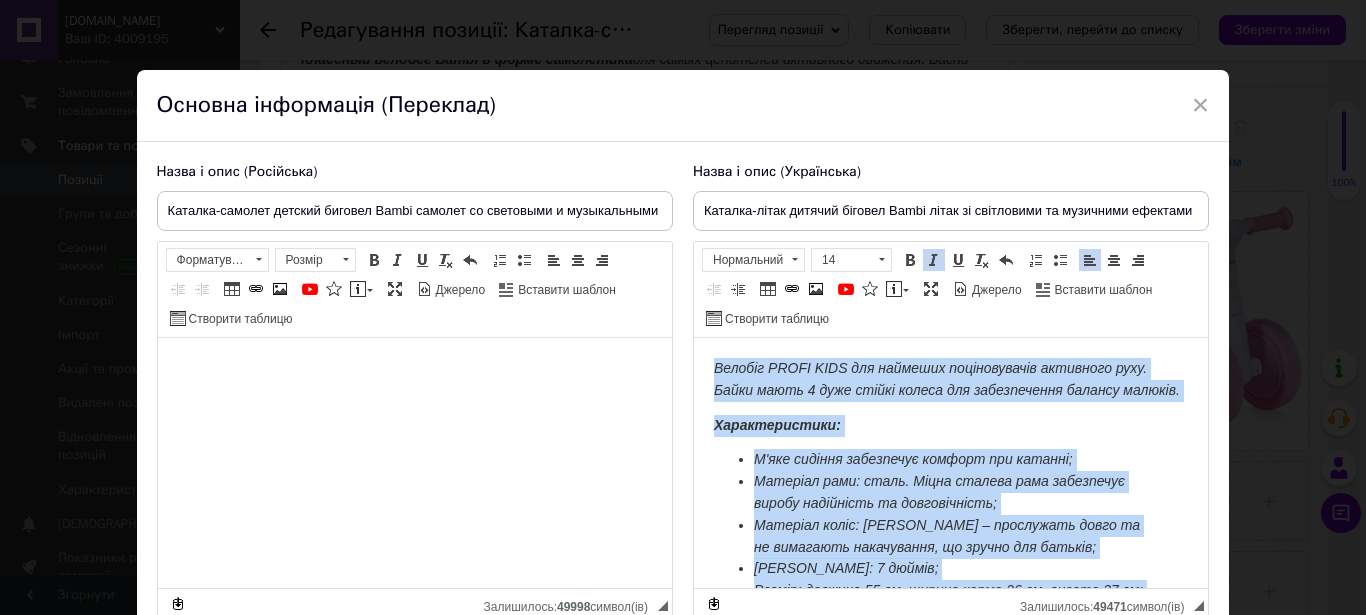 click on "Велобіг PROFI KIDS для наймеших поціновувачів активного руху. Байки мають 4 дуже стійкі колеса для забезпечення балансу малюків." at bounding box center (950, 380) 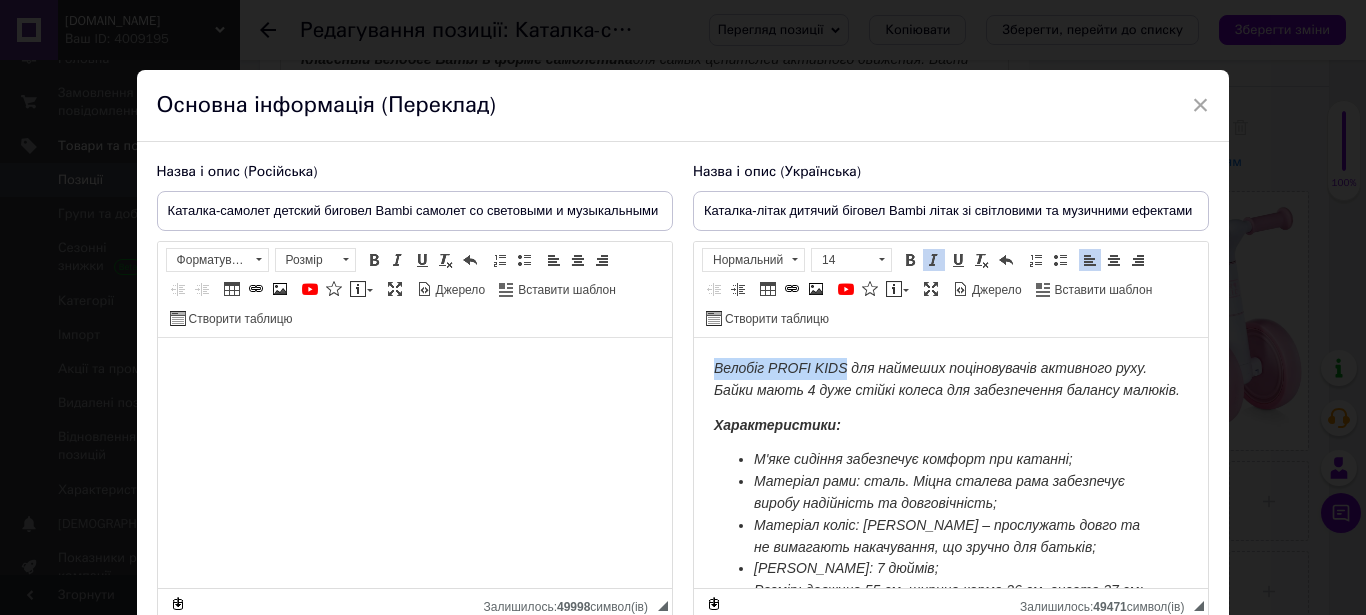 drag, startPoint x: 714, startPoint y: 363, endPoint x: 848, endPoint y: 366, distance: 134.03358 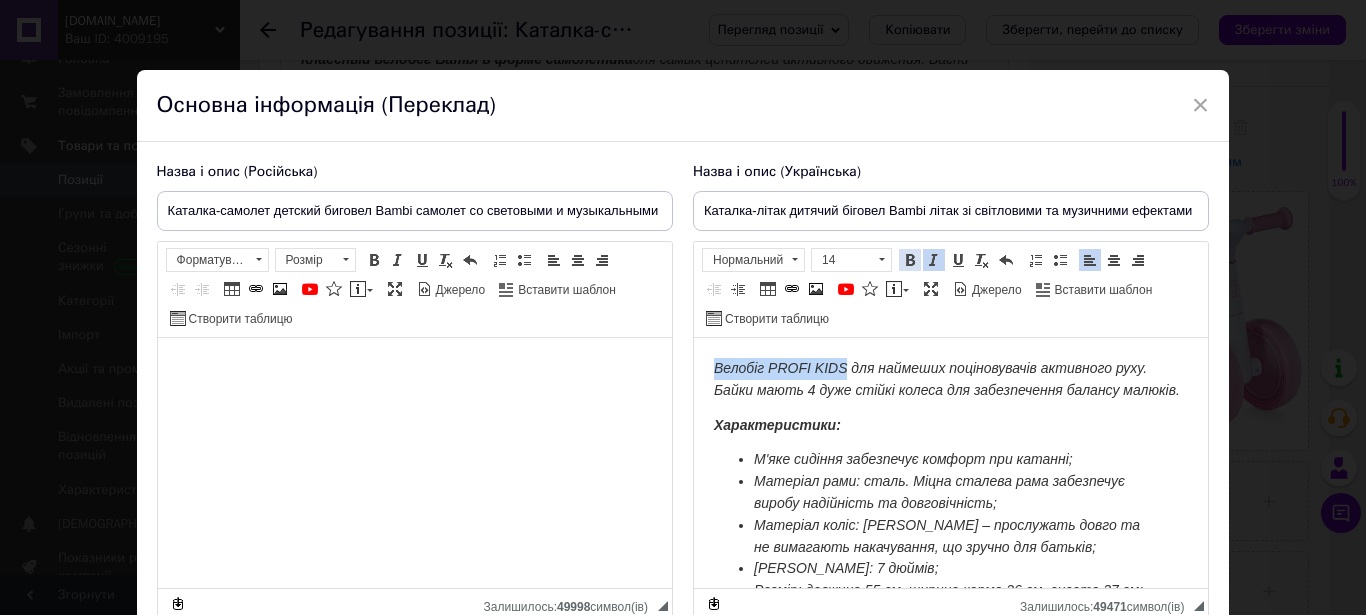 click at bounding box center (910, 260) 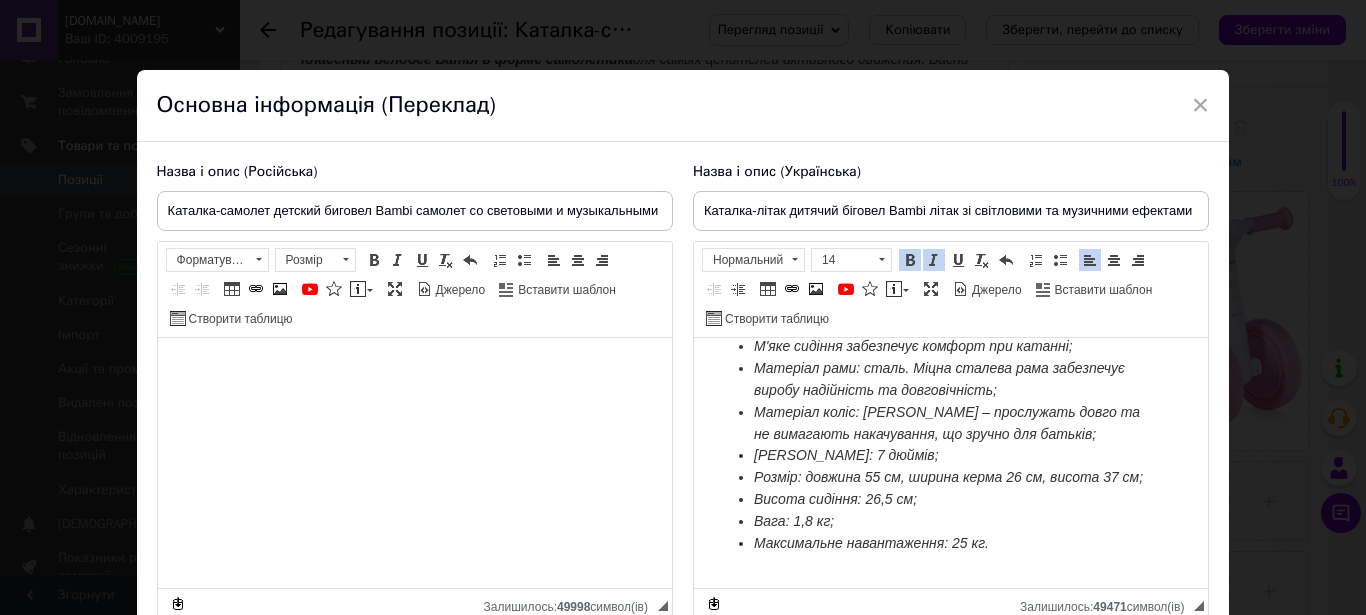 scroll, scrollTop: 68, scrollLeft: 0, axis: vertical 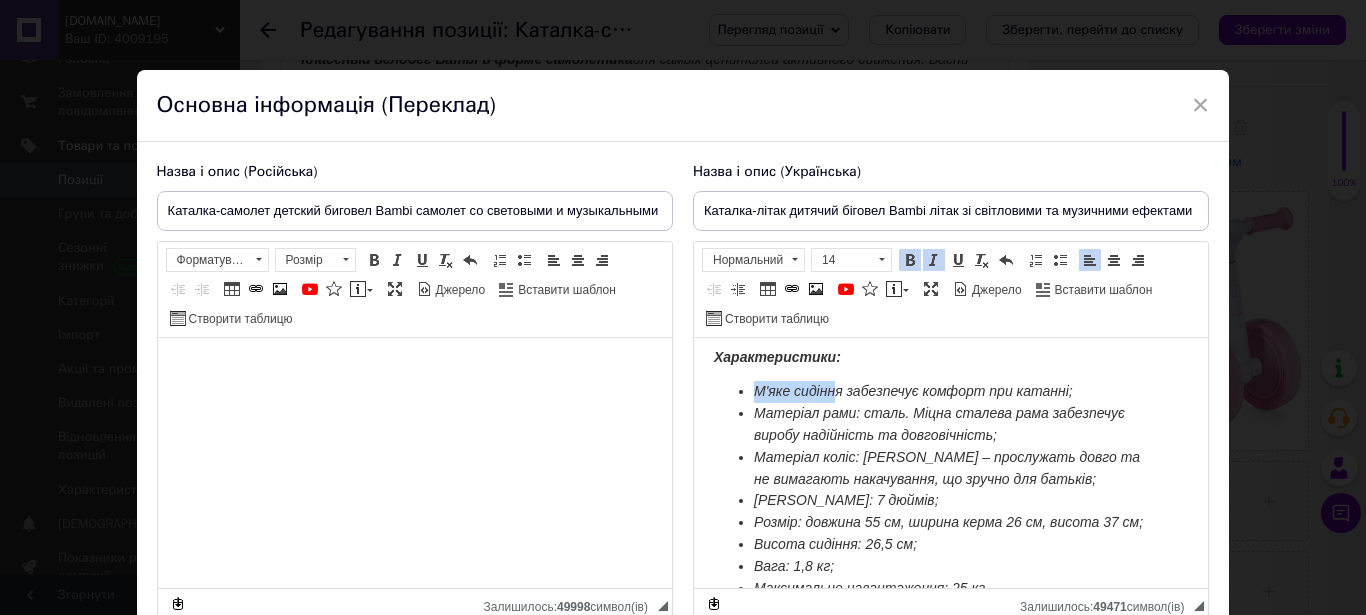 drag, startPoint x: 757, startPoint y: 408, endPoint x: 840, endPoint y: 404, distance: 83.09633 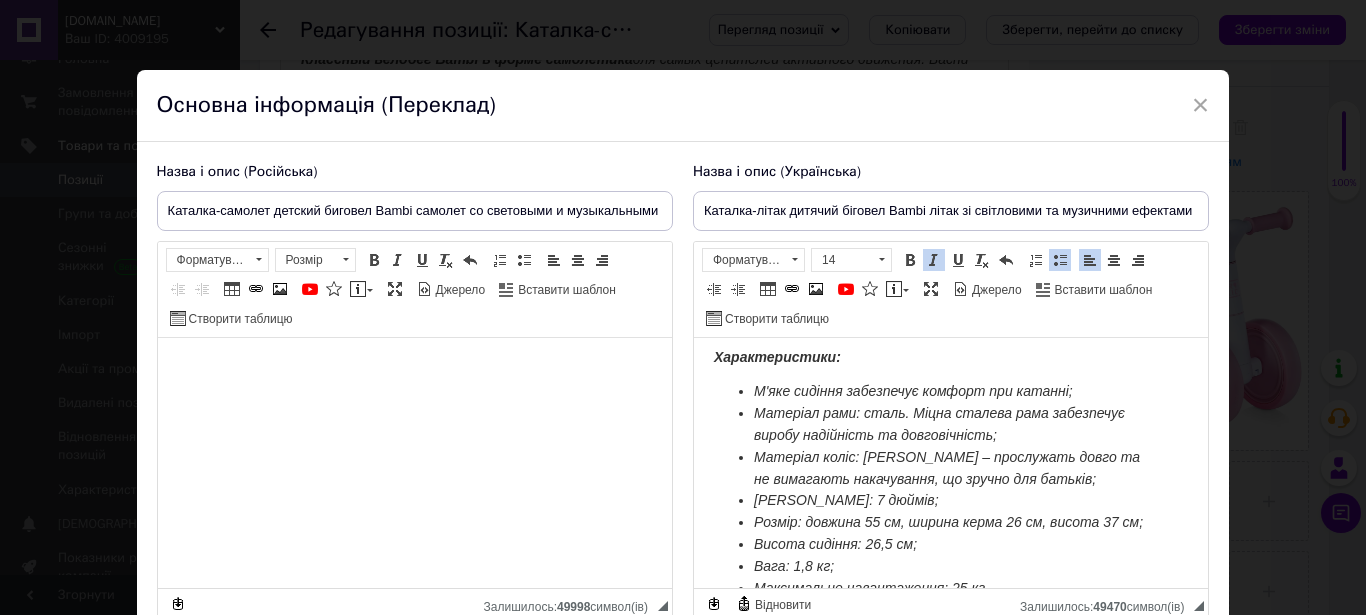 click on "М'яке сидіння забезпечує комфорт при катанні;" at bounding box center [912, 391] 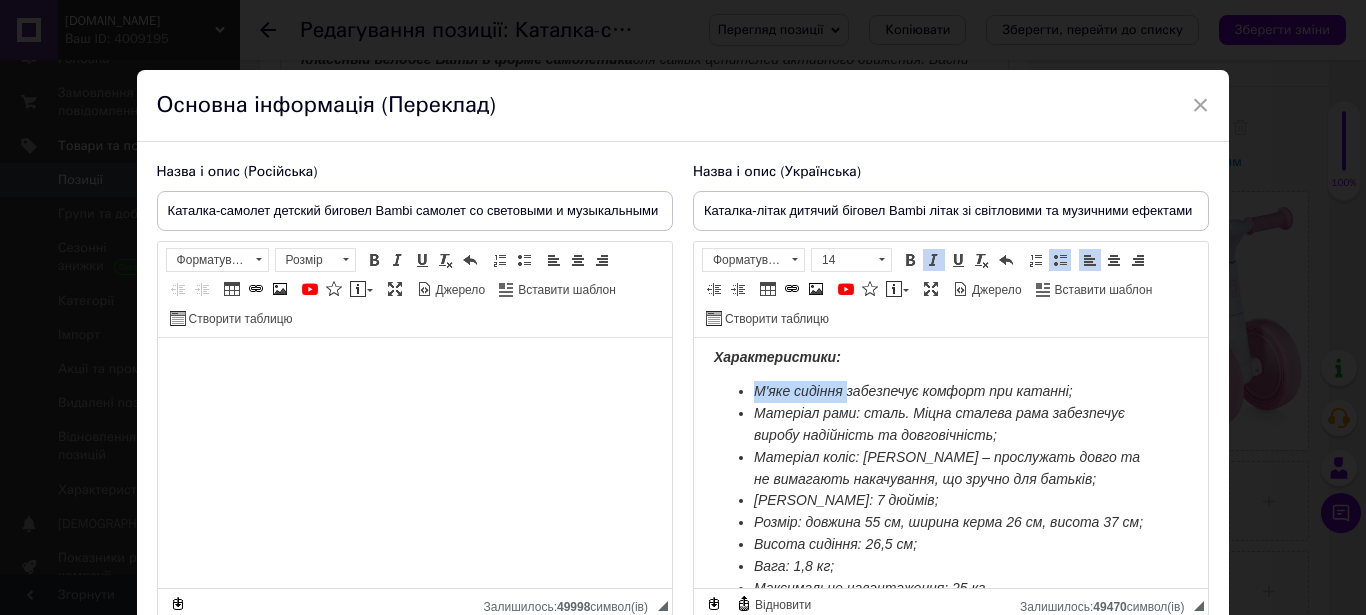 drag, startPoint x: 783, startPoint y: 419, endPoint x: 757, endPoint y: 419, distance: 26 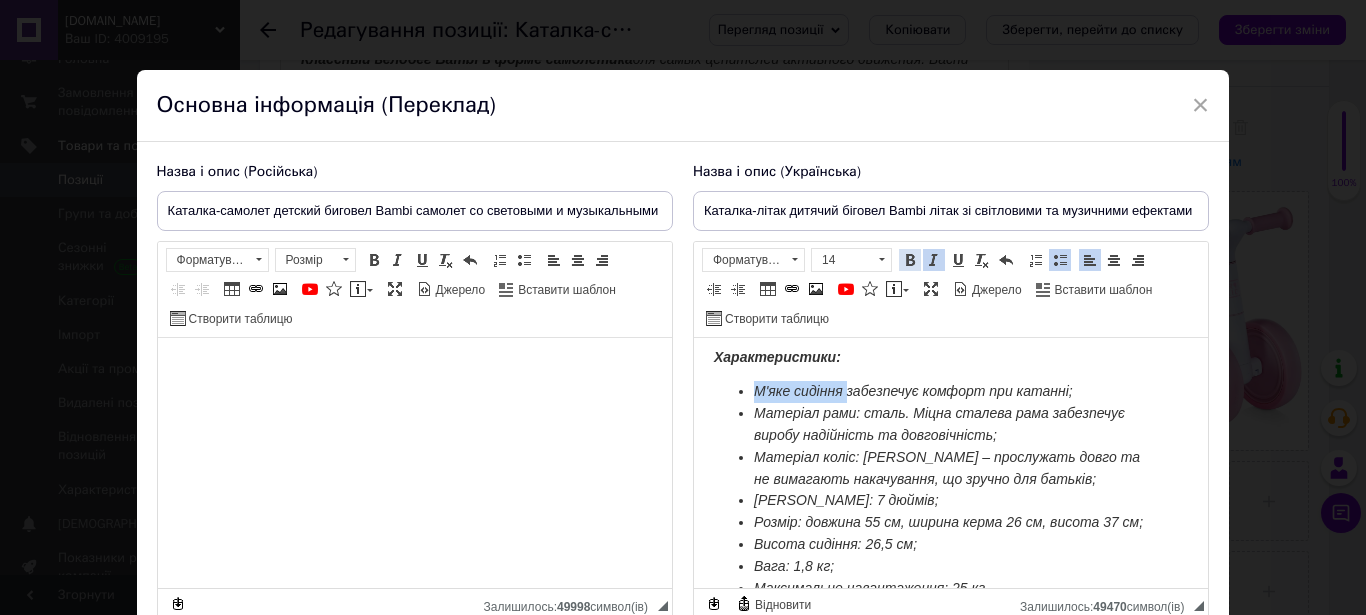 drag, startPoint x: 894, startPoint y: 256, endPoint x: 71, endPoint y: 120, distance: 834.16125 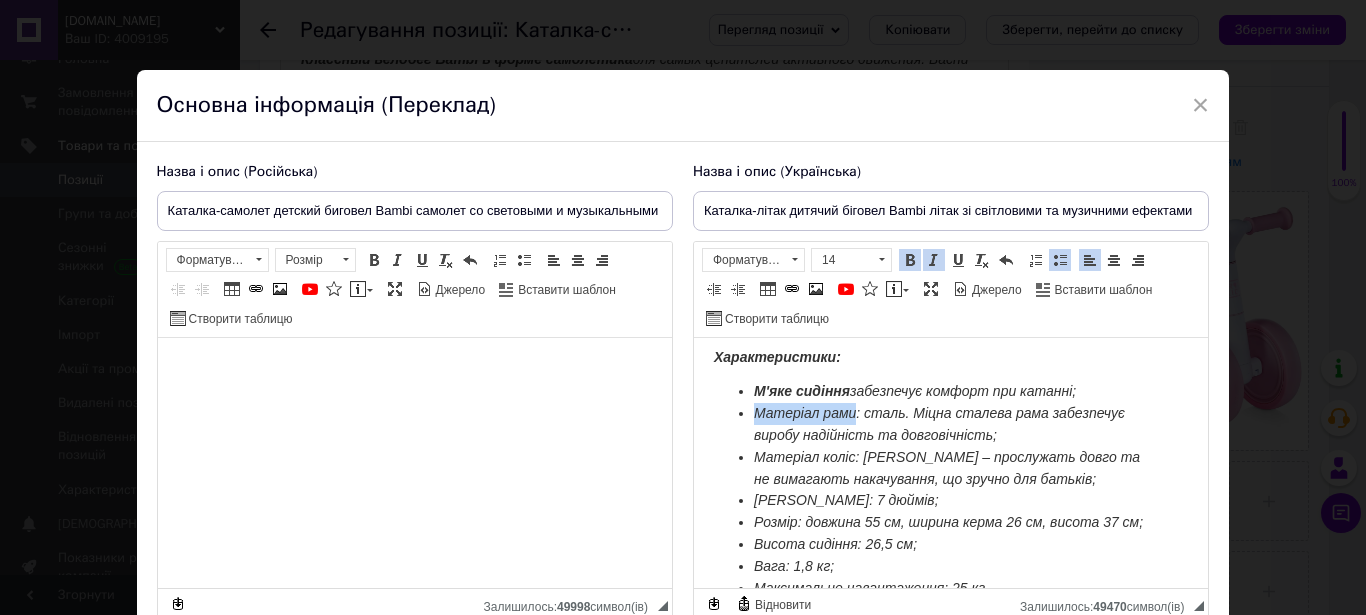 drag, startPoint x: 756, startPoint y: 431, endPoint x: 857, endPoint y: 431, distance: 101 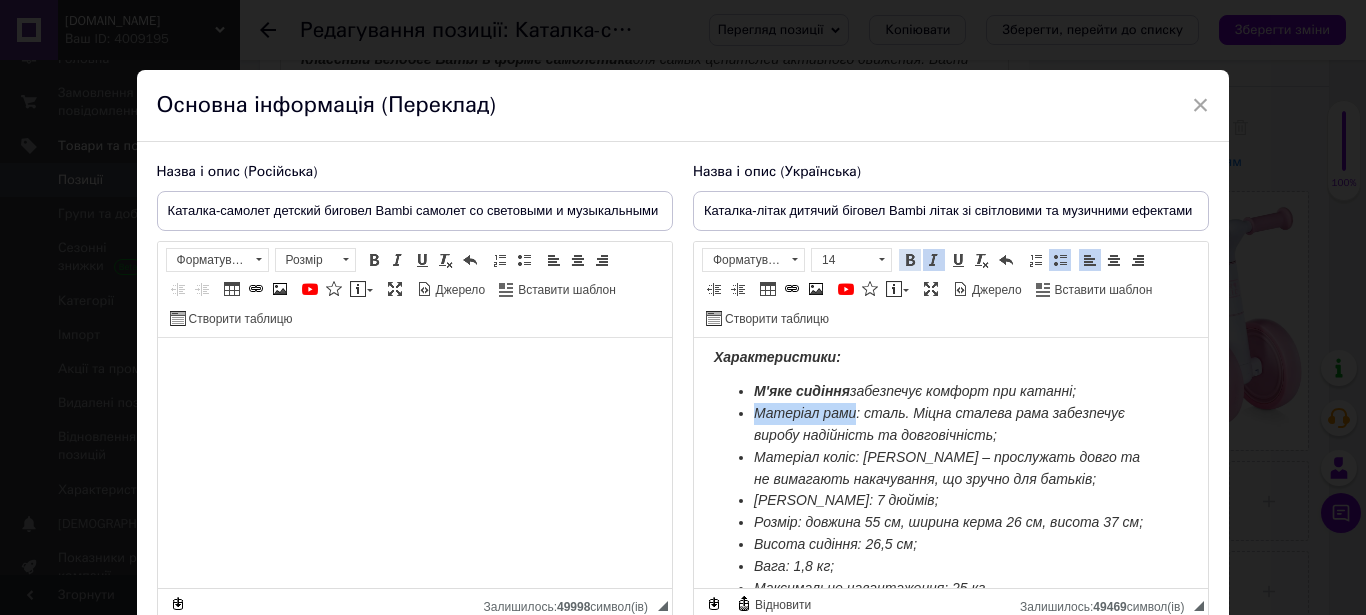 drag, startPoint x: 900, startPoint y: 265, endPoint x: 52, endPoint y: 141, distance: 857.01807 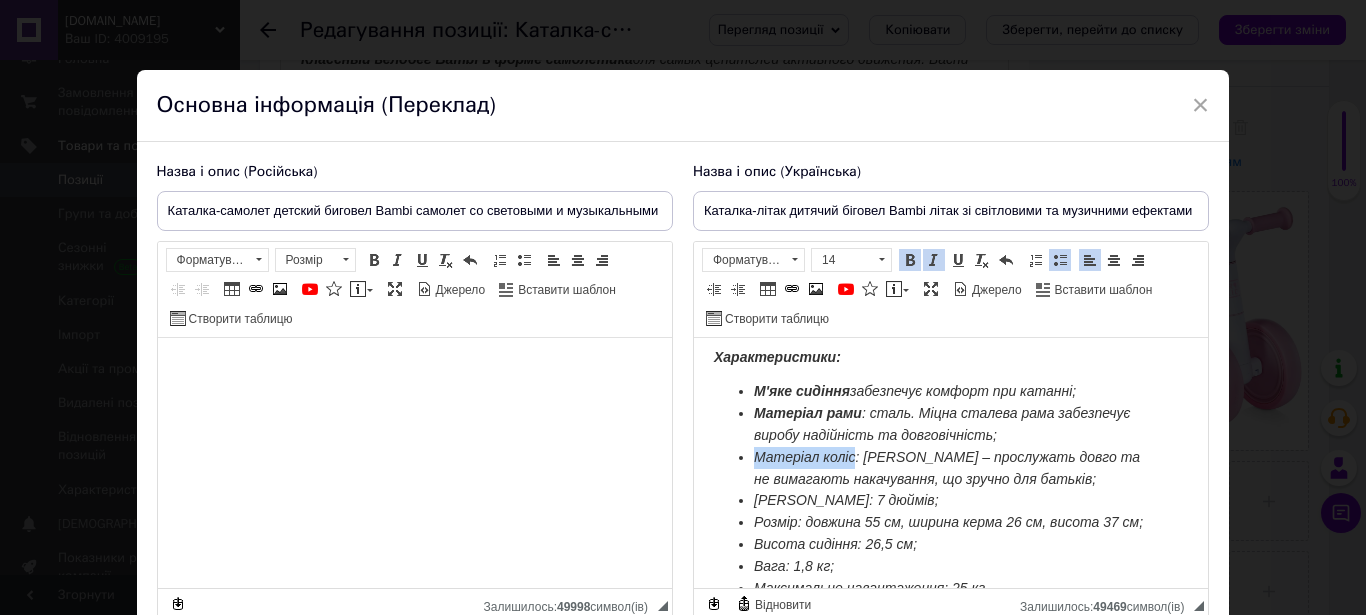 drag, startPoint x: 754, startPoint y: 470, endPoint x: 857, endPoint y: 468, distance: 103.01942 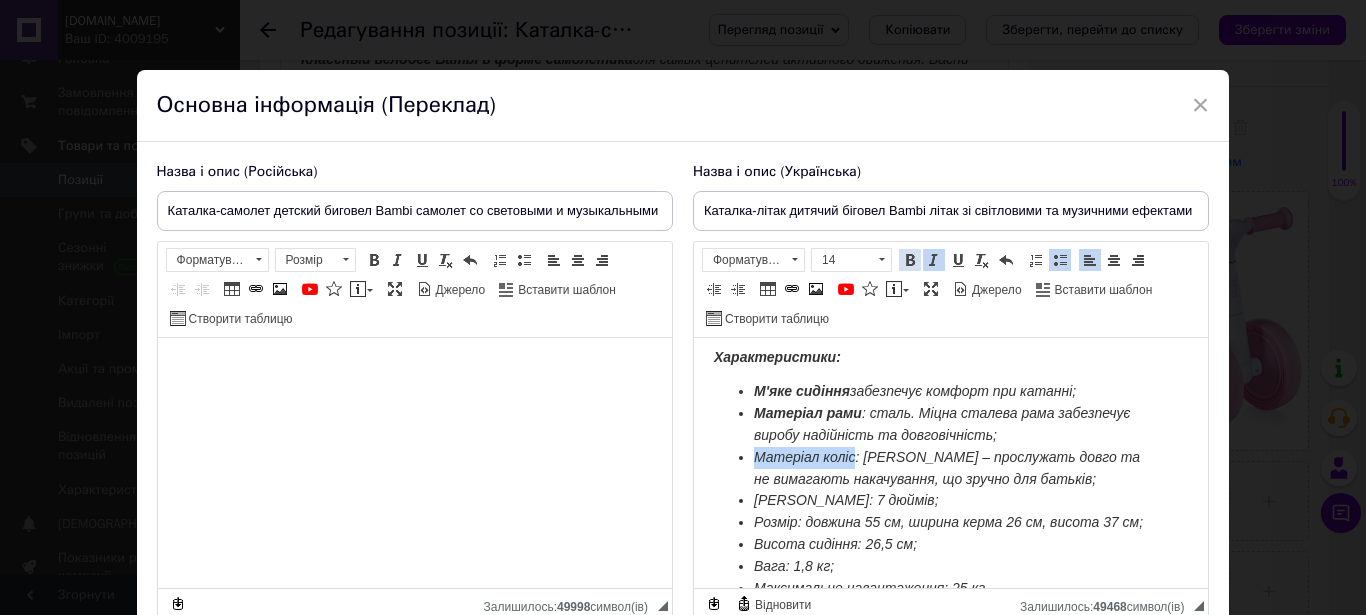 click at bounding box center (910, 260) 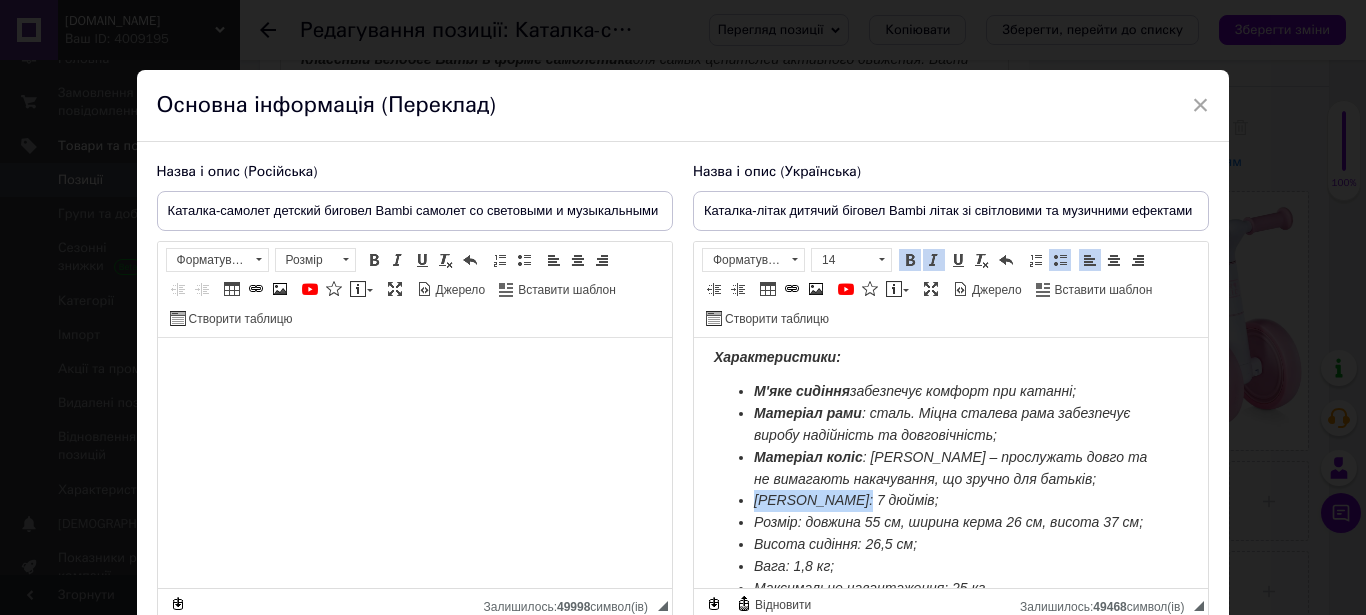 drag, startPoint x: 756, startPoint y: 515, endPoint x: 858, endPoint y: 510, distance: 102.122475 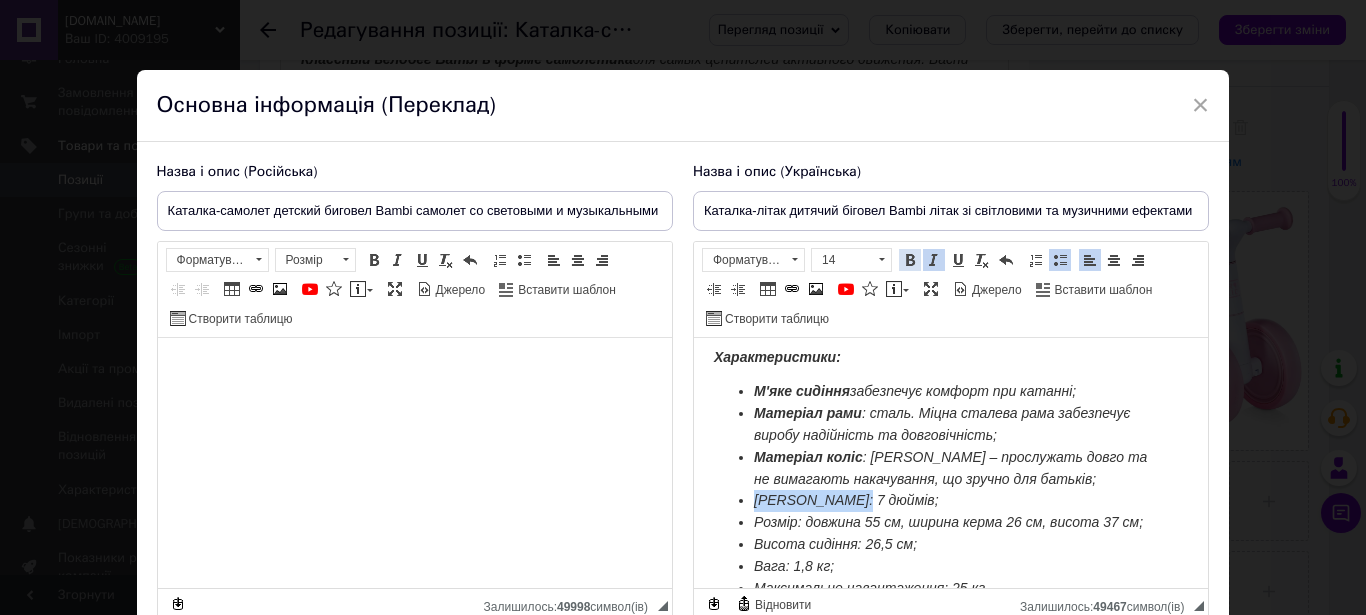 drag, startPoint x: 899, startPoint y: 270, endPoint x: 136, endPoint y: 105, distance: 780.6369 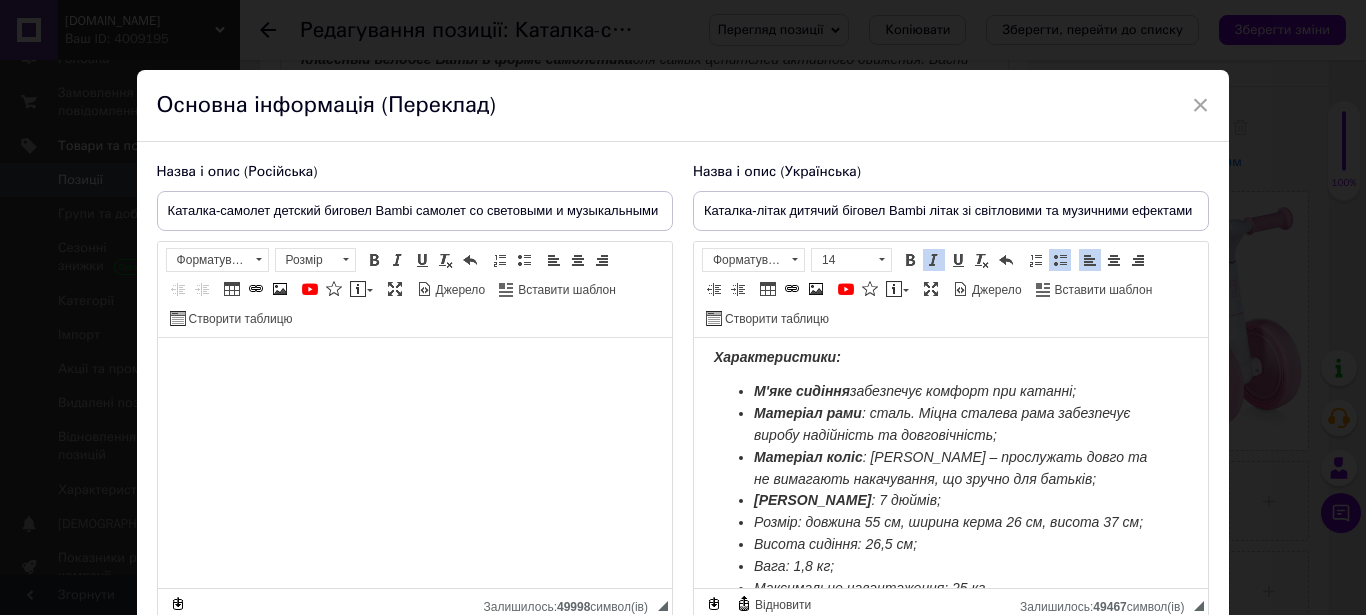 scroll, scrollTop: 170, scrollLeft: 0, axis: vertical 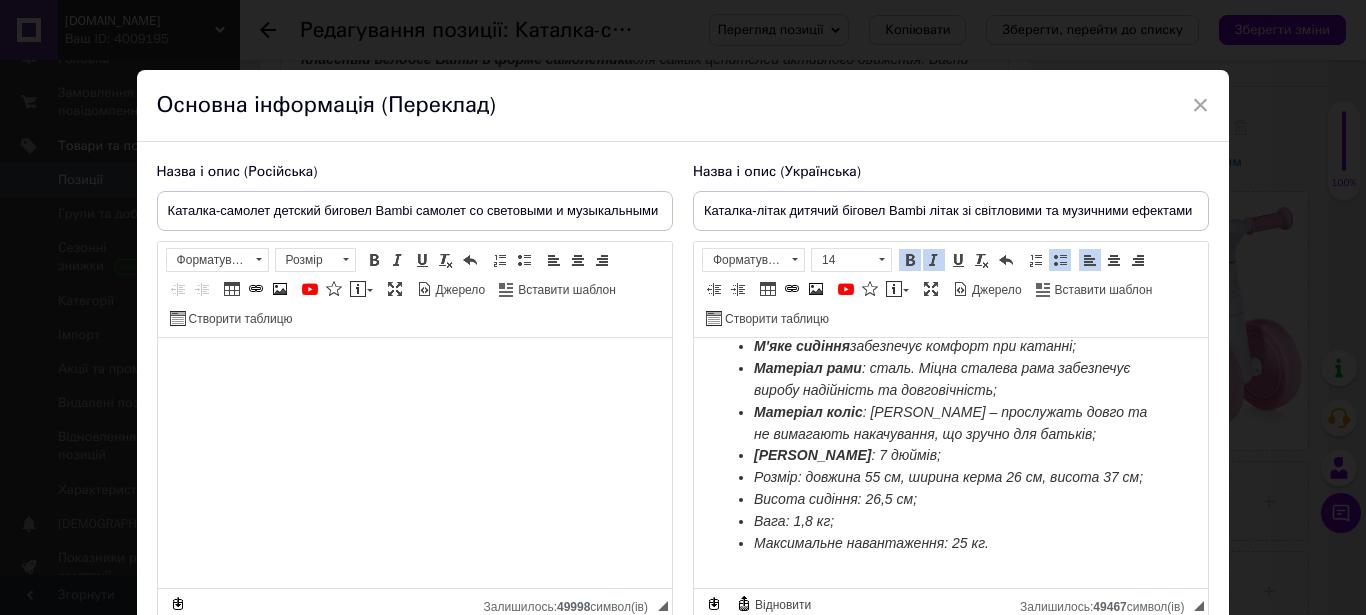 drag, startPoint x: 751, startPoint y: 437, endPoint x: 881, endPoint y: 434, distance: 130.0346 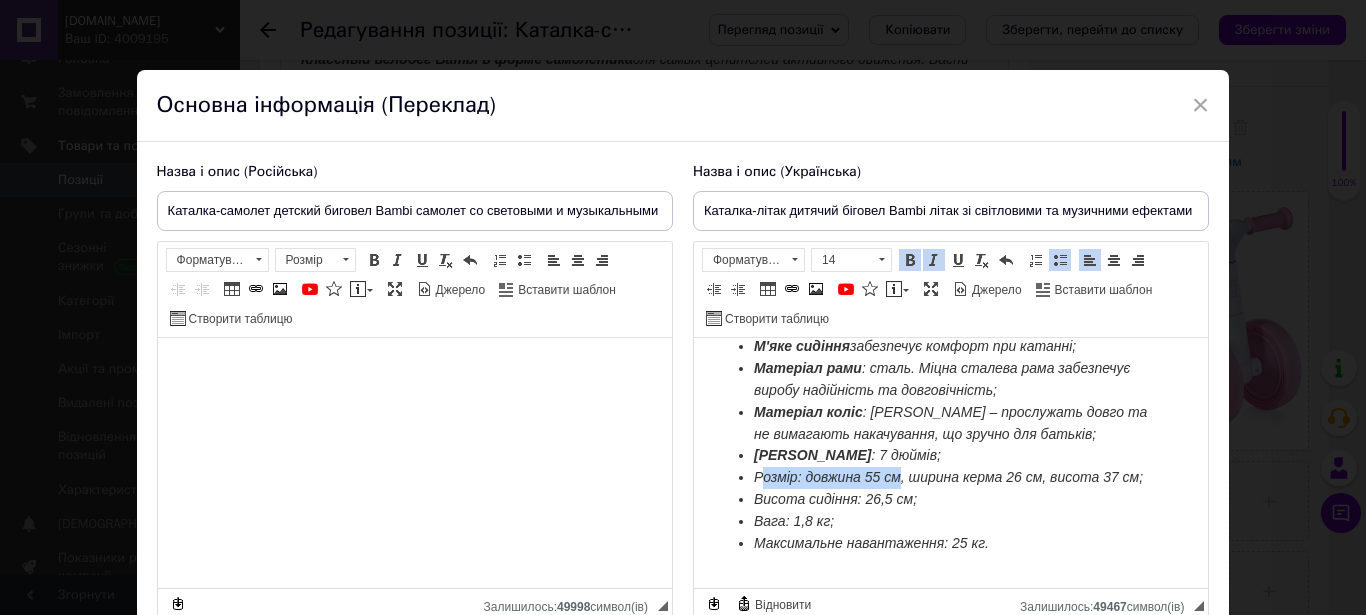 drag, startPoint x: 903, startPoint y: 433, endPoint x: 760, endPoint y: 444, distance: 143.42245 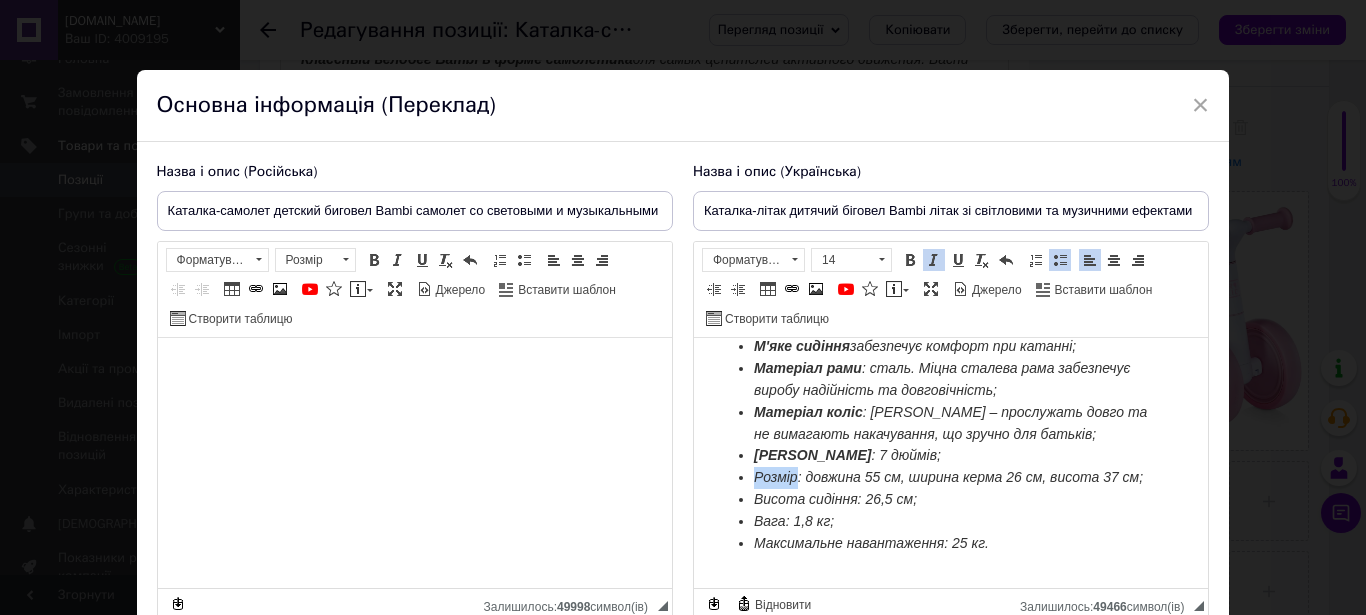 drag, startPoint x: 754, startPoint y: 439, endPoint x: 800, endPoint y: 438, distance: 46.010868 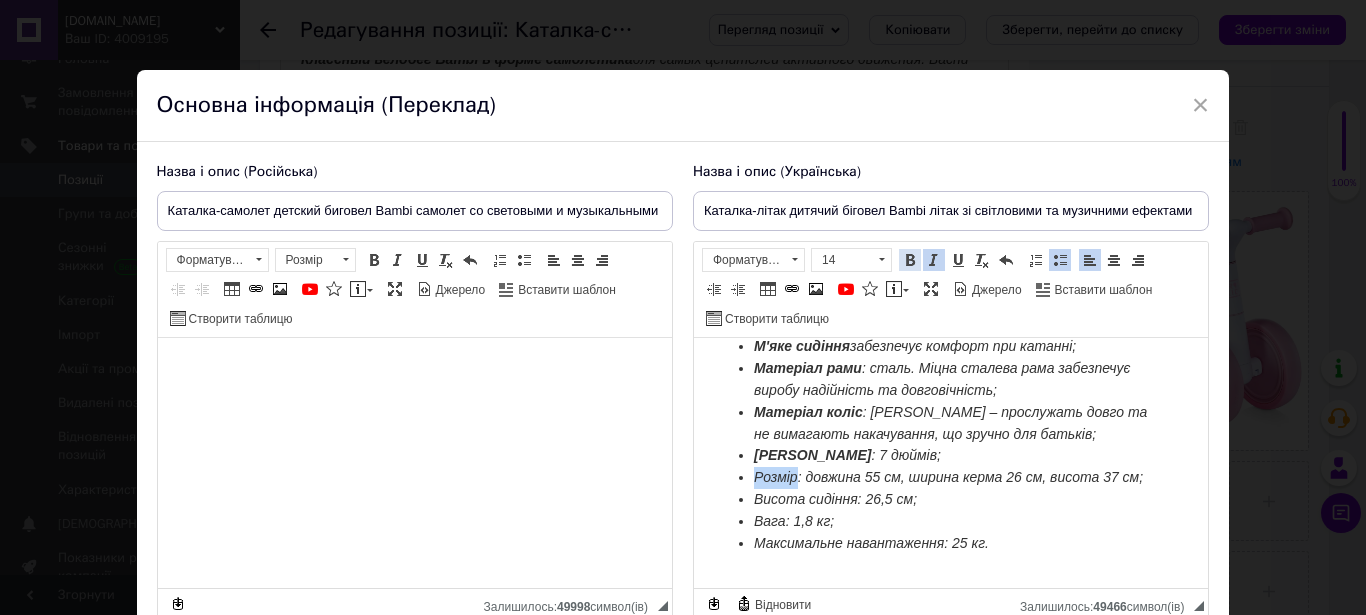drag, startPoint x: 891, startPoint y: 258, endPoint x: 60, endPoint y: 141, distance: 839.19604 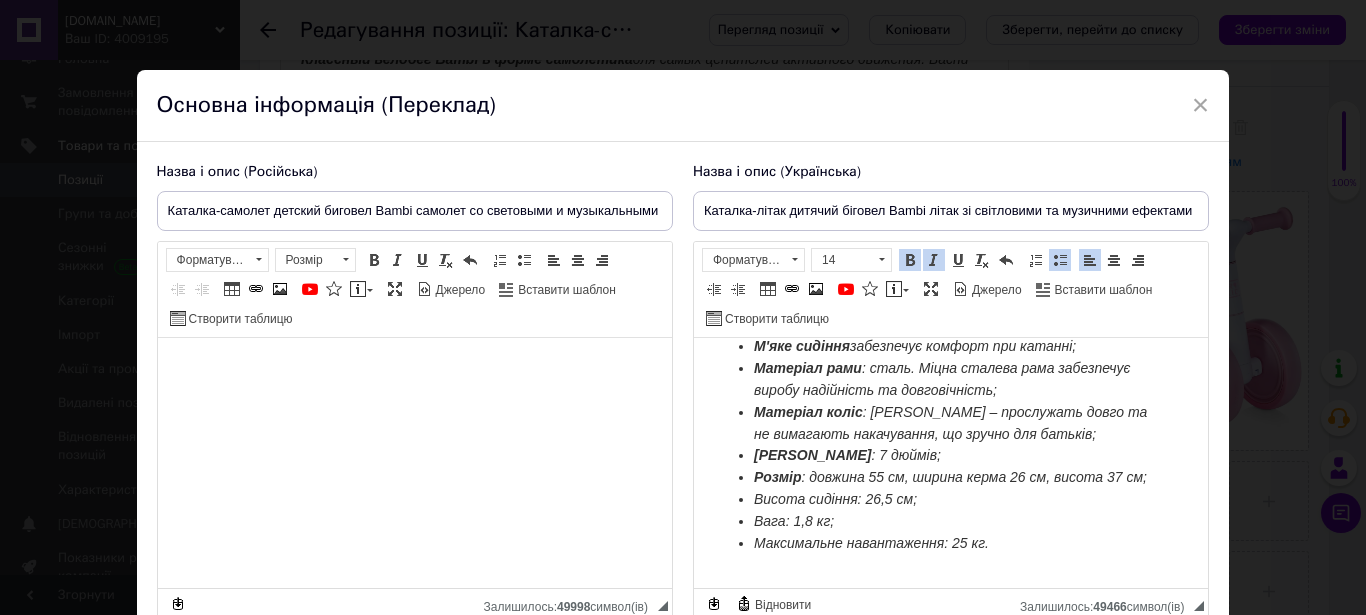 drag, startPoint x: 753, startPoint y: 479, endPoint x: 861, endPoint y: 478, distance: 108.00463 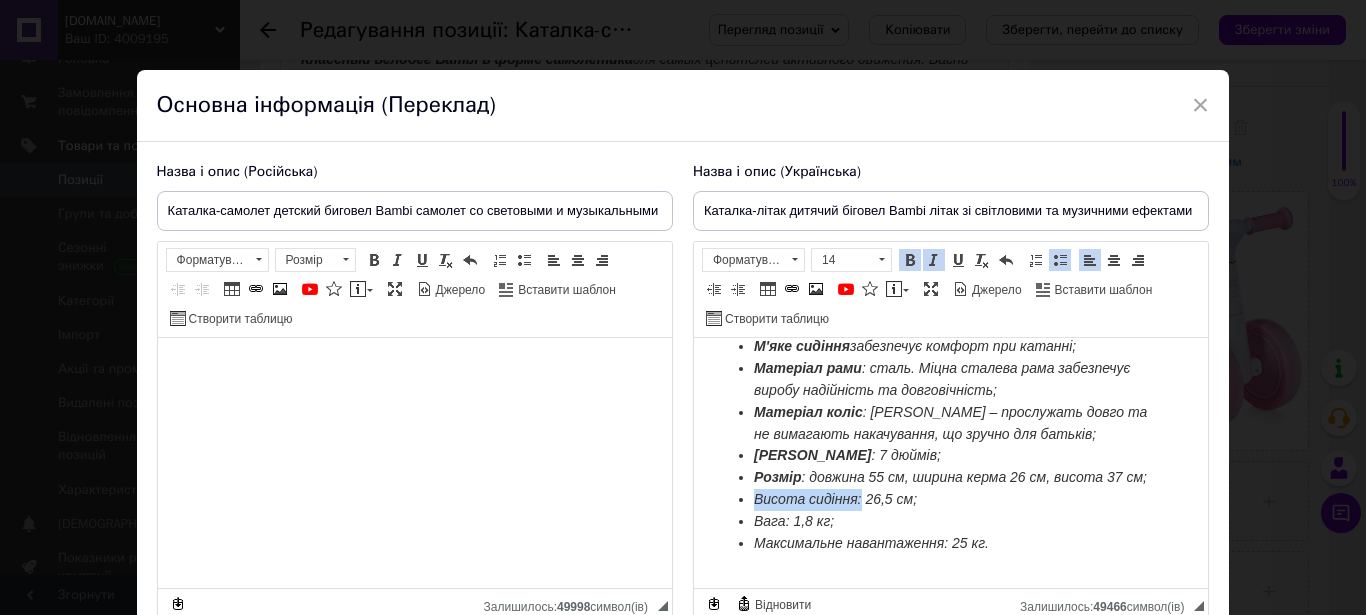 drag, startPoint x: 861, startPoint y: 478, endPoint x: 755, endPoint y: 478, distance: 106 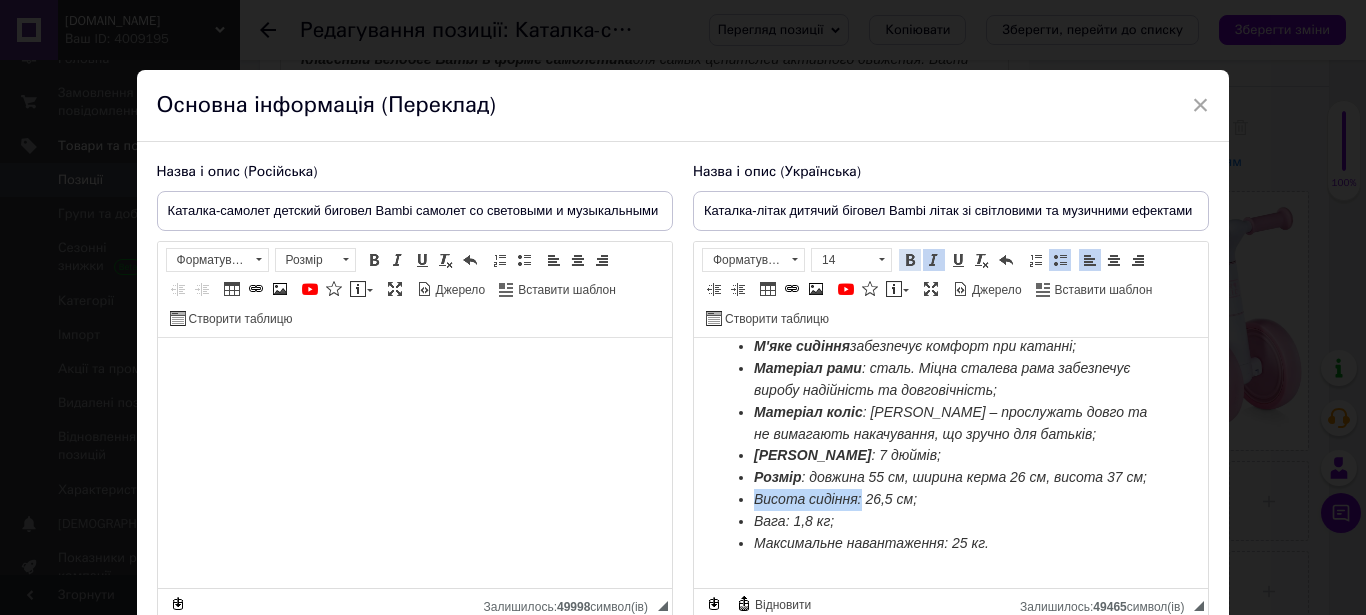 click at bounding box center [910, 260] 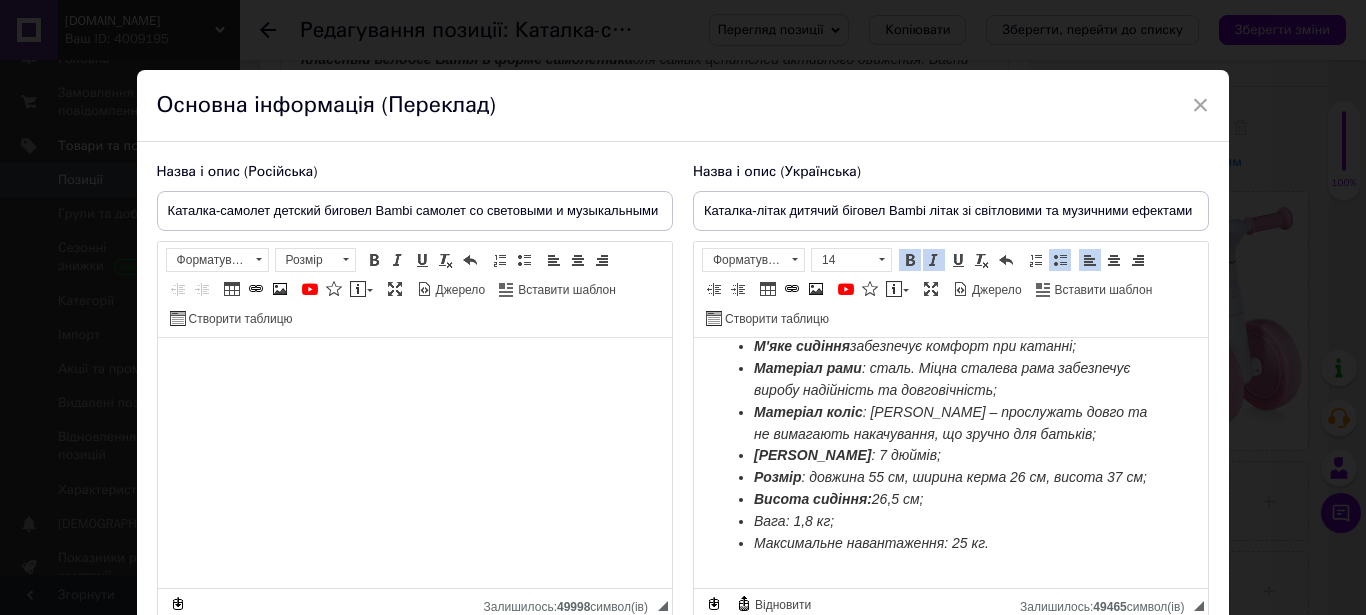 scroll, scrollTop: 114, scrollLeft: 0, axis: vertical 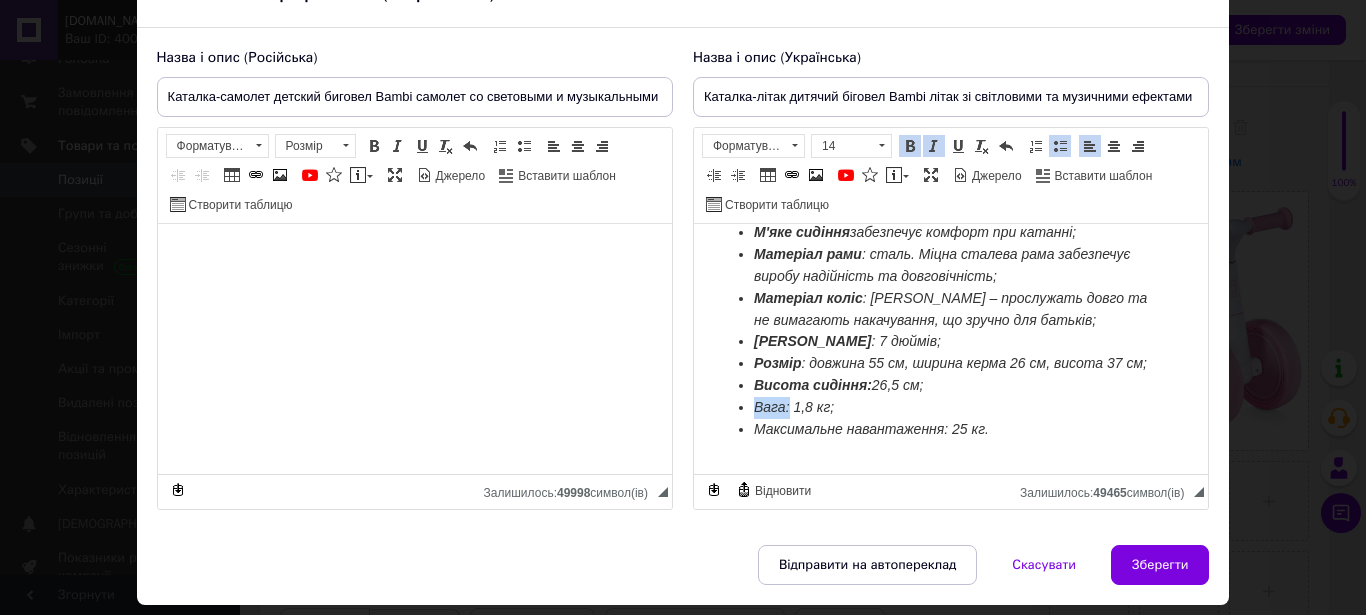 drag, startPoint x: 757, startPoint y: 388, endPoint x: 790, endPoint y: 387, distance: 33.01515 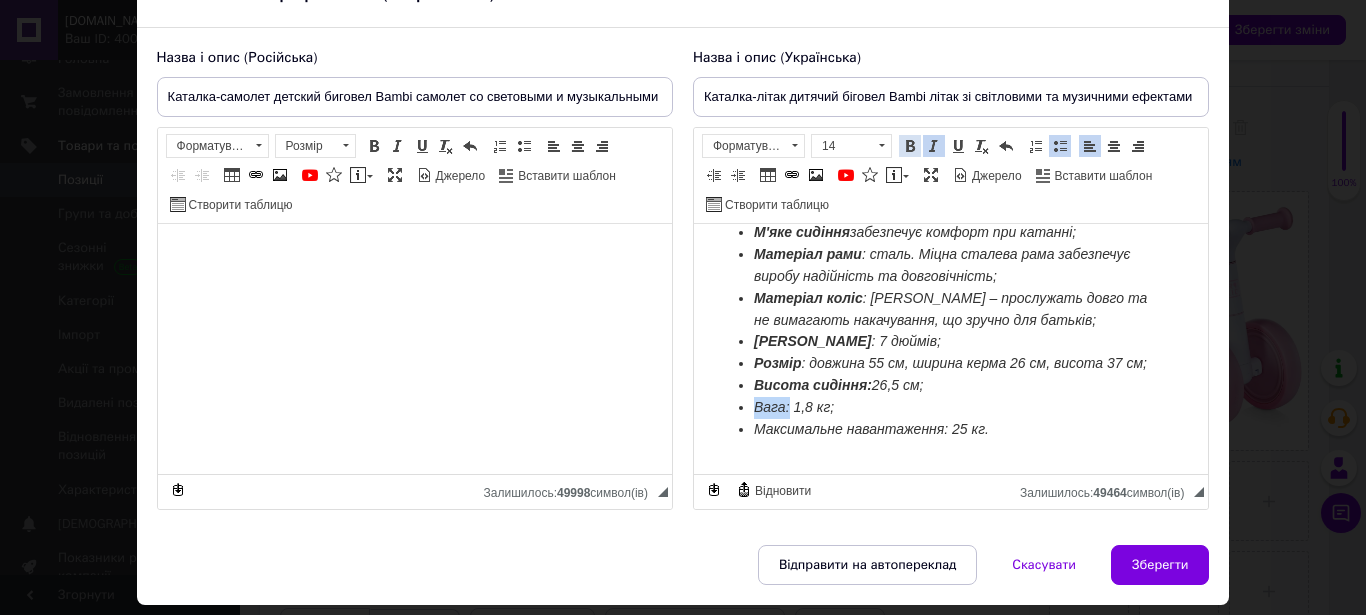 drag, startPoint x: 893, startPoint y: 144, endPoint x: 67, endPoint y: 187, distance: 827.11847 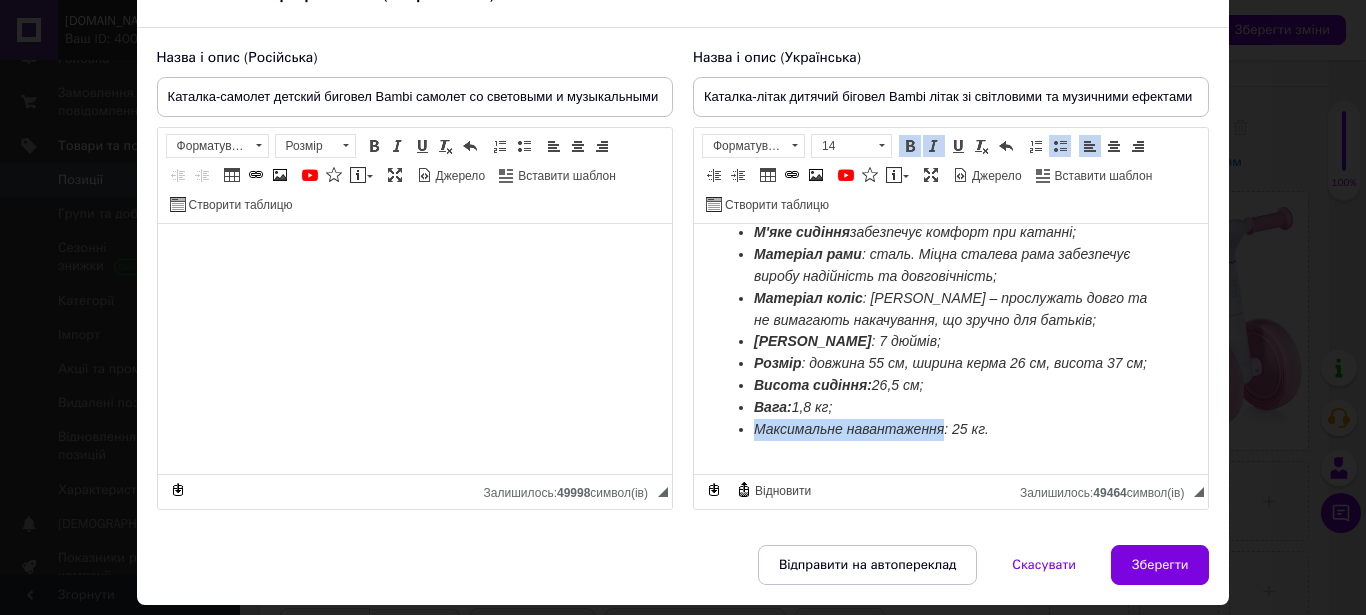 drag, startPoint x: 759, startPoint y: 410, endPoint x: 946, endPoint y: 409, distance: 187.00267 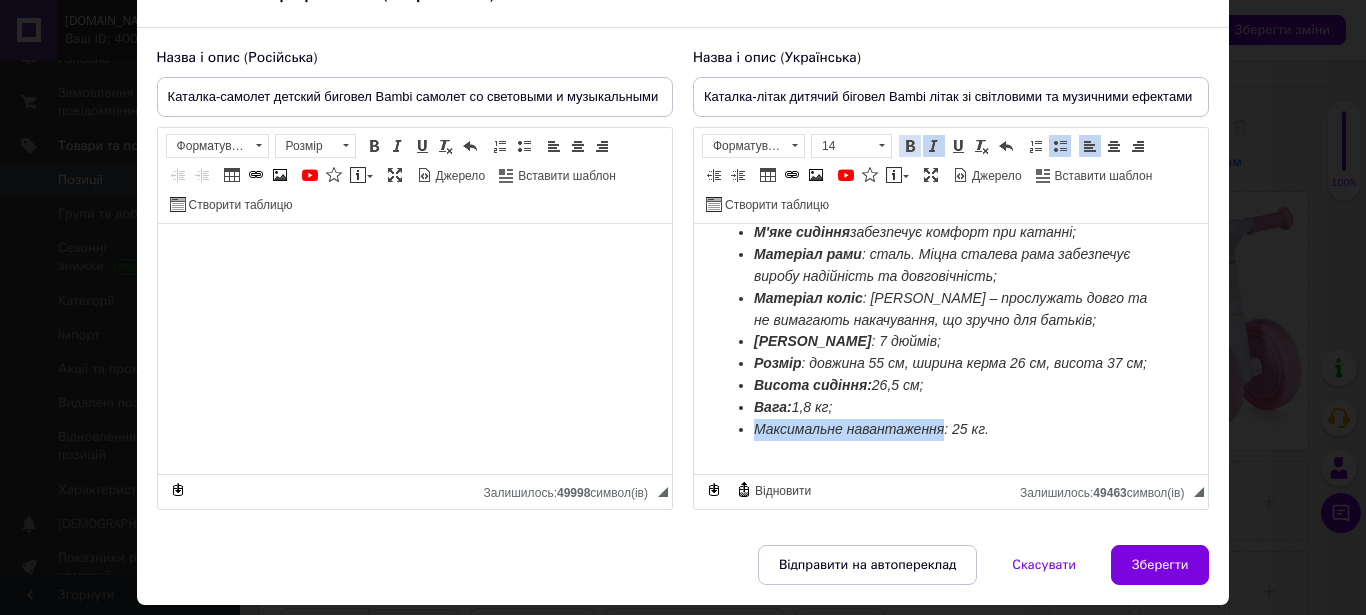 click at bounding box center (910, 146) 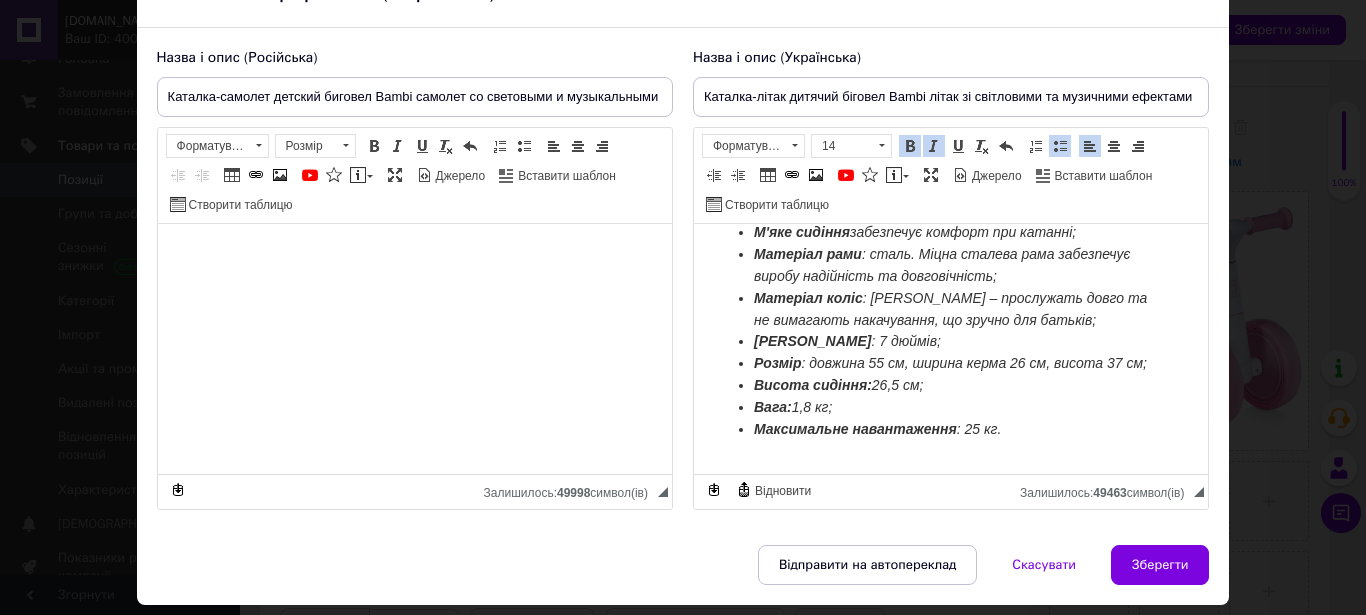 scroll, scrollTop: 0, scrollLeft: 0, axis: both 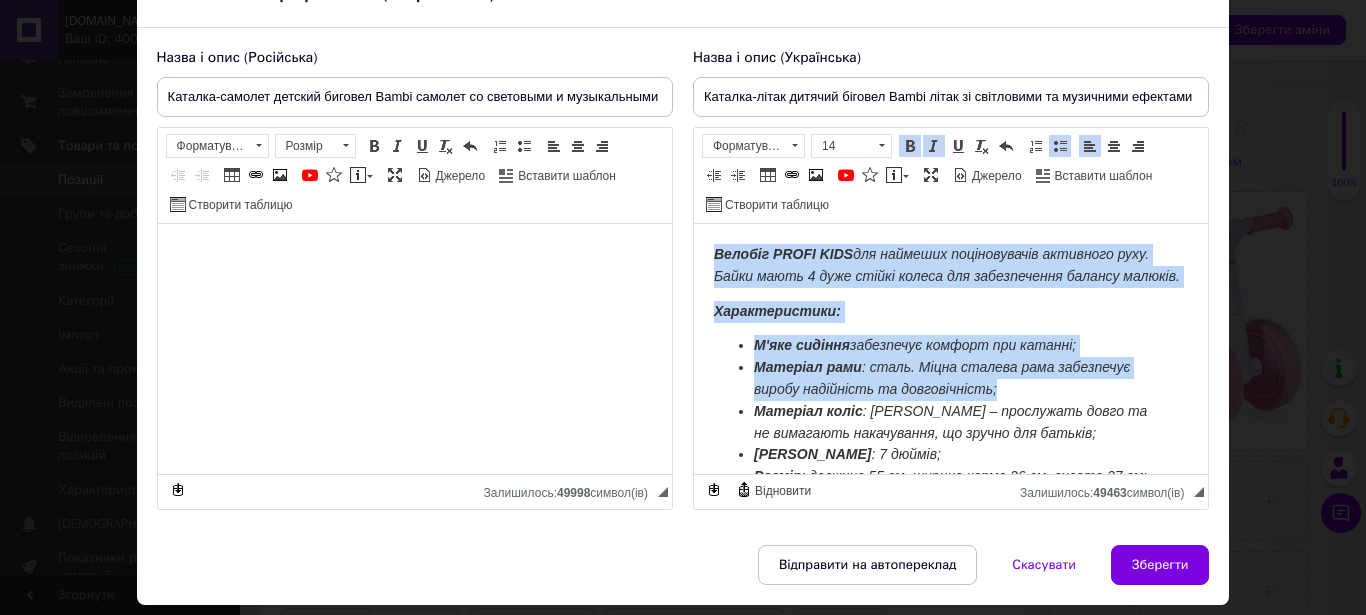 drag, startPoint x: 710, startPoint y: 248, endPoint x: 1080, endPoint y: 400, distance: 400.005 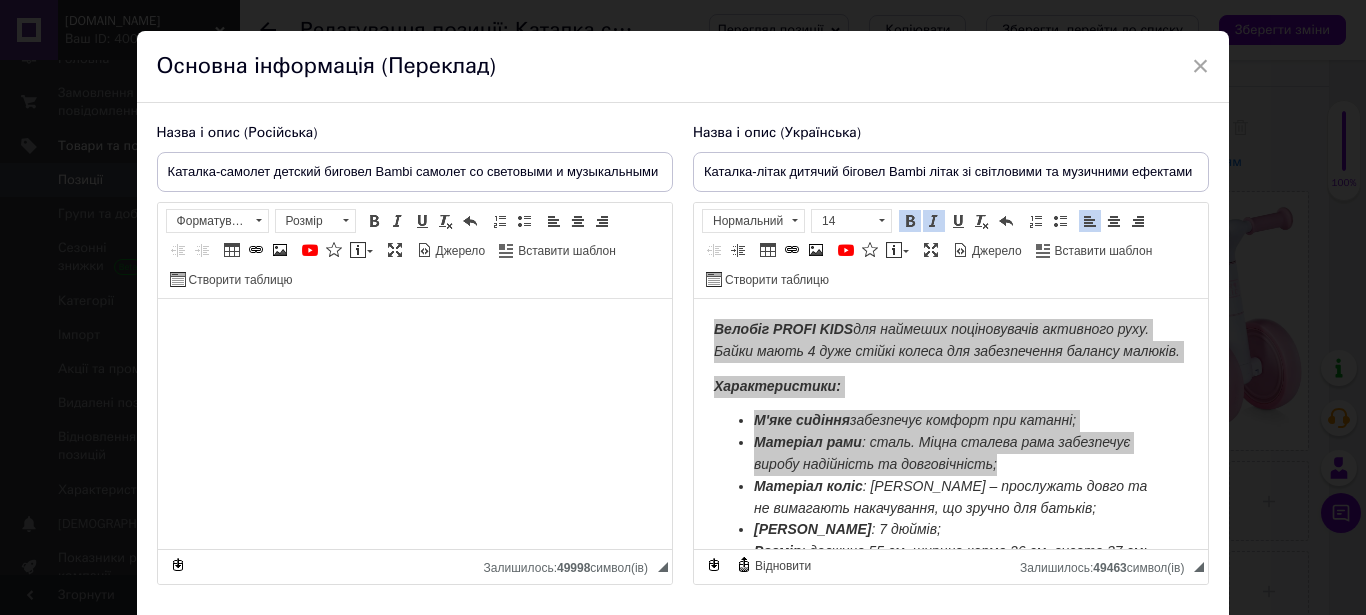 scroll, scrollTop: 0, scrollLeft: 0, axis: both 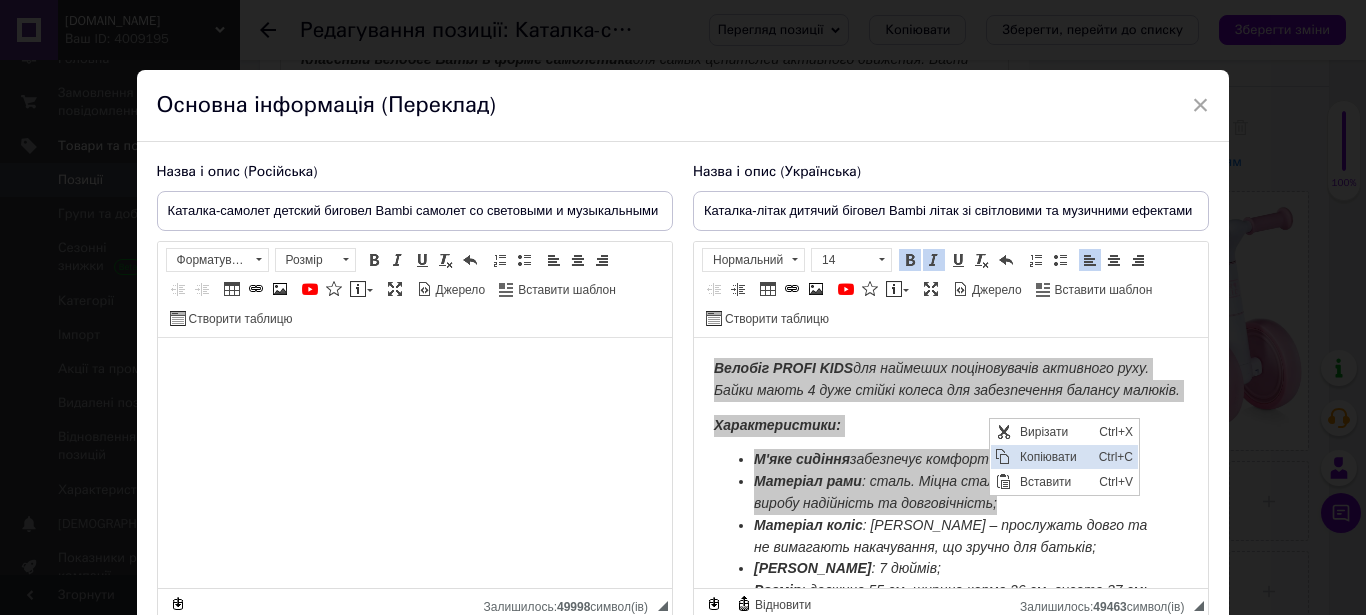 click on "Копіювати" at bounding box center [1053, 457] 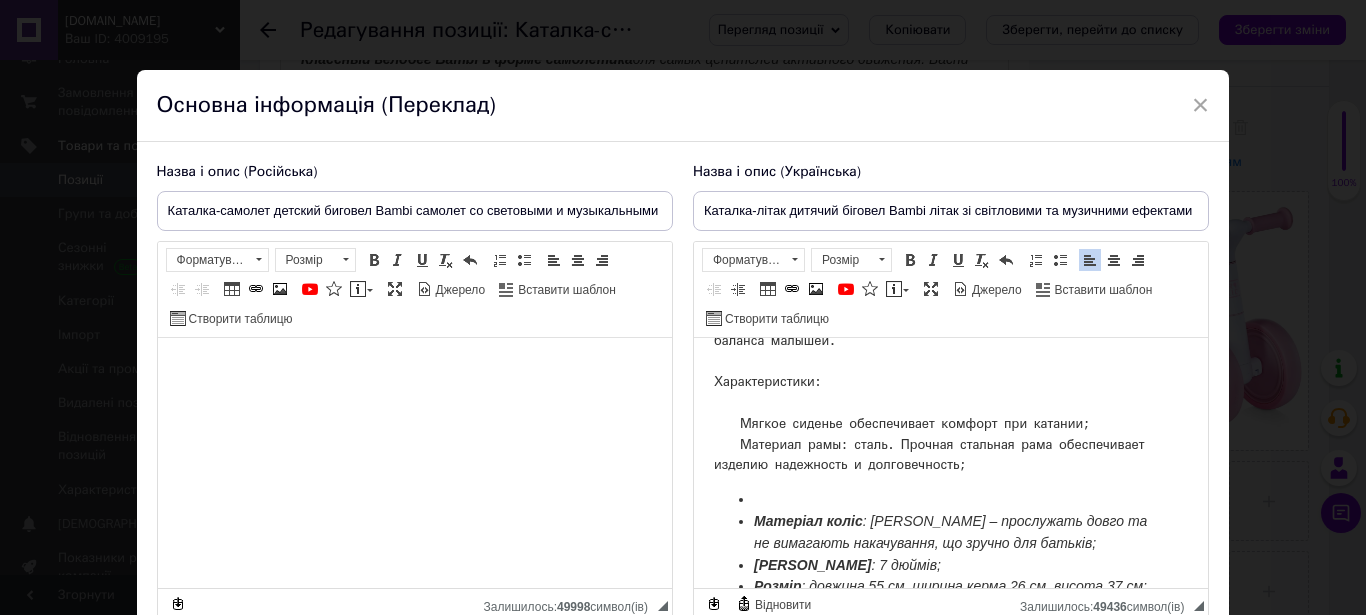 scroll, scrollTop: 0, scrollLeft: 0, axis: both 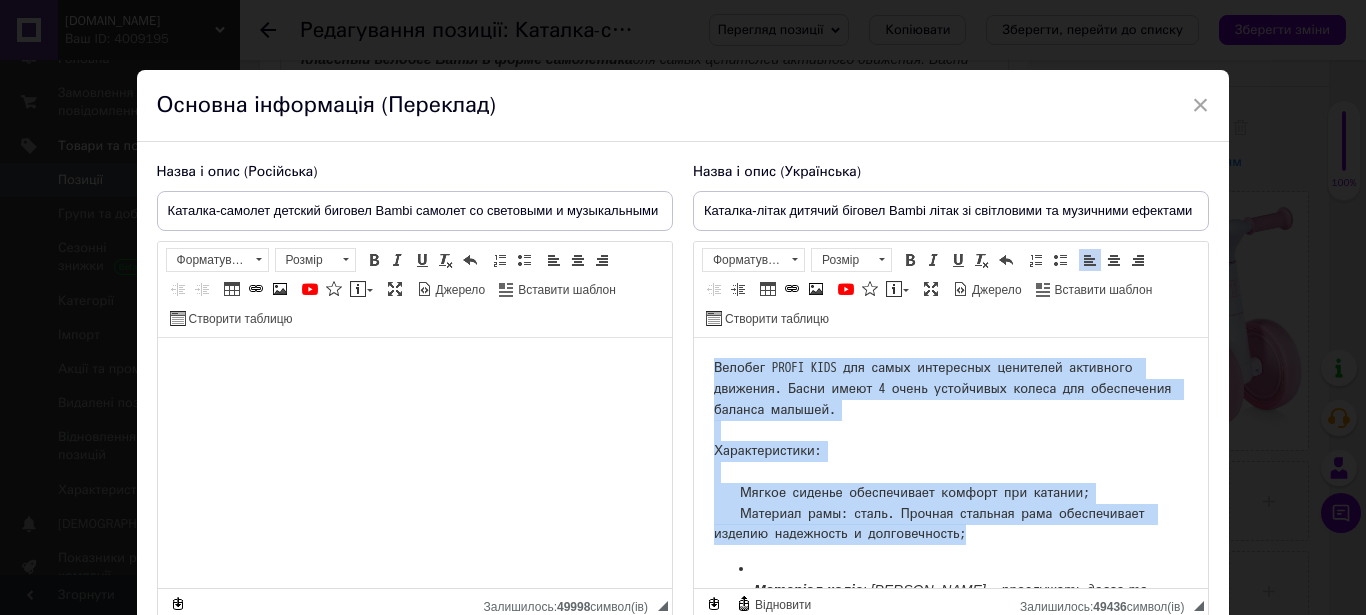 drag, startPoint x: 978, startPoint y: 544, endPoint x: 661, endPoint y: 321, distance: 387.57968 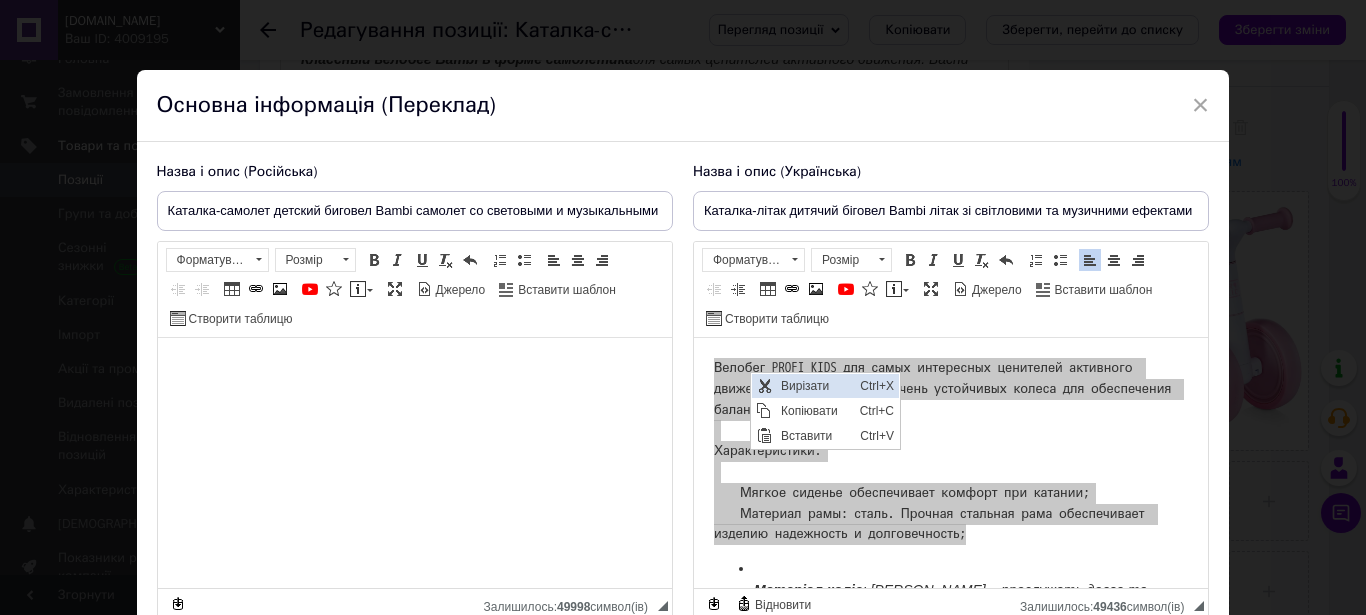 click on "Вирізати" at bounding box center (814, 386) 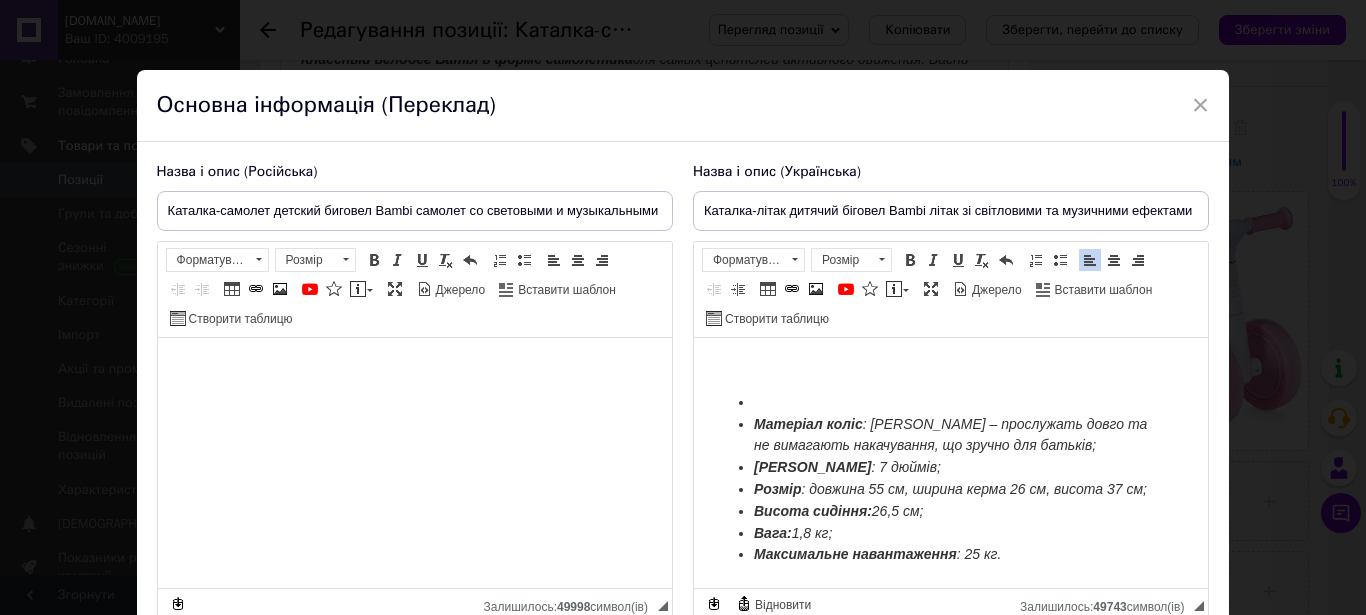 click at bounding box center (414, 463) 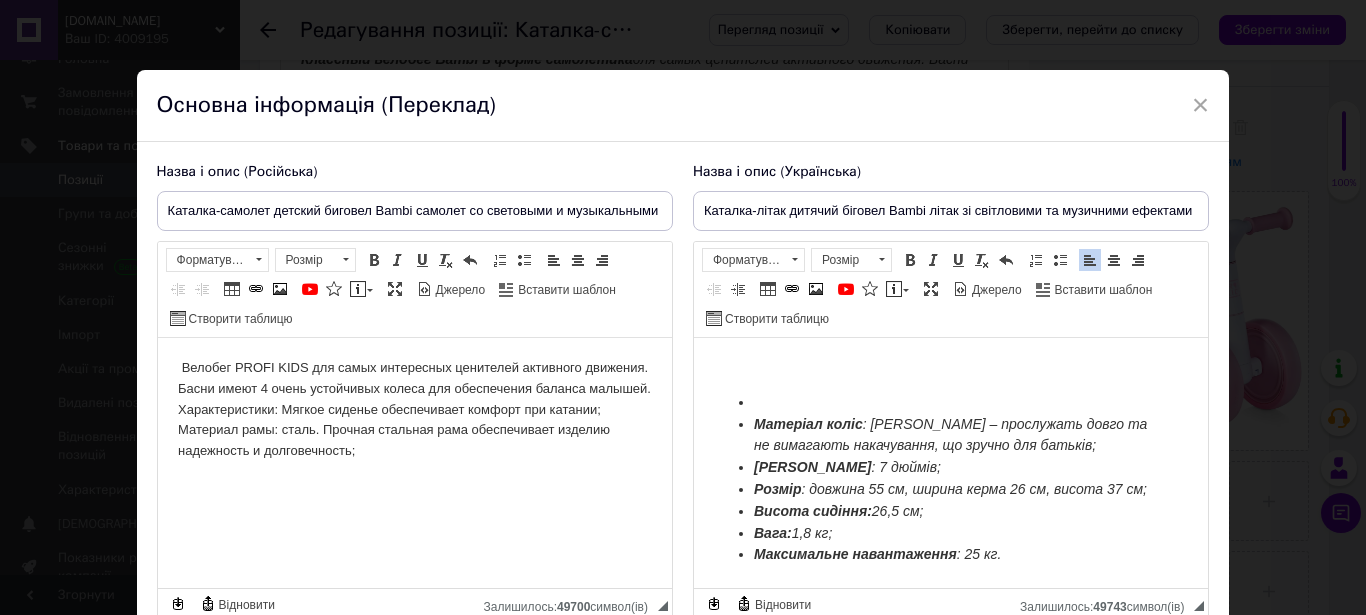 click on "Матеріал коліс : EVA – прослужать довго та не вимагають накачування, що зручно для батьків; Діаметр колеса : 7 дюймів; Розмір : довжина 55 см, ширина керма 26 см, висота 37 см; Висота сидіння:  26,5 см; Вага:  1,8 кг; Максимальне навантаження : 25 кг." at bounding box center (950, 463) 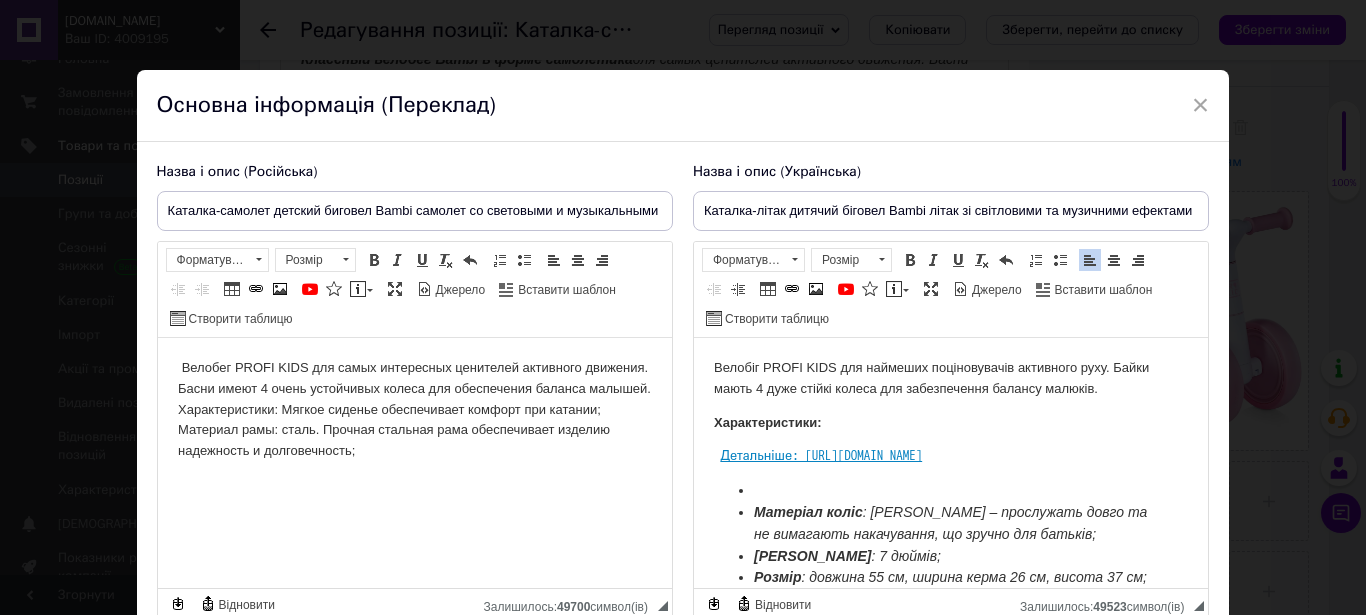 drag, startPoint x: 722, startPoint y: 457, endPoint x: 798, endPoint y: 492, distance: 83.67198 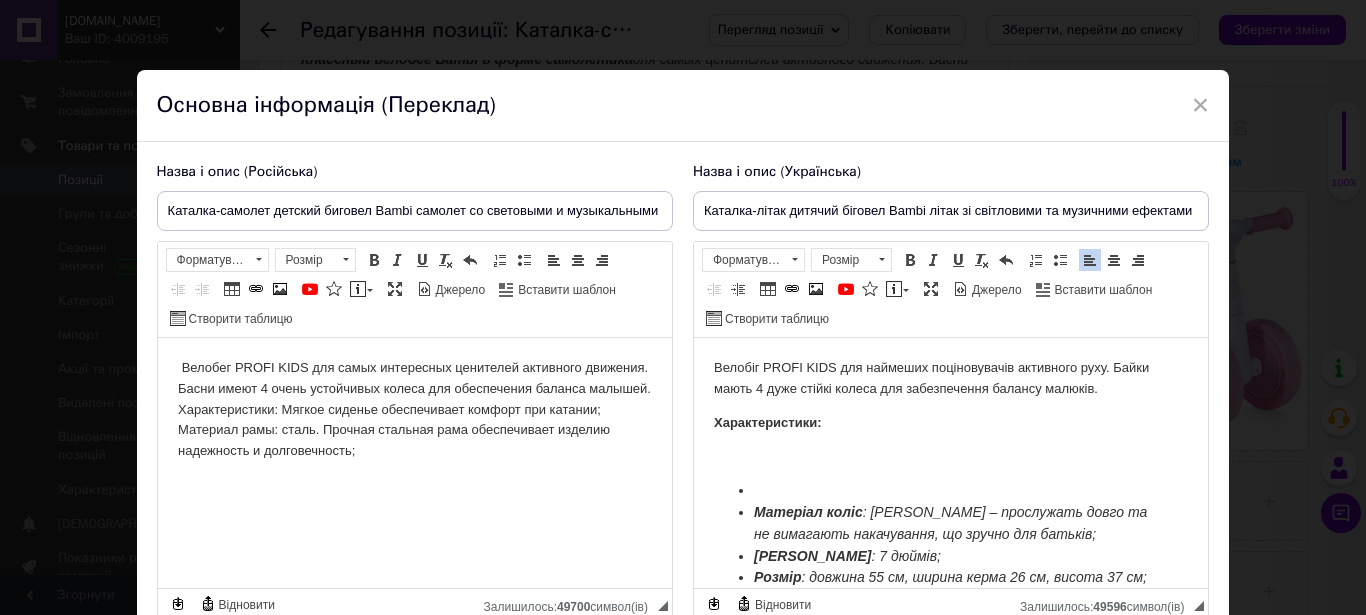 click at bounding box center (950, 491) 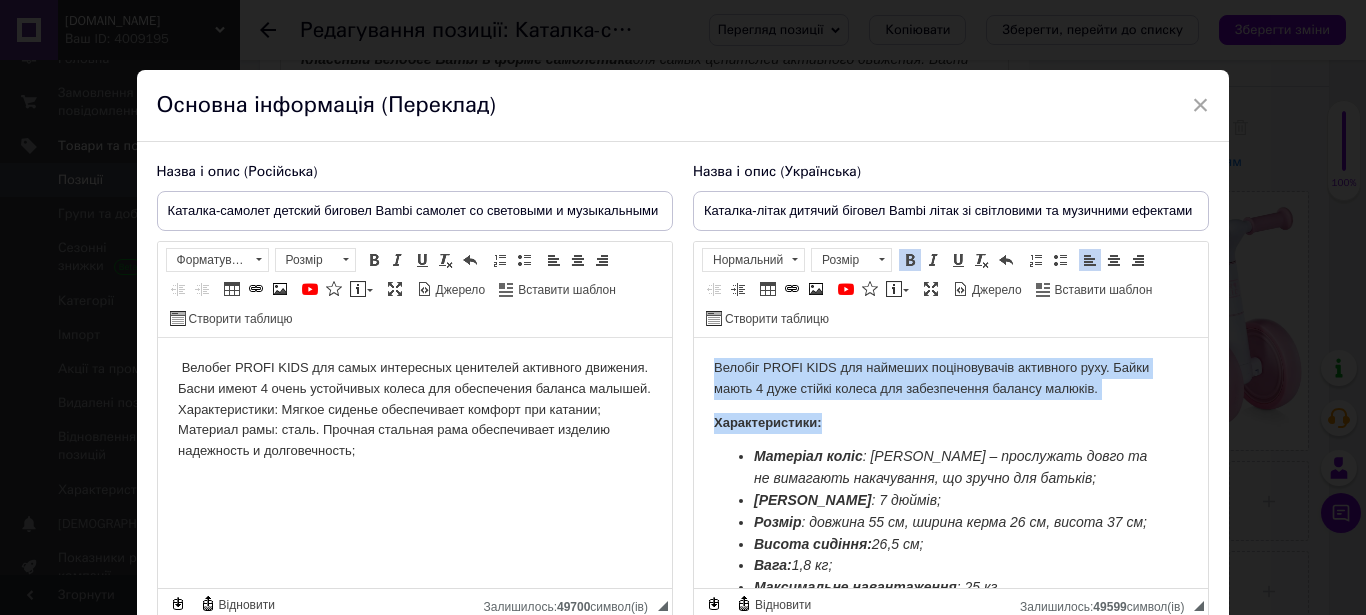 drag, startPoint x: 684, startPoint y: 429, endPoint x: 668, endPoint y: 353, distance: 77.665955 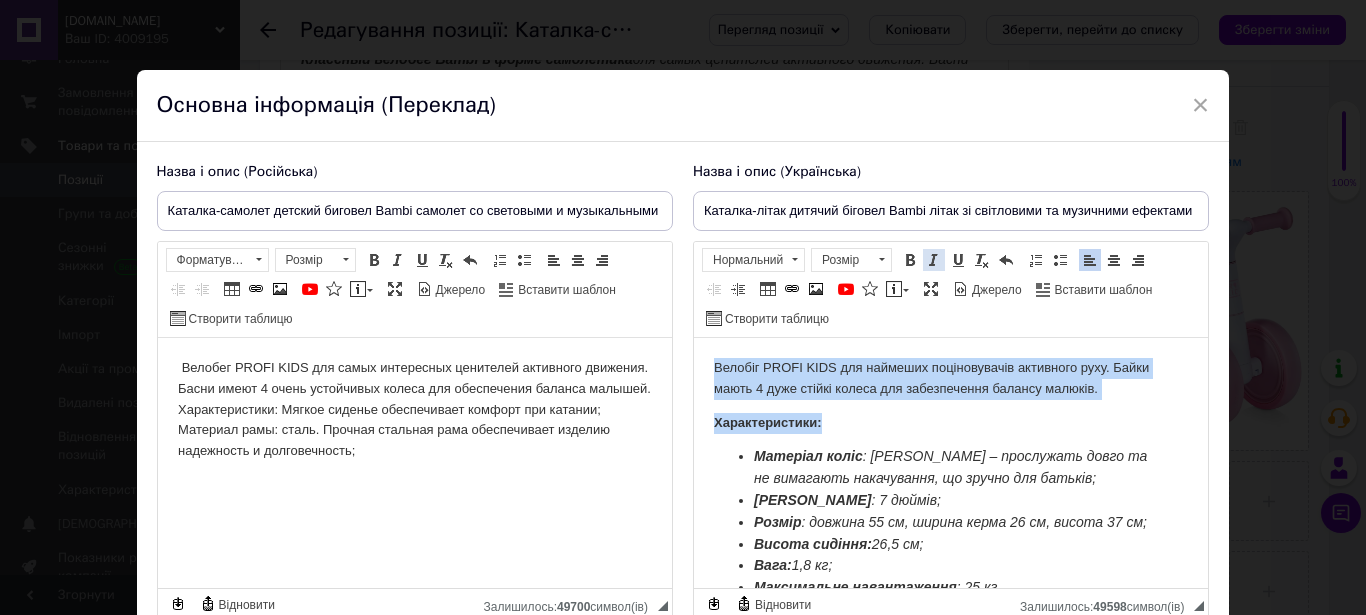 click at bounding box center (934, 260) 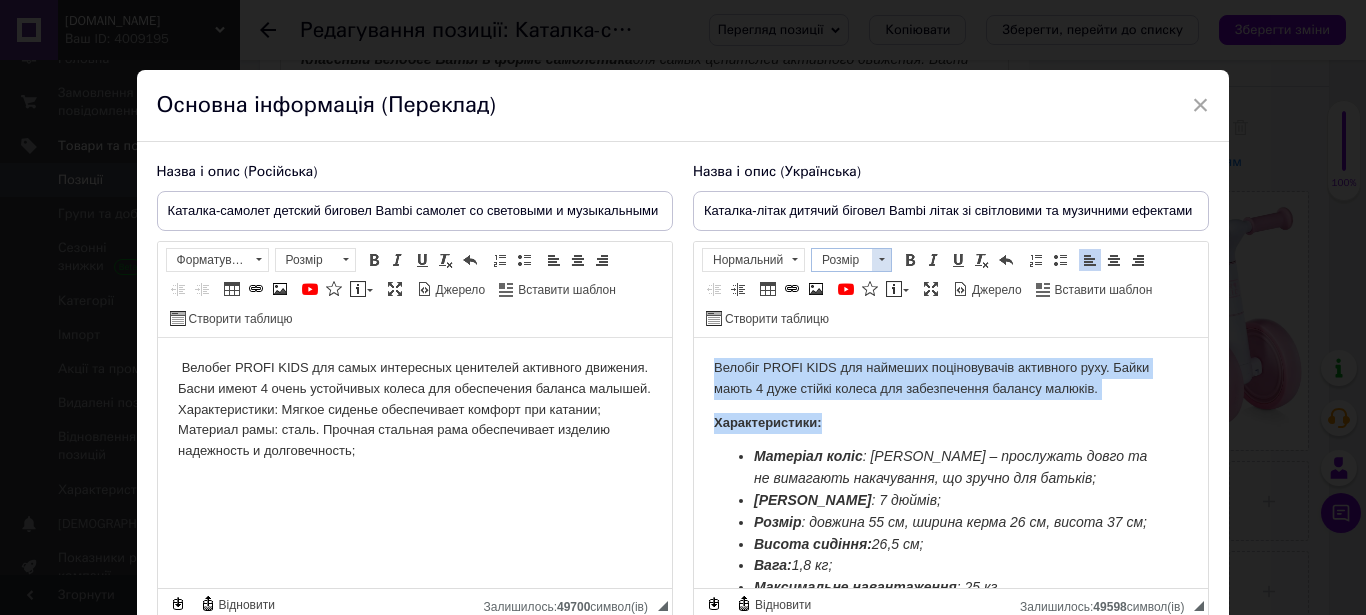 click at bounding box center [881, 260] 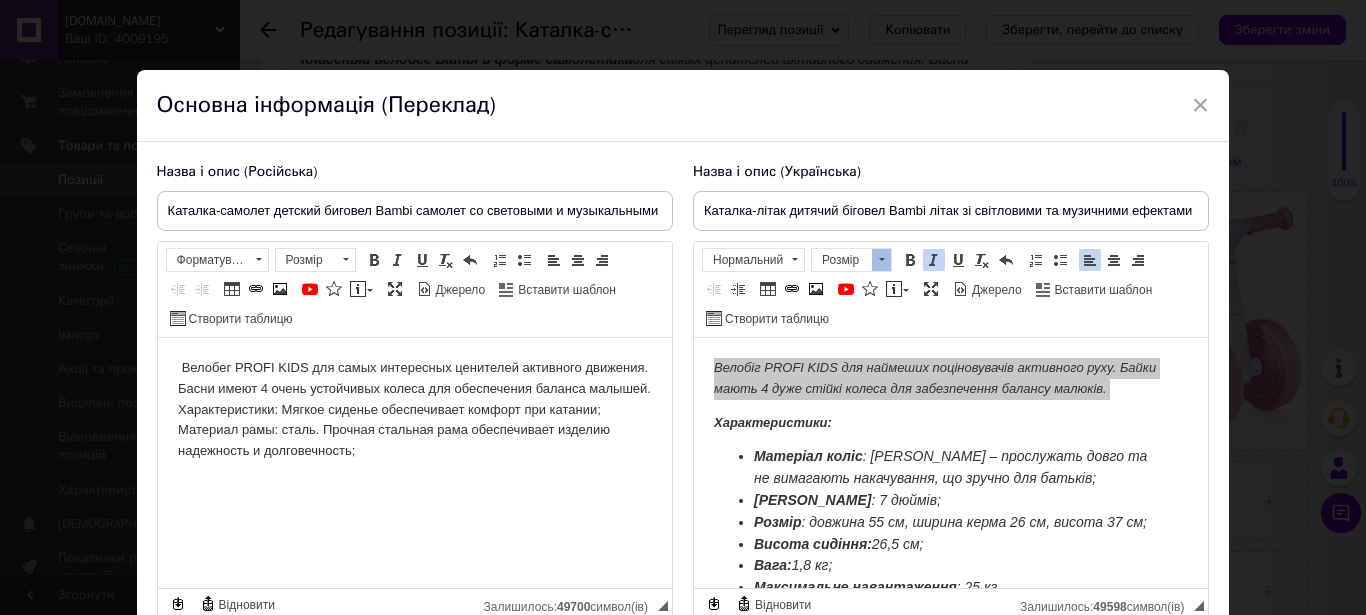 scroll, scrollTop: 30, scrollLeft: 0, axis: vertical 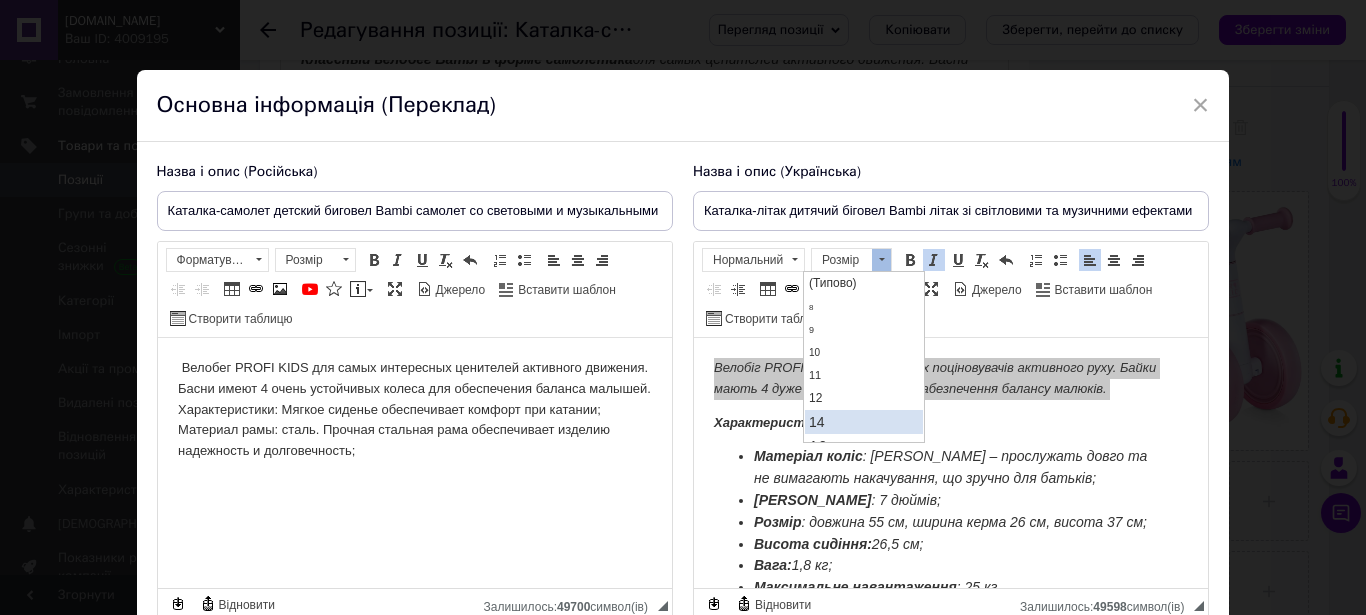 click on "14" at bounding box center [863, 422] 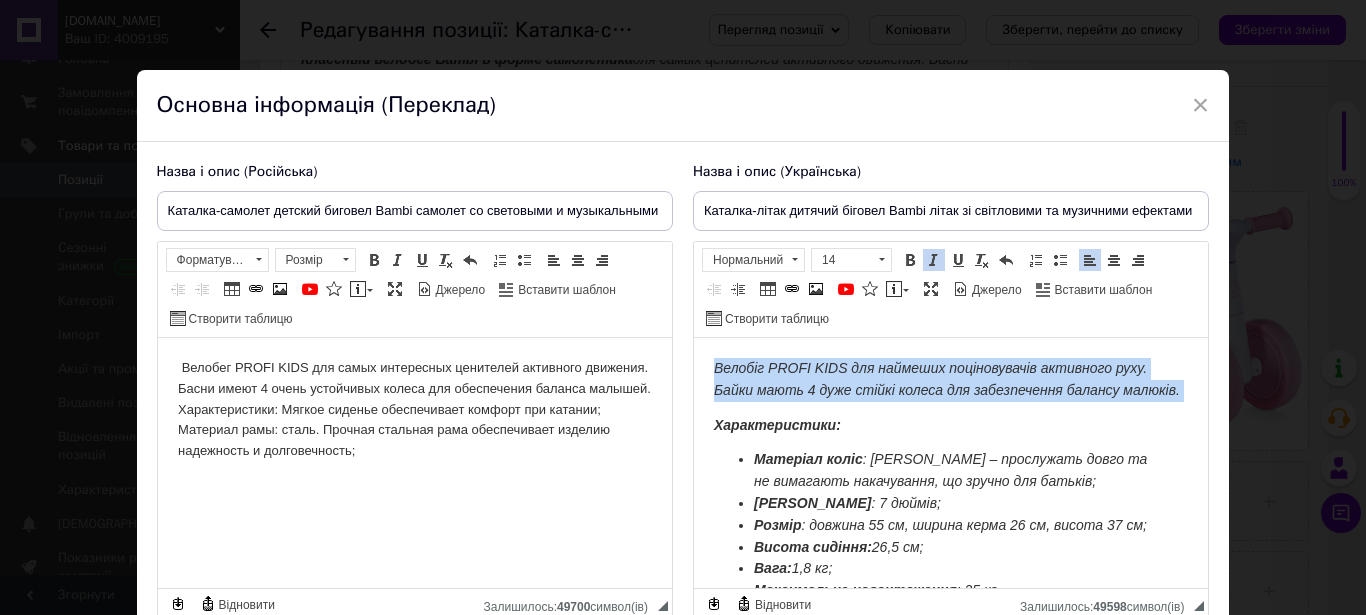 click on "Велобіг PROFI KIDS для наймеших поціновувачів активного руху. Байки мають 4 дуже стійкі колеса для забезпечення балансу малюків." at bounding box center (950, 380) 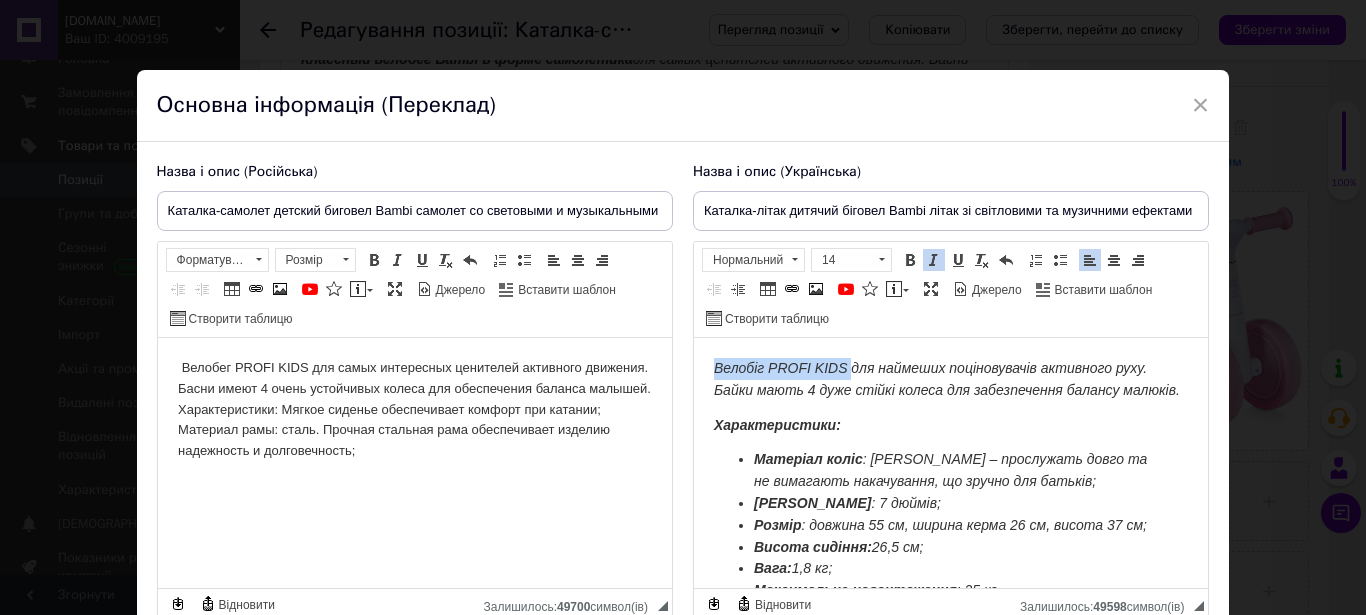drag, startPoint x: 708, startPoint y: 363, endPoint x: 852, endPoint y: 367, distance: 144.05554 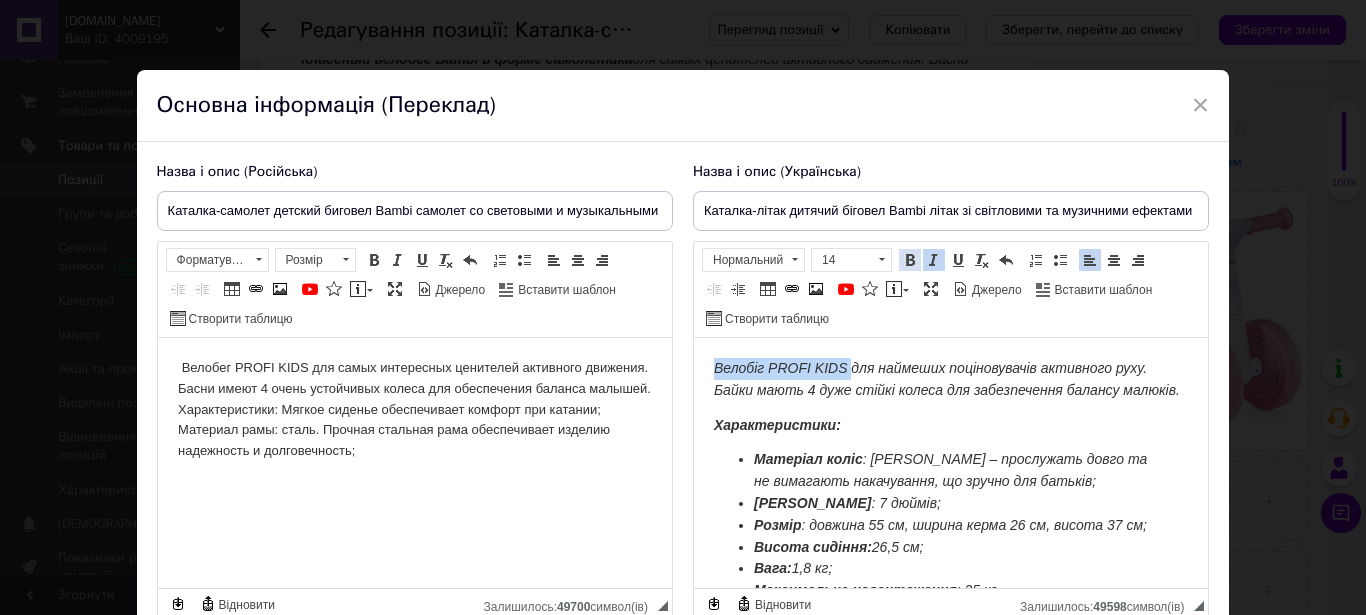 drag, startPoint x: 903, startPoint y: 259, endPoint x: 166, endPoint y: 85, distance: 757.26154 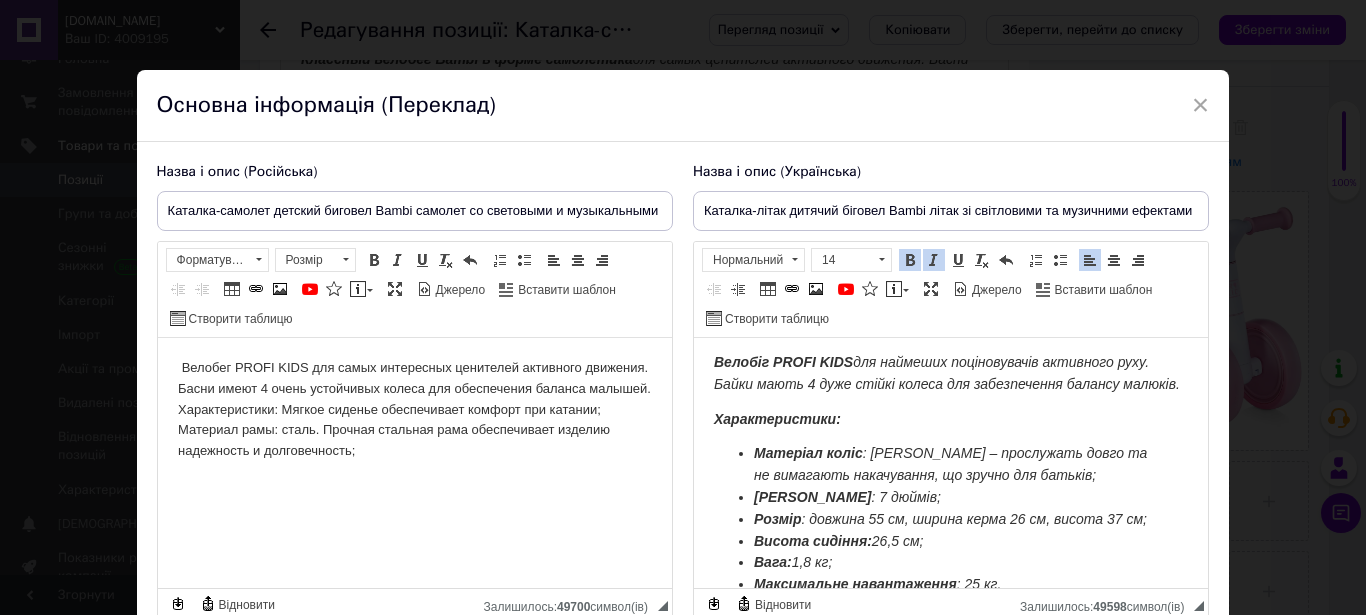 scroll, scrollTop: 0, scrollLeft: 0, axis: both 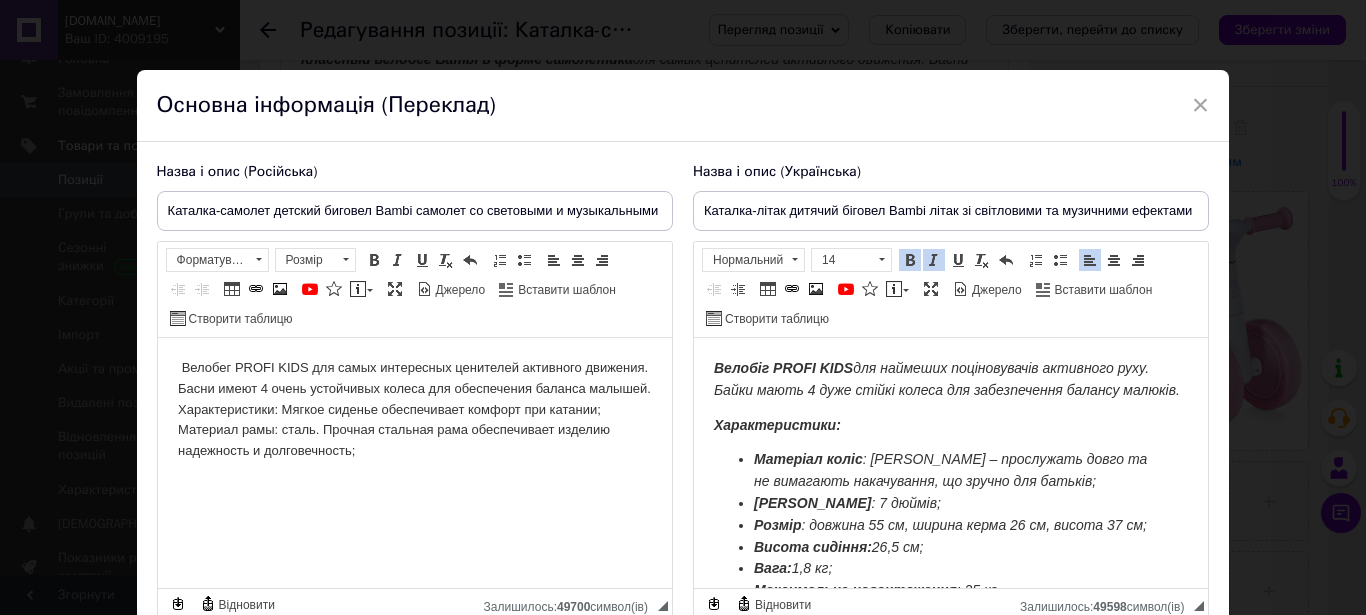 click on "Велобег PROFI KIDS для самых интересных ценителей активного движения. Басни имеют 4 очень устойчивых колеса для обеспечения баланса малышей. Характеристики: Мягкое сиденье обеспечивает комфорт при катании; Материал рамы: сталь. Прочная стальная рама обеспечивает изделию надежность и долговечность;" at bounding box center [413, 409] 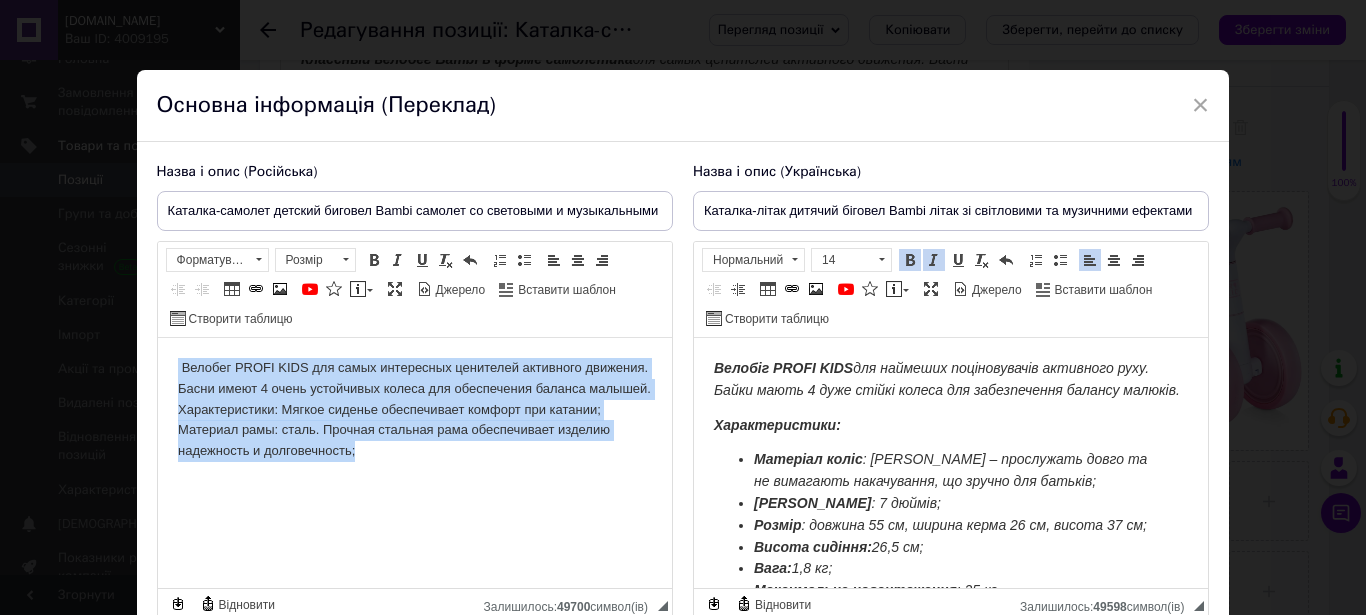 drag, startPoint x: 159, startPoint y: 365, endPoint x: 439, endPoint y: 468, distance: 298.34375 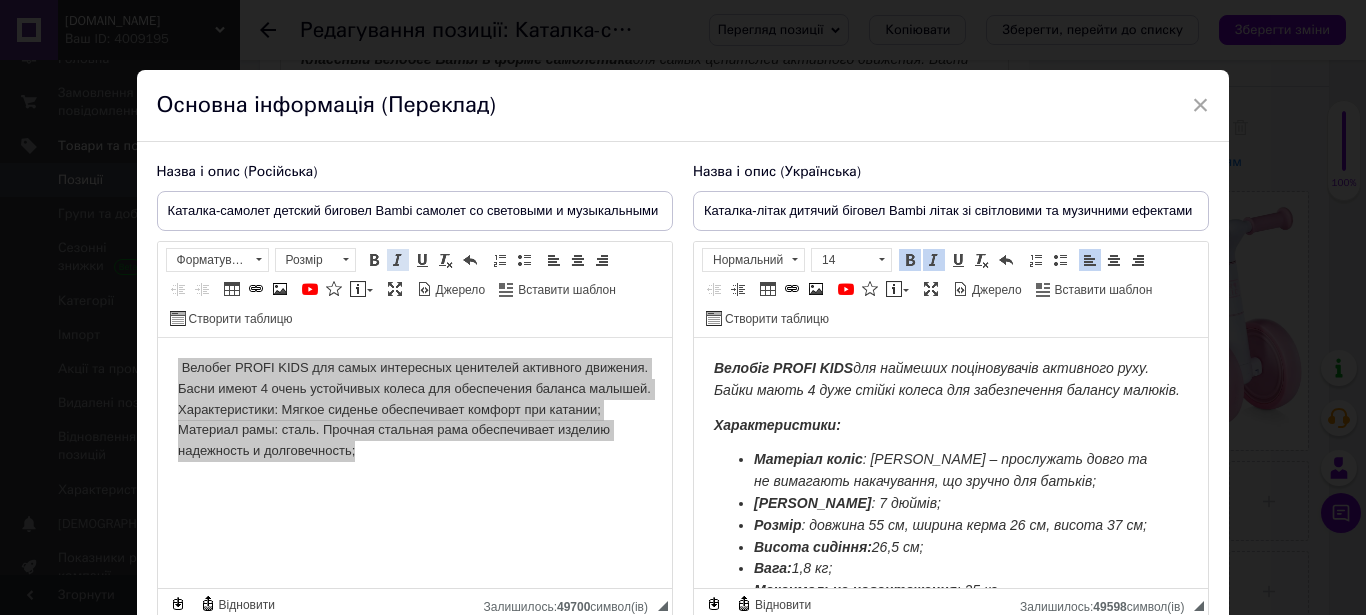 click on "Панель інструментів редактора Форматування Форматування Розмір Розмір   Жирний  Сполучення клавіш Ctrl+B   Курсив  Сполучення клавіш Ctrl+I   Підкреслений  Сполучення клавіш Ctrl+U   Видалити форматування   Повернути  Сполучення клавіш Ctrl+Z   Вставити/видалити нумерований список   Вставити/видалити маркований список   По лівому краю   По центру   По правому краю   Зменшити відступ   Збільшити відступ   Таблиця   Вставити/Редагувати посилання  Сполучення клавіш Ctrl+L   Зображення   YouTube   {label}   Вставити повідомлення   Максимізувати   [PERSON_NAME]   Вставити шаблон" at bounding box center (415, 290) 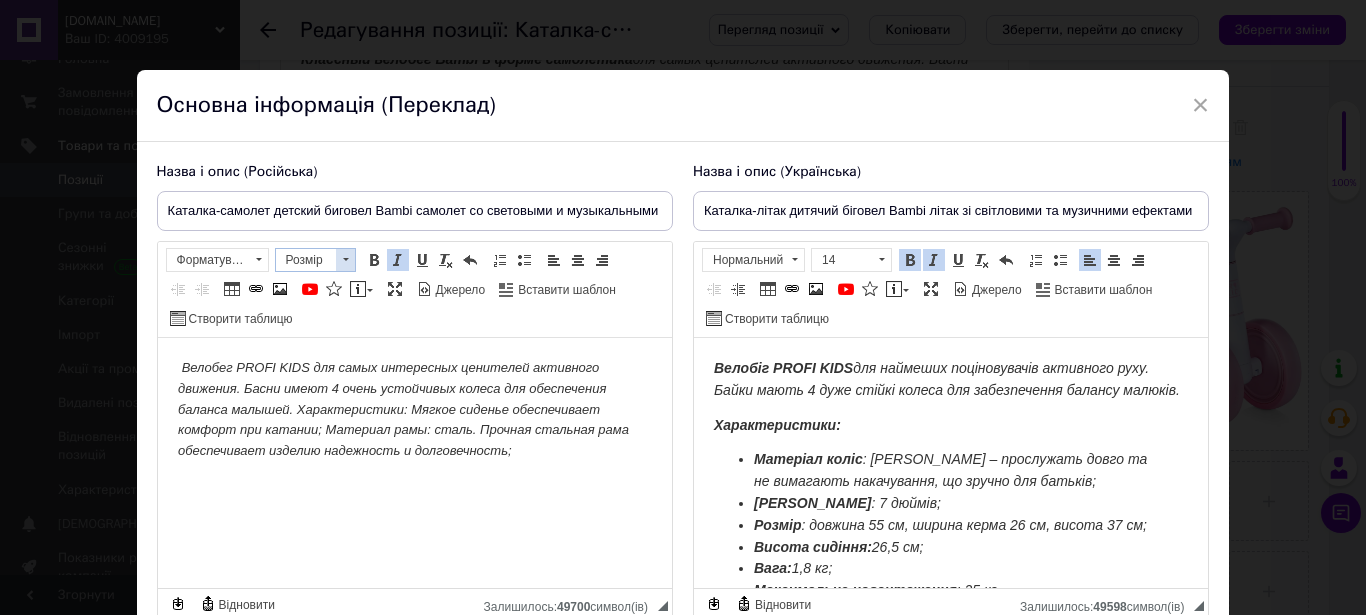 click at bounding box center [345, 260] 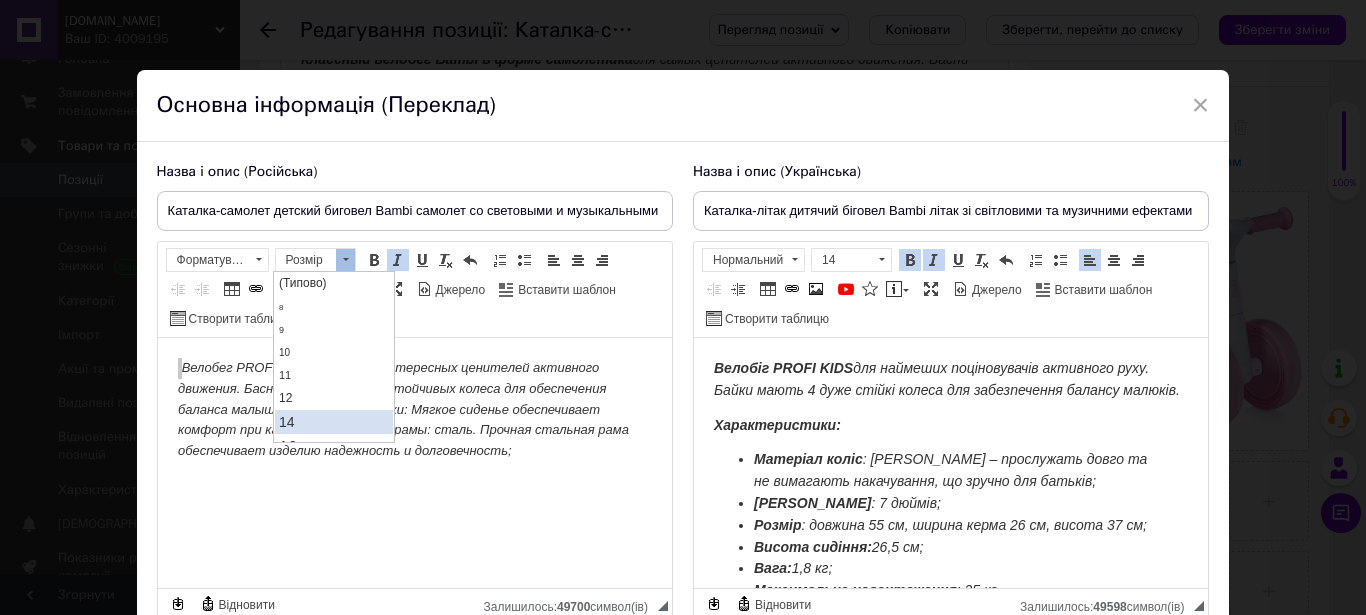 drag, startPoint x: 317, startPoint y: 426, endPoint x: 356, endPoint y: 364, distance: 73.24616 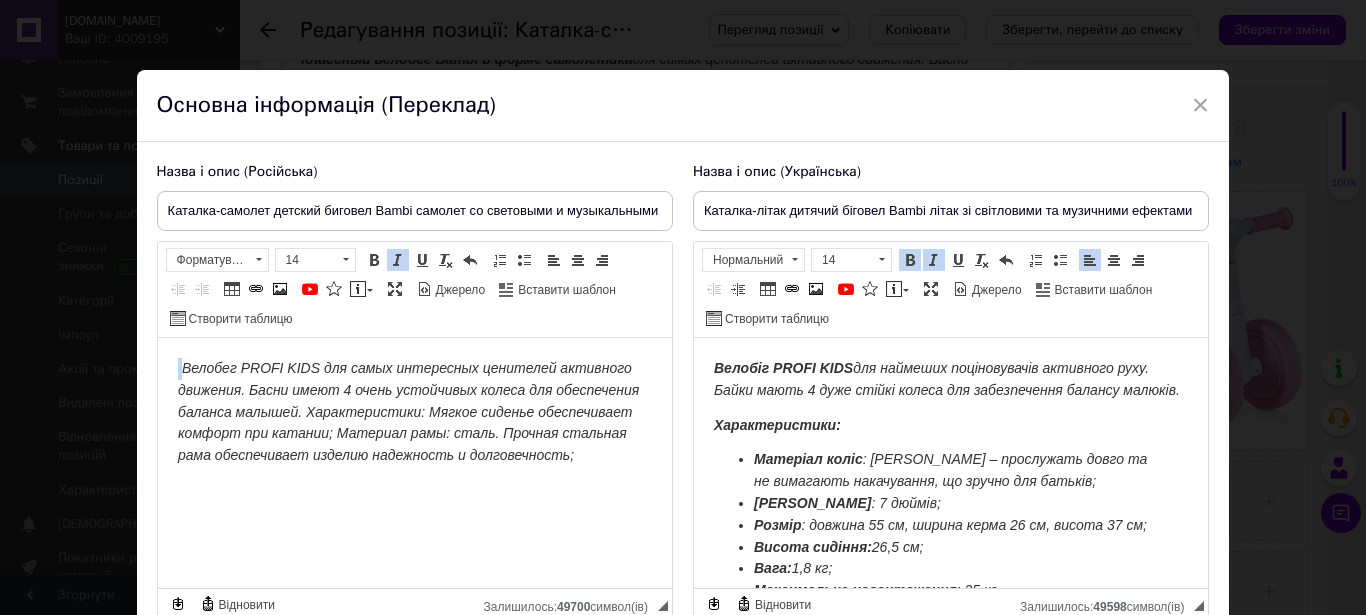 click on "Велобег PROFI KIDS для самых интересных ценителей активного движения. Басни имеют 4 очень устойчивых колеса для обеспечения баланса малышей. Характеристики: Мягкое сиденье обеспечивает комфорт при катании; Материал рамы: сталь. Прочная стальная рама обеспечивает изделию надежность и долговечность;" at bounding box center [407, 411] 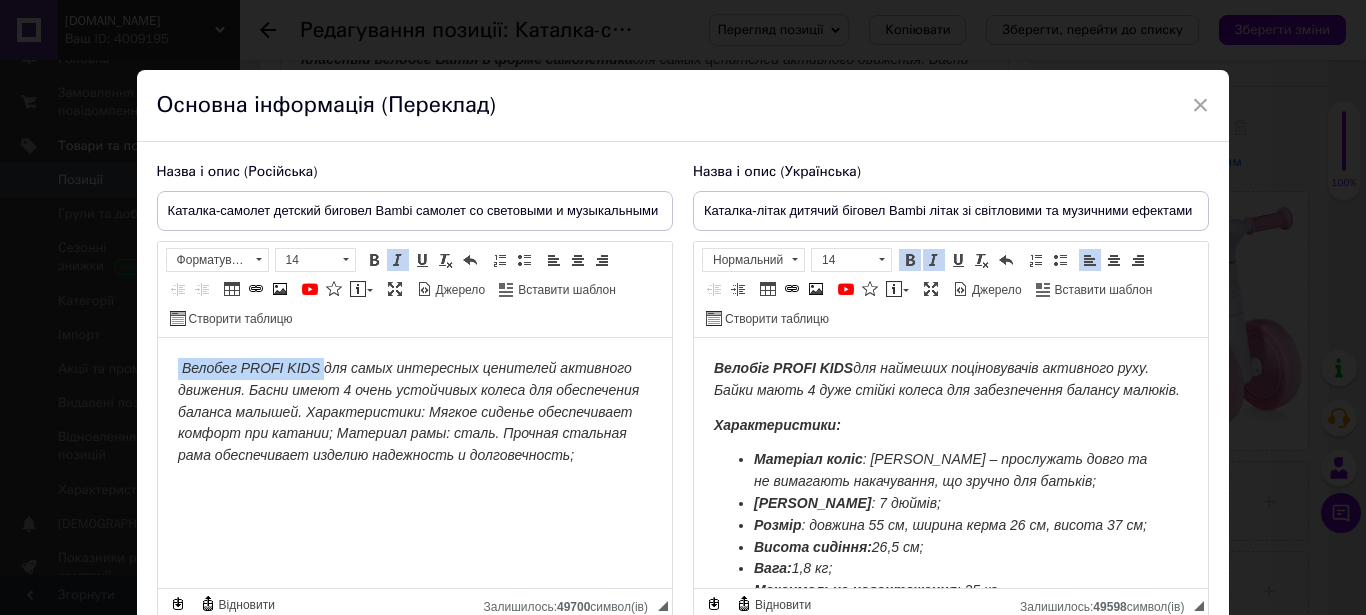 drag, startPoint x: 178, startPoint y: 360, endPoint x: 538, endPoint y: 571, distance: 417.27808 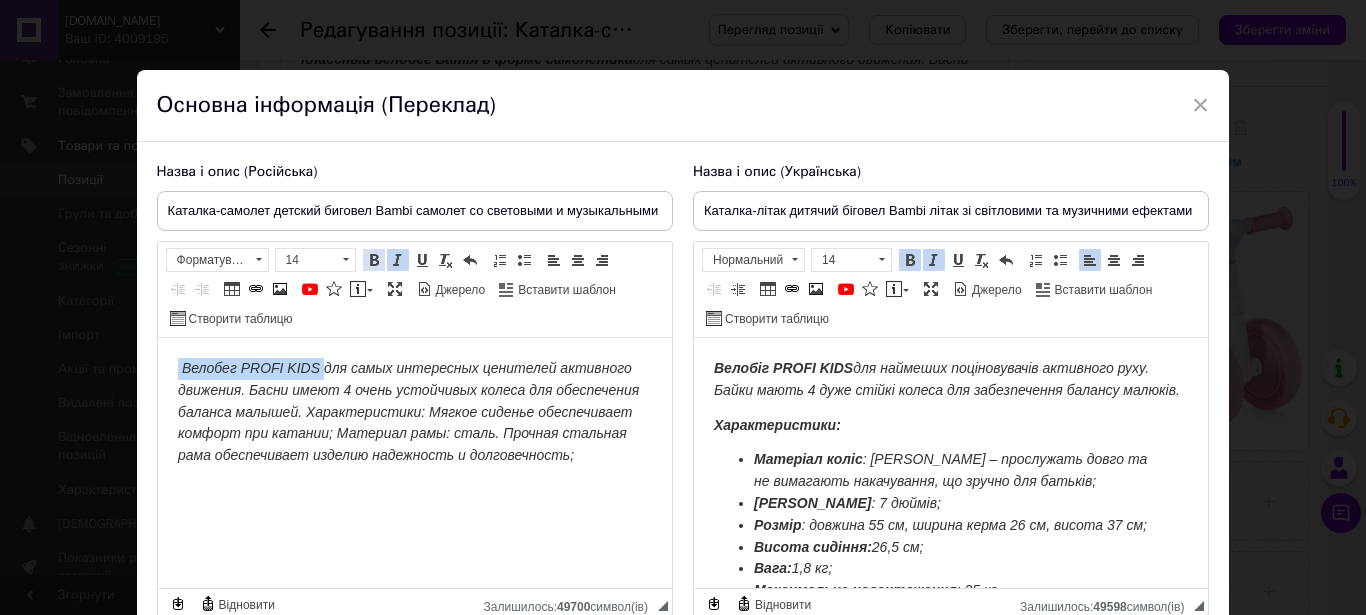 click on "Жирний  Сполучення клавіш Ctrl+B" at bounding box center [374, 260] 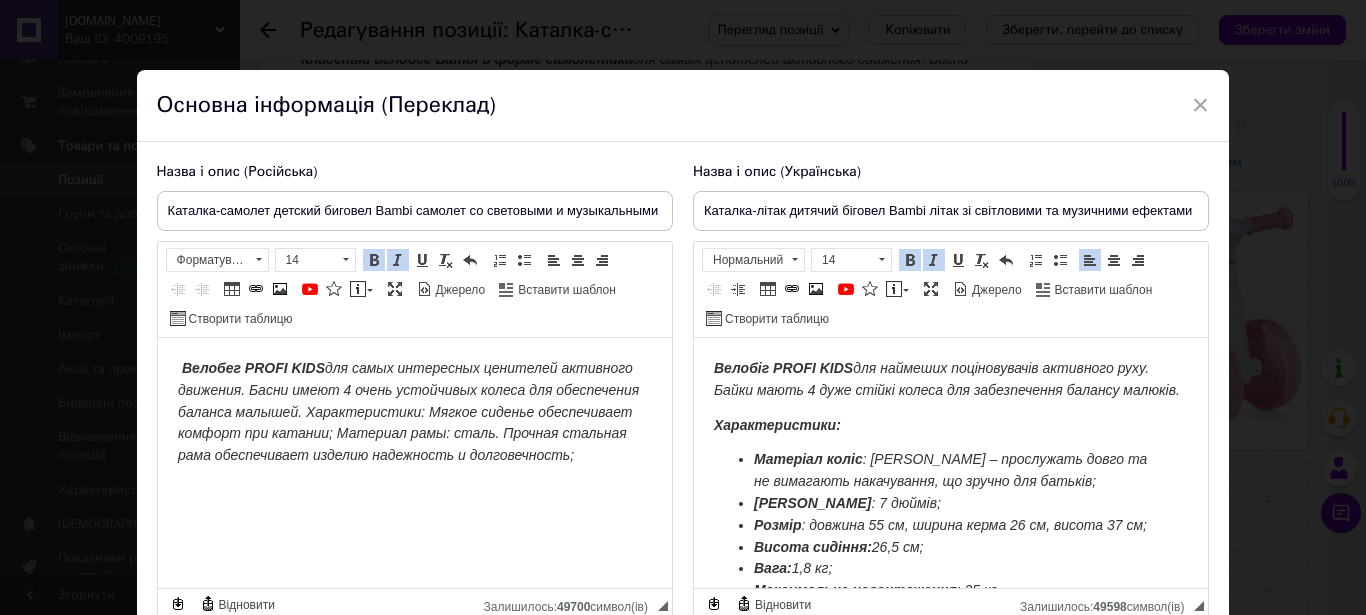click on "Велобег PROFI KIDS  для самых интересных ценителей активного движения. Басни имеют 4 очень устойчивых колеса для обеспечения баланса малышей. Характеристики: Мягкое сиденье обеспечивает комфорт при катании; Материал рамы: сталь. Прочная стальная рама обеспечивает изделию надежность и долговечность;" at bounding box center (407, 411) 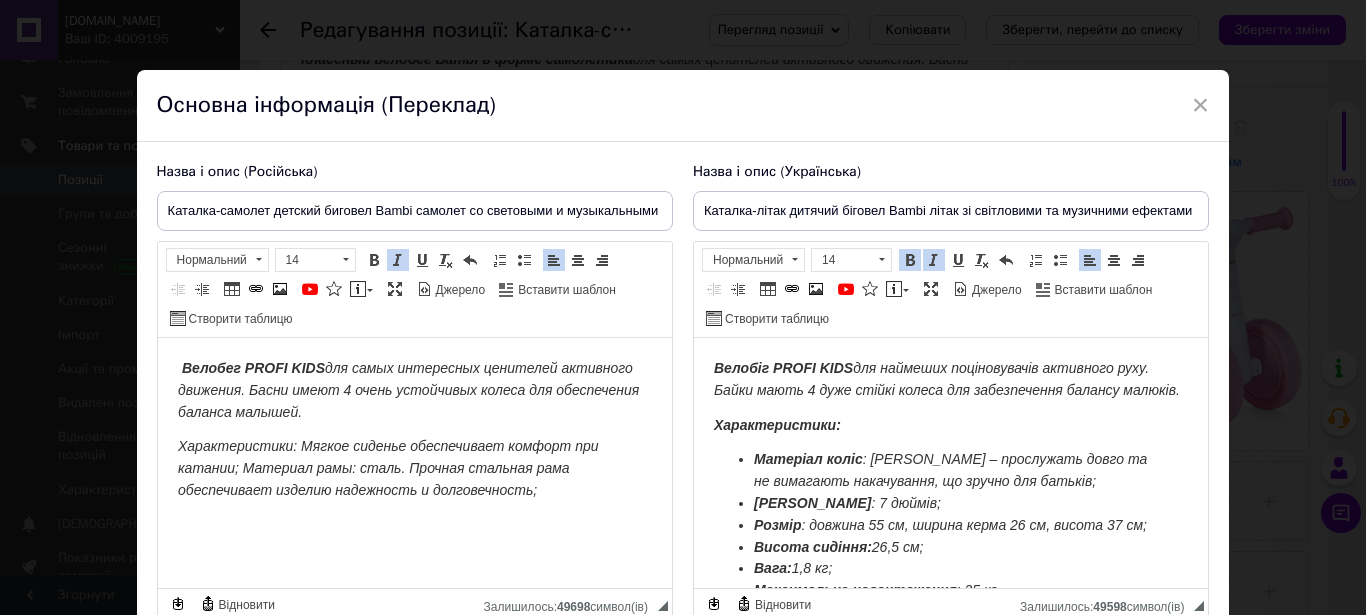 click on "Характеристики: Мягкое сиденье обеспечивает комфорт при катании; Материал рамы: сталь. Прочная стальная рама обеспечивает изделию надежность и долговечность;" at bounding box center [414, 468] 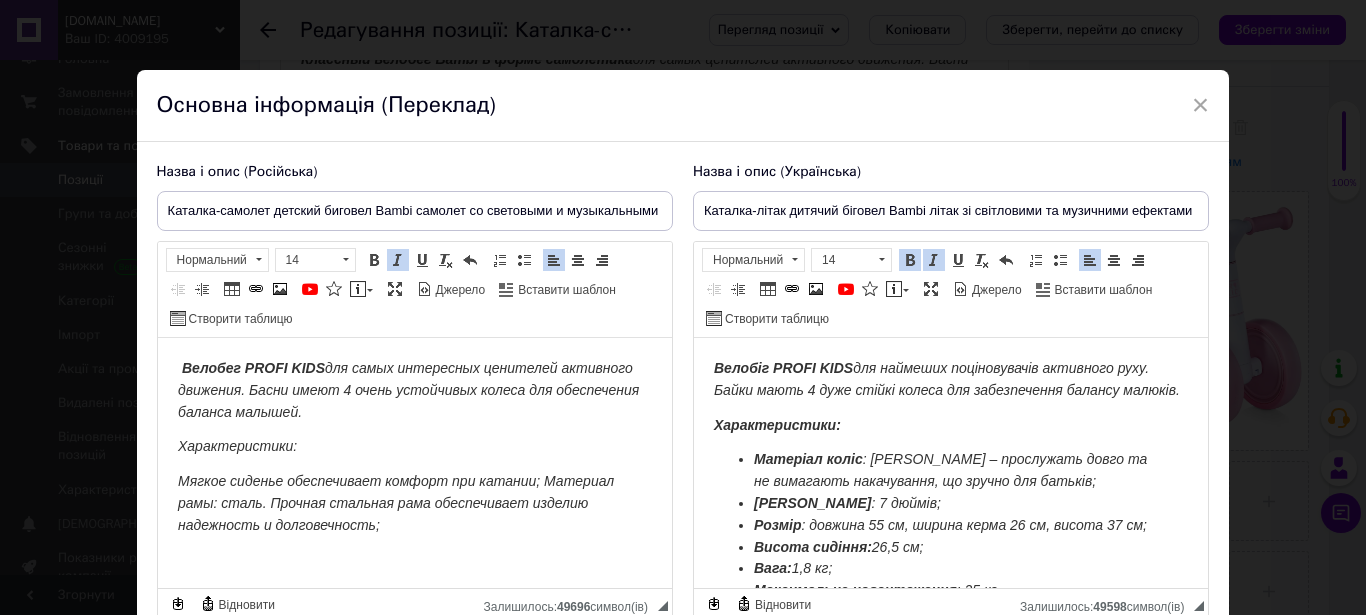 drag, startPoint x: 304, startPoint y: 437, endPoint x: 112, endPoint y: 440, distance: 192.02344 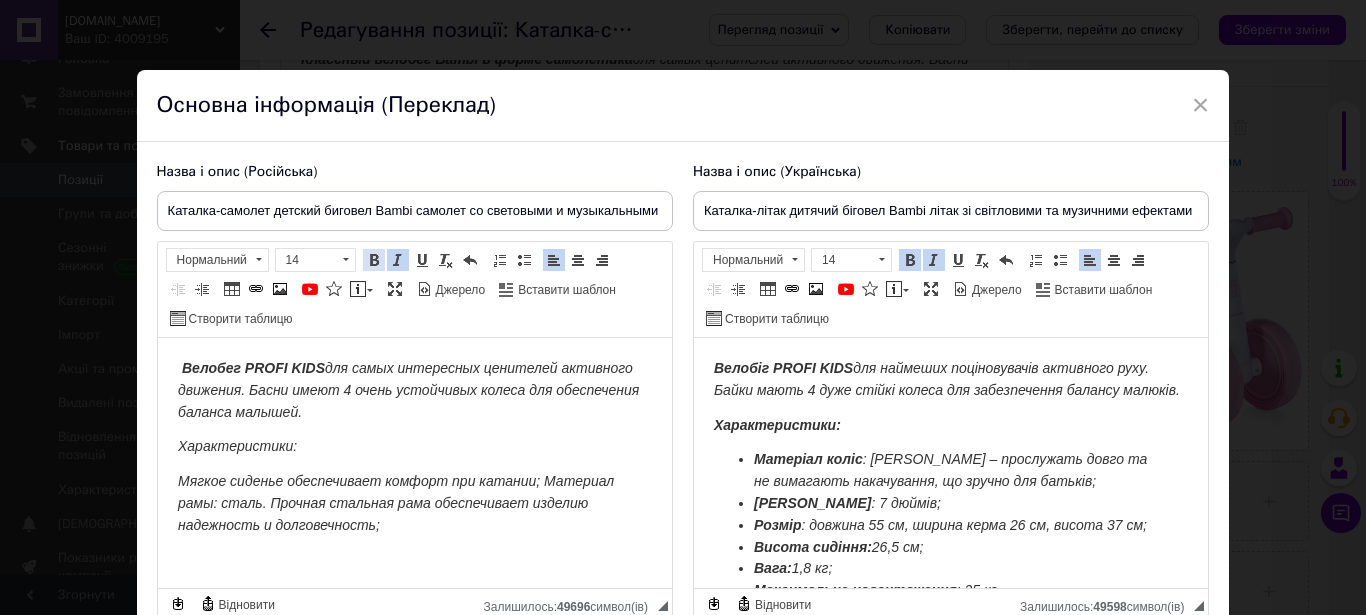 drag, startPoint x: 377, startPoint y: 264, endPoint x: 165, endPoint y: 105, distance: 265 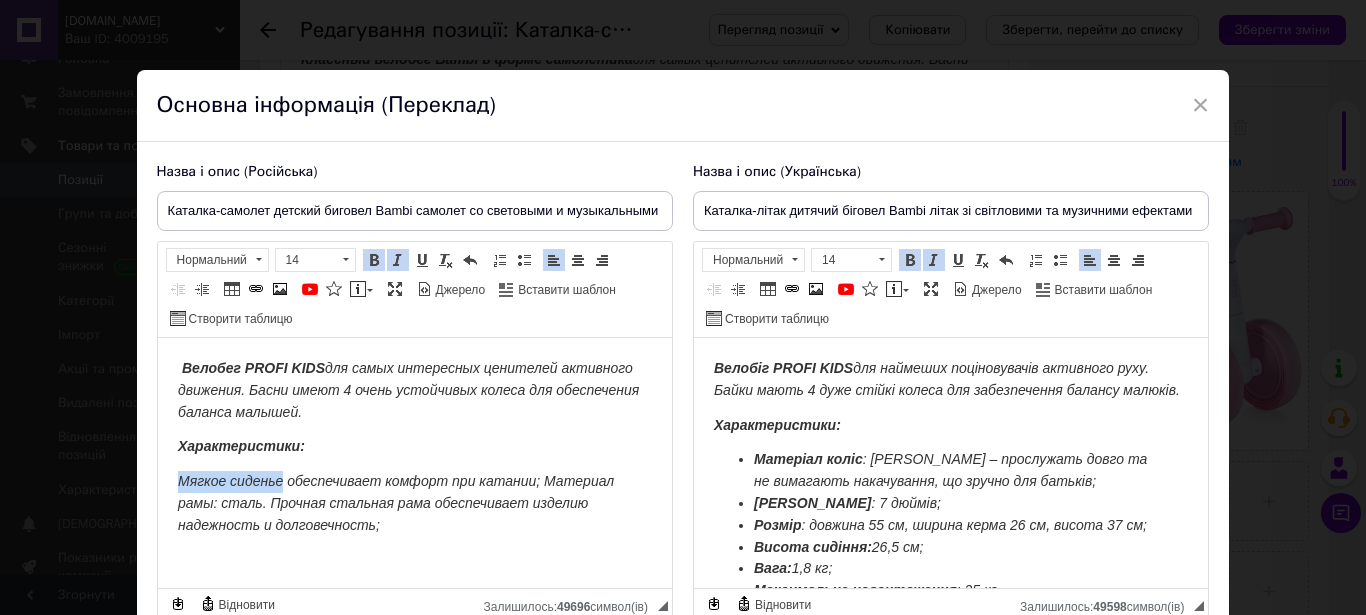drag, startPoint x: 175, startPoint y: 474, endPoint x: 285, endPoint y: 478, distance: 110.0727 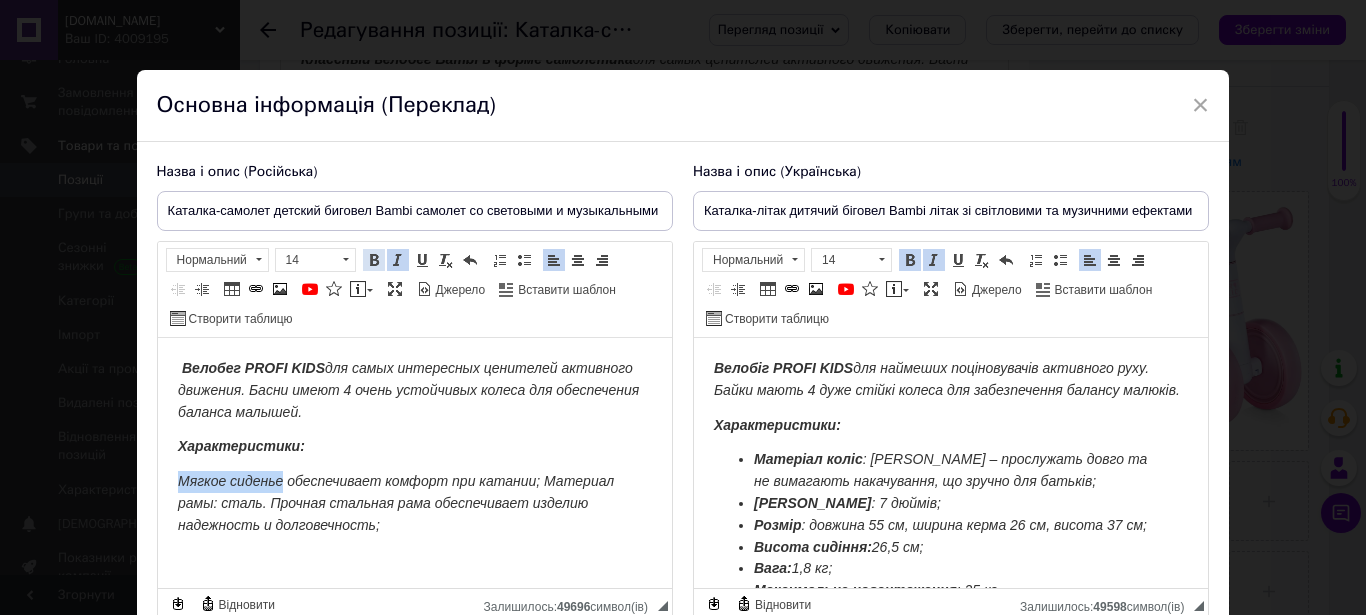 click at bounding box center [374, 260] 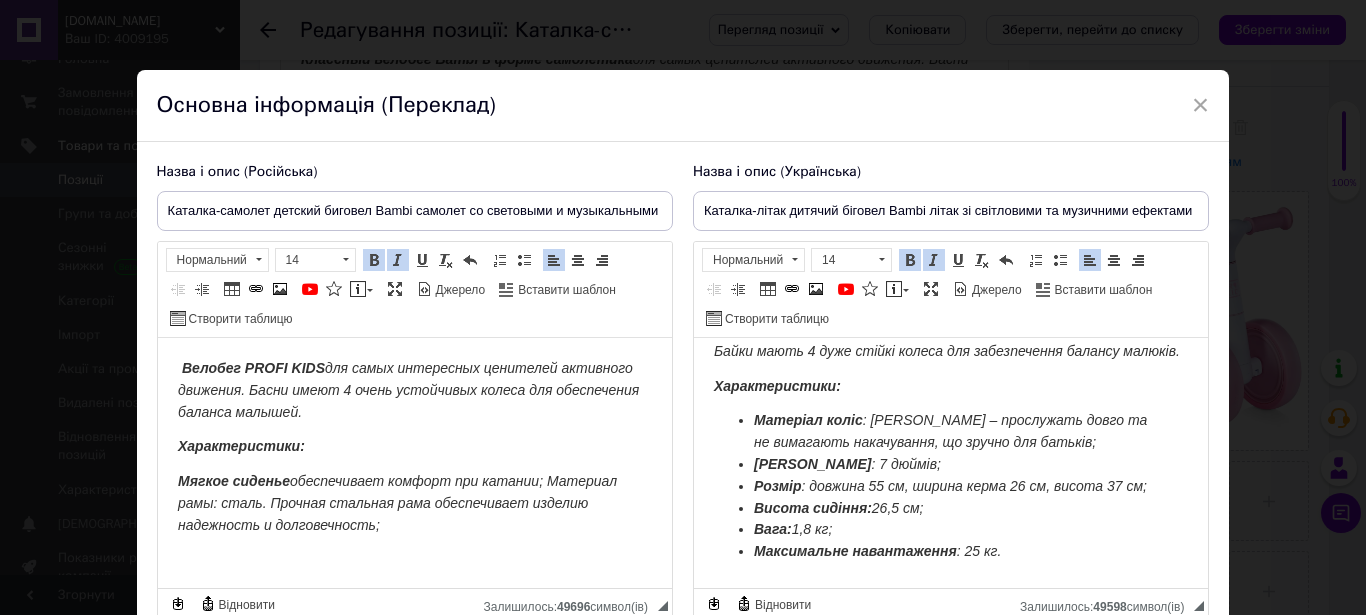 scroll, scrollTop: 4, scrollLeft: 0, axis: vertical 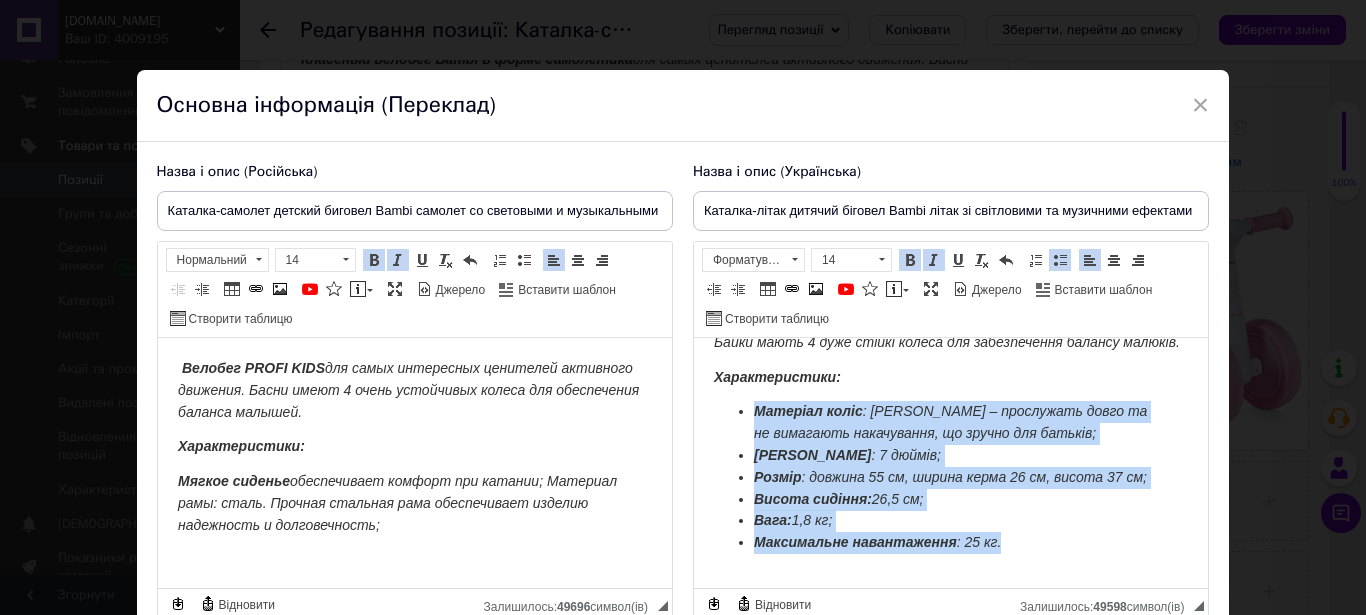 drag, startPoint x: 758, startPoint y: 476, endPoint x: 1010, endPoint y: 523, distance: 256.34546 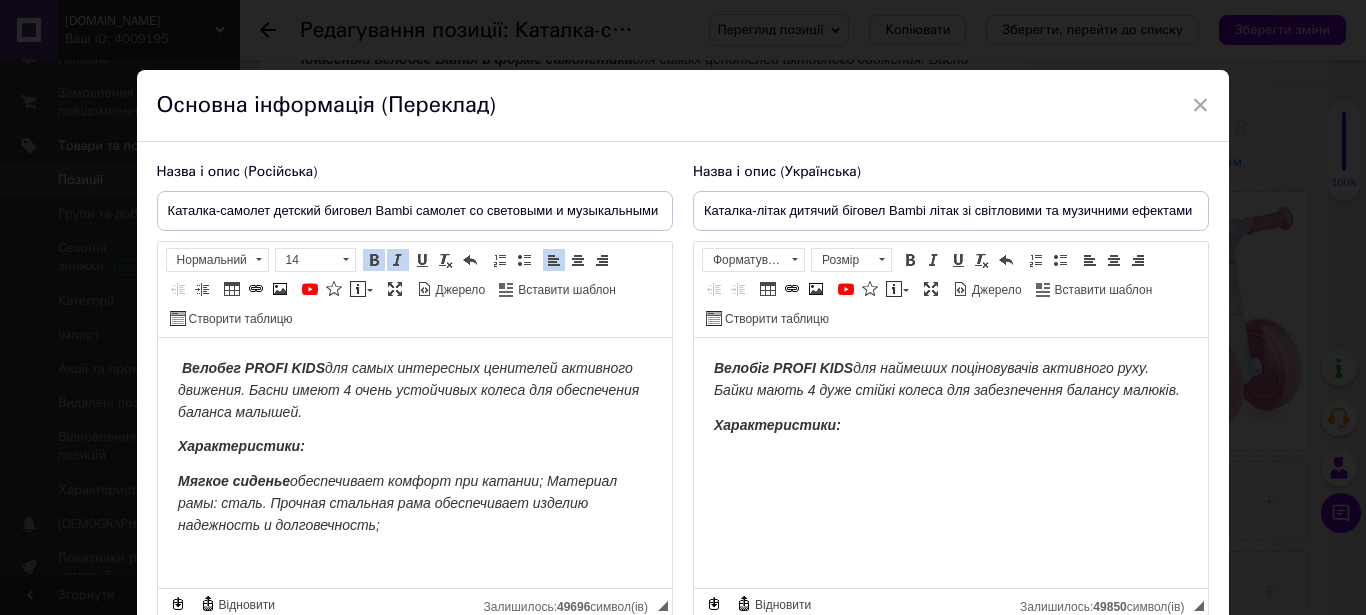scroll, scrollTop: 120, scrollLeft: 0, axis: vertical 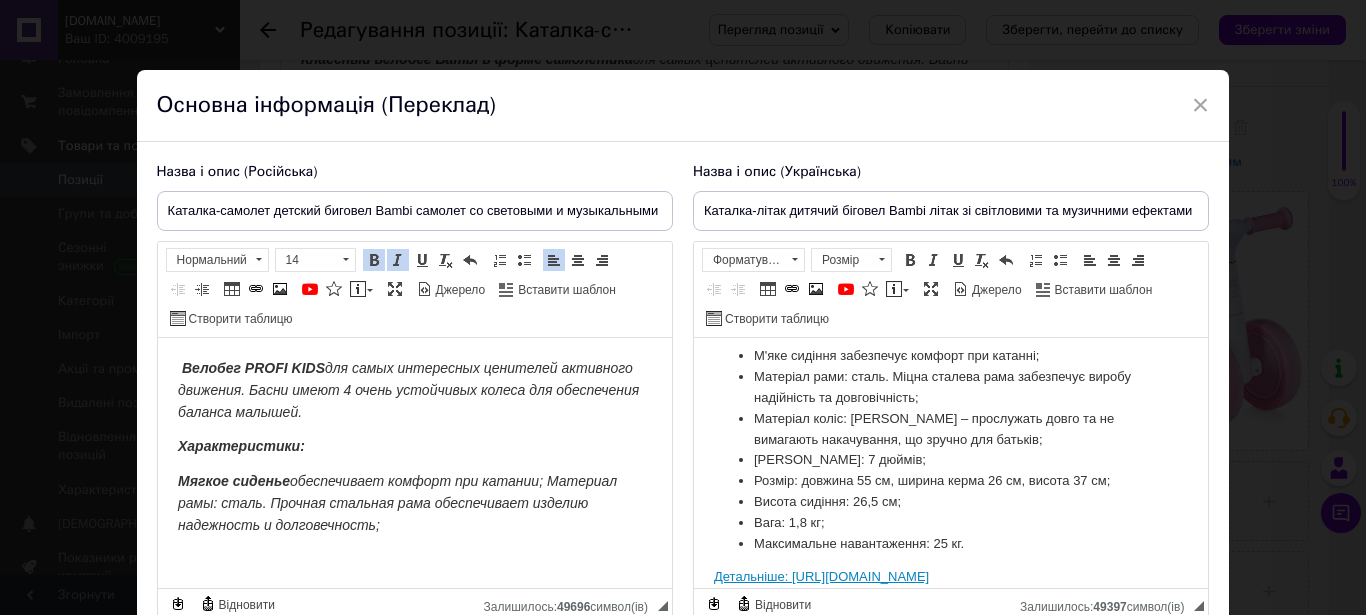 drag, startPoint x: 707, startPoint y: 571, endPoint x: 1159, endPoint y: 581, distance: 452.1106 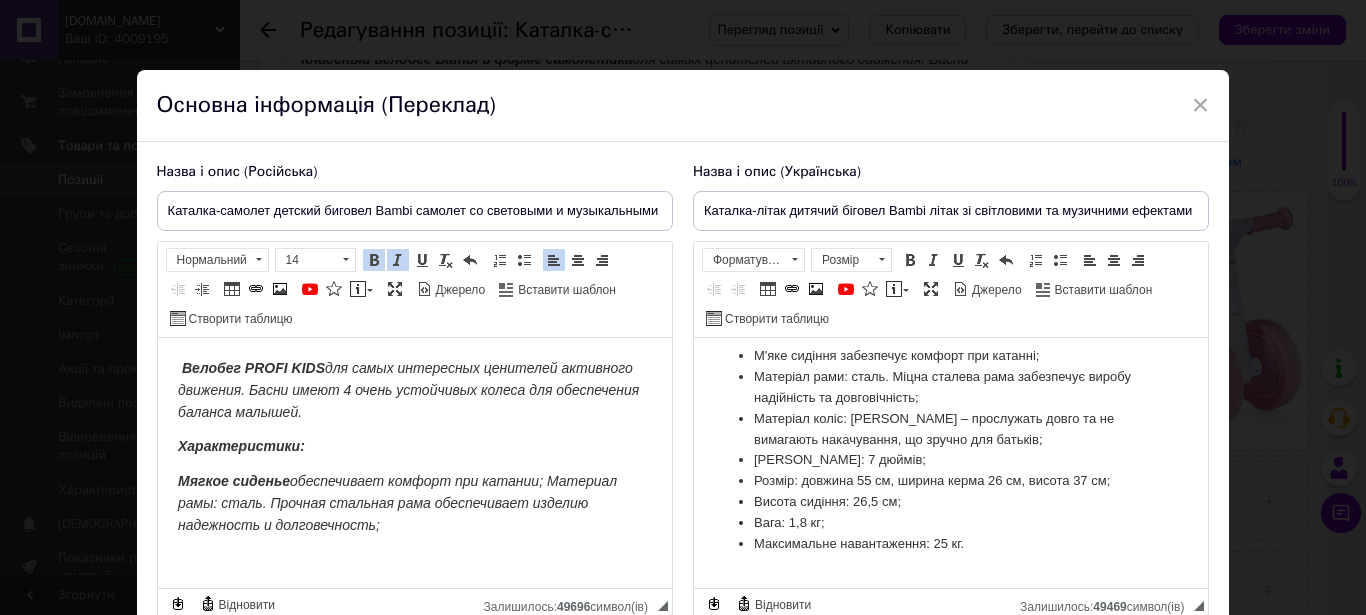 drag, startPoint x: 171, startPoint y: 460, endPoint x: 394, endPoint y: 519, distance: 230.67293 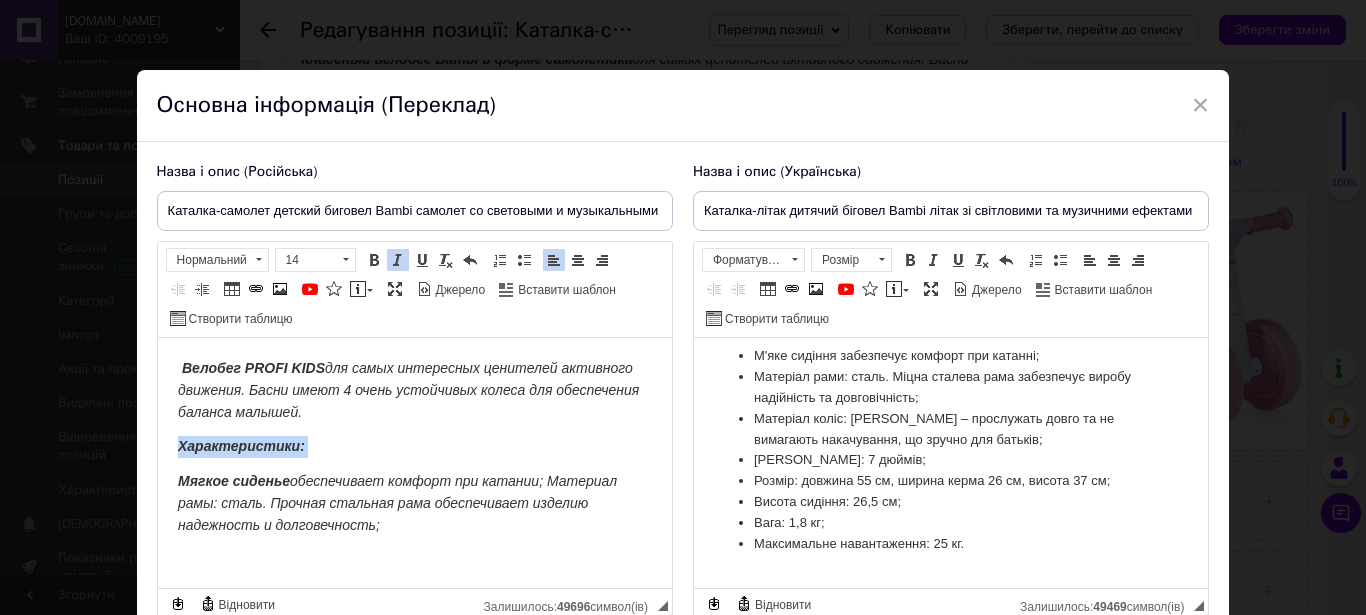 drag, startPoint x: 394, startPoint y: 519, endPoint x: 213, endPoint y: 490, distance: 183.30849 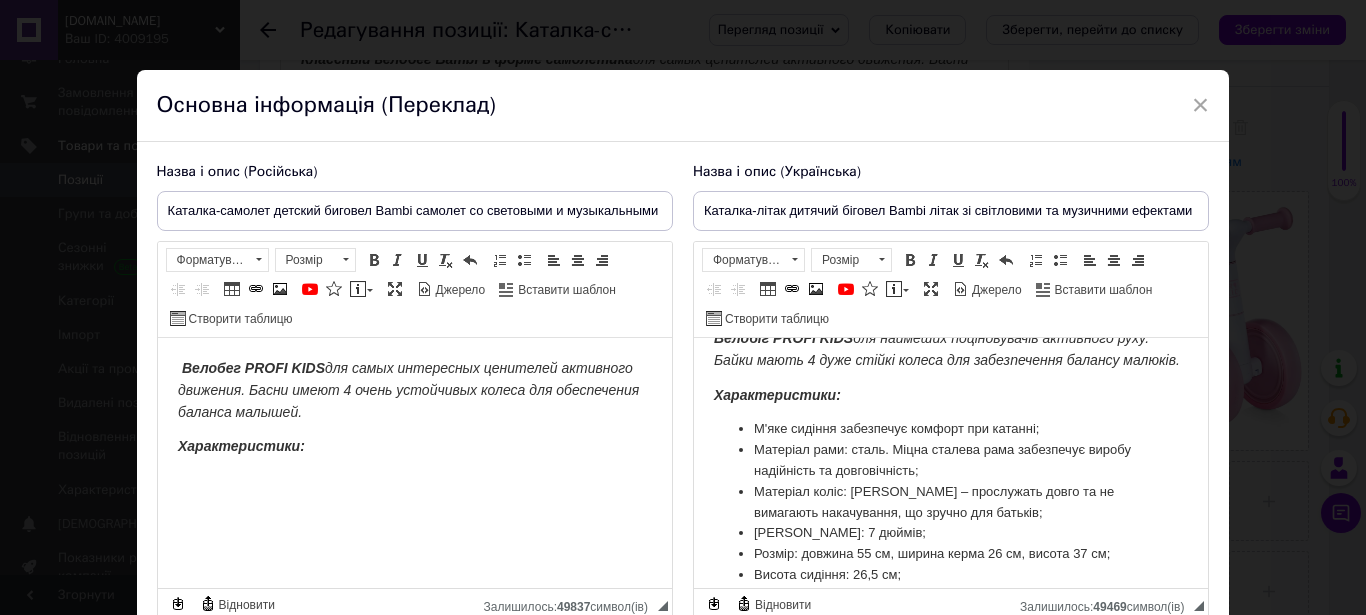 scroll, scrollTop: 0, scrollLeft: 0, axis: both 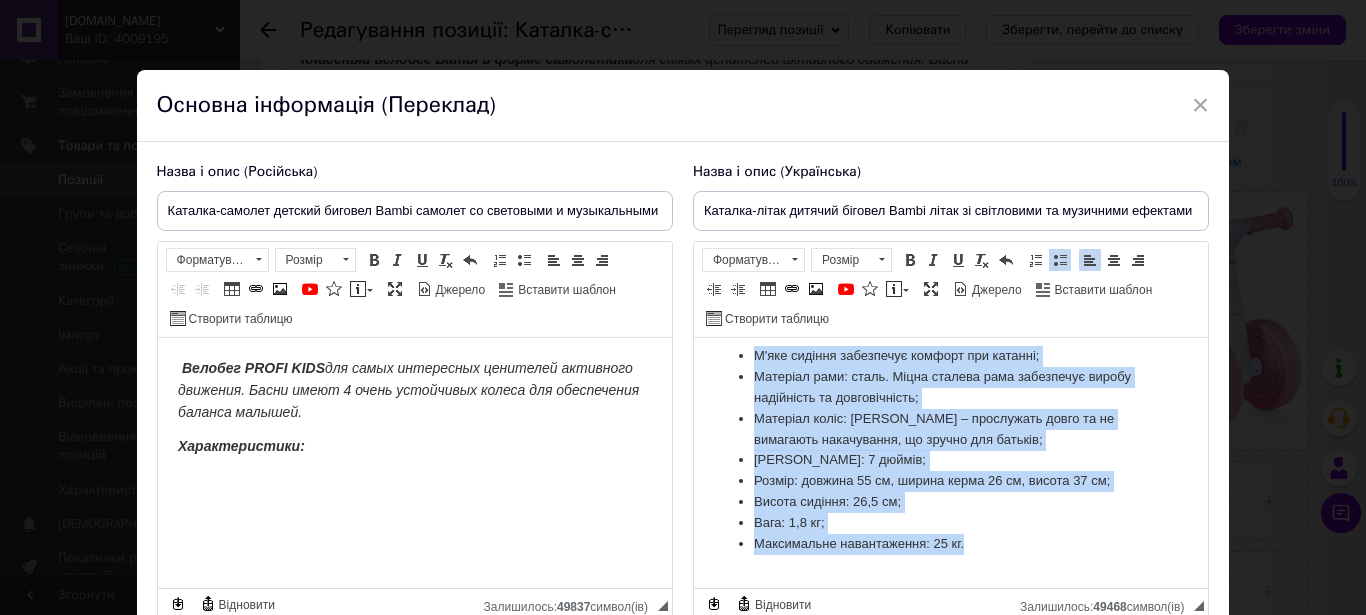 drag, startPoint x: 756, startPoint y: 480, endPoint x: 977, endPoint y: 528, distance: 226.1526 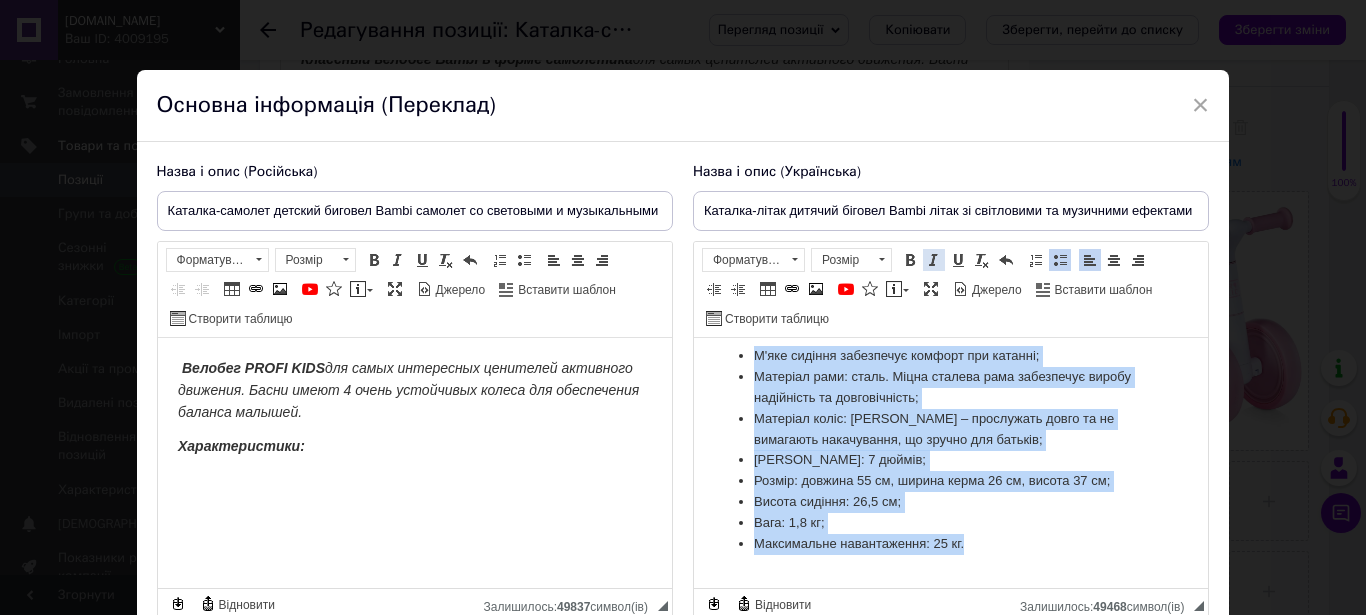 click at bounding box center (934, 260) 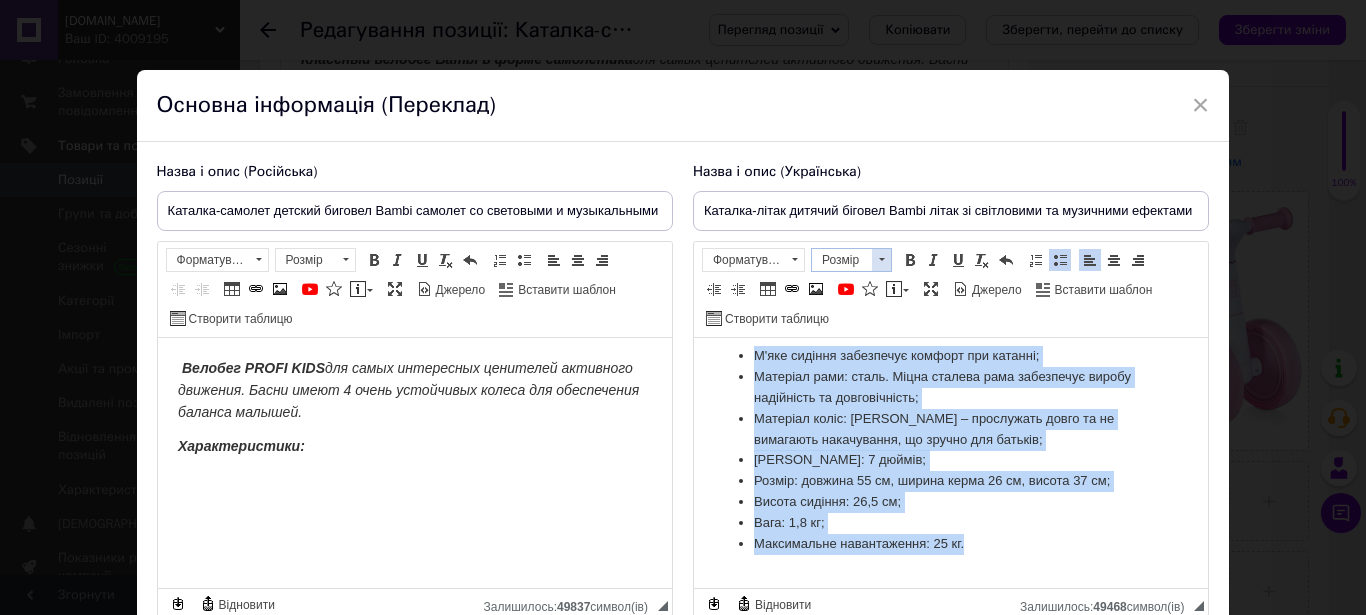 click at bounding box center [881, 260] 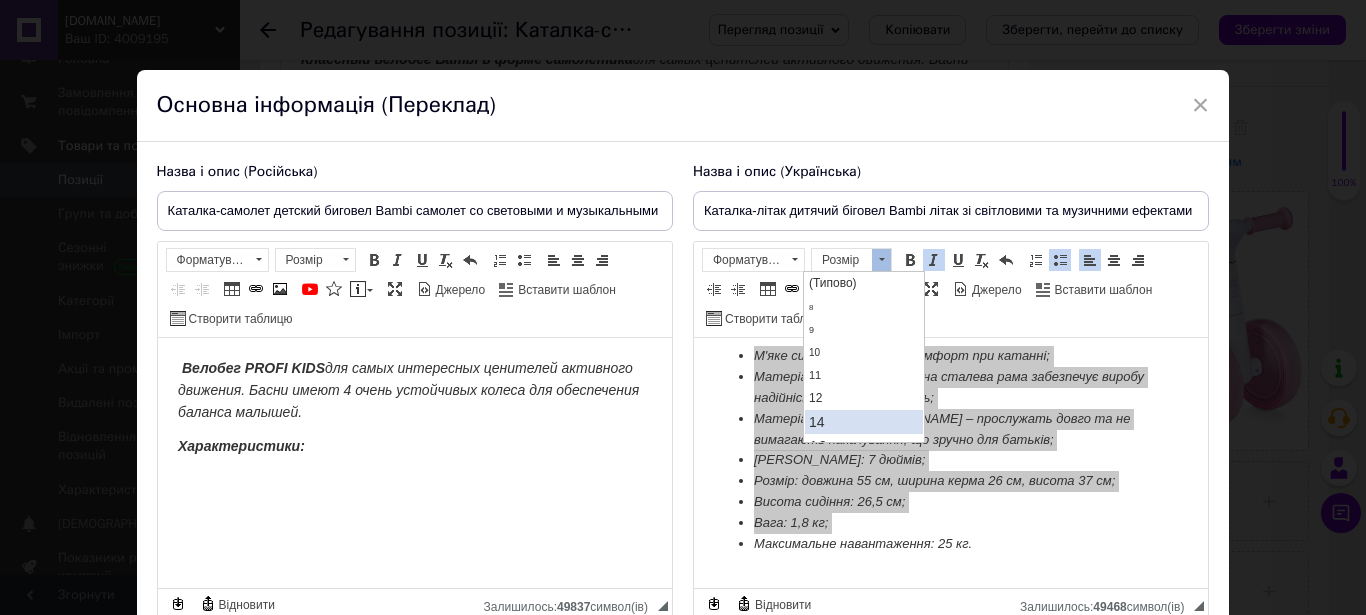 click on "14" at bounding box center [863, 422] 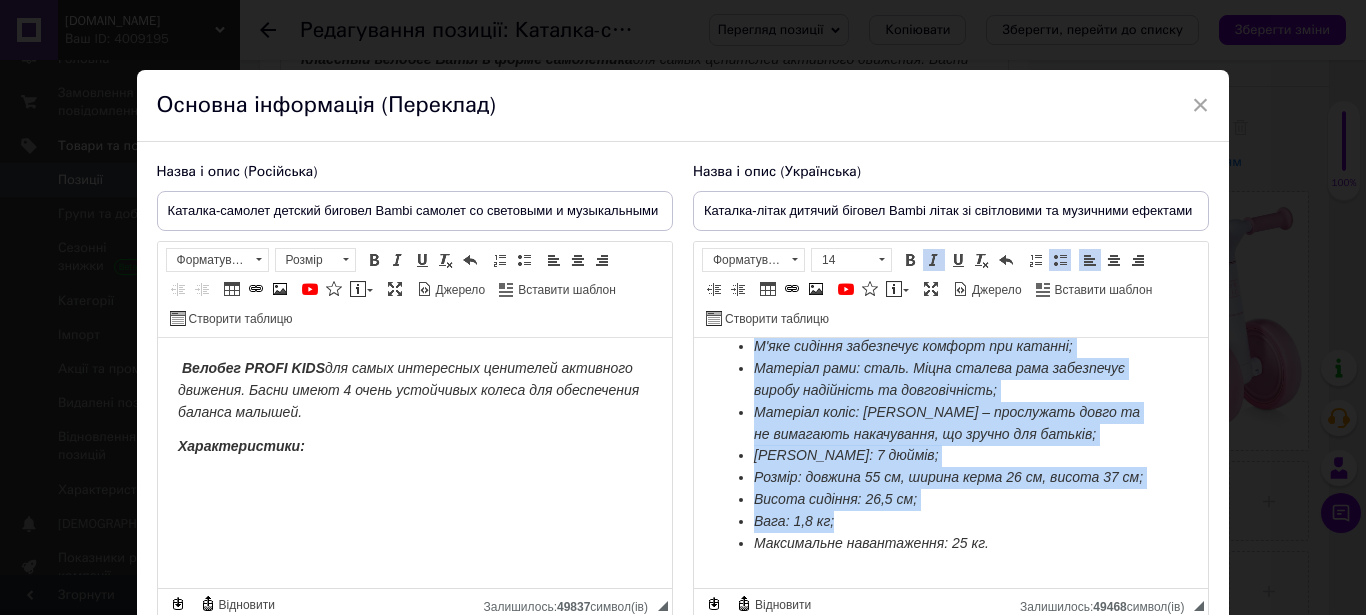 drag, startPoint x: 836, startPoint y: 479, endPoint x: 822, endPoint y: 453, distance: 29.529646 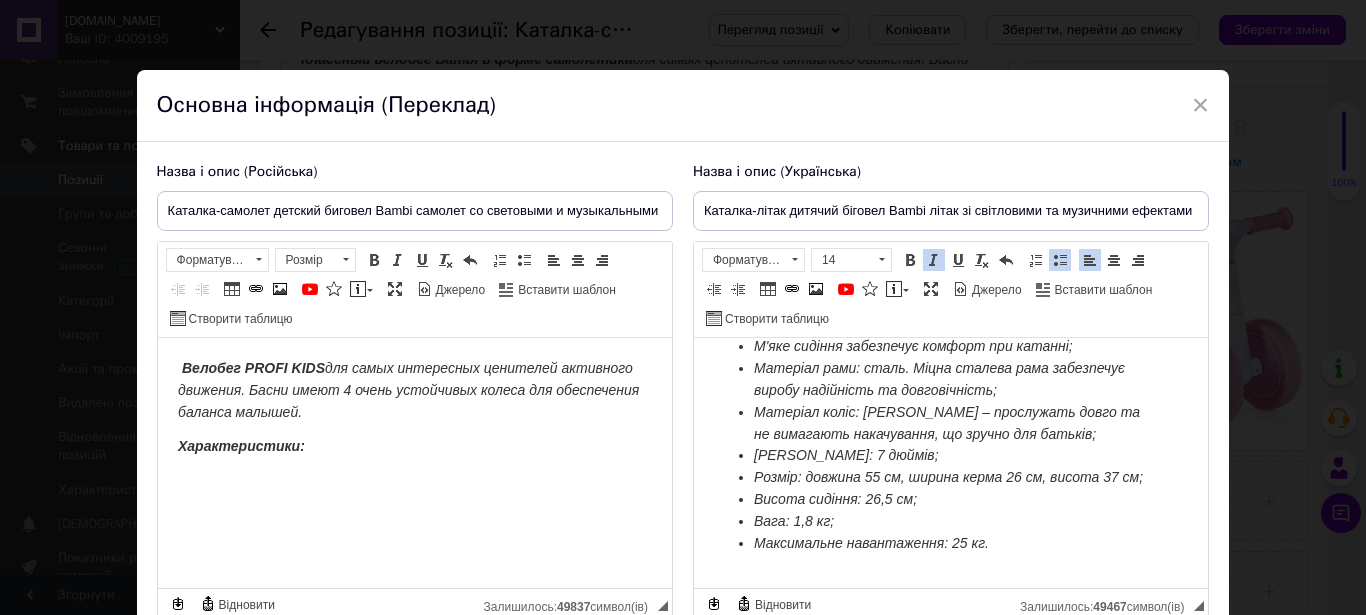 scroll, scrollTop: 41, scrollLeft: 0, axis: vertical 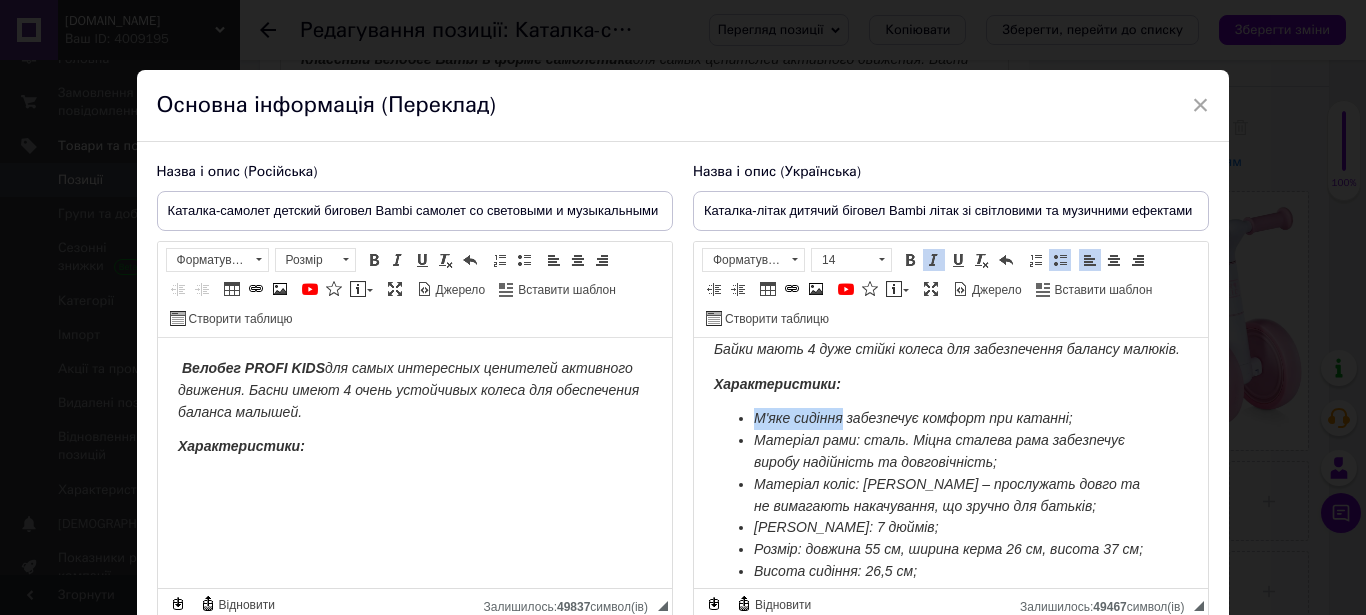drag, startPoint x: 754, startPoint y: 438, endPoint x: 845, endPoint y: 436, distance: 91.02197 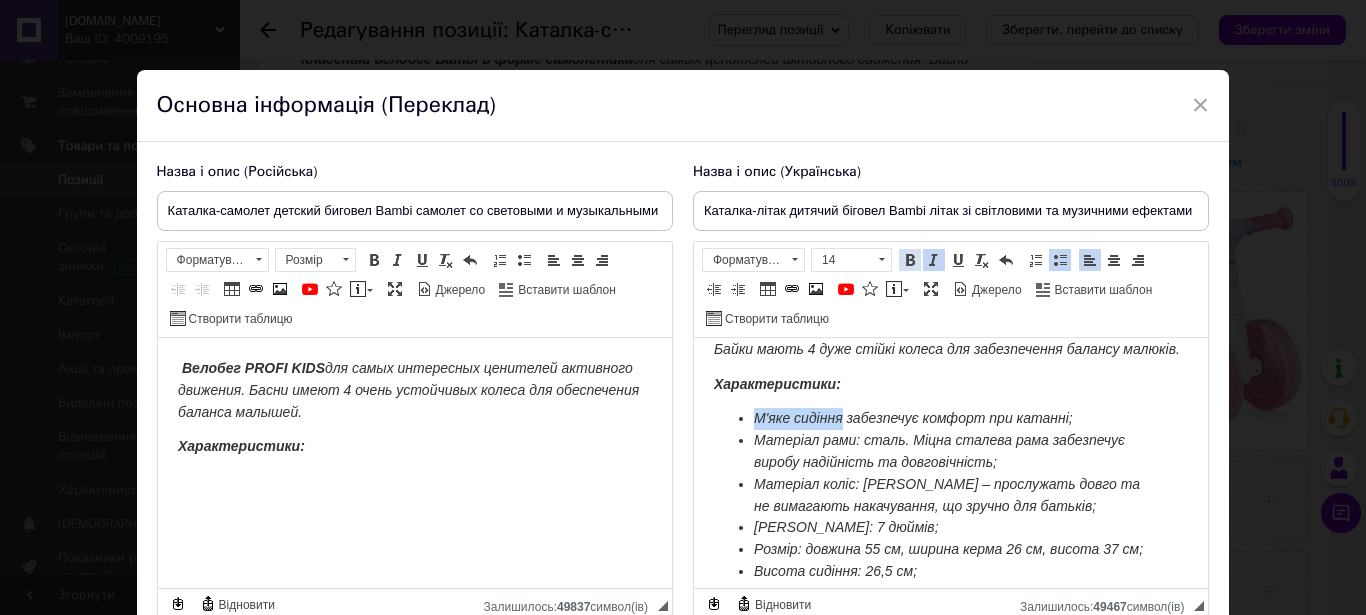 click at bounding box center [910, 260] 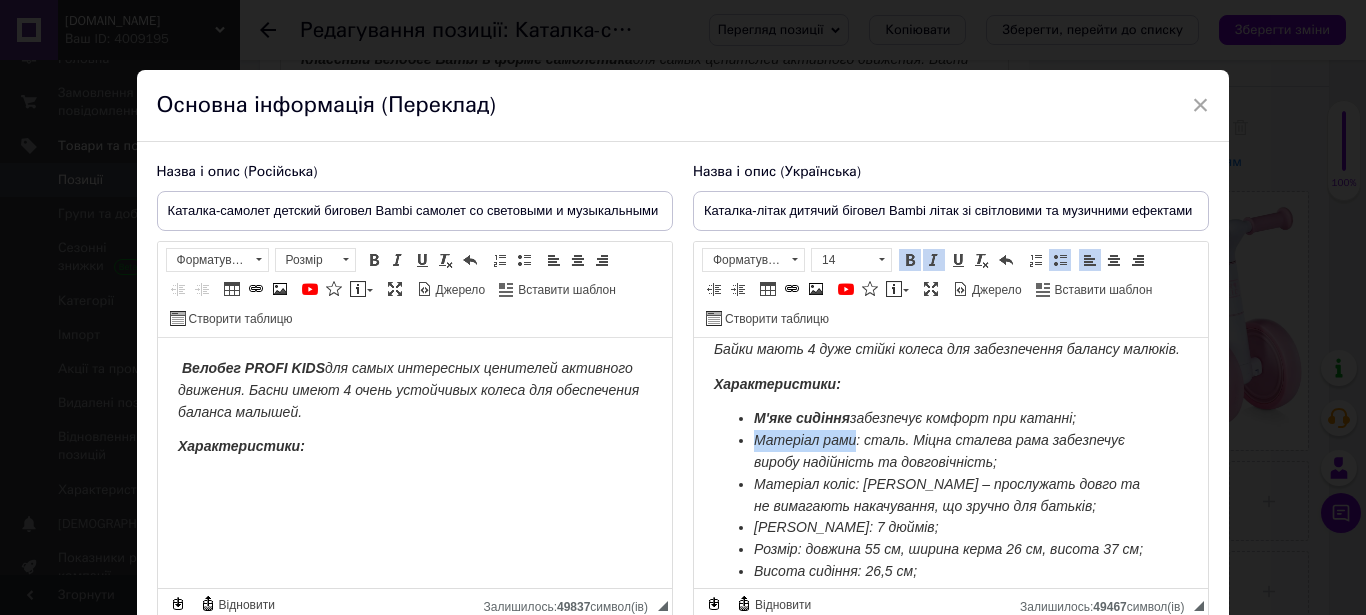 drag, startPoint x: 755, startPoint y: 461, endPoint x: 859, endPoint y: 459, distance: 104.019226 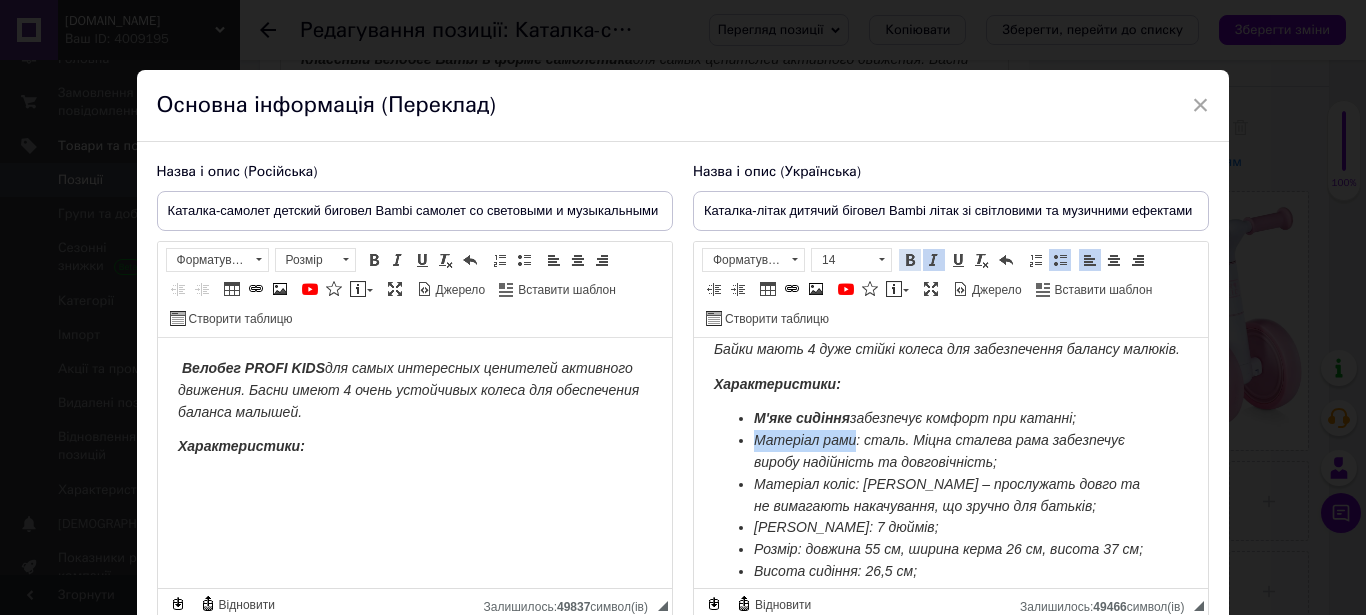 click at bounding box center (910, 260) 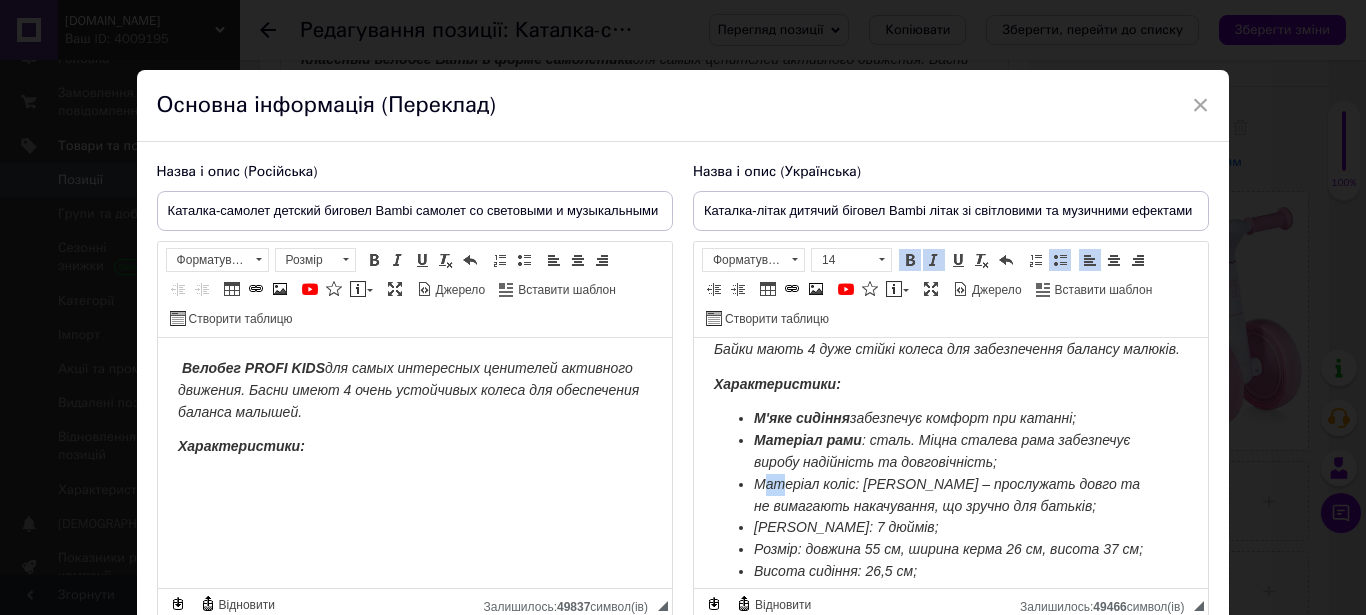drag, startPoint x: 762, startPoint y: 505, endPoint x: 785, endPoint y: 504, distance: 23.021729 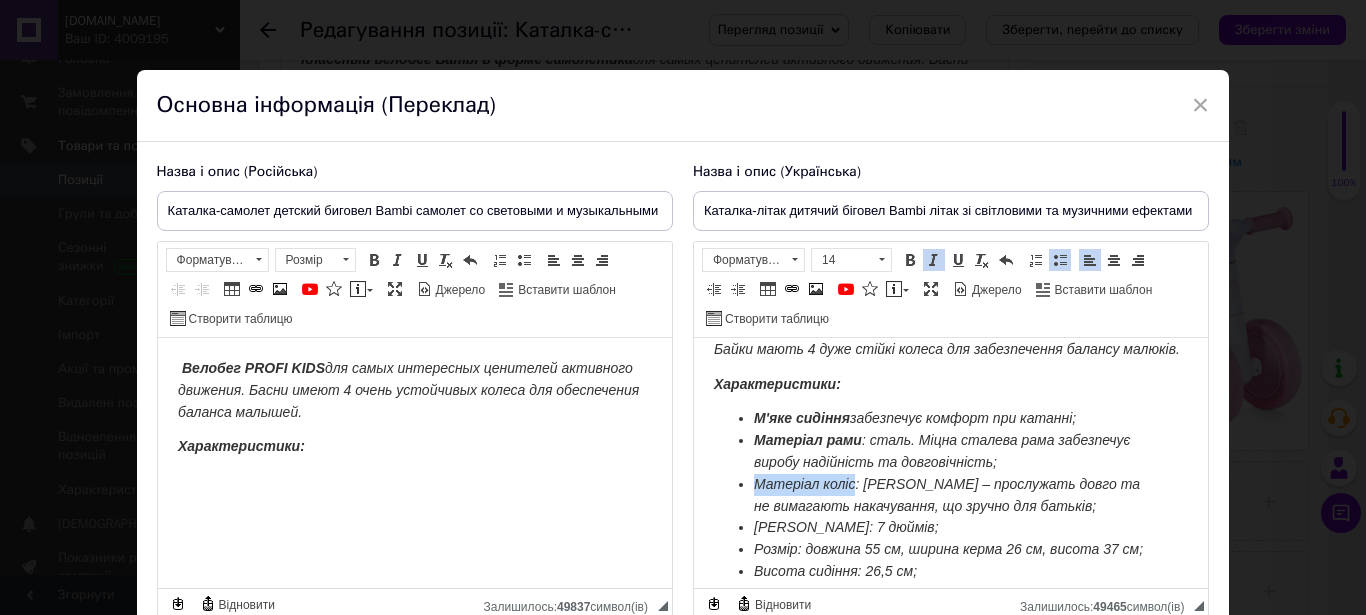 drag, startPoint x: 755, startPoint y: 504, endPoint x: 857, endPoint y: 504, distance: 102 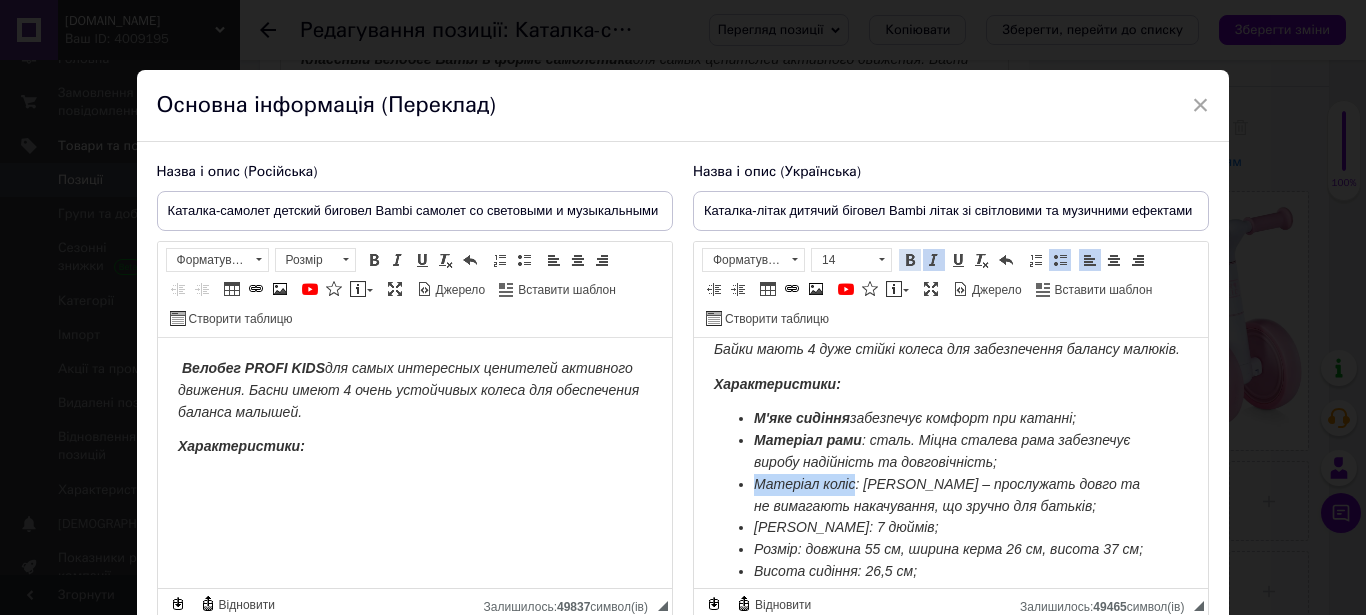 drag, startPoint x: 897, startPoint y: 265, endPoint x: 109, endPoint y: 85, distance: 808.297 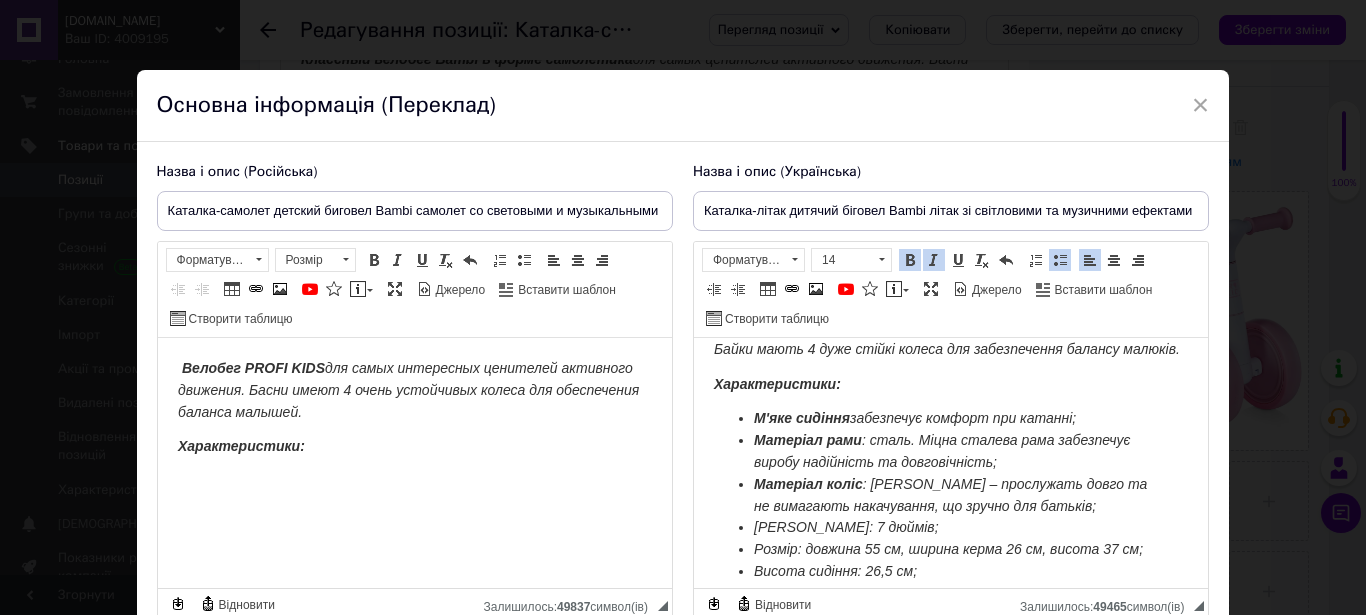 scroll, scrollTop: 143, scrollLeft: 0, axis: vertical 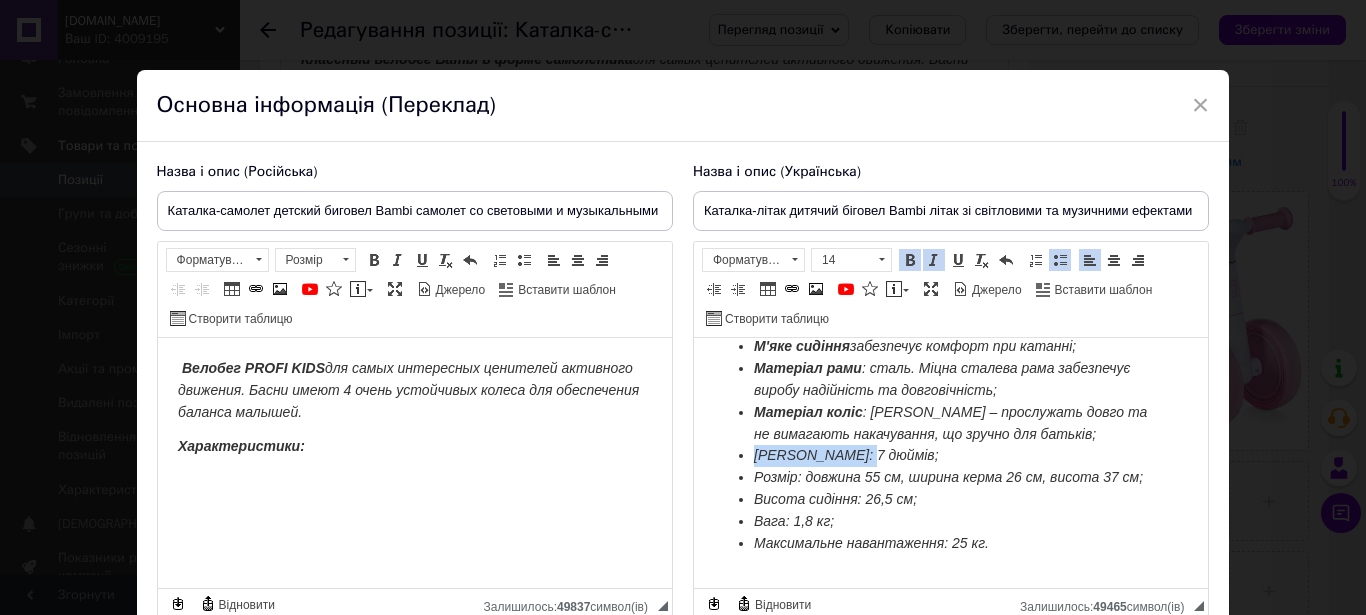 drag, startPoint x: 755, startPoint y: 443, endPoint x: 864, endPoint y: 443, distance: 109 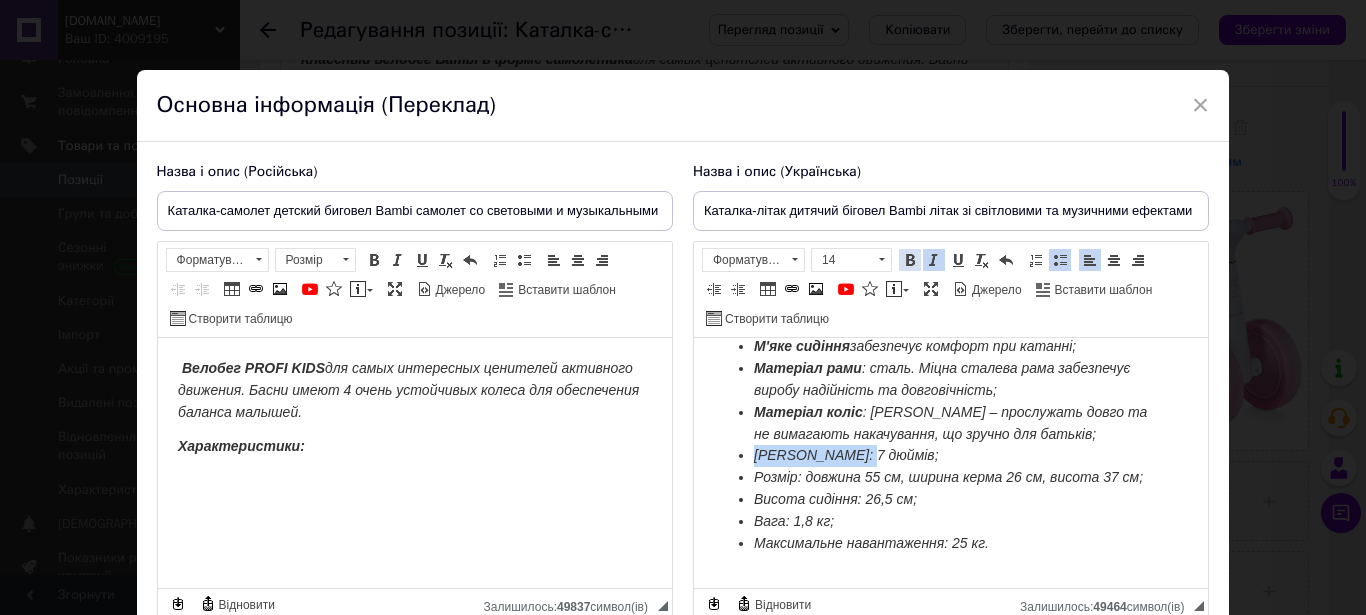 drag, startPoint x: 906, startPoint y: 263, endPoint x: 85, endPoint y: 150, distance: 828.74 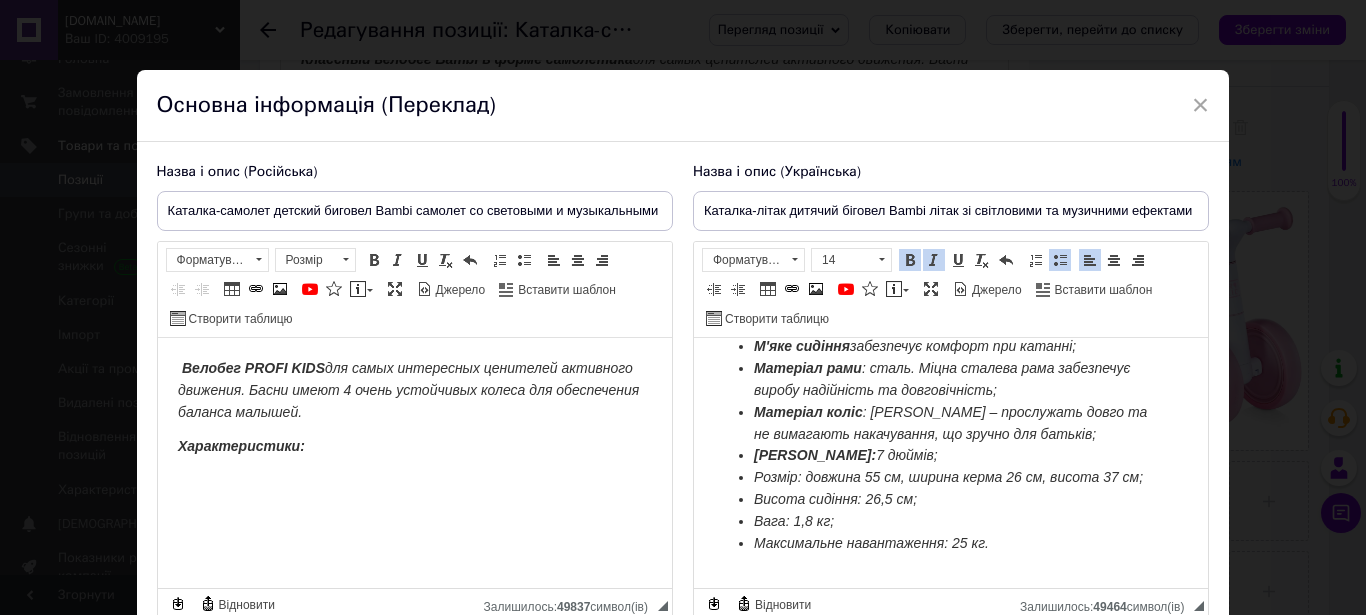 drag, startPoint x: 750, startPoint y: 461, endPoint x: 788, endPoint y: 465, distance: 38.209946 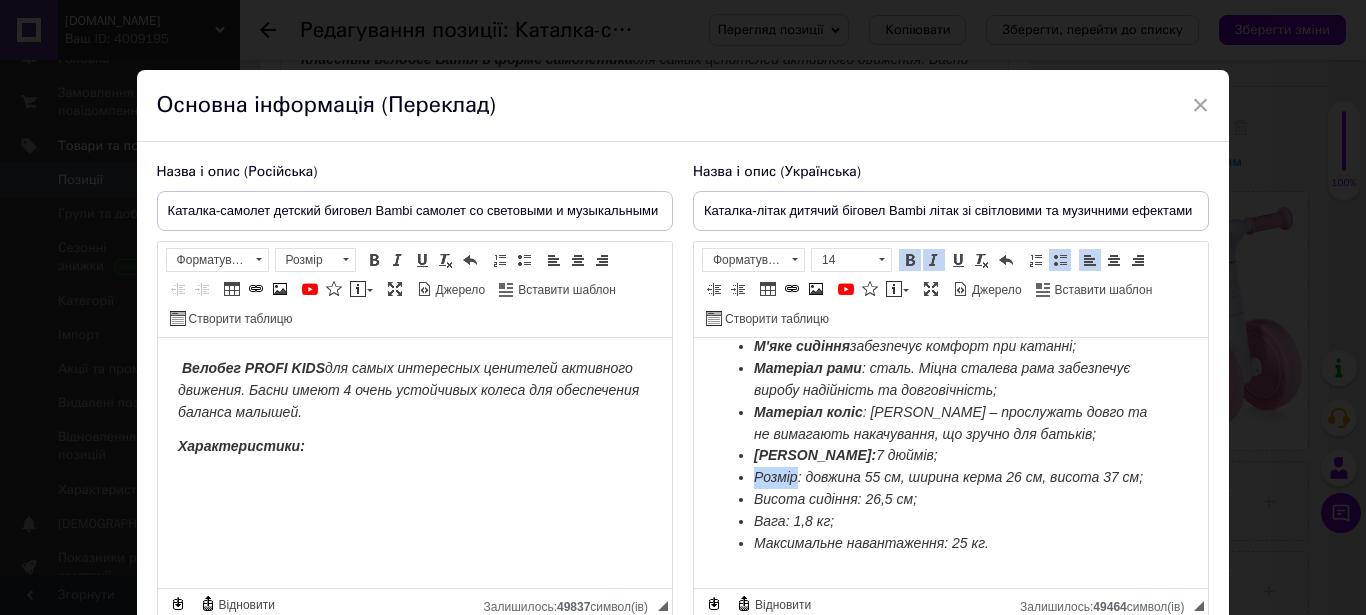 drag, startPoint x: 756, startPoint y: 467, endPoint x: 798, endPoint y: 467, distance: 42 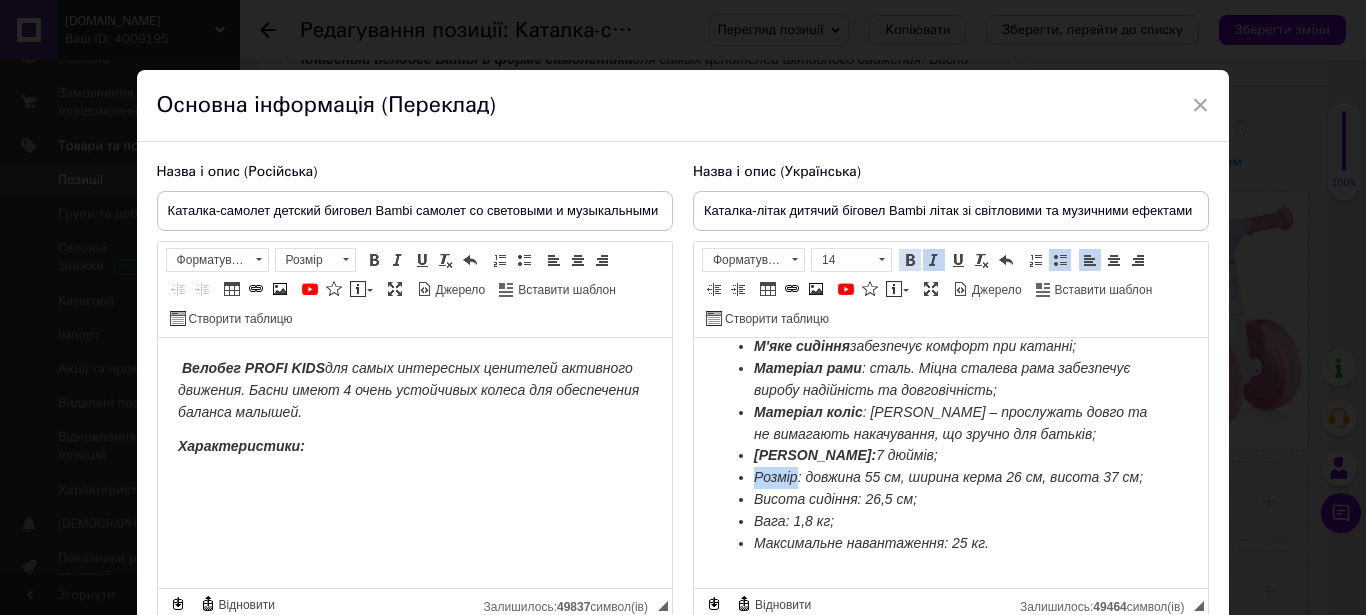 click on "Жирний  Сполучення клавіш Ctrl+B" at bounding box center (910, 260) 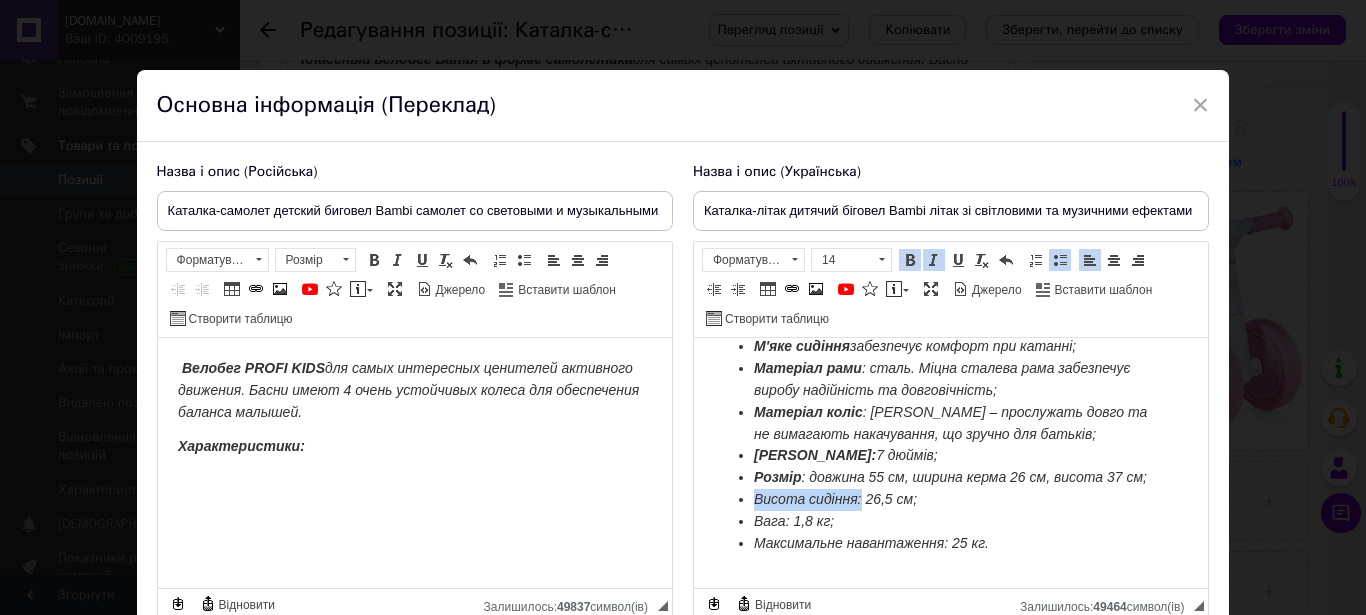 drag, startPoint x: 756, startPoint y: 509, endPoint x: 860, endPoint y: 501, distance: 104.307236 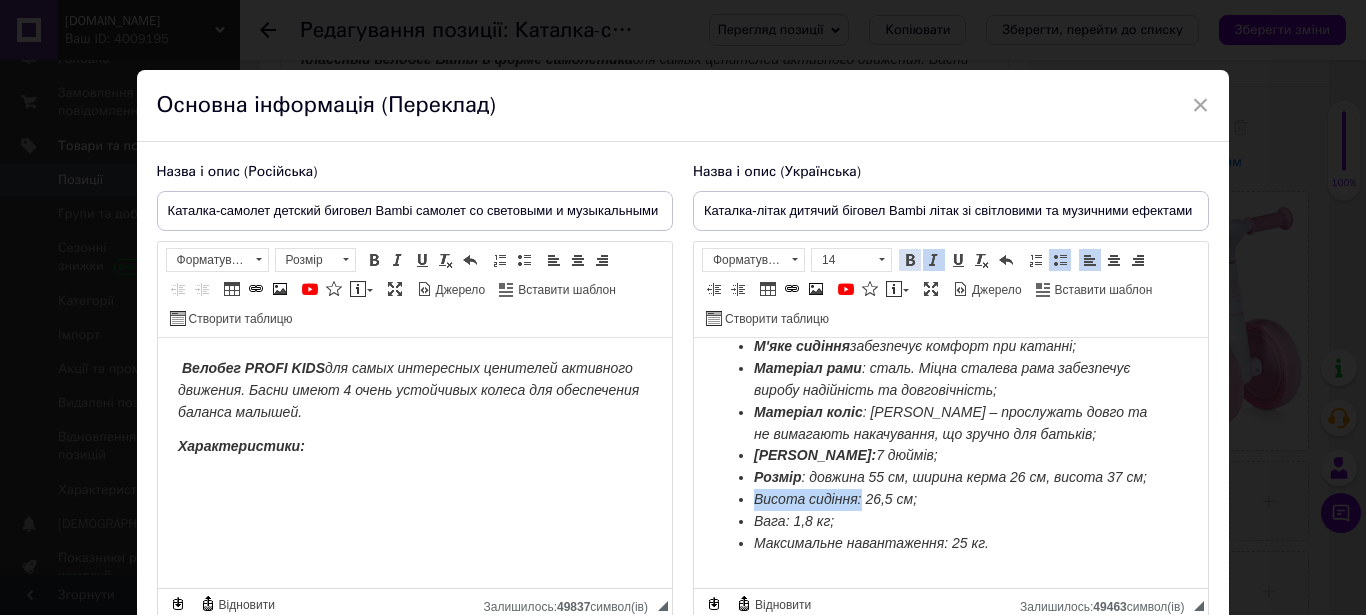 click at bounding box center (910, 260) 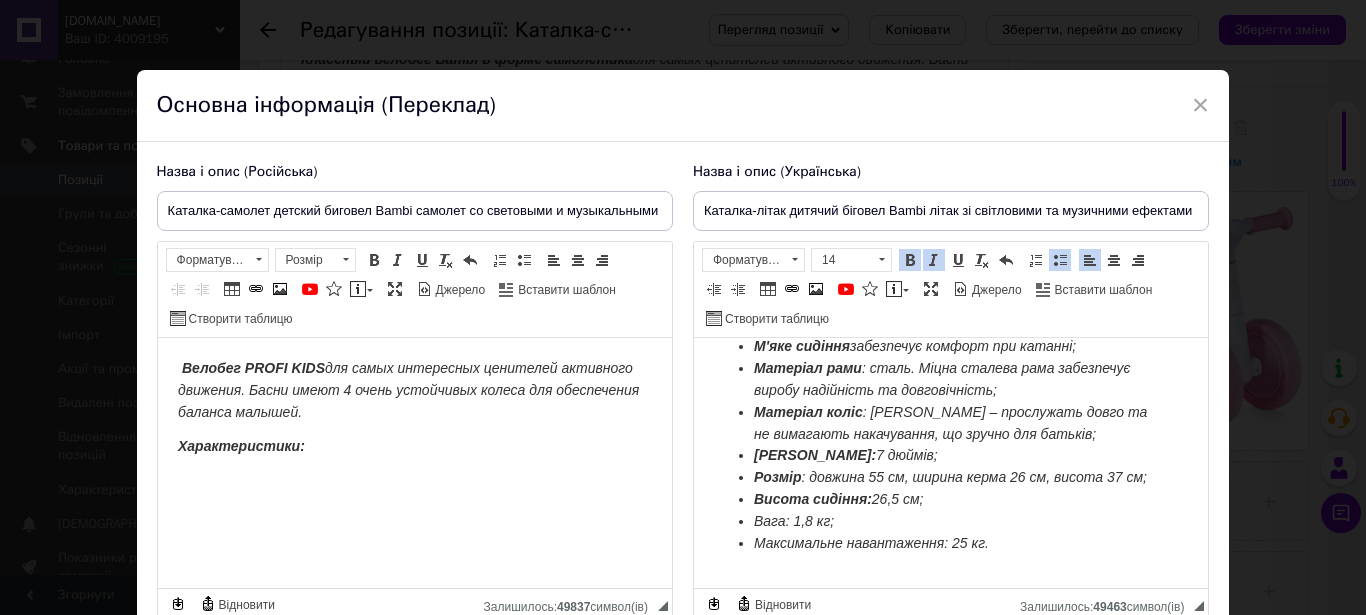 scroll, scrollTop: 170, scrollLeft: 0, axis: vertical 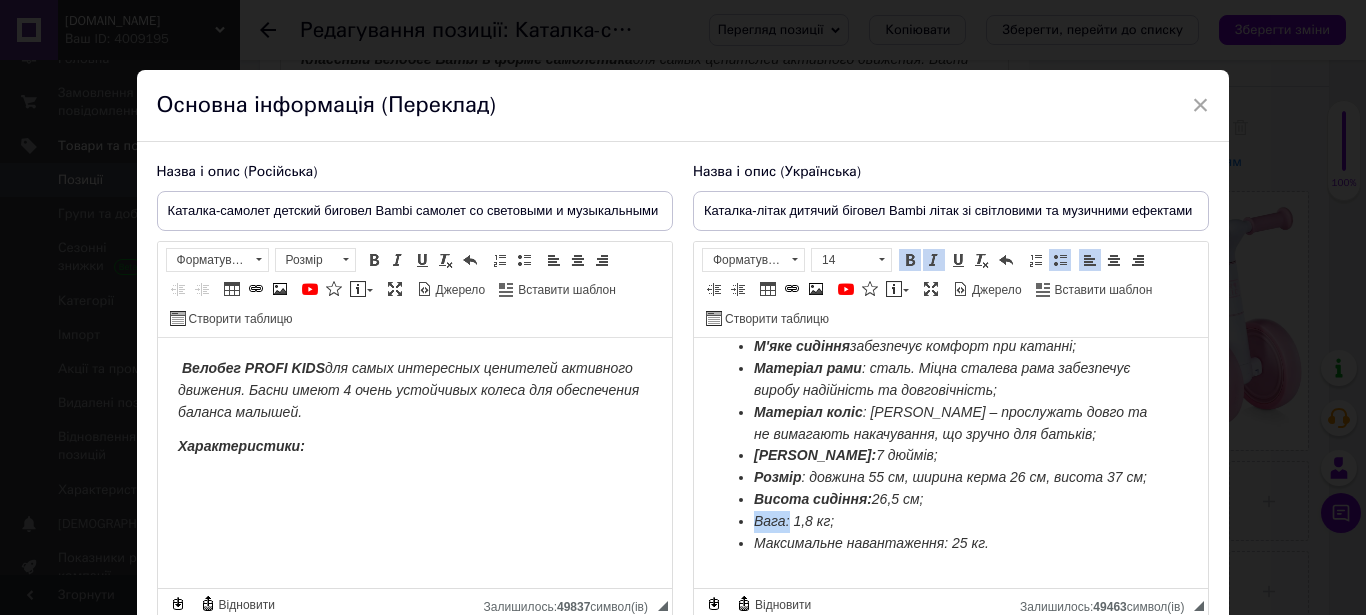 drag, startPoint x: 757, startPoint y: 505, endPoint x: 791, endPoint y: 505, distance: 34 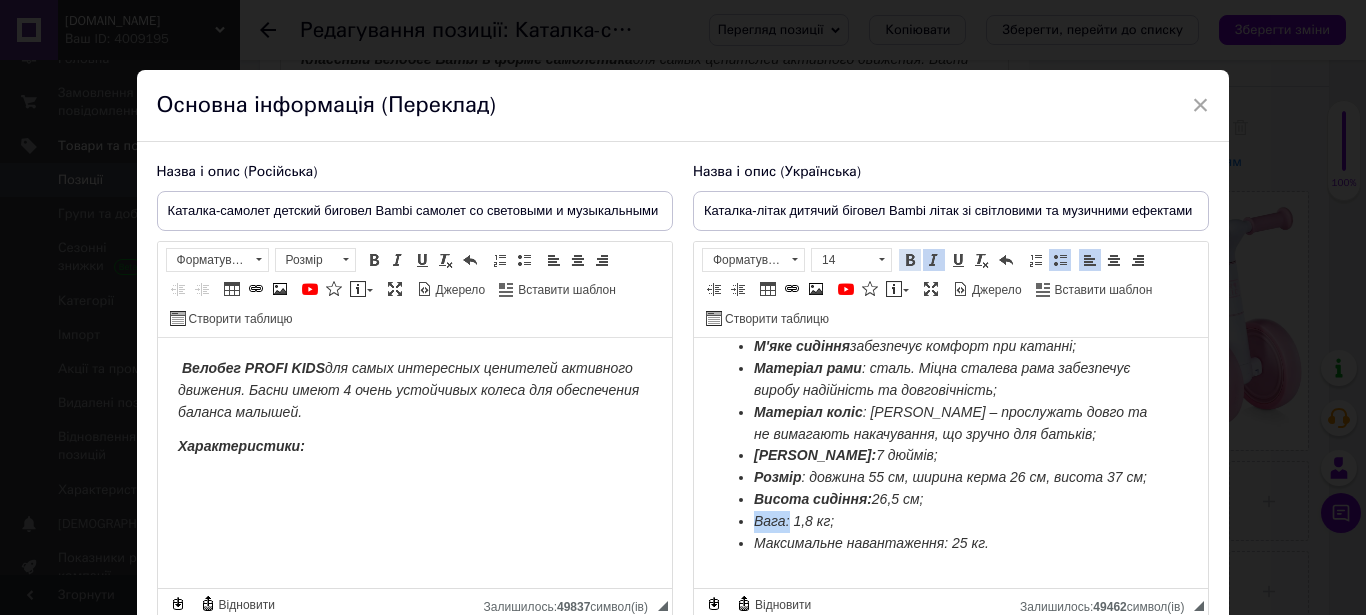 click at bounding box center [910, 260] 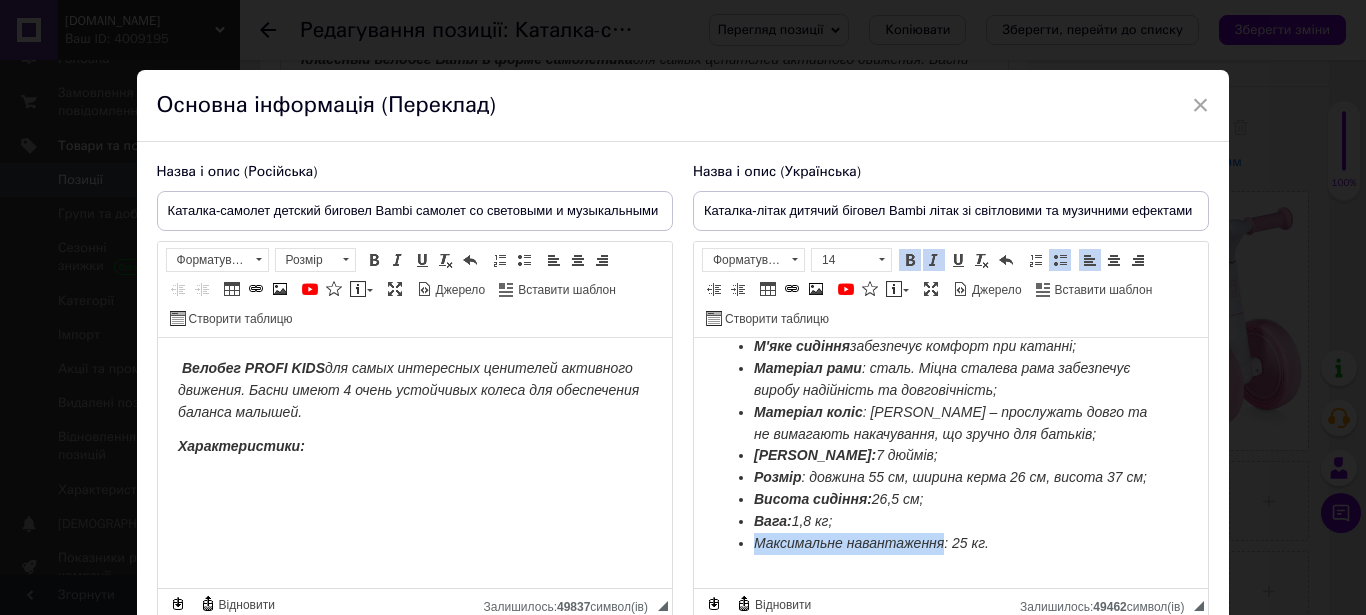 drag, startPoint x: 1589, startPoint y: 601, endPoint x: 949, endPoint y: 521, distance: 644.9806 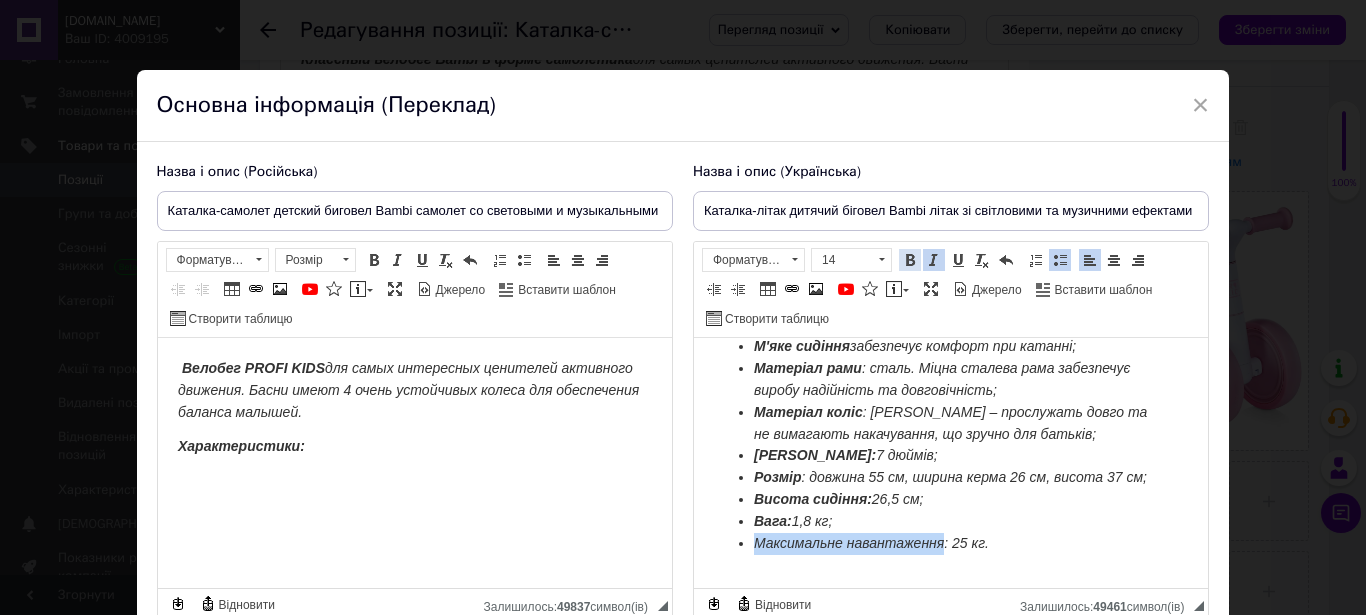 click at bounding box center [910, 260] 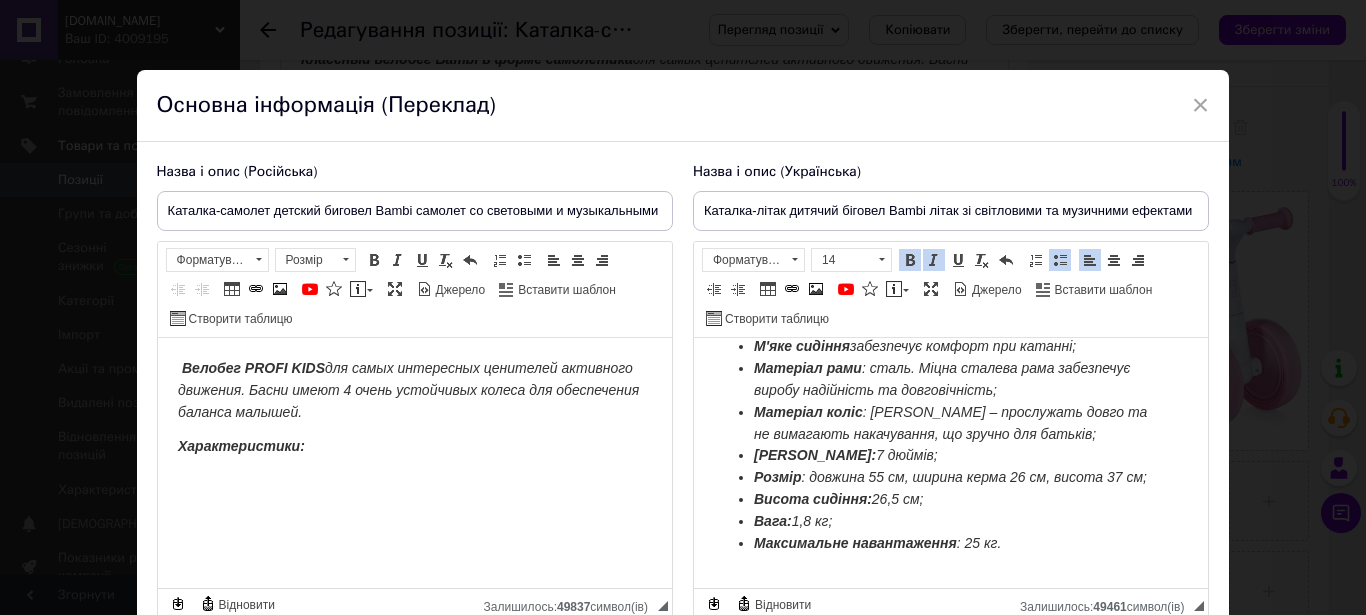 scroll, scrollTop: 0, scrollLeft: 0, axis: both 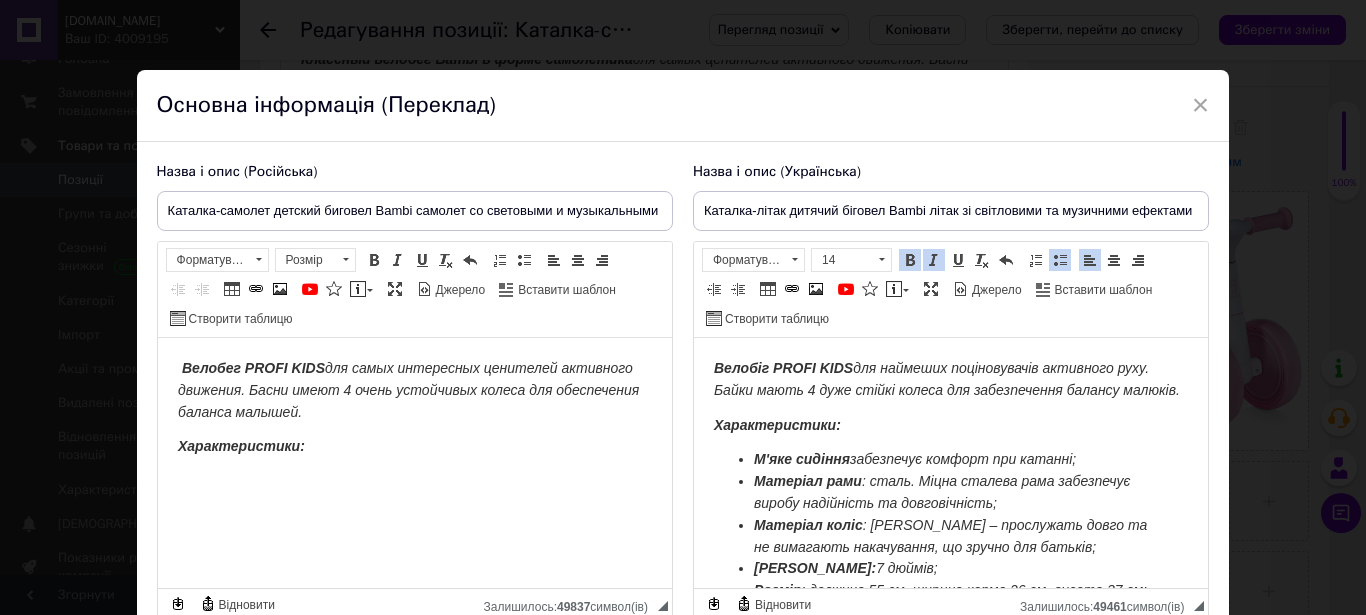 drag, startPoint x: 751, startPoint y: 483, endPoint x: 803, endPoint y: 500, distance: 54.708317 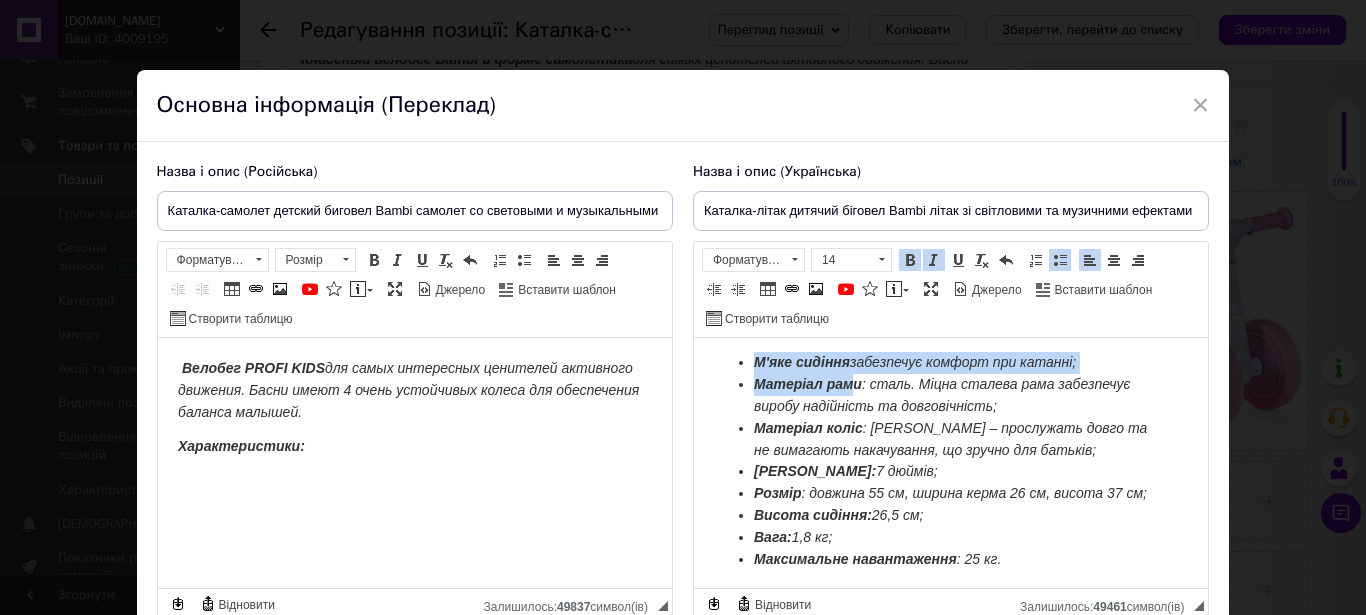 scroll, scrollTop: 102, scrollLeft: 0, axis: vertical 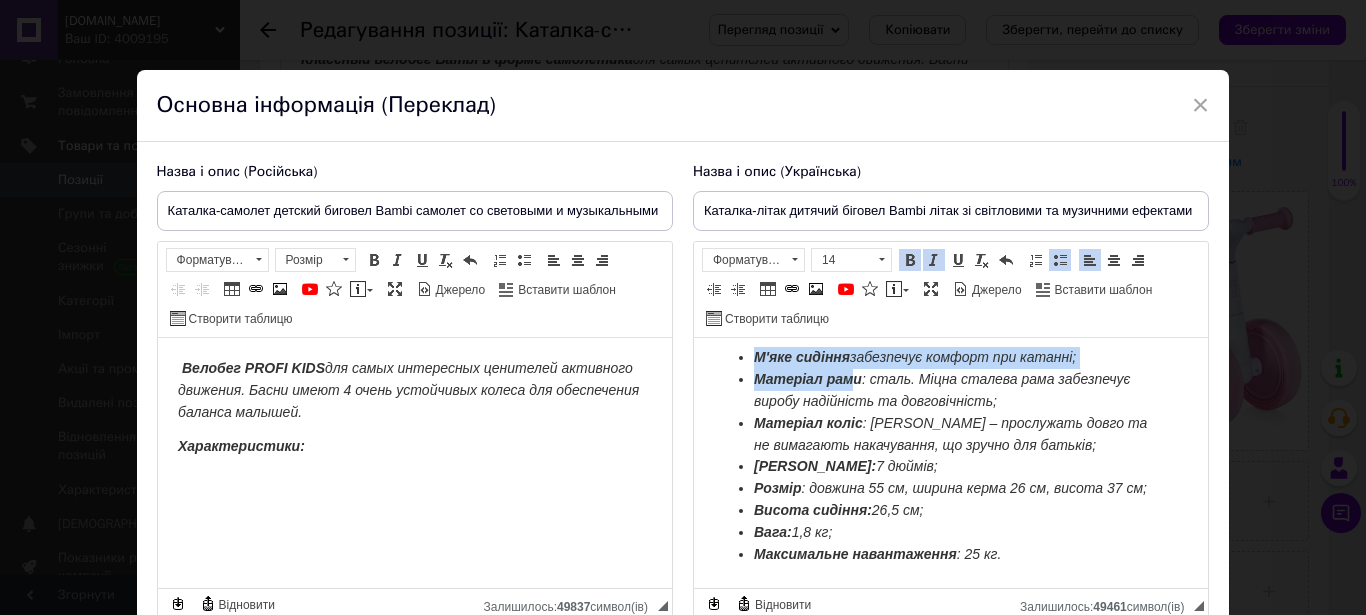drag, startPoint x: 757, startPoint y: 479, endPoint x: 973, endPoint y: 479, distance: 216 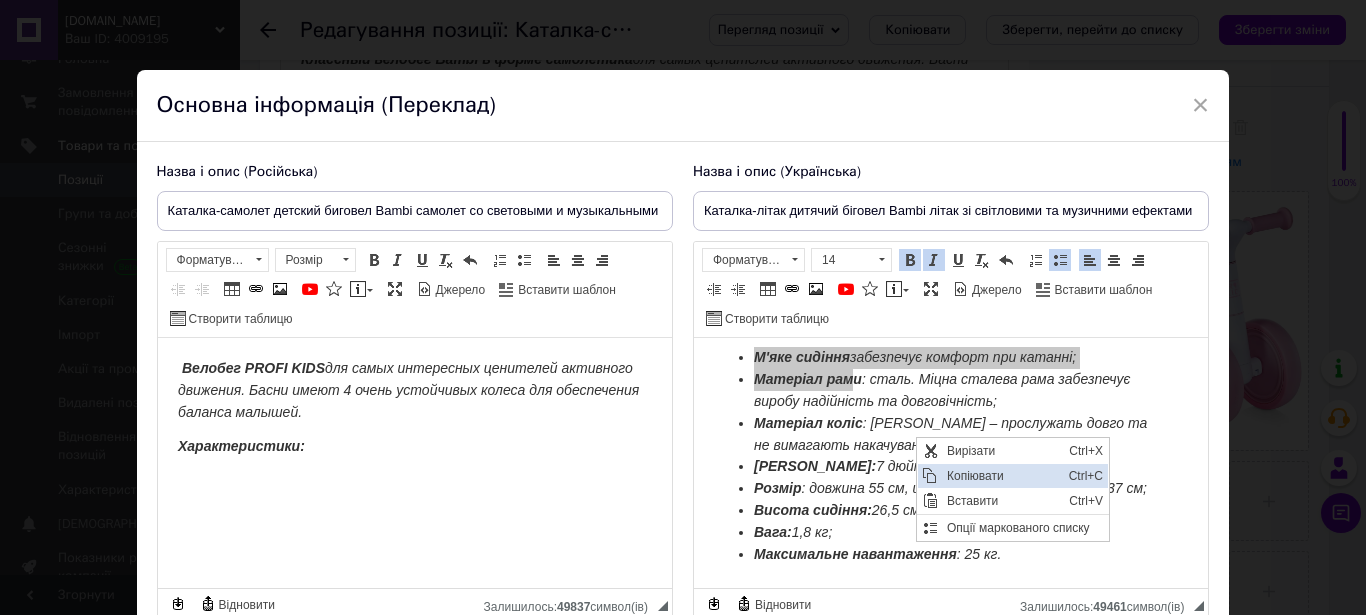 click on "Копіювати" at bounding box center (1002, 476) 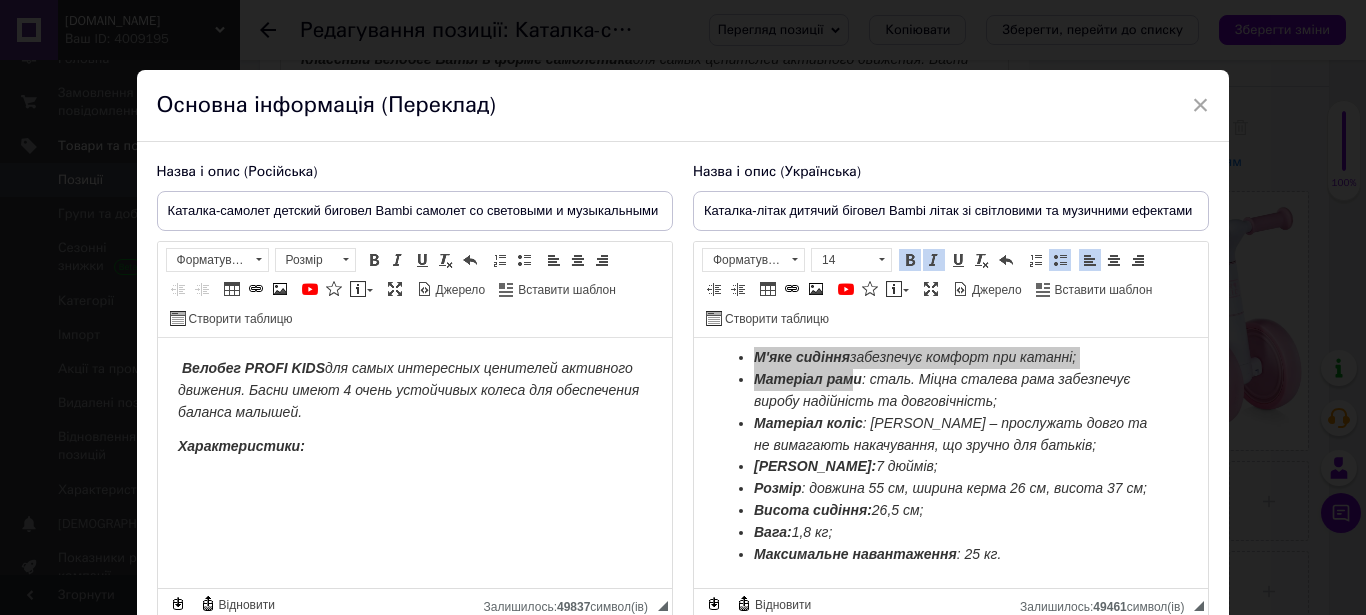 click on "Велобег PROFI KIDS  для самых интересных ценителей активного движения. Басни имеют 4 очень устойчивых колеса для обеспечения баланса малышей.   Характеристики:" at bounding box center [414, 425] 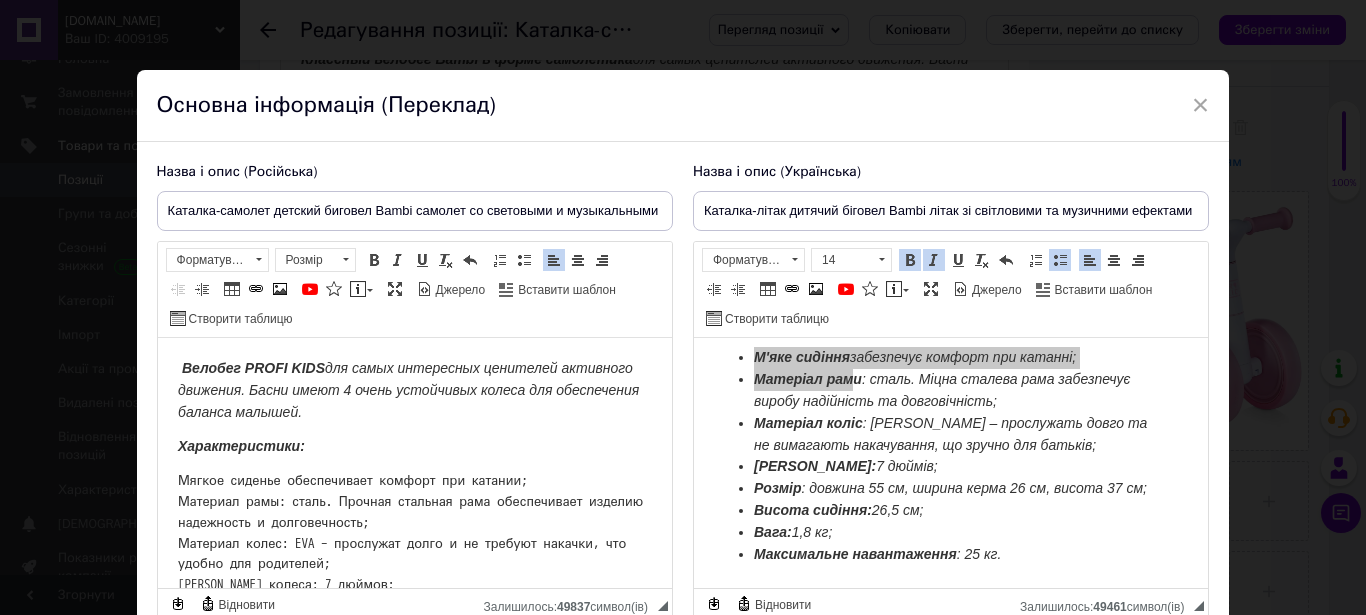 scroll, scrollTop: 3, scrollLeft: 0, axis: vertical 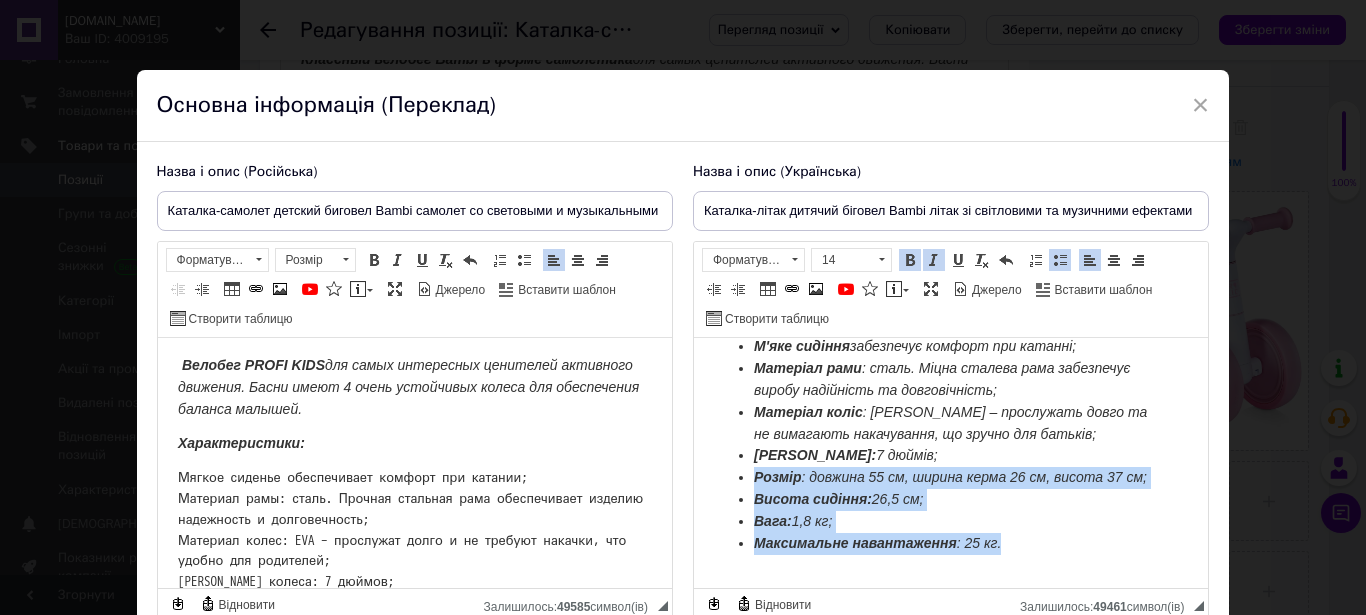drag, startPoint x: 757, startPoint y: 436, endPoint x: 1005, endPoint y: 524, distance: 263.15015 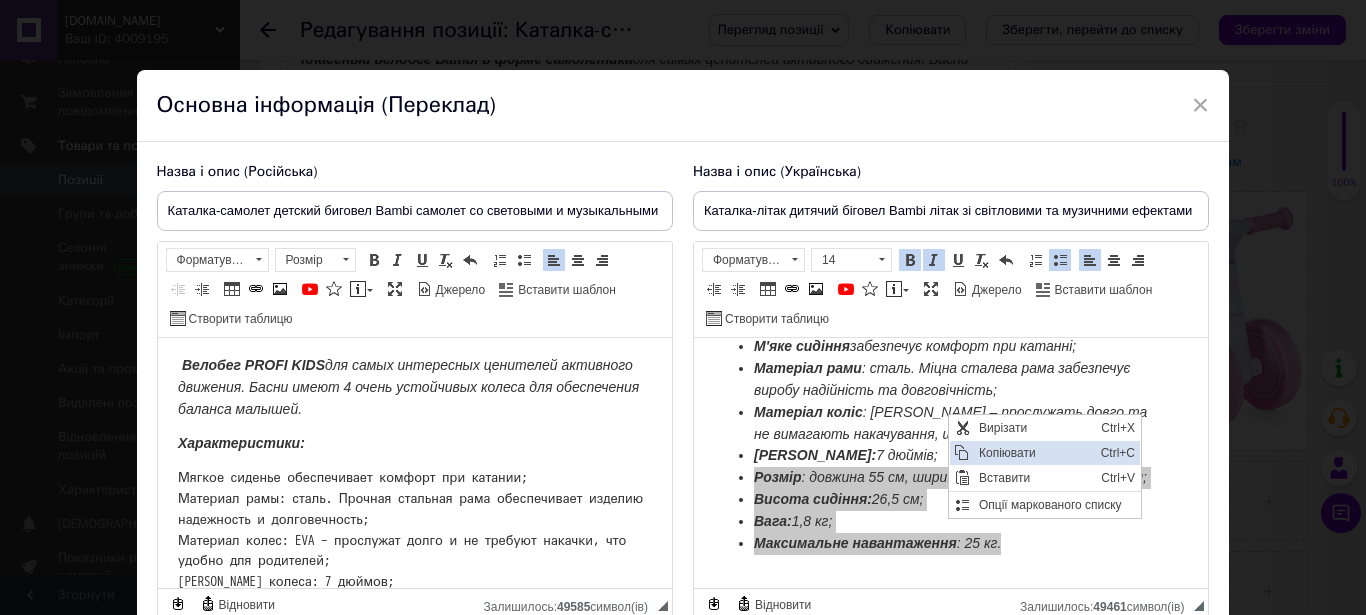 drag, startPoint x: 1012, startPoint y: 450, endPoint x: 1272, endPoint y: 526, distance: 270.88004 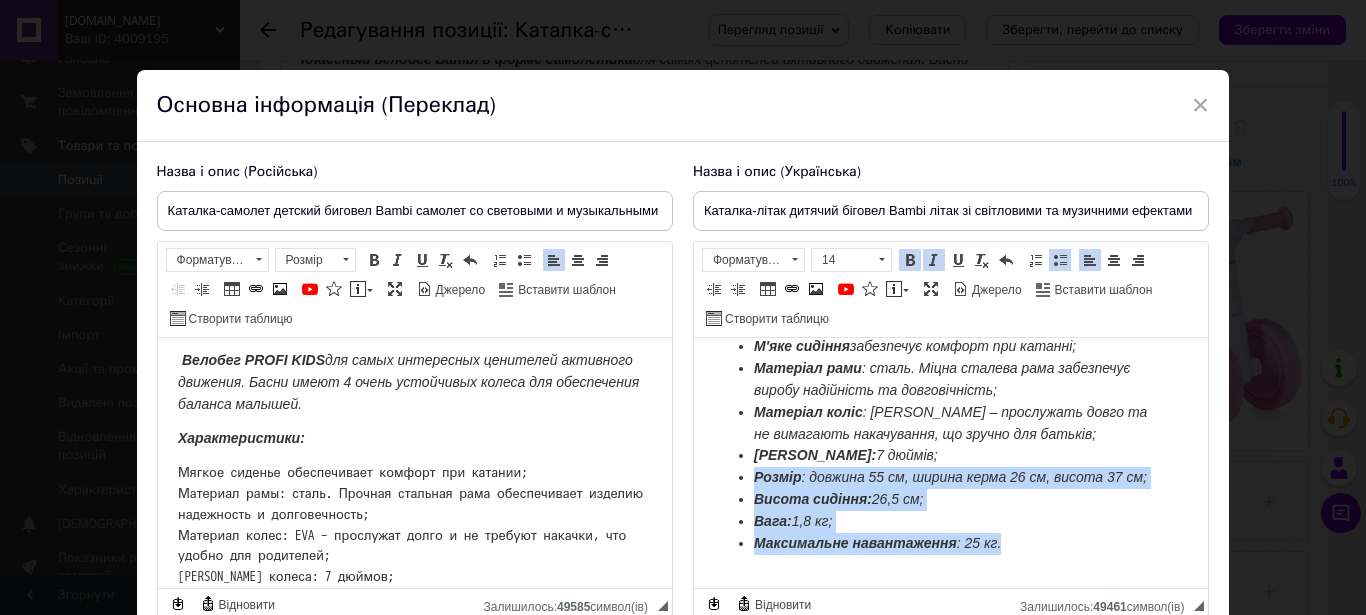 scroll, scrollTop: 26, scrollLeft: 0, axis: vertical 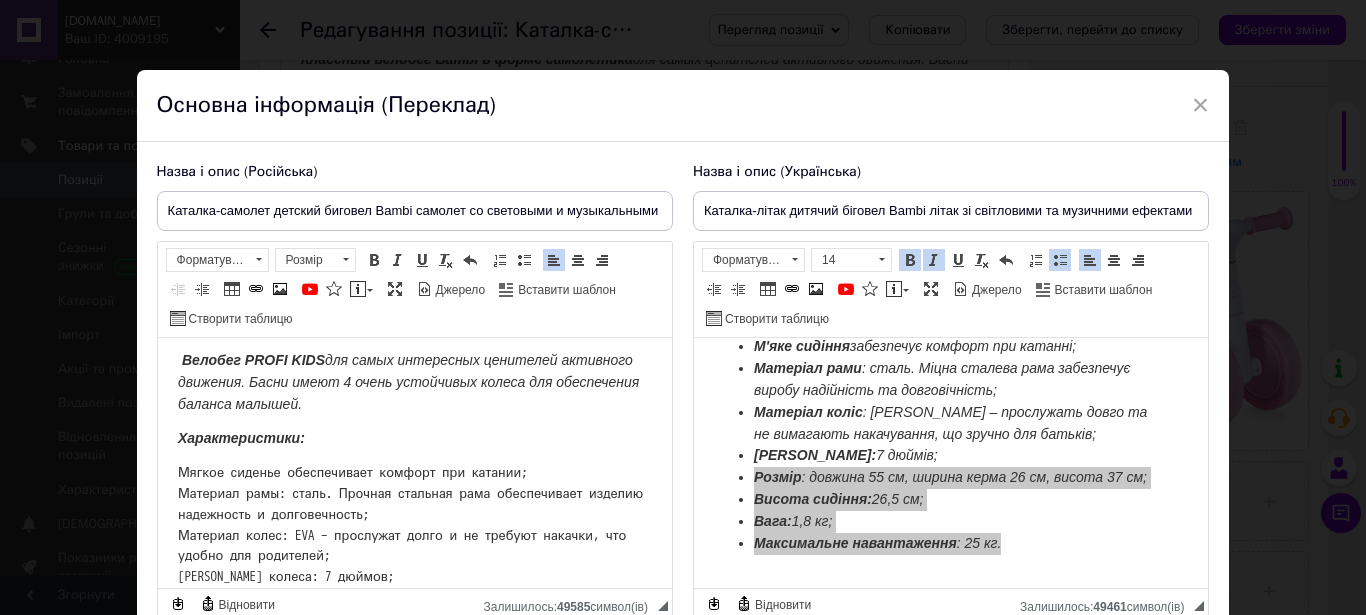 click on "Мягкое сиденье обеспечивает комфорт при катании;
Материал рамы: сталь. Прочная стальная рама обеспечивает изделию надежность и долговечность;
Материал колес: EVA – прослужат долго и не требуют накачки, что удобно для родителей;
[PERSON_NAME] колеса: 7 дюймов;" at bounding box center (414, 525) 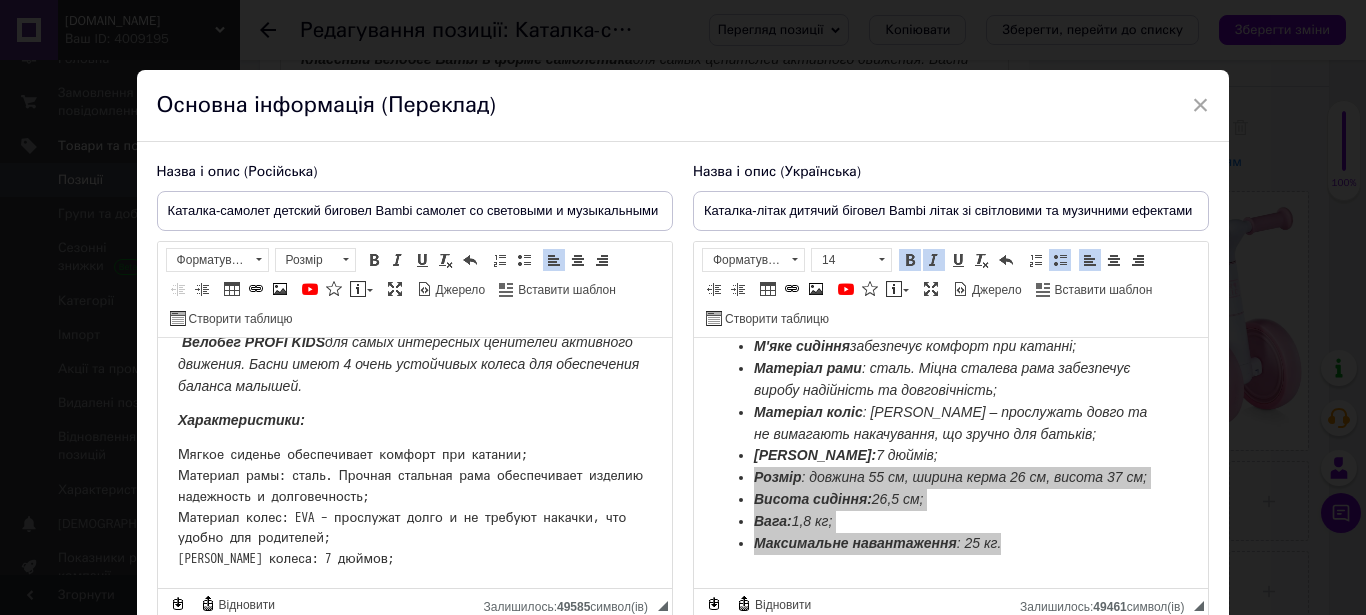 scroll, scrollTop: 133, scrollLeft: 0, axis: vertical 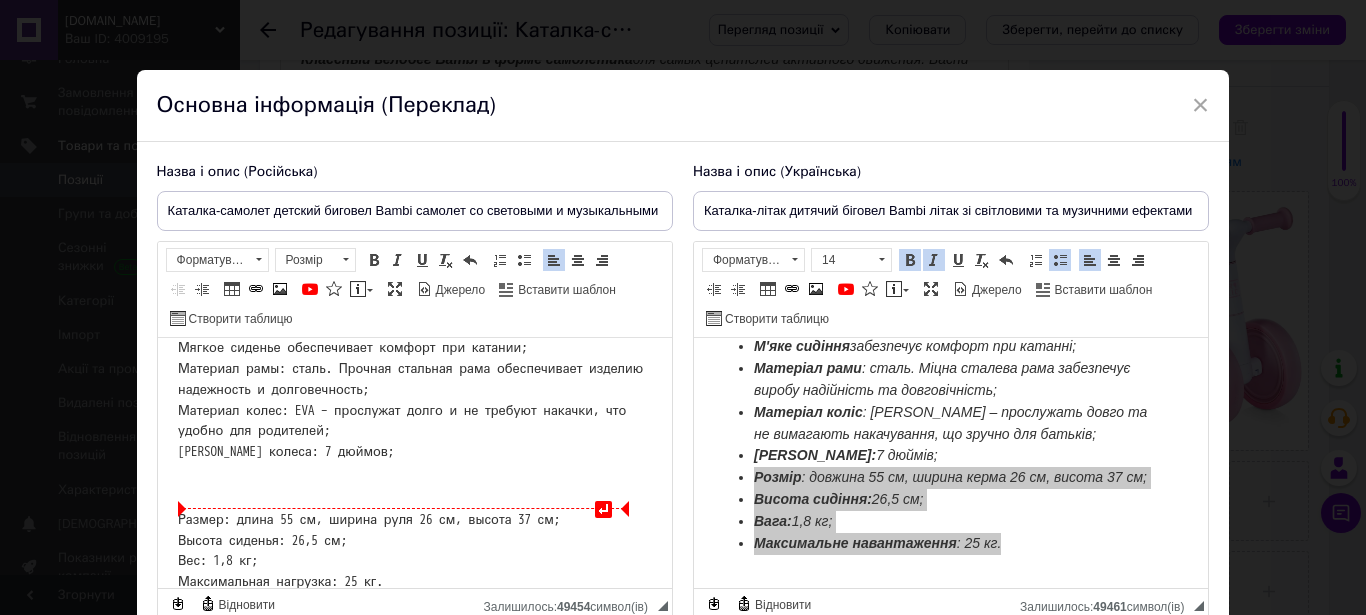 click on "↵   [PERSON_NAME] PROFI KIDS  для самых интересных ценителей активного движения. Басни имеют 4 очень устойчивых колеса для обеспечения баланса малышей.   Характеристики:  Мягкое сиденье обеспечивает комфорт при катании;
Материал рамы: сталь. Прочная стальная рама обеспечивает изделию надежность и долговечность;
Материал колес: EVA – прослужат долго и не требуют накачки, что удобно для родителей;
Диаметр колеса: 7 дюймов; Размер: длина 55 см, ширина руля 26 см, высота 37 см;
Высота сиденья: 26,5 см;
Вес: 1,8 кг;
Максимальная нагрузка: 25 кг." at bounding box center (414, 409) 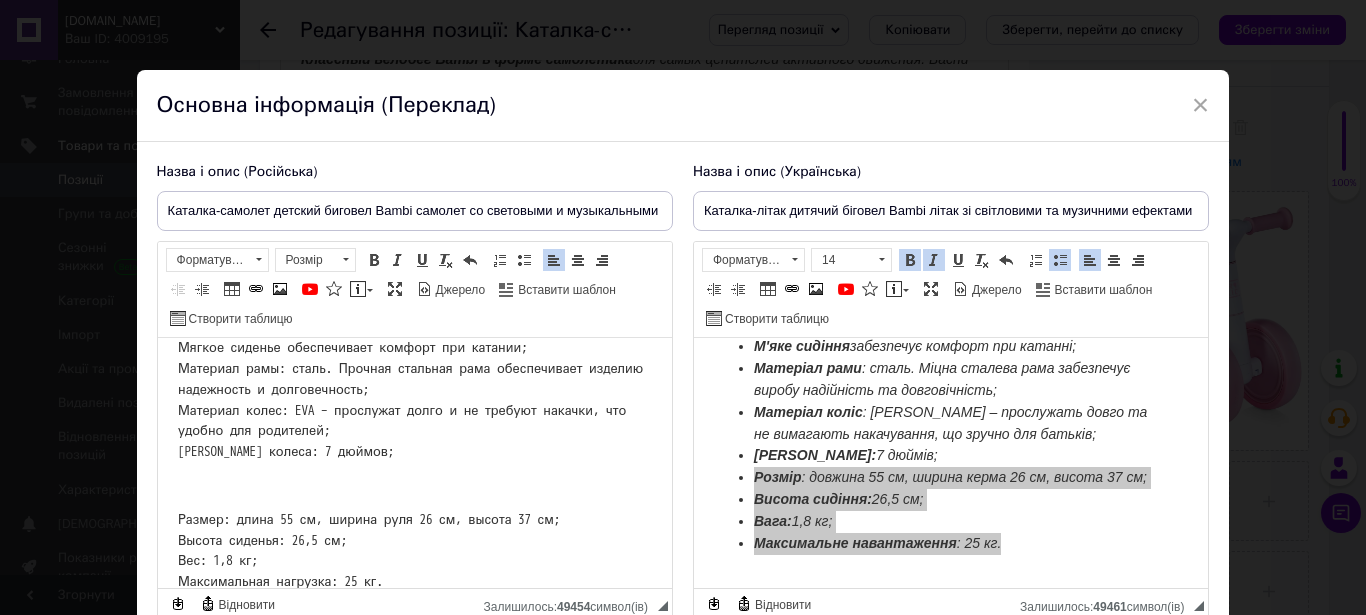 click on "Велобег PROFI KIDS  для самых интересных ценителей активного движения. Басни имеют 4 очень устойчивых колеса для обеспечения баланса малышей.   Характеристики:  Мягкое сиденье обеспечивает комфорт при катании;
Материал рамы: сталь. Прочная стальная рама обеспечивает изделию надежность и долговечность;
Материал колес: EVA – прослужат долго и не требуют накачки, что удобно для родителей;
Диаметр колеса: 7 дюймов; Размер: длина 55 см, ширина руля 26 см, высота 37 см;
Высота сиденья: 26,5 см;
Вес: 1,8 кг;
Максимальная нагрузка: 25 кг." at bounding box center [414, 330] 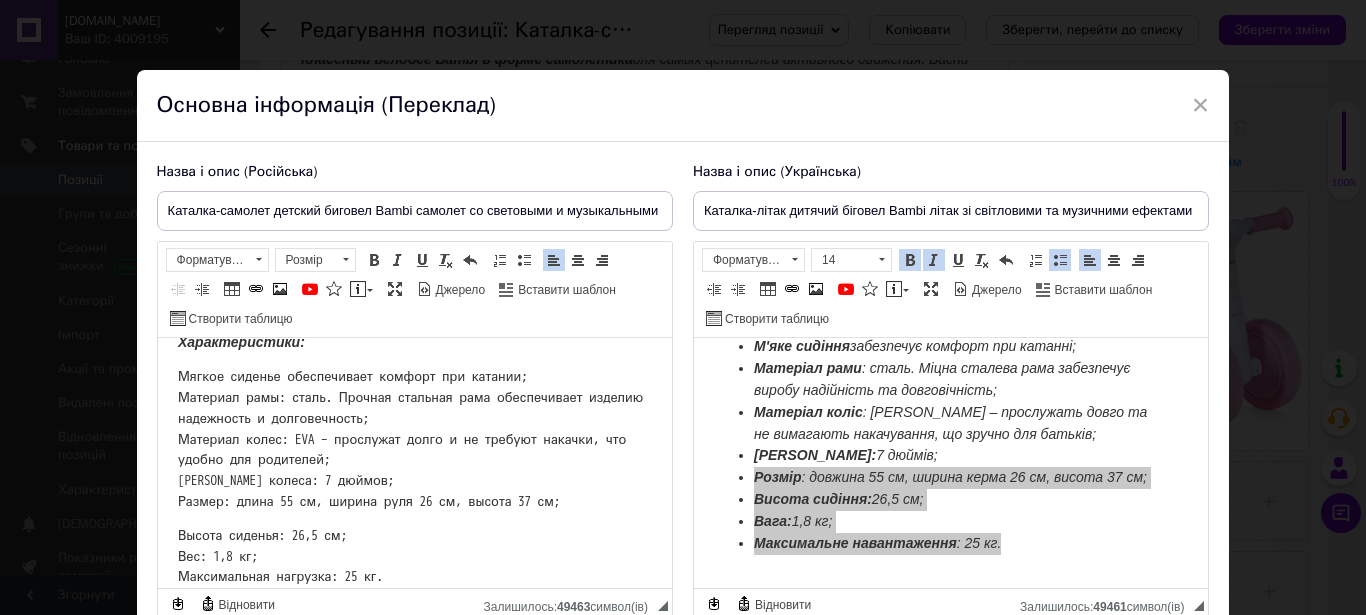 click on "Велобег PROFI KIDS  для самых интересных ценителей активного движения. Басни имеют 4 очень устойчивых колеса для обеспечения баланса малышей.   Характеристики:  Мягкое сиденье обеспечивает комфорт при катании;
Материал рамы: сталь. Прочная стальная рама обеспечивает изделию надежность и долговечность;
Материал колес: EVA – прослужат долго и не требуют накачки, что удобно для родителей;
Диаметр колеса: 7 дюймов; Размер: длина 55 см, ширина руля 26 см, высота 37 см; Высота сиденья: 26,5 см;
Вес: 1,8 кг;
Максимальная нагрузка: 25 кг." at bounding box center [414, 359] 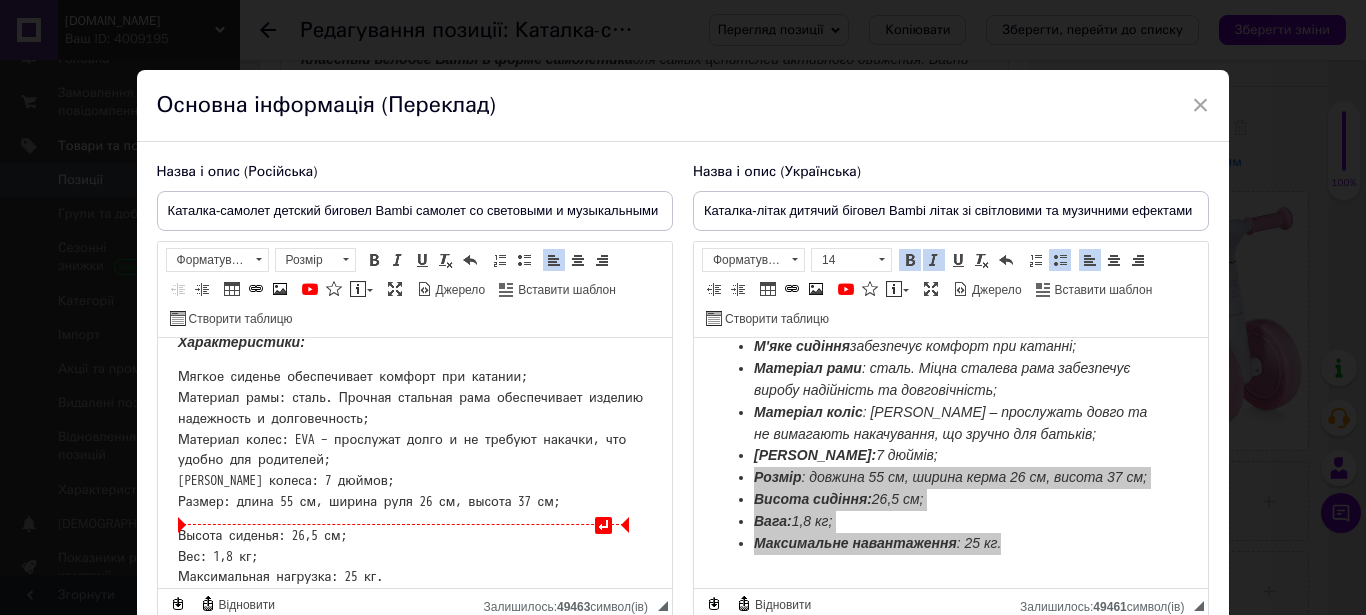 click on "↵   [PERSON_NAME] PROFI KIDS  для самых интересных ценителей активного движения. Басни имеют 4 очень устойчивых колеса для обеспечения баланса малышей.   Характеристики:  Мягкое сиденье обеспечивает комфорт при катании;
Материал рамы: сталь. Прочная стальная рама обеспечивает изделию надежность и долговечность;
Материал колес: EVA – прослужат долго и не требуют накачки, что удобно для родителей;
Диаметр колеса: 7 дюймов; Размер: длина 55 см, ширина руля 26 см, высота 37 см; Высота сиденья: 26,5 см;
Вес: 1,8 кг;
Максимальная нагрузка: 25 кг." at bounding box center [414, 359] 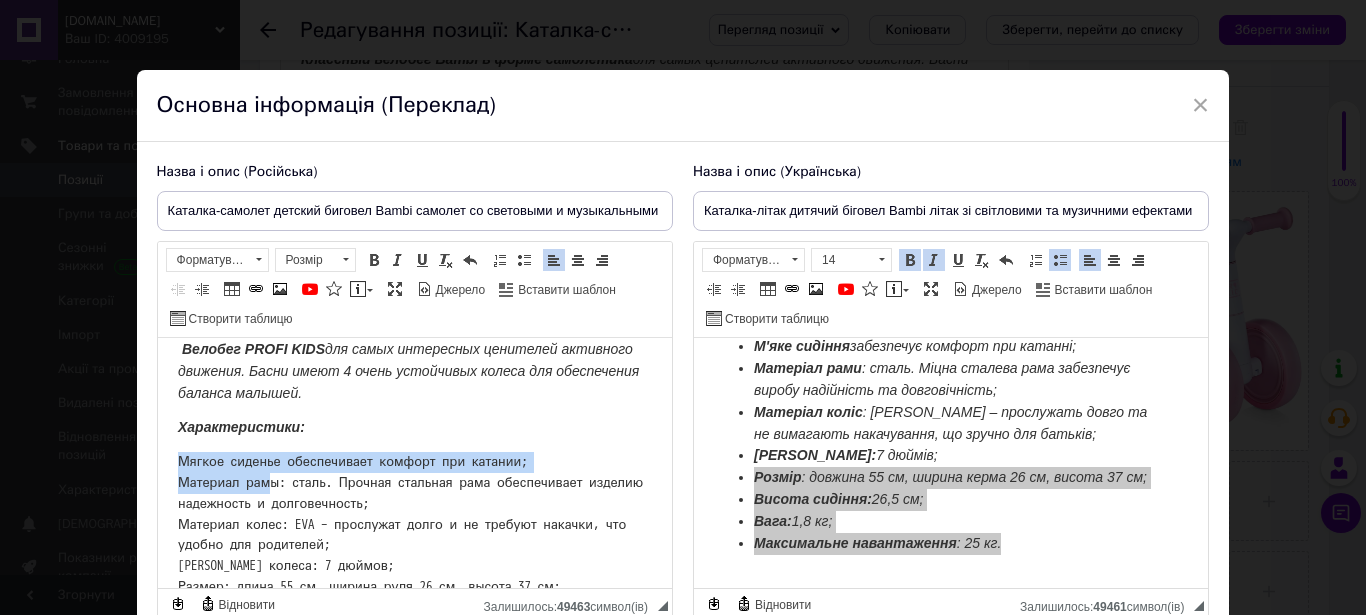 scroll, scrollTop: 121, scrollLeft: 0, axis: vertical 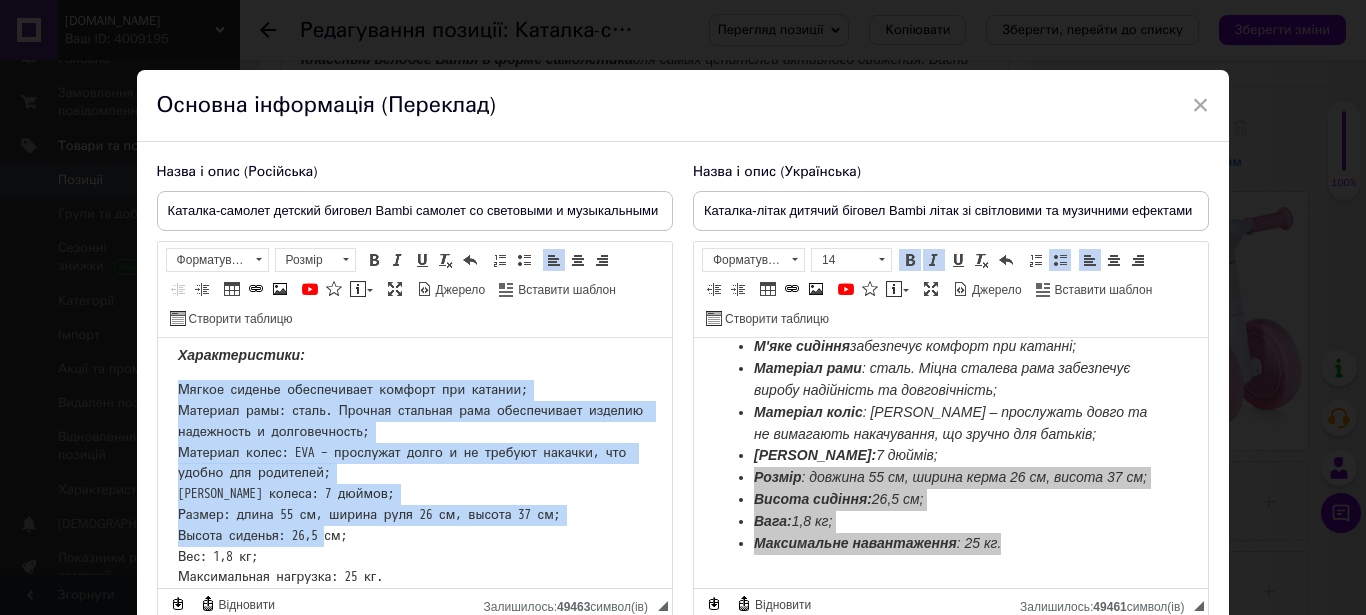 drag, startPoint x: 177, startPoint y: 456, endPoint x: 367, endPoint y: 352, distance: 216.60101 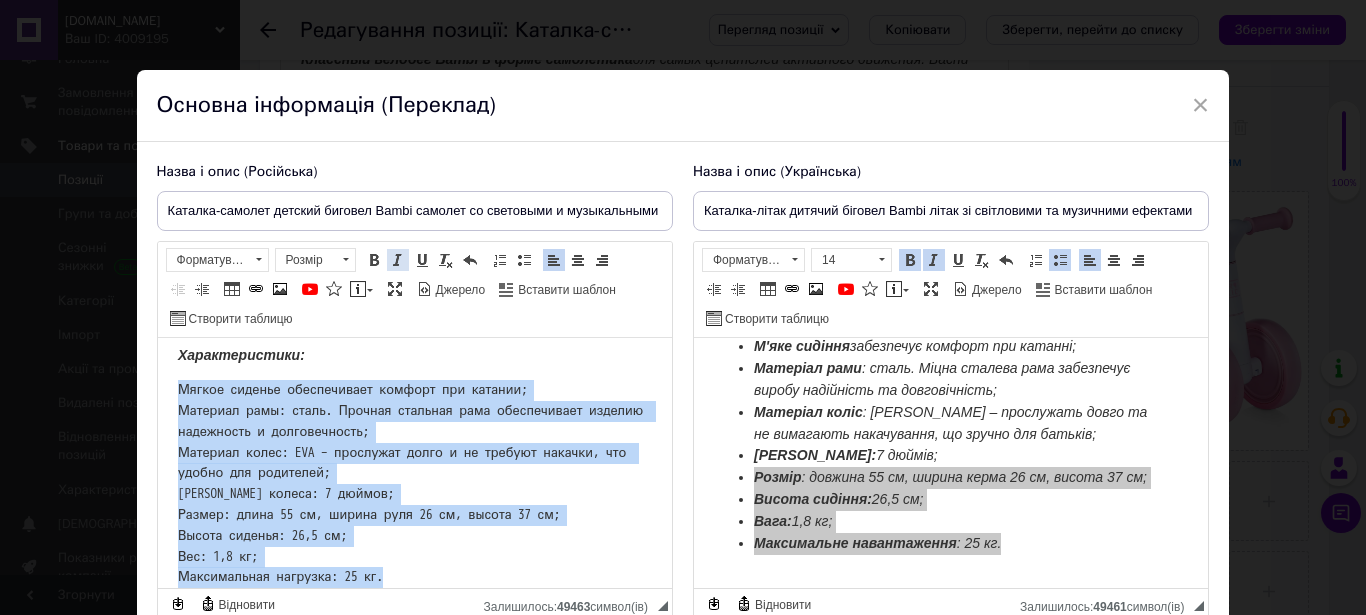 click on "Курсив  Сполучення клавіш Ctrl+I" at bounding box center [398, 260] 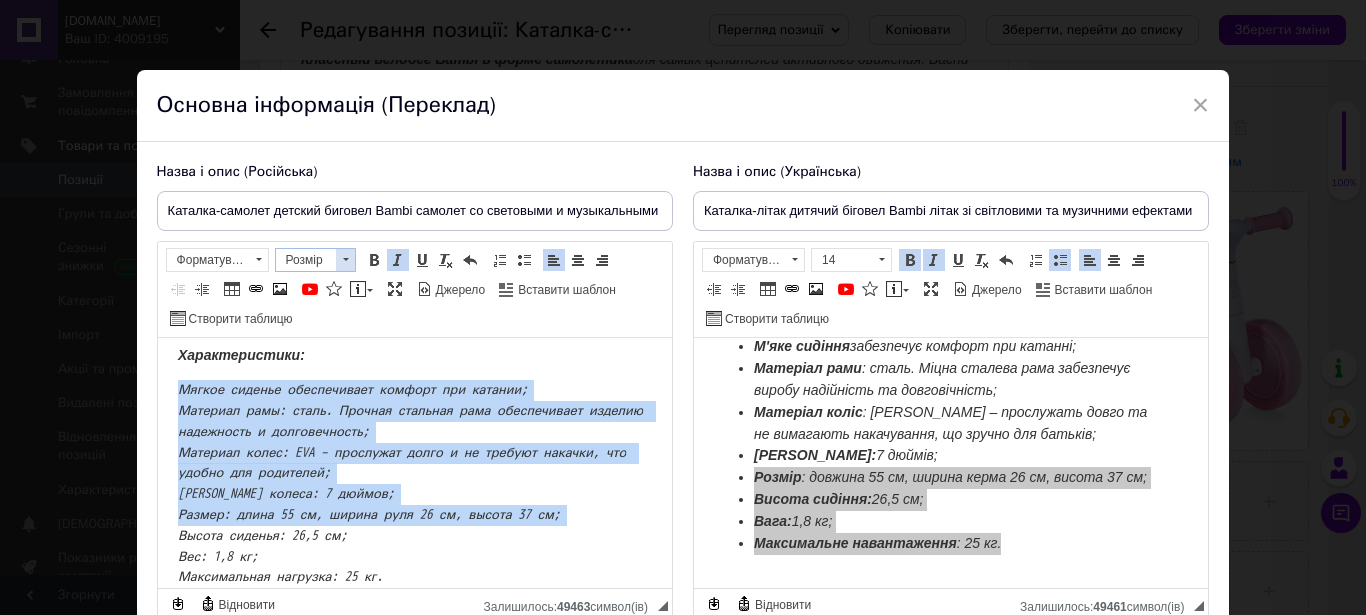click at bounding box center [345, 260] 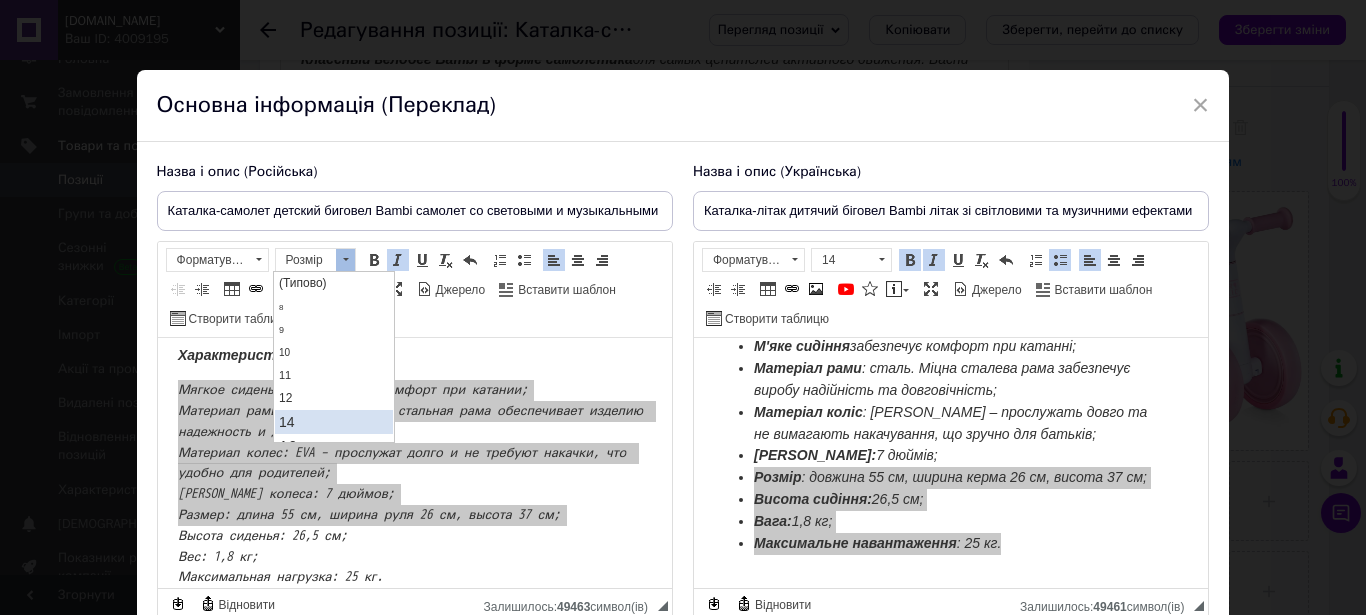 click on "14" at bounding box center [333, 422] 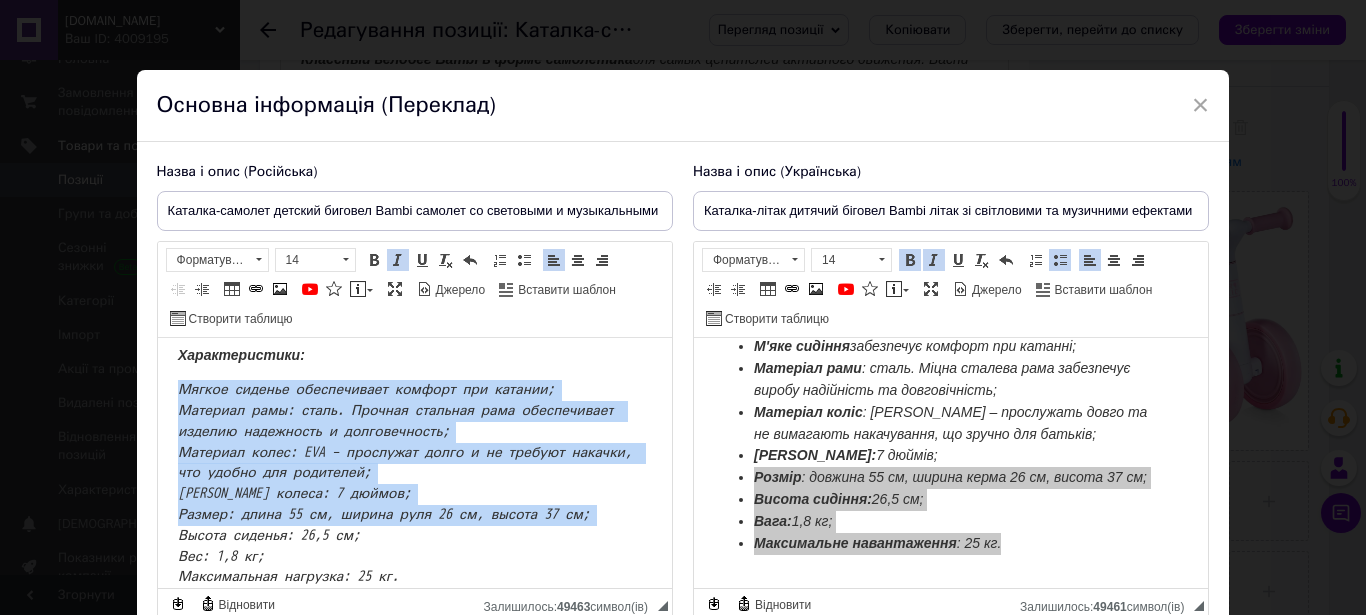 click on "Мягкое сиденье обеспечивает комфорт при катании;
Материал рамы: сталь. Прочная стальная рама обеспечивает изделию надежность и долговечность;
Материал колес: EVA – прослужат долго и не требуют накачки, что удобно для родителей;
[PERSON_NAME] колеса: 7 дюймов;" at bounding box center (407, 441) 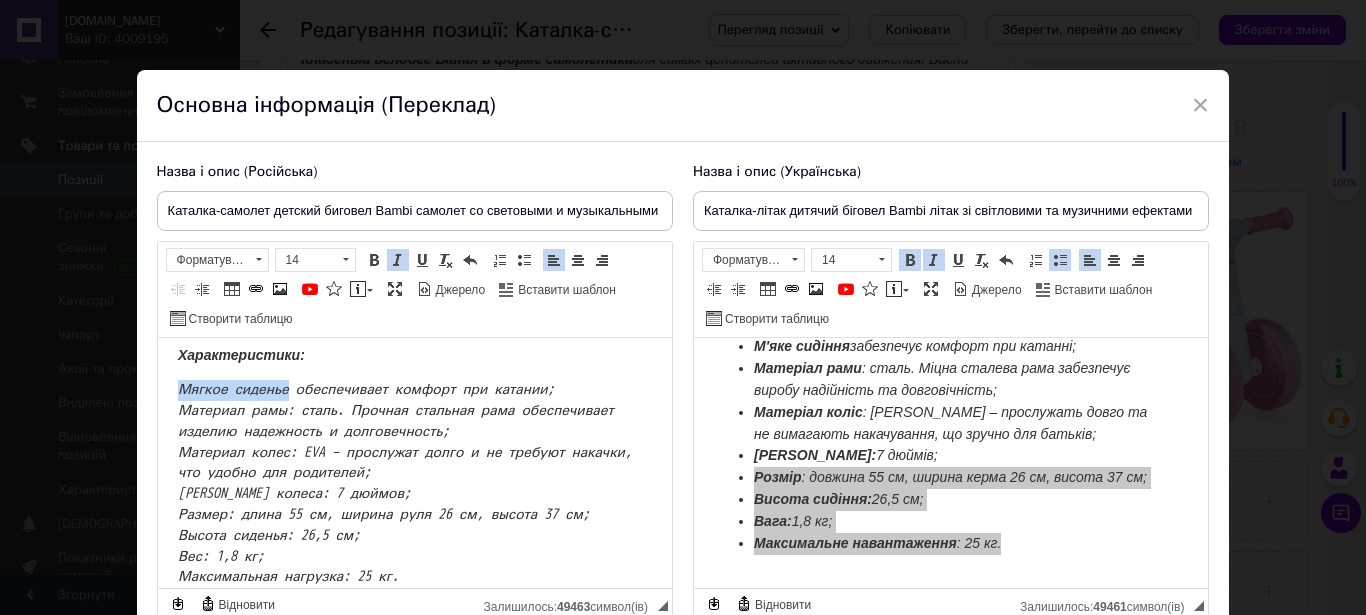 drag, startPoint x: 169, startPoint y: 349, endPoint x: 291, endPoint y: 353, distance: 122.06556 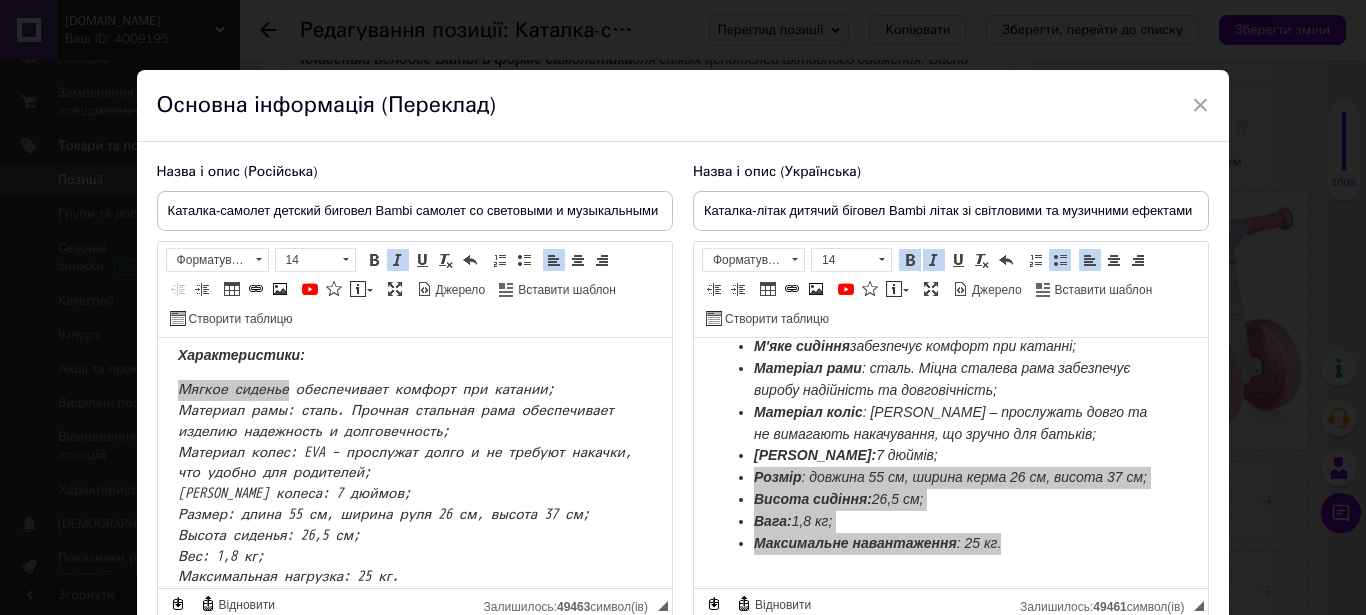 click on "Панель інструментів редактора Форматування Форматування Розмір 14   Жирний  Сполучення клавіш Ctrl+B   Курсив  Сполучення клавіш Ctrl+I   Підкреслений  Сполучення клавіш Ctrl+U   Видалити форматування   Повернути  Сполучення клавіш Ctrl+Z   Вставити/видалити нумерований список   Вставити/видалити маркований список   По лівому краю   По центру   По правому краю   Зменшити відступ   Збільшити відступ   Таблиця   Вставити/Редагувати посилання  Сполучення клавіш Ctrl+L   Зображення   YouTube   {label}   Вставити повідомлення   Максимізувати   [PERSON_NAME]   Вставити шаблон" at bounding box center [415, 290] 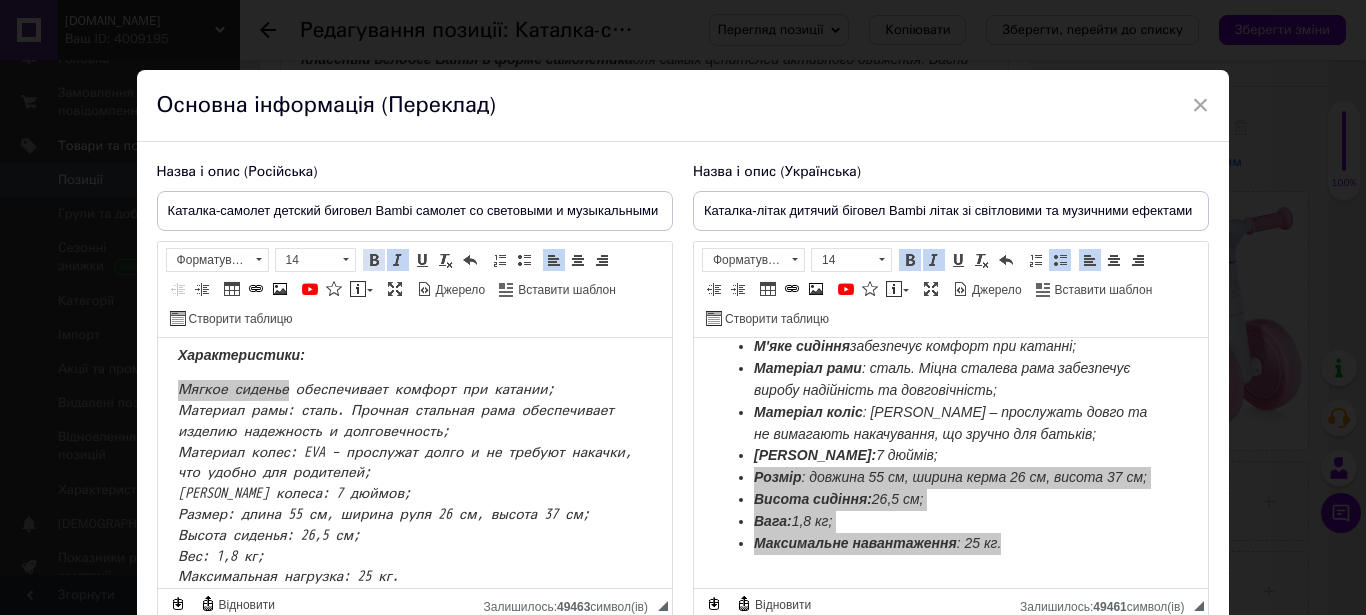 click at bounding box center (374, 260) 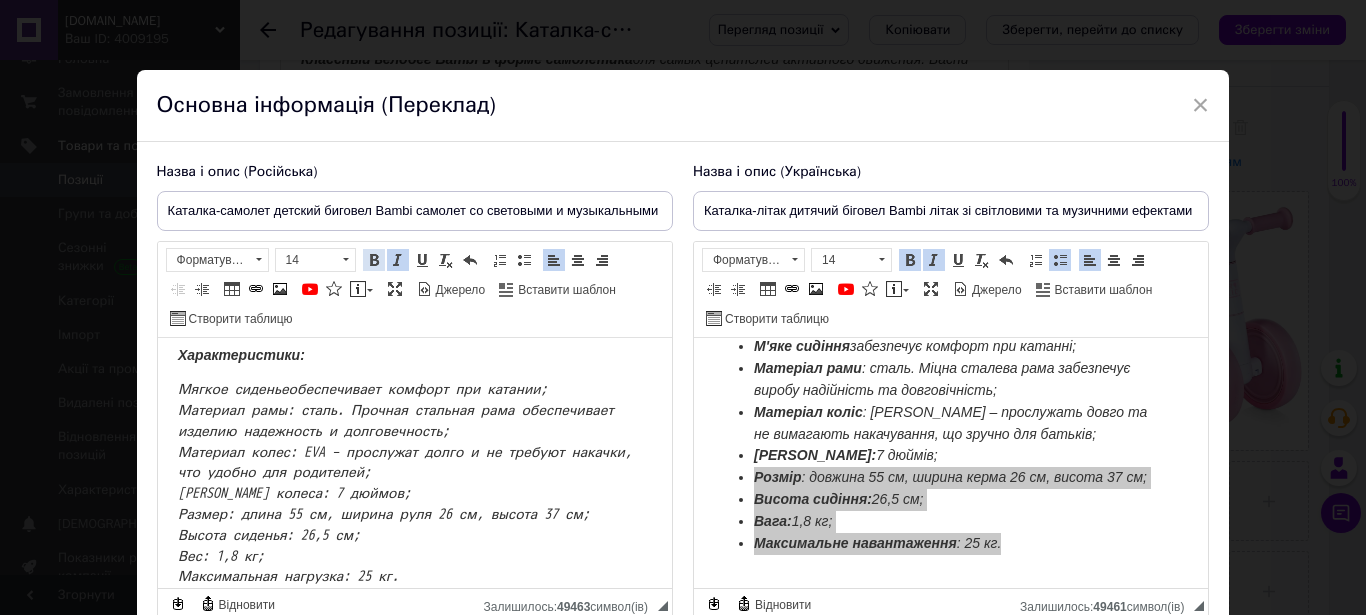 click at bounding box center [374, 260] 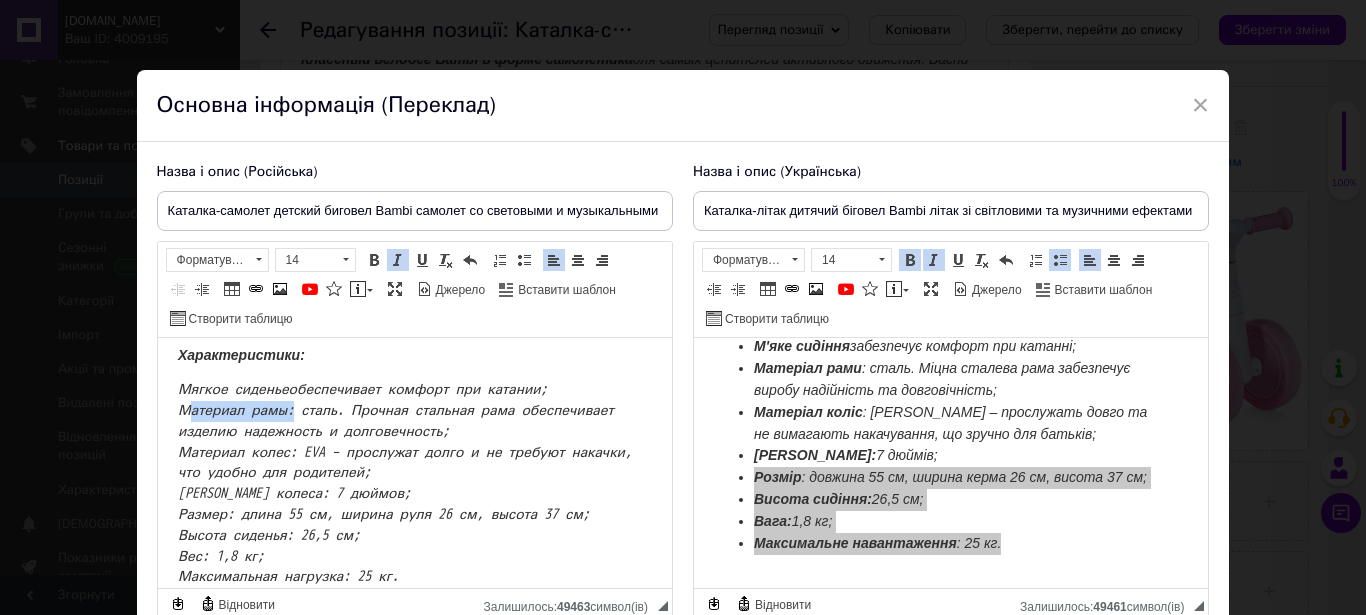 drag, startPoint x: 177, startPoint y: 376, endPoint x: 280, endPoint y: 370, distance: 103.17461 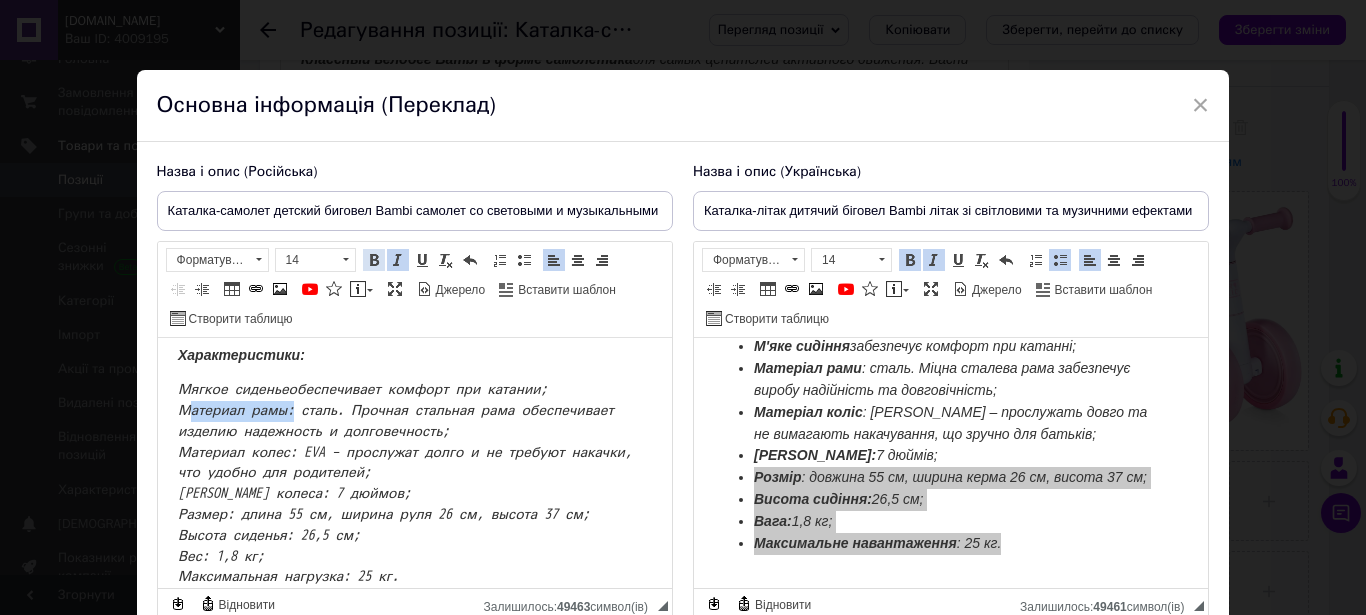 click at bounding box center (374, 260) 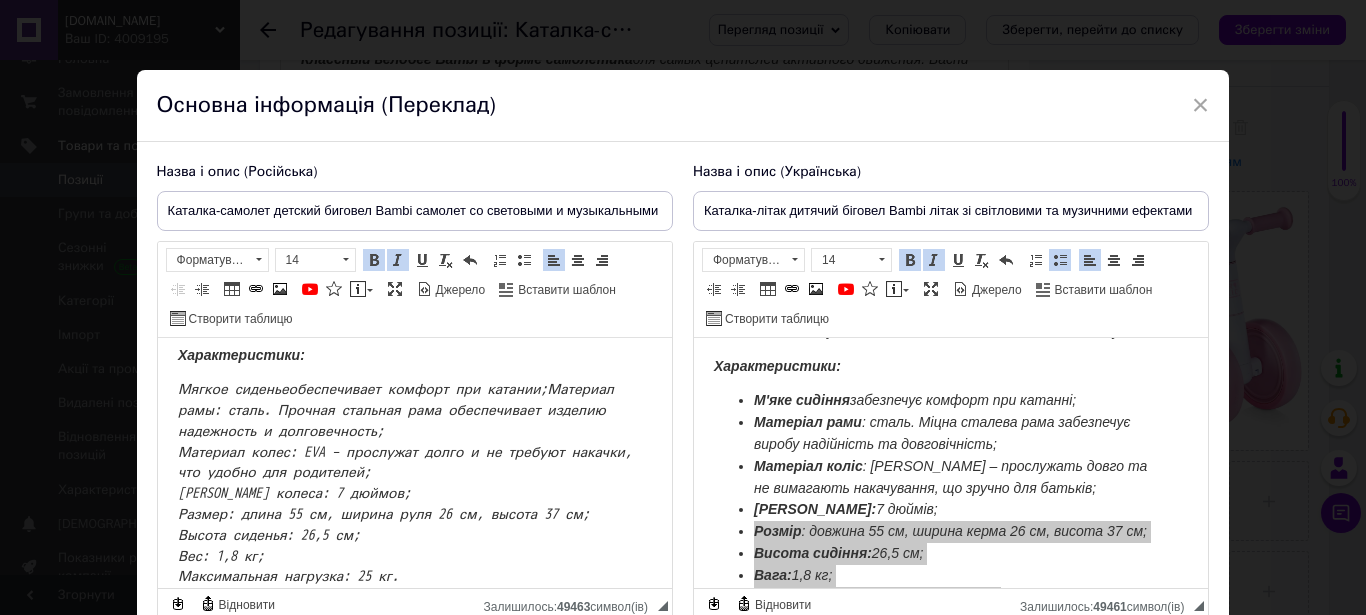 scroll, scrollTop: 0, scrollLeft: 0, axis: both 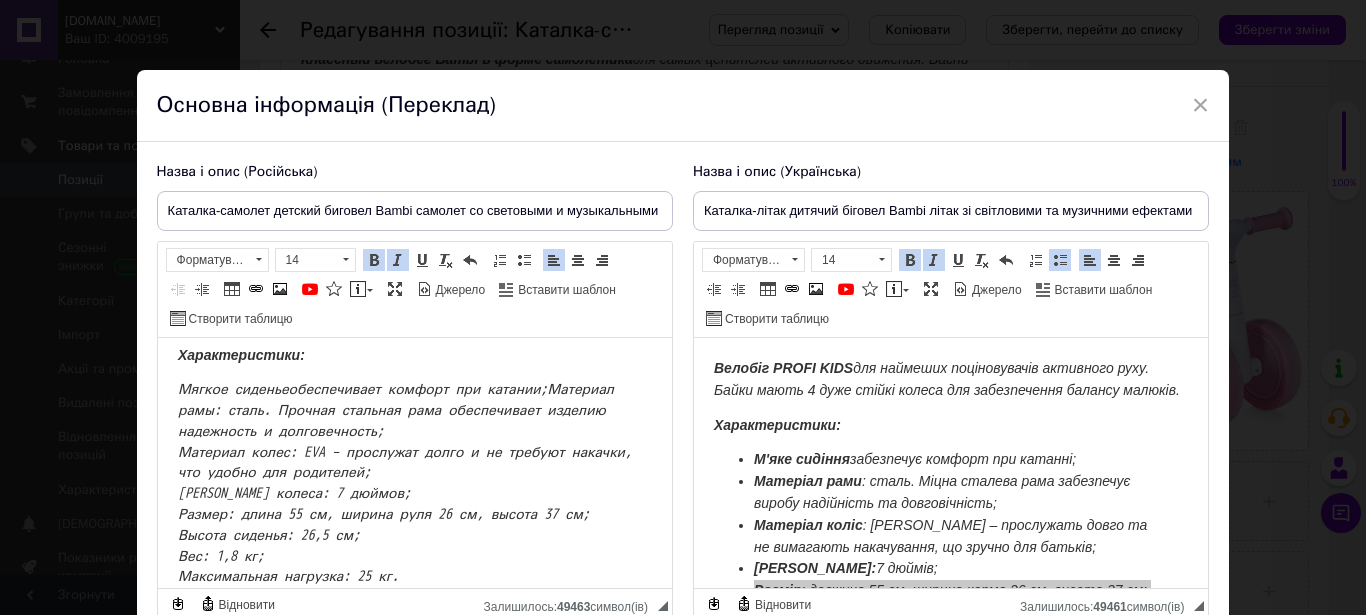 click on "Мягкое сиденье  обеспечивает комфорт при катании;
Материал рамы : сталь. Прочная стальная рама обеспечивает изделию надежность и долговечность;
Материал колес: EVA – прослужат долго и не требуют накачки, что удобно для родителей;
[PERSON_NAME] колеса: 7 дюймов;" at bounding box center [407, 441] 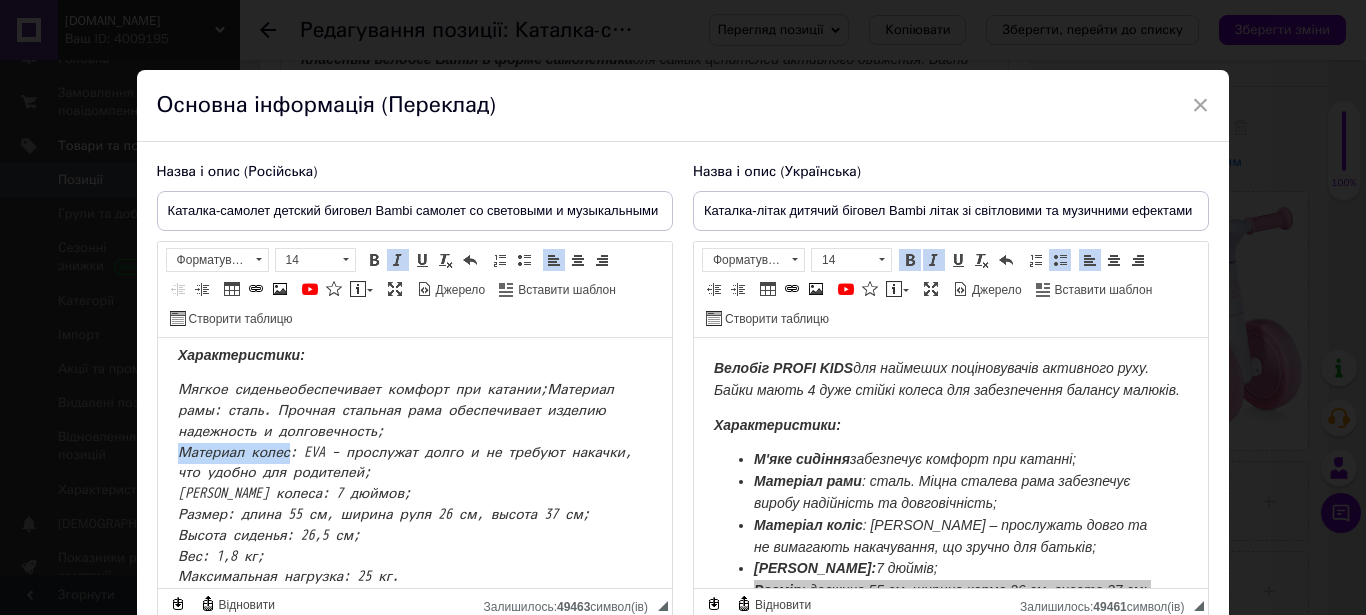 drag, startPoint x: 180, startPoint y: 414, endPoint x: 523, endPoint y: 579, distance: 380.62317 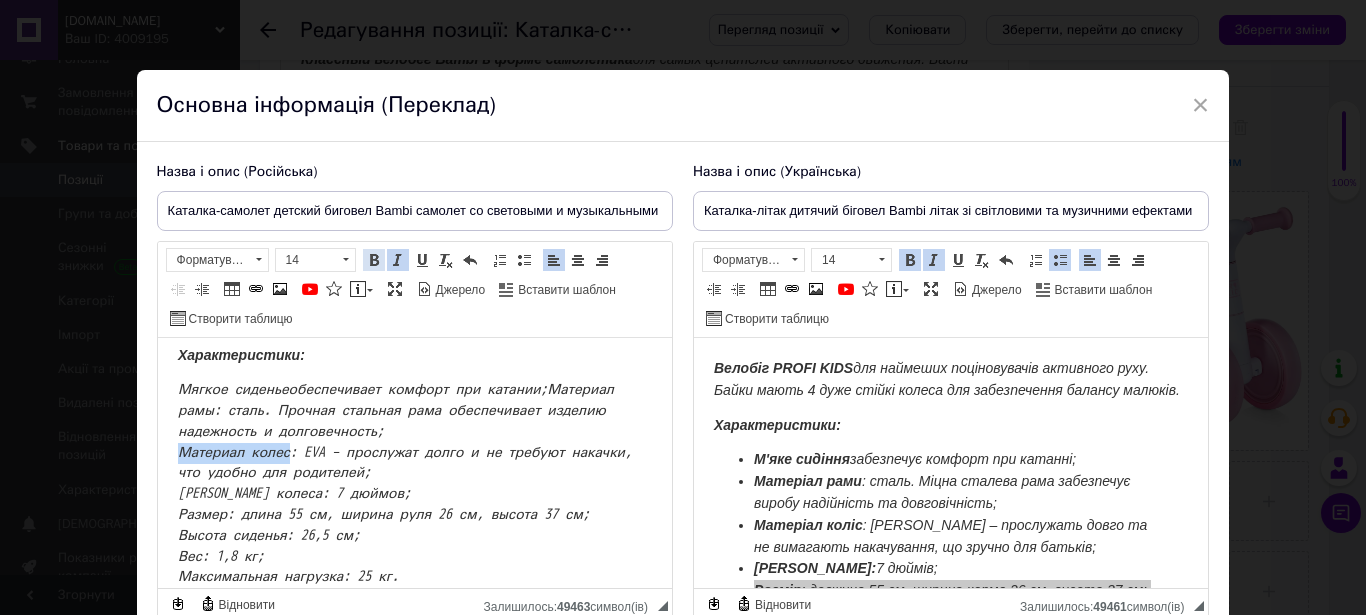 drag, startPoint x: 16, startPoint y: 122, endPoint x: 91, endPoint y: 122, distance: 75 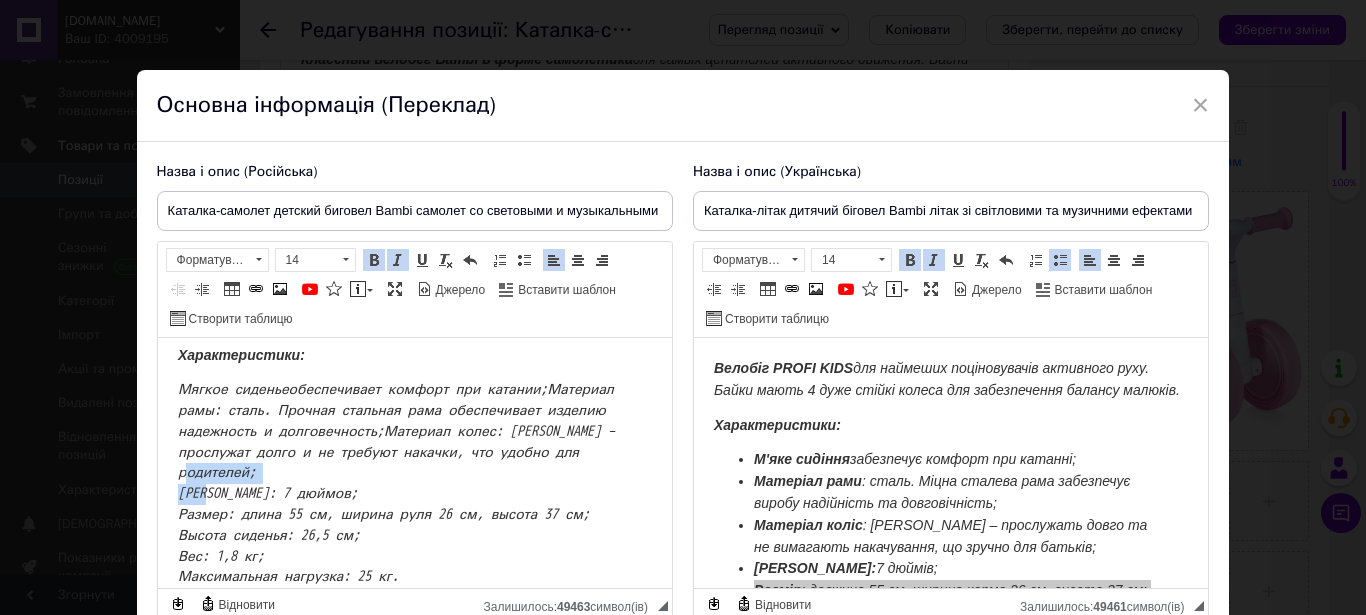click on "Велобег PROFI KIDS  для самых интересных ценителей активного движения. Басни имеют 4 очень устойчивых колеса для обеспечения баланса малышей.   Характеристики:  Мягкое сиденье  обеспечивает комфорт при катании;
Материал рамы : сталь. Прочная стальная рама обеспечивает изделию надежность и долговечность;
Материал колес : EVA – прослужат долго и не требуют накачки, что удобно для родителей;
Диаметр колеса: 7 дюймов; Размер: длина 55 см, ширина руля 26 см, высота 37 см; Высота сиденья: 26,5 см;
Вес: 1,8 кг;
Максимальная нагрузка: 25 кг." at bounding box center [414, 372] 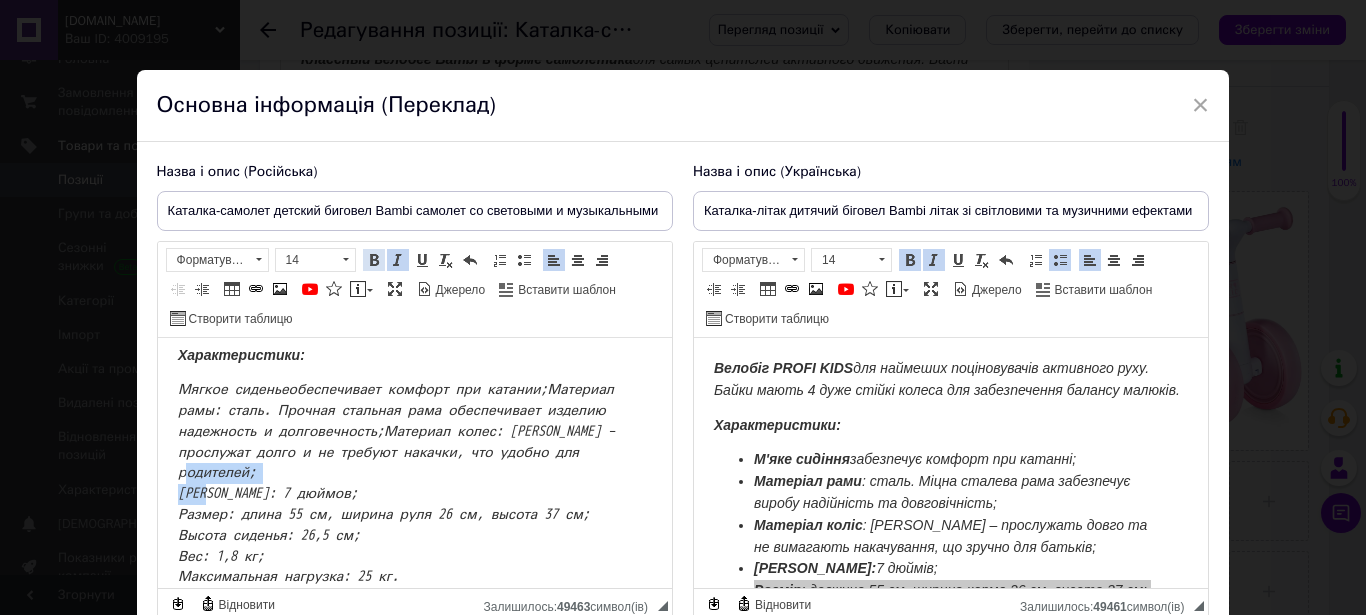 click at bounding box center (374, 260) 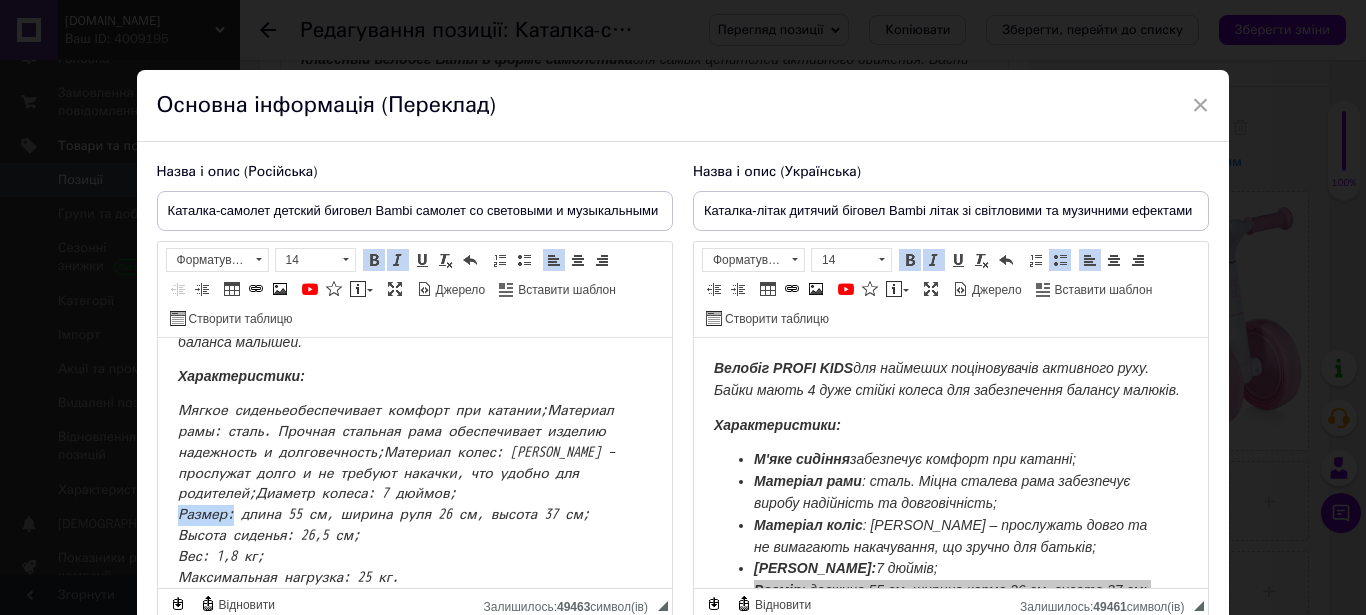 drag, startPoint x: 175, startPoint y: 481, endPoint x: 229, endPoint y: 474, distance: 54.451813 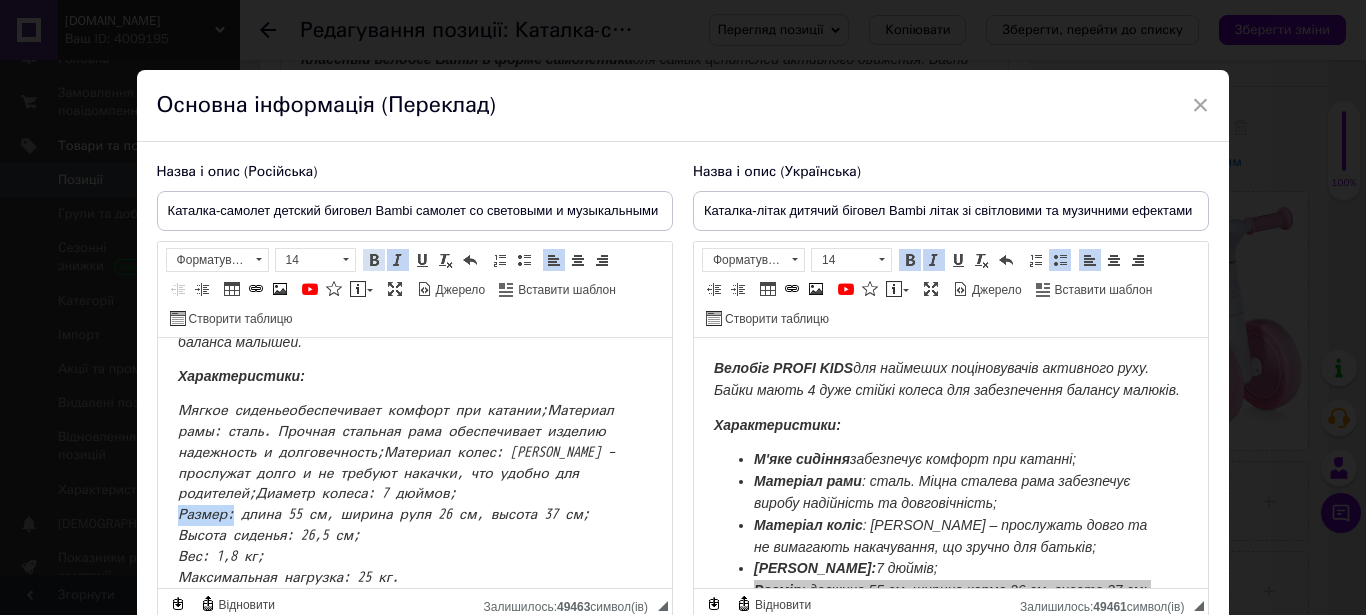drag, startPoint x: 362, startPoint y: 263, endPoint x: 25, endPoint y: 170, distance: 349.59692 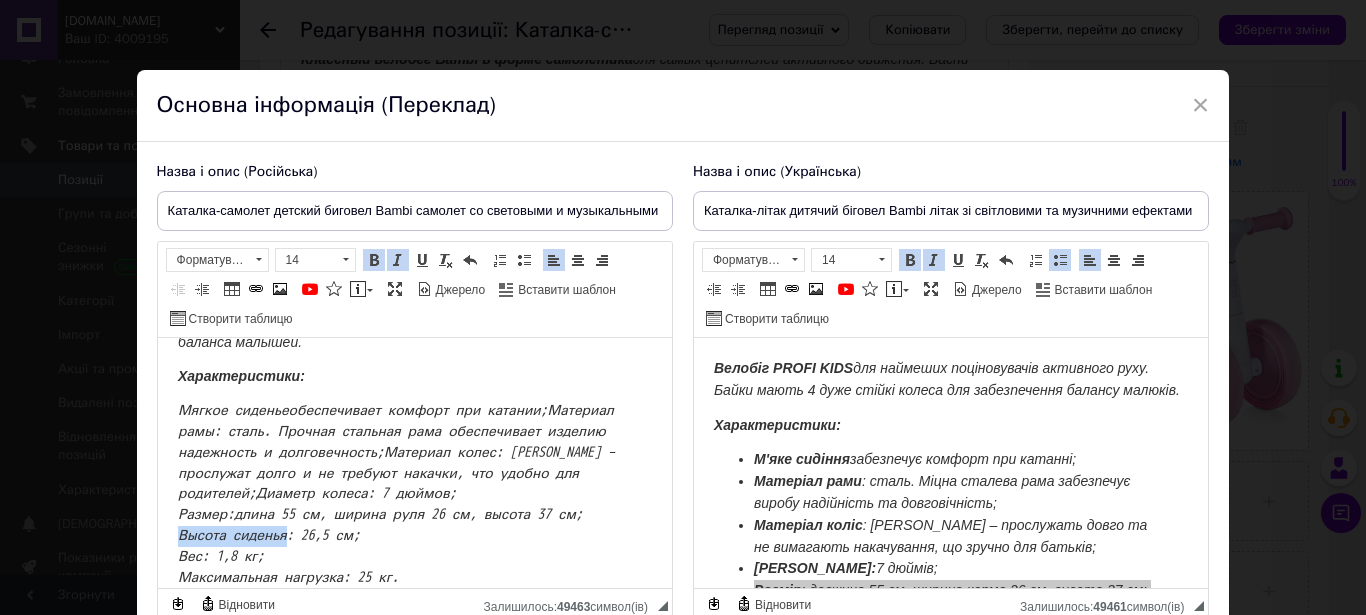 drag, startPoint x: 176, startPoint y: 505, endPoint x: 291, endPoint y: 498, distance: 115.212845 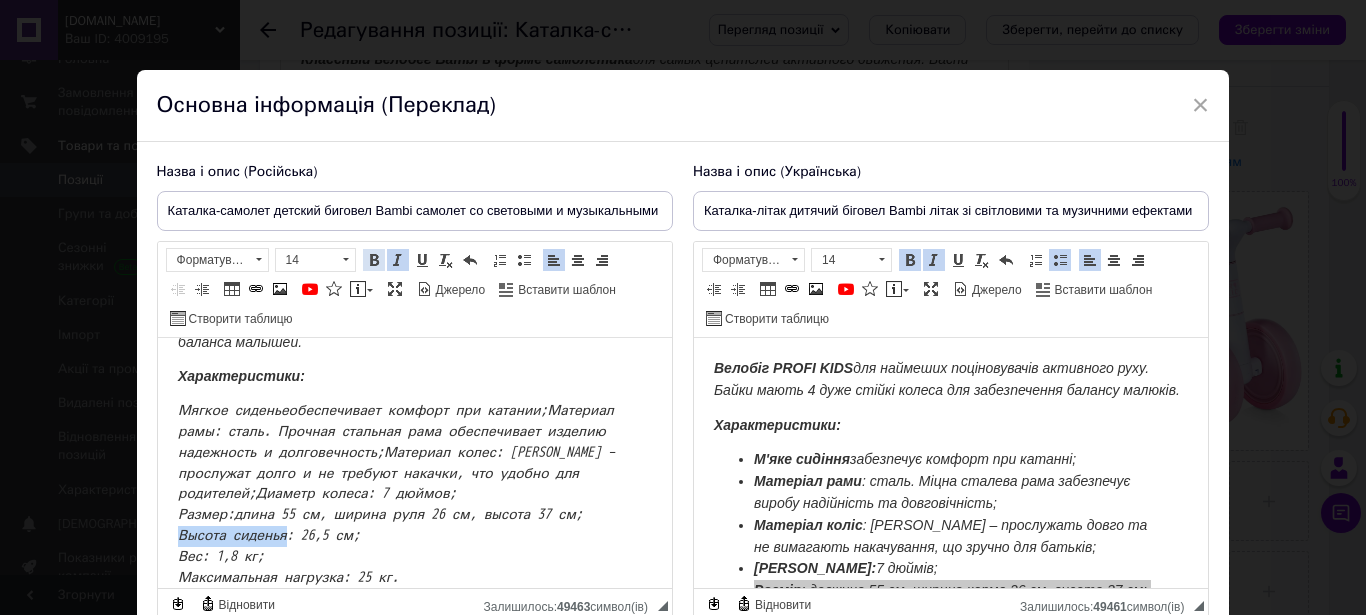 drag, startPoint x: 376, startPoint y: 262, endPoint x: 69, endPoint y: 146, distance: 328.1844 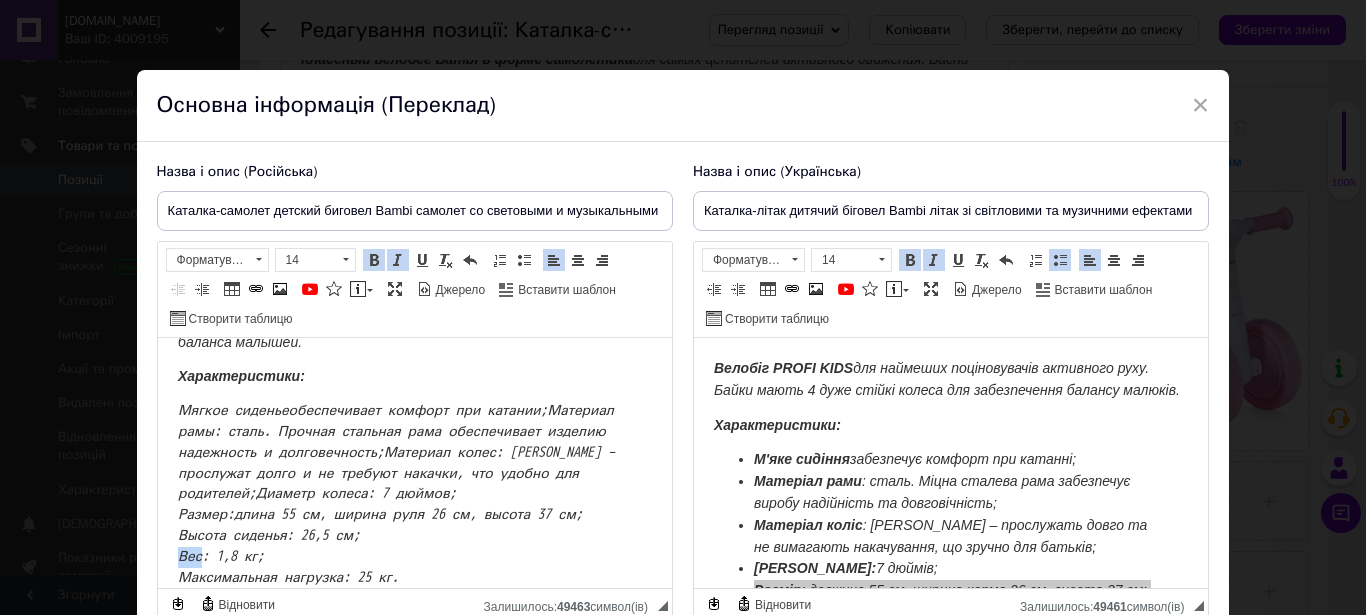 drag, startPoint x: 173, startPoint y: 525, endPoint x: 203, endPoint y: 527, distance: 30.066593 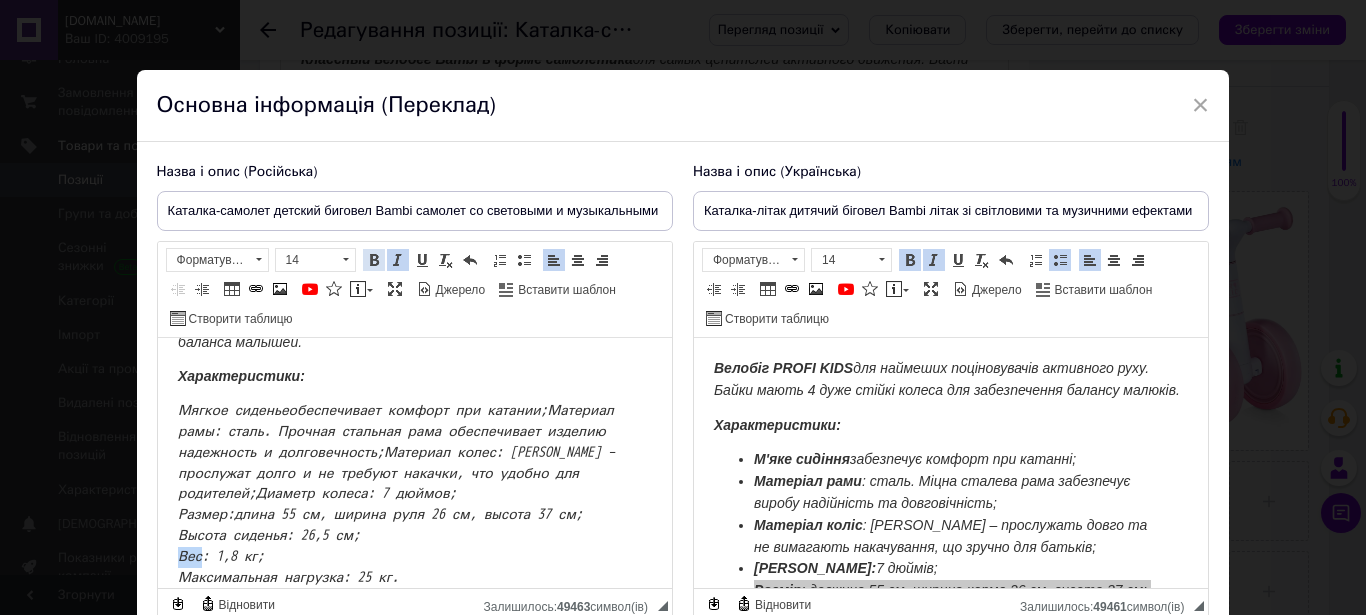 drag, startPoint x: 372, startPoint y: 253, endPoint x: 27, endPoint y: 211, distance: 347.54712 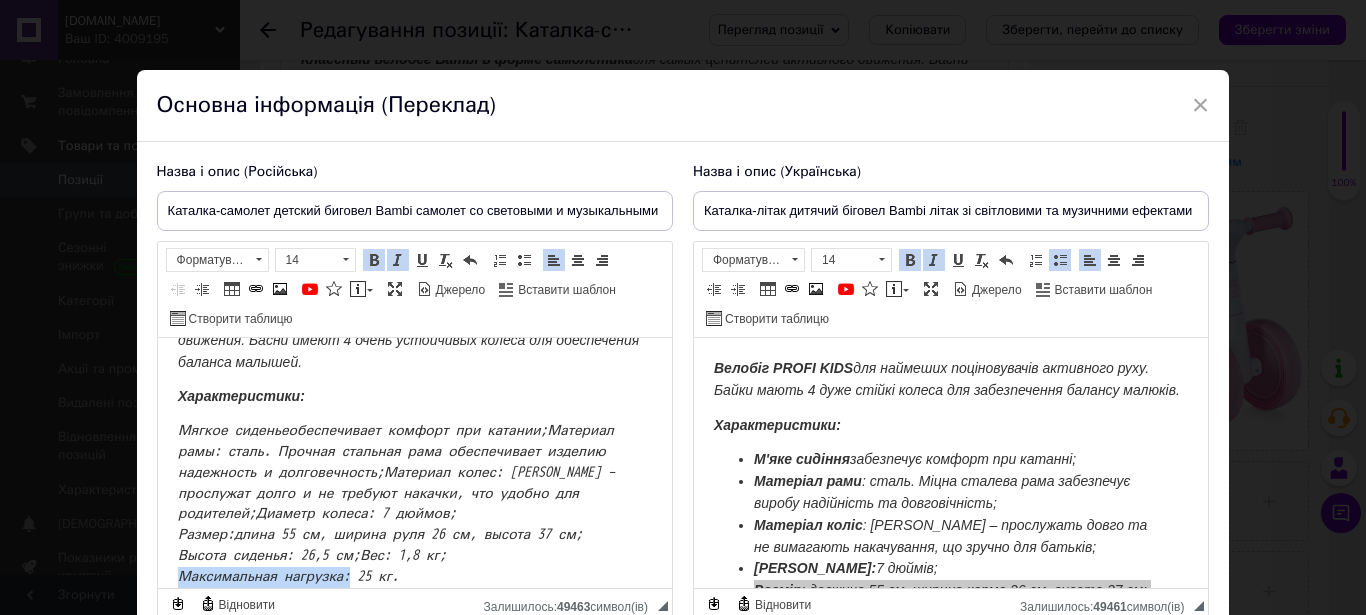 drag, startPoint x: 175, startPoint y: 549, endPoint x: 336, endPoint y: 388, distance: 227.68839 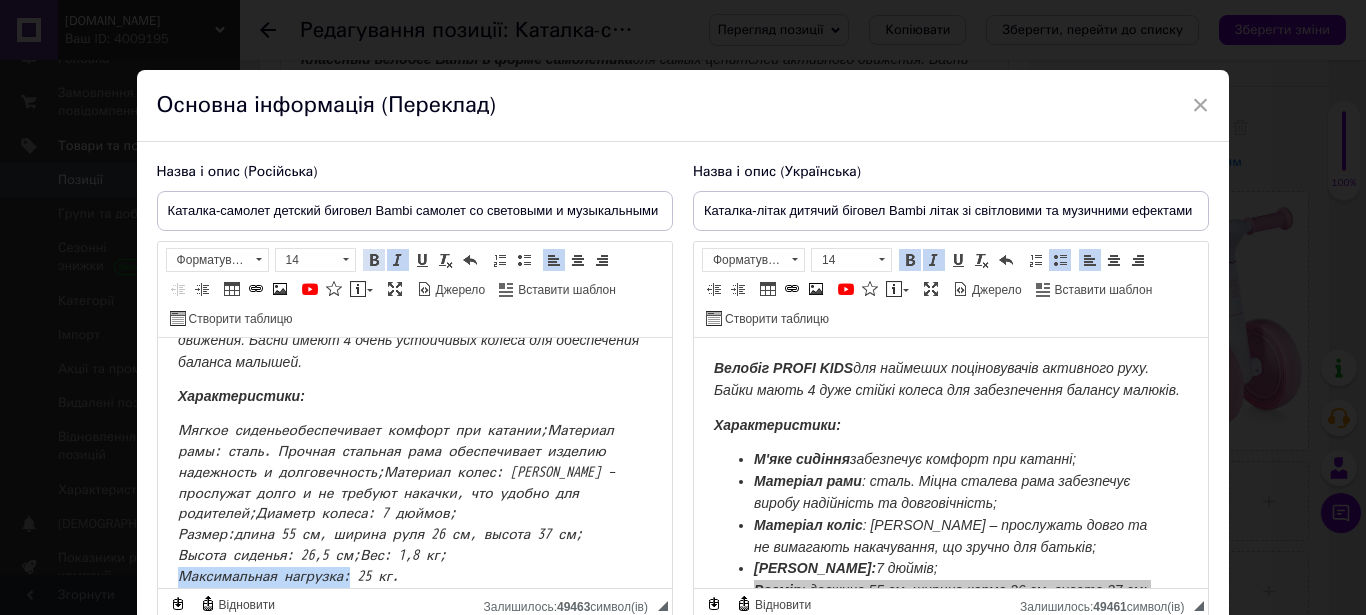 click at bounding box center (374, 260) 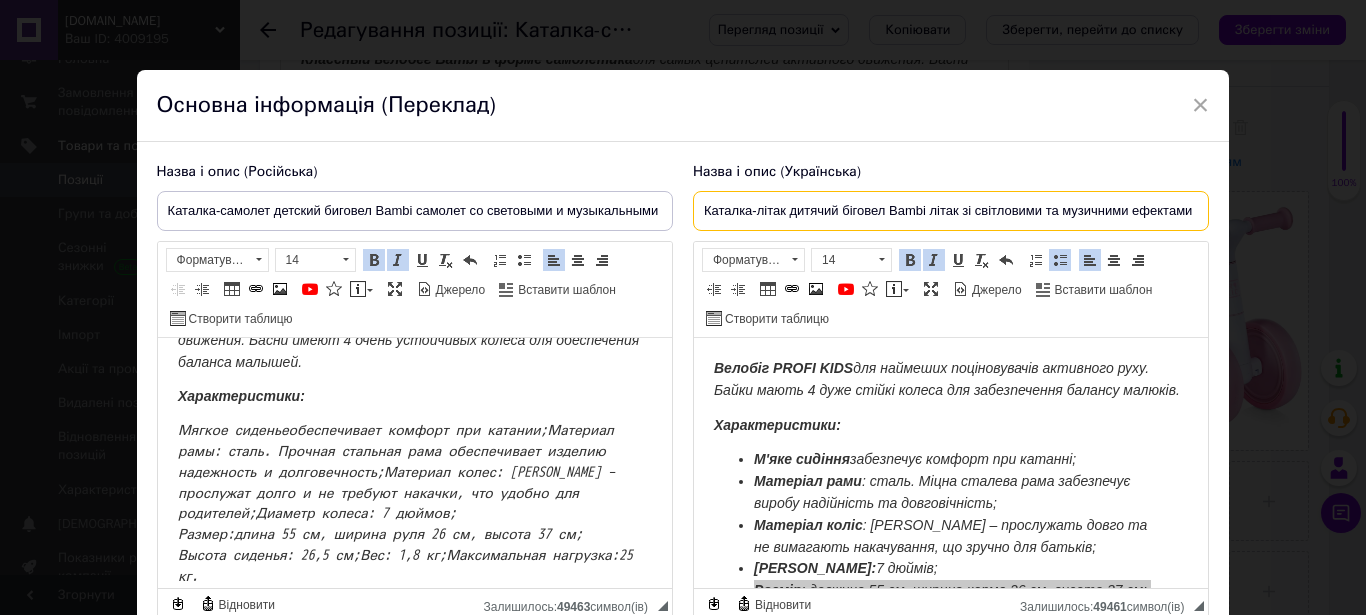 drag, startPoint x: 698, startPoint y: 207, endPoint x: 1228, endPoint y: 207, distance: 530 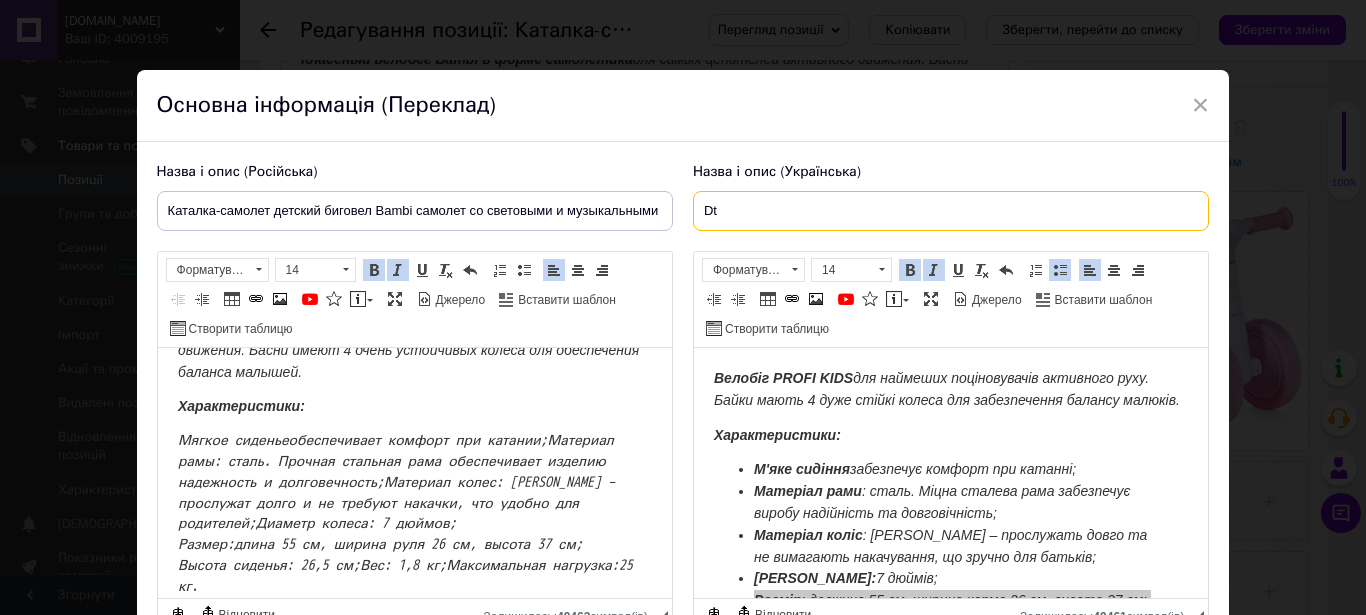type on "D" 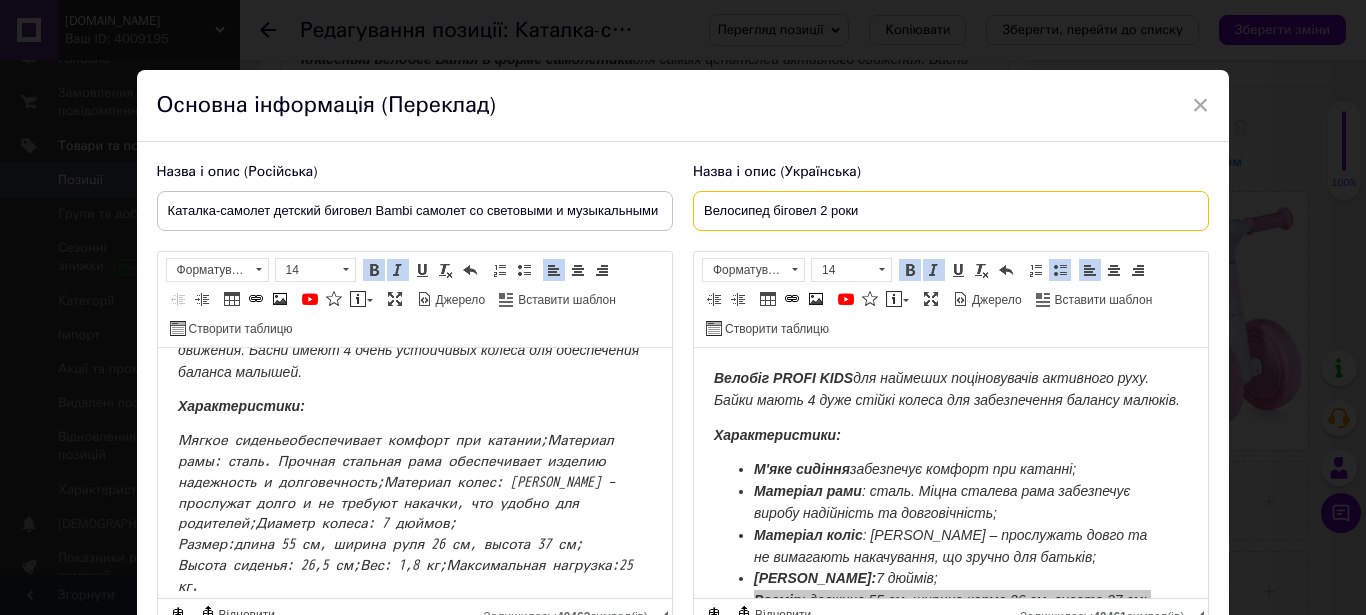 paste on "дитячий PROFI KIDS" 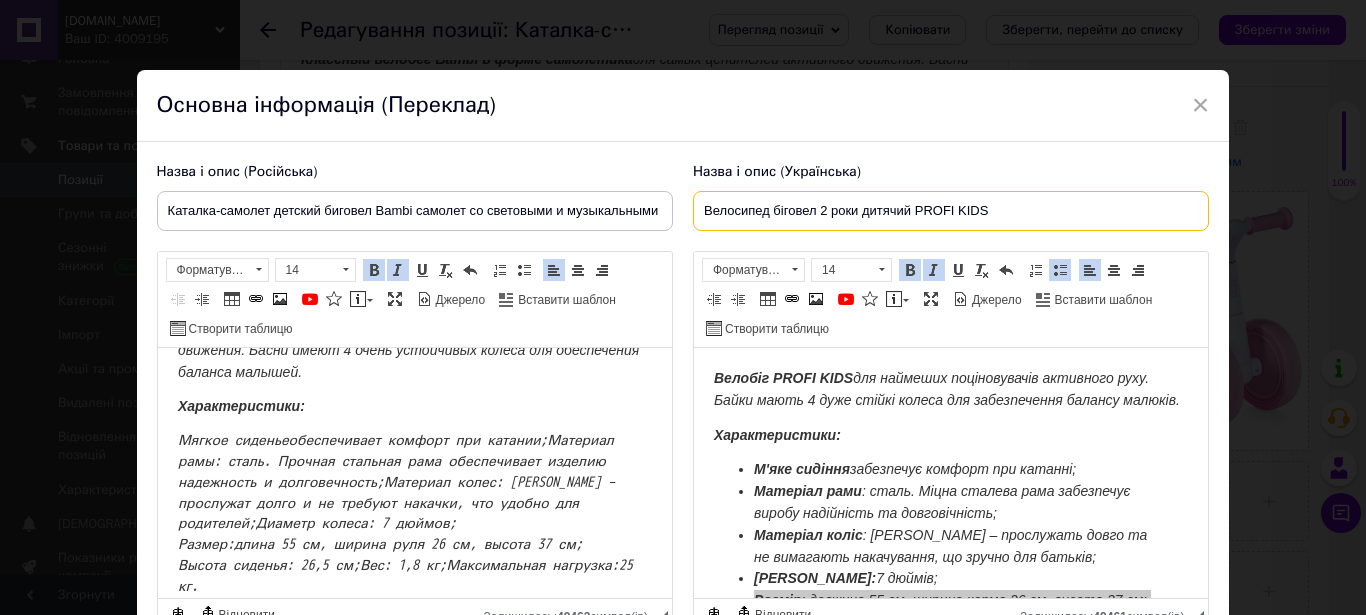 drag, startPoint x: 1003, startPoint y: 208, endPoint x: 629, endPoint y: 207, distance: 374.00134 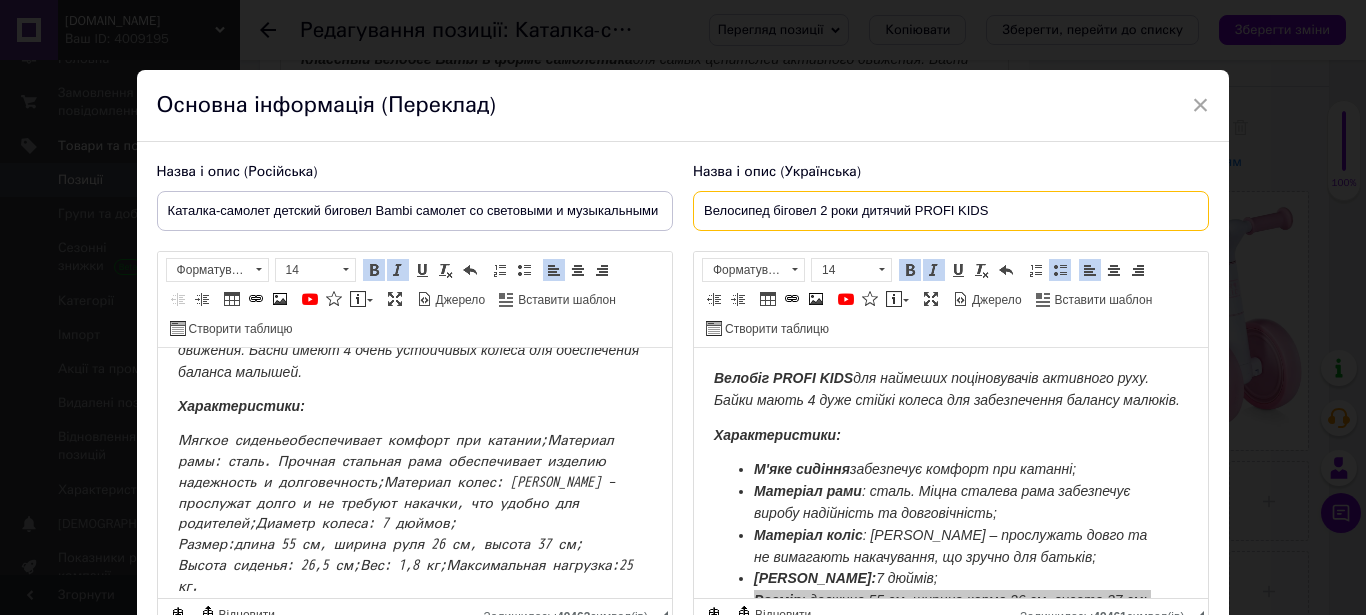 type on "Велосипед біговел 2 роки дитячий PROFI KIDS" 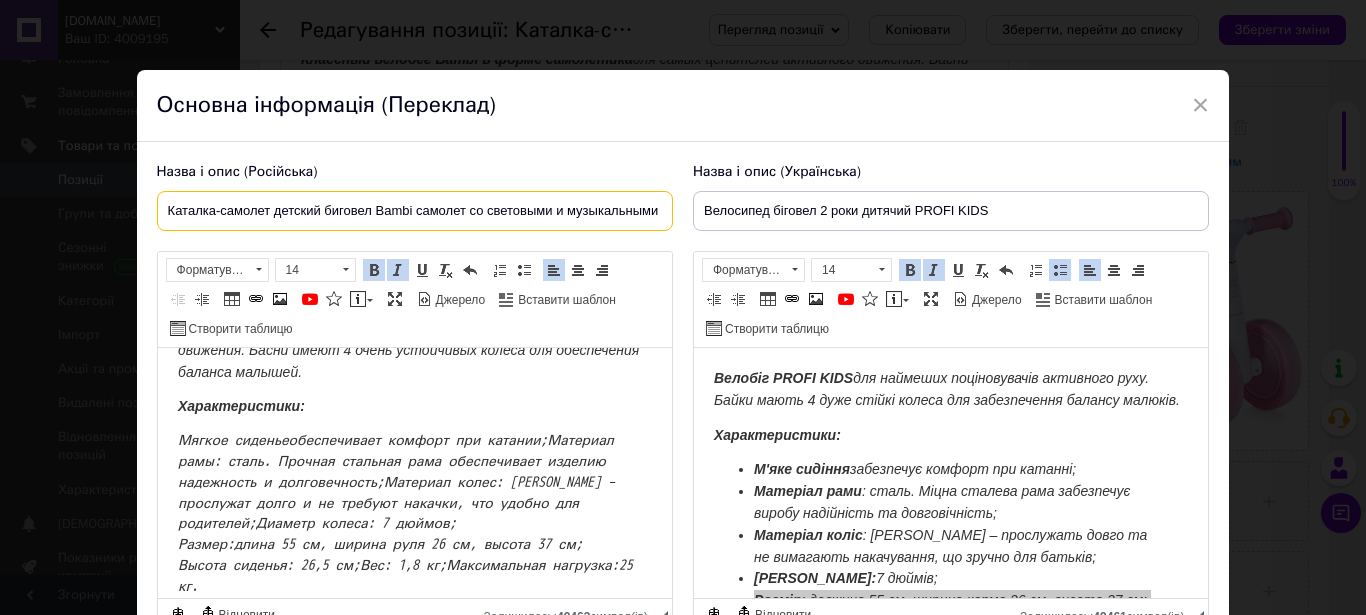scroll, scrollTop: 0, scrollLeft: 72, axis: horizontal 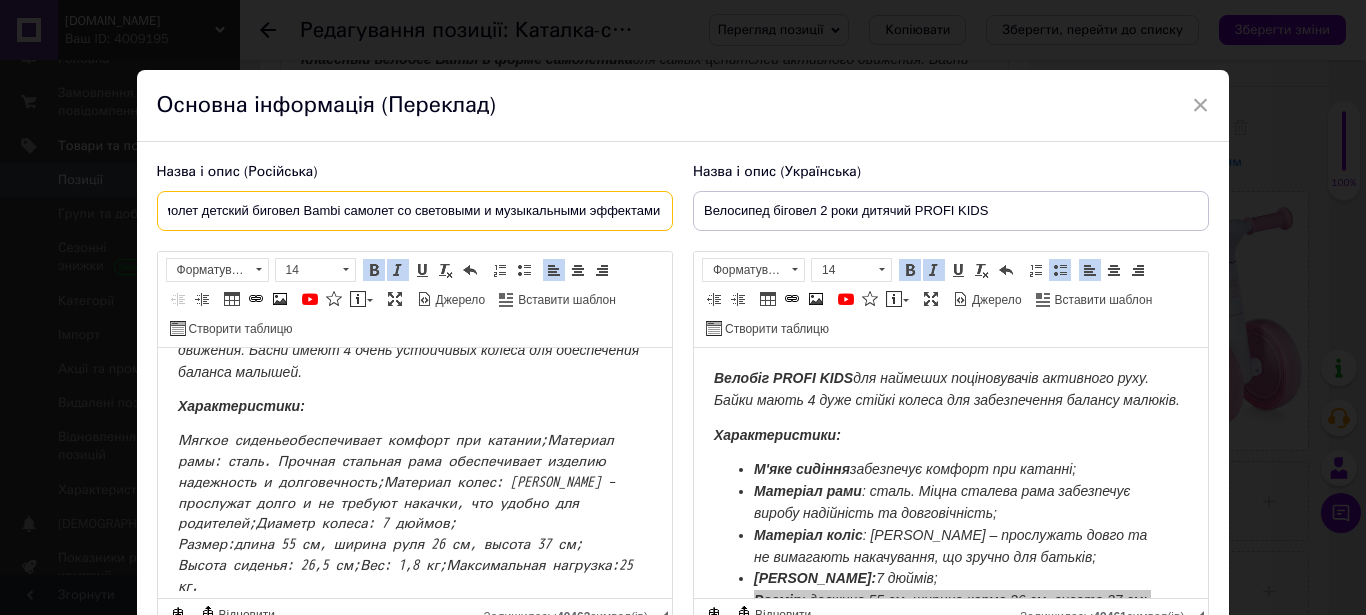 drag, startPoint x: 162, startPoint y: 207, endPoint x: 757, endPoint y: 222, distance: 595.189 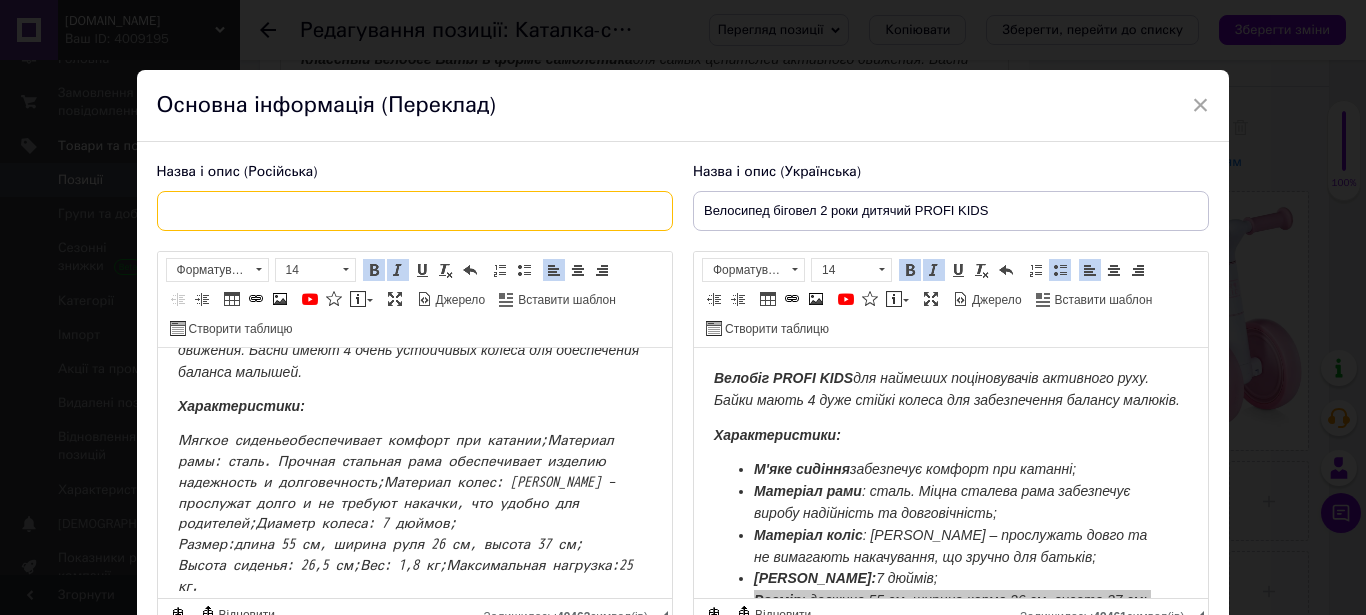 scroll, scrollTop: 0, scrollLeft: 0, axis: both 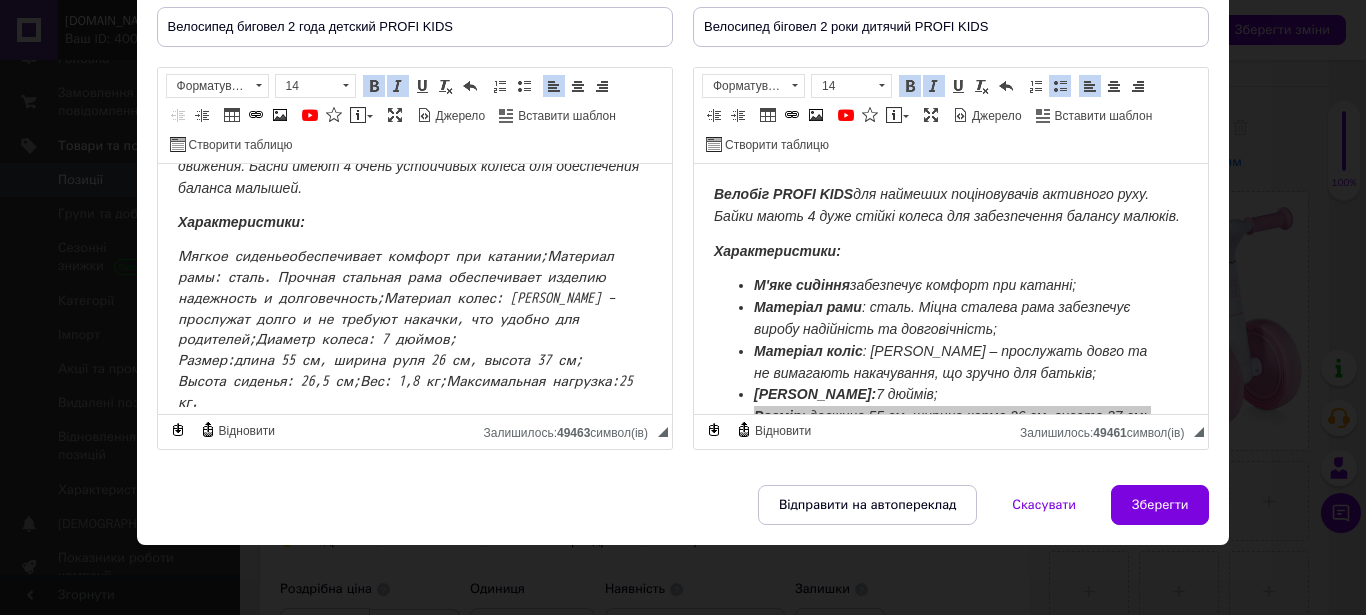 click on "Зберегти" at bounding box center [1160, 505] 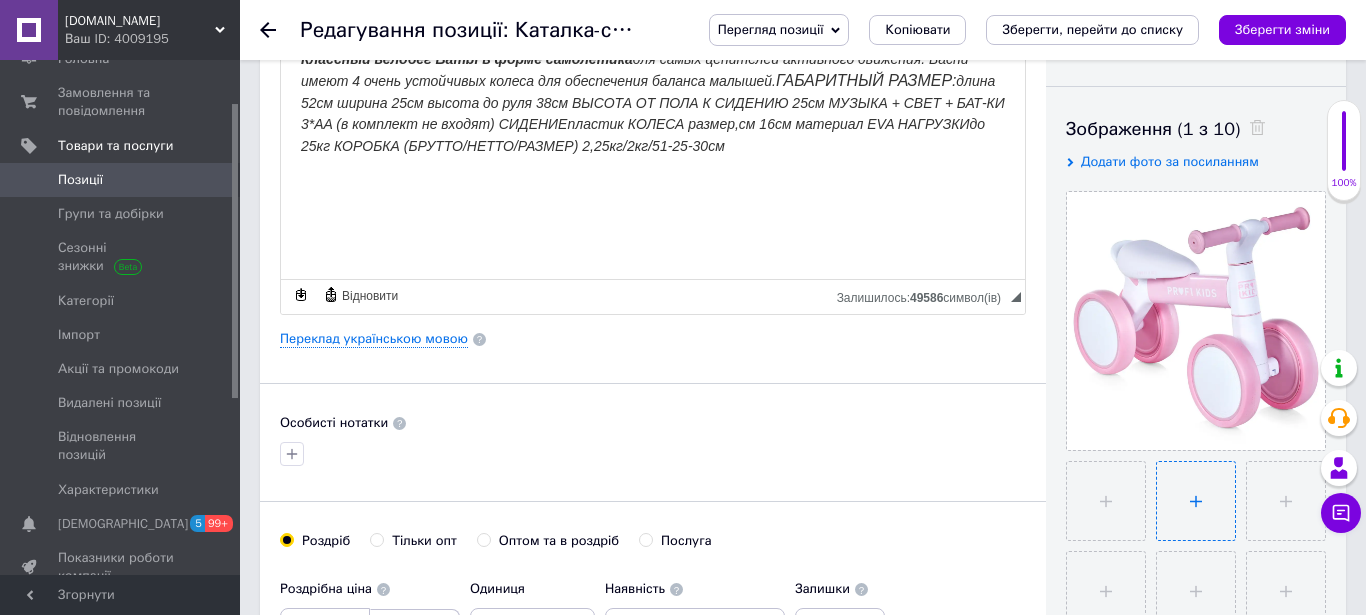 type on "Велосипед биговел 2 года детский PROFI KIDS" 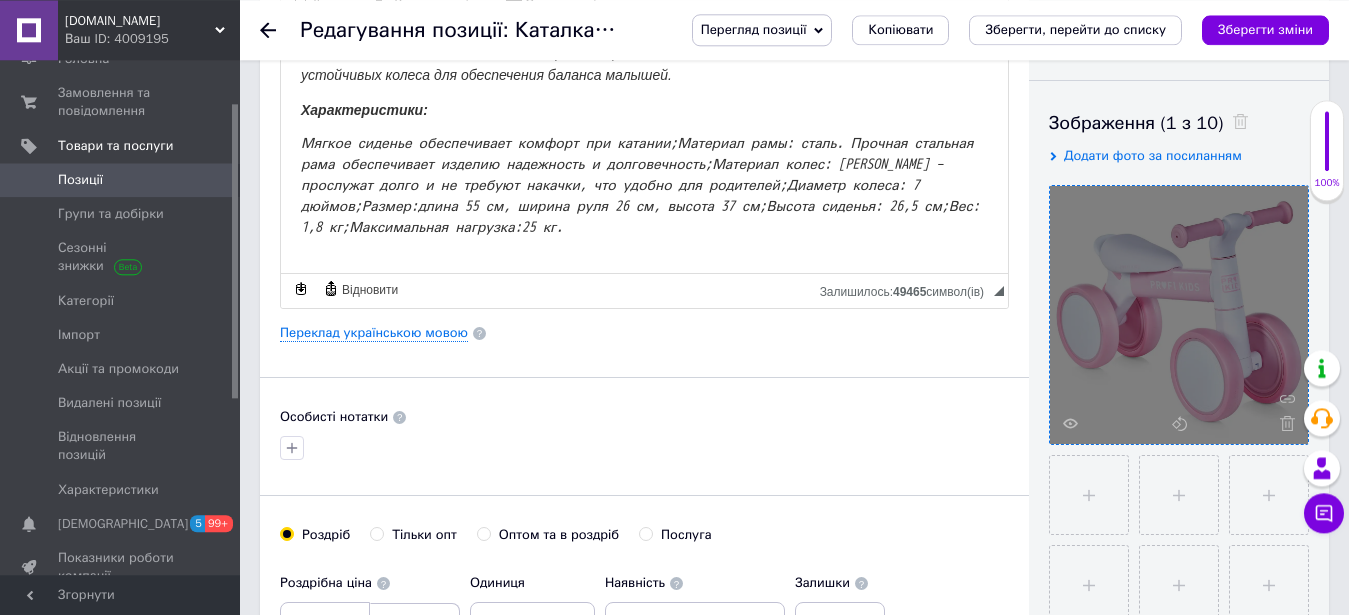 scroll, scrollTop: 612, scrollLeft: 0, axis: vertical 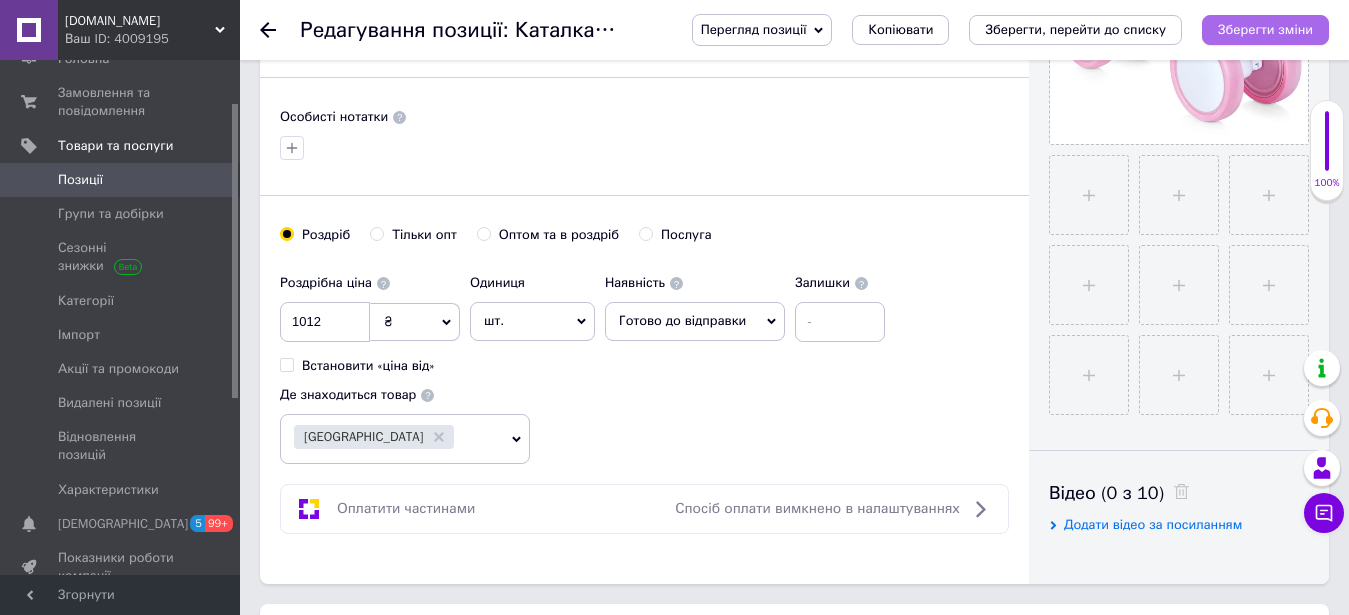 click on "Зберегти зміни" at bounding box center [1265, 29] 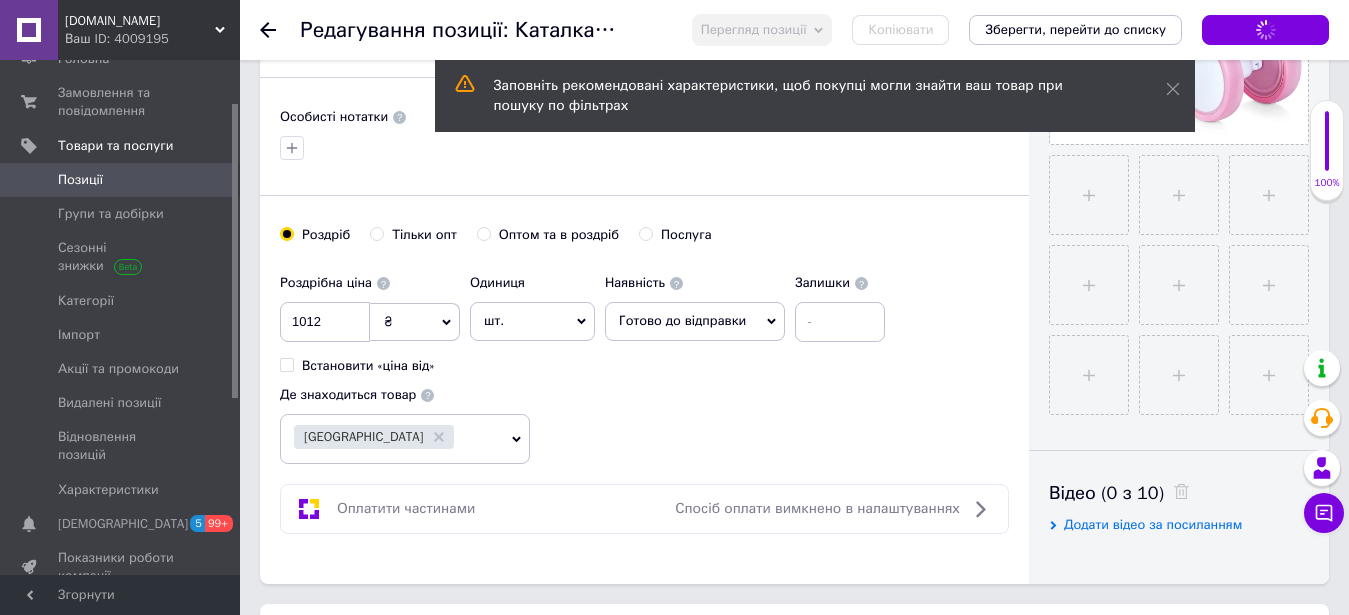 scroll, scrollTop: 1020, scrollLeft: 0, axis: vertical 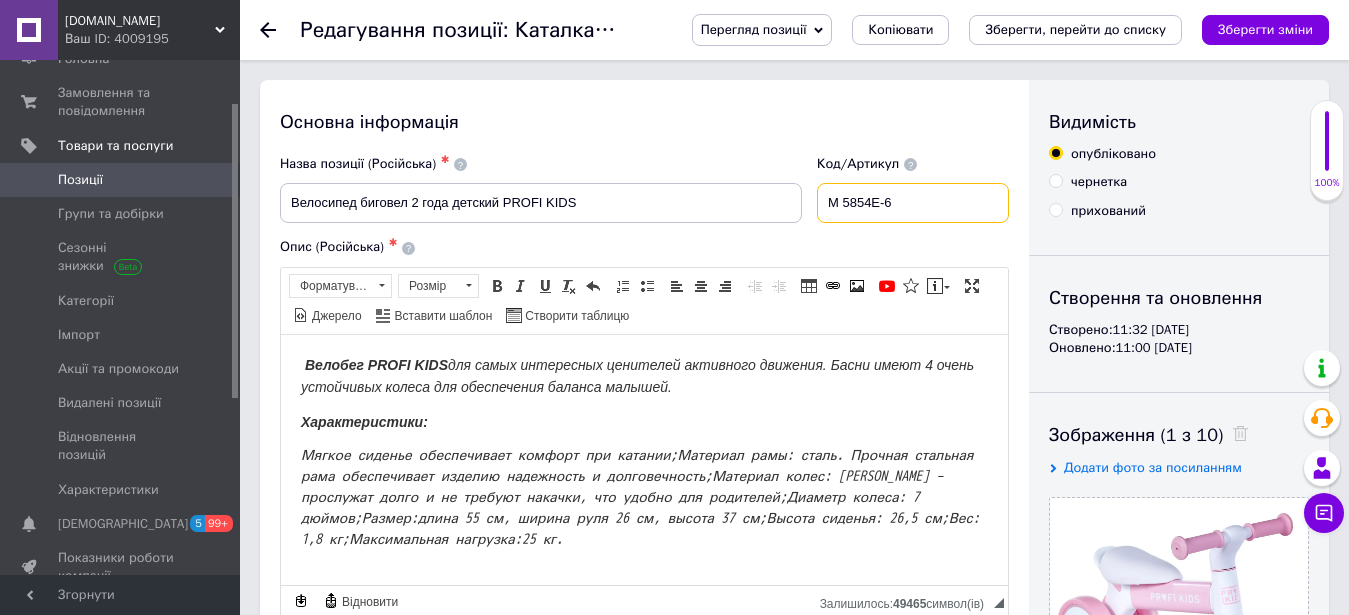 drag, startPoint x: 919, startPoint y: 200, endPoint x: 730, endPoint y: 188, distance: 189.38057 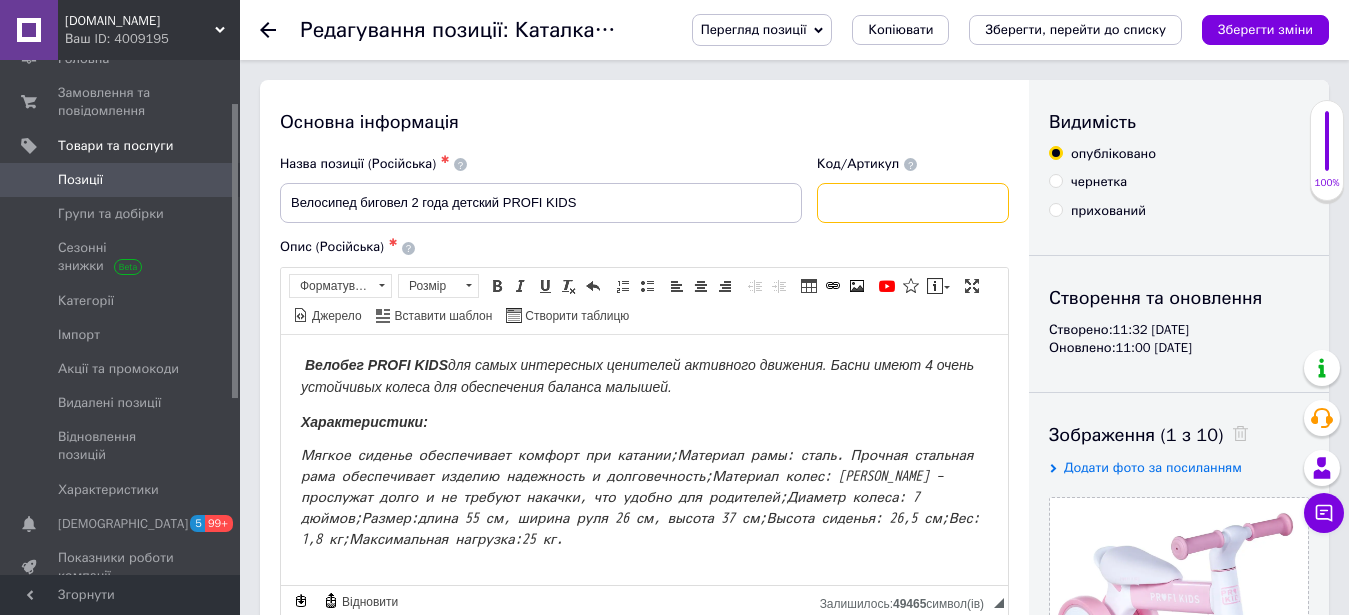 paste on "MBB 1014-2" 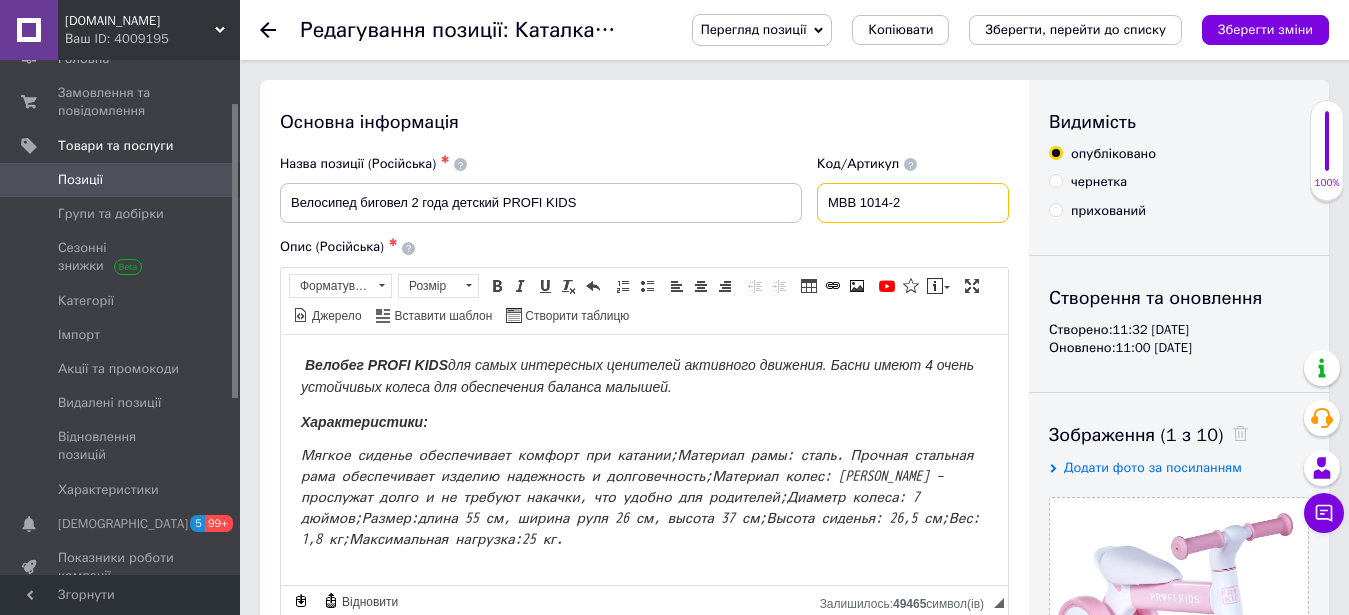 type on "MBB 1014-2" 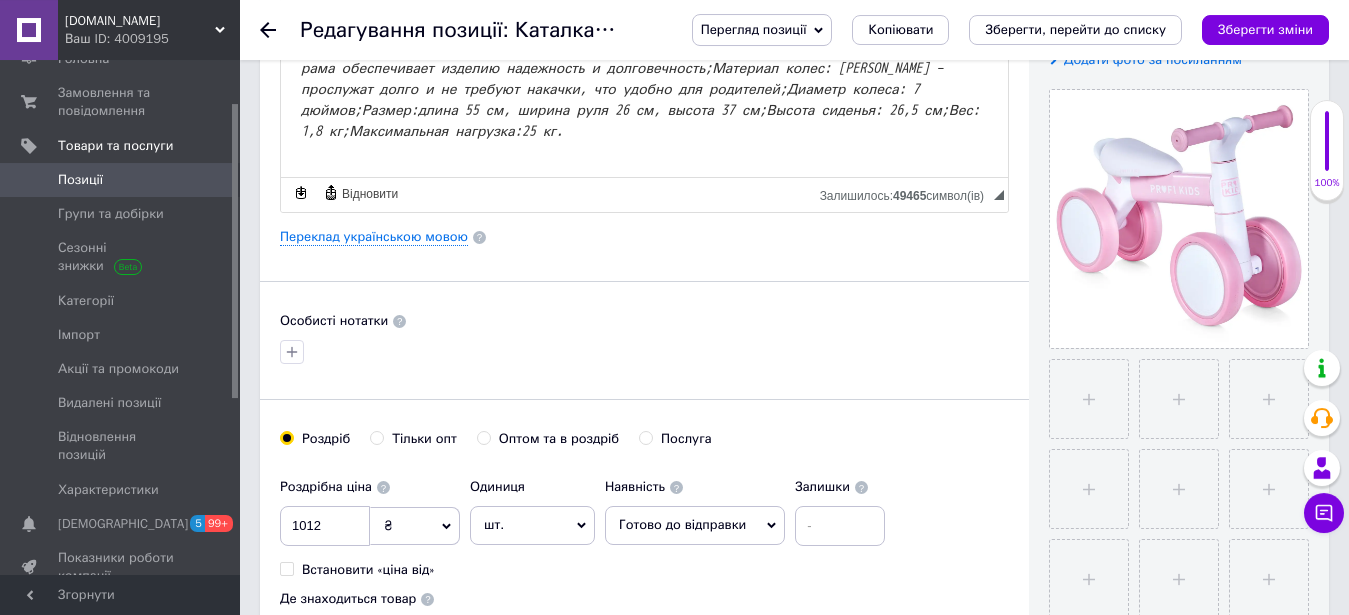 scroll, scrollTop: 510, scrollLeft: 0, axis: vertical 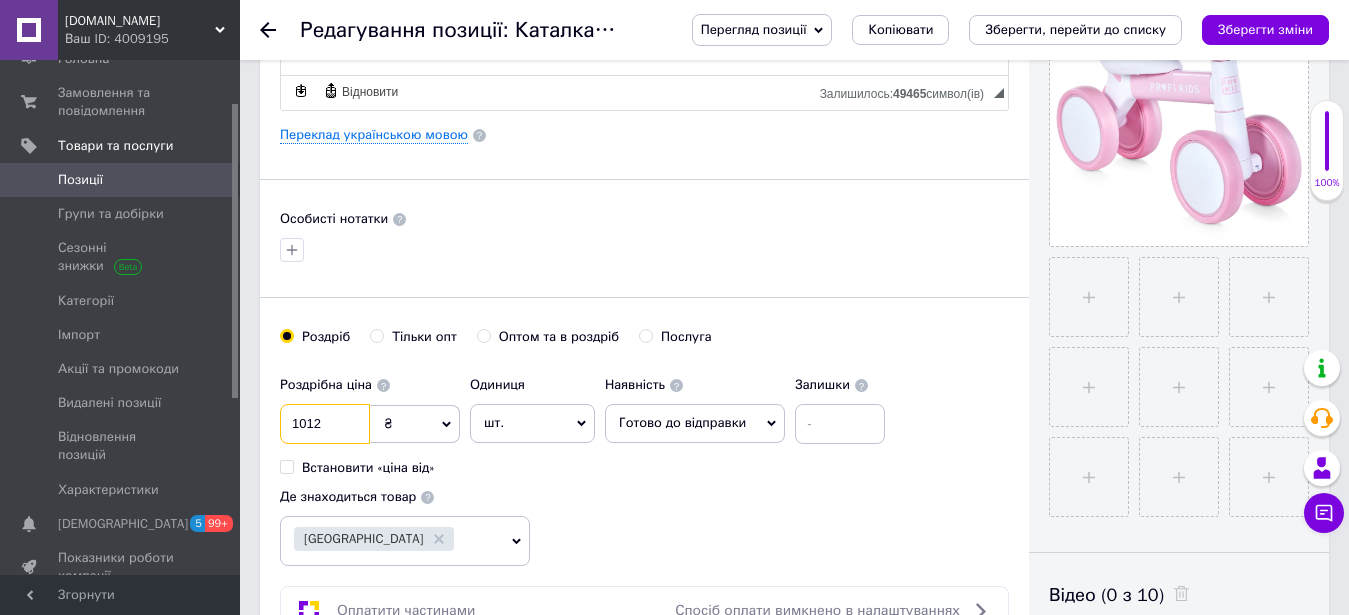 click on "1012" at bounding box center (325, 424) 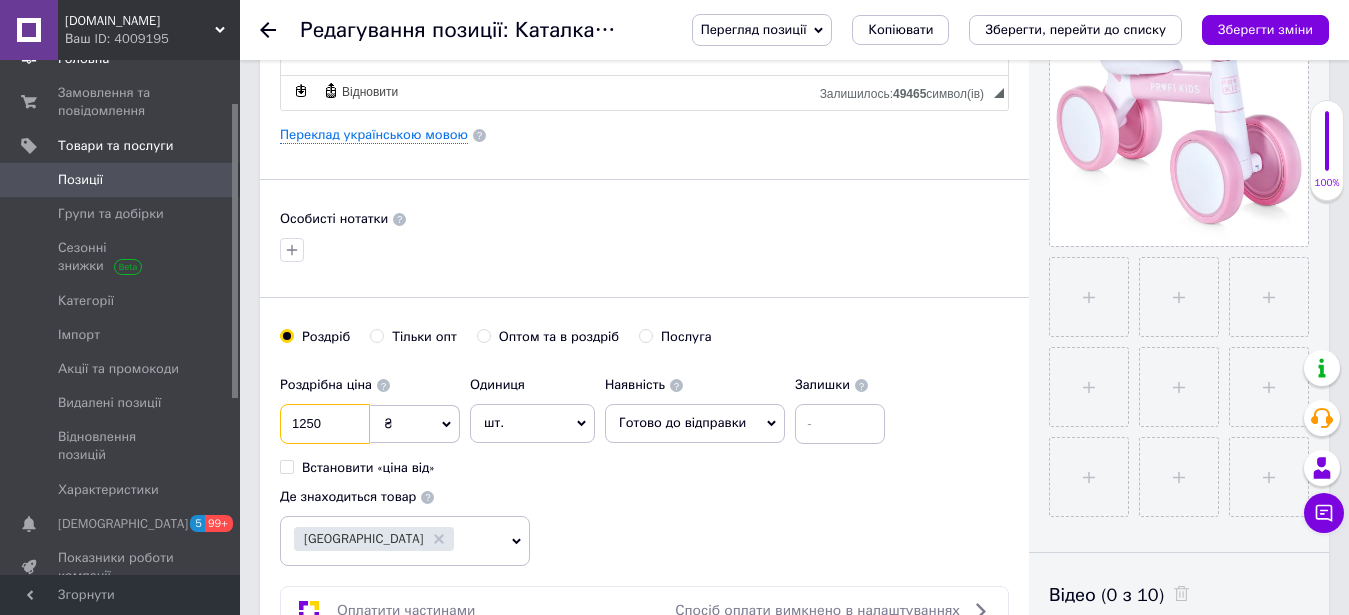 type on "1250" 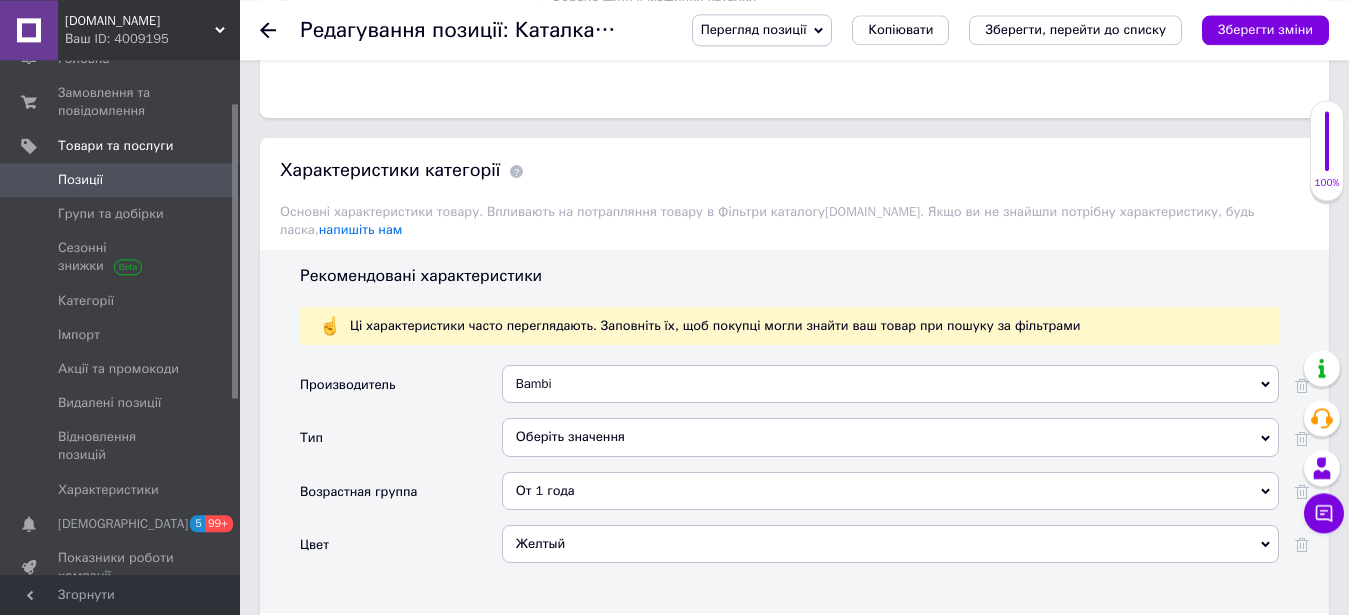 scroll, scrollTop: 2040, scrollLeft: 0, axis: vertical 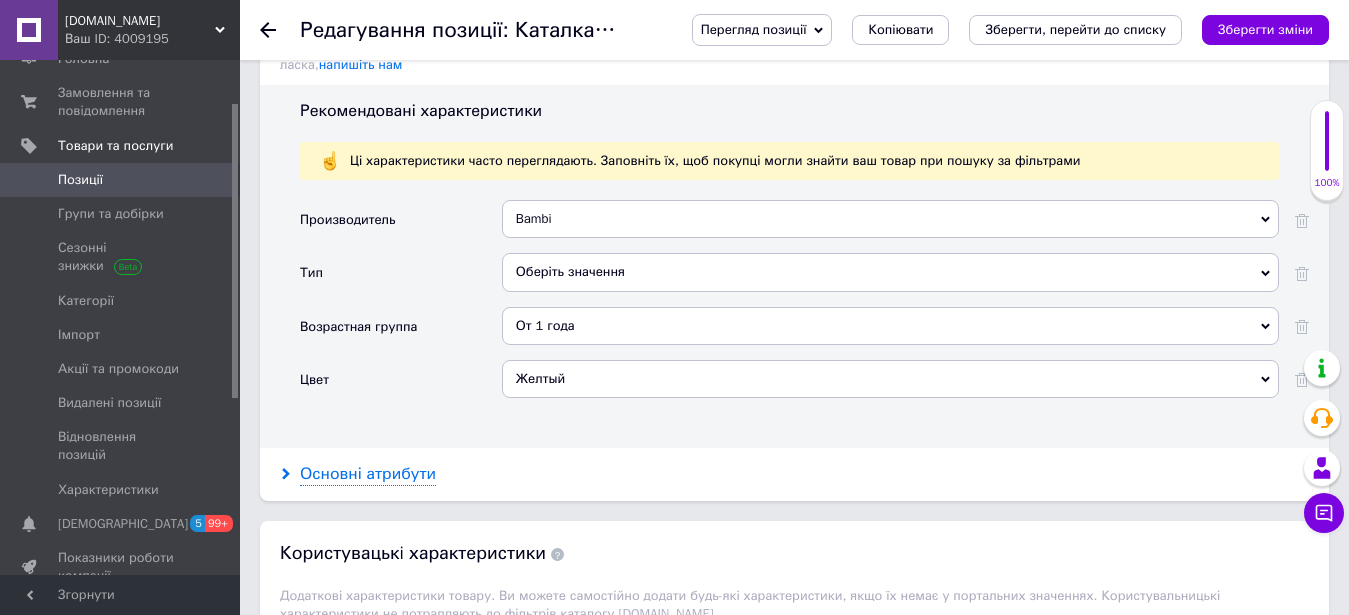 click on "Основні атрибути" at bounding box center (368, 474) 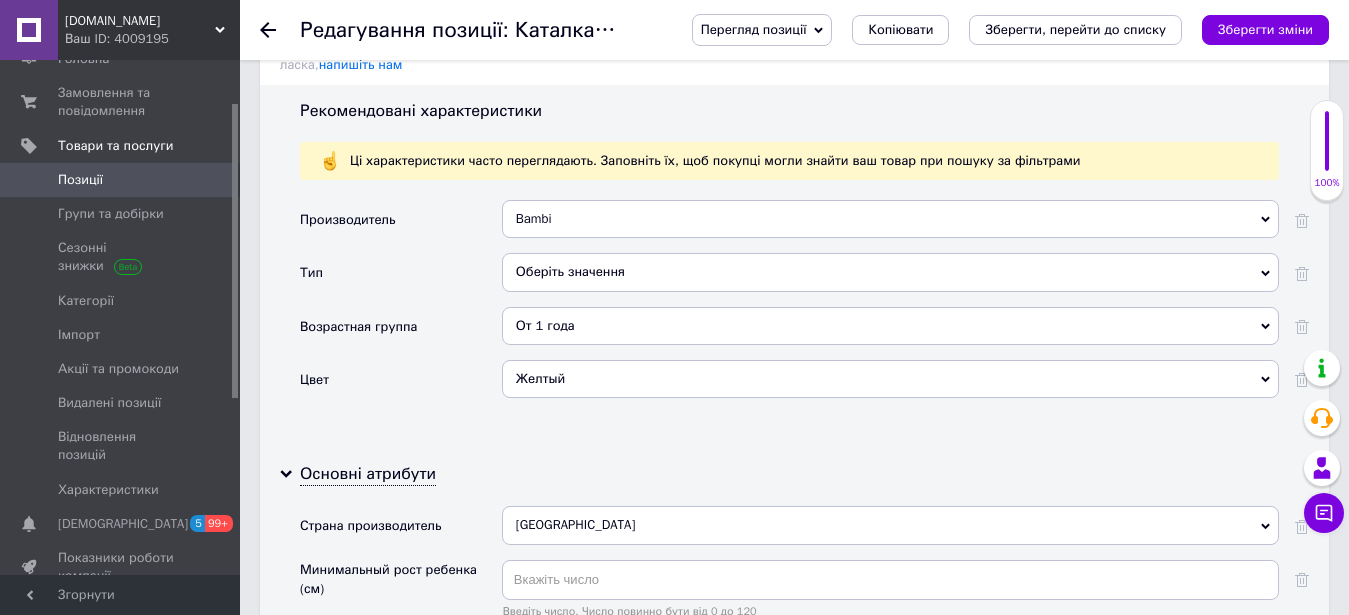 click on "Желтый" at bounding box center (890, 379) 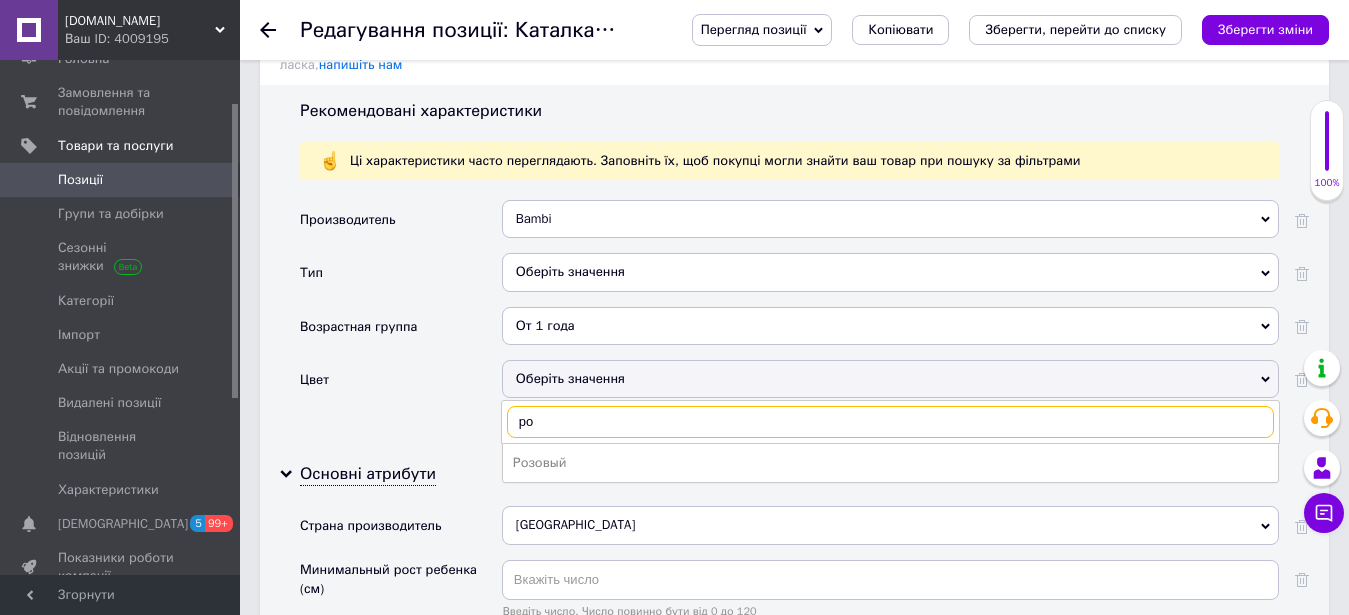 type on "ро" 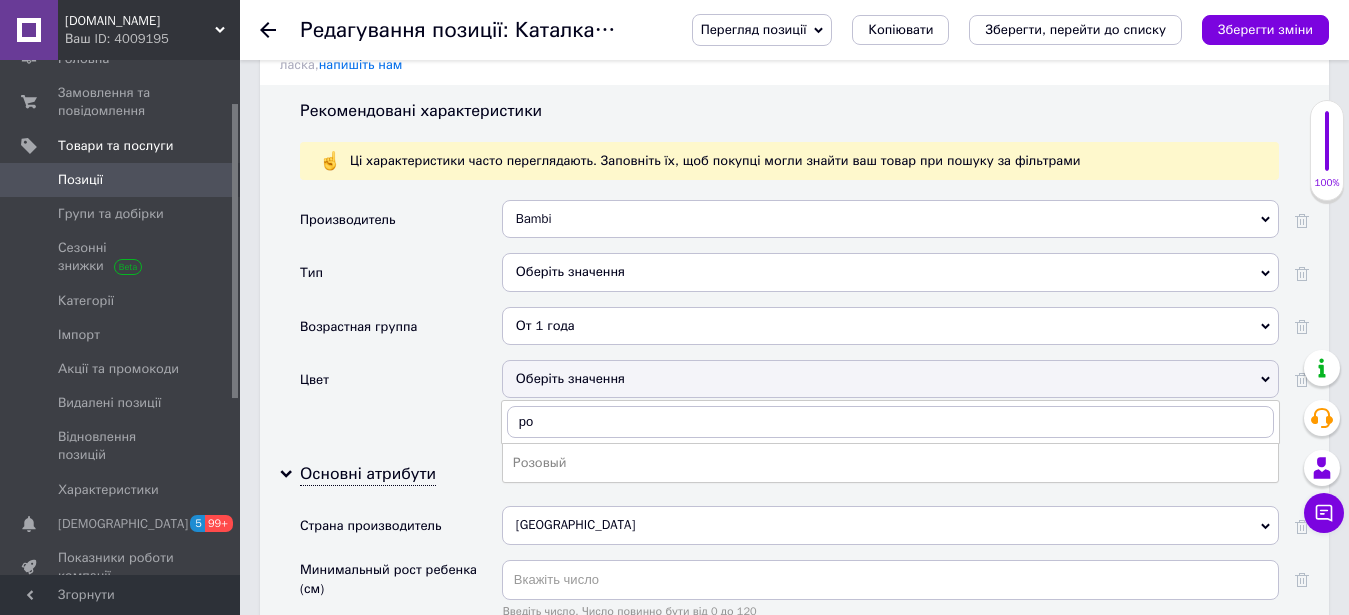 click on "Розовый" at bounding box center [890, 463] 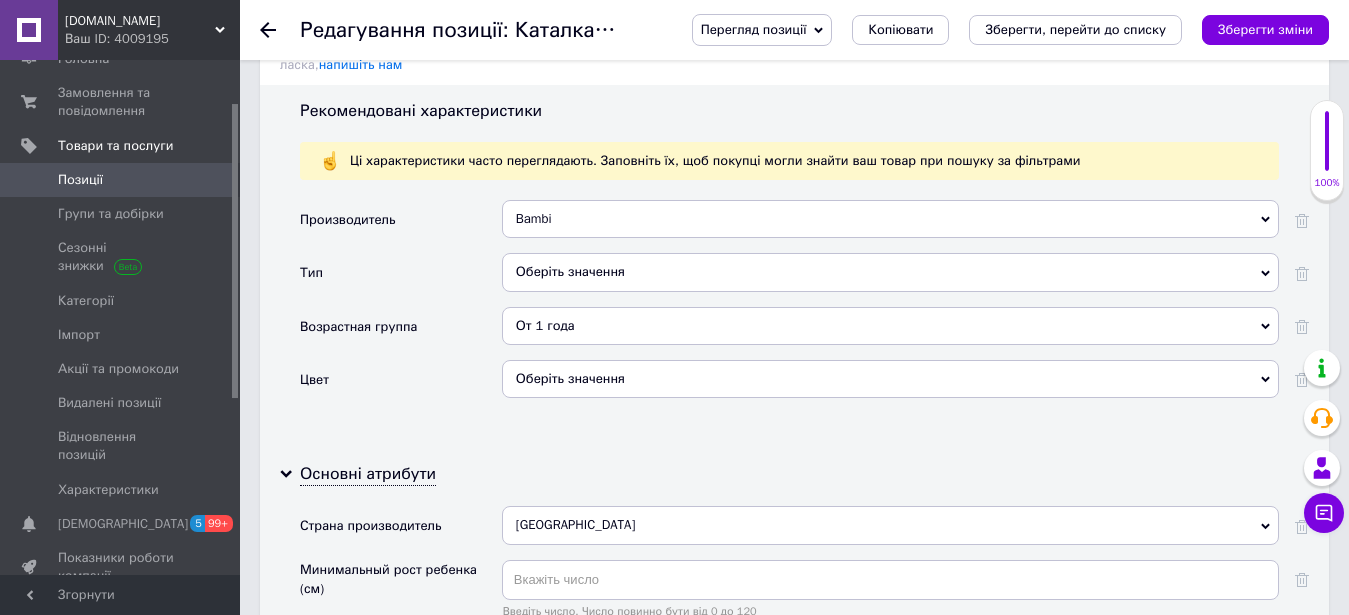 click on "Оберіть значення" at bounding box center (890, 379) 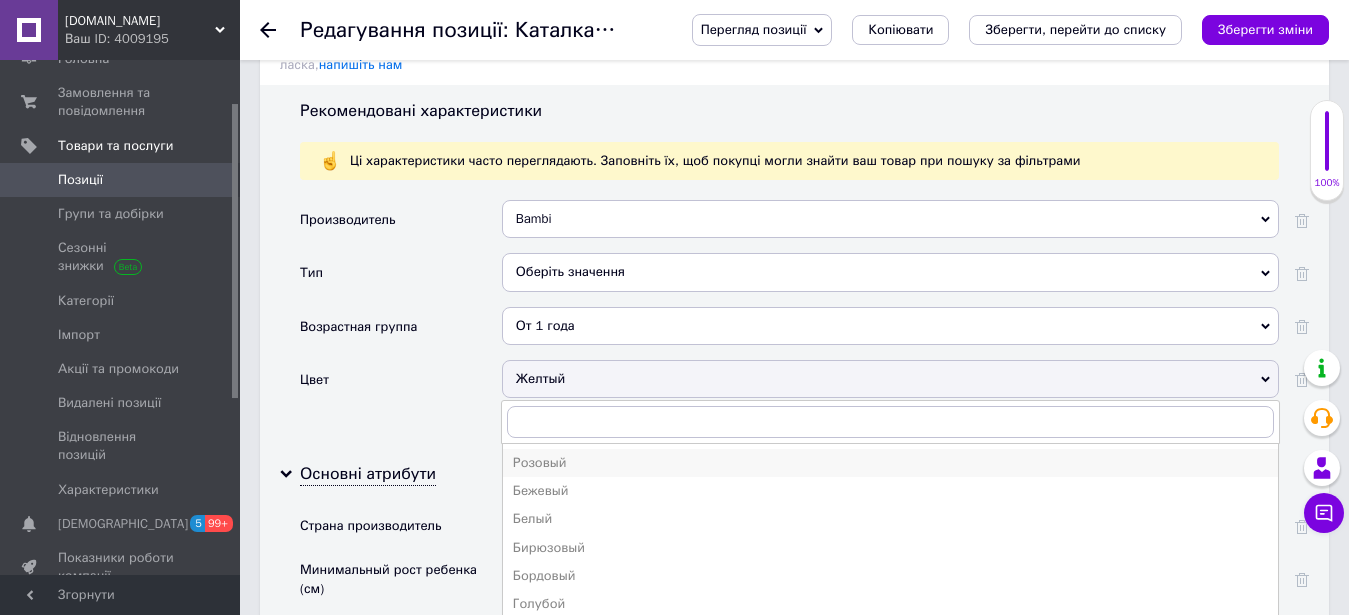 click on "Розовый" at bounding box center (890, 463) 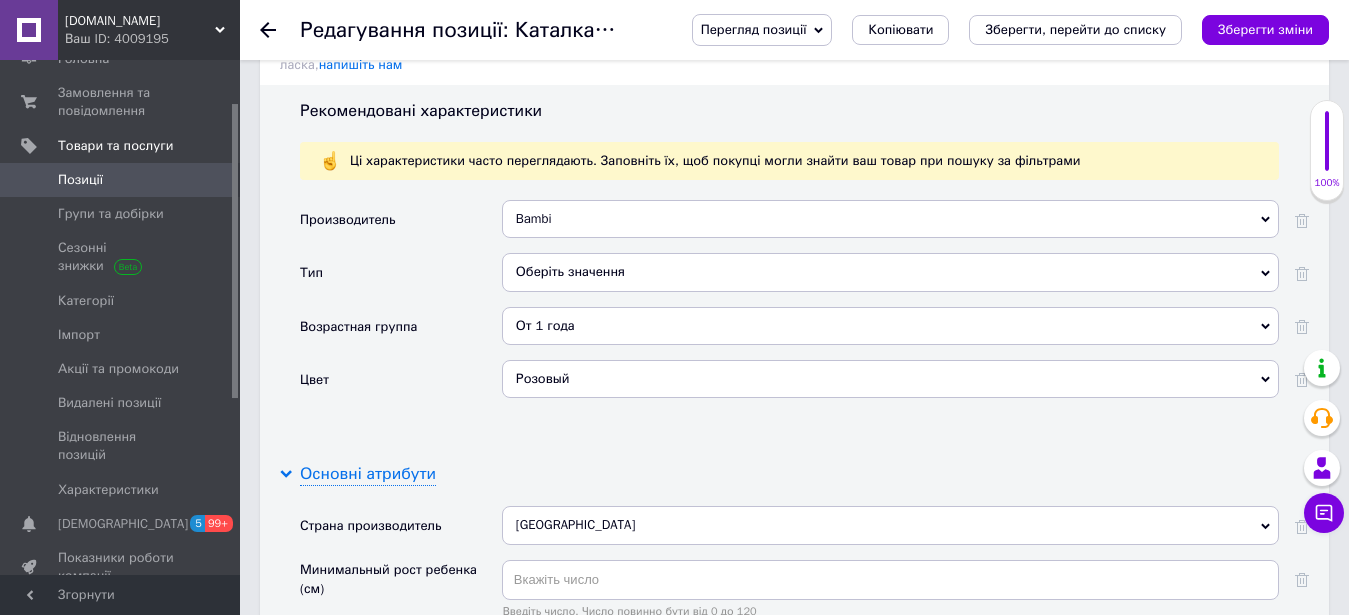 click on "Основні атрибути" at bounding box center [368, 474] 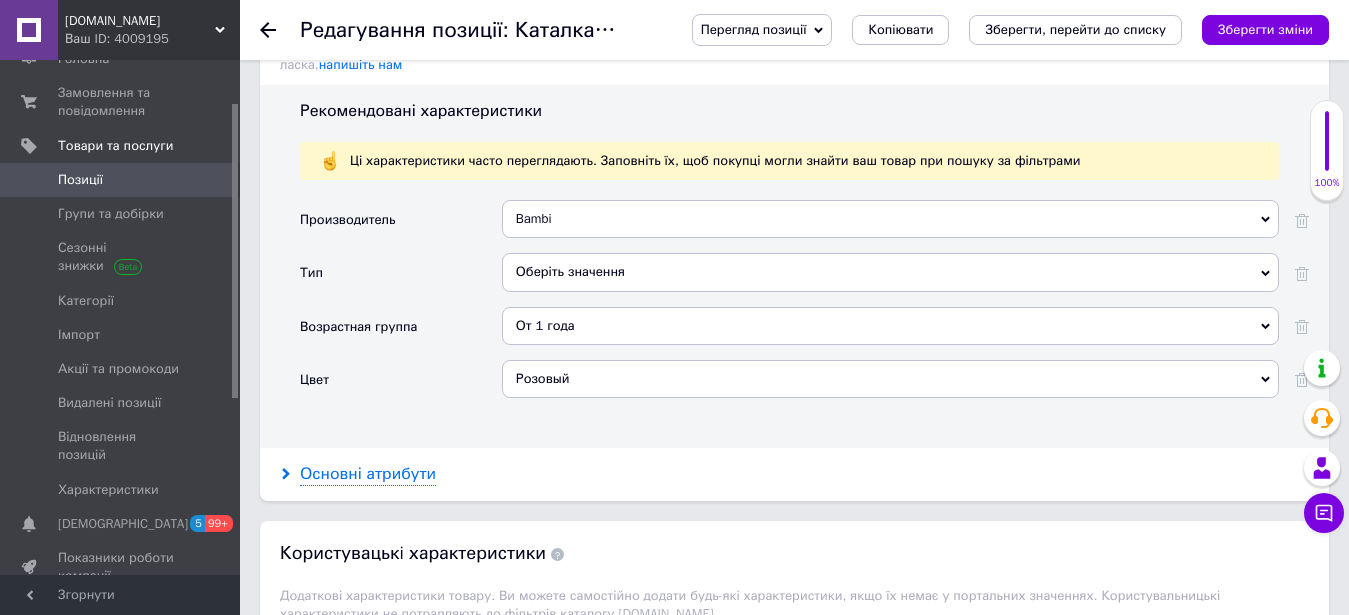 scroll, scrollTop: 2142, scrollLeft: 0, axis: vertical 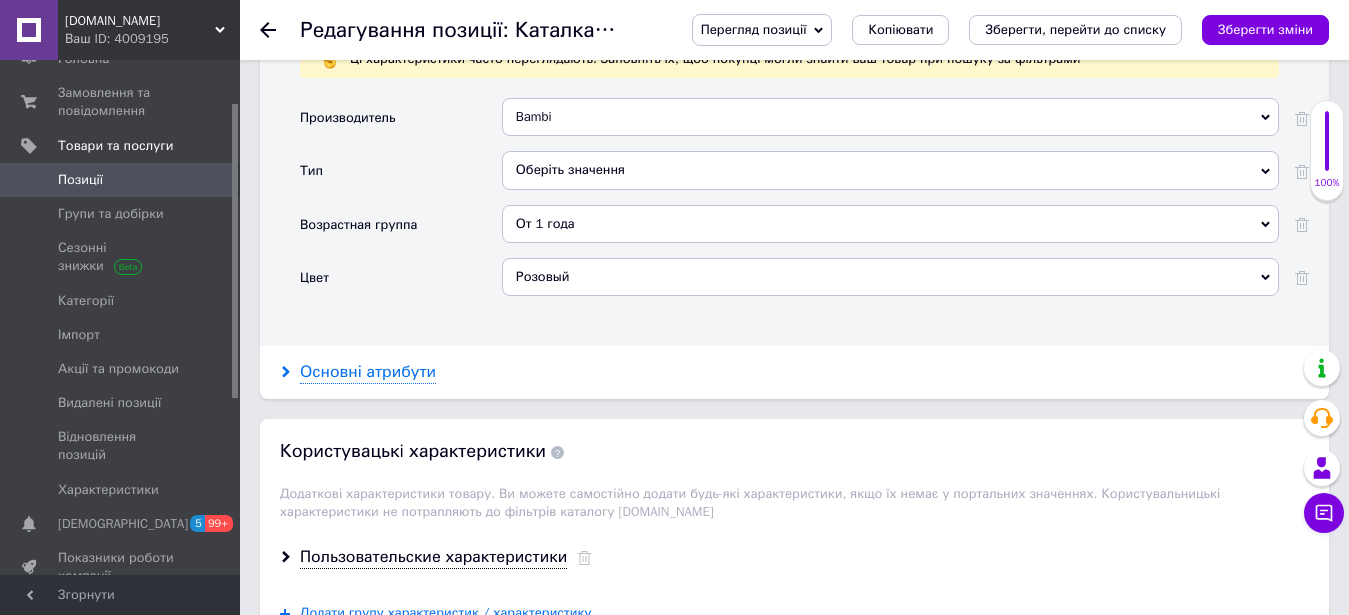 click on "Основні атрибути" at bounding box center [368, 372] 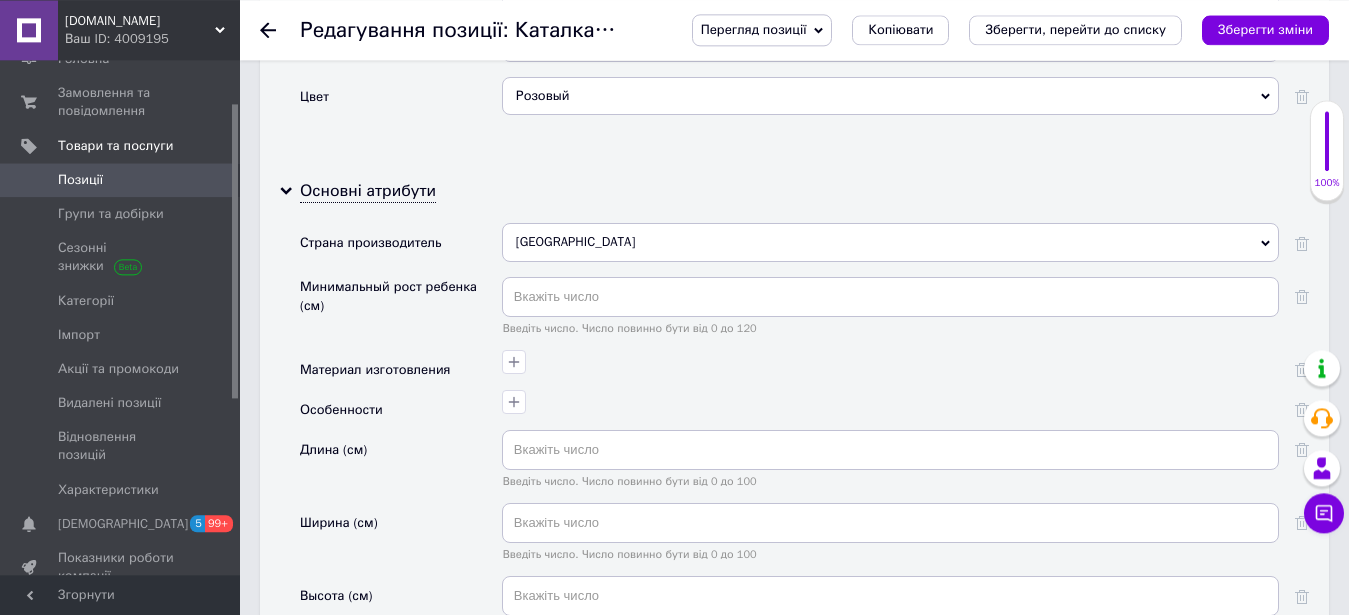 scroll, scrollTop: 2346, scrollLeft: 0, axis: vertical 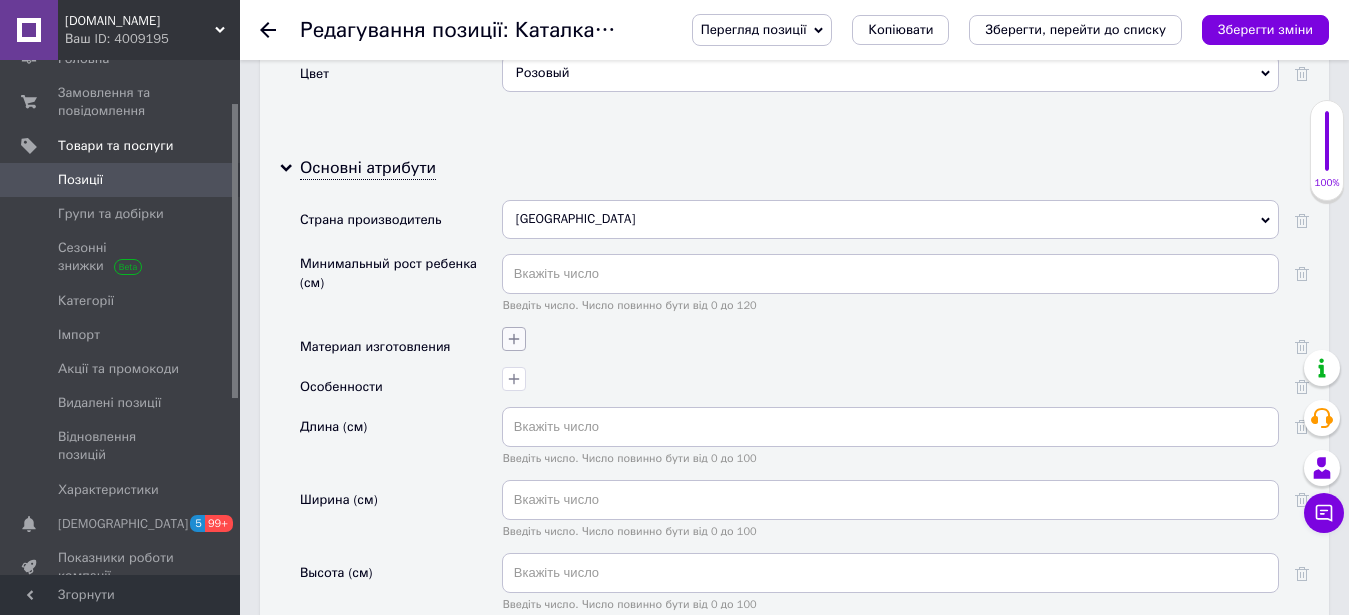 click at bounding box center (514, 339) 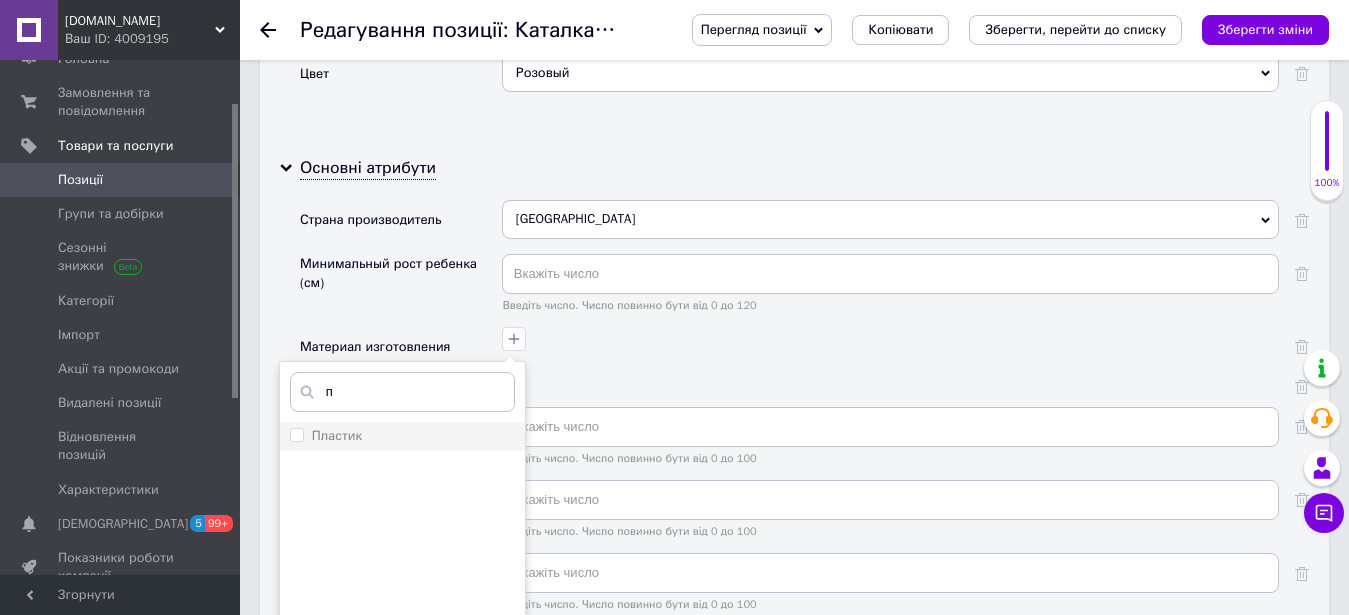 type on "п" 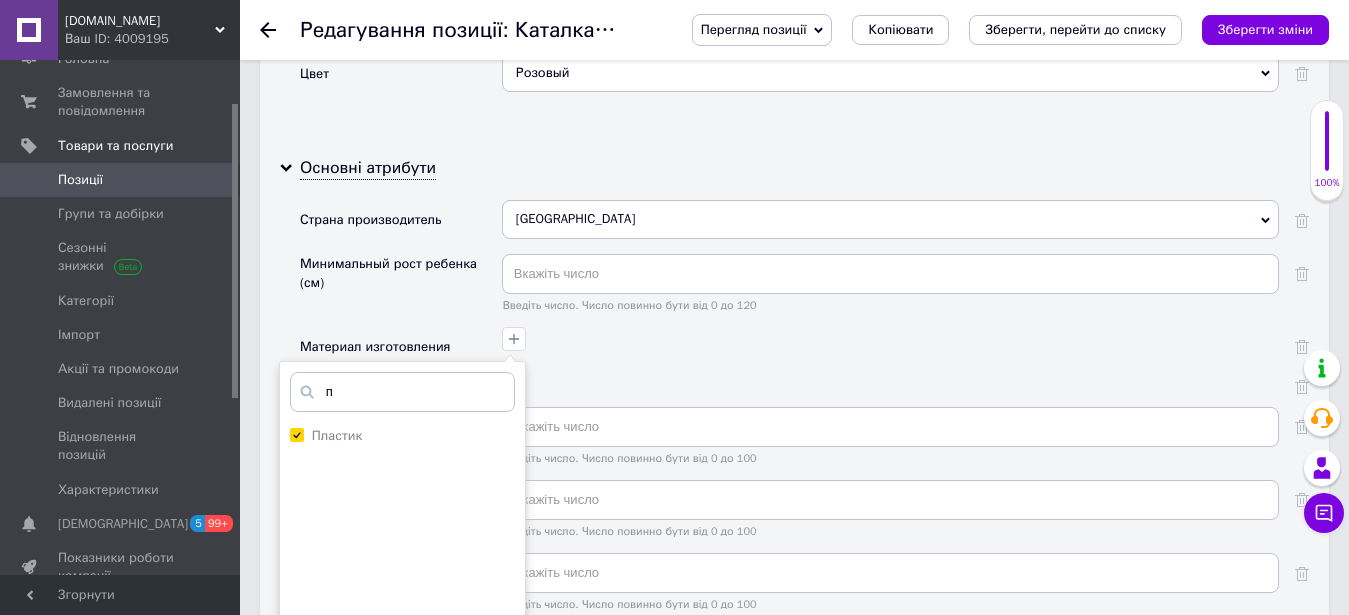 checkbox on "true" 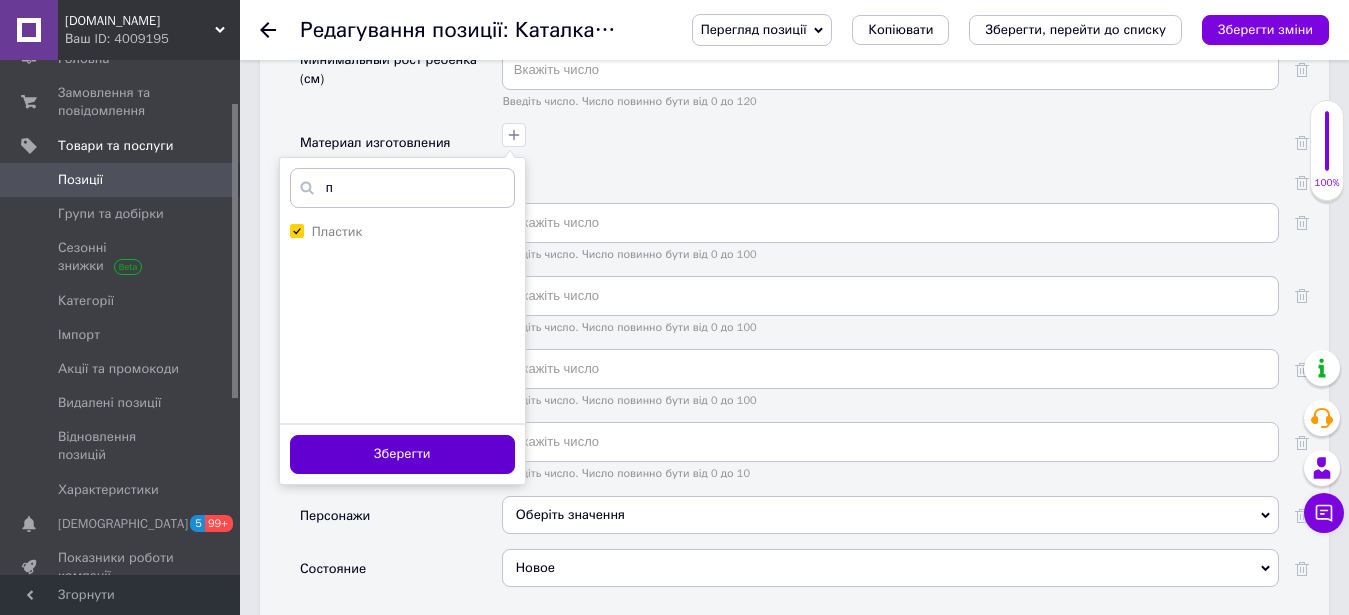 click on "Зберегти" at bounding box center (402, 454) 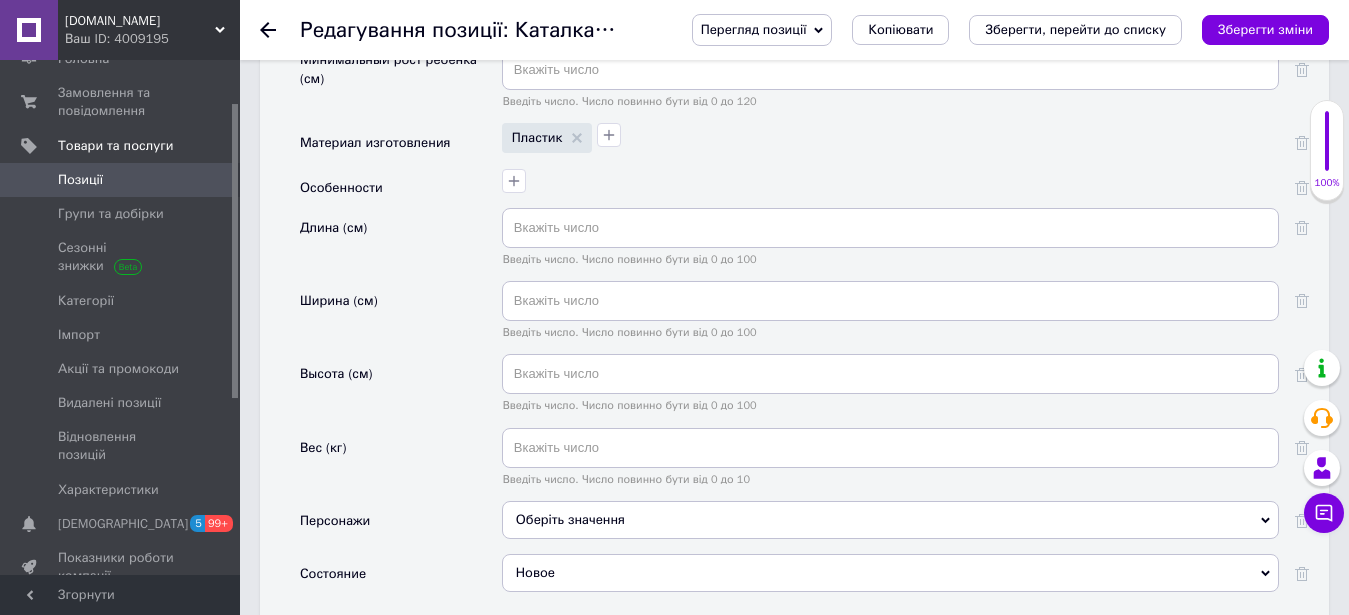 scroll, scrollTop: 2142, scrollLeft: 0, axis: vertical 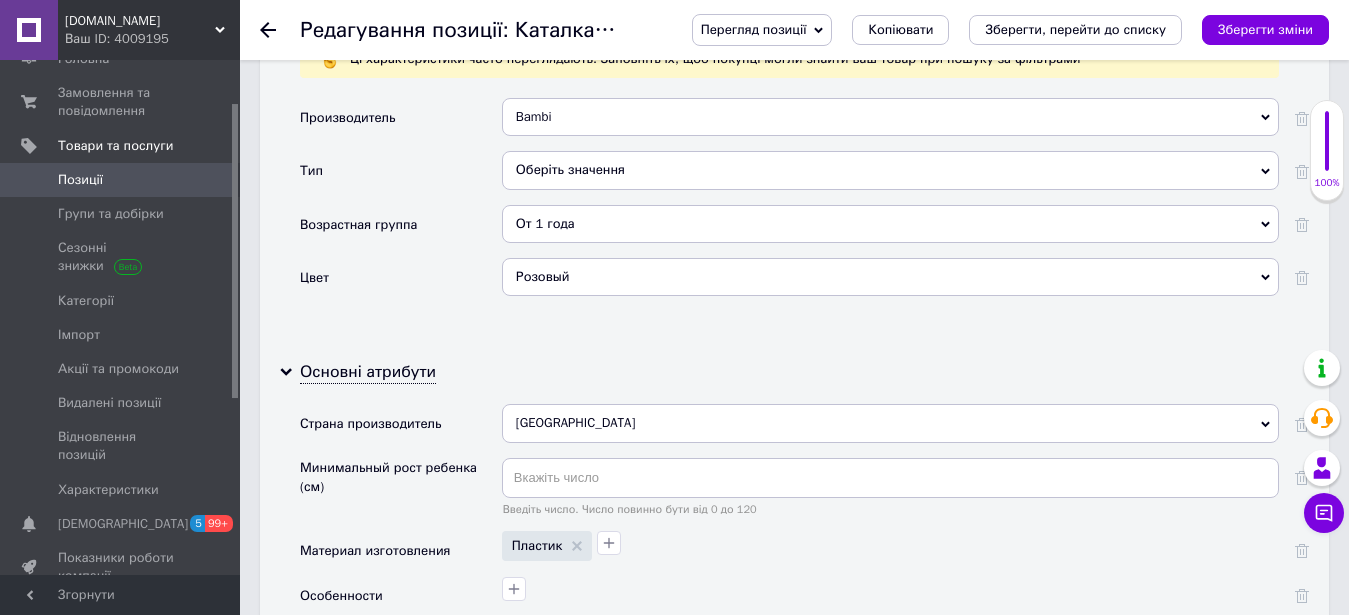 click on "Оберіть значення" at bounding box center [890, 170] 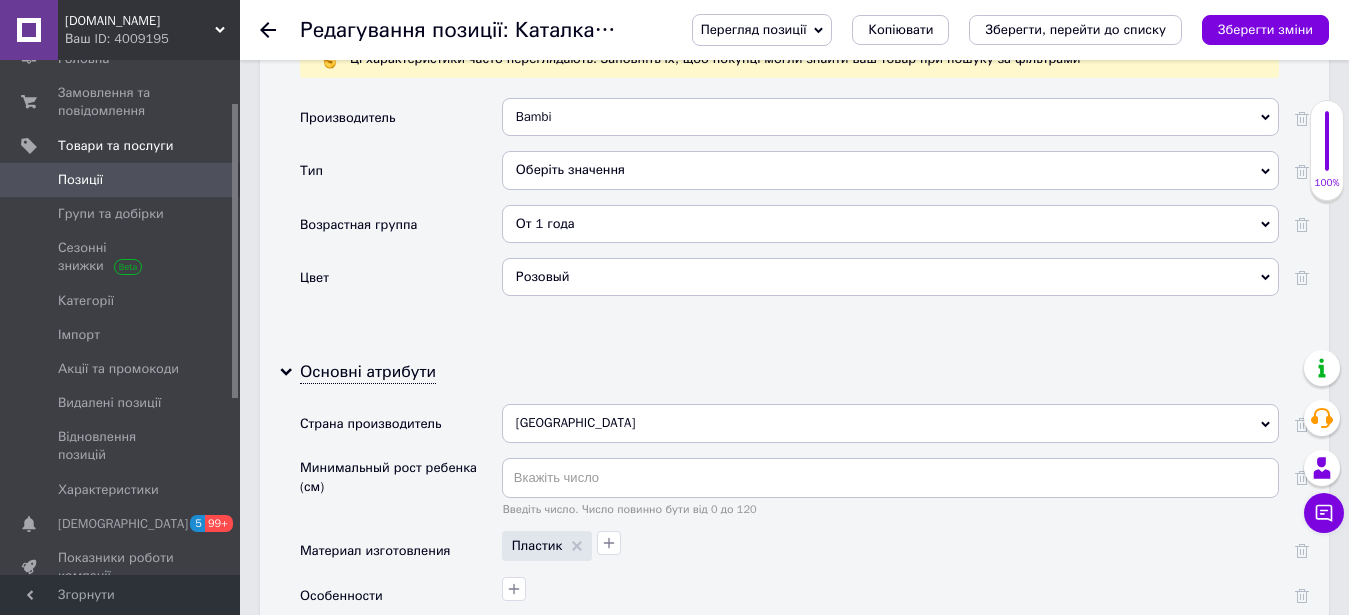 click on "Цвет" at bounding box center [401, 284] 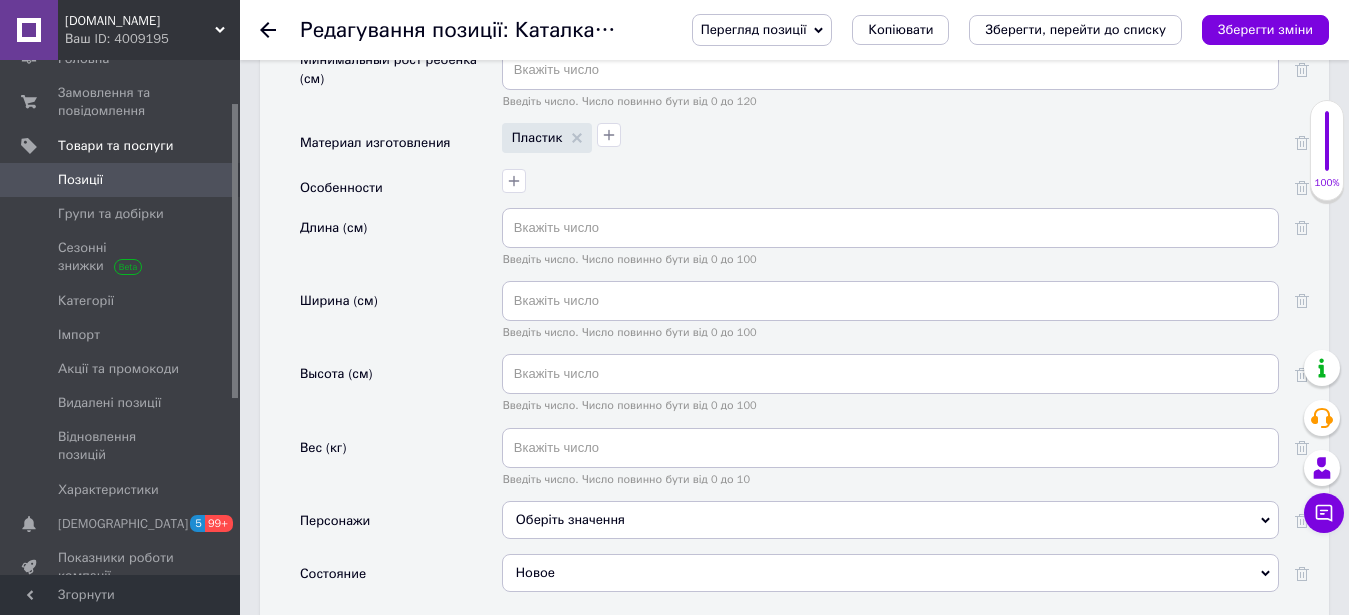 scroll, scrollTop: 2958, scrollLeft: 0, axis: vertical 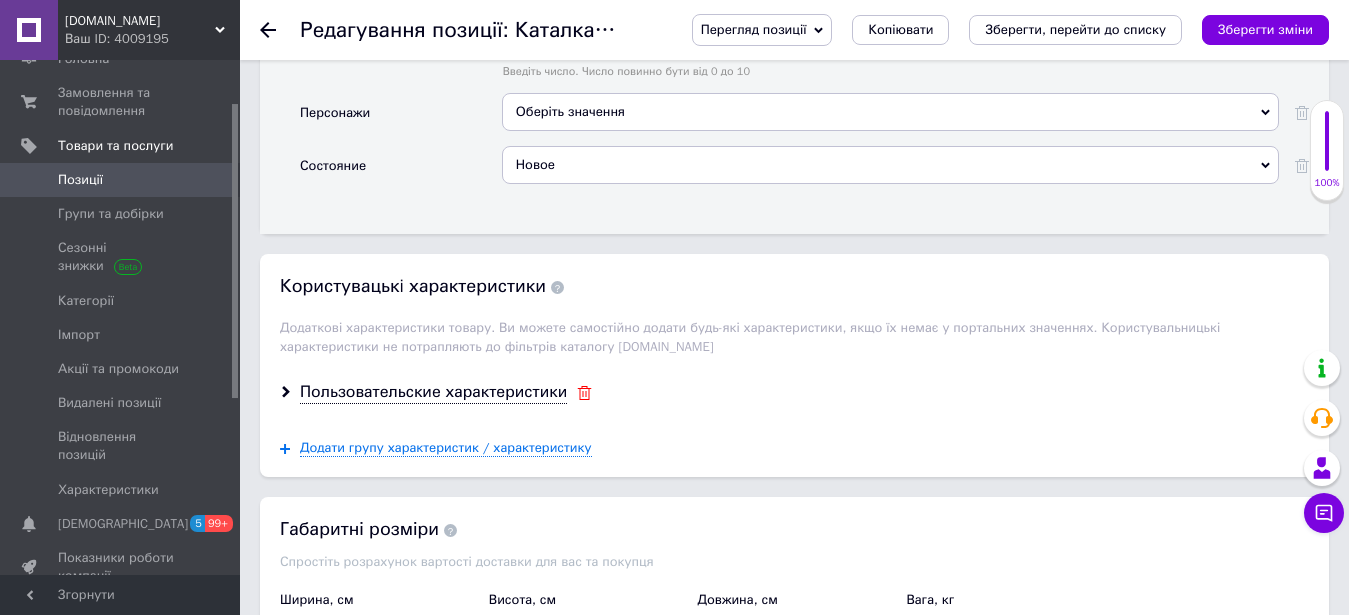 click 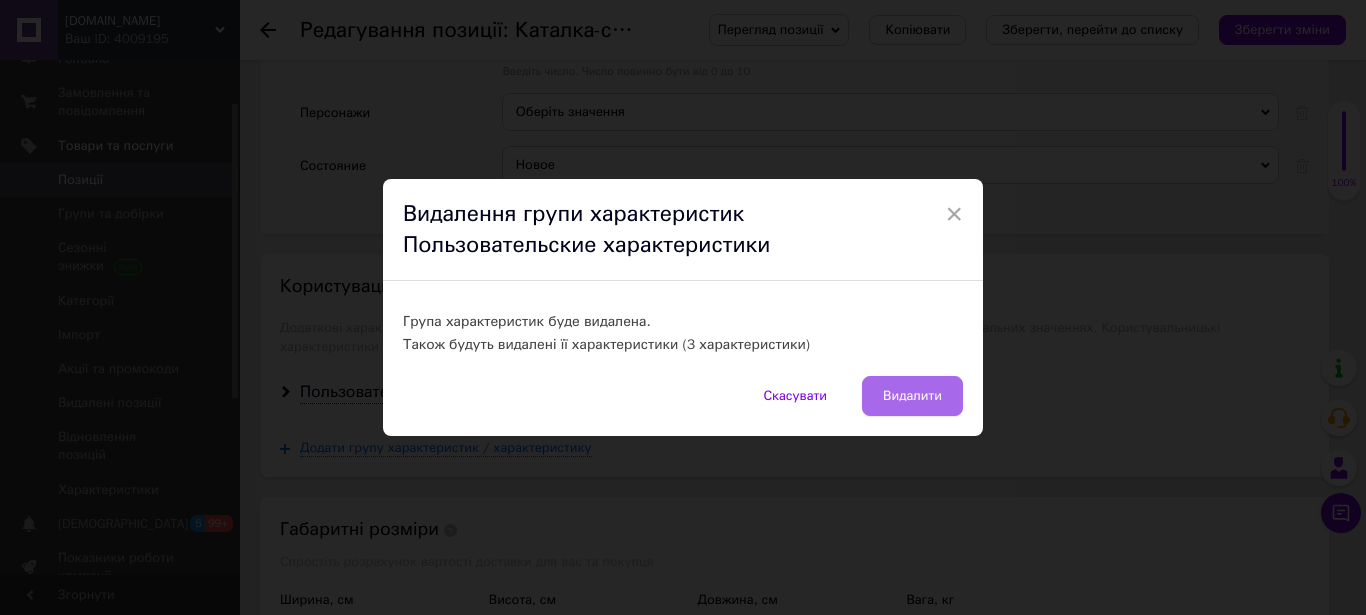 click on "Видалити" at bounding box center (912, 396) 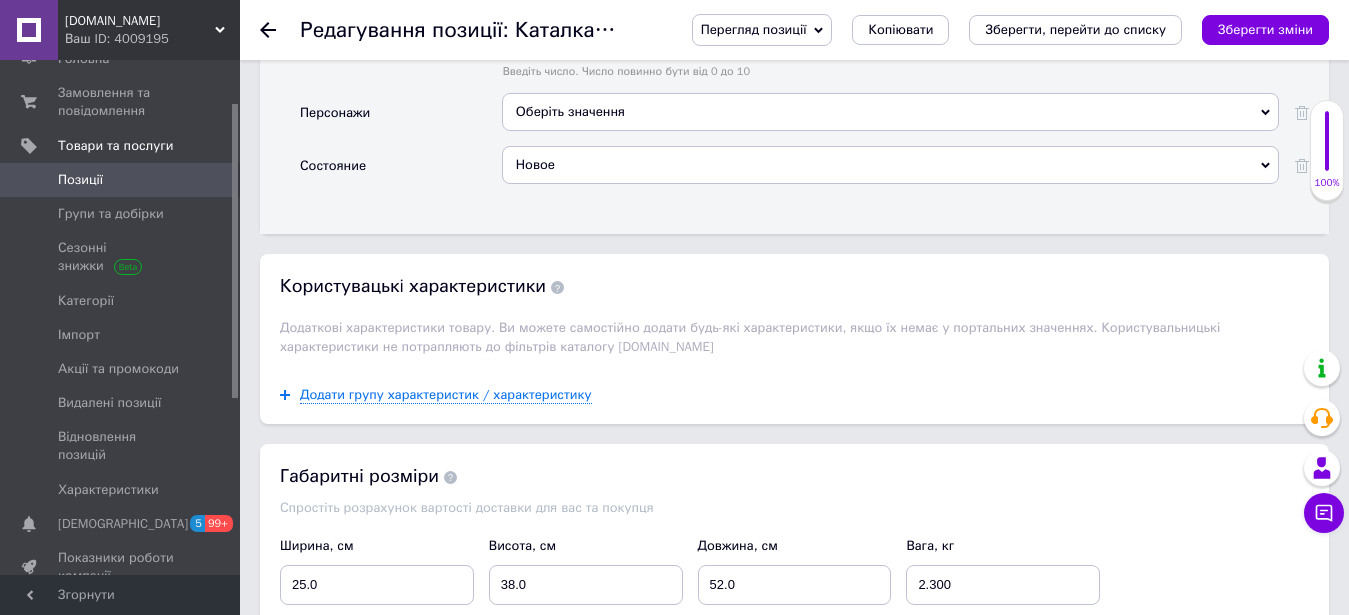 scroll, scrollTop: 3060, scrollLeft: 0, axis: vertical 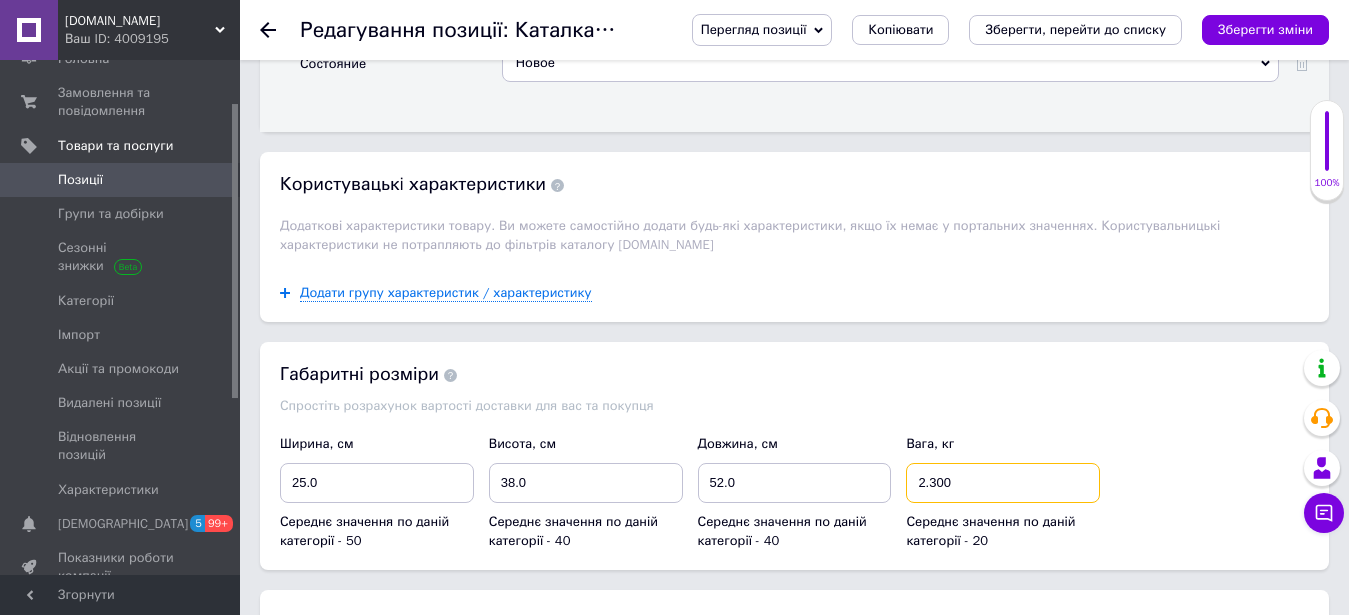 drag, startPoint x: 972, startPoint y: 464, endPoint x: 864, endPoint y: 470, distance: 108.16654 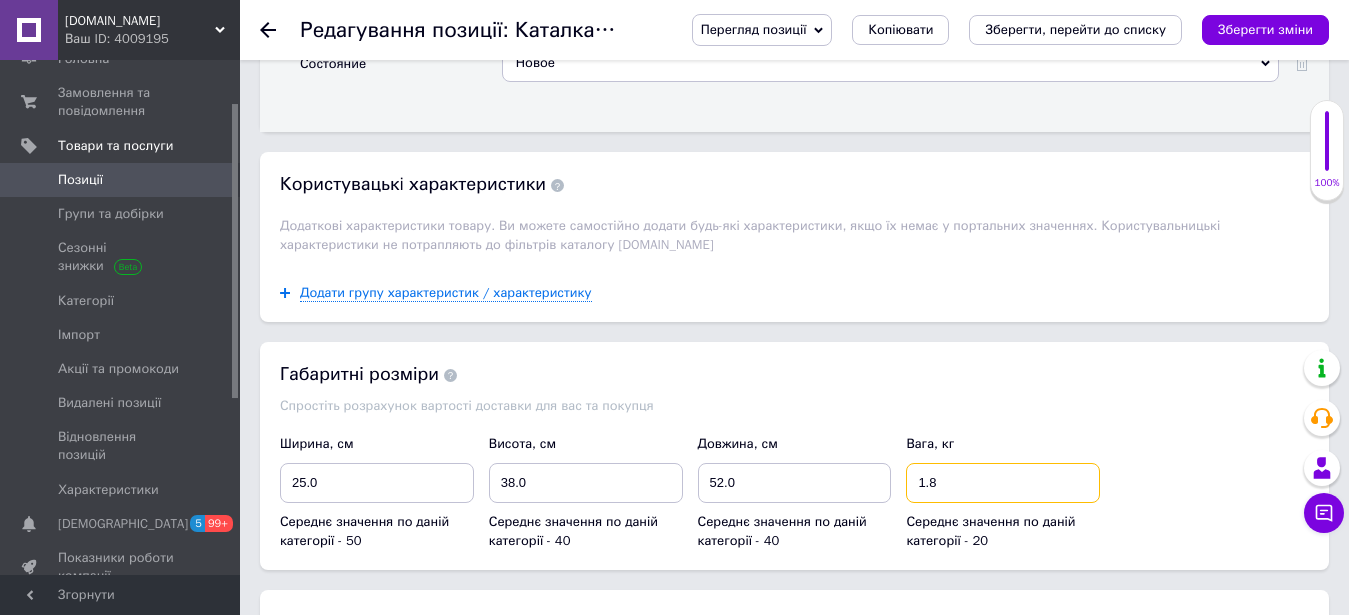 type on "1.8" 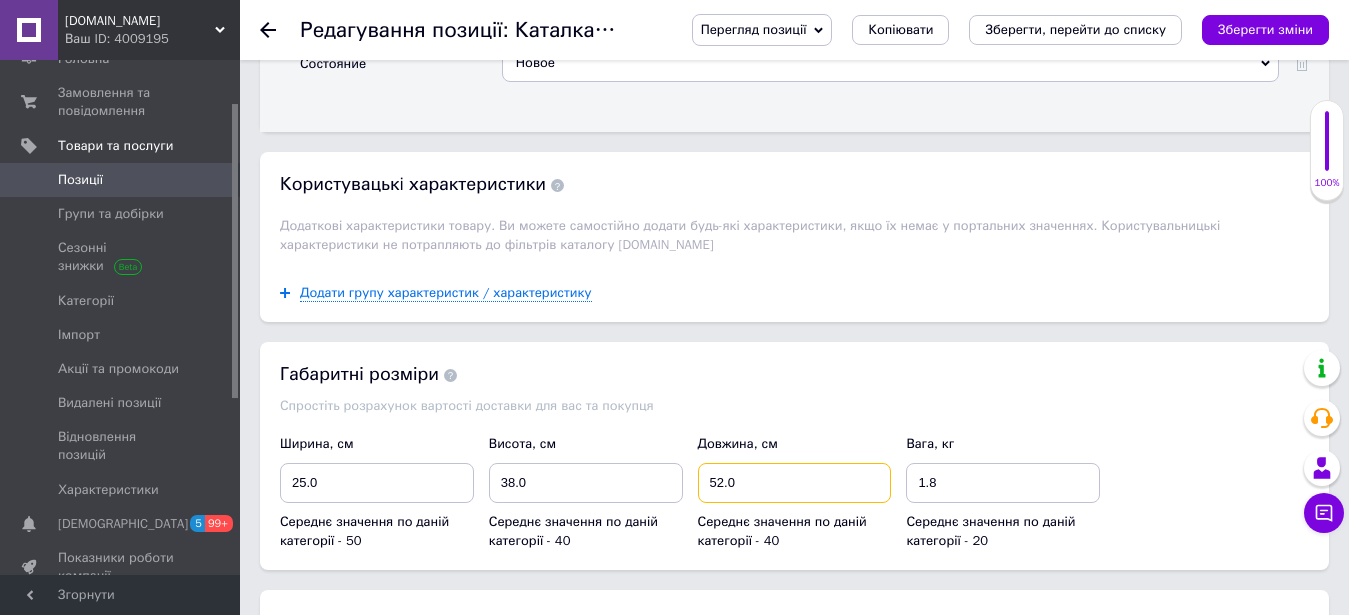drag, startPoint x: 707, startPoint y: 438, endPoint x: 652, endPoint y: 431, distance: 55.443665 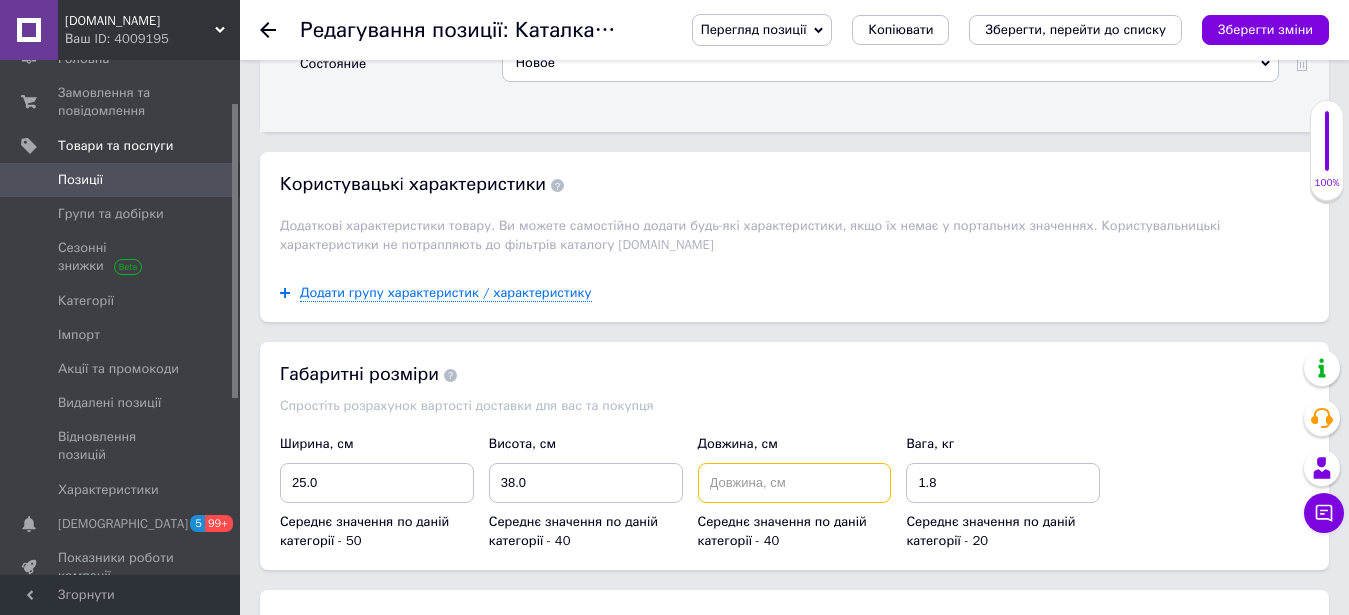 type 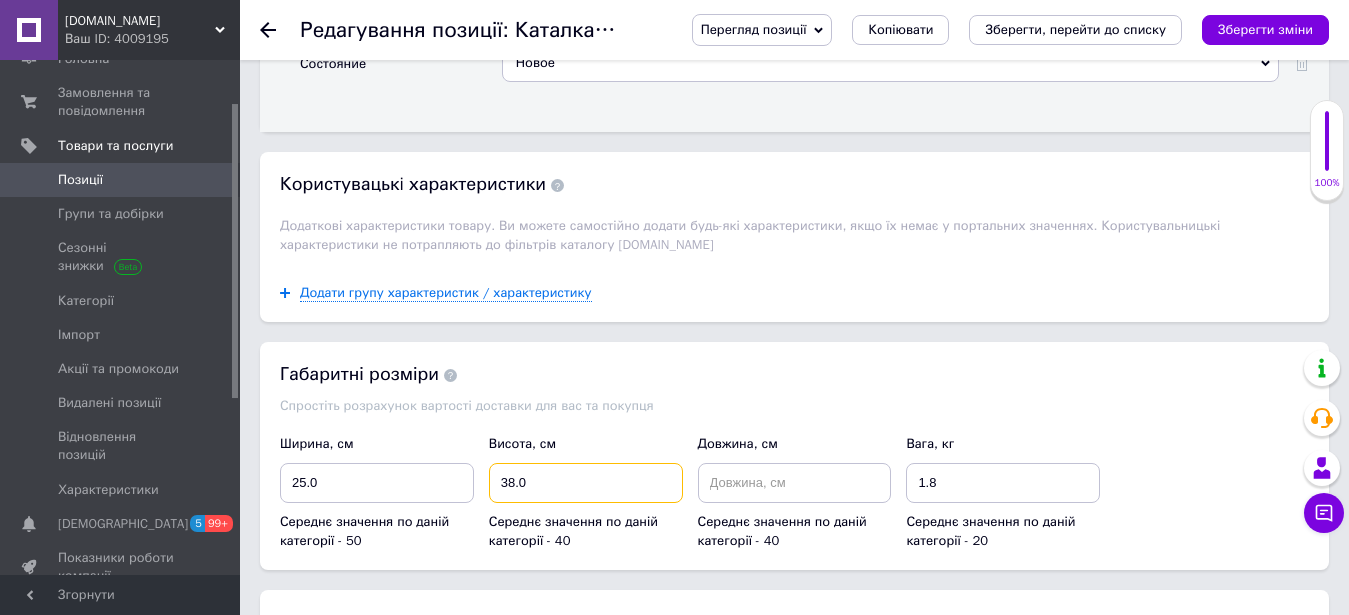drag, startPoint x: 602, startPoint y: 470, endPoint x: 365, endPoint y: 446, distance: 238.2121 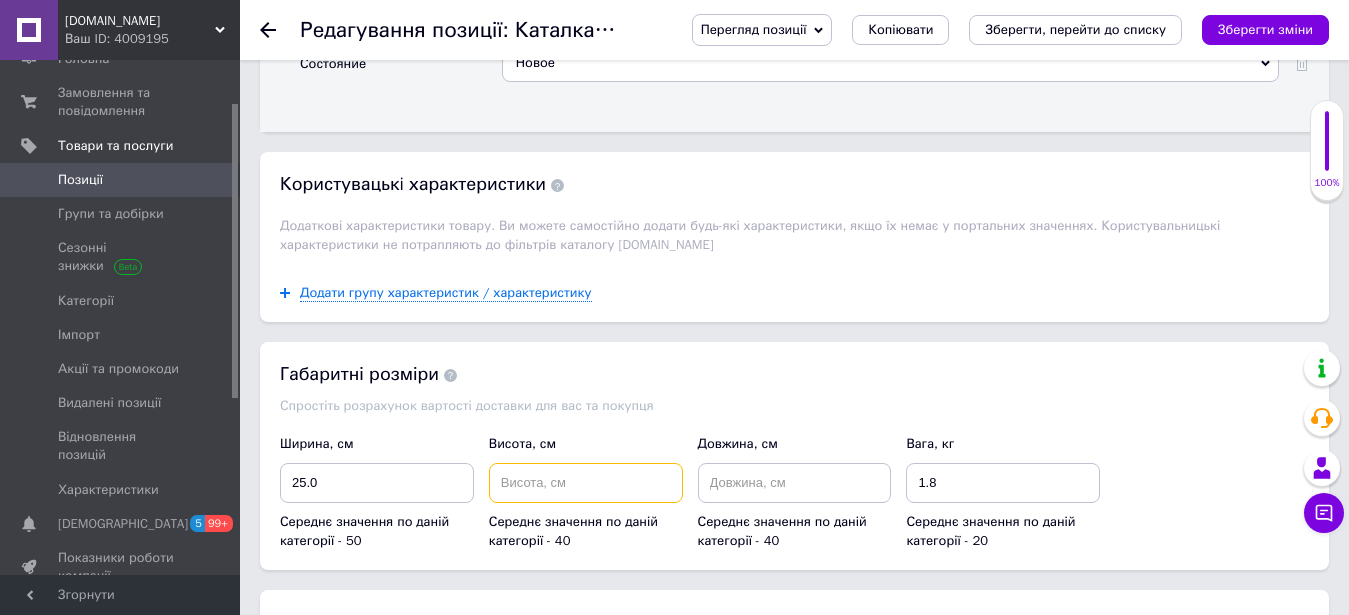 type 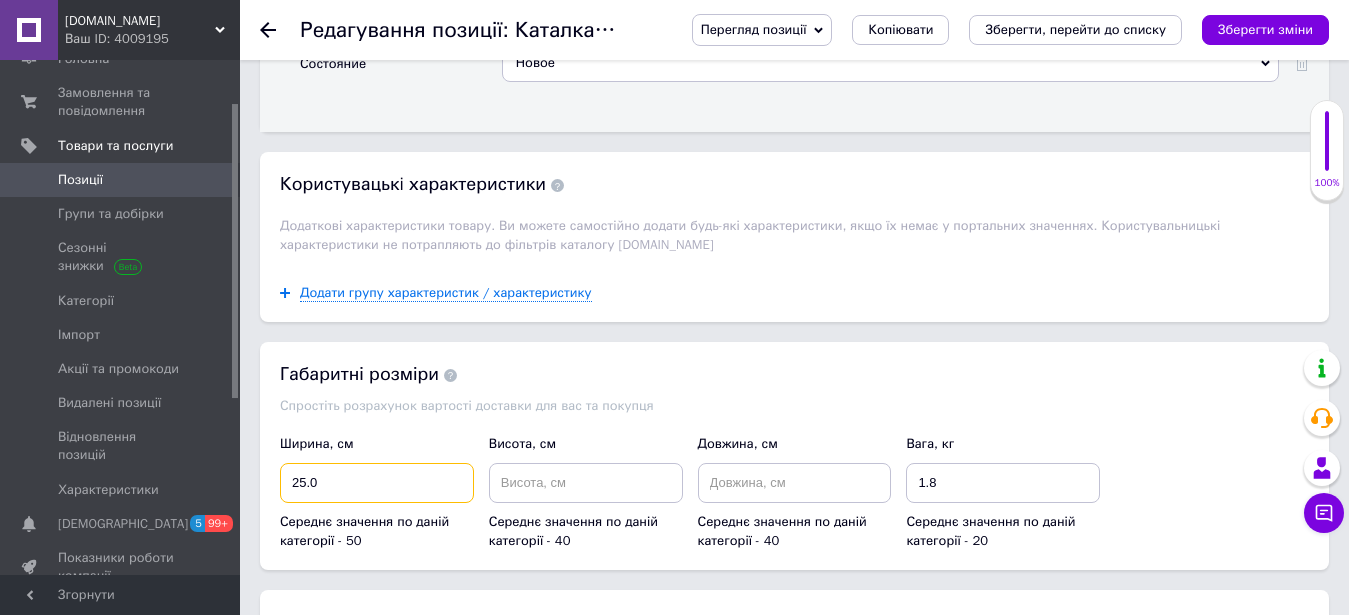 drag, startPoint x: 355, startPoint y: 464, endPoint x: 202, endPoint y: 453, distance: 153.39491 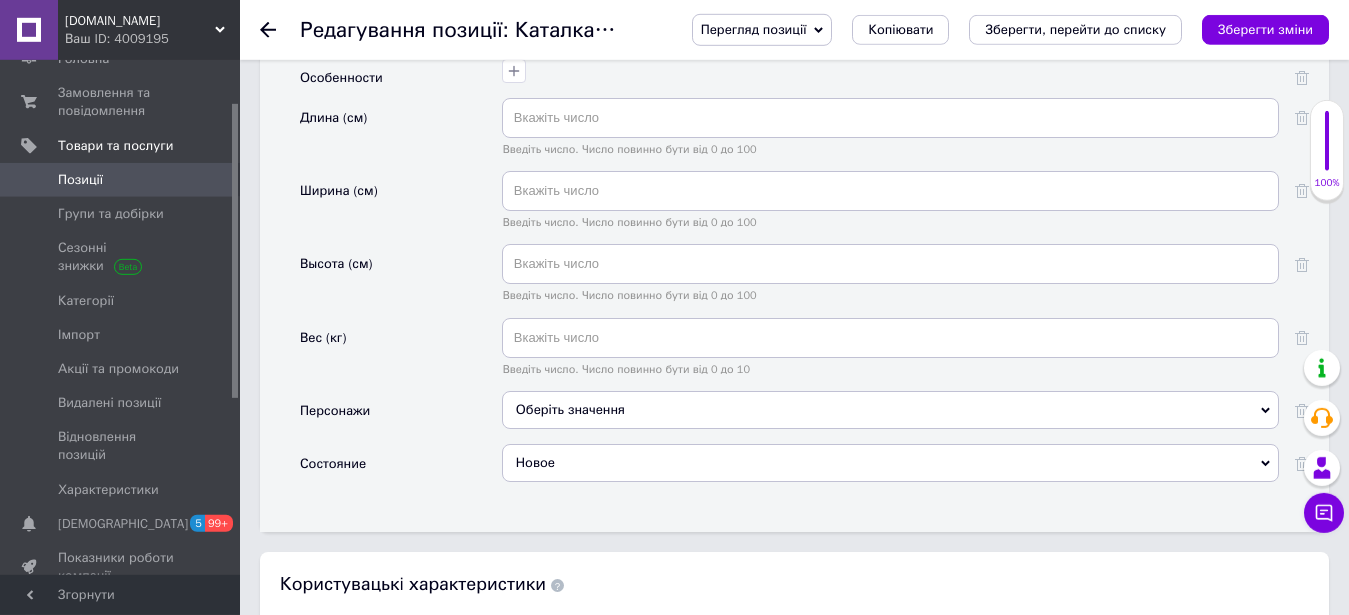 scroll, scrollTop: 2652, scrollLeft: 0, axis: vertical 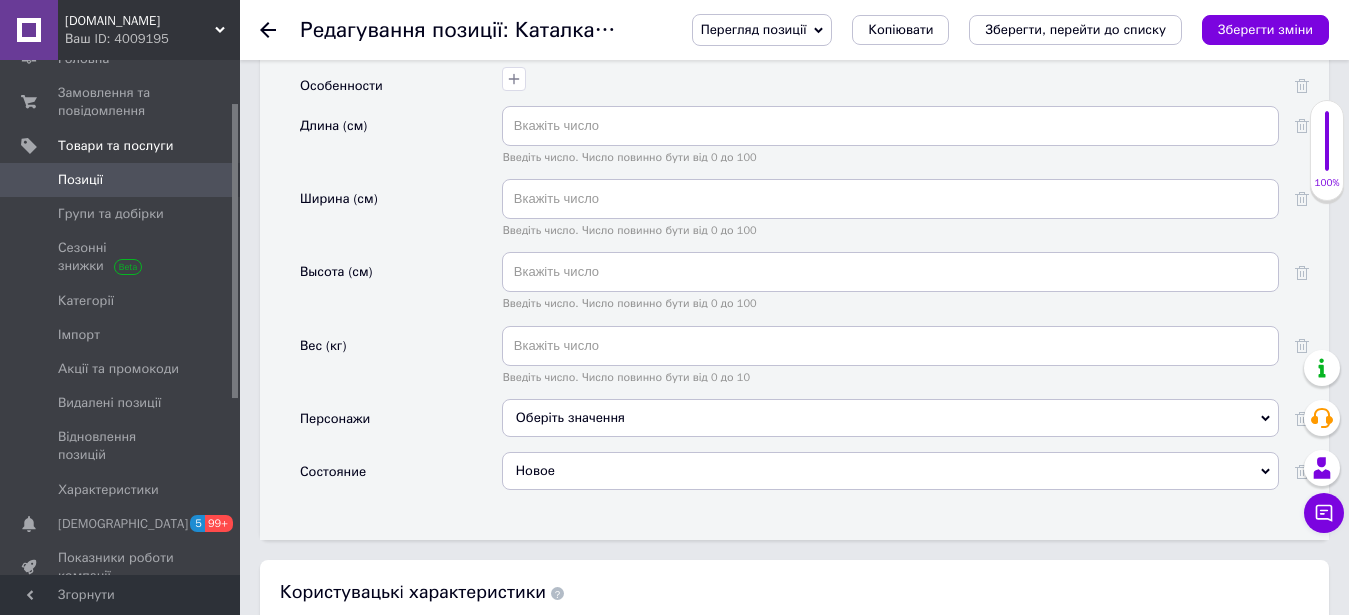 type 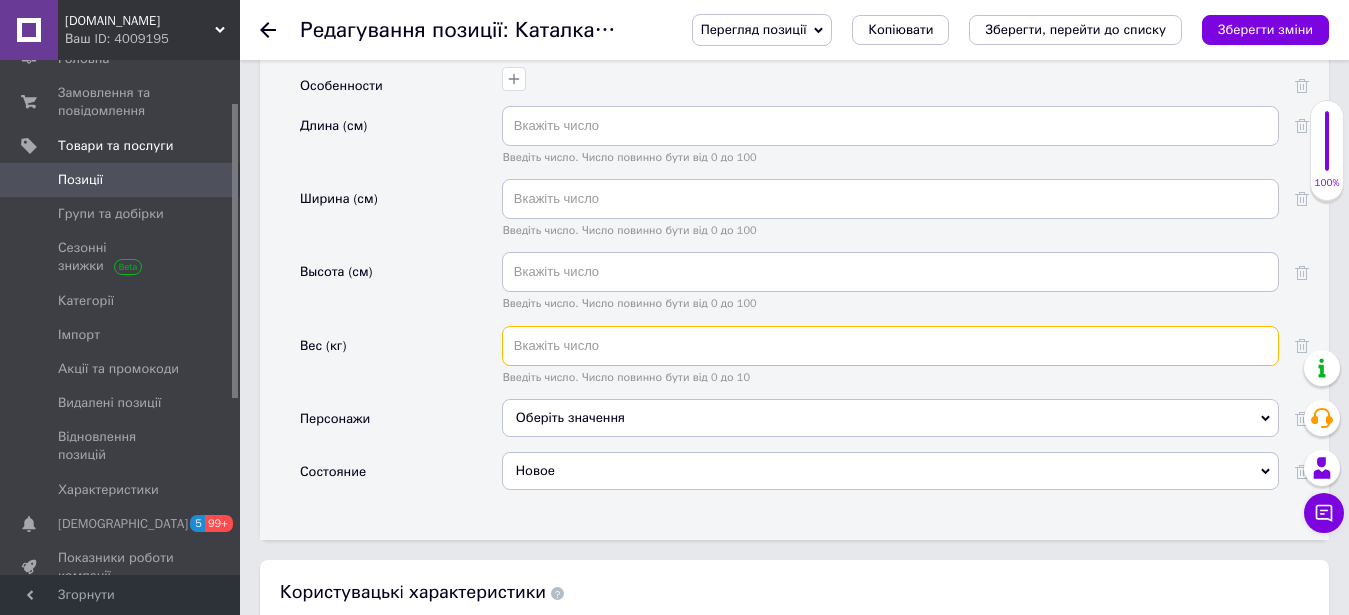 click at bounding box center [890, 346] 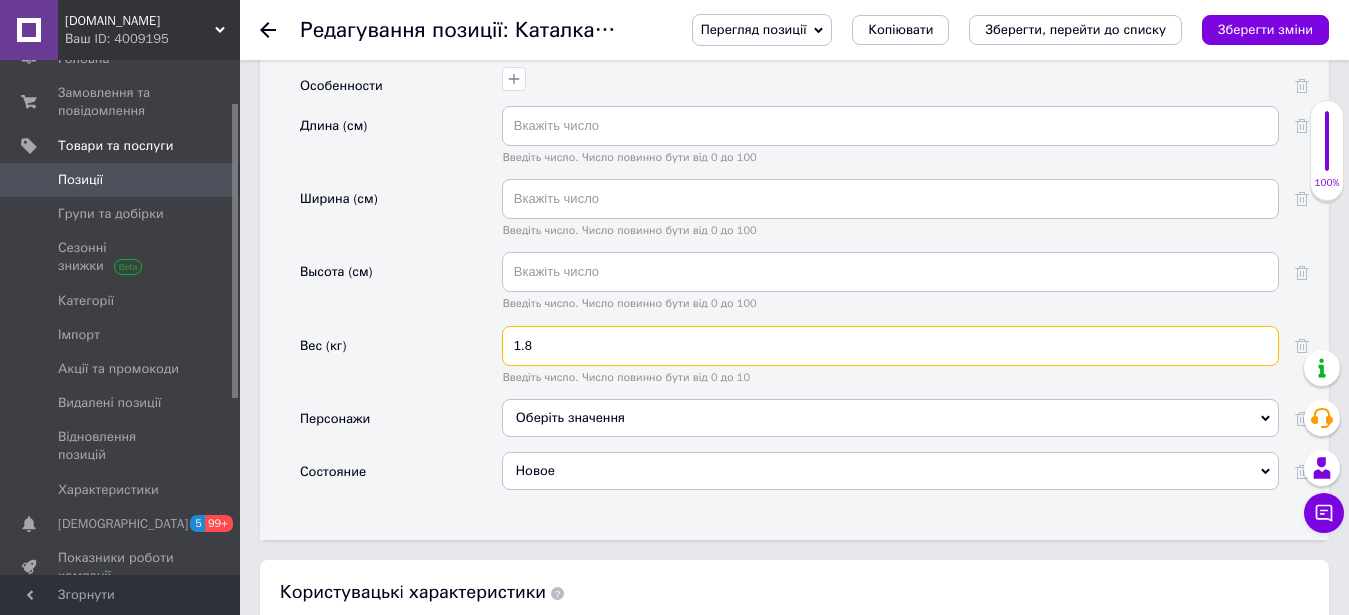 type on "1.8" 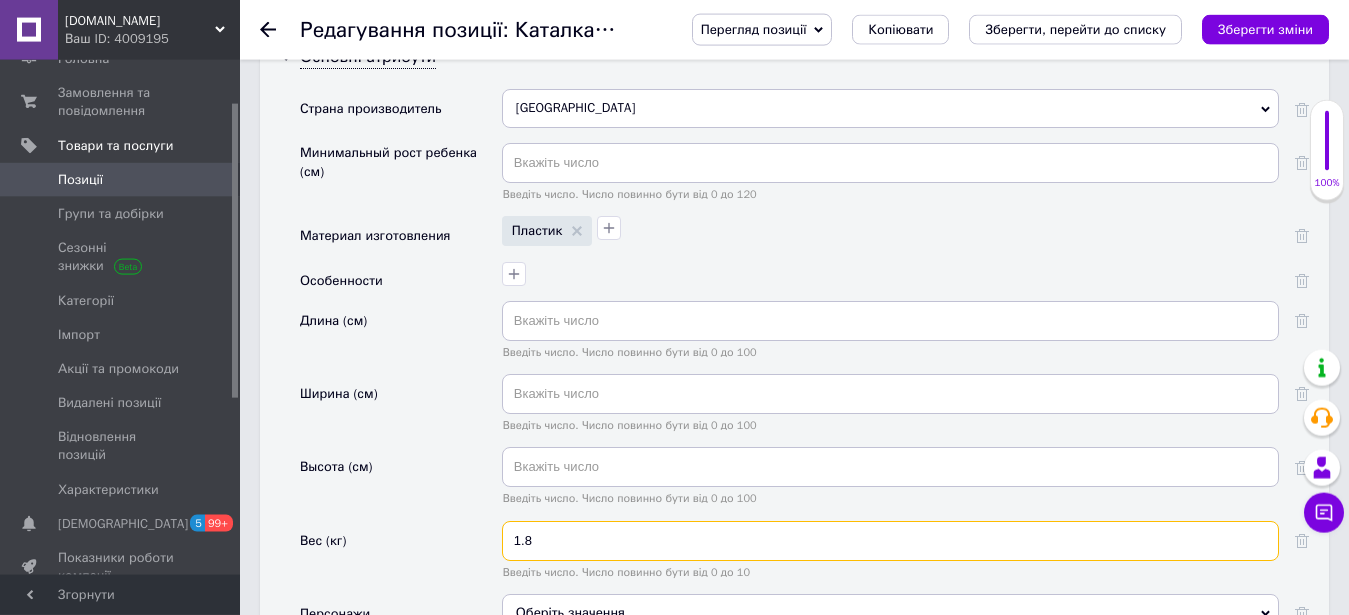 scroll, scrollTop: 2448, scrollLeft: 0, axis: vertical 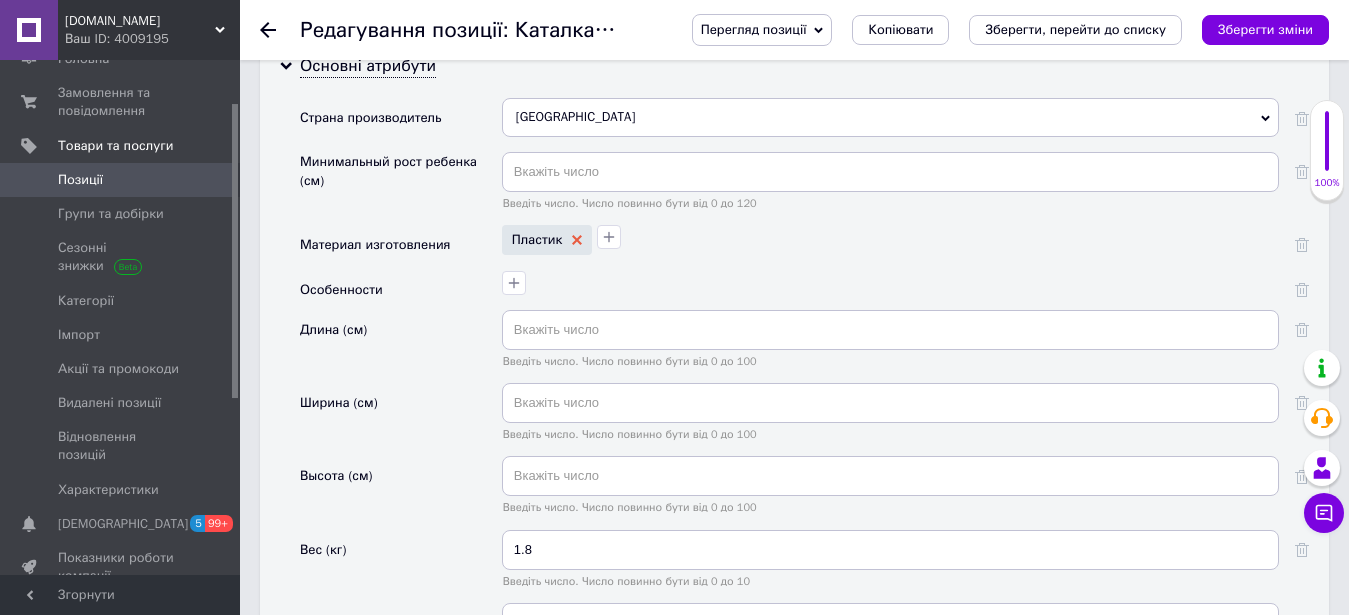 click 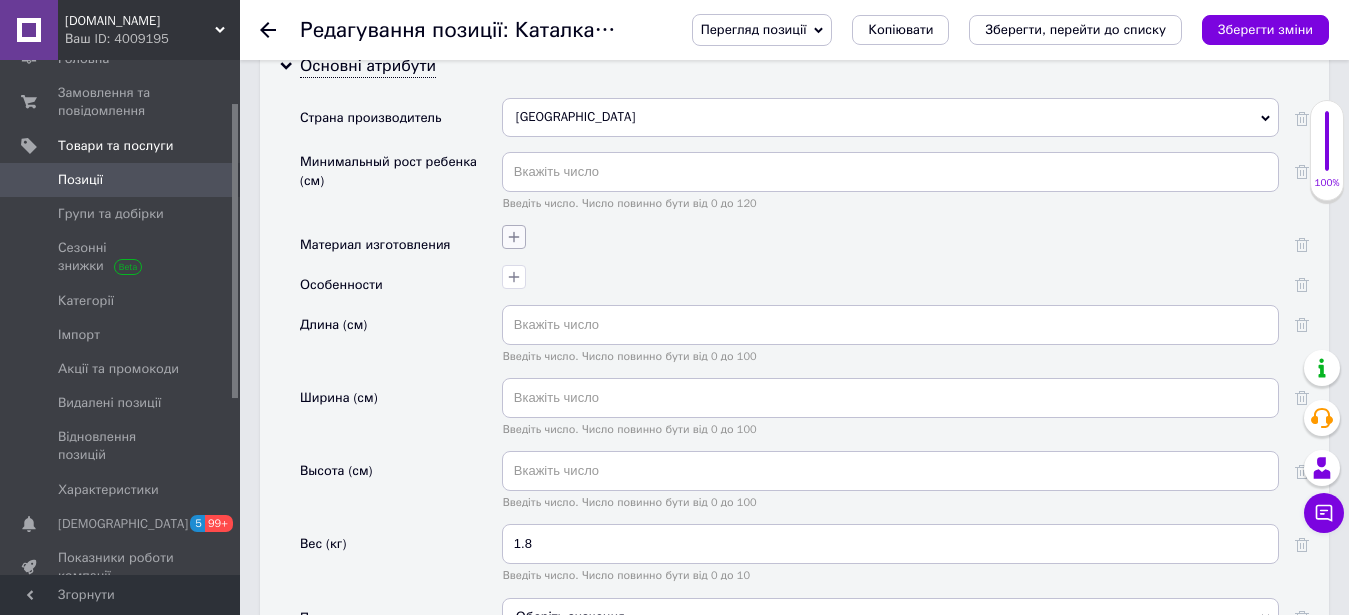 click at bounding box center [514, 237] 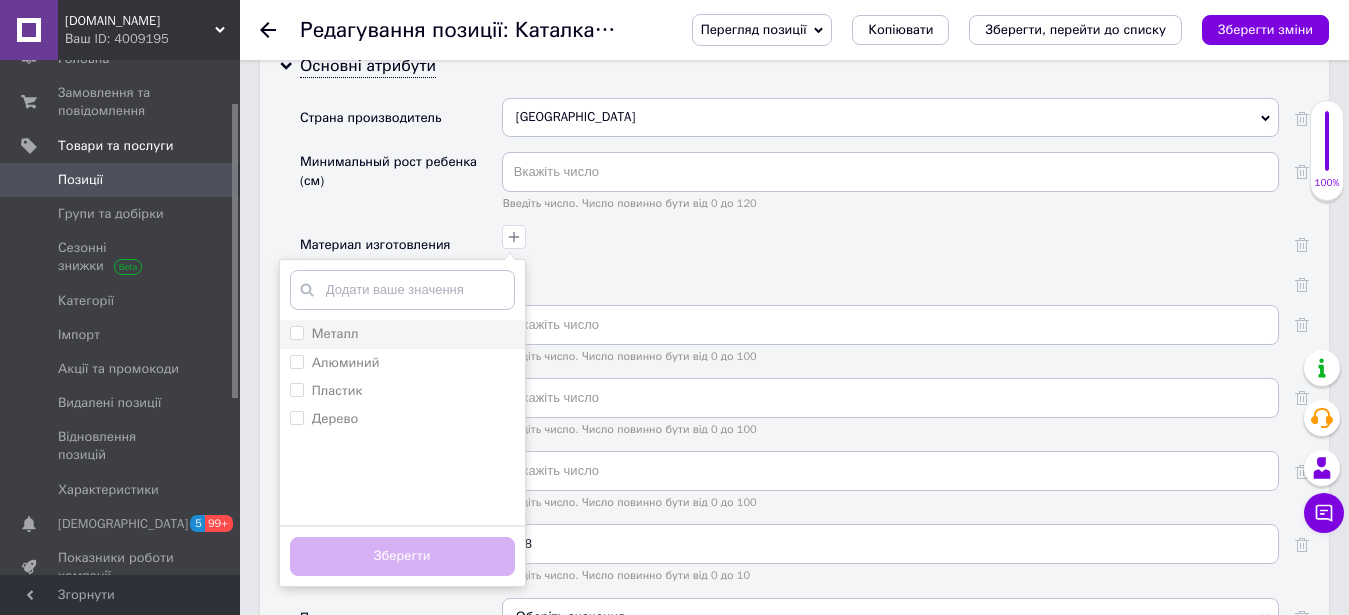 click on "Металл" at bounding box center [402, 334] 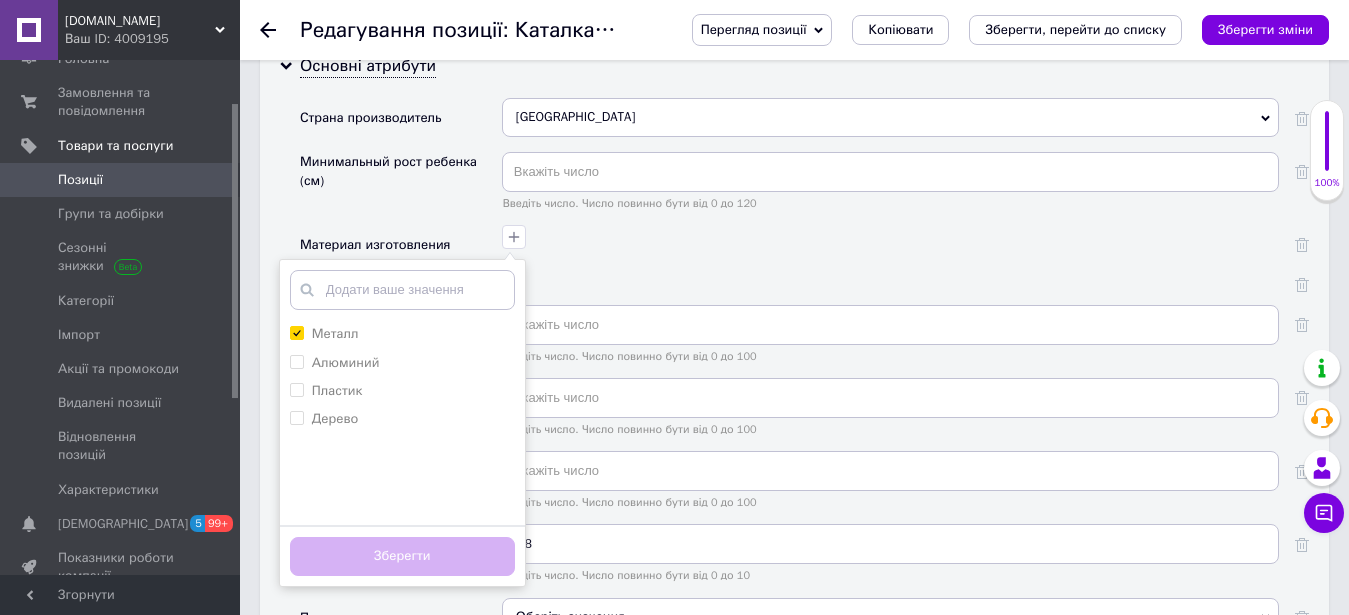 checkbox on "true" 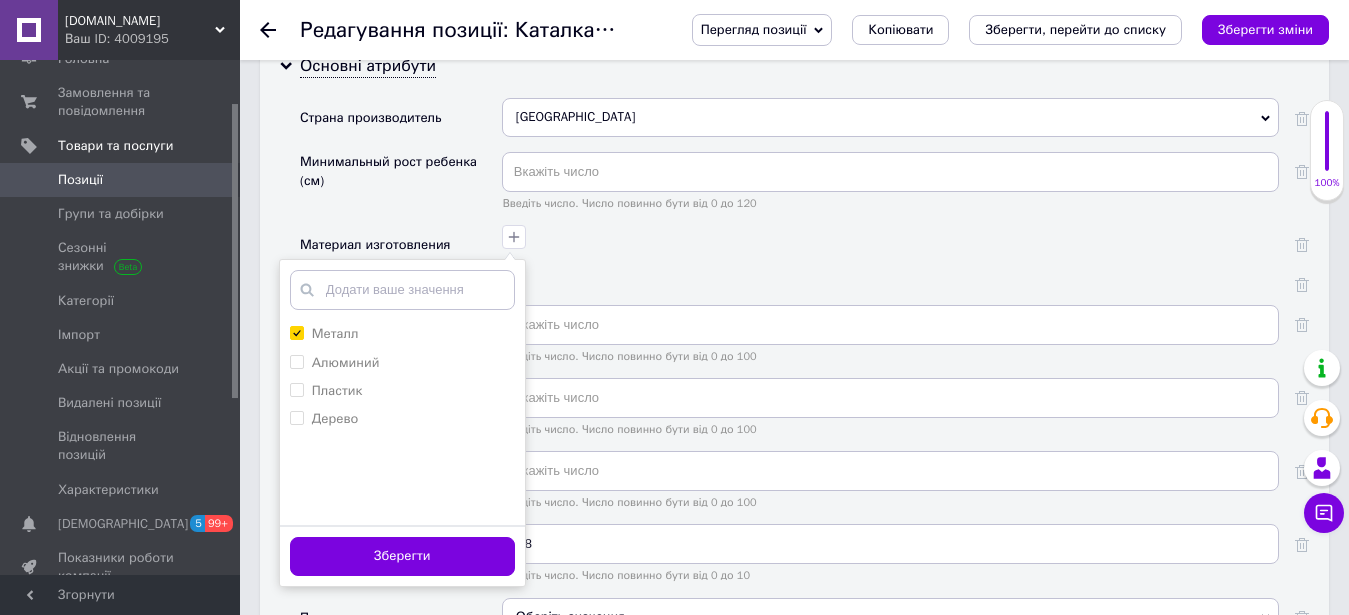 click on "Зберегти" at bounding box center (402, 556) 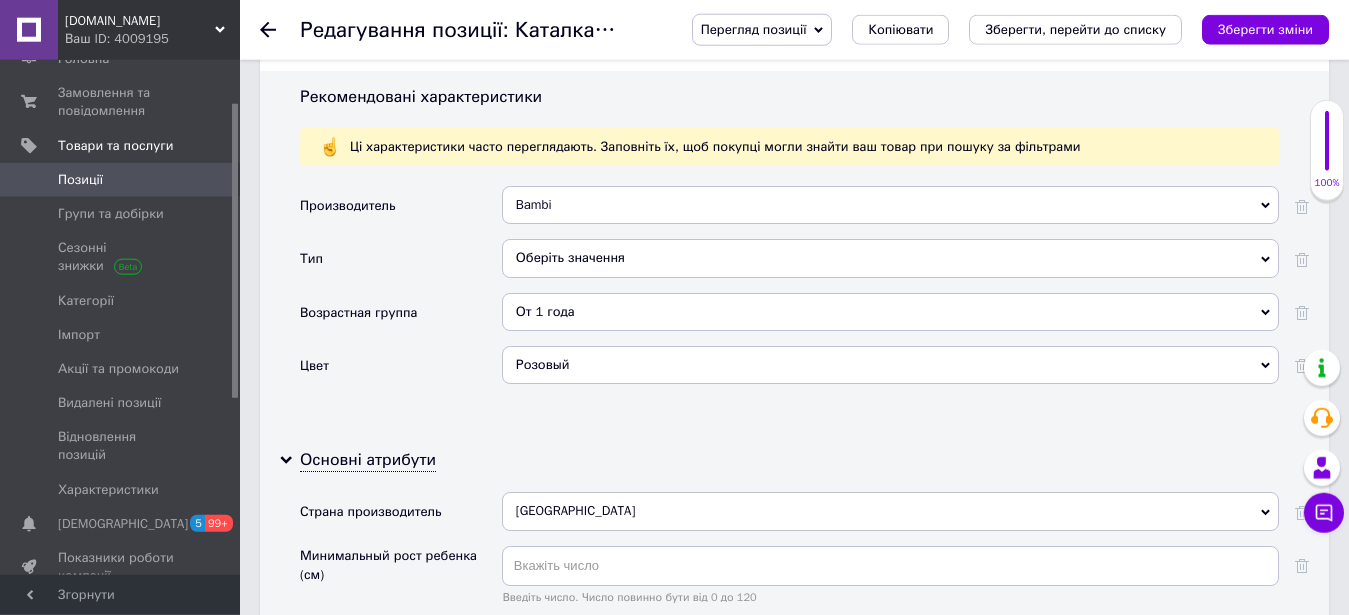 scroll, scrollTop: 2040, scrollLeft: 0, axis: vertical 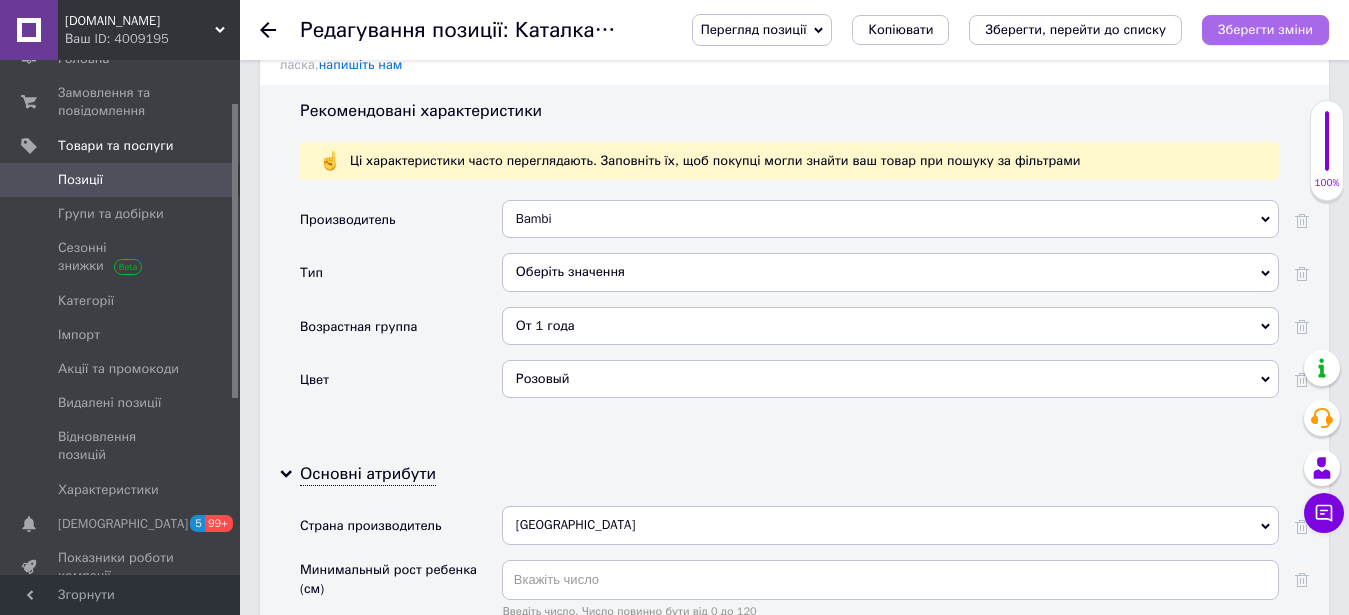 click on "Зберегти зміни" at bounding box center (1265, 30) 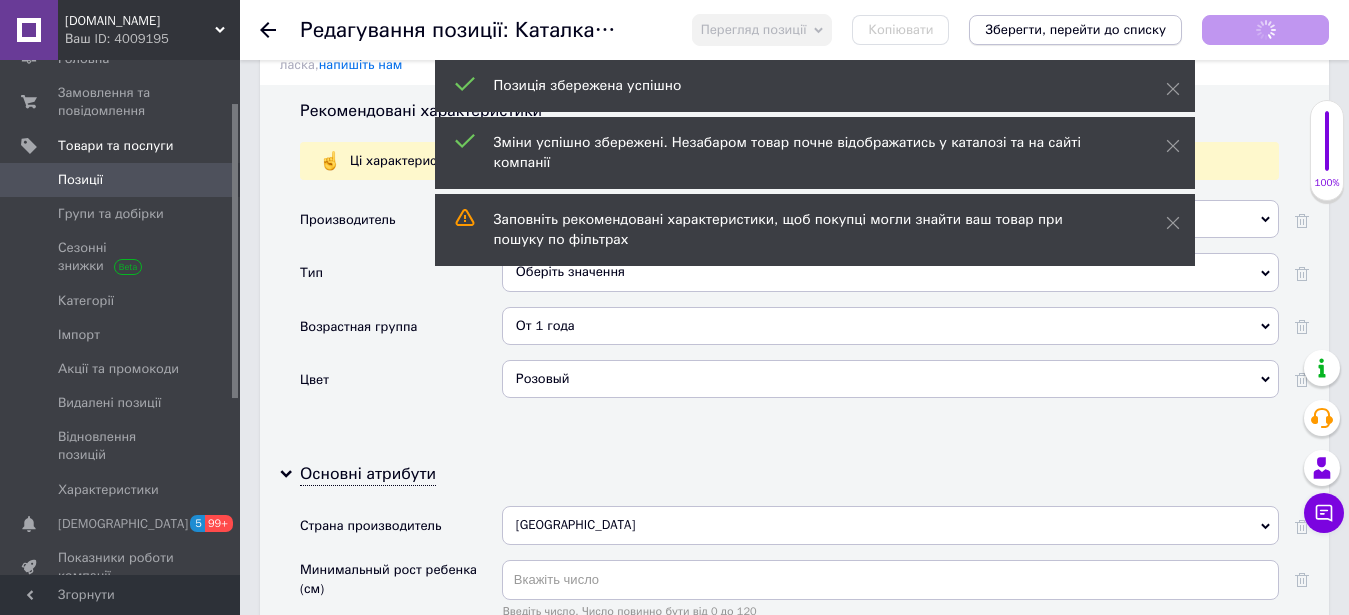 click on "Зберегти, перейти до списку" at bounding box center [1075, 29] 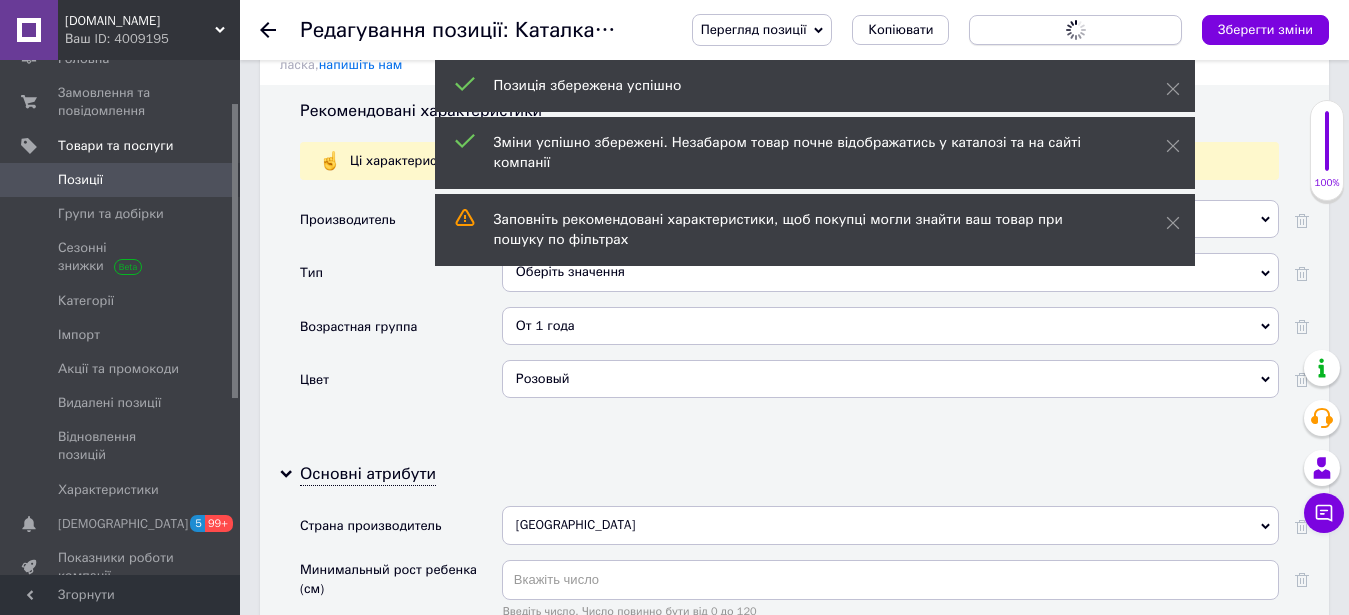 scroll, scrollTop: 0, scrollLeft: 0, axis: both 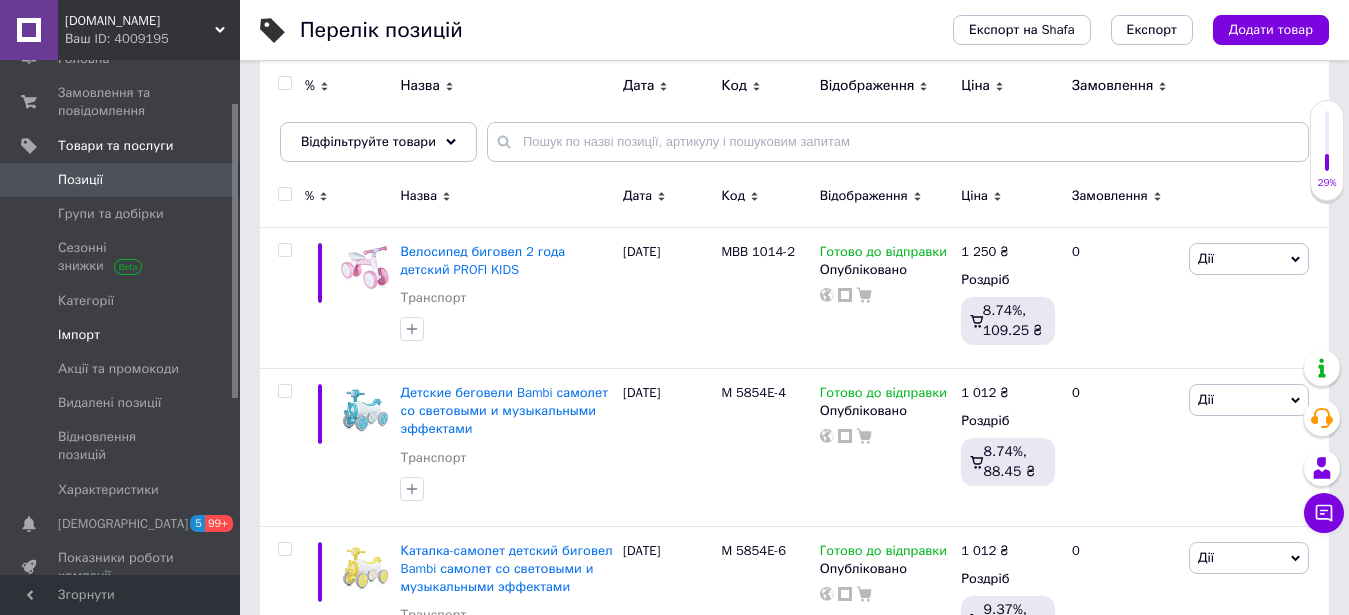 click on "Імпорт" at bounding box center (121, 335) 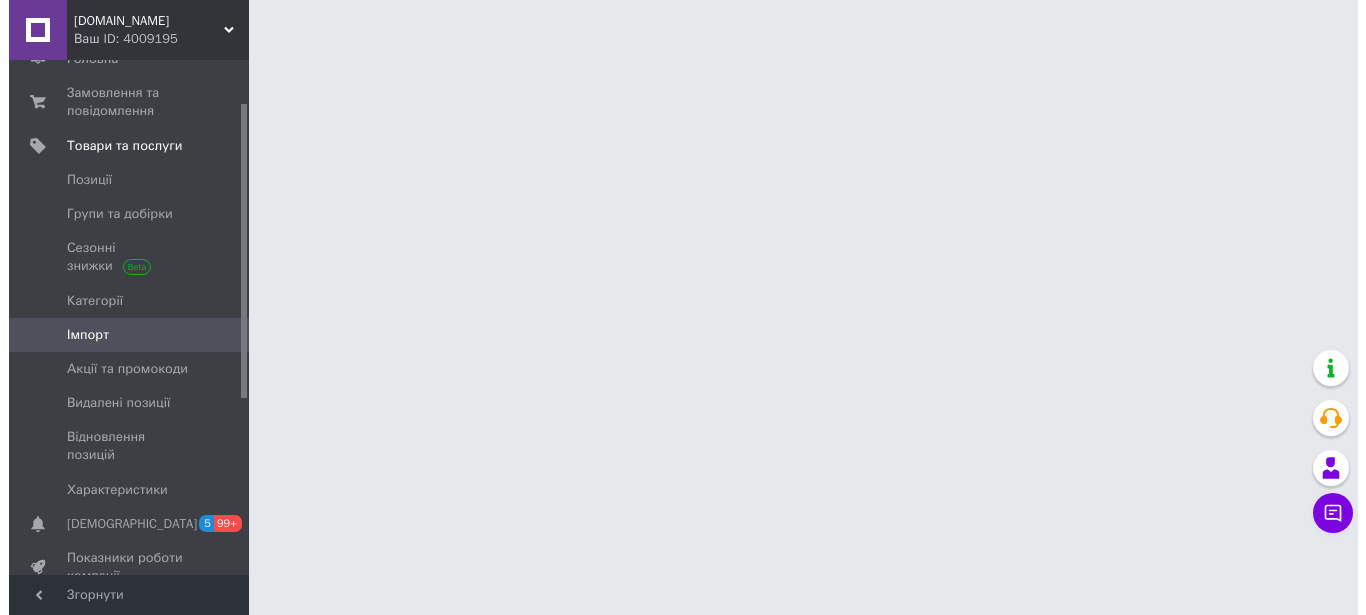 scroll, scrollTop: 0, scrollLeft: 0, axis: both 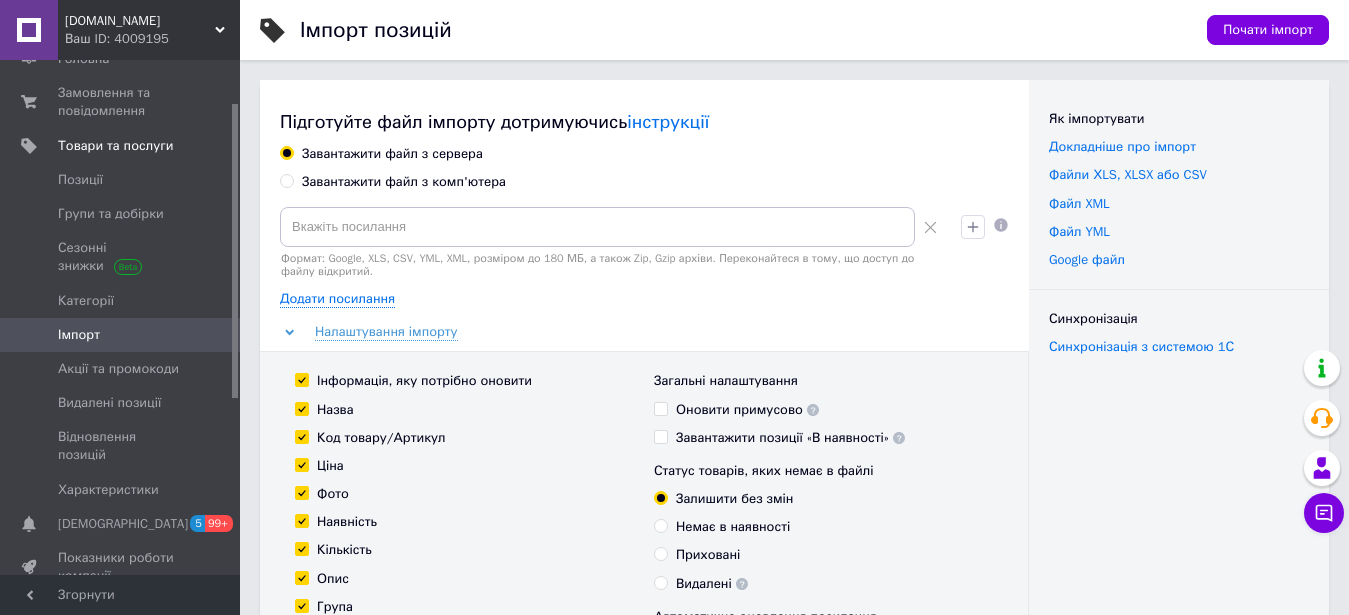 click on "Завантажити файл з комп'ютера" at bounding box center [404, 182] 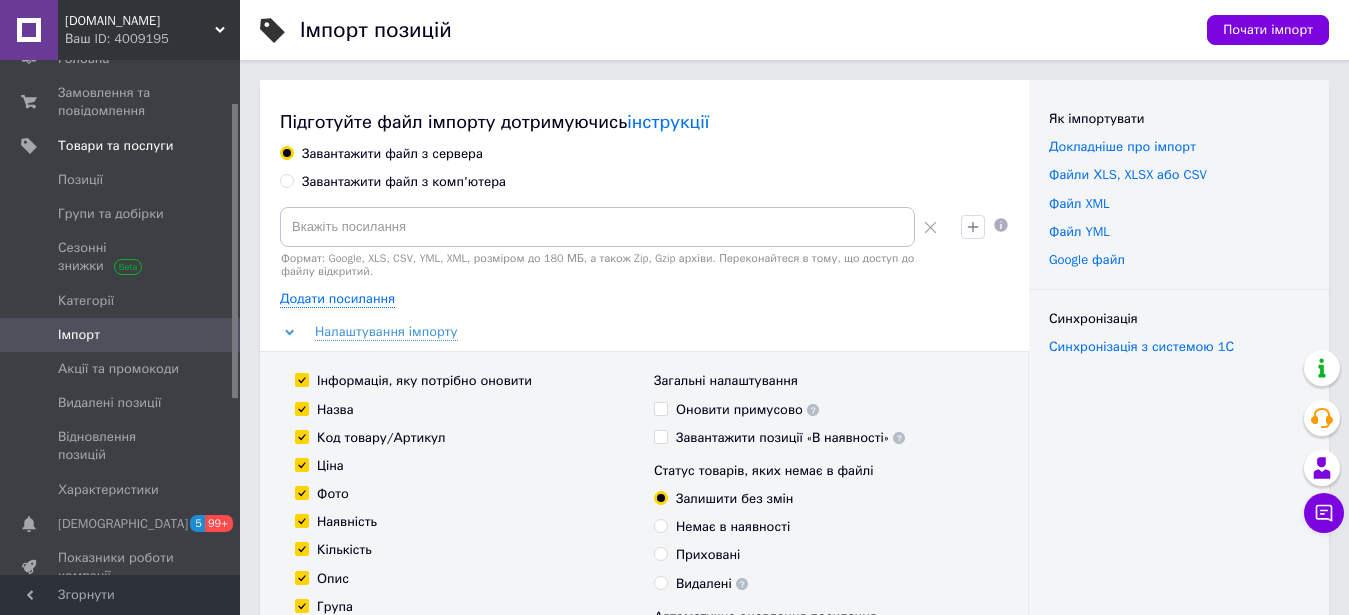 radio on "true" 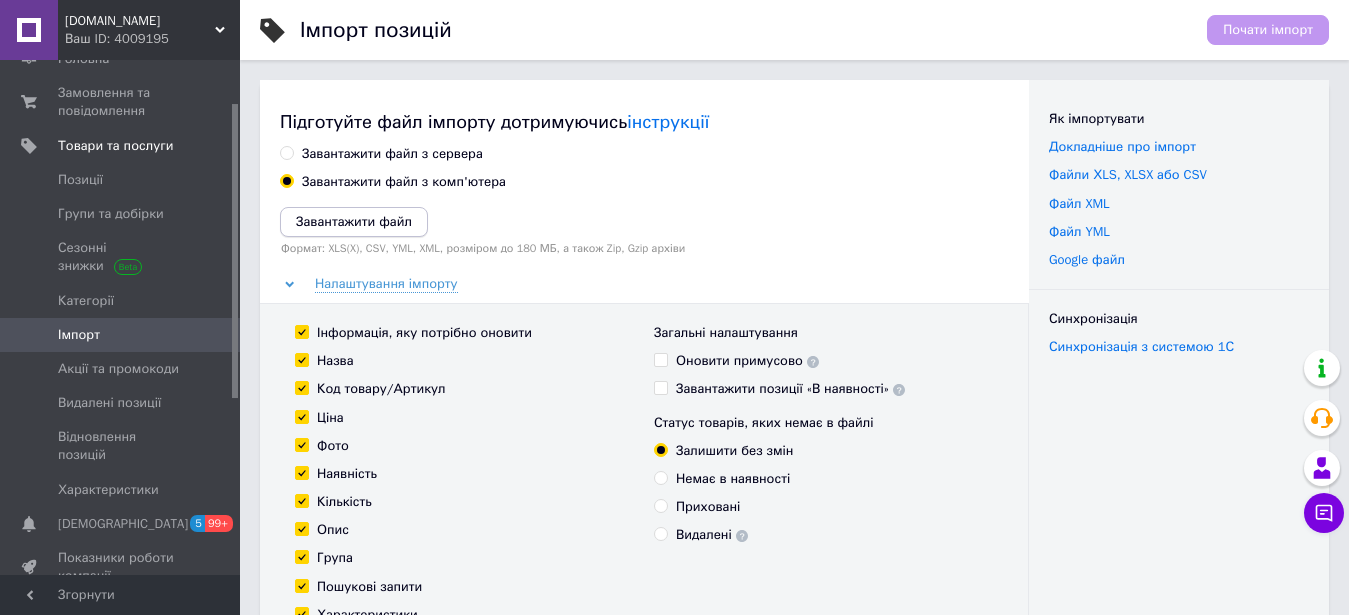 click on "Завантажити файл" at bounding box center [354, 221] 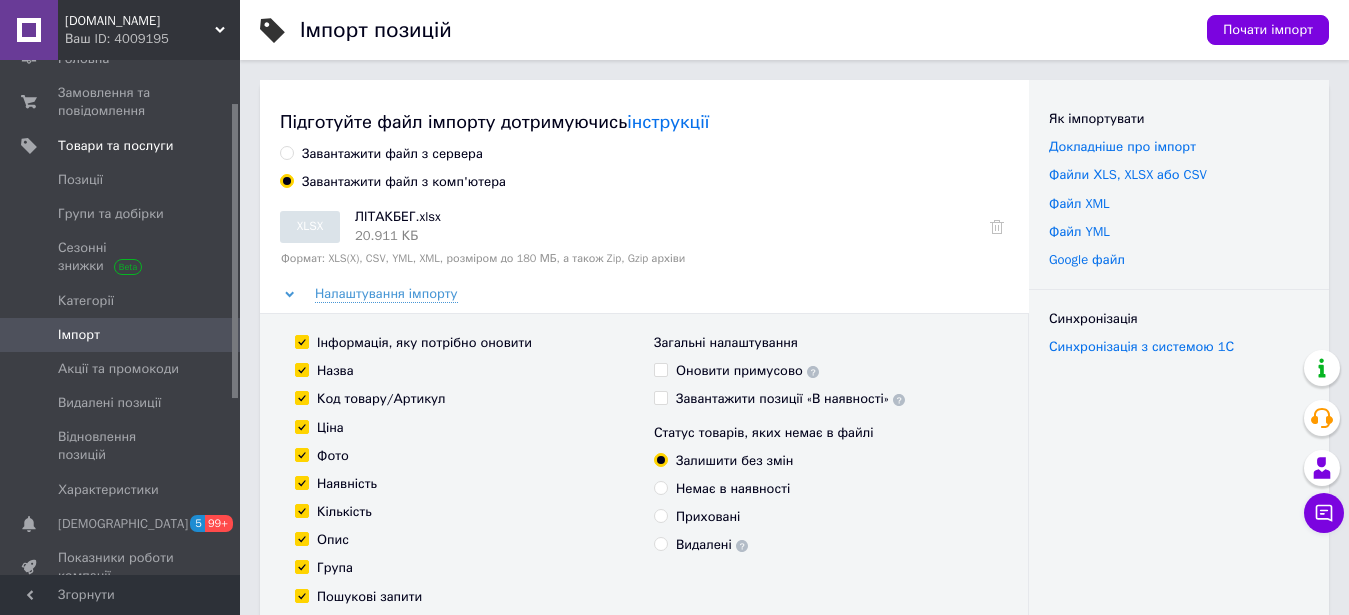 click on "Почати імпорт" at bounding box center [1268, 30] 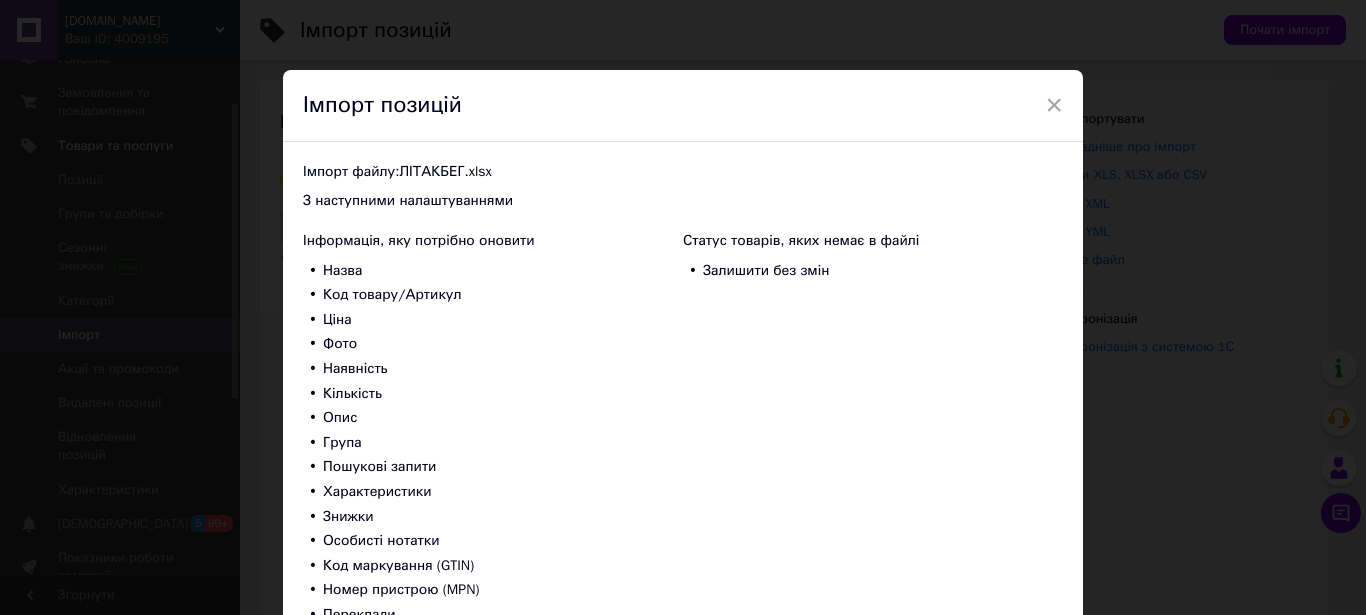 scroll, scrollTop: 160, scrollLeft: 0, axis: vertical 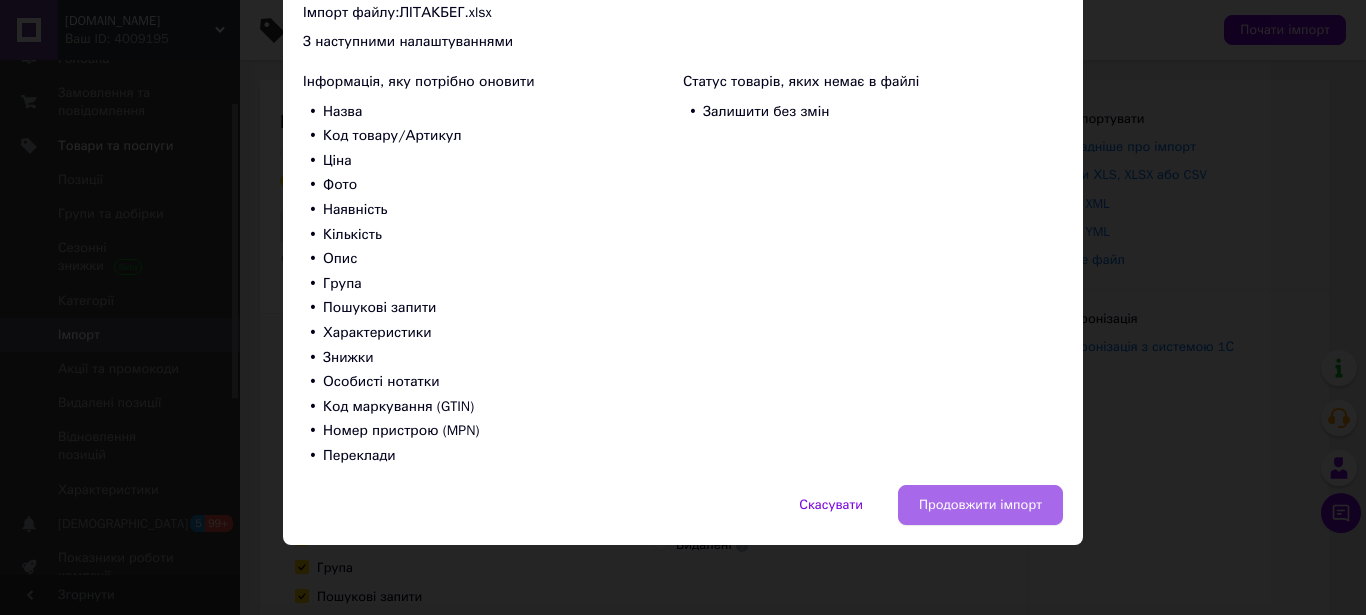 click on "Продовжити імпорт" at bounding box center [980, 505] 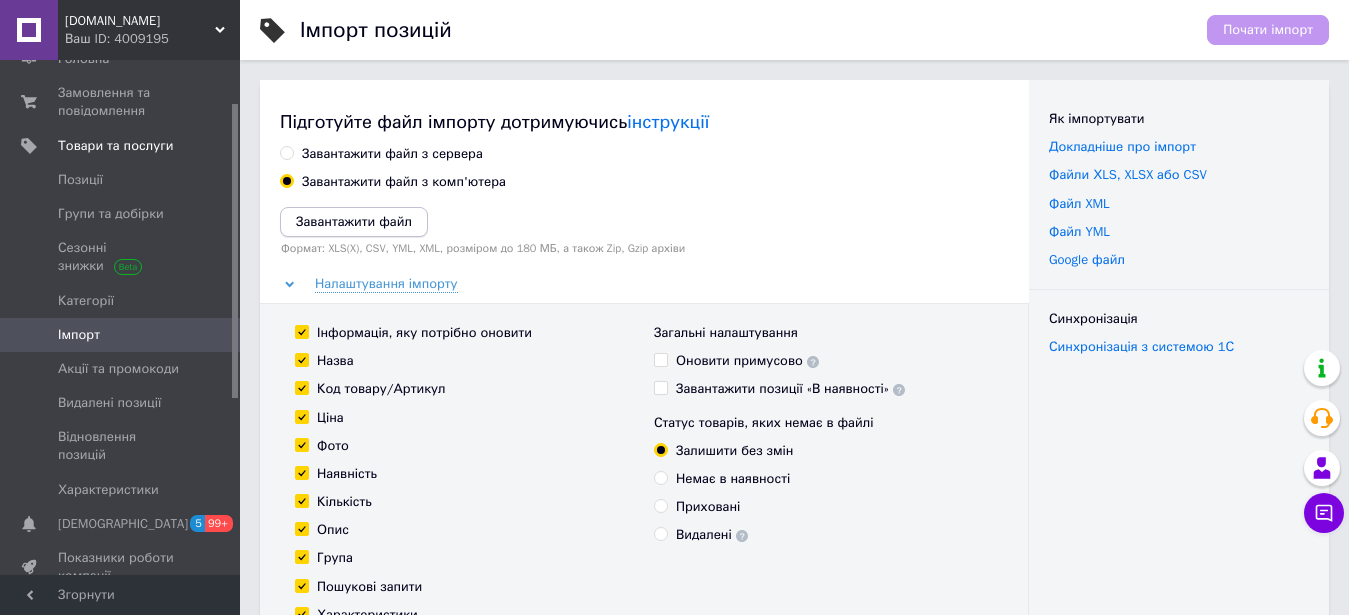 click on "Завантажити файл" at bounding box center (354, 221) 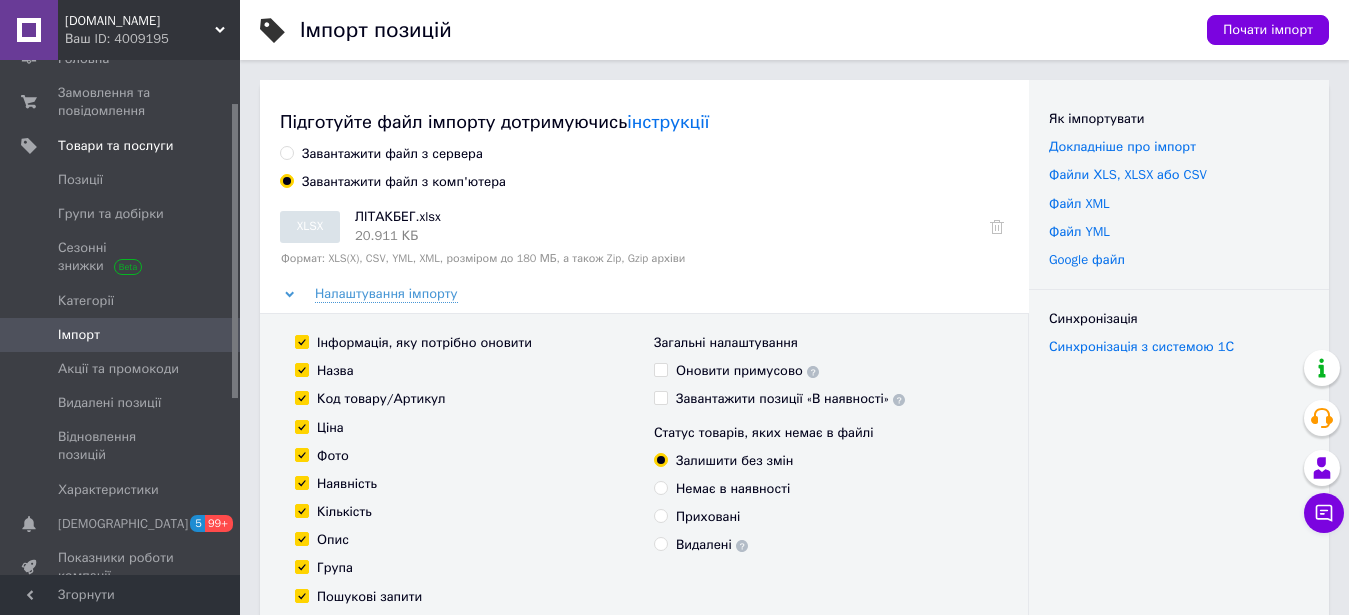 click on "Почати імпорт" at bounding box center [1268, 30] 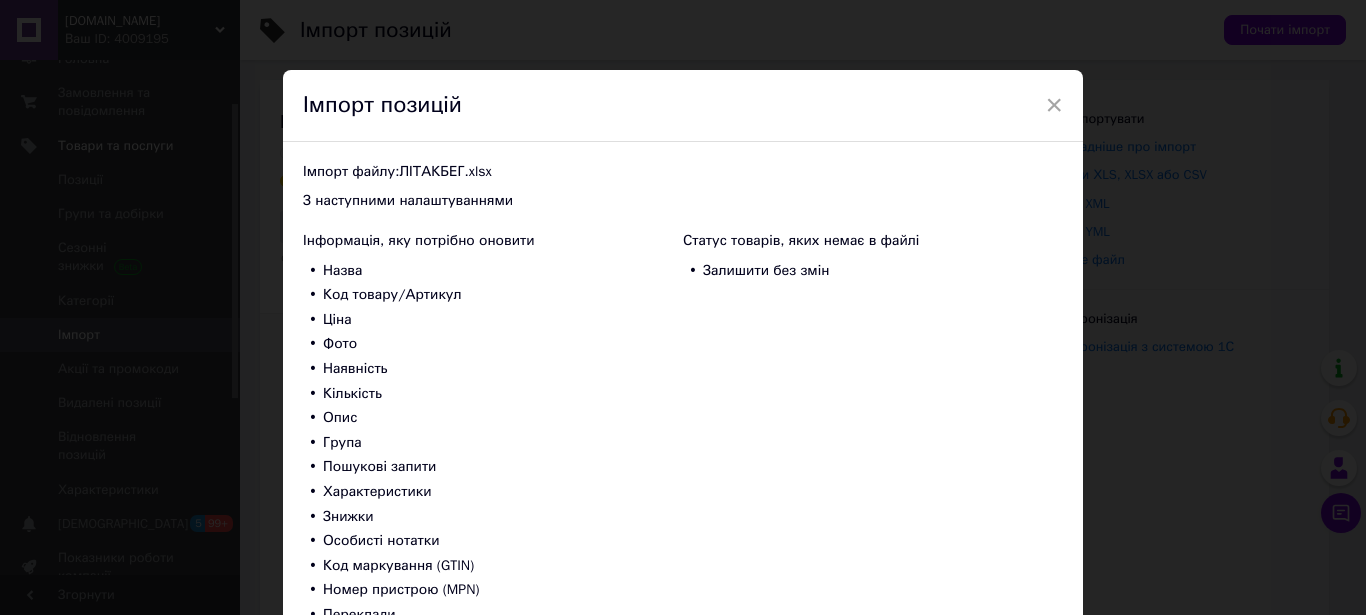 scroll, scrollTop: 160, scrollLeft: 0, axis: vertical 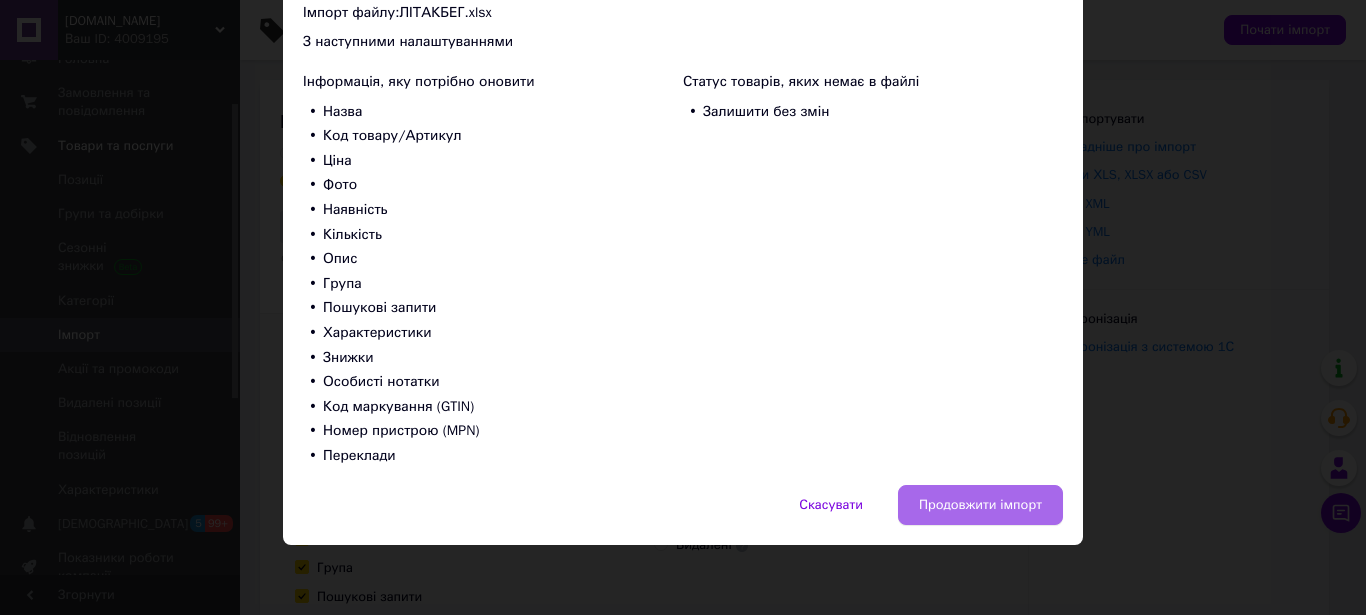 click on "Продовжити імпорт" at bounding box center (980, 505) 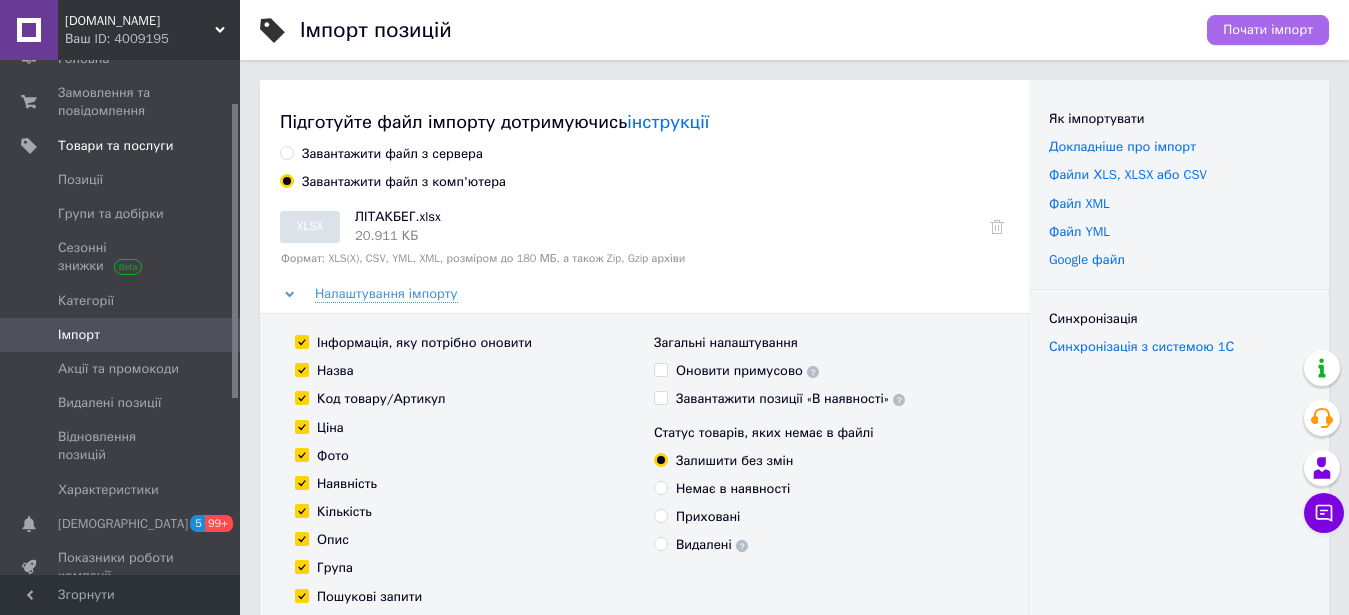 click on "Почати імпорт" at bounding box center (1268, 30) 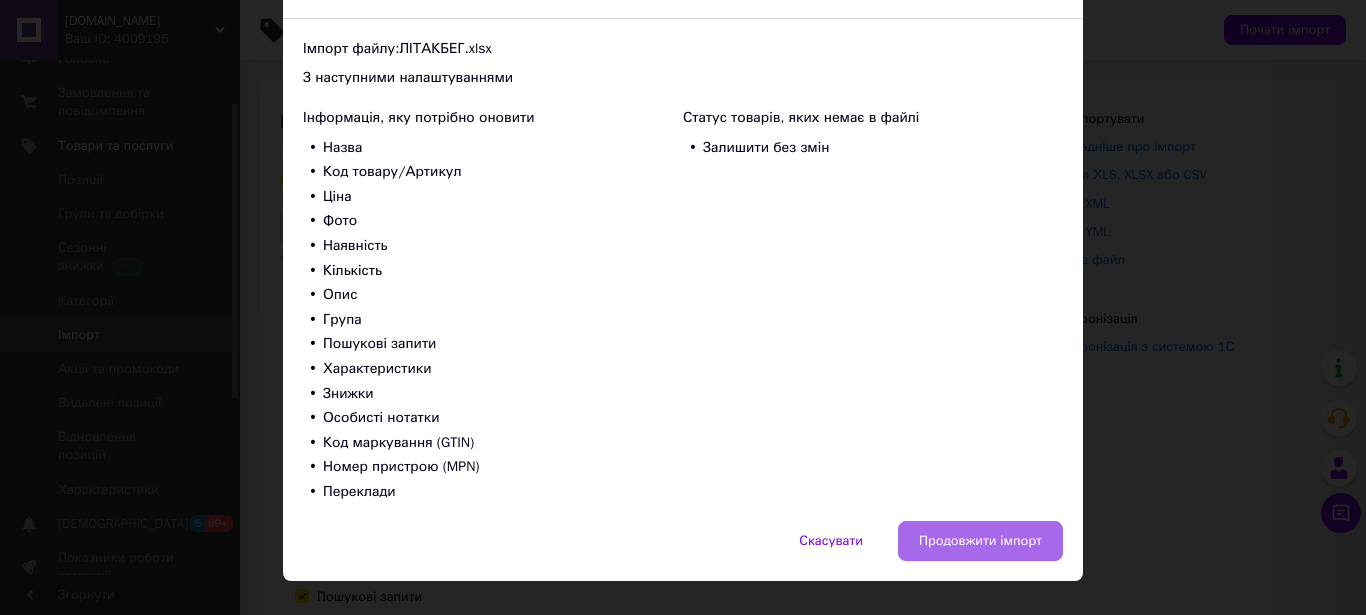 scroll, scrollTop: 160, scrollLeft: 0, axis: vertical 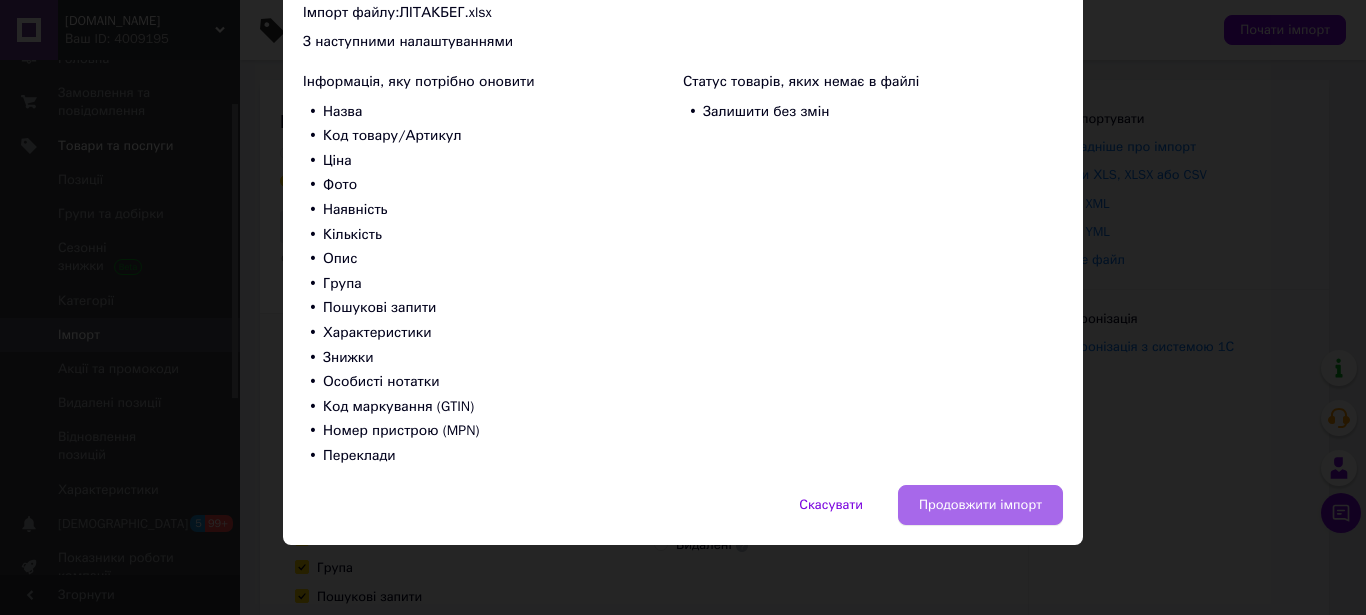 click on "Продовжити імпорт" at bounding box center [980, 505] 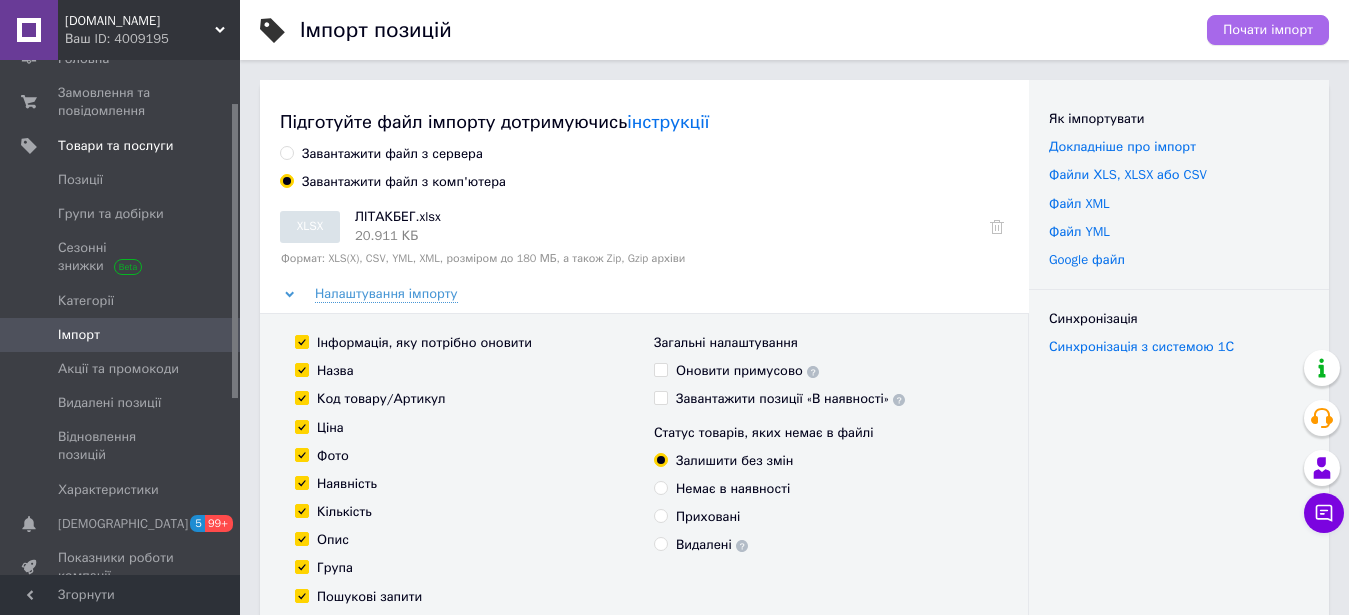 click on "Почати імпорт" at bounding box center (1268, 30) 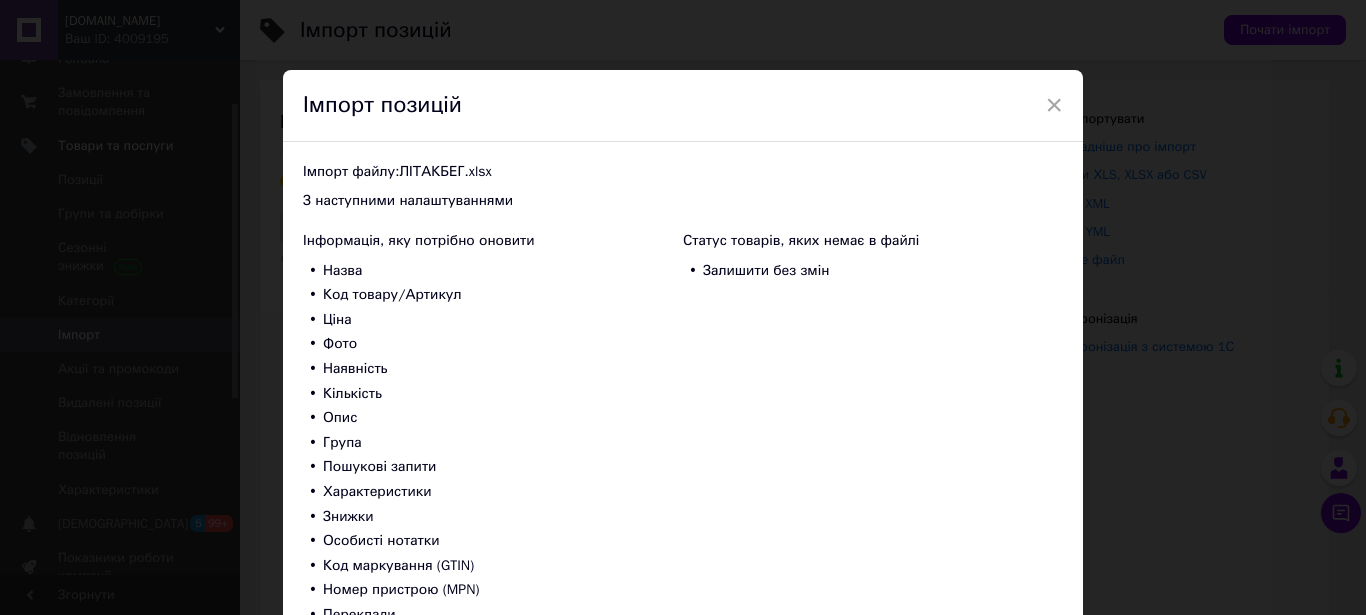 scroll, scrollTop: 160, scrollLeft: 0, axis: vertical 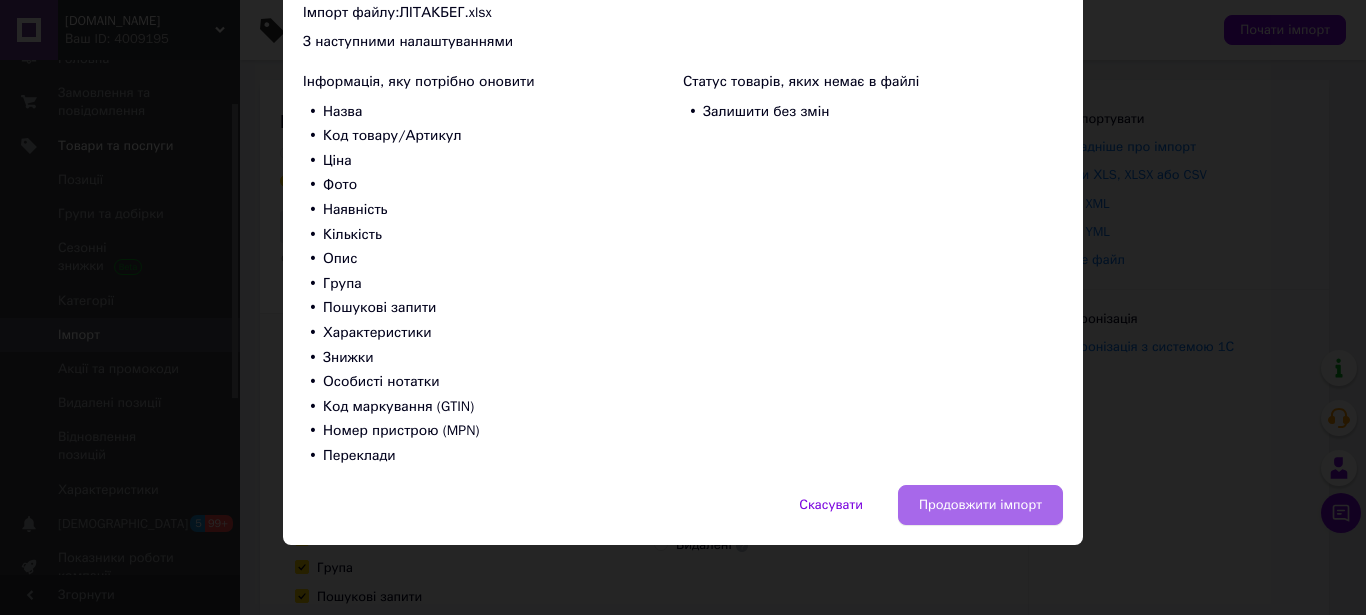 click on "Продовжити імпорт" at bounding box center (980, 505) 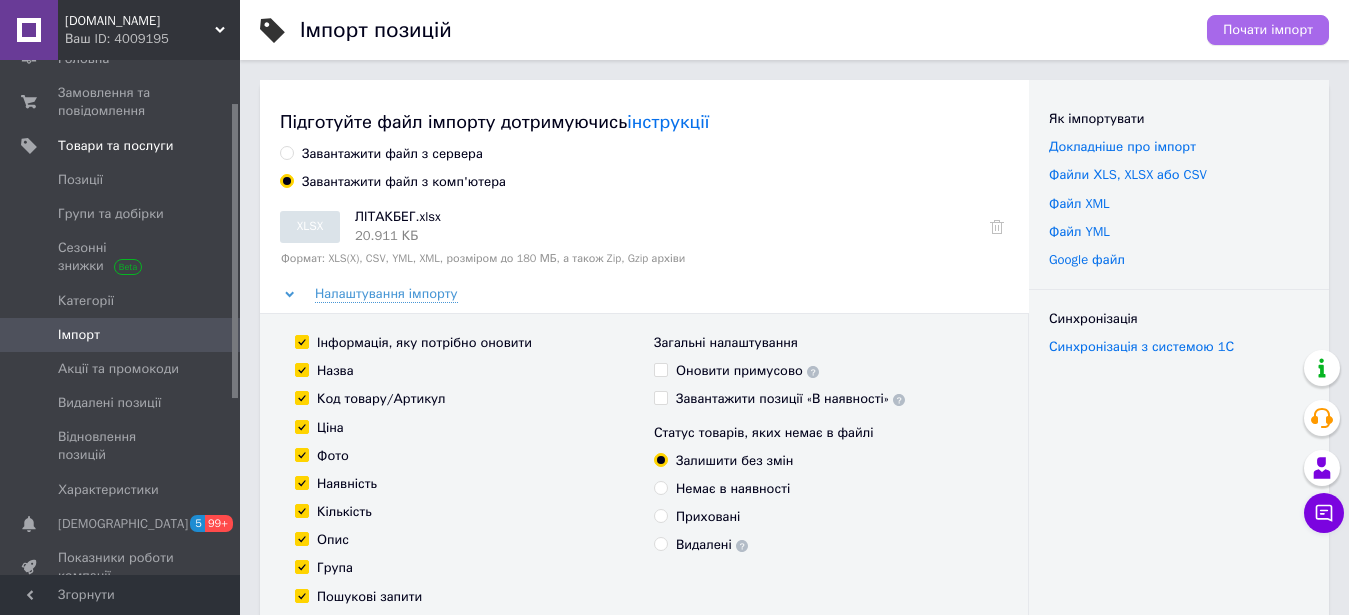 click on "Почати імпорт" at bounding box center (1268, 30) 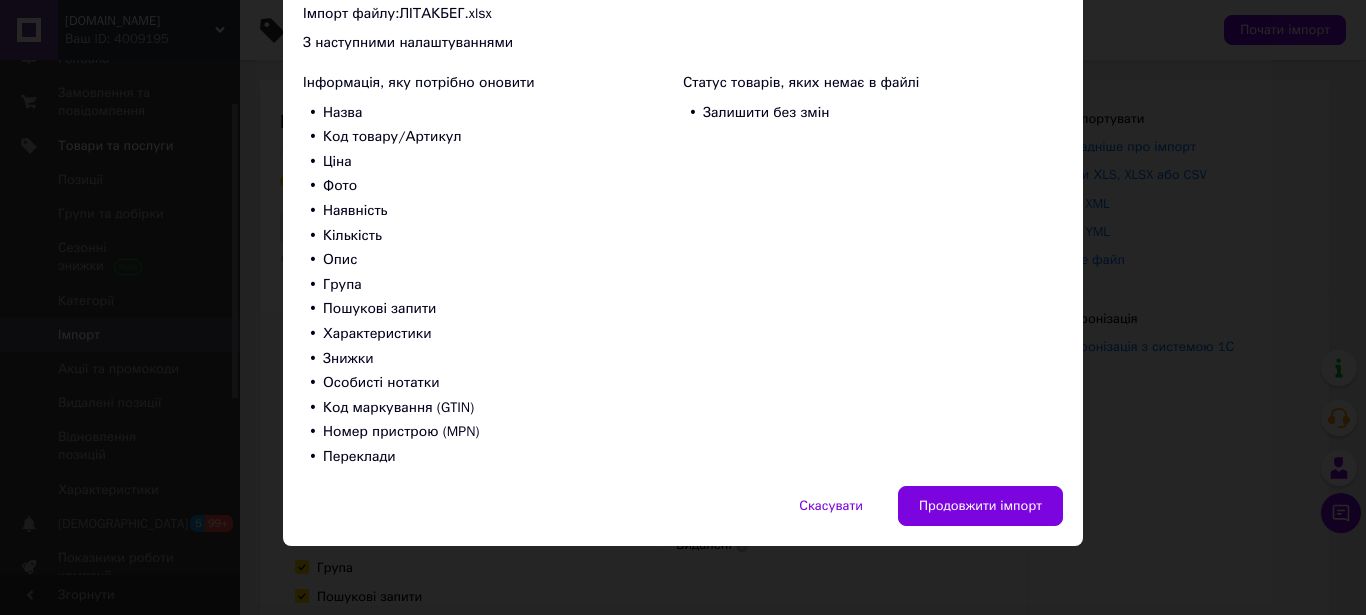 scroll, scrollTop: 160, scrollLeft: 0, axis: vertical 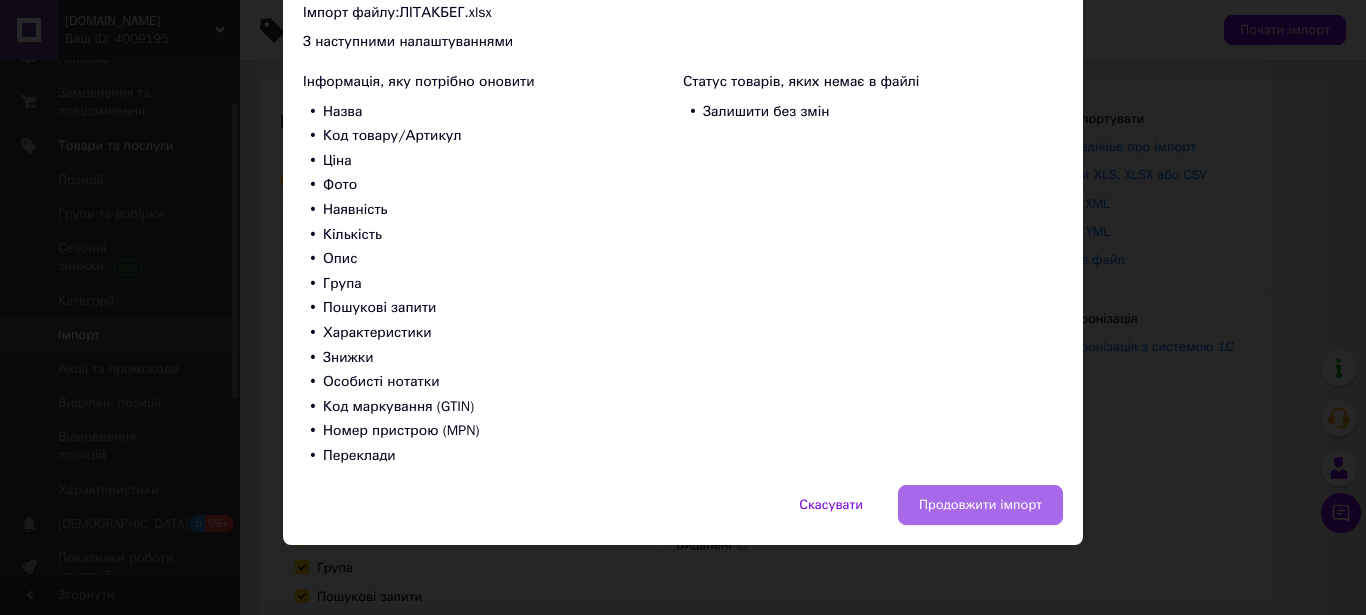 click on "Продовжити імпорт" at bounding box center (980, 505) 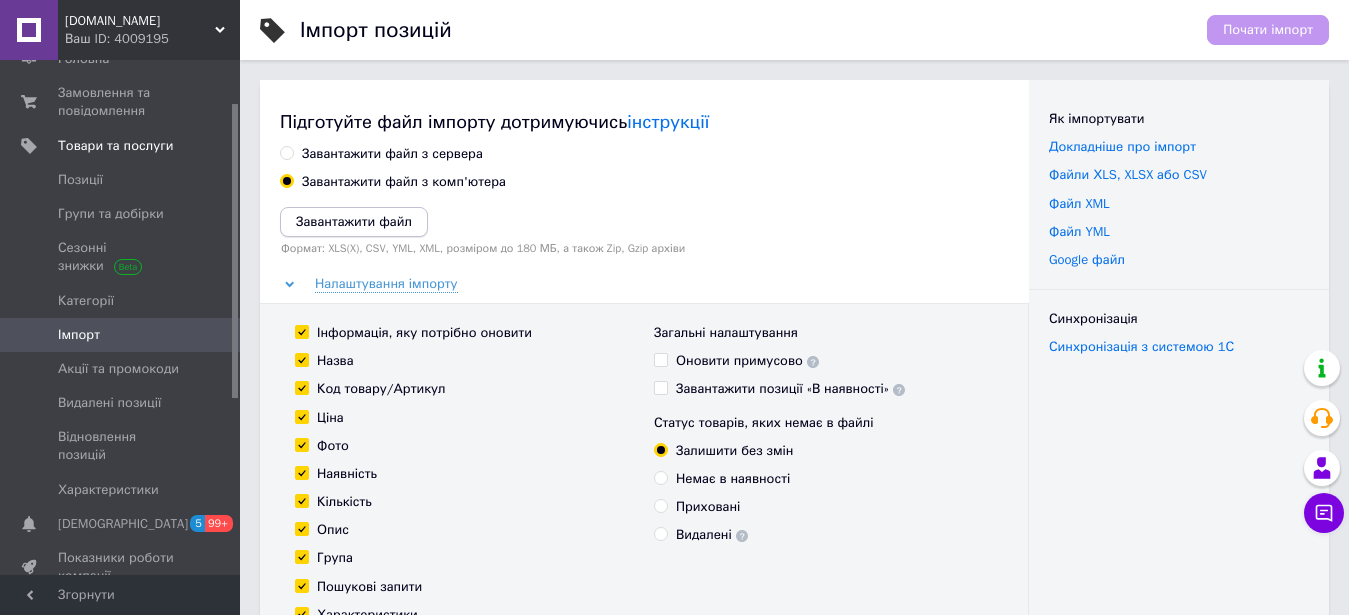 click on "Завантажити файл" at bounding box center [354, 221] 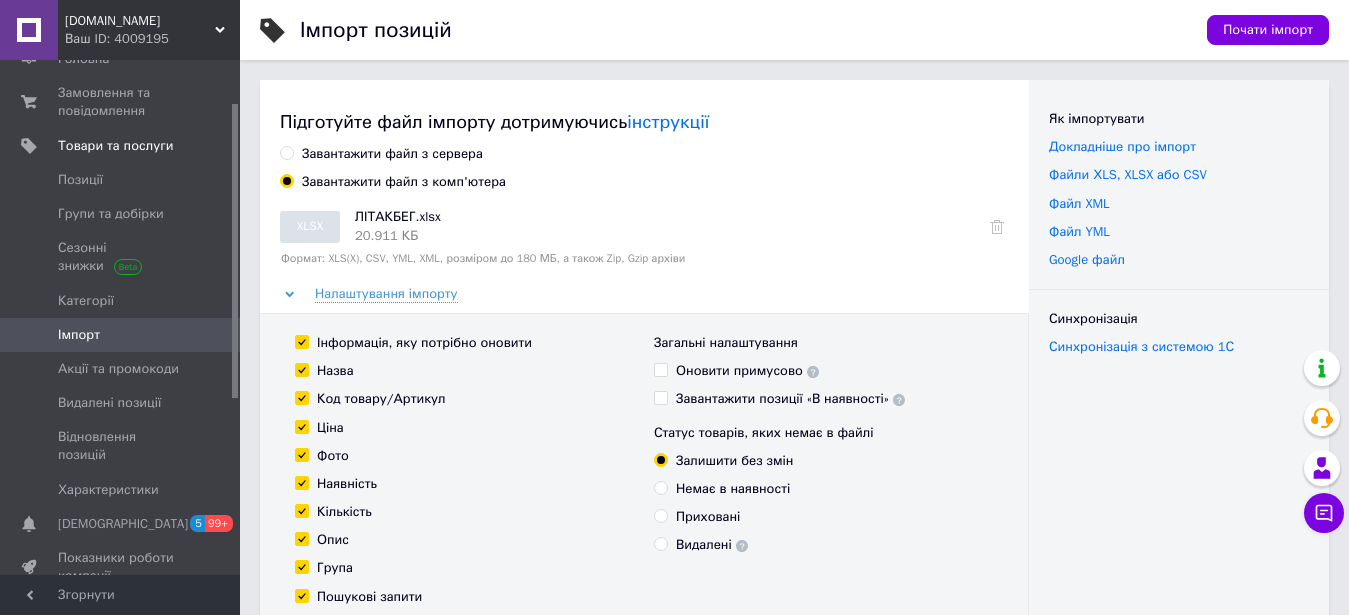 click on "Почати імпорт" at bounding box center (1268, 30) 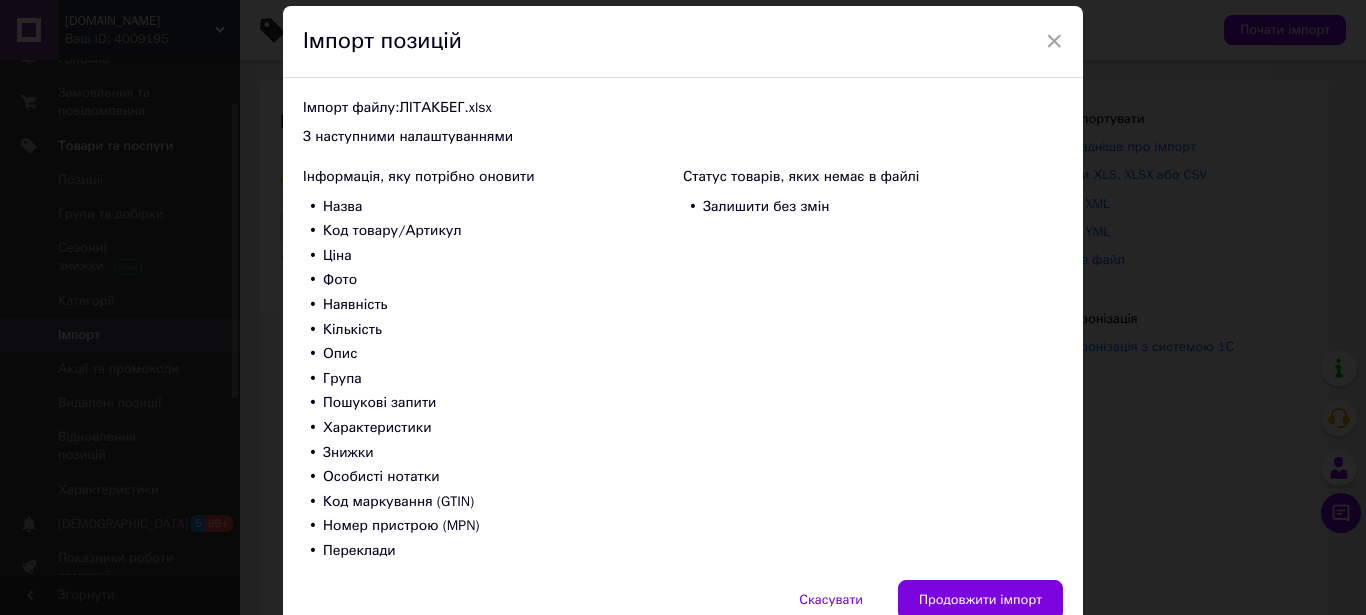 scroll, scrollTop: 160, scrollLeft: 0, axis: vertical 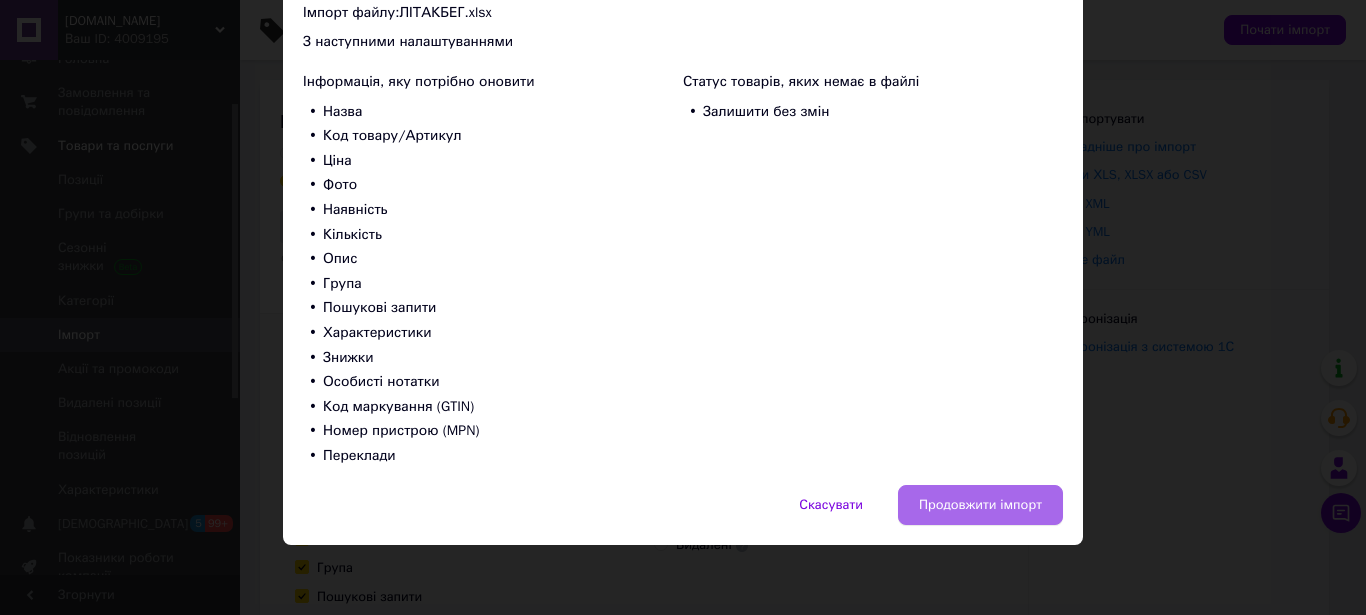 click on "Продовжити імпорт" at bounding box center [980, 505] 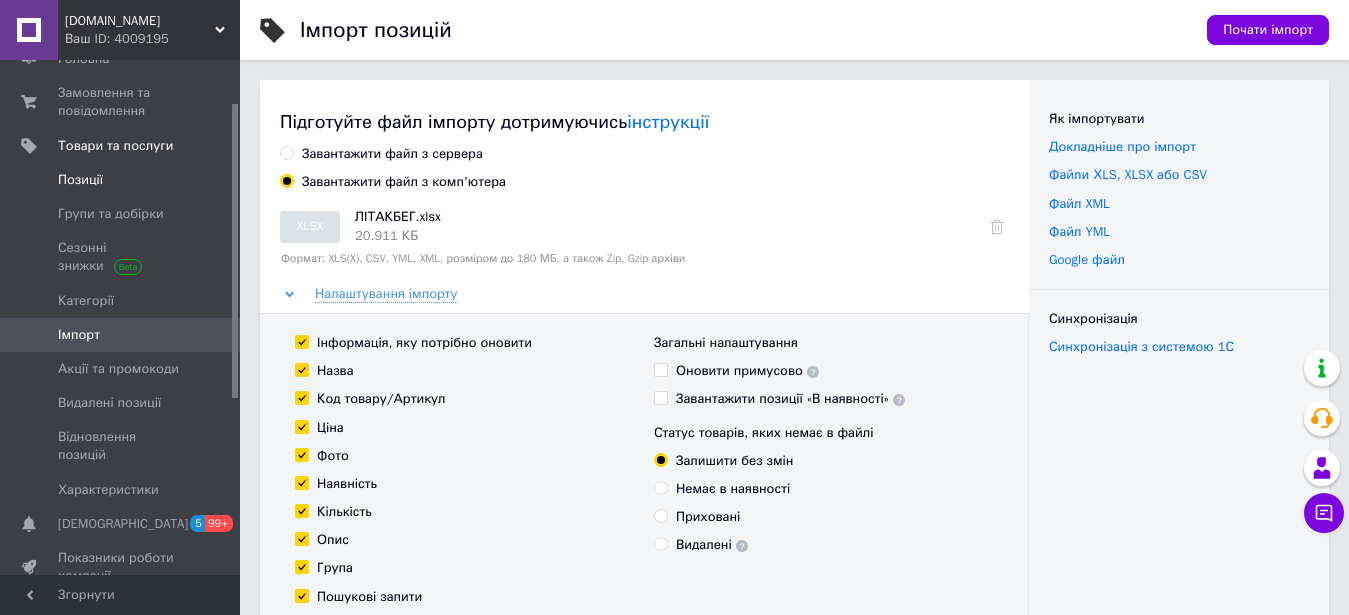 click on "Позиції" at bounding box center (128, 180) 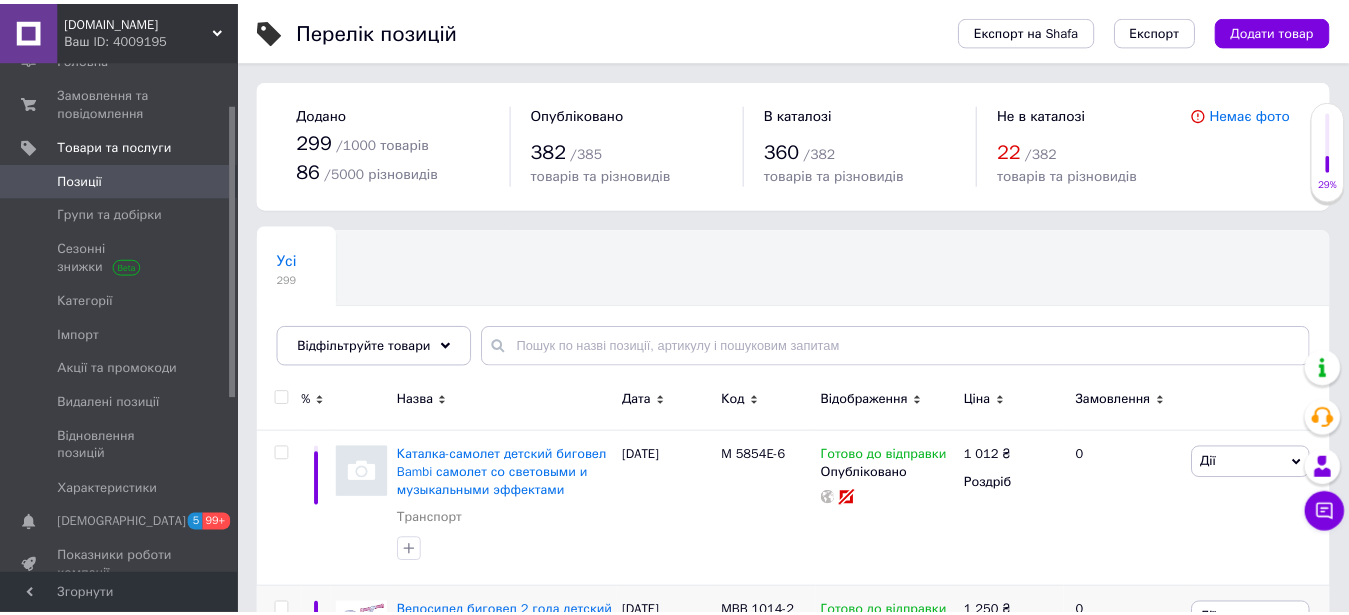 scroll, scrollTop: 306, scrollLeft: 0, axis: vertical 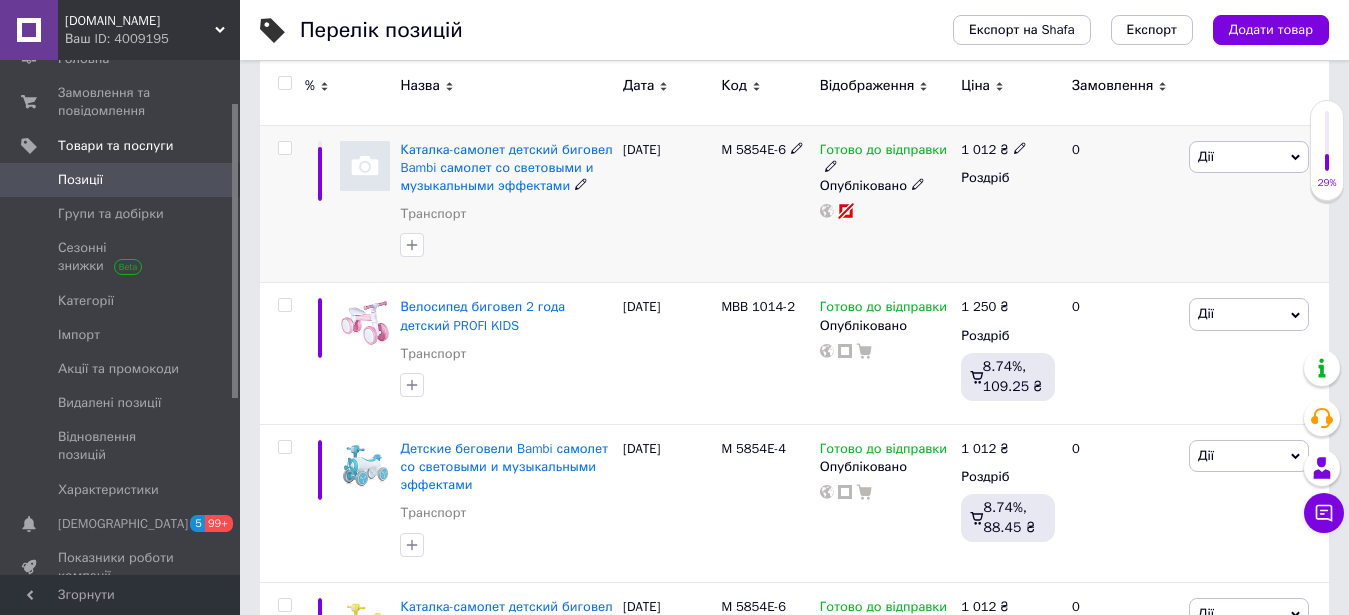 click 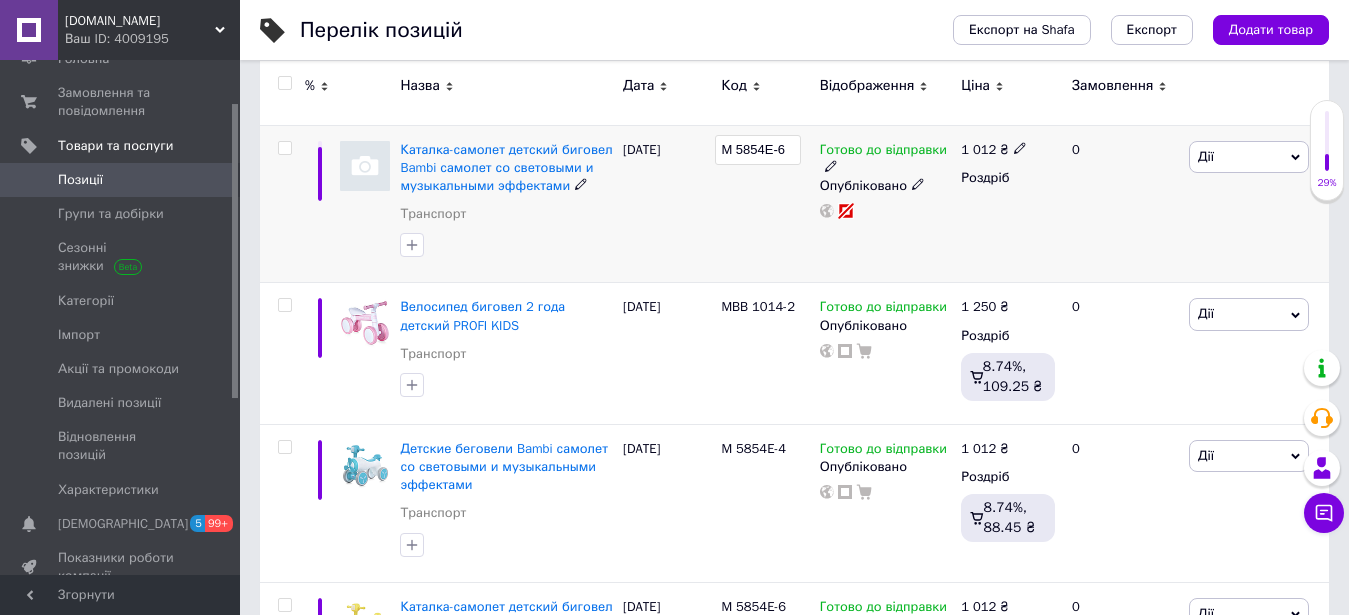 drag, startPoint x: 791, startPoint y: 143, endPoint x: 696, endPoint y: 146, distance: 95.047356 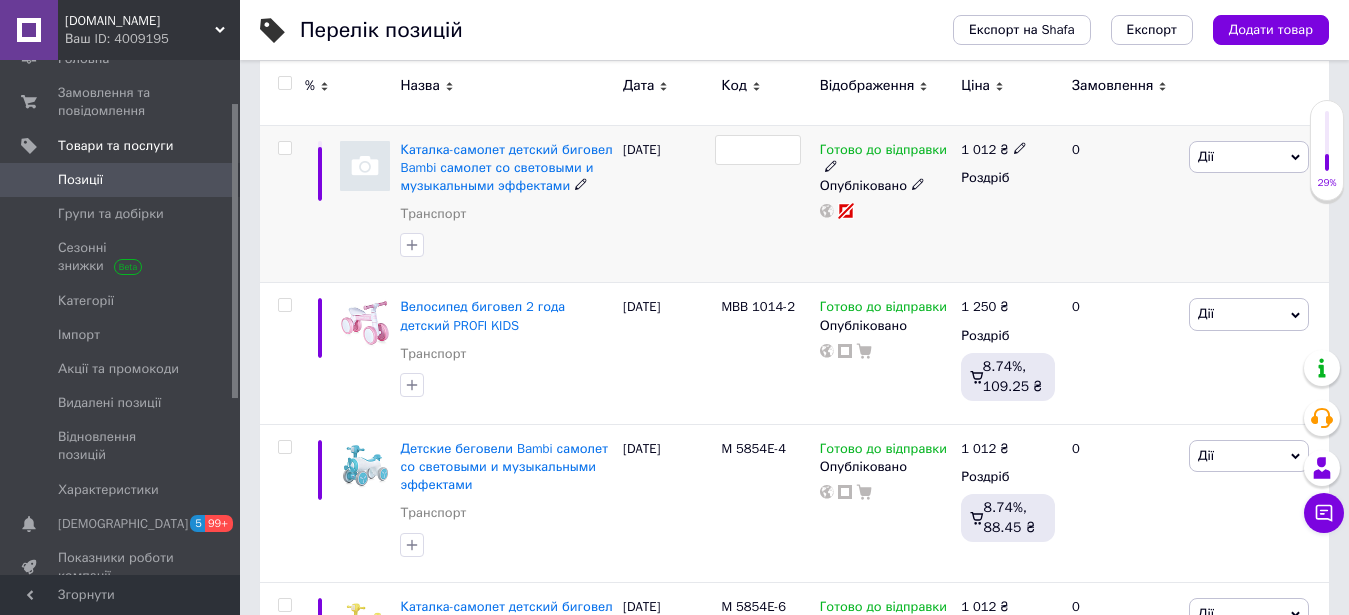 type on "MBB 1014-3" 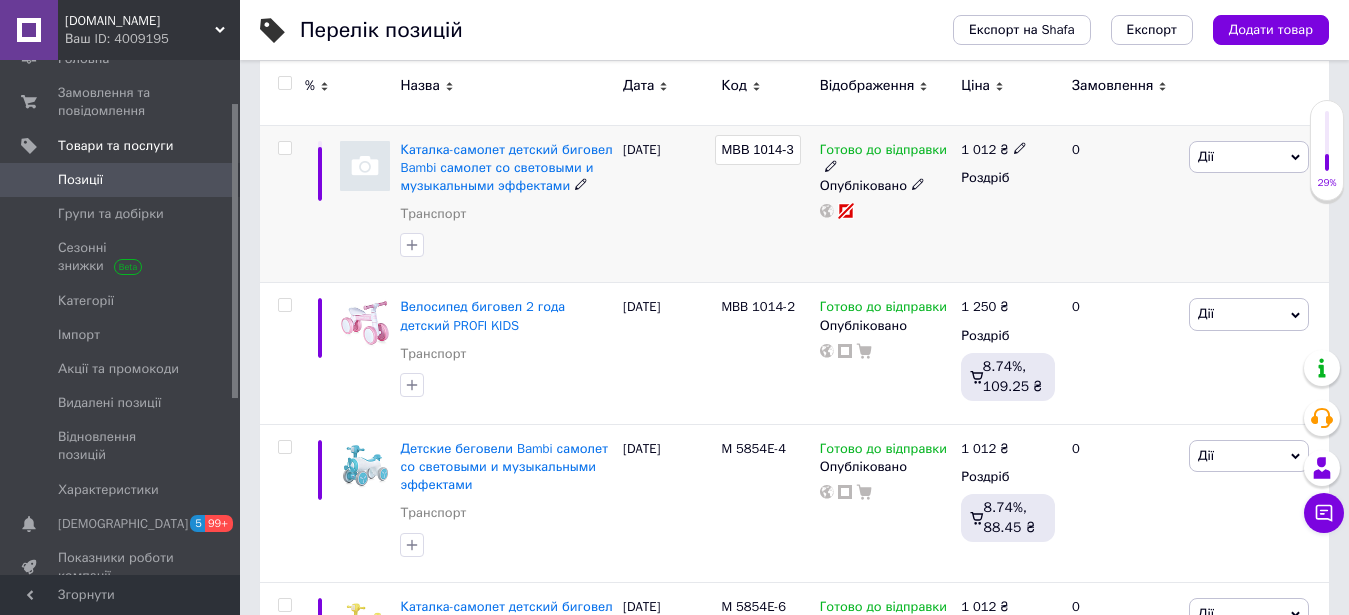 scroll, scrollTop: 0, scrollLeft: 2, axis: horizontal 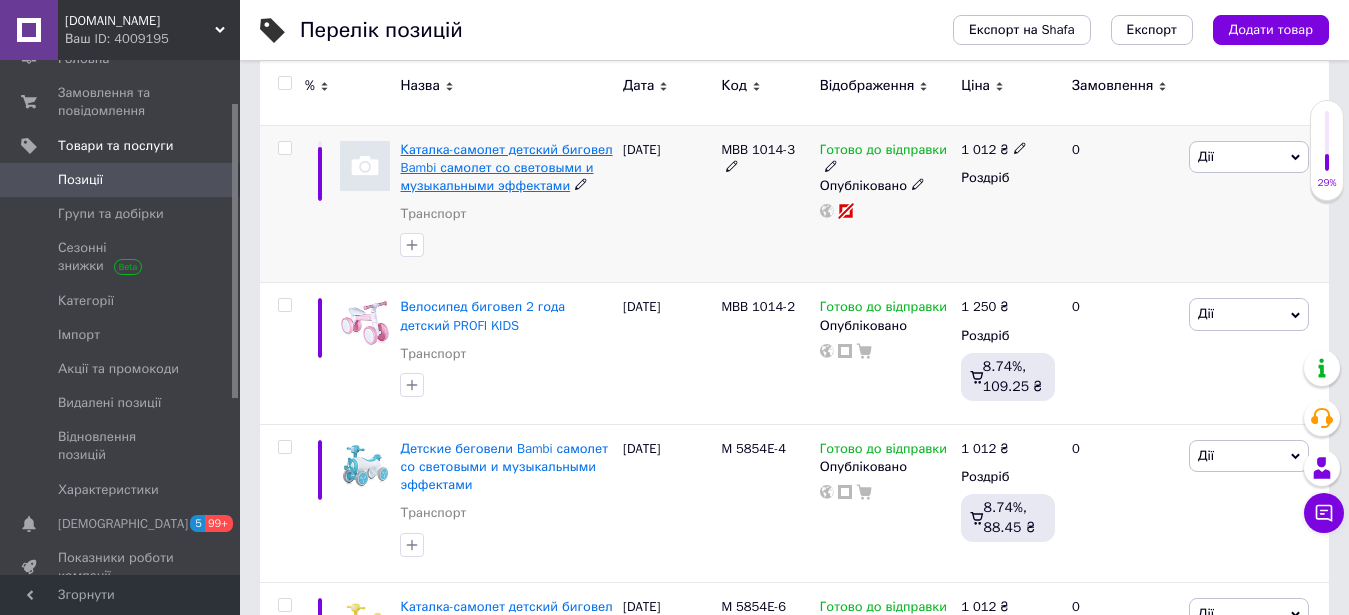 click on "Каталка-самолет детский биговел Bambi самолет со световыми и музыкальными эффектами" at bounding box center (506, 167) 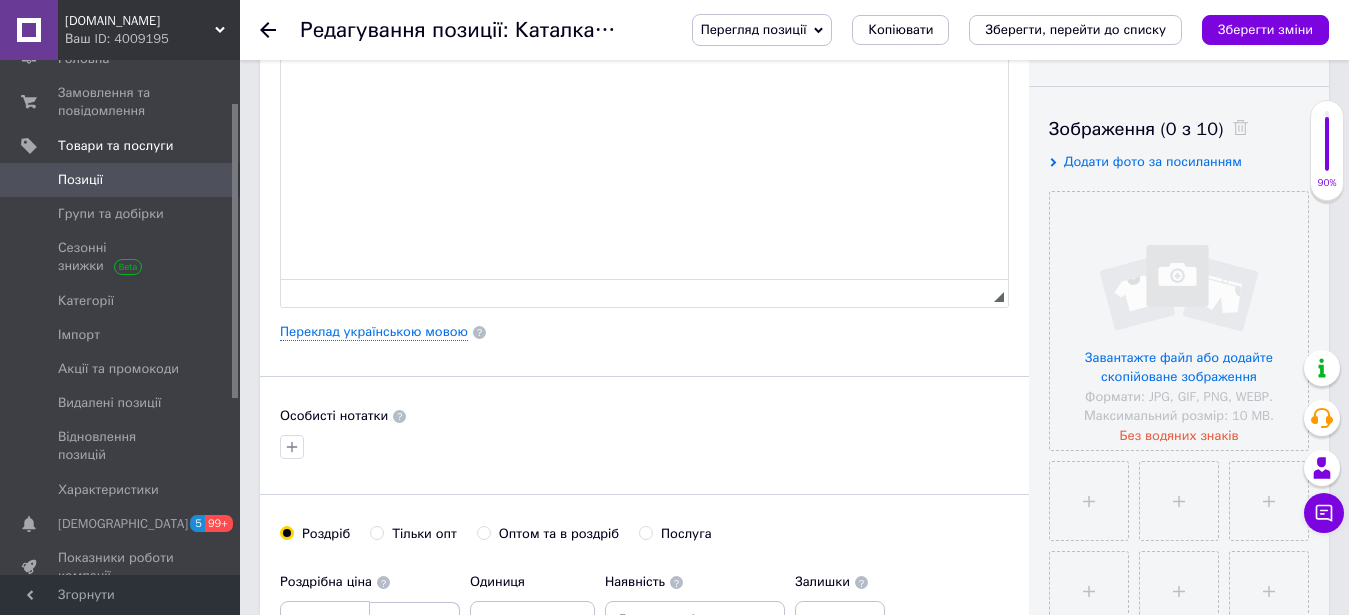 scroll, scrollTop: 0, scrollLeft: 0, axis: both 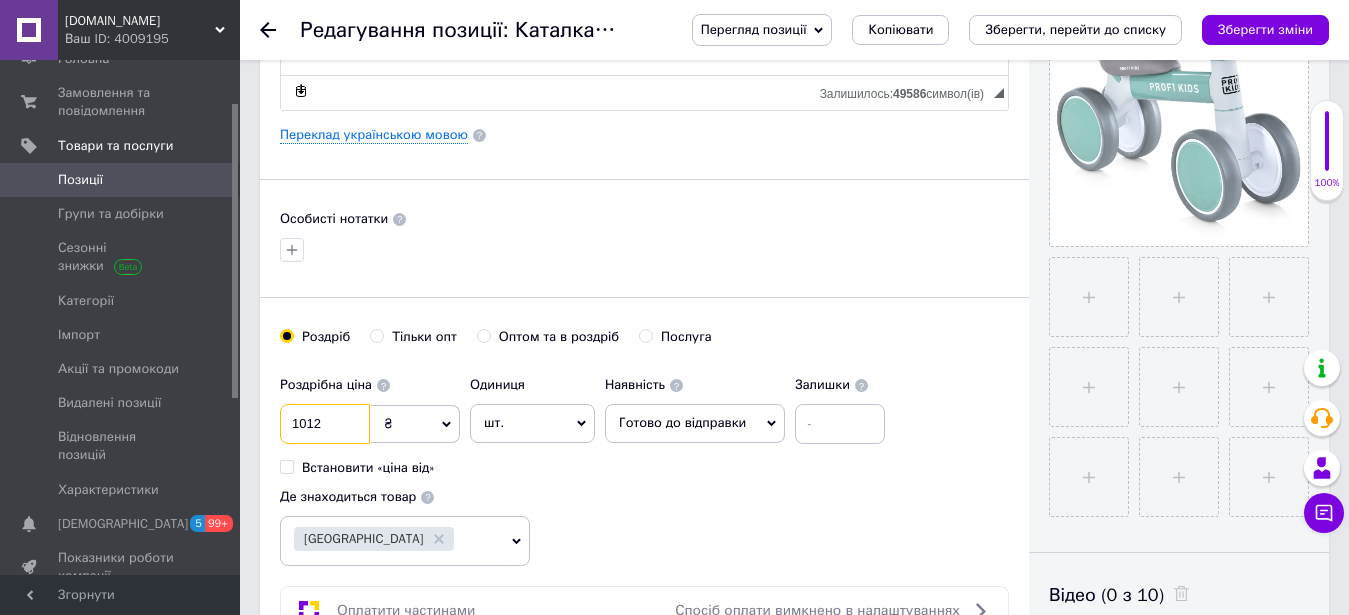drag, startPoint x: 343, startPoint y: 415, endPoint x: 252, endPoint y: 434, distance: 92.96236 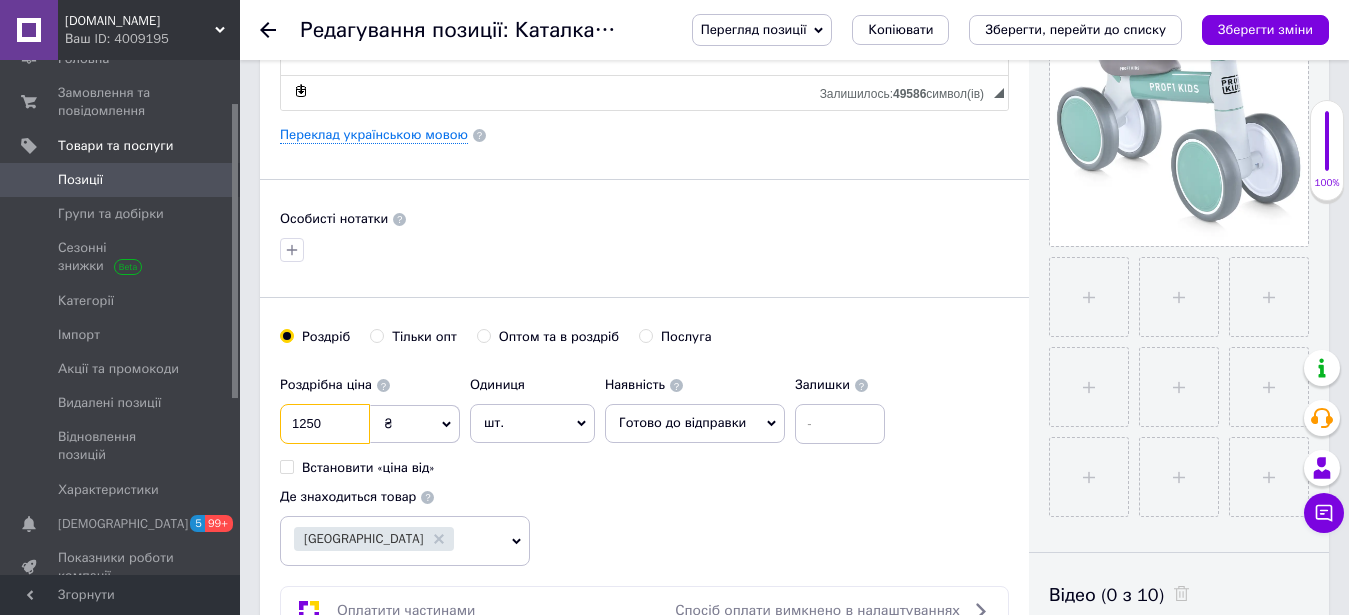 scroll, scrollTop: 1122, scrollLeft: 0, axis: vertical 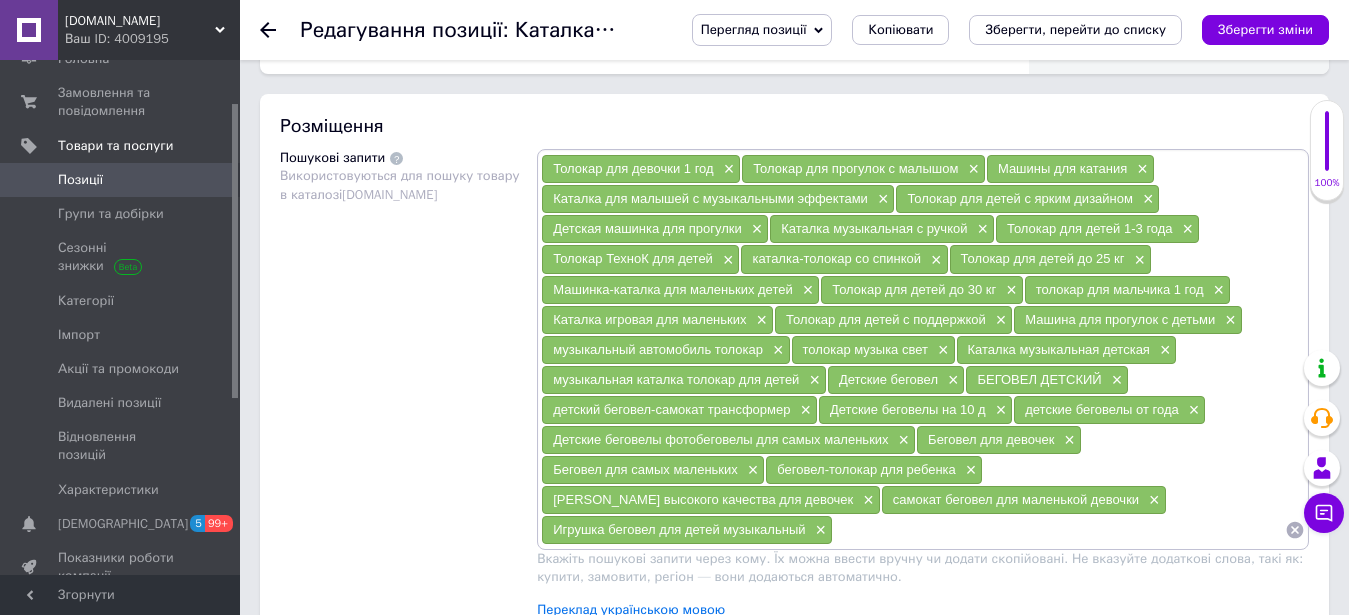 type on "1250" 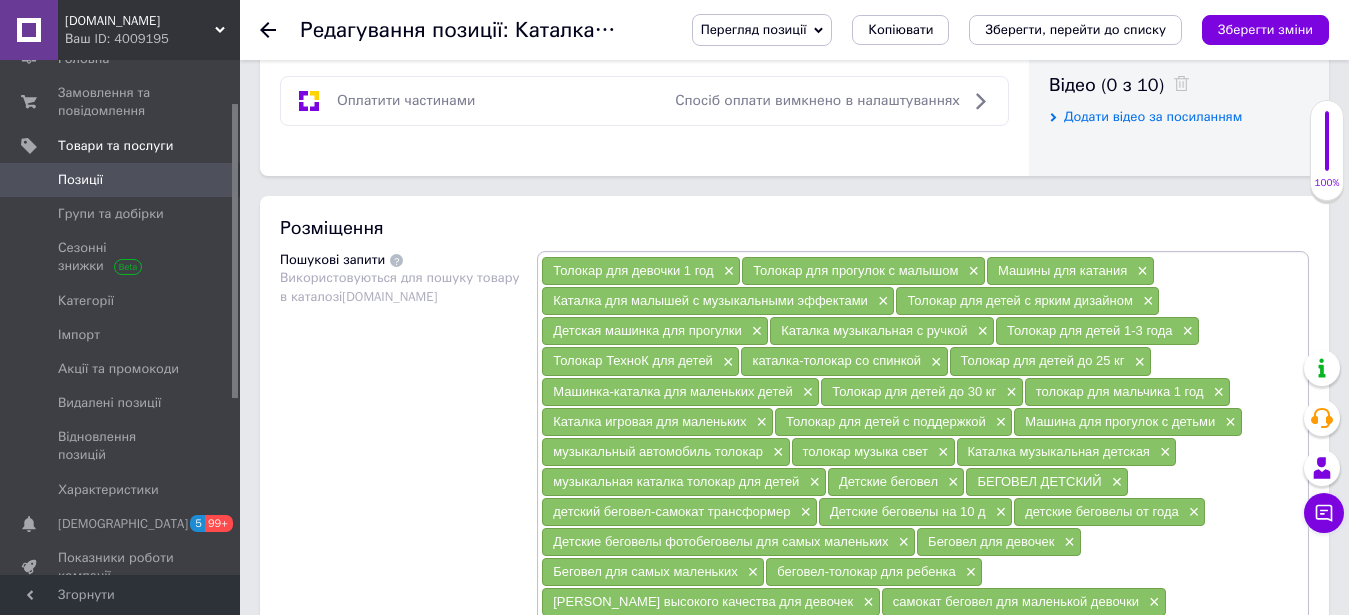 scroll, scrollTop: 1326, scrollLeft: 0, axis: vertical 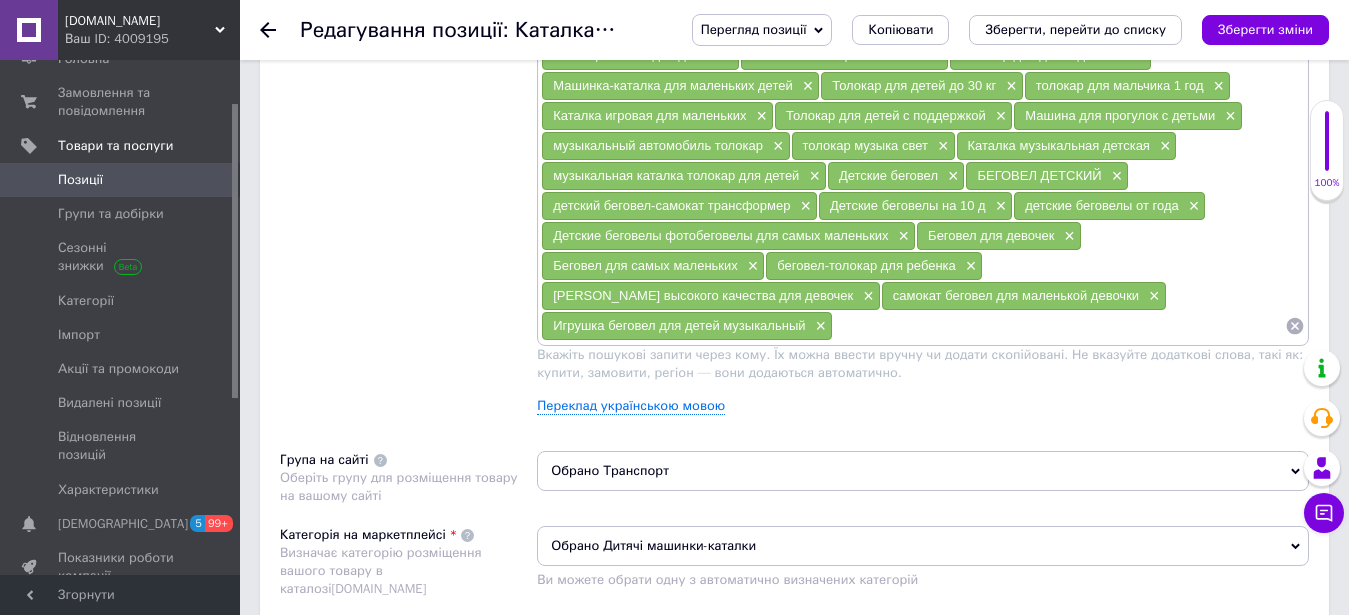 click at bounding box center [1059, 326] 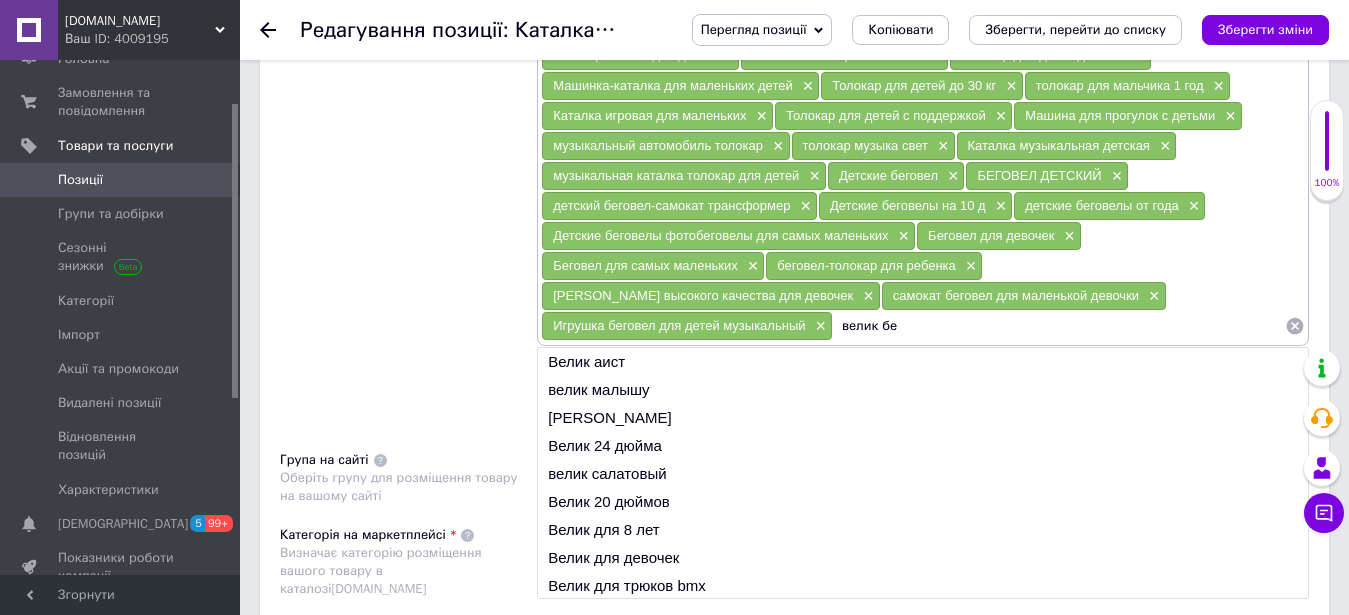 type on "велик бег" 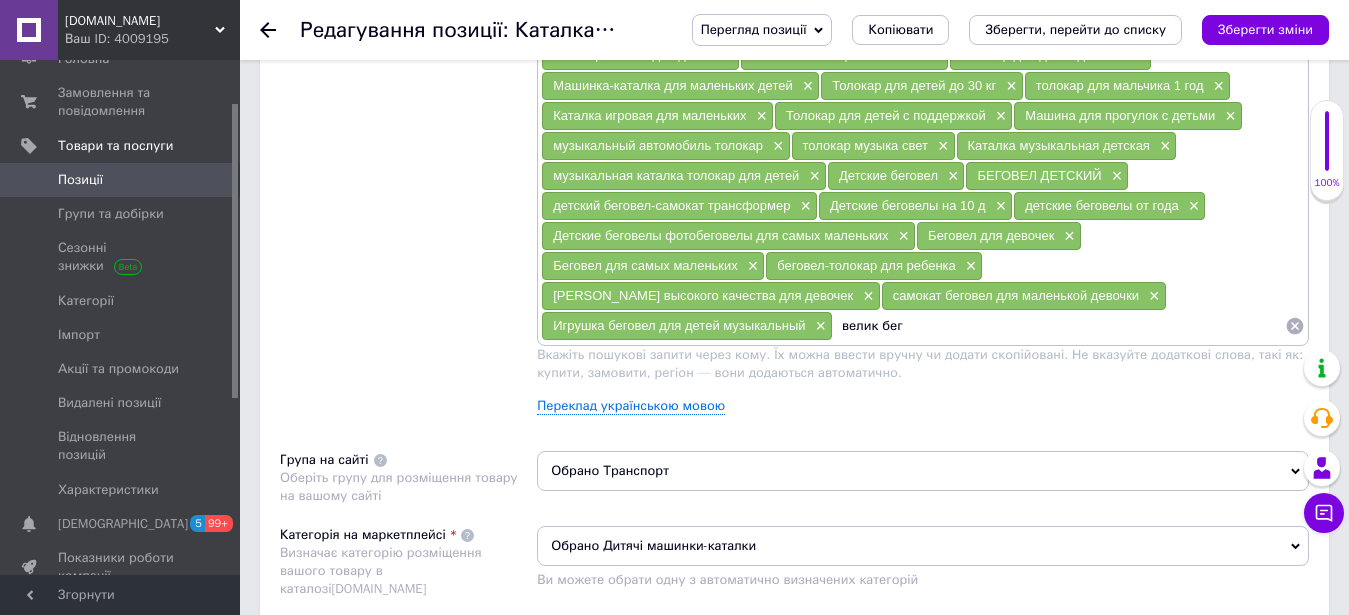 drag, startPoint x: 633, startPoint y: 340, endPoint x: 495, endPoint y: 340, distance: 138 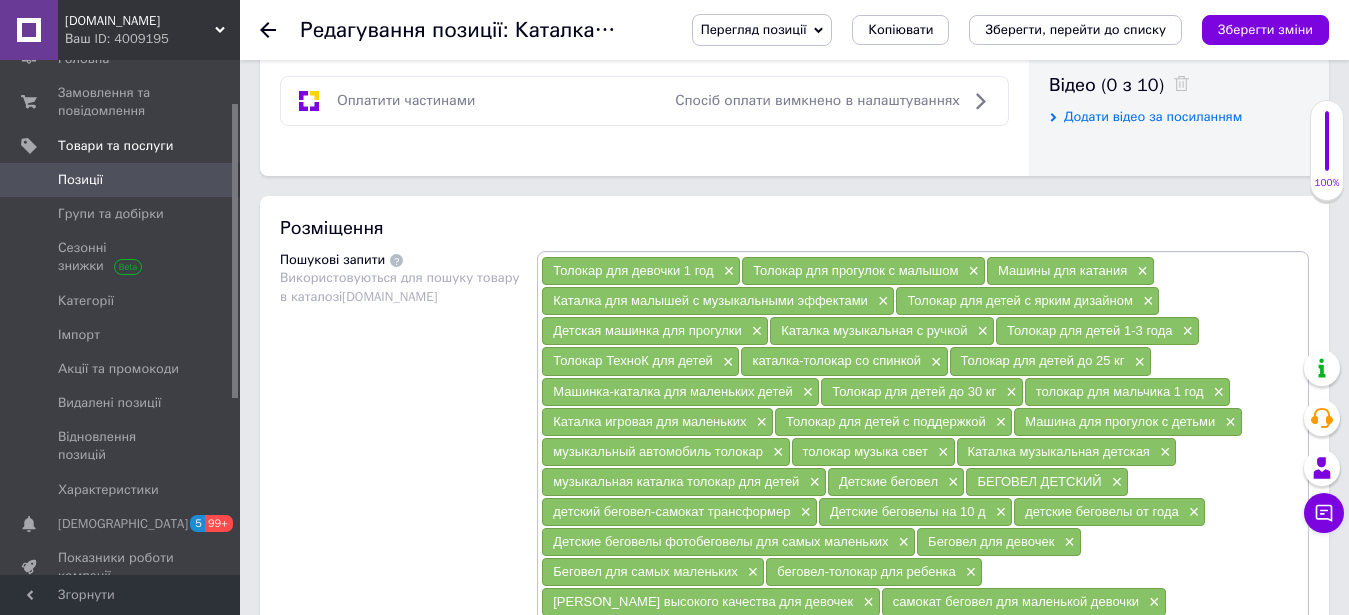scroll, scrollTop: 1632, scrollLeft: 0, axis: vertical 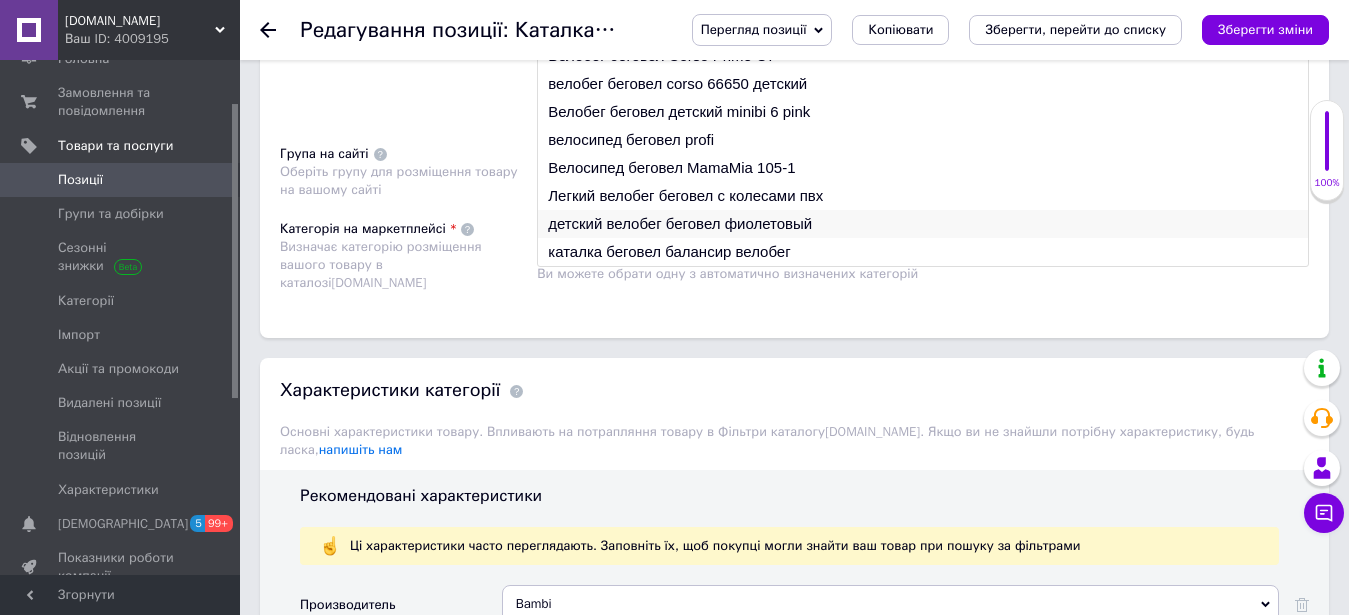 type on "беговел вело" 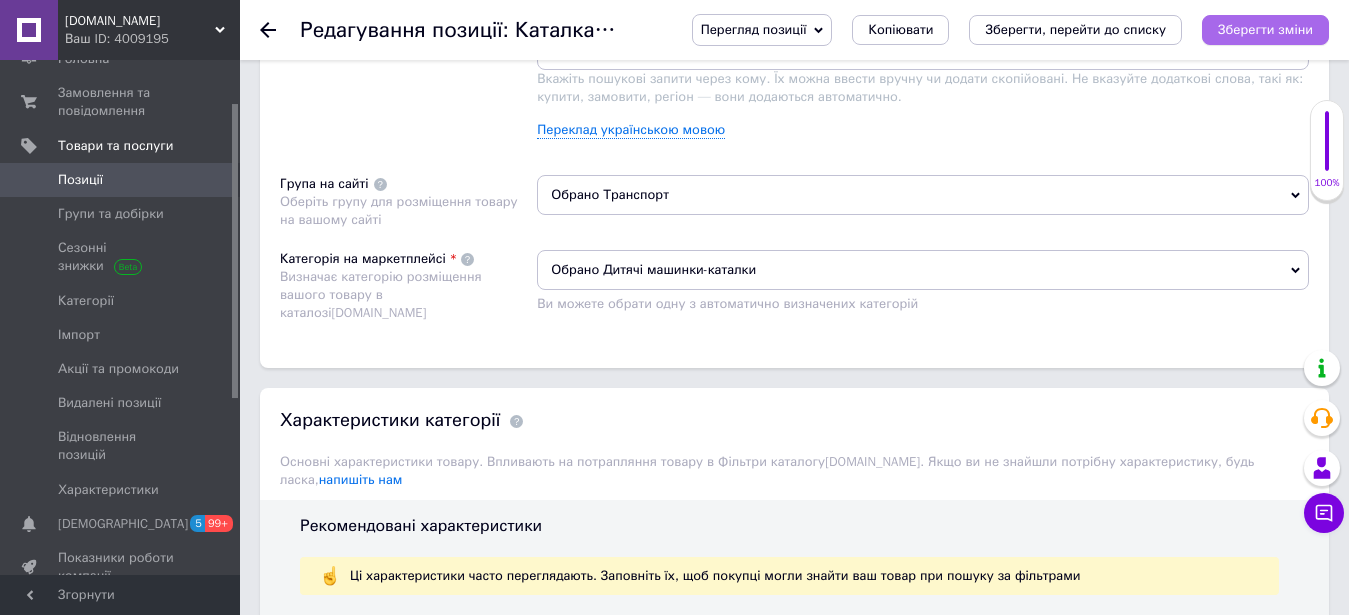 type 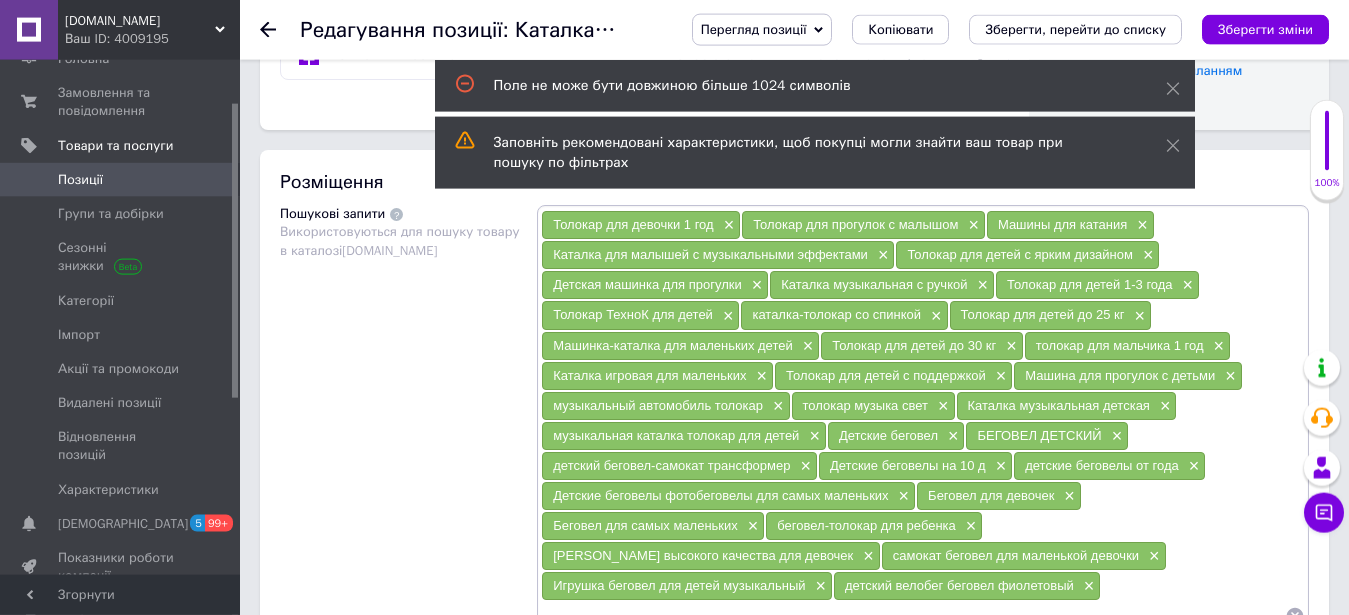scroll, scrollTop: 960, scrollLeft: 0, axis: vertical 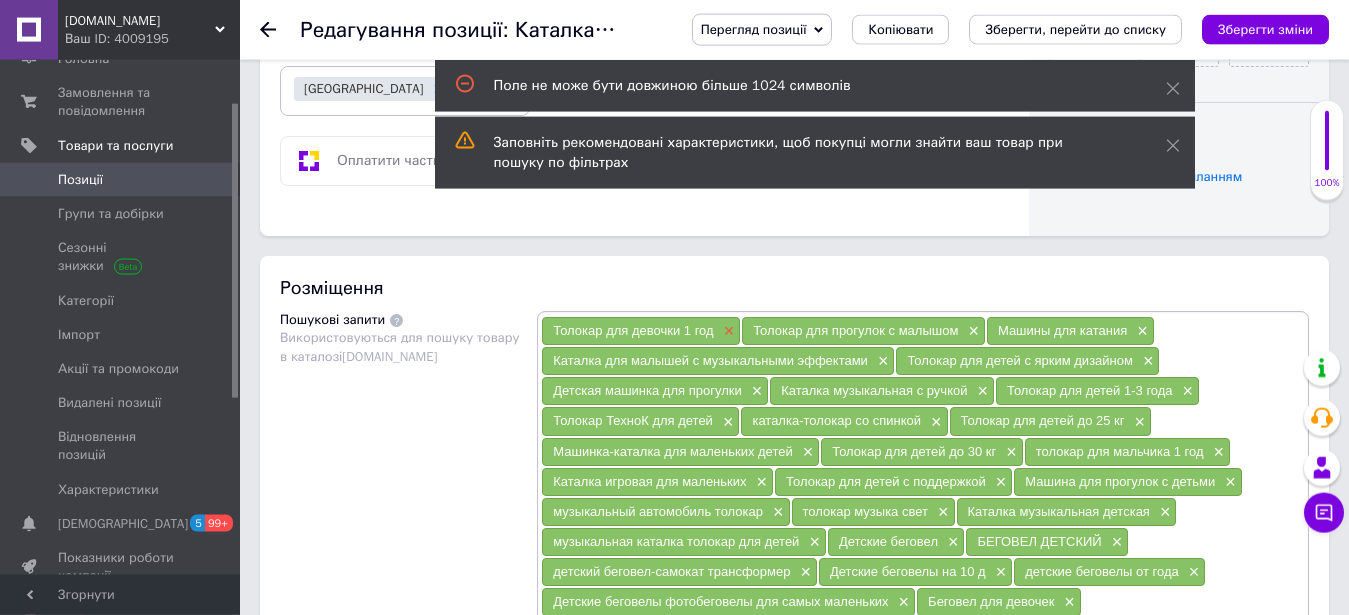 click on "×" at bounding box center [727, 331] 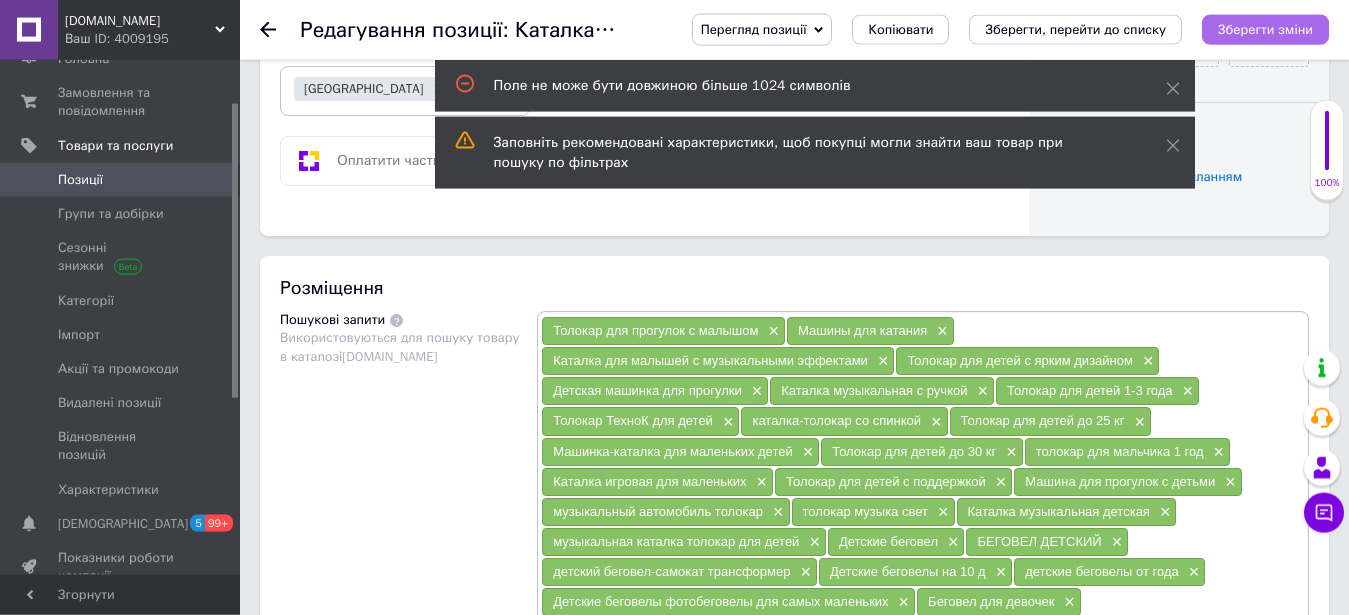 click on "Зберегти зміни" at bounding box center [1265, 29] 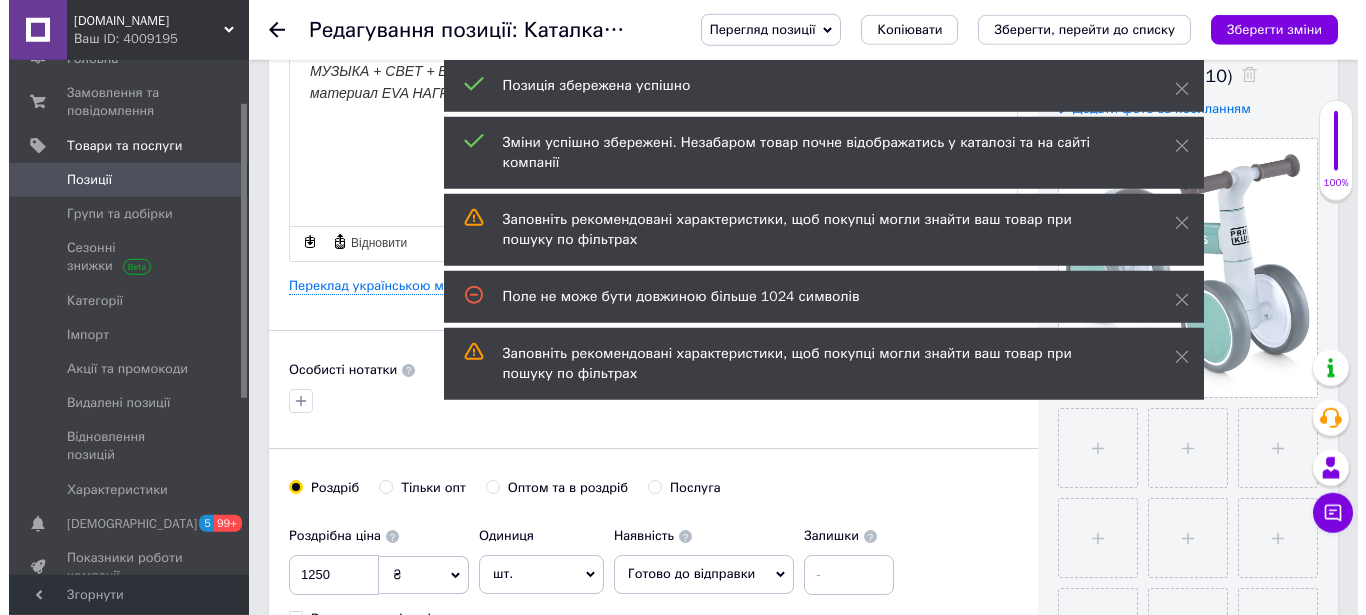 scroll, scrollTop: 348, scrollLeft: 0, axis: vertical 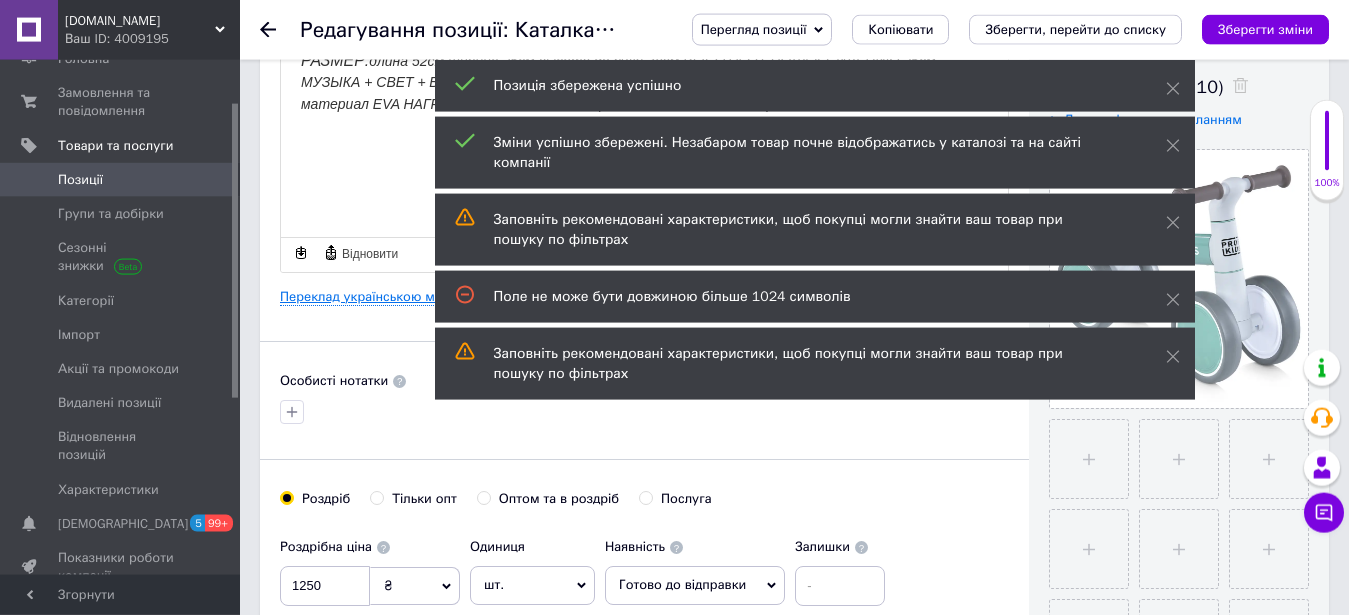 click on "Переклад українською мовою" at bounding box center [374, 297] 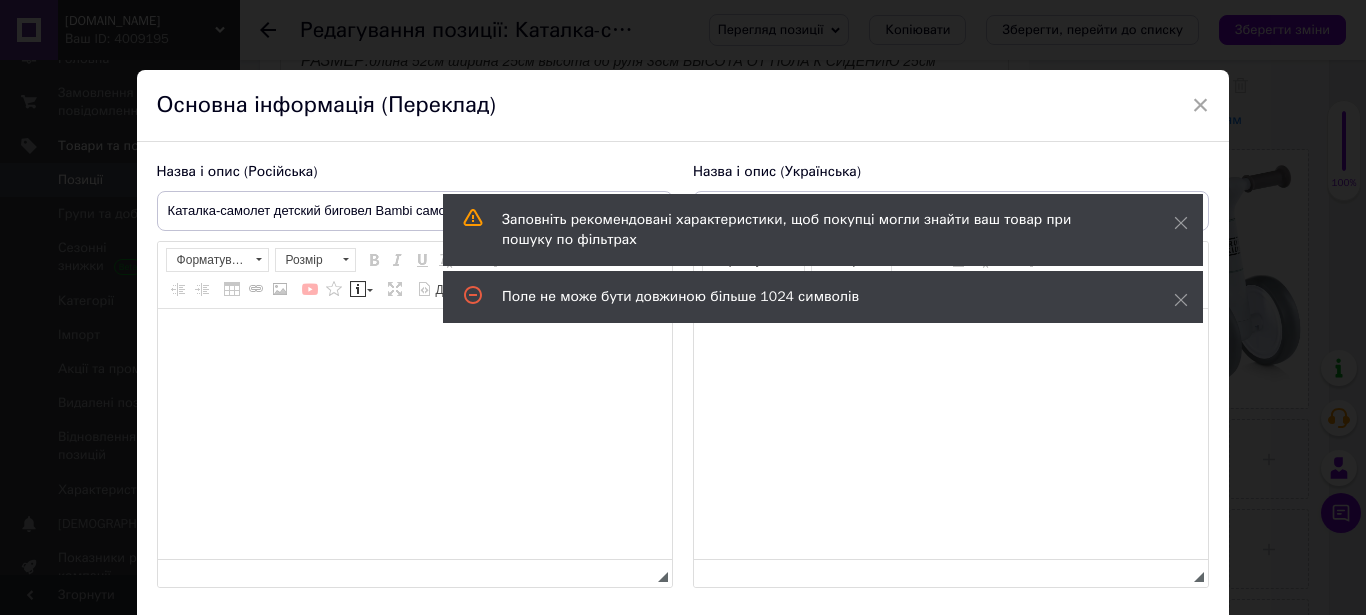 type on "Каталка-літак дитячий біговел Bambi літак зі світловими та музичними ефектами" 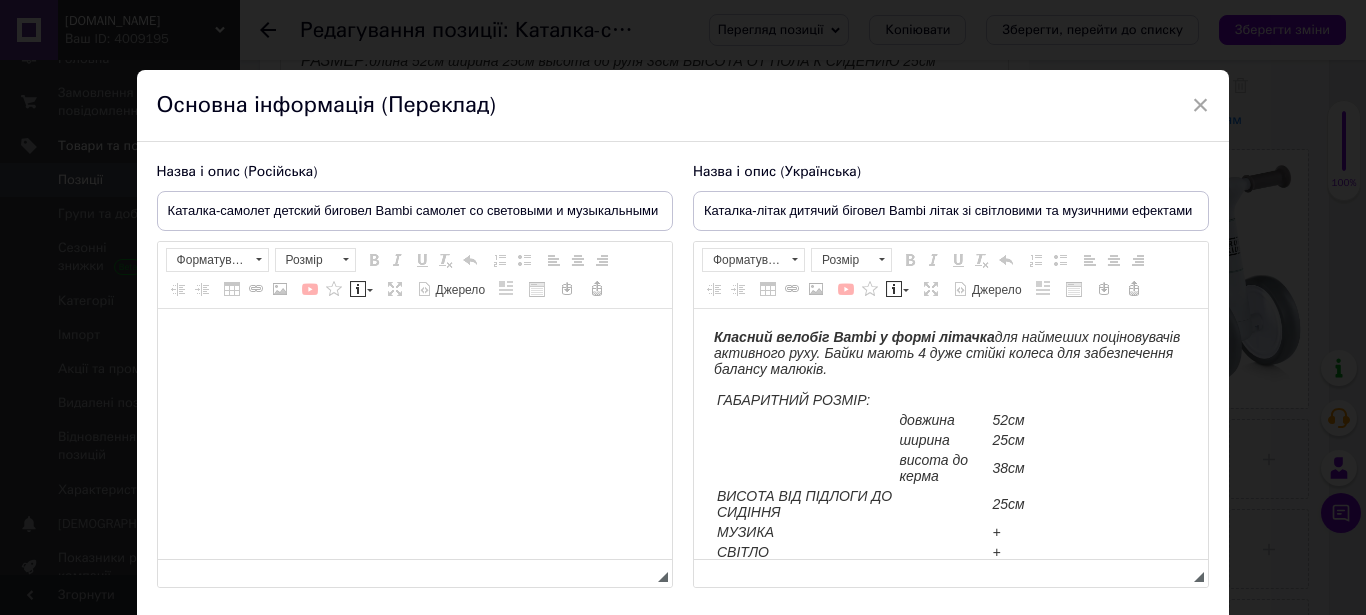 scroll, scrollTop: 0, scrollLeft: 0, axis: both 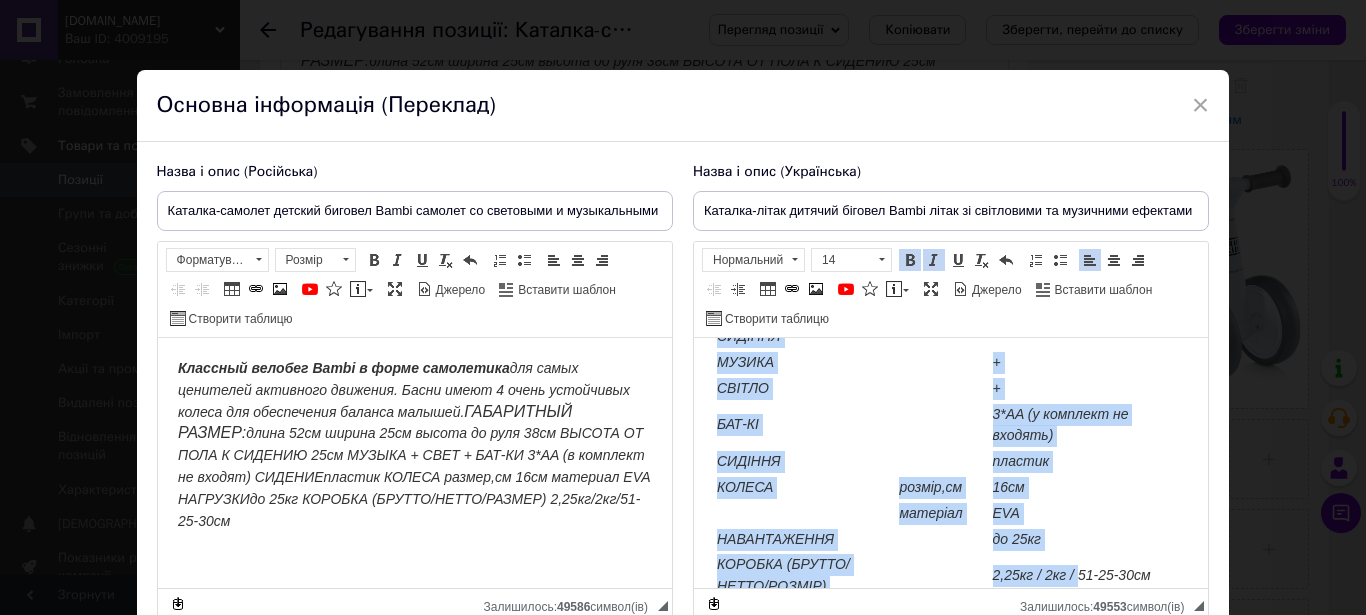 drag, startPoint x: 716, startPoint y: 362, endPoint x: 1071, endPoint y: 608, distance: 431.90393 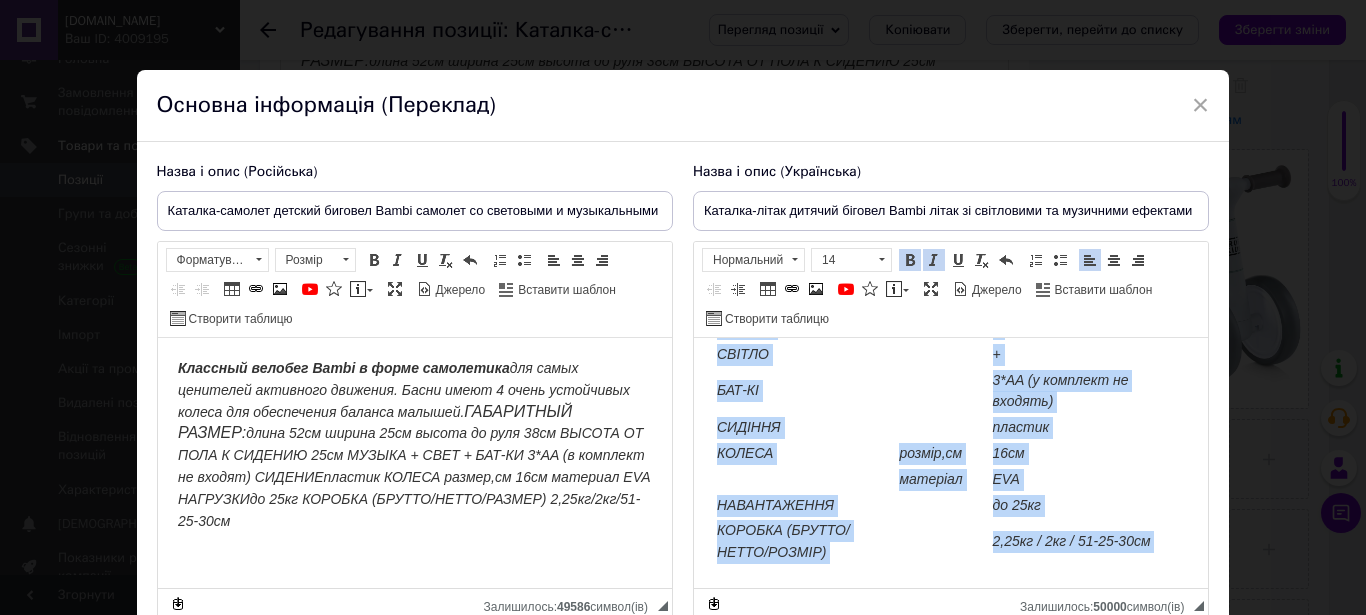 scroll, scrollTop: 0, scrollLeft: 0, axis: both 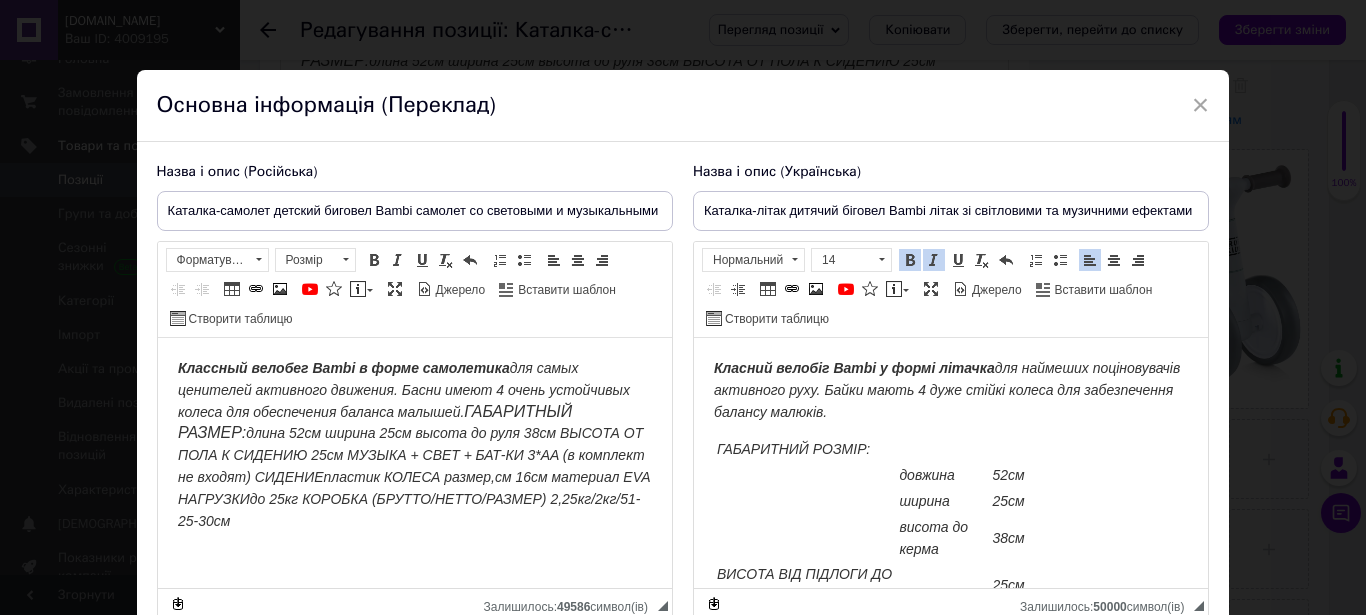 type 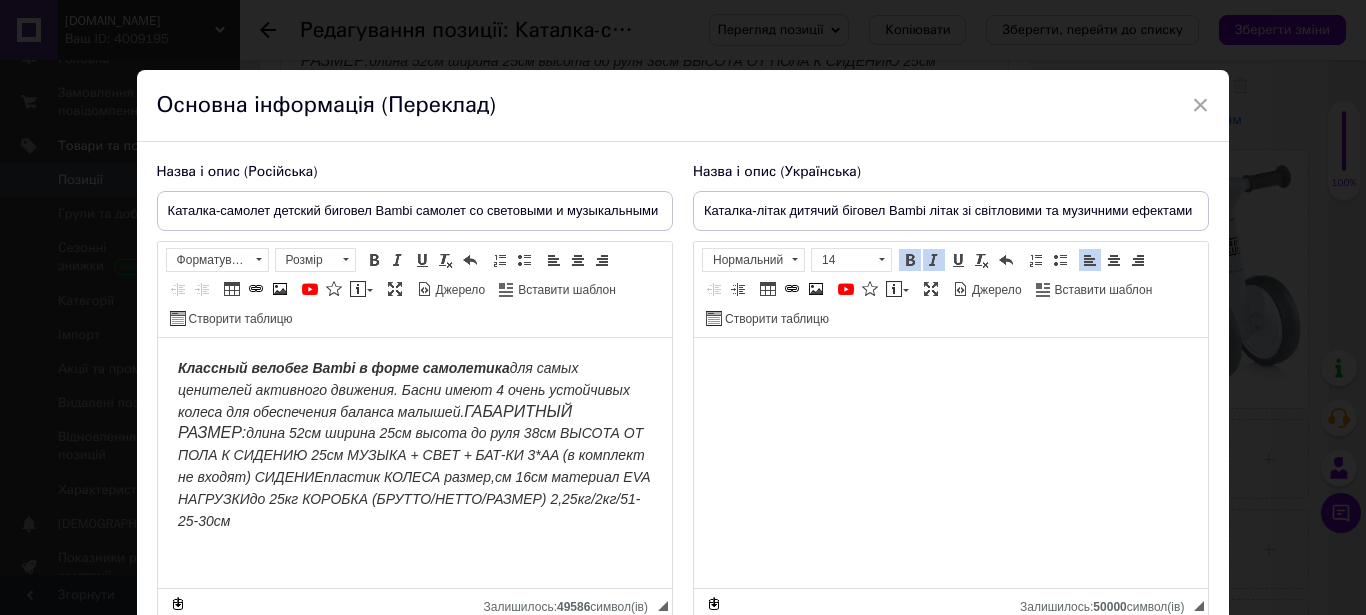 scroll, scrollTop: 146, scrollLeft: 0, axis: vertical 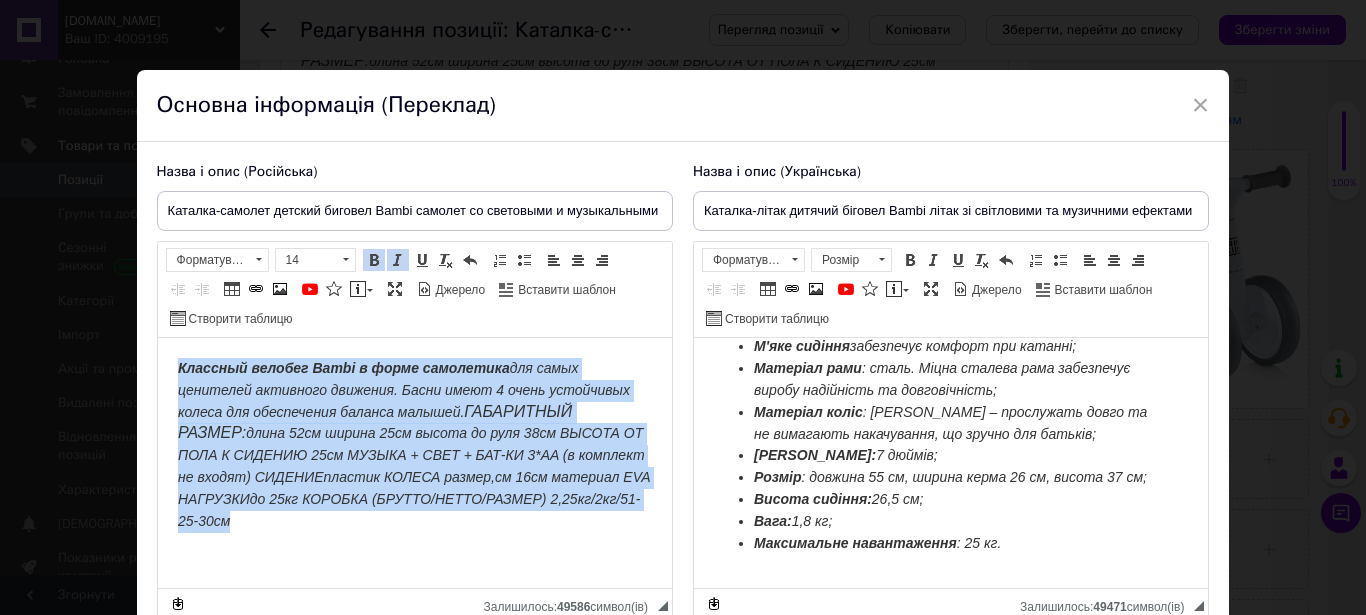 drag, startPoint x: 179, startPoint y: 365, endPoint x: 463, endPoint y: 559, distance: 343.93604 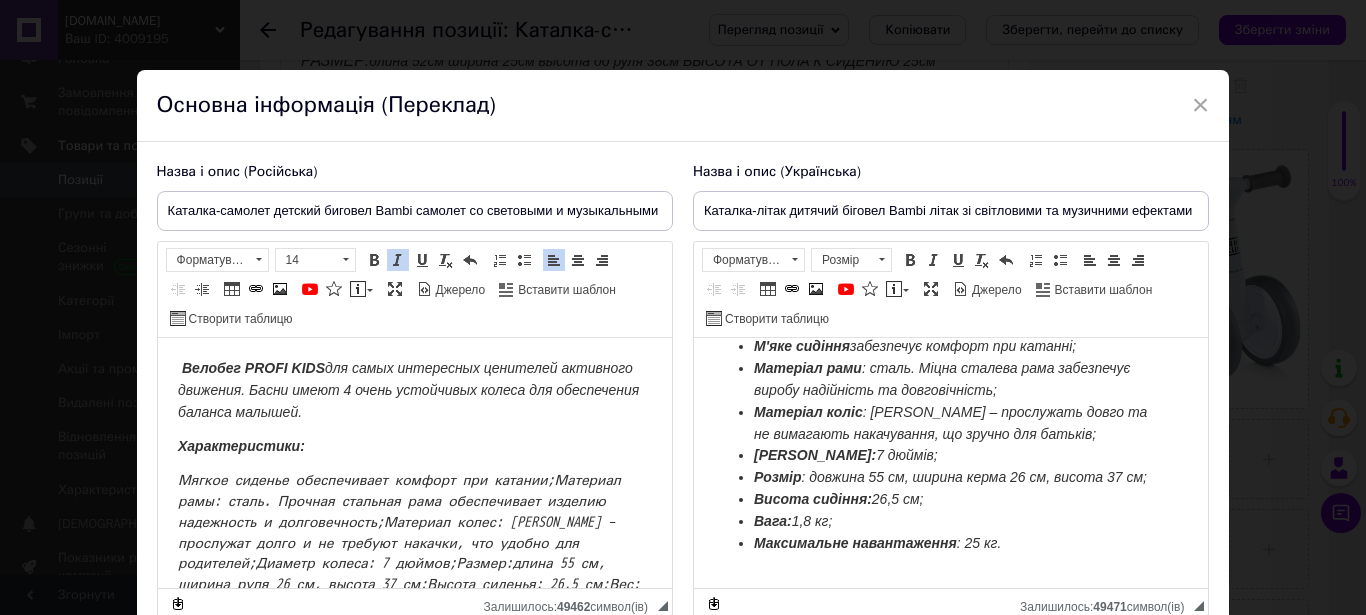 scroll, scrollTop: 87, scrollLeft: 0, axis: vertical 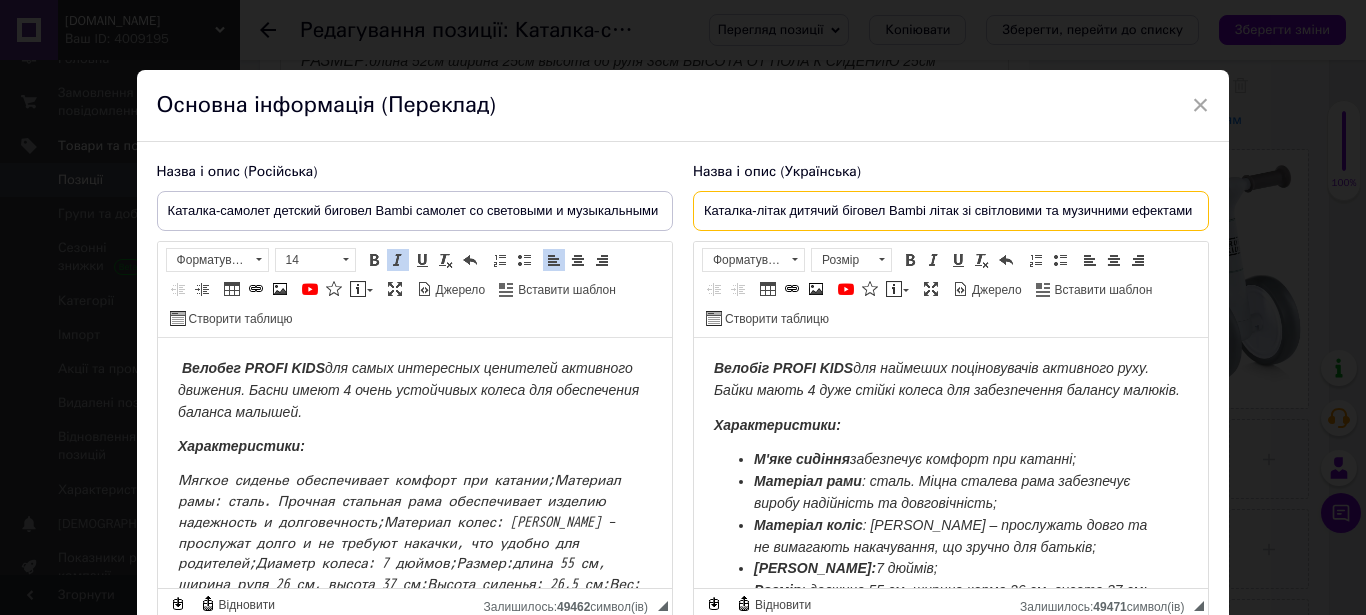 drag, startPoint x: 694, startPoint y: 208, endPoint x: 789, endPoint y: 217, distance: 95.42536 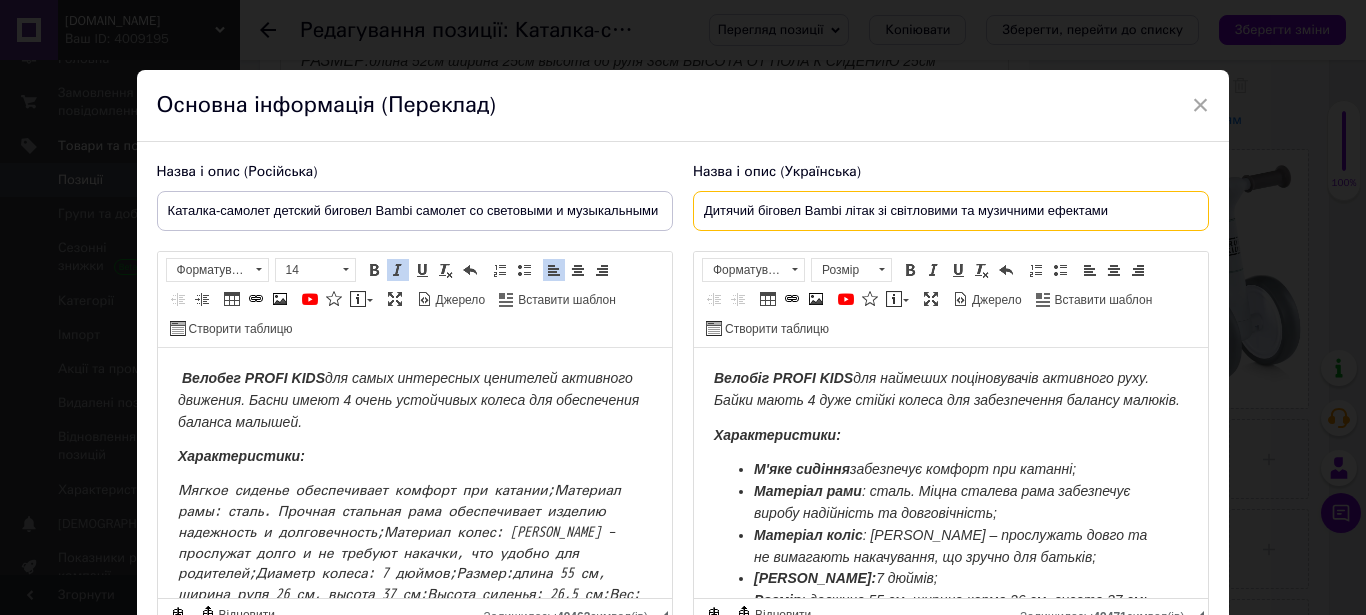 click on "Дитячий біговел Bambi літак зі світловими та музичними ефектами" at bounding box center (951, 211) 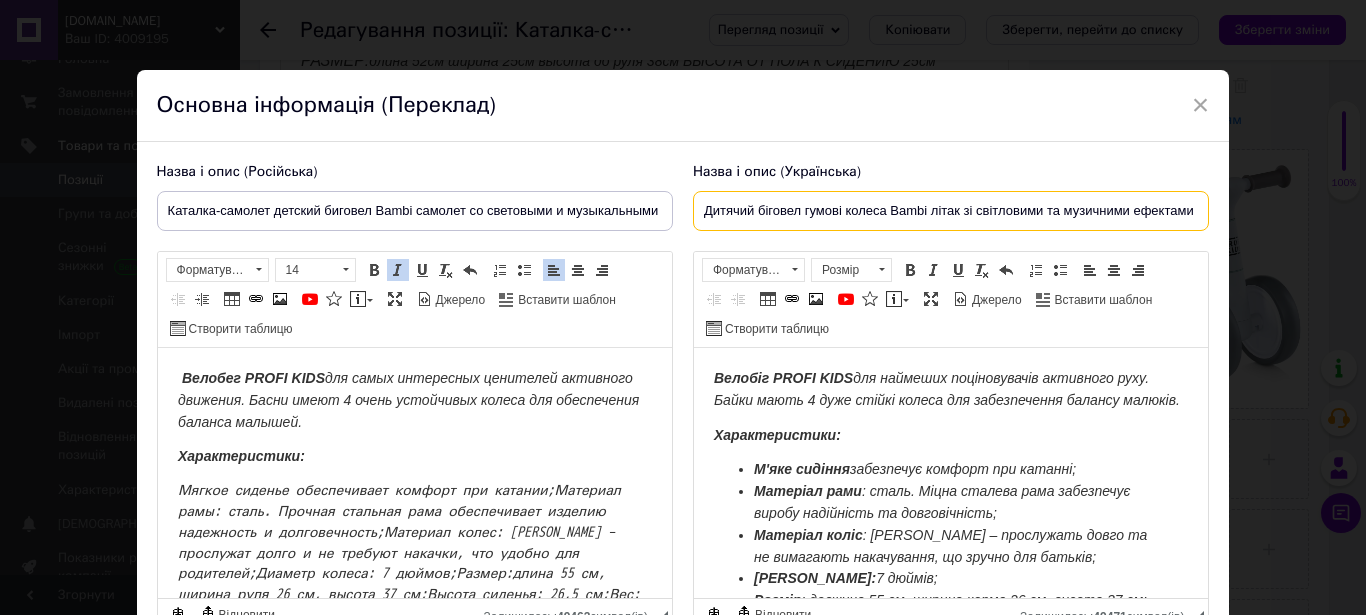 scroll, scrollTop: 0, scrollLeft: 1, axis: horizontal 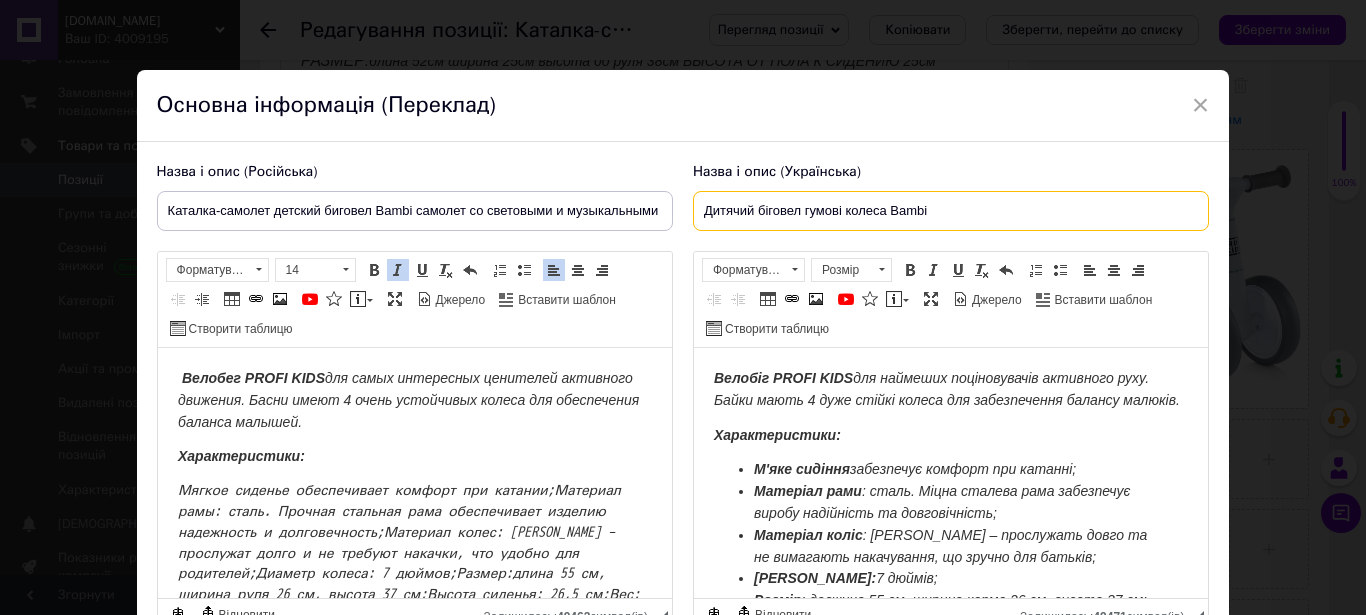 paste on "PROFI KIDS" 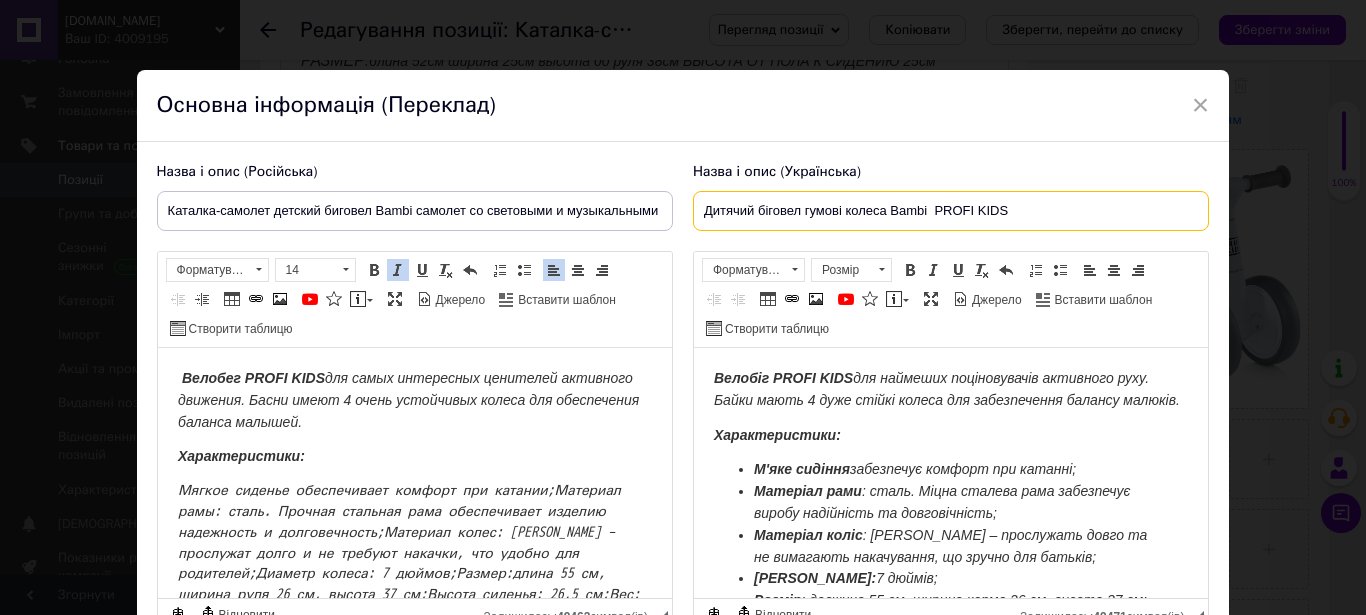 click on "Дитячий біговел гумові колеса Bambi  PROFI KIDS" at bounding box center [951, 211] 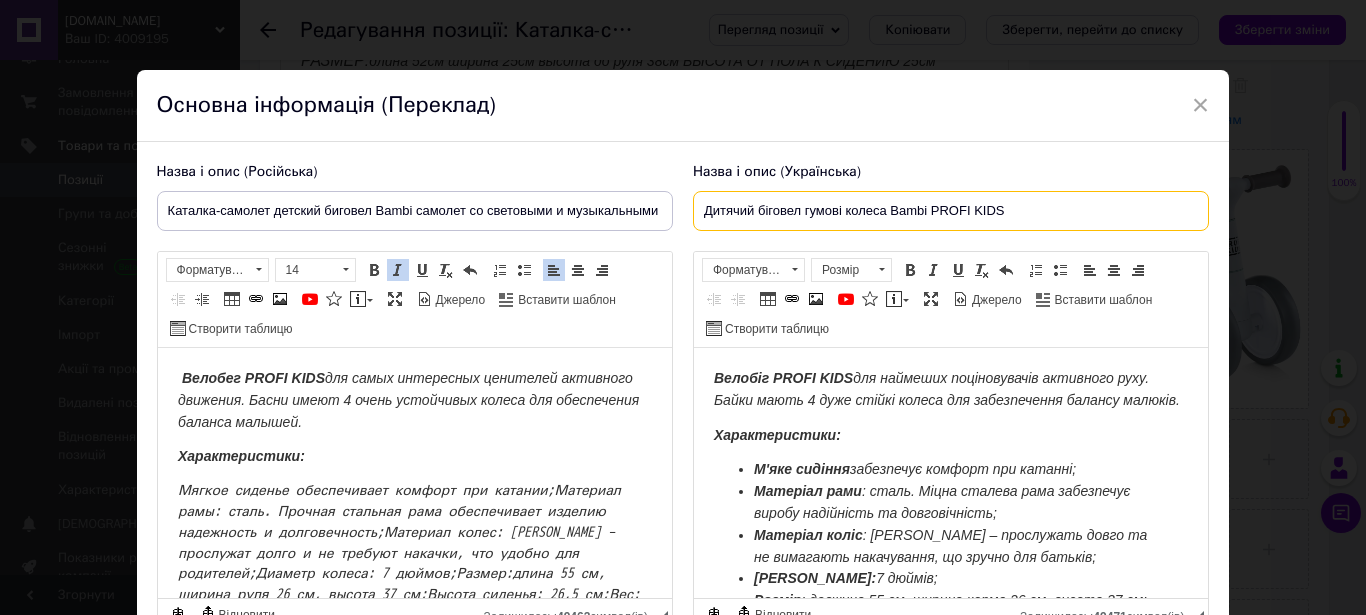 drag, startPoint x: 900, startPoint y: 220, endPoint x: 603, endPoint y: 218, distance: 297.00674 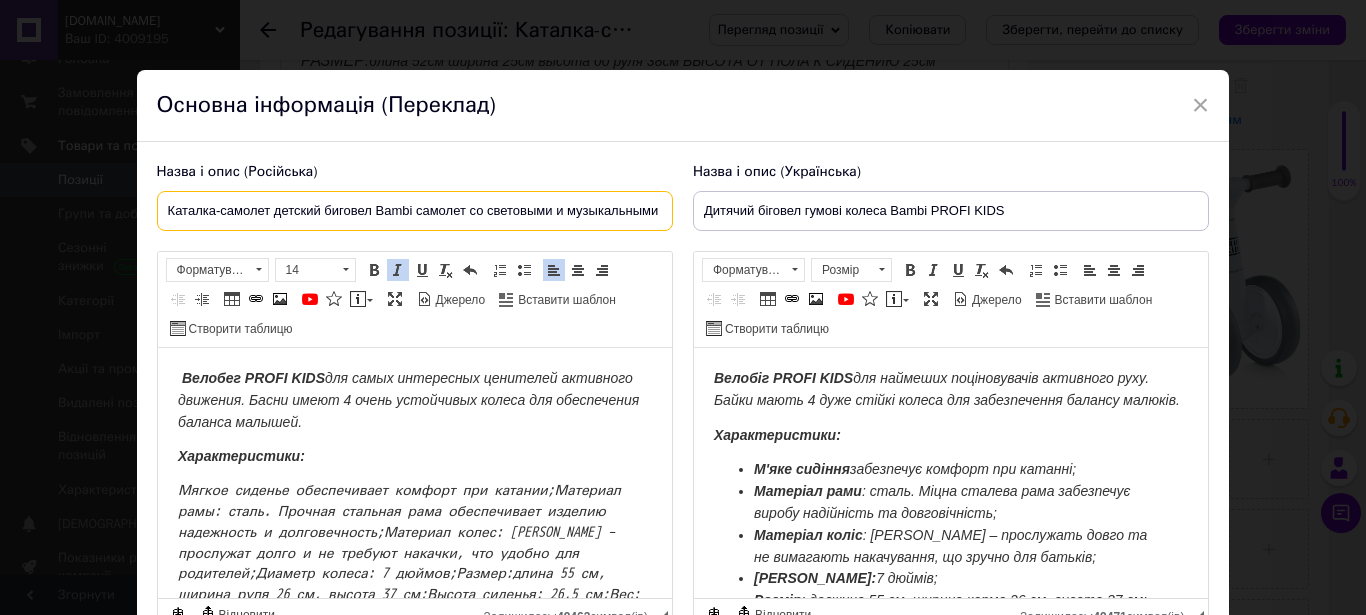 scroll, scrollTop: 0, scrollLeft: 72, axis: horizontal 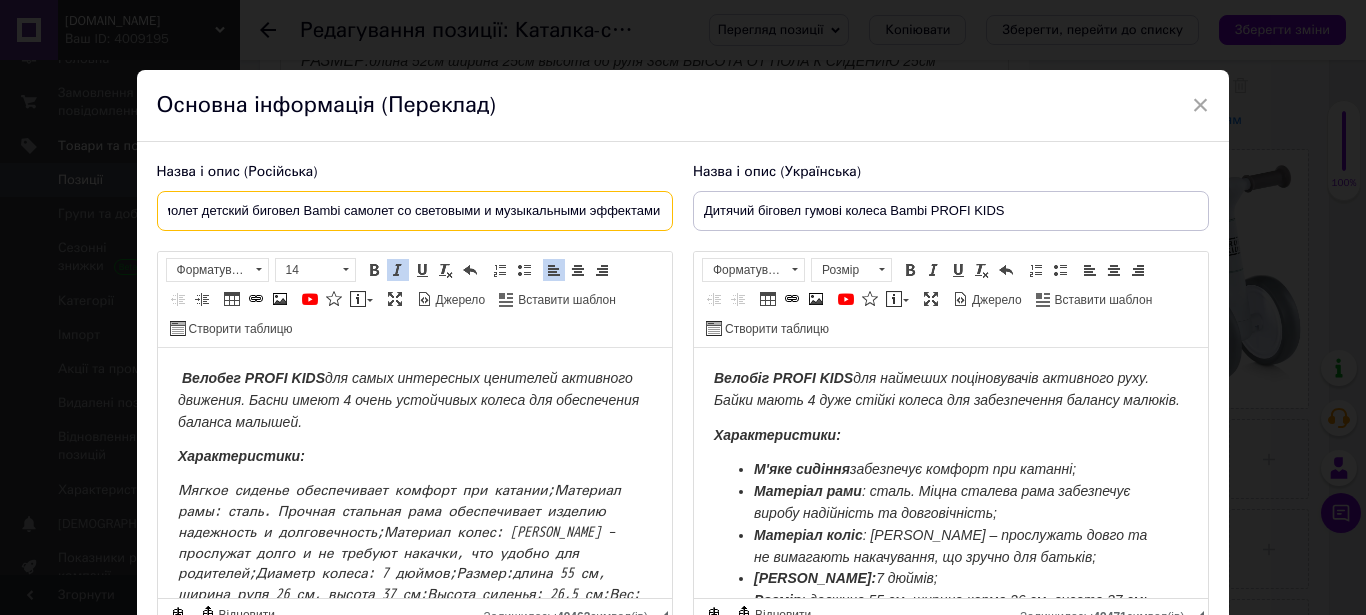 drag, startPoint x: 160, startPoint y: 203, endPoint x: 900, endPoint y: 209, distance: 740.02435 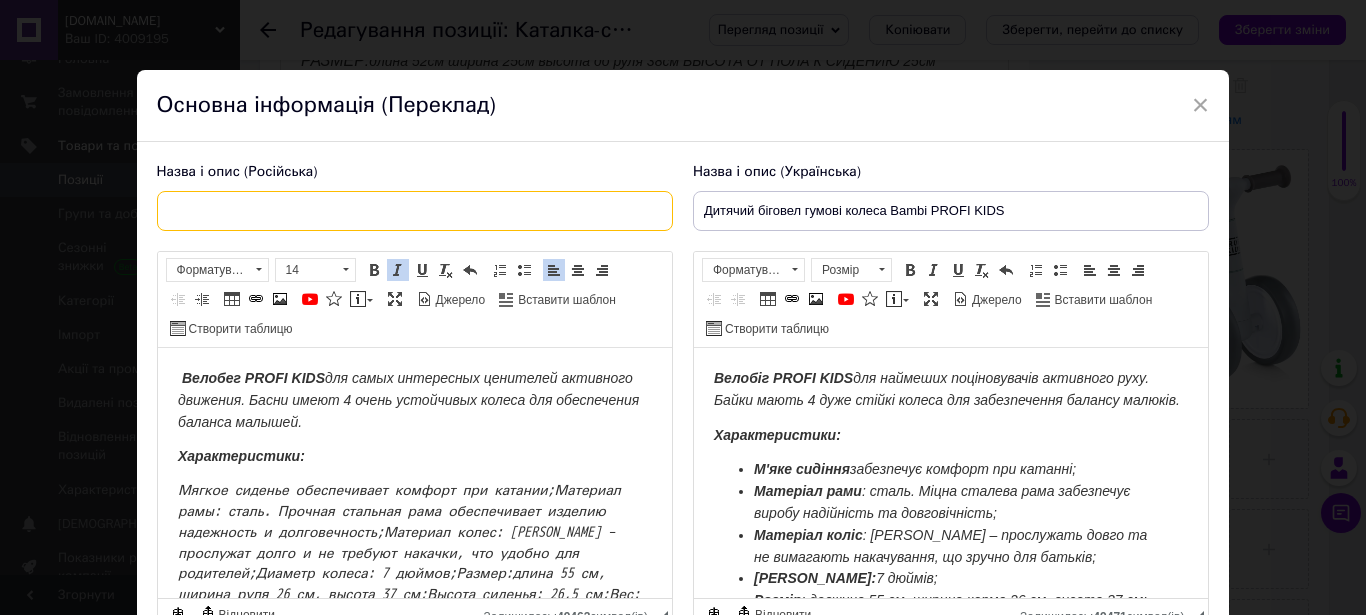 scroll, scrollTop: 0, scrollLeft: 0, axis: both 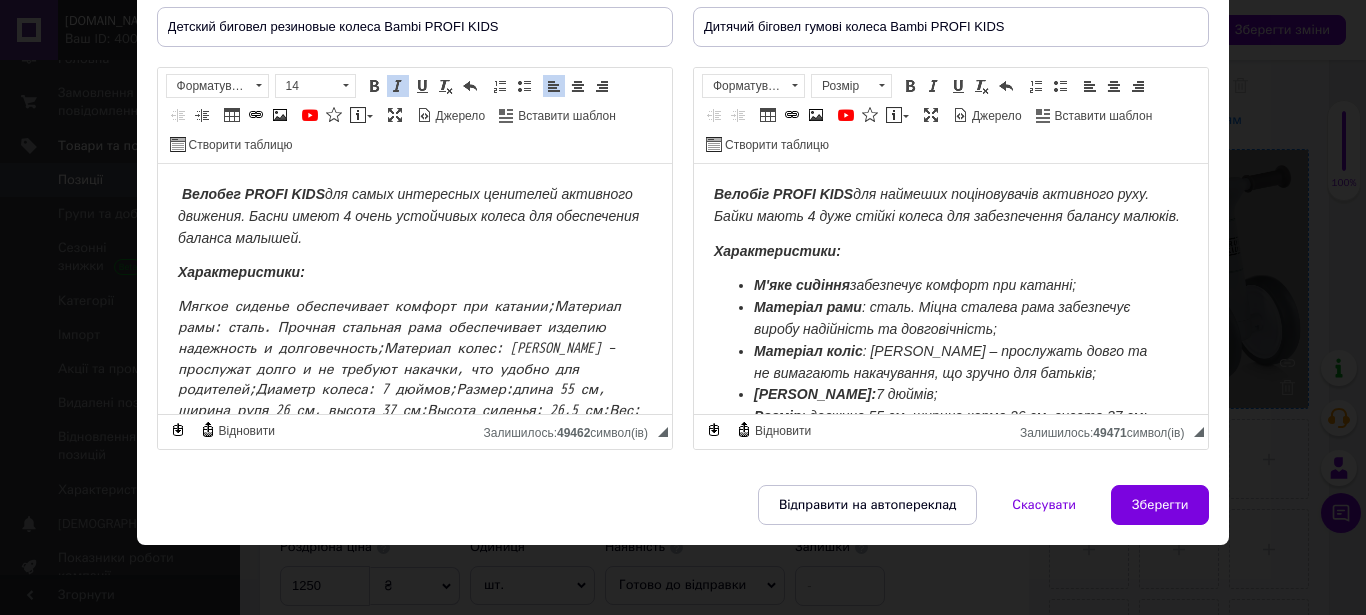 drag, startPoint x: 1136, startPoint y: 501, endPoint x: 1171, endPoint y: 277, distance: 226.71788 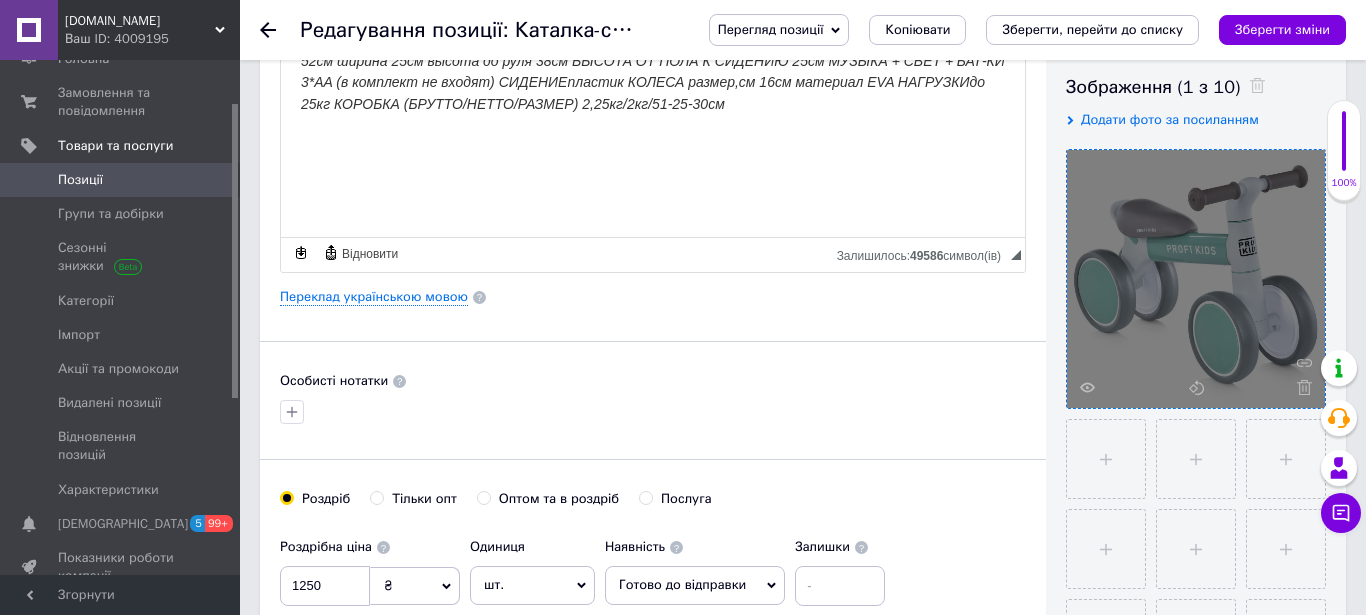 type on "Детский биговел резиновые колеса Bambi PROFI KIDS" 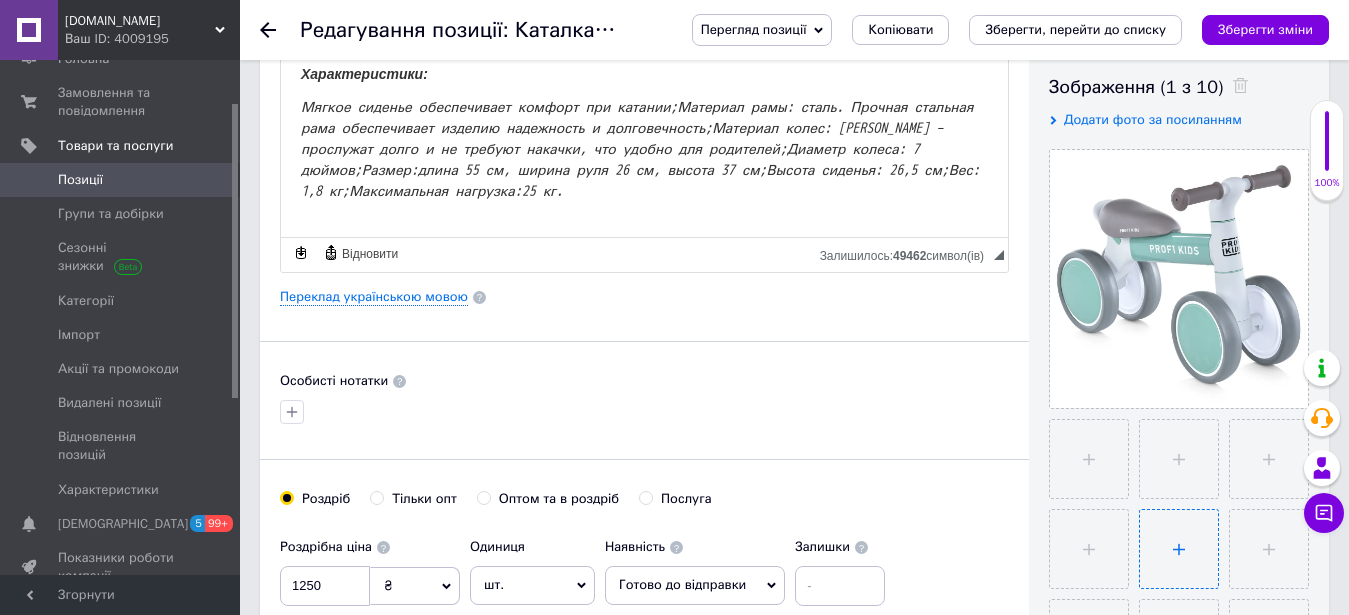 scroll, scrollTop: 654, scrollLeft: 0, axis: vertical 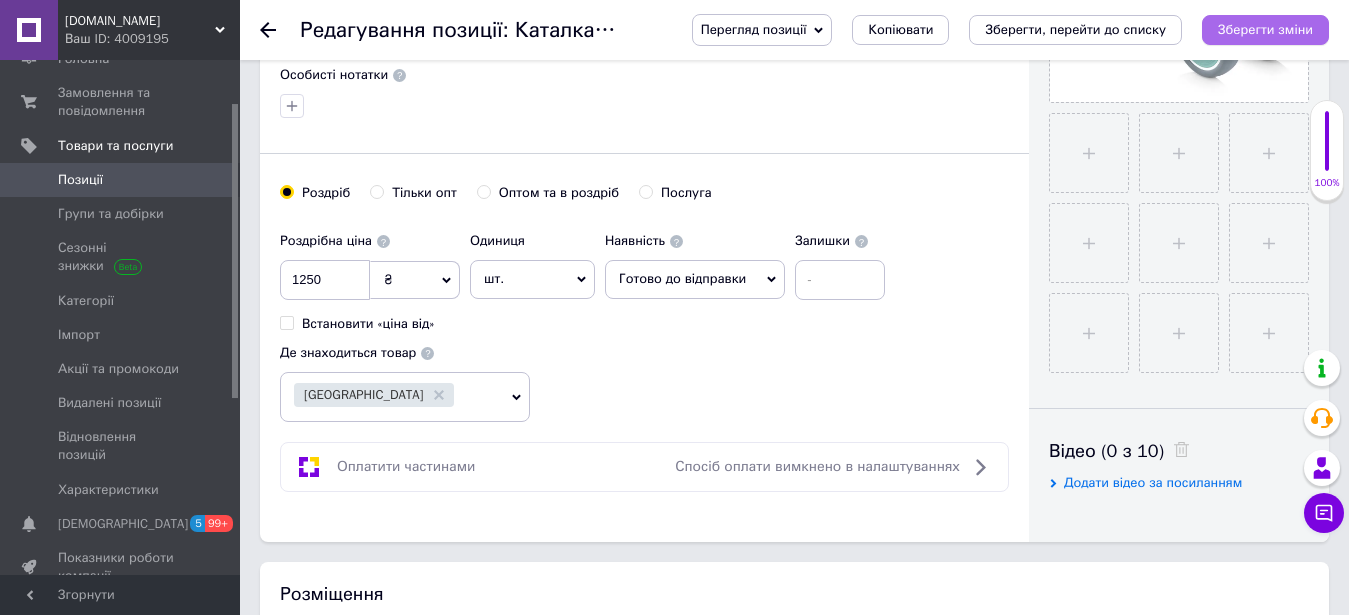 click on "Зберегти зміни" at bounding box center (1265, 29) 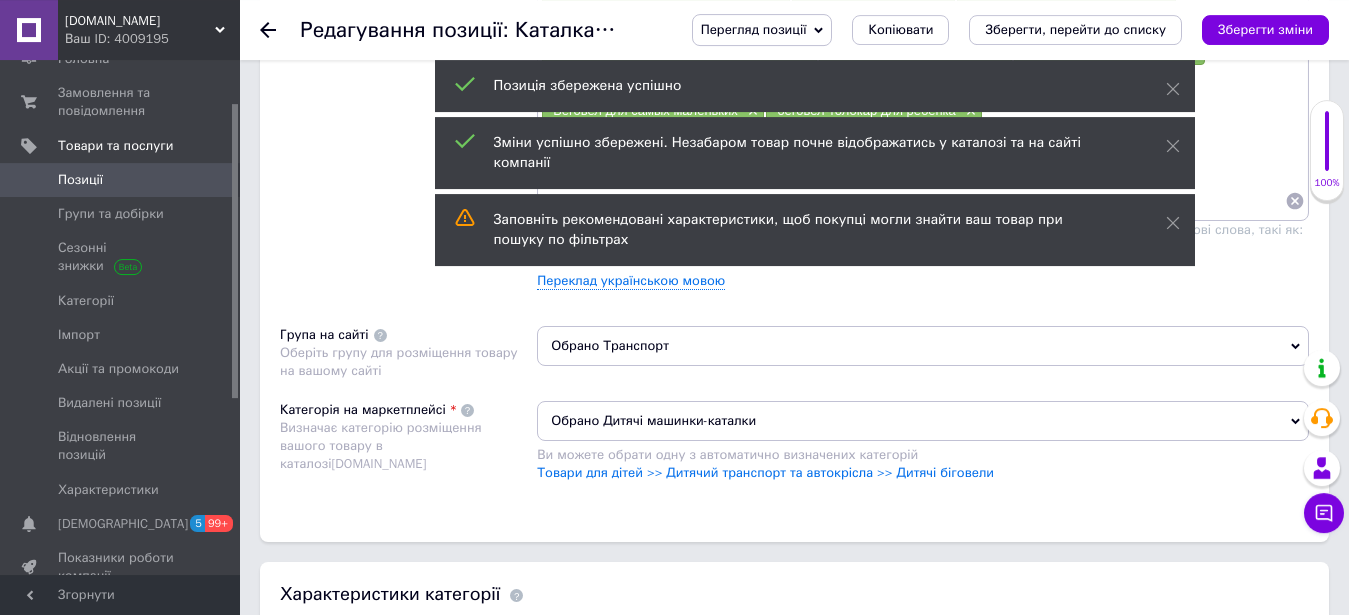 scroll, scrollTop: 1470, scrollLeft: 0, axis: vertical 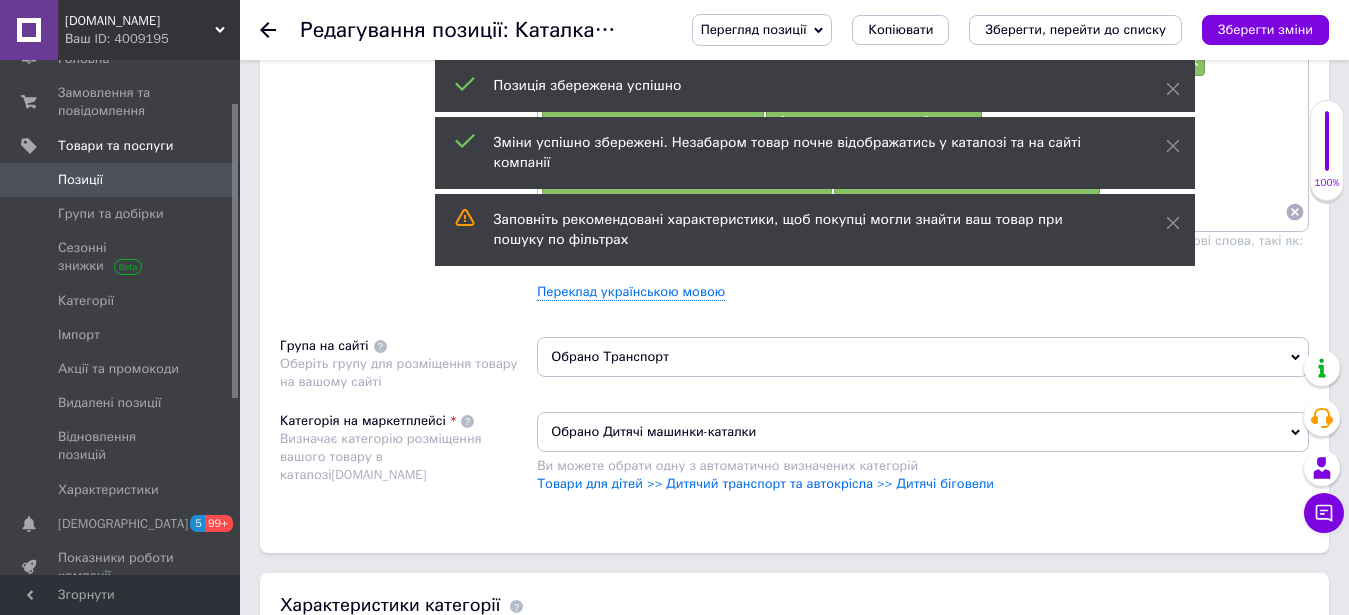click on "Обрано Дитячі машинки-каталки" at bounding box center [923, 432] 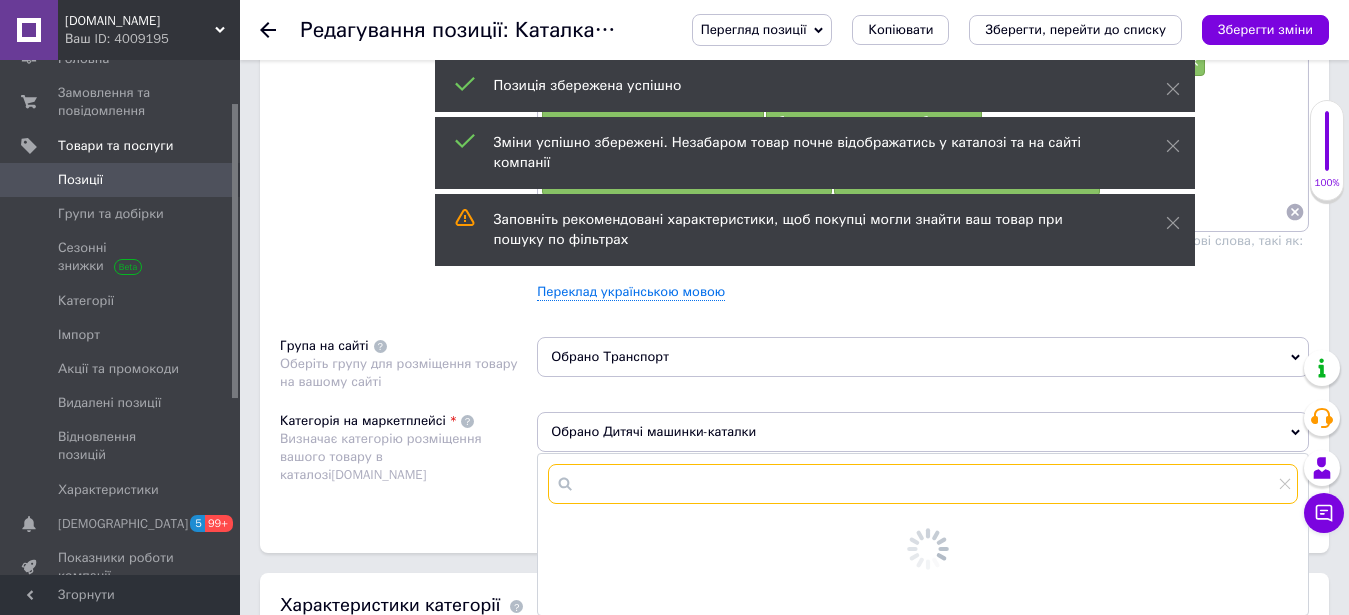 click at bounding box center [923, 484] 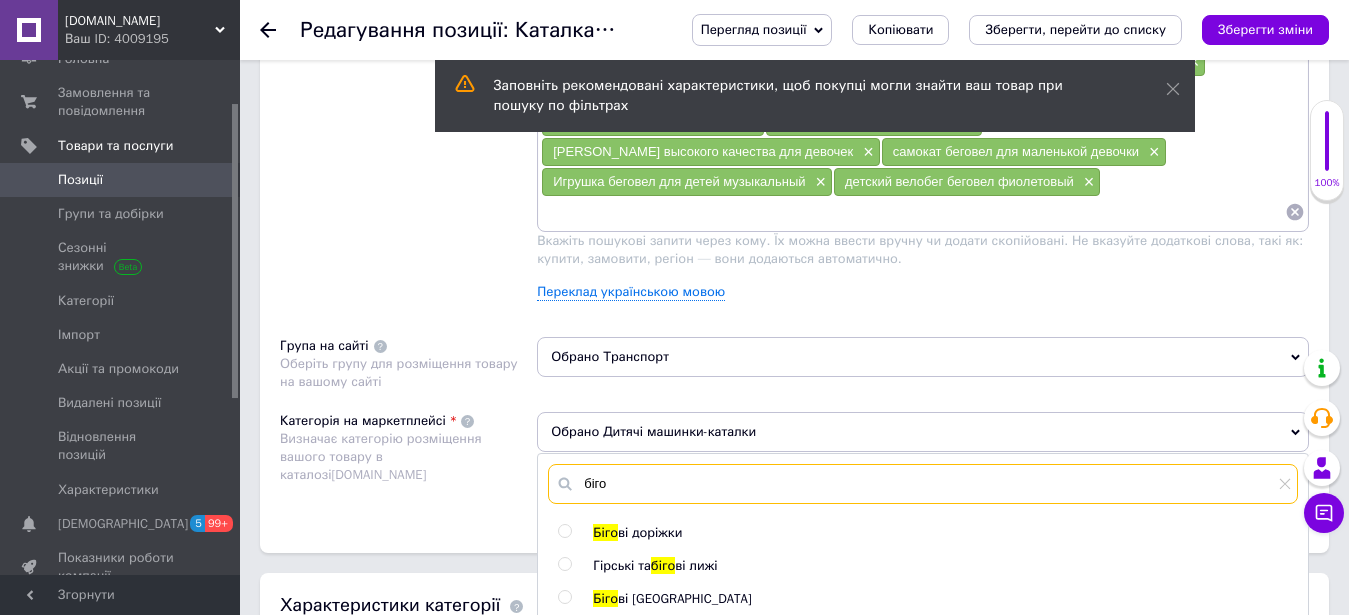 scroll, scrollTop: 1674, scrollLeft: 0, axis: vertical 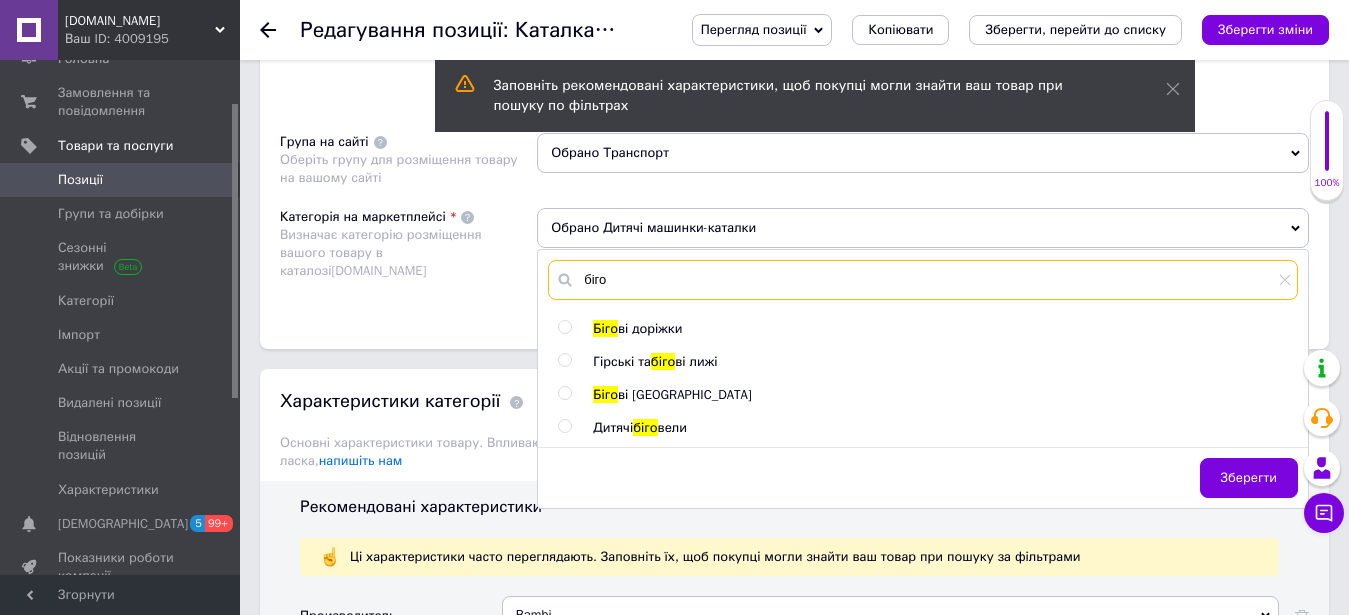 type on "біго" 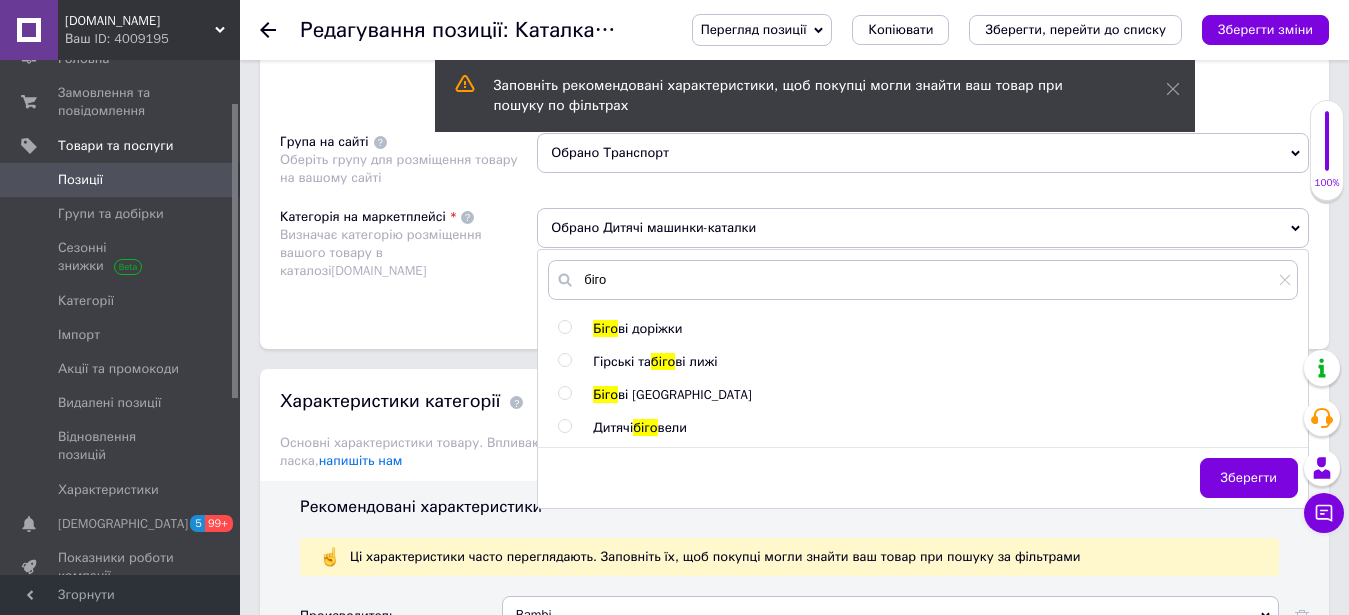 click on "біго" at bounding box center [645, 427] 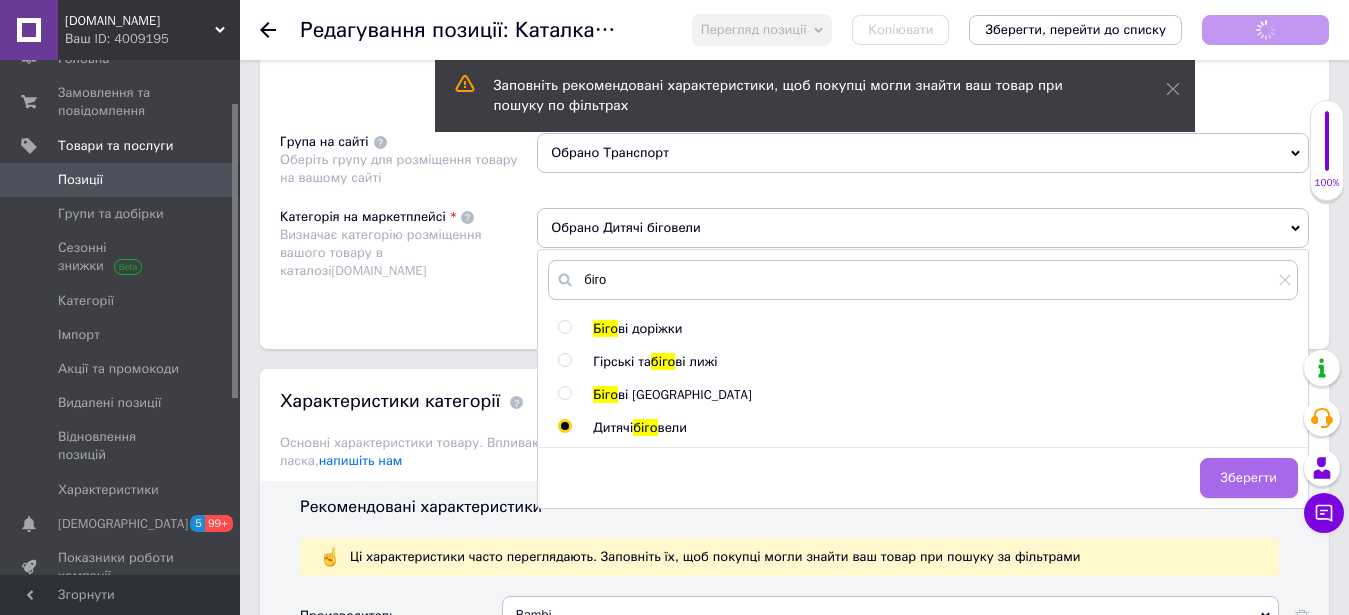radio on "true" 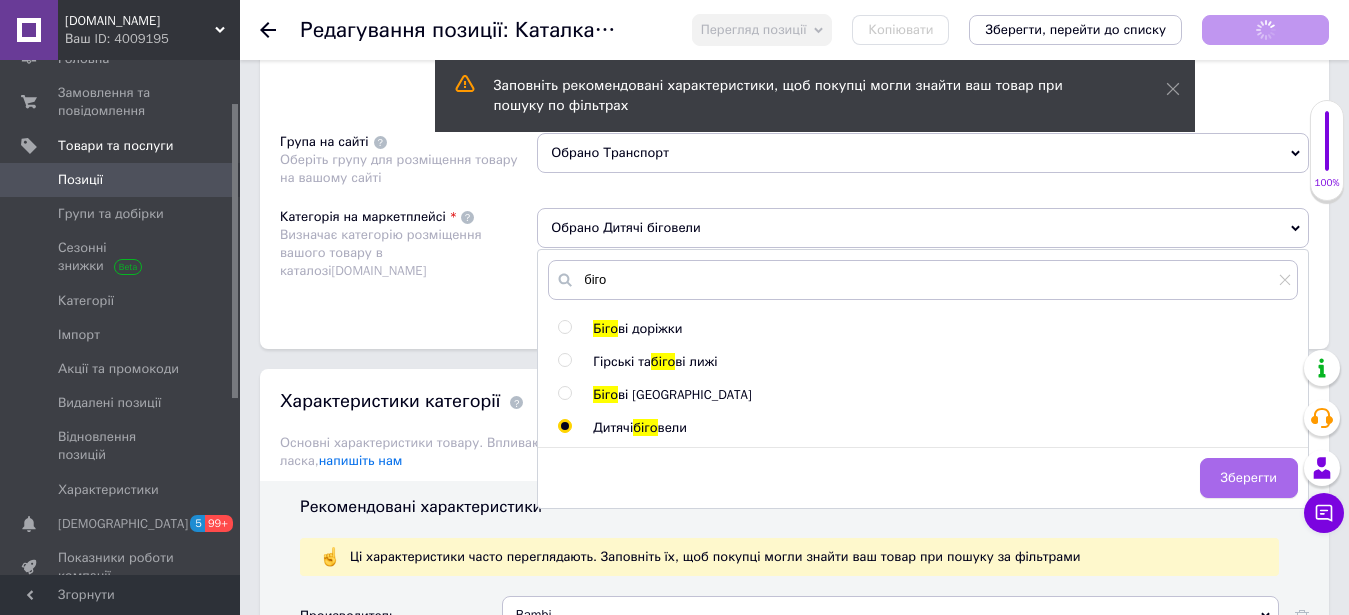 click on "Зберегти" at bounding box center [1249, 478] 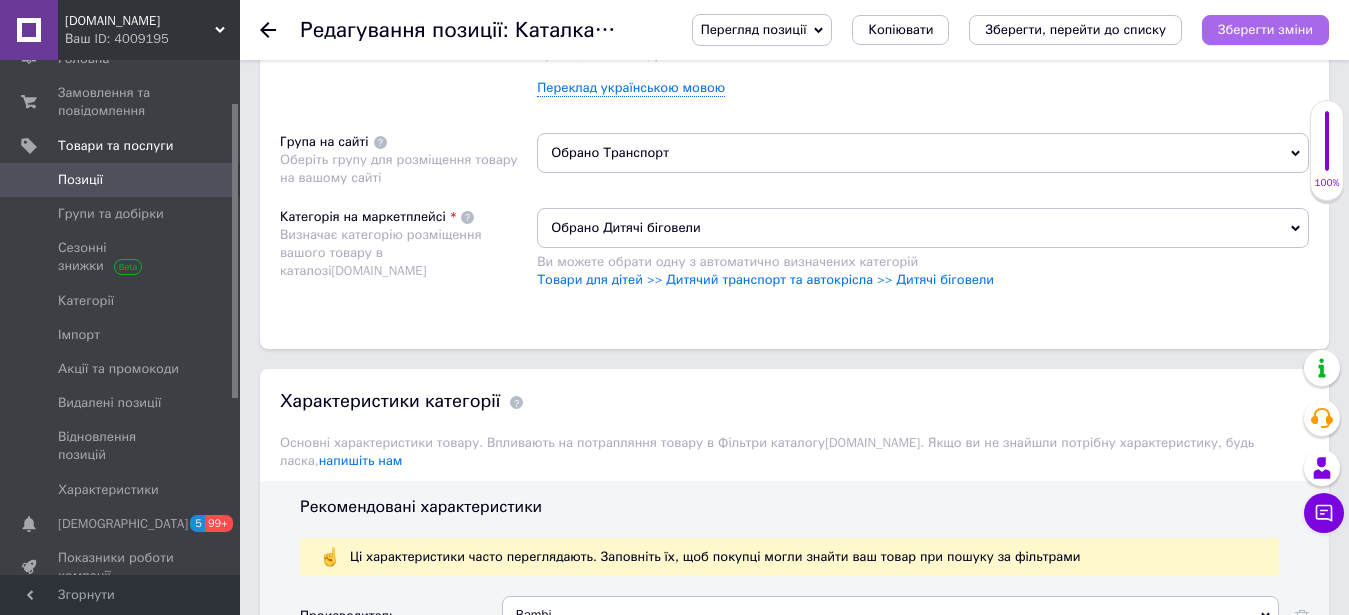 click on "Зберегти зміни" at bounding box center (1265, 29) 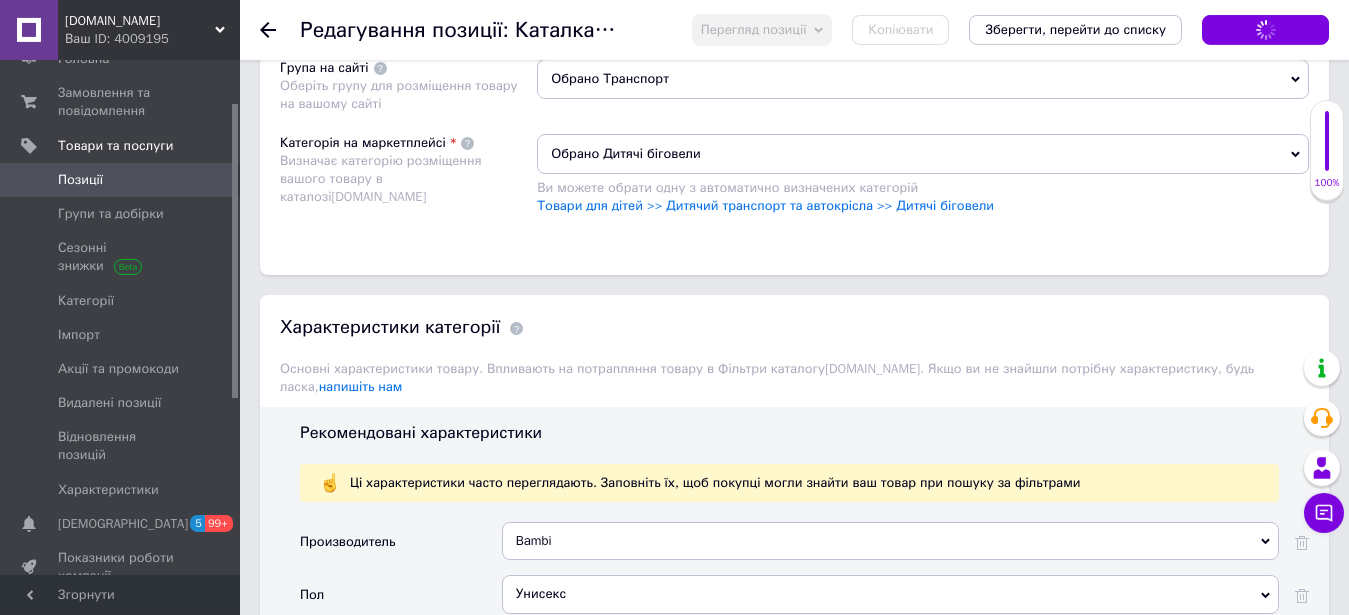 scroll, scrollTop: 1980, scrollLeft: 0, axis: vertical 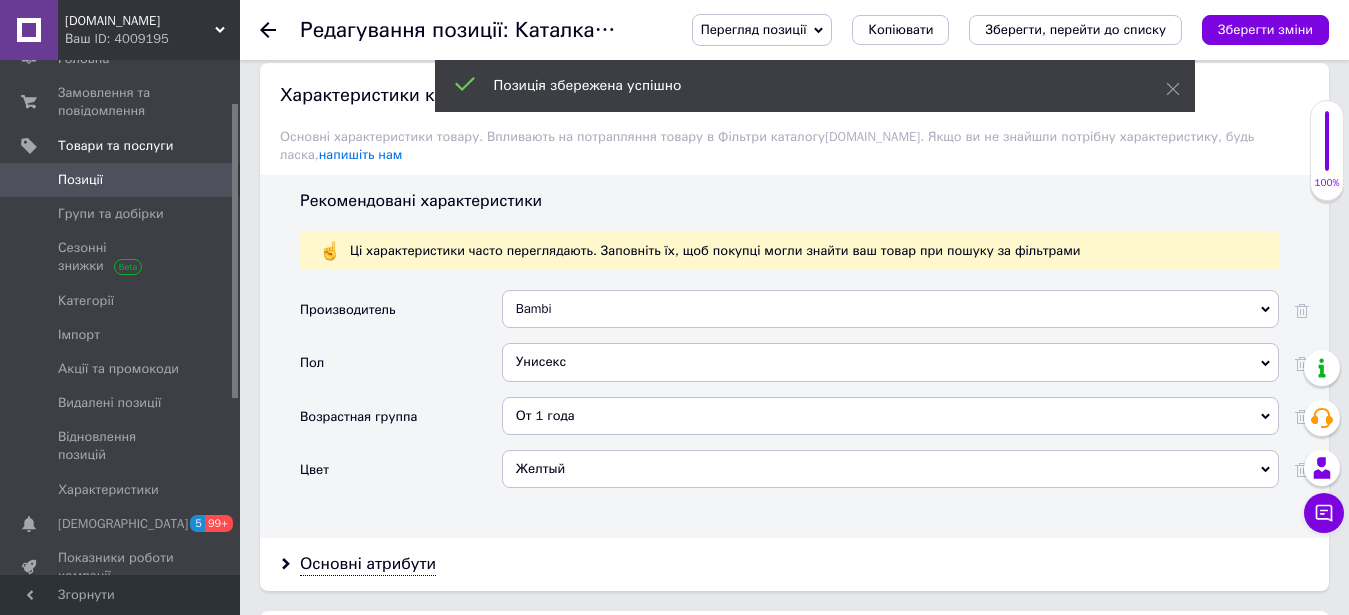 click on "Желтый" at bounding box center [890, 469] 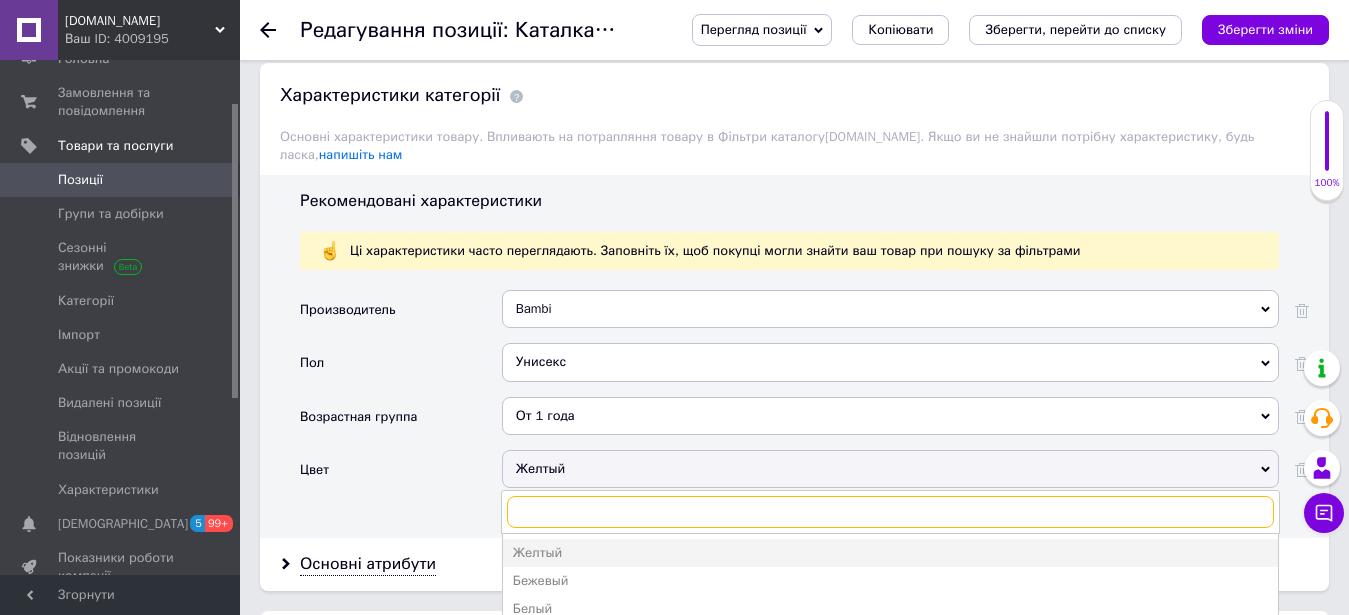 type on "б" 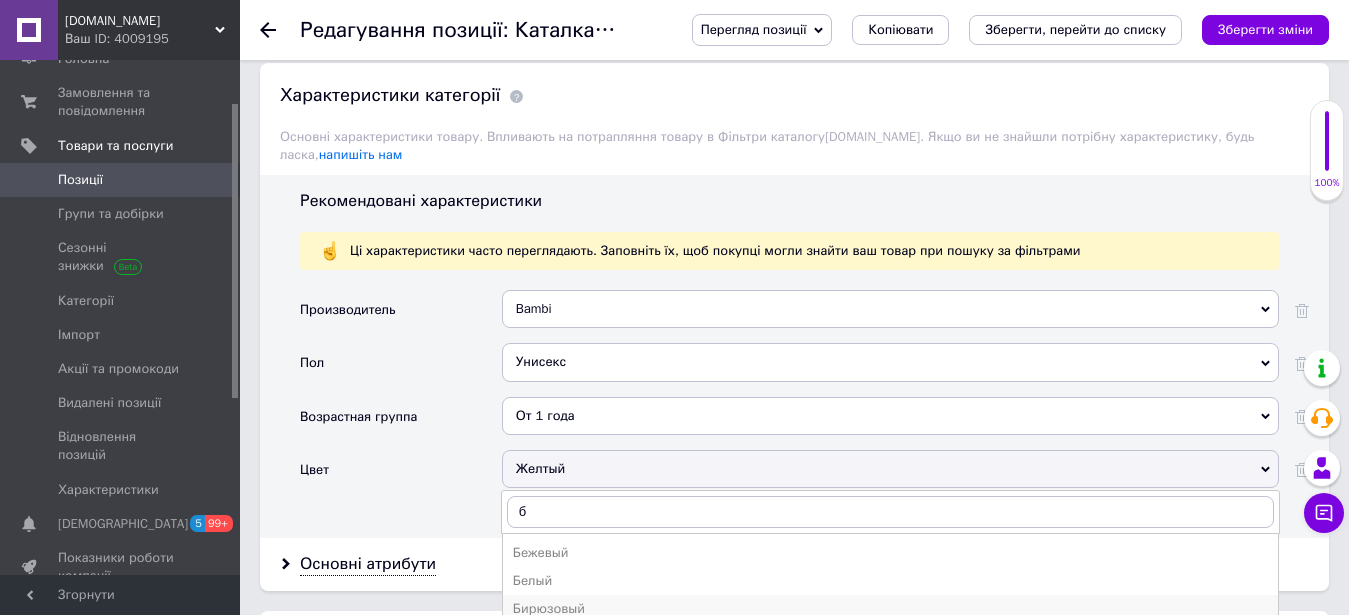 click on "Бирюзовый" at bounding box center [890, 609] 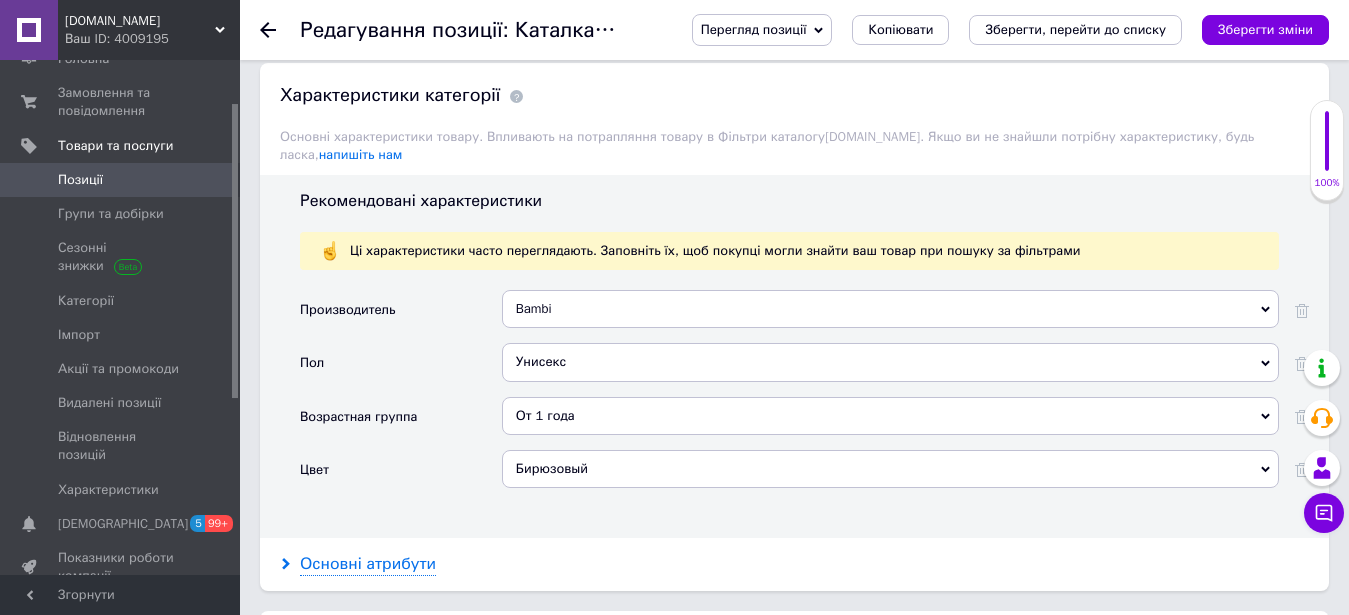 click on "Основні атрибути" at bounding box center (368, 564) 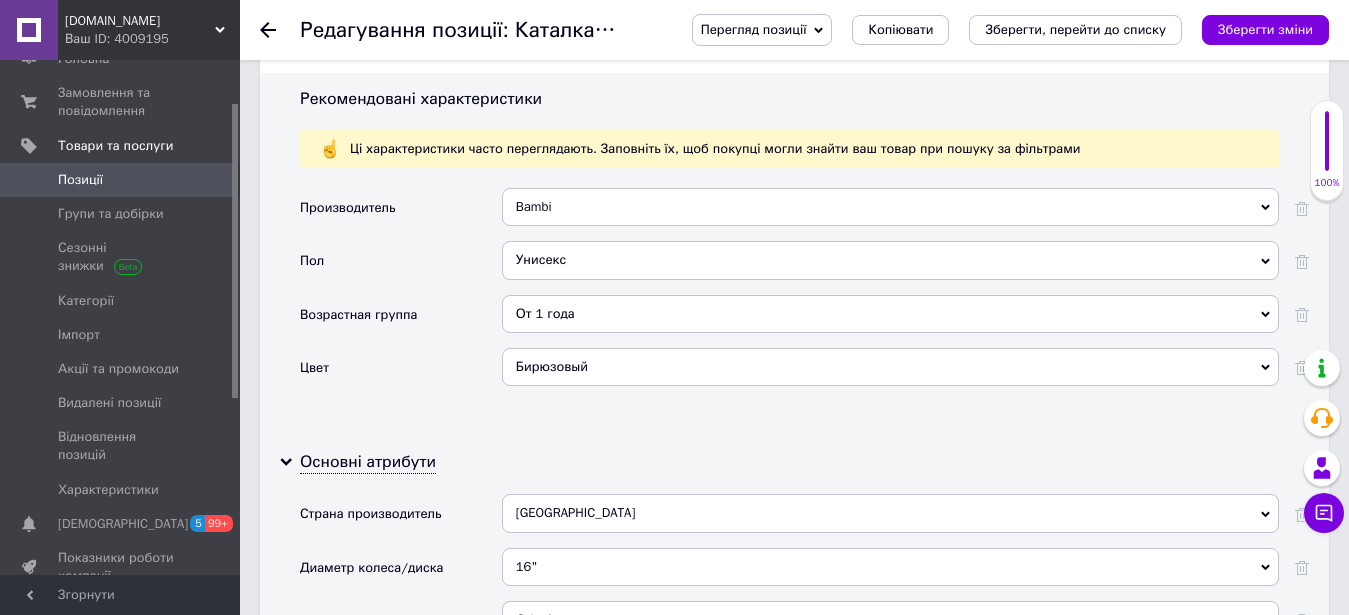 scroll, scrollTop: 2286, scrollLeft: 0, axis: vertical 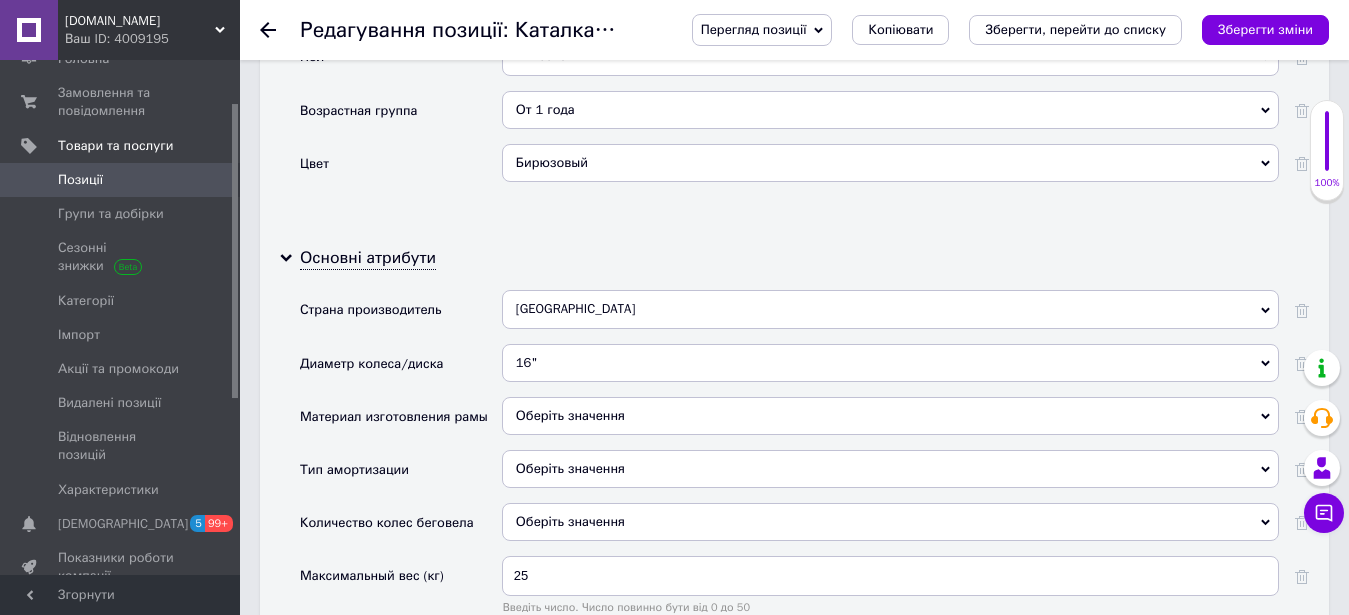 drag, startPoint x: 579, startPoint y: 285, endPoint x: 460, endPoint y: 271, distance: 119.8207 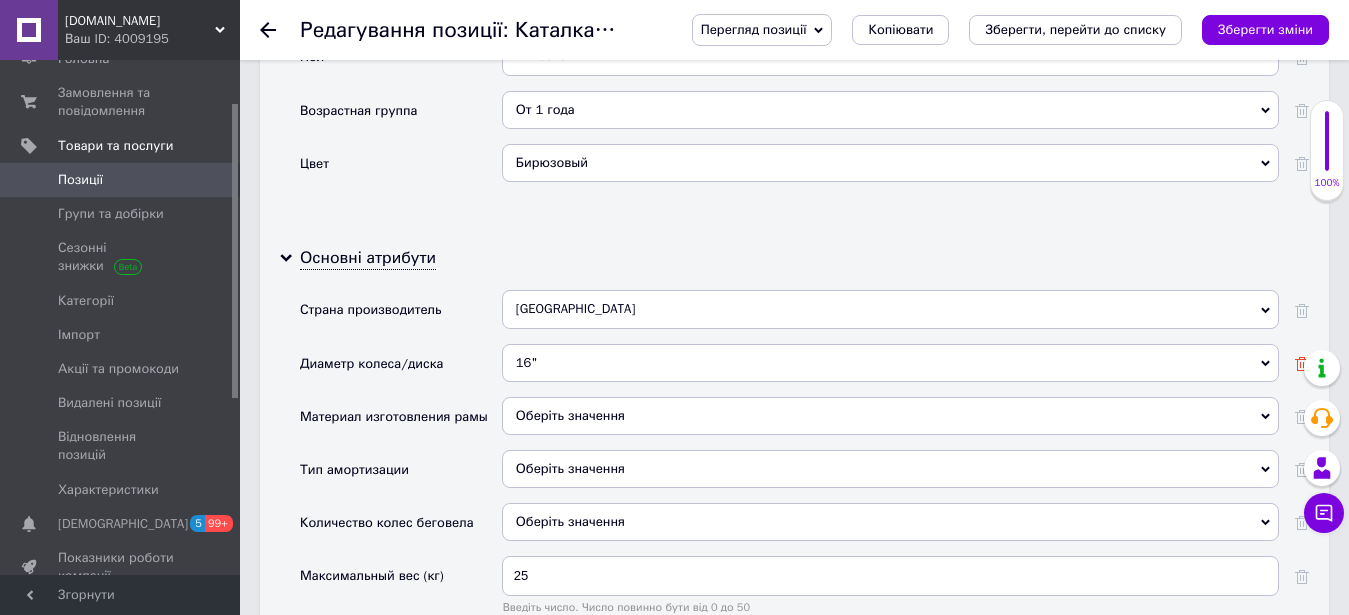 click 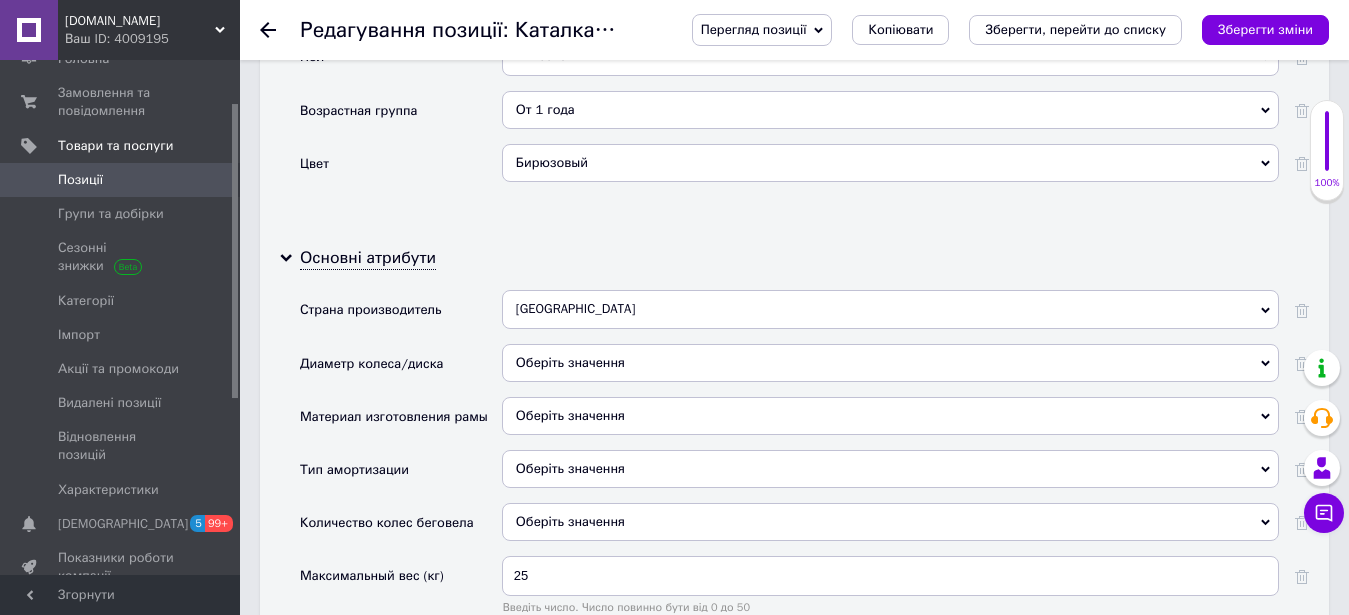 click on "Оберіть значення" at bounding box center (890, 416) 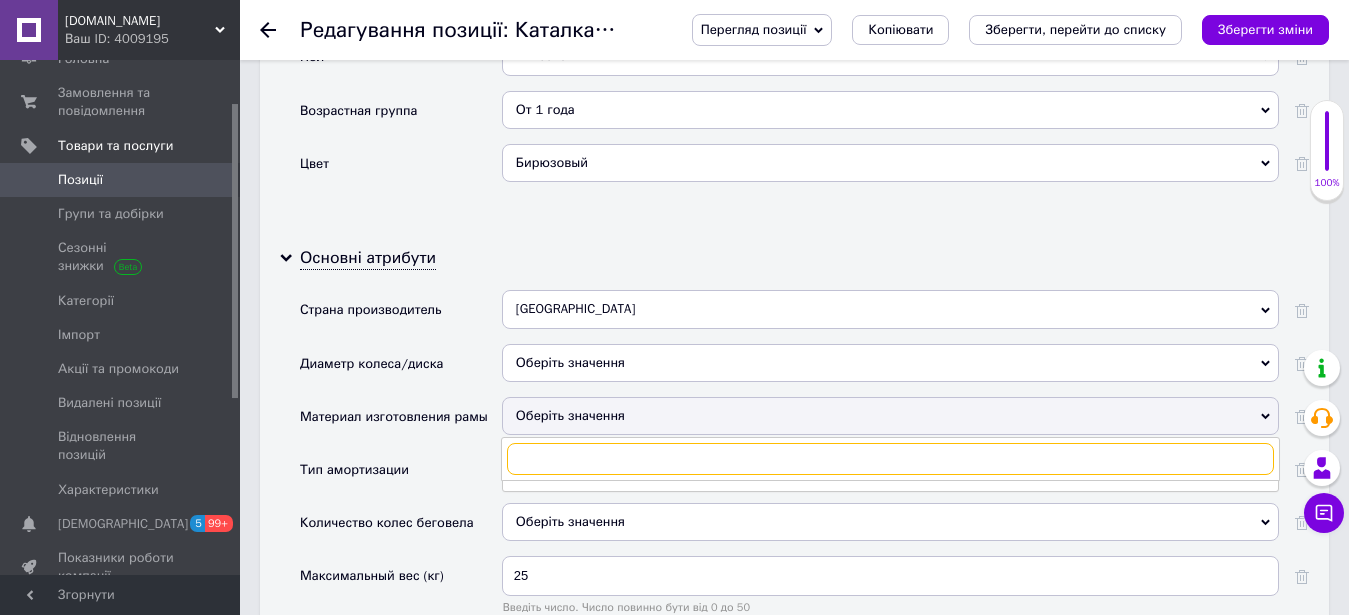 scroll, scrollTop: 2388, scrollLeft: 0, axis: vertical 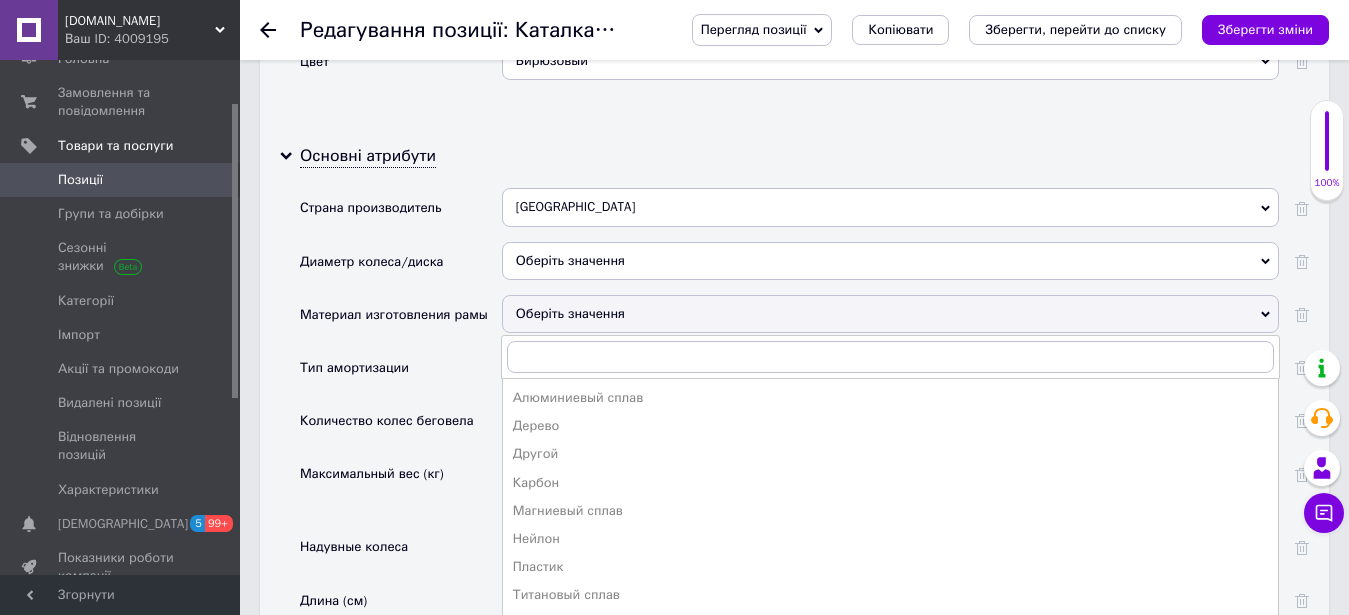 click on "Тип амортизации" at bounding box center (401, 374) 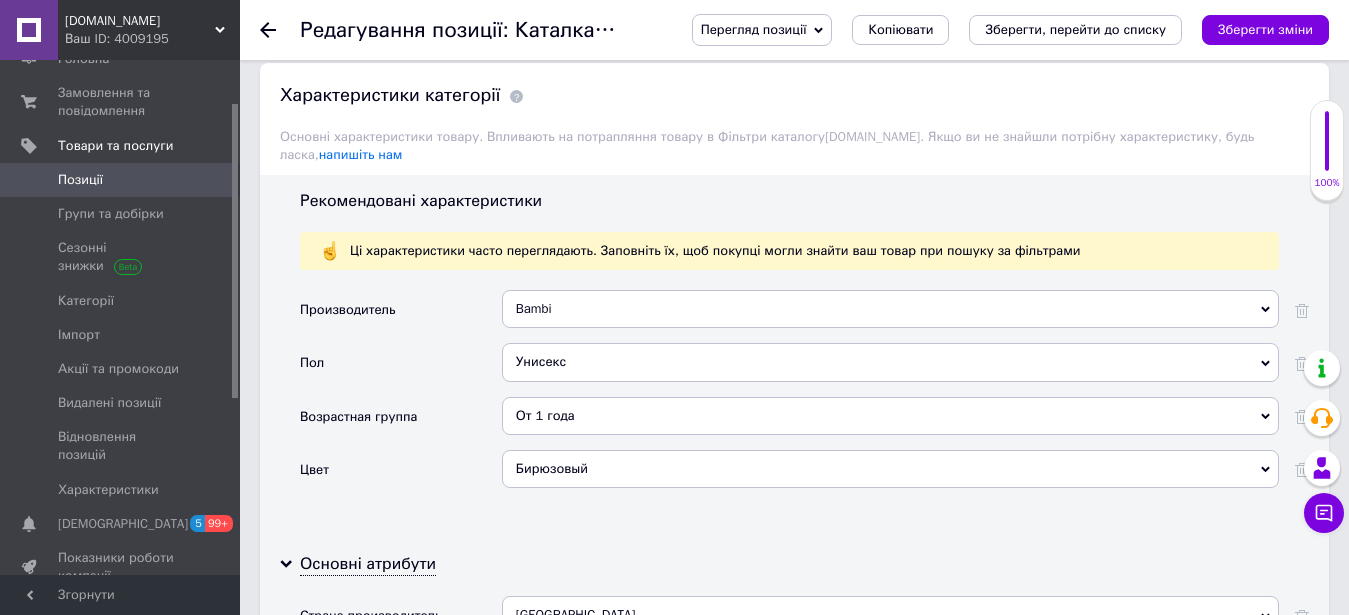 scroll, scrollTop: 1572, scrollLeft: 0, axis: vertical 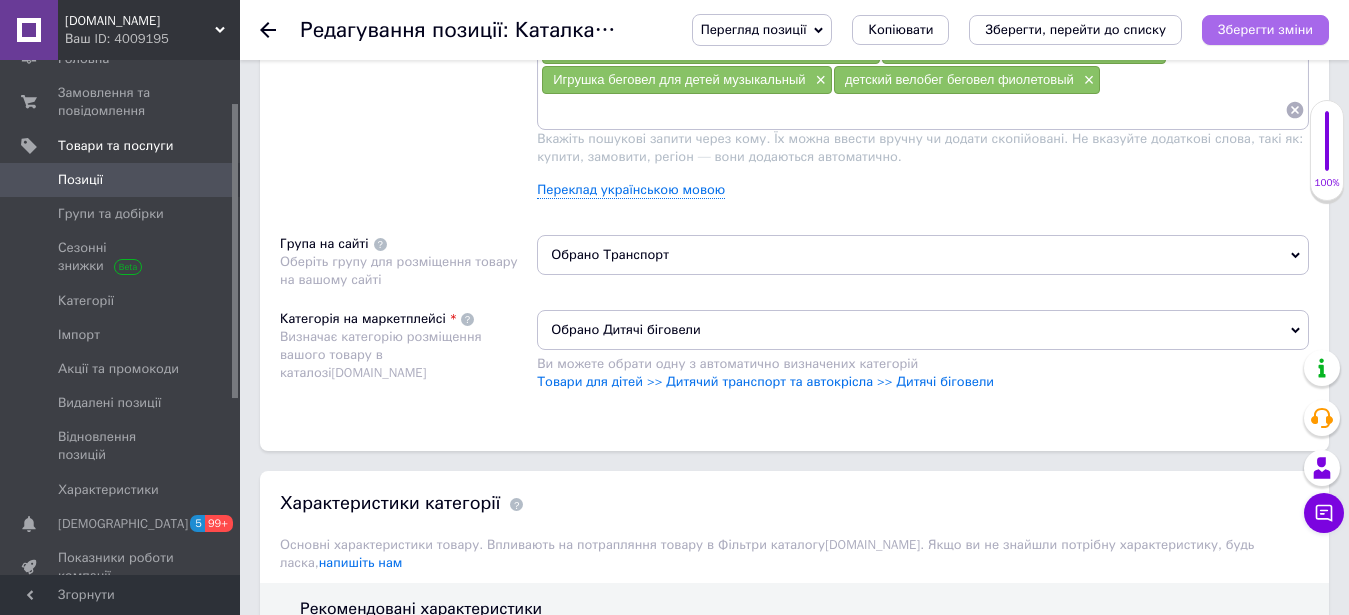 click on "Зберегти зміни" at bounding box center (1265, 29) 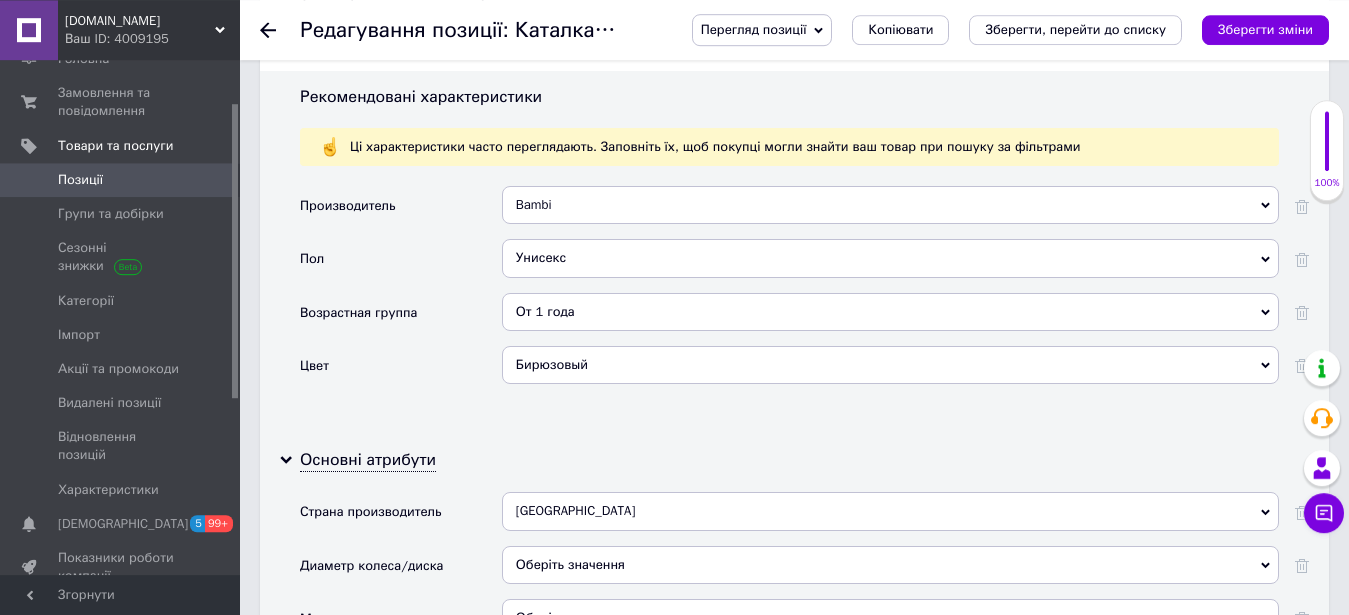 scroll, scrollTop: 2184, scrollLeft: 0, axis: vertical 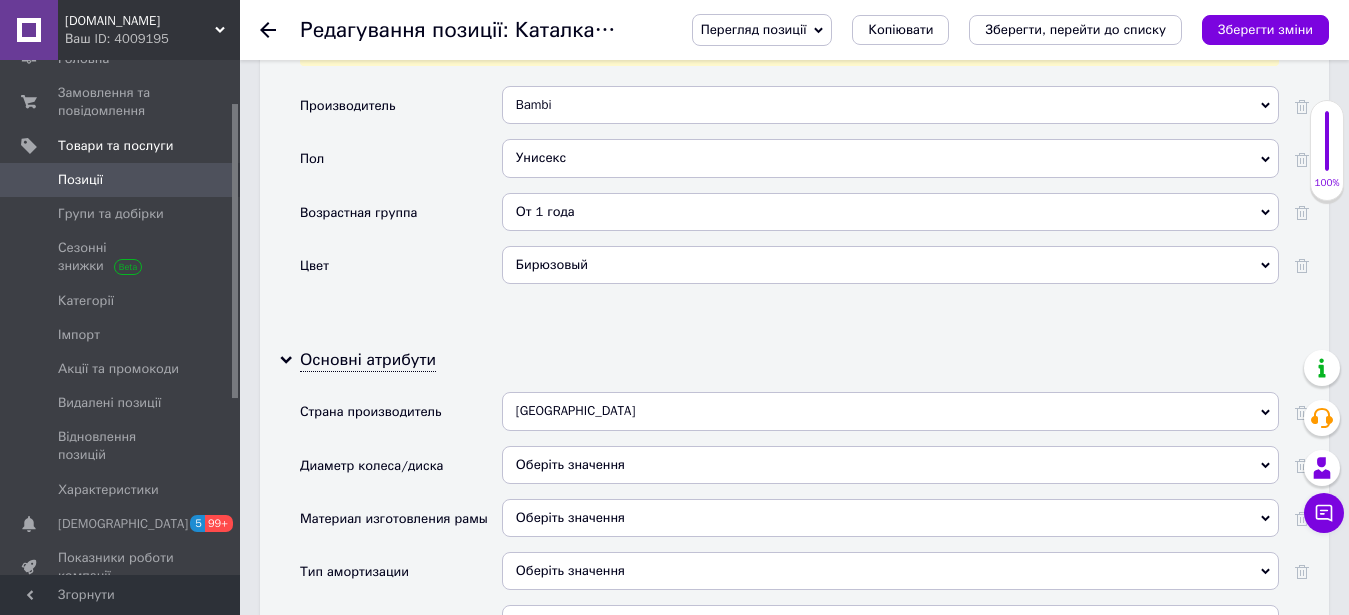 click on "Оберіть значення" at bounding box center (890, 518) 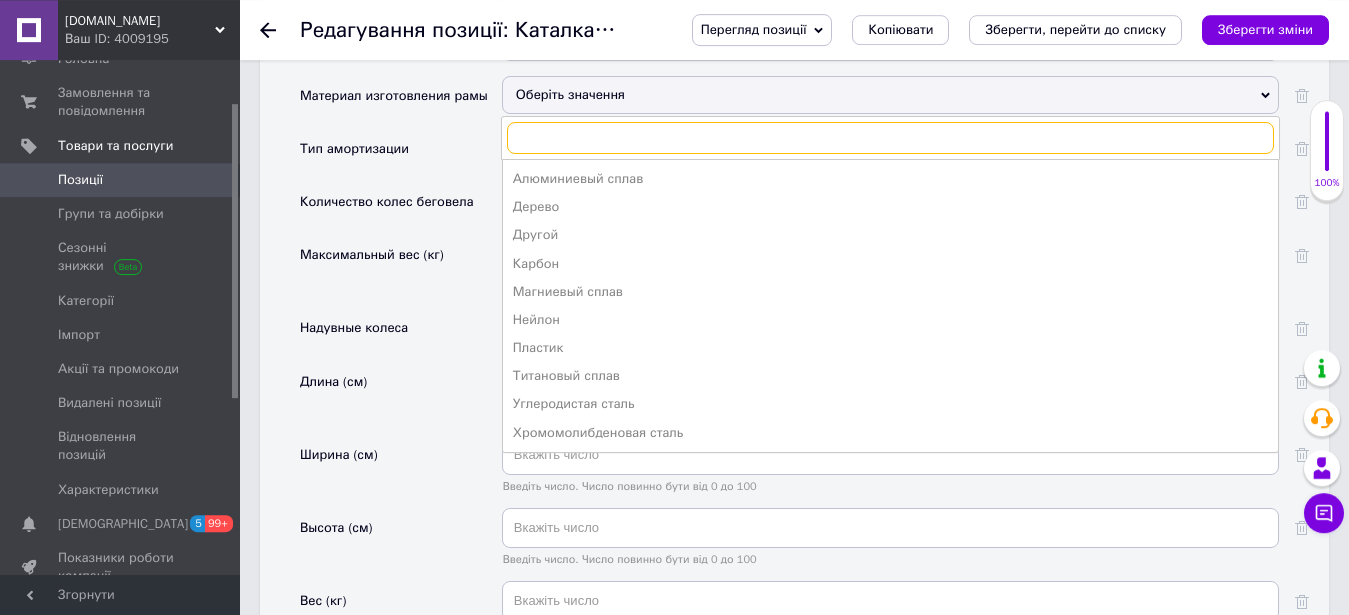 scroll, scrollTop: 2592, scrollLeft: 0, axis: vertical 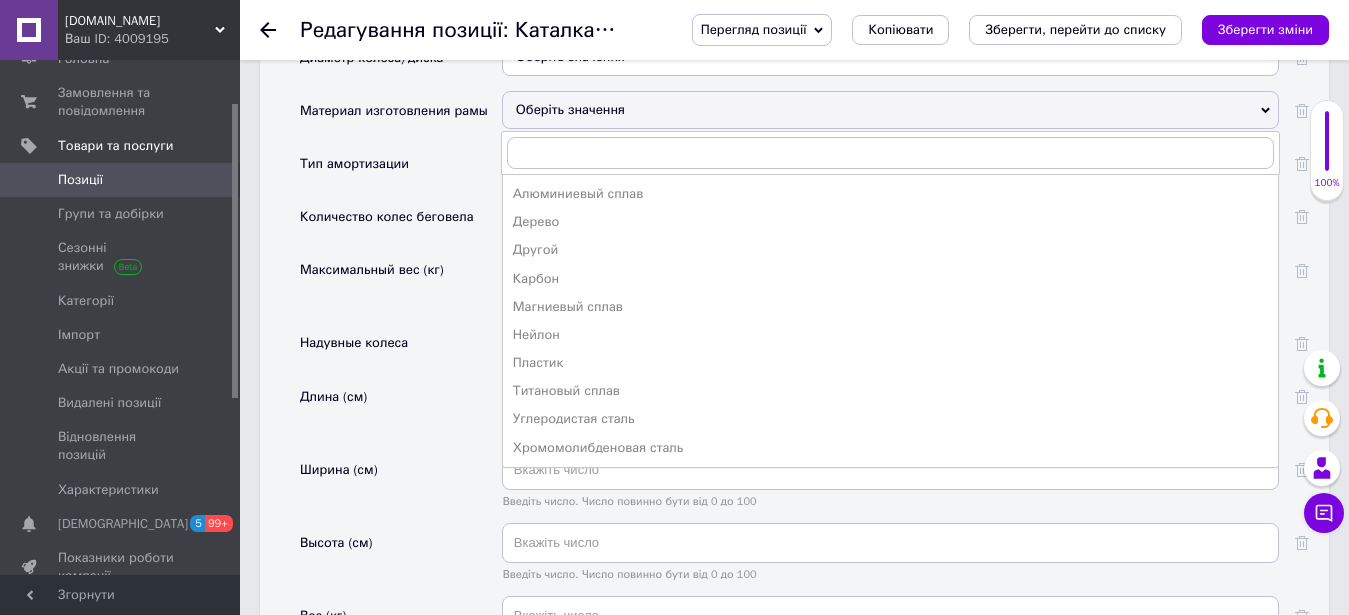 click on "Надувные колеса" at bounding box center (401, 350) 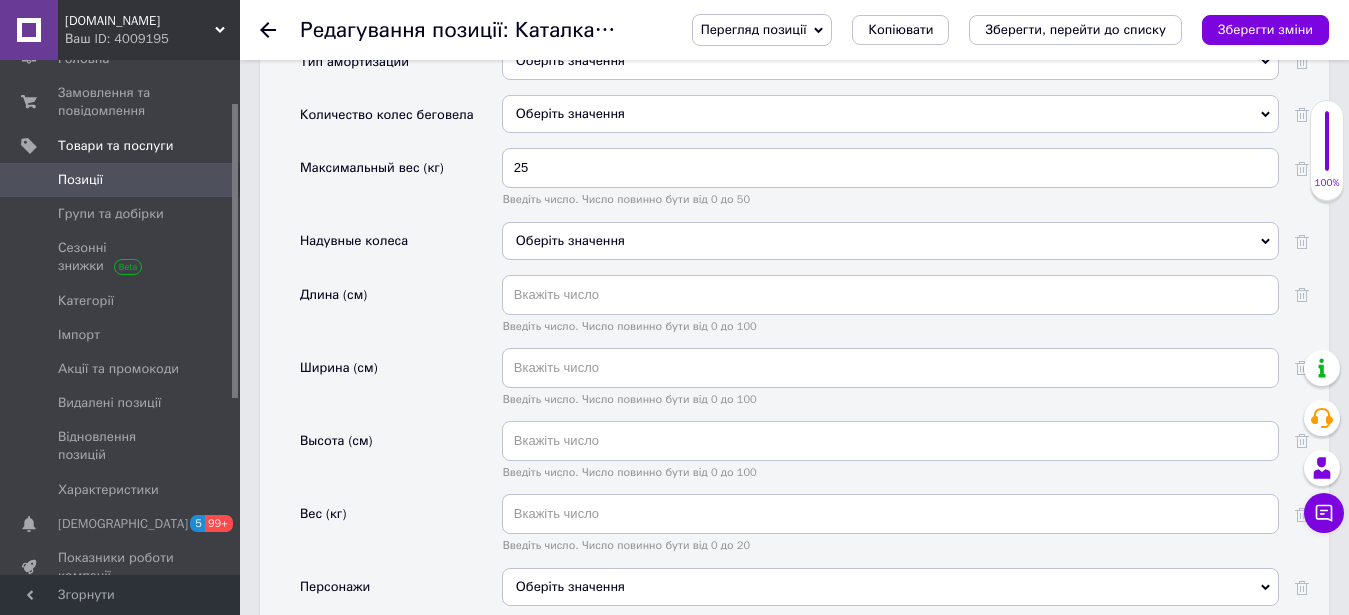 scroll, scrollTop: 2796, scrollLeft: 0, axis: vertical 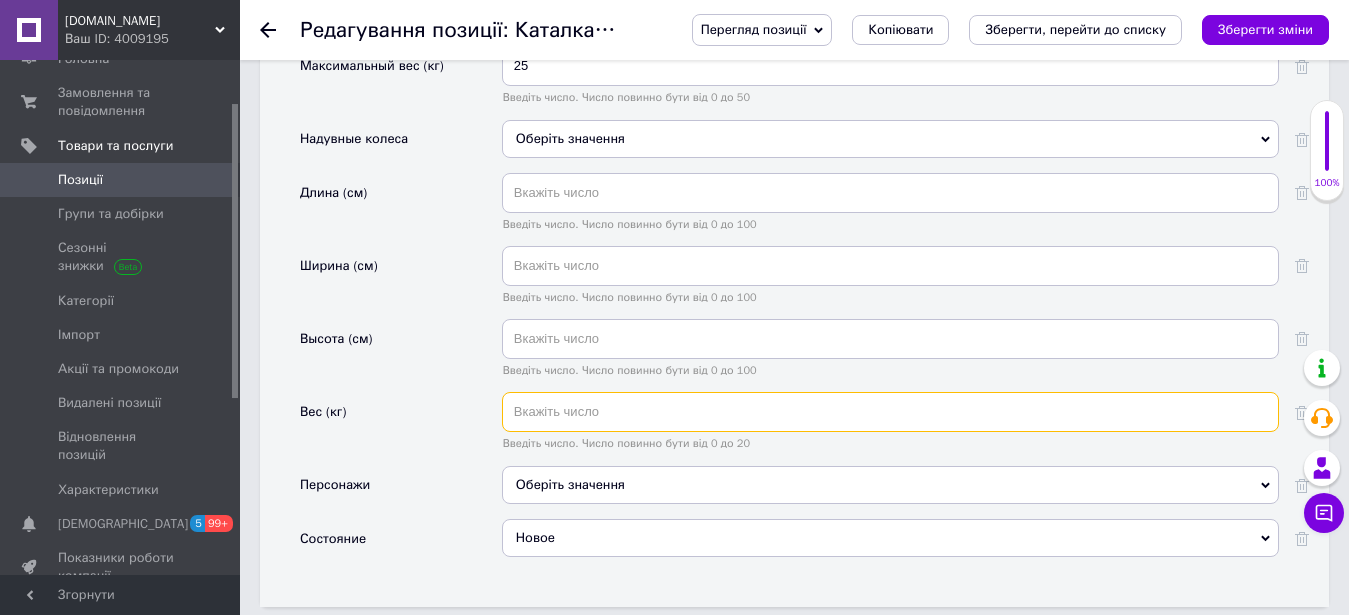 click at bounding box center (890, 412) 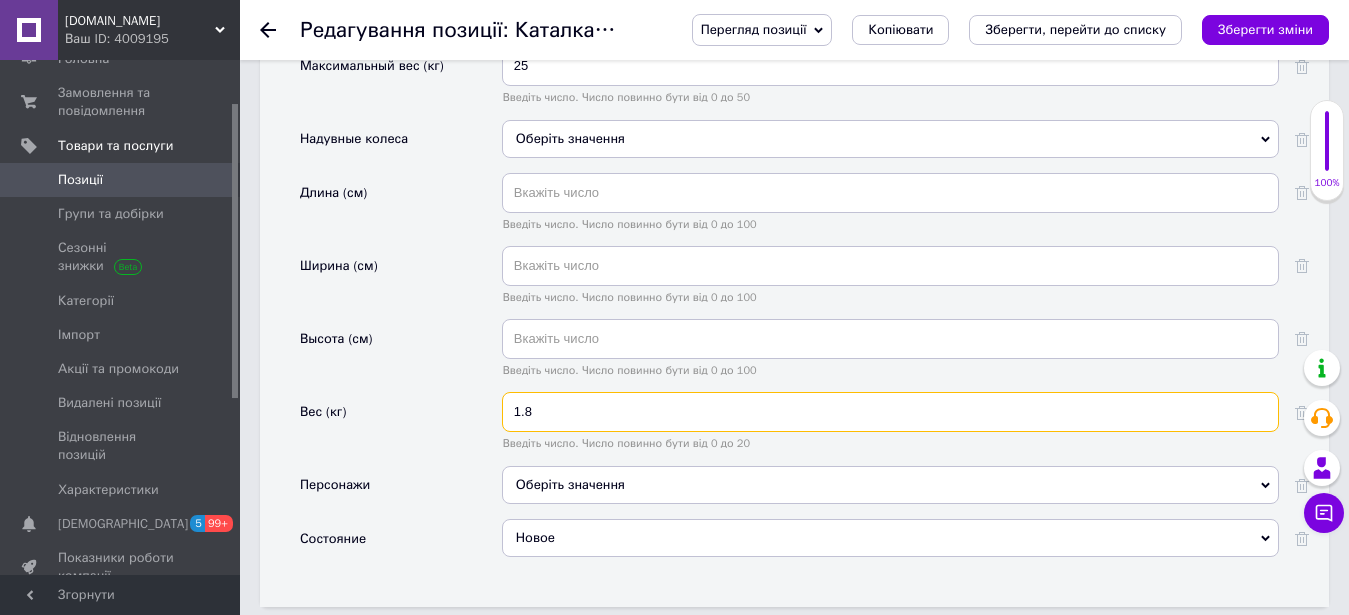 scroll, scrollTop: 3306, scrollLeft: 0, axis: vertical 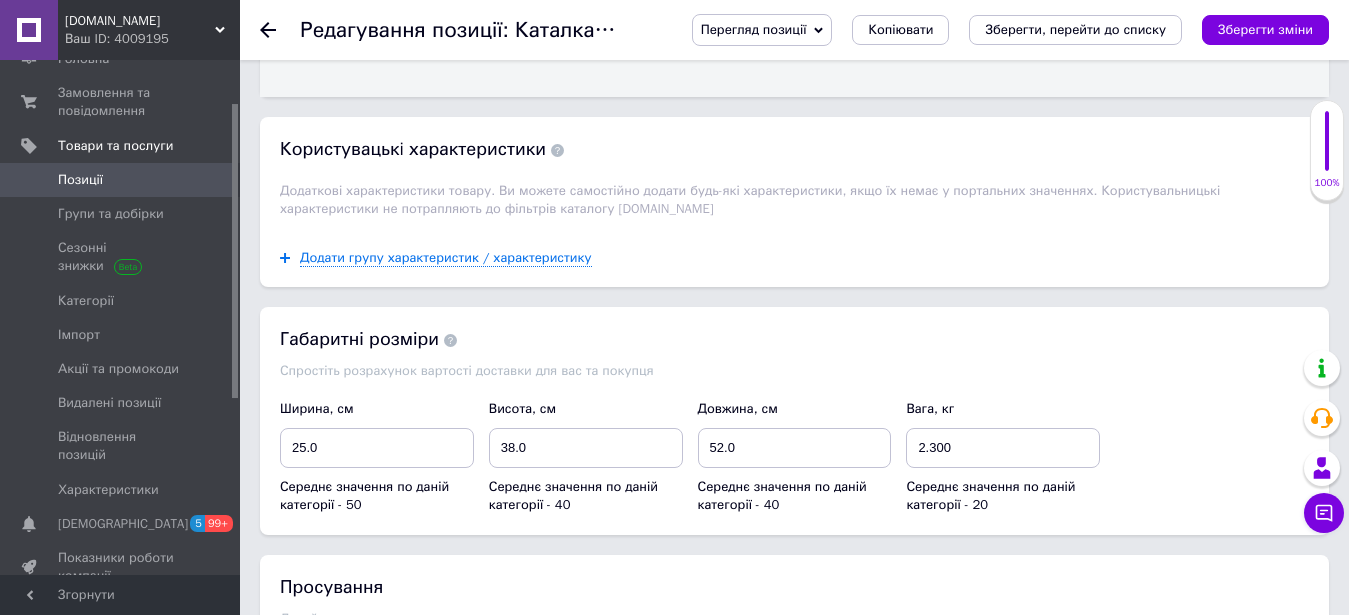 type on "1.8" 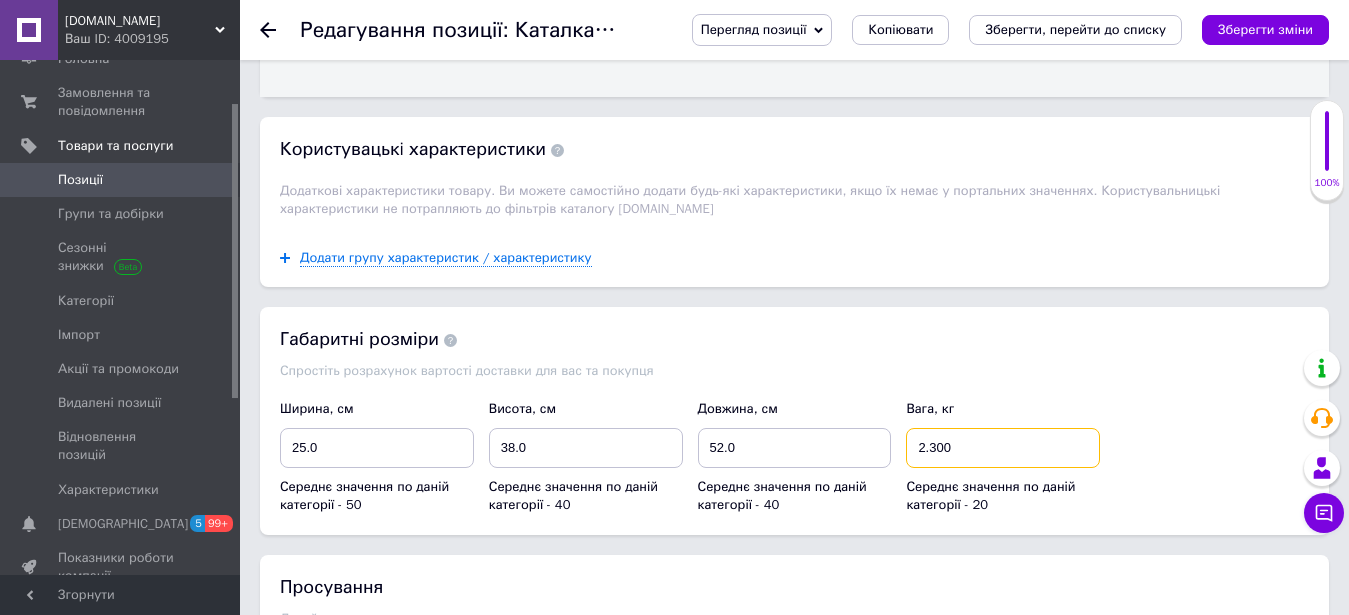 drag, startPoint x: 977, startPoint y: 376, endPoint x: 849, endPoint y: 376, distance: 128 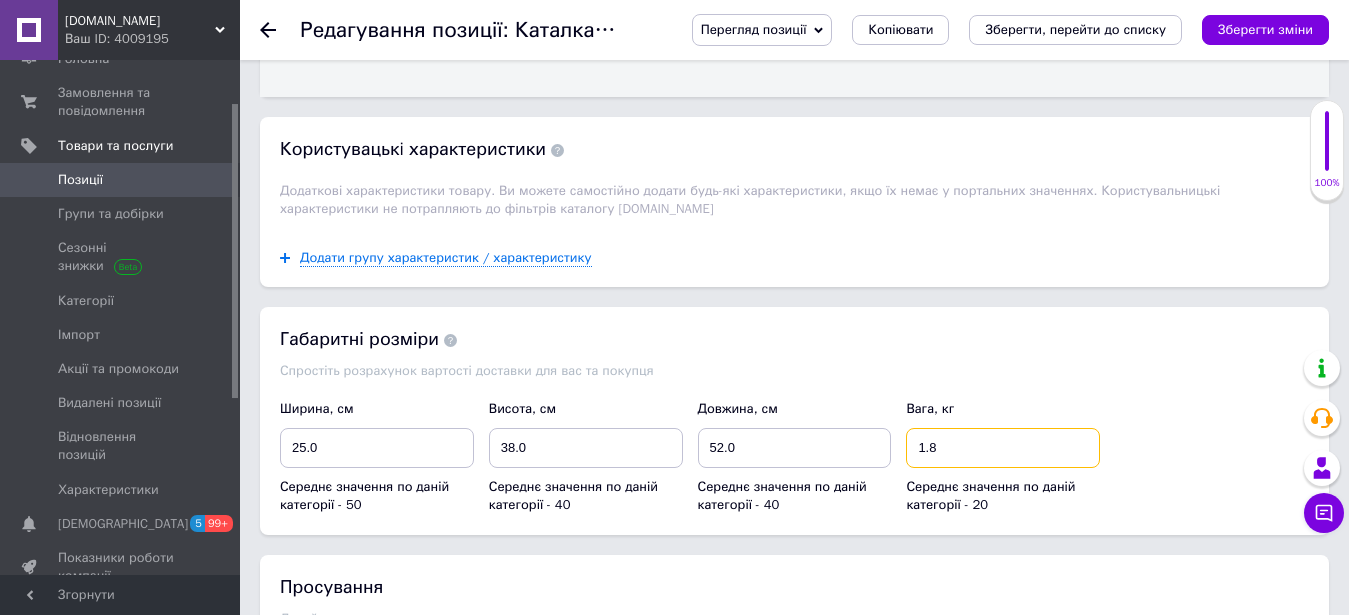 type on "1.8" 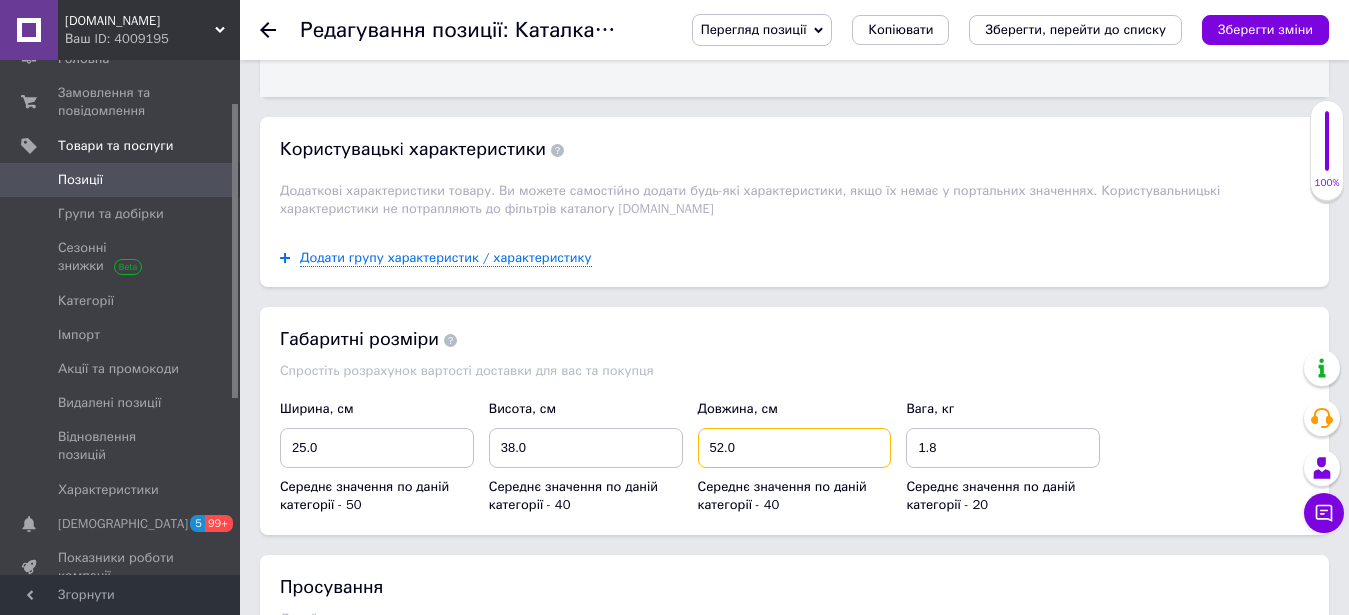 drag, startPoint x: 799, startPoint y: 374, endPoint x: 610, endPoint y: 372, distance: 189.01057 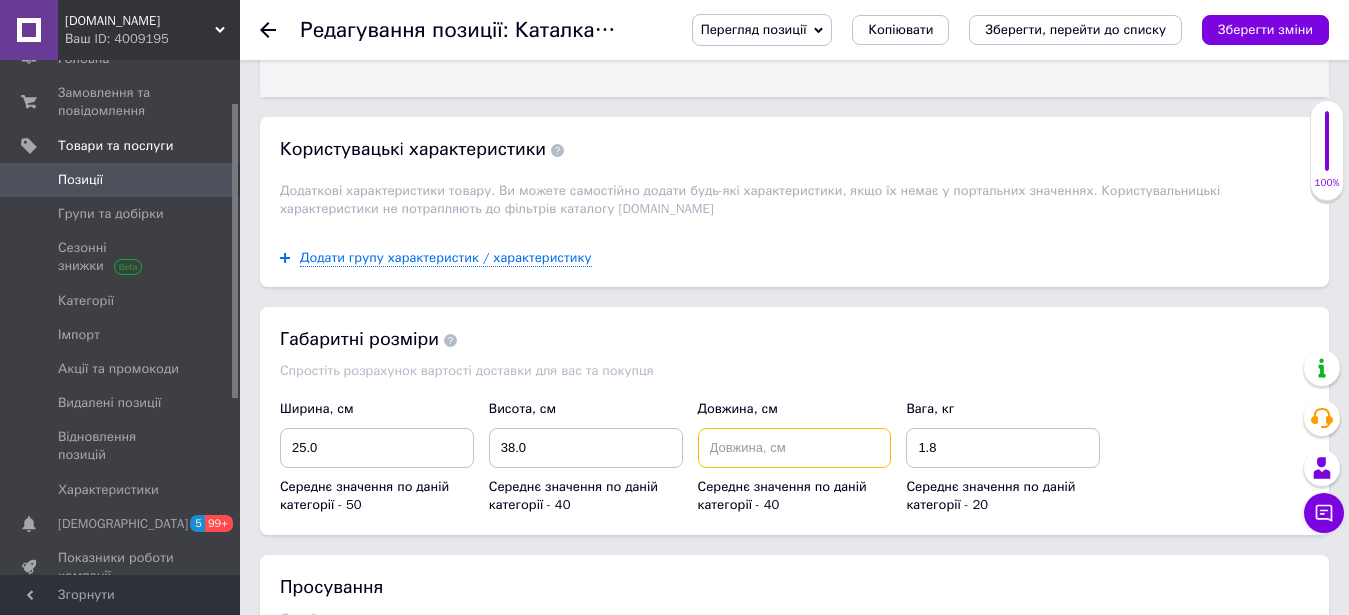 type 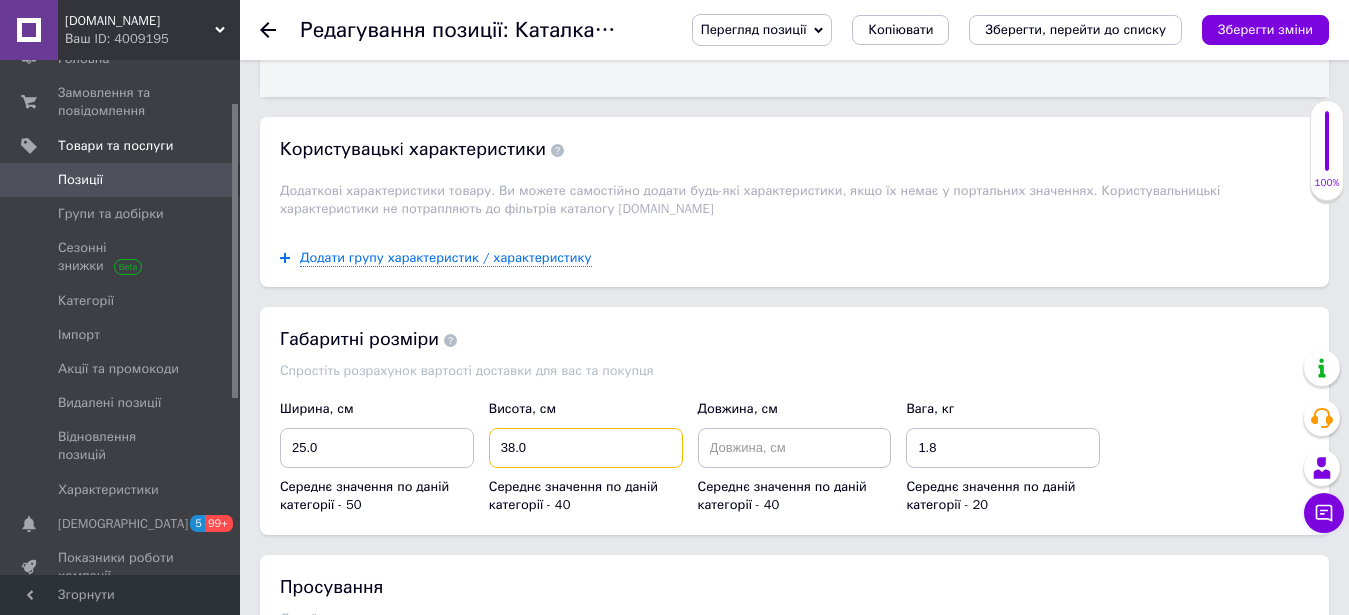 drag, startPoint x: 530, startPoint y: 375, endPoint x: 449, endPoint y: 366, distance: 81.49847 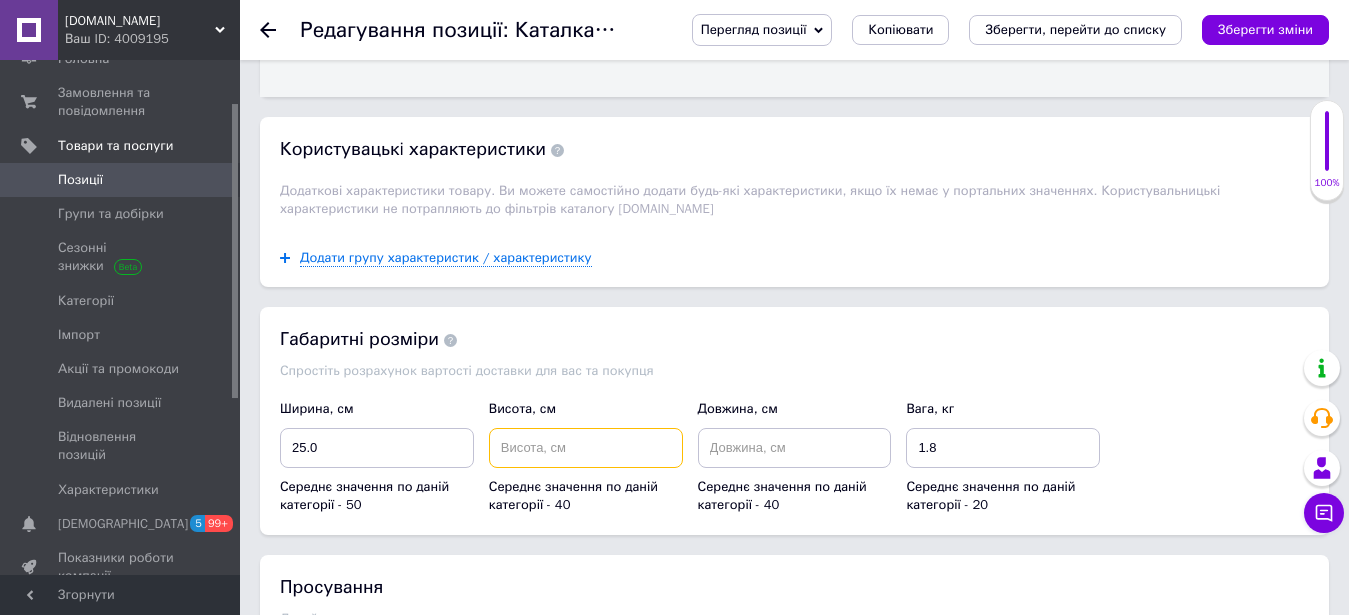 type 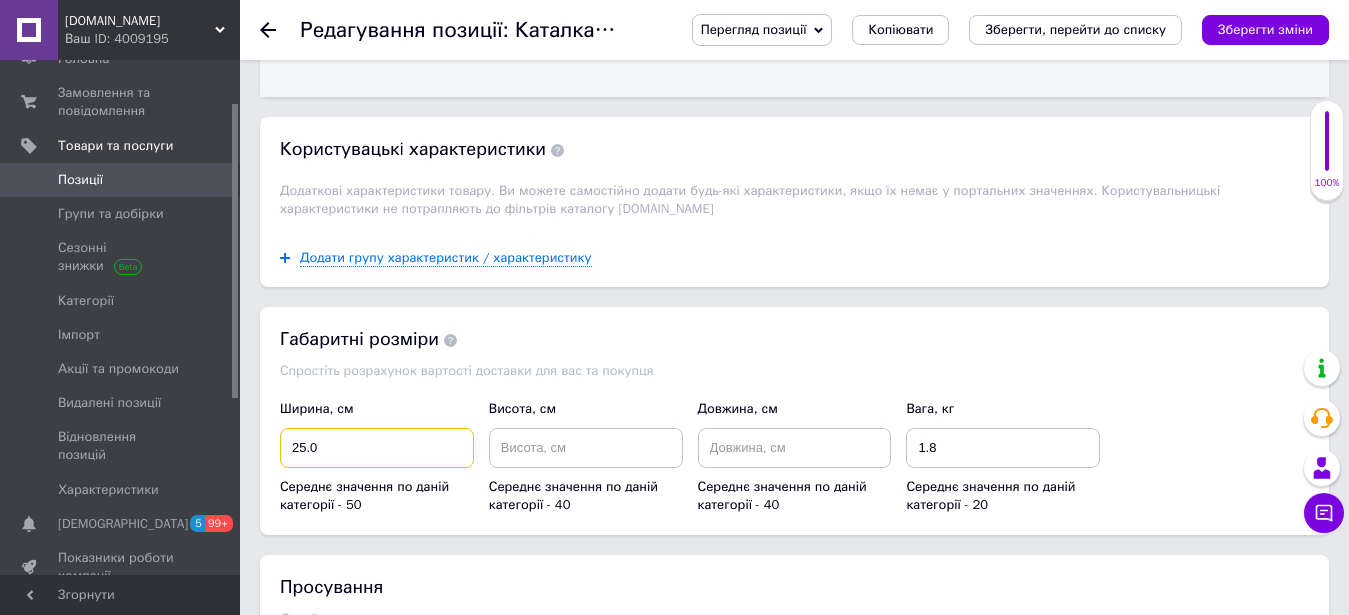 drag, startPoint x: 378, startPoint y: 365, endPoint x: 282, endPoint y: 370, distance: 96.13012 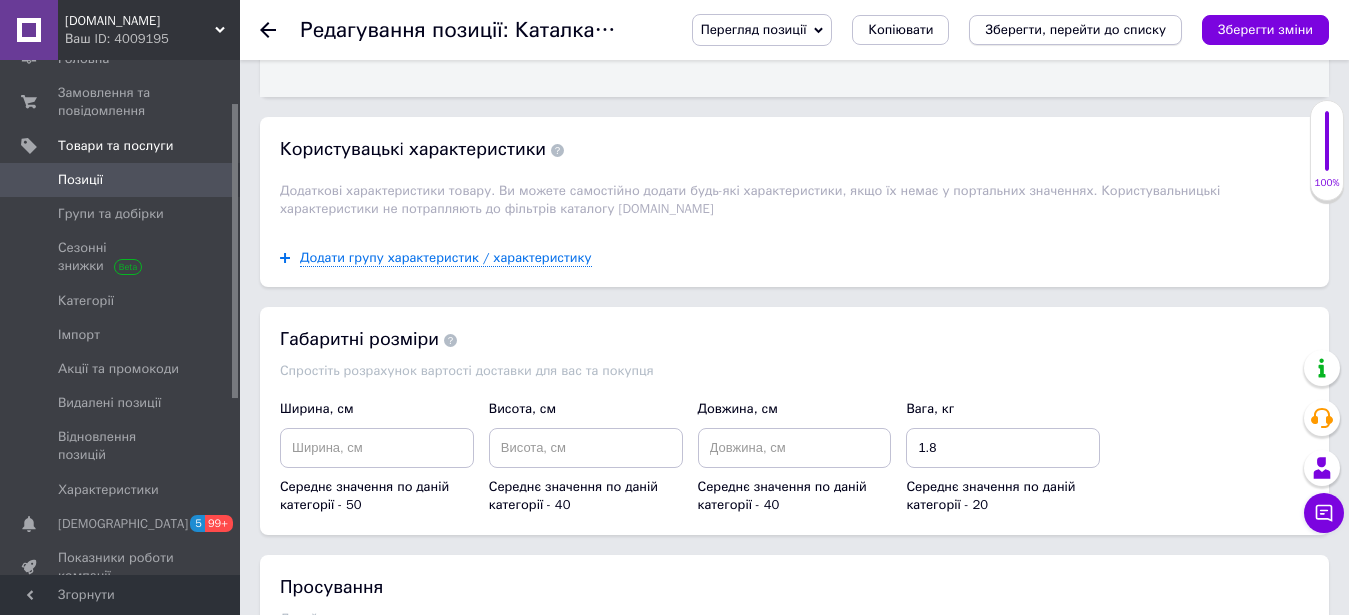click on "Зберегти, перейти до списку" at bounding box center (1075, 29) 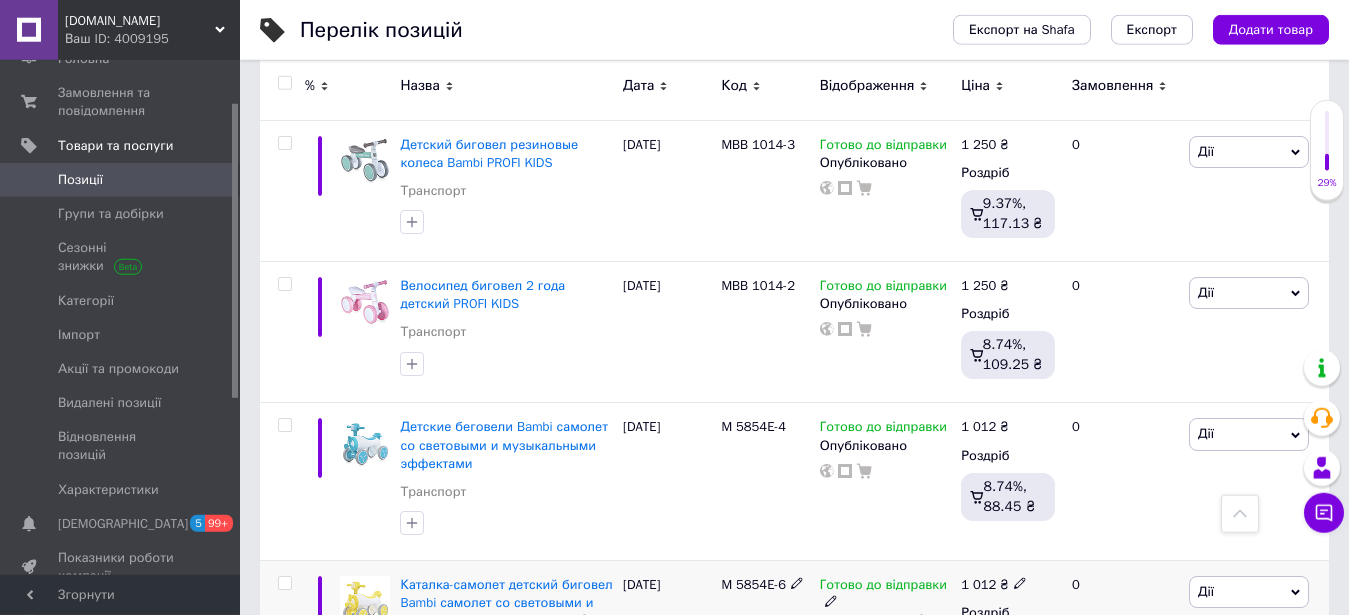 scroll, scrollTop: 204, scrollLeft: 0, axis: vertical 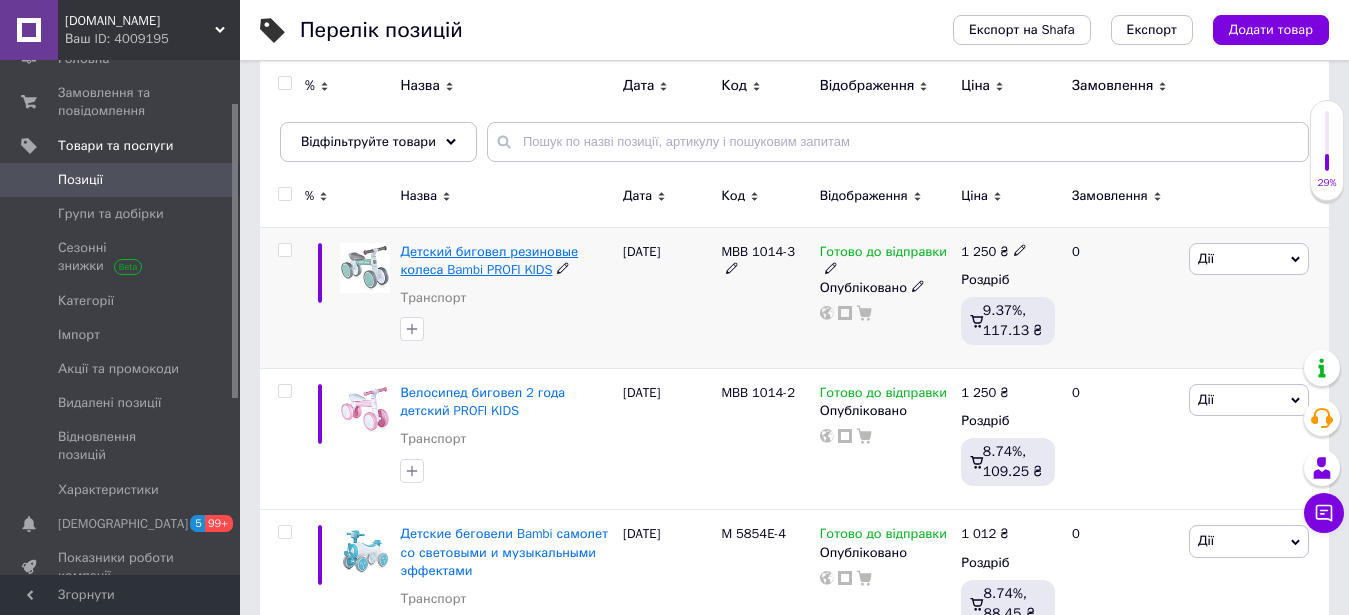 click on "Детский биговел резиновые колеса Bambi PROFI KIDS" at bounding box center [489, 260] 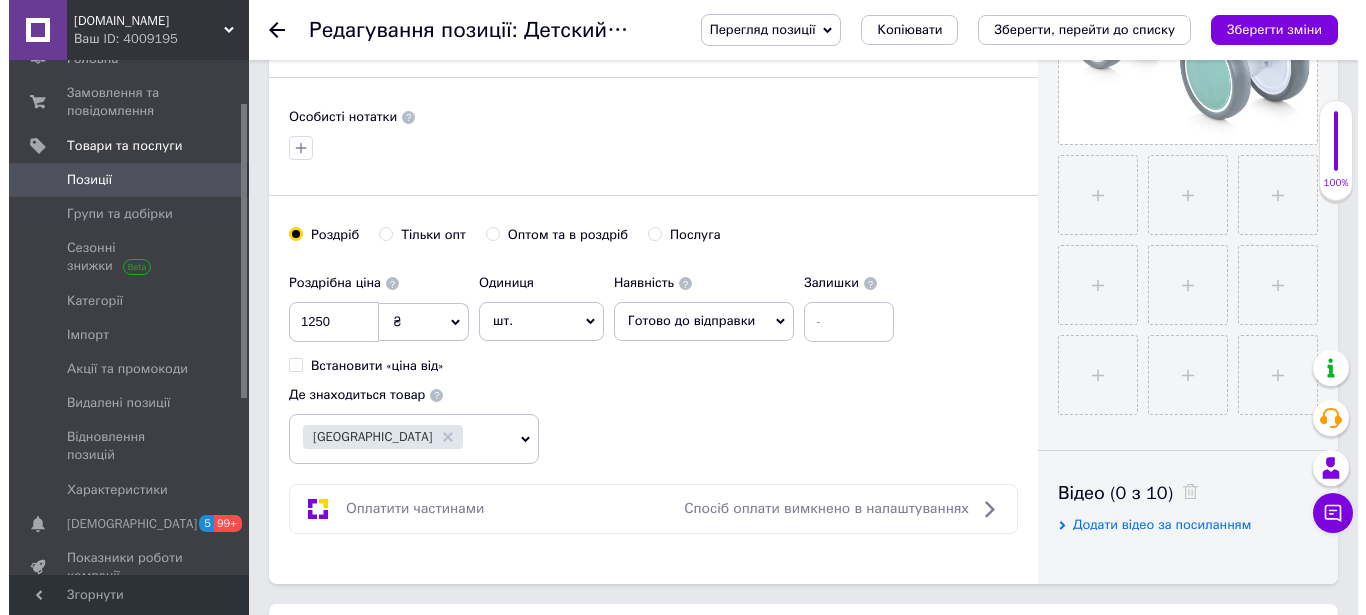 scroll, scrollTop: 102, scrollLeft: 0, axis: vertical 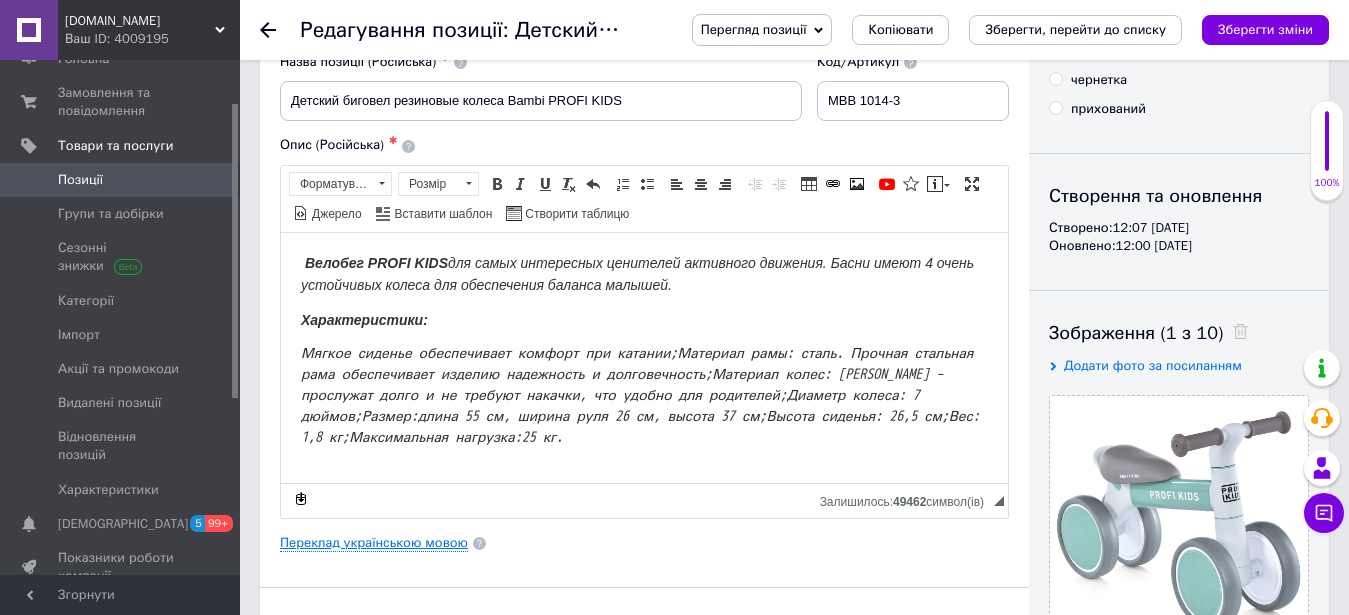 click on "Переклад українською мовою" at bounding box center (374, 543) 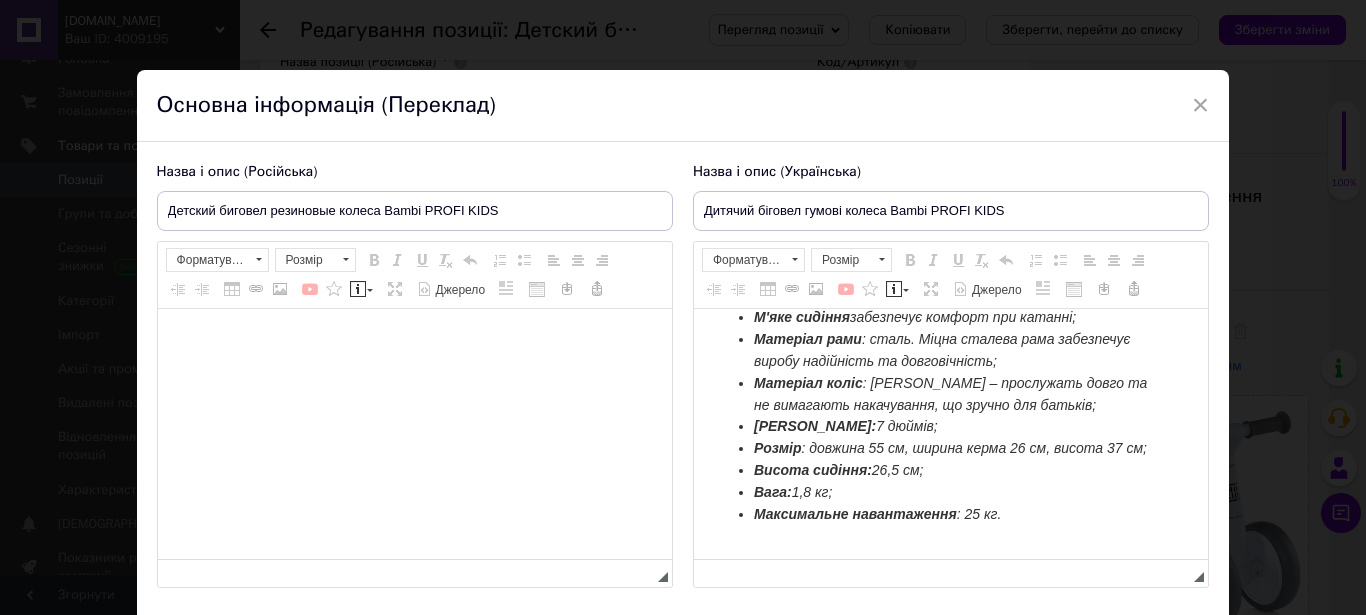 scroll, scrollTop: 170, scrollLeft: 0, axis: vertical 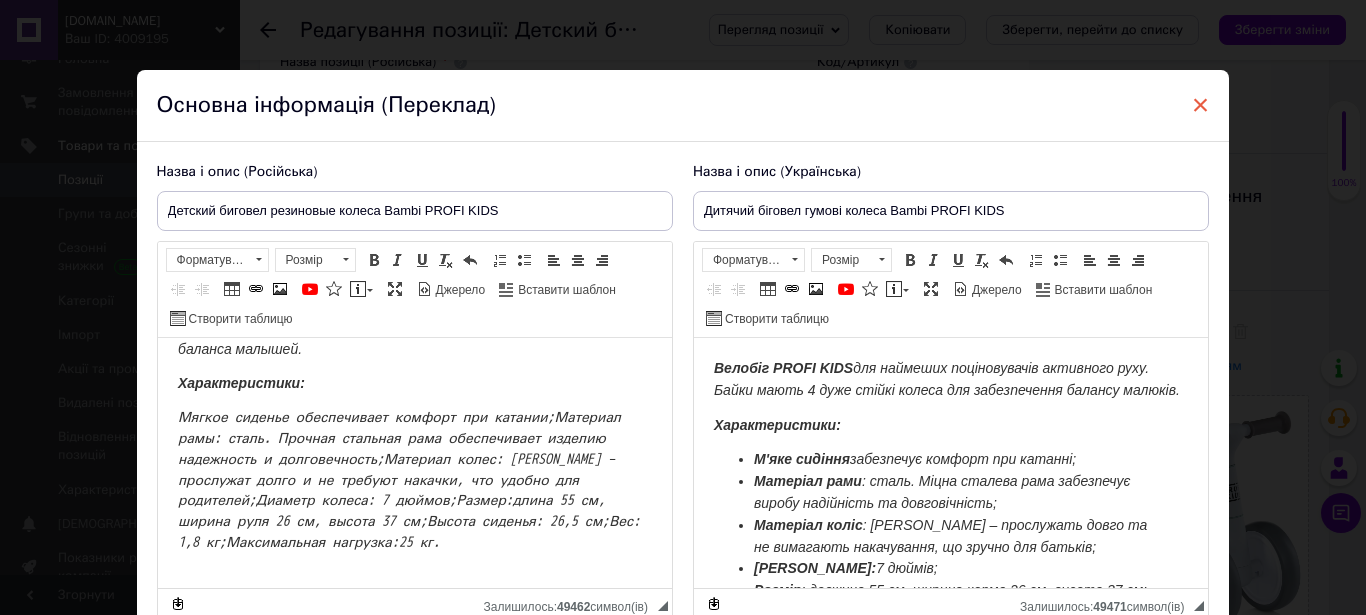 click on "×" at bounding box center [1201, 105] 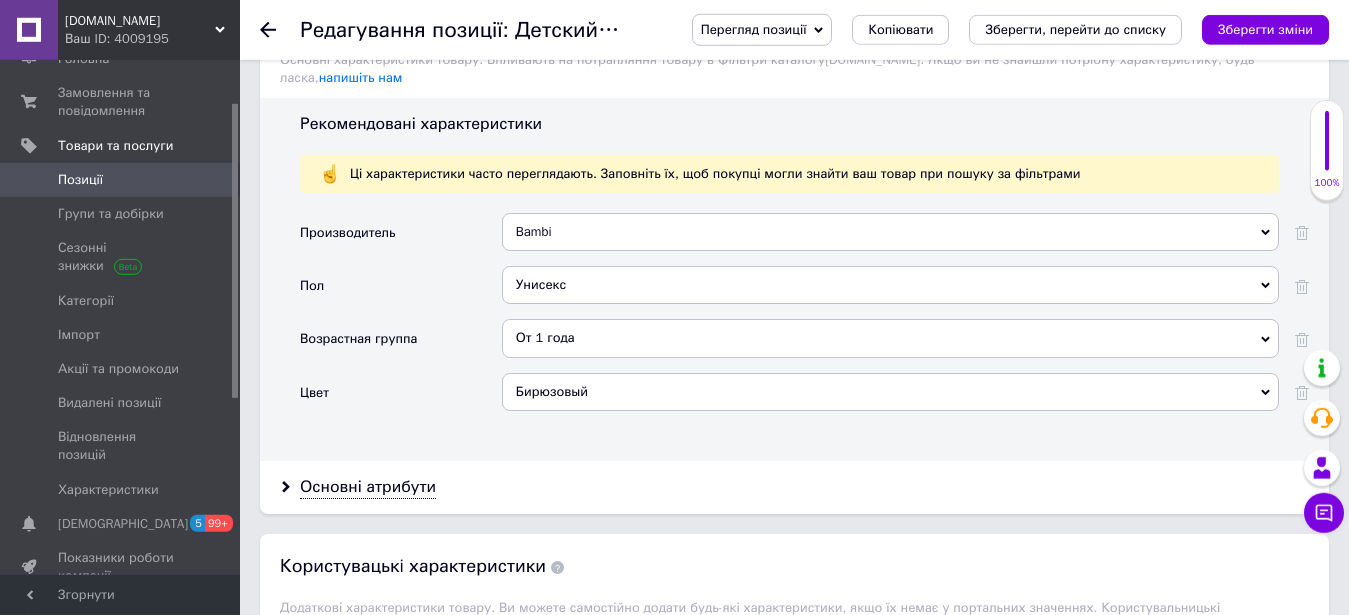 scroll, scrollTop: 2040, scrollLeft: 0, axis: vertical 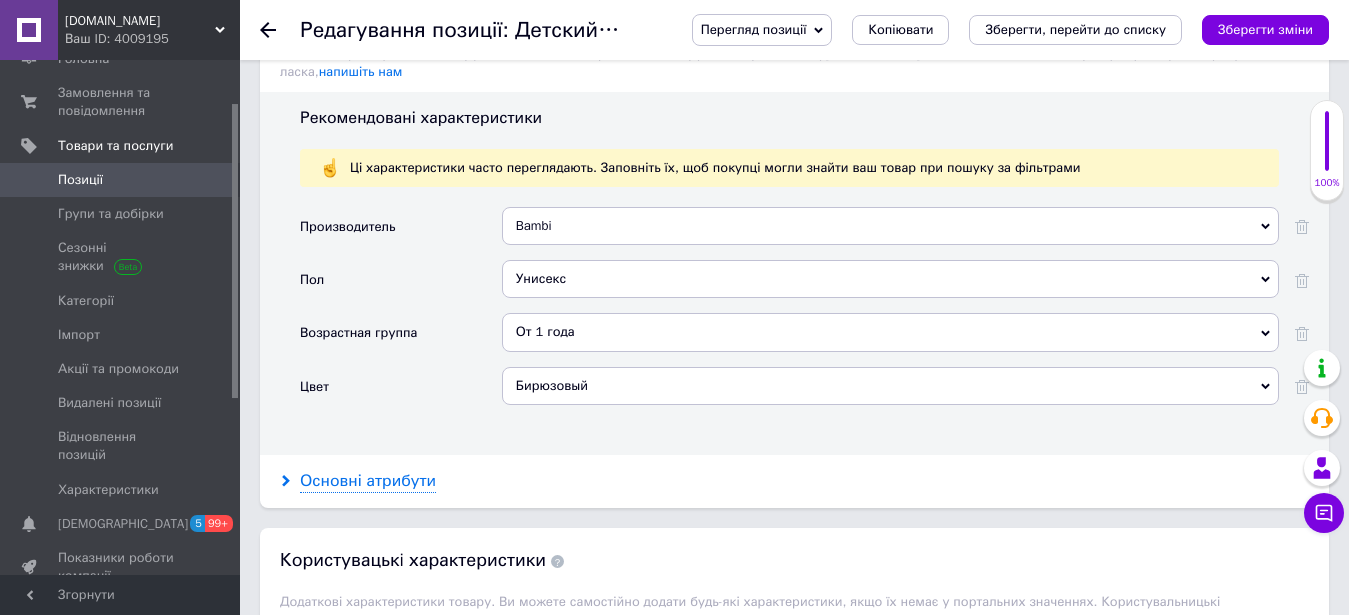 click on "Основні атрибути" at bounding box center [368, 481] 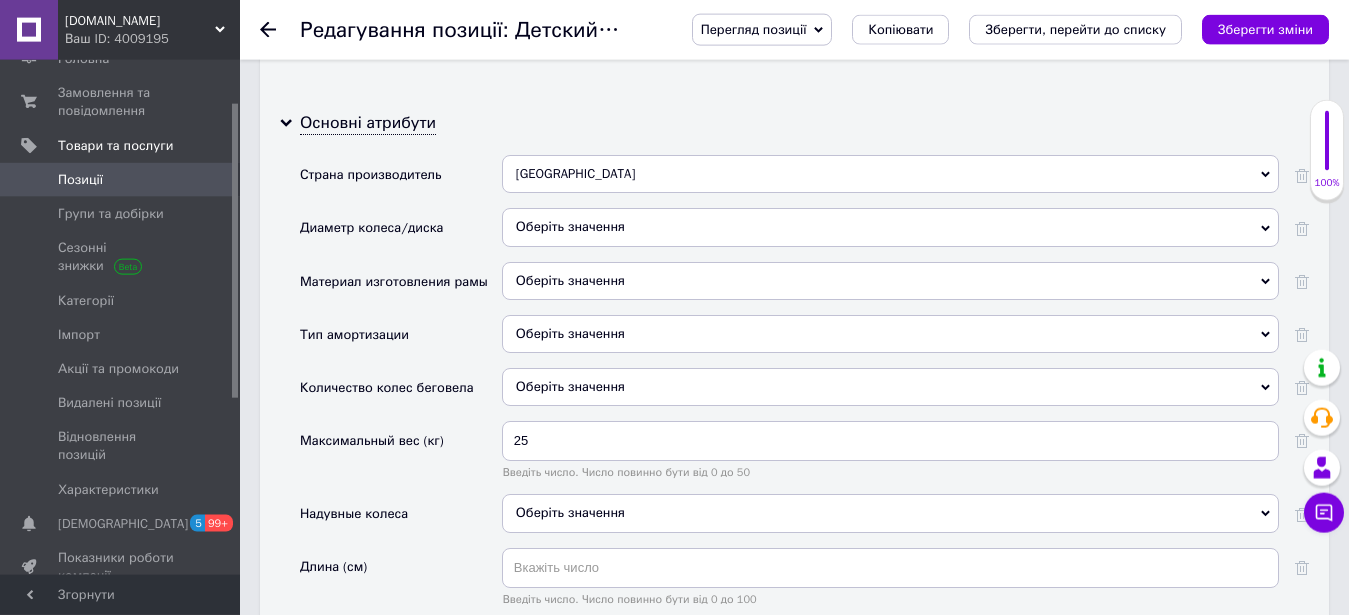 scroll, scrollTop: 2448, scrollLeft: 0, axis: vertical 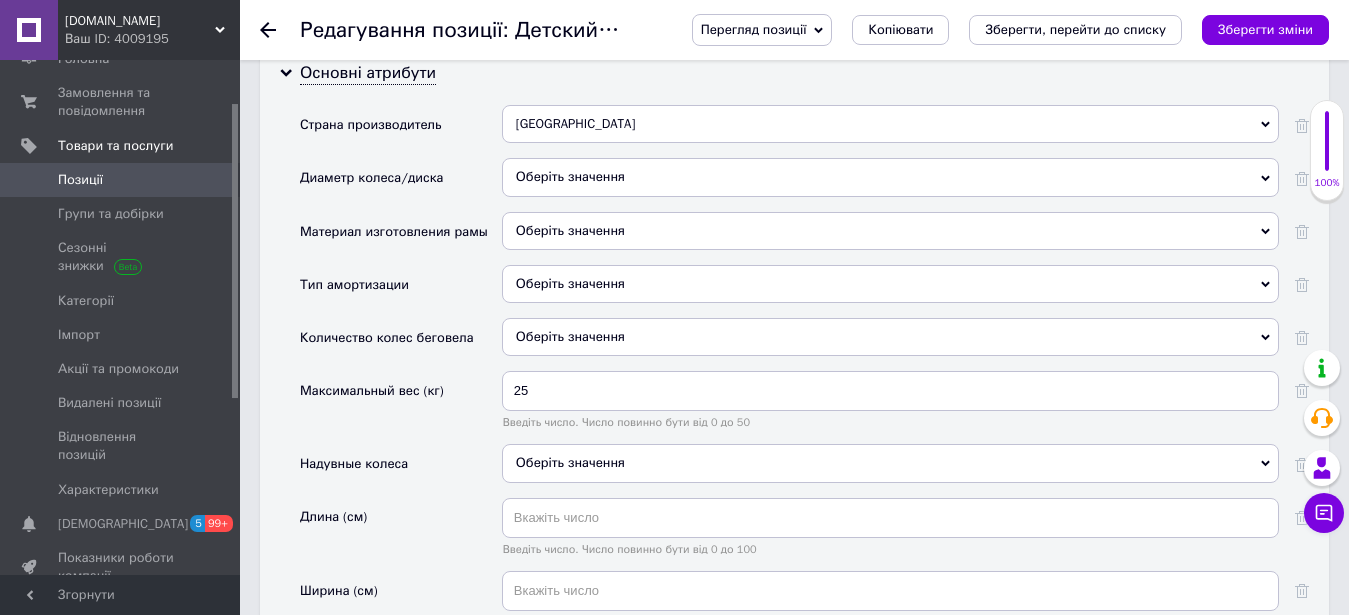 click on "Оберіть значення" at bounding box center (890, 337) 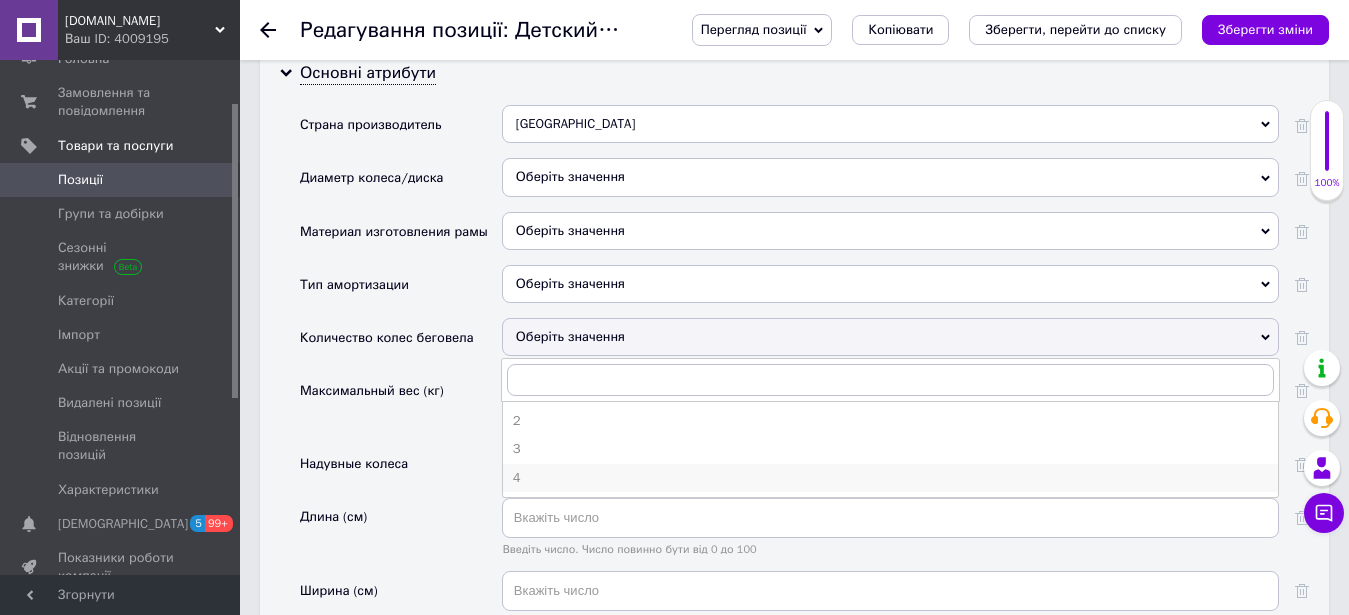 click on "4" at bounding box center [890, 478] 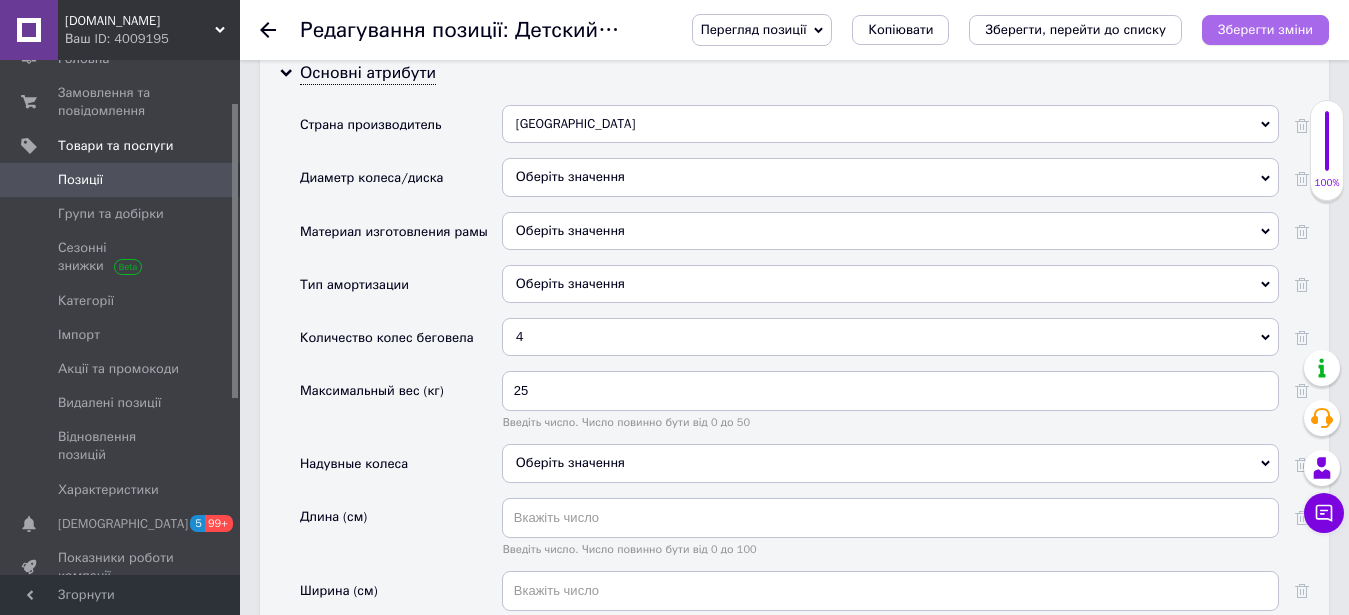 click on "Зберегти зміни" at bounding box center [1265, 29] 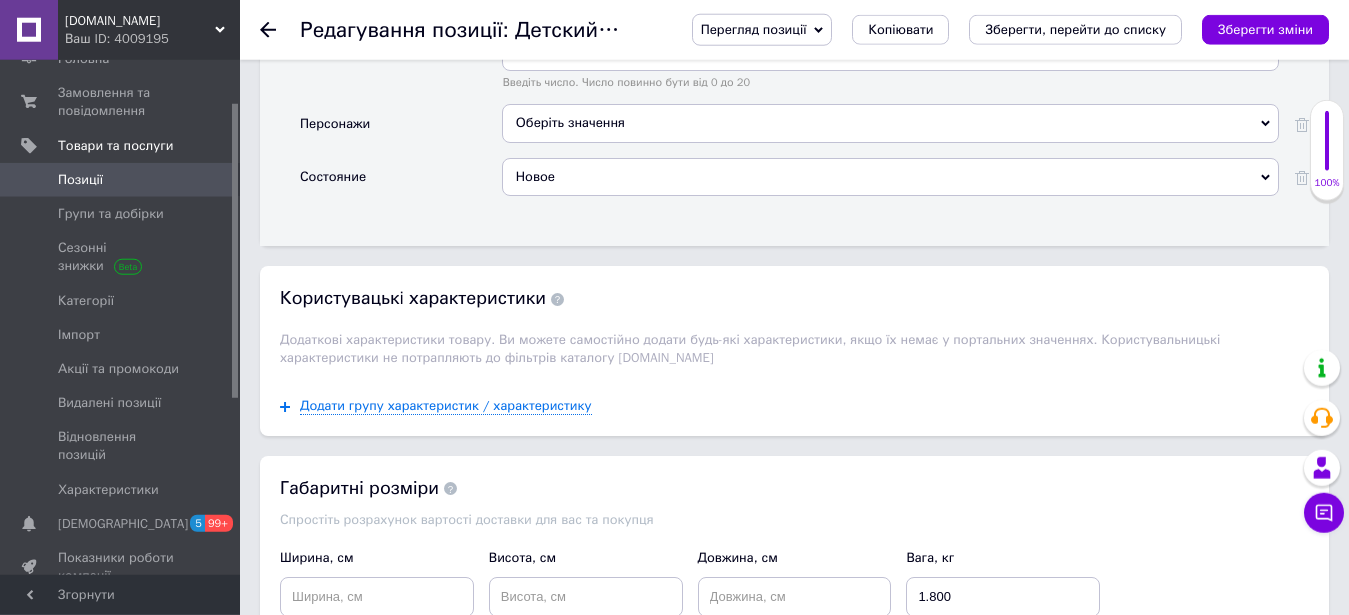 scroll, scrollTop: 3264, scrollLeft: 0, axis: vertical 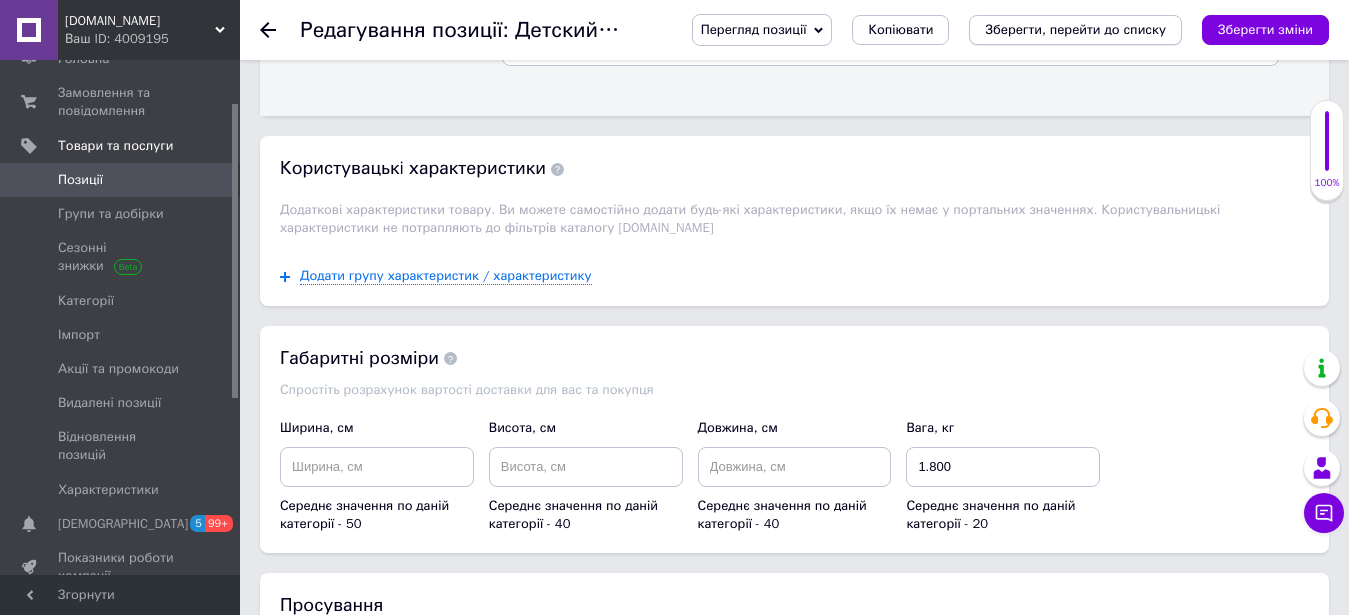 click on "Зберегти, перейти до списку" at bounding box center [1075, 29] 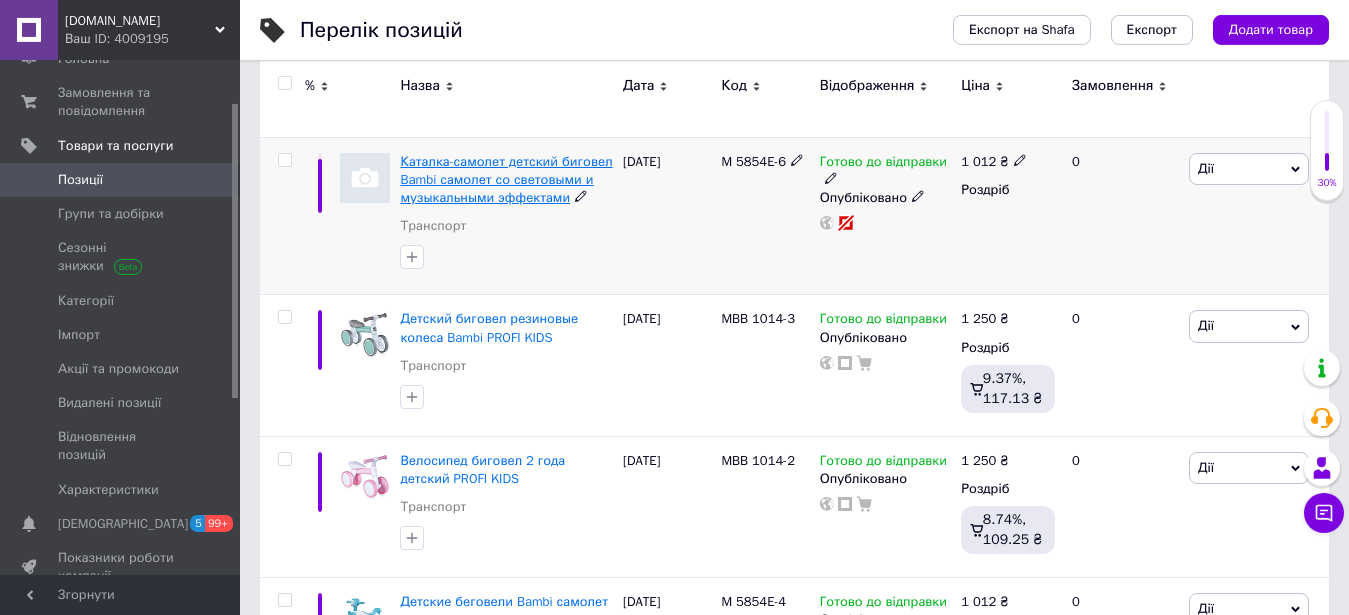 scroll, scrollTop: 306, scrollLeft: 0, axis: vertical 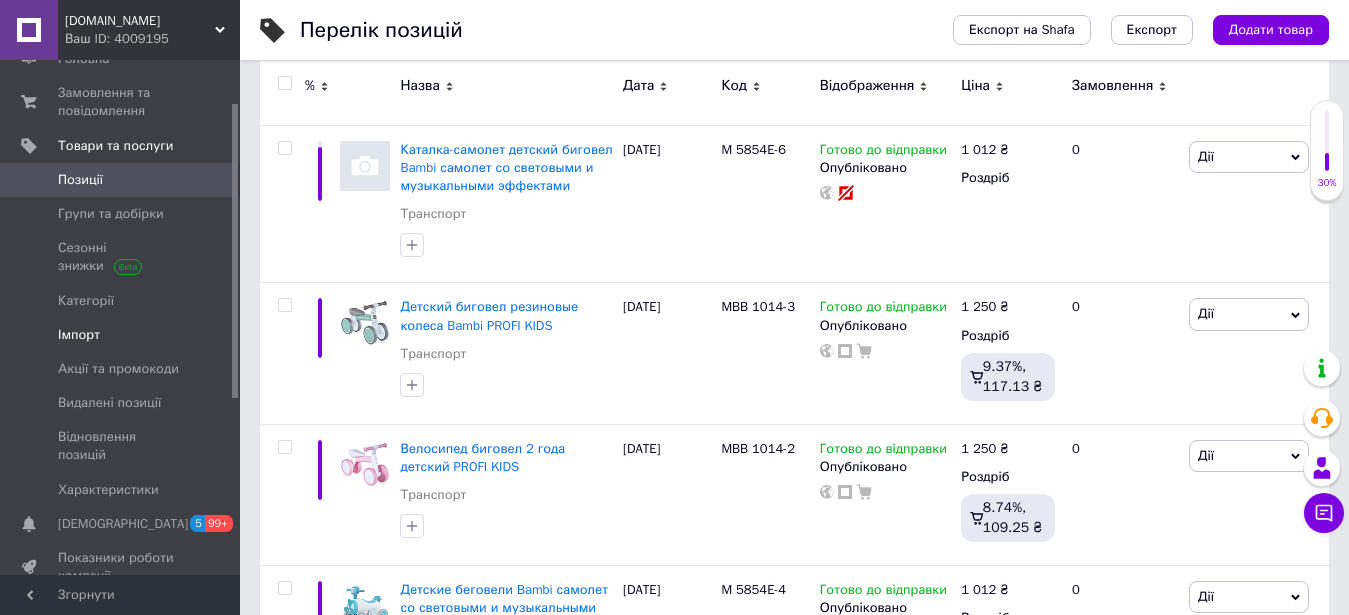click on "Імпорт" at bounding box center [121, 335] 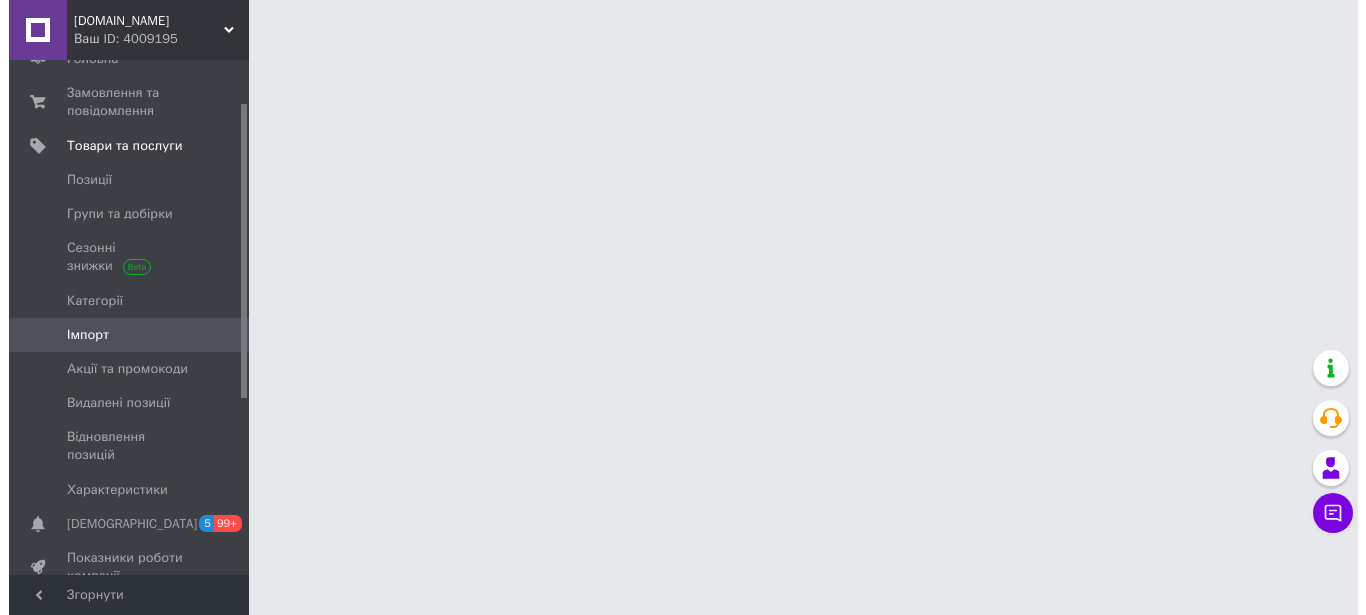 scroll, scrollTop: 0, scrollLeft: 0, axis: both 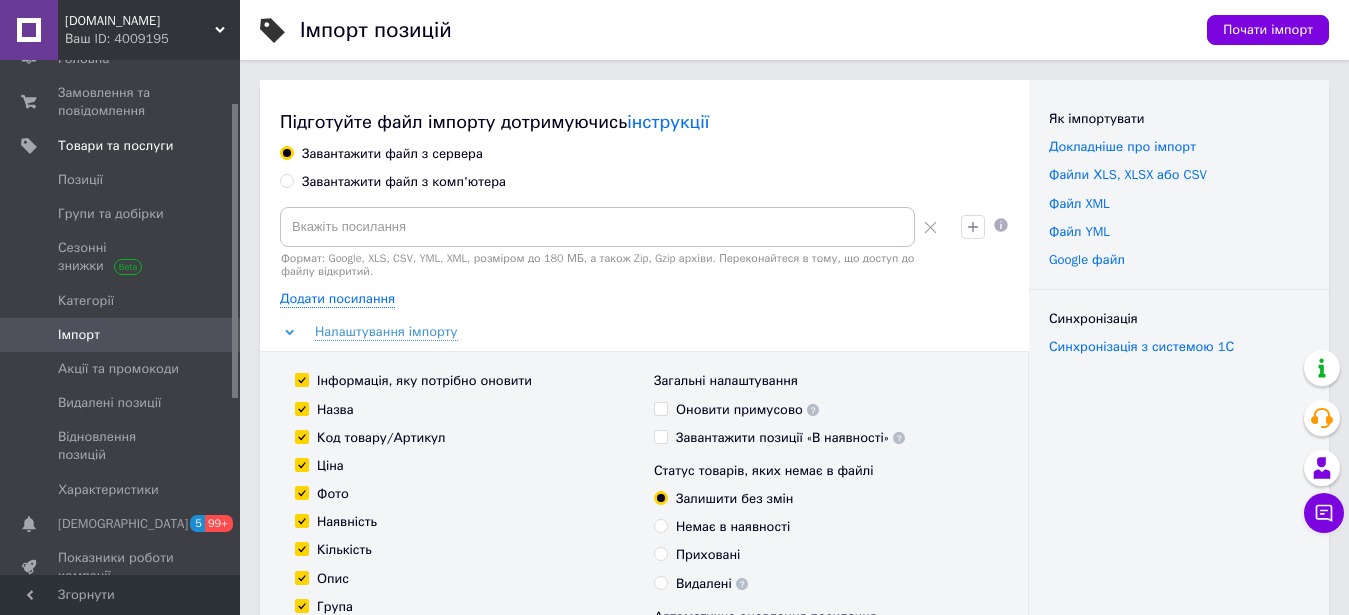 click on "Завантажити файл з комп'ютера" at bounding box center (404, 182) 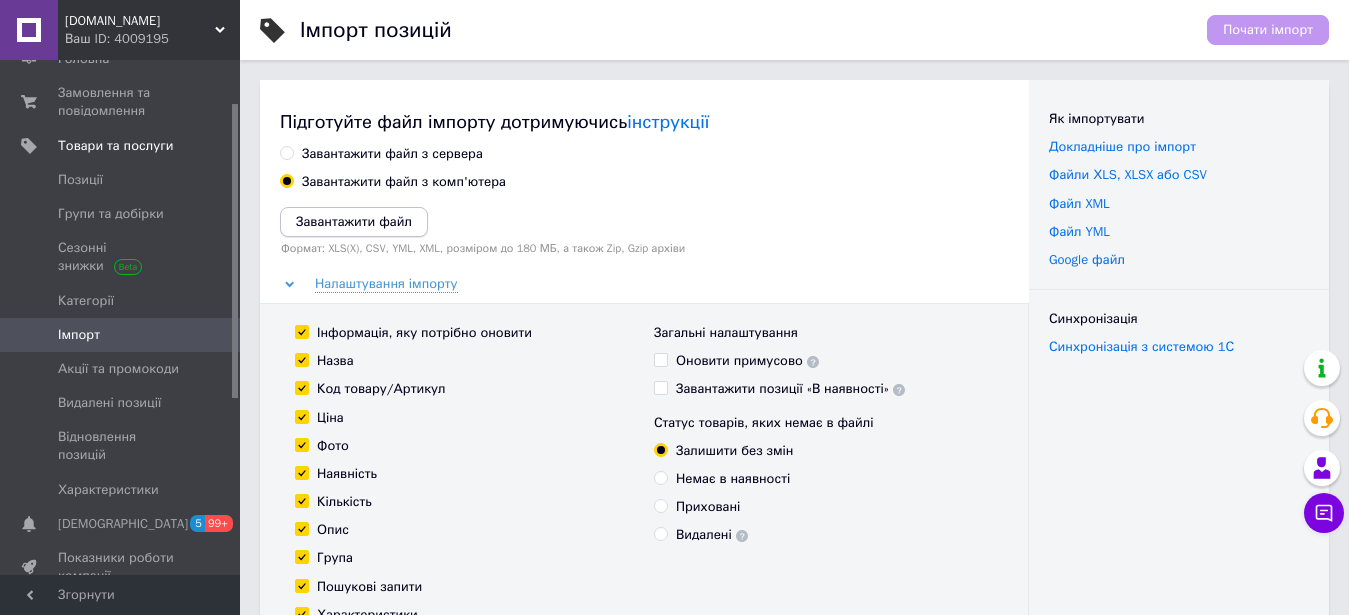 click on "Завантажити файл" at bounding box center [354, 221] 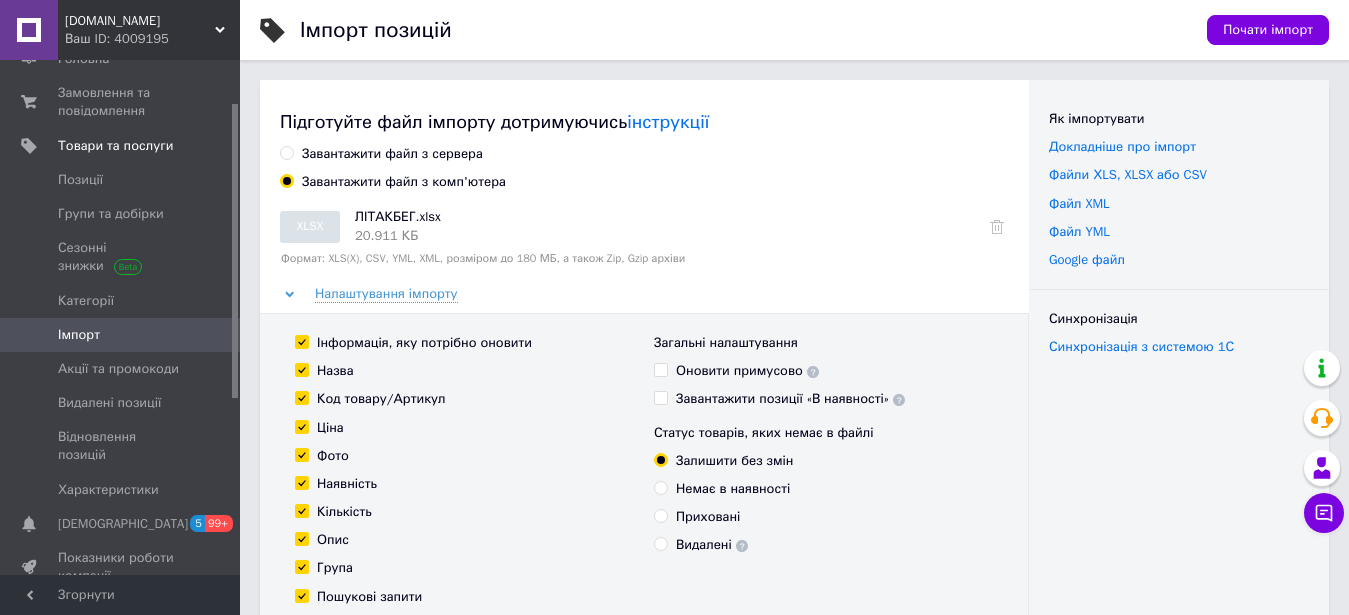 click on "Почати імпорт" at bounding box center [1268, 30] 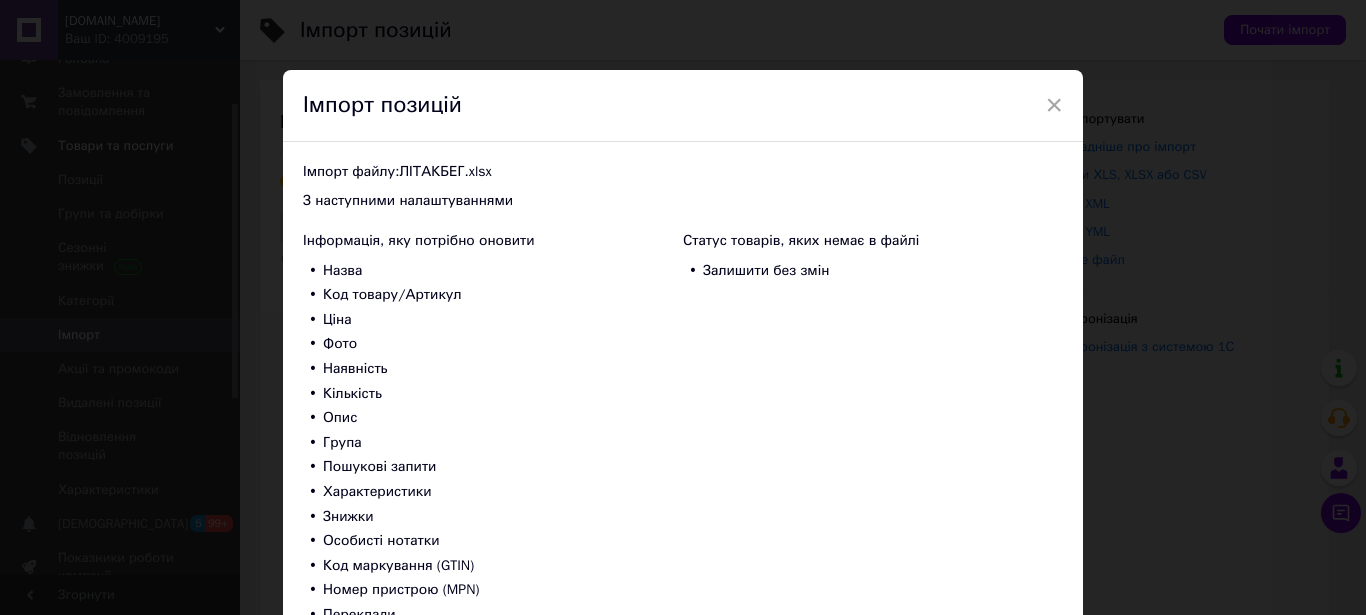 scroll, scrollTop: 160, scrollLeft: 0, axis: vertical 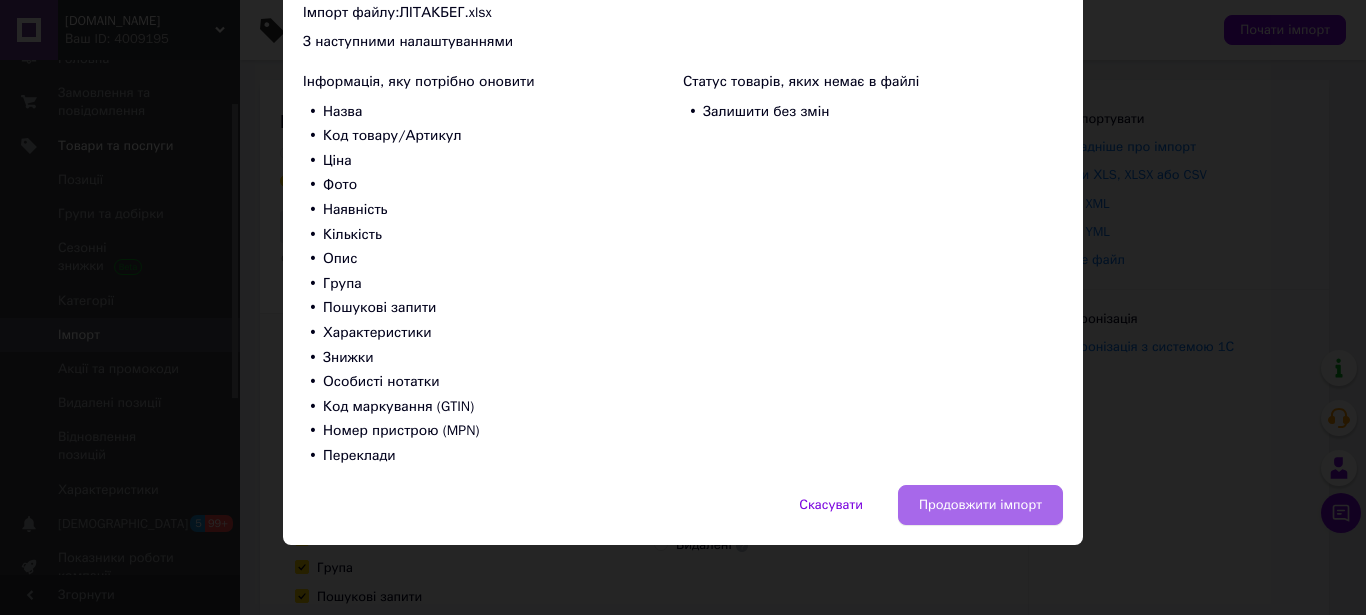 click on "Продовжити імпорт" at bounding box center [980, 505] 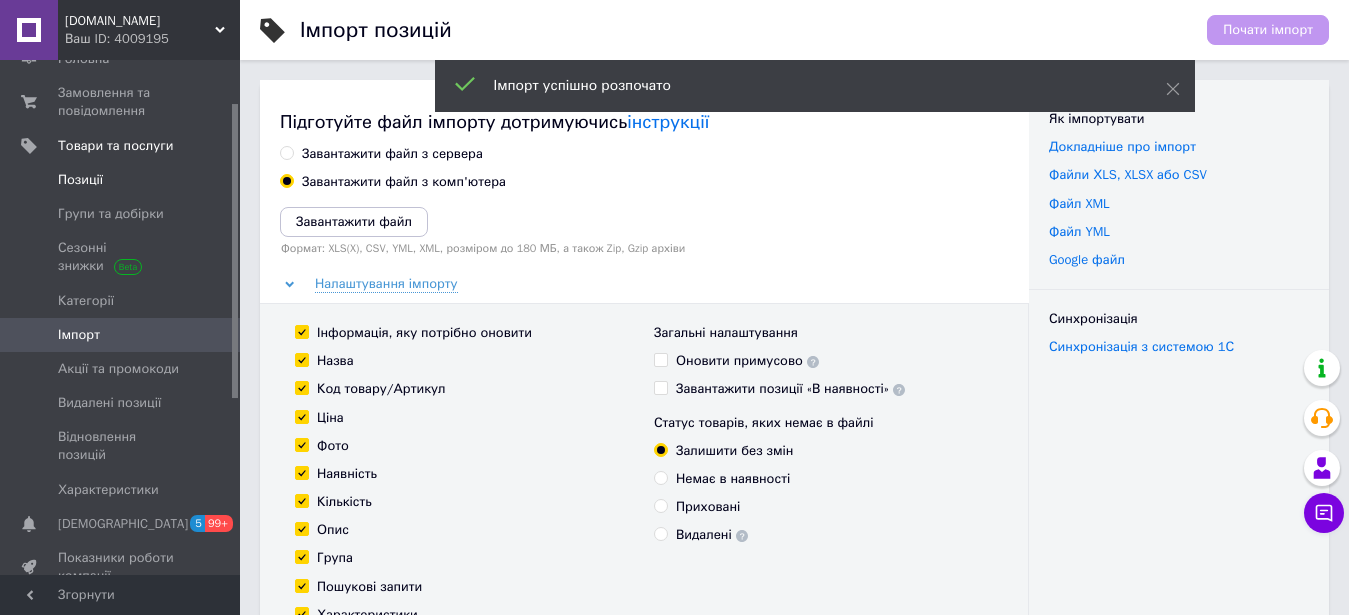 click on "Позиції" at bounding box center [121, 180] 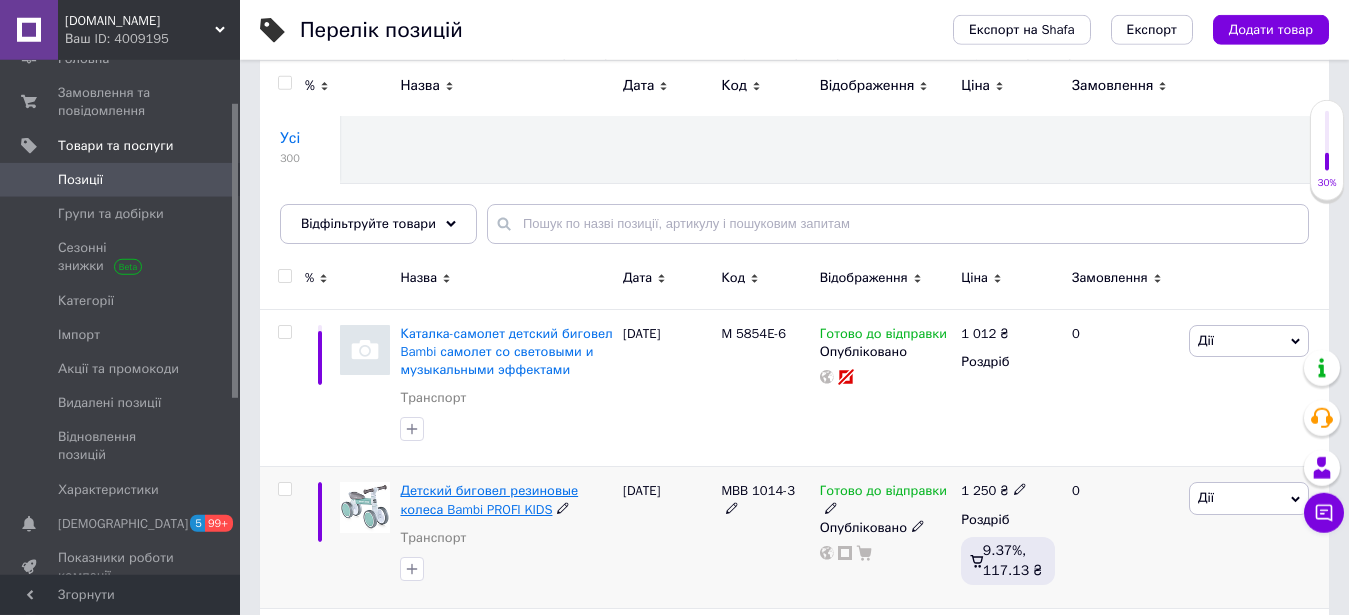 scroll, scrollTop: 306, scrollLeft: 0, axis: vertical 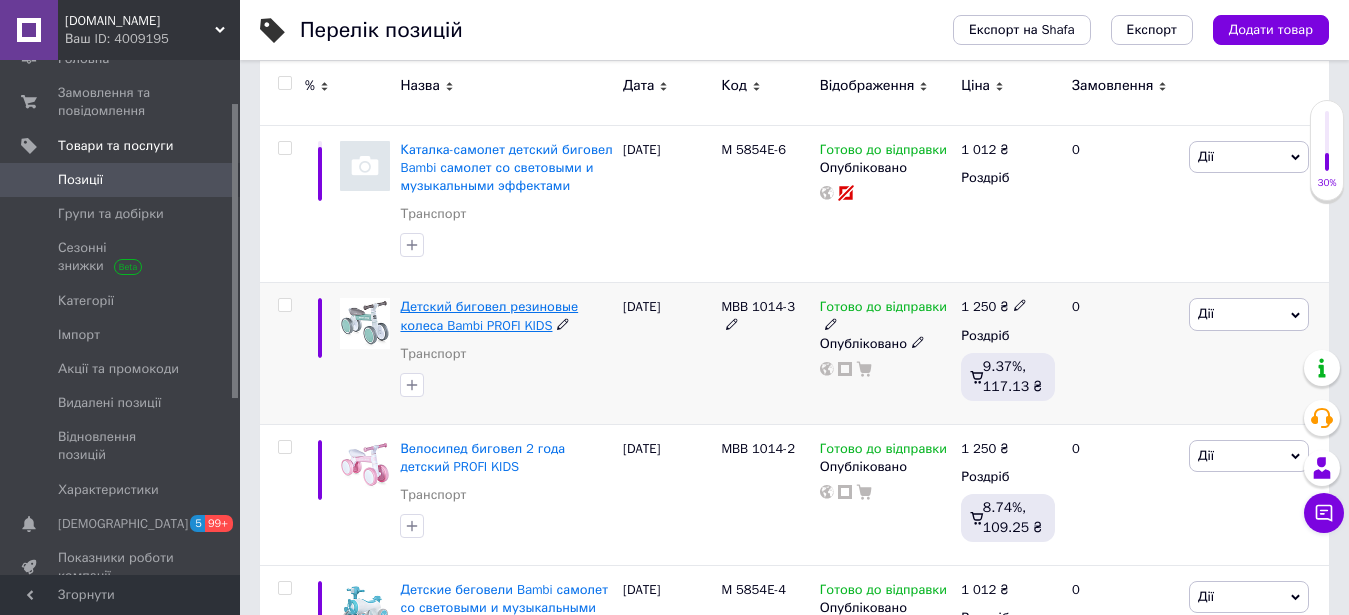 click on "Детский биговел резиновые колеса Bambi PROFI KIDS" at bounding box center (489, 315) 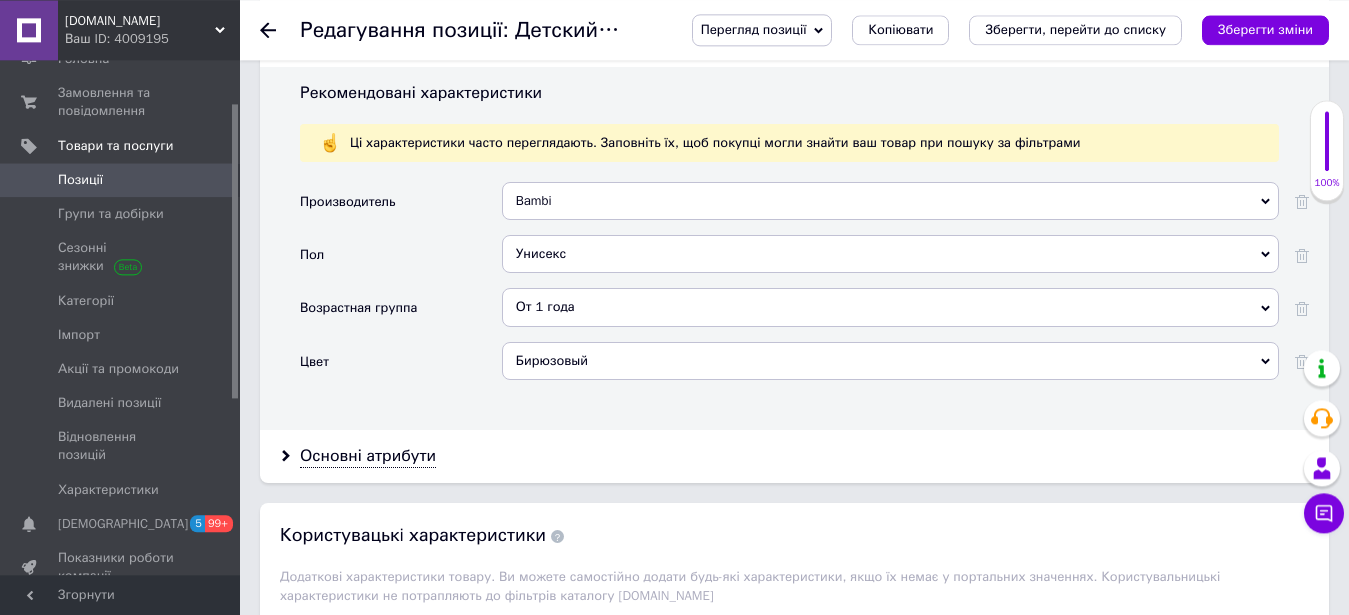scroll, scrollTop: 2142, scrollLeft: 0, axis: vertical 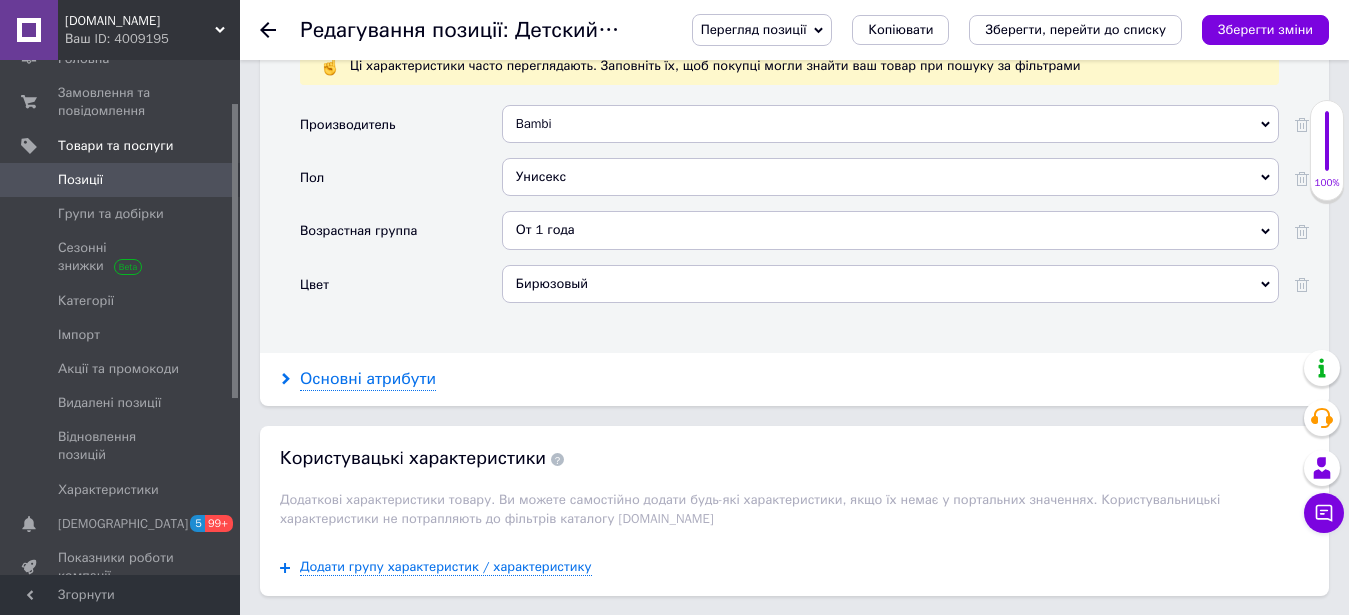 click on "Основні атрибути" at bounding box center (368, 379) 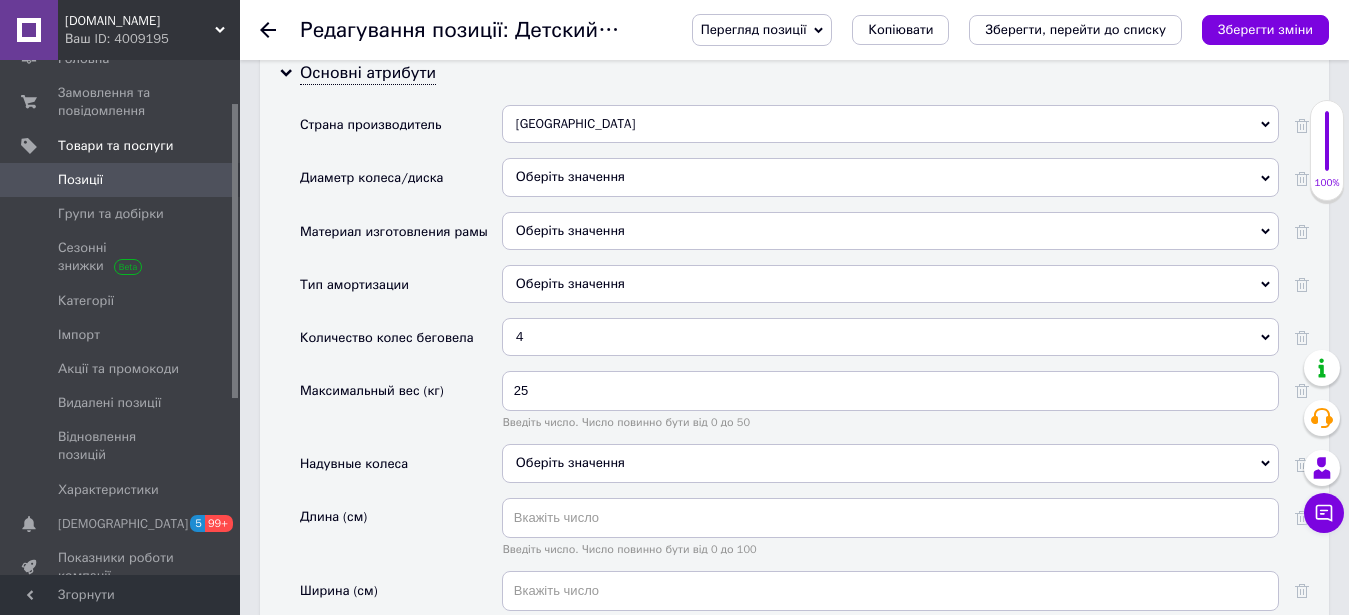 scroll, scrollTop: 2652, scrollLeft: 0, axis: vertical 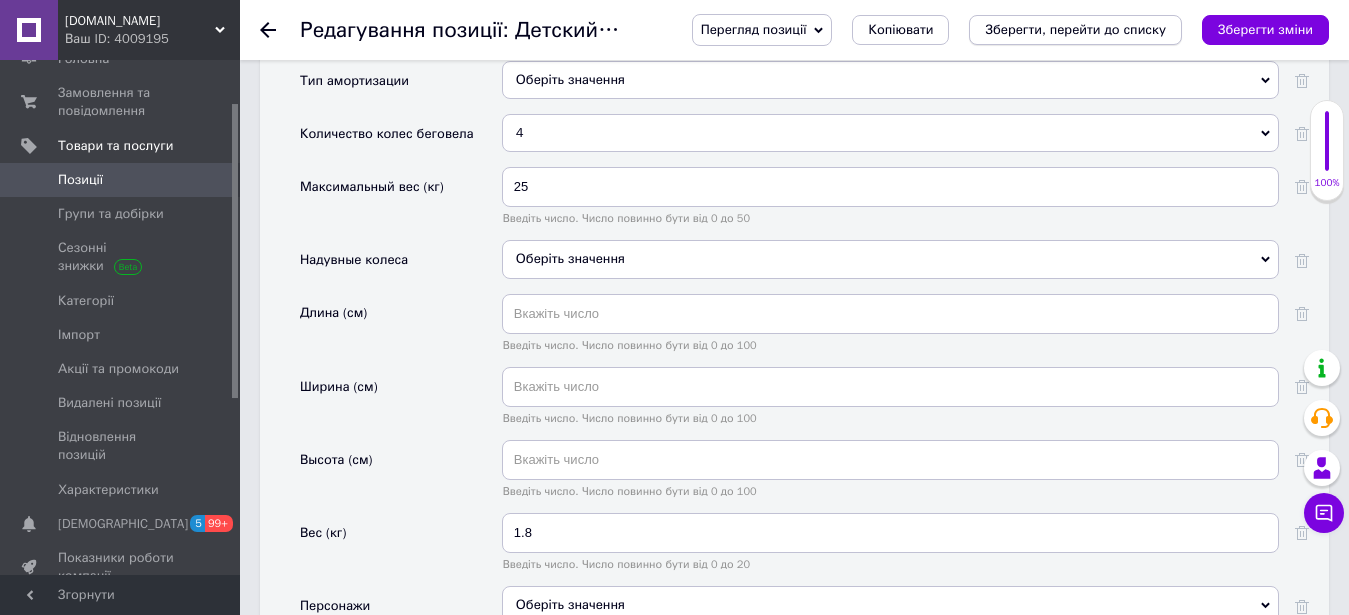 click on "Зберегти, перейти до списку" at bounding box center [1075, 29] 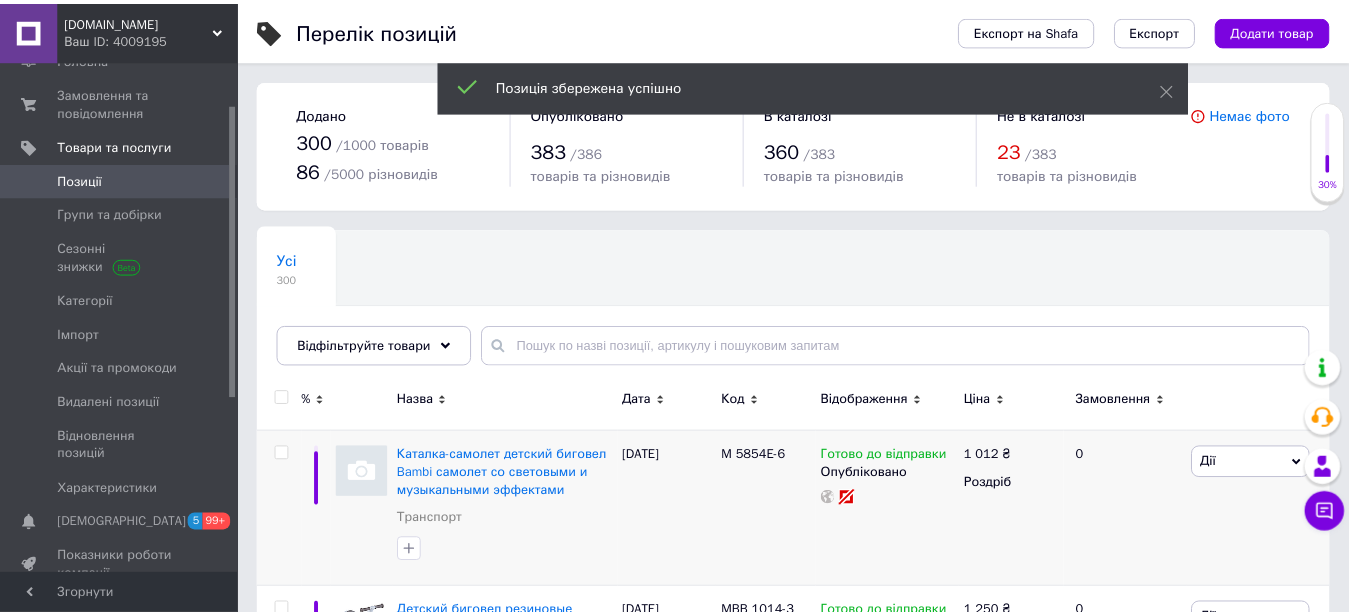 scroll, scrollTop: 204, scrollLeft: 0, axis: vertical 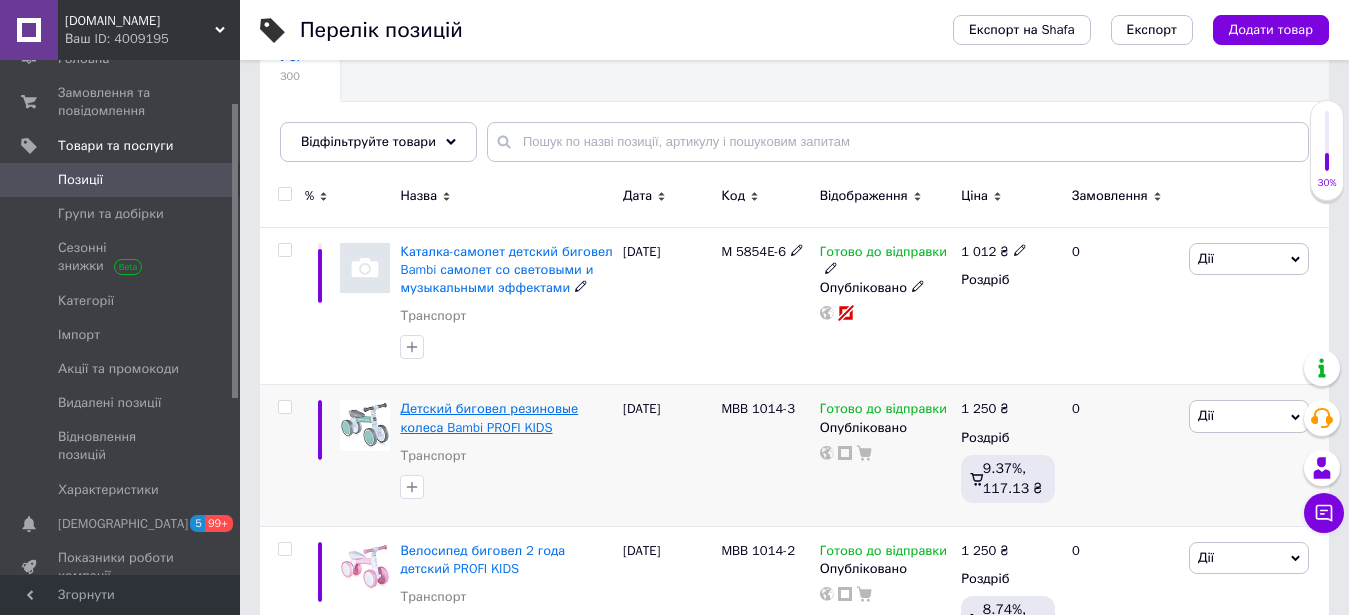 click on "Детский биговел резиновые колеса Bambi PROFI KIDS" at bounding box center [489, 417] 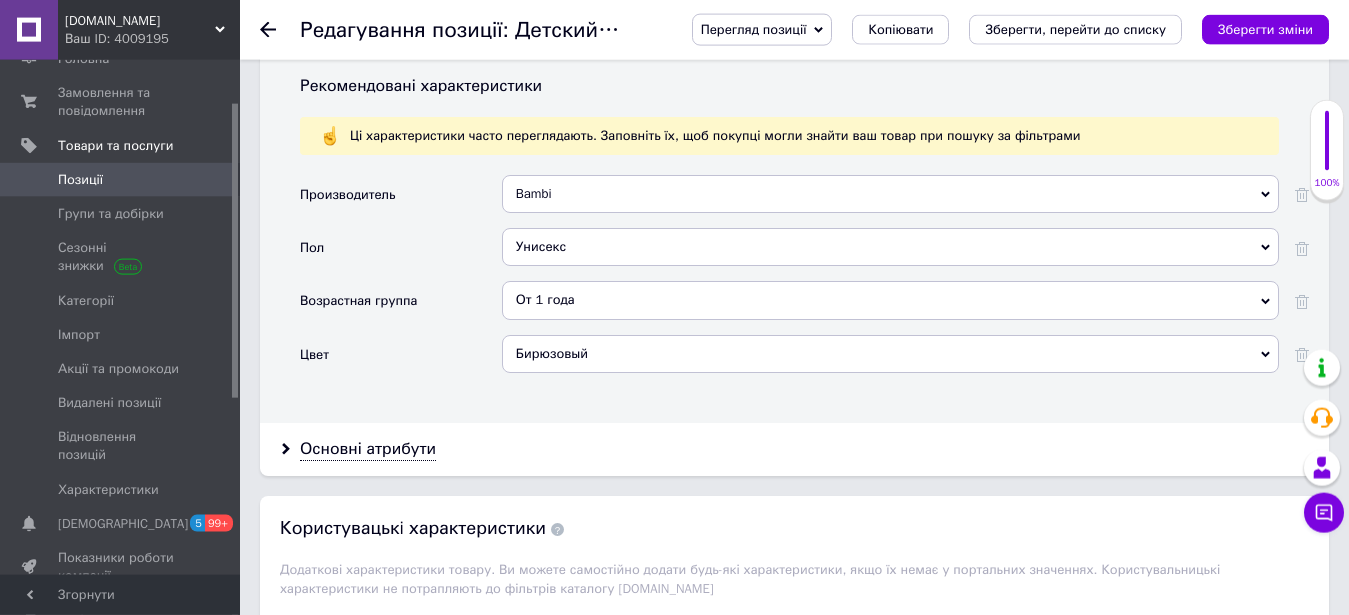 scroll, scrollTop: 2346, scrollLeft: 0, axis: vertical 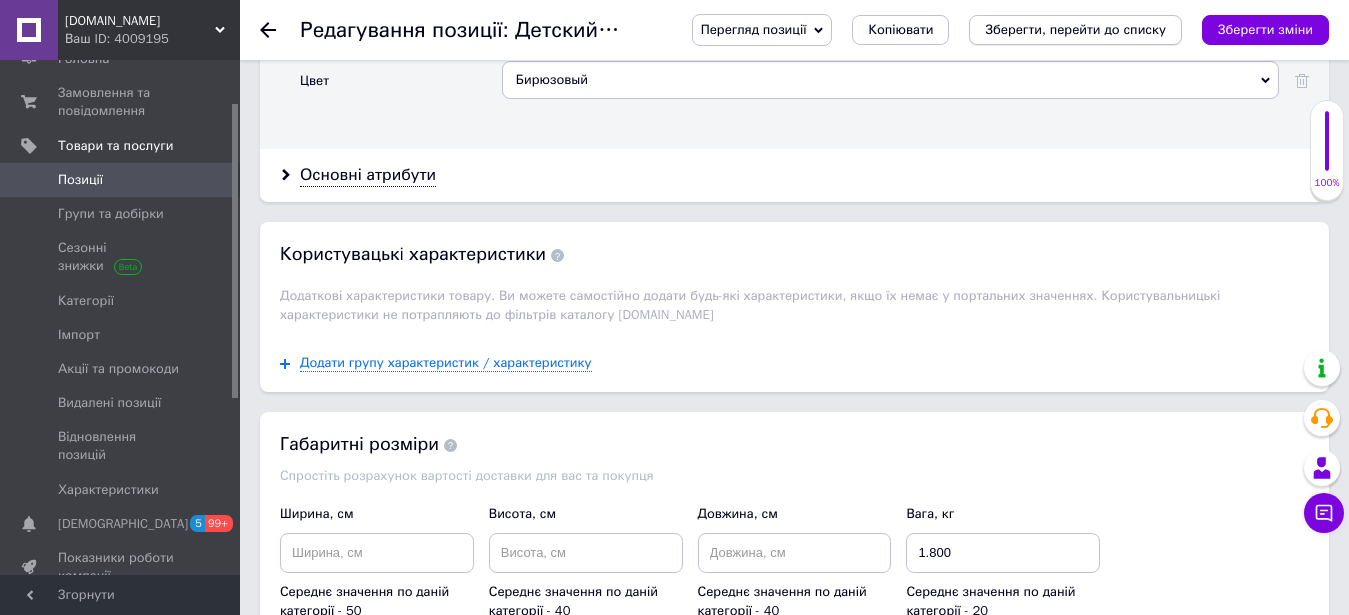 click on "Зберегти, перейти до списку" at bounding box center (1075, 29) 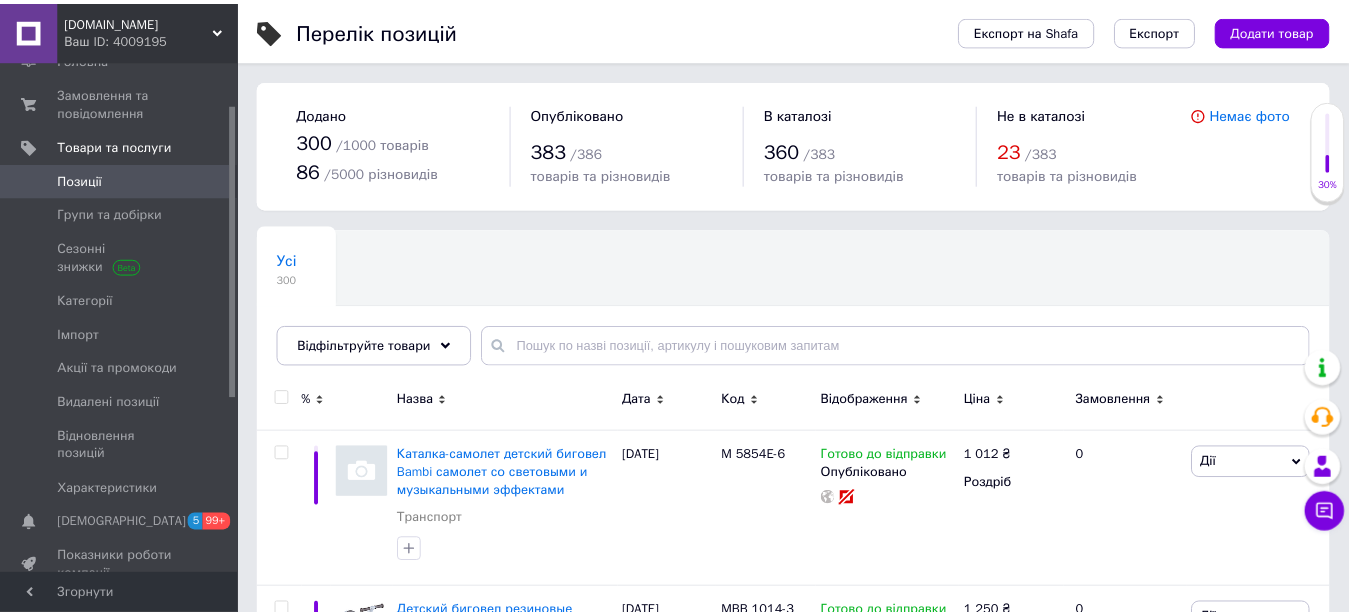 scroll, scrollTop: 510, scrollLeft: 0, axis: vertical 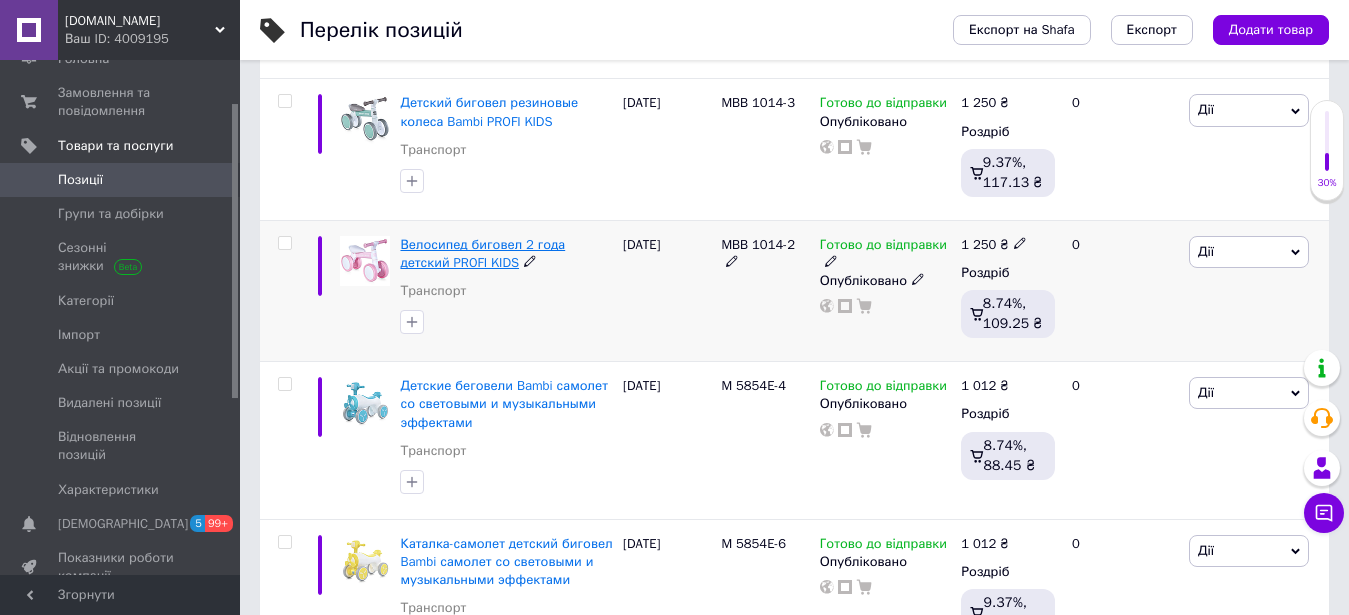 click on "Велосипед биговел 2 года детский PROFI KIDS" at bounding box center (482, 253) 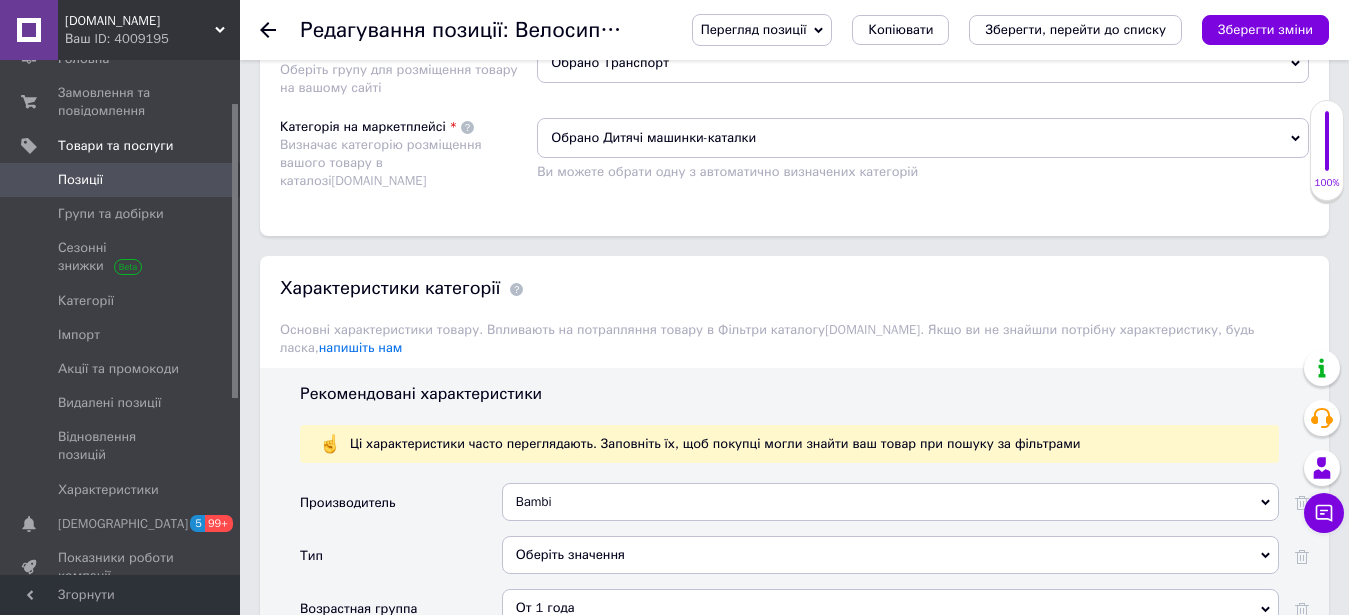 scroll, scrollTop: 2040, scrollLeft: 0, axis: vertical 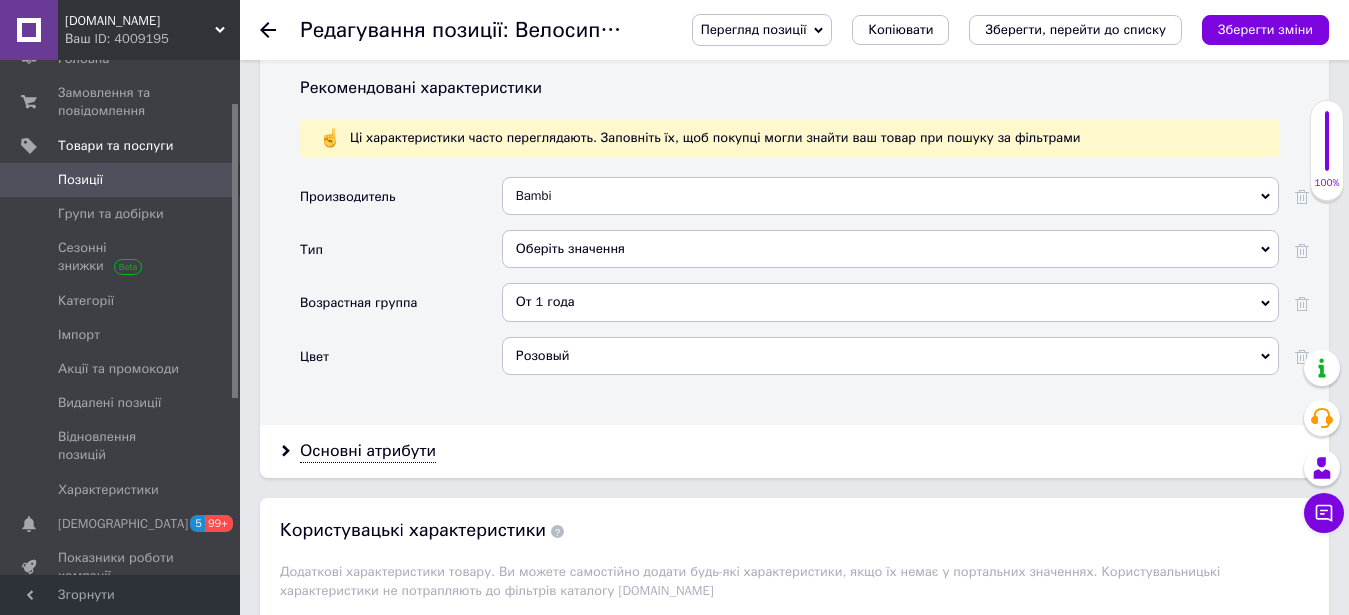 drag, startPoint x: 398, startPoint y: 437, endPoint x: 532, endPoint y: 421, distance: 134.95184 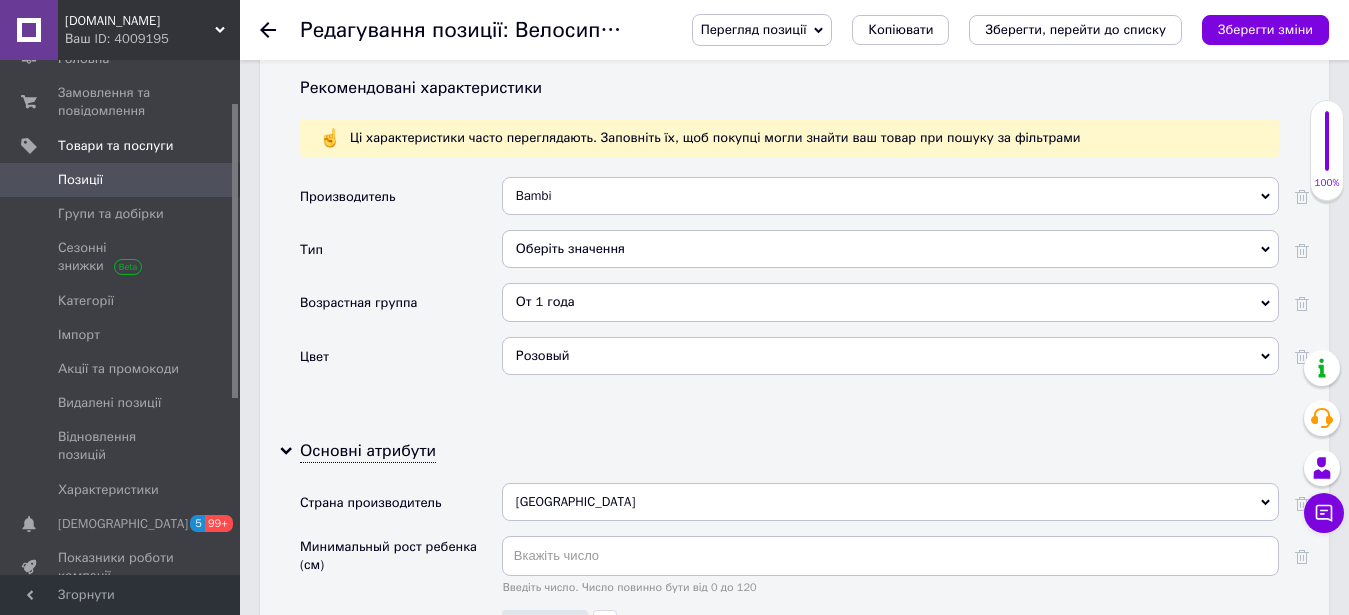click on "Оберіть значення" at bounding box center (890, 249) 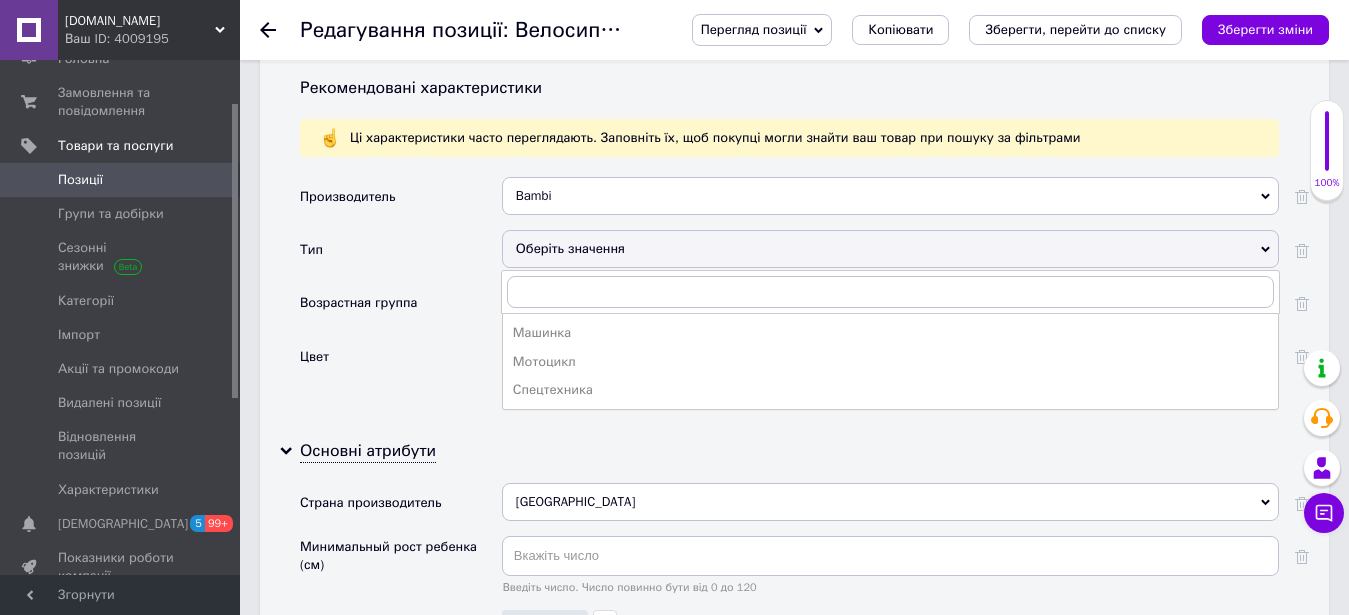 click on "Тип" at bounding box center [401, 256] 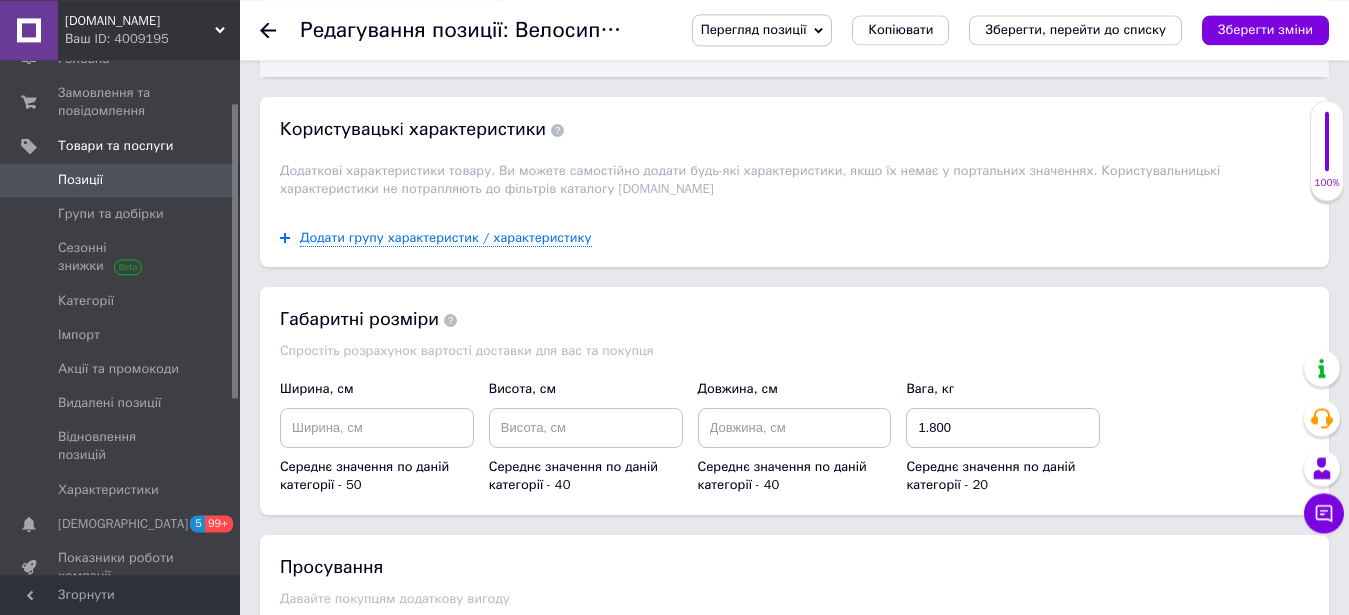 scroll, scrollTop: 3162, scrollLeft: 0, axis: vertical 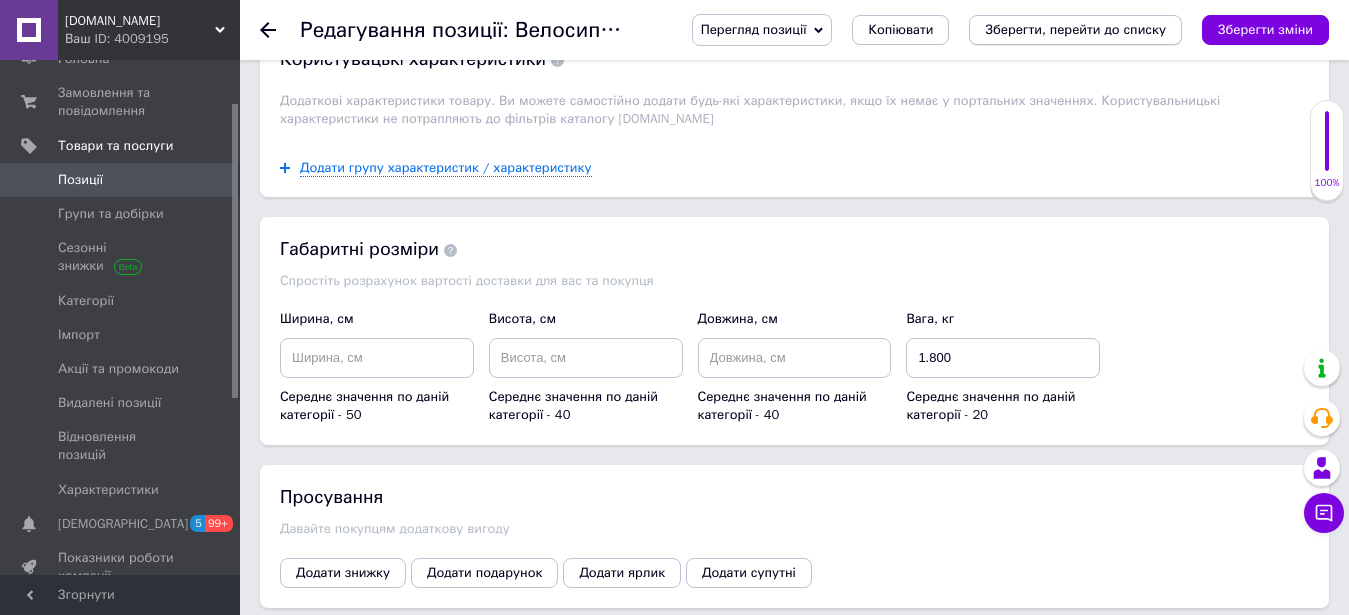 click on "Зберегти, перейти до списку" at bounding box center [1075, 29] 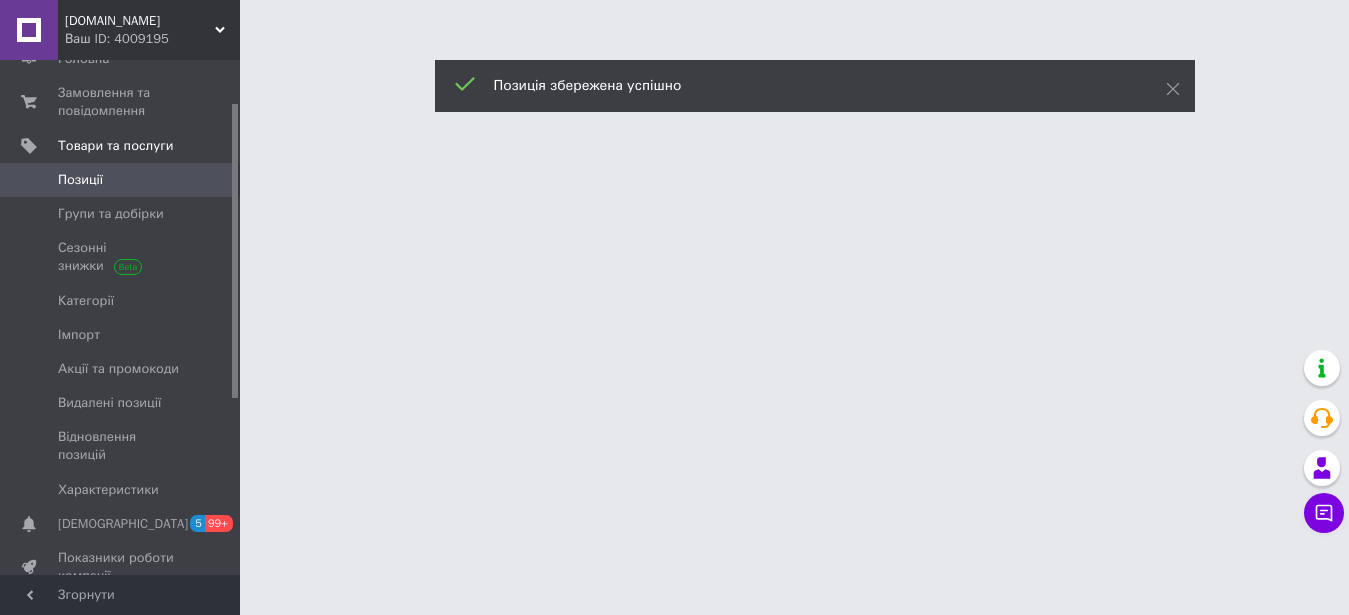 scroll, scrollTop: 0, scrollLeft: 0, axis: both 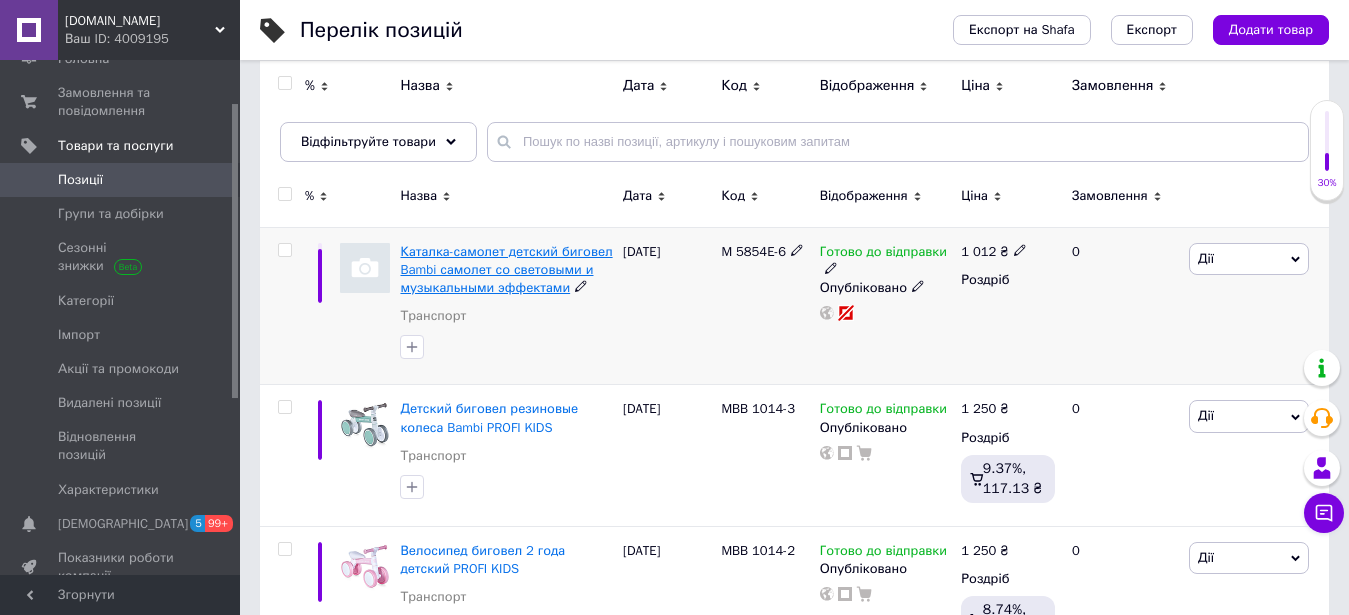 click on "Каталка-самолет детский биговел Bambi самолет со световыми и музыкальными эффектами" at bounding box center [506, 269] 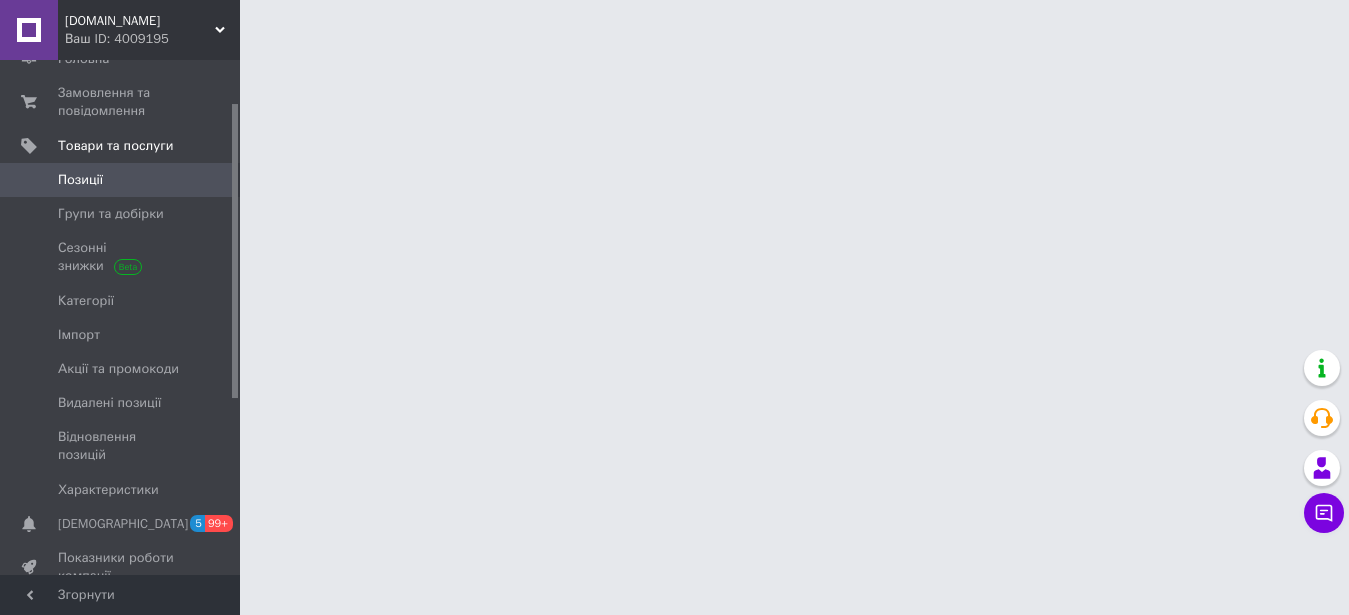 scroll, scrollTop: 0, scrollLeft: 0, axis: both 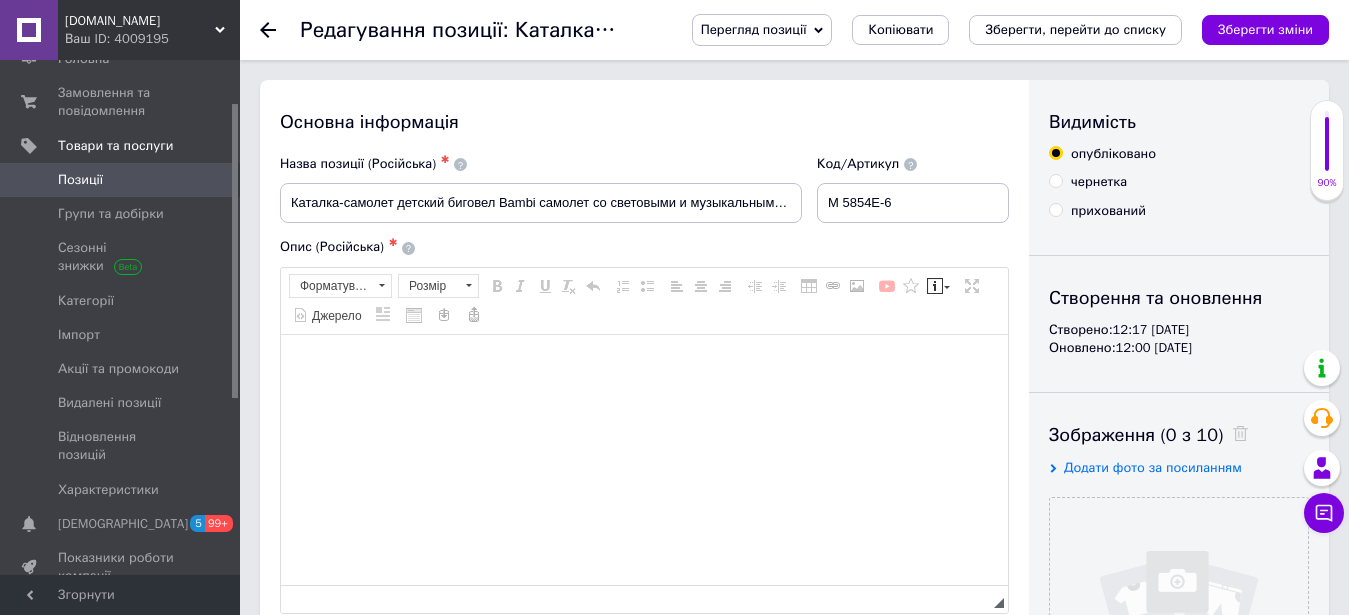 click on "Переклад українською мовою" at bounding box center (374, 638) 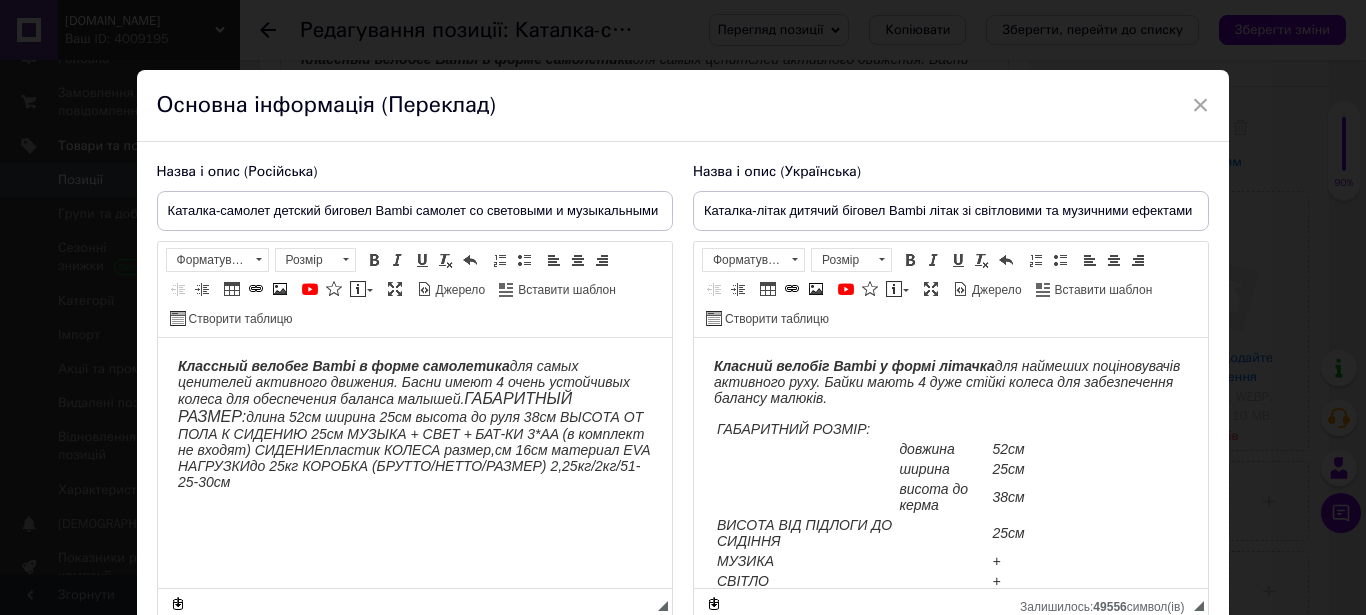 scroll, scrollTop: 0, scrollLeft: 0, axis: both 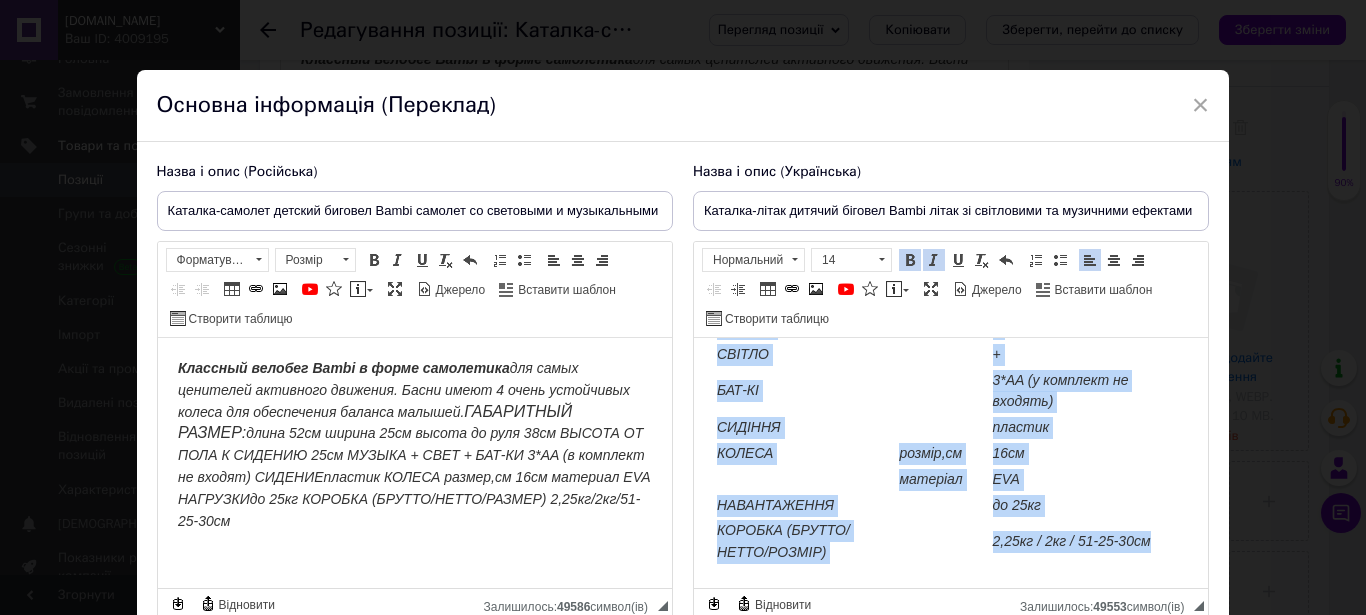 drag, startPoint x: 713, startPoint y: 377, endPoint x: 1126, endPoint y: 633, distance: 485.90637 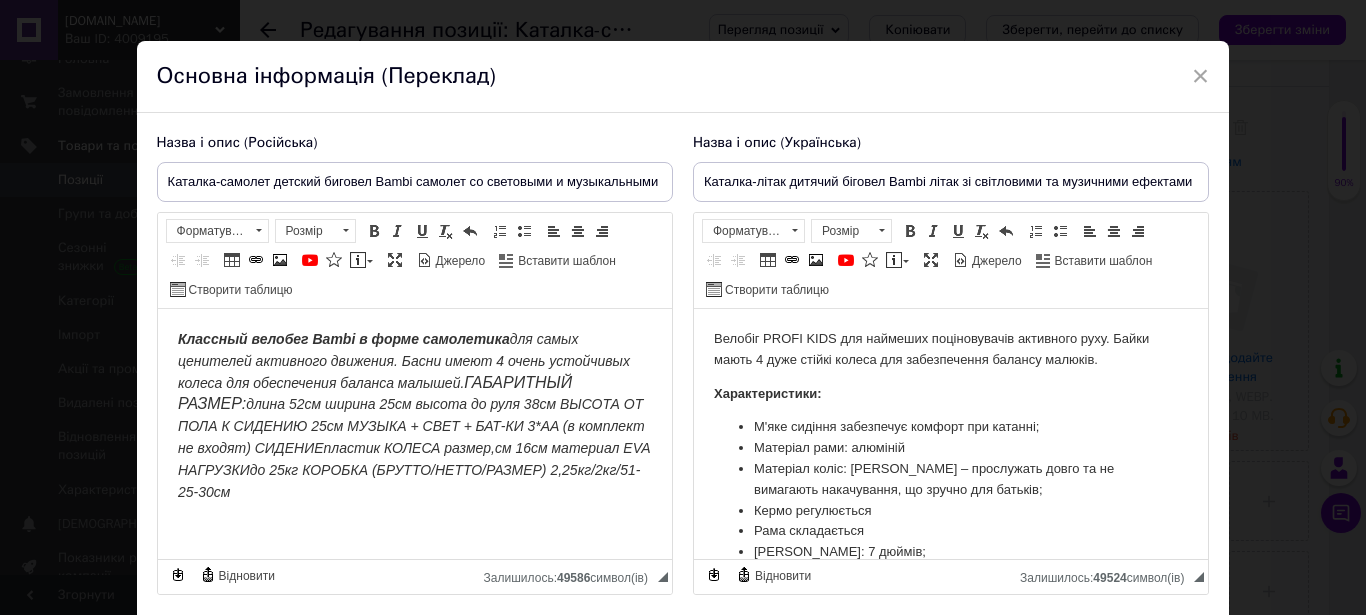scroll, scrollTop: 55, scrollLeft: 0, axis: vertical 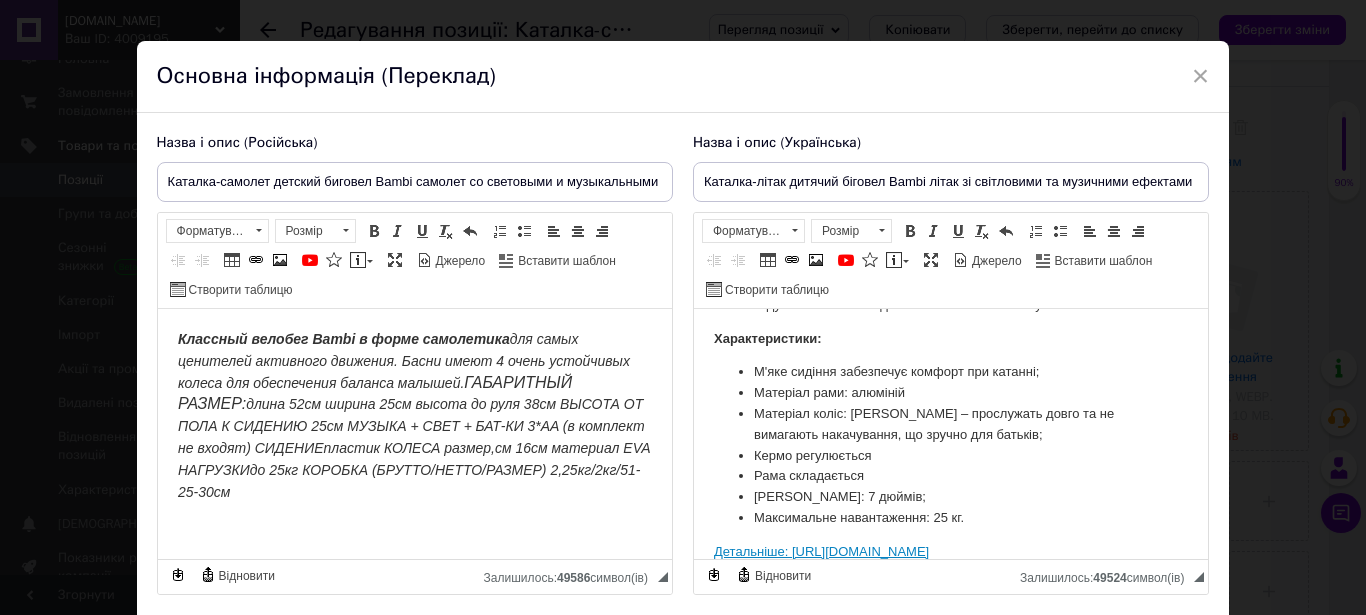 drag, startPoint x: 1134, startPoint y: 550, endPoint x: 623, endPoint y: 554, distance: 511.01566 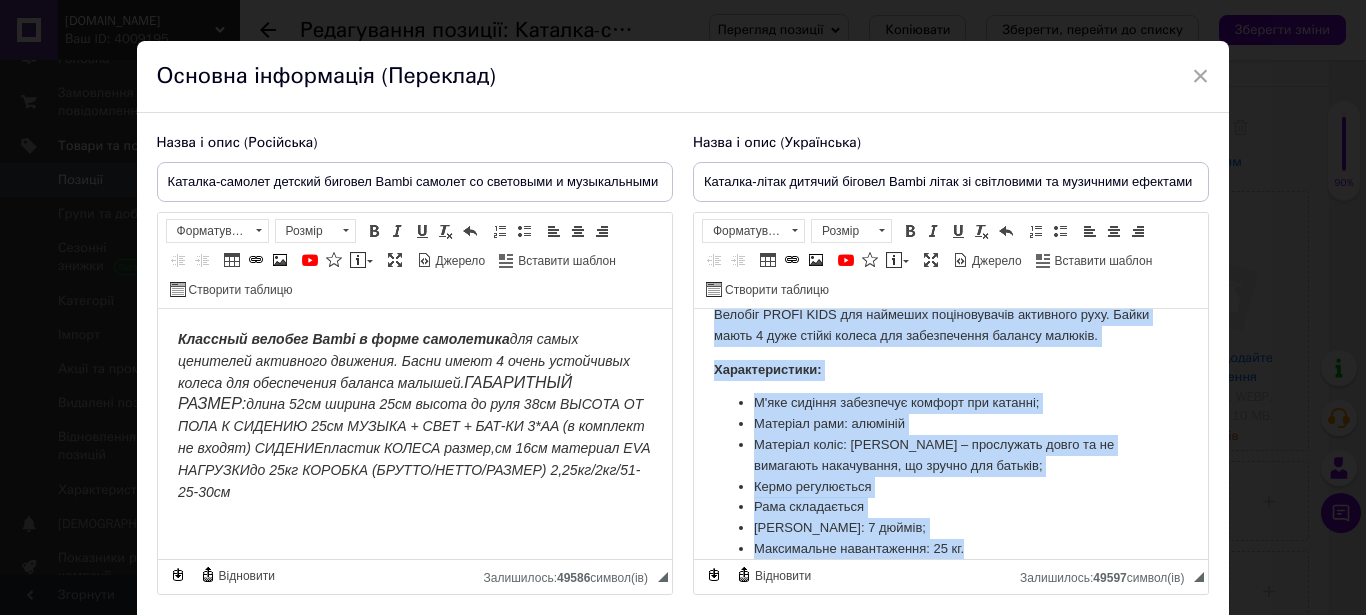 scroll, scrollTop: 0, scrollLeft: 0, axis: both 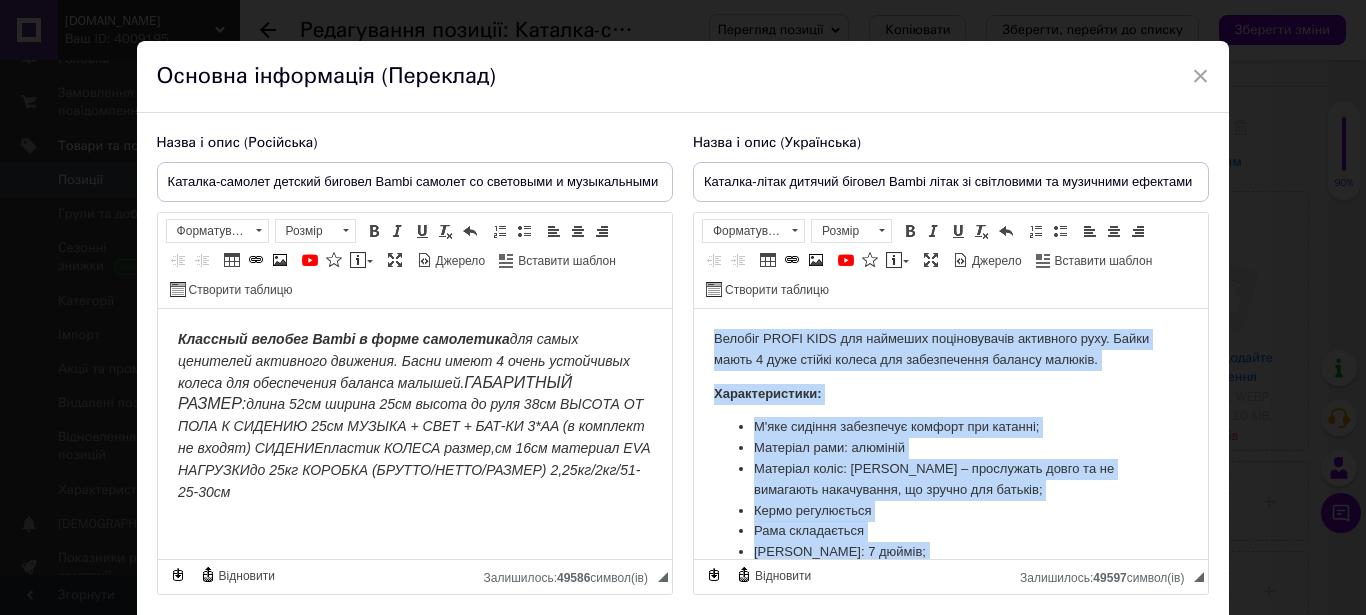 drag, startPoint x: 844, startPoint y: 528, endPoint x: 676, endPoint y: 236, distance: 336.8798 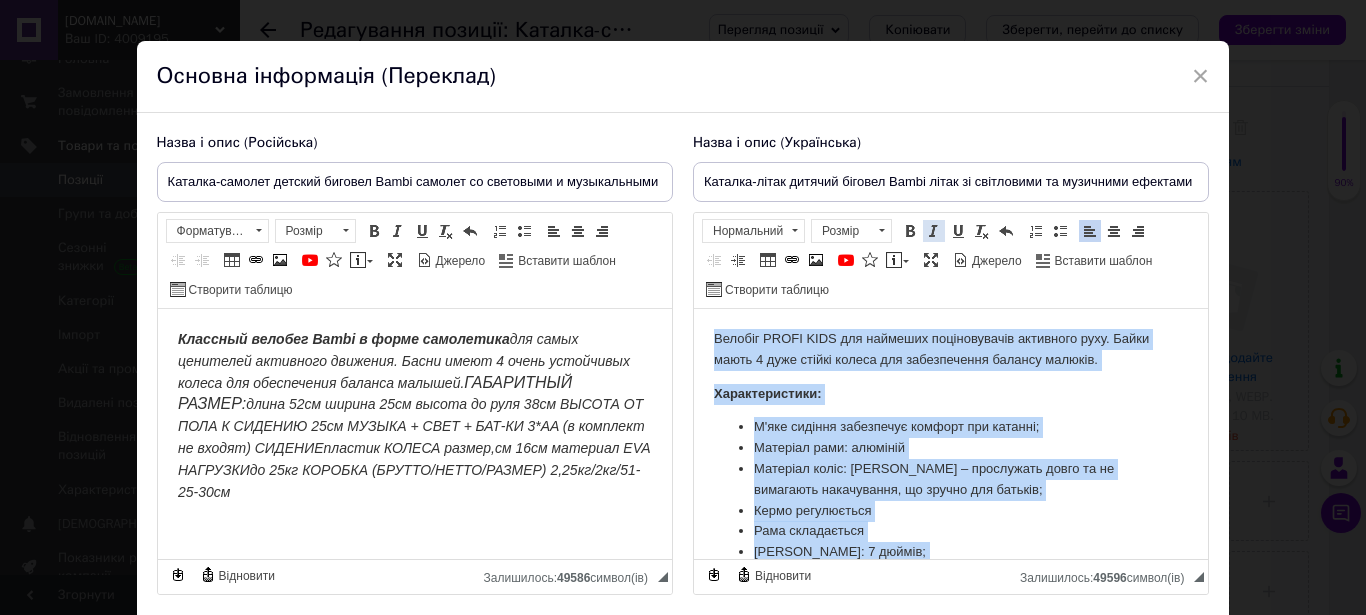 click at bounding box center (934, 231) 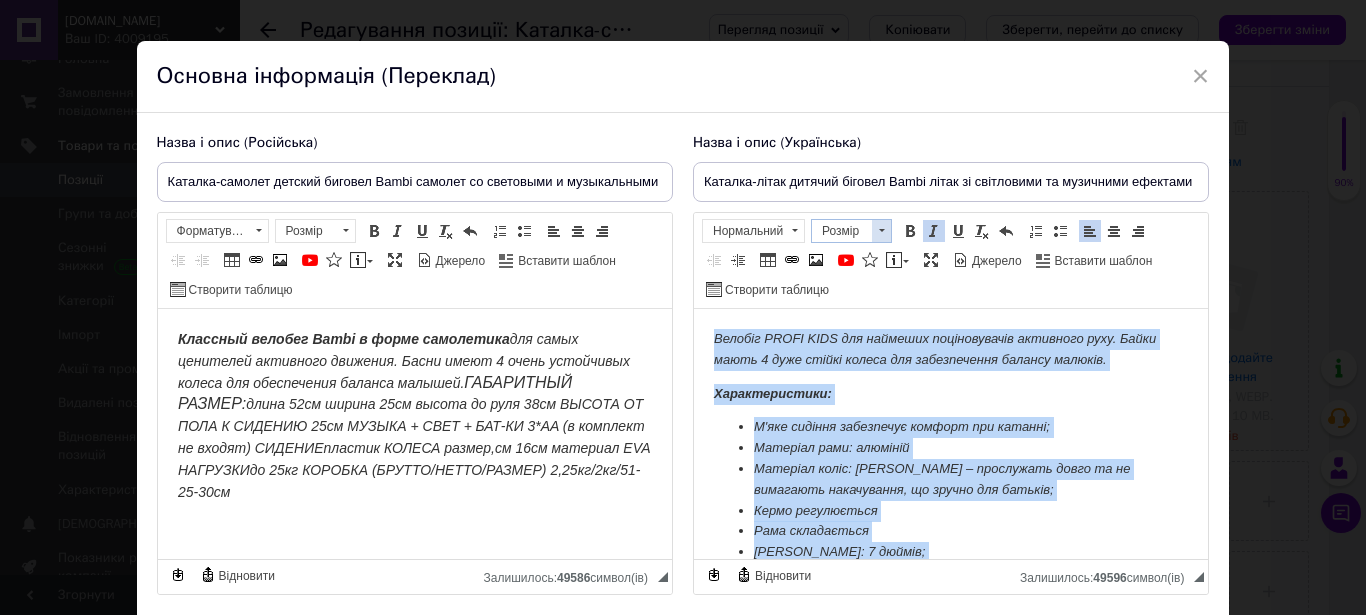 drag, startPoint x: 874, startPoint y: 226, endPoint x: 152, endPoint y: 70, distance: 738.66095 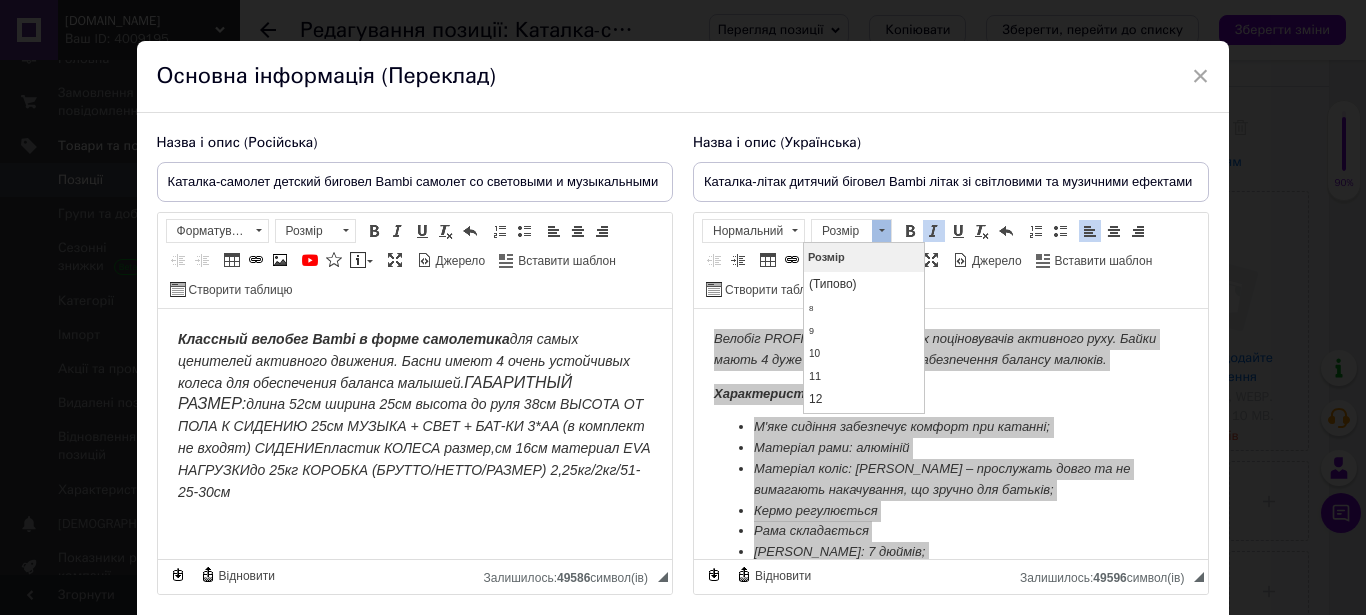 scroll, scrollTop: 102, scrollLeft: 0, axis: vertical 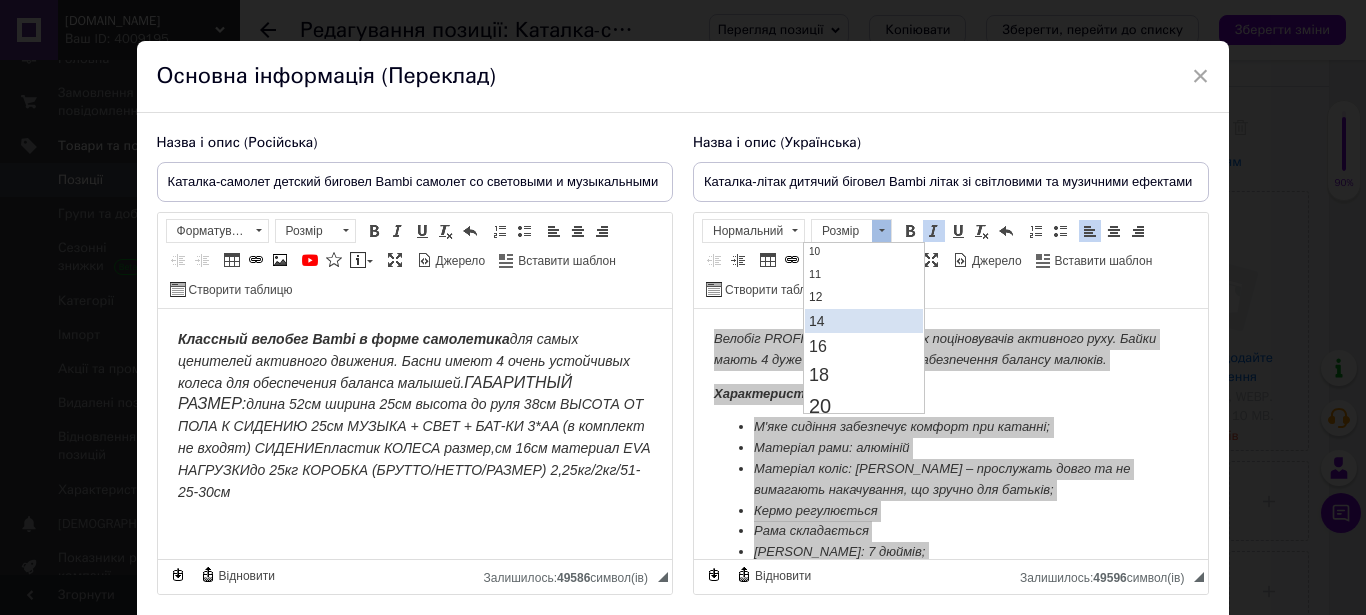 click on "14" at bounding box center (863, 321) 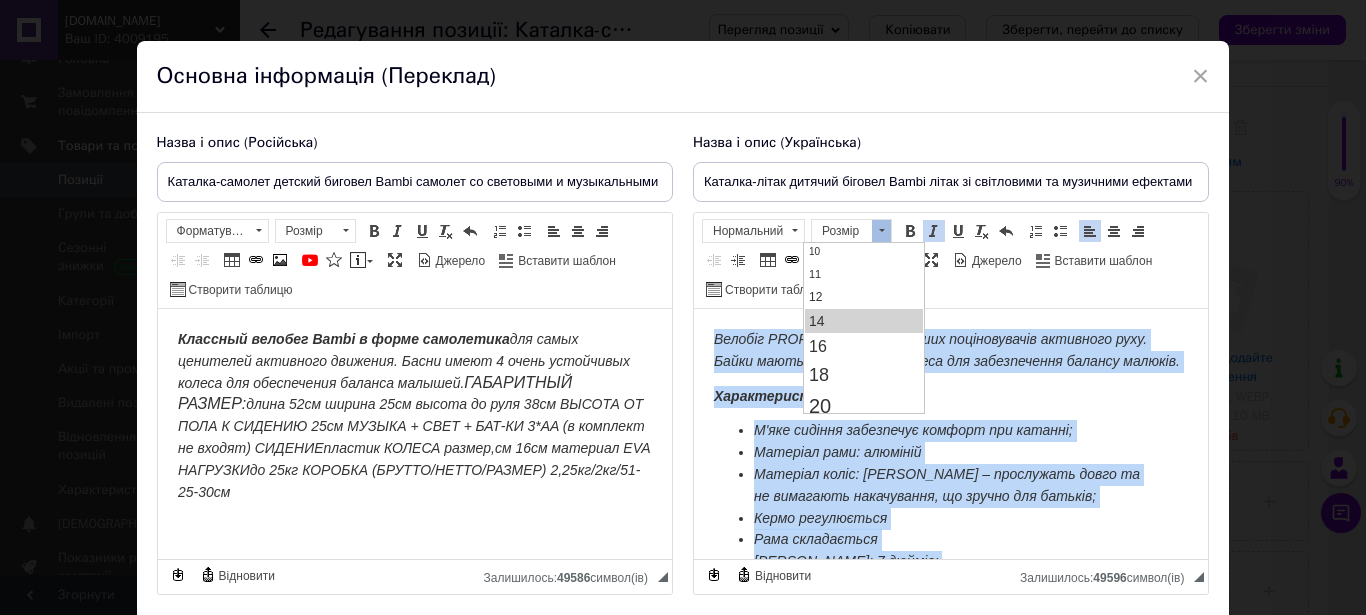 click on "Велобіг PROFI KIDS для наймеших поціновувачів активного руху. Байки мають 4 дуже стійкі колеса для забезпечення балансу малюків." at bounding box center [946, 350] 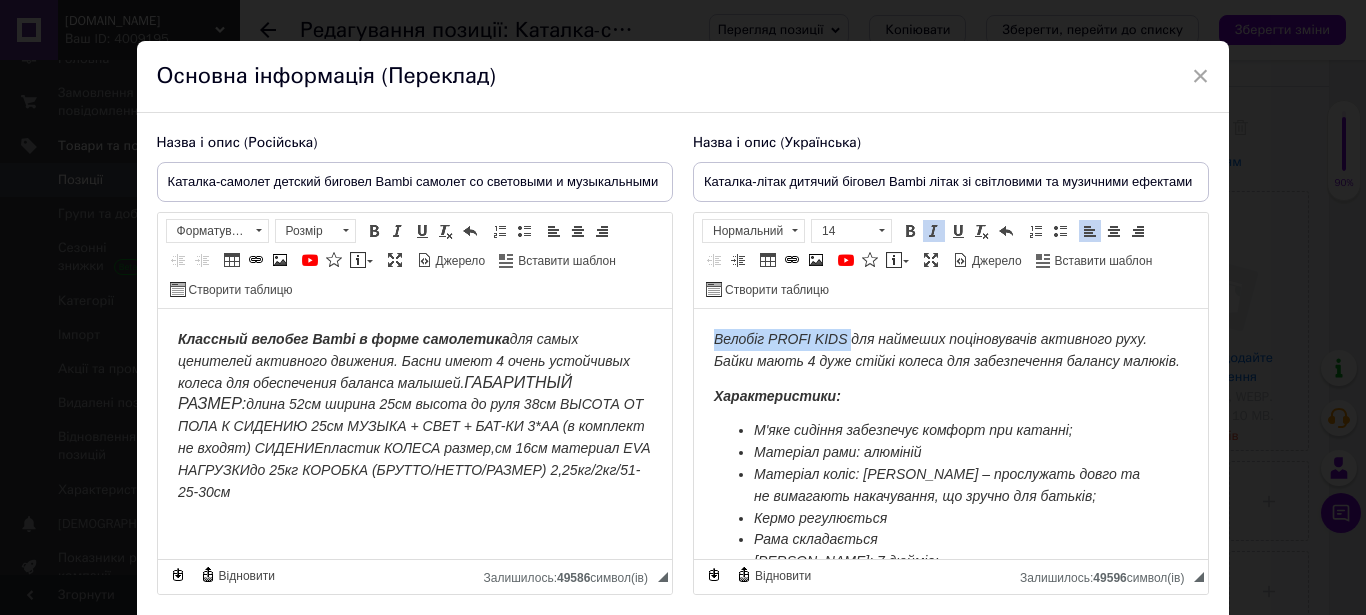 drag, startPoint x: 711, startPoint y: 333, endPoint x: 853, endPoint y: 333, distance: 142 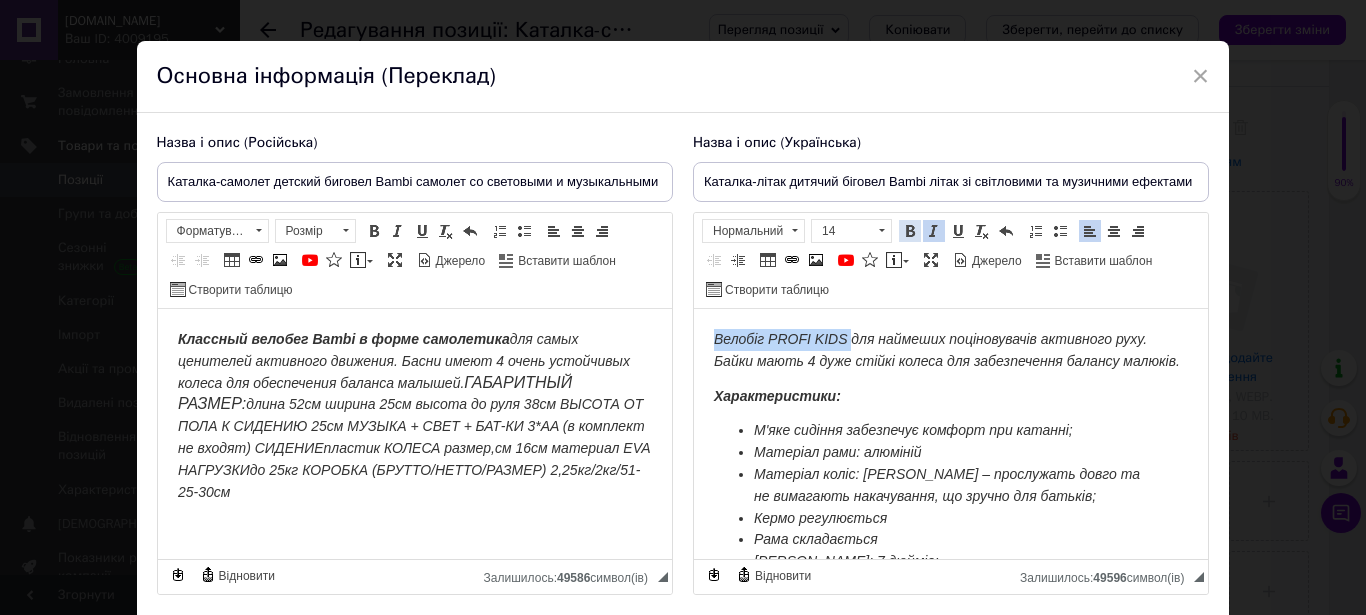 click at bounding box center [910, 231] 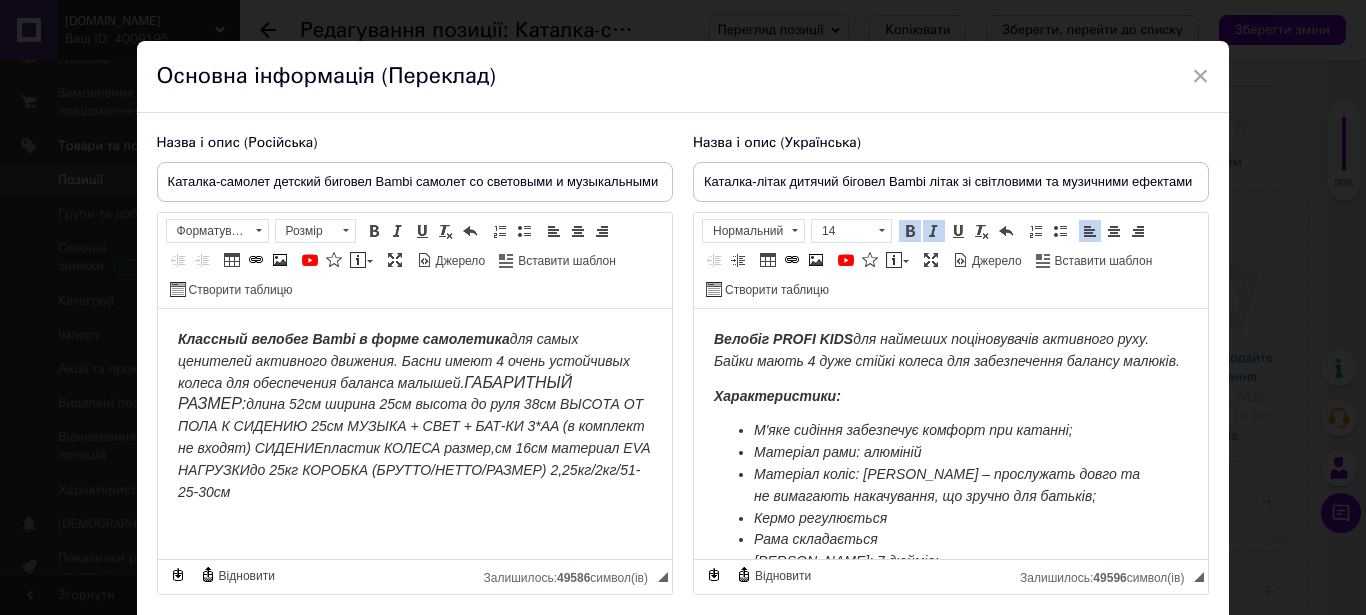 scroll, scrollTop: 102, scrollLeft: 0, axis: vertical 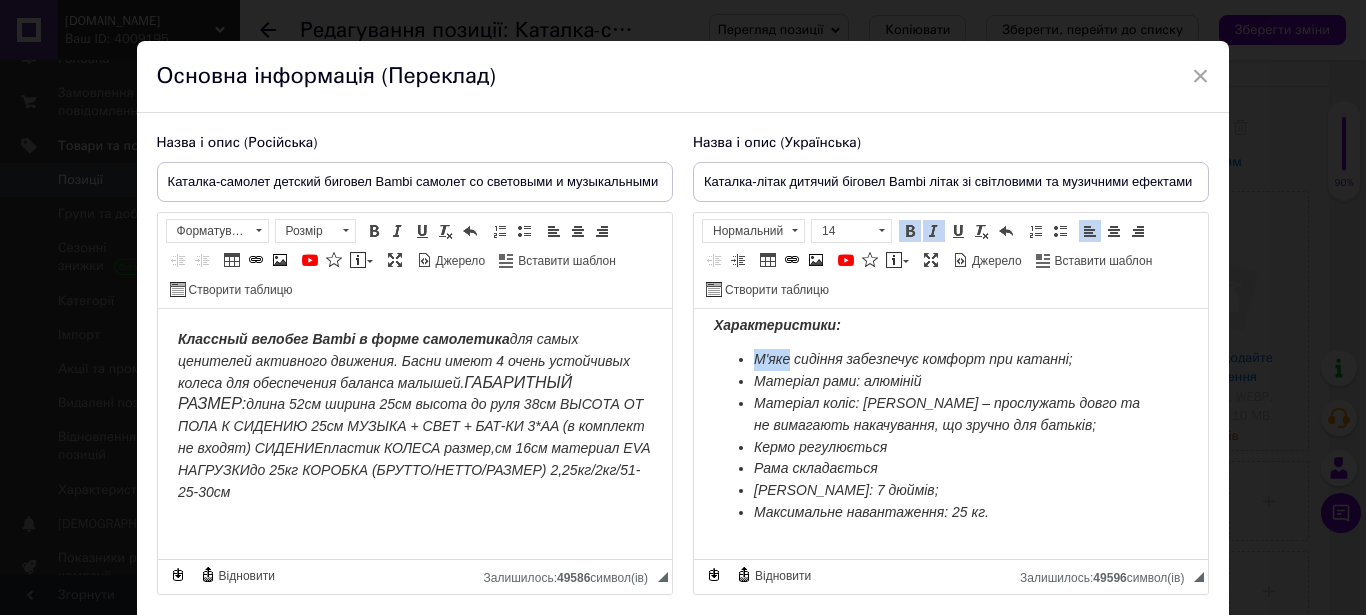 drag, startPoint x: 758, startPoint y: 352, endPoint x: 791, endPoint y: 345, distance: 33.734257 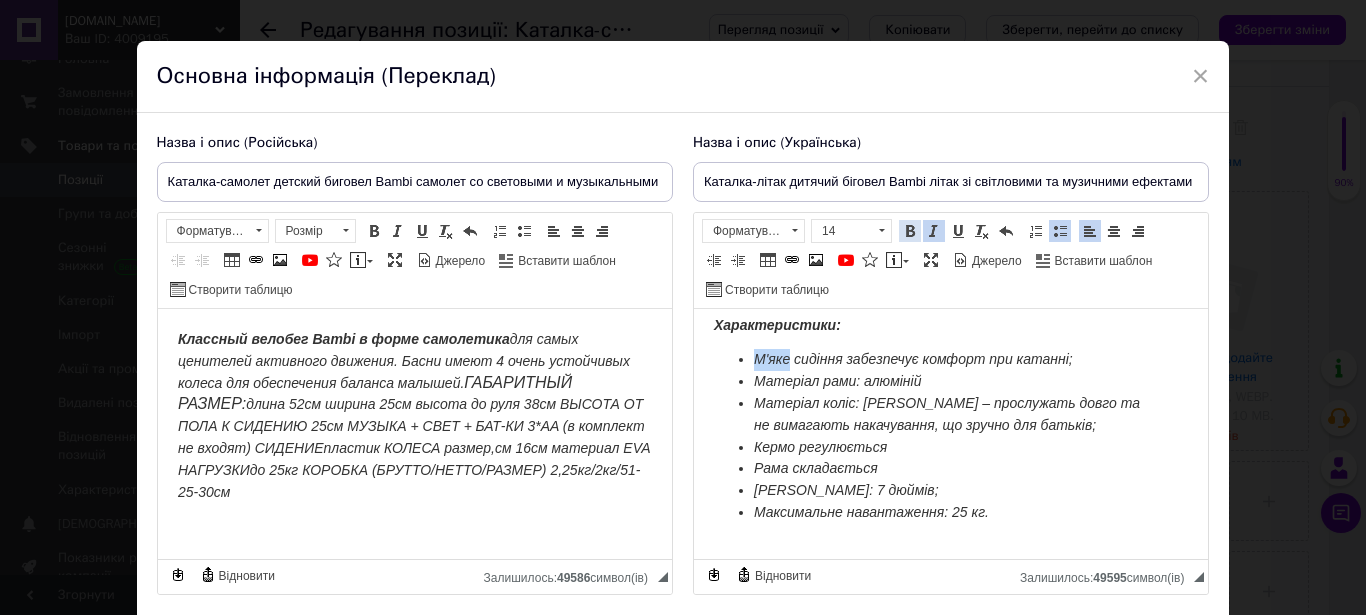 drag, startPoint x: 908, startPoint y: 223, endPoint x: 64, endPoint y: 59, distance: 859.786 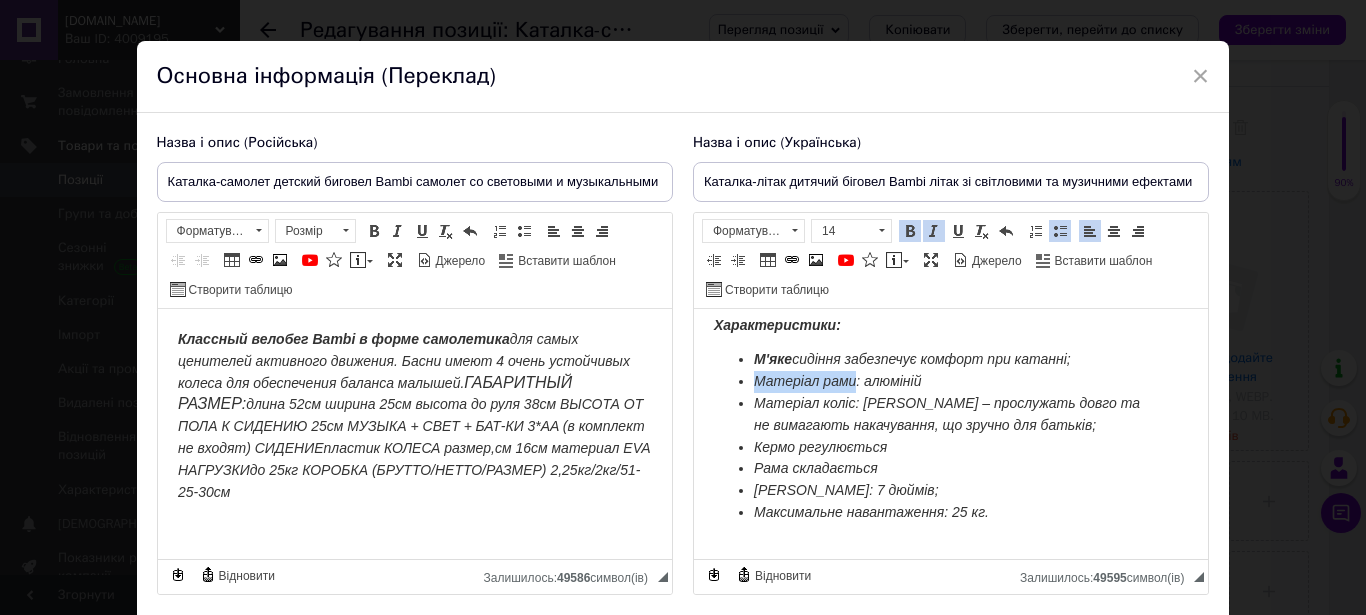 drag, startPoint x: 757, startPoint y: 368, endPoint x: 856, endPoint y: 366, distance: 99.0202 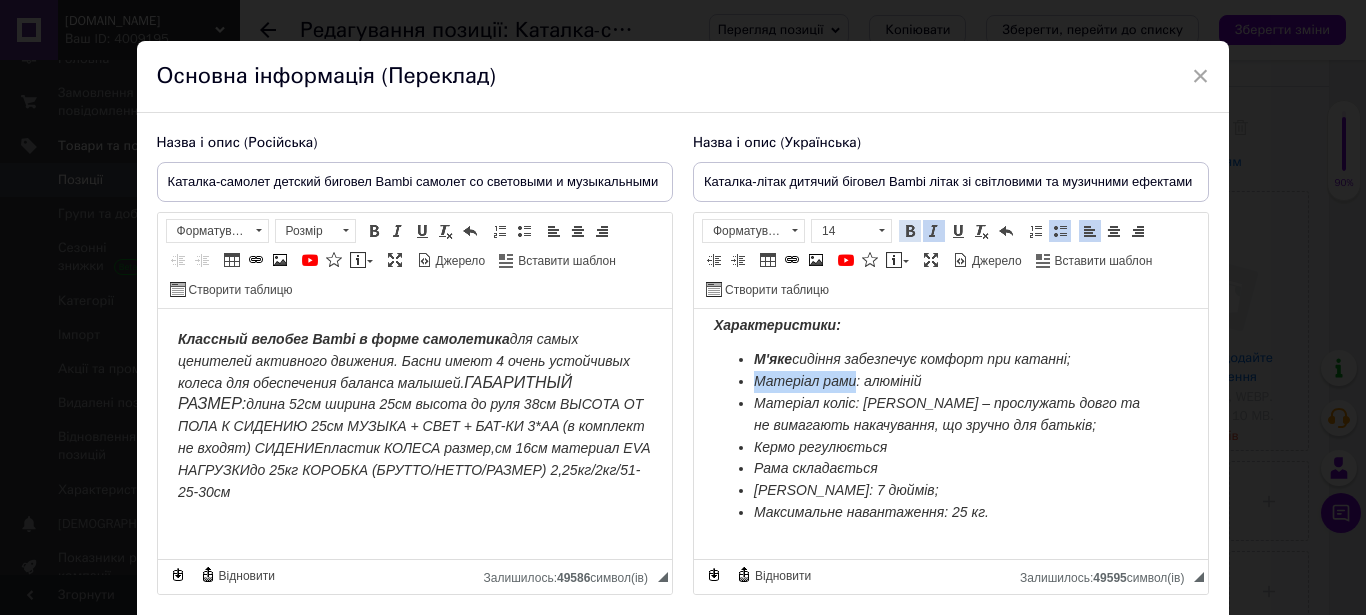 click at bounding box center (910, 231) 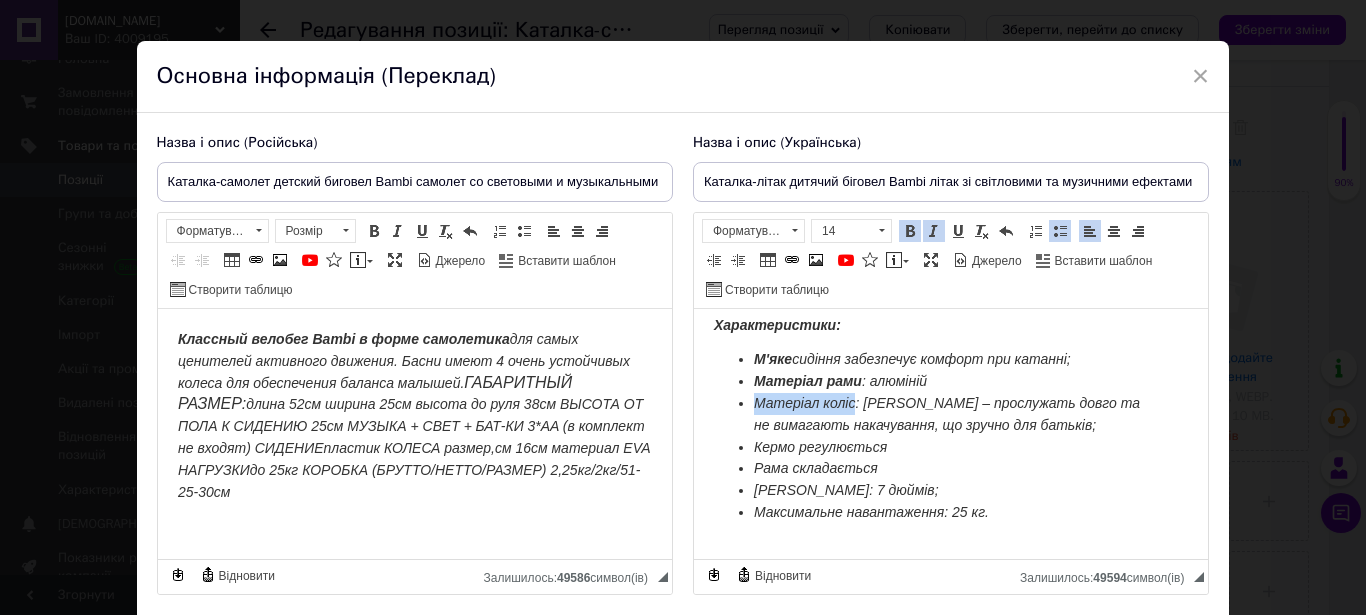 drag, startPoint x: 754, startPoint y: 386, endPoint x: 1535, endPoint y: 583, distance: 805.4626 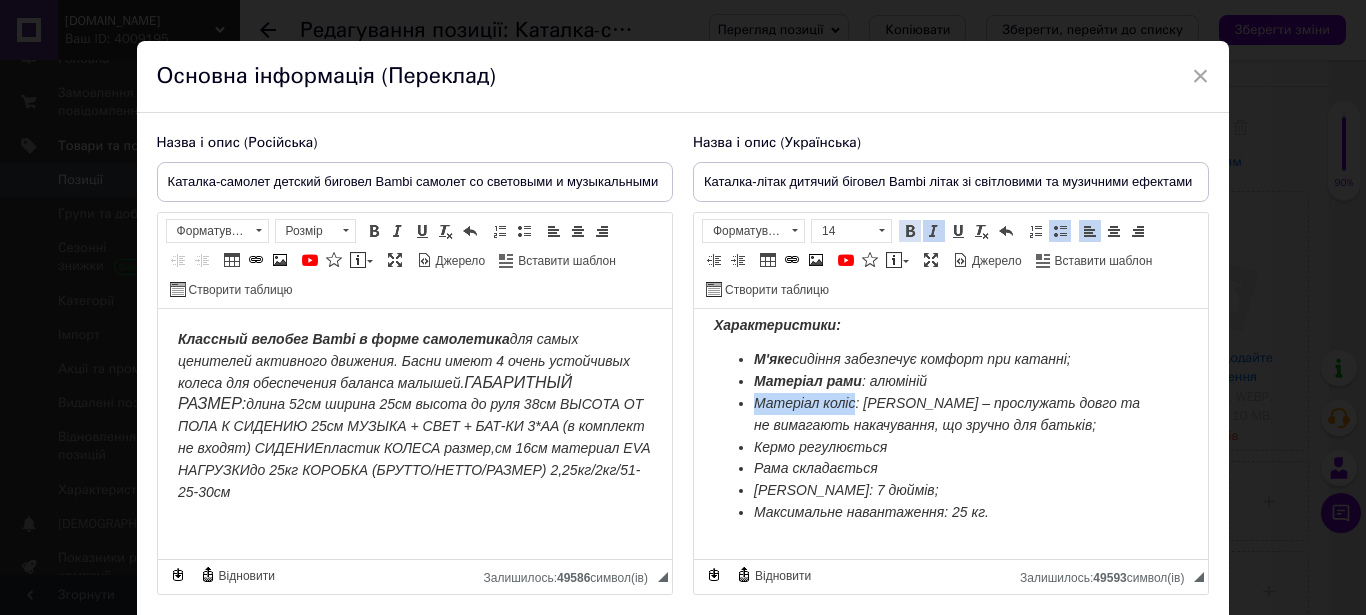 click at bounding box center (910, 231) 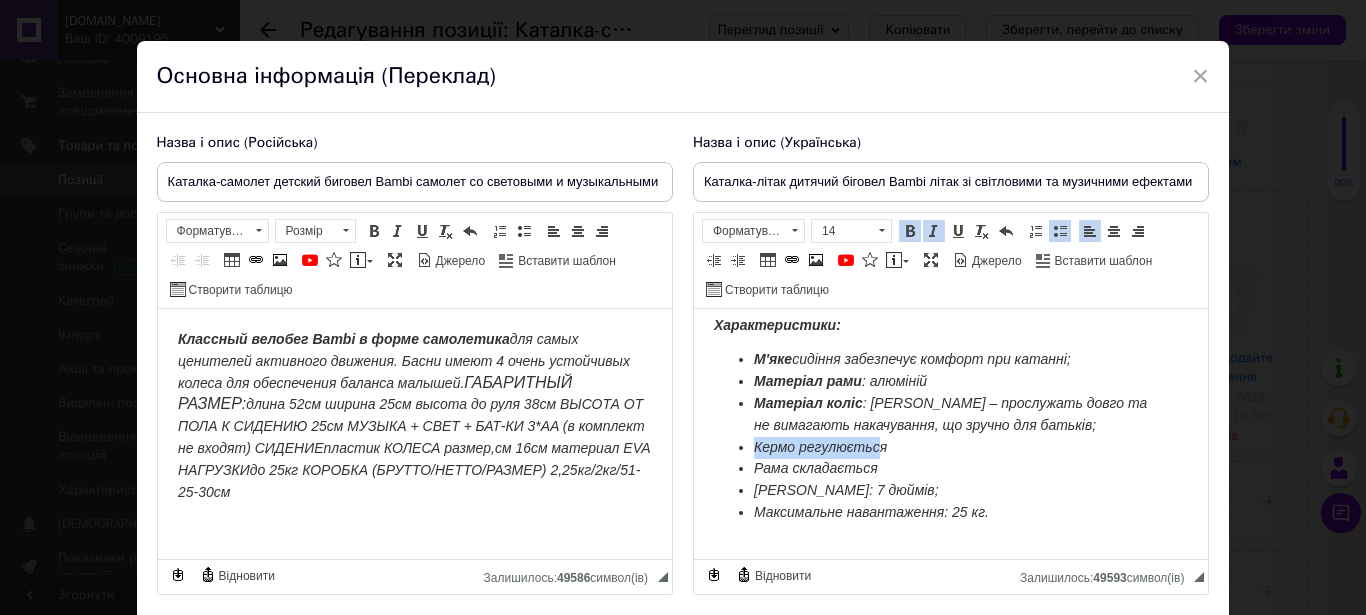 drag, startPoint x: 755, startPoint y: 427, endPoint x: 884, endPoint y: 433, distance: 129.13947 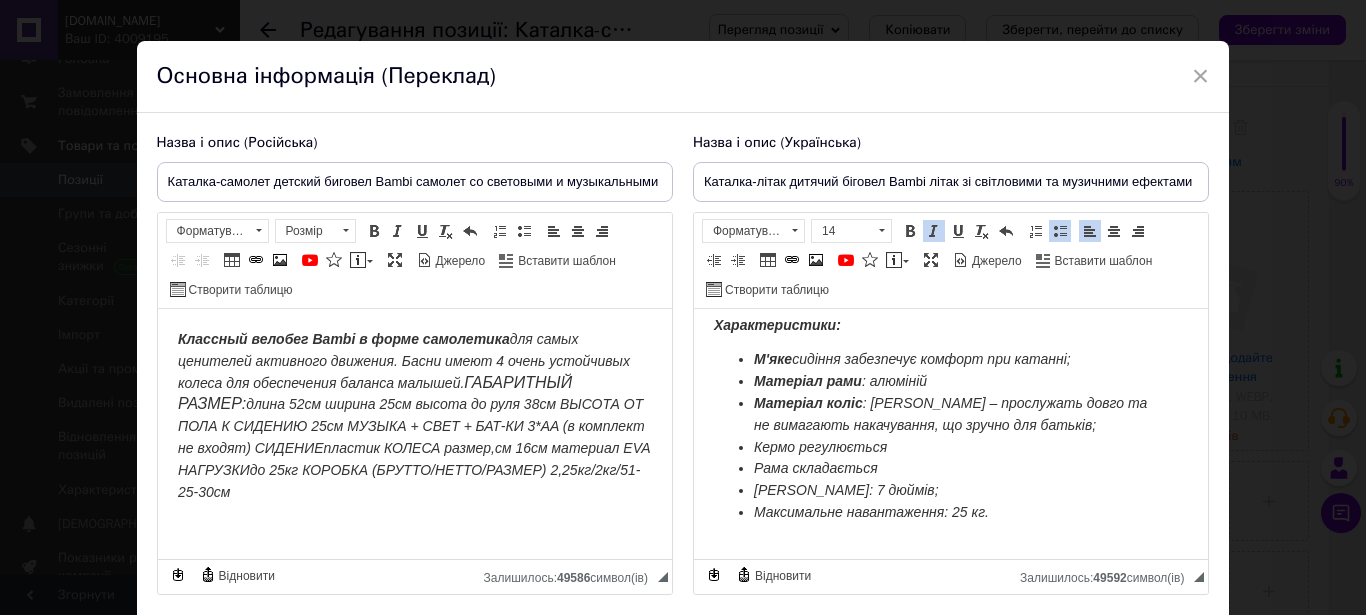 click on "Кермо регулюється" at bounding box center (950, 448) 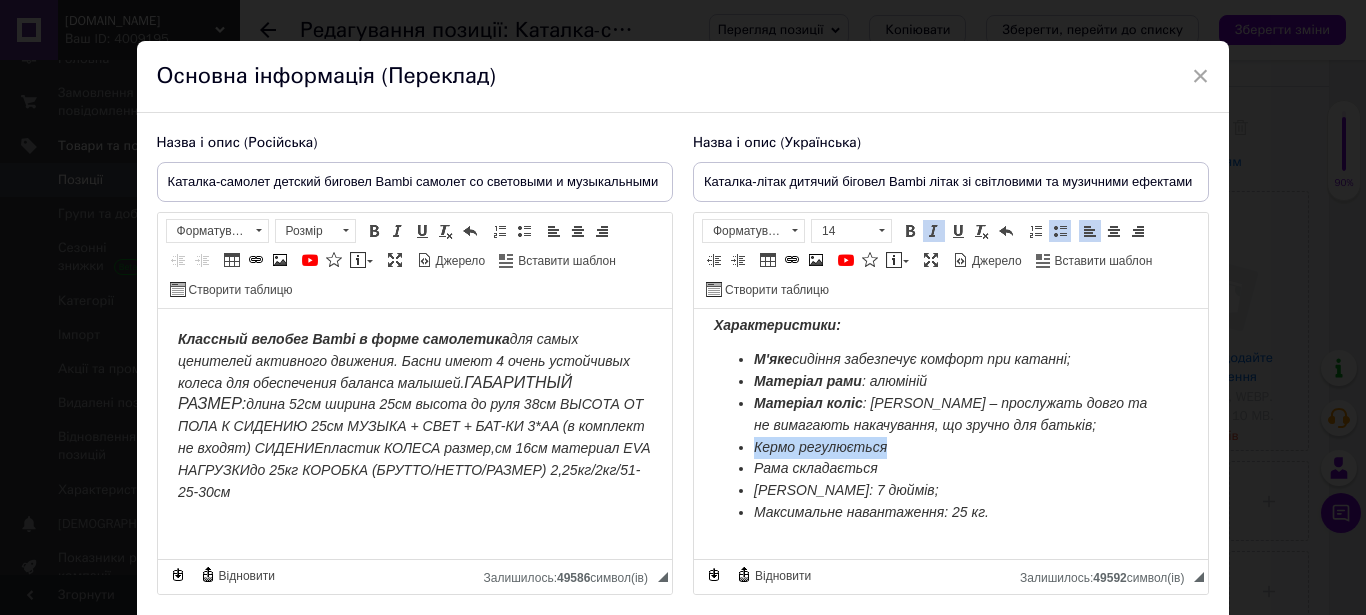 drag, startPoint x: 892, startPoint y: 433, endPoint x: 733, endPoint y: 438, distance: 159.0786 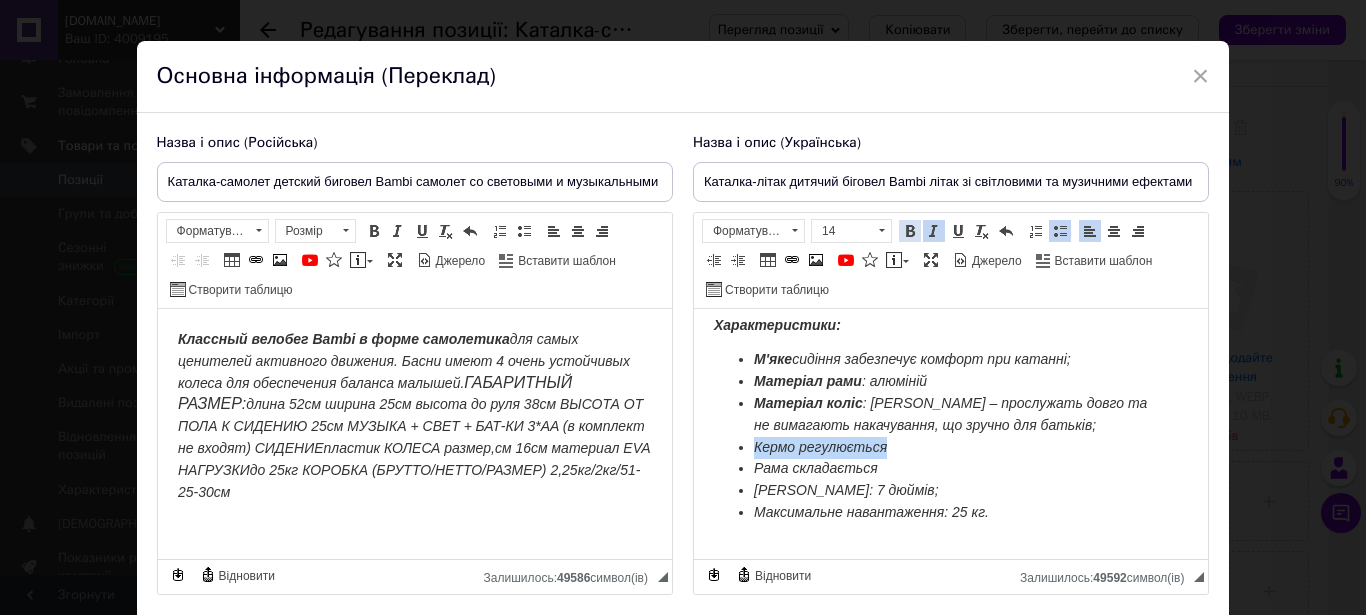 click at bounding box center (910, 231) 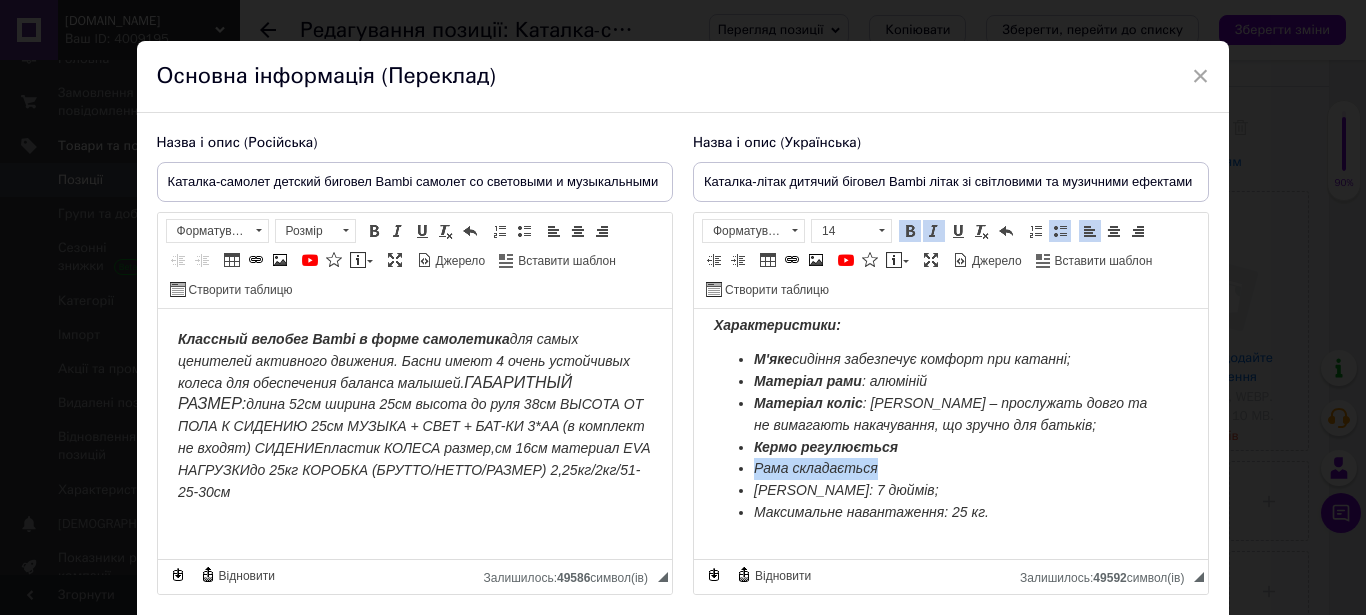 drag, startPoint x: 756, startPoint y: 451, endPoint x: 894, endPoint y: 453, distance: 138.0145 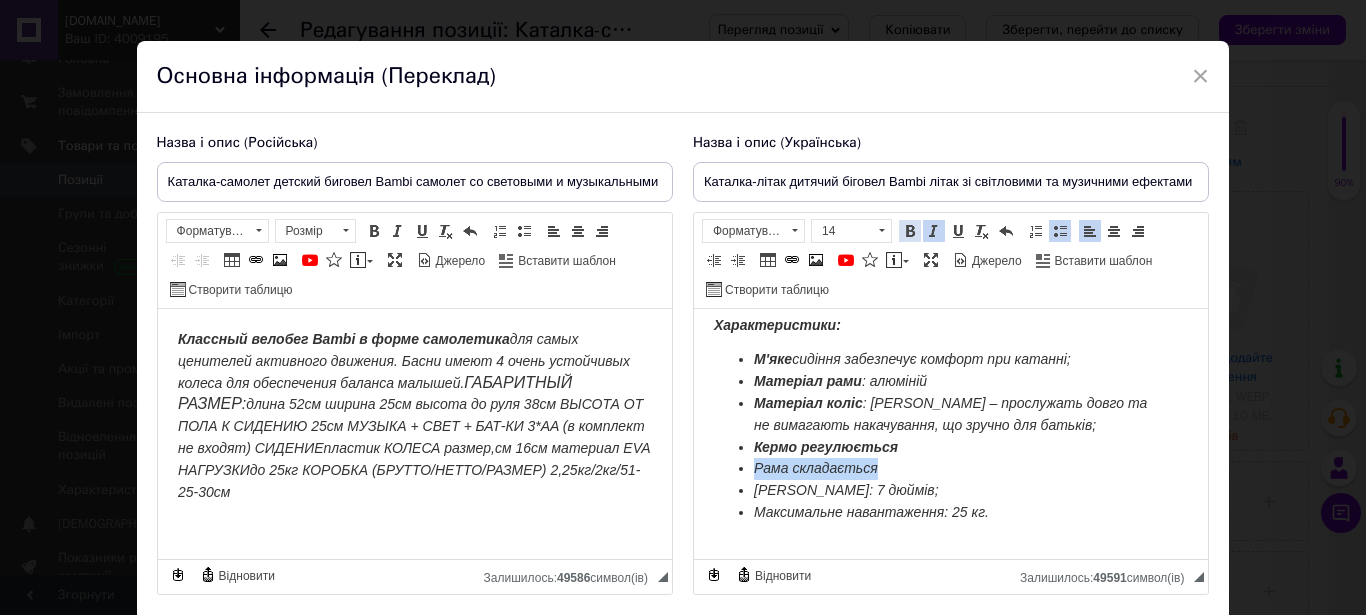 drag, startPoint x: 901, startPoint y: 241, endPoint x: 213, endPoint y: 158, distance: 692.98846 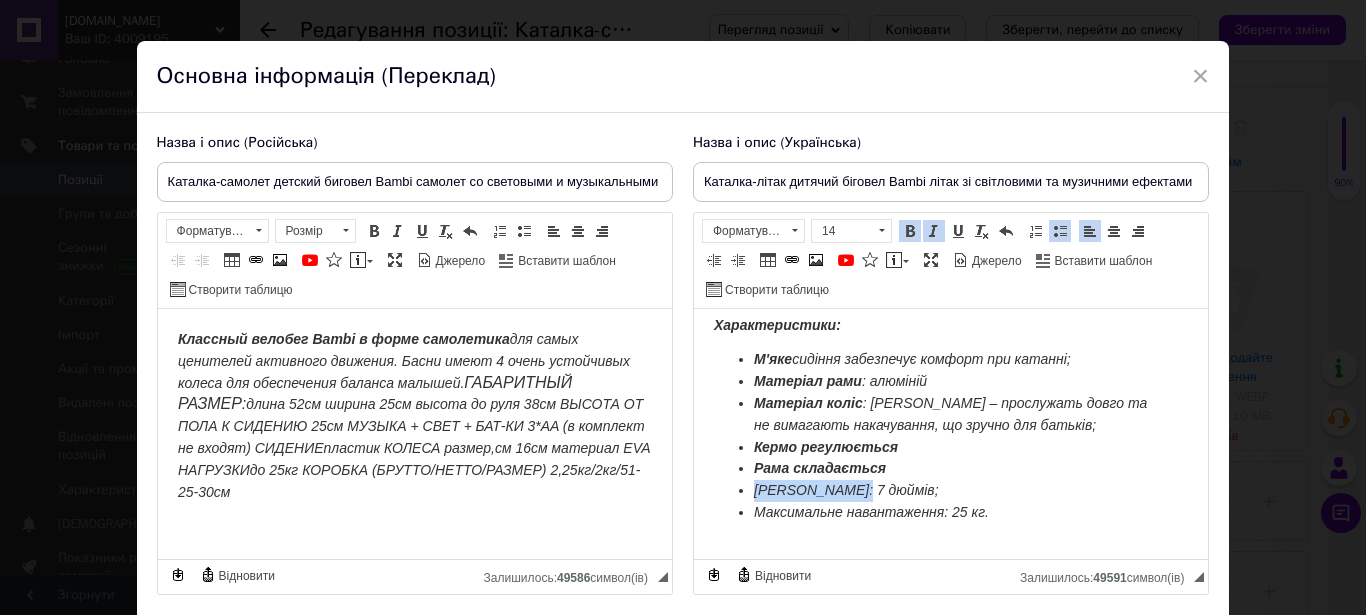 drag, startPoint x: 852, startPoint y: 472, endPoint x: 736, endPoint y: 480, distance: 116.275536 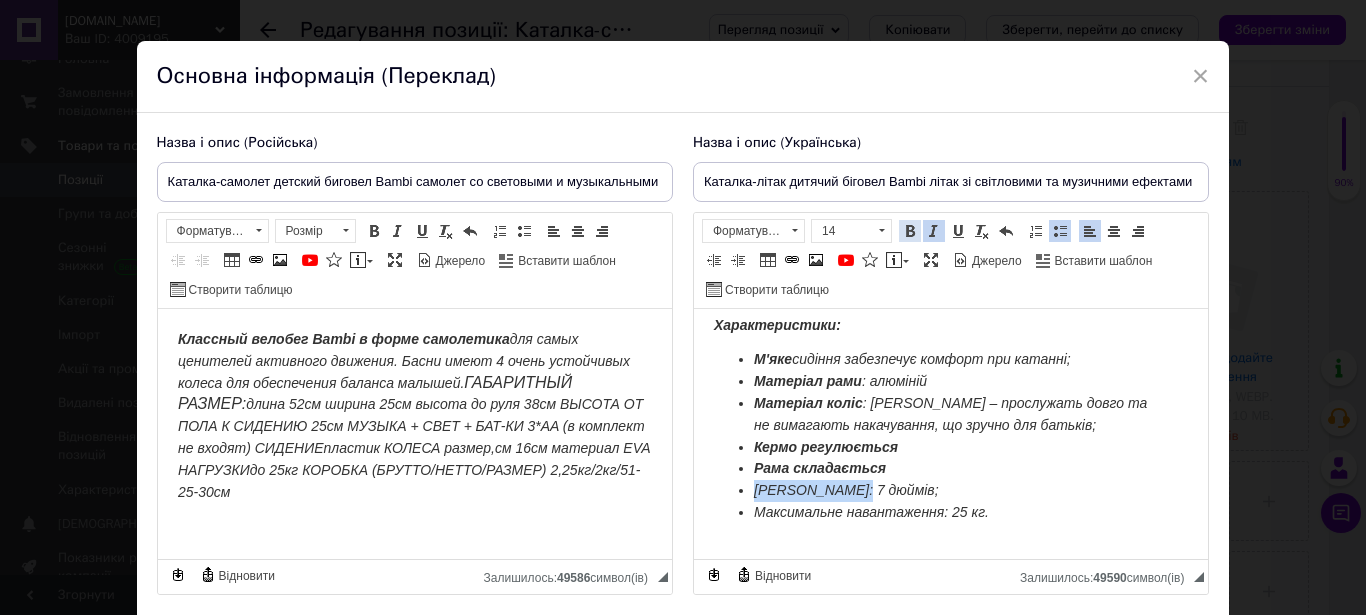 drag, startPoint x: 907, startPoint y: 236, endPoint x: 58, endPoint y: 188, distance: 850.35583 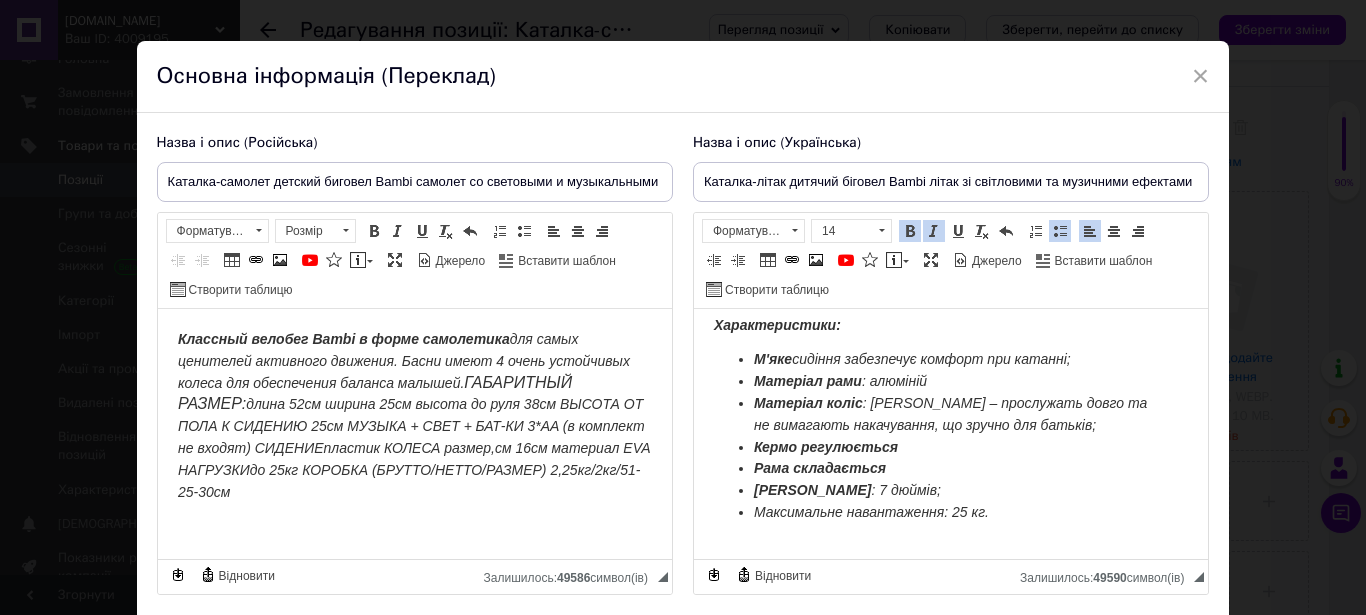 drag, startPoint x: 751, startPoint y: 497, endPoint x: 931, endPoint y: 493, distance: 180.04443 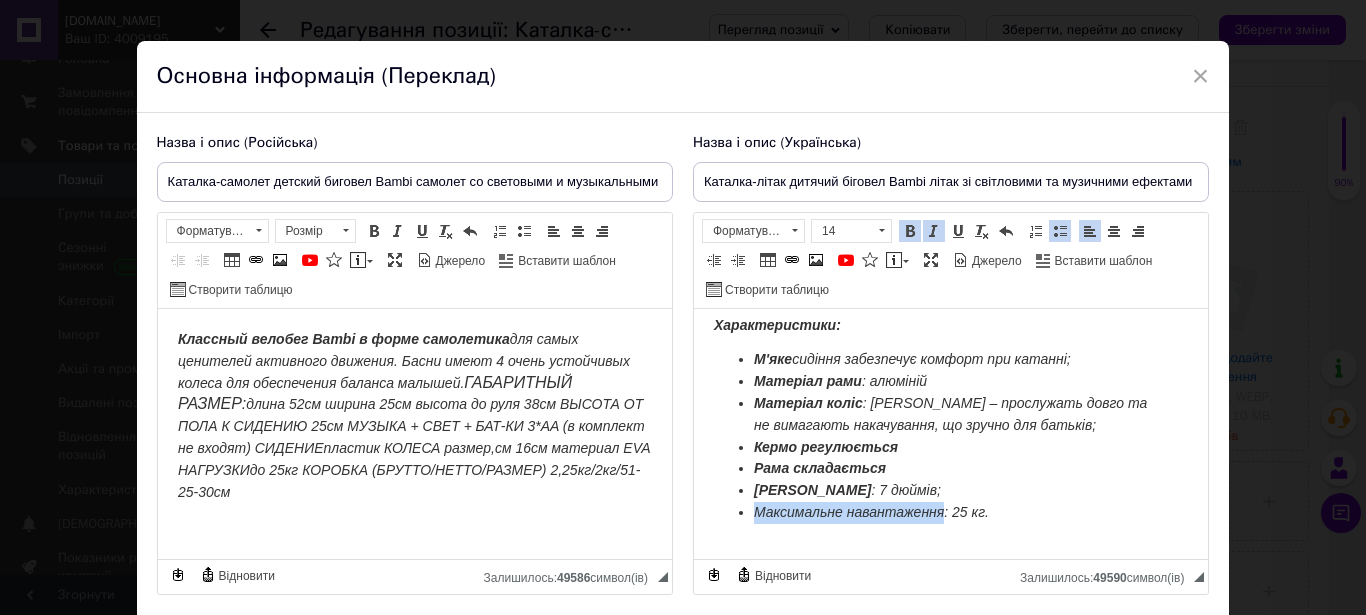 drag, startPoint x: 947, startPoint y: 493, endPoint x: 830, endPoint y: 345, distance: 188.66107 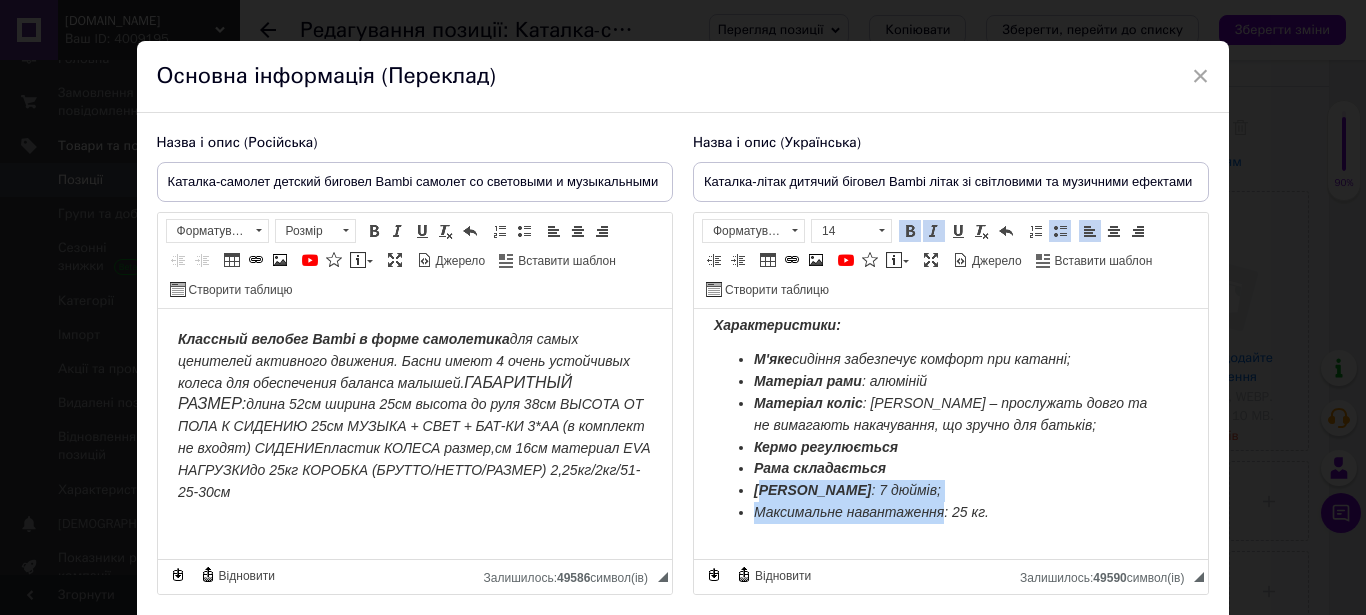 click at bounding box center (910, 231) 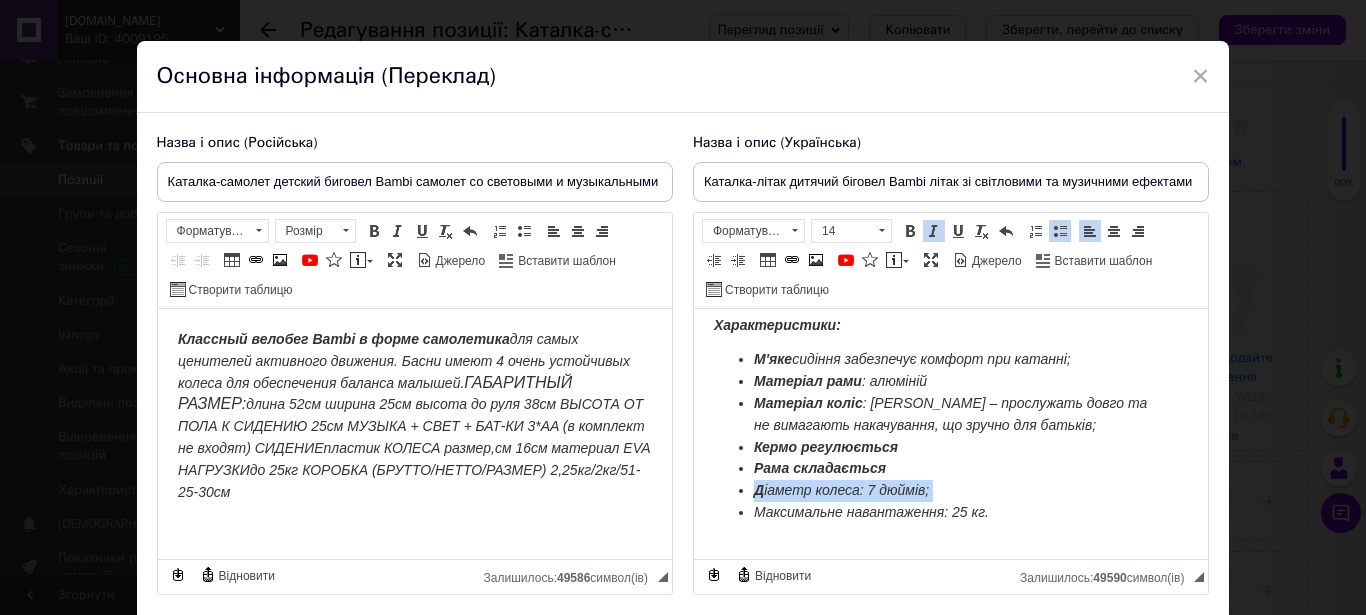 scroll, scrollTop: 0, scrollLeft: 0, axis: both 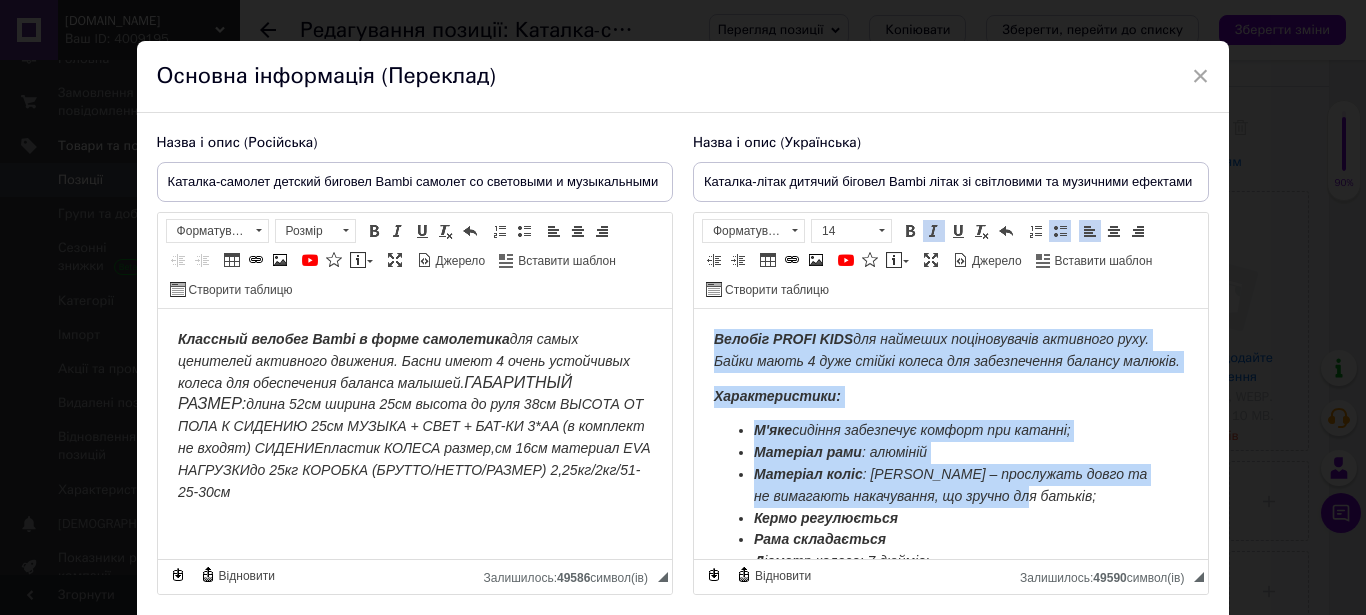 drag, startPoint x: 709, startPoint y: 331, endPoint x: 1085, endPoint y: 511, distance: 416.86447 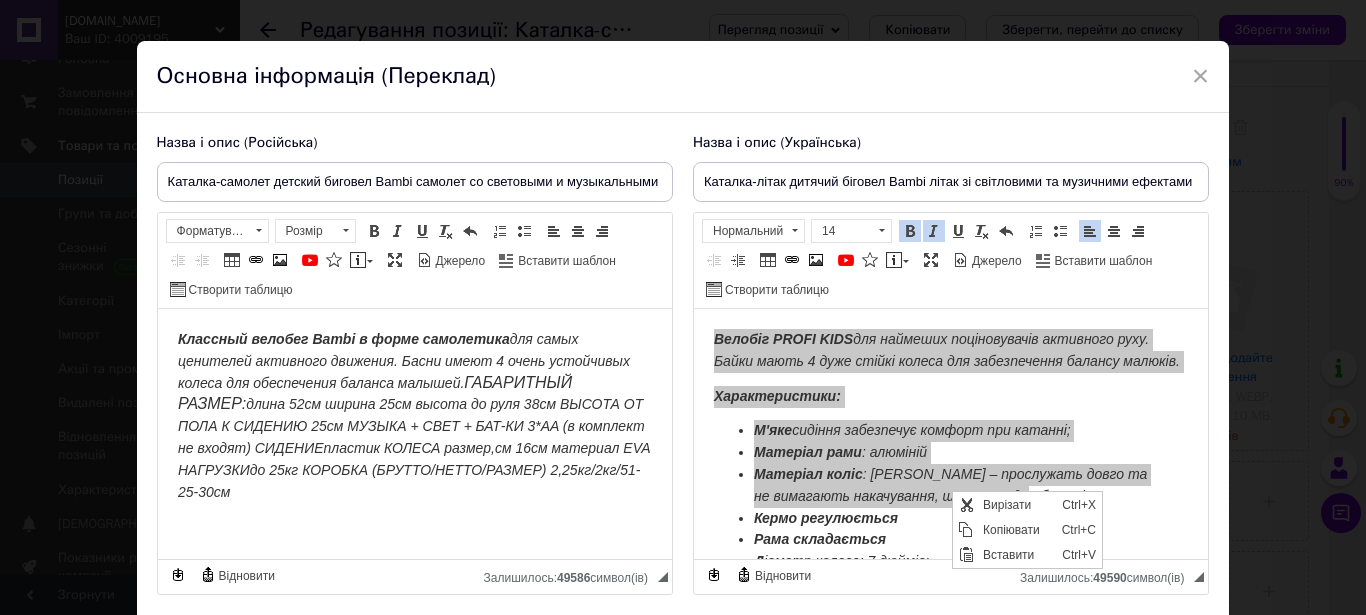 scroll, scrollTop: 0, scrollLeft: 0, axis: both 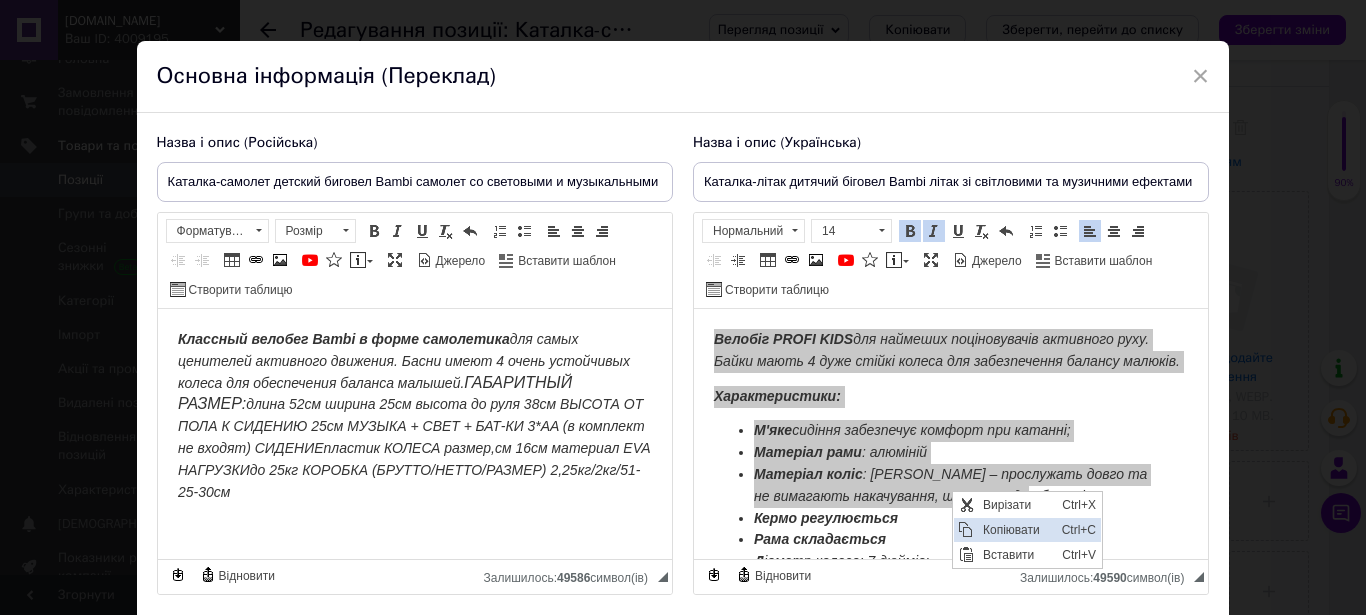 click on "Копіювати" at bounding box center [1016, 530] 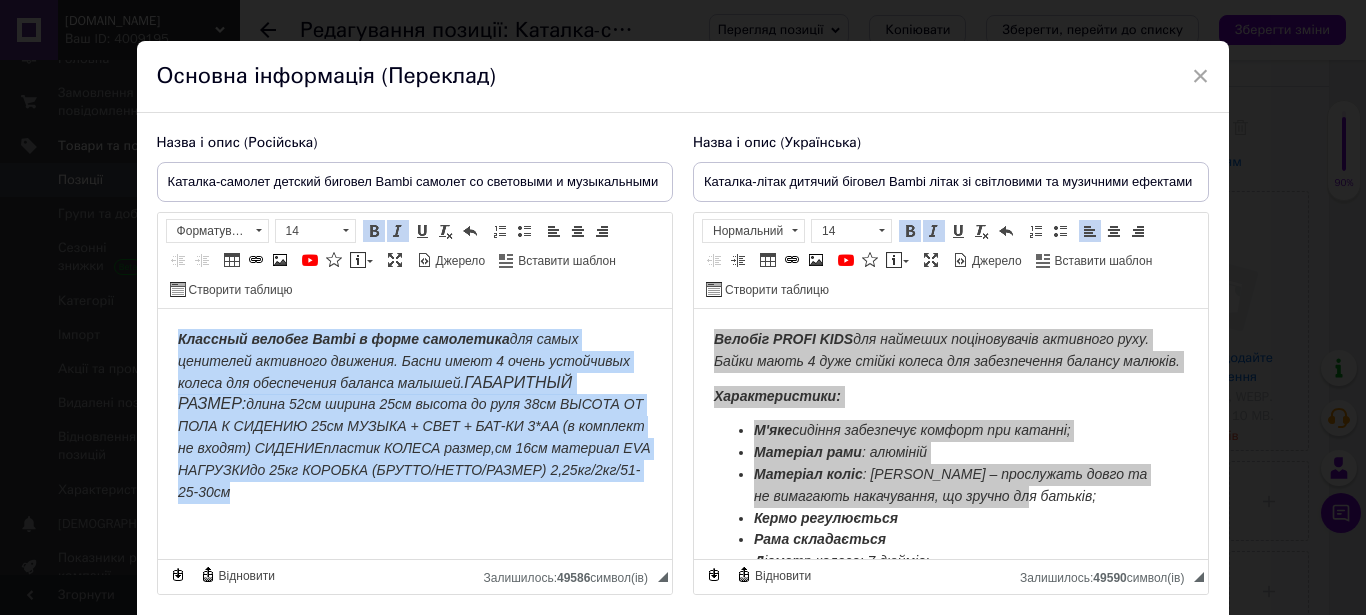 drag, startPoint x: 168, startPoint y: 331, endPoint x: 481, endPoint y: 530, distance: 370.9043 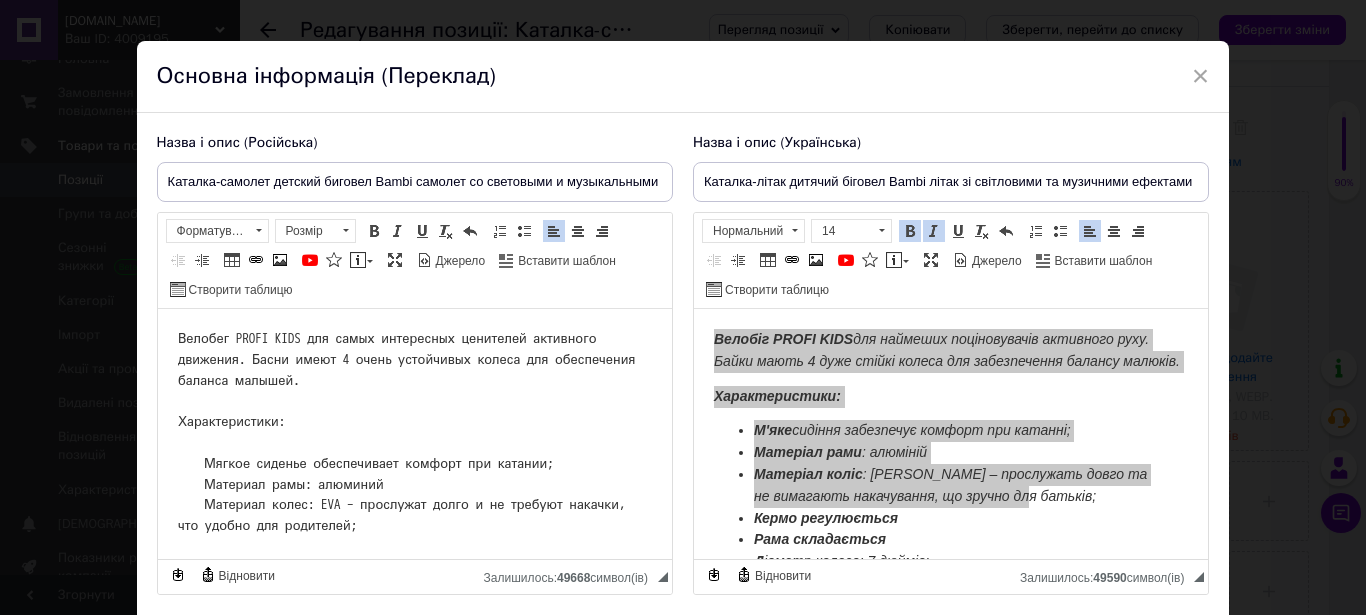 scroll, scrollTop: 102, scrollLeft: 0, axis: vertical 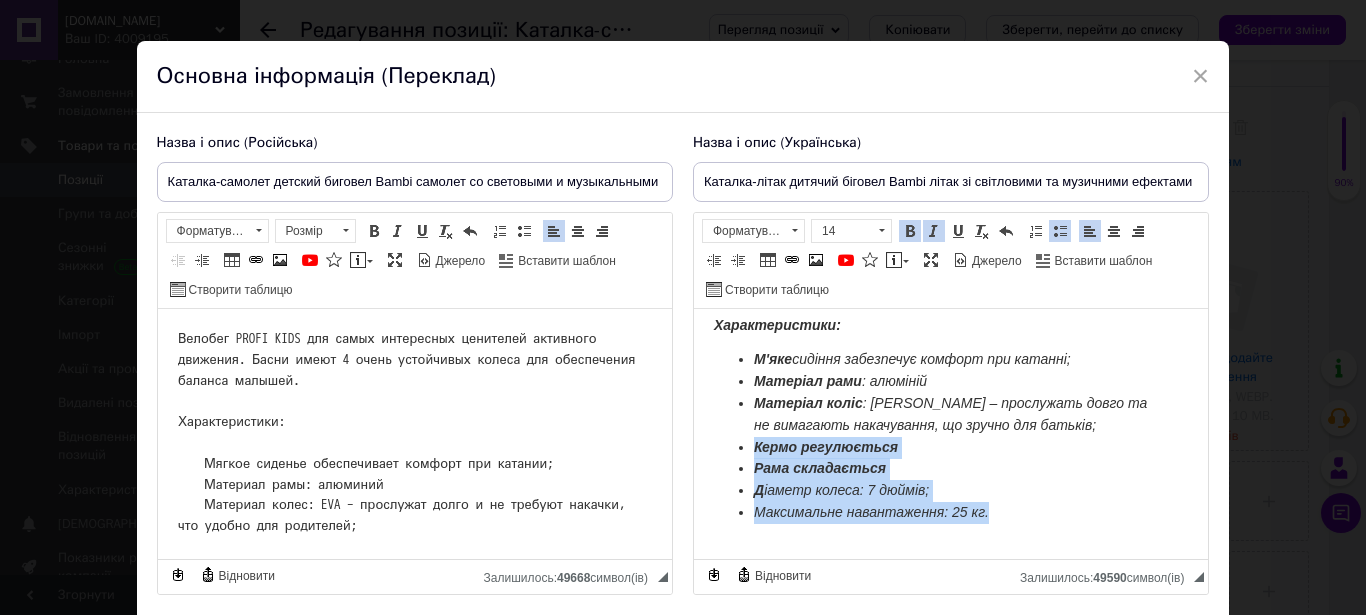 drag, startPoint x: 757, startPoint y: 437, endPoint x: 893, endPoint y: 478, distance: 142.04576 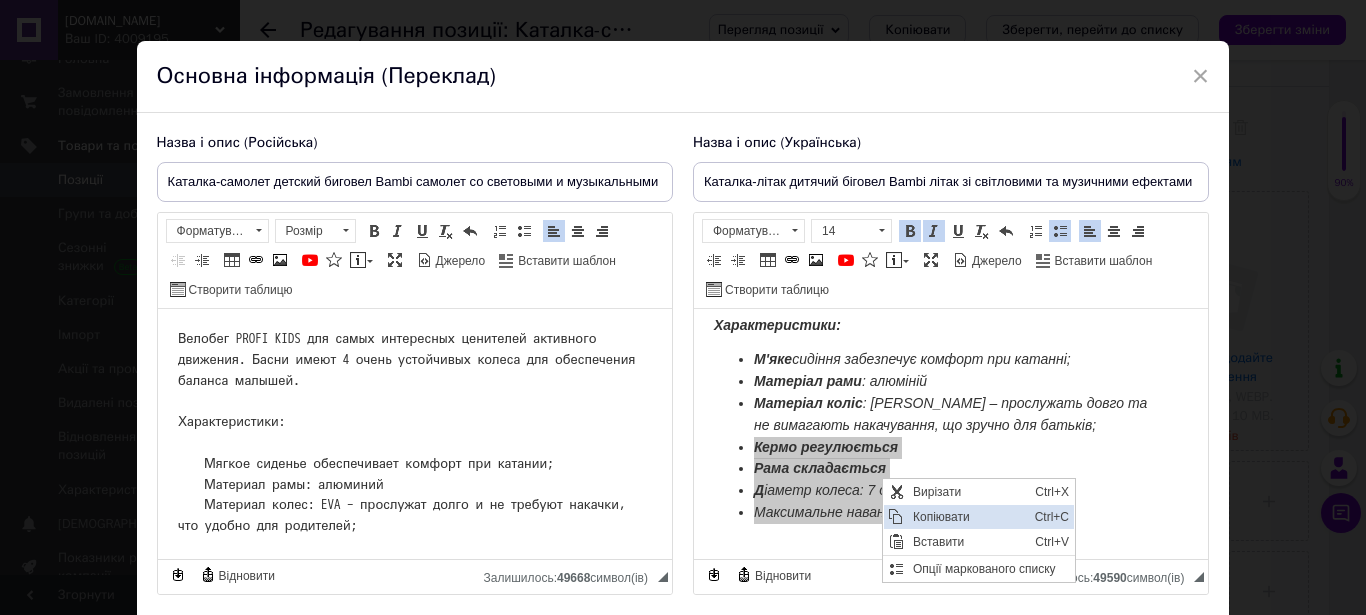 click on "Копіювати" at bounding box center (968, 517) 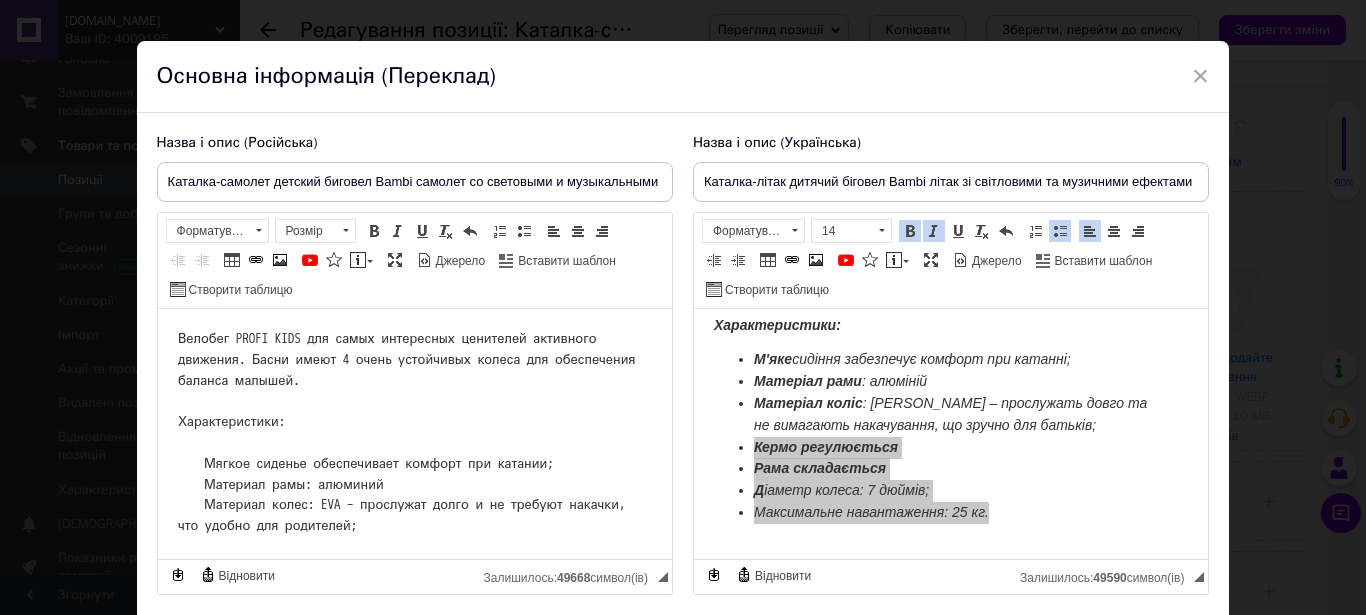 click on "Велобег PROFI KIDS для самых интересных ценителей активного движения. Басни имеют 4 очень устойчивых колеса для обеспечения баланса малышей.
Характеристики:
Мягкое сиденье обеспечивает комфорт при катании;
Материал рамы: алюминий
Материал колес: EVA – прослужат долго и не требуют накачки, что удобно для родителей;" at bounding box center [414, 450] 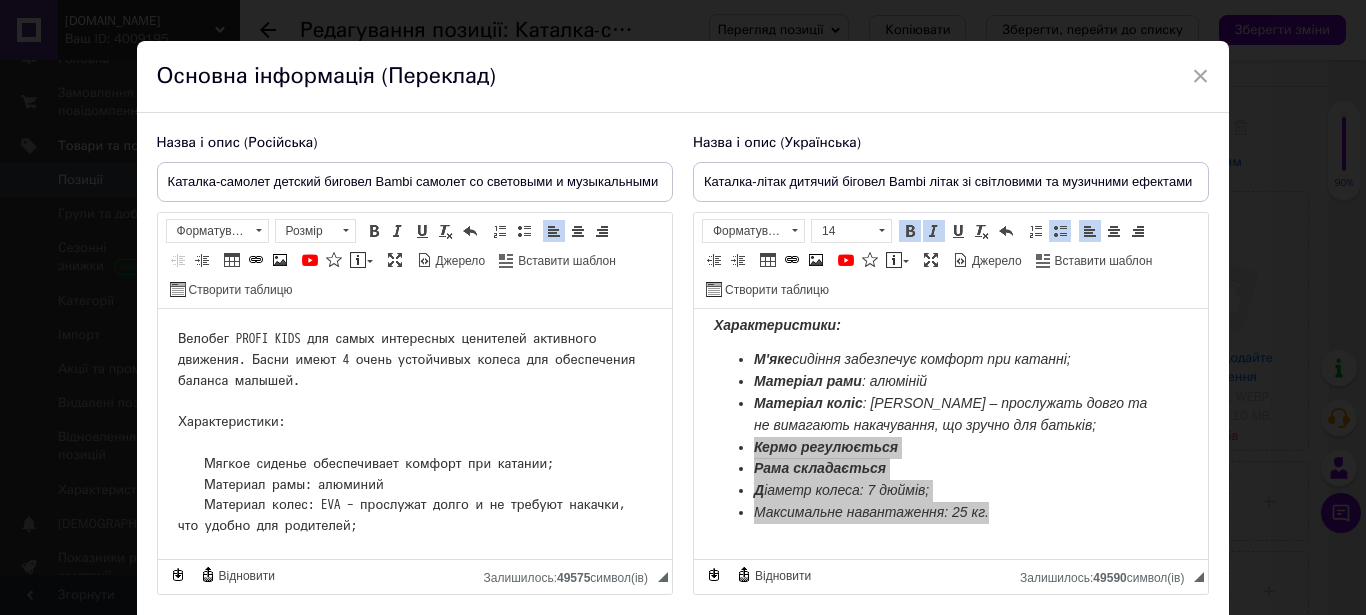 scroll, scrollTop: 105, scrollLeft: 0, axis: vertical 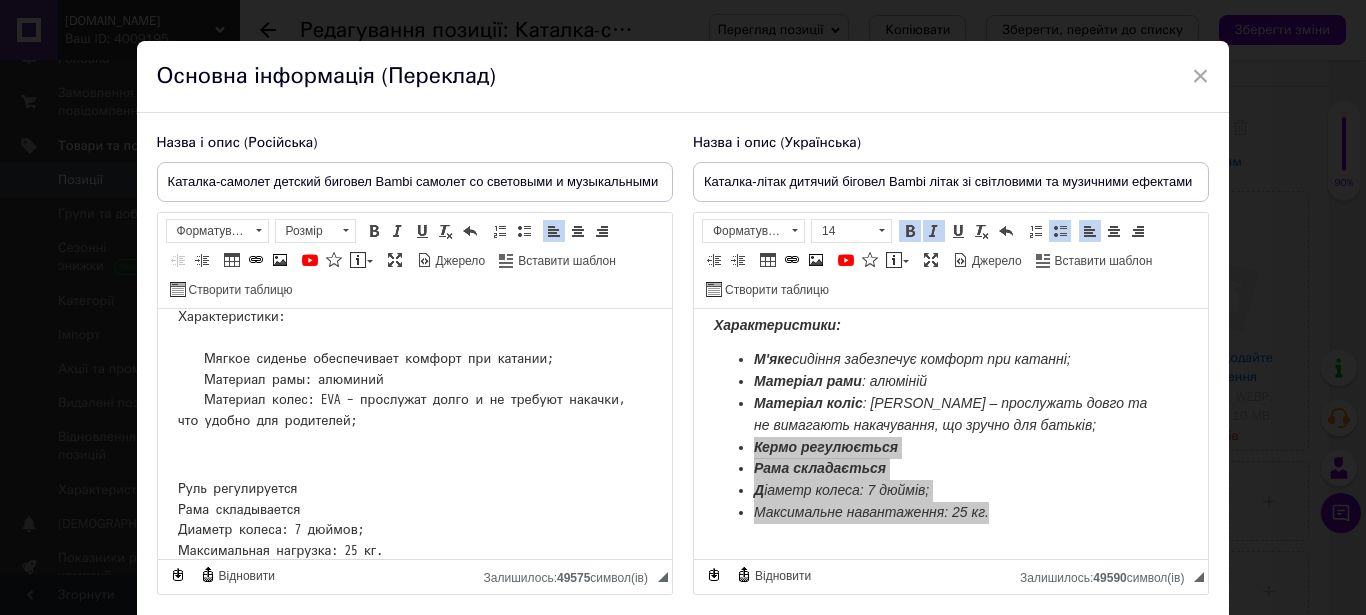click on "Руль регулируется
Рама складывается
Диаметр колеса: 7 дюймов;
Максимальная нагрузка: 25 кг." at bounding box center (409, 327) 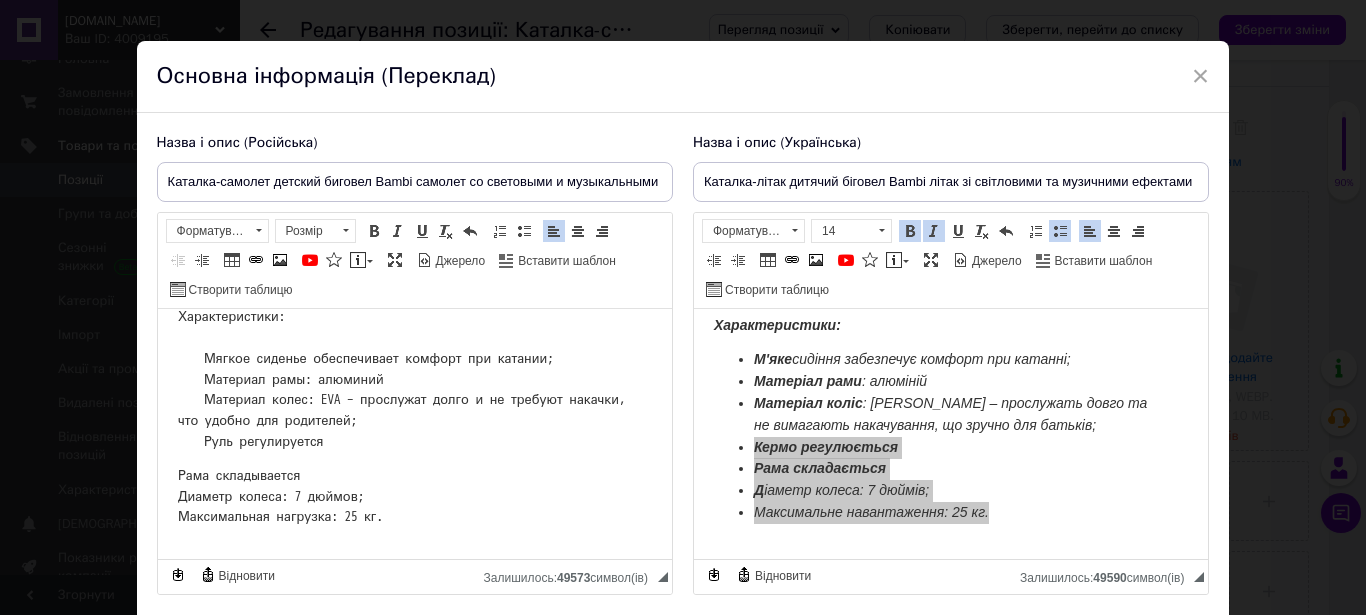 click on "Велобег PROFI KIDS для самых интересных ценителей активного движения. Басни имеют 4 очень устойчивых колеса для обеспечения баланса малышей.
Характеристики:
Мягкое сиденье обеспечивает комфорт при катании;
Материал рамы: алюминий
Материал колес: EVA – прослужат долго и не требуют накачки, что удобно для родителей;      Руль регулируется Рама складывается
Диаметр колеса: 7 дюймов;
Максимальная нагрузка: 25 кг." at bounding box center (414, 329) 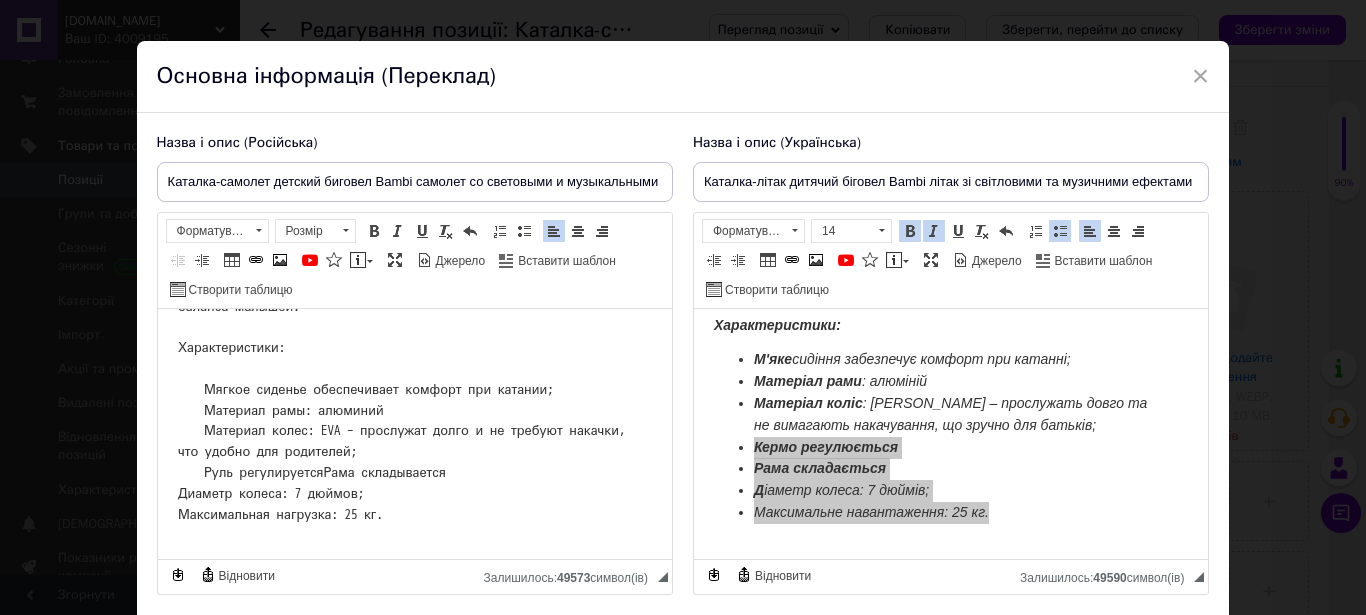 scroll, scrollTop: 95, scrollLeft: 0, axis: vertical 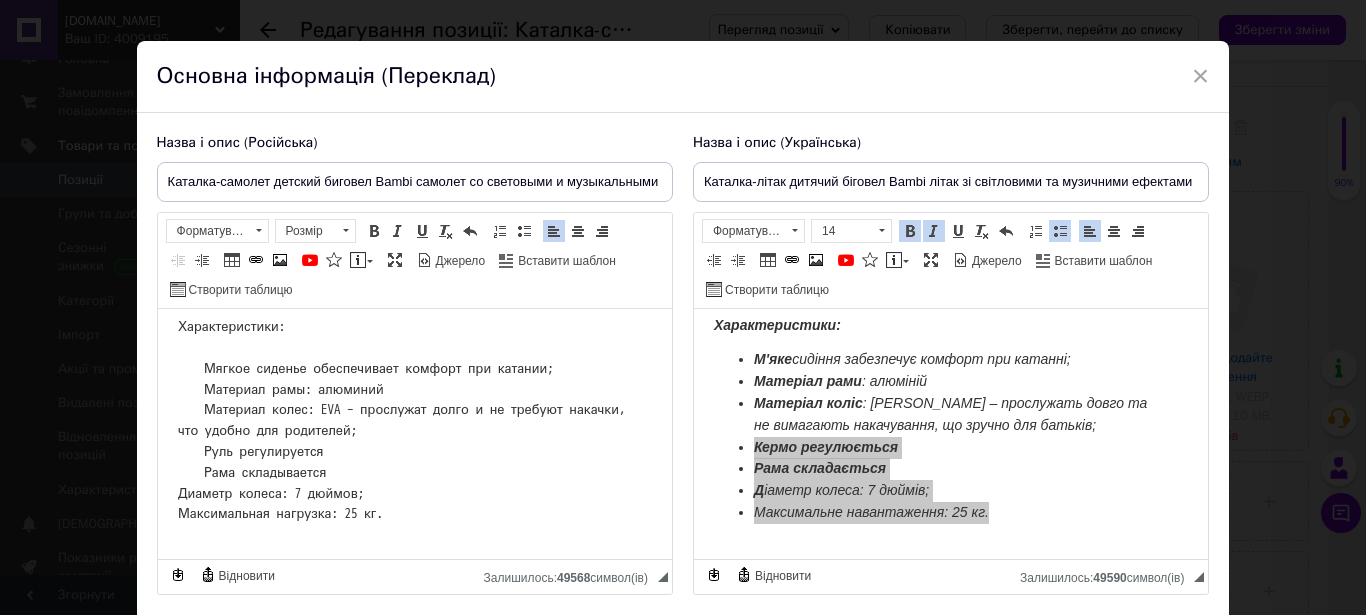 click on "Велобег PROFI KIDS для самых интересных ценителей активного движения. Басни имеют 4 очень устойчивых колеса для обеспечения баланса малышей.
Характеристики:
Мягкое сиденье обеспечивает комфорт при катании;
Материал рамы: алюминий
Материал колес: EVA – прослужат долго и не требуют накачки, что удобно для родителей;      Руль регулируется       Рама складывается
Диаметр колеса: 7 дюймов;
Максимальная нагрузка: 25 кг." at bounding box center (414, 339) 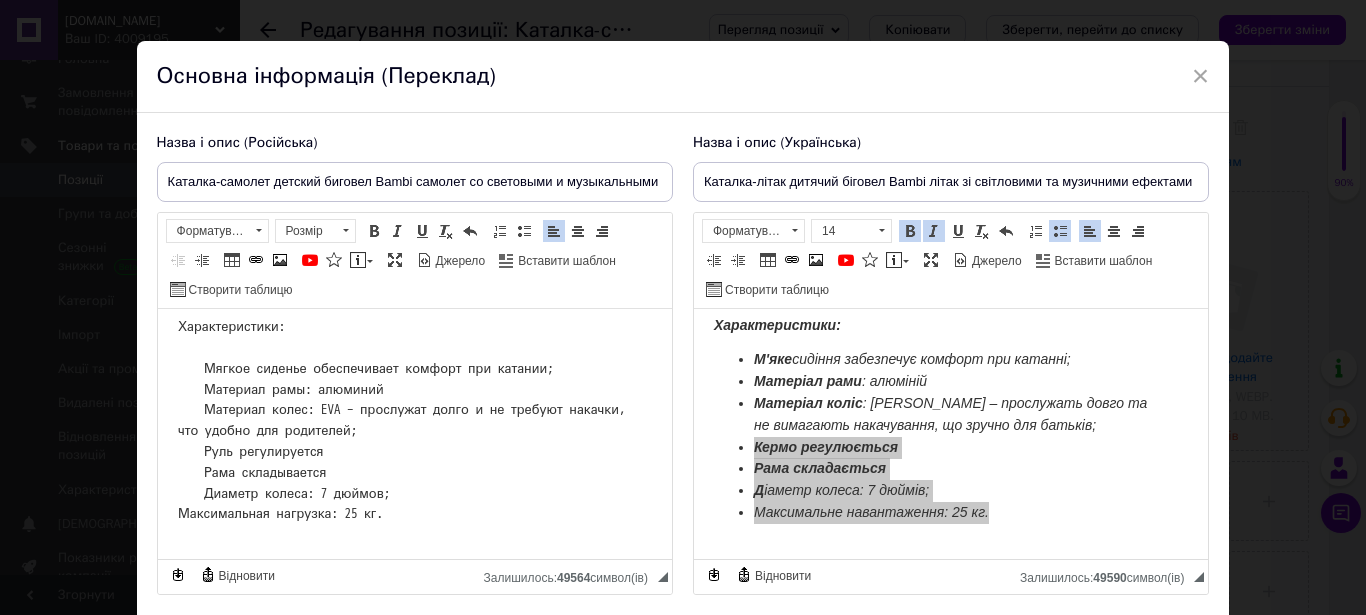 click on "Рама складывается
Диаметр колеса: 7 дюймов;
Максимальная нагрузка: 25 кг." at bounding box center [283, 493] 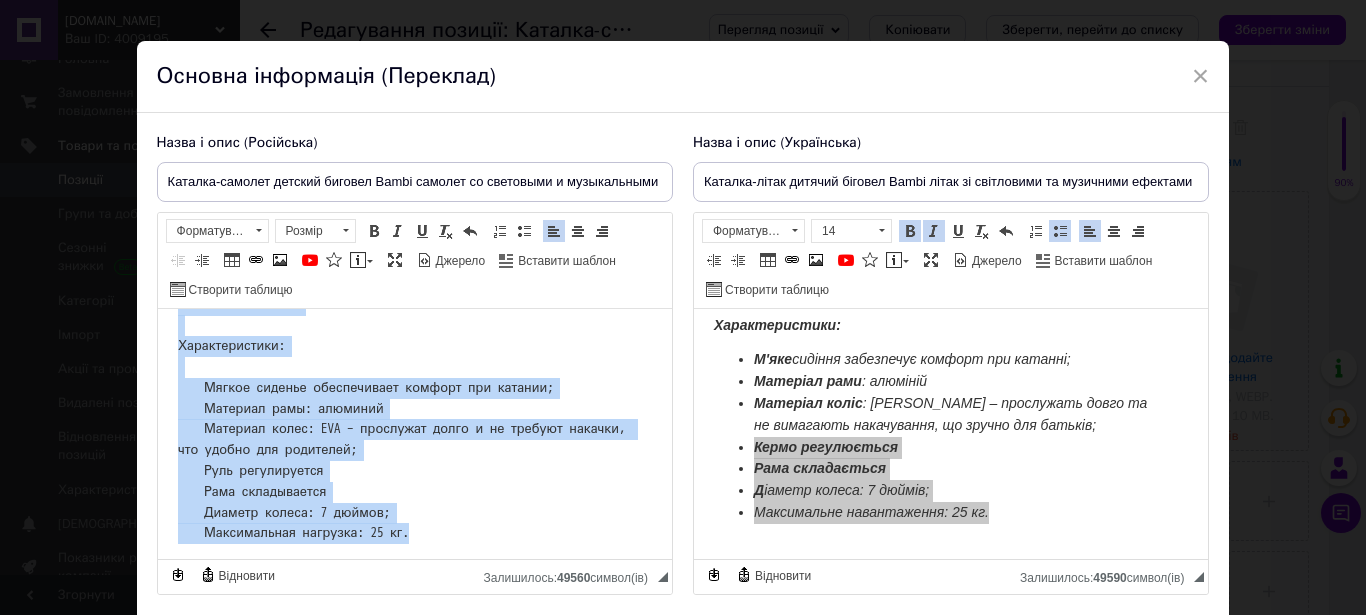 scroll, scrollTop: 0, scrollLeft: 0, axis: both 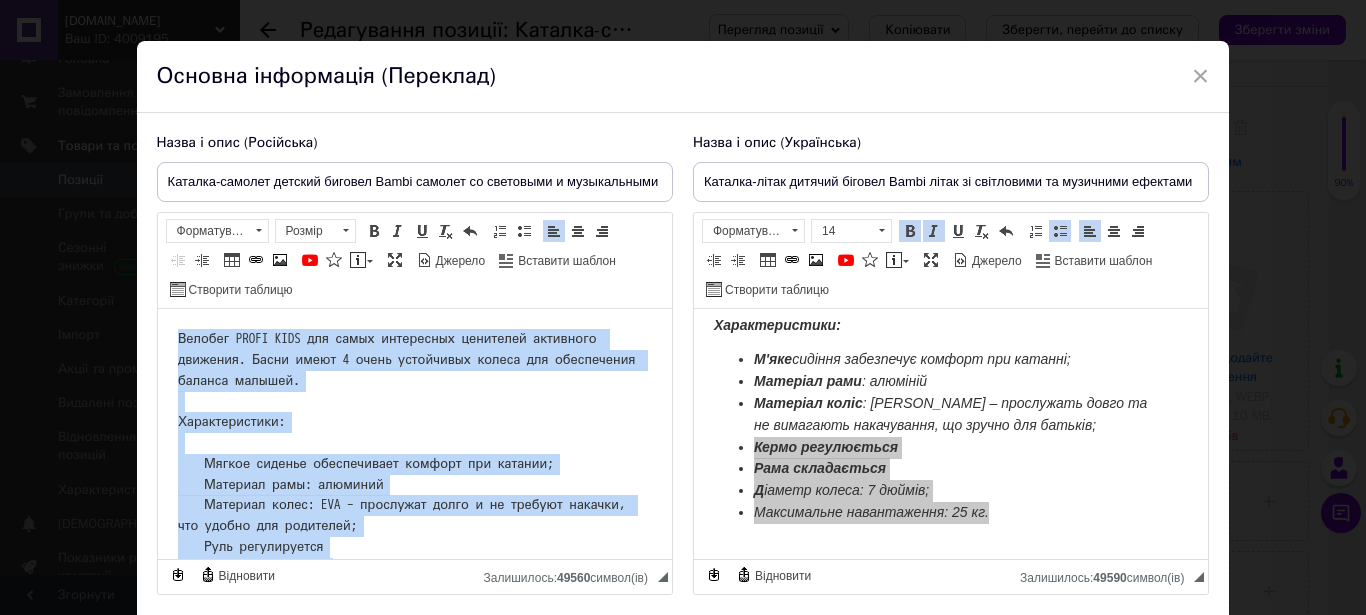 drag, startPoint x: 428, startPoint y: 529, endPoint x: 104, endPoint y: 248, distance: 428.87878 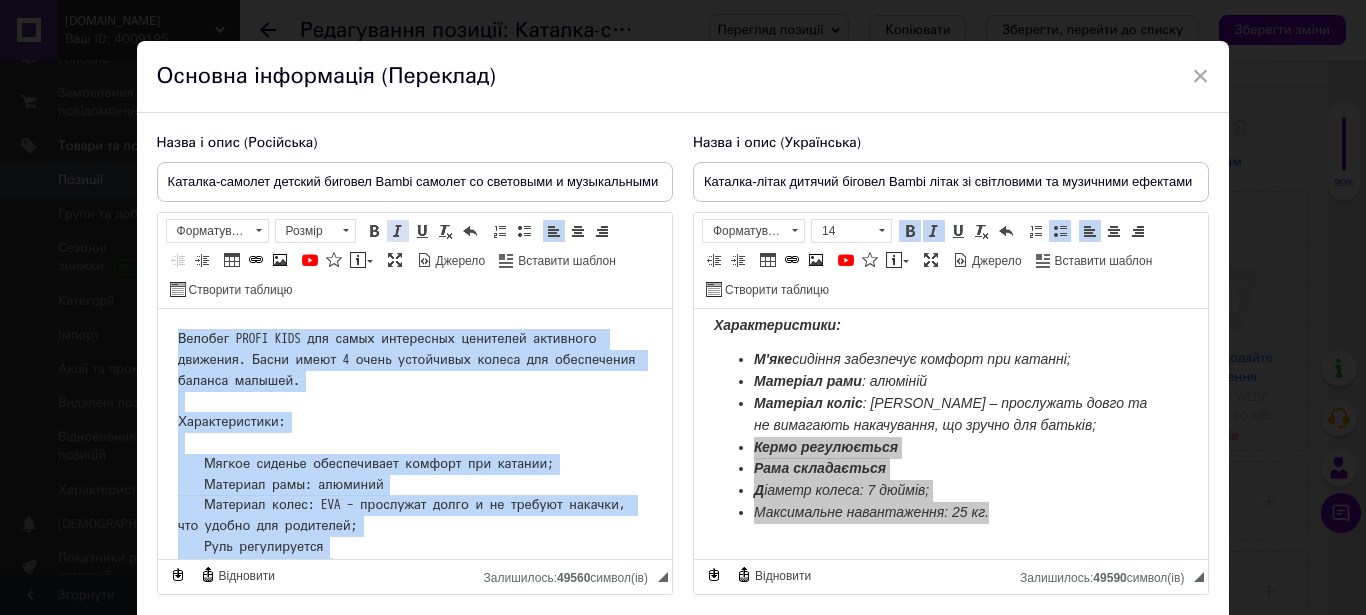 drag, startPoint x: 404, startPoint y: 232, endPoint x: 160, endPoint y: 57, distance: 300.26822 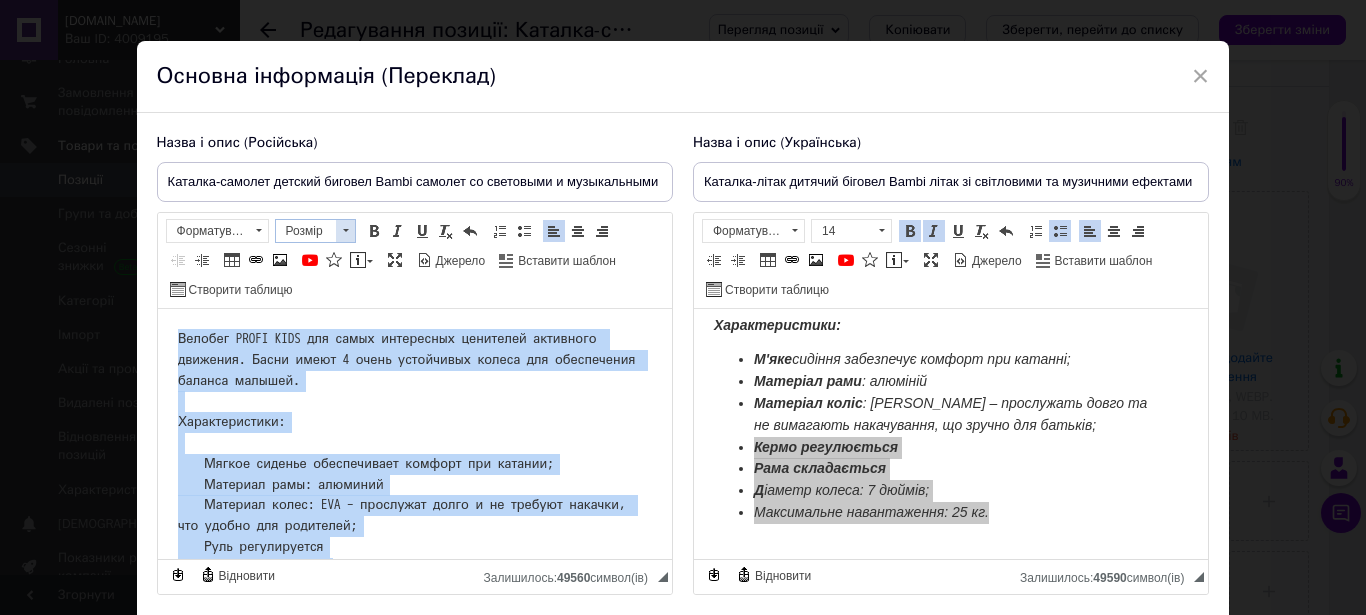 click at bounding box center [345, 231] 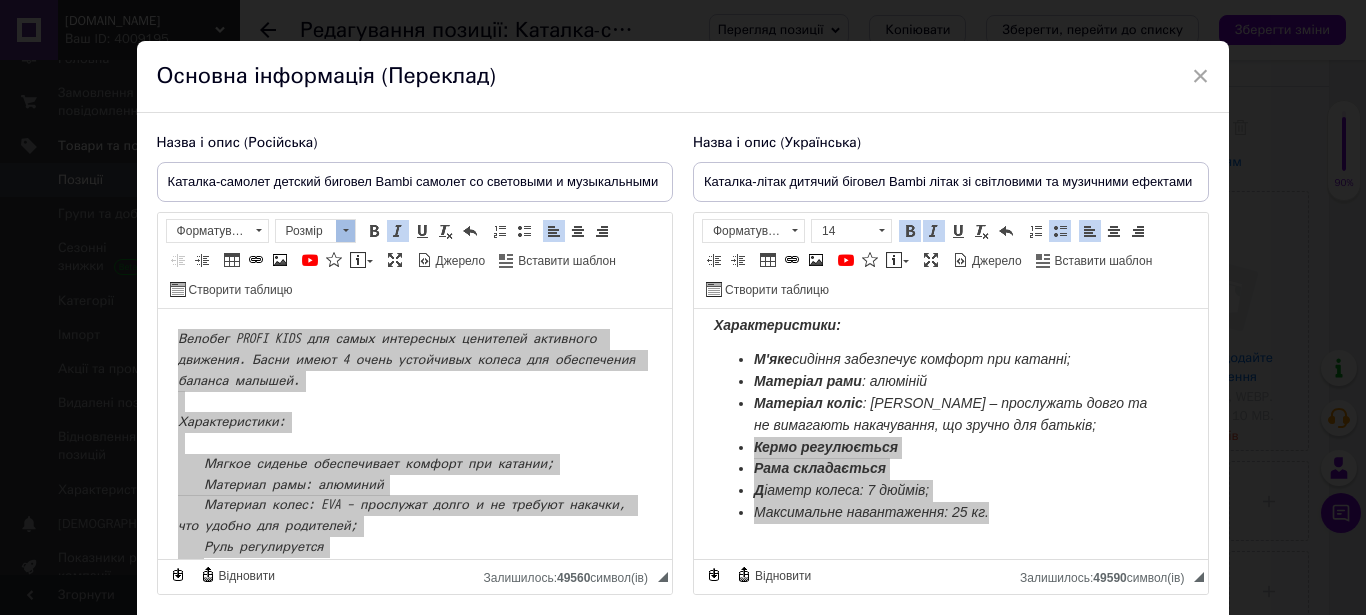 scroll, scrollTop: 82, scrollLeft: 0, axis: vertical 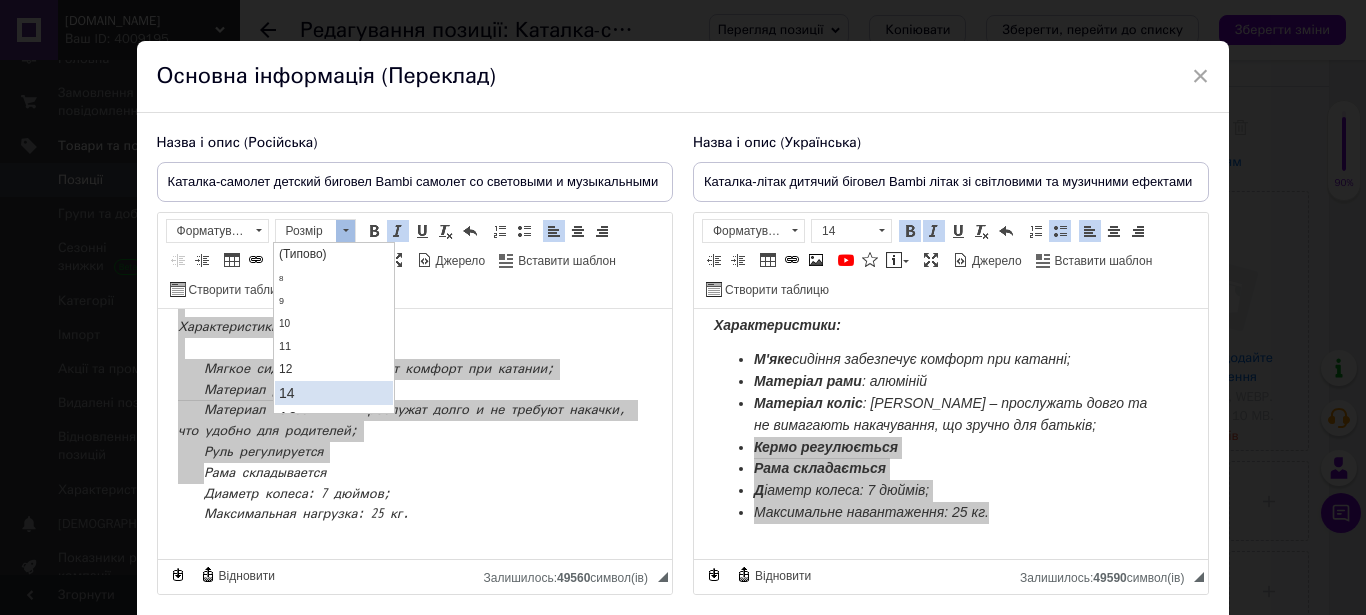 click on "14" at bounding box center (333, 393) 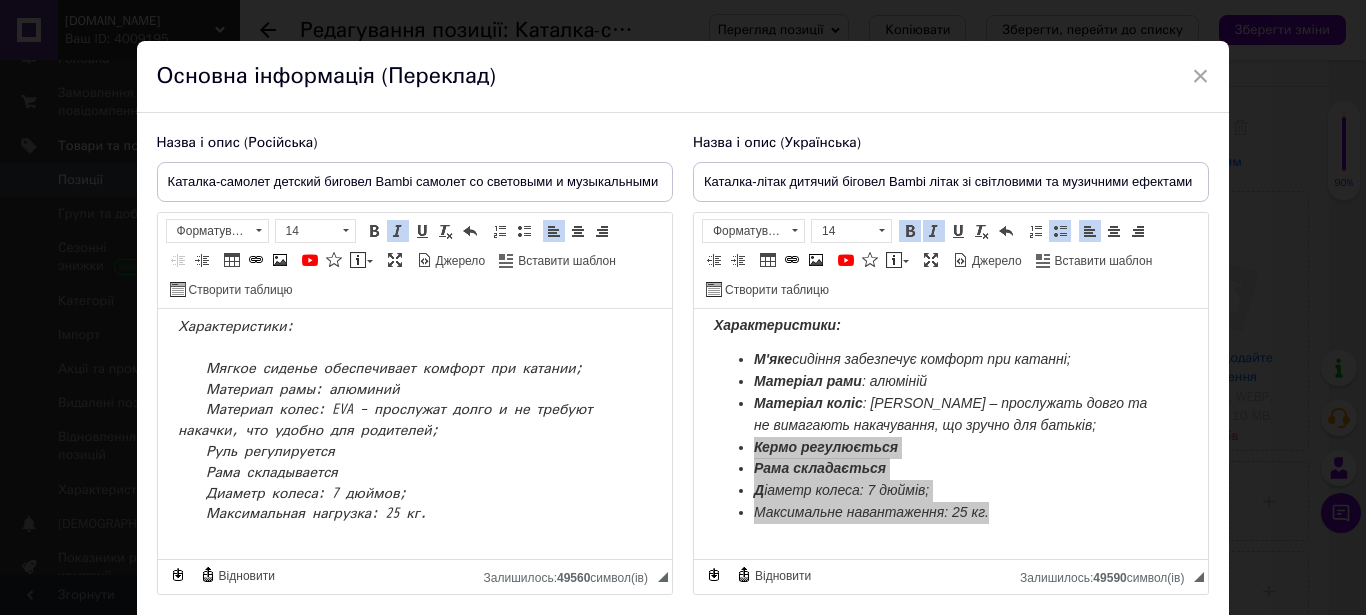 click on "Велобег PROFI KIDS для самых интересных ценителей активного движения. Басни имеют 4 очень устойчивых колеса для обеспечения баланса малышей.
Характеристики:
Мягкое сиденье обеспечивает комфорт при катании;
Материал рамы: алюминий
Материал колес: EVA – прослужат долго и не требуют накачки, что удобно для родителей;      Руль регулируется       Рама складывается
Диаметр колеса: 7 дюймов;
Максимальная нагрузка: 25 кг." at bounding box center [414, 379] 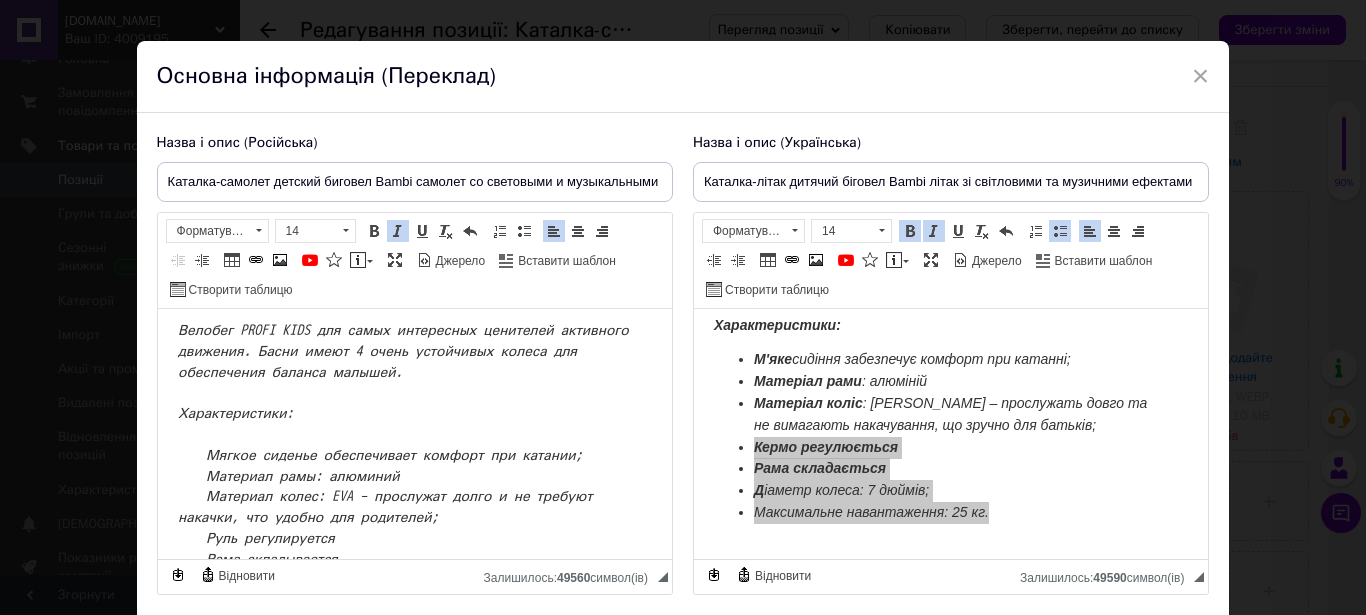 scroll, scrollTop: 0, scrollLeft: 0, axis: both 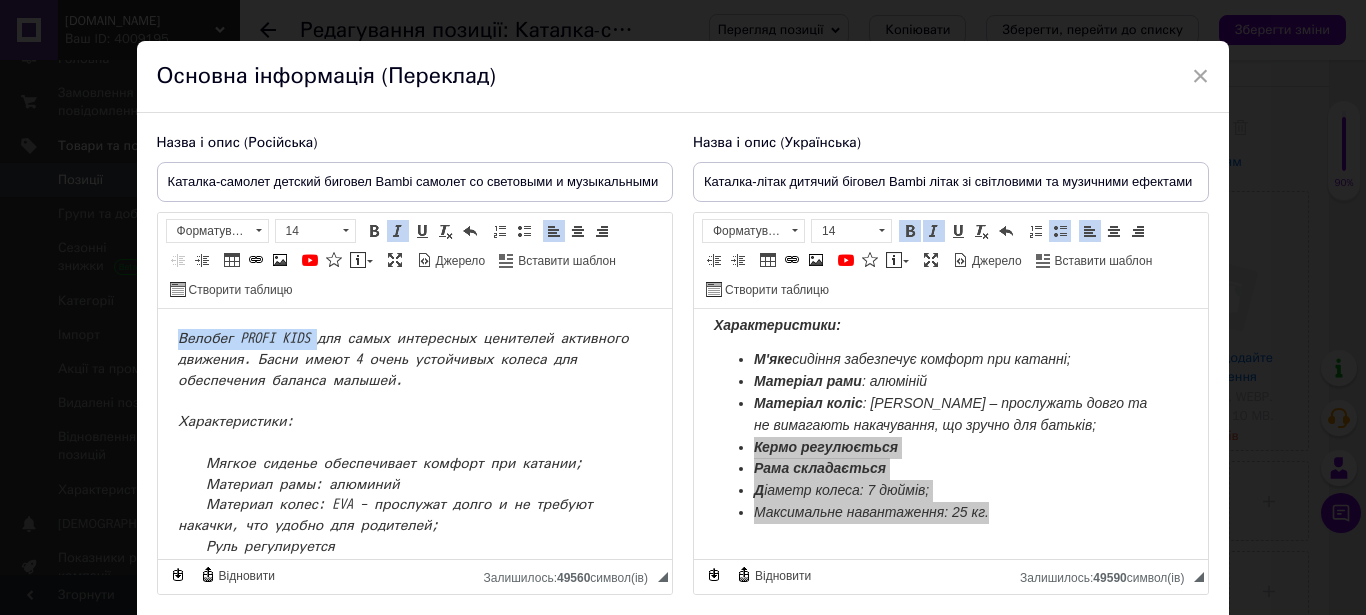 drag, startPoint x: 173, startPoint y: 335, endPoint x: 531, endPoint y: 573, distance: 429.893 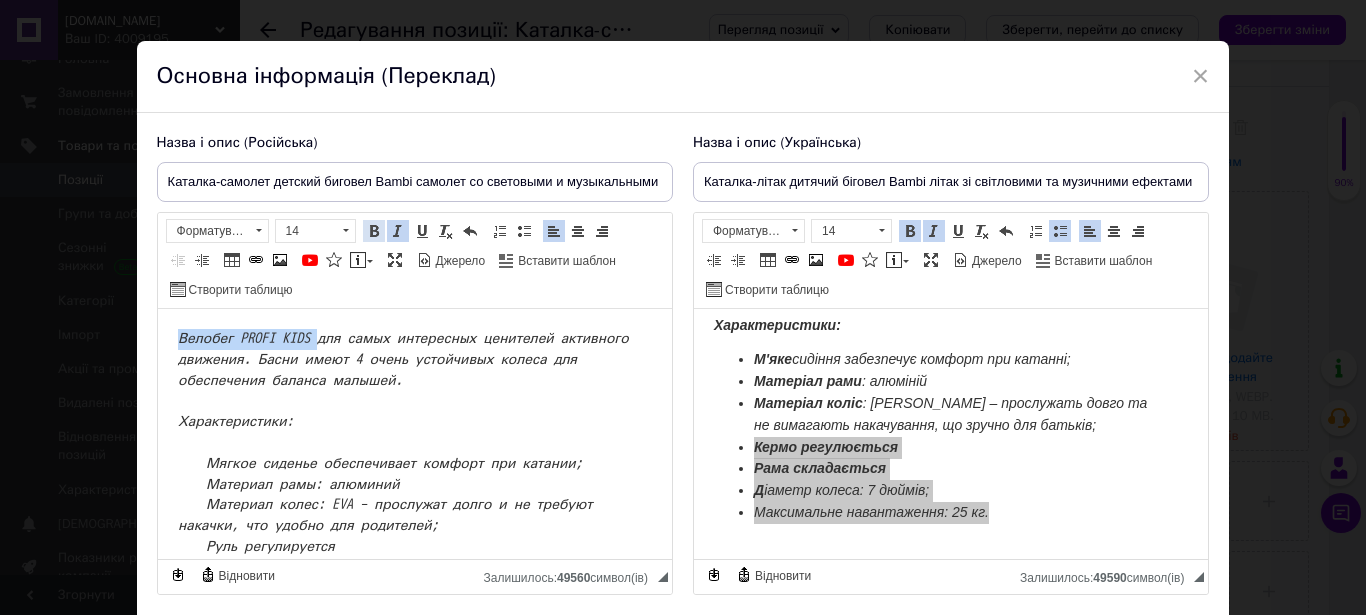 click at bounding box center (374, 231) 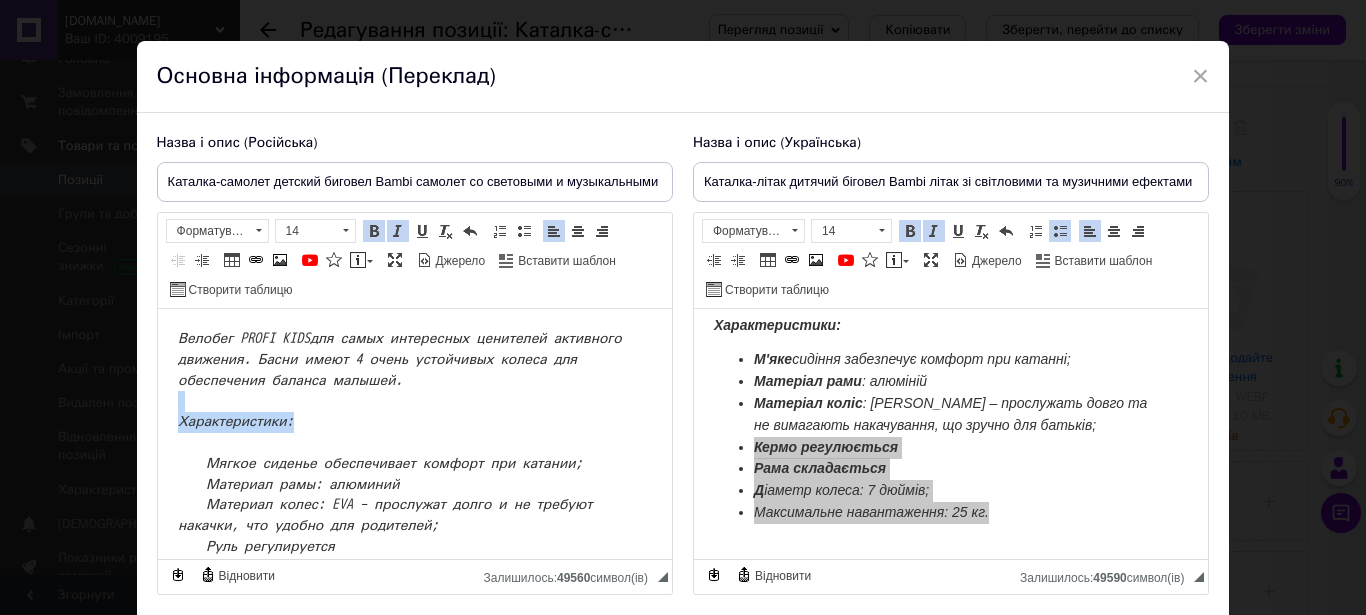 drag, startPoint x: 290, startPoint y: 419, endPoint x: 314, endPoint y: 426, distance: 25 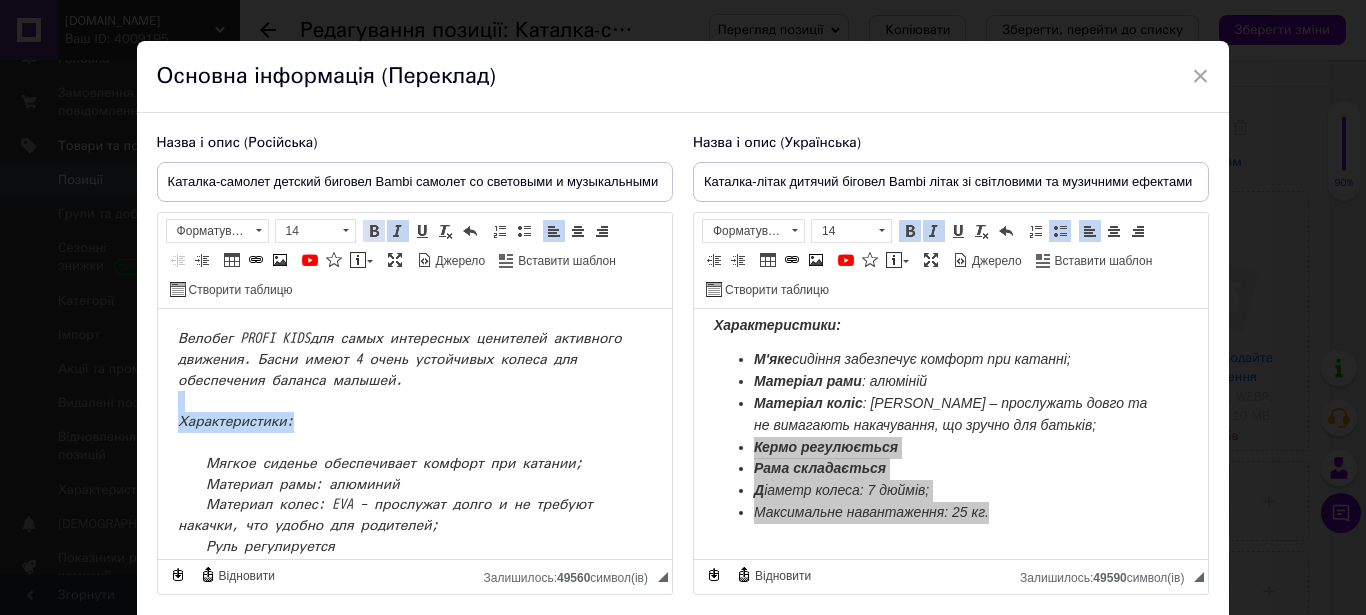drag, startPoint x: 368, startPoint y: 229, endPoint x: 47, endPoint y: 154, distance: 329.64526 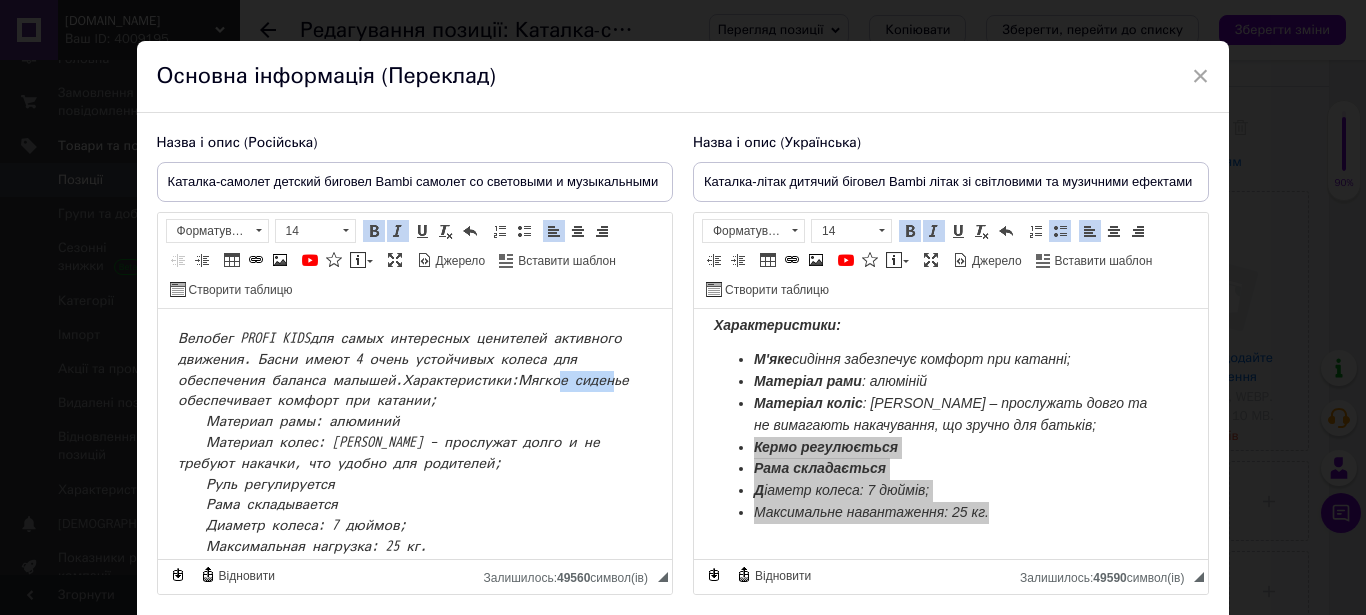 drag, startPoint x: 204, startPoint y: 463, endPoint x: 253, endPoint y: 463, distance: 49 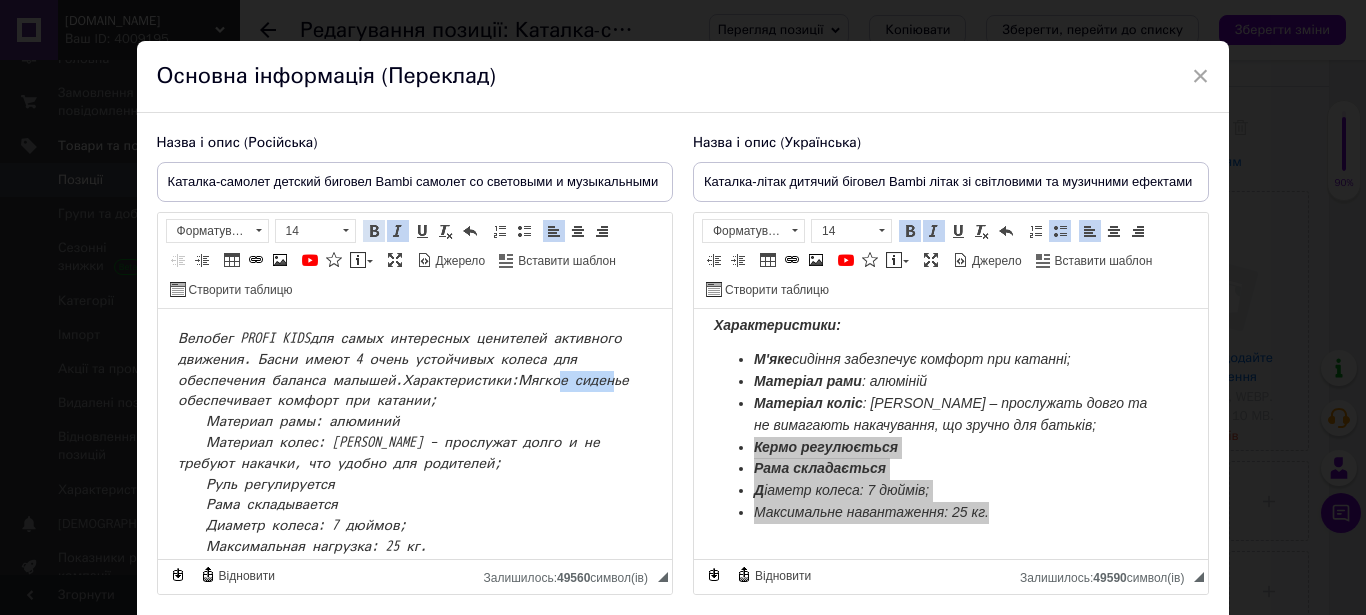 click at bounding box center [374, 231] 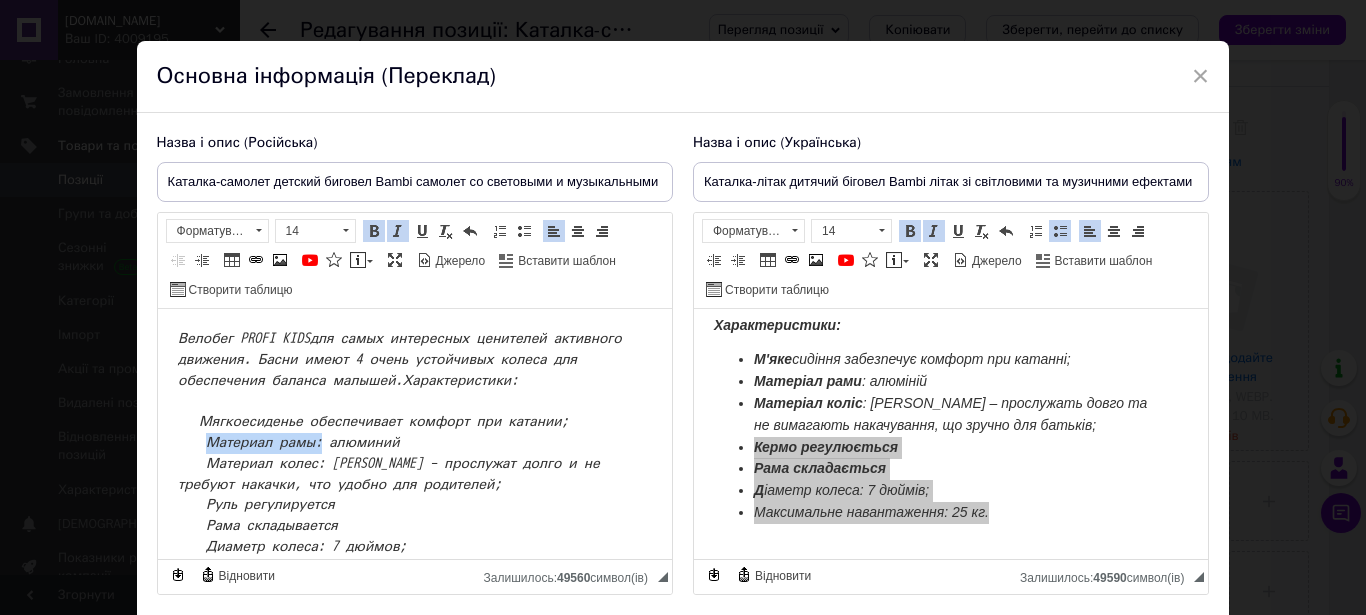 drag, startPoint x: 199, startPoint y: 483, endPoint x: 313, endPoint y: 481, distance: 114.01754 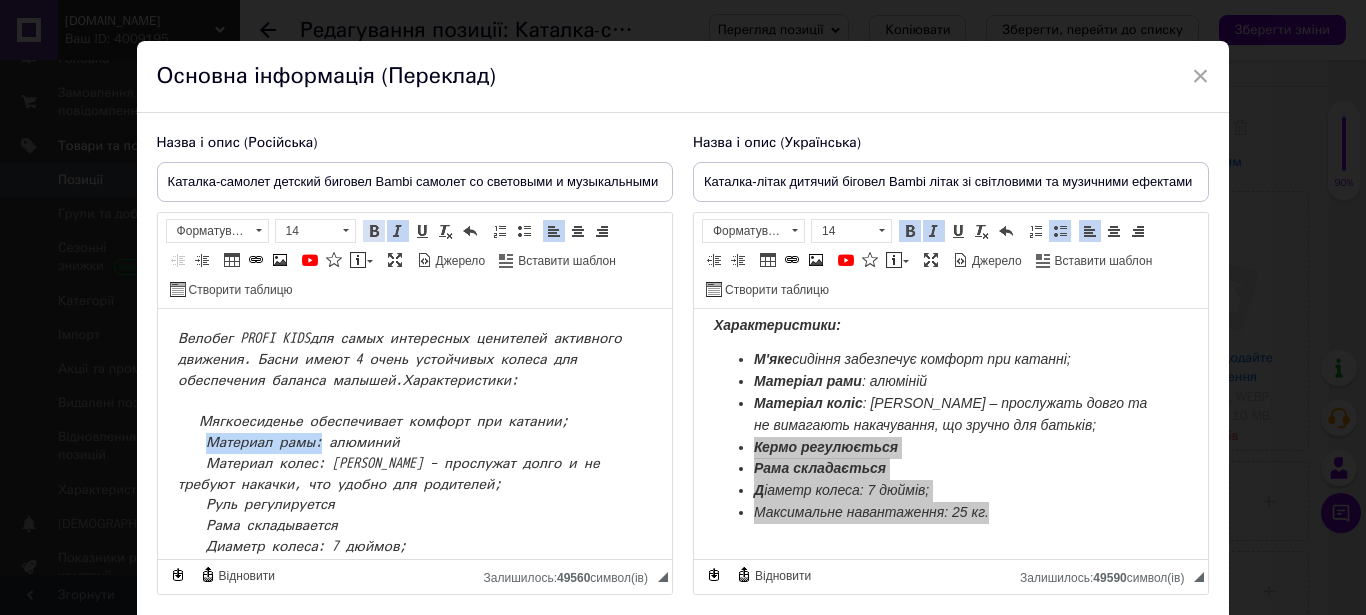 click at bounding box center (374, 231) 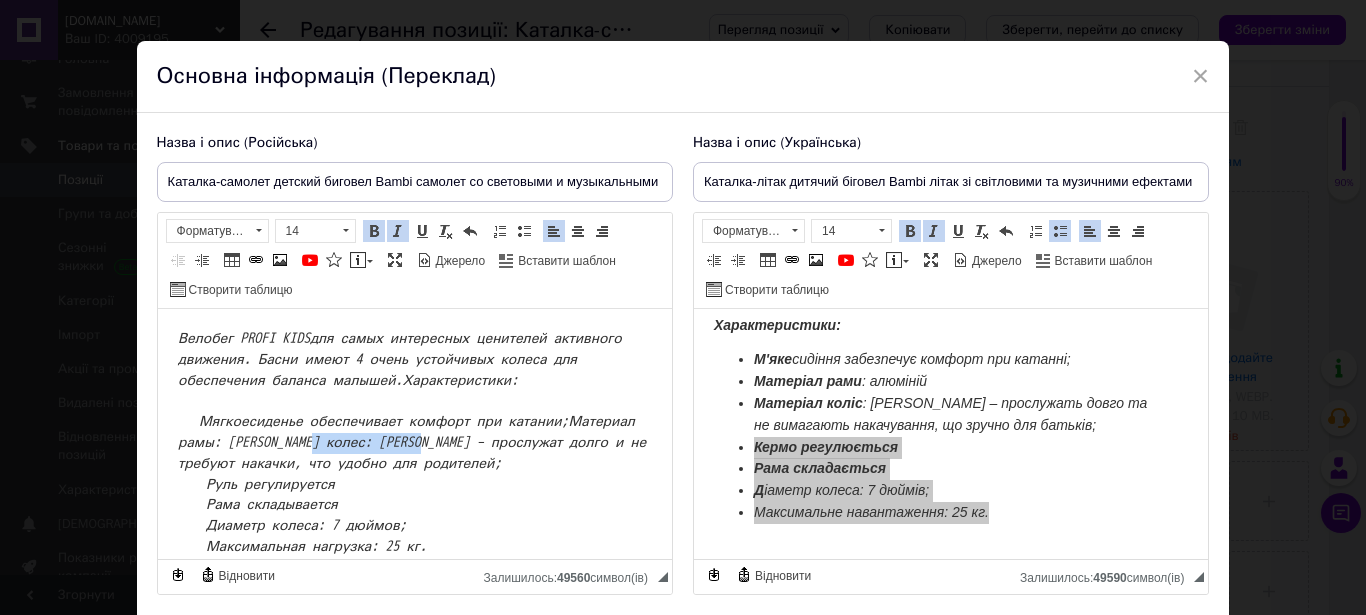 drag, startPoint x: 204, startPoint y: 506, endPoint x: 316, endPoint y: 391, distance: 160.52725 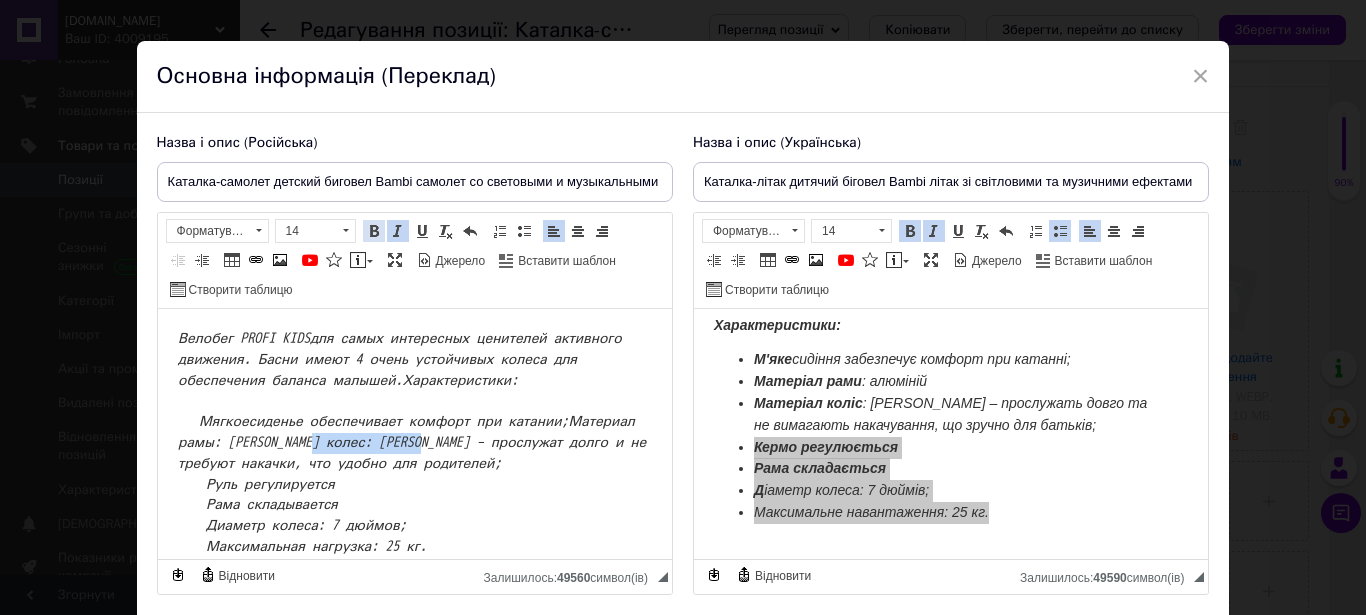 click on "Жирний  Сполучення клавіш Ctrl+B" at bounding box center [374, 231] 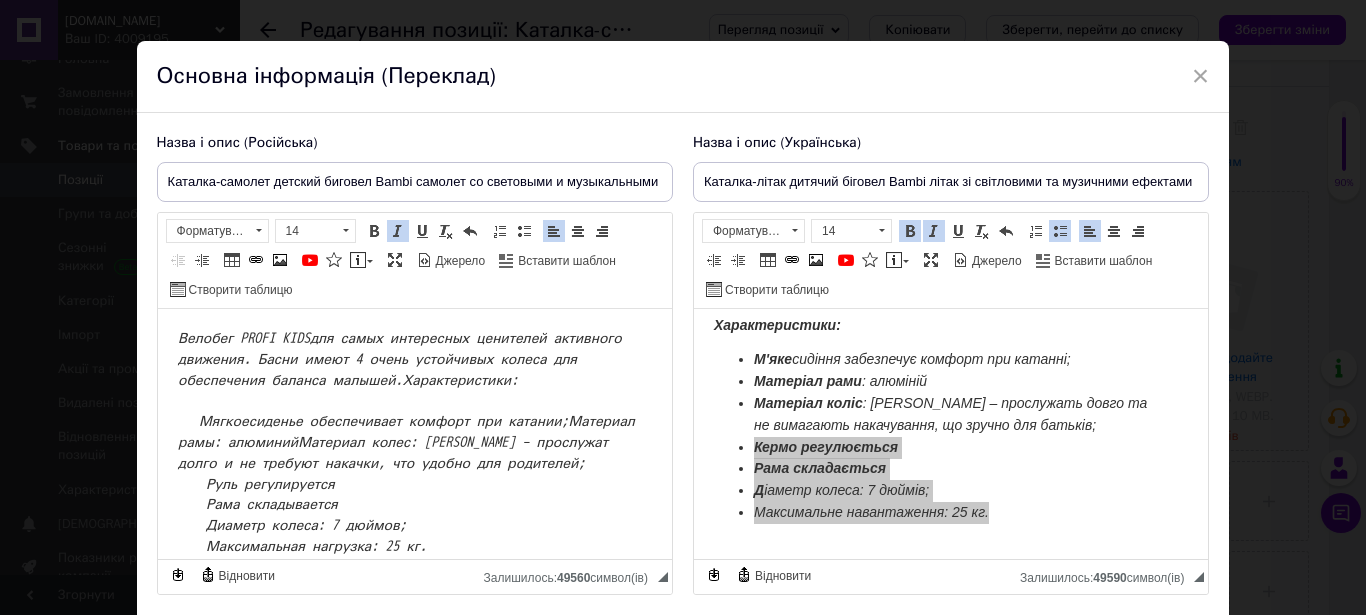 scroll, scrollTop: 102, scrollLeft: 0, axis: vertical 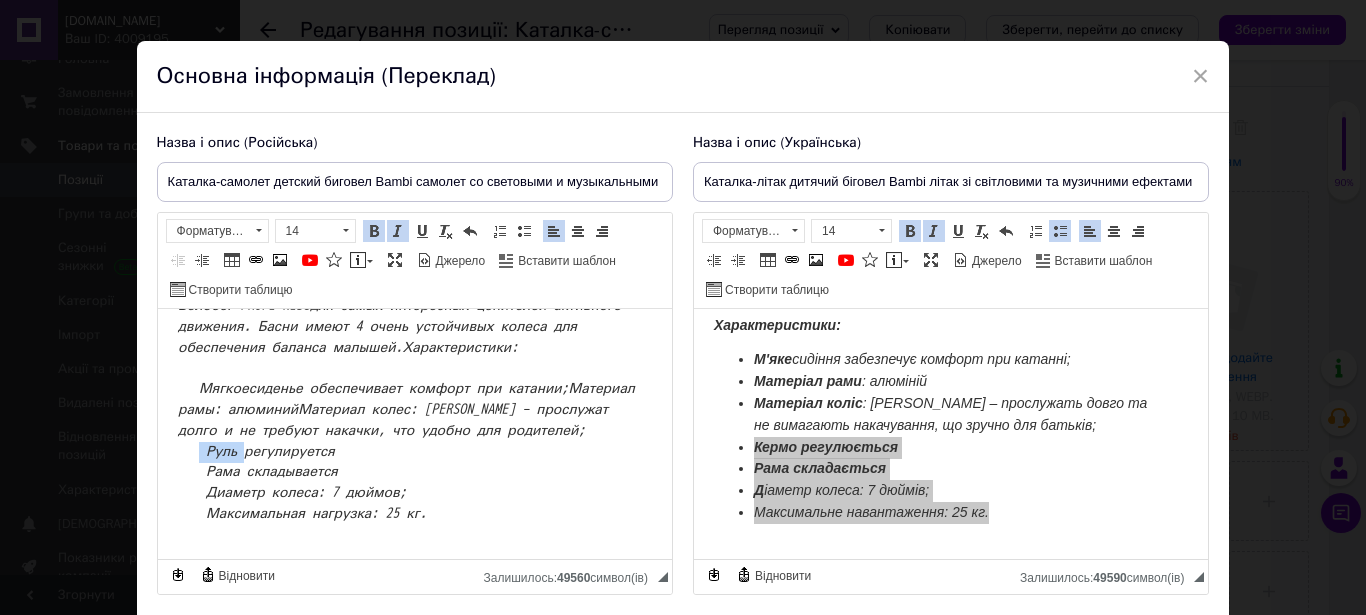 drag, startPoint x: 203, startPoint y: 445, endPoint x: 245, endPoint y: 441, distance: 42.190044 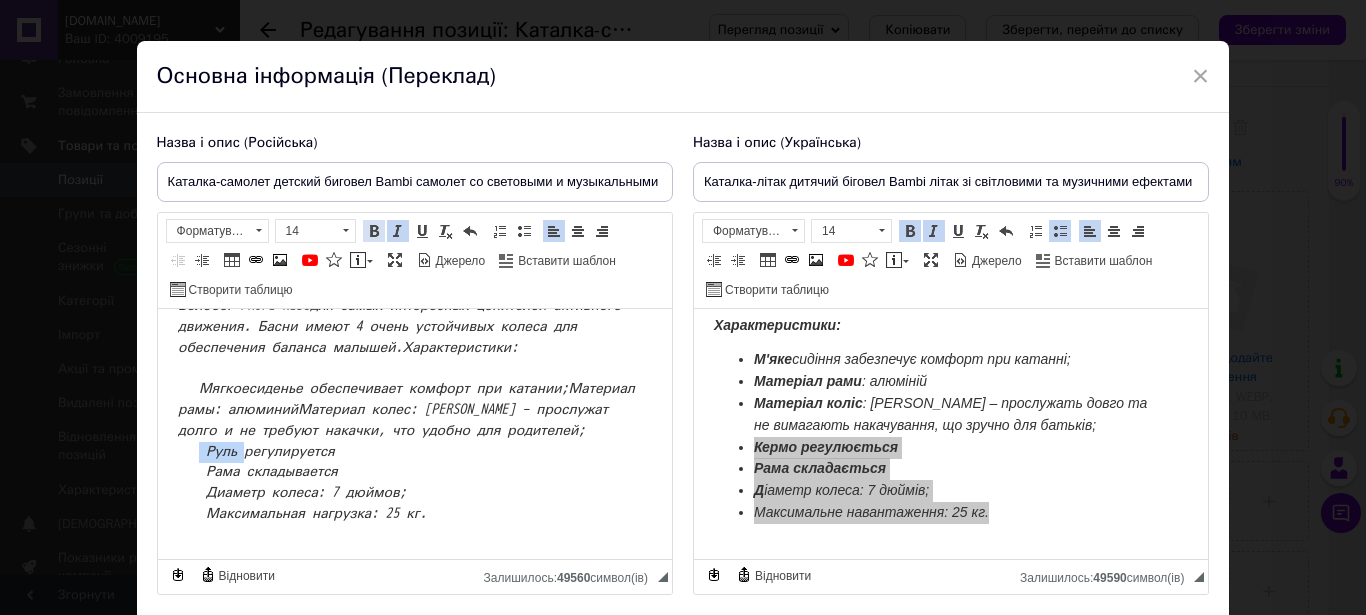 click at bounding box center [374, 231] 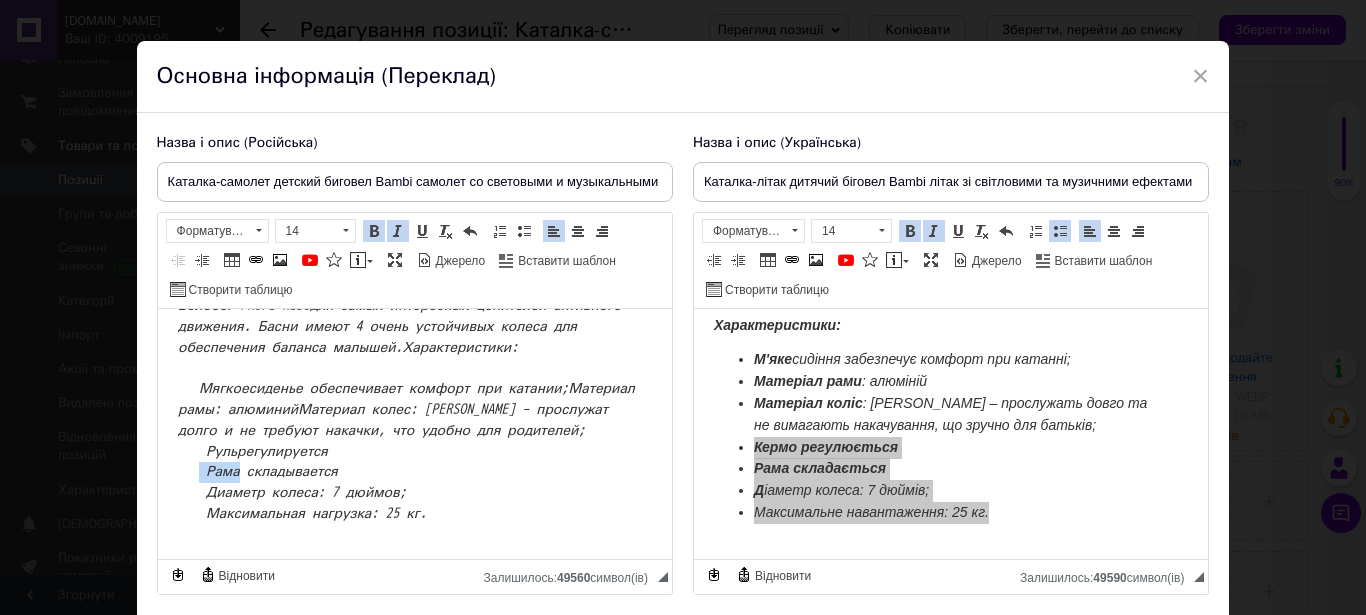 click on "Велобег PROFI KIDS  для самых интересных ценителей активного движения. Басни имеют 4 очень устойчивых колеса для обеспечения баланса малышей.
Характеристики:
Мягкое  сиденье обеспечивает комфорт при катании;
Материал рамы : алюминий
Материал колес : EVA – прослужат долго и не требуют накачки, что удобно для родителей;       Руль  регулируется       Рама складывается
Диаметр колеса: 7 дюймов;
Максимальная нагрузка: 25 кг." at bounding box center [409, 409] 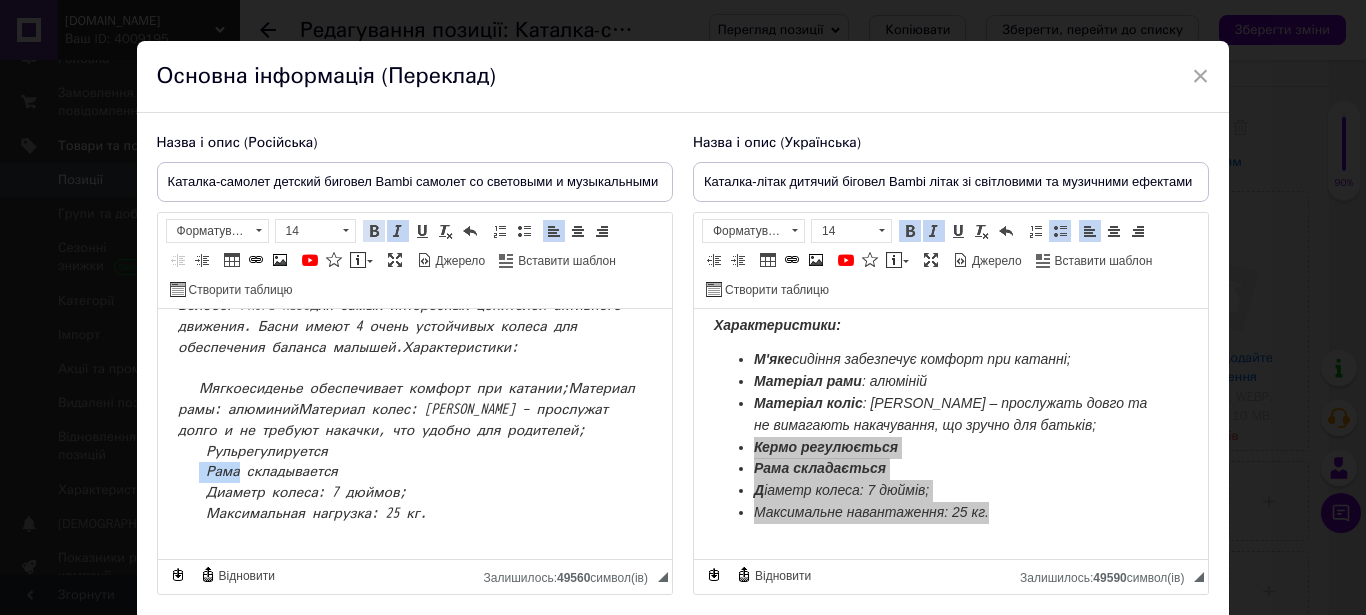 click at bounding box center [374, 231] 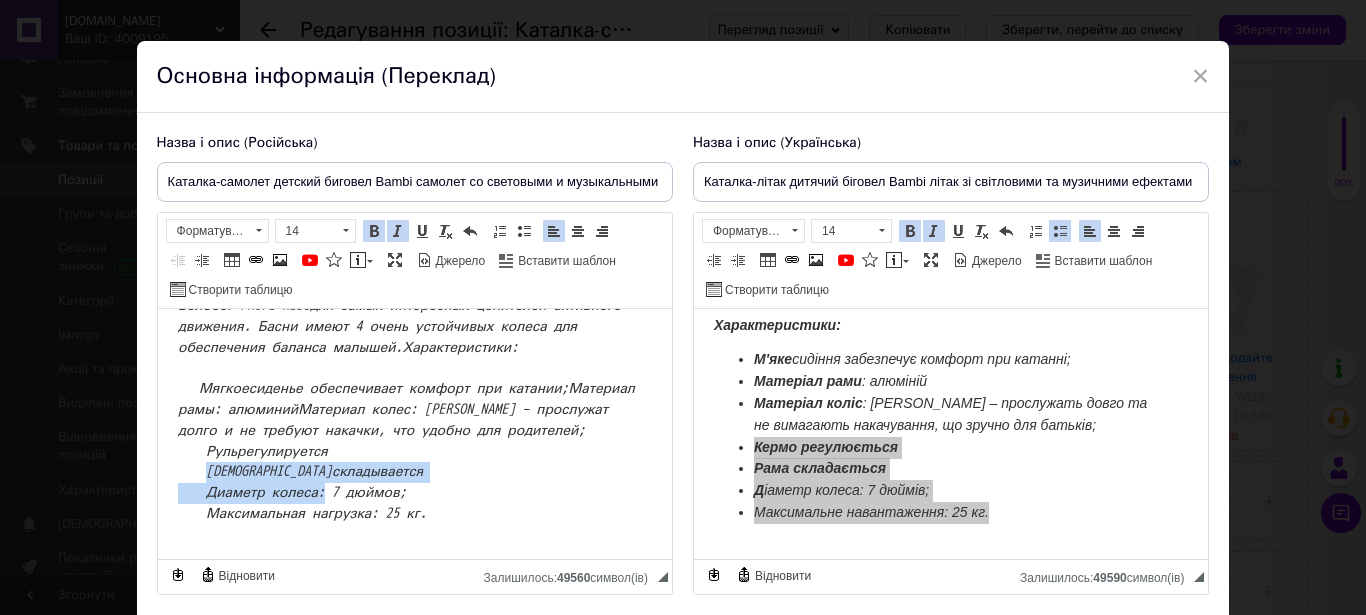 drag, startPoint x: 205, startPoint y: 476, endPoint x: 324, endPoint y: 477, distance: 119.0042 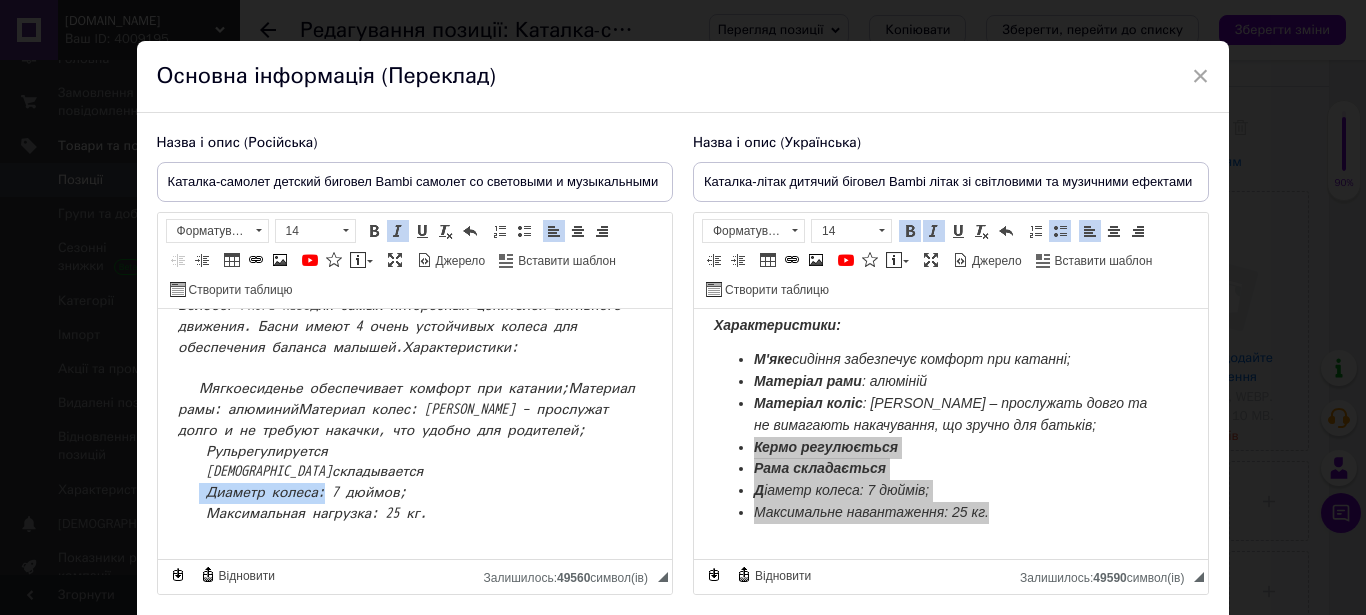 drag, startPoint x: 318, startPoint y: 485, endPoint x: 309, endPoint y: 367, distance: 118.34272 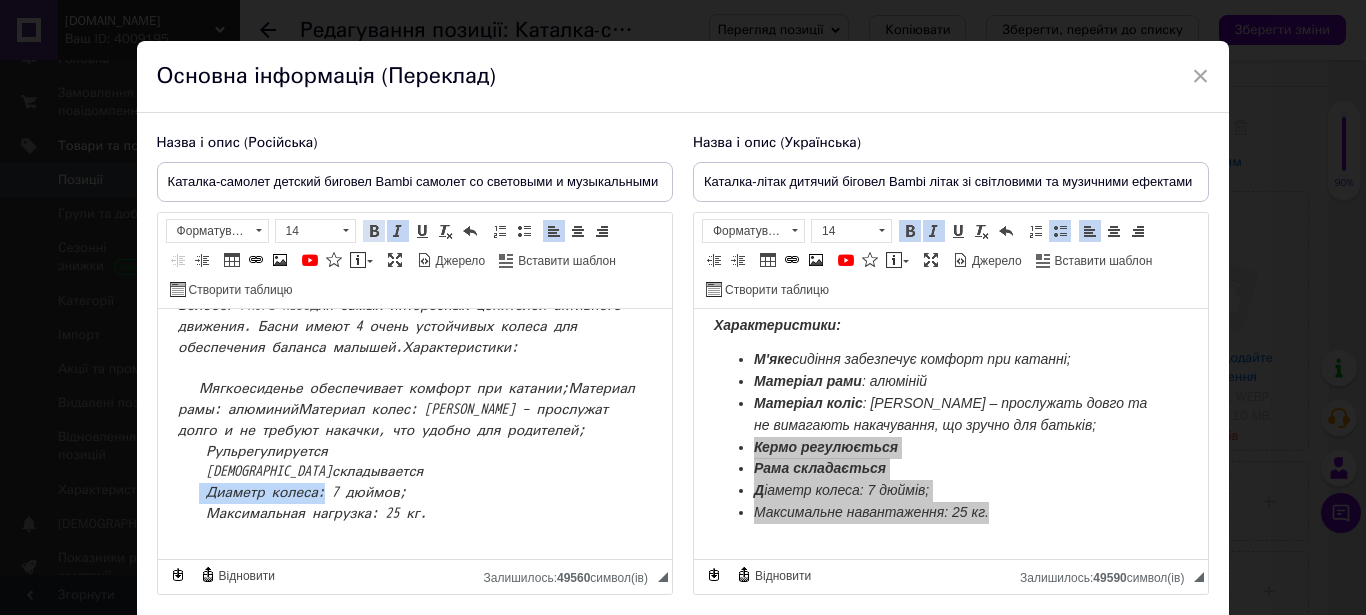 click at bounding box center [374, 231] 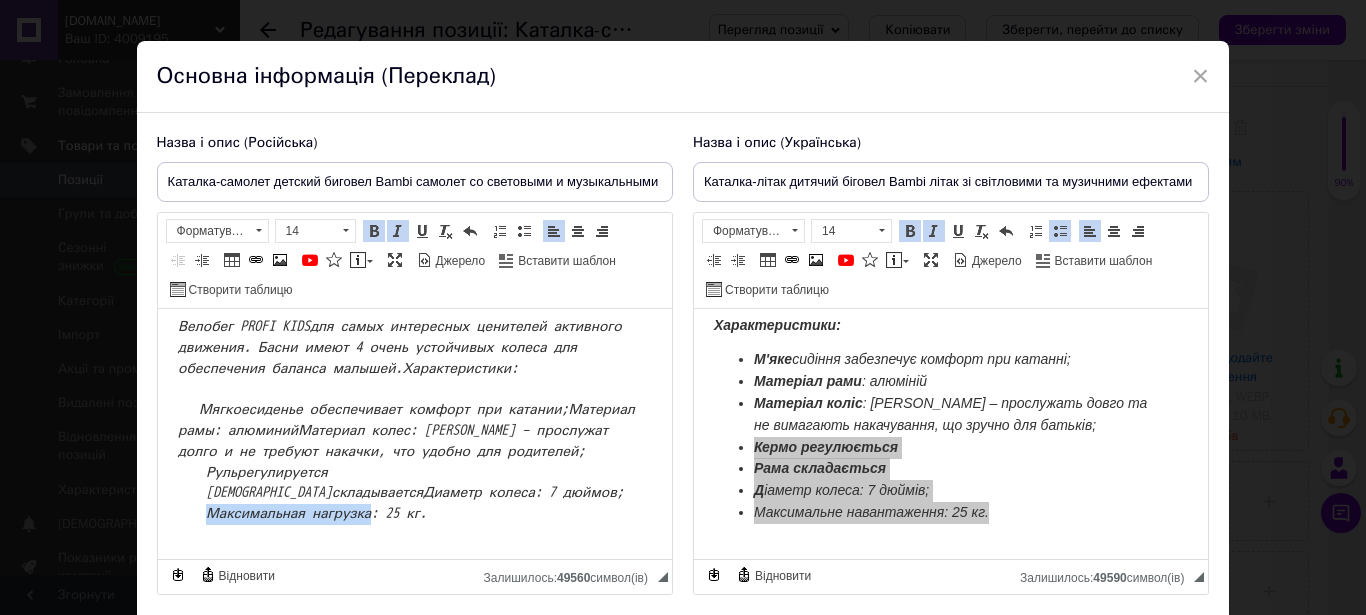 drag, startPoint x: 208, startPoint y: 508, endPoint x: 378, endPoint y: 510, distance: 170.01176 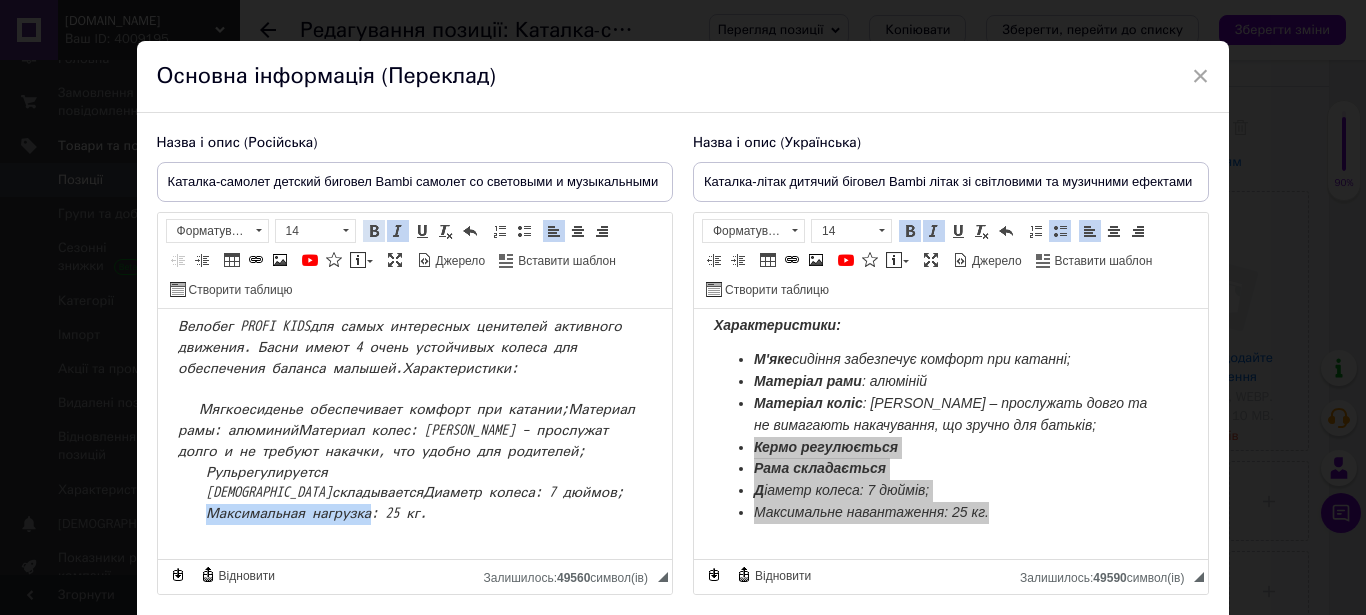drag, startPoint x: 374, startPoint y: 228, endPoint x: 433, endPoint y: 65, distance: 173.34937 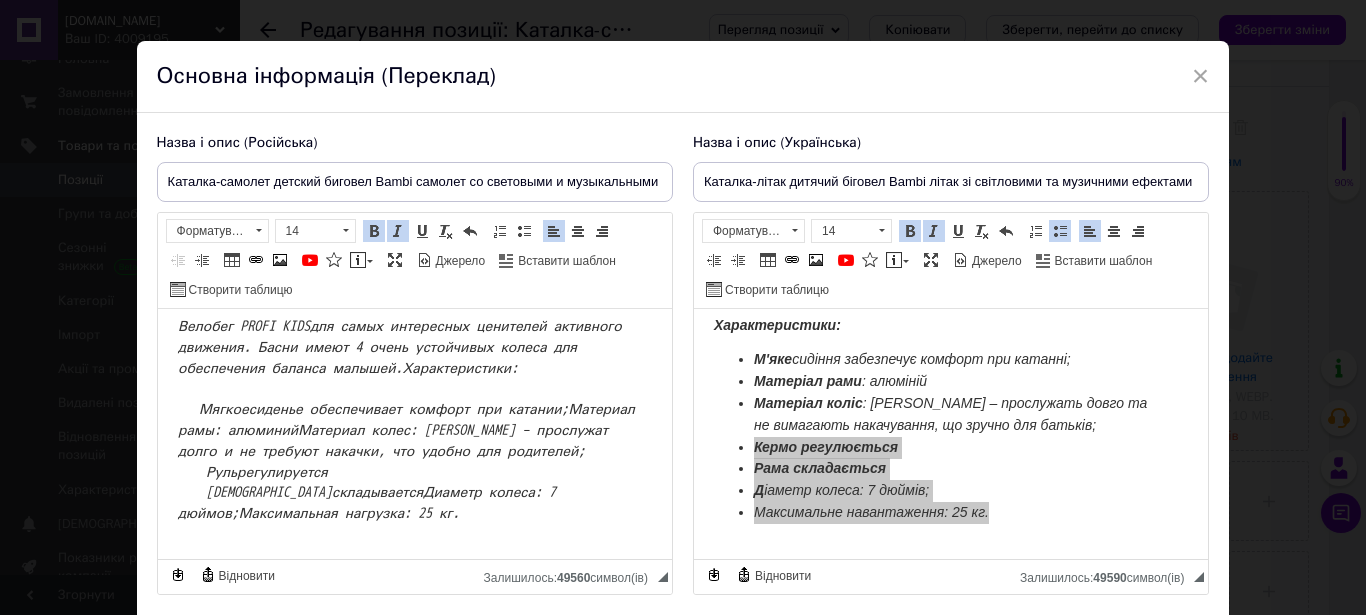 scroll, scrollTop: 0, scrollLeft: 0, axis: both 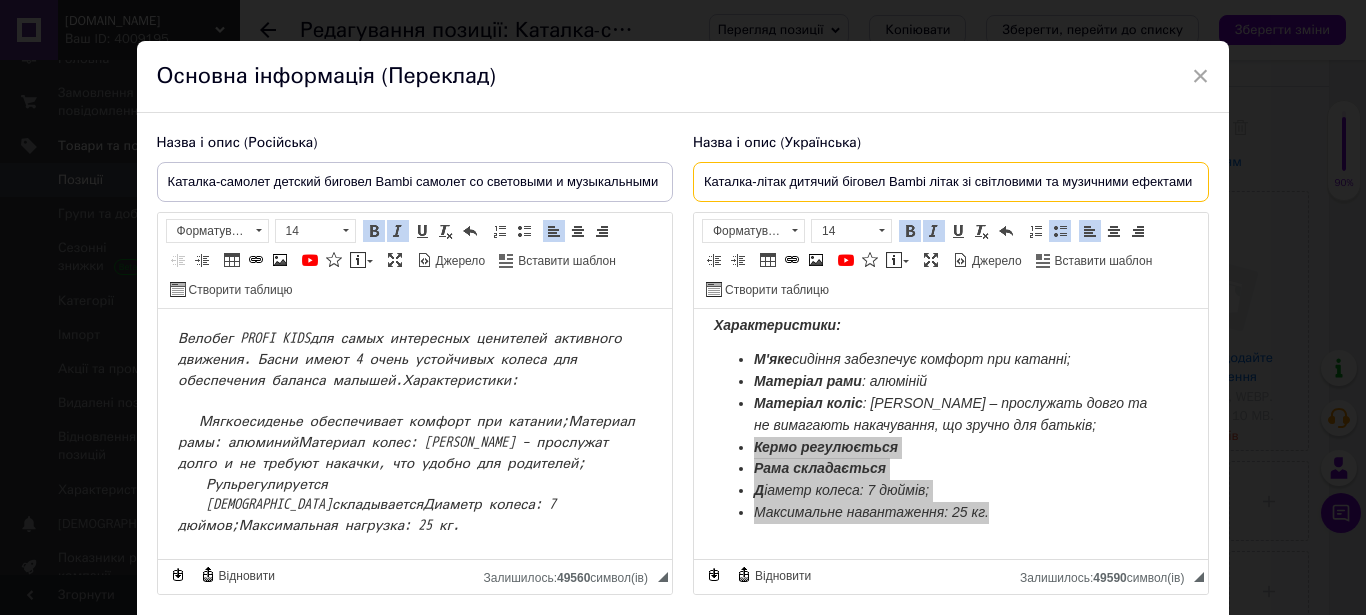 drag, startPoint x: 687, startPoint y: 173, endPoint x: 1256, endPoint y: 184, distance: 569.1063 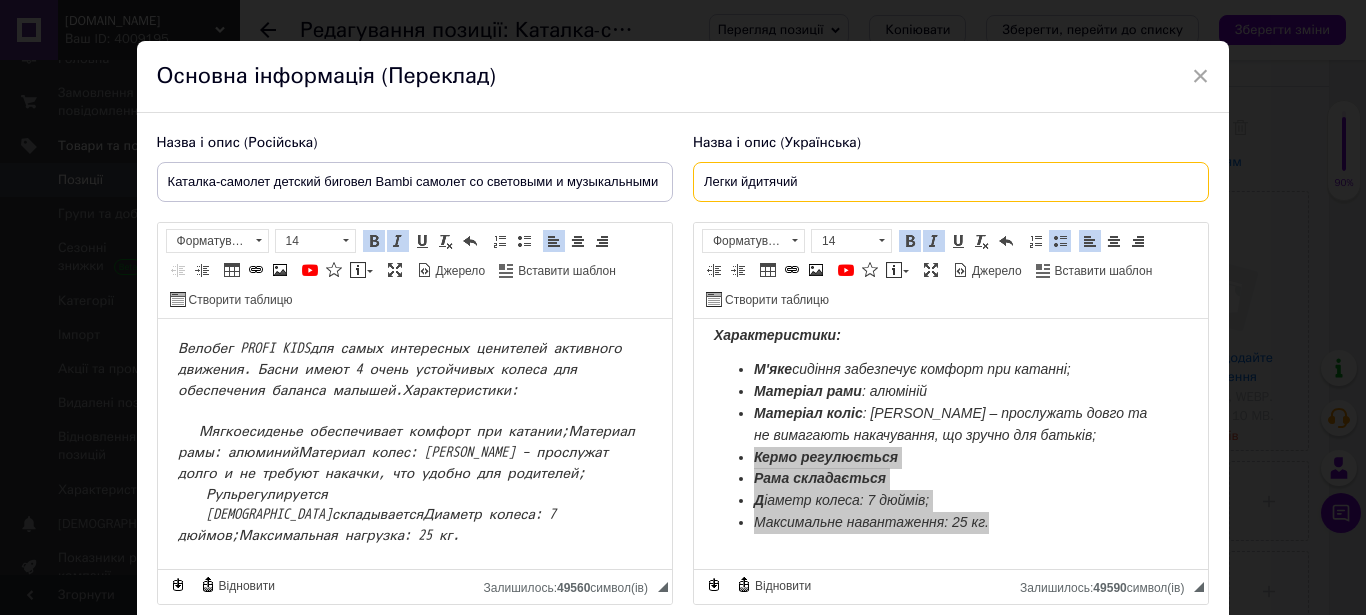 click on "Легки йдитячий" at bounding box center [951, 182] 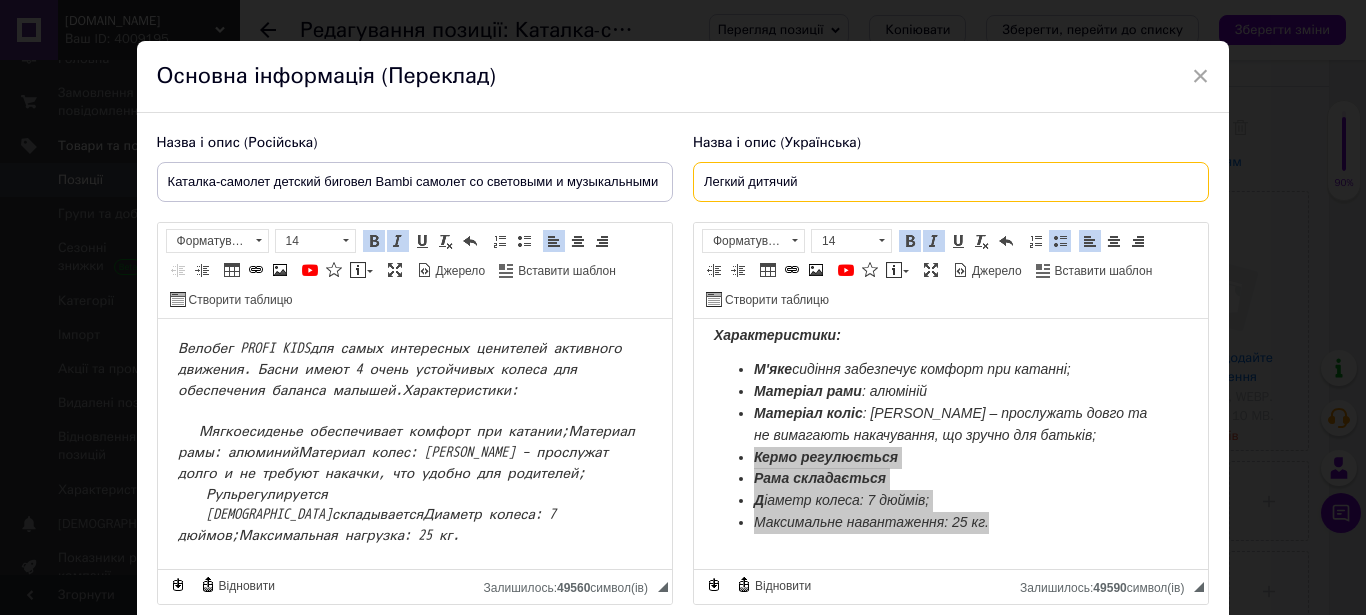 click on "Легкий дитячий" at bounding box center (951, 182) 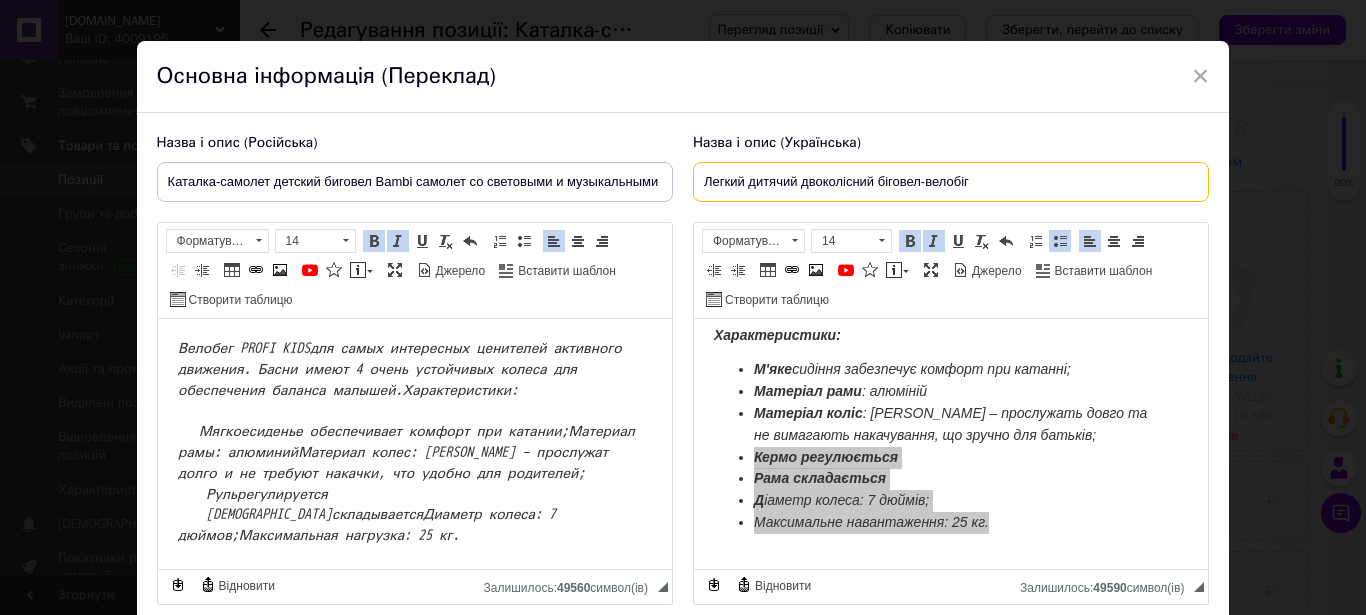 paste on "PROFI KIDS" 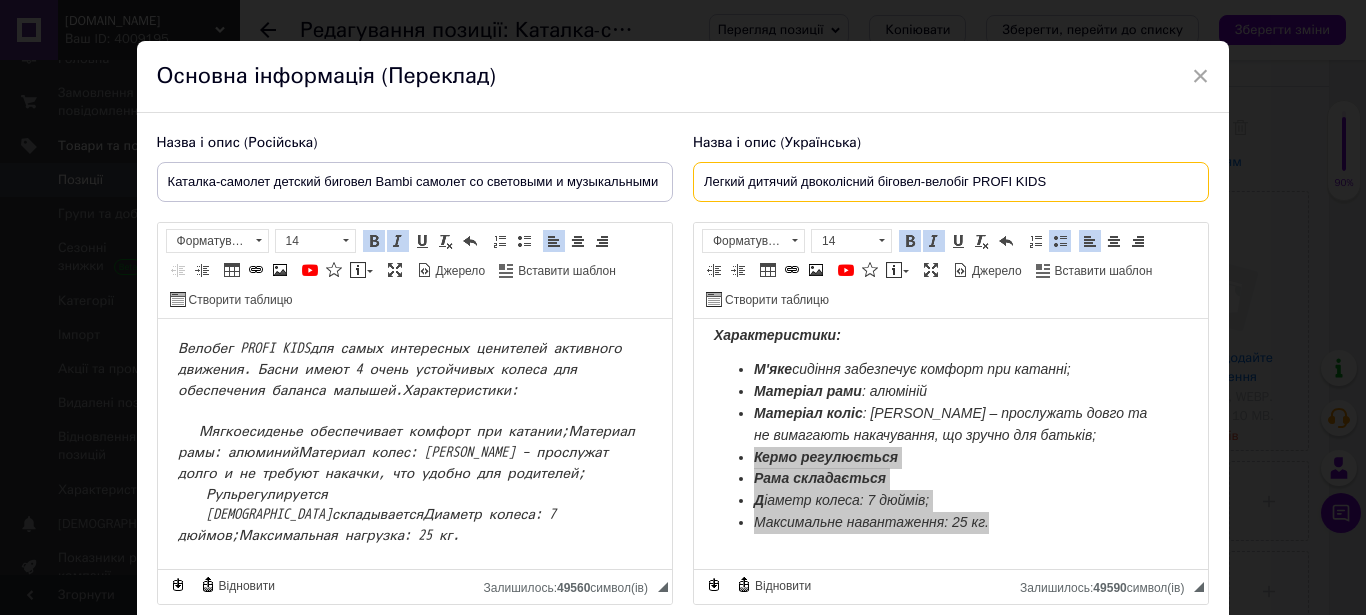drag, startPoint x: 1039, startPoint y: 182, endPoint x: 616, endPoint y: 183, distance: 423.0012 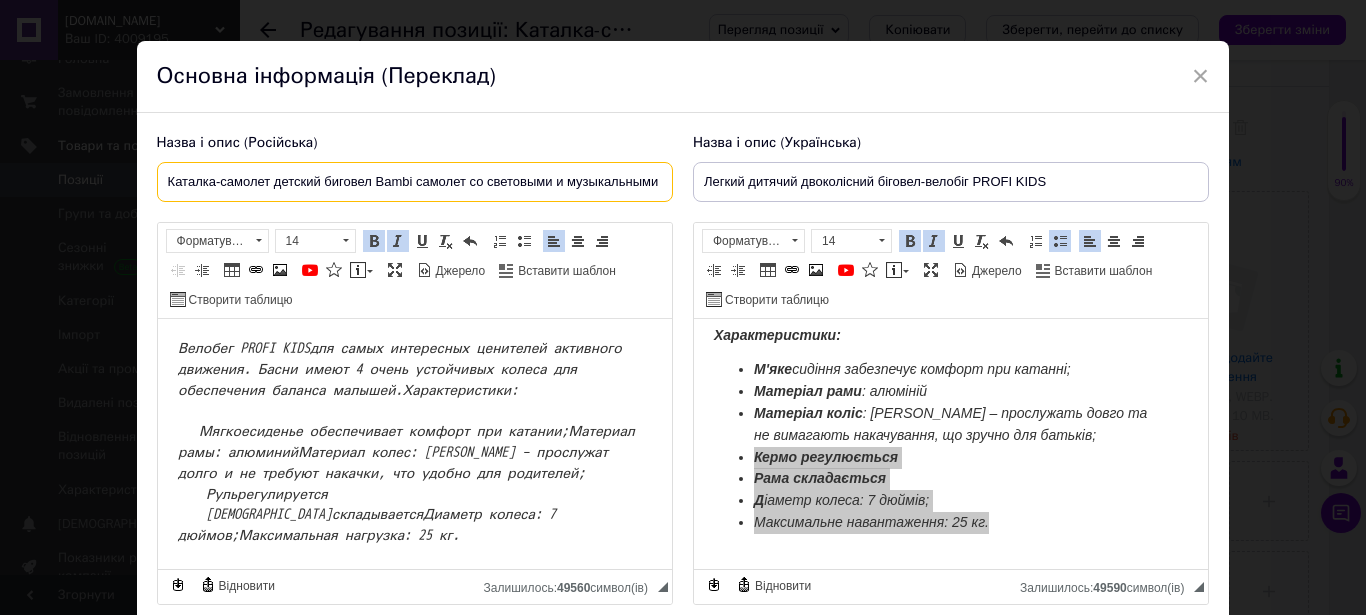 scroll, scrollTop: 0, scrollLeft: 72, axis: horizontal 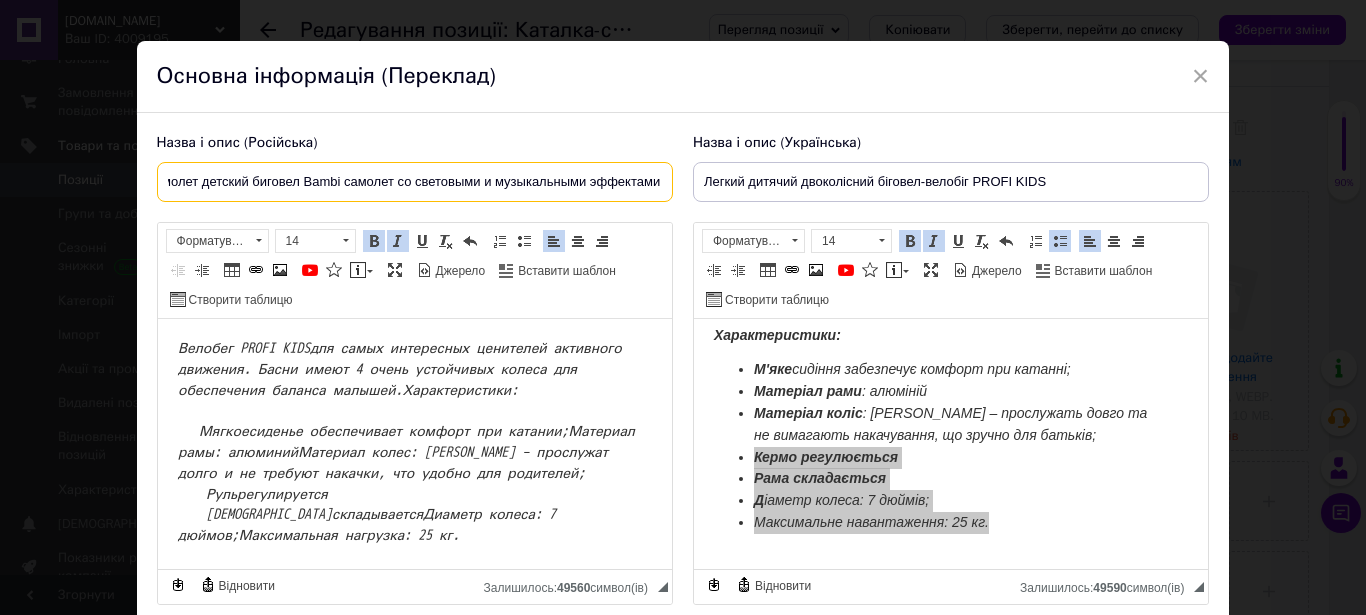 drag, startPoint x: 165, startPoint y: 172, endPoint x: 812, endPoint y: 165, distance: 647.03784 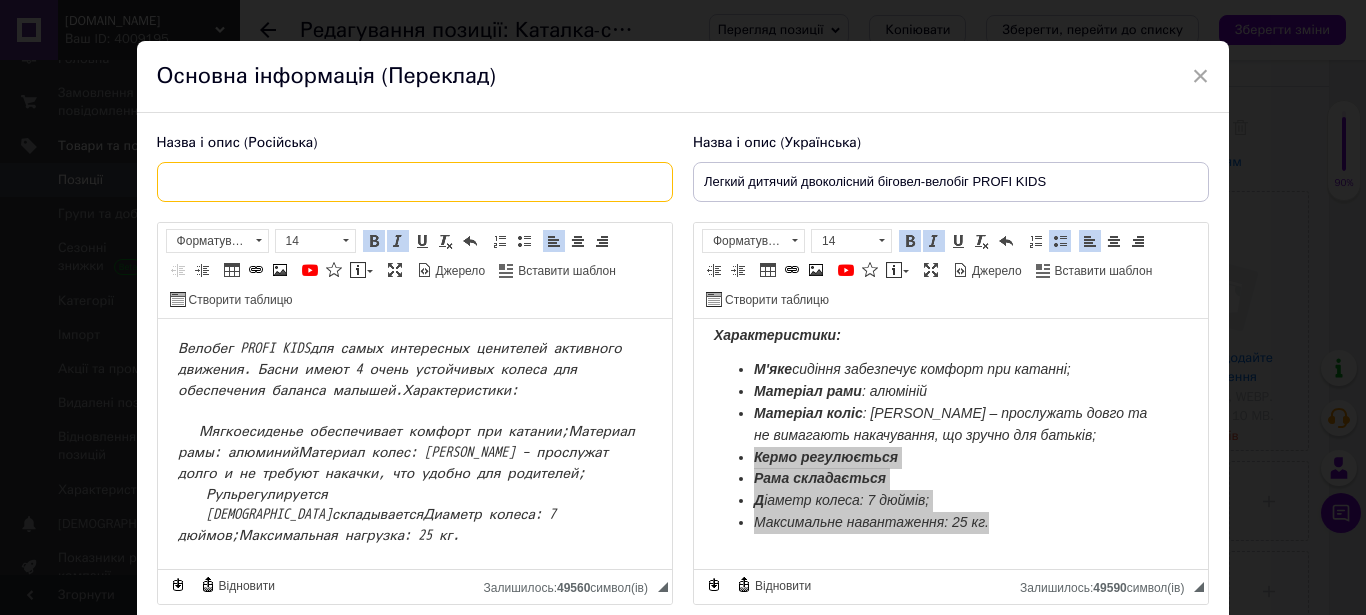 scroll, scrollTop: 0, scrollLeft: 0, axis: both 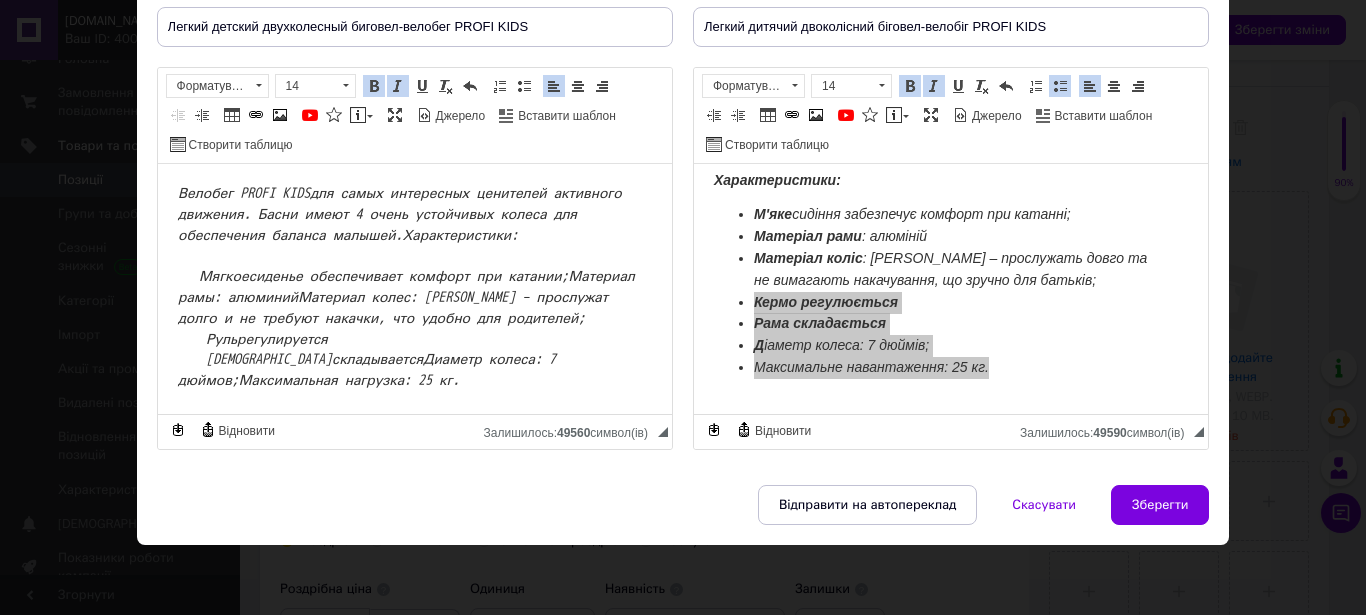 click on "Зберегти" at bounding box center (1160, 505) 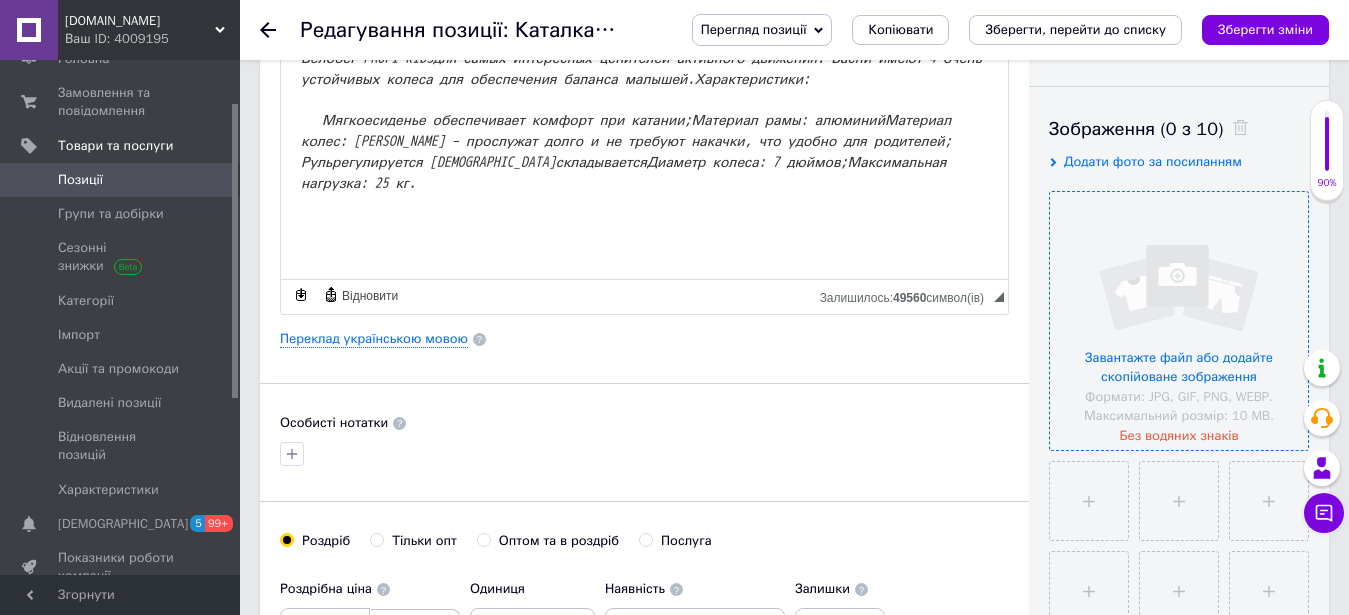 scroll, scrollTop: 408, scrollLeft: 0, axis: vertical 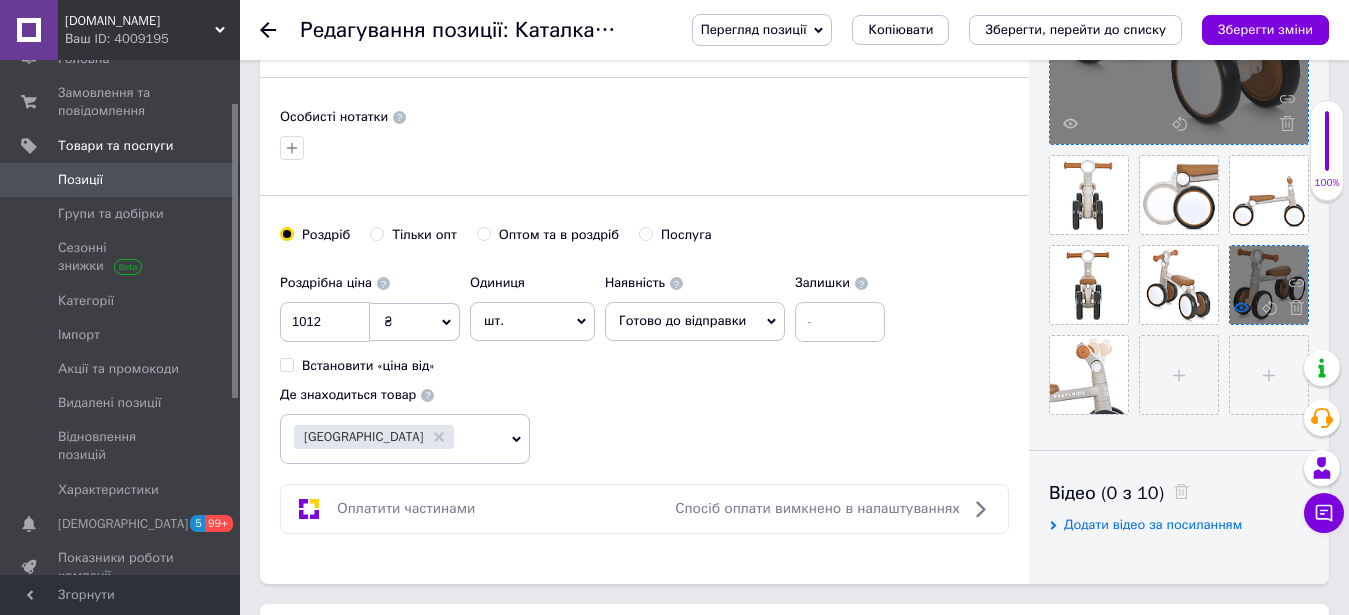 click 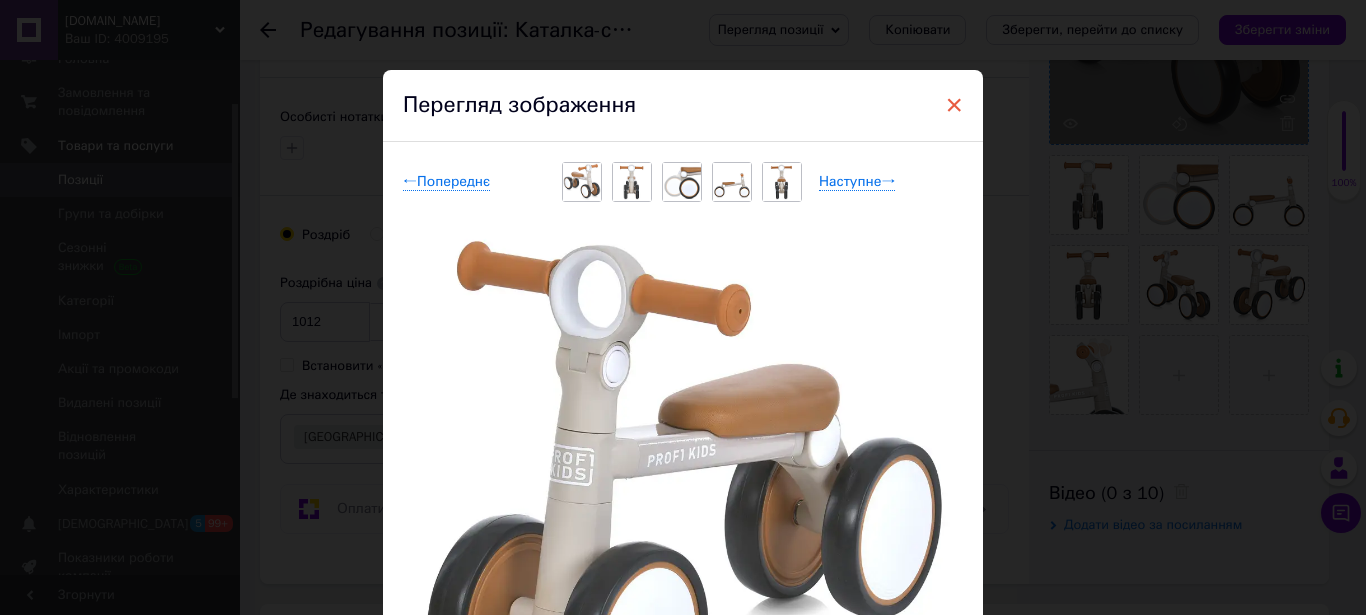 click on "×" at bounding box center [954, 105] 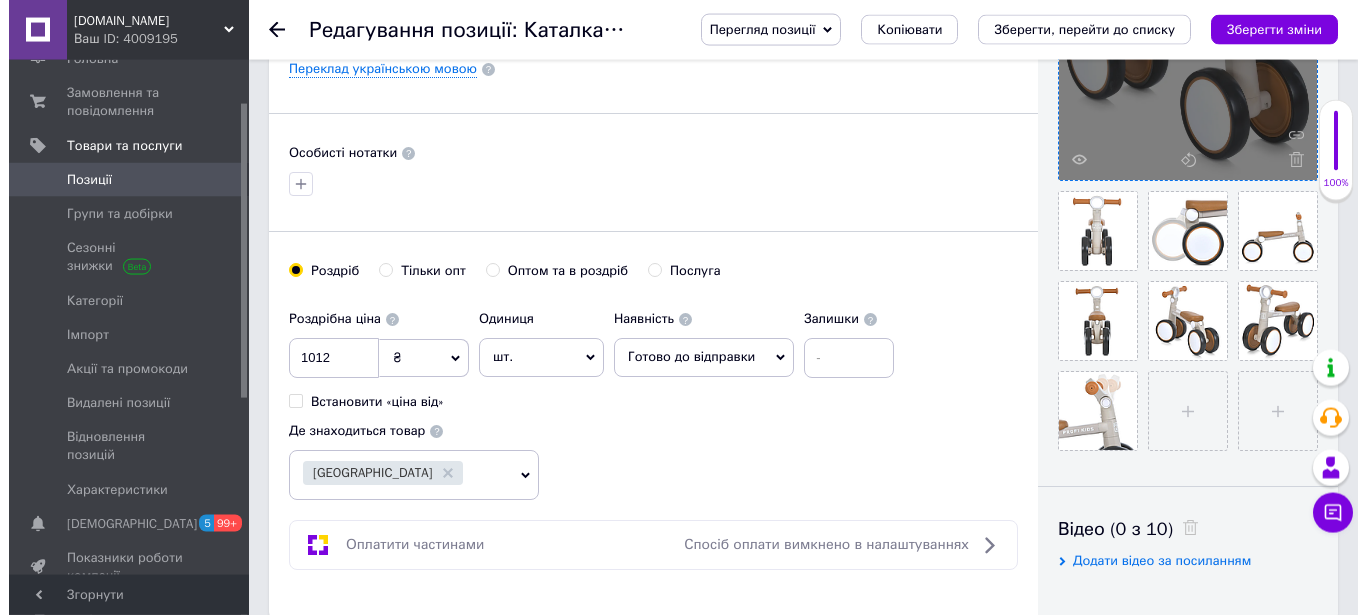 scroll, scrollTop: 408, scrollLeft: 0, axis: vertical 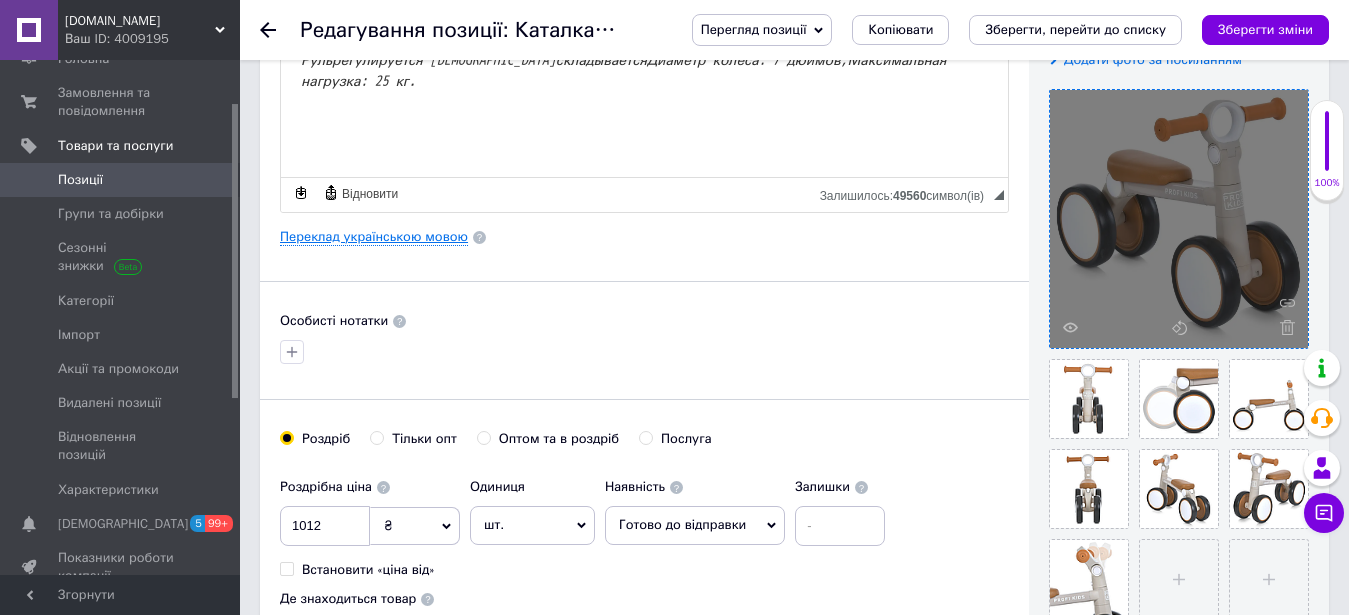 click on "Переклад українською мовою" at bounding box center [374, 237] 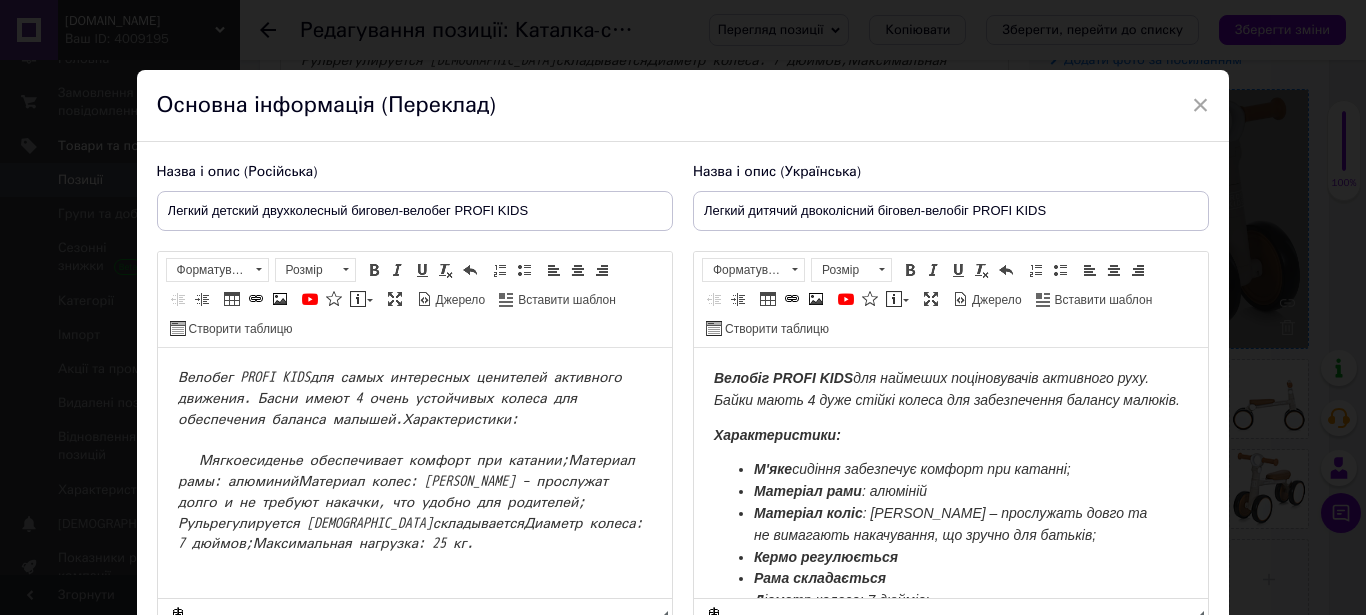 scroll, scrollTop: 0, scrollLeft: 0, axis: both 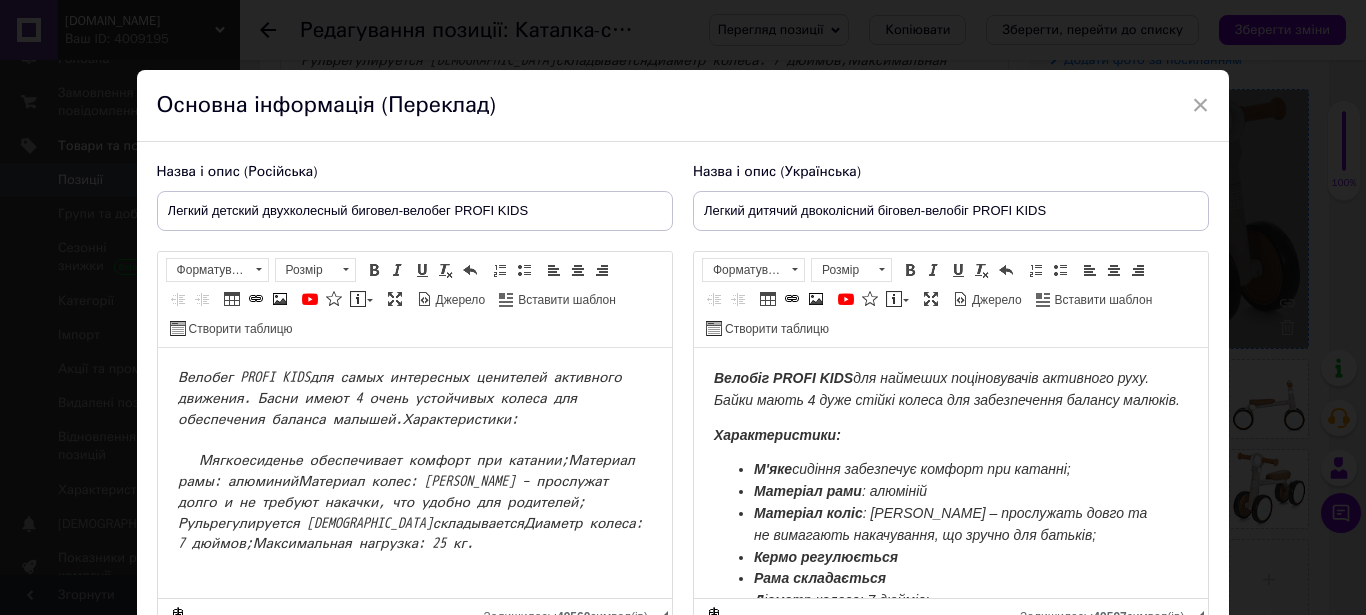 click on "Велобіг PROFI KIDS  для наймеших поціновувачів активного руху. Байки мають 4 дуже стійкі колеса для забезпечення балансу малюків. Характеристики: М'яке  сидіння забезпечує комфорт при катанні; Матеріал рами : алюміній Матеріал коліс : EVA – прослужать довго та не вимагають накачування, що зручно для батьків; Кермо регулюється Рама складається Д іаметр колеса: 7 дюймів; Максимальне навантаження: 25 кг." at bounding box center (950, 518) 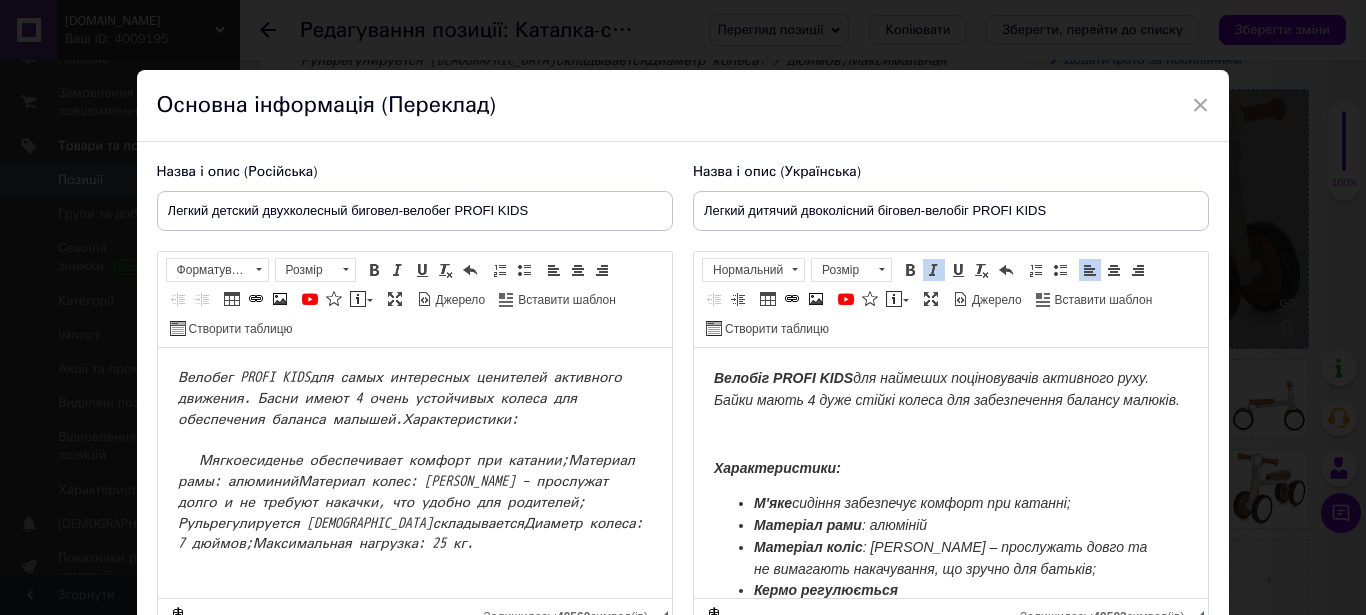 scroll, scrollTop: 887, scrollLeft: 0, axis: vertical 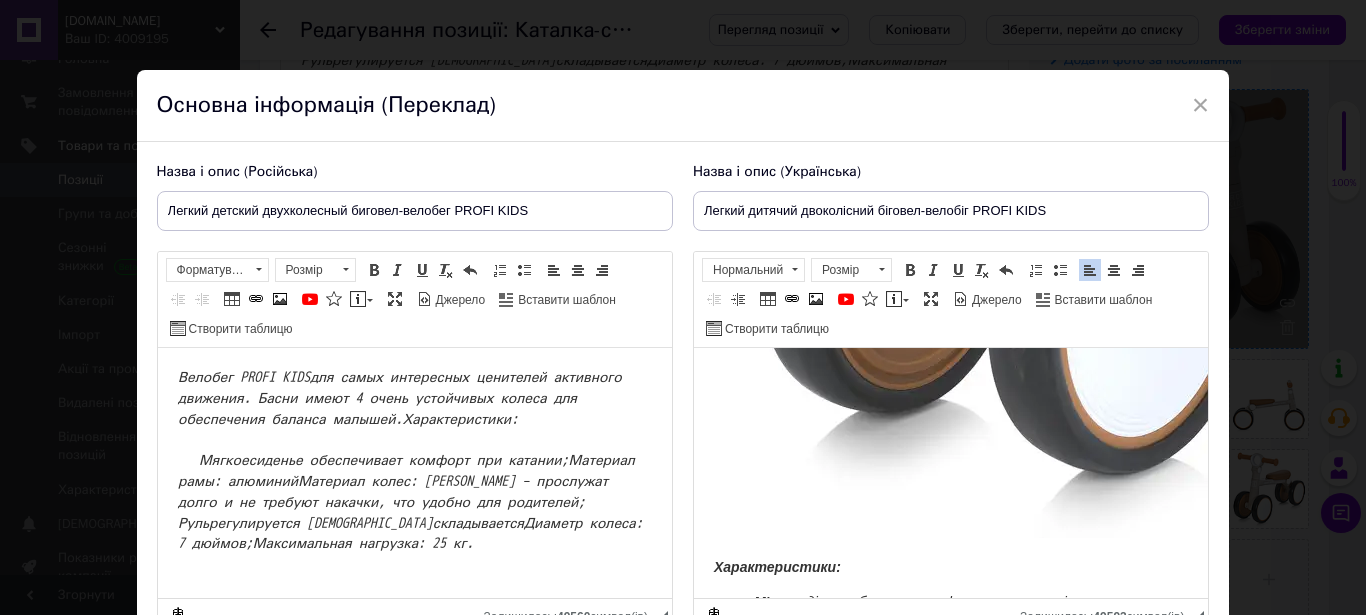click at bounding box center [1213, 38] 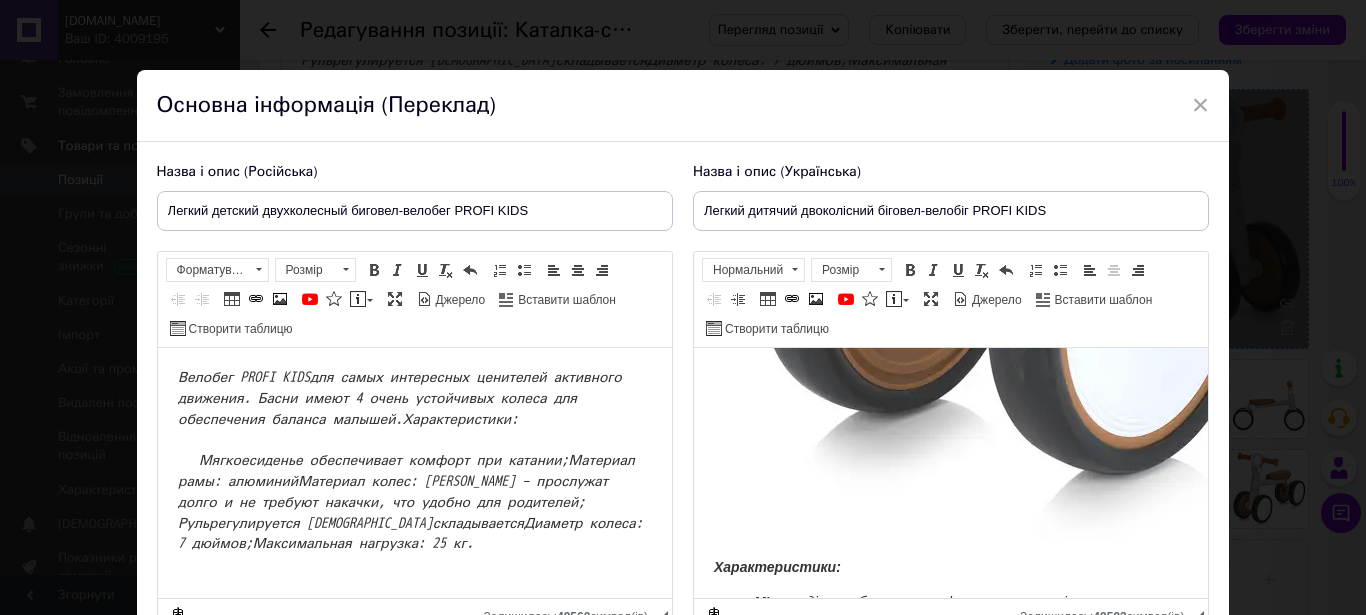 click at bounding box center (1213, 38) 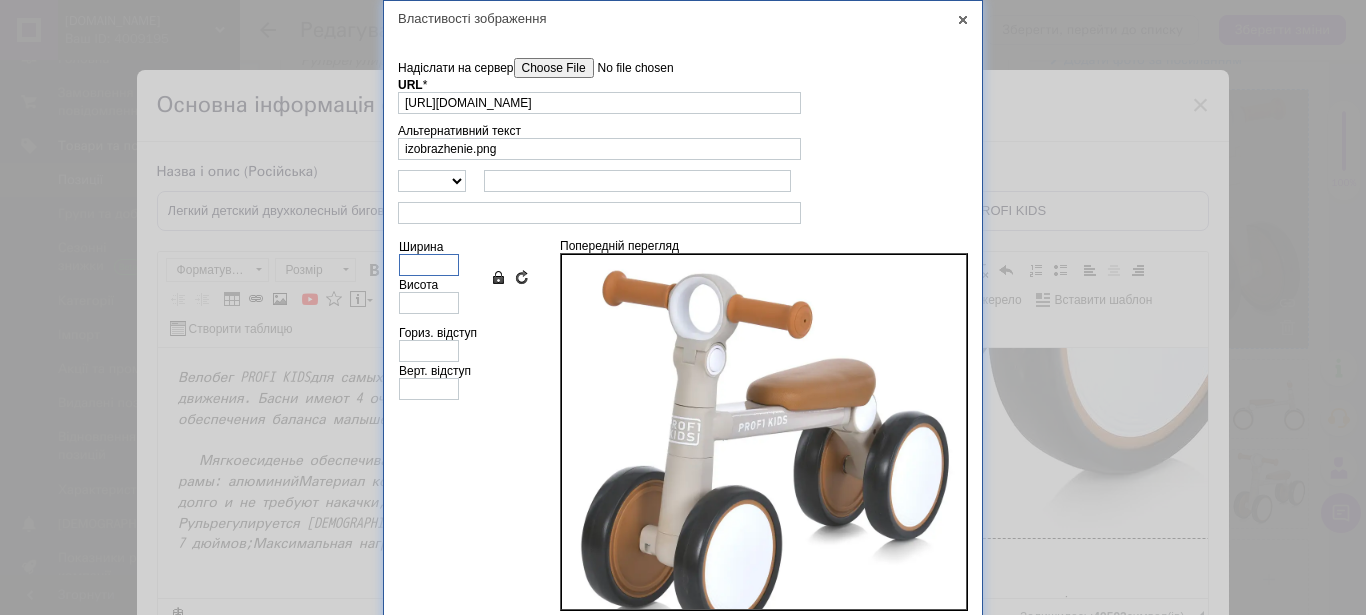 click on "Ширина" at bounding box center [429, 265] 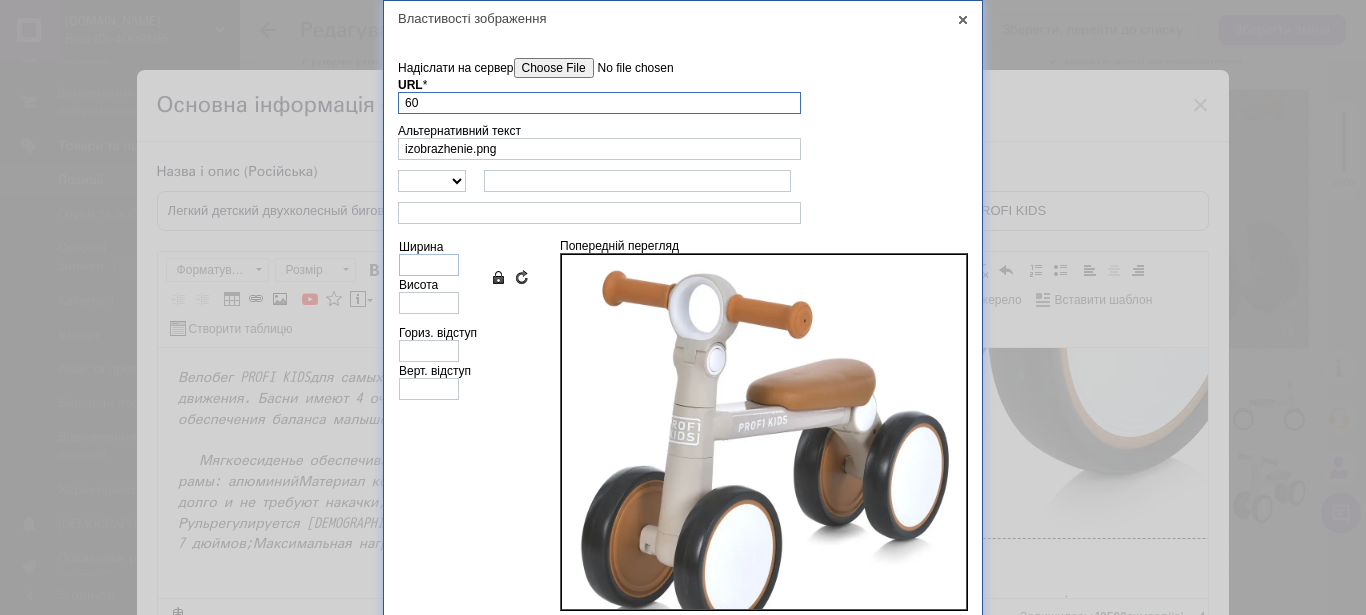 scroll, scrollTop: 0, scrollLeft: 0, axis: both 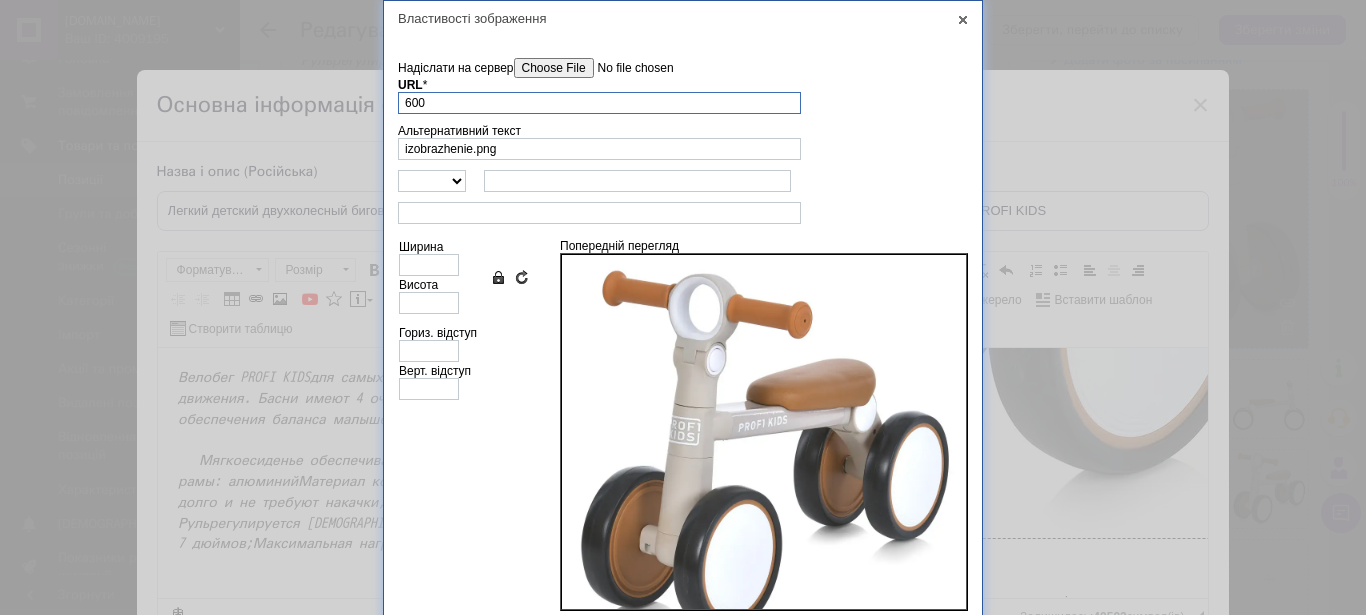 click on "600" at bounding box center [599, 103] 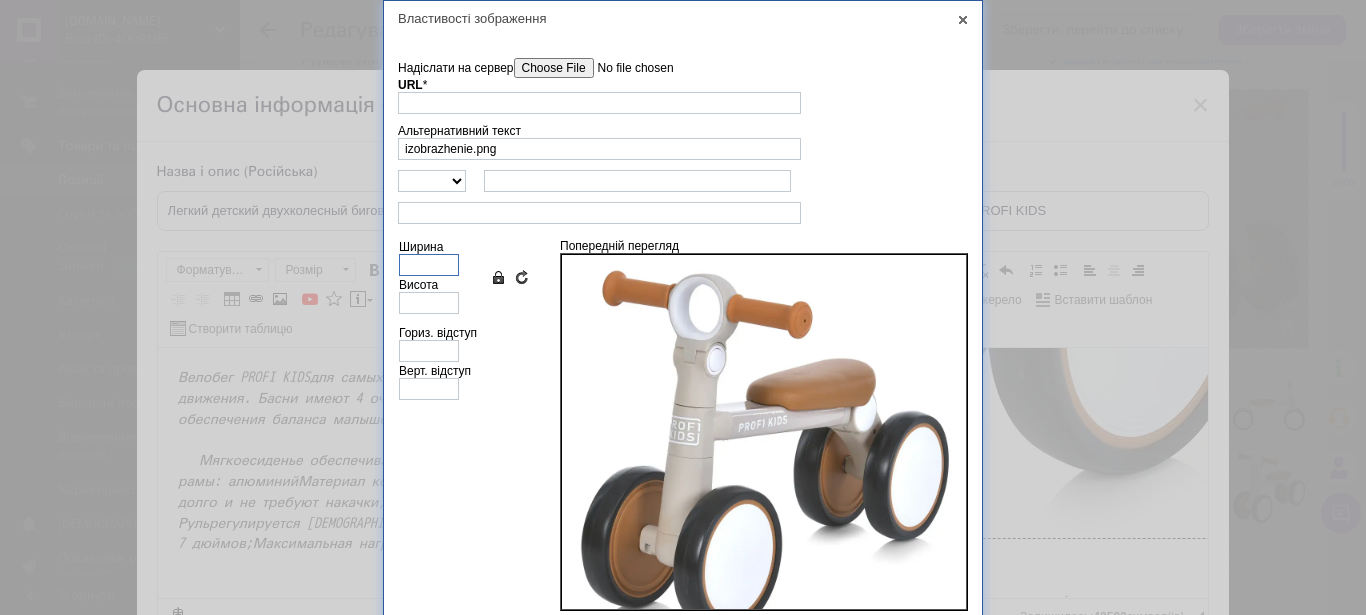 click on "Ширина" at bounding box center [429, 265] 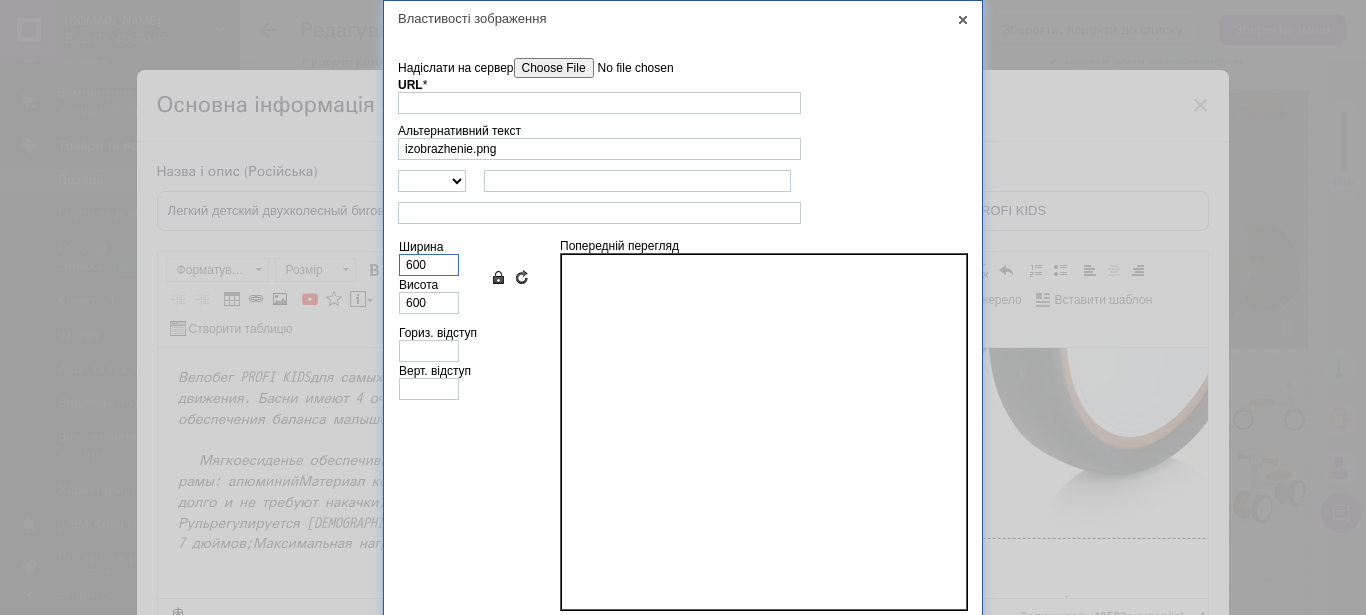 scroll, scrollTop: 63, scrollLeft: 0, axis: vertical 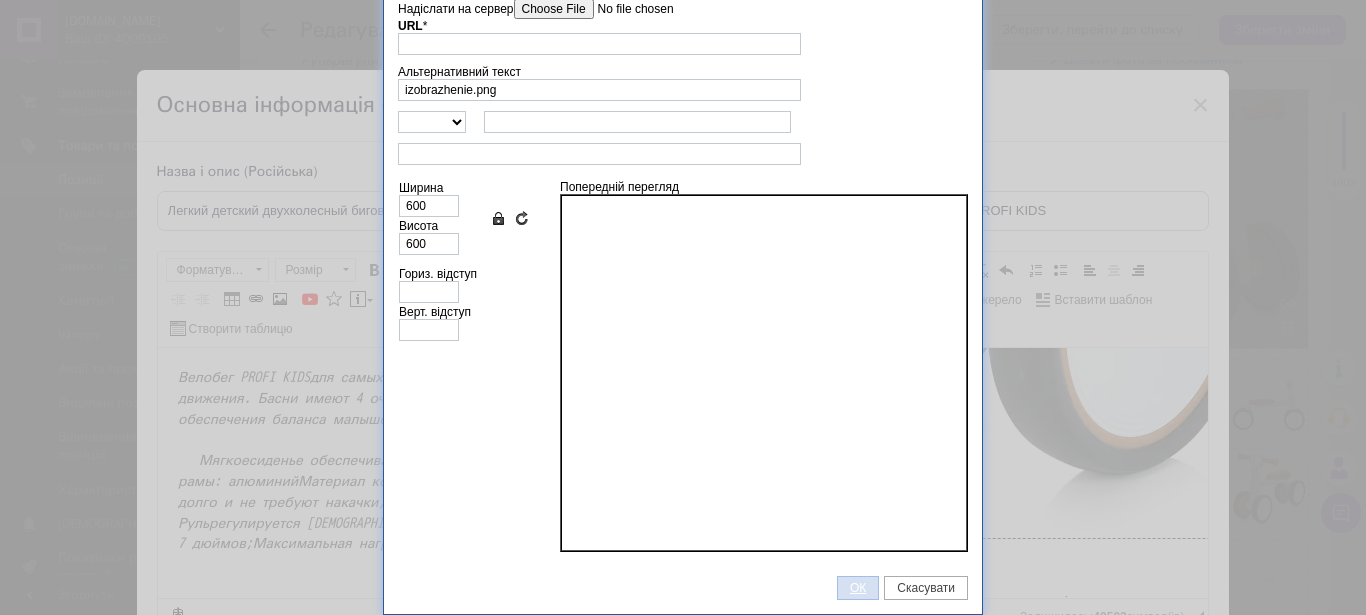drag, startPoint x: 853, startPoint y: 590, endPoint x: 247, endPoint y: 127, distance: 762.6303 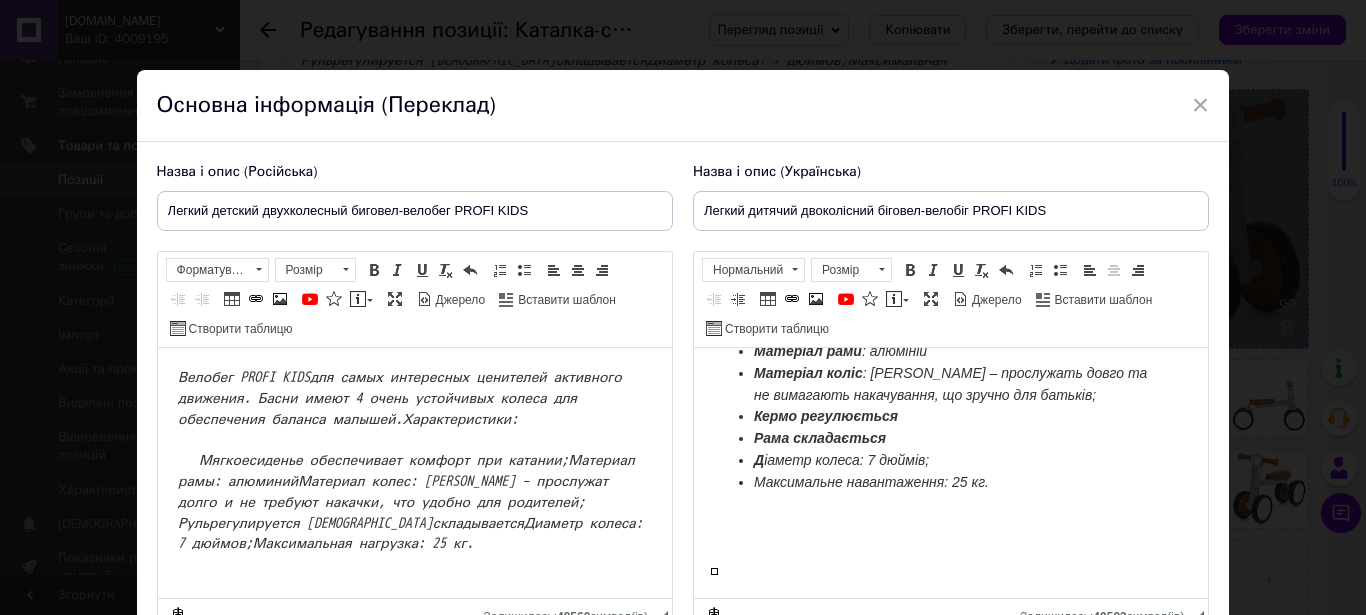scroll, scrollTop: 51, scrollLeft: 0, axis: vertical 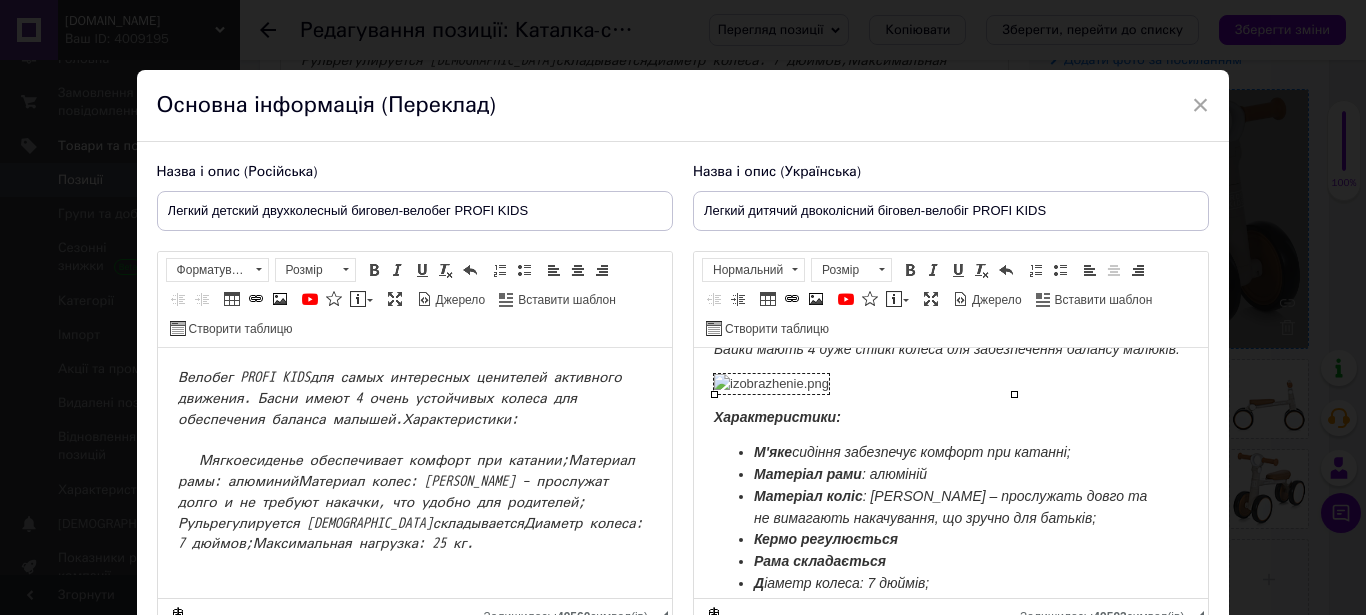 click at bounding box center (770, 384) 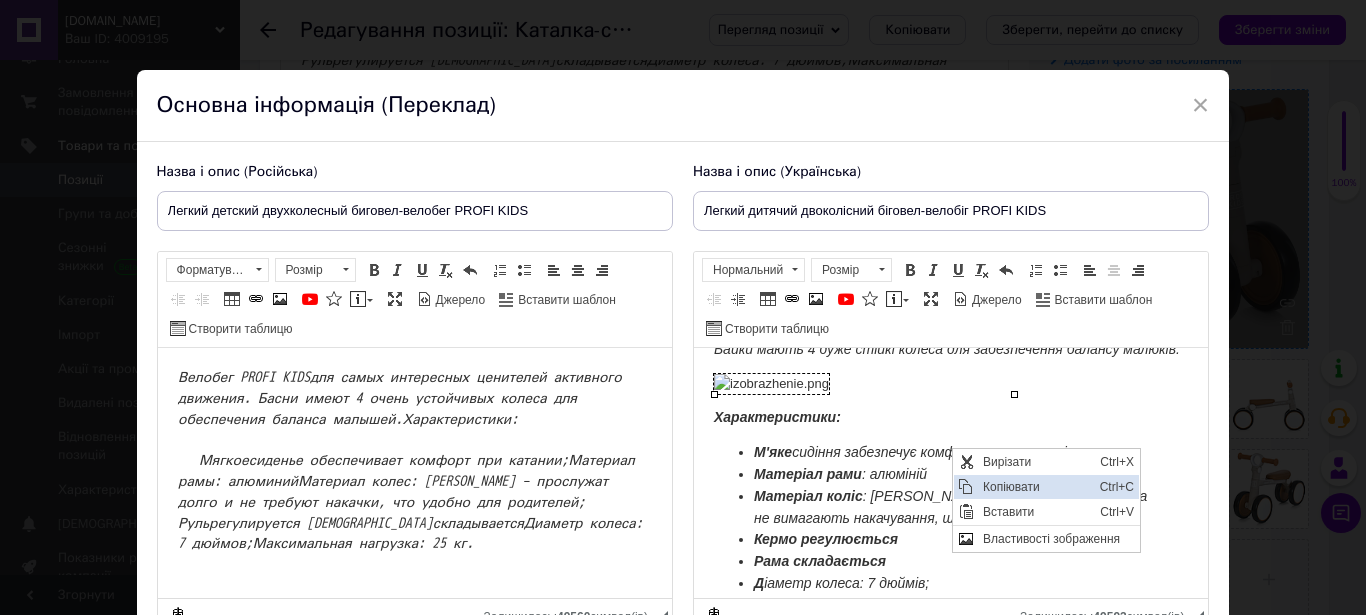 click on "Копіювати" at bounding box center [1035, 487] 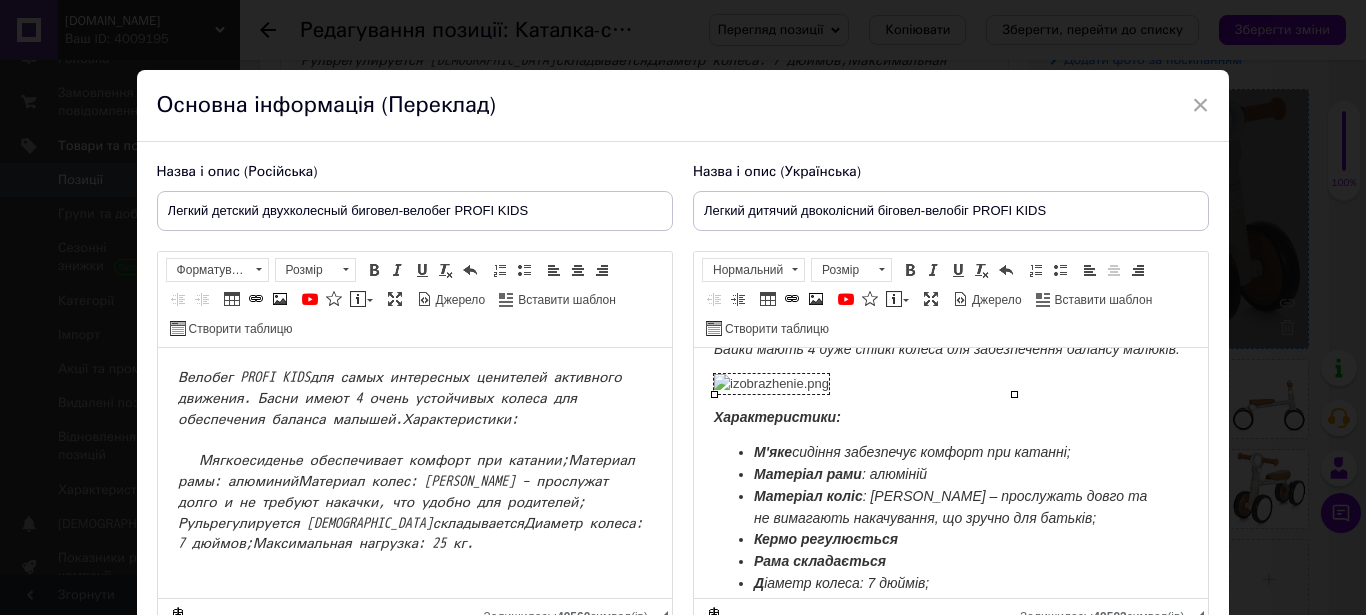 scroll, scrollTop: 0, scrollLeft: 0, axis: both 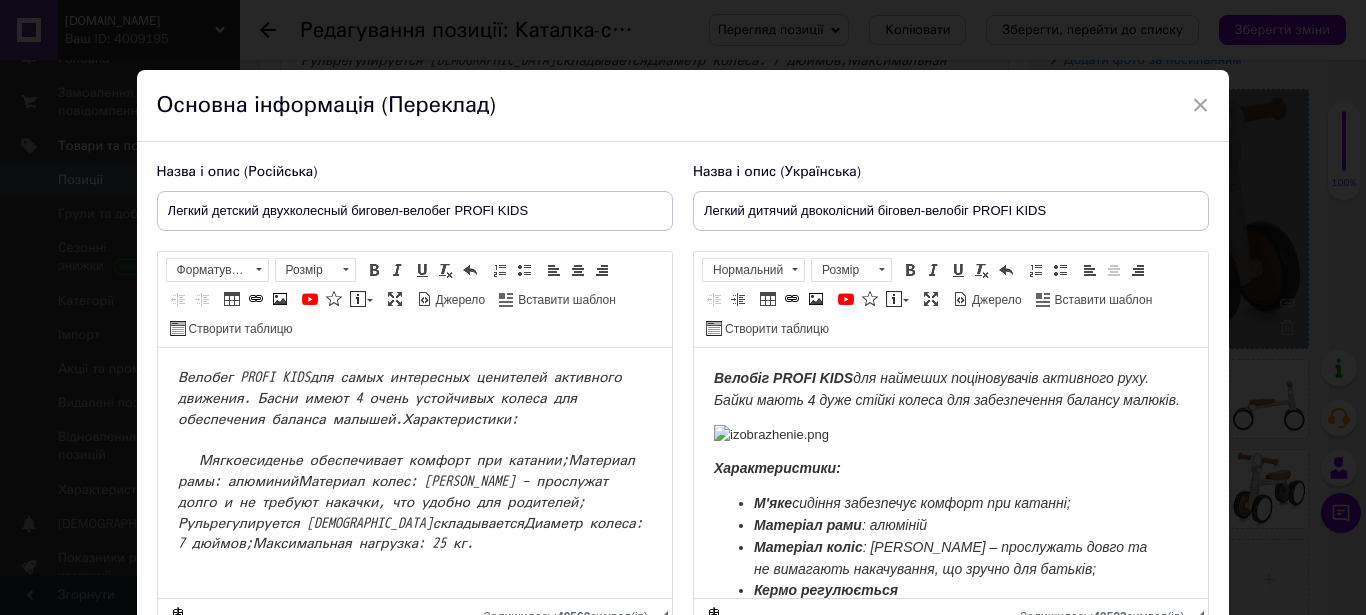 click on "Велобег PROFI KIDS  для самых интересных ценителей активного движения. Басни имеют 4 очень устойчивых колеса для обеспечения баланса малышей.
Характеристики:
Мягкое  сиденье обеспечивает комфорт при катании;
Материал рамы : алюминий
Материал колес : EVA – прослужат долго и не требуют накачки, что удобно для родителей;
Руль  регулируется
Рама  складывается
Диаметр колеса : 7 дюймов;
Максимальная нагрузка : 25 кг." at bounding box center [414, 461] 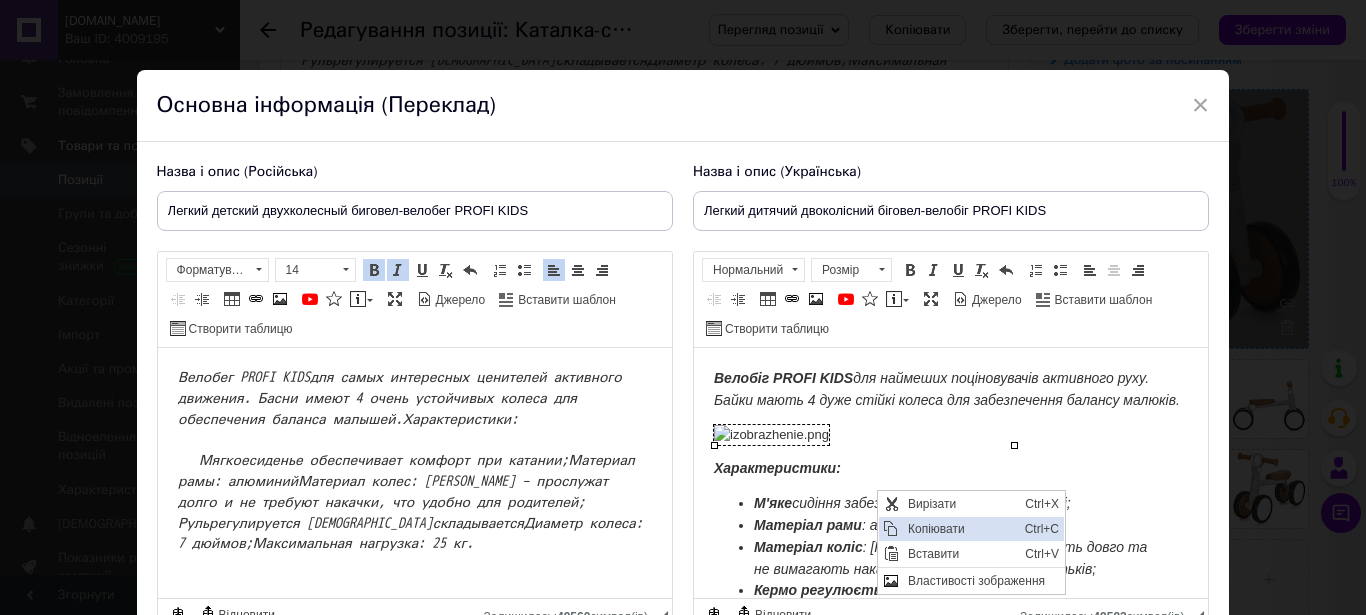 click on "Копіювати" at bounding box center [960, 529] 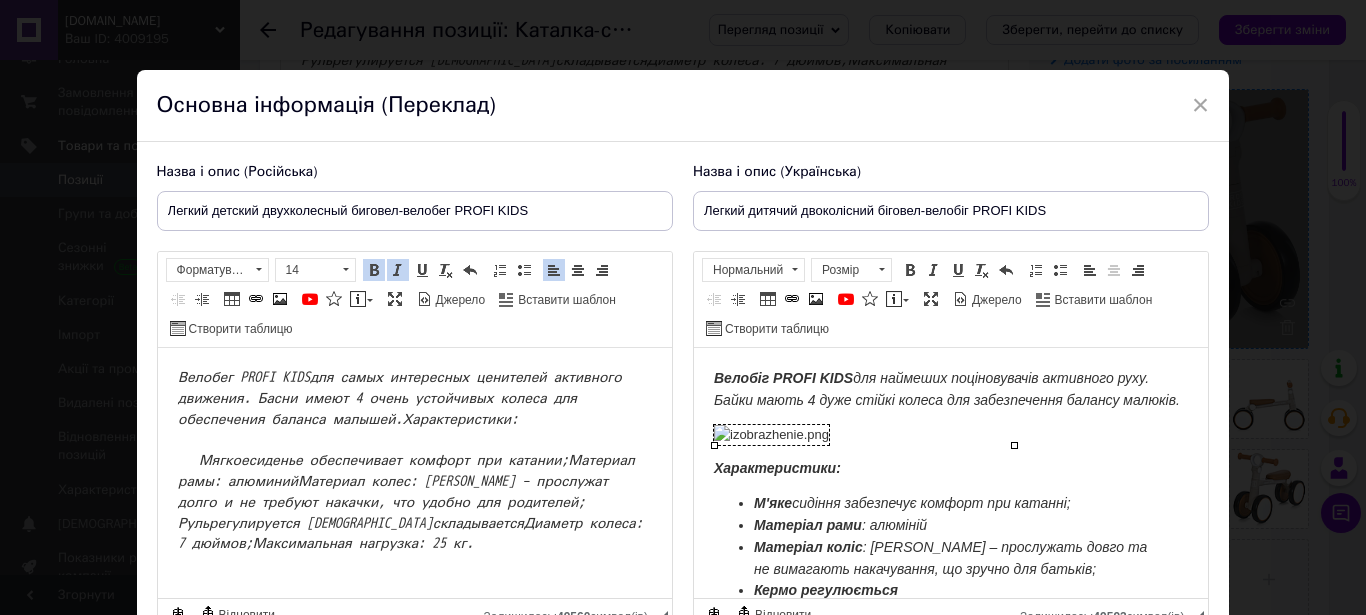 click on "Велобег PROFI KIDS  для самых интересных ценителей активного движения. Басни имеют 4 очень устойчивых колеса для обеспечения баланса малышей.
Характеристики:
Мягкое  сиденье обеспечивает комфорт при катании;
Материал рамы : алюминий
Материал колес : EVA – прослужат долго и не требуют накачки, что удобно для родителей;
Руль  регулируется
Рама  складывается
Диаметр колеса : 7 дюймов;
Максимальная нагрузка : 25 кг." at bounding box center (414, 461) 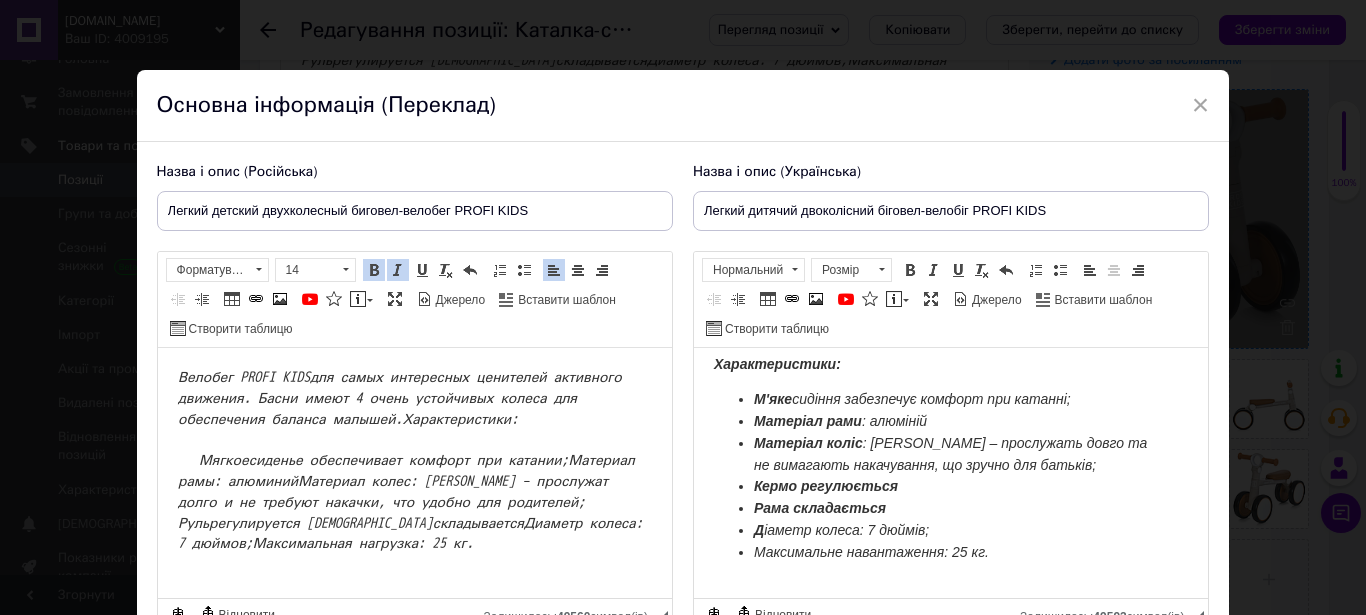 scroll, scrollTop: 467, scrollLeft: 0, axis: vertical 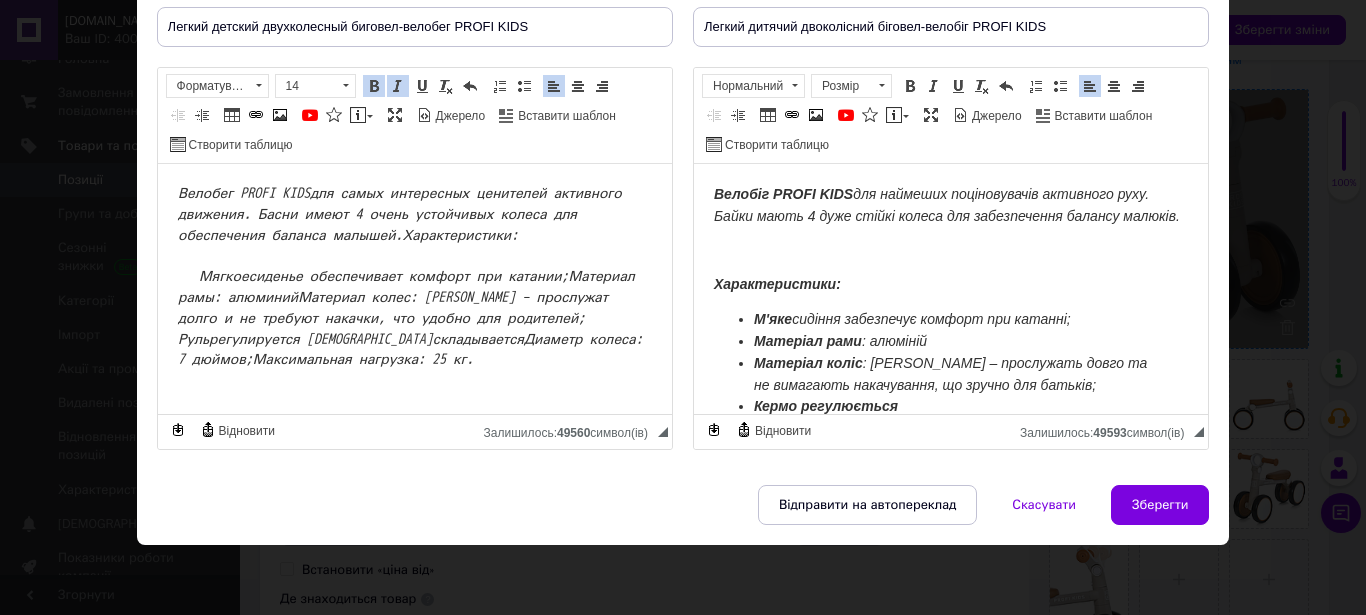 click on "Зберегти" at bounding box center [1160, 505] 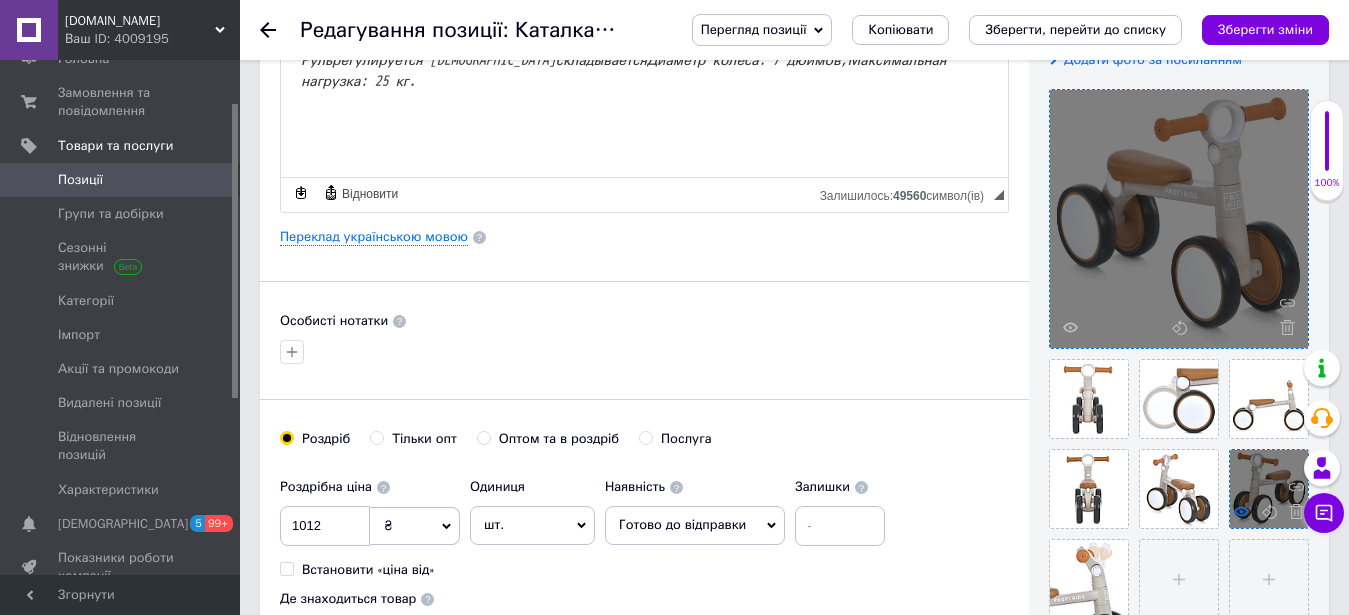 click 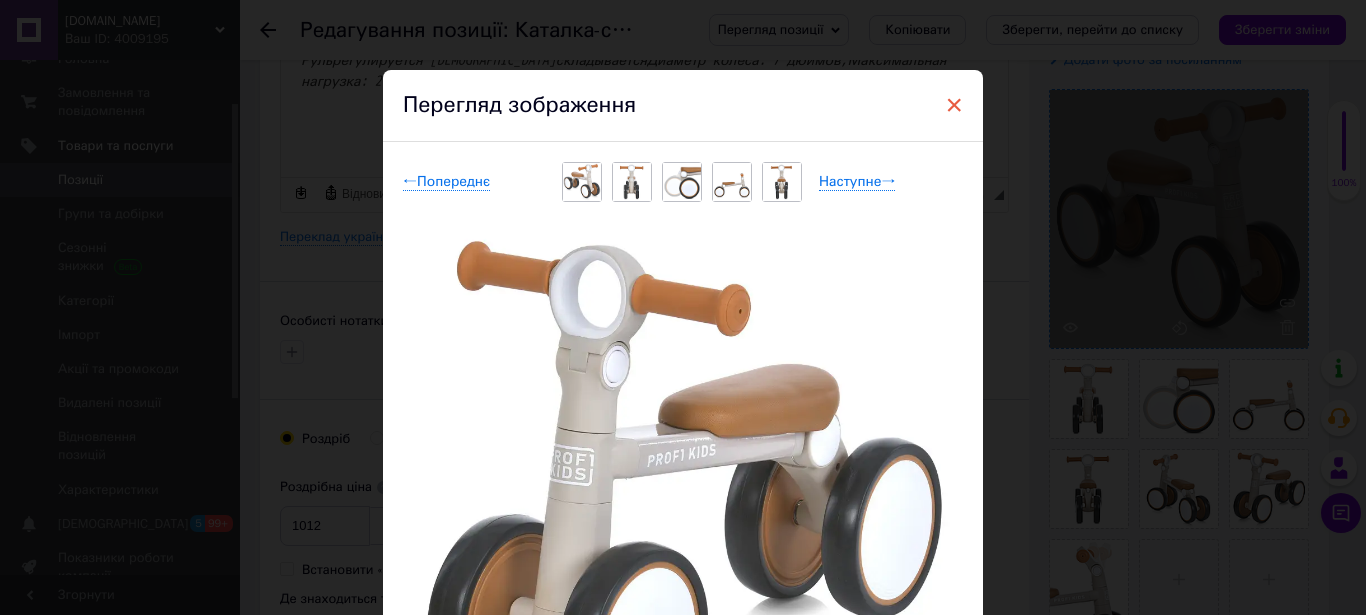 click on "×" at bounding box center [954, 105] 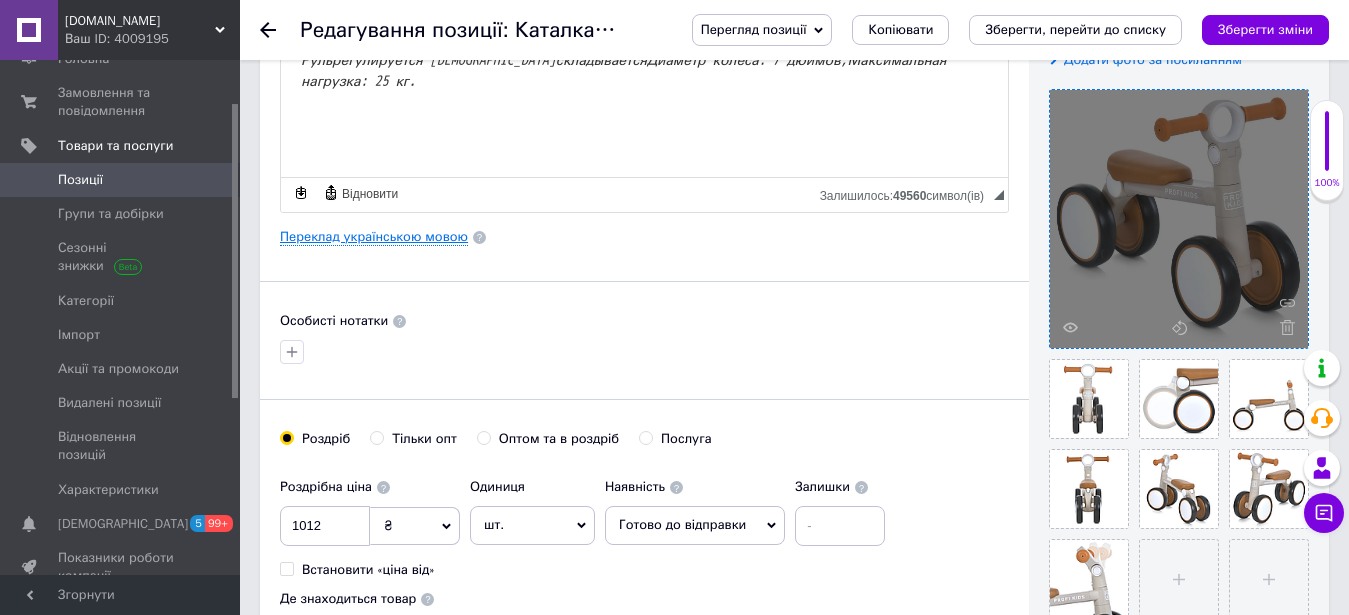 click on "Переклад українською мовою" at bounding box center [374, 237] 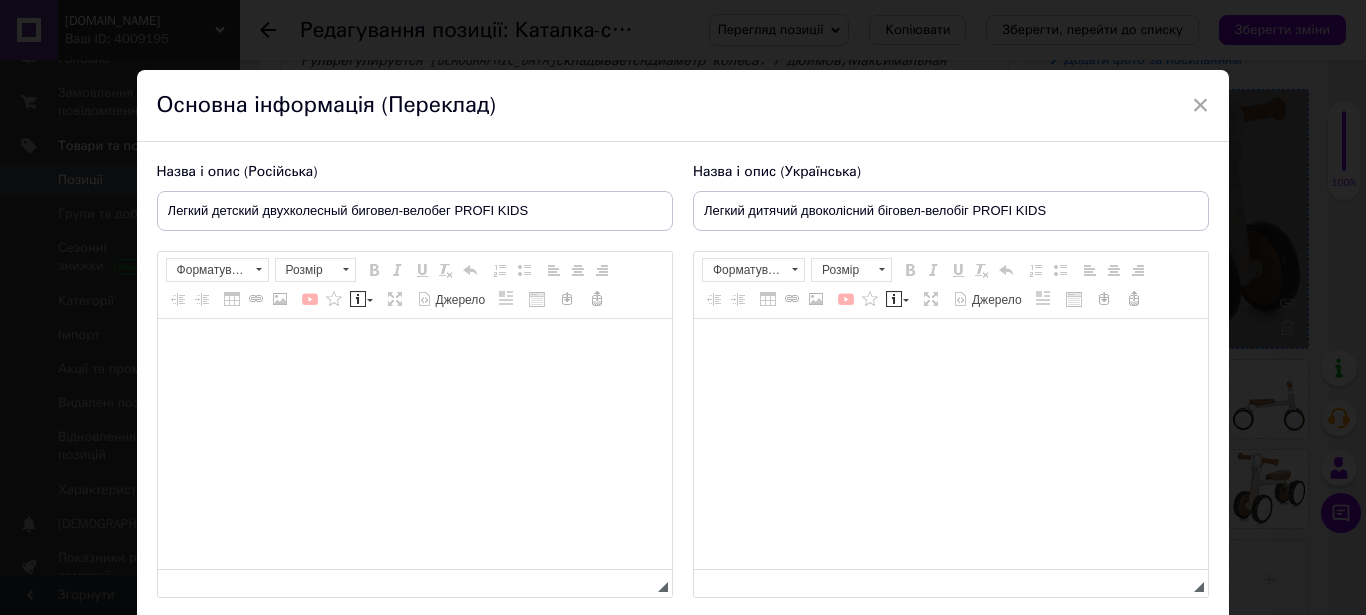 scroll, scrollTop: 0, scrollLeft: 0, axis: both 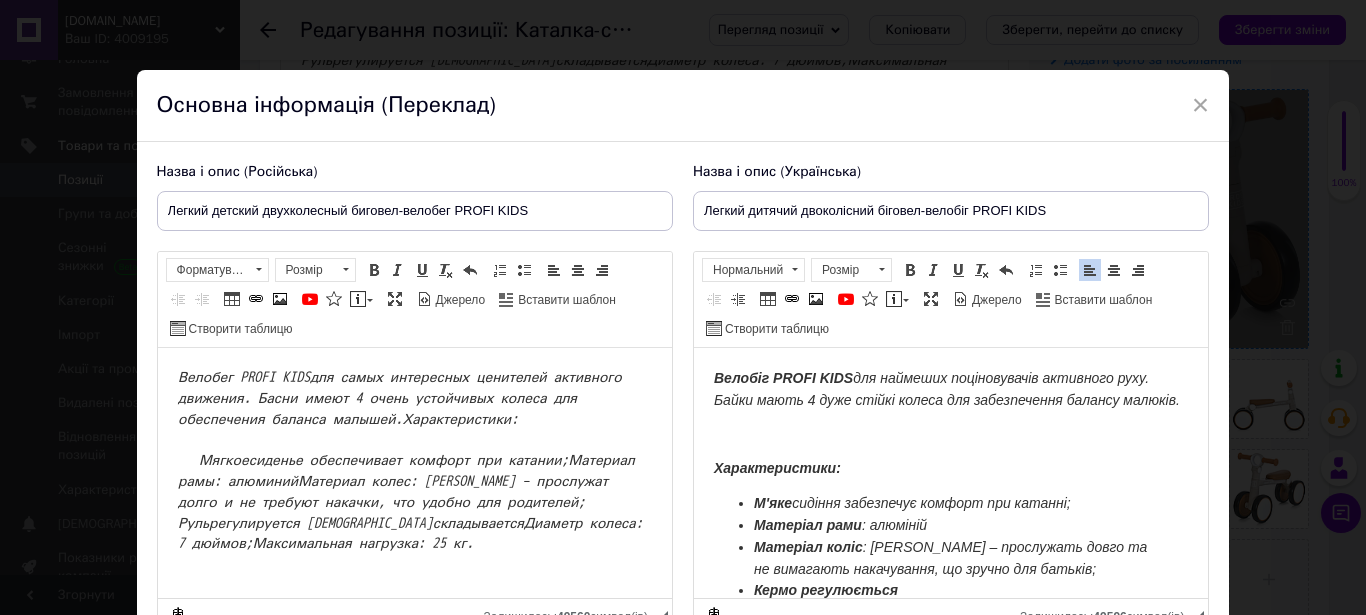 click at bounding box center [950, 435] 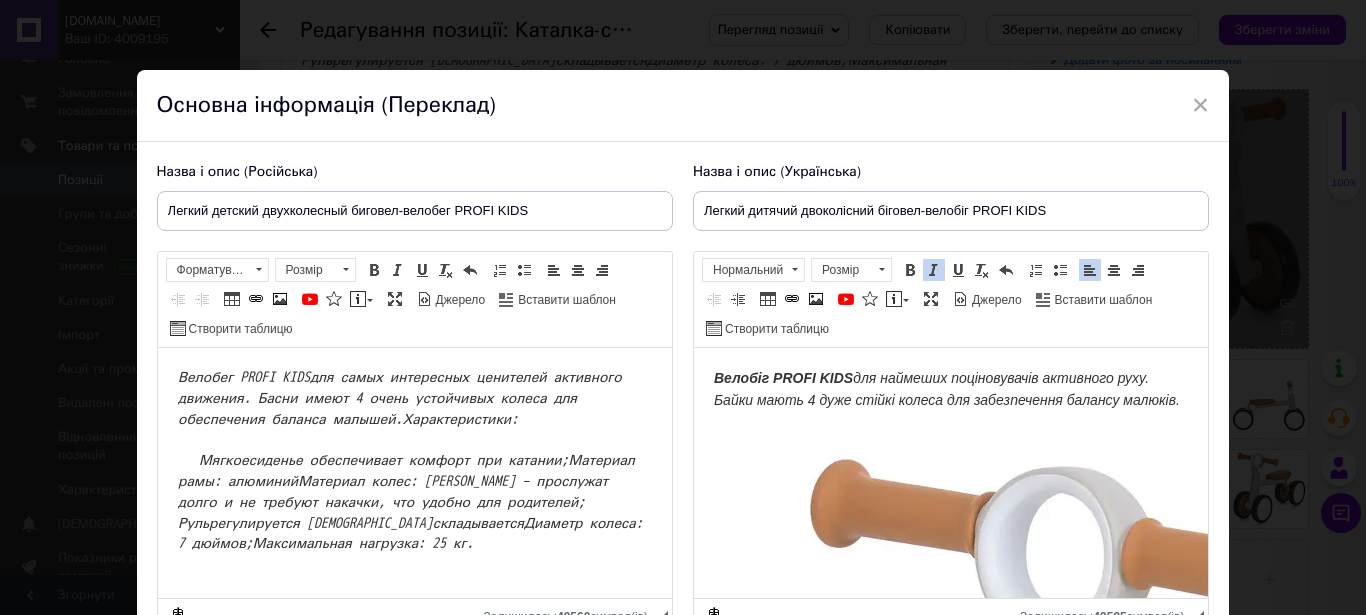 scroll, scrollTop: 887, scrollLeft: 0, axis: vertical 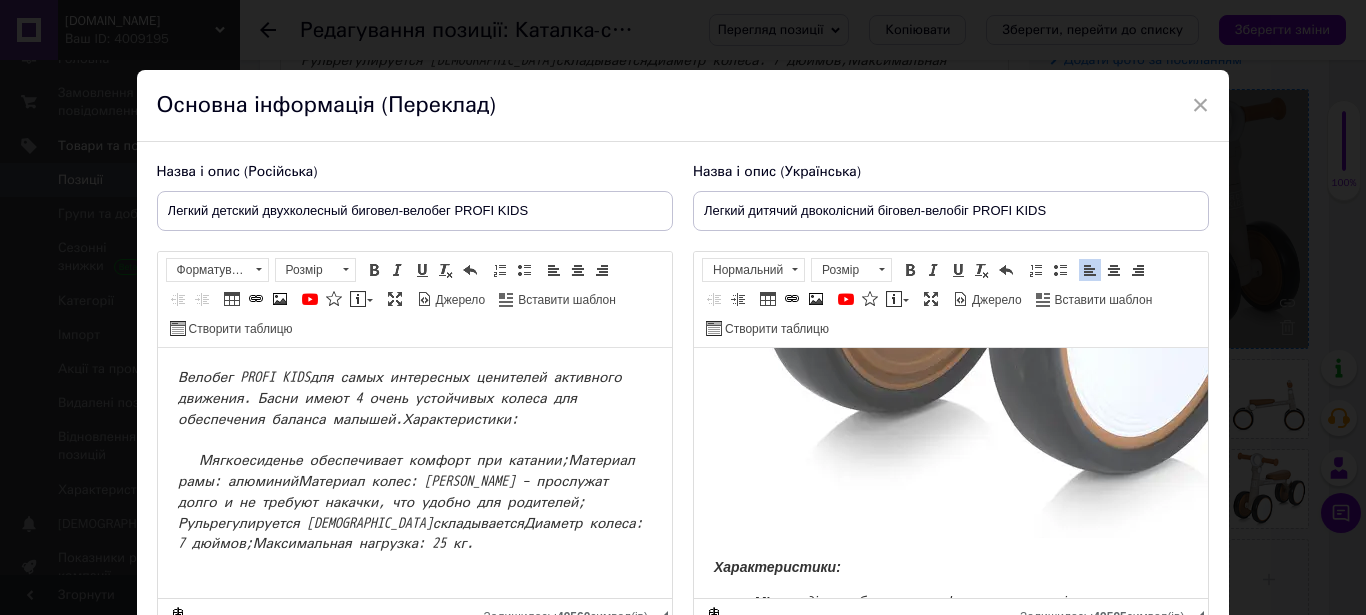click at bounding box center (1213, 38) 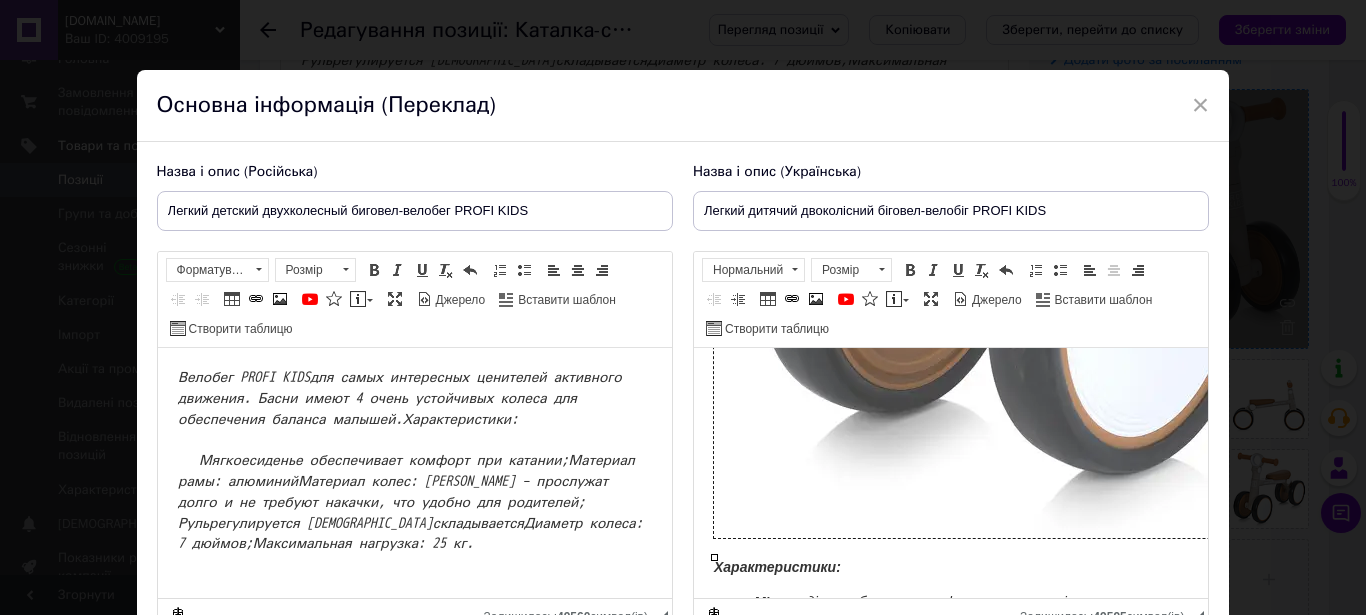 click at bounding box center (1213, 38) 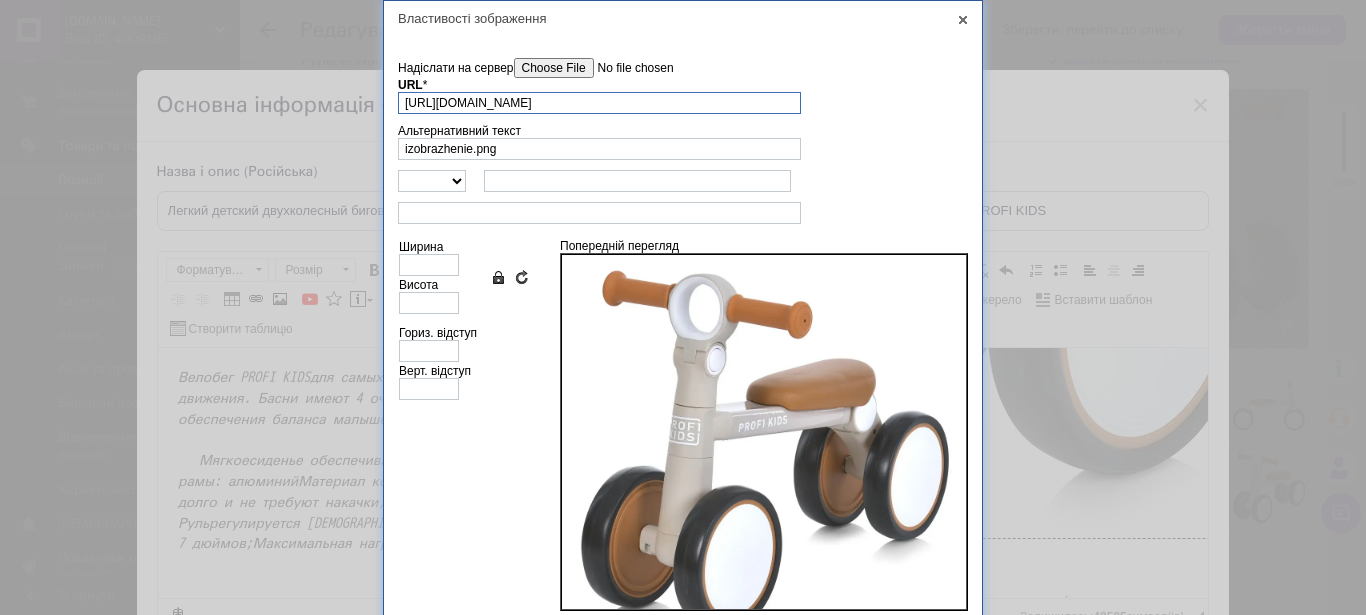scroll, scrollTop: 0, scrollLeft: 46, axis: horizontal 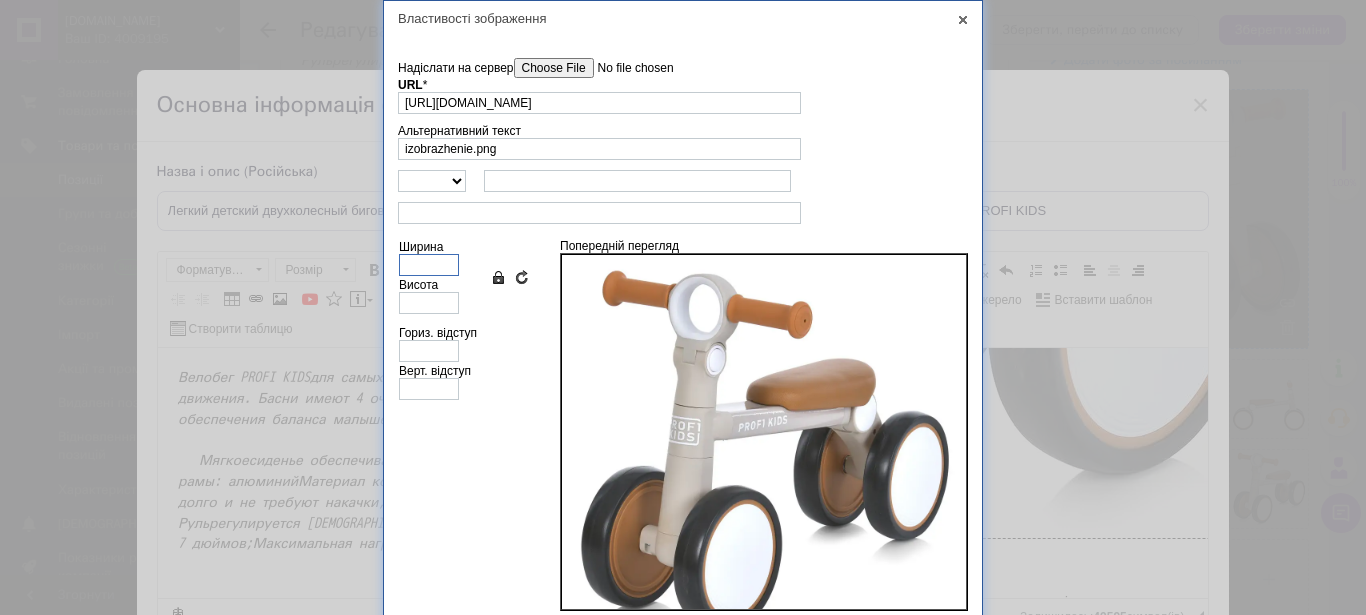 click on "Ширина" at bounding box center [429, 265] 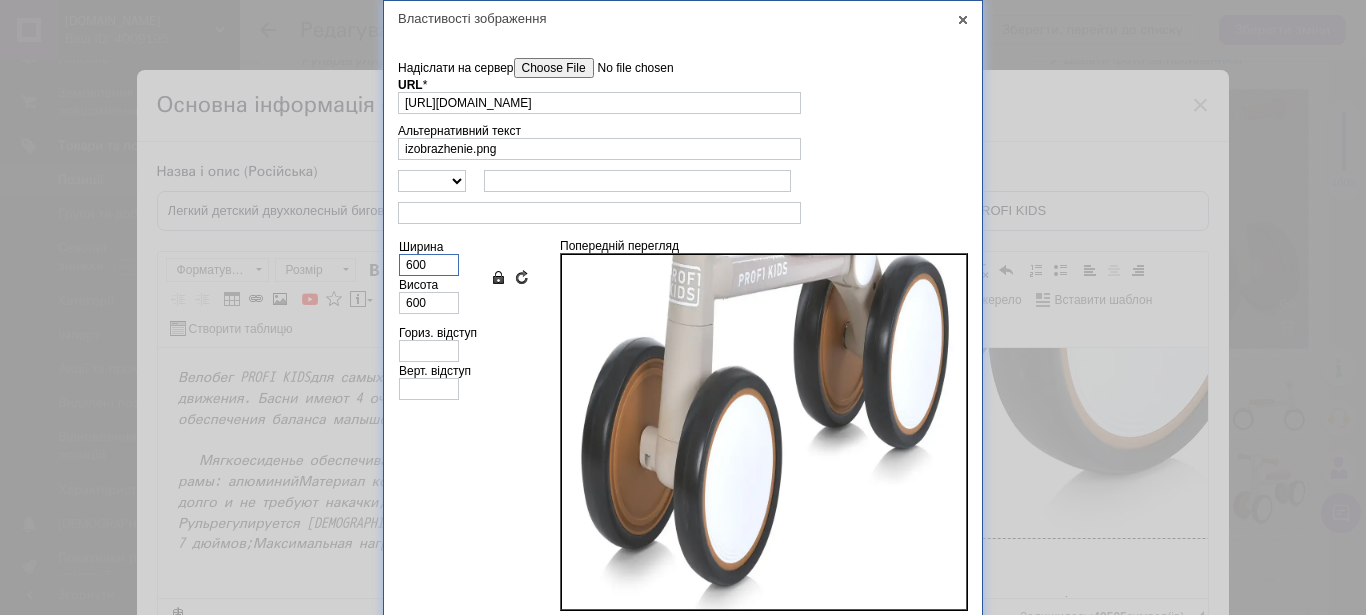 scroll, scrollTop: 252, scrollLeft: 0, axis: vertical 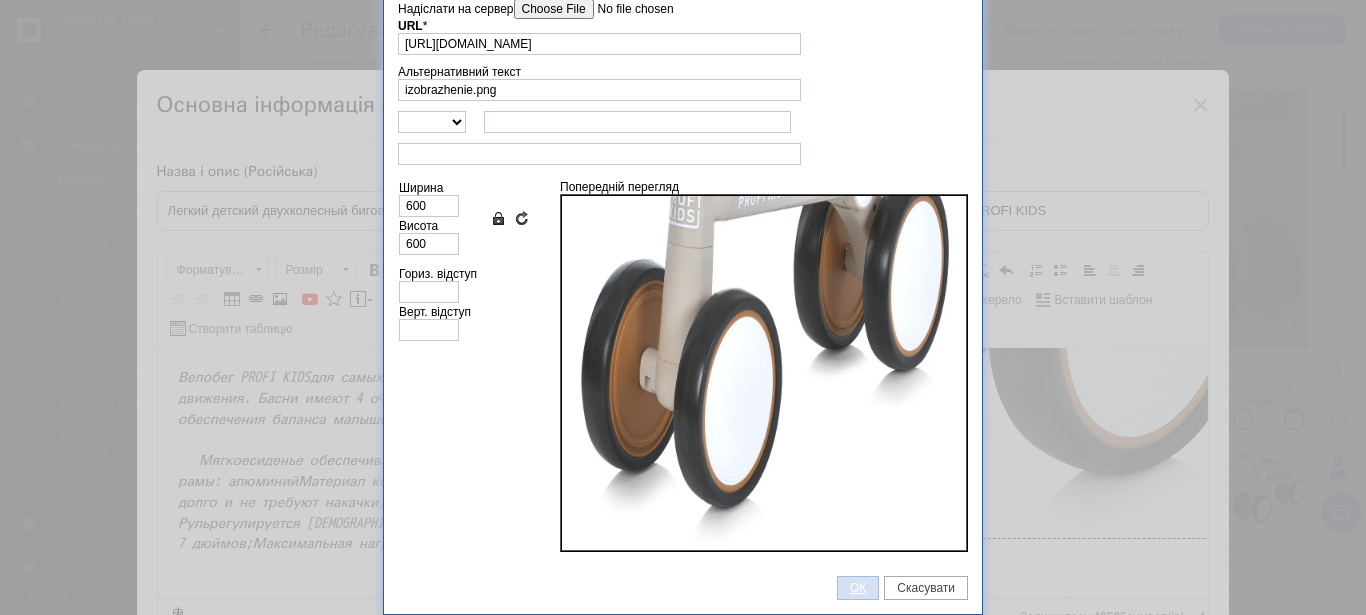 click on "ОК" at bounding box center (858, 588) 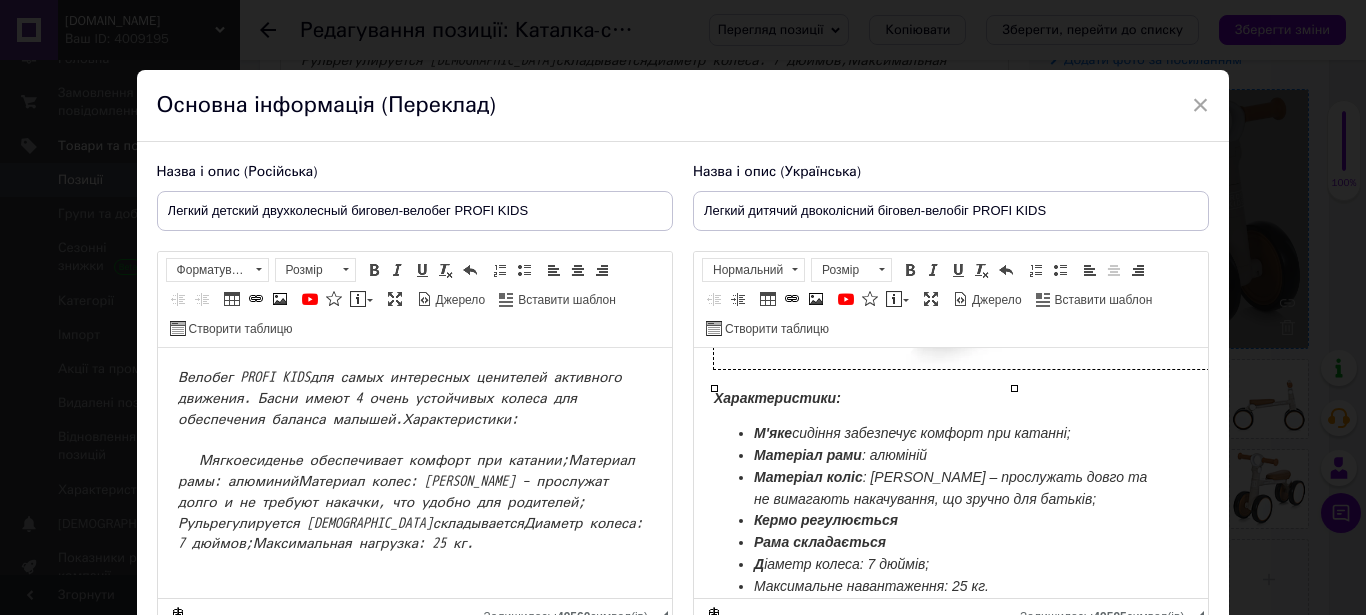 scroll, scrollTop: 459, scrollLeft: 0, axis: vertical 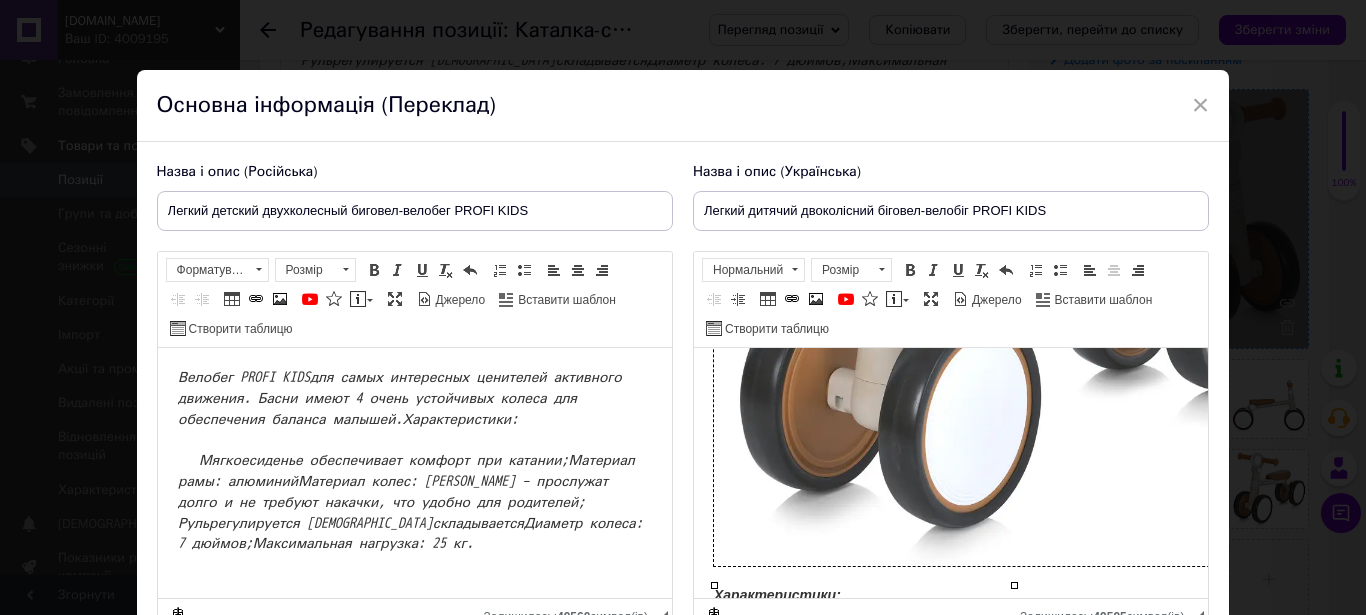 click at bounding box center [1013, 266] 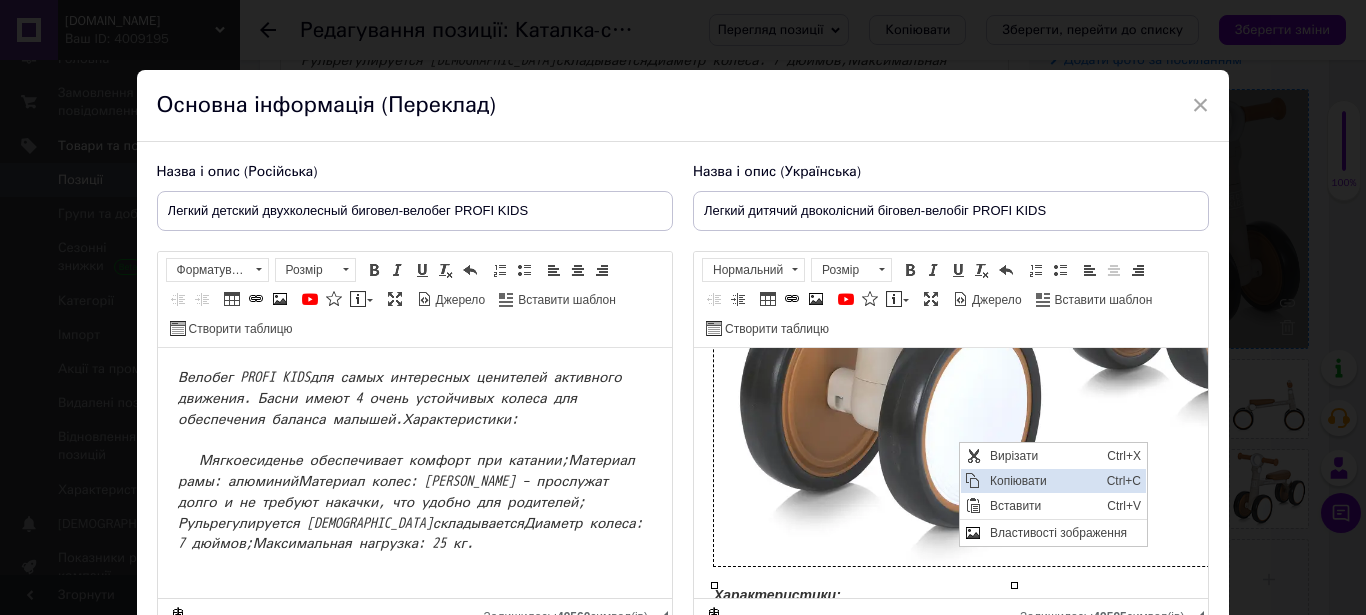 click on "Копіювати" at bounding box center [1042, 481] 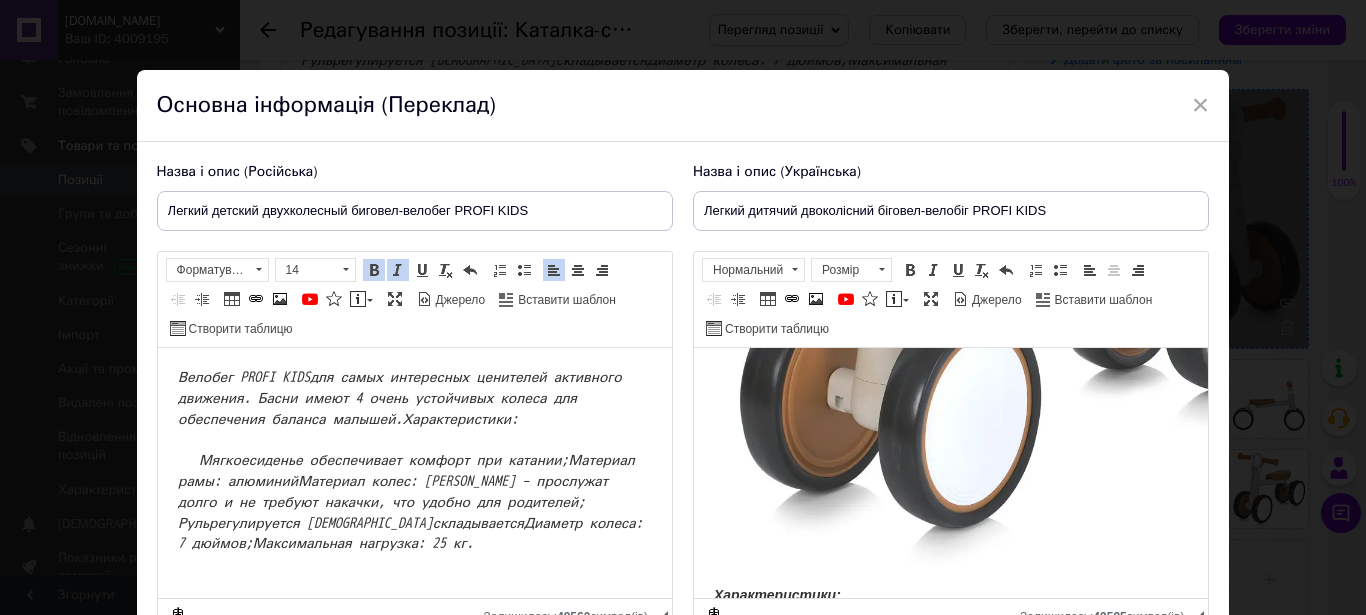 click on "Велобег PROFI KIDS  для самых интересных ценителей активного движения. Басни имеют 4 очень устойчивых колеса для обеспечения баланса малышей.
Характеристики:
Мягкое  сиденье обеспечивает комфорт при катании;
Материал рамы : алюминий
Материал колес : EVA – прослужат долго и не требуют накачки, что удобно для родителей;
Руль  регулируется
Рама  складывается
Диаметр колеса : 7 дюймов;
Максимальная нагрузка : 25 кг." at bounding box center (414, 461) 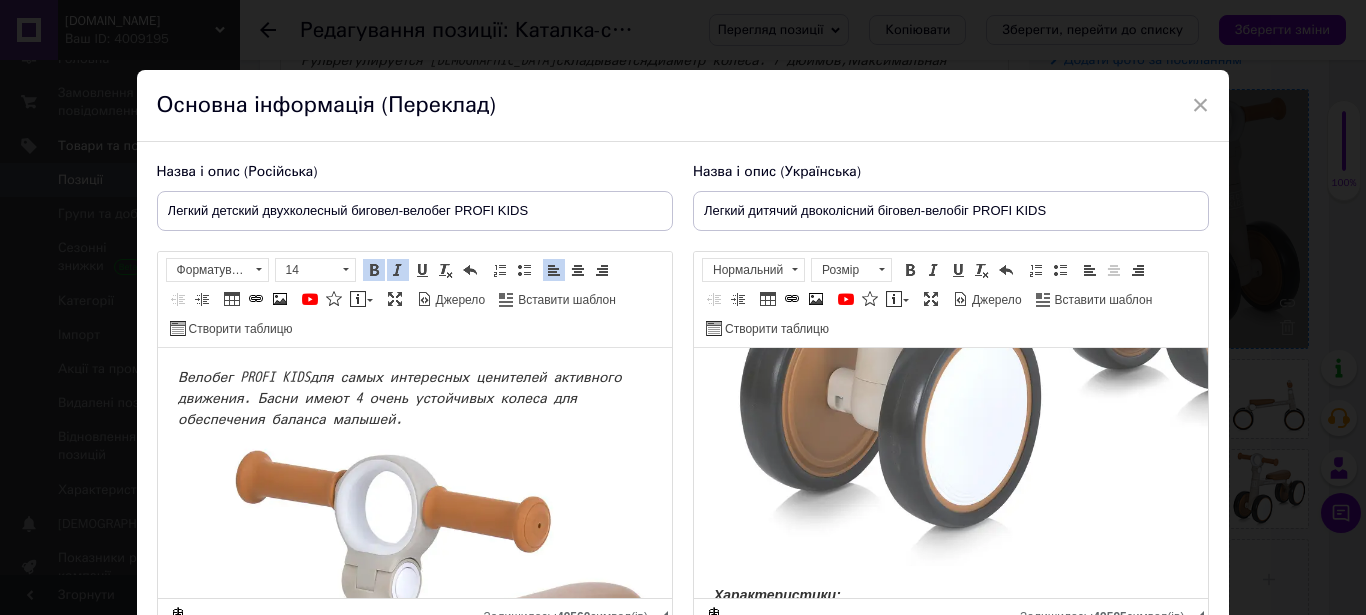 scroll, scrollTop: 474, scrollLeft: 0, axis: vertical 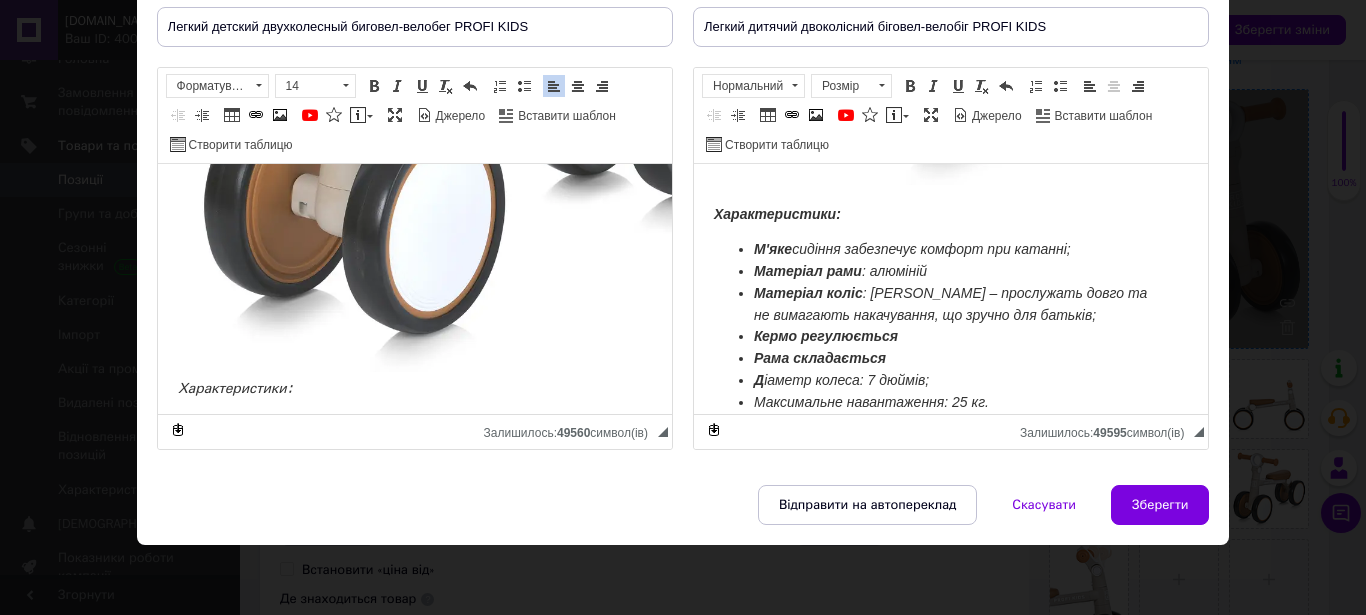 drag, startPoint x: 1125, startPoint y: 512, endPoint x: 1143, endPoint y: 468, distance: 47.539455 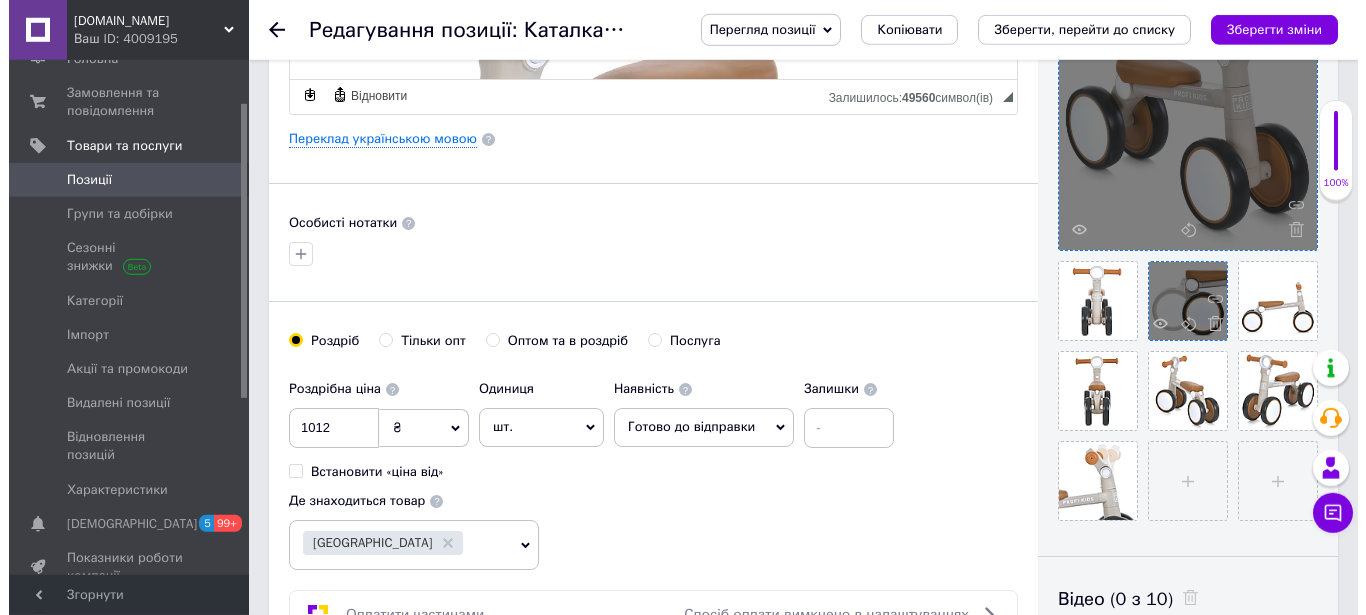 scroll, scrollTop: 510, scrollLeft: 0, axis: vertical 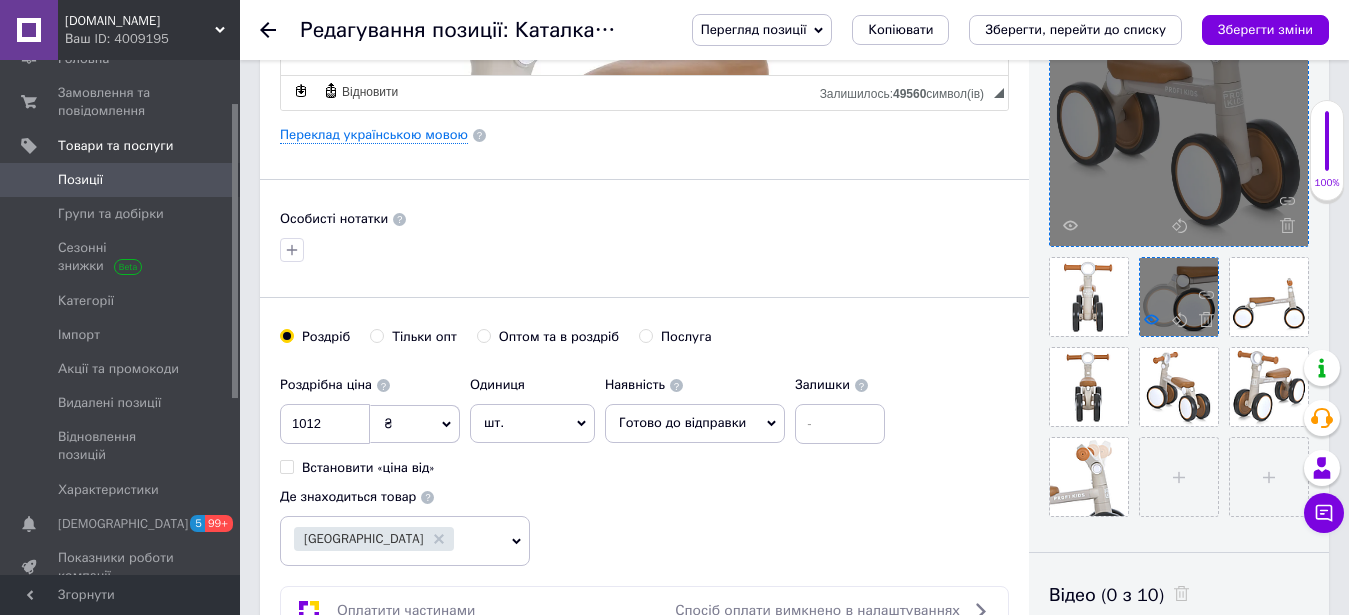 click 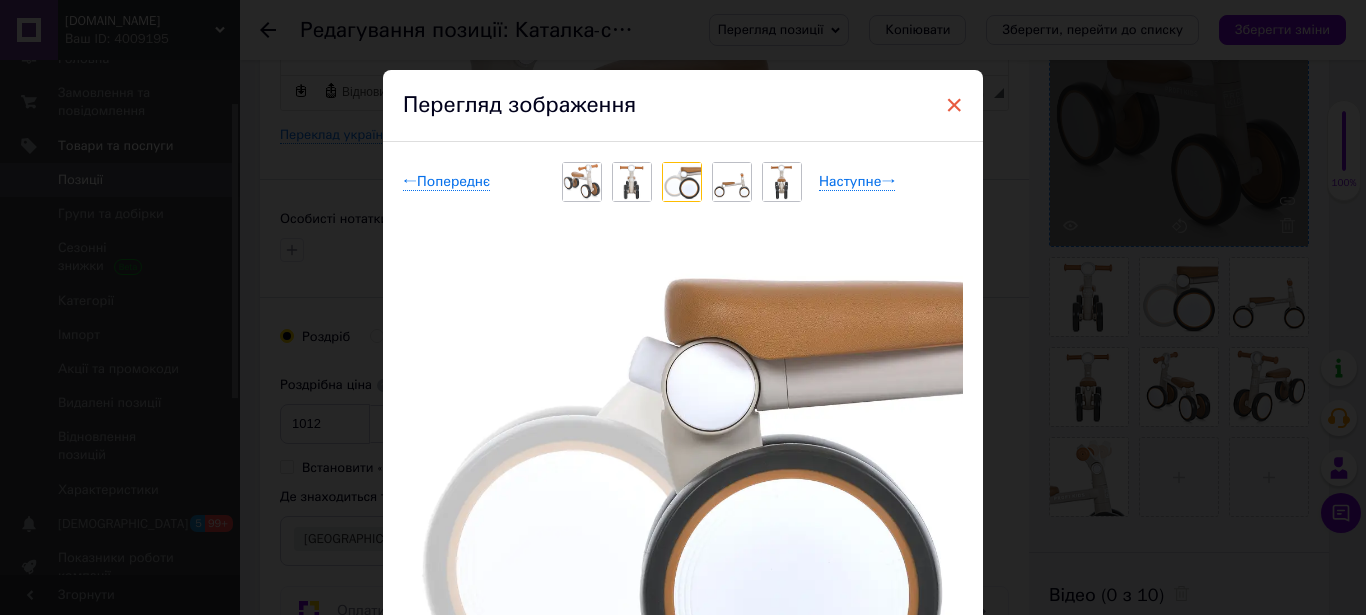 click on "×" at bounding box center (954, 105) 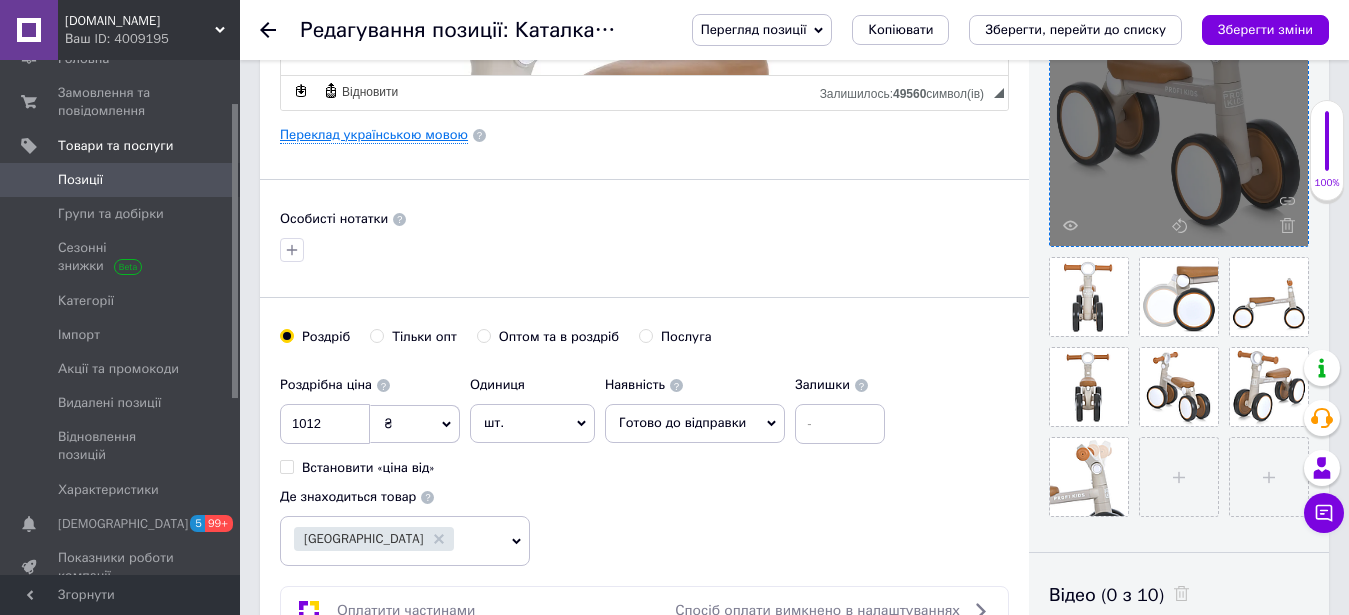 click on "Переклад українською мовою" at bounding box center [374, 135] 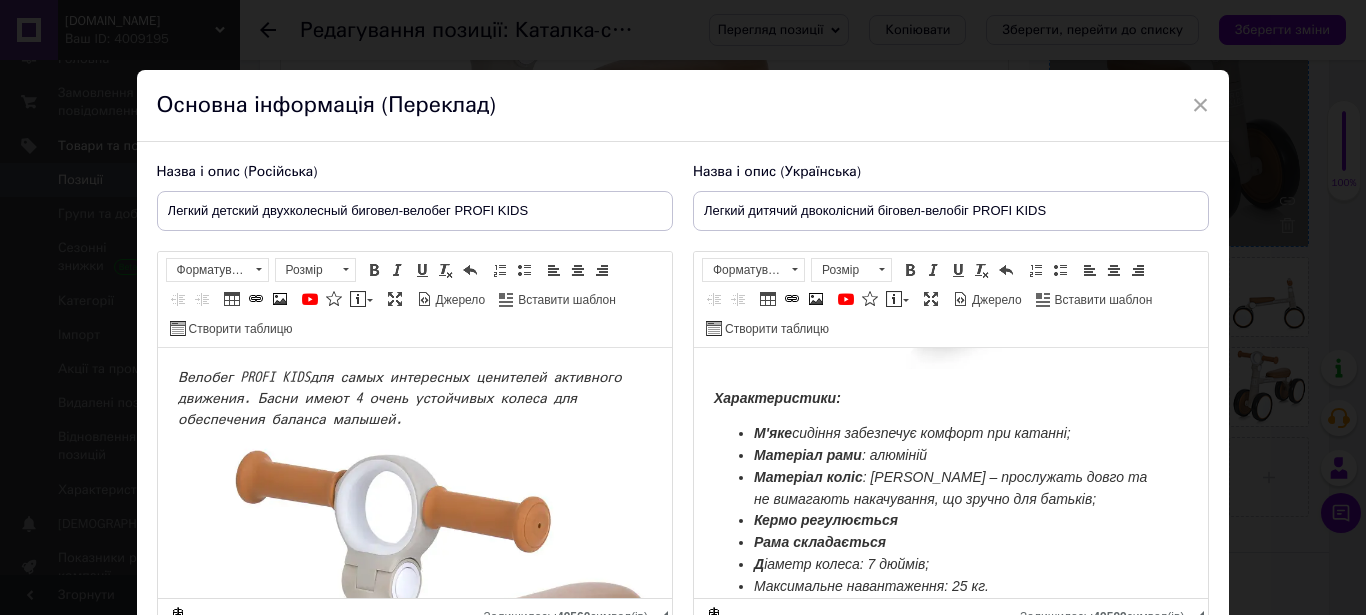 scroll, scrollTop: 708, scrollLeft: 0, axis: vertical 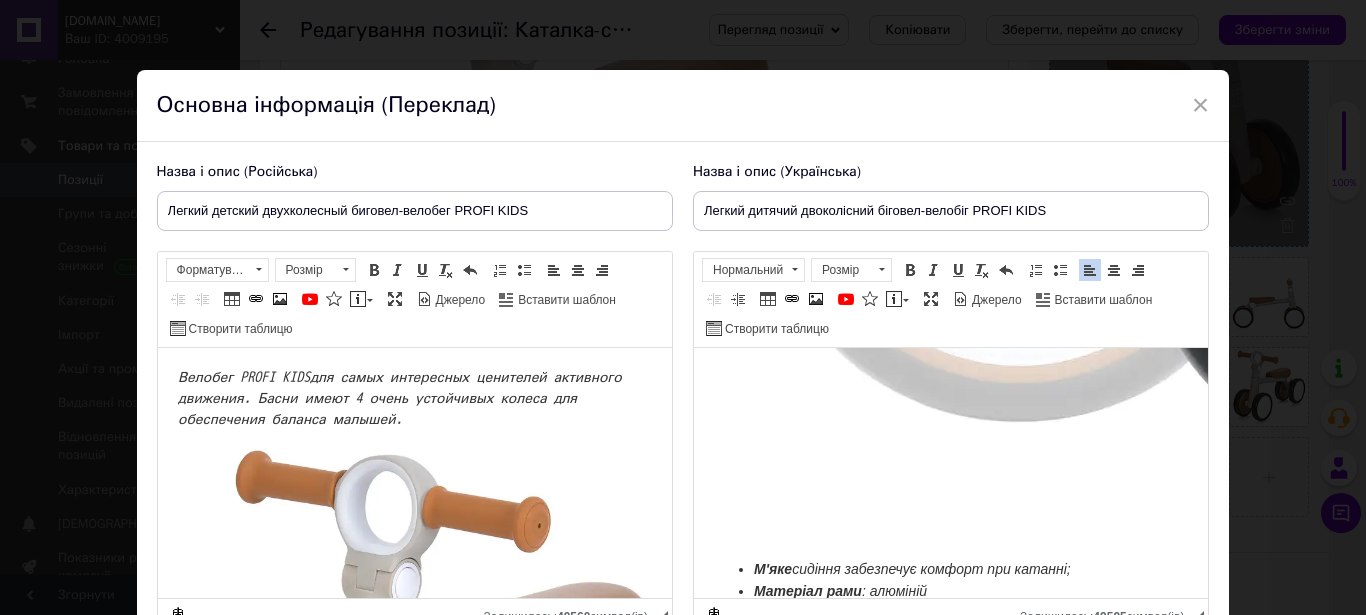 click at bounding box center (1213, 39) 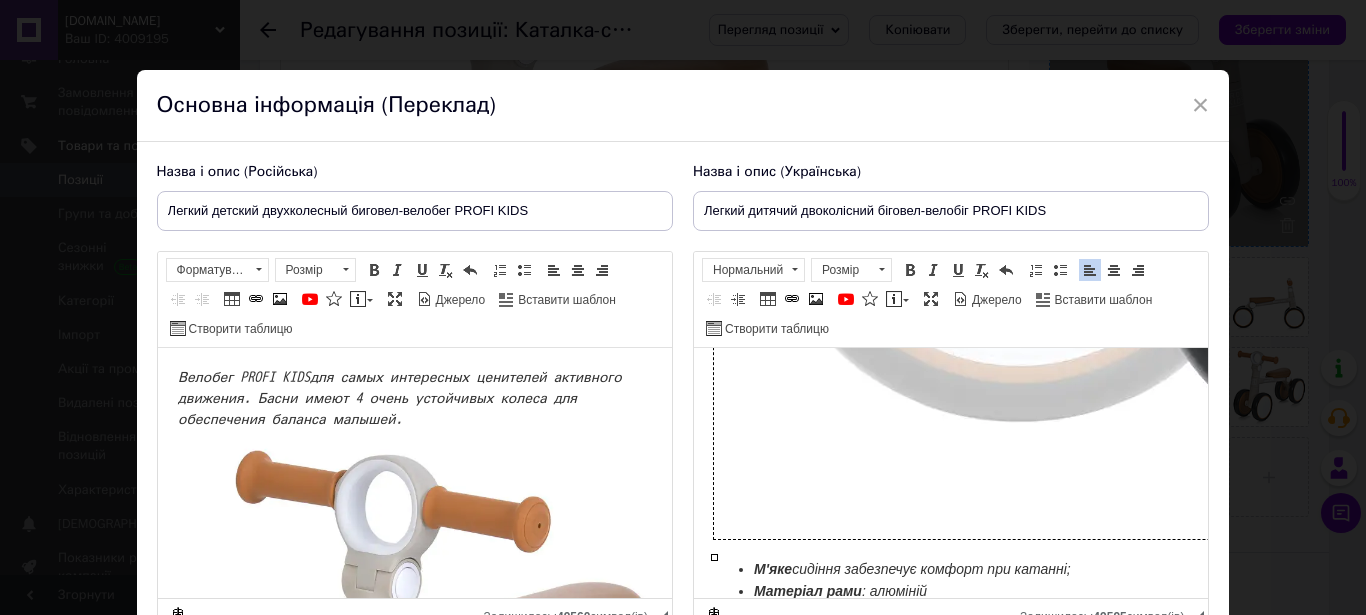click at bounding box center (1213, 39) 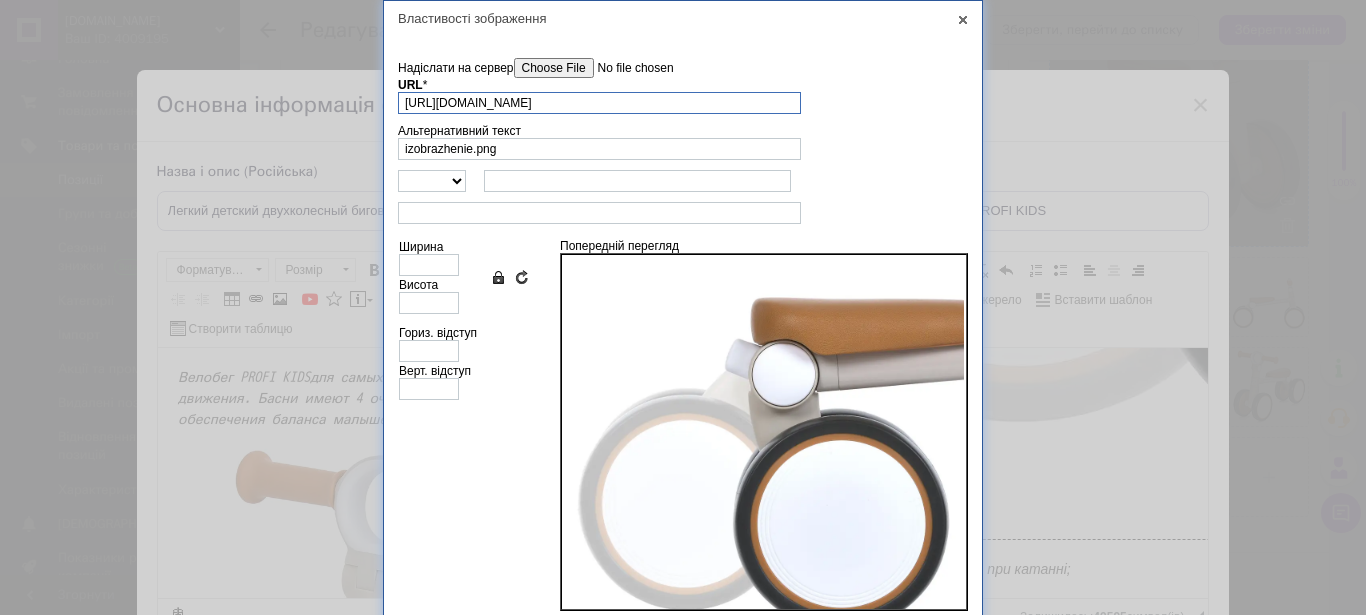 scroll, scrollTop: 0, scrollLeft: 46, axis: horizontal 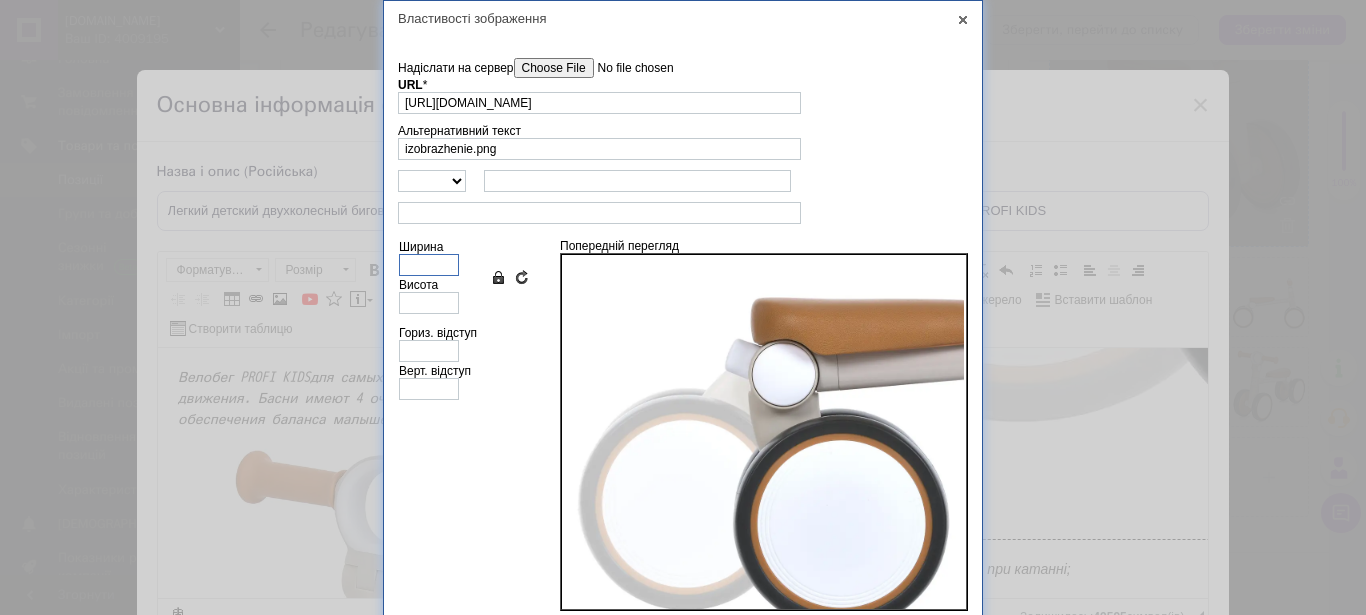 click on "Ширина" at bounding box center [429, 265] 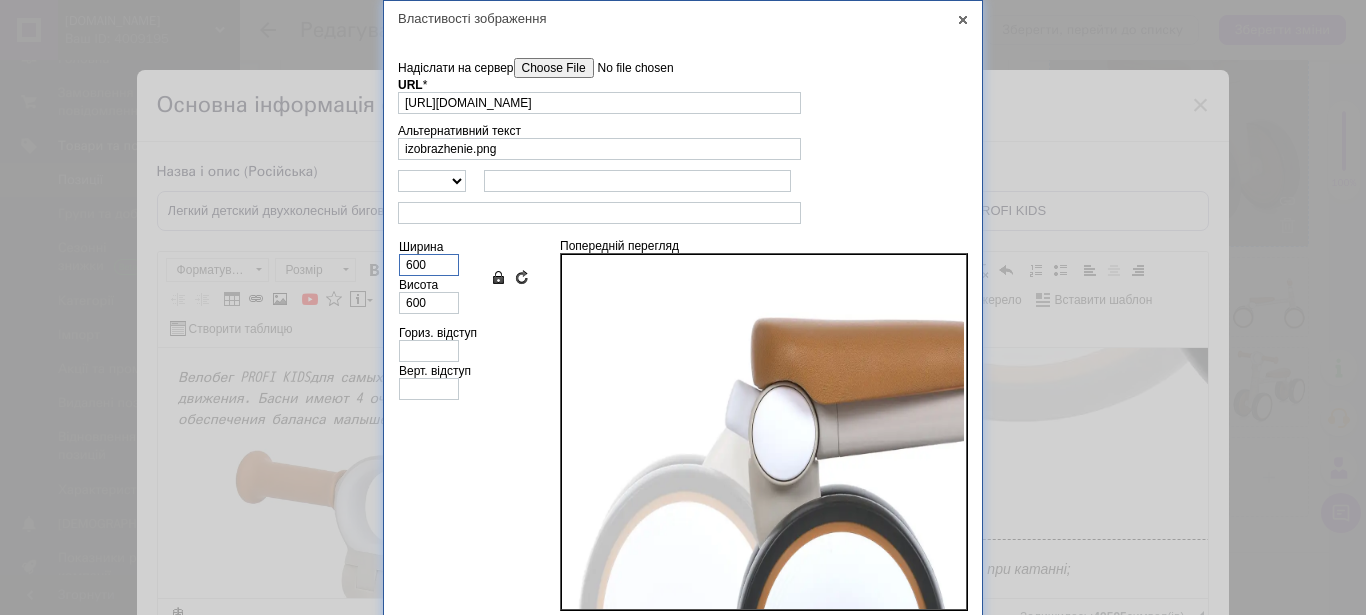 scroll, scrollTop: 271, scrollLeft: 0, axis: vertical 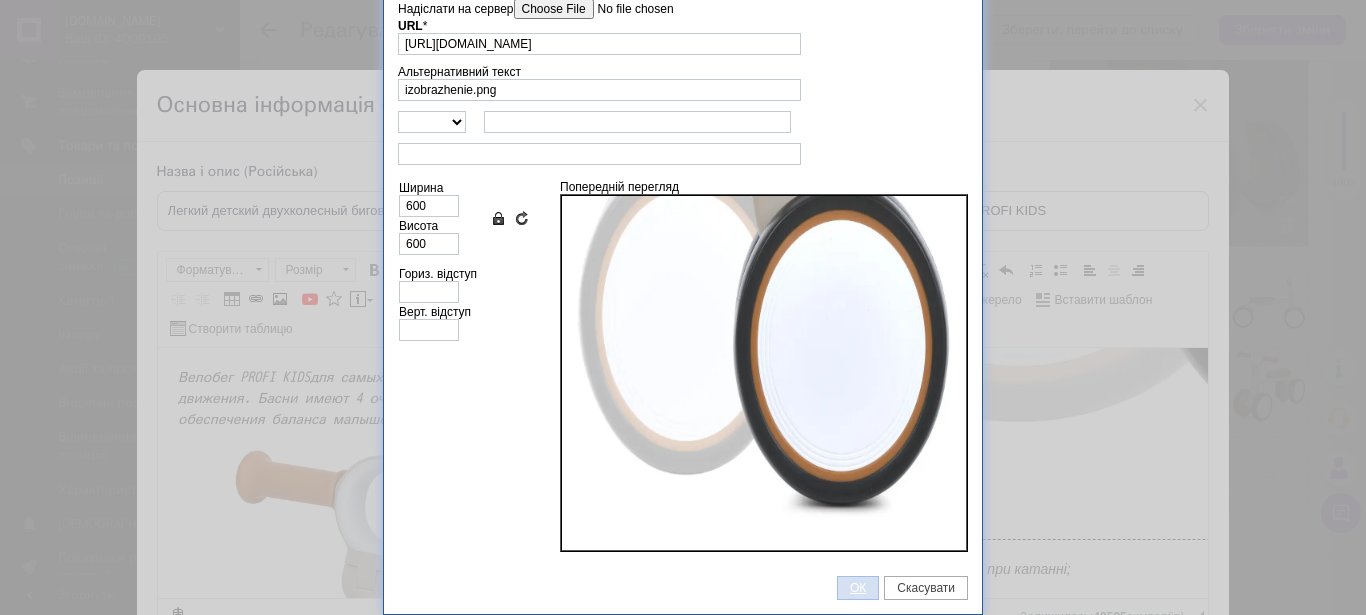click on "ОК" at bounding box center (858, 588) 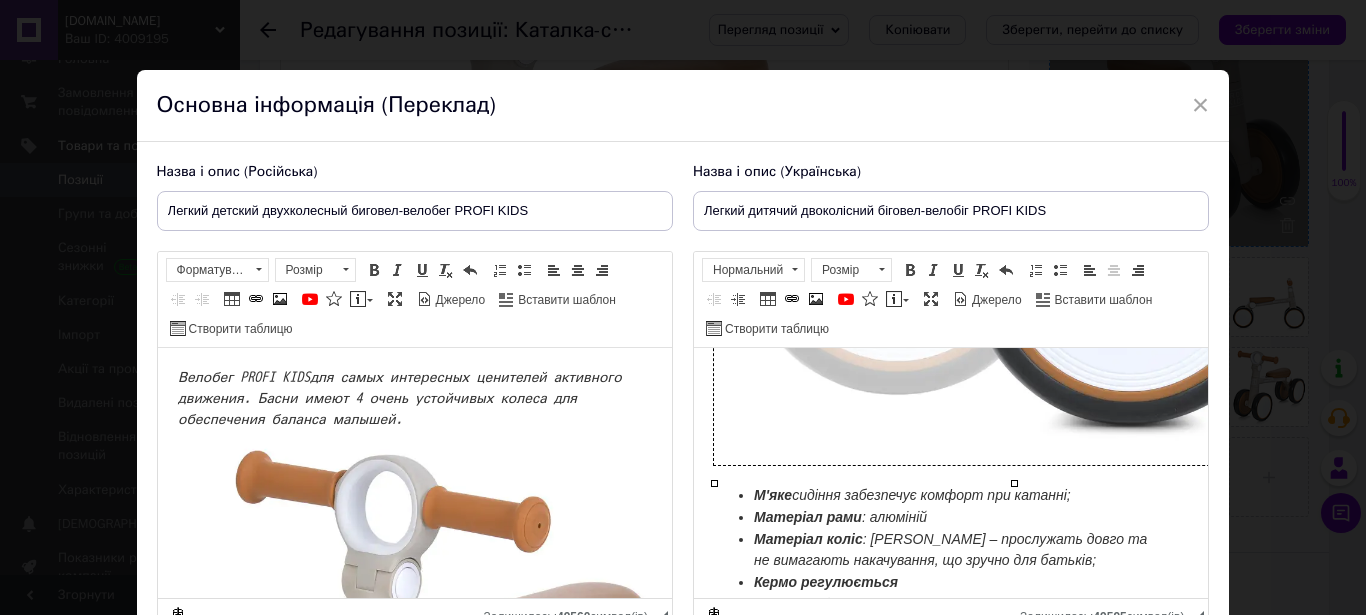 scroll, scrollTop: 908, scrollLeft: 0, axis: vertical 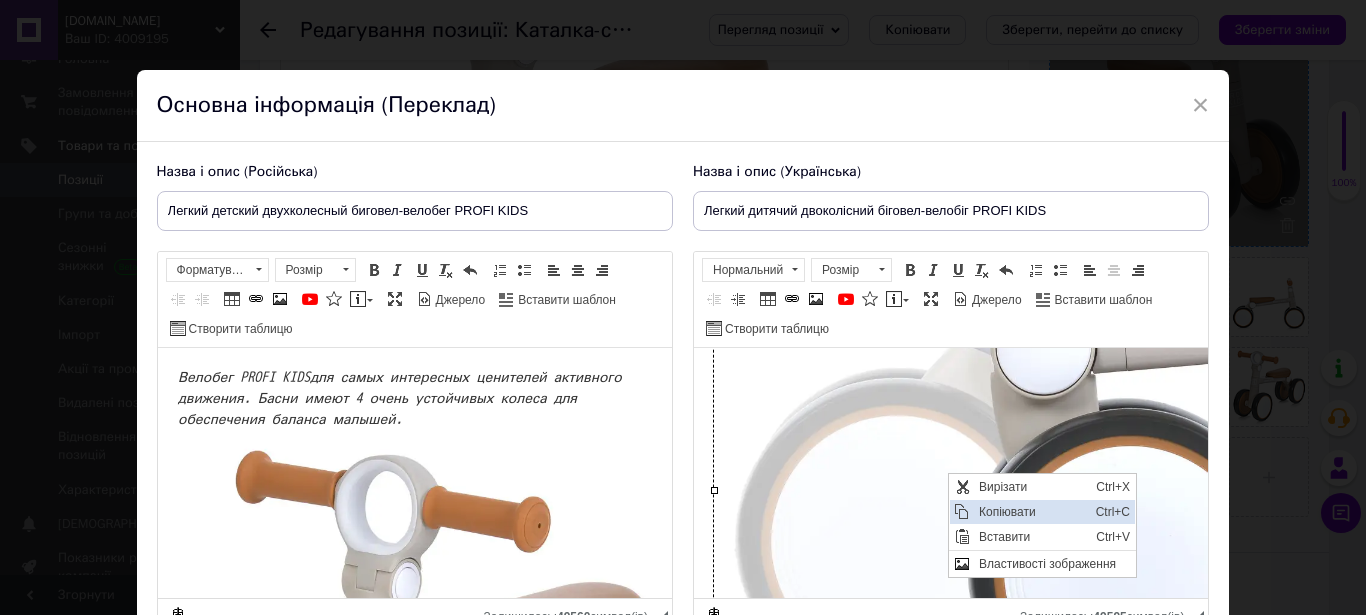 click on "Копіювати" at bounding box center (1031, 512) 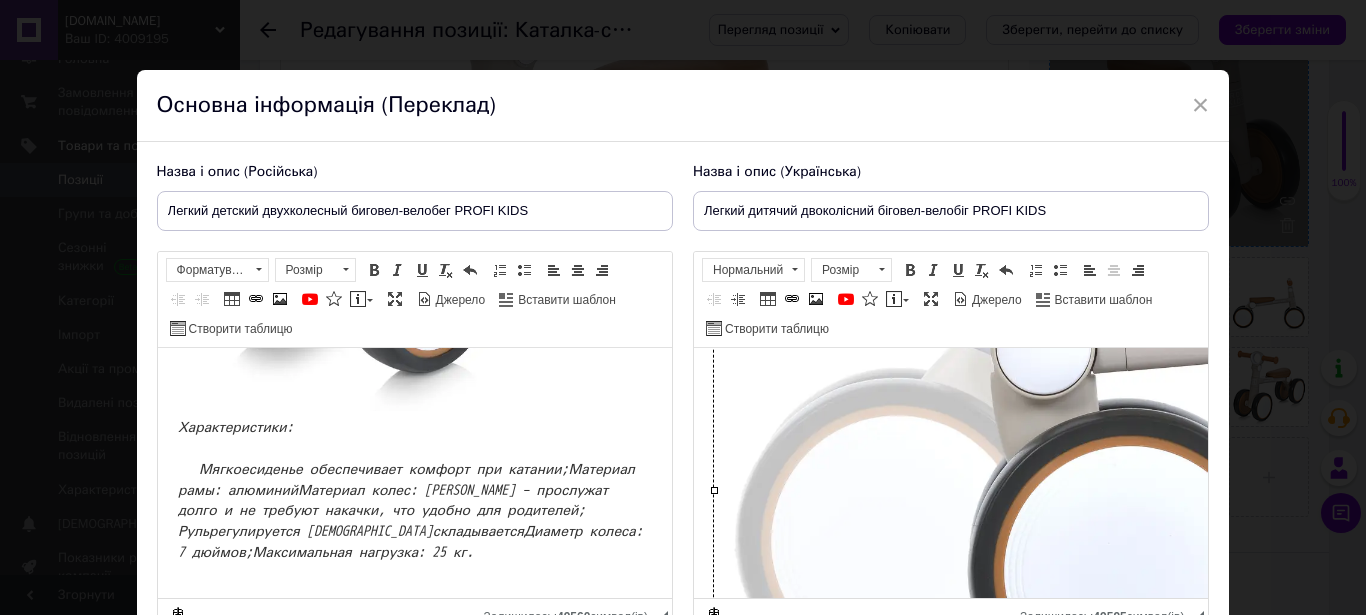 scroll, scrollTop: 616, scrollLeft: 0, axis: vertical 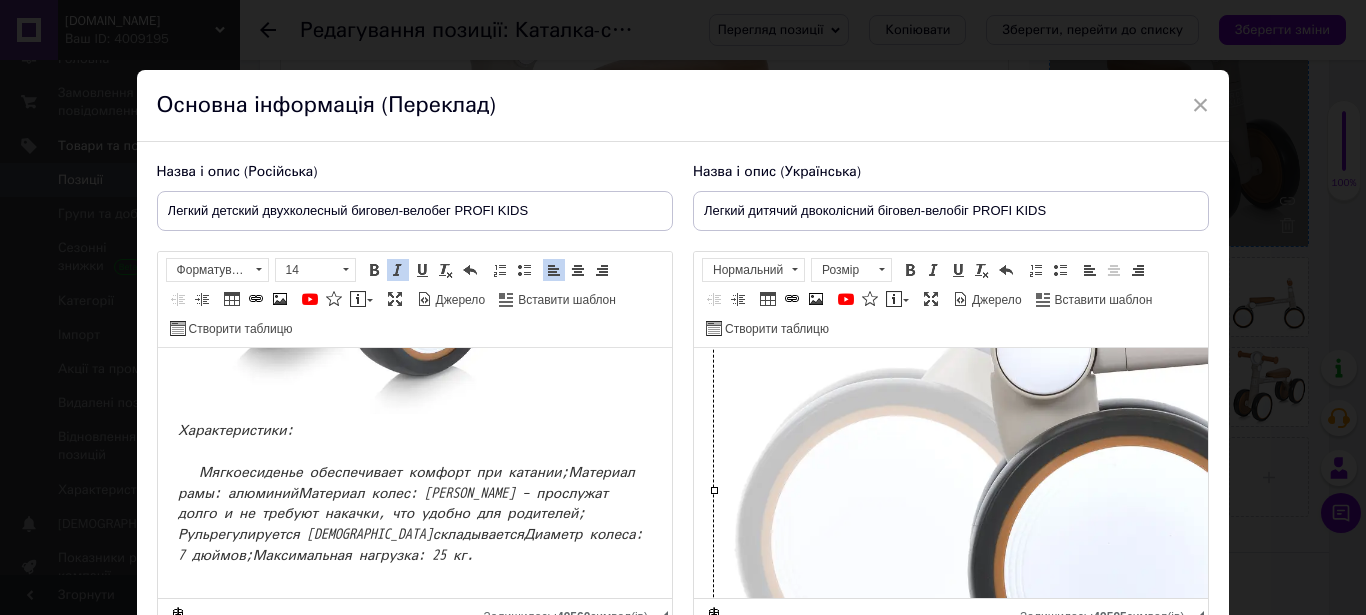 click on "Велобег PROFI KIDS  для самых интересных ценителей активного движения. Басни имеют 4 очень устойчивых колеса для обеспечения баланса малышей.
Характеристики:
Мягкое  сиденье обеспечивает комфорт при катании;
Материал рамы : алюминий
Материал колес : EVA – прослужат долго и не требуют накачки, что удобно для родителей;
Руль  регулируется
Рама  складывается
Диаметр колеса : 7 дюймов;
Максимальная нагрузка : 25 кг." at bounding box center [414, 159] 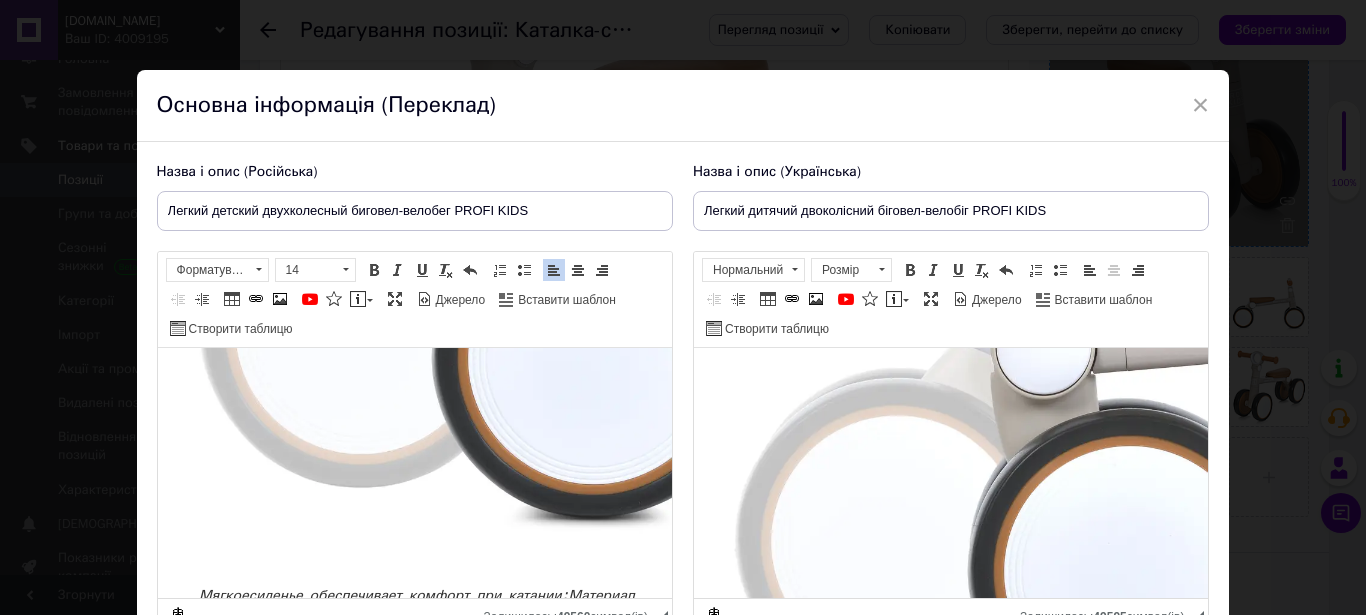 scroll, scrollTop: 1316, scrollLeft: 0, axis: vertical 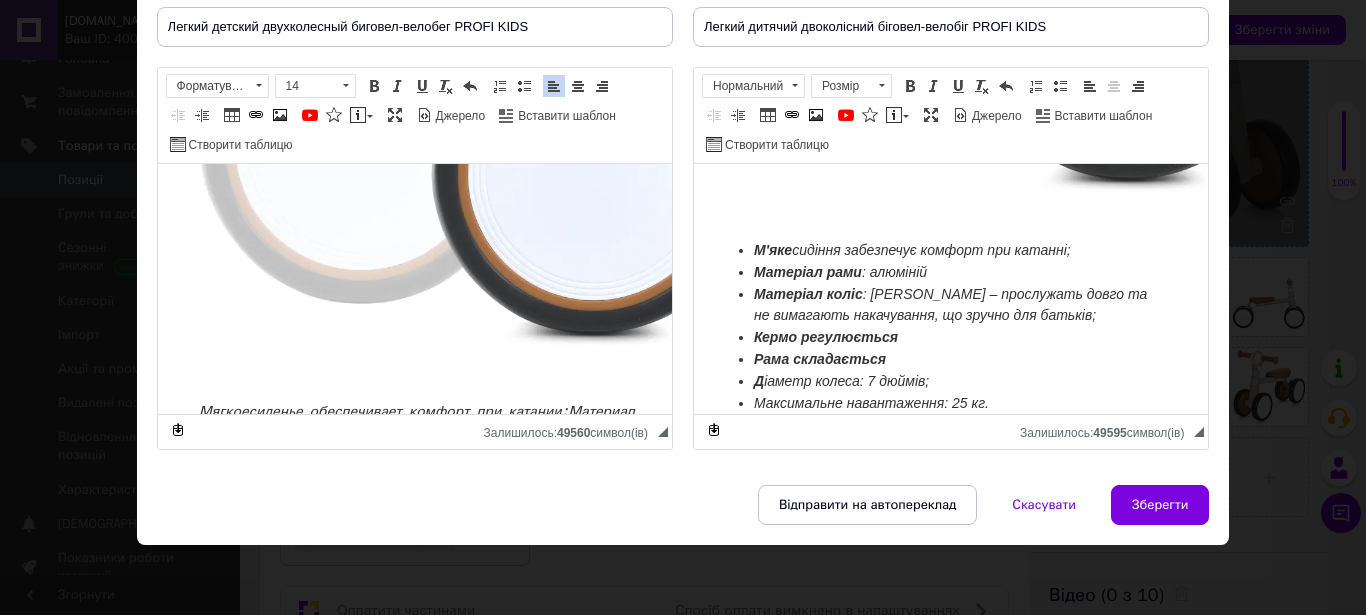 click on "Зберегти" at bounding box center [1160, 505] 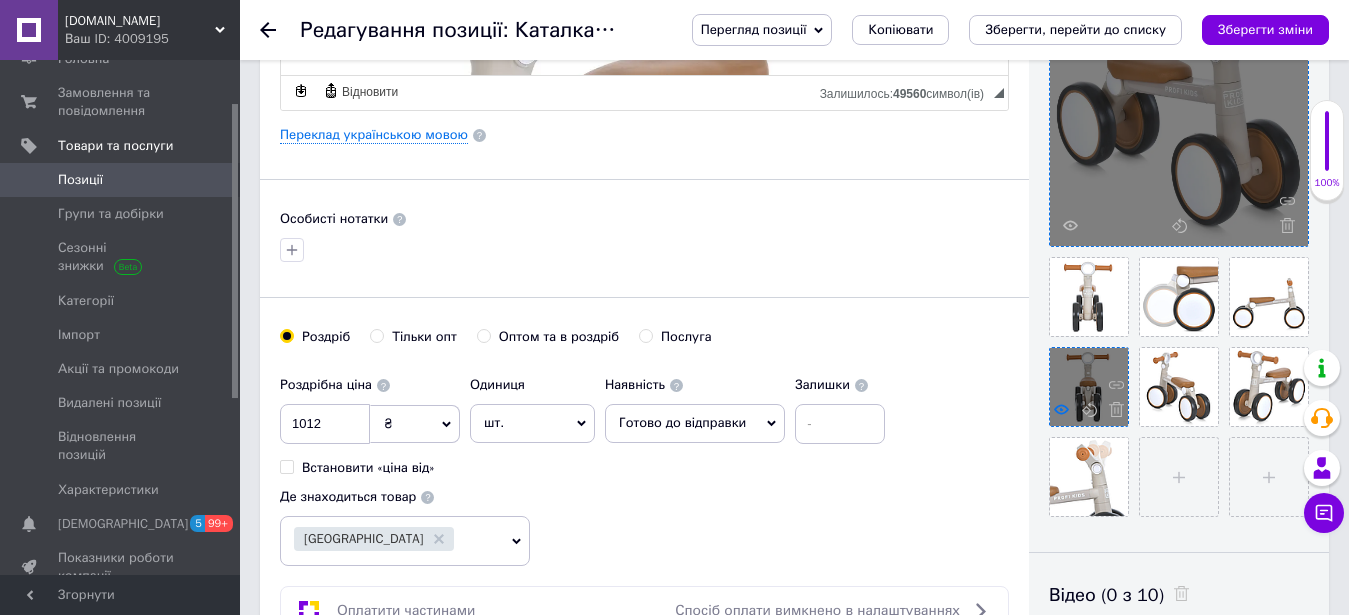 click 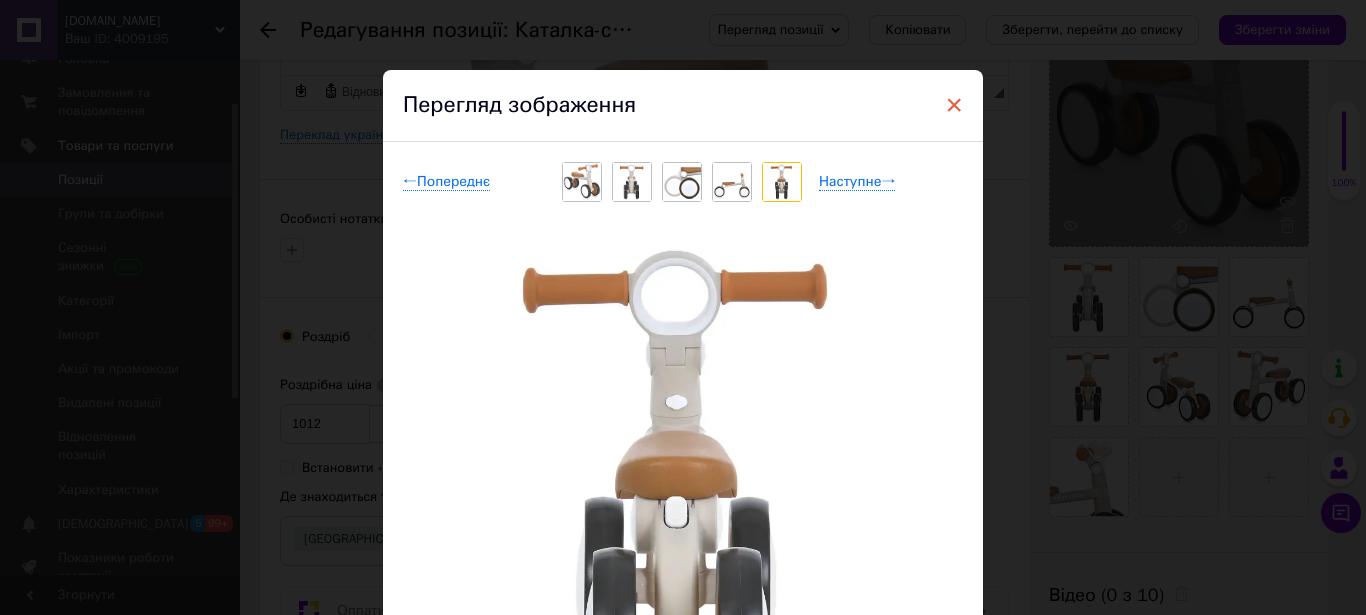 click on "×" at bounding box center (954, 105) 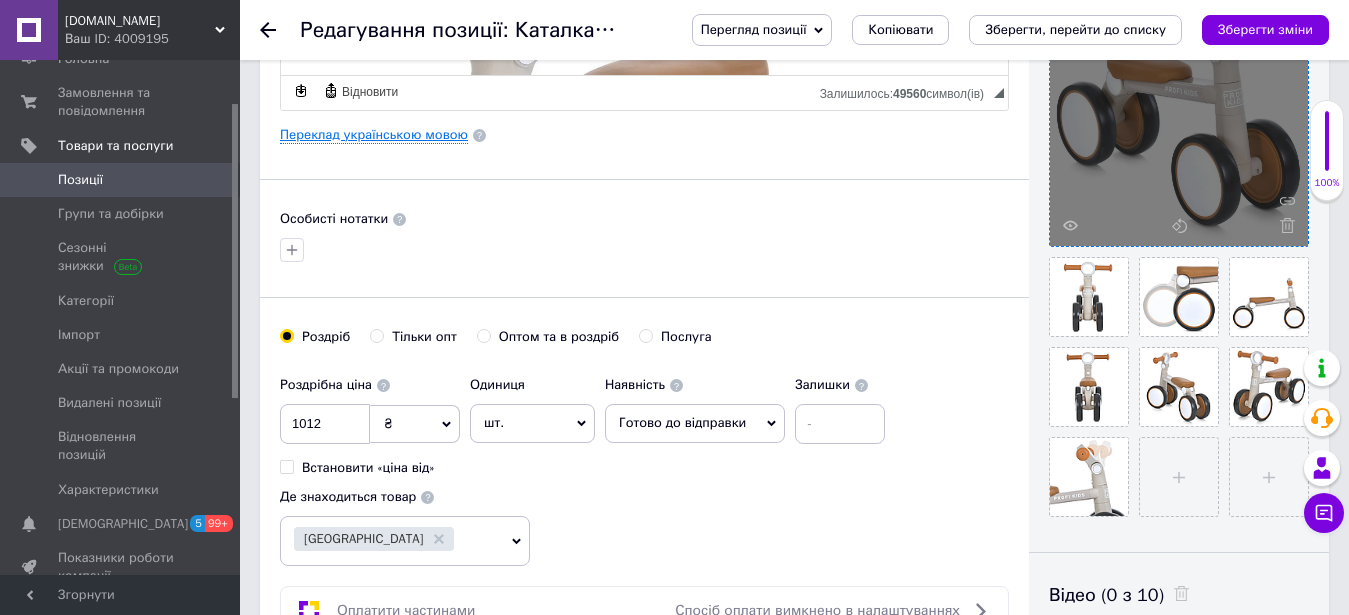click on "Переклад українською мовою" at bounding box center [374, 135] 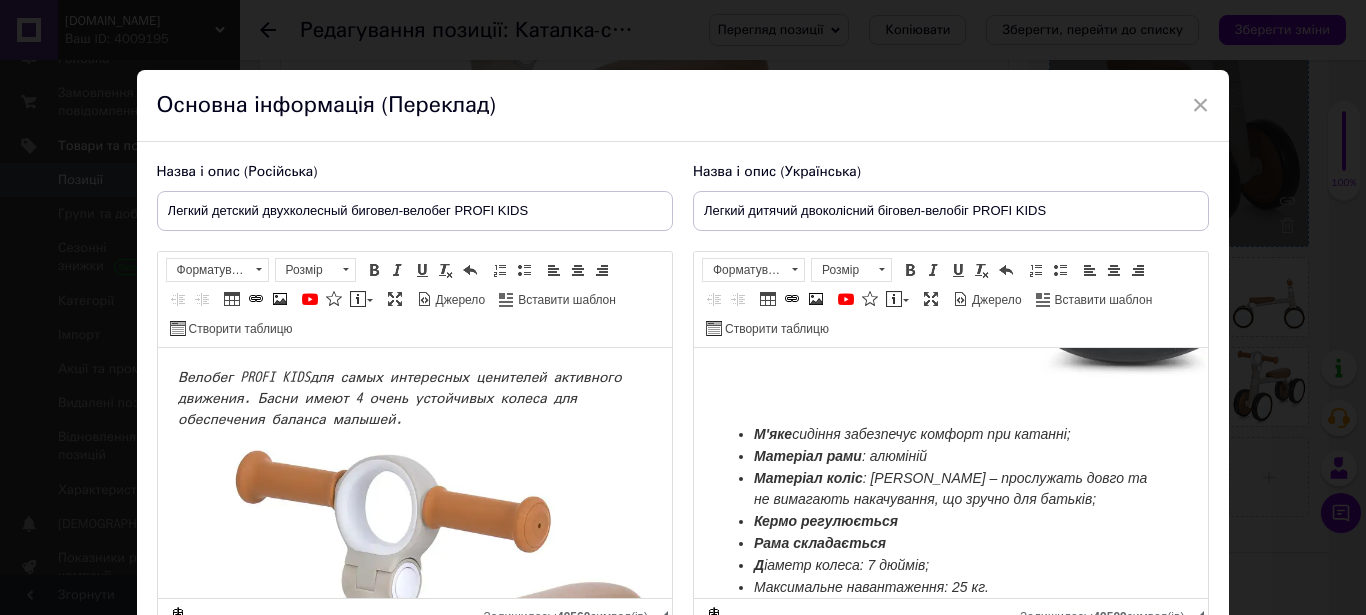 scroll, scrollTop: 1327, scrollLeft: 0, axis: vertical 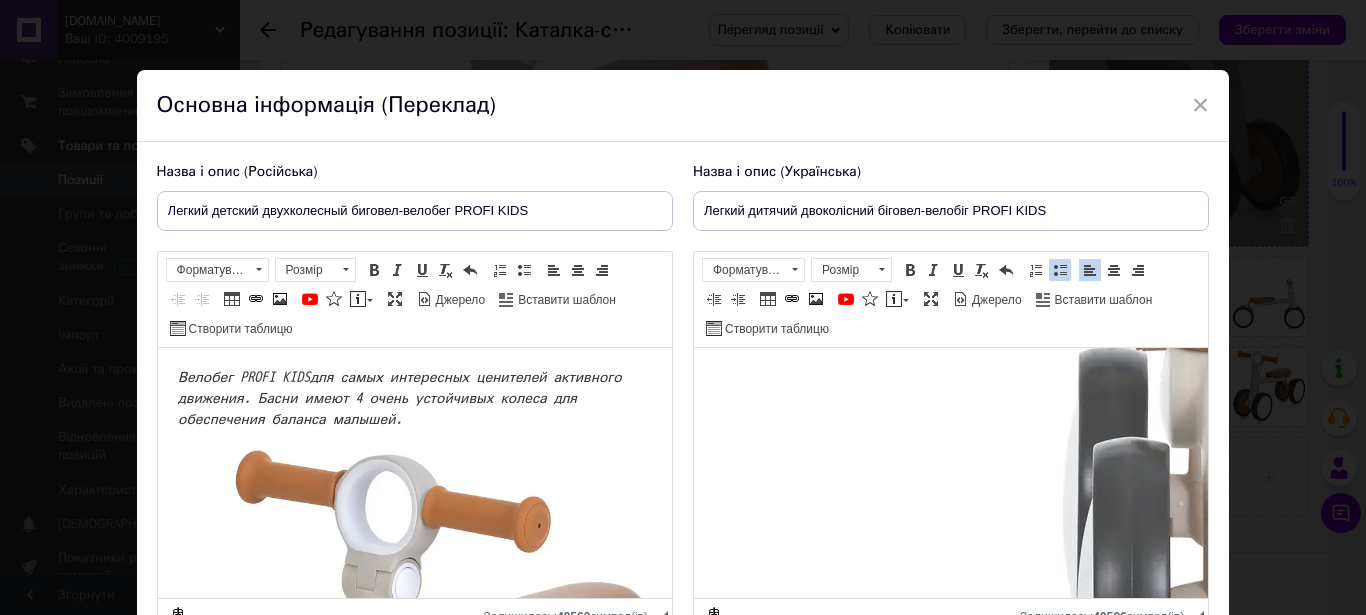click at bounding box center [1253, 356] 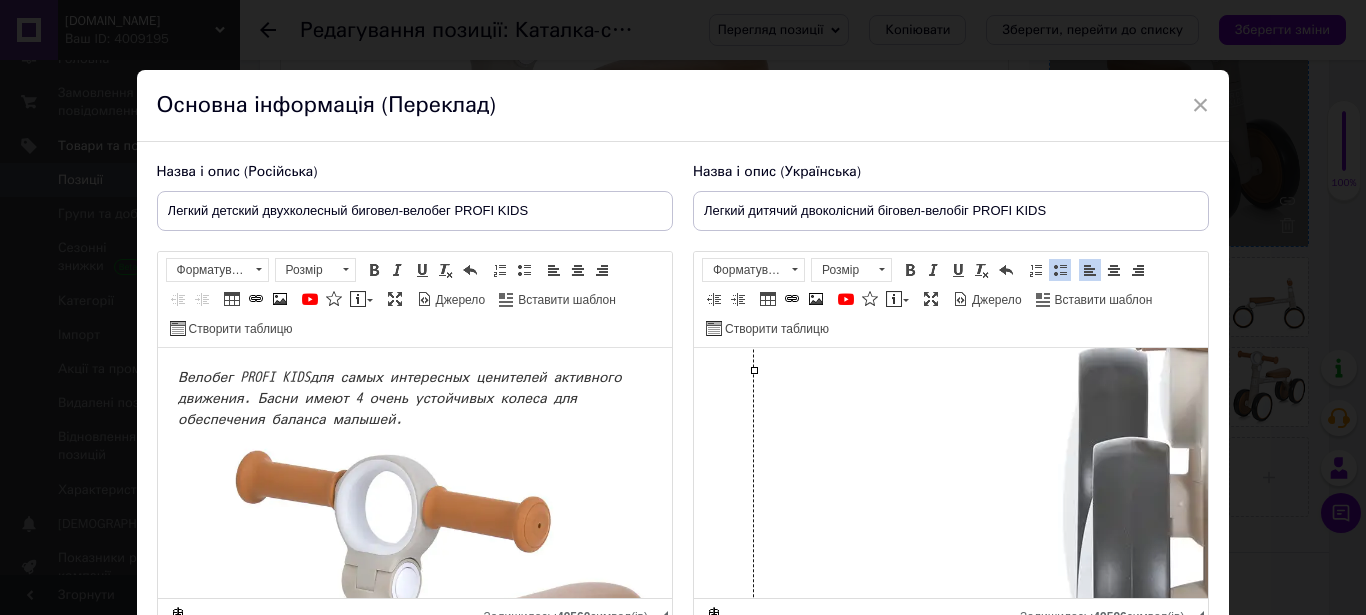 click at bounding box center (1253, 356) 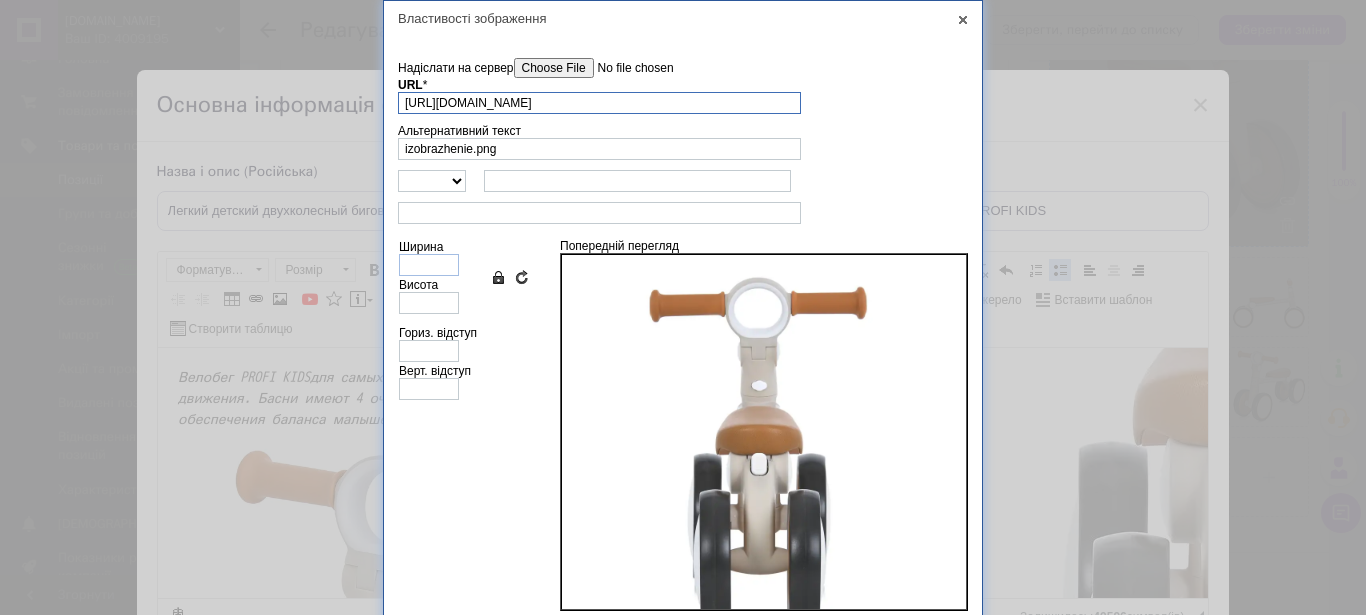 scroll, scrollTop: 0, scrollLeft: 46, axis: horizontal 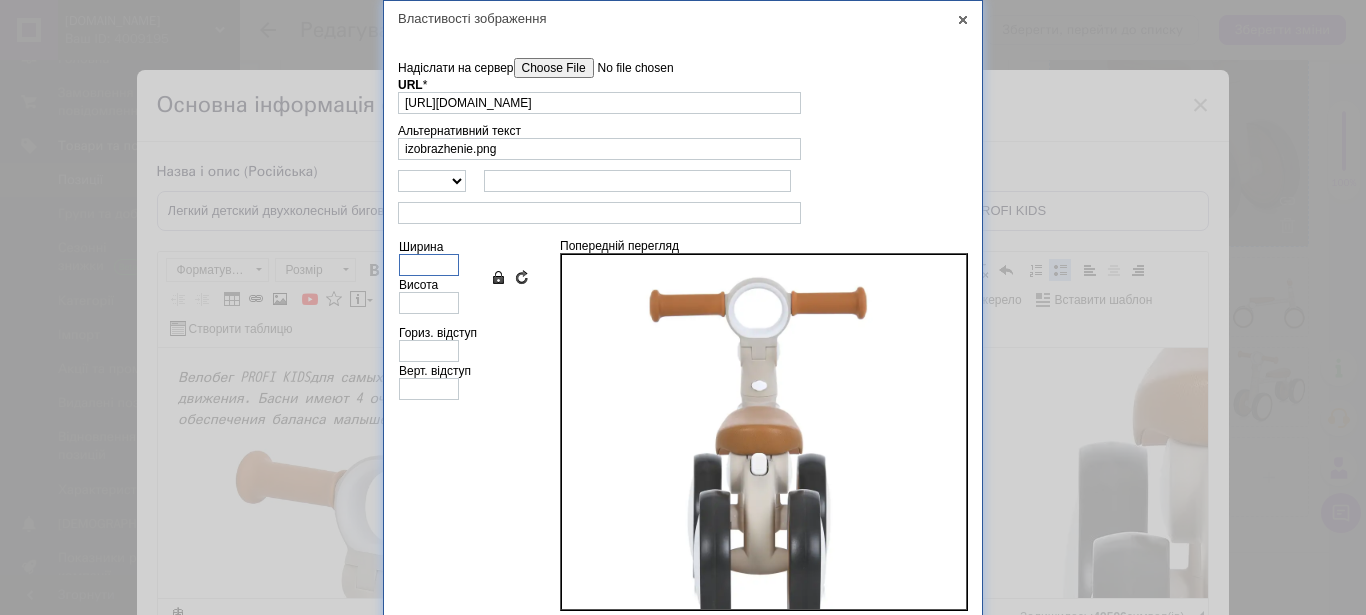 click on "Ширина" at bounding box center [429, 265] 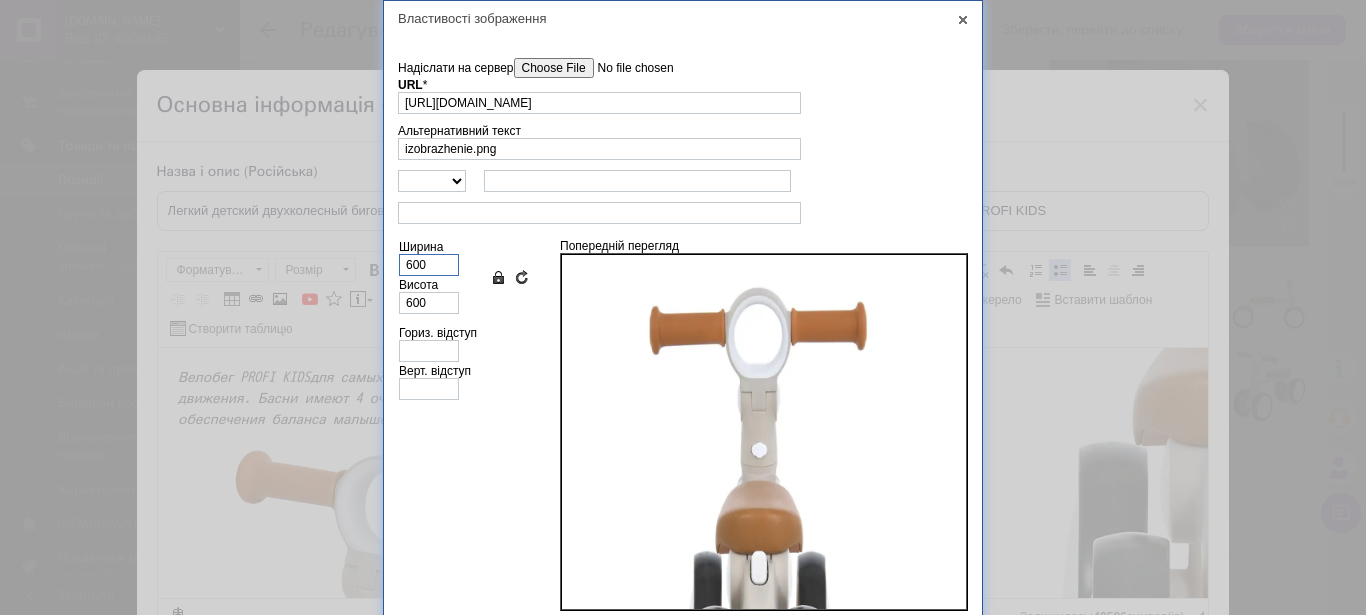 scroll, scrollTop: 168, scrollLeft: 0, axis: vertical 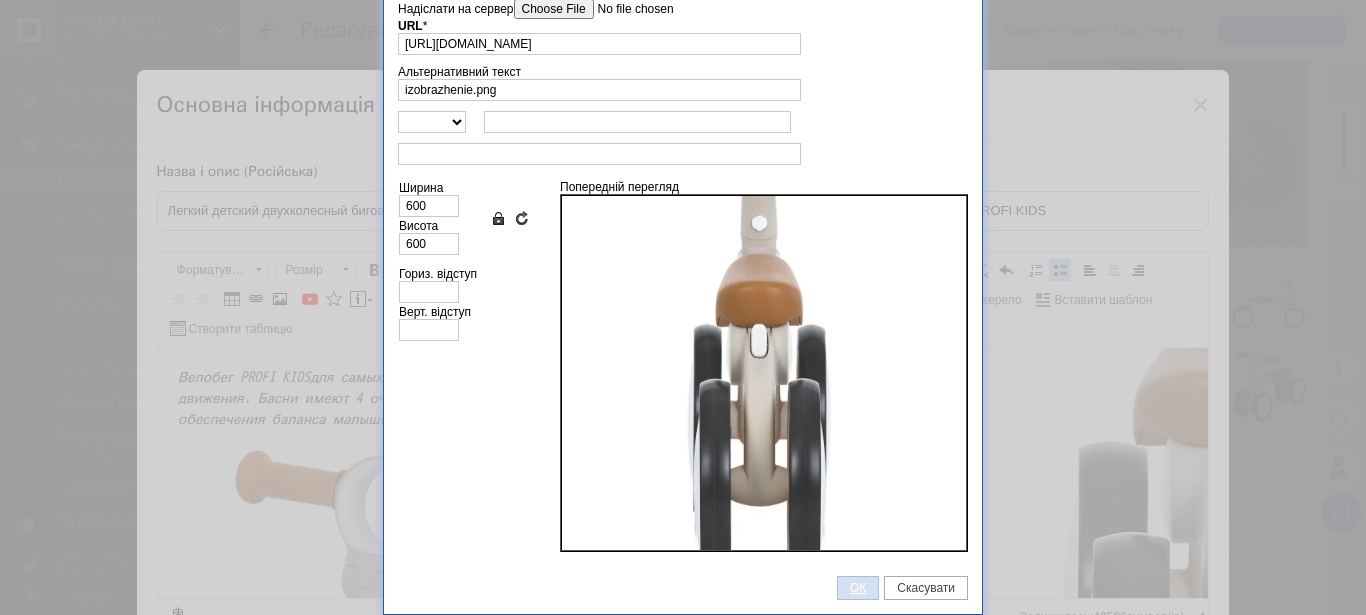 click on "ОК" at bounding box center (858, 588) 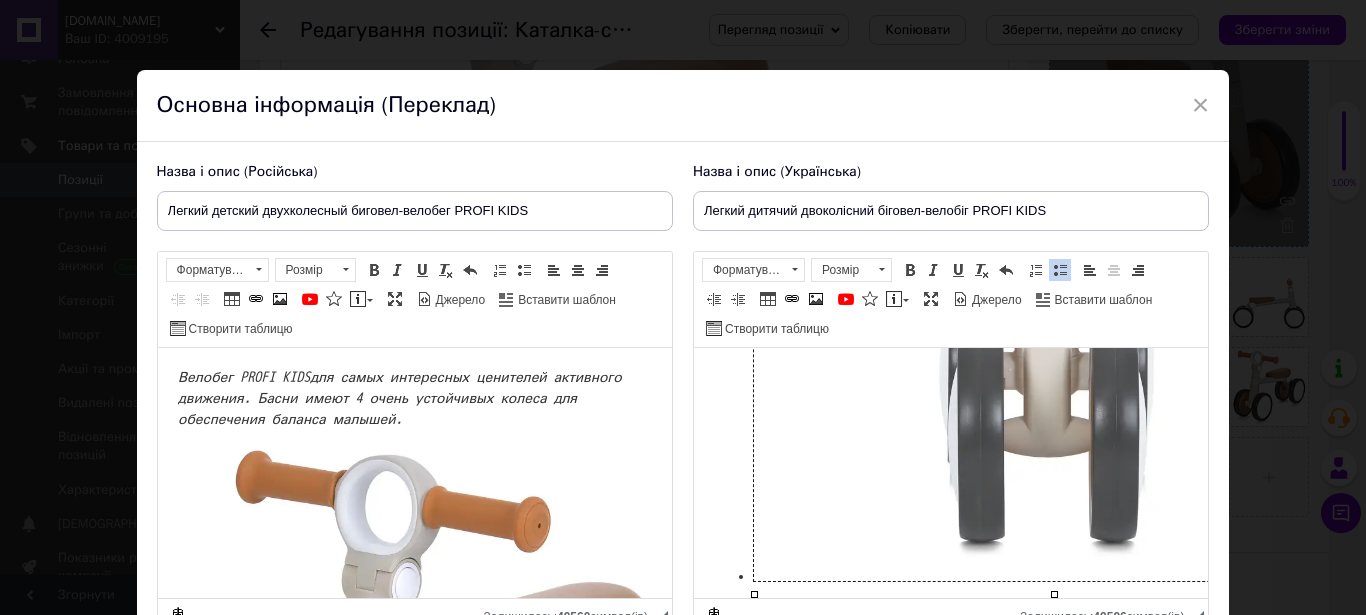 click at bounding box center [1053, 281] 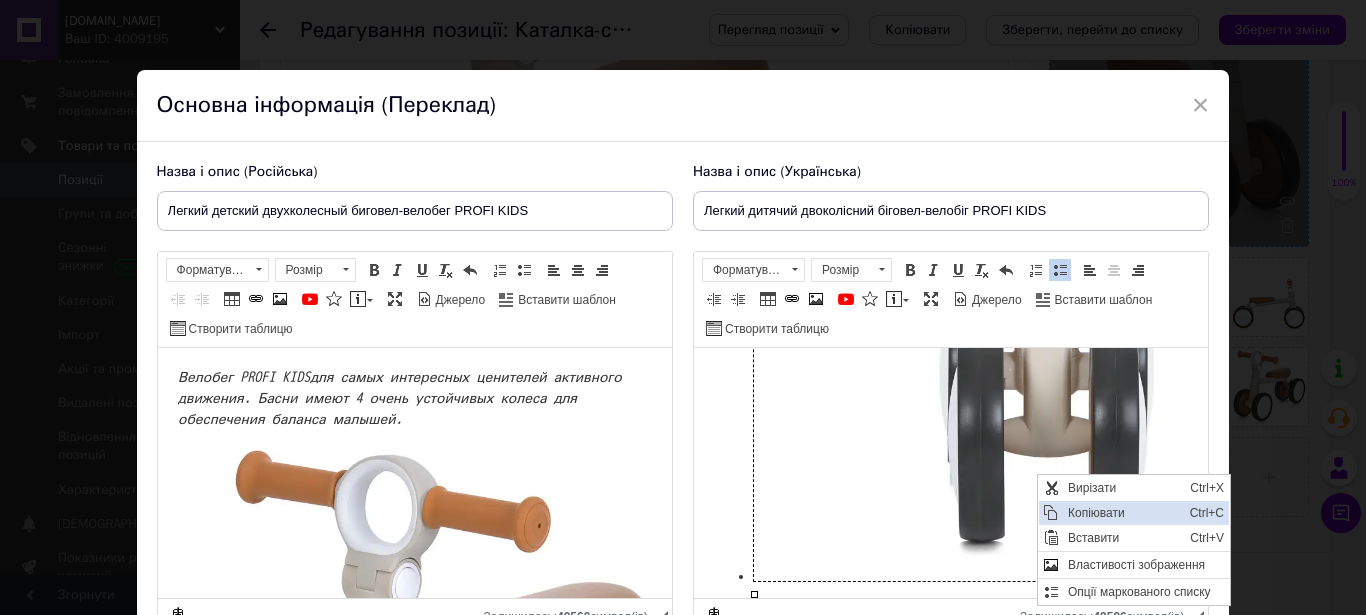 drag, startPoint x: 1068, startPoint y: 518, endPoint x: 1452, endPoint y: 597, distance: 392.04208 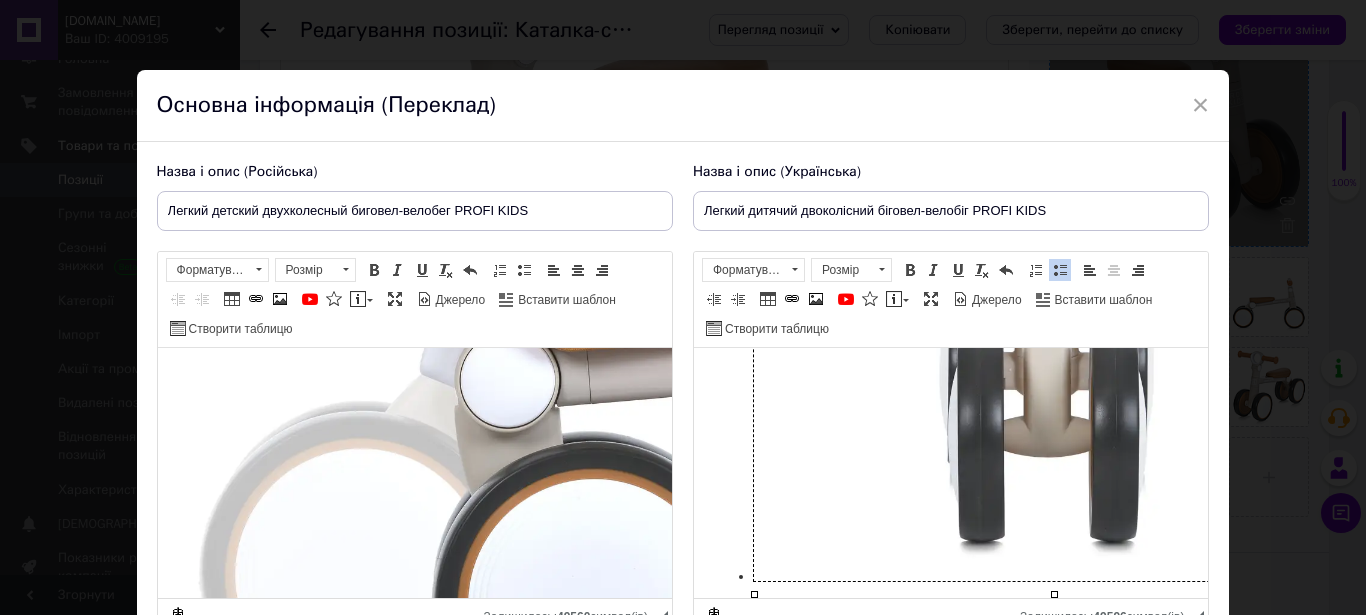 scroll, scrollTop: 1303, scrollLeft: 0, axis: vertical 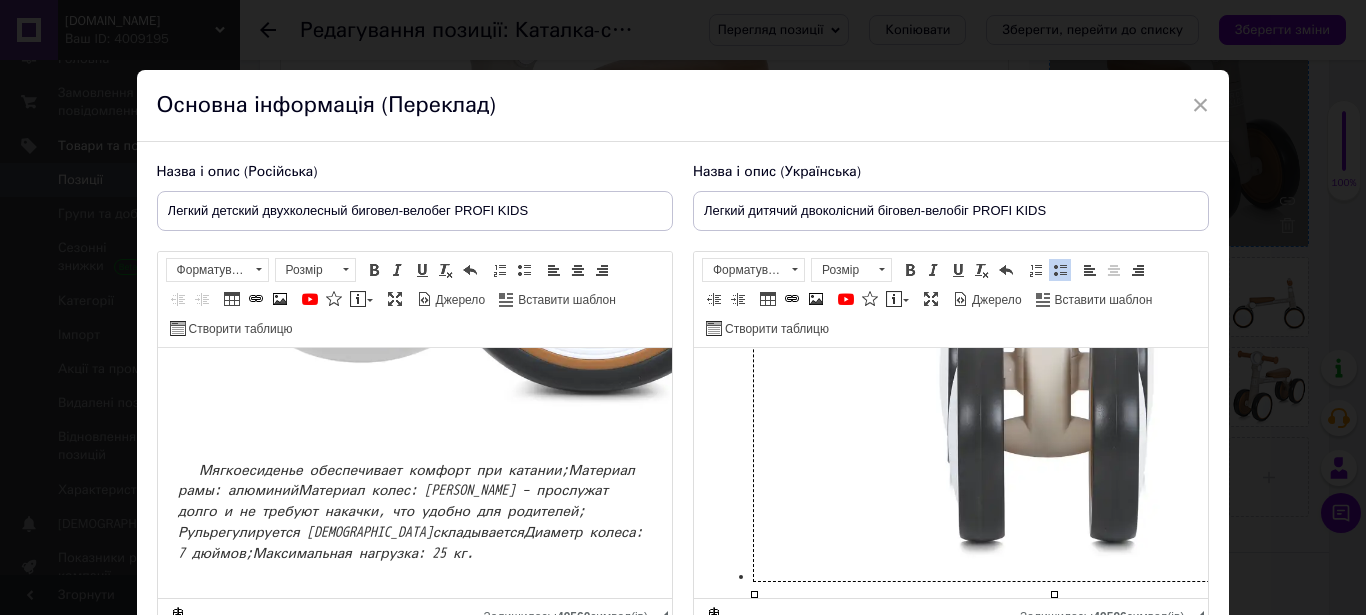 click on "Велобег PROFI KIDS  для самых интересных ценителей активного движения. Басни имеют 4 очень устойчивых колеса для обеспечения баланса малышей.
Характеристики:
Мягкое  сиденье обеспечивает комфорт при катании;
Материал рамы : алюминий
Материал колес : EVA – прослужат долго и не требуют накачки, что удобно для родителей;
Руль  регулируется
Рама  складывается
Диаметр колеса : 7 дюймов;
Максимальная нагрузка : 25 кг." at bounding box center (414, -130) 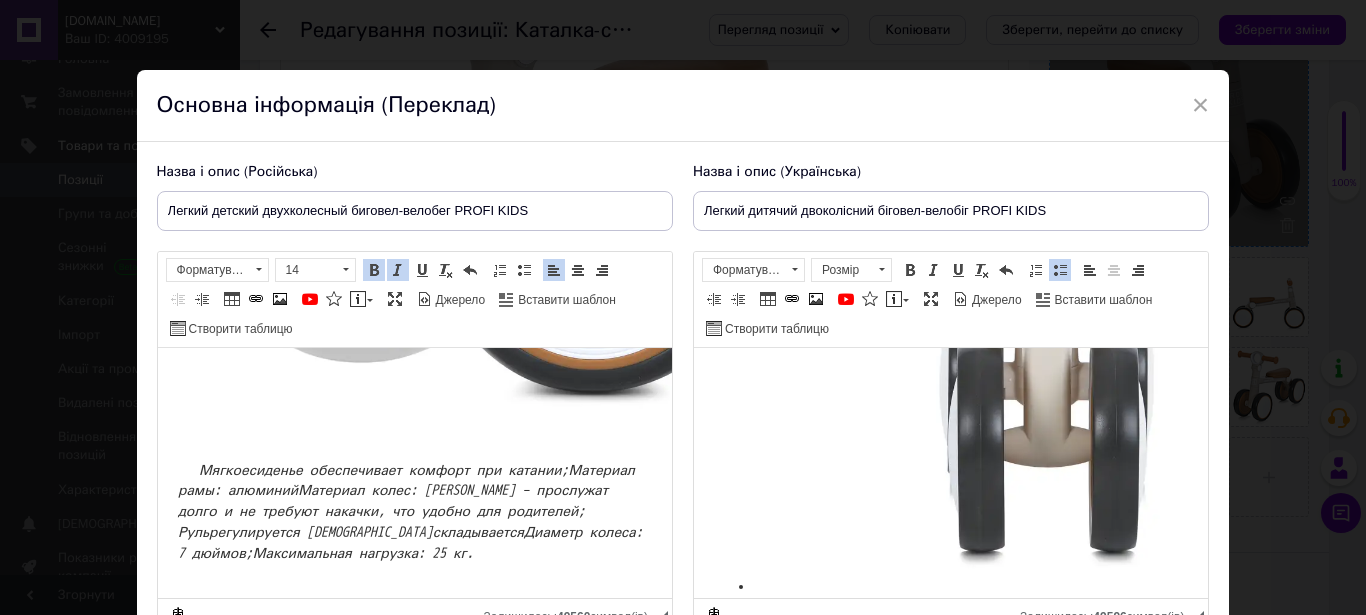 click on "Максимальная нагрузка" at bounding box center (334, 553) 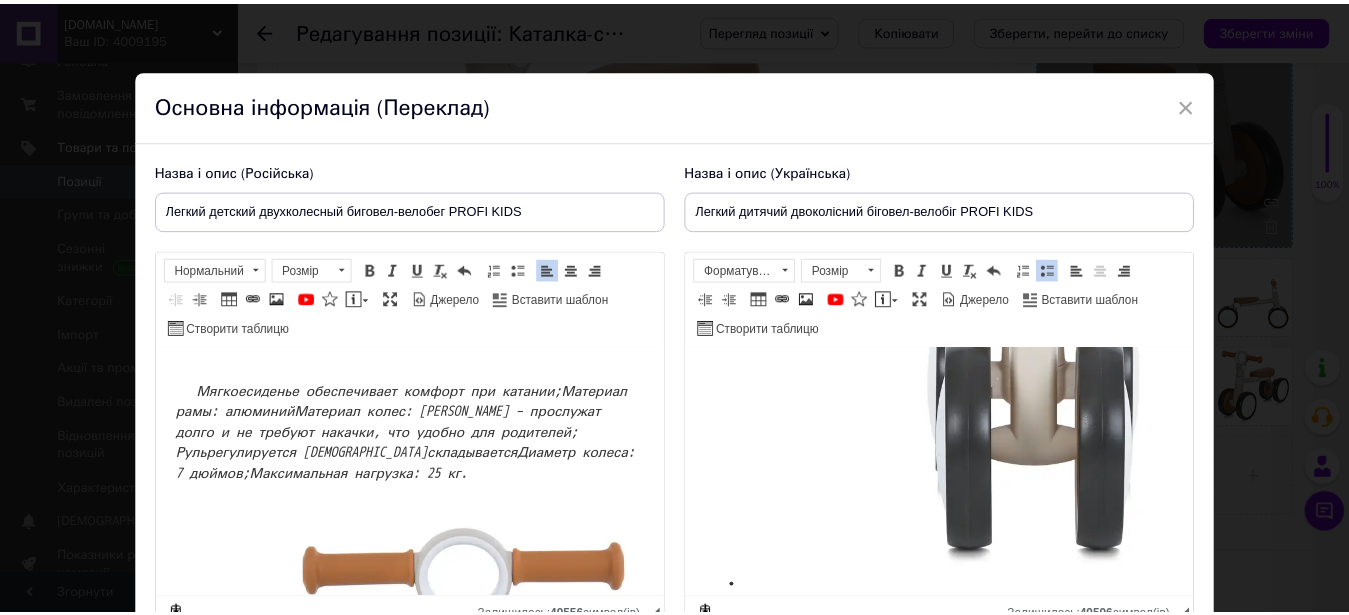 scroll, scrollTop: 1885, scrollLeft: 0, axis: vertical 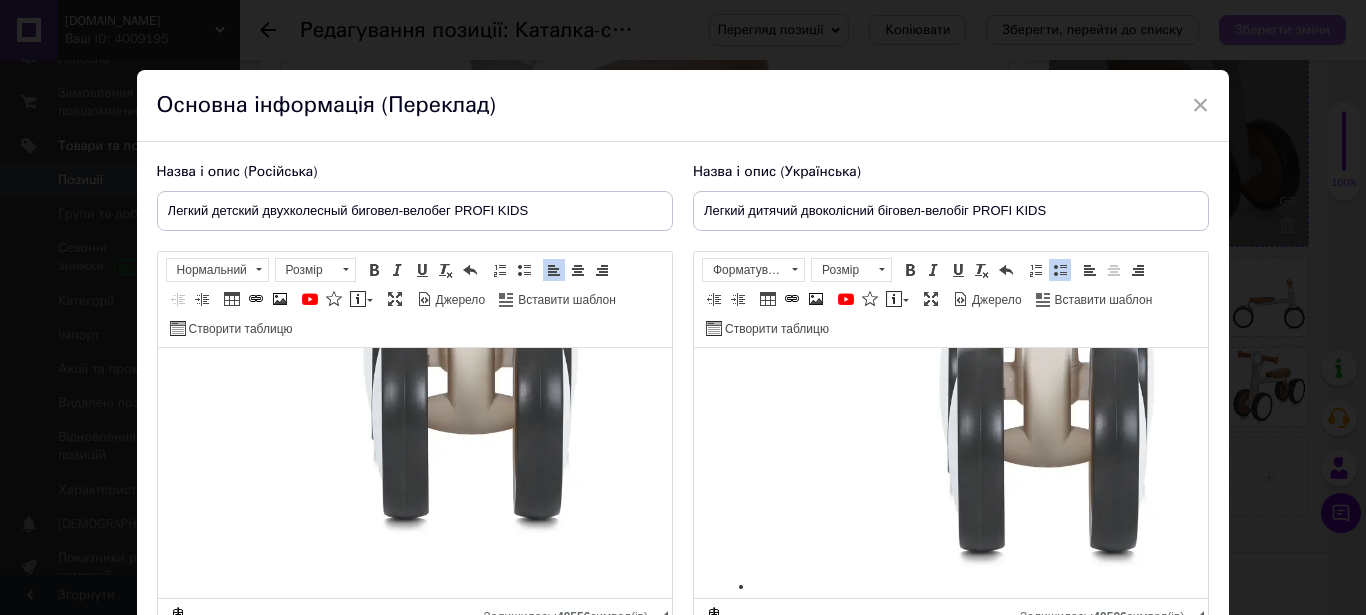 click on "Зберегти" at bounding box center (1160, 689) 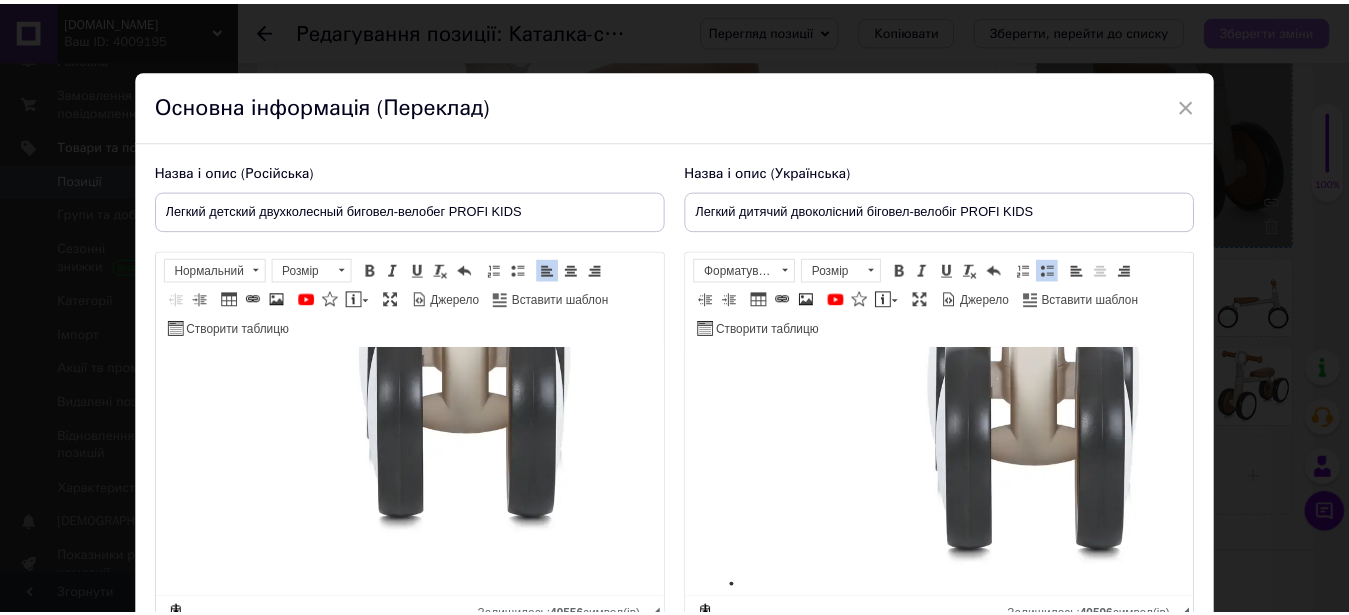 scroll, scrollTop: 0, scrollLeft: 0, axis: both 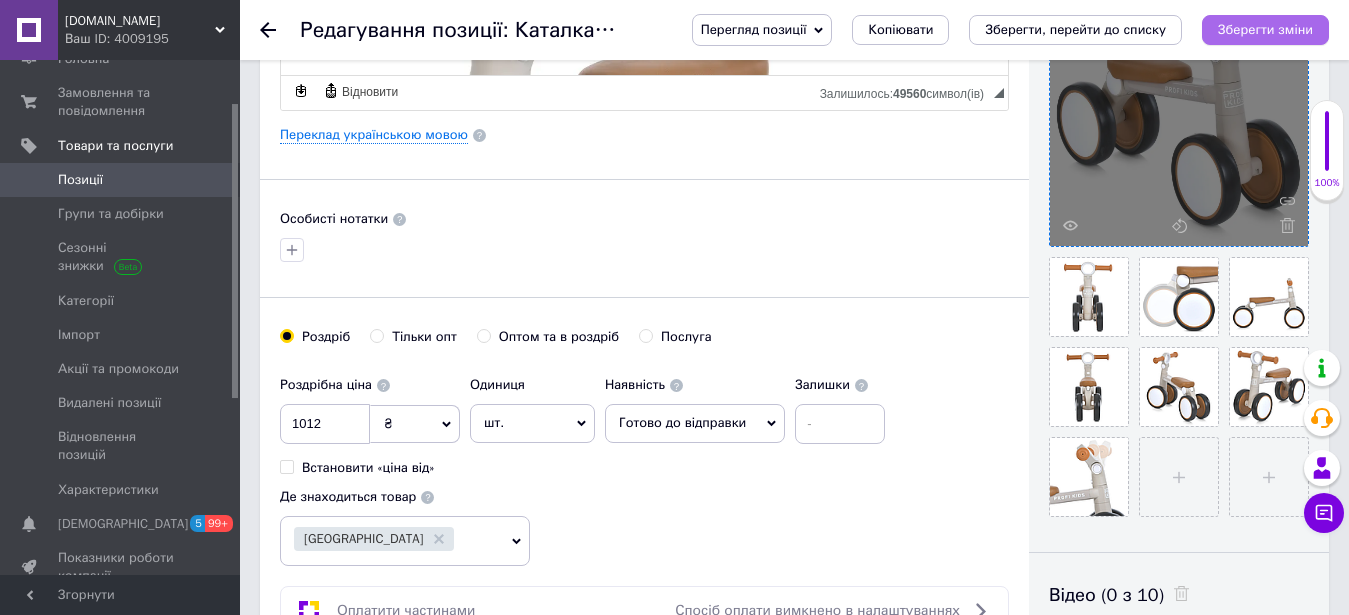 click on "Зберегти зміни" at bounding box center (1265, 29) 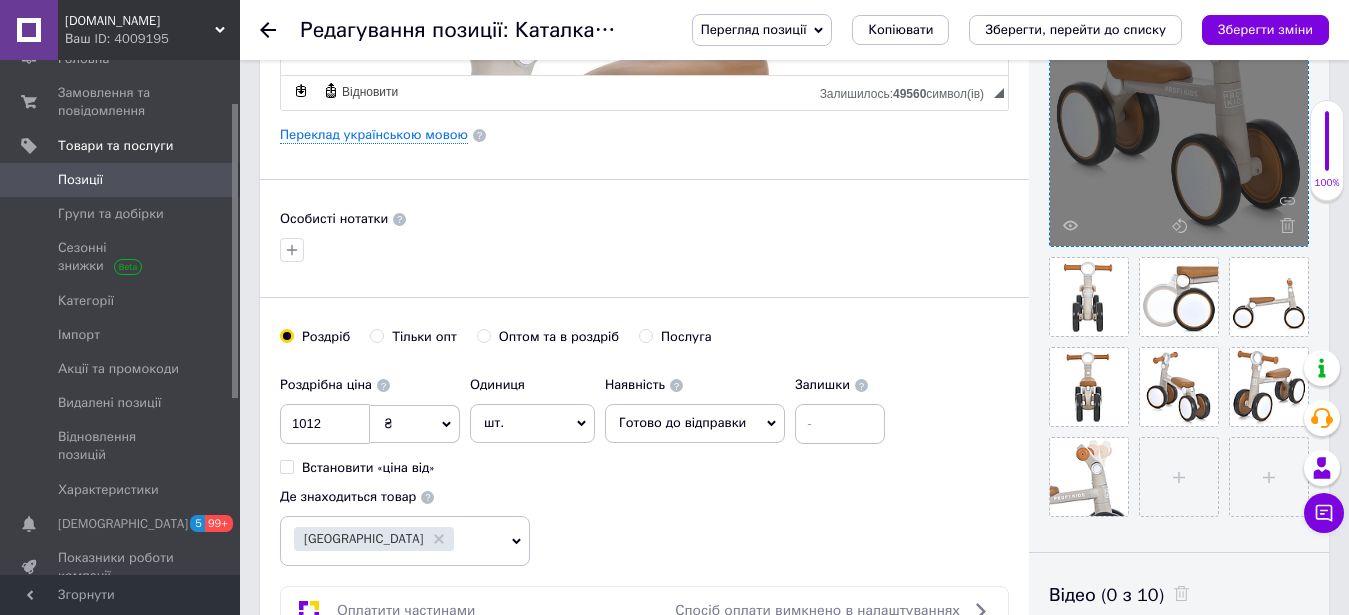 scroll, scrollTop: 1224, scrollLeft: 0, axis: vertical 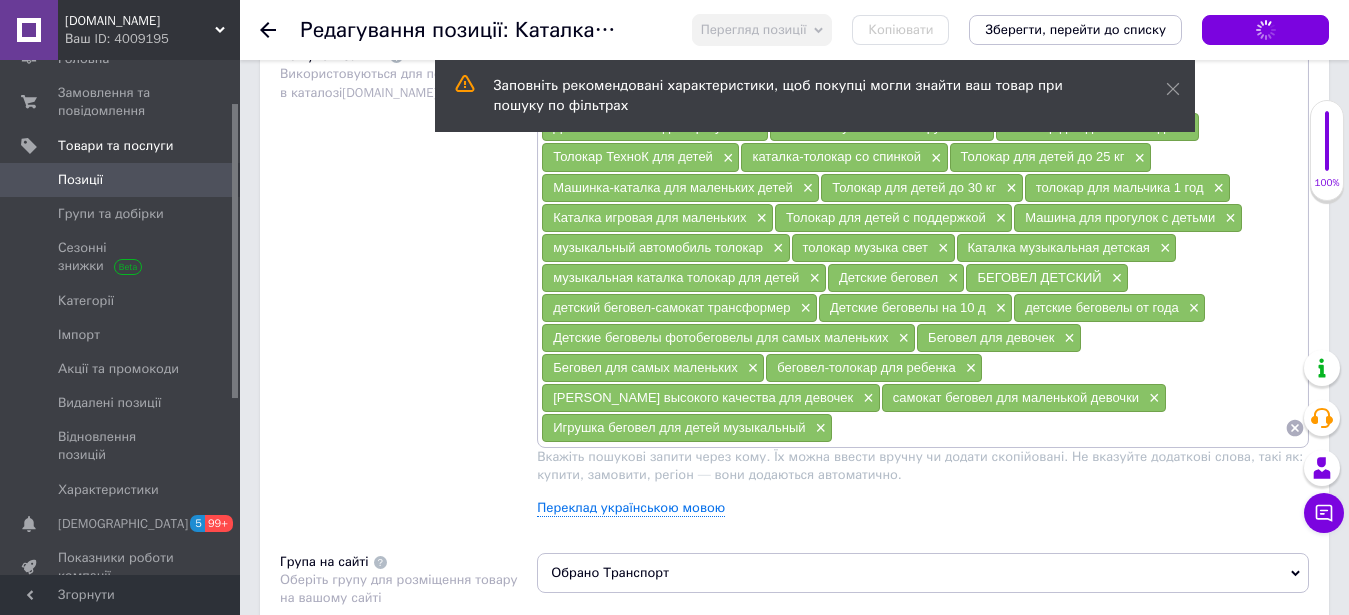 click at bounding box center [1059, 428] 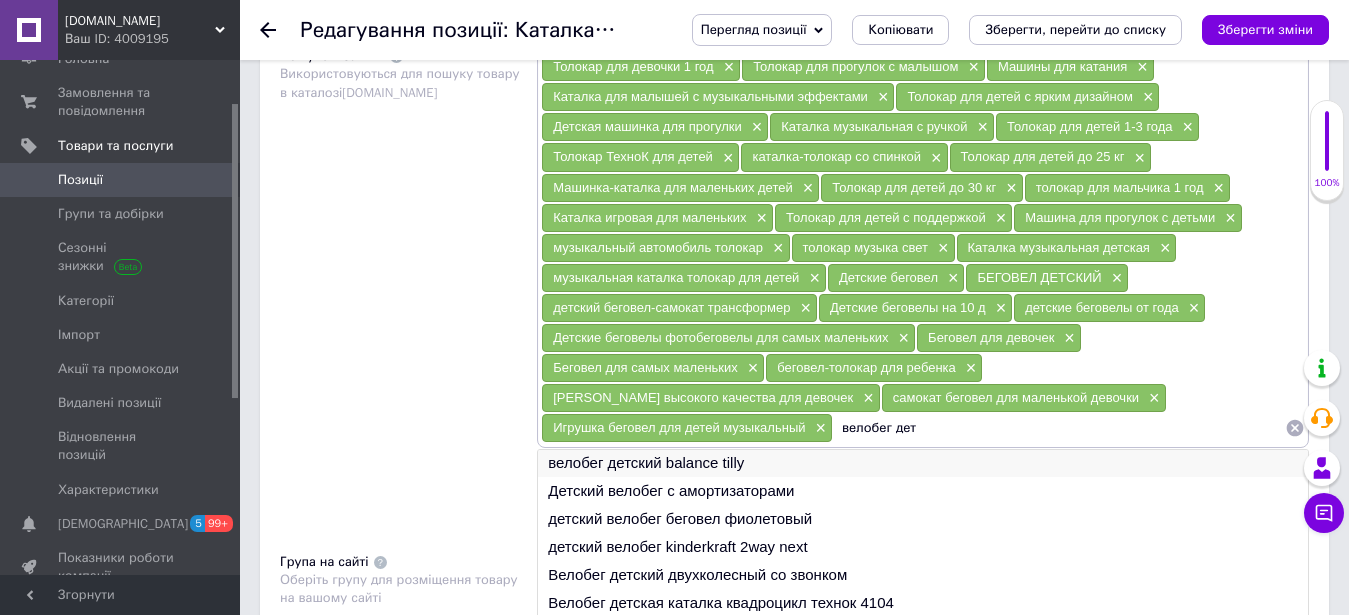 scroll, scrollTop: 30, scrollLeft: 0, axis: vertical 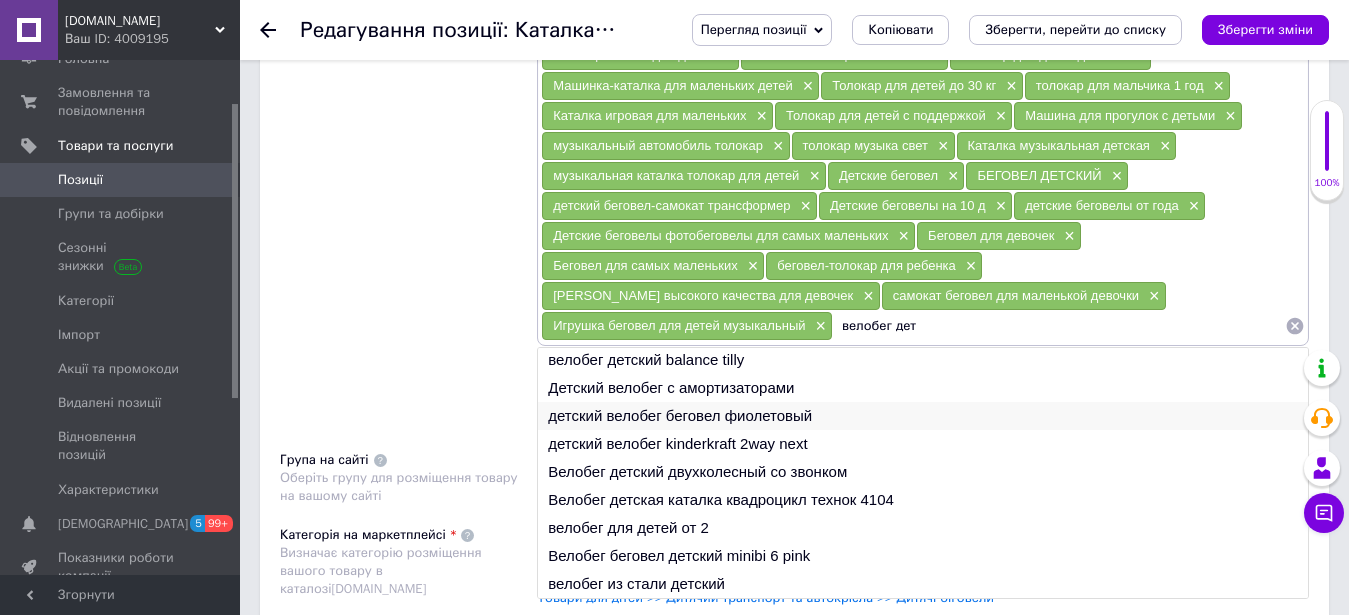 click on "детский велобег беговел фиолетовый" at bounding box center (923, 416) 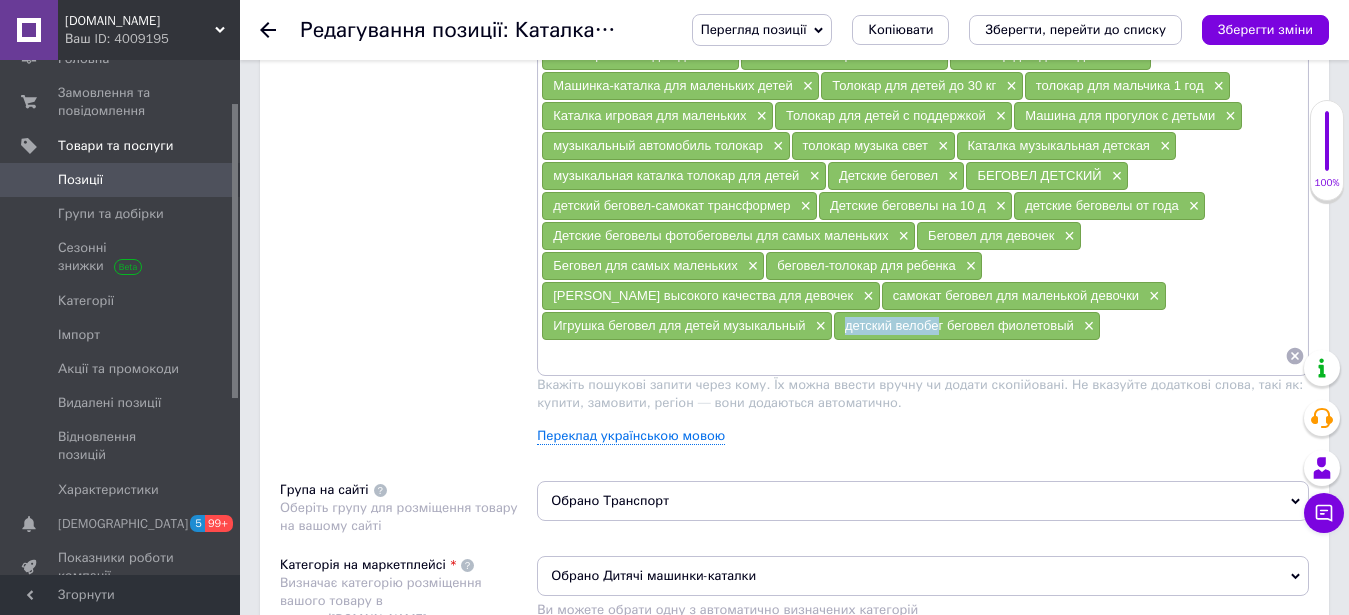 drag, startPoint x: 801, startPoint y: 414, endPoint x: 643, endPoint y: 332, distance: 178.01123 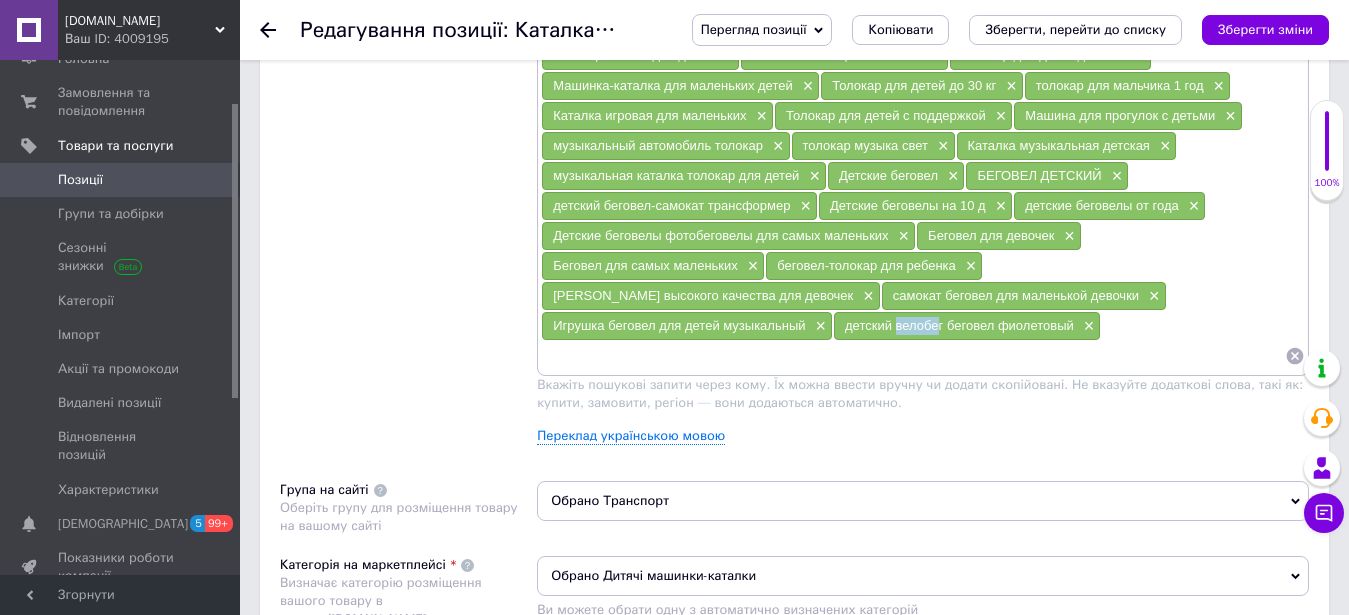 drag, startPoint x: 607, startPoint y: 328, endPoint x: 648, endPoint y: 329, distance: 41.01219 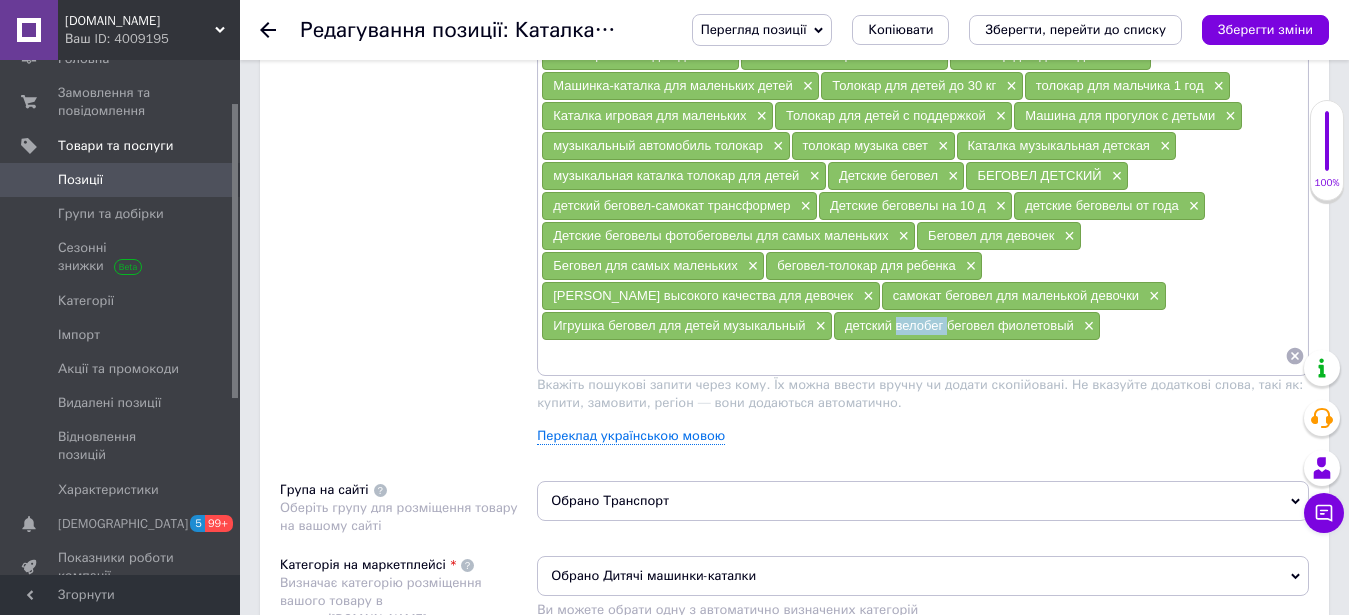 drag, startPoint x: 654, startPoint y: 325, endPoint x: 606, endPoint y: 332, distance: 48.507732 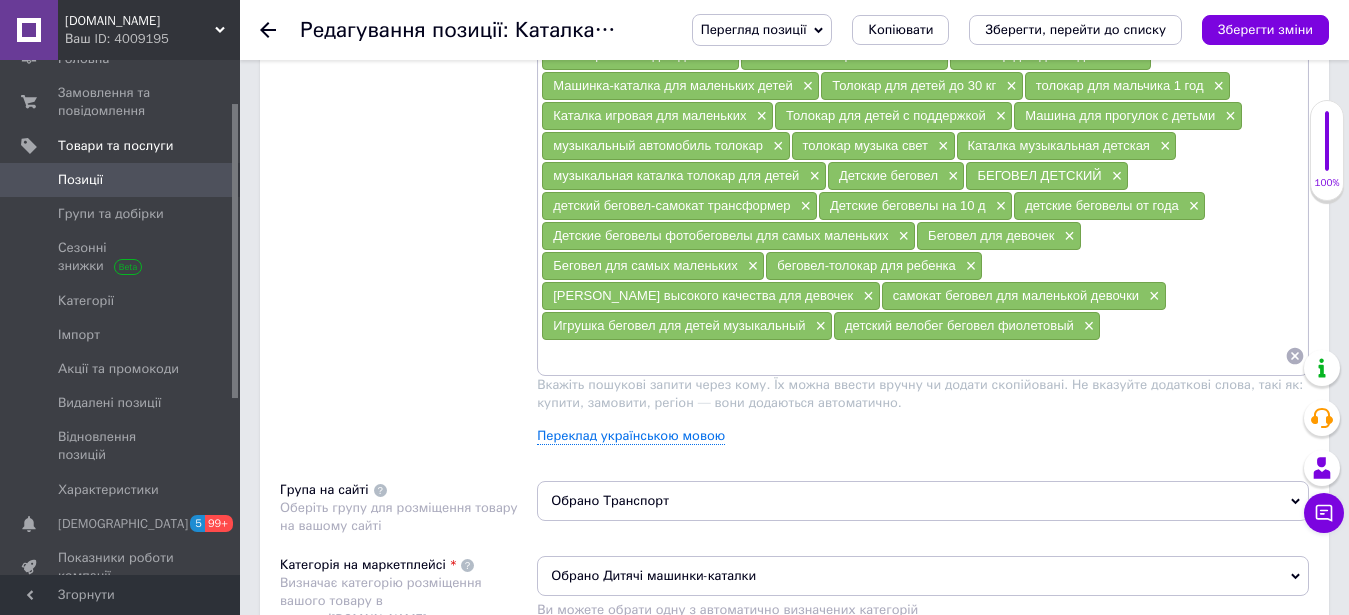 click at bounding box center [913, 356] 